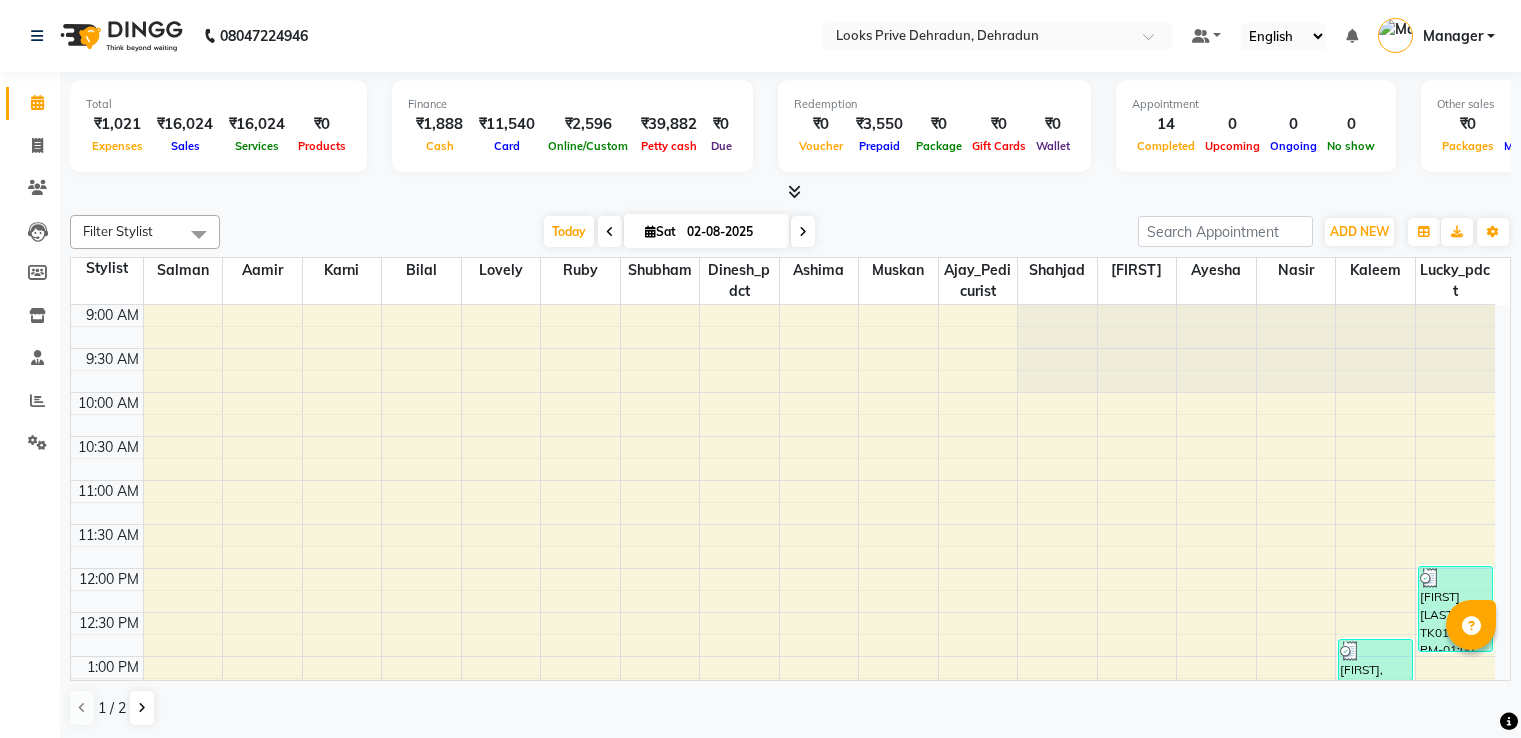 scroll, scrollTop: 0, scrollLeft: 0, axis: both 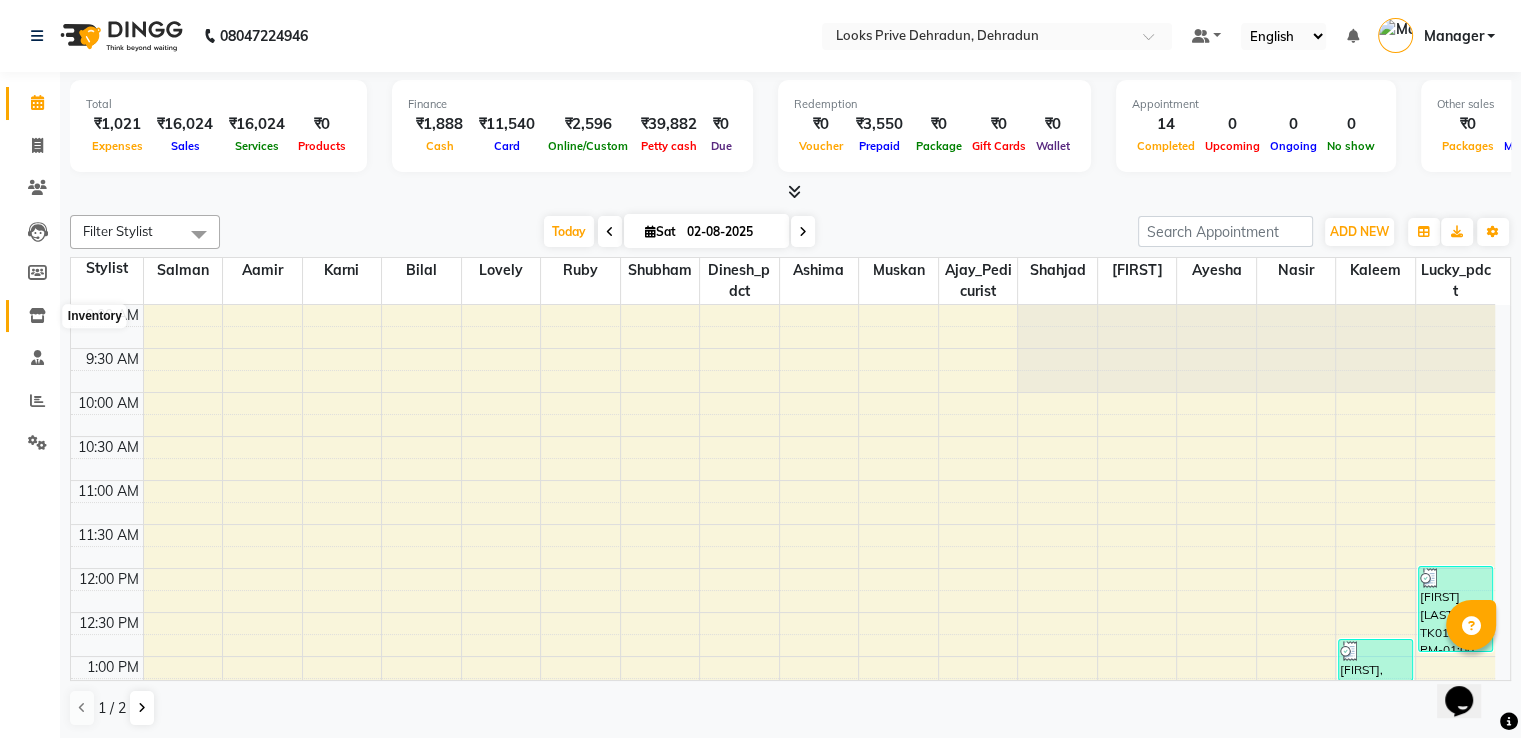 click 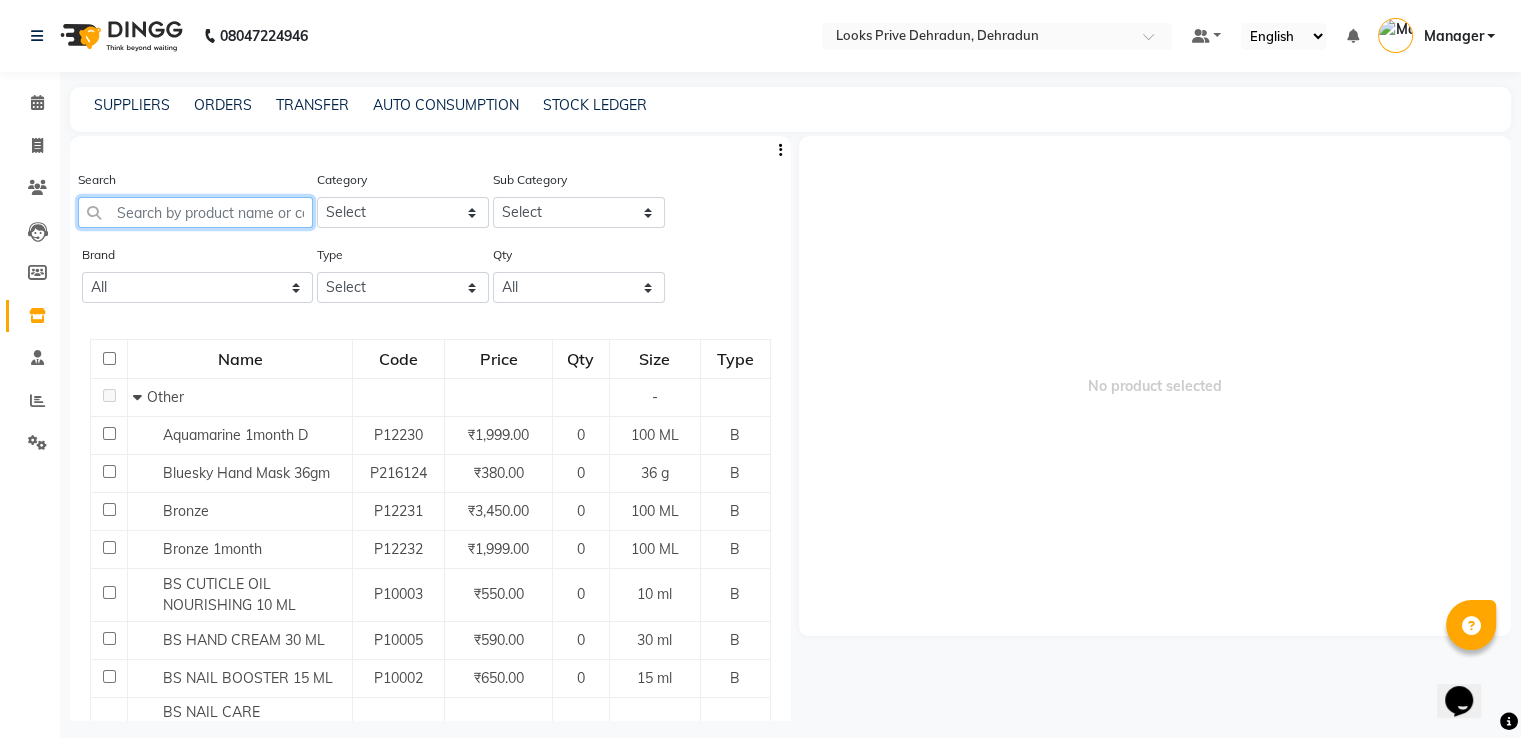 click 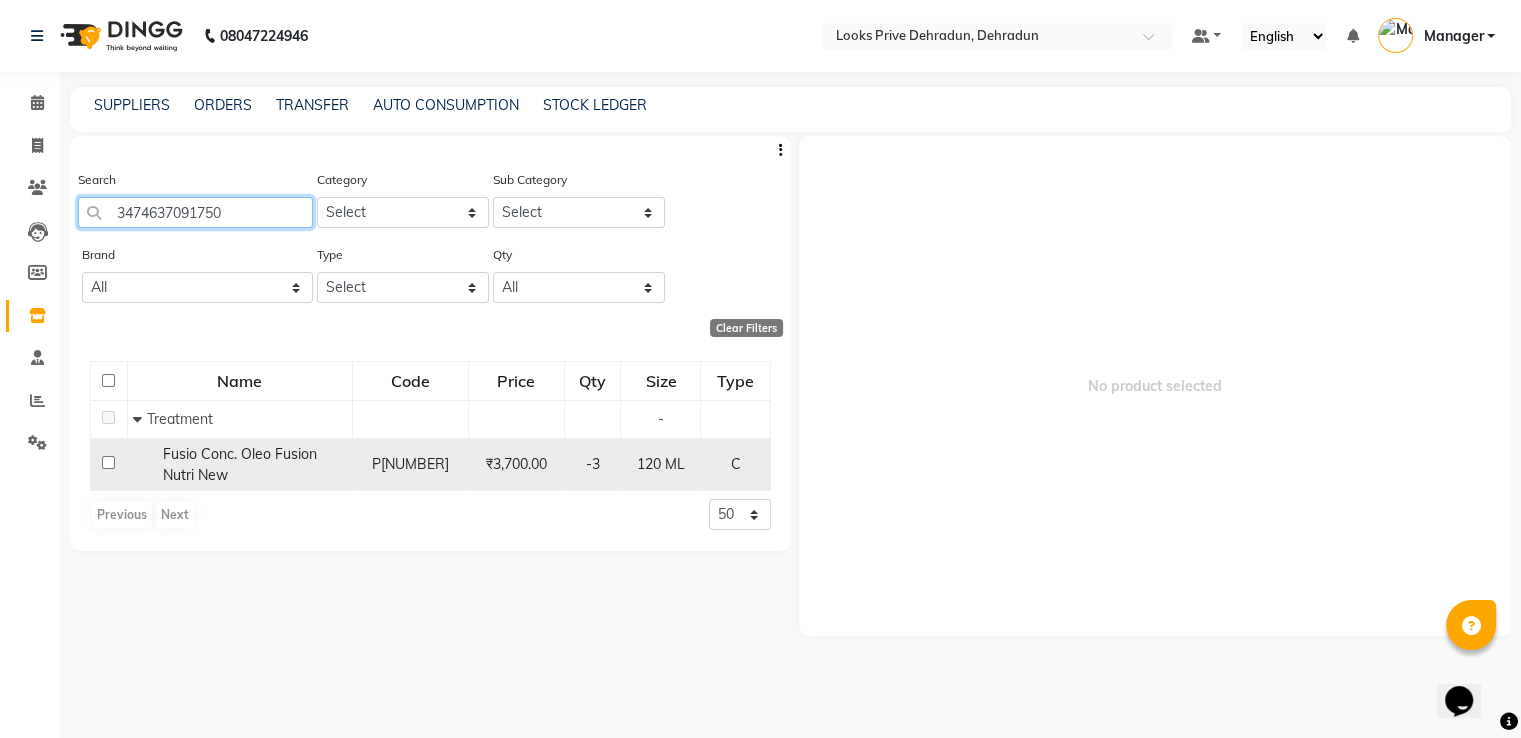 type on "3474637091750" 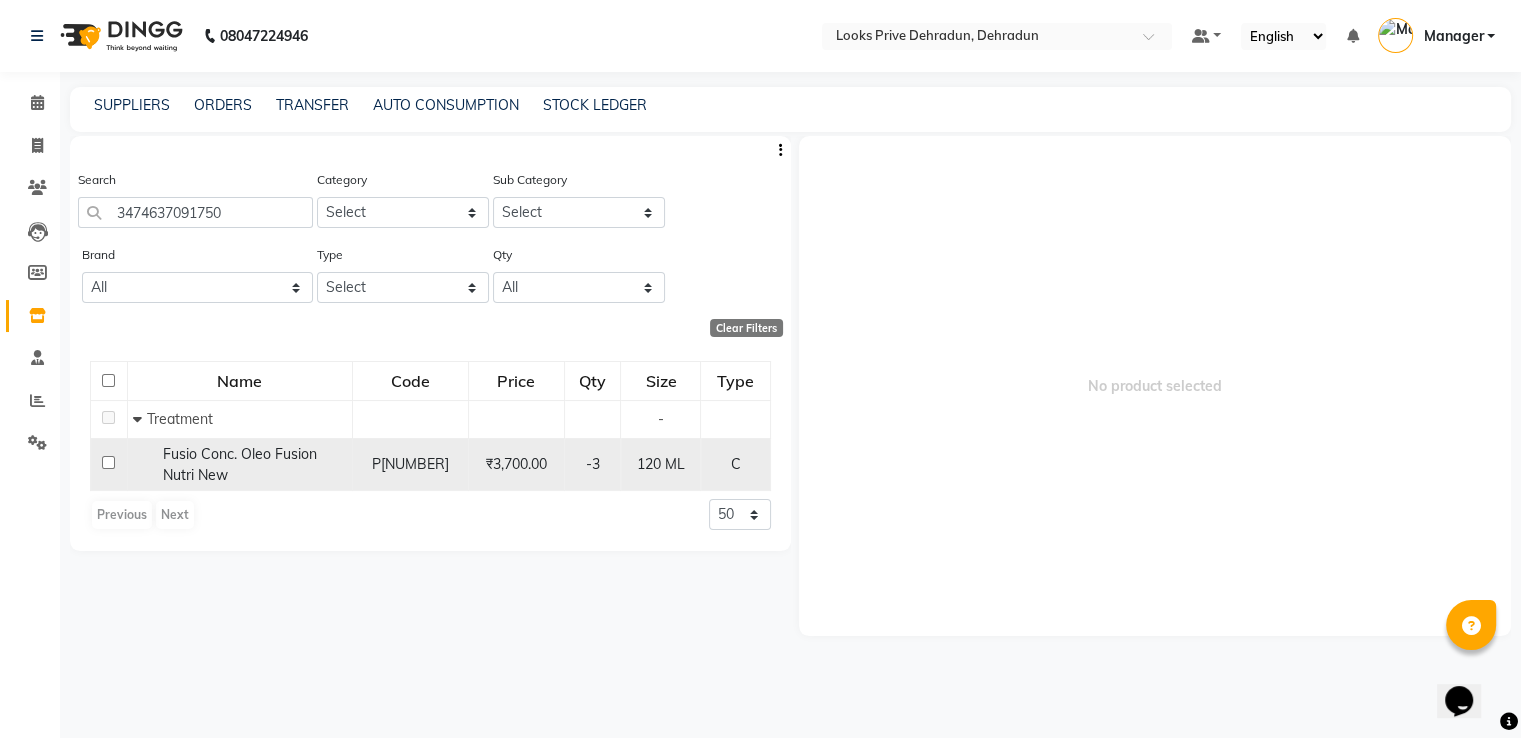click 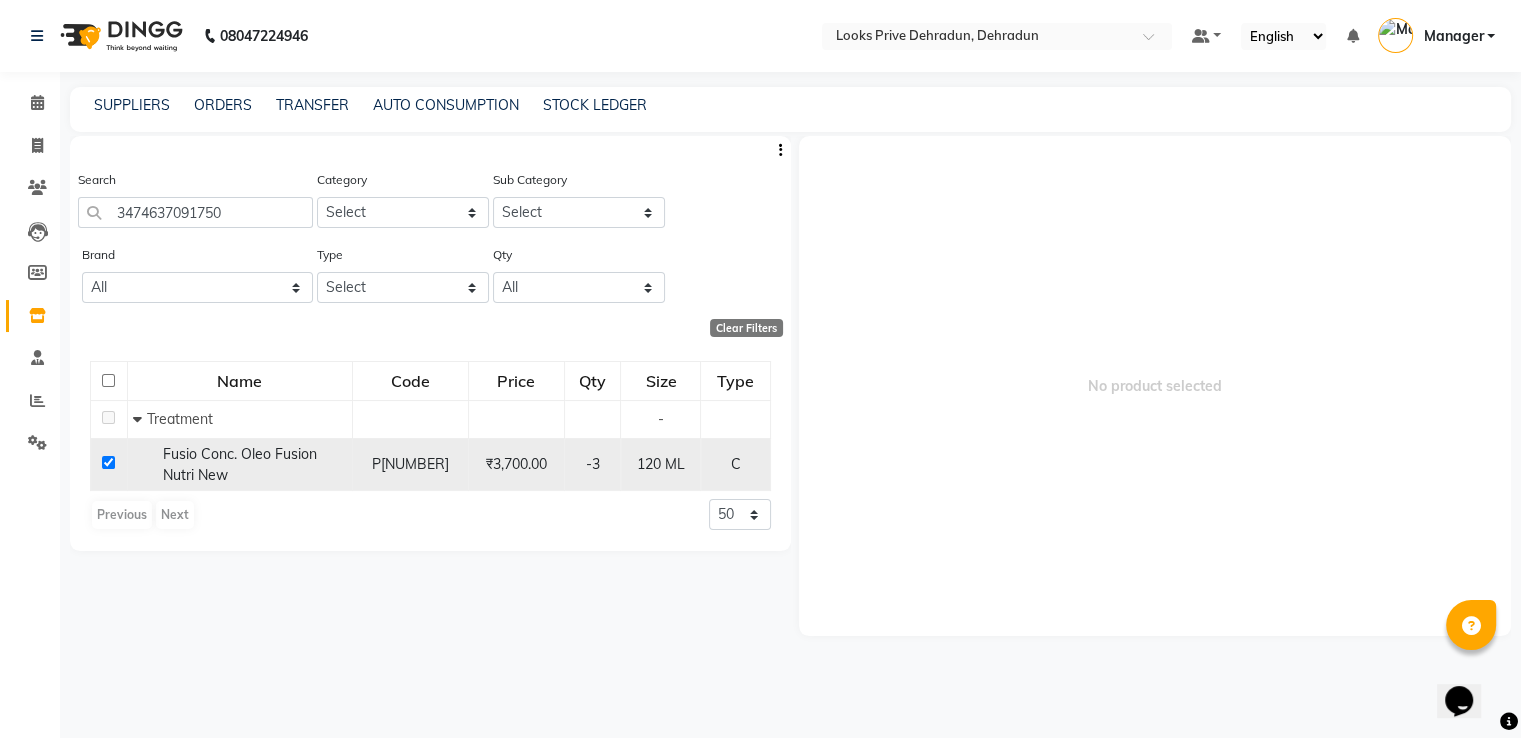 checkbox on "true" 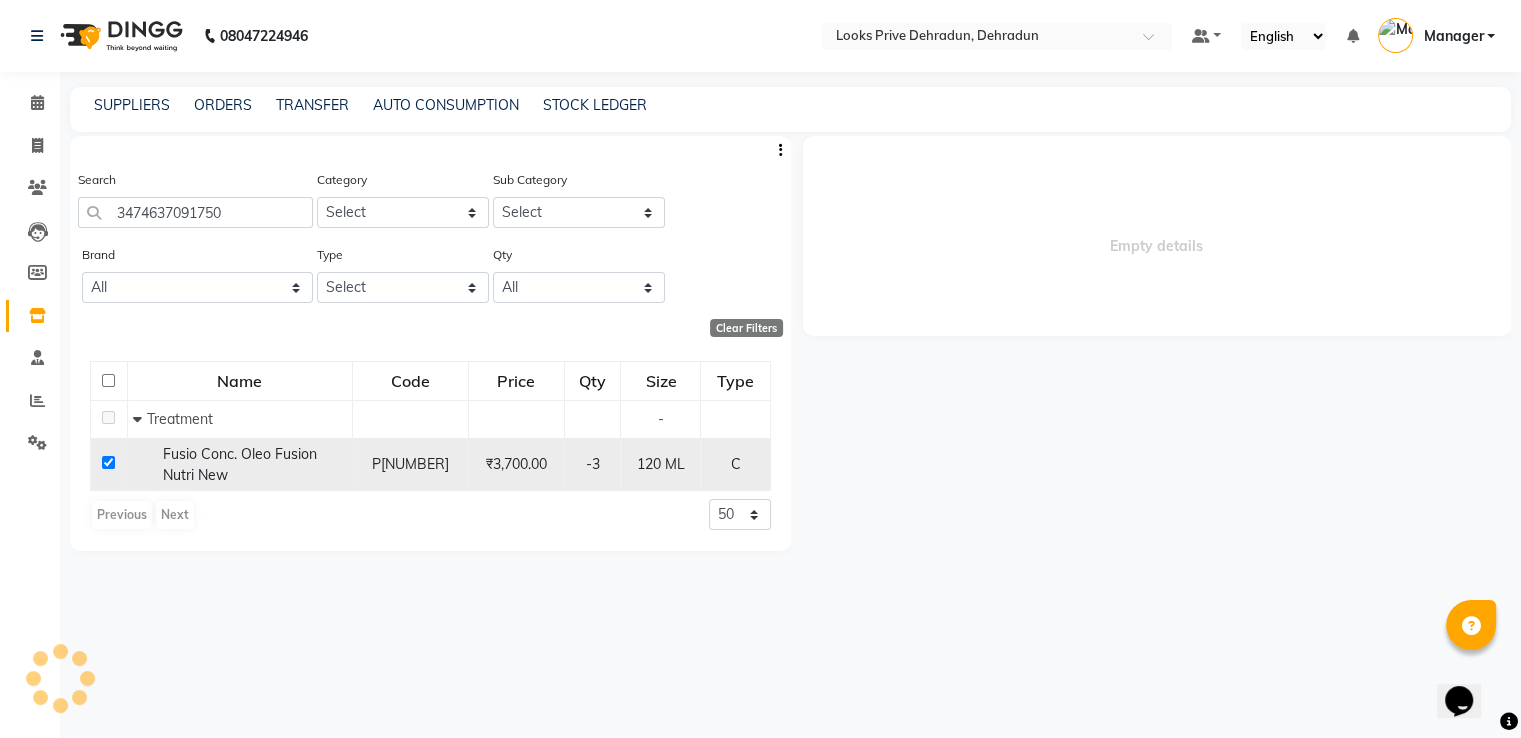 select 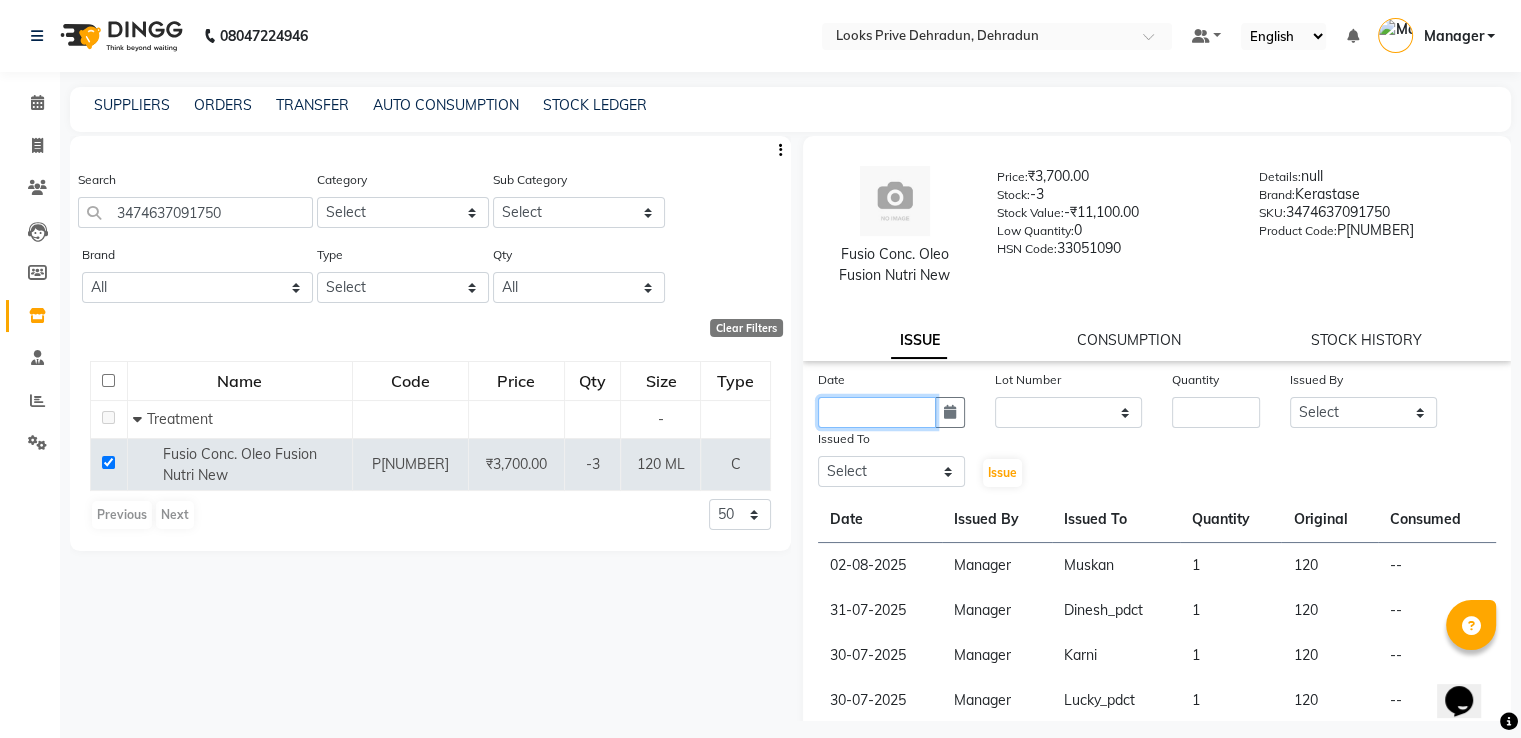 click 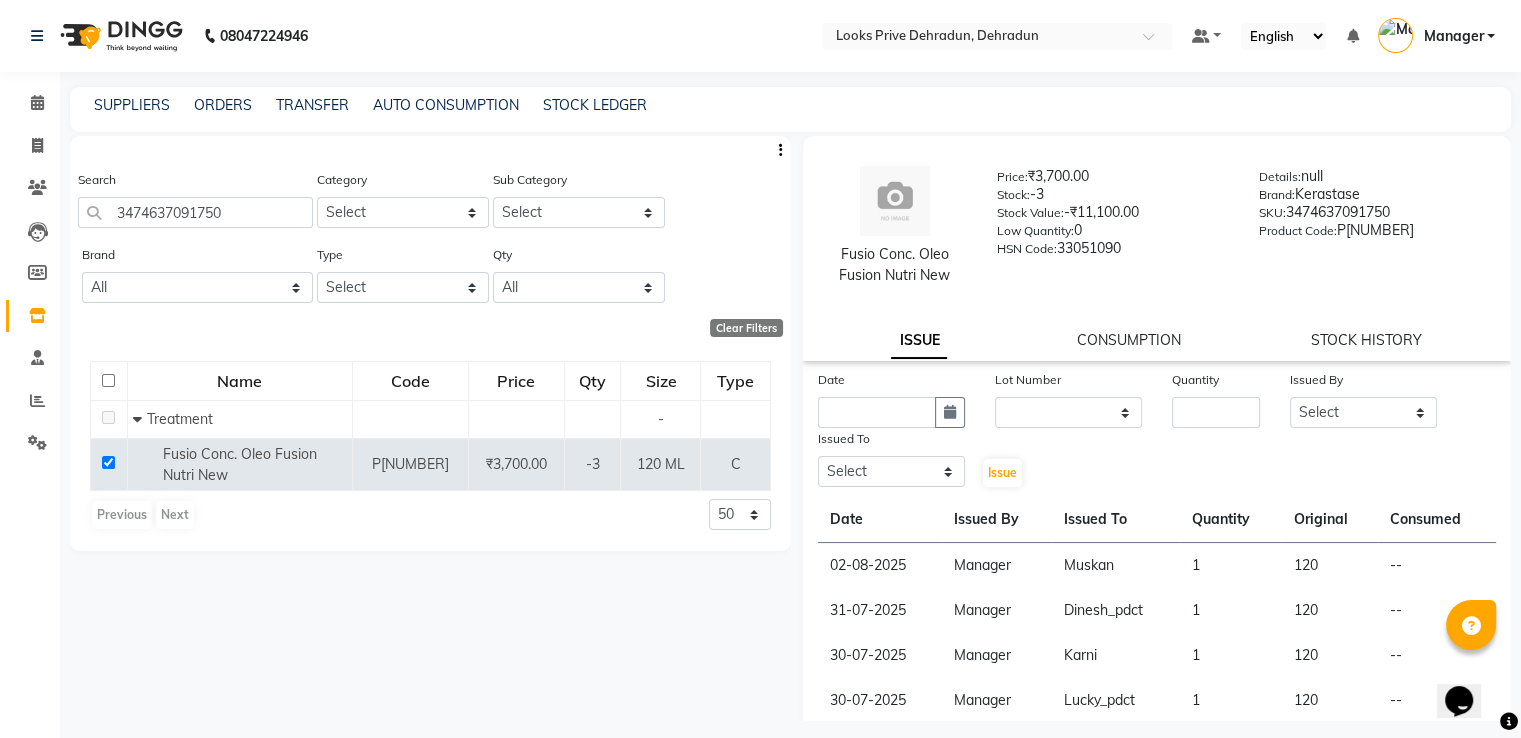 select on "8" 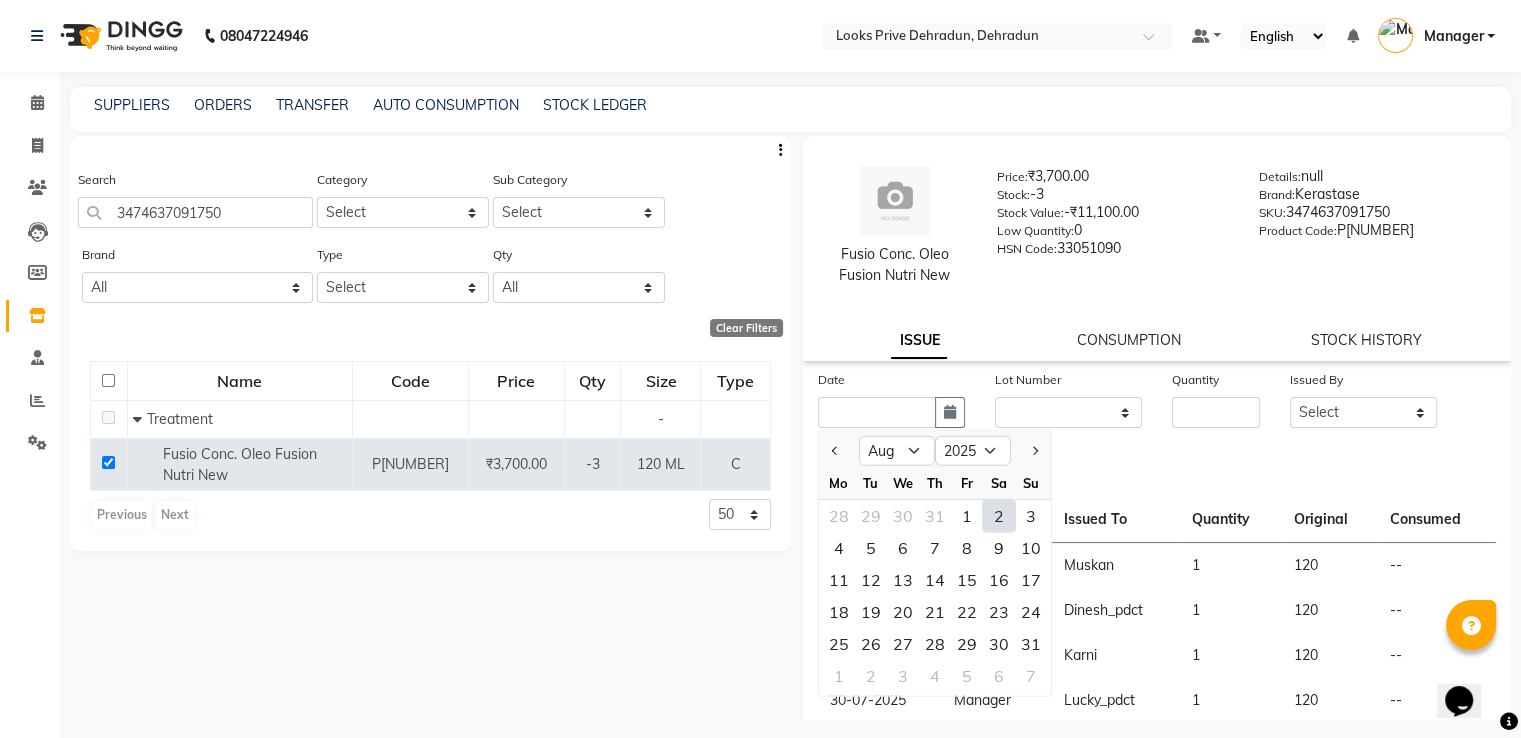 click on "2" 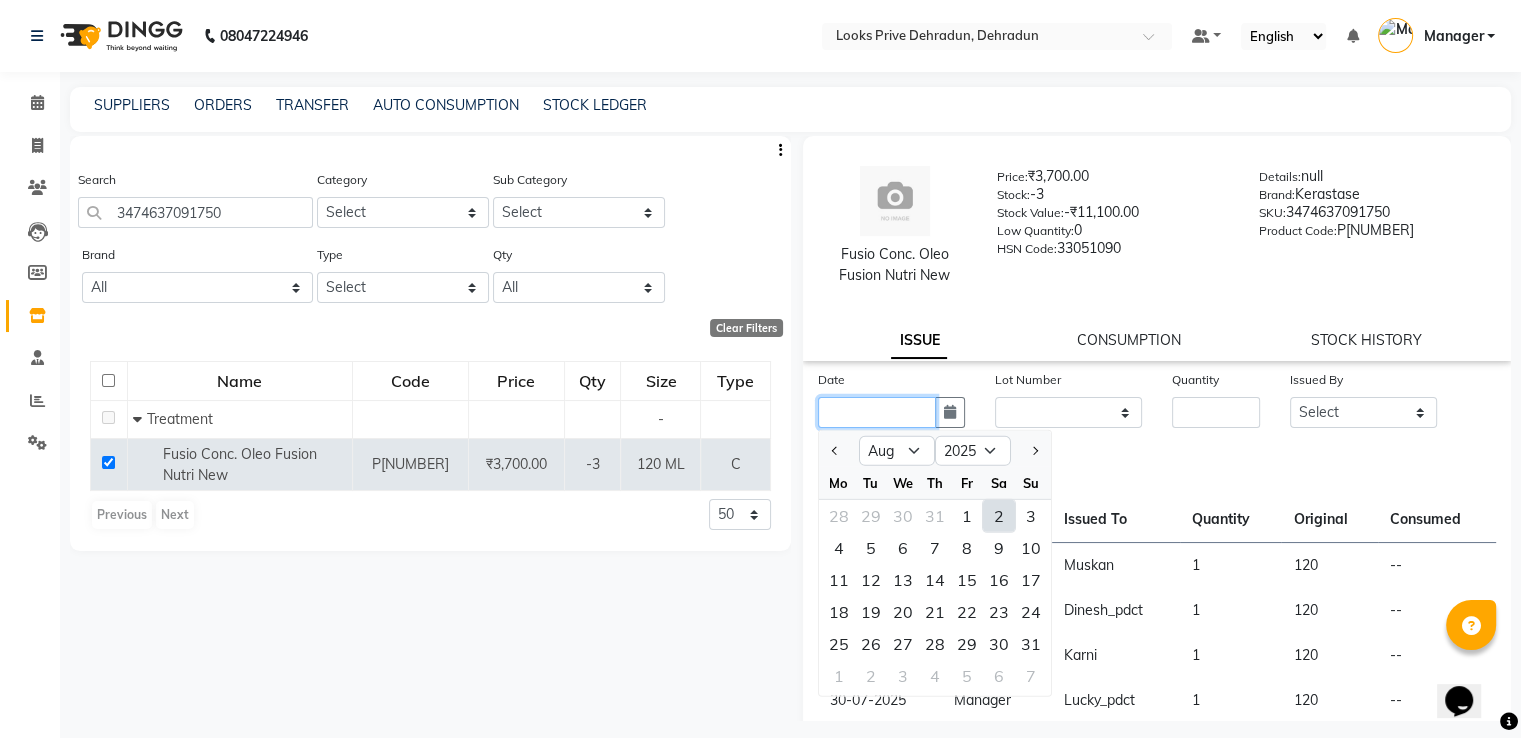 type on "02-08-2025" 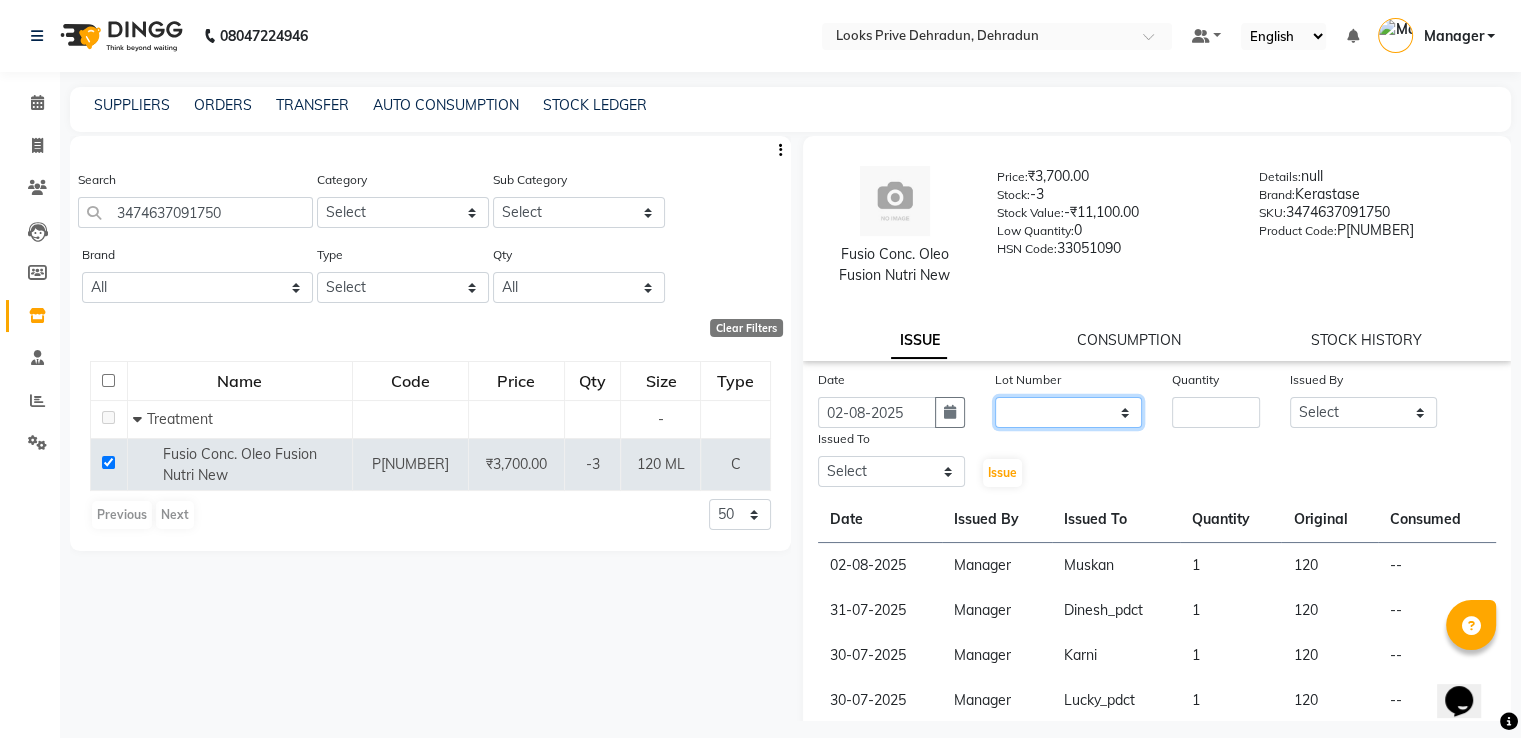 click on "None" 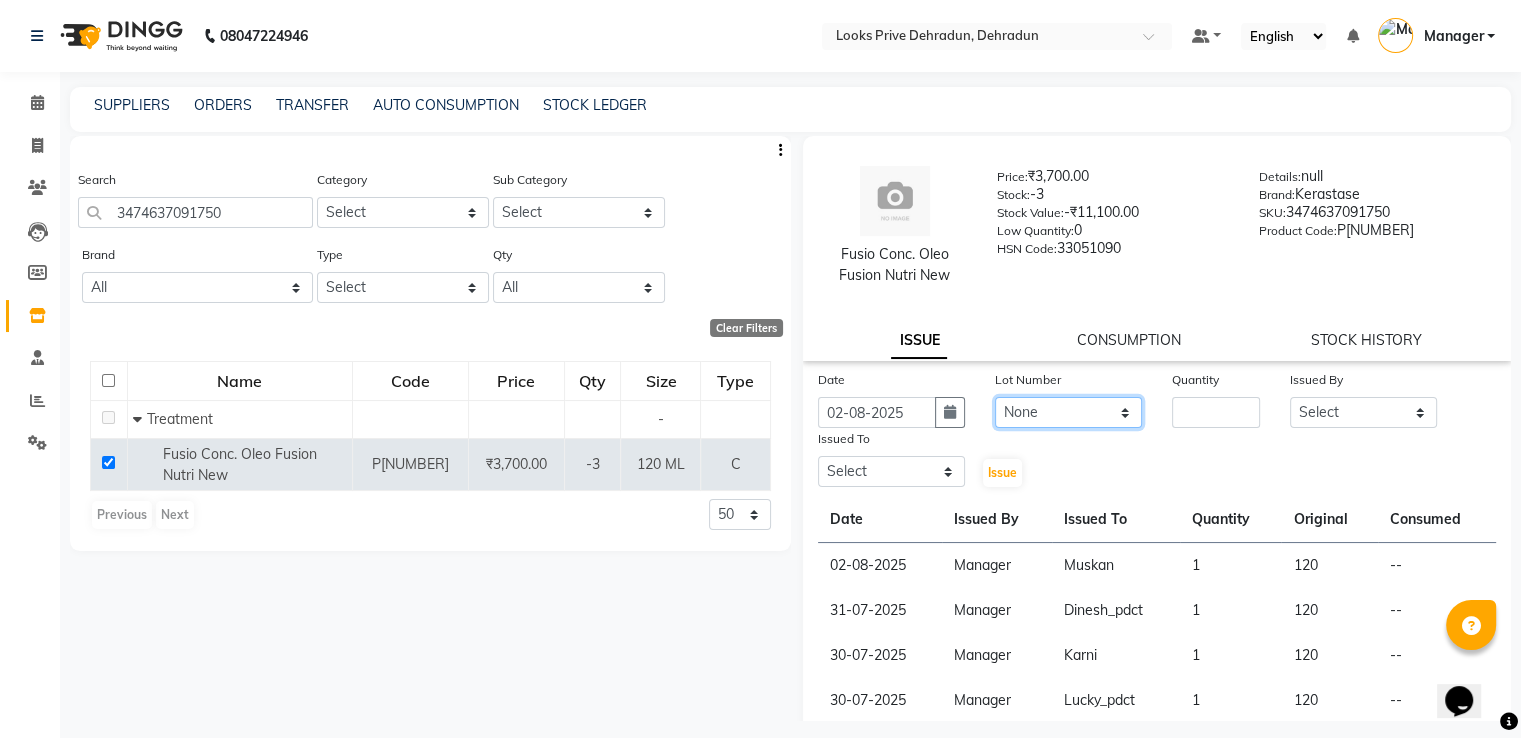 click on "None" 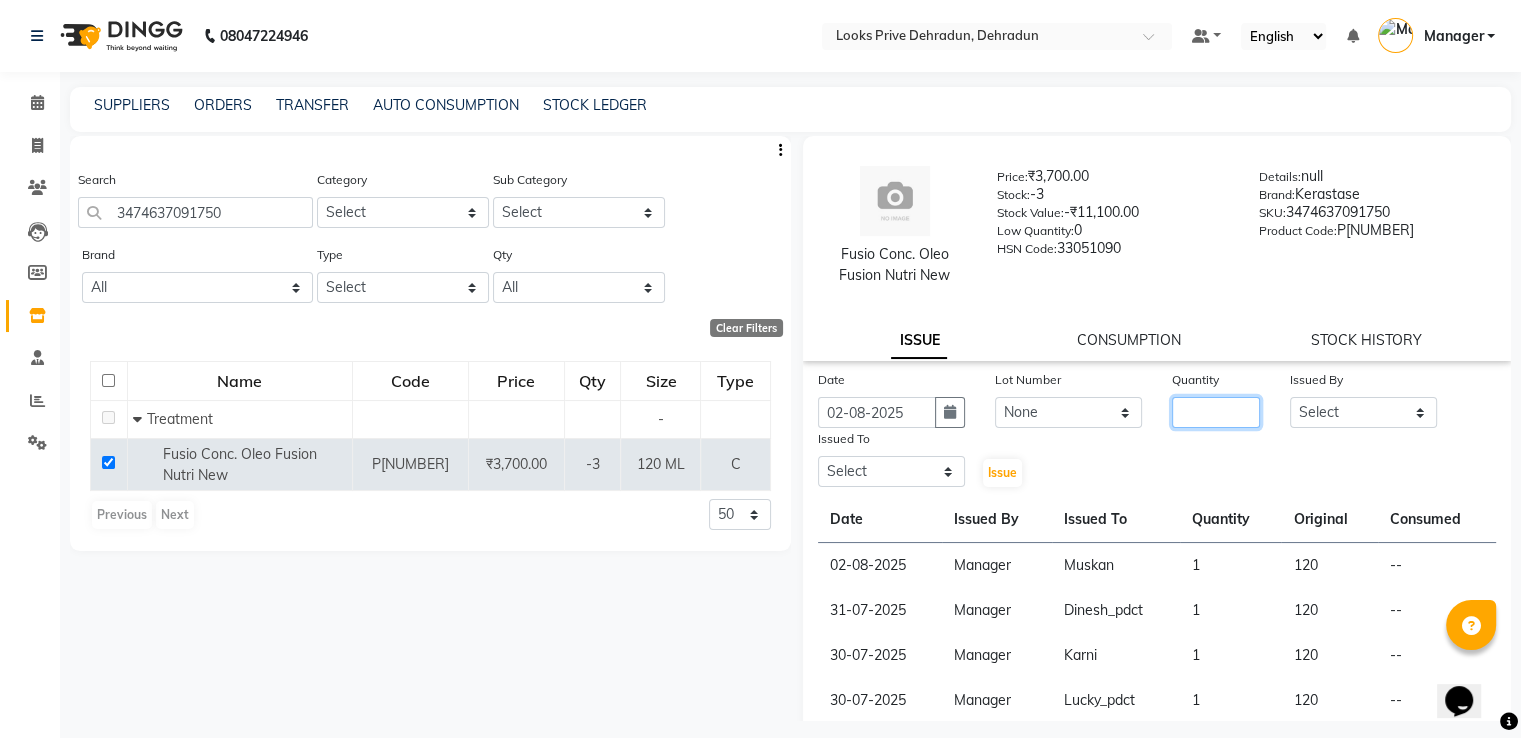click 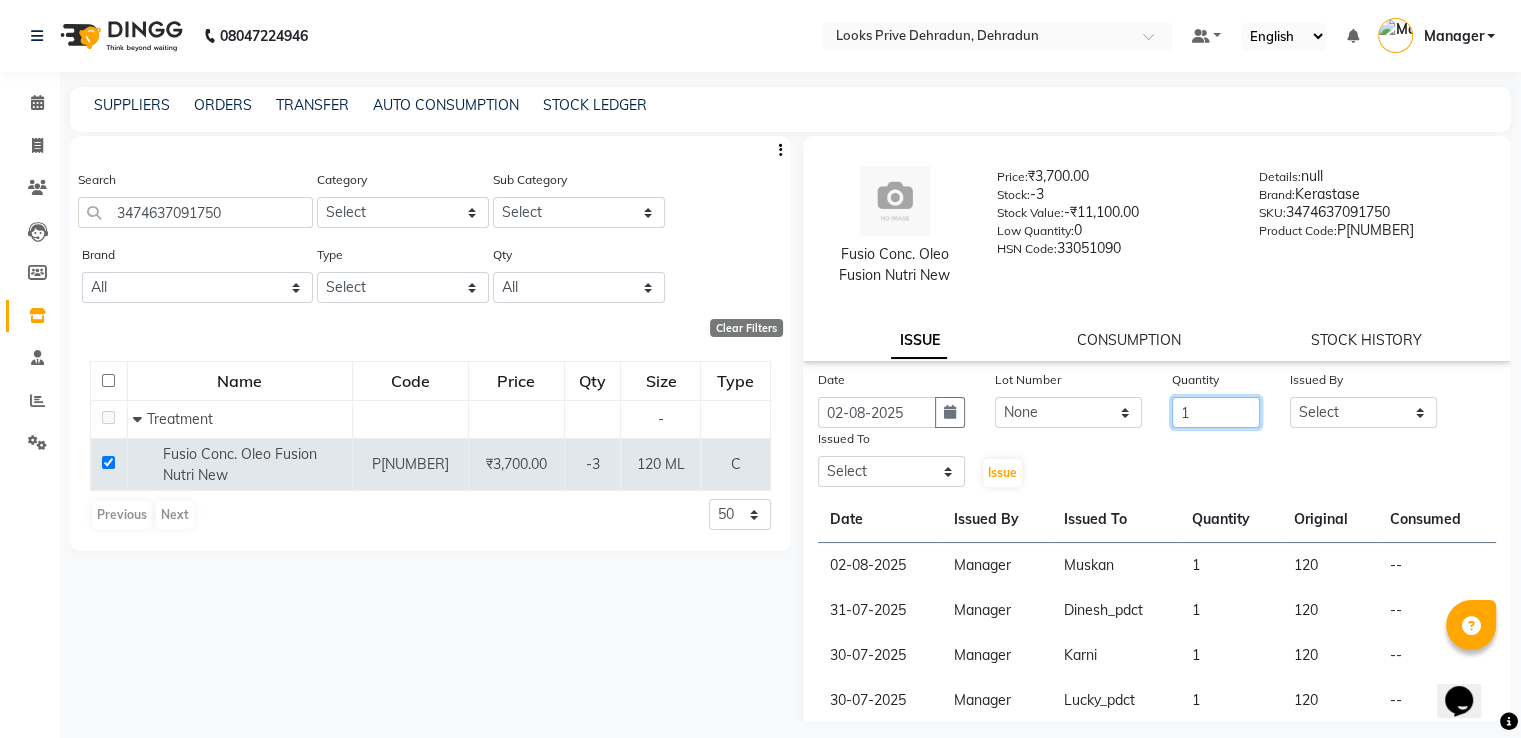 type on "1" 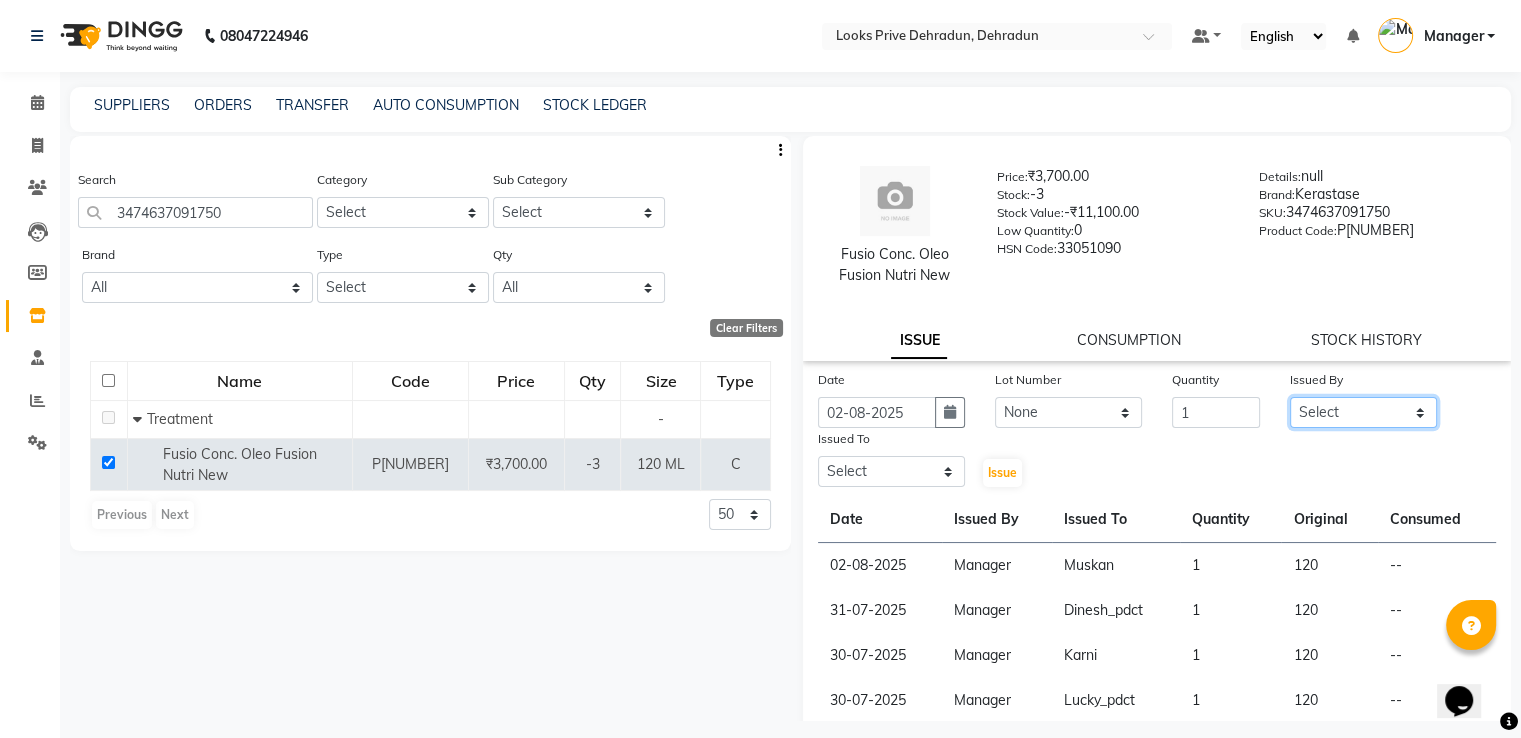 click on "Select A2R_Master Aamir Ajay_Pedicurist Ashima Ayesha Bilal Dinesh_pdct Kaleem Karni Lovely Lucky_pdct Manager Muskan Nasir Rajeev Ruby Salman Shahjad Shubham Suraj_pedi" 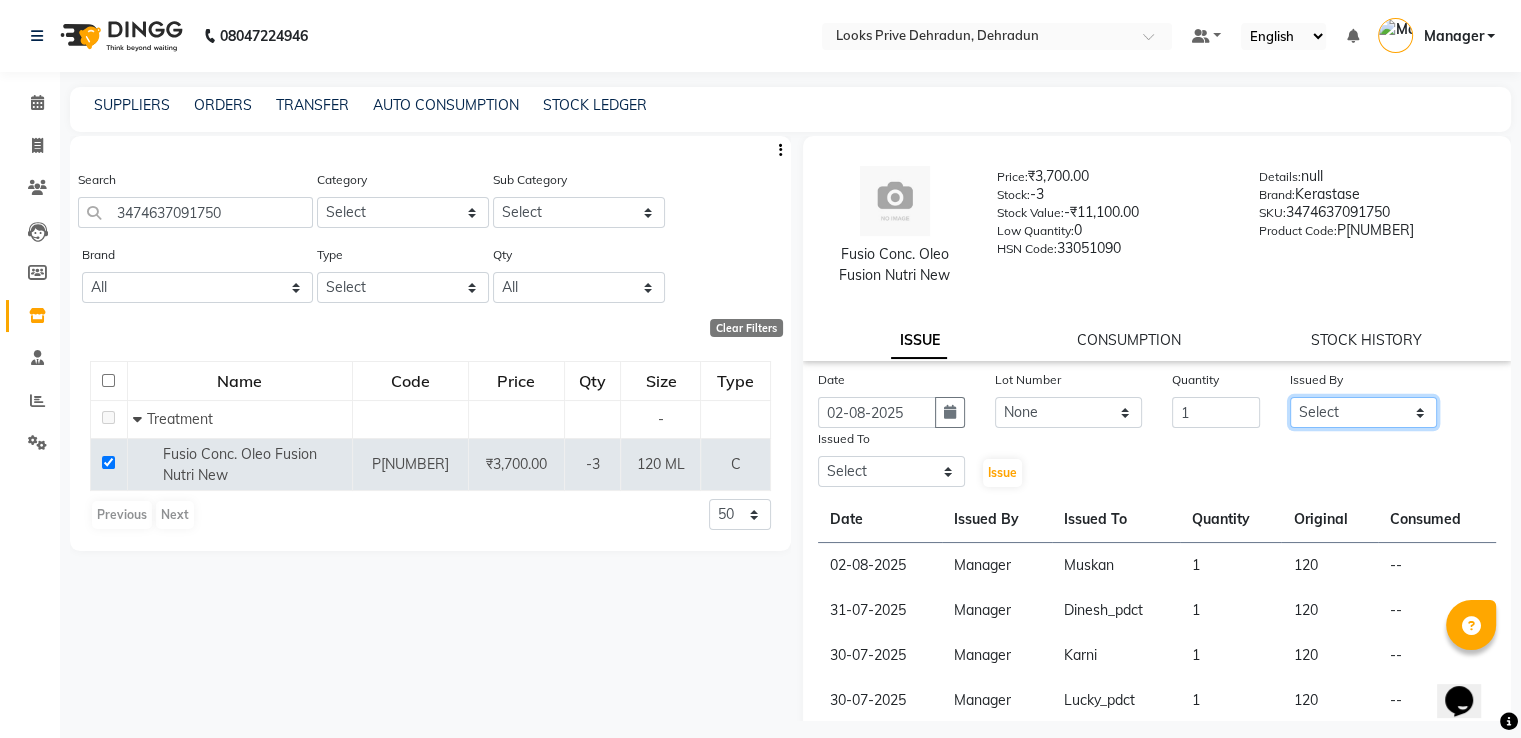 select on "45436" 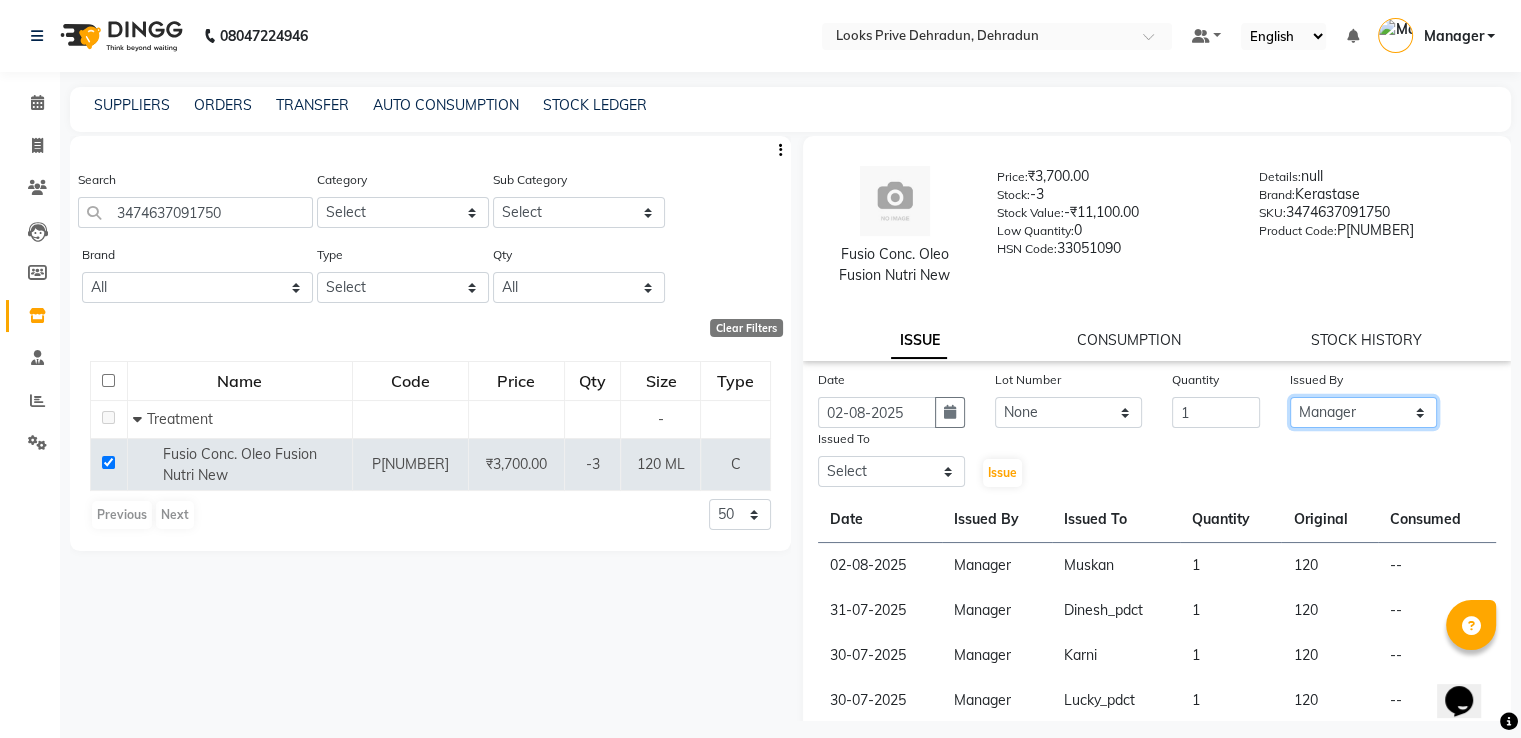 click on "Select A2R_Master Aamir Ajay_Pedicurist Ashima Ayesha Bilal Dinesh_pdct Kaleem Karni Lovely Lucky_pdct Manager Muskan Nasir Rajeev Ruby Salman Shahjad Shubham Suraj_pedi" 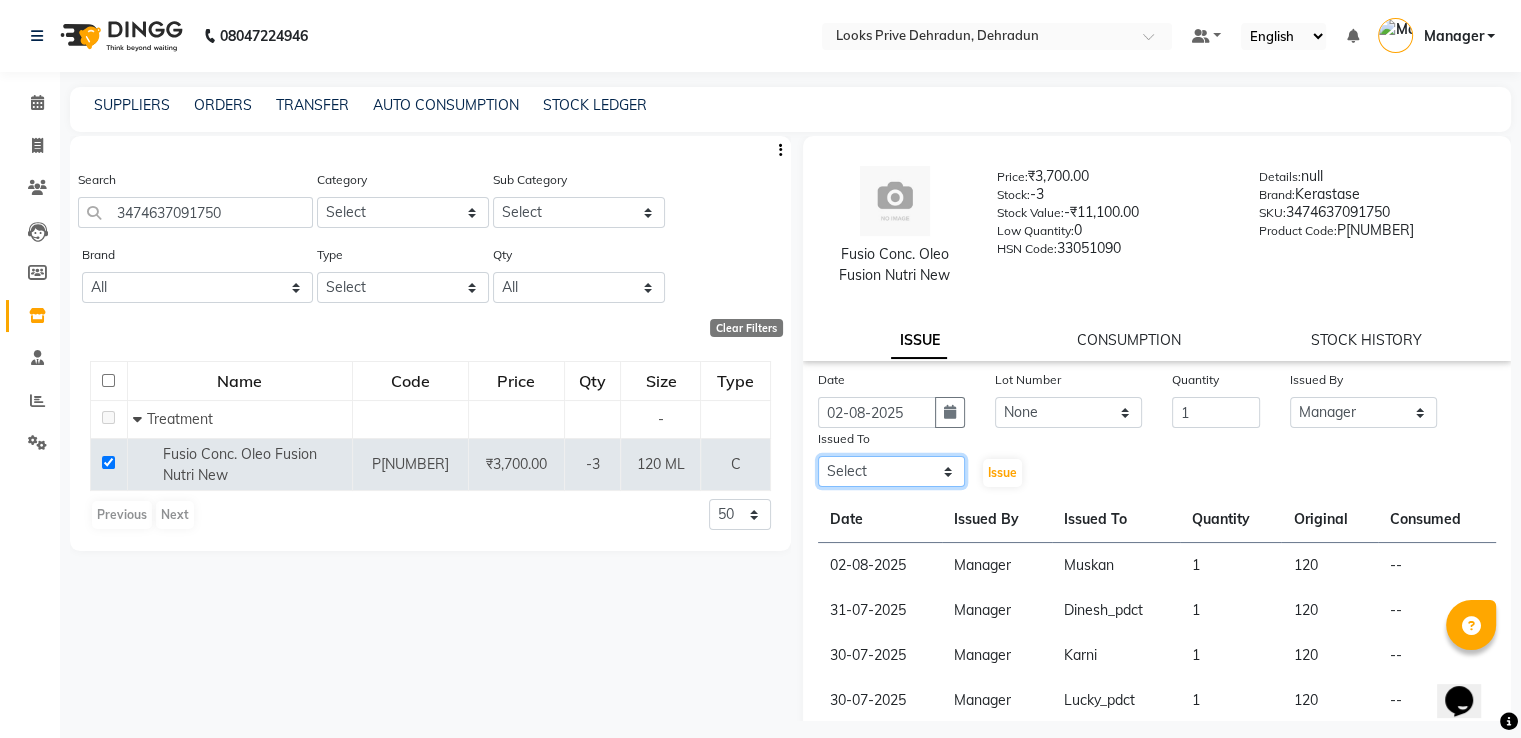 click on "Select A2R_Master Aamir Ajay_Pedicurist Ashima Ayesha Bilal Dinesh_pdct Kaleem Karni Lovely Lucky_pdct Manager Muskan Nasir Rajeev Ruby Salman Shahjad Shubham Suraj_pedi" 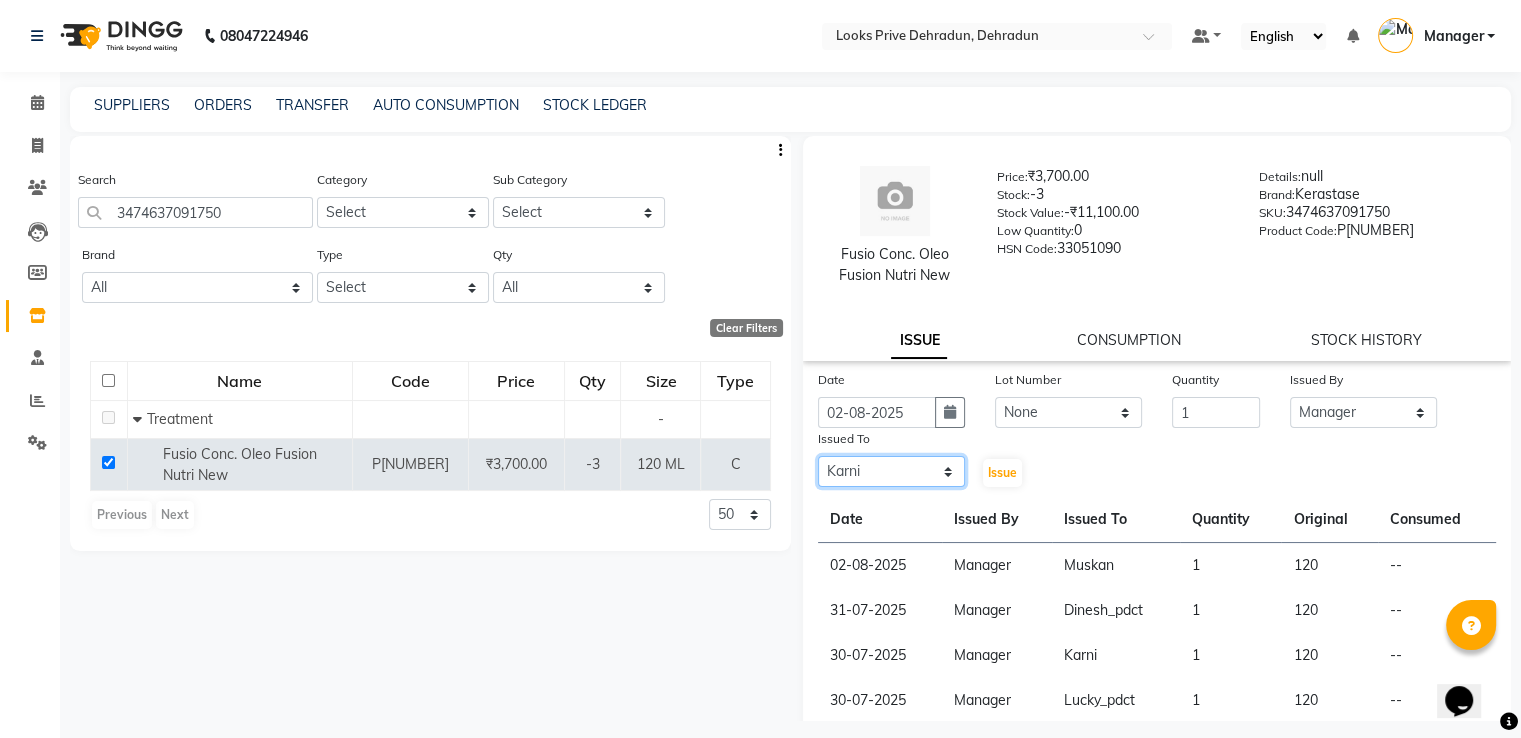 click on "Select A2R_Master Aamir Ajay_Pedicurist Ashima Ayesha Bilal Dinesh_pdct Kaleem Karni Lovely Lucky_pdct Manager Muskan Nasir Rajeev Ruby Salman Shahjad Shubham Suraj_pedi" 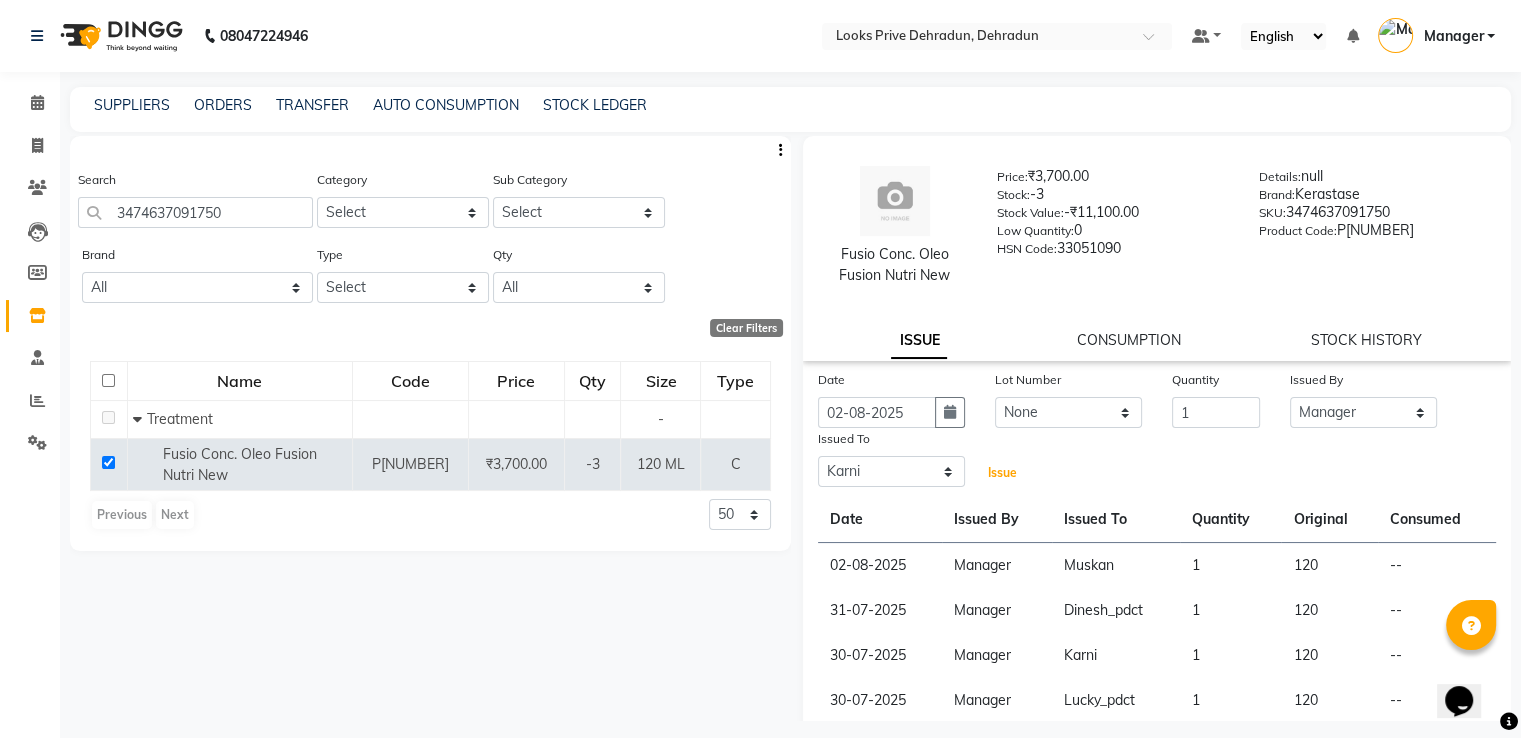 drag, startPoint x: 988, startPoint y: 468, endPoint x: 975, endPoint y: 469, distance: 13.038404 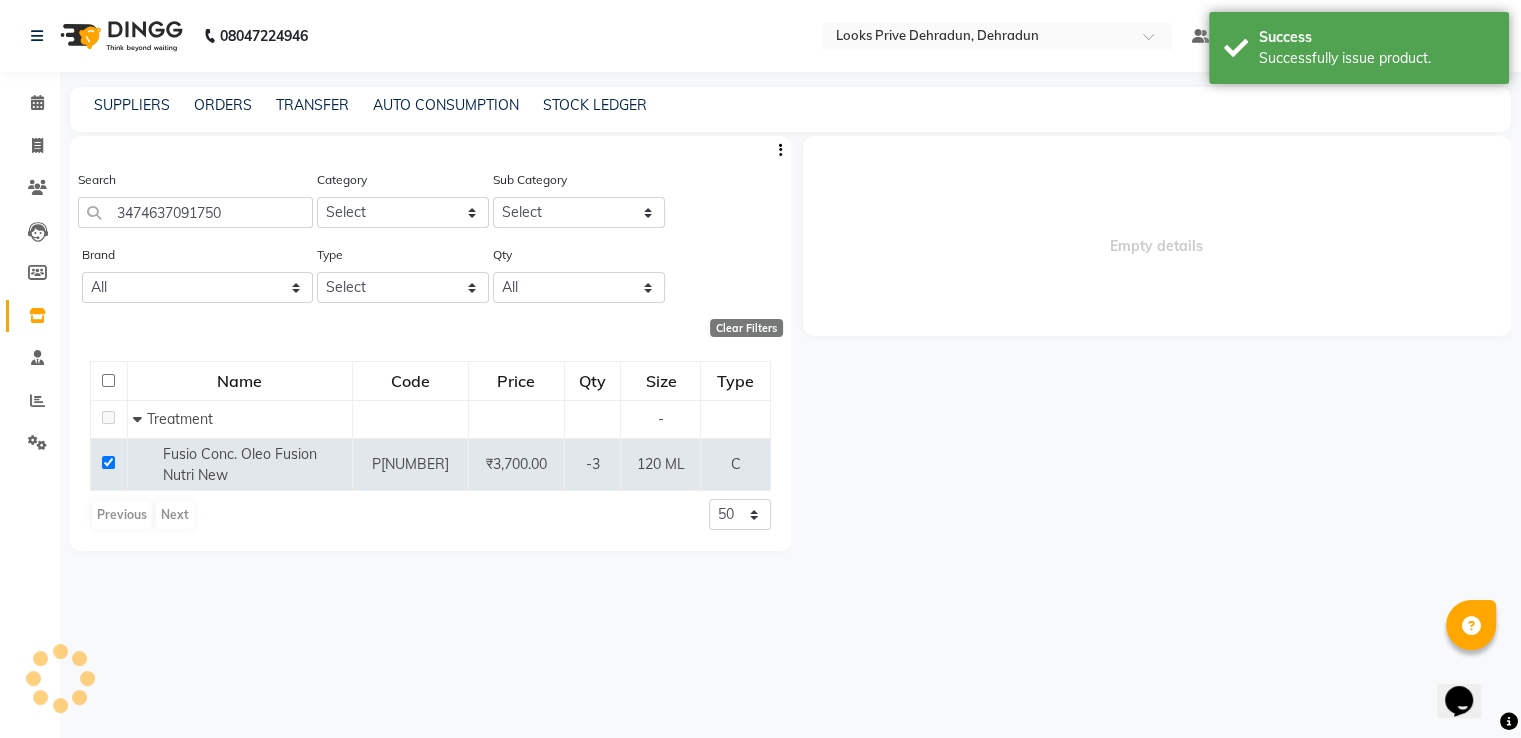 select 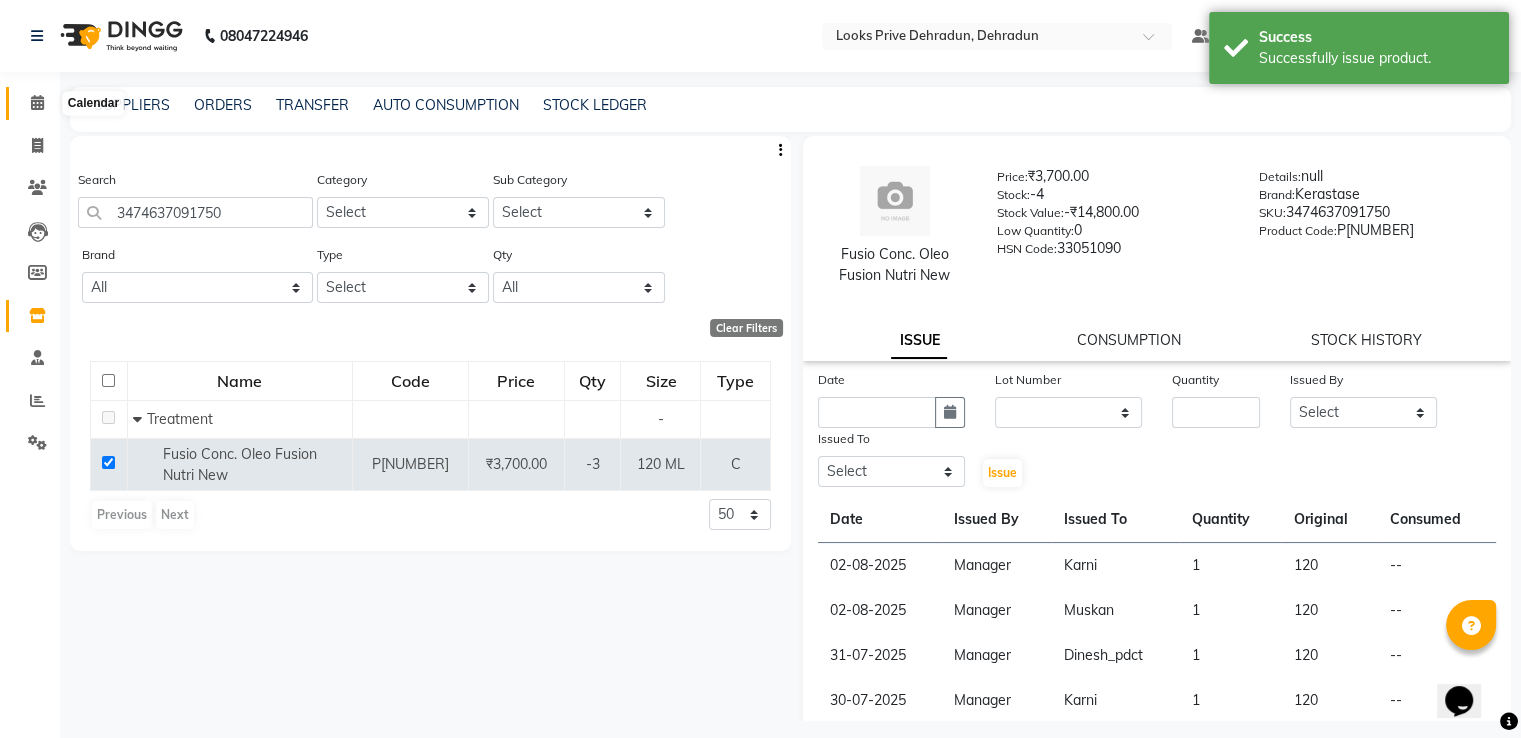click 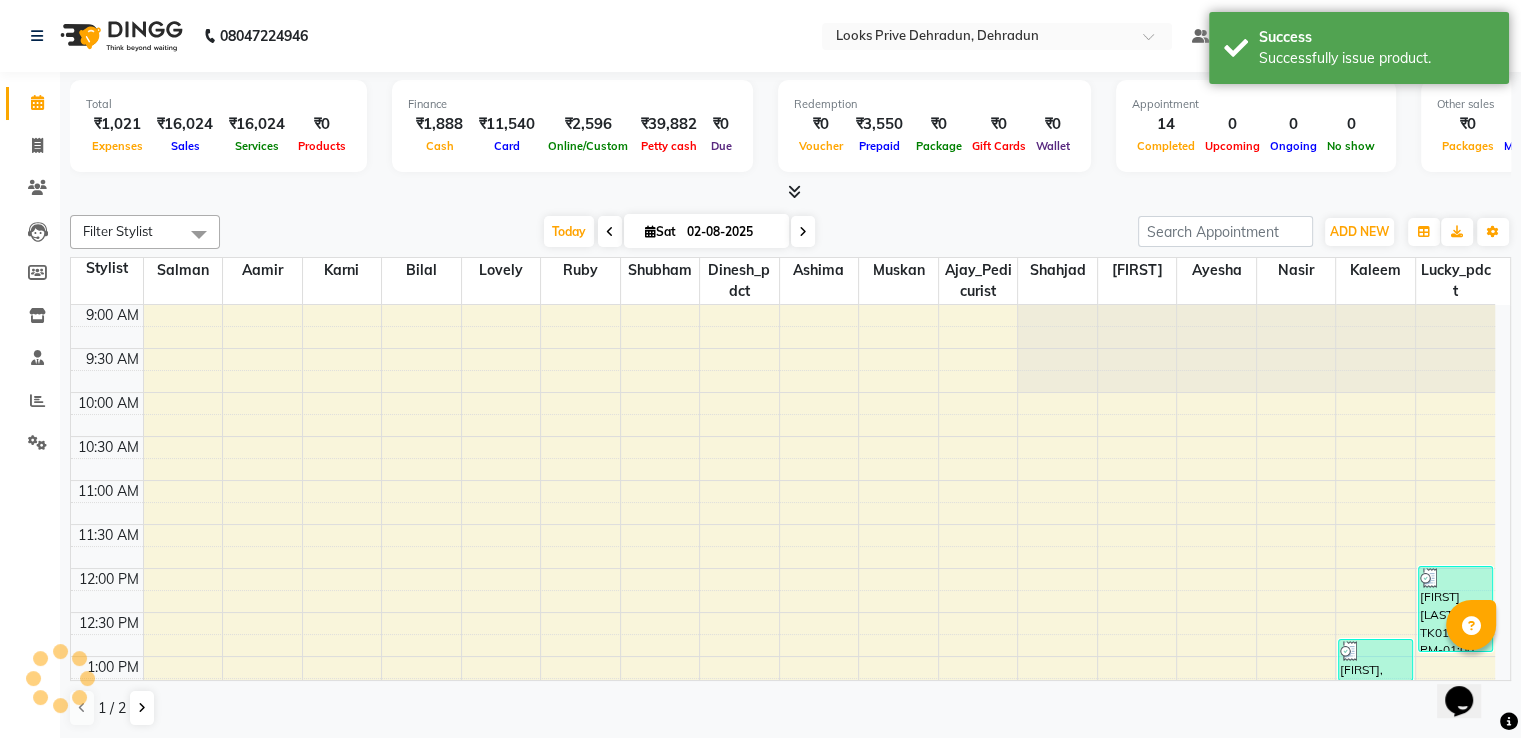 scroll, scrollTop: 670, scrollLeft: 0, axis: vertical 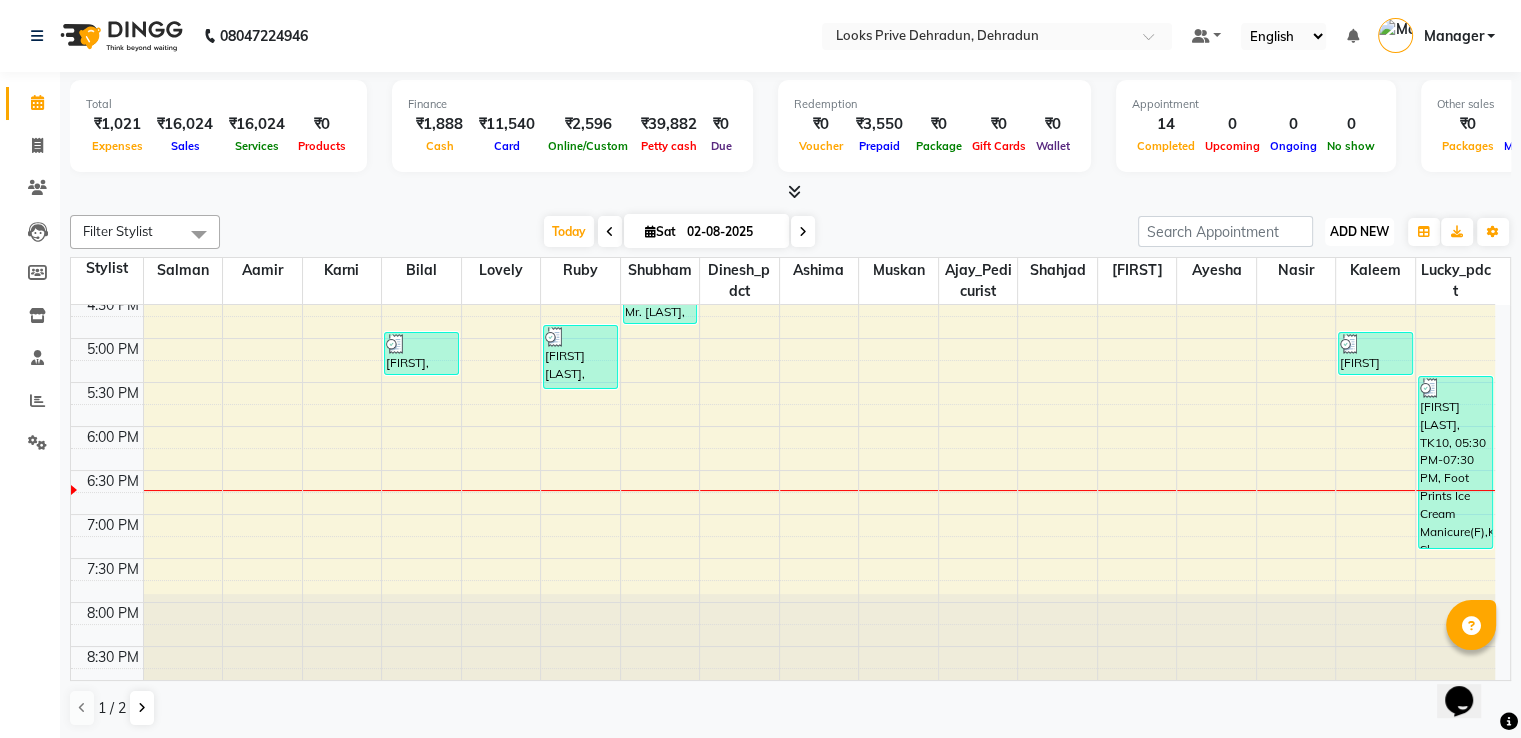 click on "ADD NEW" at bounding box center (1359, 231) 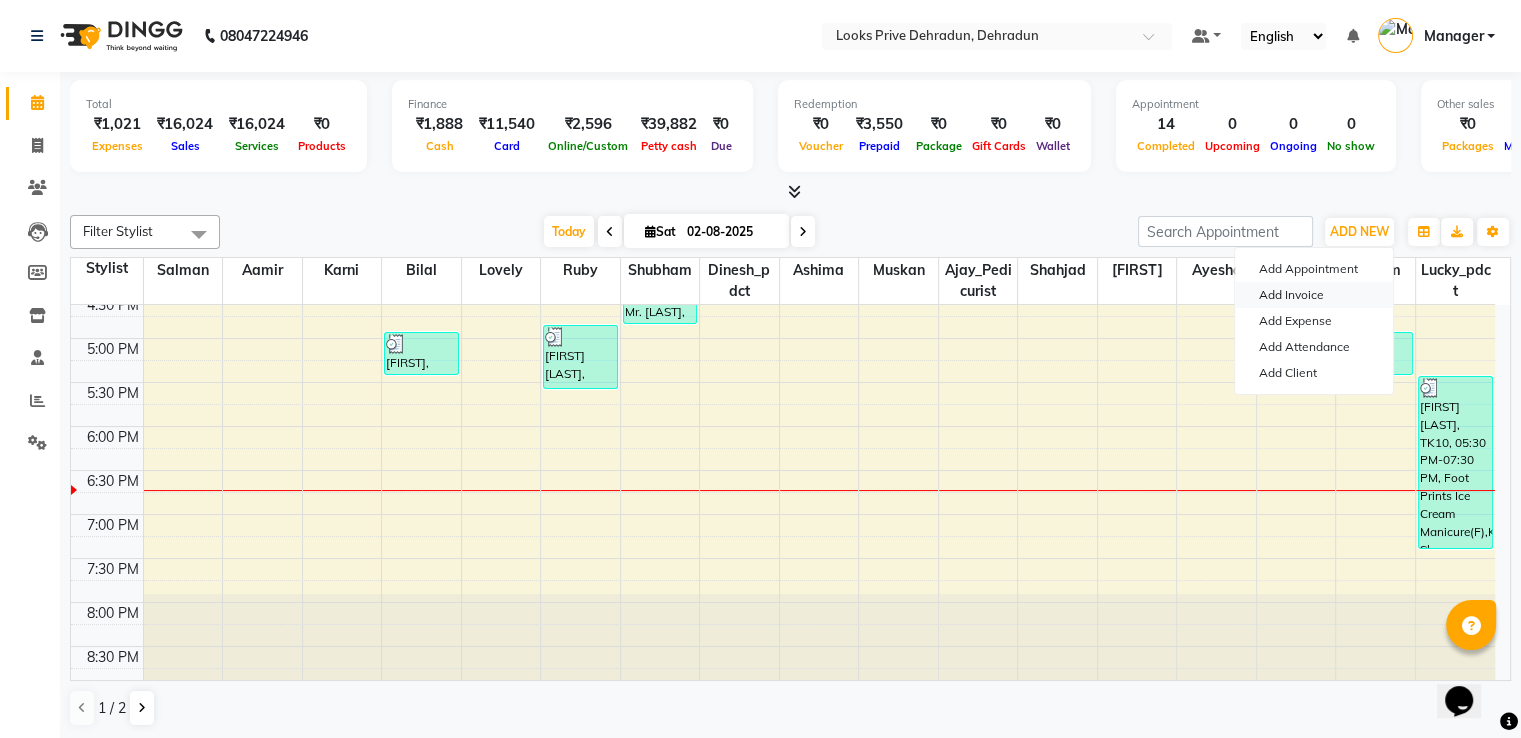 click on "Add Invoice" at bounding box center (1314, 295) 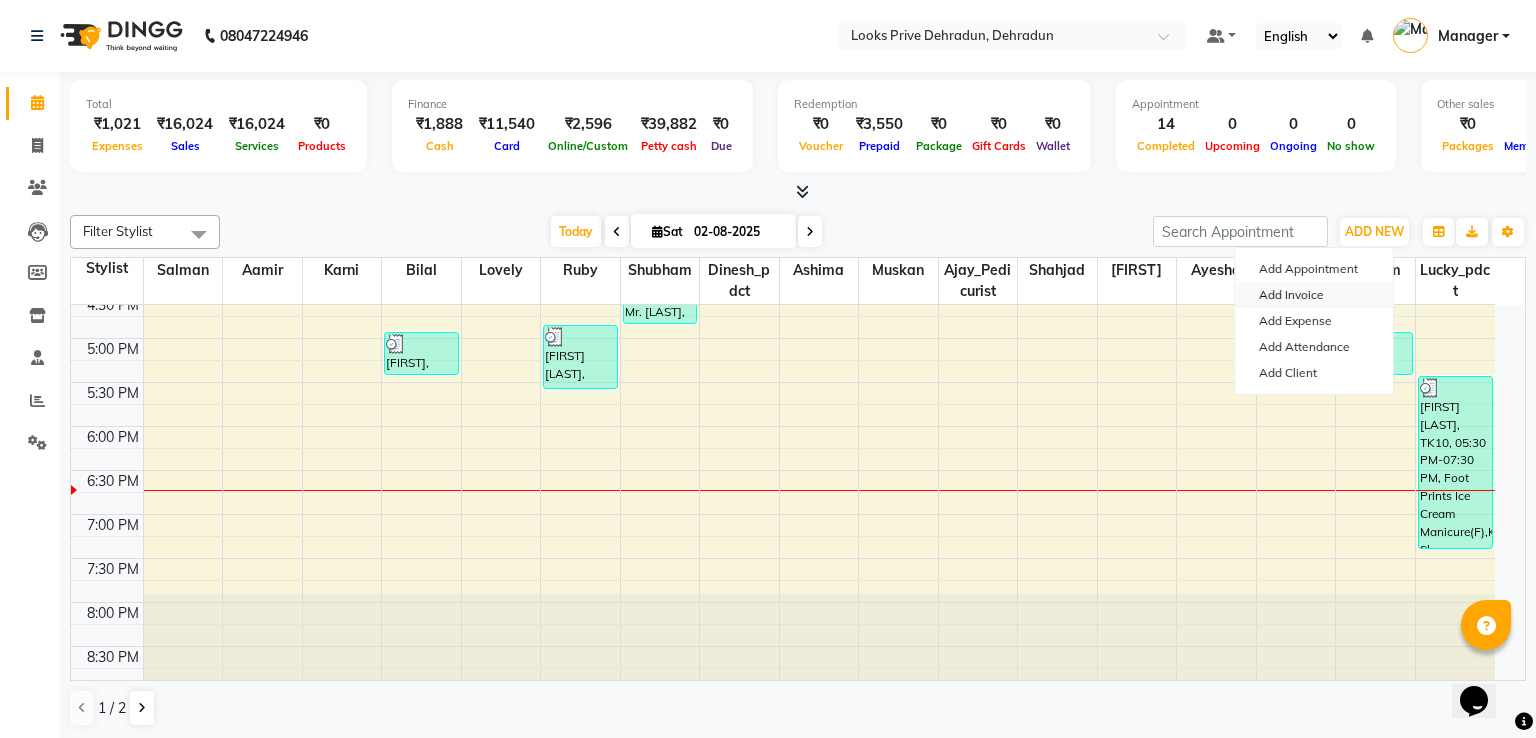 select on "6205" 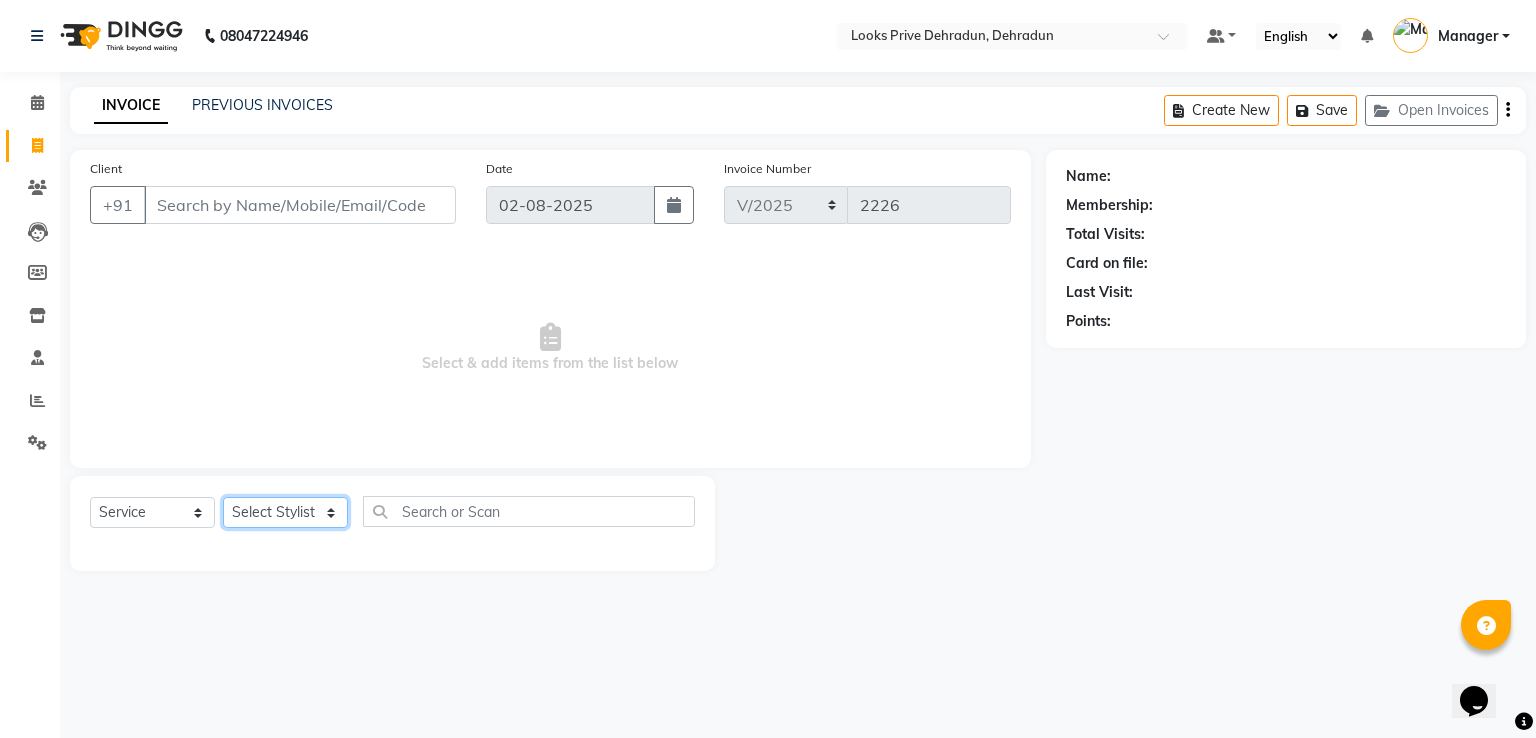 click on "Select Stylist A2R_Master Aamir Ajay_Pedicurist Ashima Ayesha Bilal Dinesh_pdct Kaleem Karni Lovely Lucky_pdct Manager Muskan Nasir Rajeev Ruby Salman Shahjad Shubham Suraj_pedi" 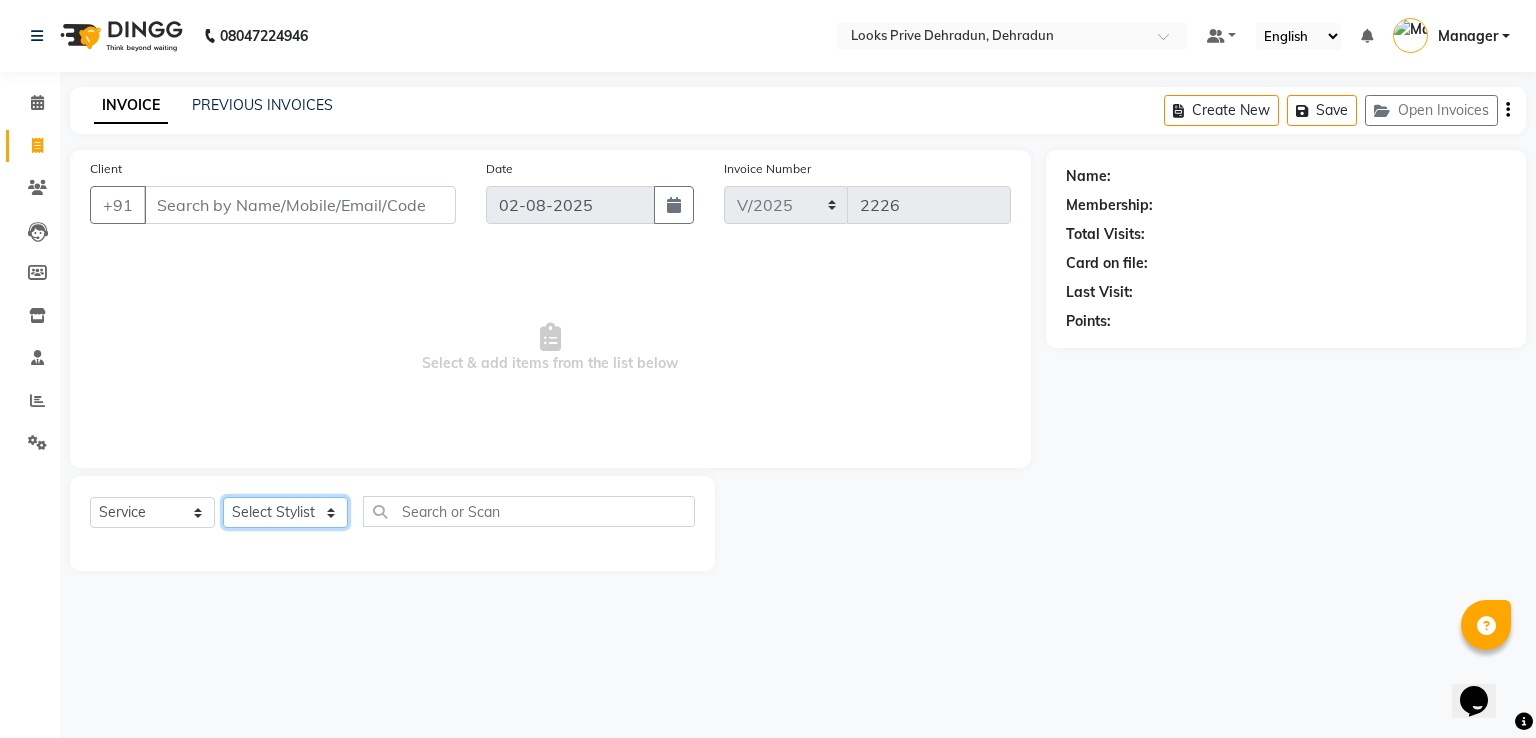 select on "86409" 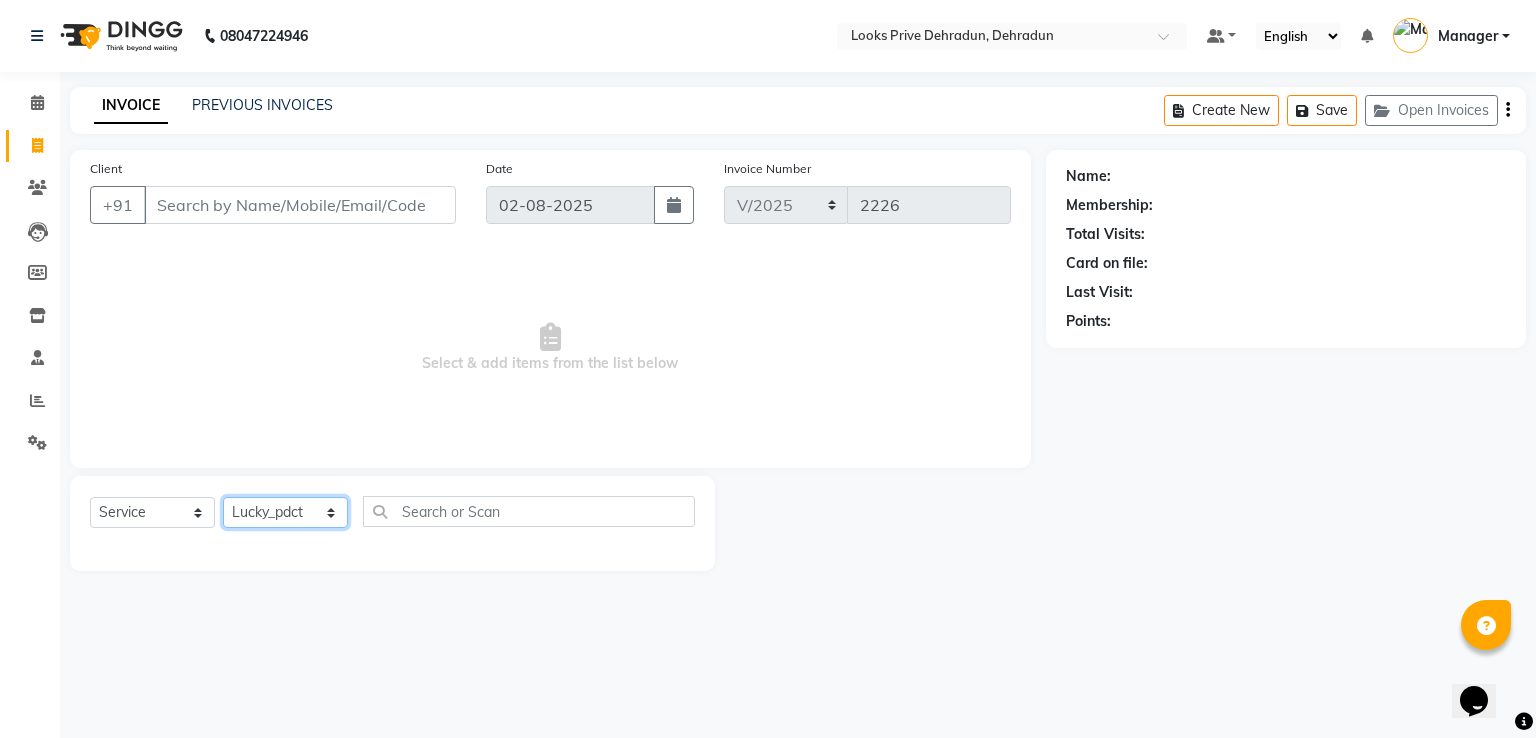 click on "Select Stylist A2R_Master Aamir Ajay_Pedicurist Ashima Ayesha Bilal Dinesh_pdct Kaleem Karni Lovely Lucky_pdct Manager Muskan Nasir Rajeev Ruby Salman Shahjad Shubham Suraj_pedi" 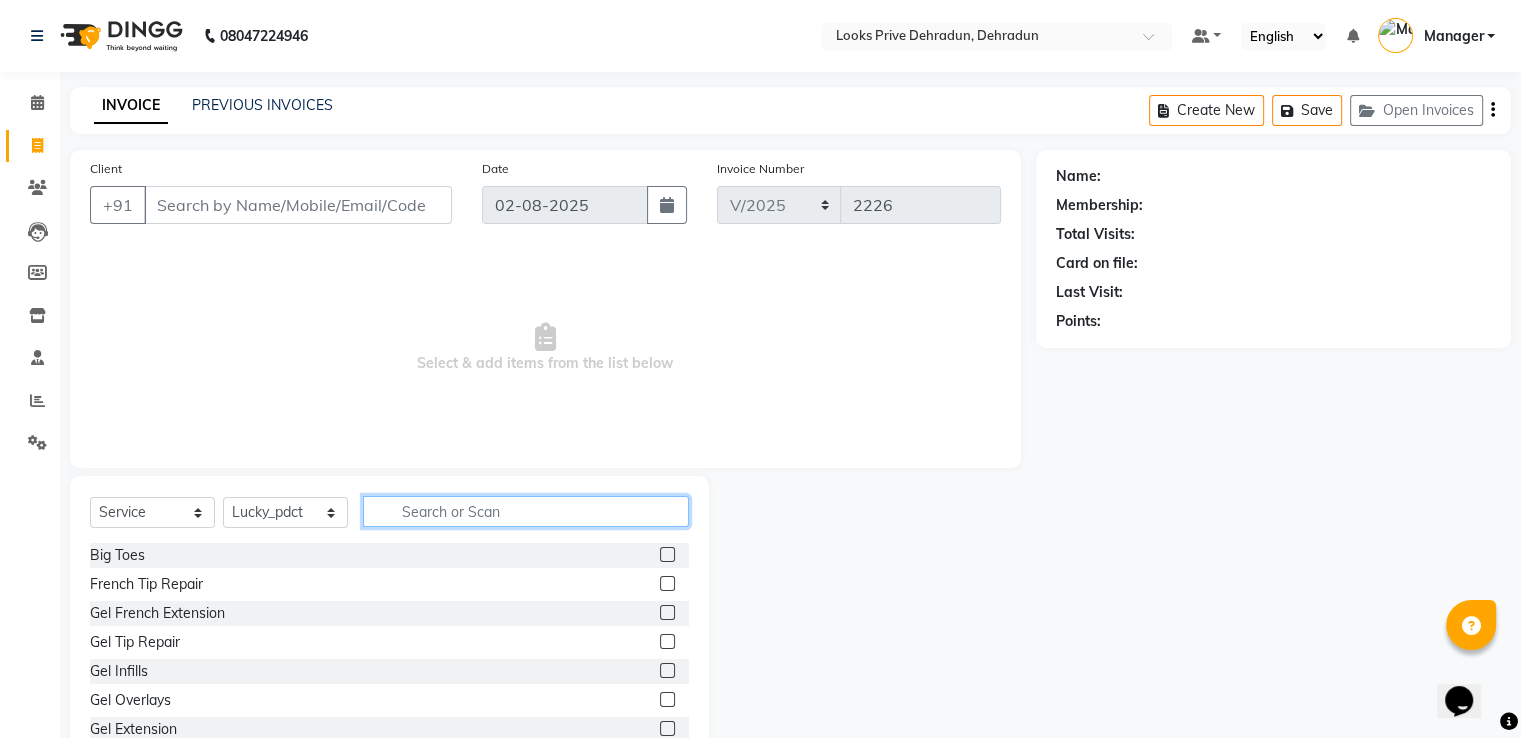 drag, startPoint x: 548, startPoint y: 510, endPoint x: 488, endPoint y: 505, distance: 60.207973 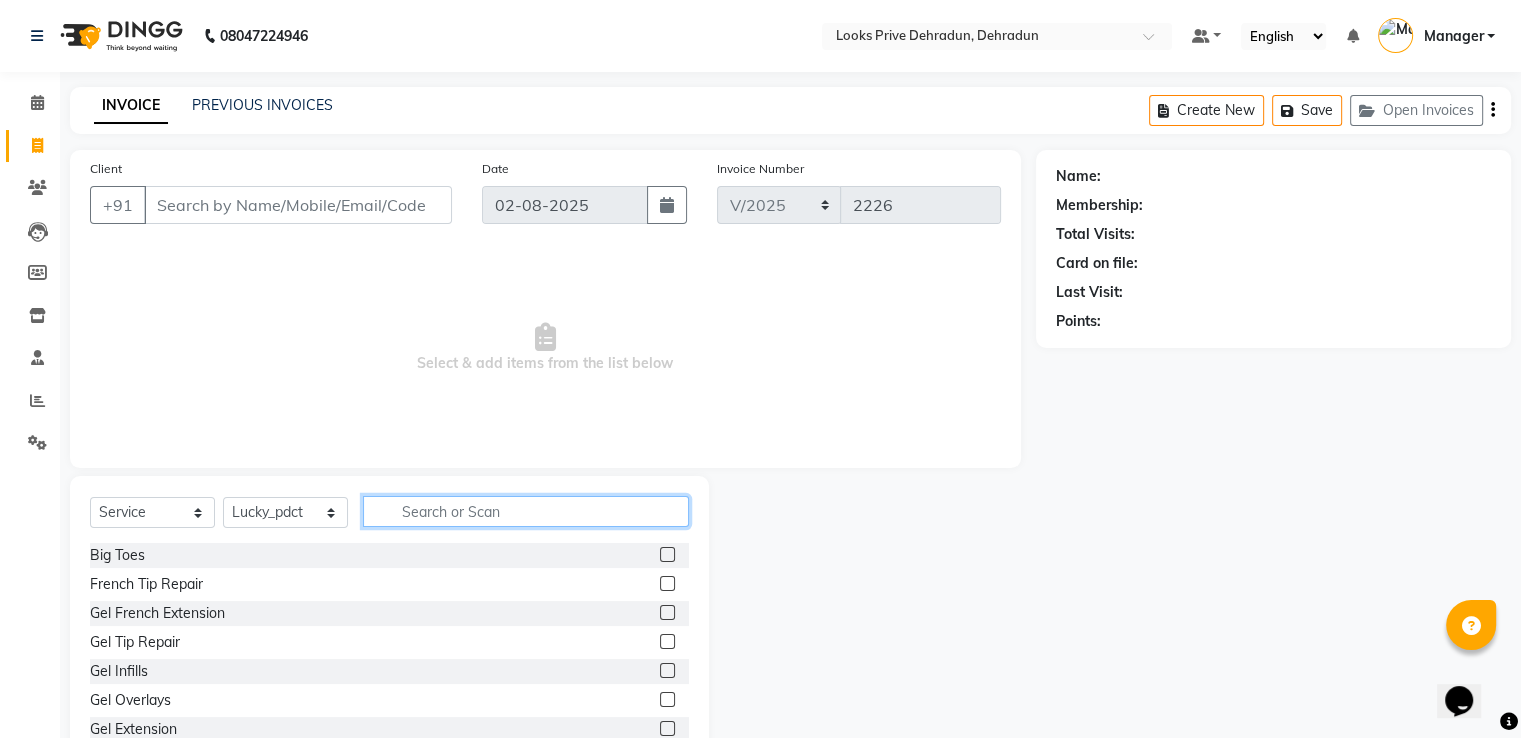 click 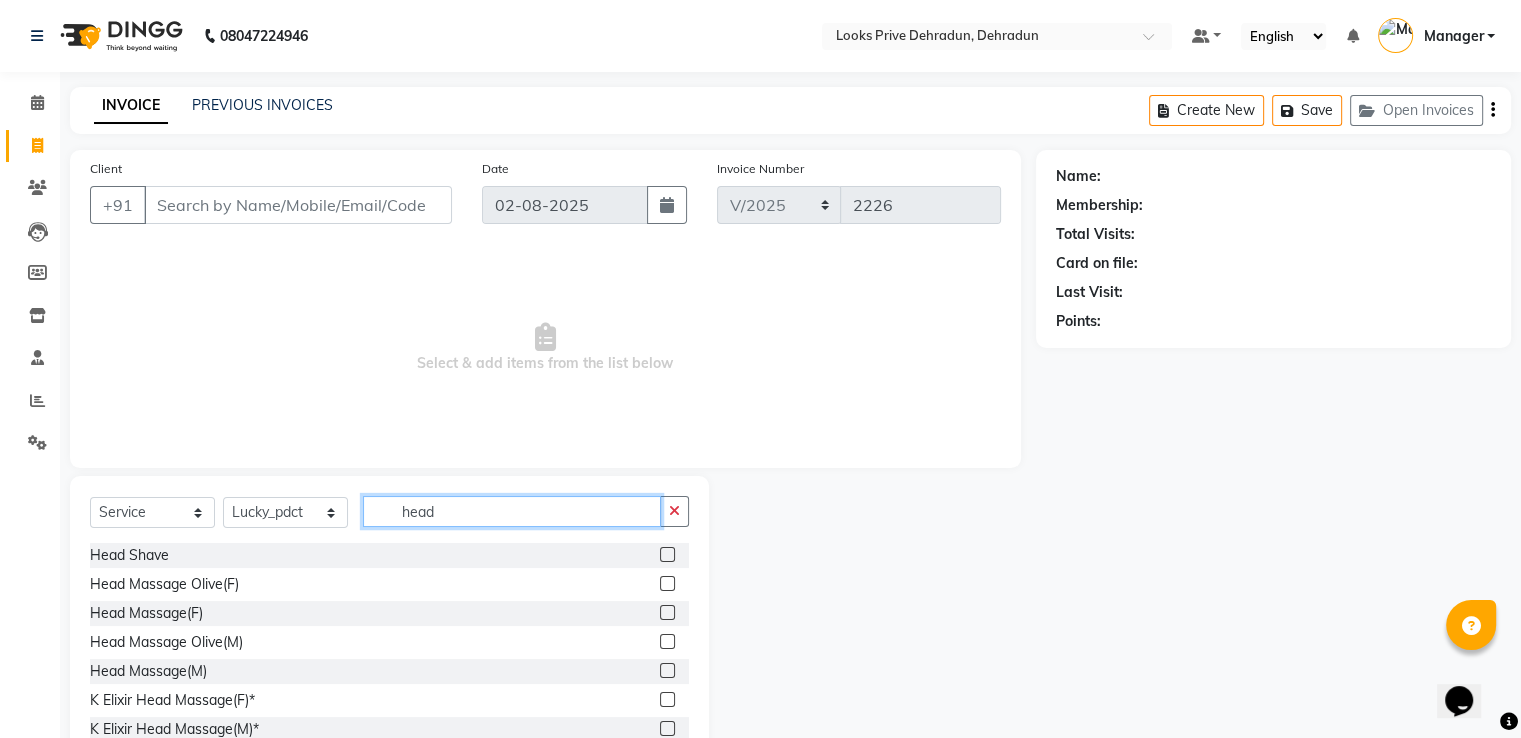 type on "head" 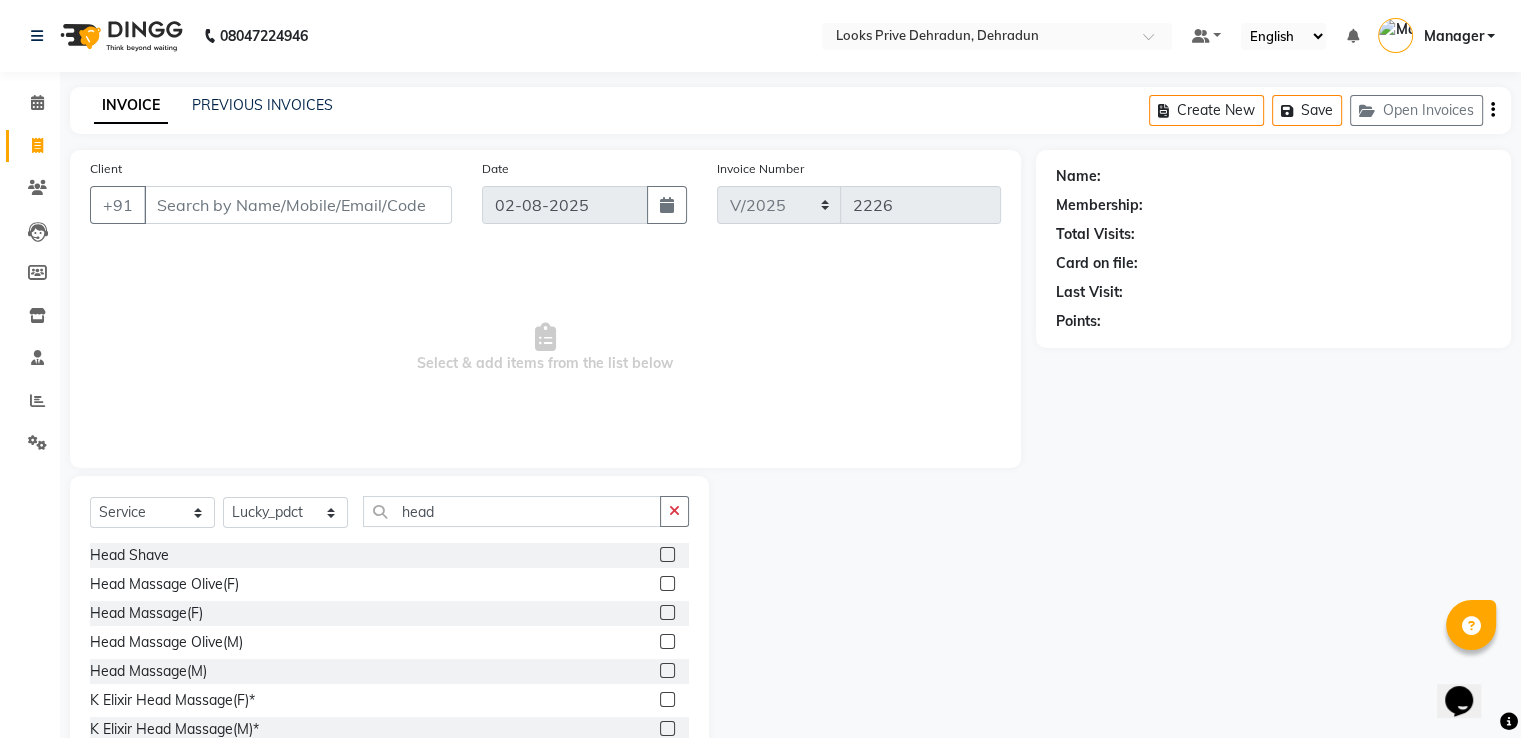 click 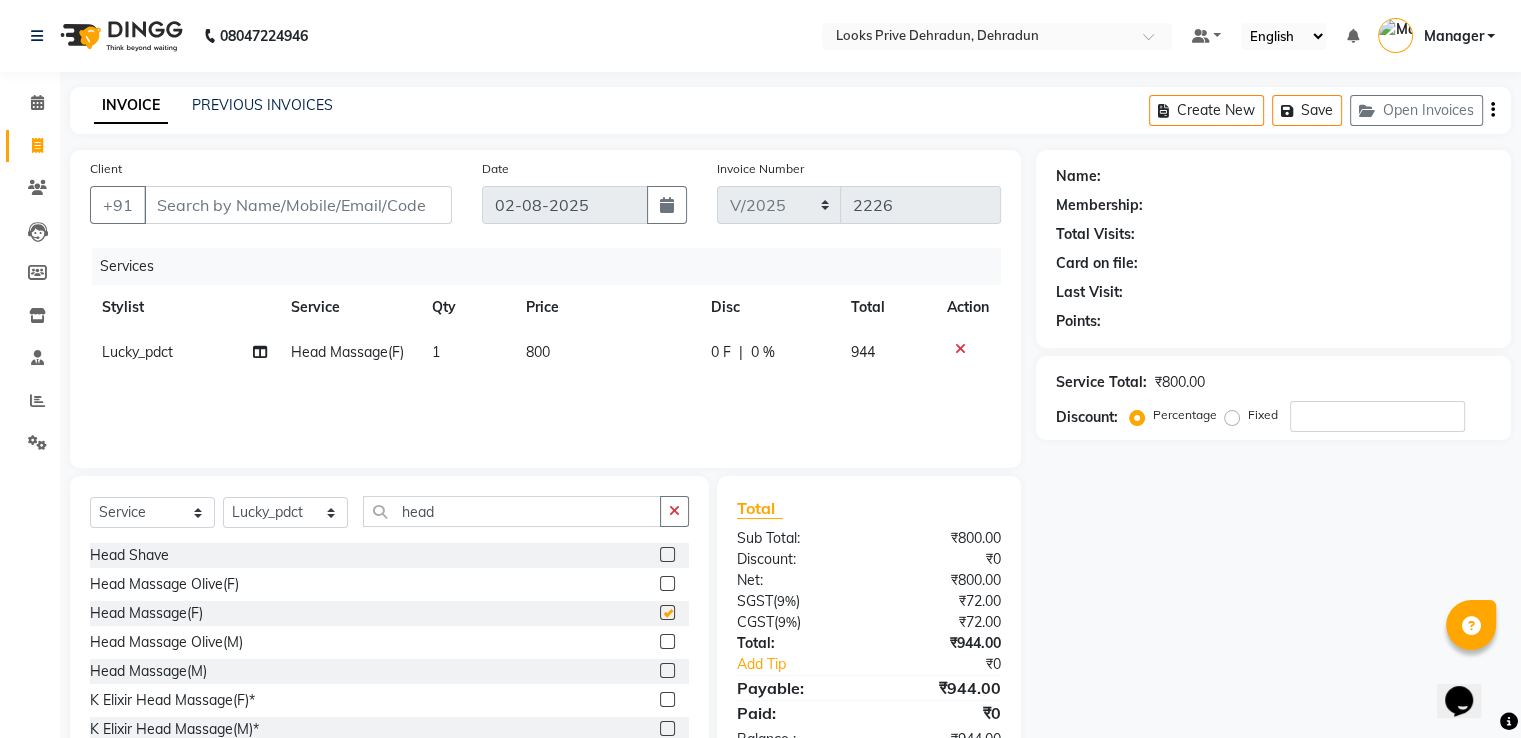 checkbox on "false" 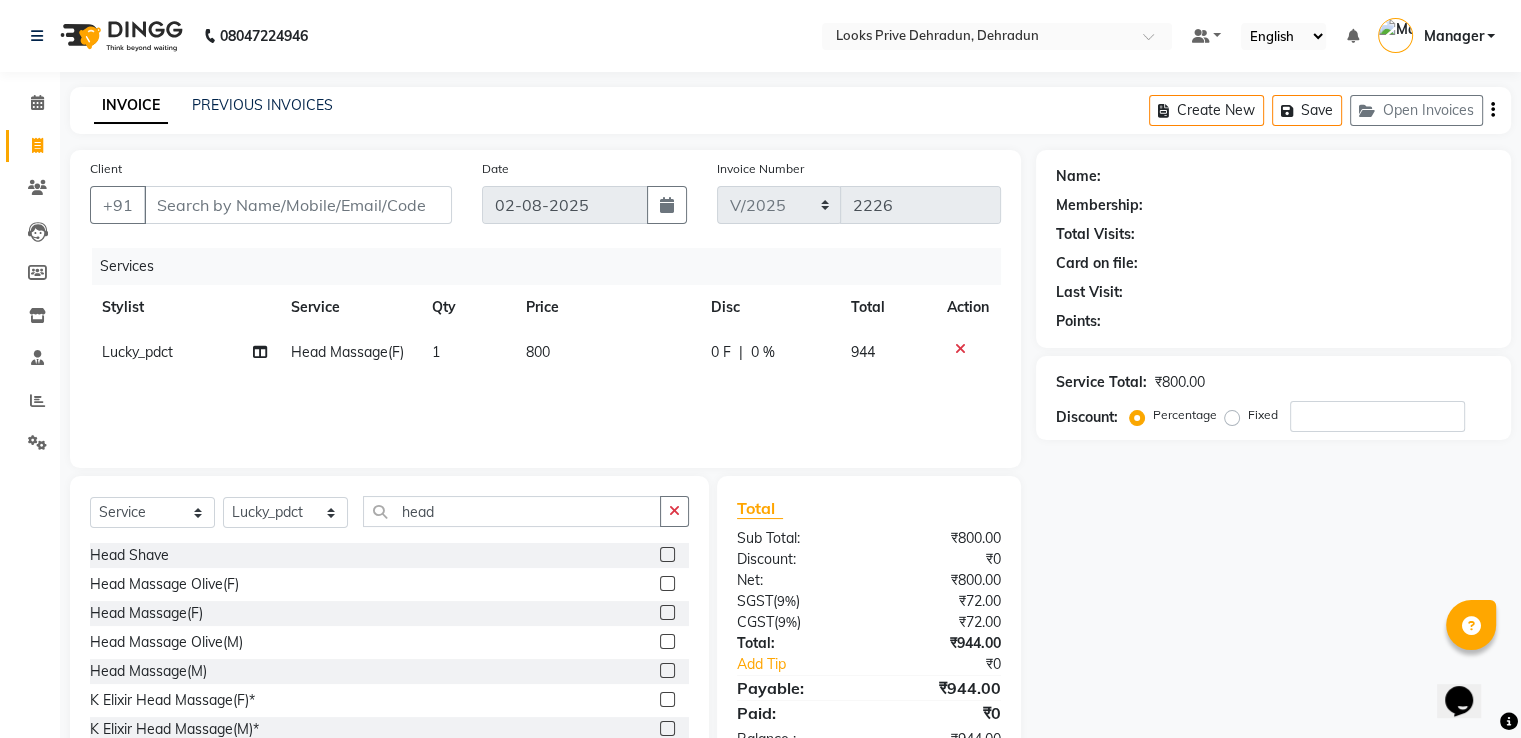 click on "800" 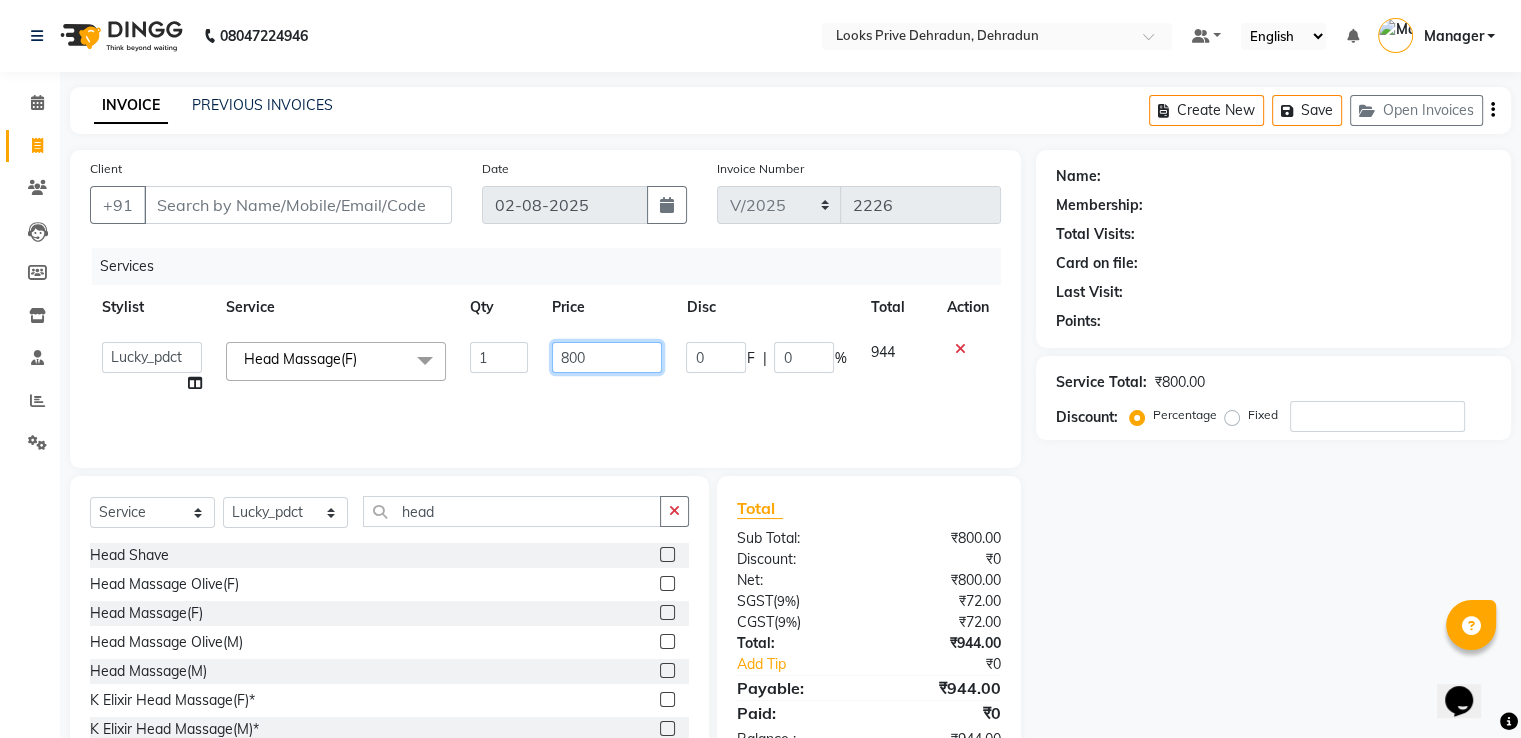 click on "800" 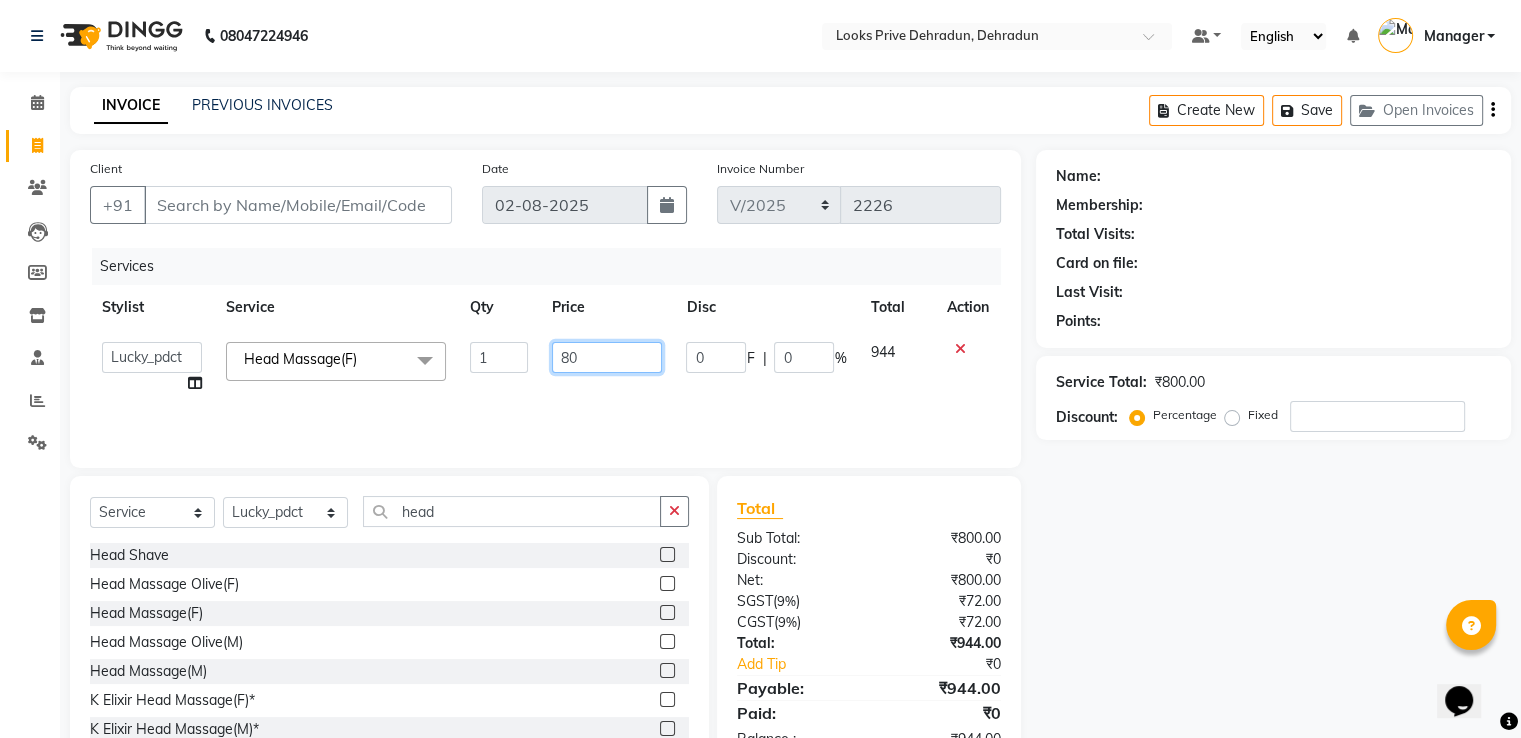 type on "8" 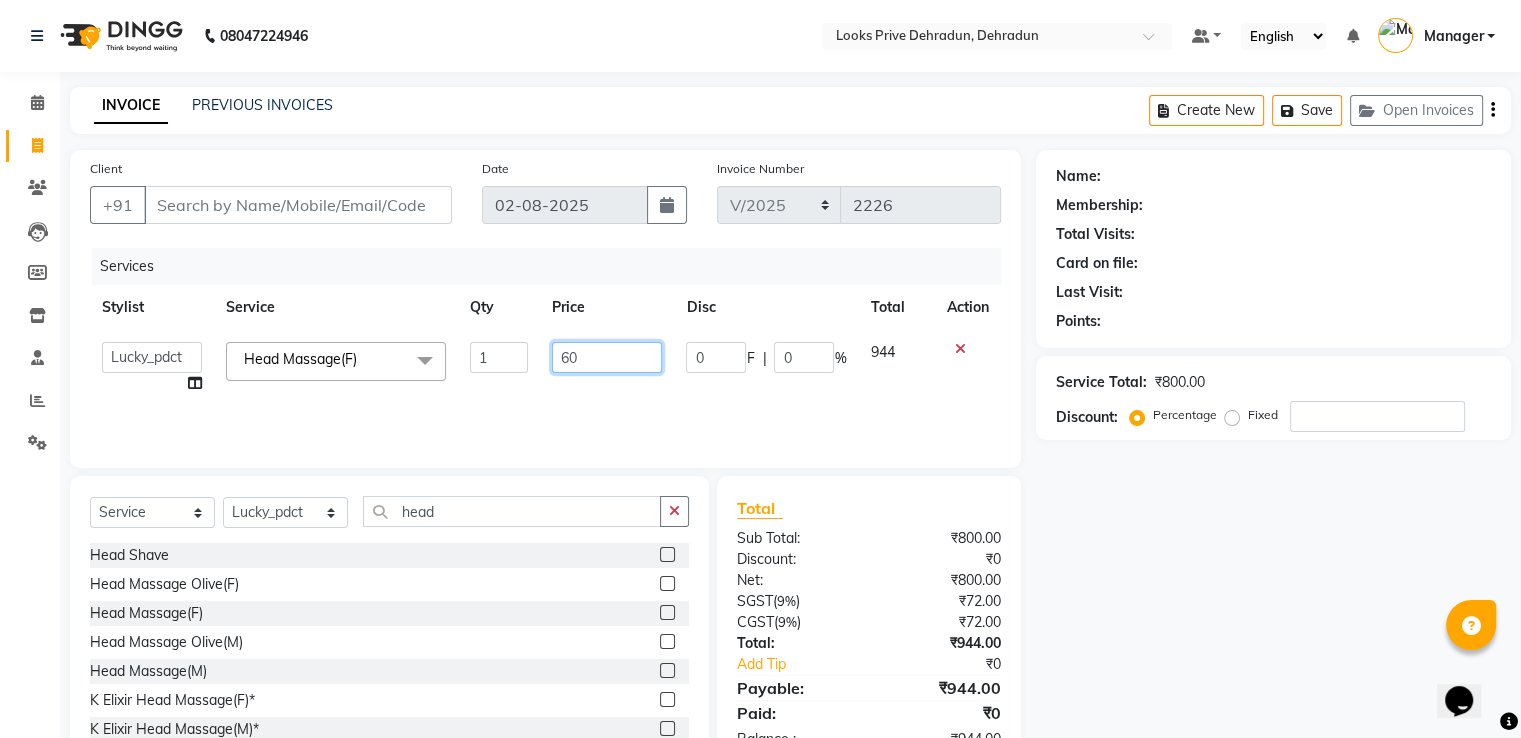type on "600" 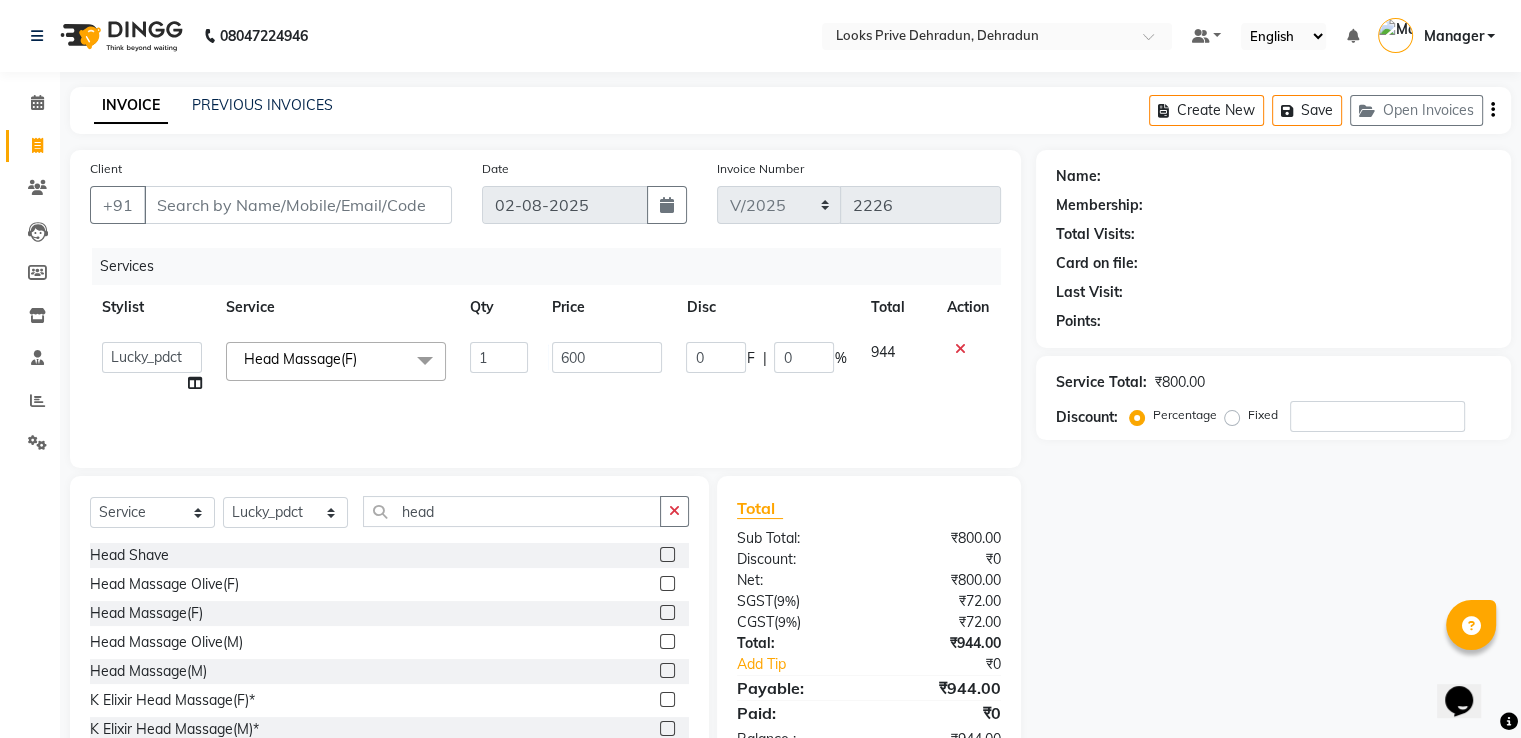 click on "Client +91 Date 02-08-2025 Invoice Number V/2025 V/2025-26 2226 Services Stylist Service Qty Price Disc Total Action  A2R_Master   Aamir   Ajay_Pedicurist   Ashima   Ayesha   Bilal   Dinesh_pdct   Kaleem   Karni   Lovely   Lucky_pdct   Manager   Muskan   Nasir   Rajeev   Ruby   Salman   Shahjad   Shubham   Suraj_pedi  Head Massage(F)  x Big Toes French Tip Repair Gel French Extension Gel Tip Repair Gel Infills Gel Overlays Gel Extension Gel Nail Removal Natural Nail Extensions French Nail Extensions Gel Polish Removal Extension Removal Nail Art Recruiter French Ombre Gel Polish Nail Art Nedle Cutical Care Nail Art Brush French Gel Polish French Glitter Gel Polish Gel Polish Touchup                                   Nail Art Per Finger(F)* 3D Nail Art Recruiter Nail Art with Stones/Foil/Stickers per Finger Acrylic Overlays Nail Extension Refill Finger Tip Repair Acrylic Removal Gel Polish Application Gel Overlays Refills  Stick on Nails Full Arms Bleach Face Bleach(F) Bleach Full Back/Front Full Body Bleach 1" 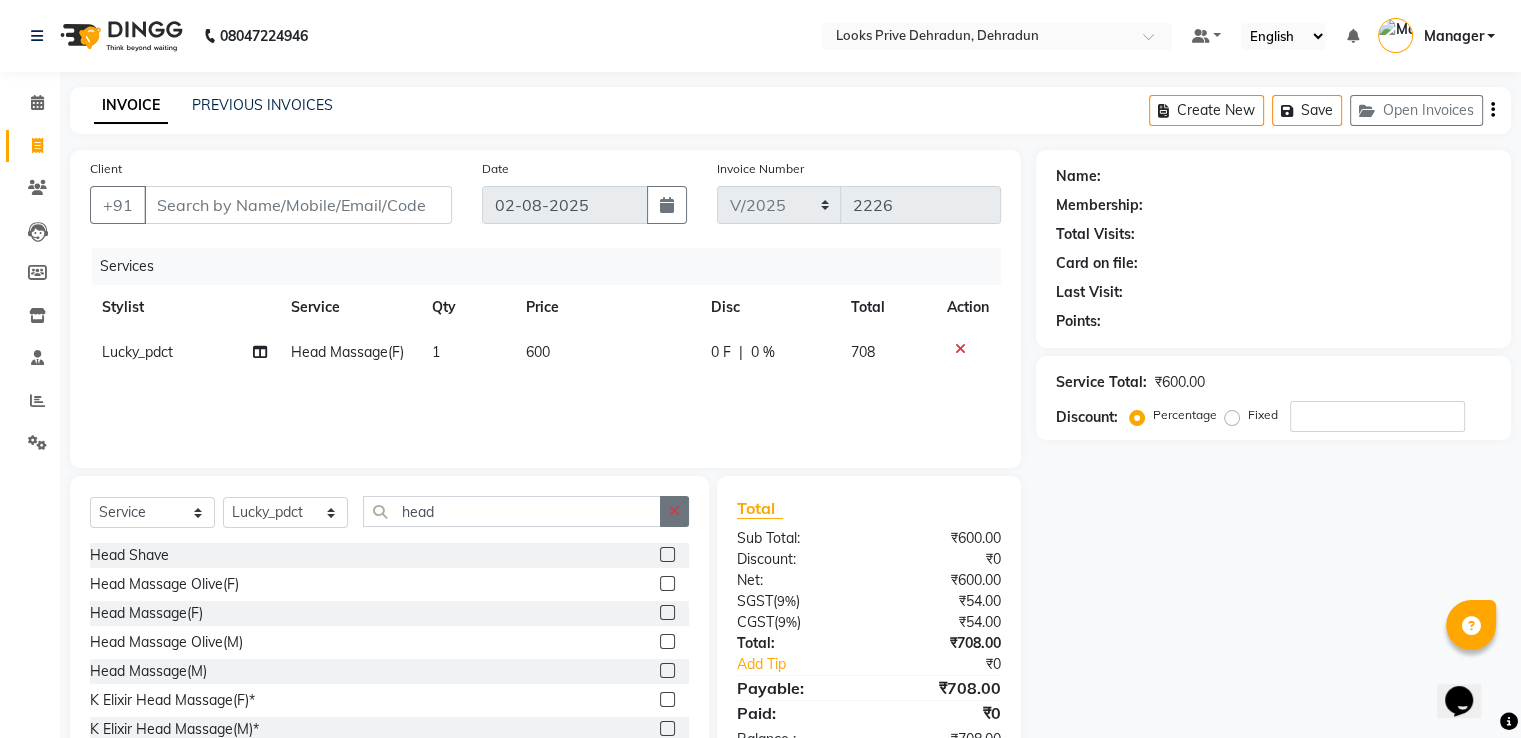 click 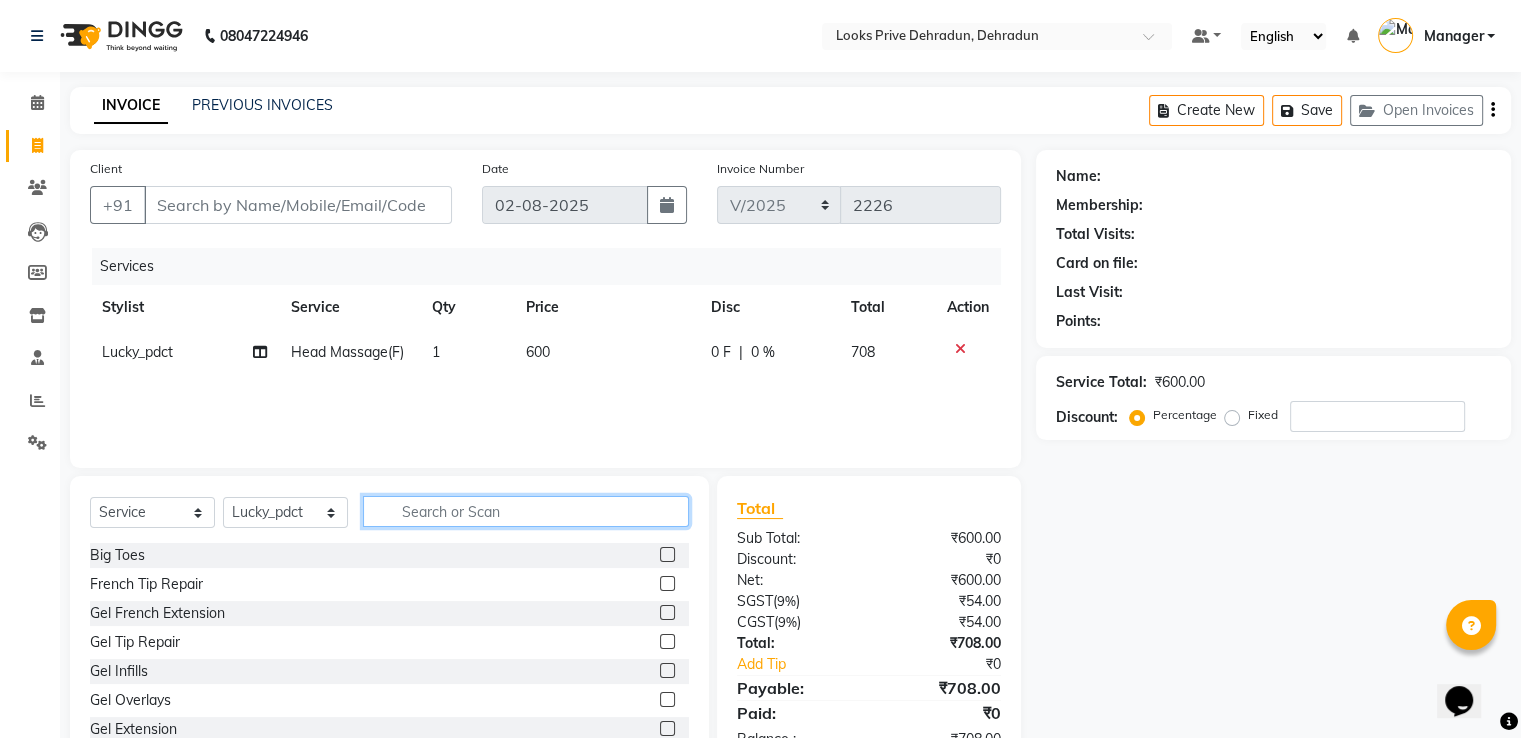 click 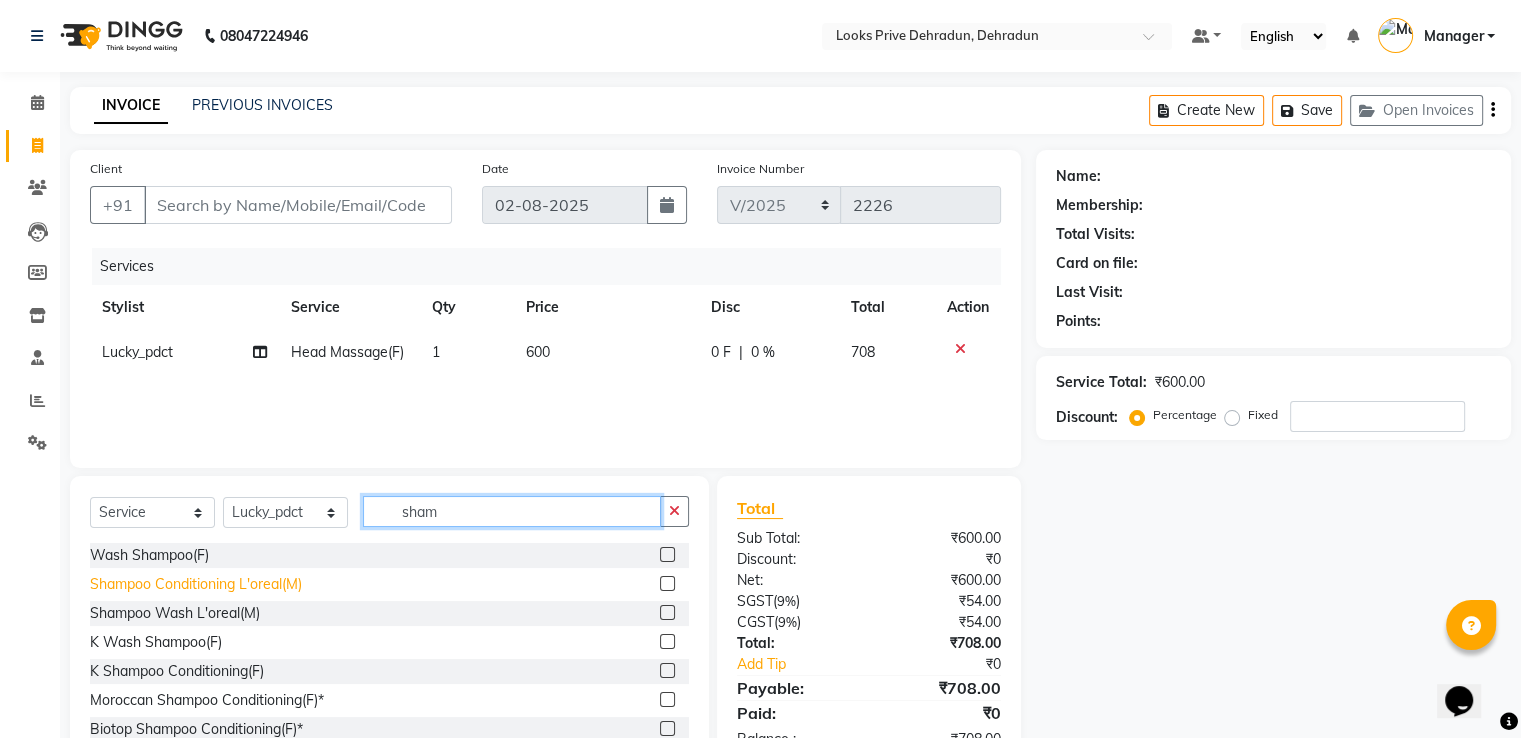 type on "sham" 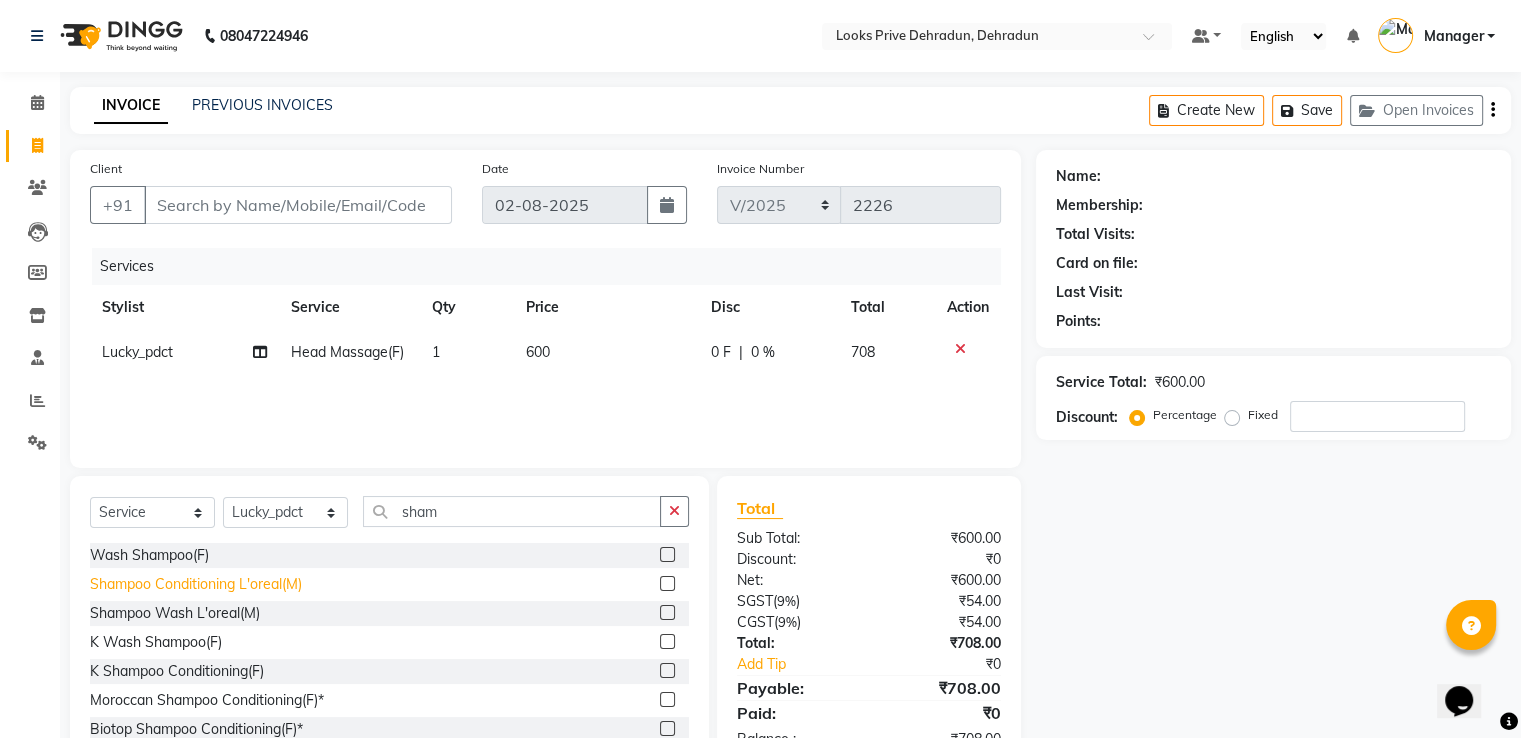 click on "Shampoo Conditioning L'oreal(M)" 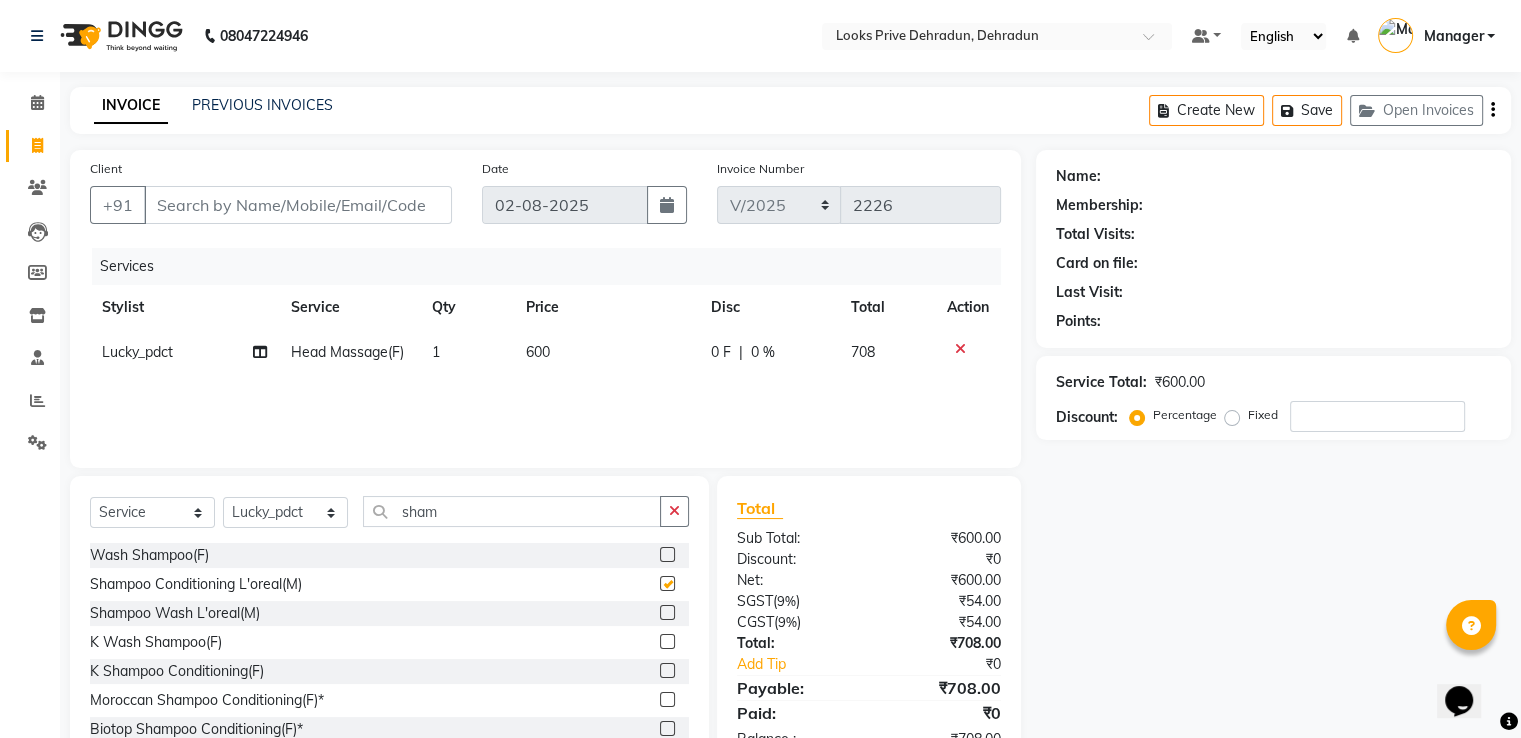 checkbox on "false" 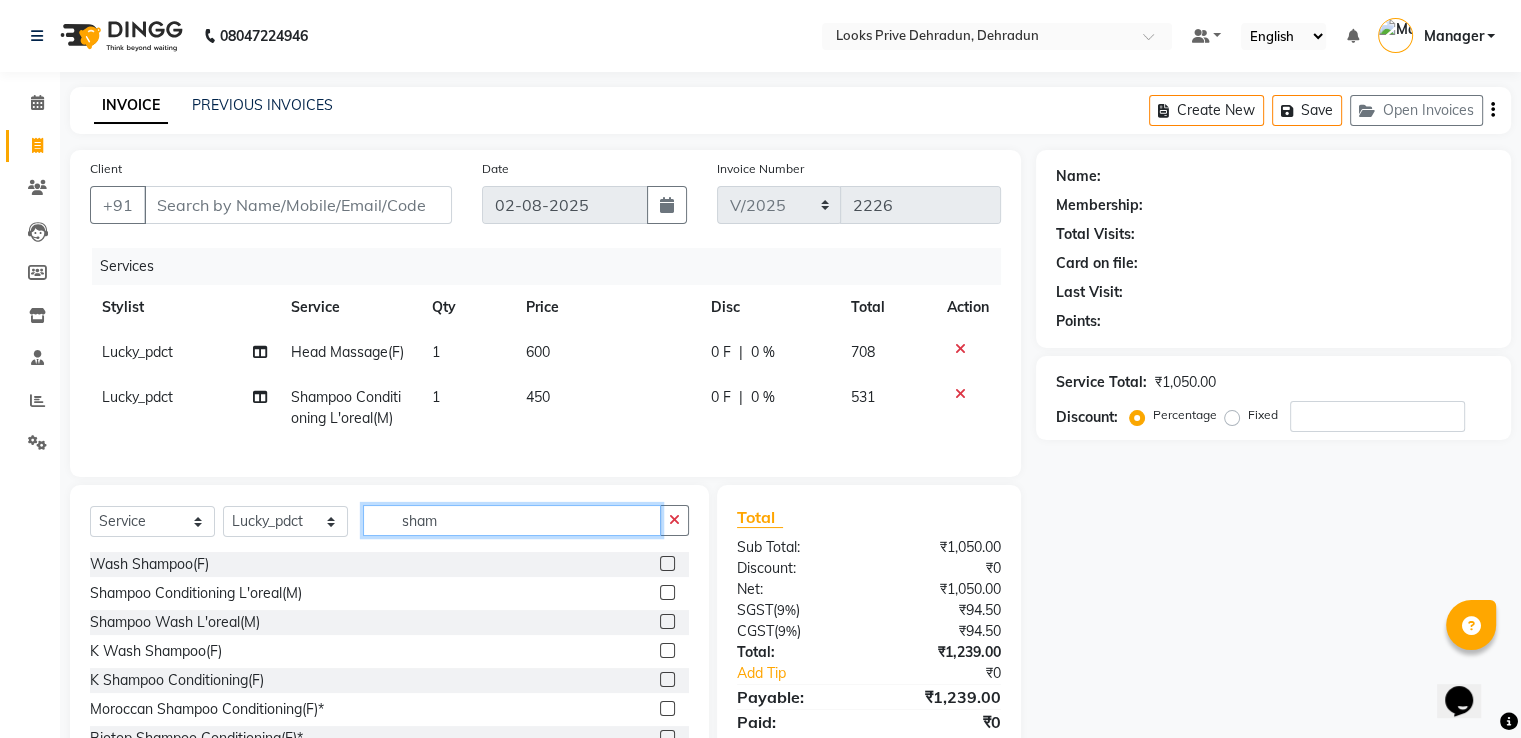 drag, startPoint x: 447, startPoint y: 533, endPoint x: 121, endPoint y: 542, distance: 326.1242 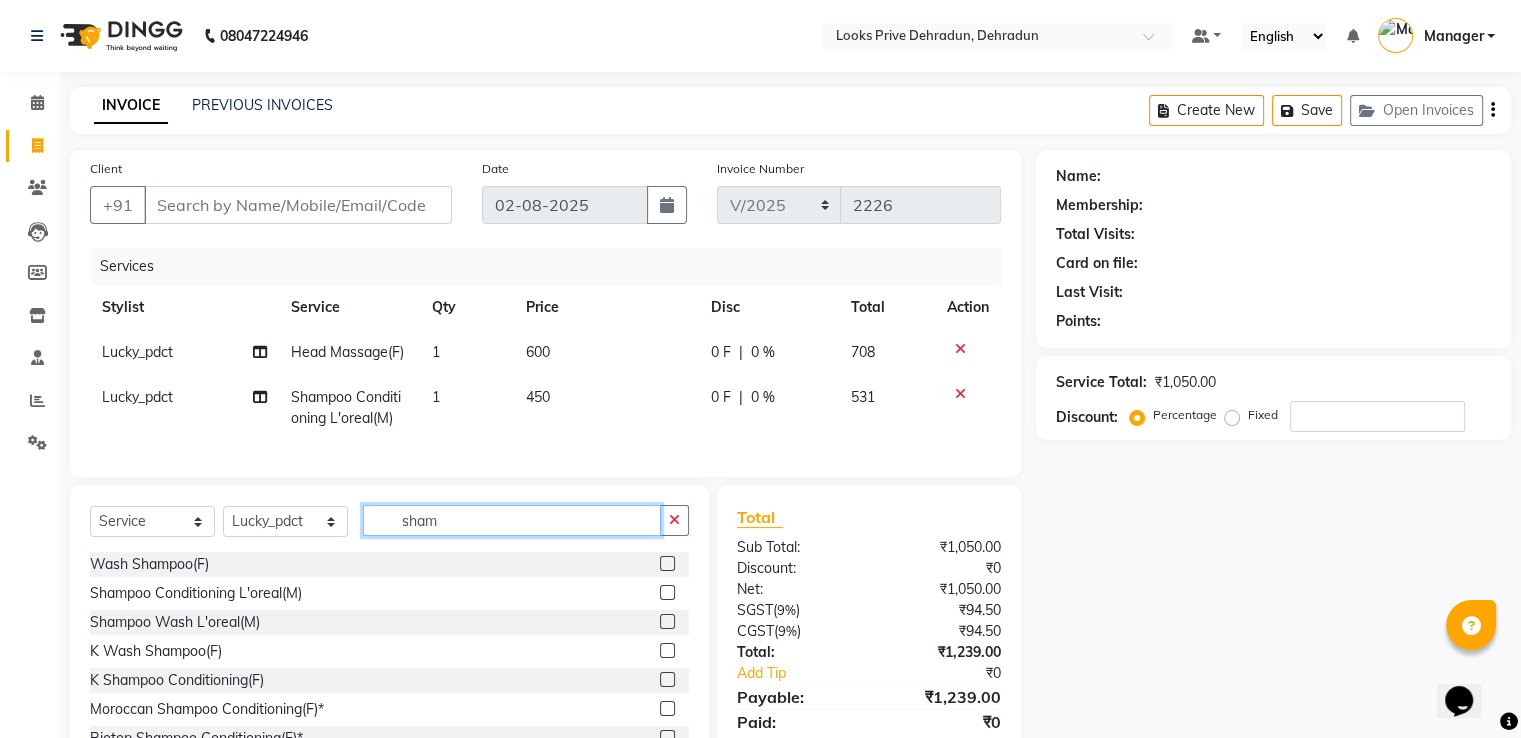 click on "Select  Service  Product  Membership  Package Voucher Prepaid Gift Card  Select Stylist A2R_Master Aamir Ajay_Pedicurist Ashima Ayesha Bilal Dinesh_pdct Kaleem Karni Lovely Lucky_pdct Manager Muskan Nasir Rajeev Ruby Salman Shahjad Shubham Suraj_pedi sham" 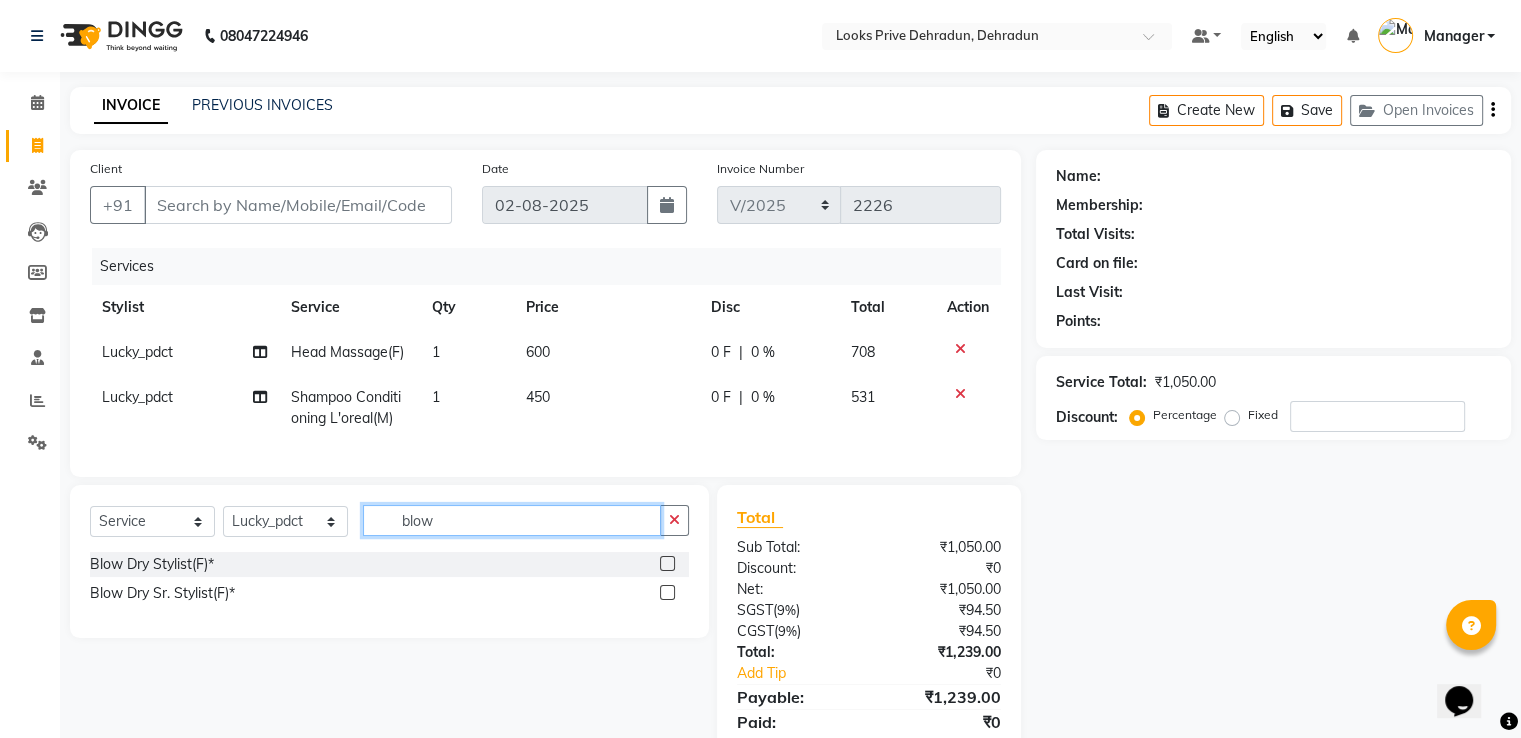 type on "blow" 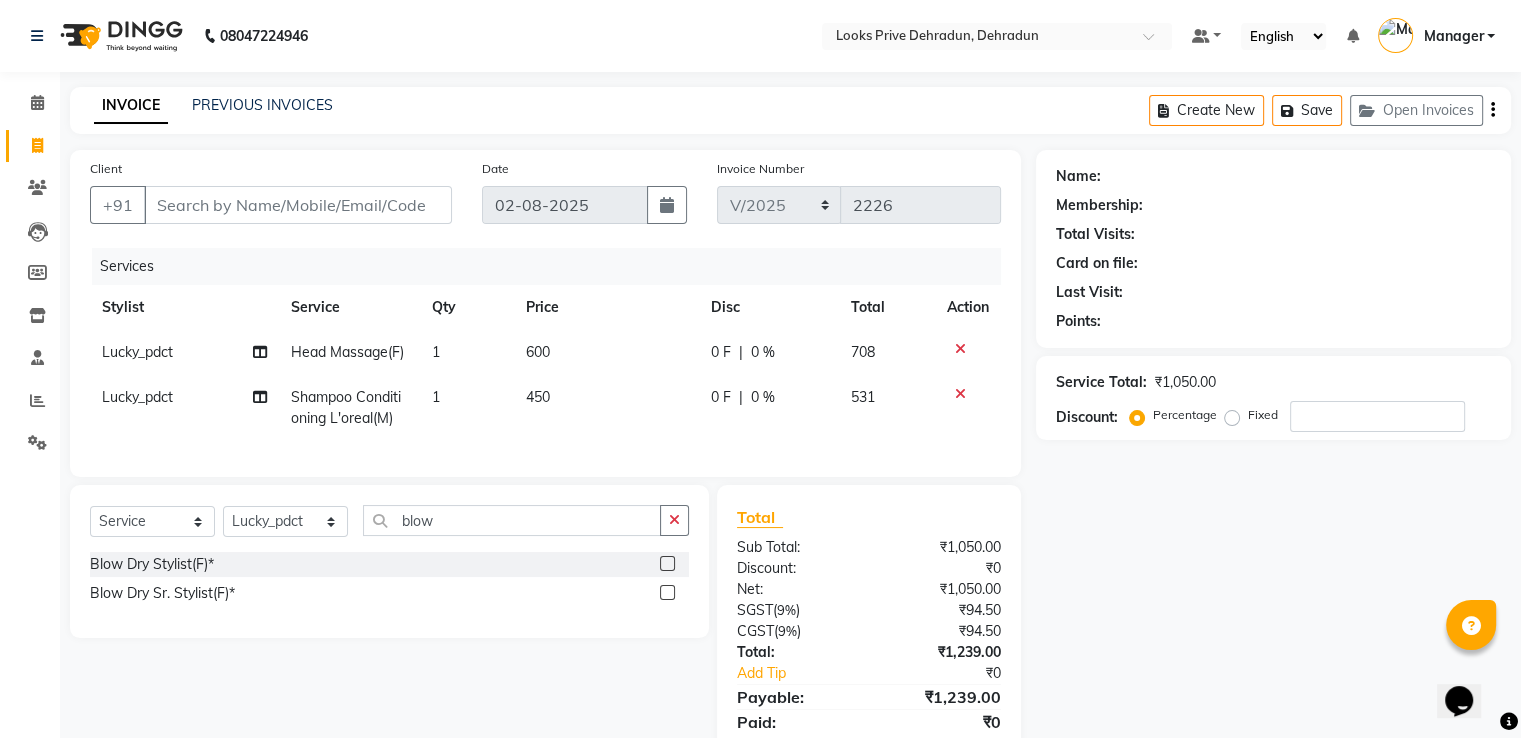 click on "Blow Dry Stylist(F)*" 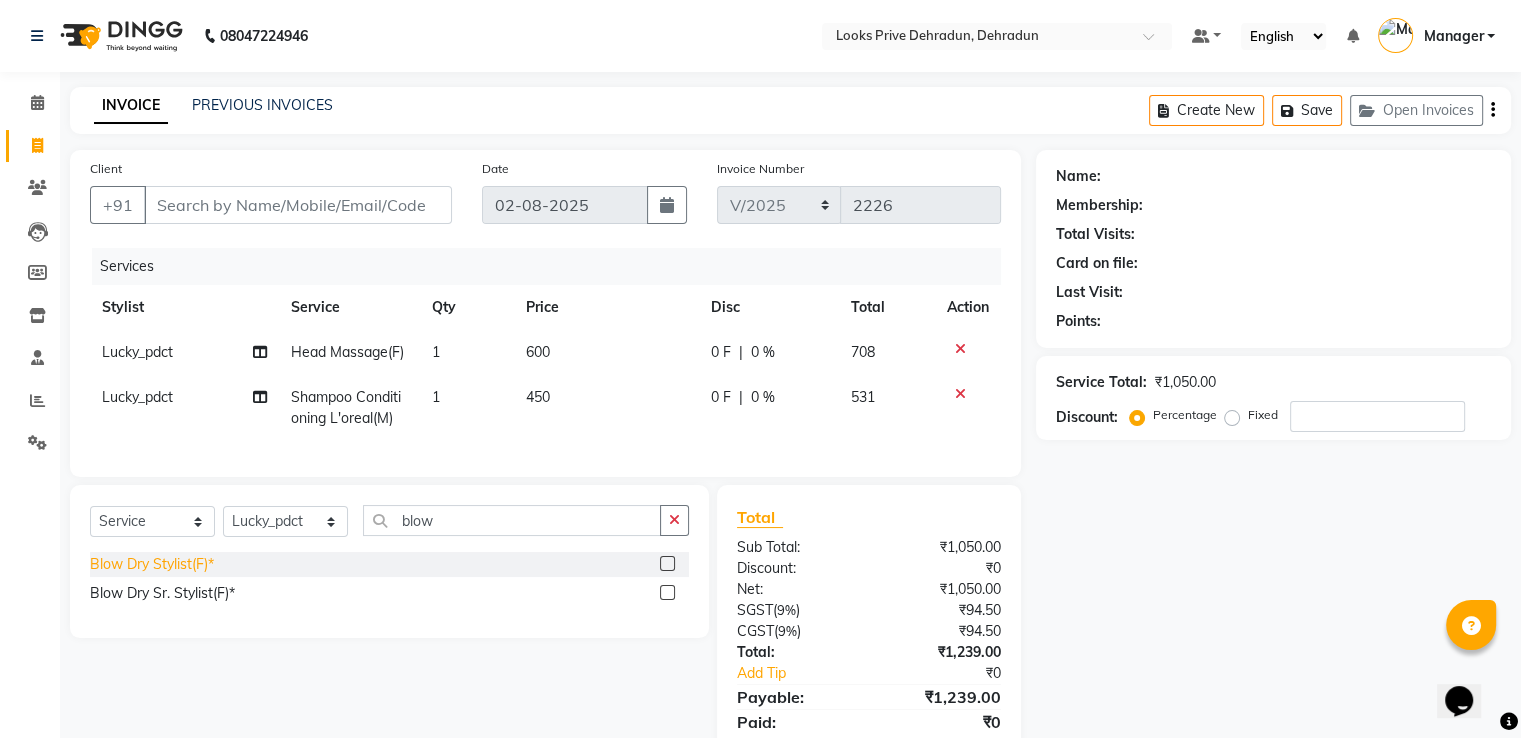 click on "Blow Dry Stylist(F)*" 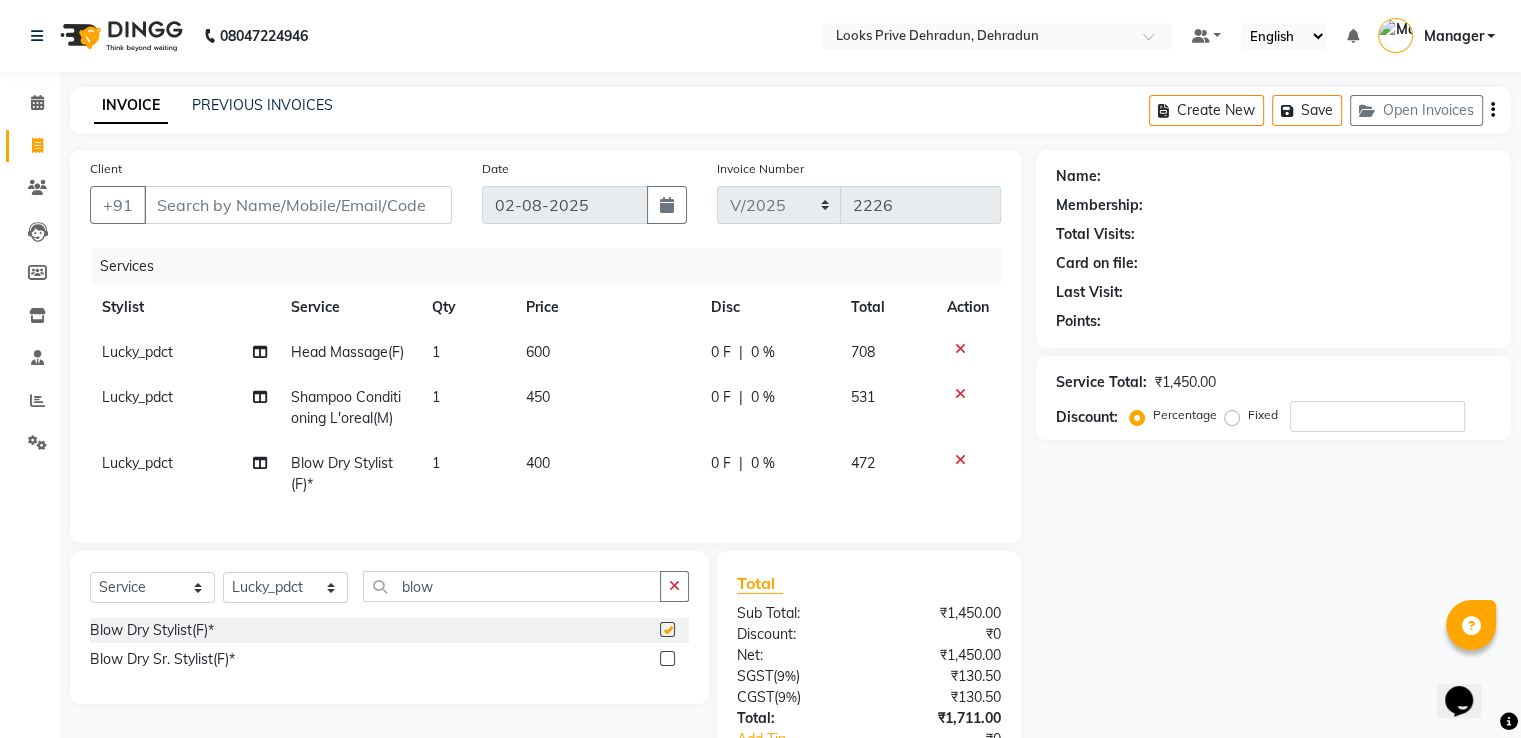 checkbox on "false" 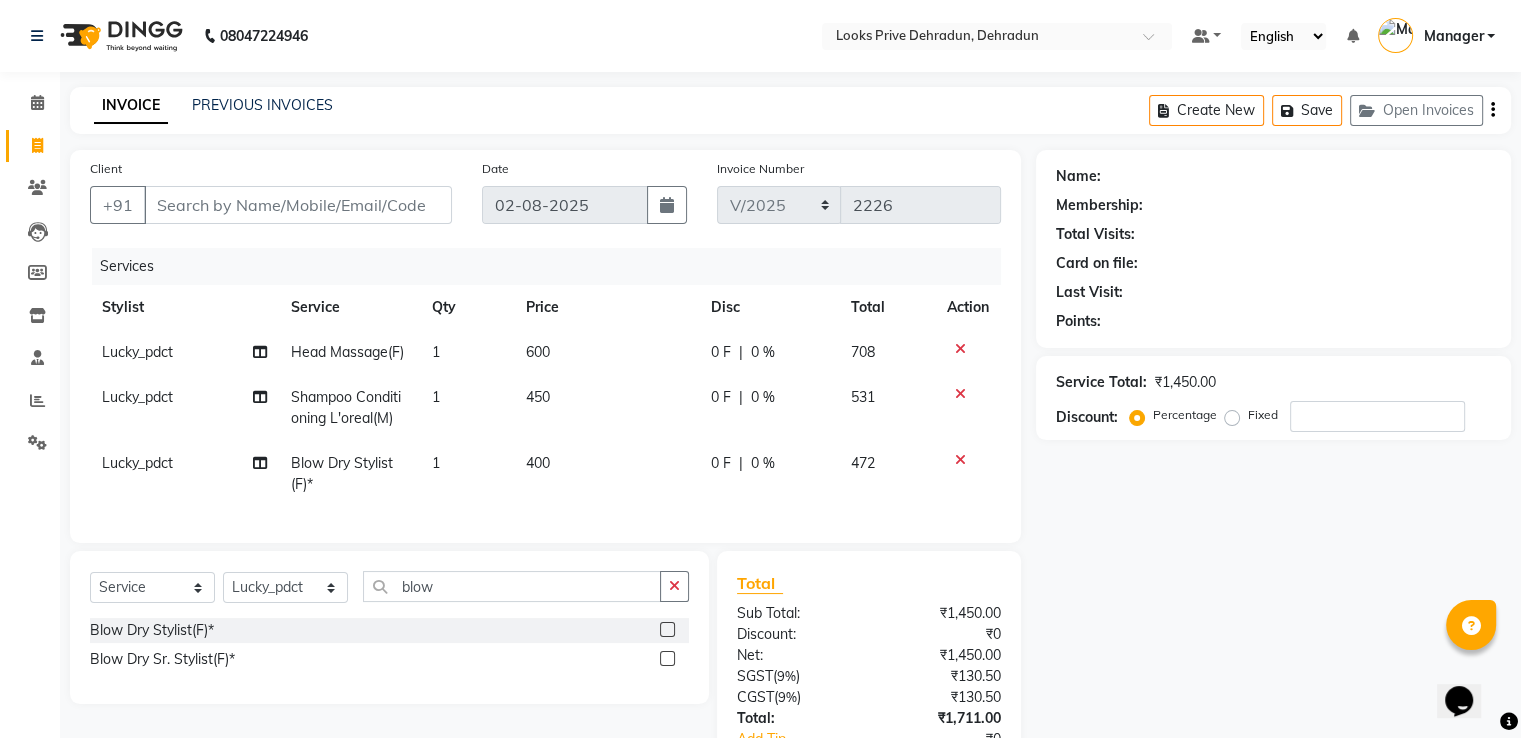 drag, startPoint x: 530, startPoint y: 469, endPoint x: 565, endPoint y: 464, distance: 35.35534 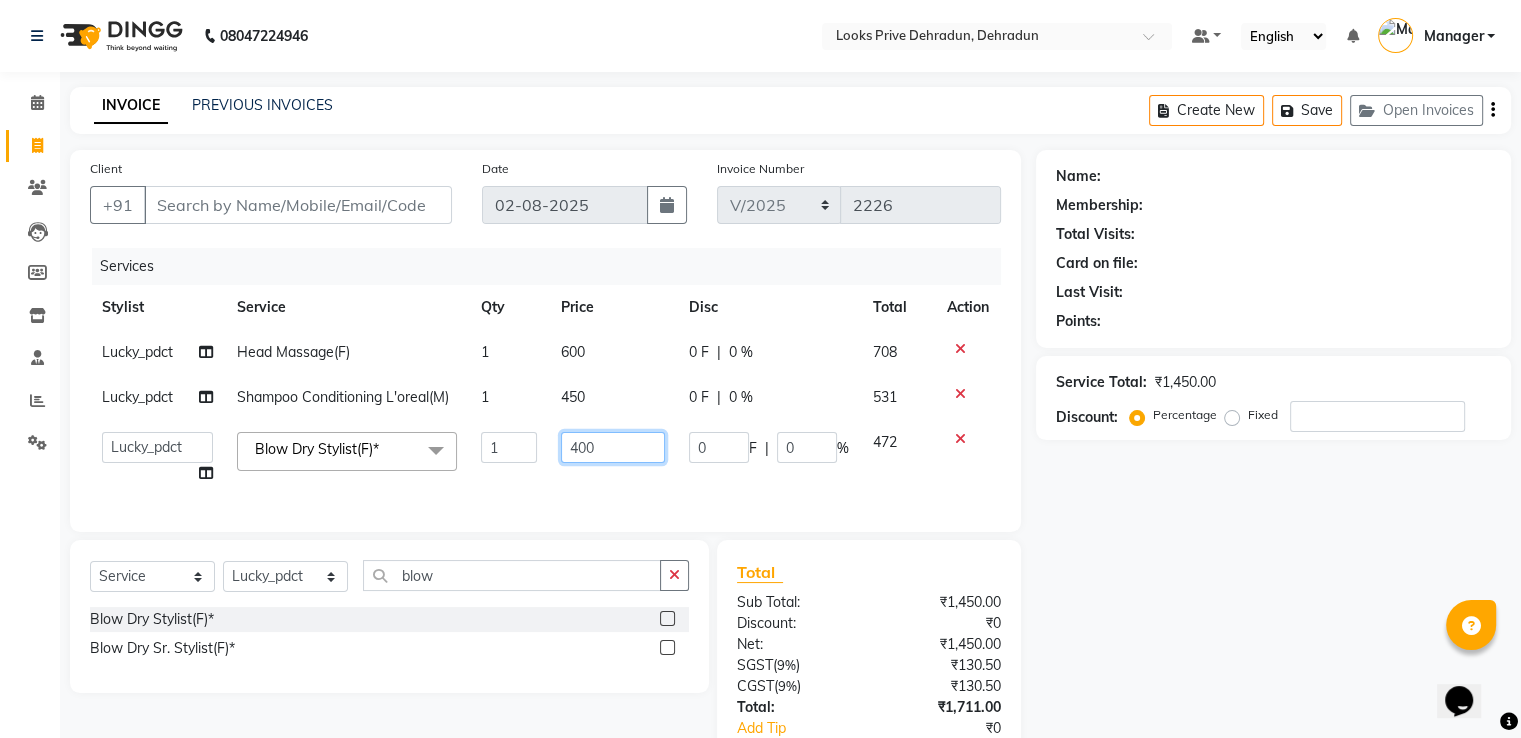 drag, startPoint x: 608, startPoint y: 452, endPoint x: 451, endPoint y: 428, distance: 158.8238 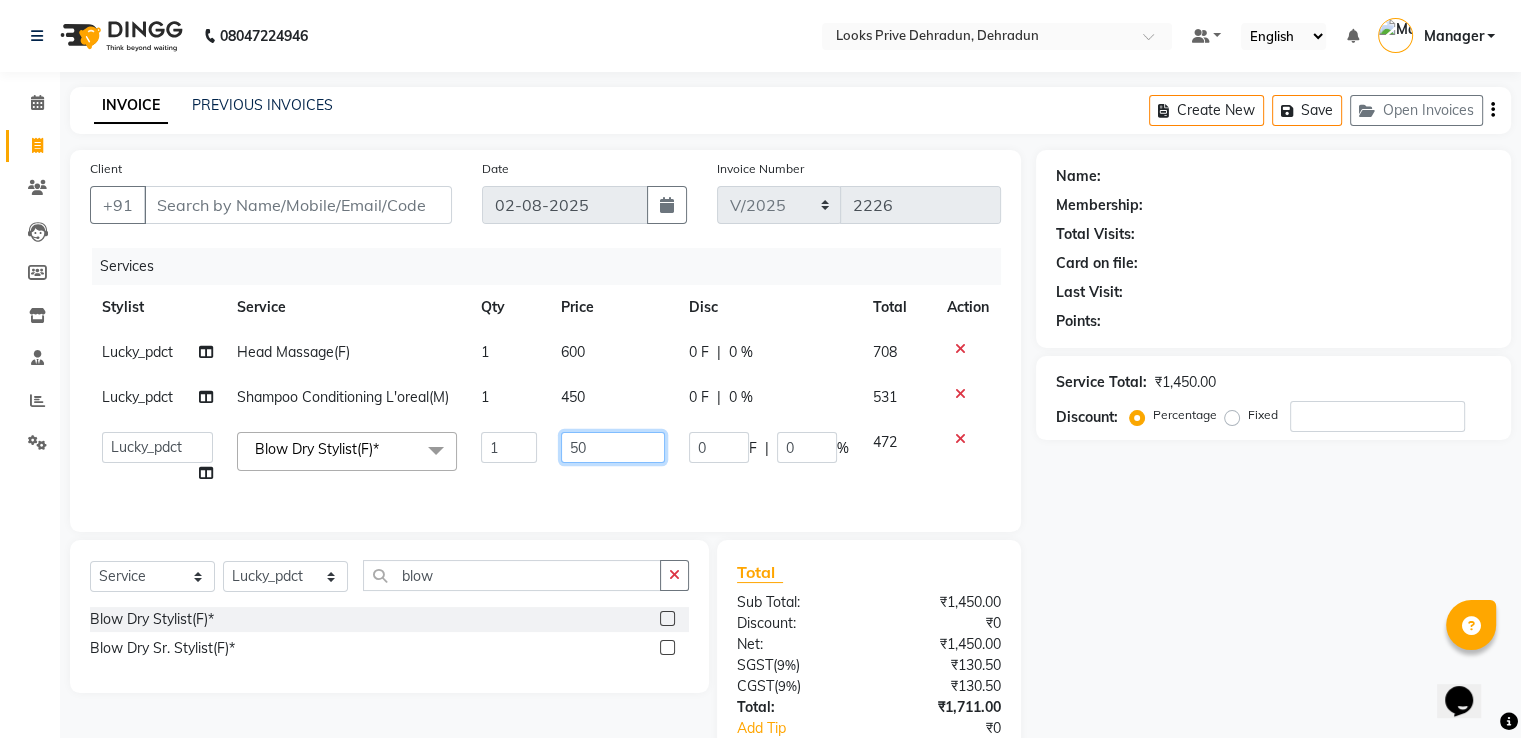 type on "500" 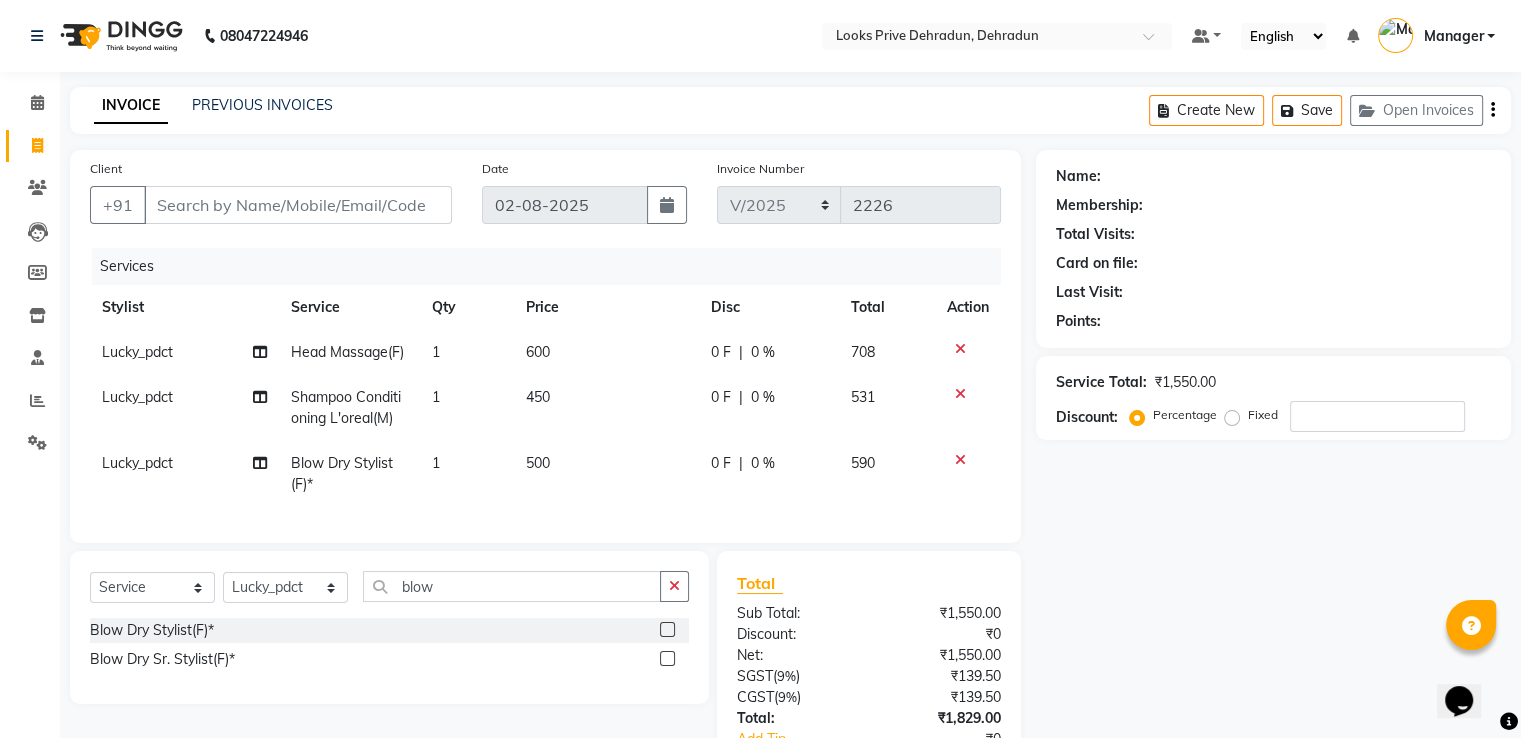 click on "450" 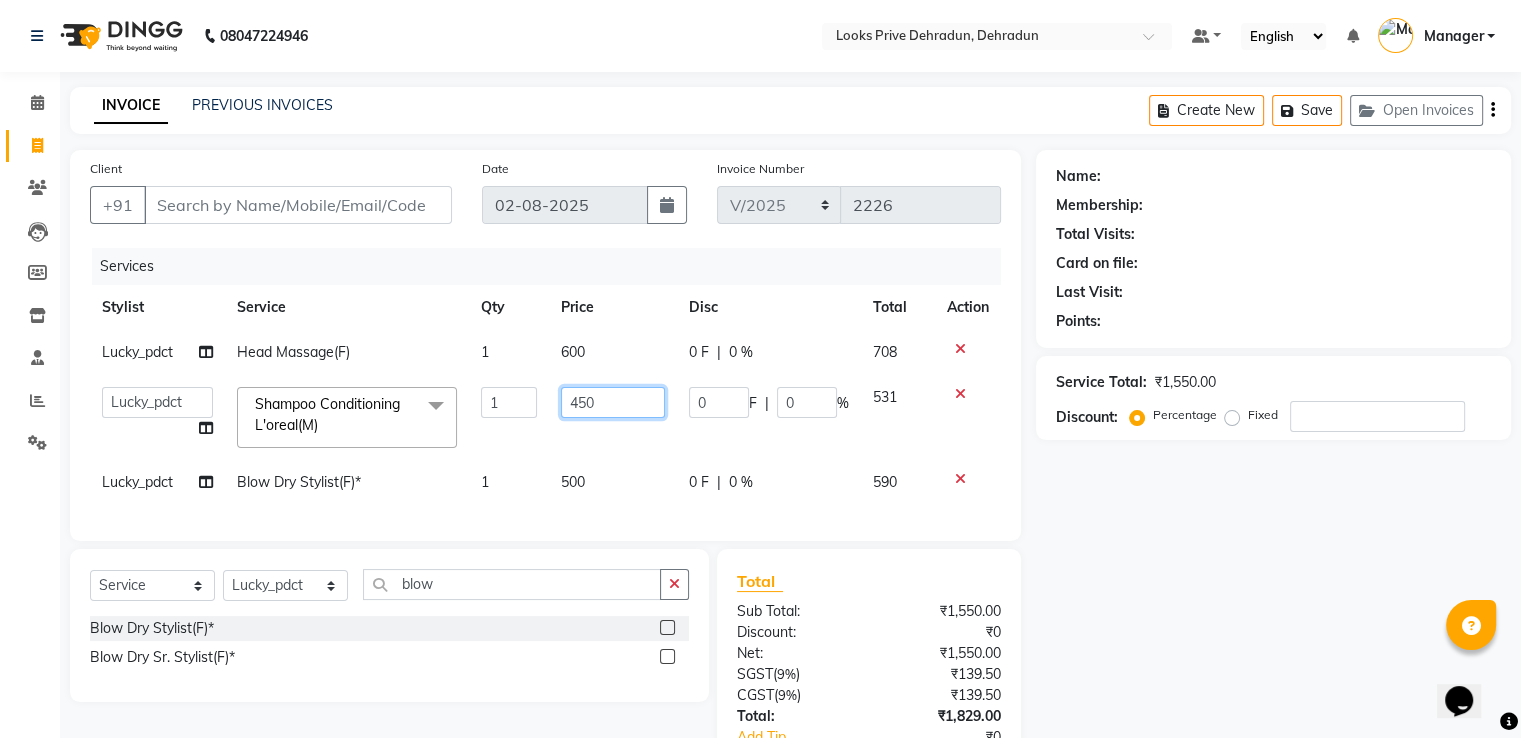 drag, startPoint x: 568, startPoint y: 396, endPoint x: 538, endPoint y: 390, distance: 30.594116 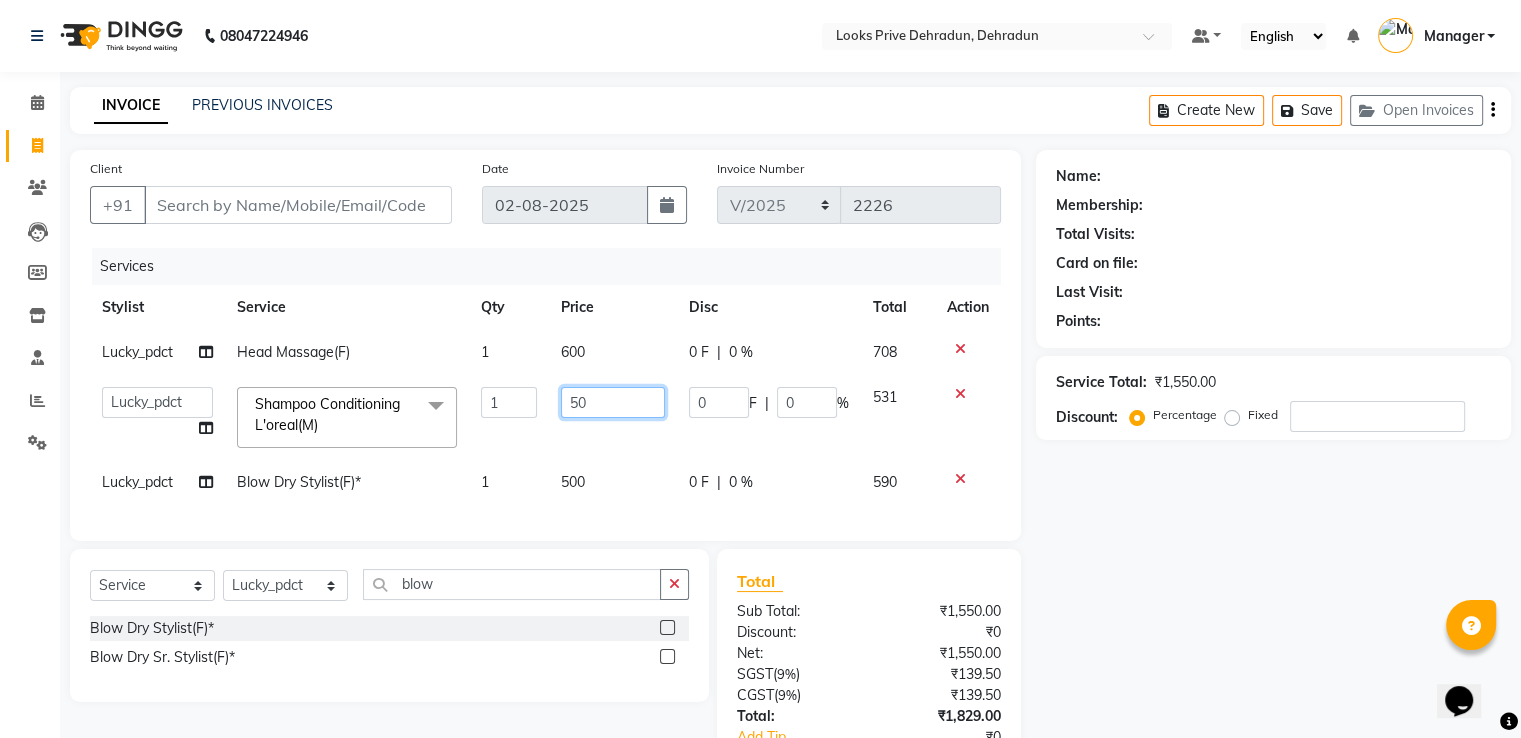 type on "500" 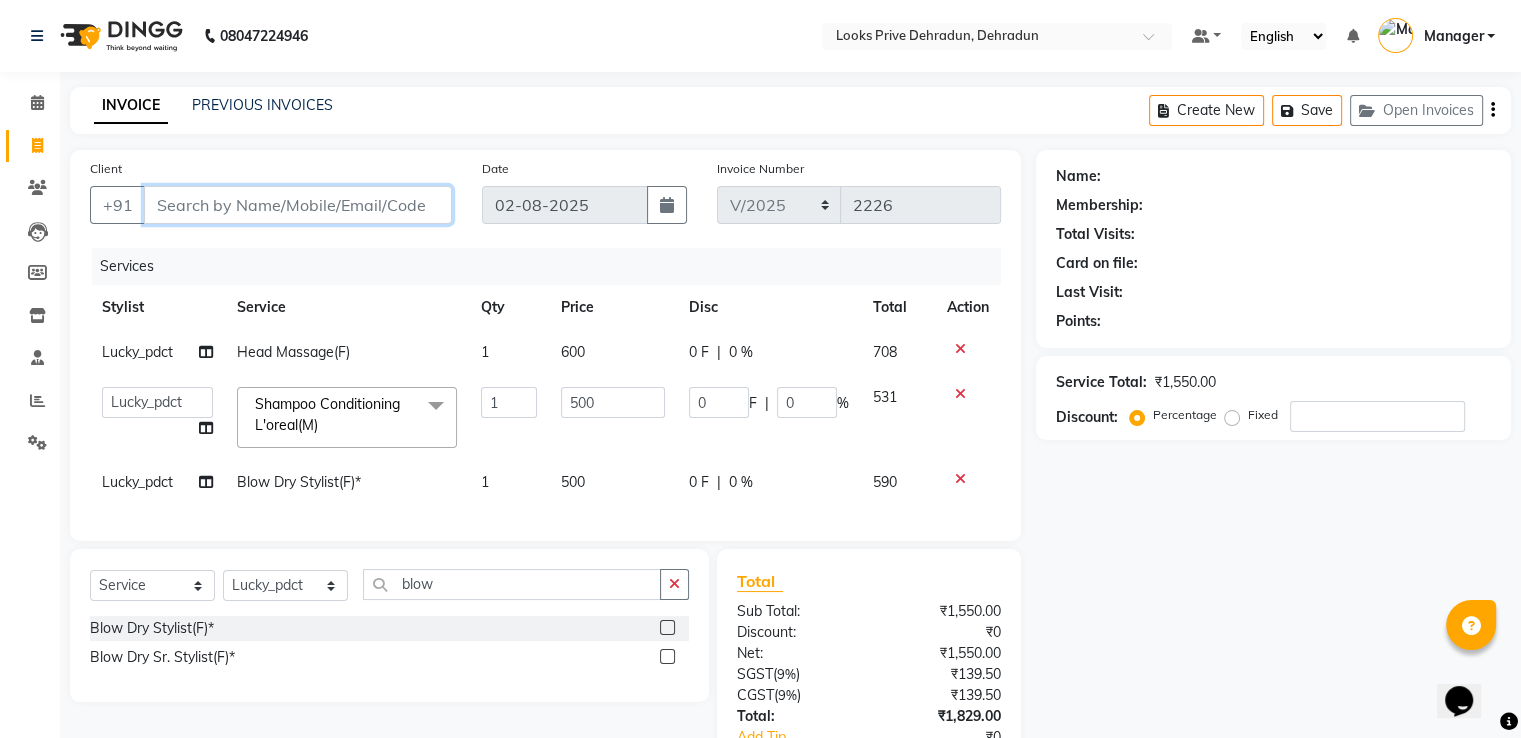 click on "Client" at bounding box center [298, 205] 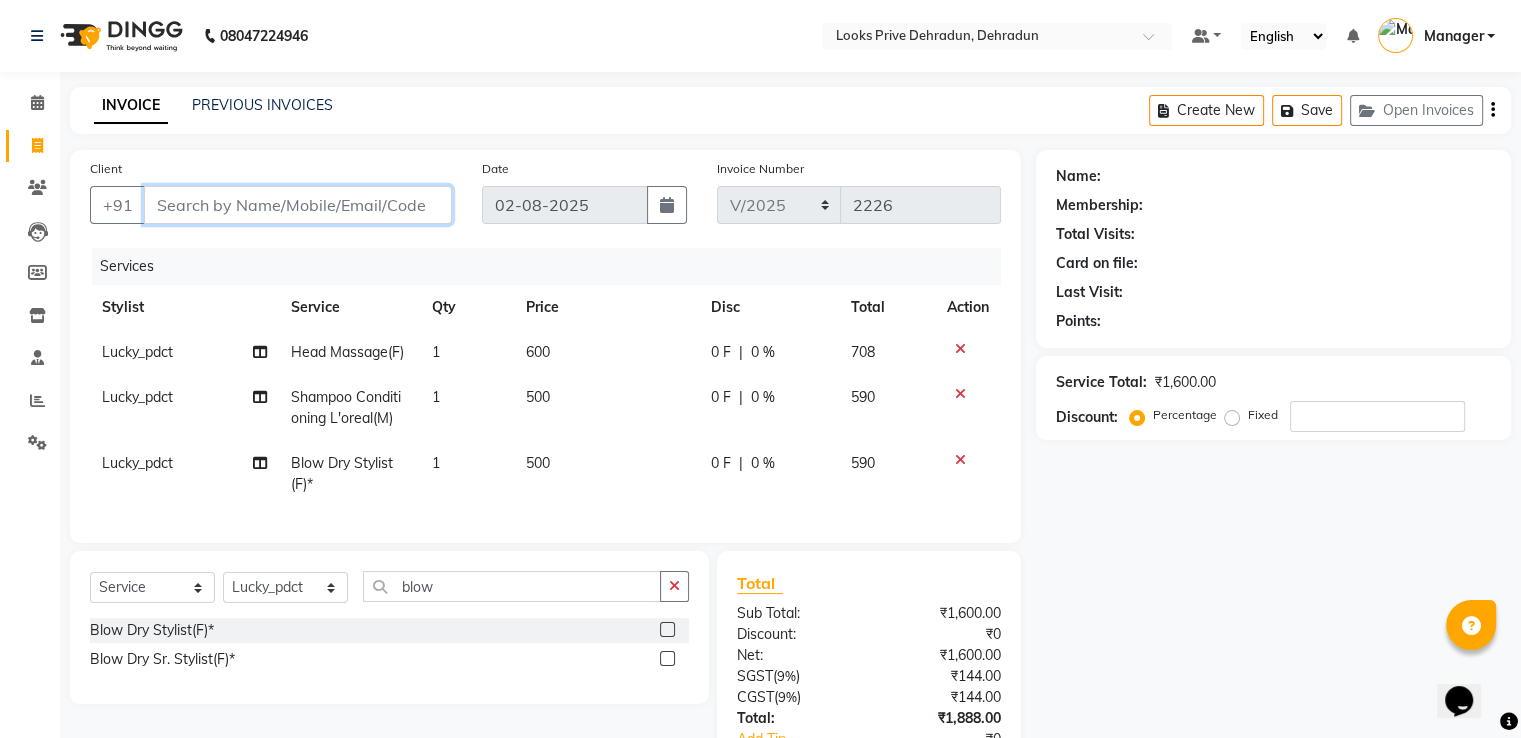 type on "9" 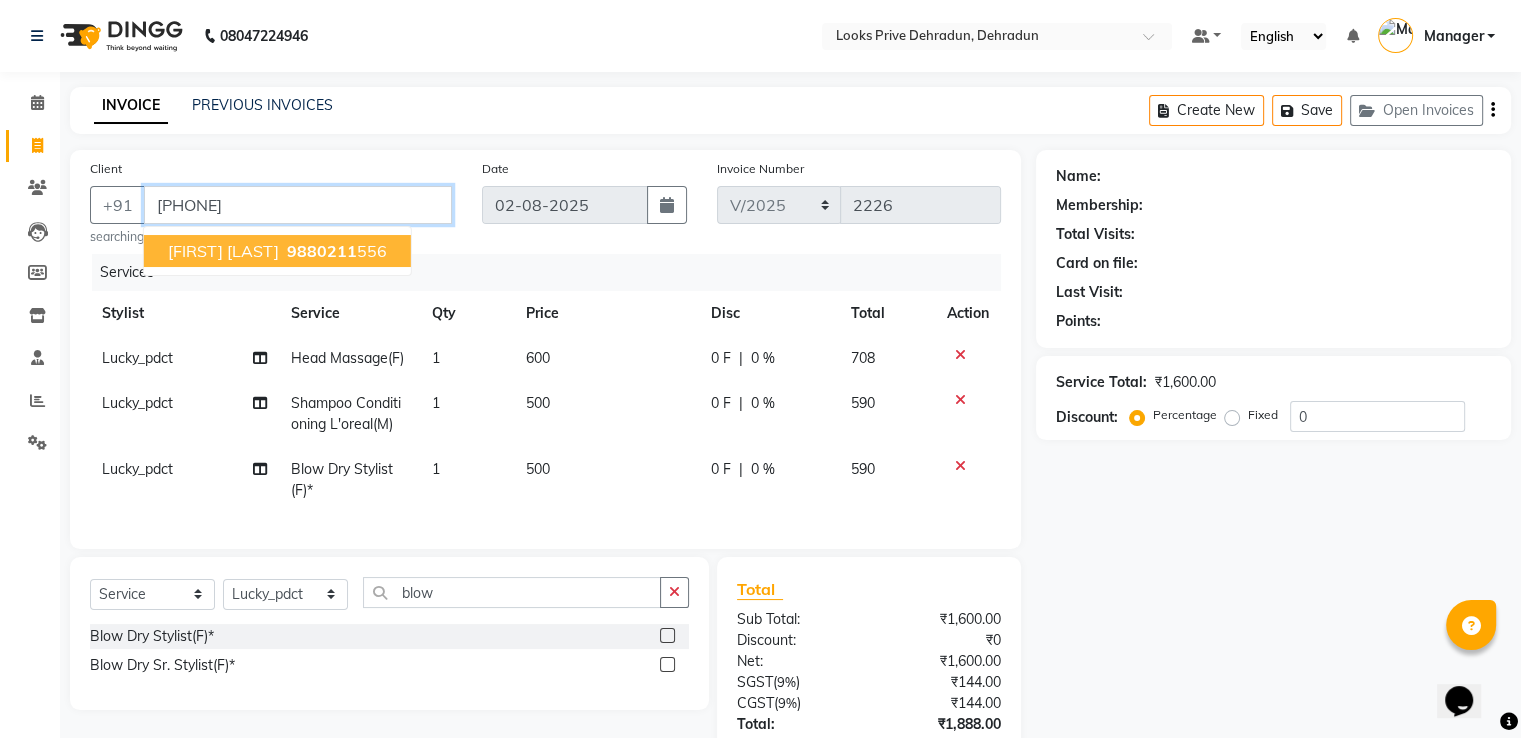 type on "[PHONE]" 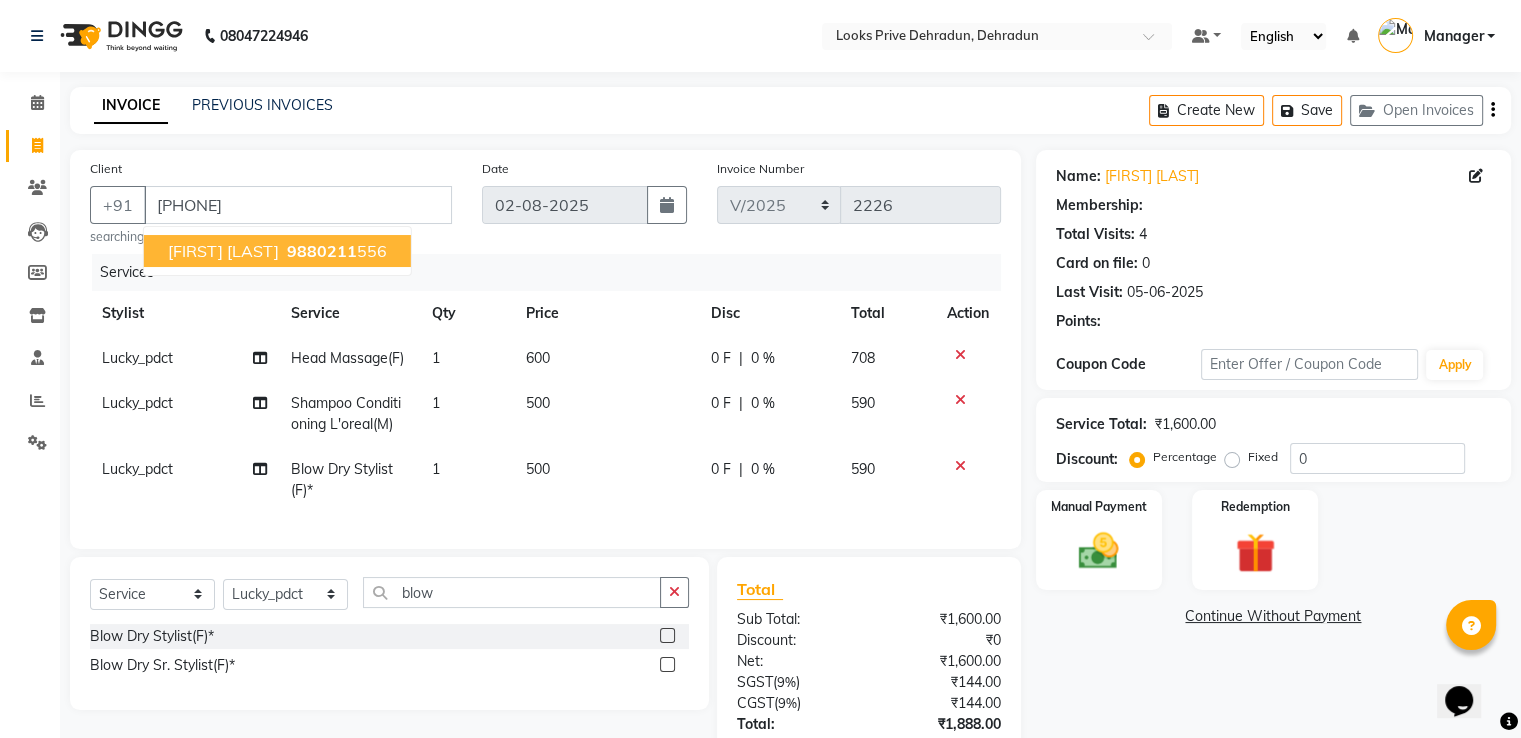 select on "1: Object" 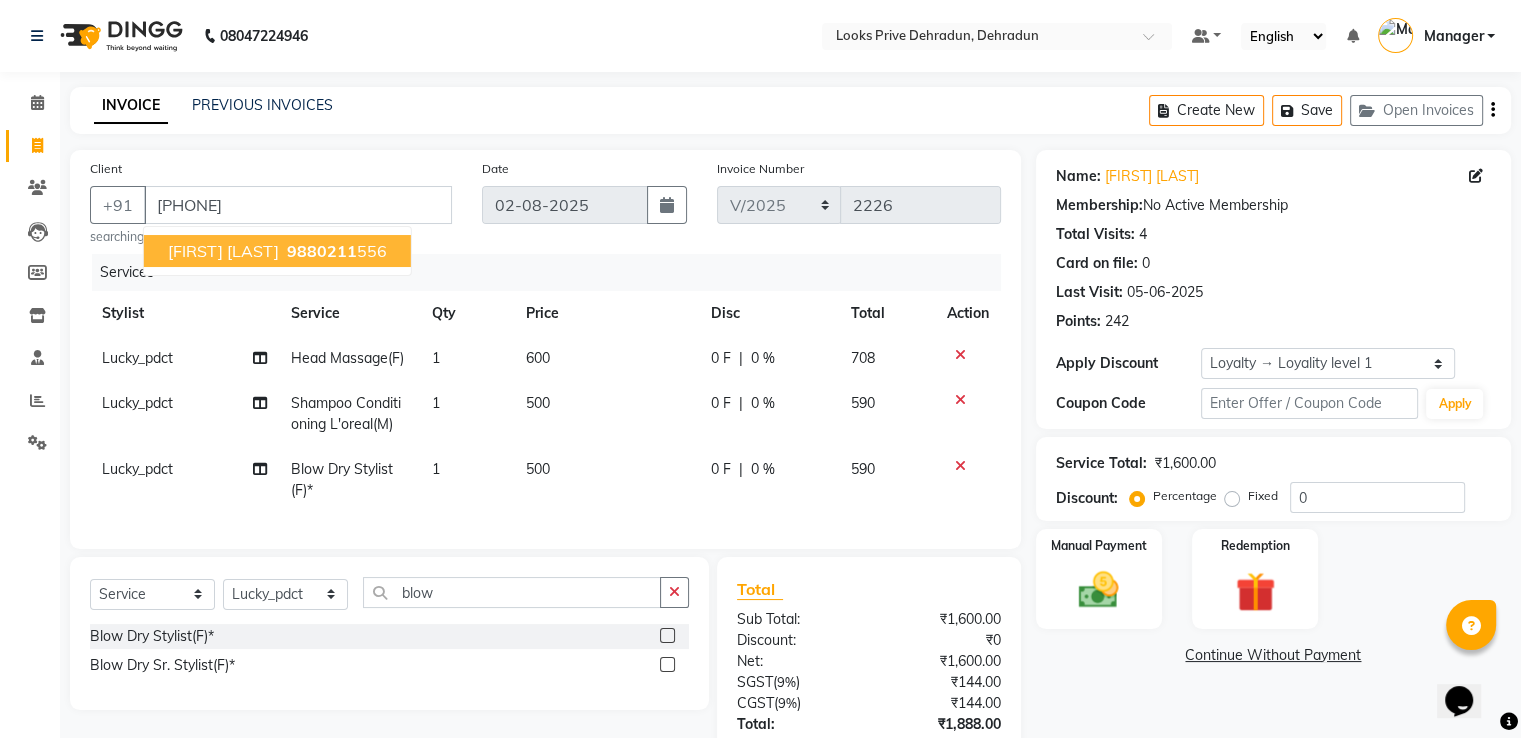 click on "9880211 556" at bounding box center [335, 251] 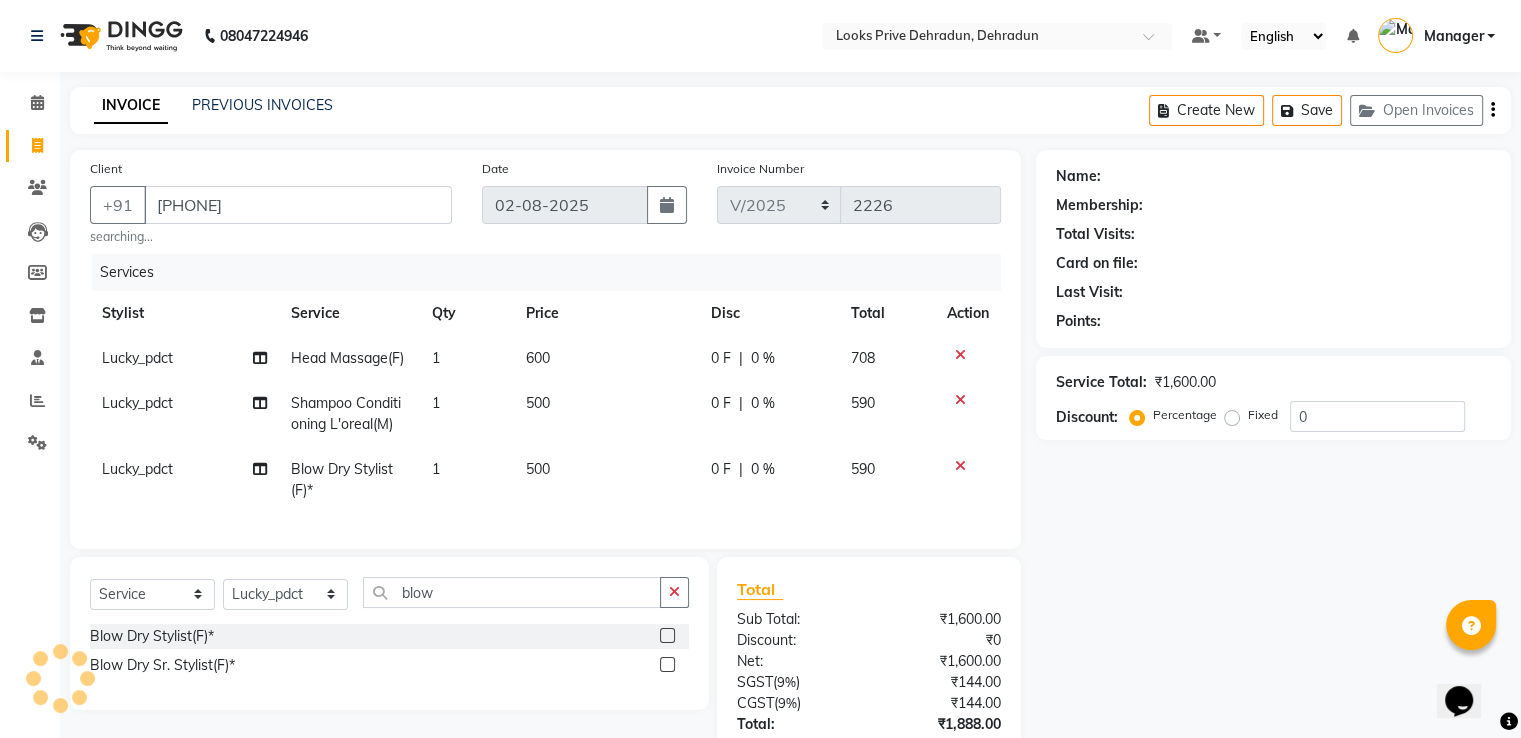 select on "1: Object" 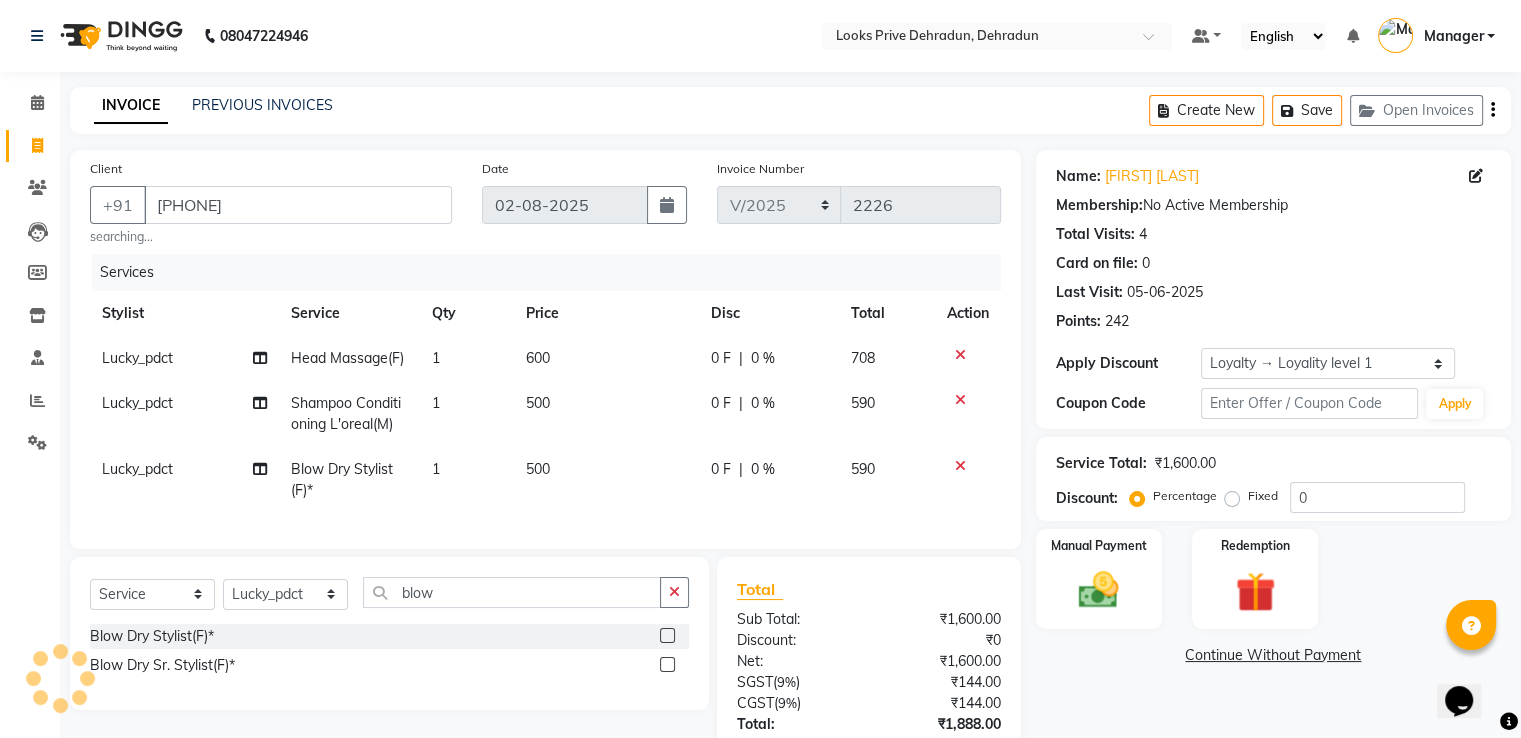 scroll, scrollTop: 159, scrollLeft: 0, axis: vertical 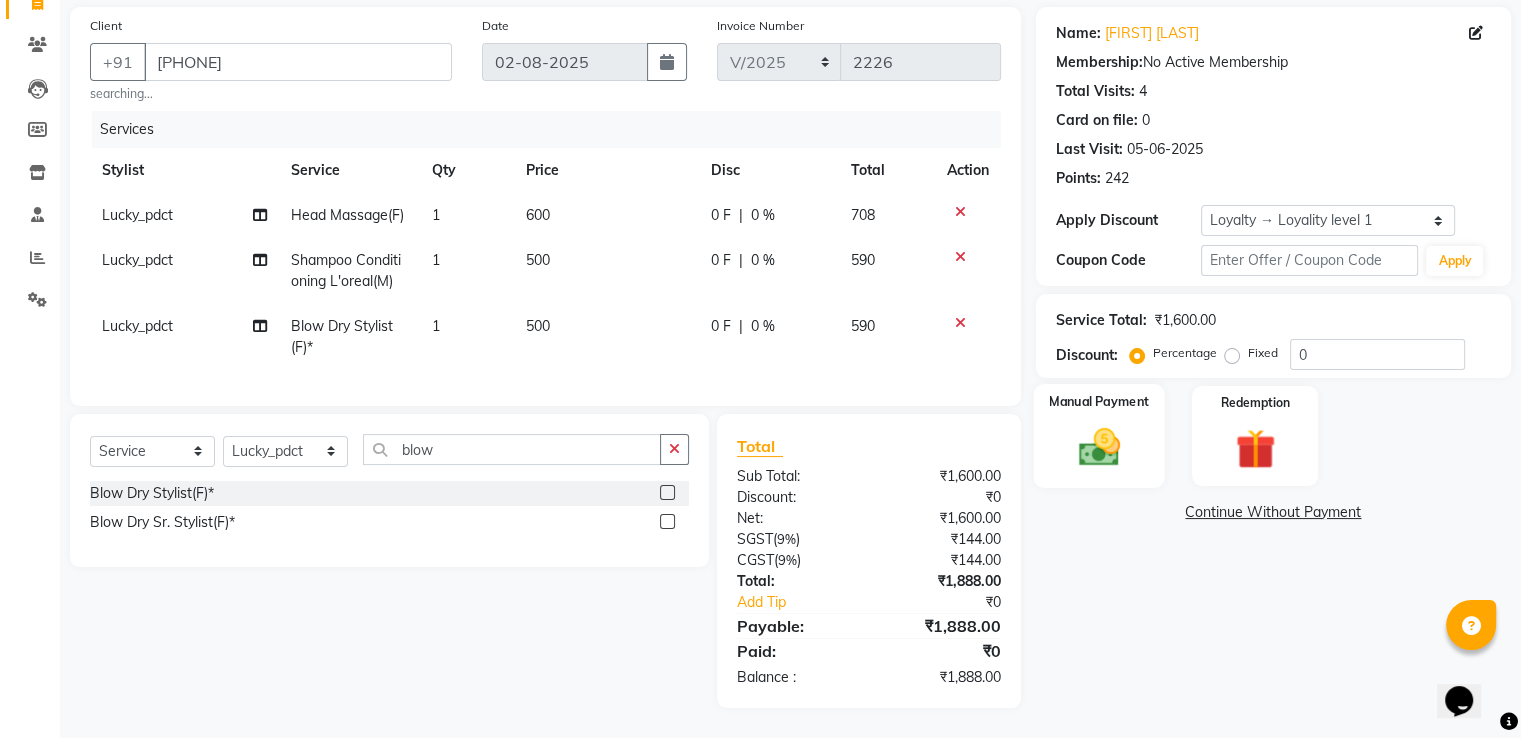 drag, startPoint x: 1090, startPoint y: 401, endPoint x: 1118, endPoint y: 419, distance: 33.286633 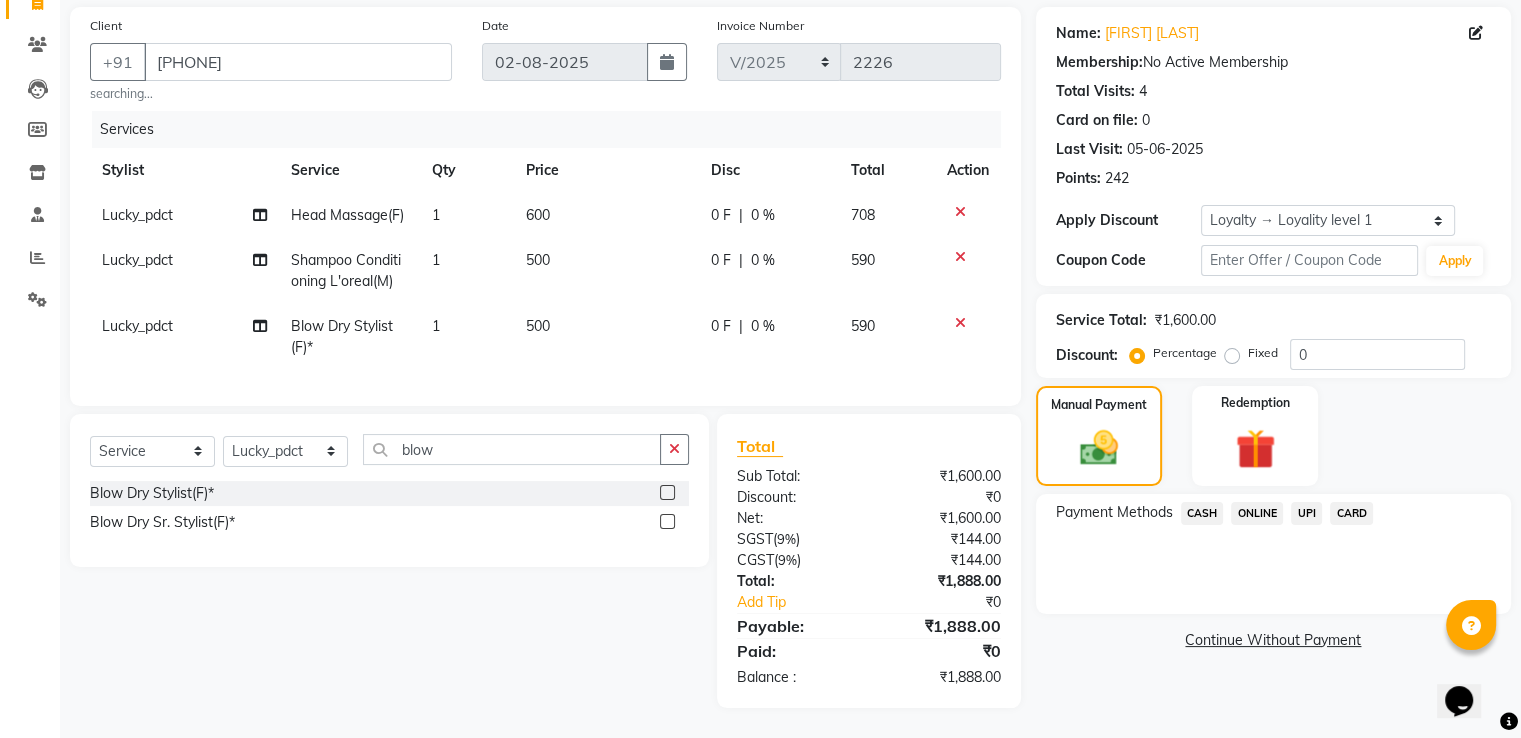 click on "CASH" 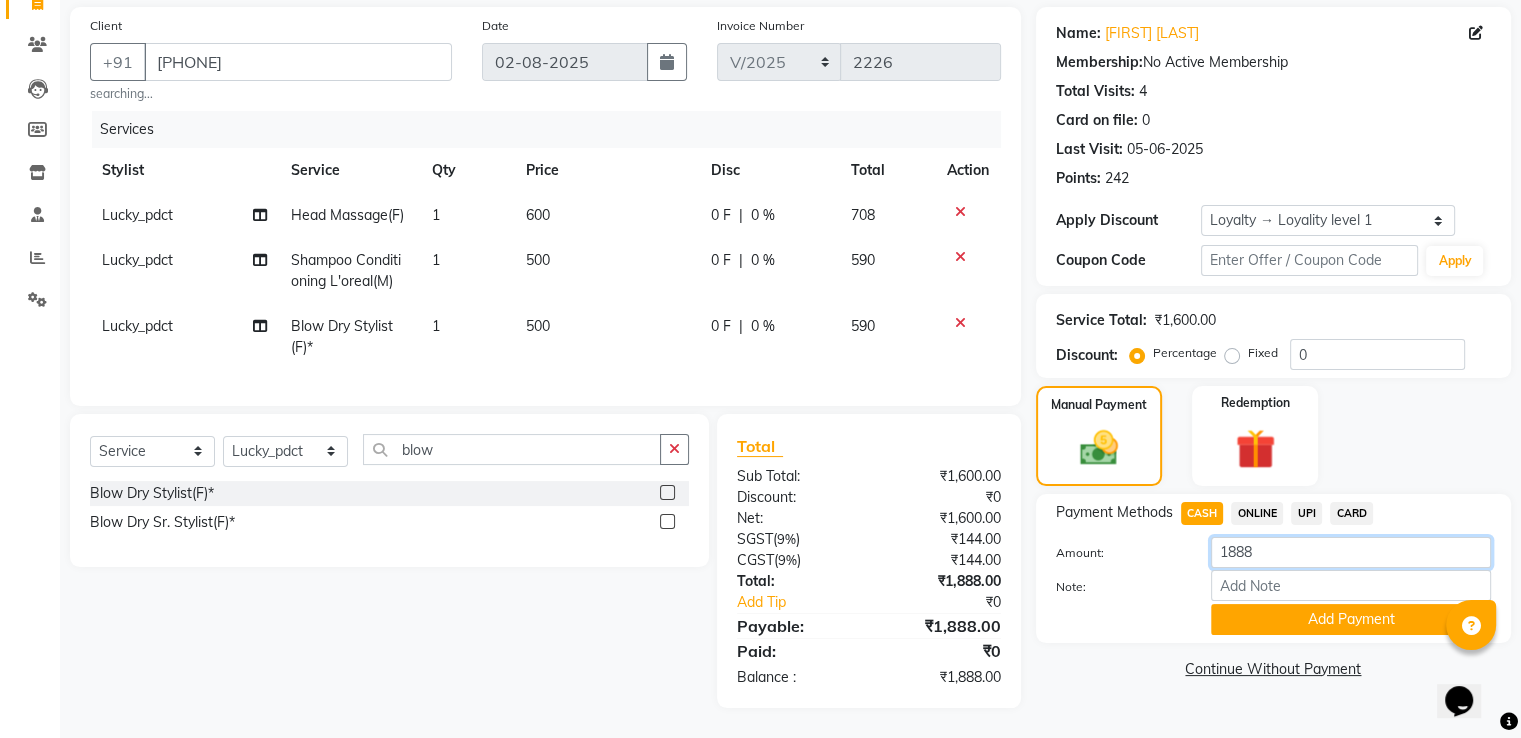 click on "Client +91 9880211556 searching... Date 02-08-2025 Invoice Number V/2025 V/2025-26 2226 Services Stylist Service Qty Price Disc Total Action Lucky_pdct Head Massage(F) 1 600 0 F | 0 % 708 Lucky_pdct Shampoo Conditioning L'oreal(M) 1 500 0 F | 0 % 590 Lucky_pdct Blow Dry Stylist(F)* 1 500 0 F | 0 % 590 Select  Service  Product  Membership  Package Voucher Prepaid Gift Card  Select Stylist A2R_Master Aamir Ajay_Pedicurist Ashima Ayesha Bilal Dinesh_pdct Kaleem Karni Lovely Lucky_pdct Manager Muskan Nasir Rajeev Ruby Salman Shahjad Shubham Suraj_pedi blow Blow Dry Stylist(F)*  Blow Dry Sr. Stylist(F)*  Total Sub Total: ₹1,600.00 Discount: ₹0 Net: ₹1,600.00 SGST  ( 9% ) ₹144.00 CGST  ( 9% ) ₹144.00 Total: ₹1,888.00 Add Tip ₹0 Payable: ₹1,888.00 Paid: ₹0 Balance   : ₹1,888.00 Name: Antara Bhargava Membership:  No Active Membership  Total Visits:  4 Card on file:  0 Last Visit:   05-06-2025 Points:   242  Apply Discount Select  Loyalty → Loyality level 1  Coupon Code Apply Service Total: 0" 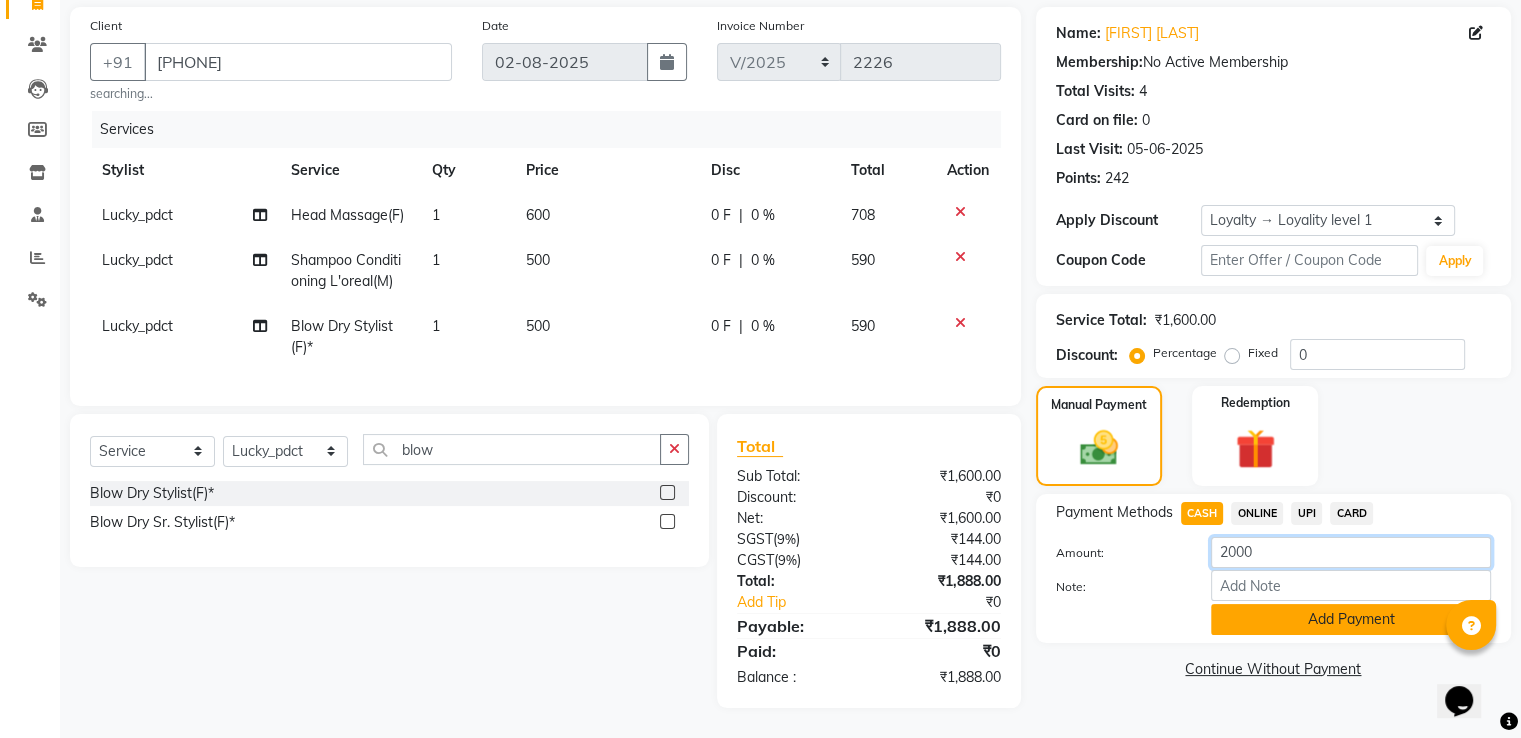 type on "2000" 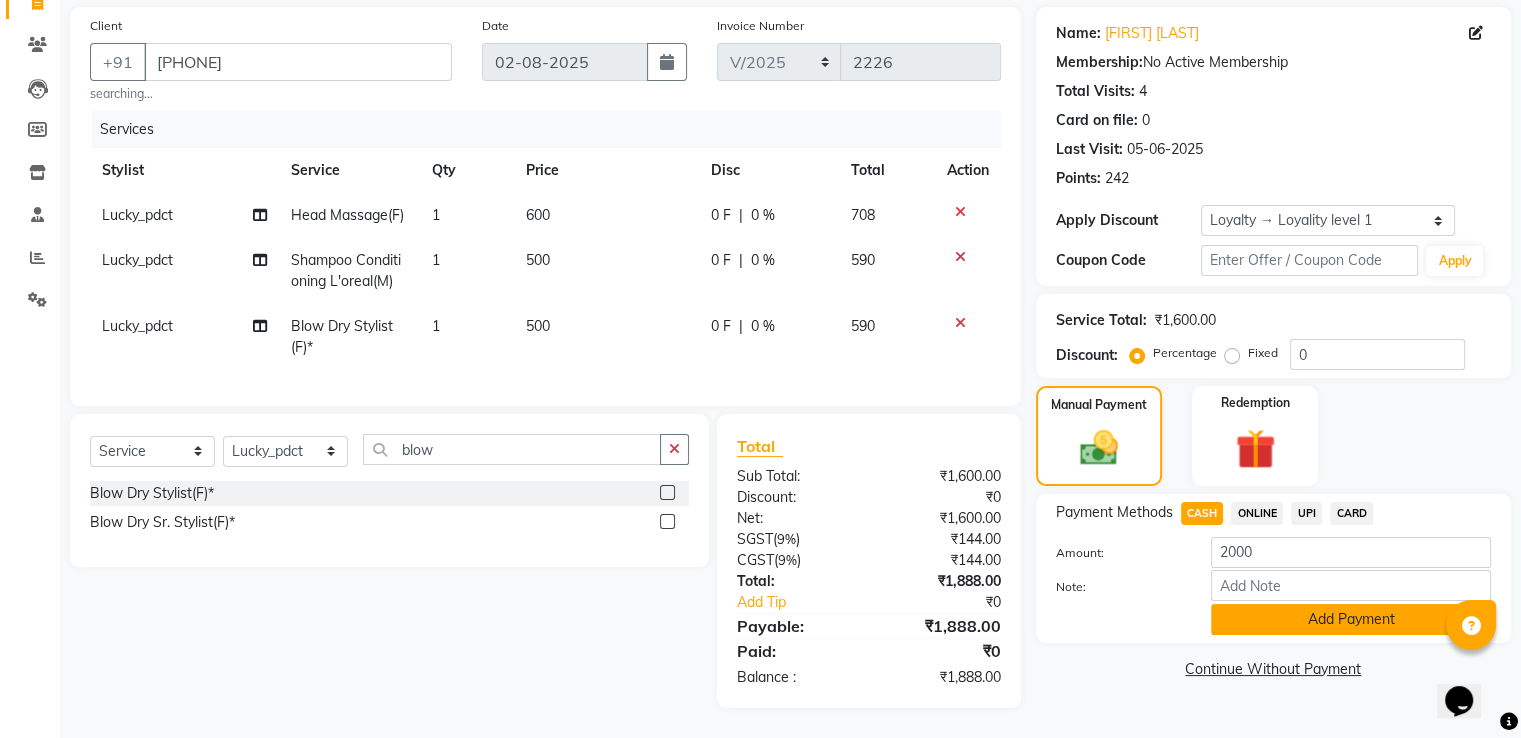 click on "Add Payment" 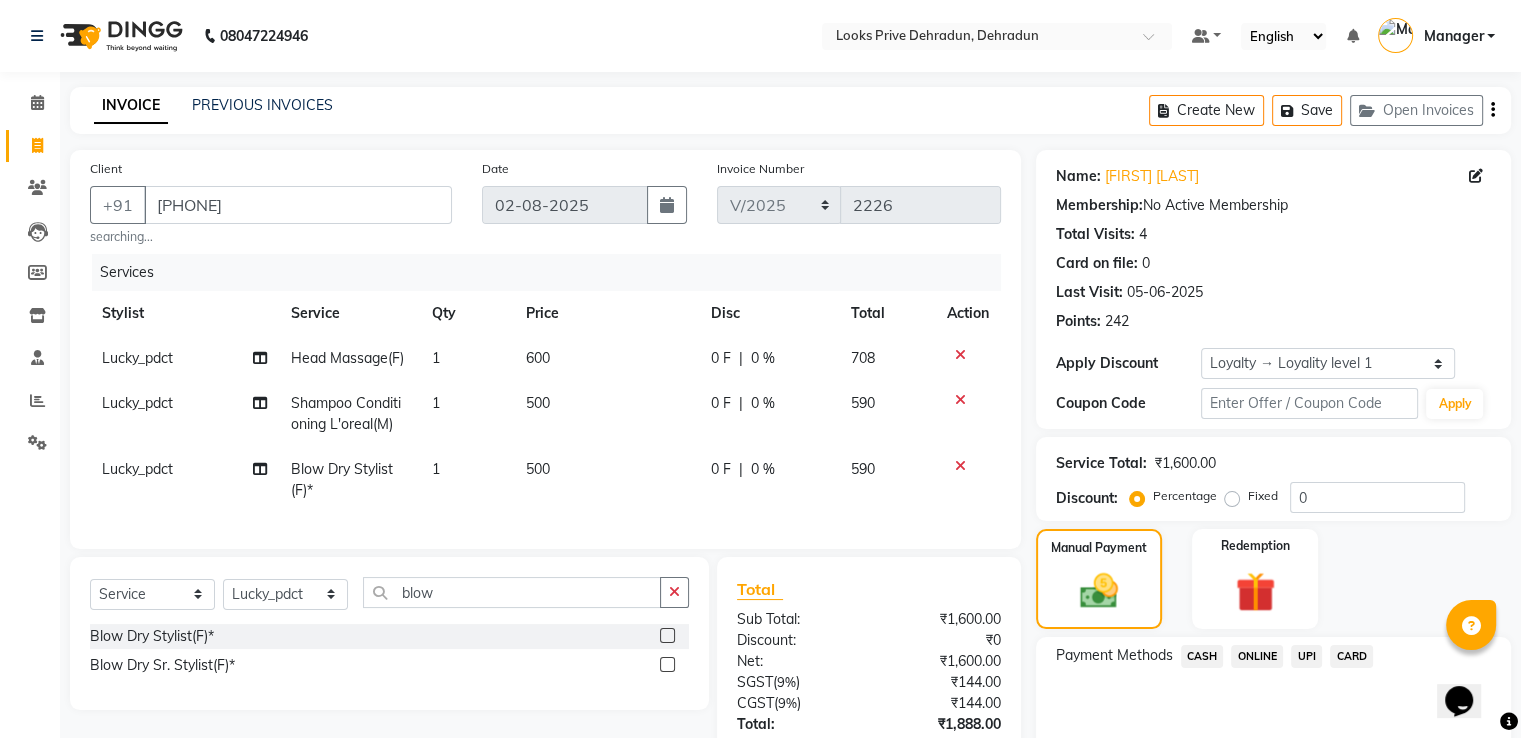 scroll, scrollTop: 372, scrollLeft: 0, axis: vertical 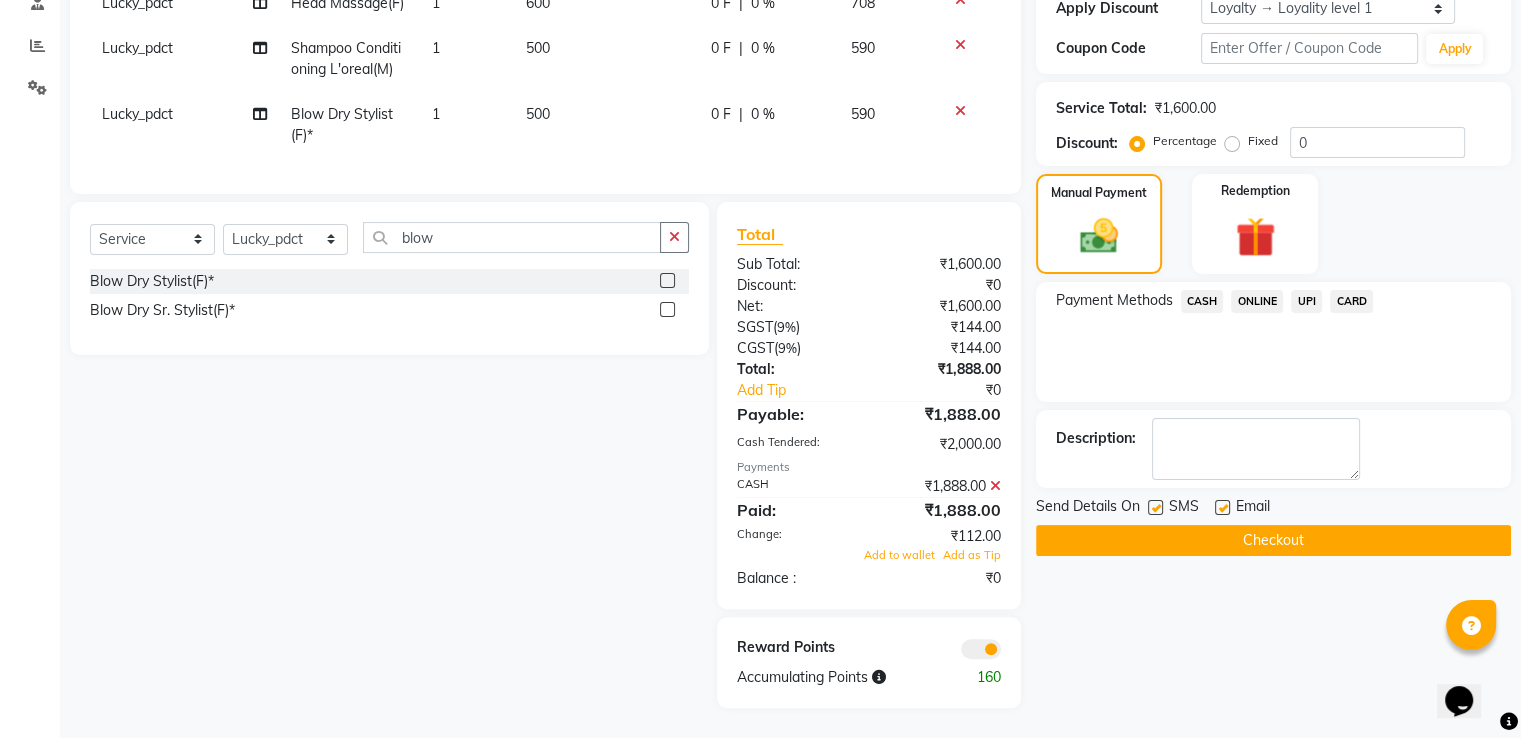 click on "Checkout" 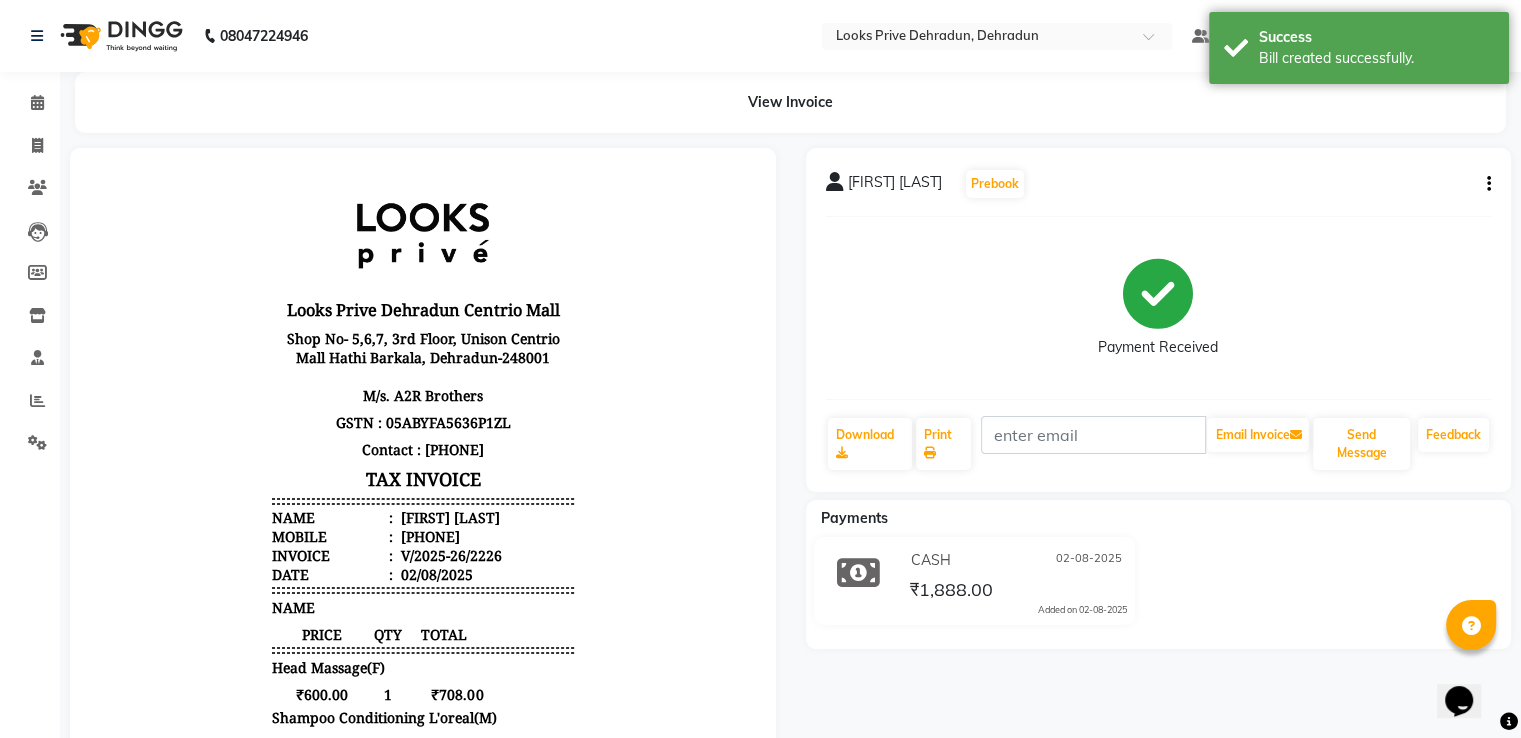 scroll, scrollTop: 0, scrollLeft: 0, axis: both 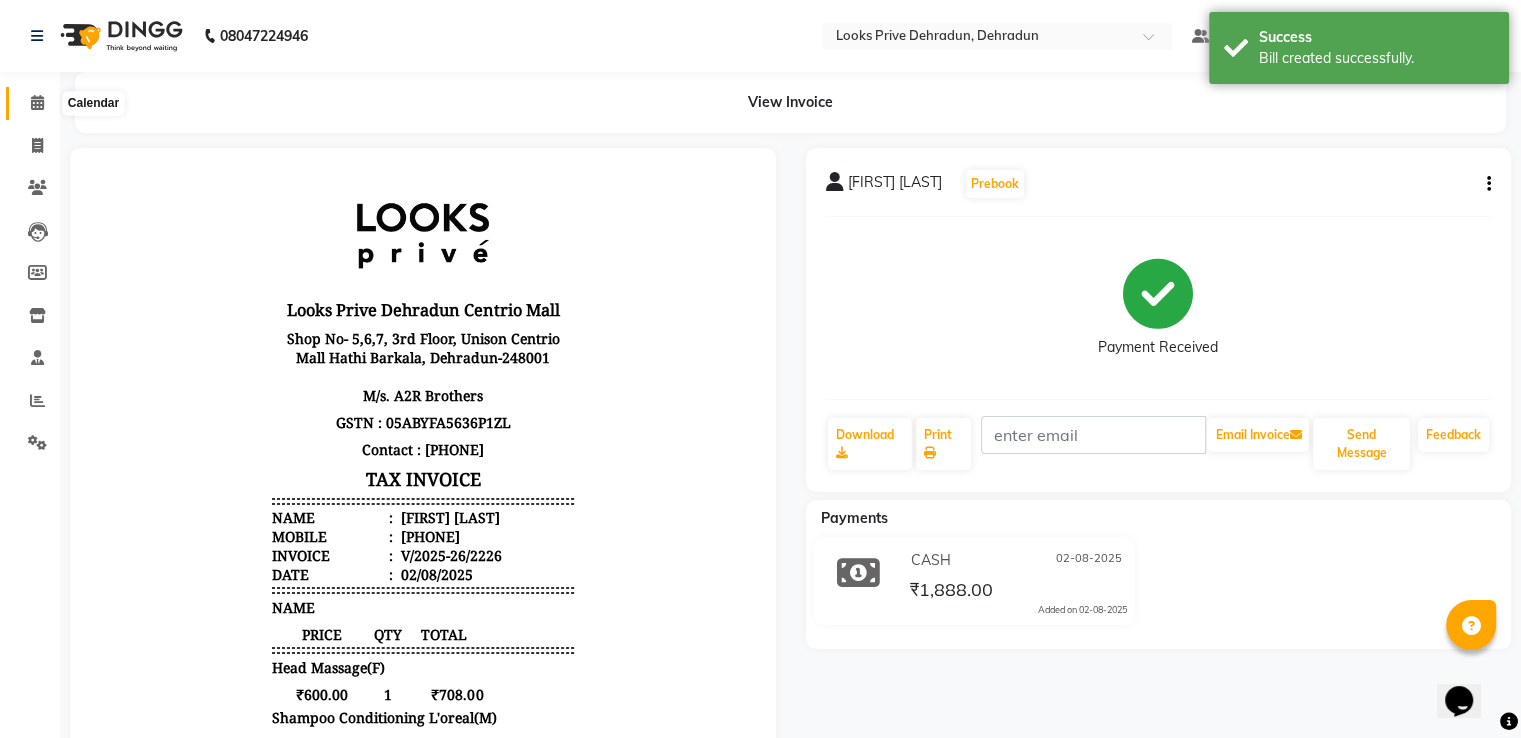 click 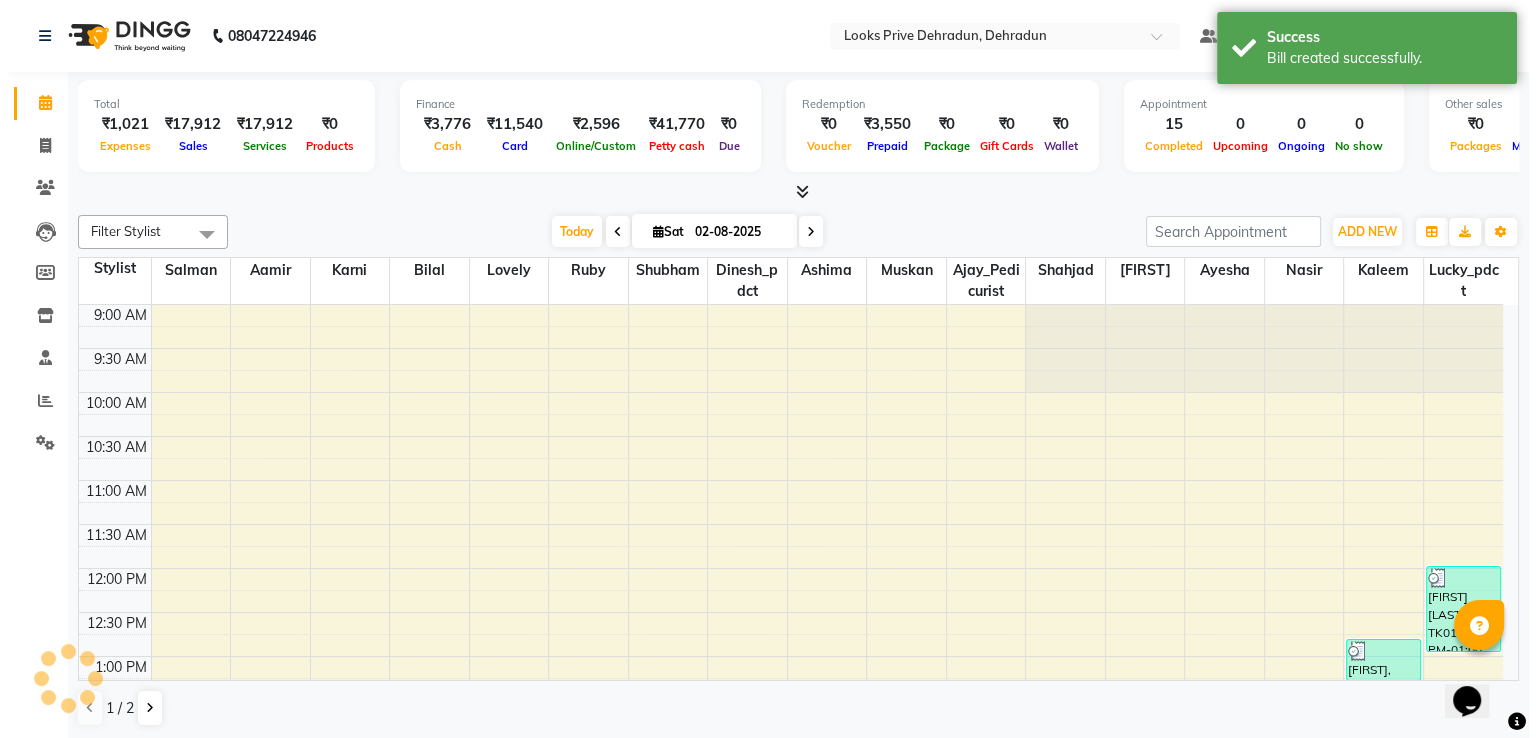 scroll, scrollTop: 632, scrollLeft: 0, axis: vertical 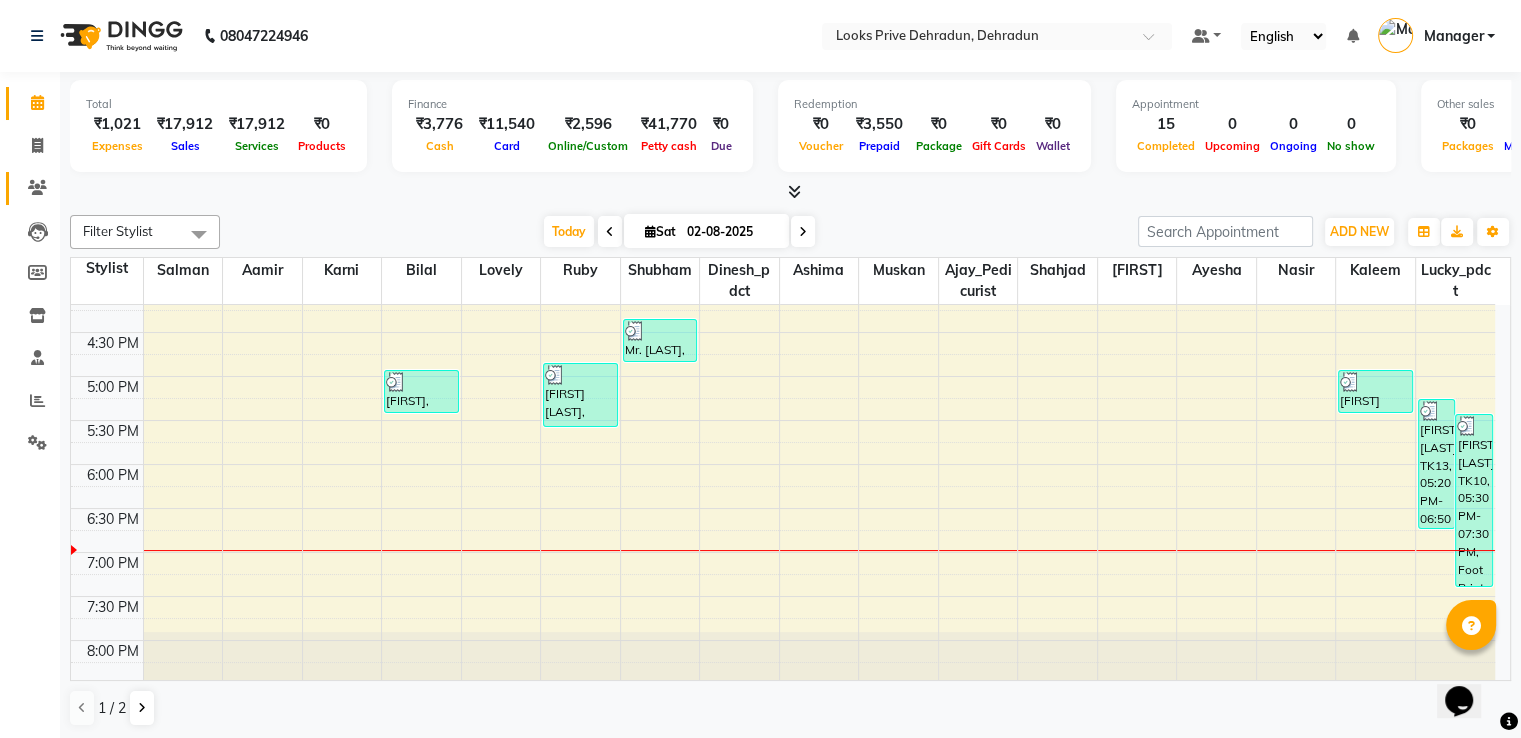 click on "Clients" 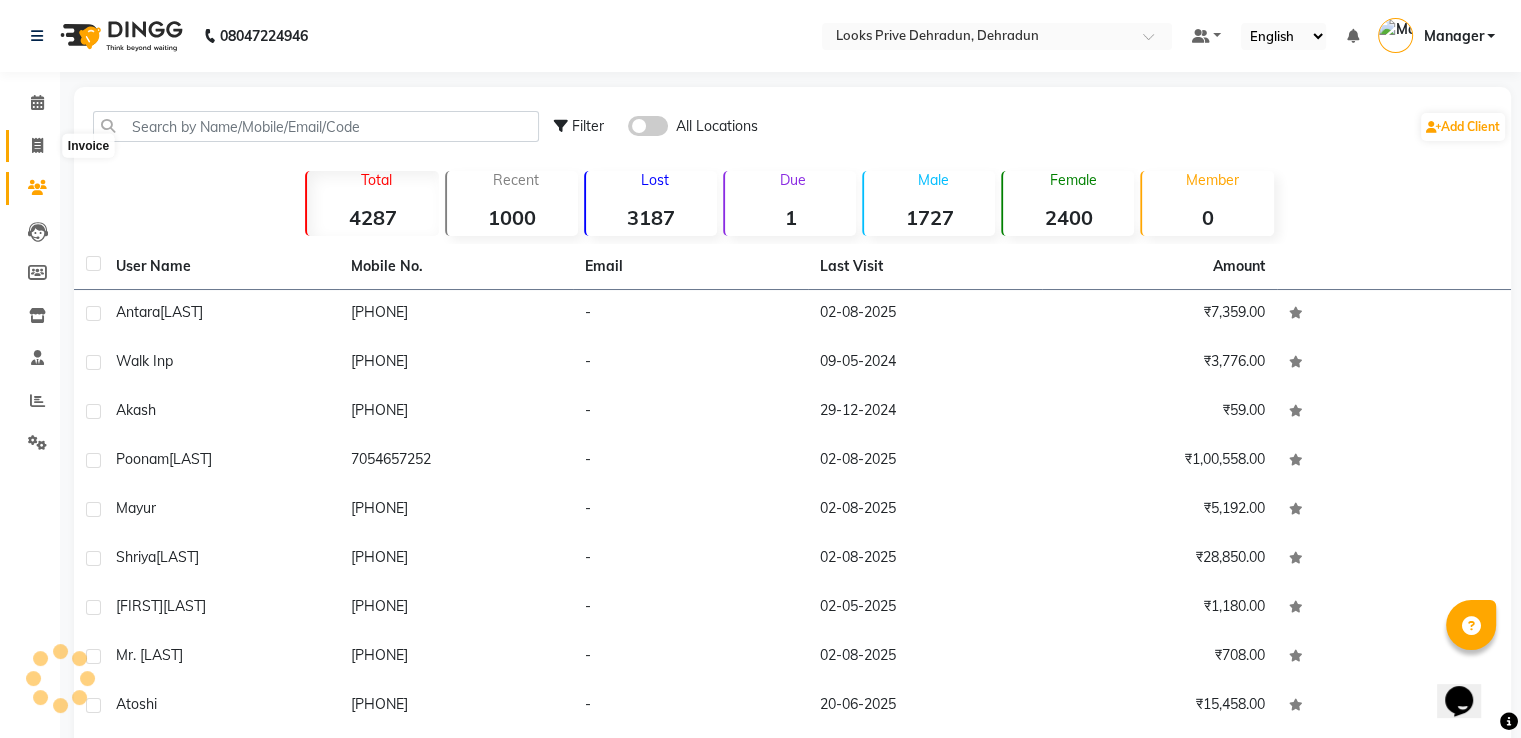 click 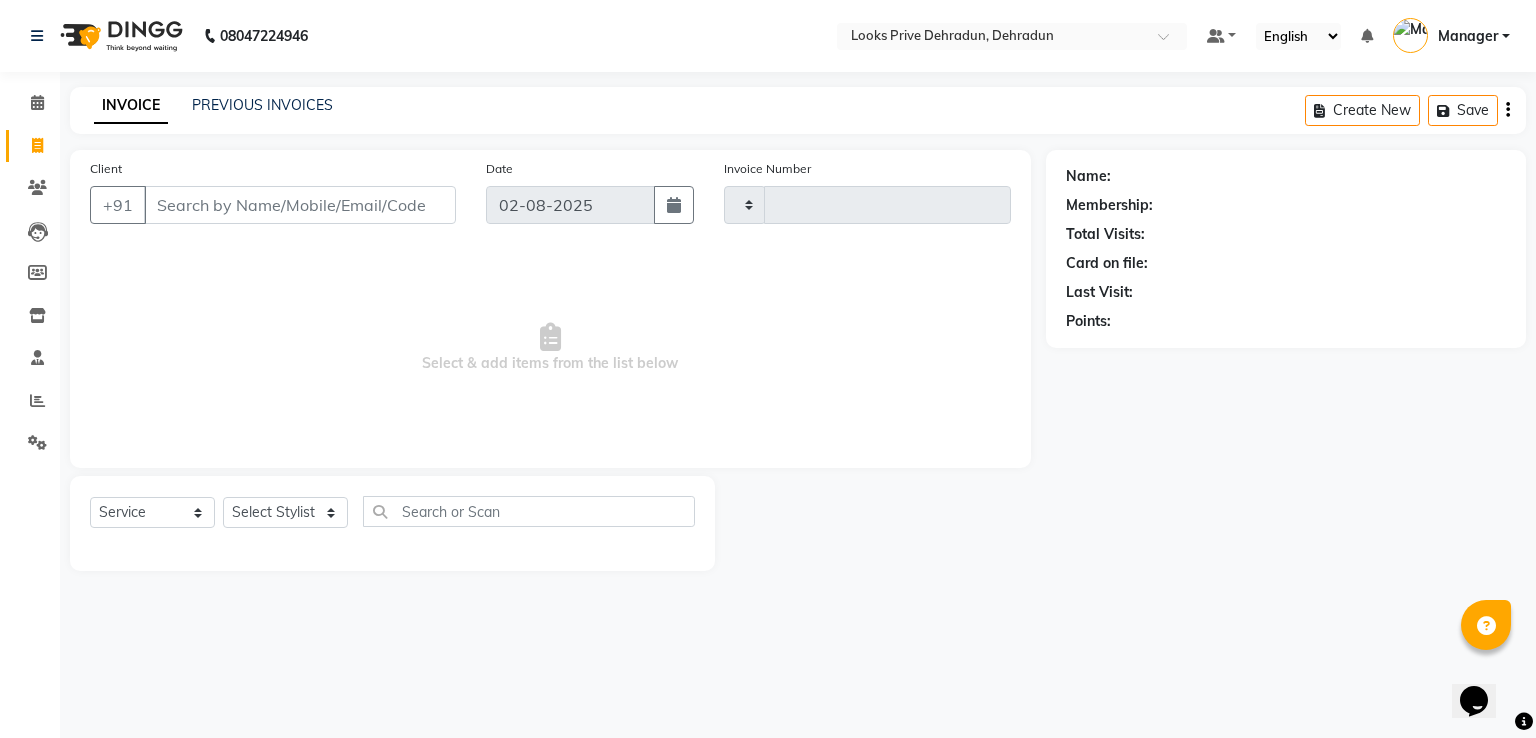 type on "2227" 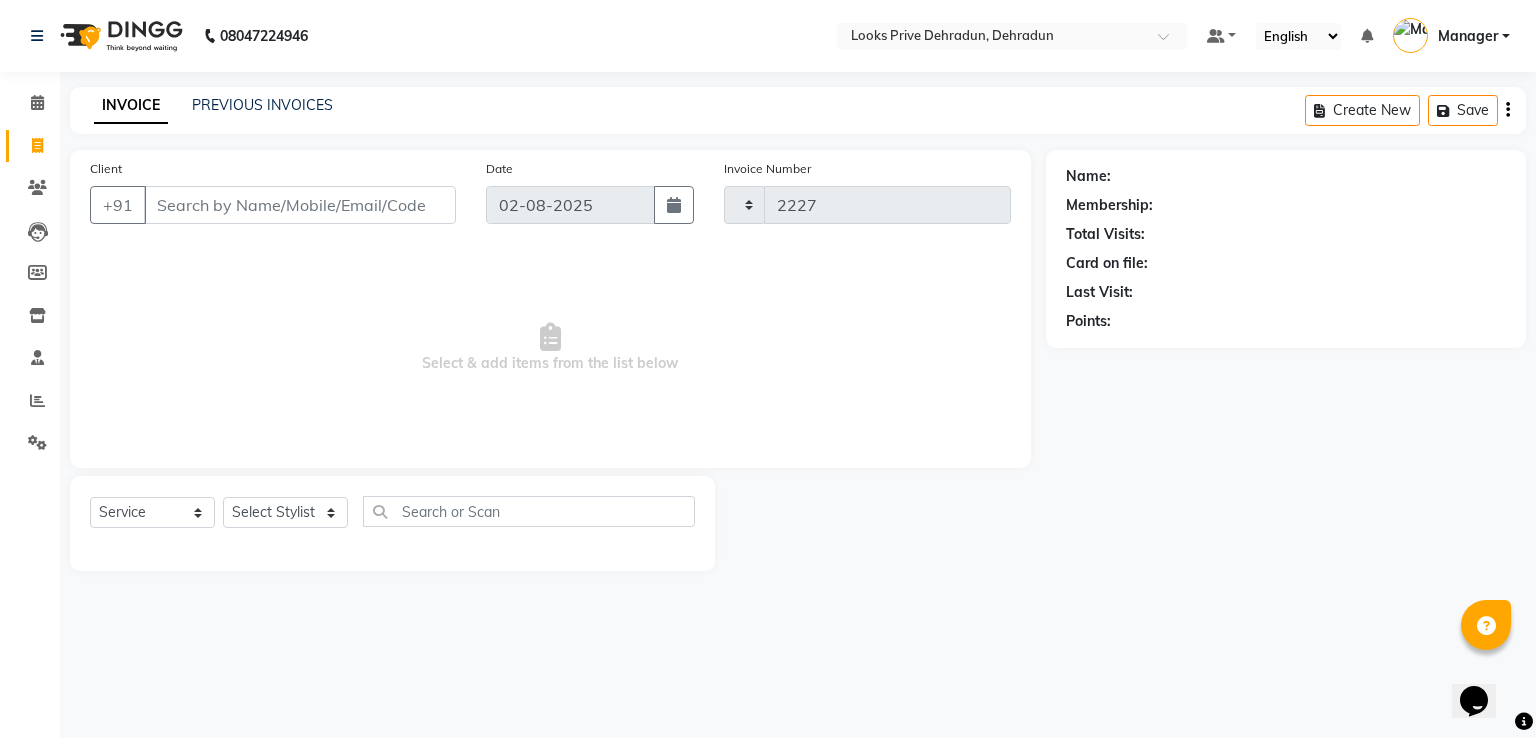 select on "6205" 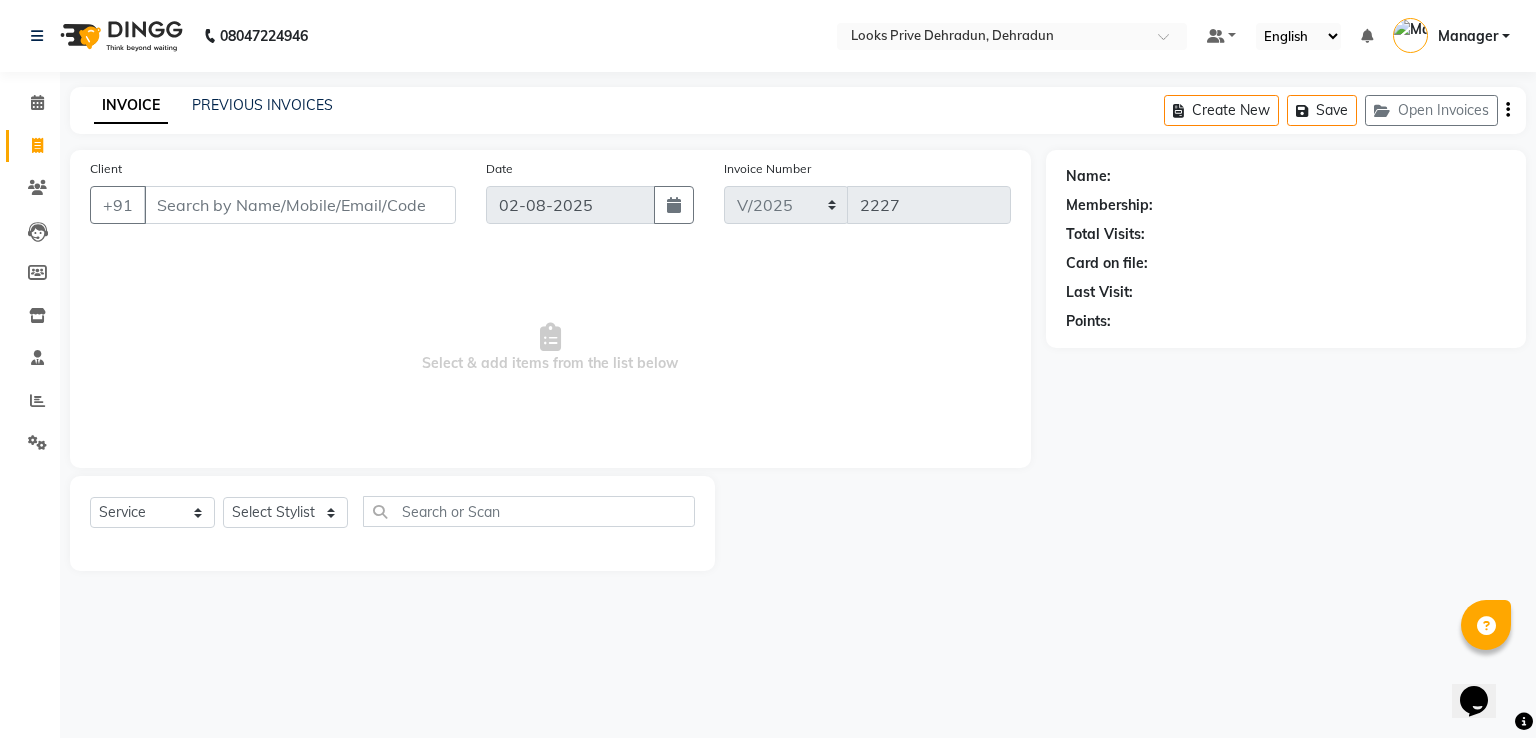 click on "Client" at bounding box center (300, 205) 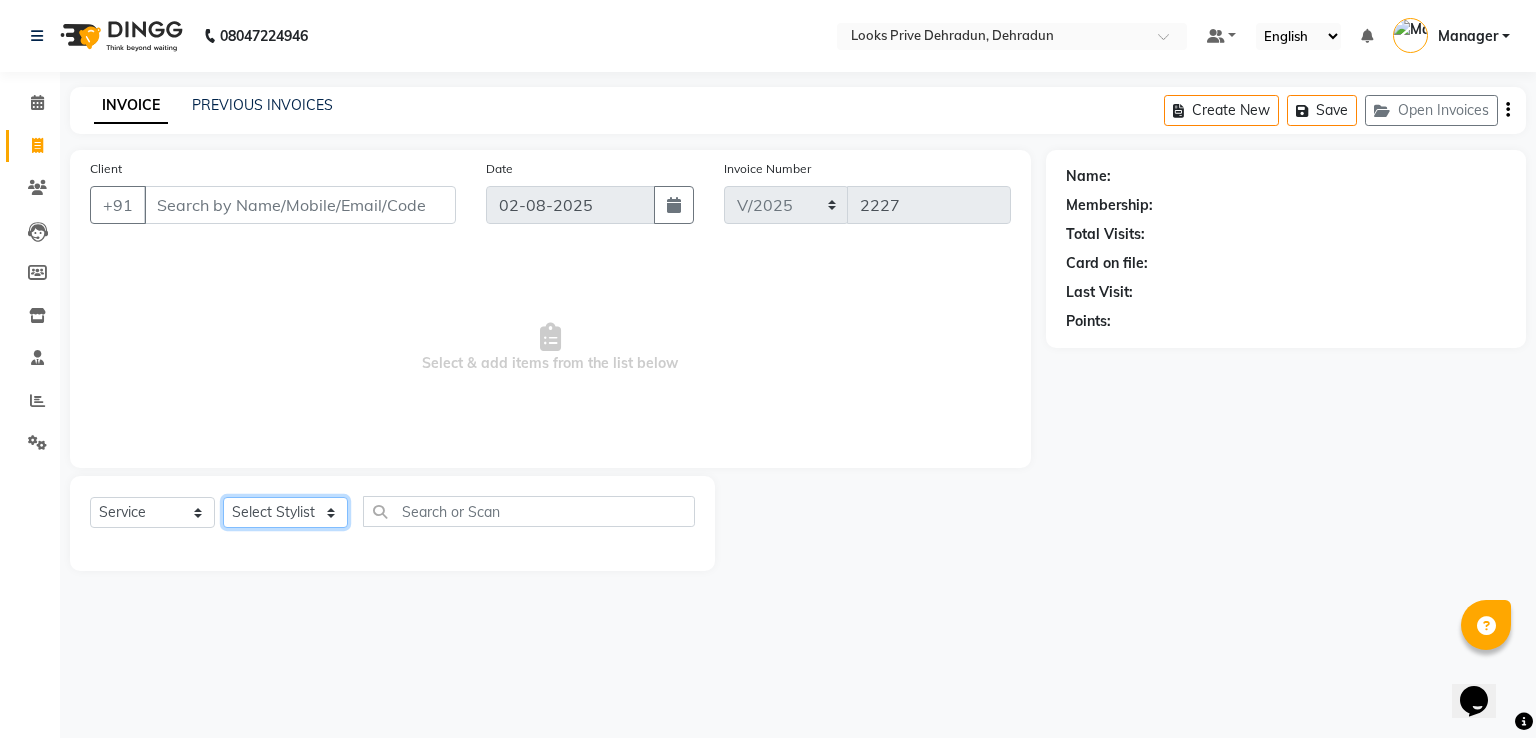 click on "Select Stylist" 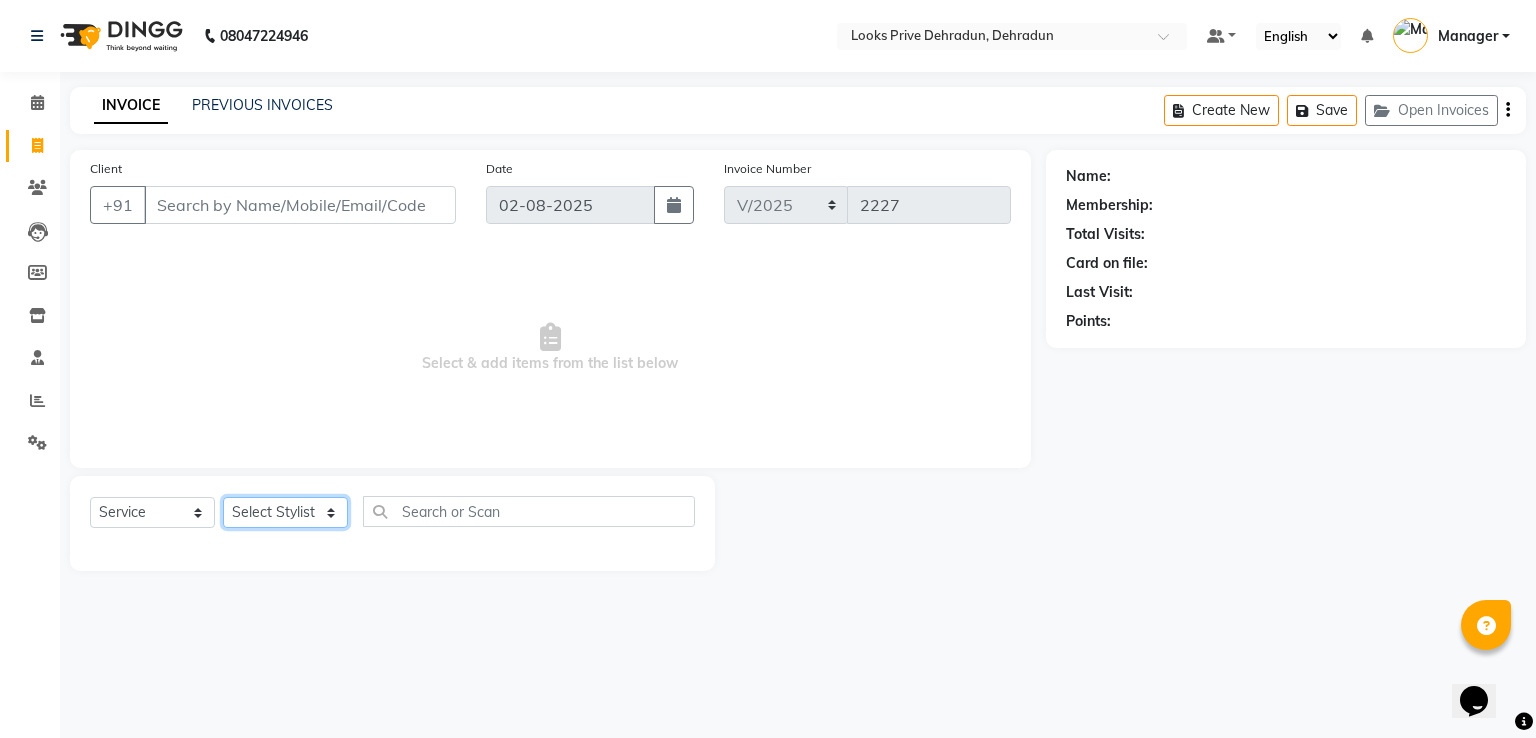 select on "45658" 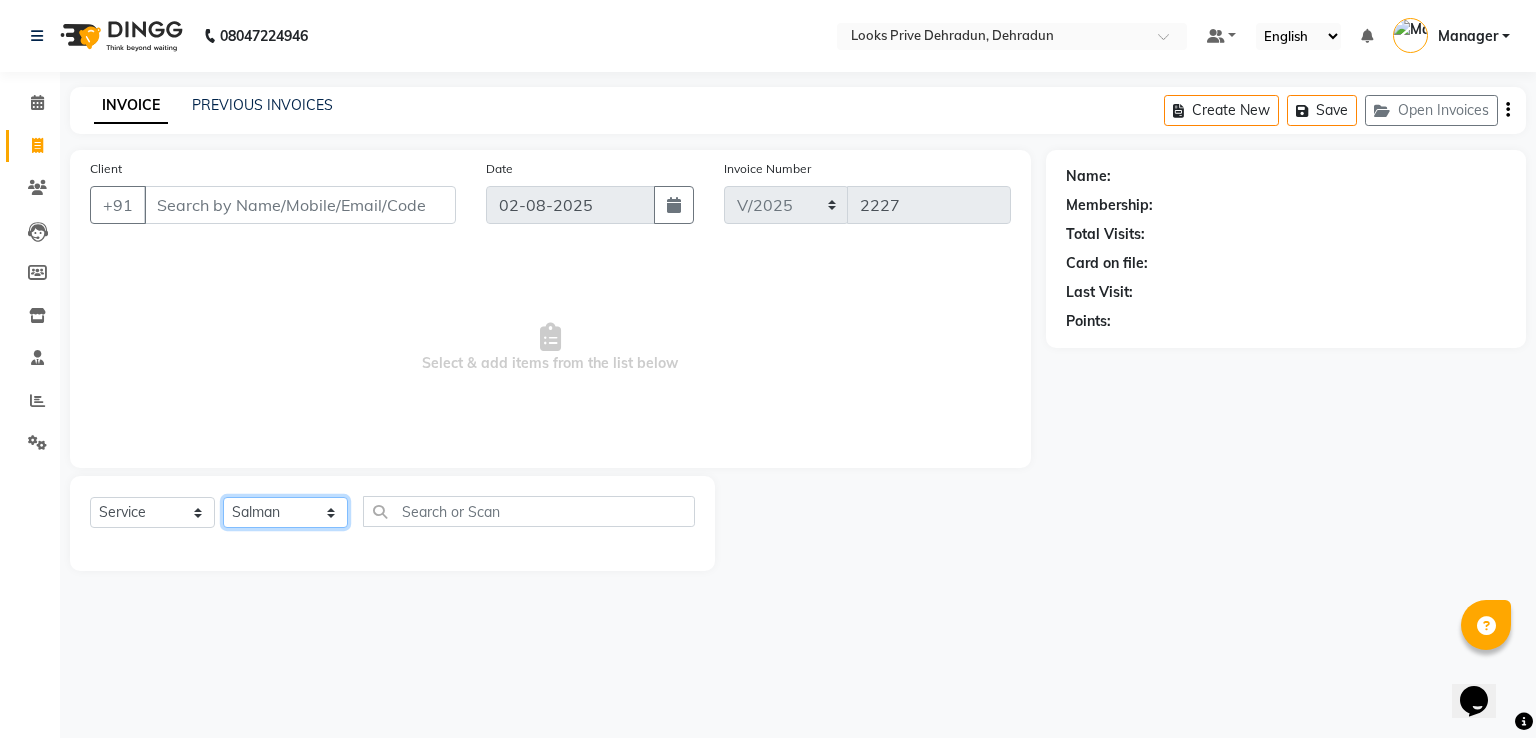 click on "Select Stylist A2R_Master Aamir Ajay_Pedicurist Ashima Ayesha Bilal Dinesh_pdct Kaleem Karni Lovely Lucky_pdct Manager Muskan Nasir Rajeev Ruby Salman Shahjad Shubham Suraj_pedi" 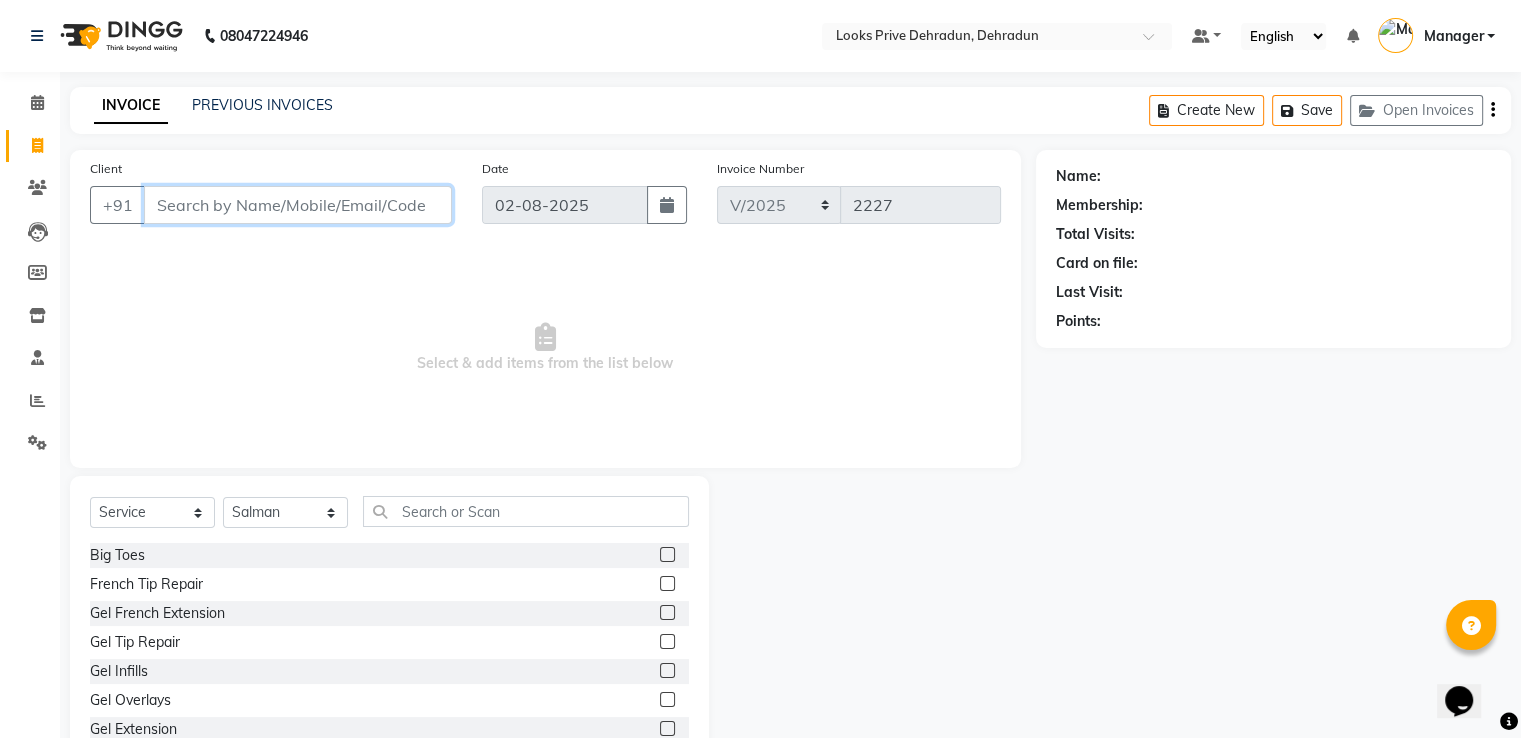 click on "Client" at bounding box center (298, 205) 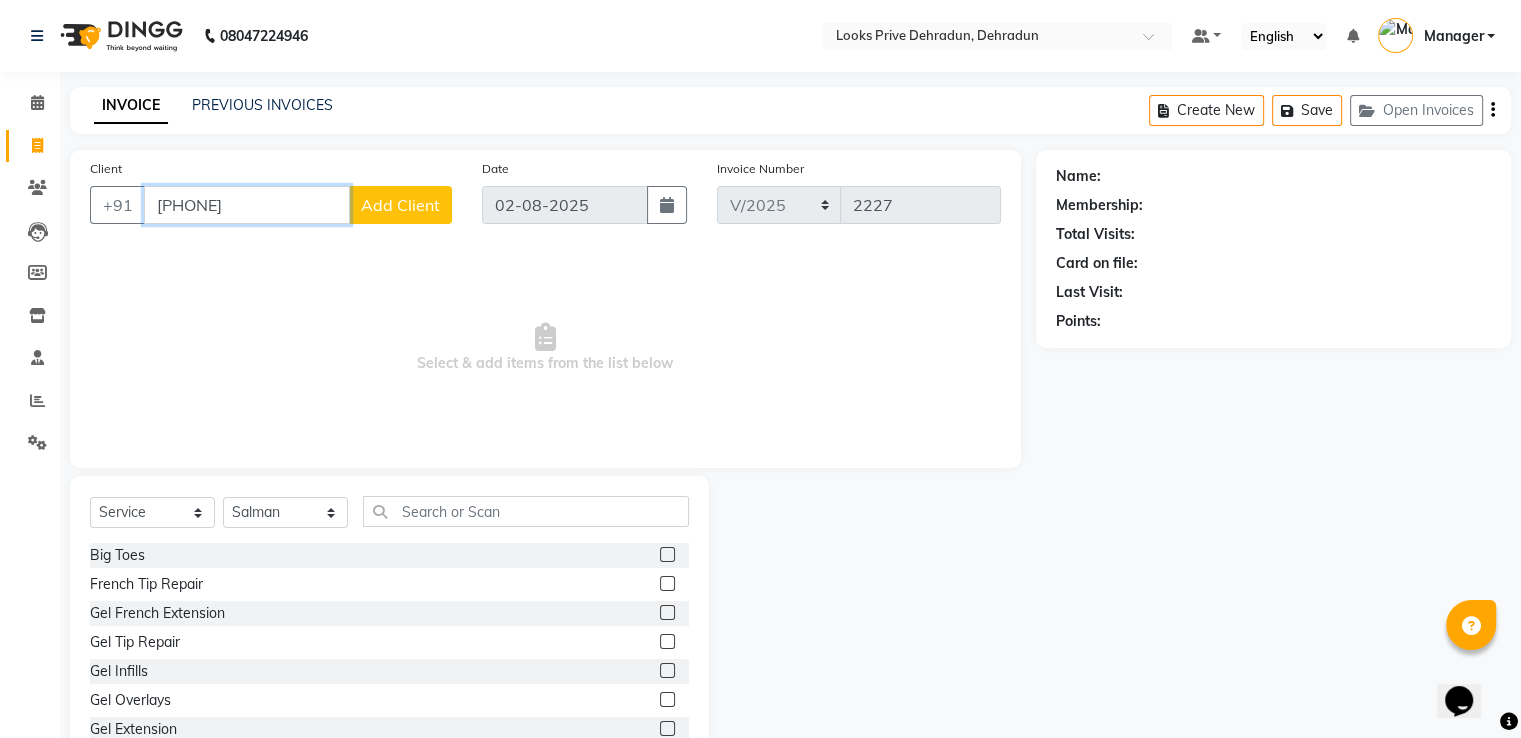 type on "[PHONE]" 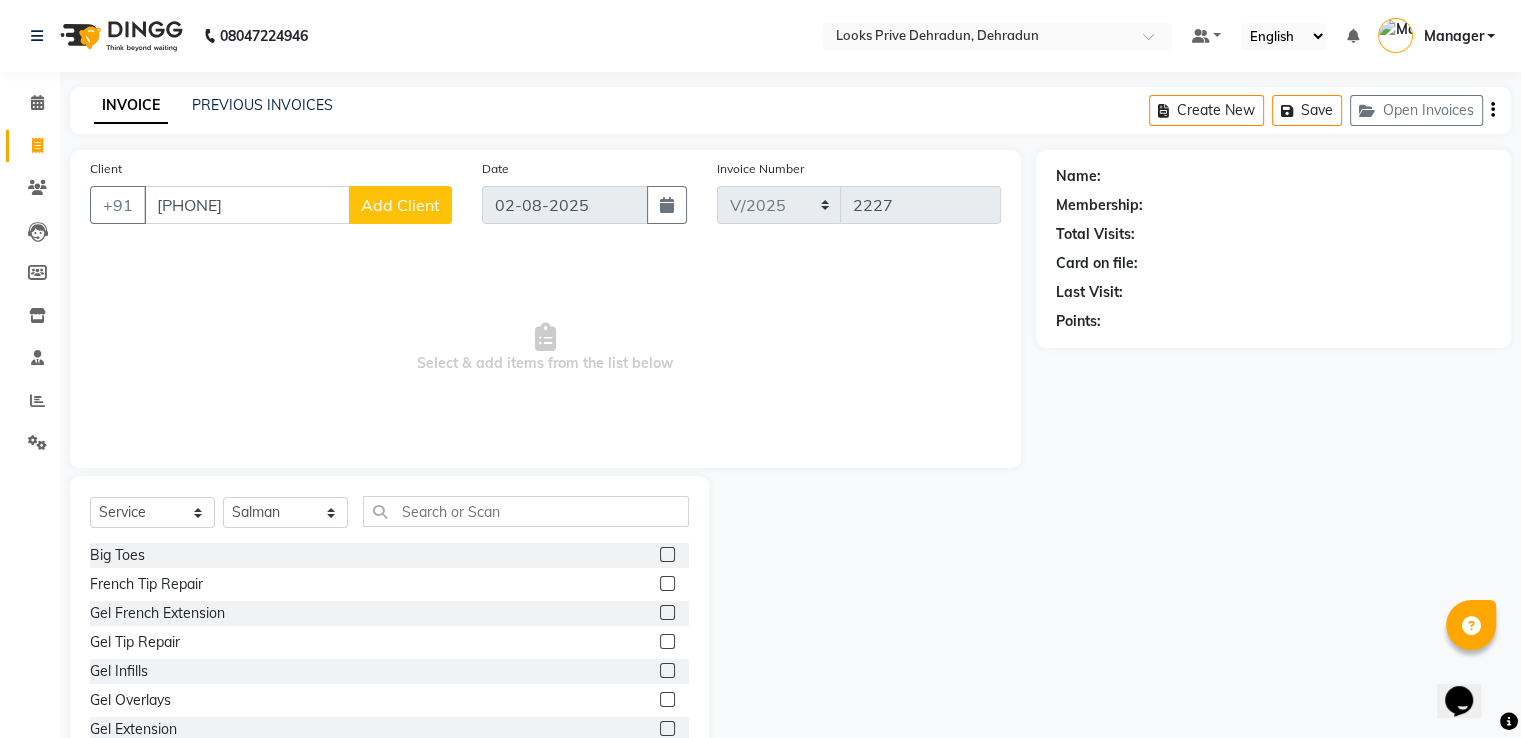 click on "Add Client" 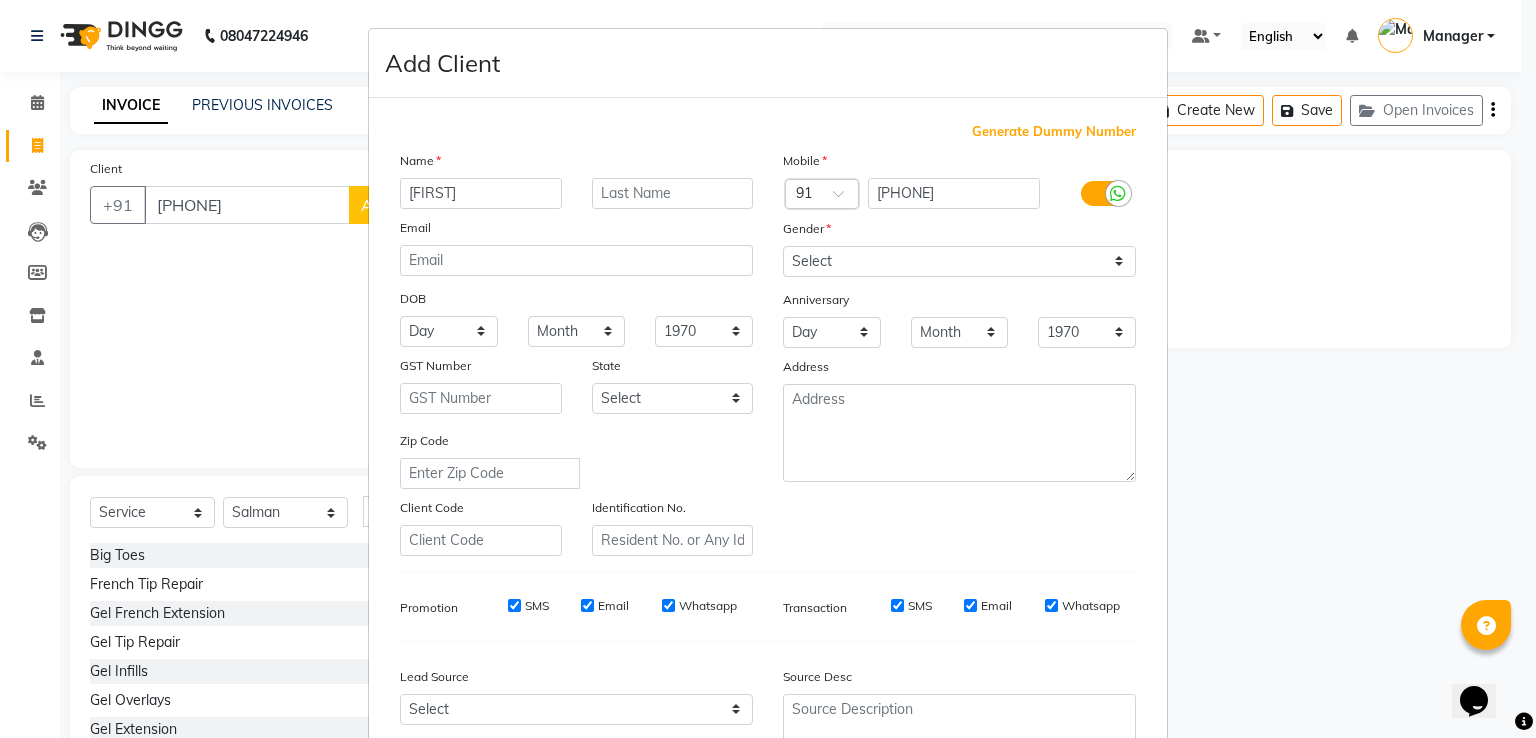 type on "Shuba" 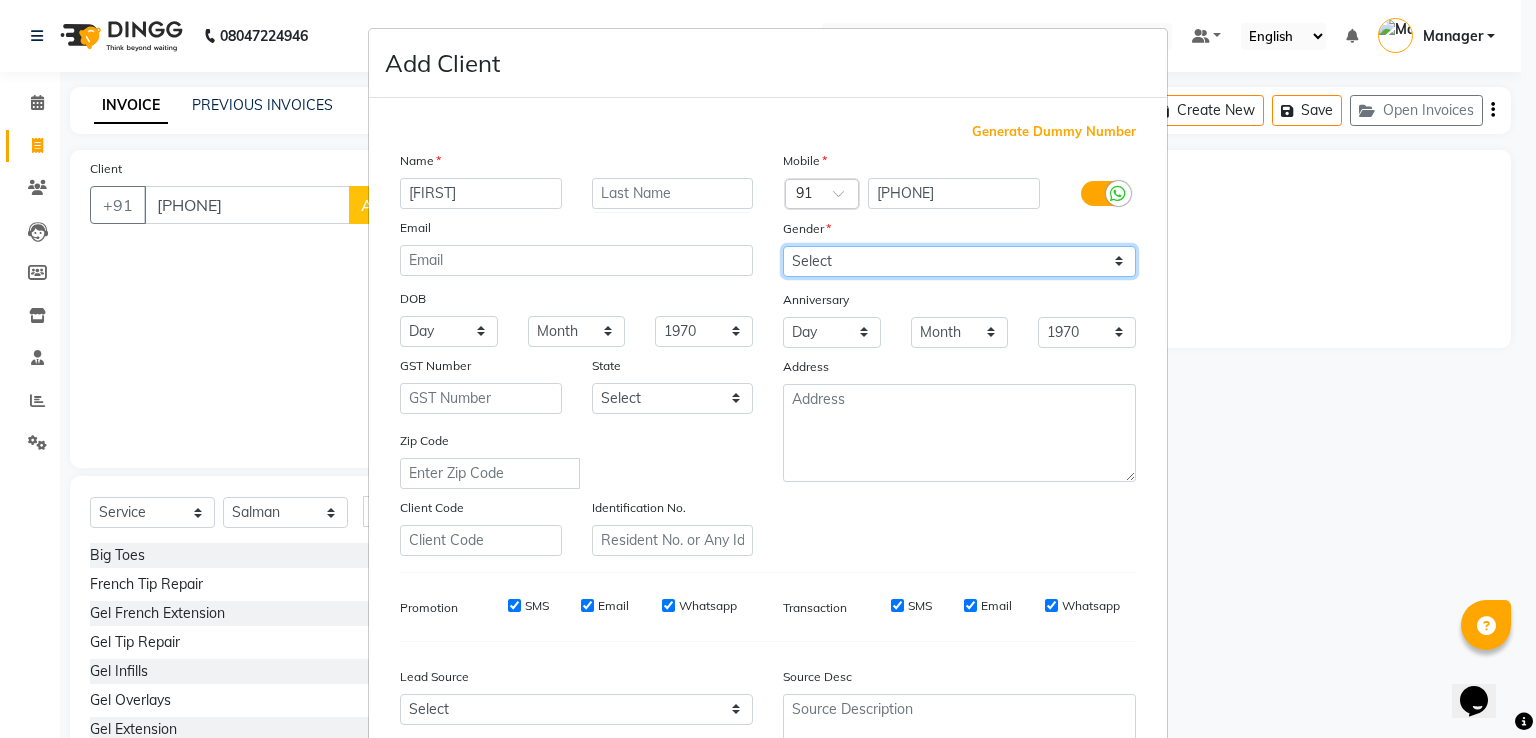 click on "Select Male Female Other Prefer Not To Say" at bounding box center [959, 261] 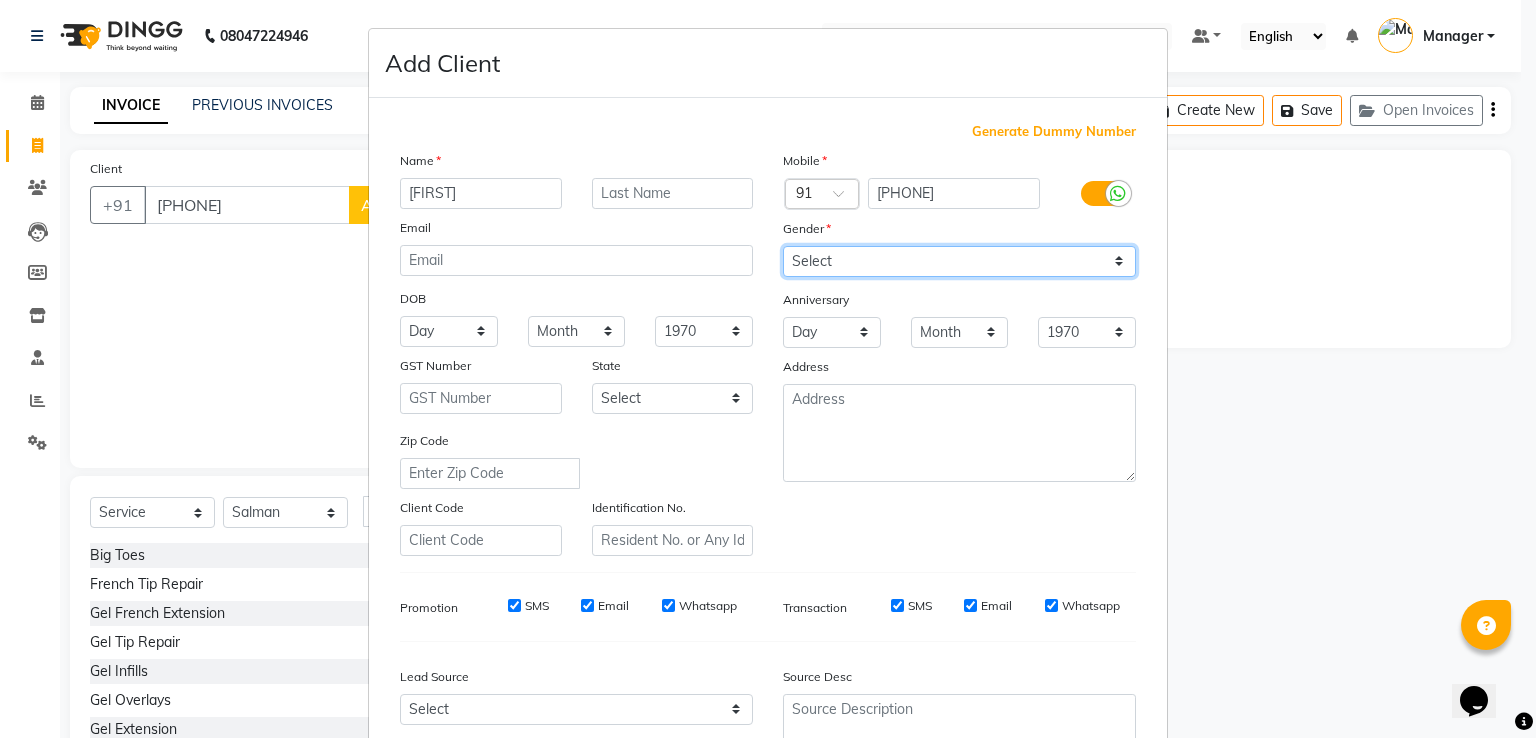 select on "male" 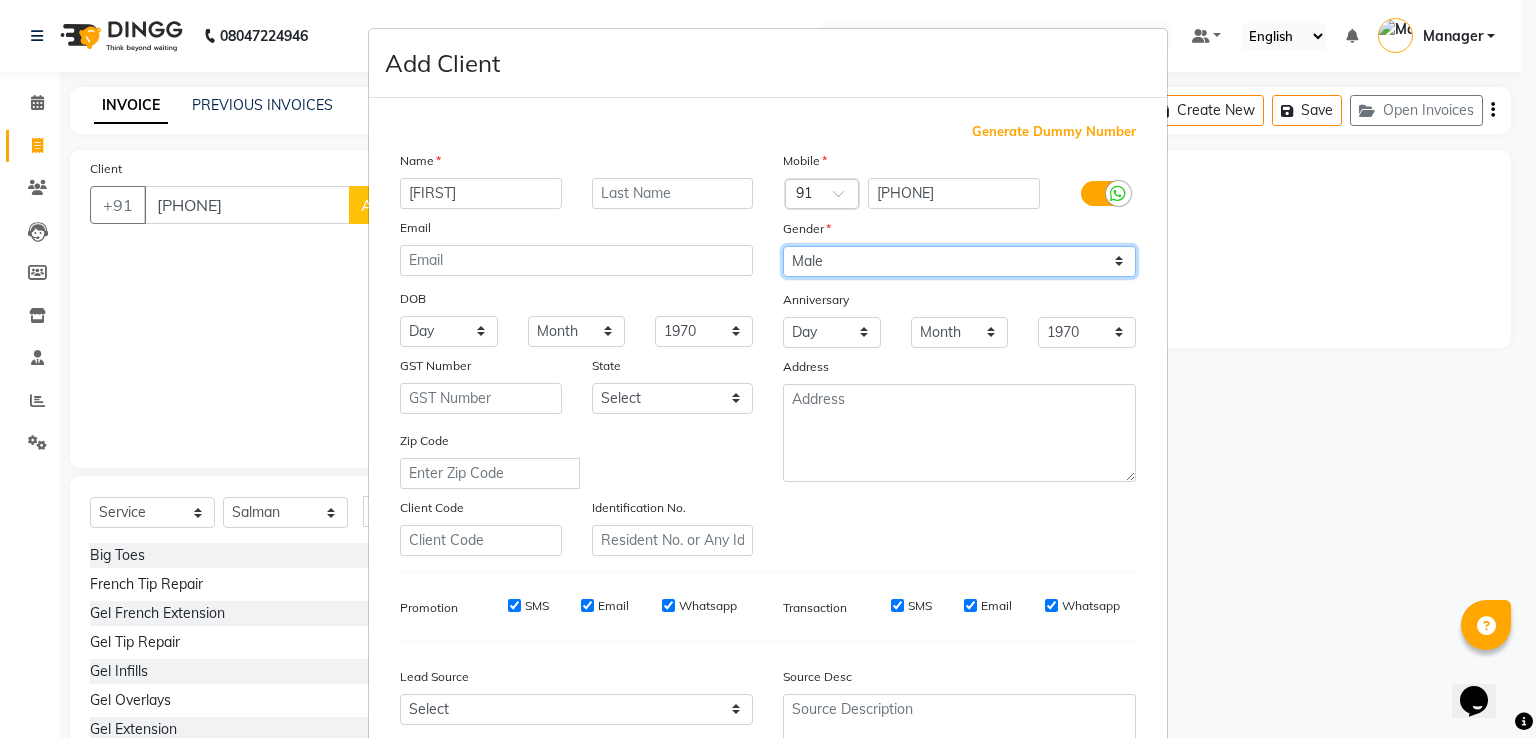 click on "Select Male Female Other Prefer Not To Say" at bounding box center (959, 261) 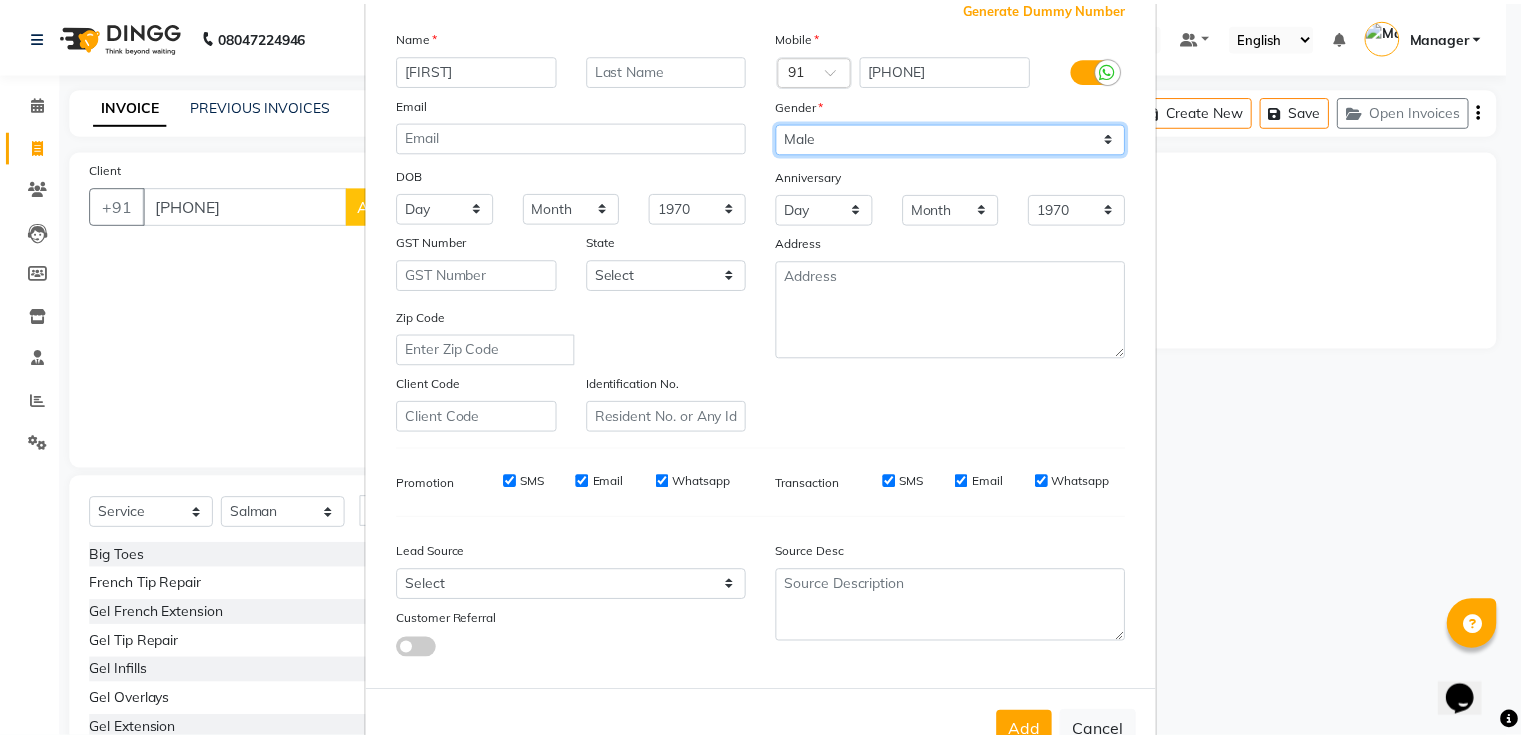 scroll, scrollTop: 195, scrollLeft: 0, axis: vertical 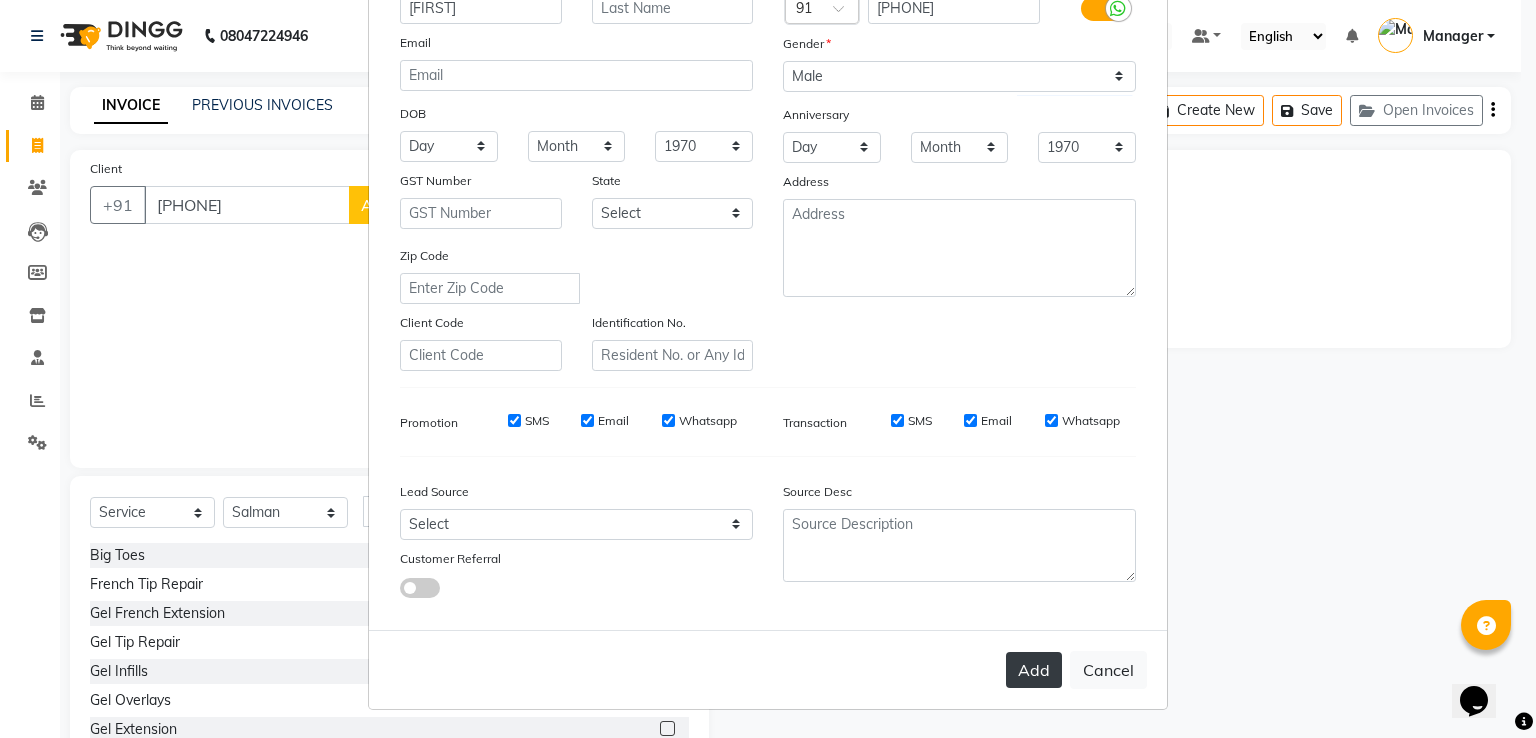 click on "Add" at bounding box center [1034, 670] 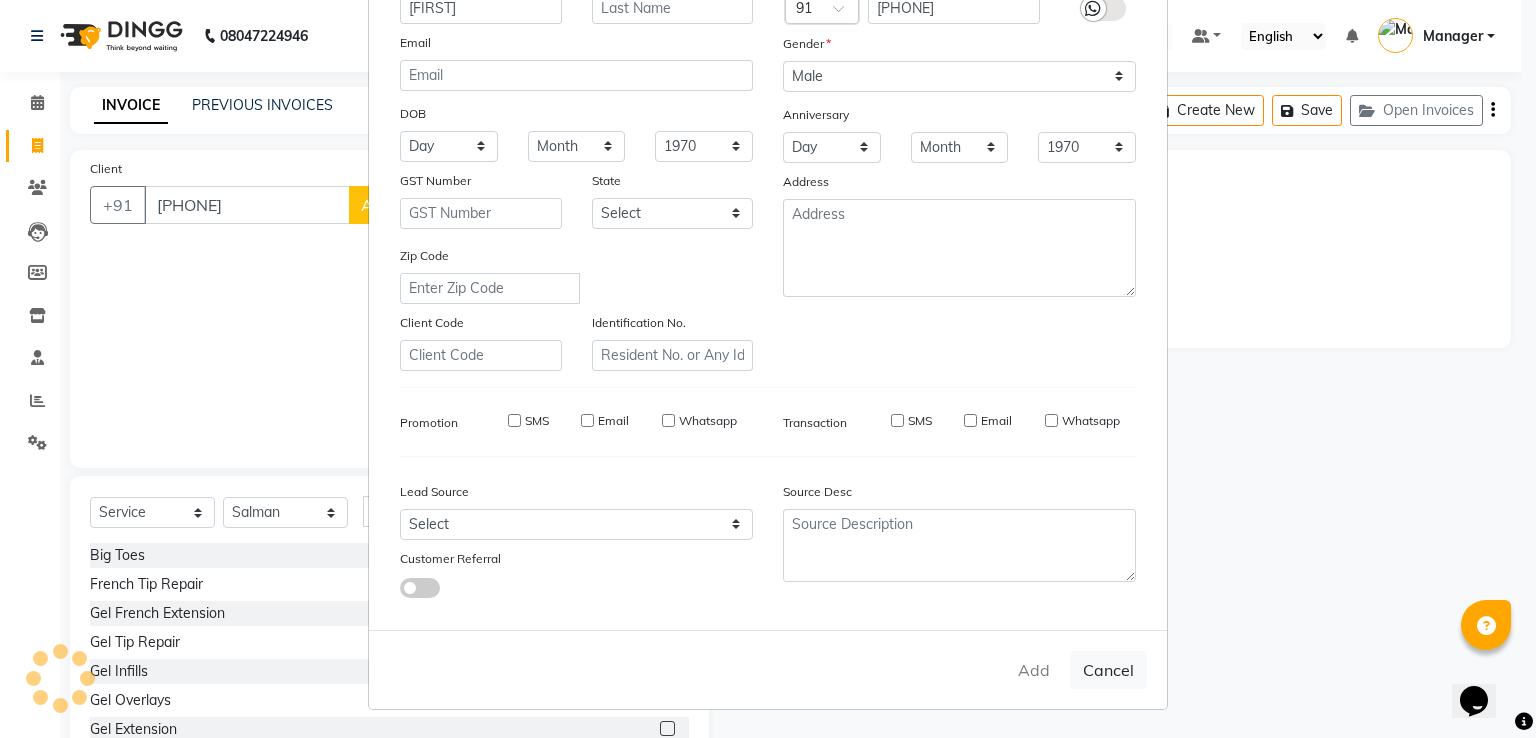 type 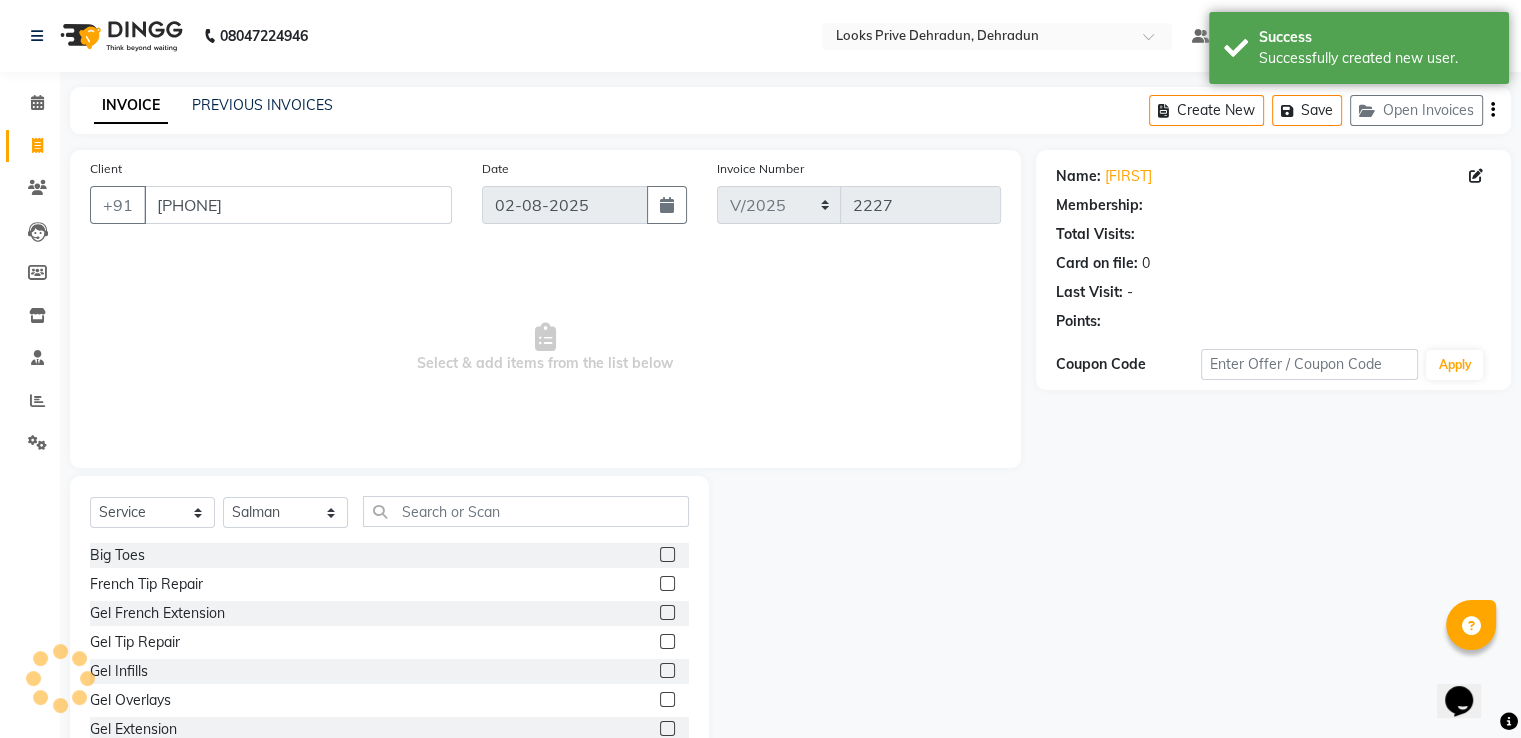 select on "1: Object" 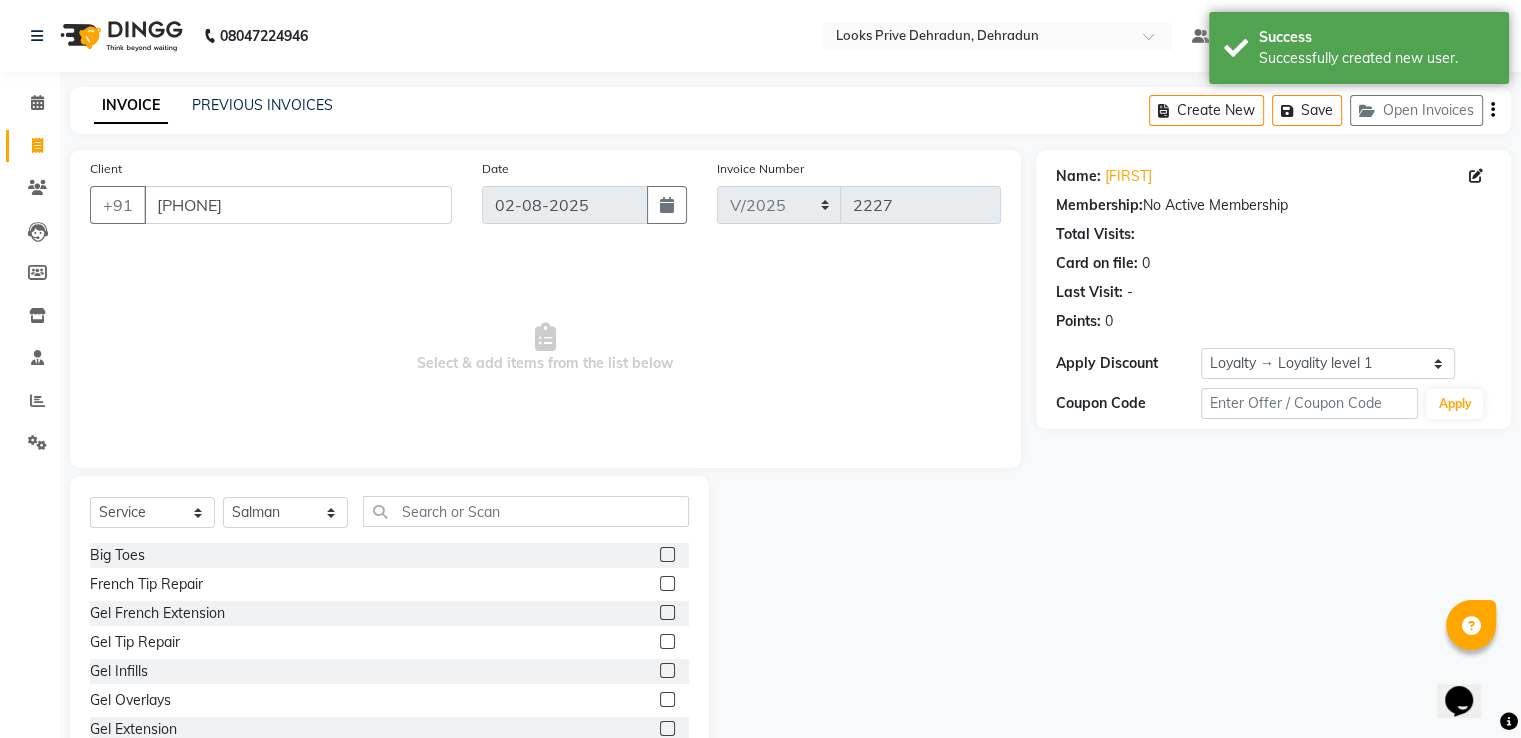 scroll, scrollTop: 64, scrollLeft: 0, axis: vertical 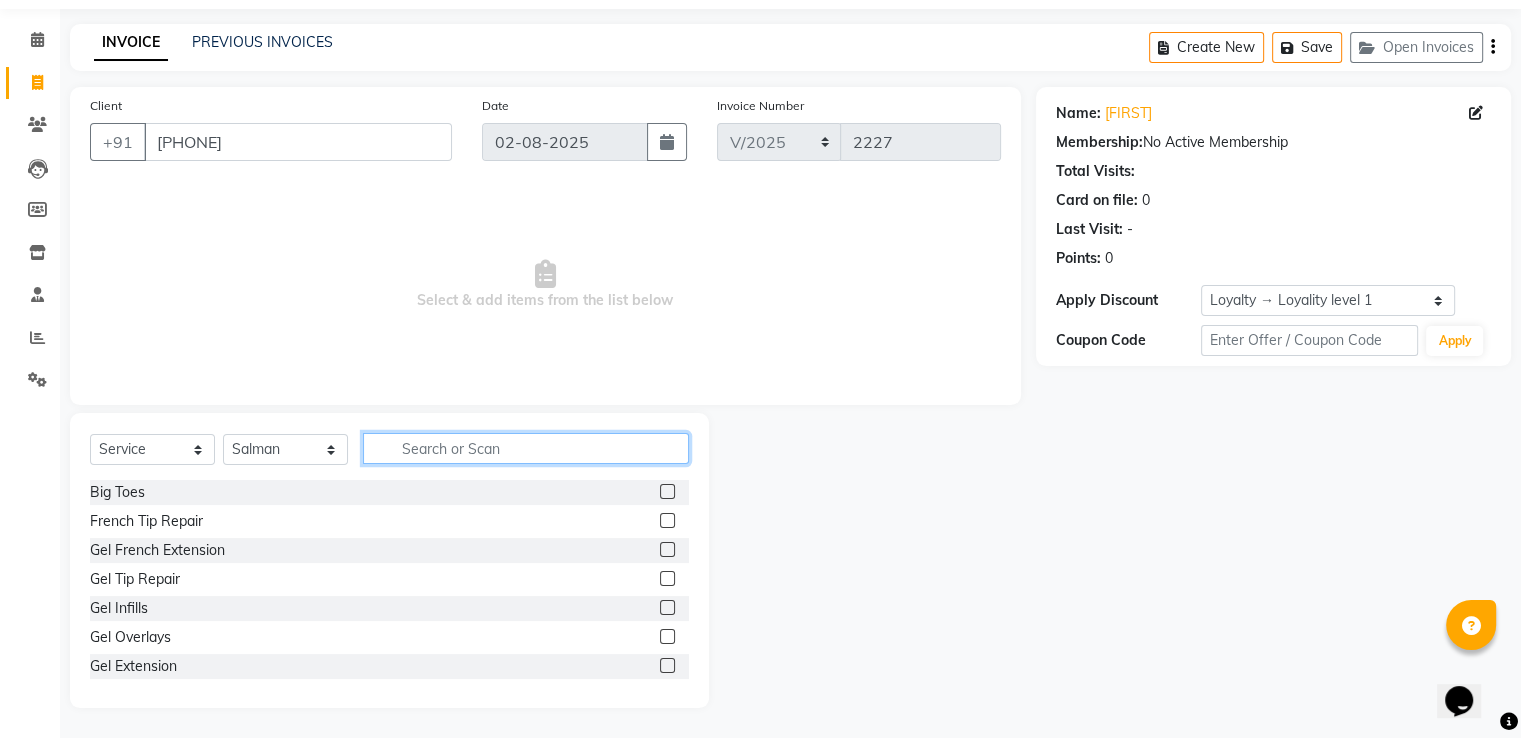 click 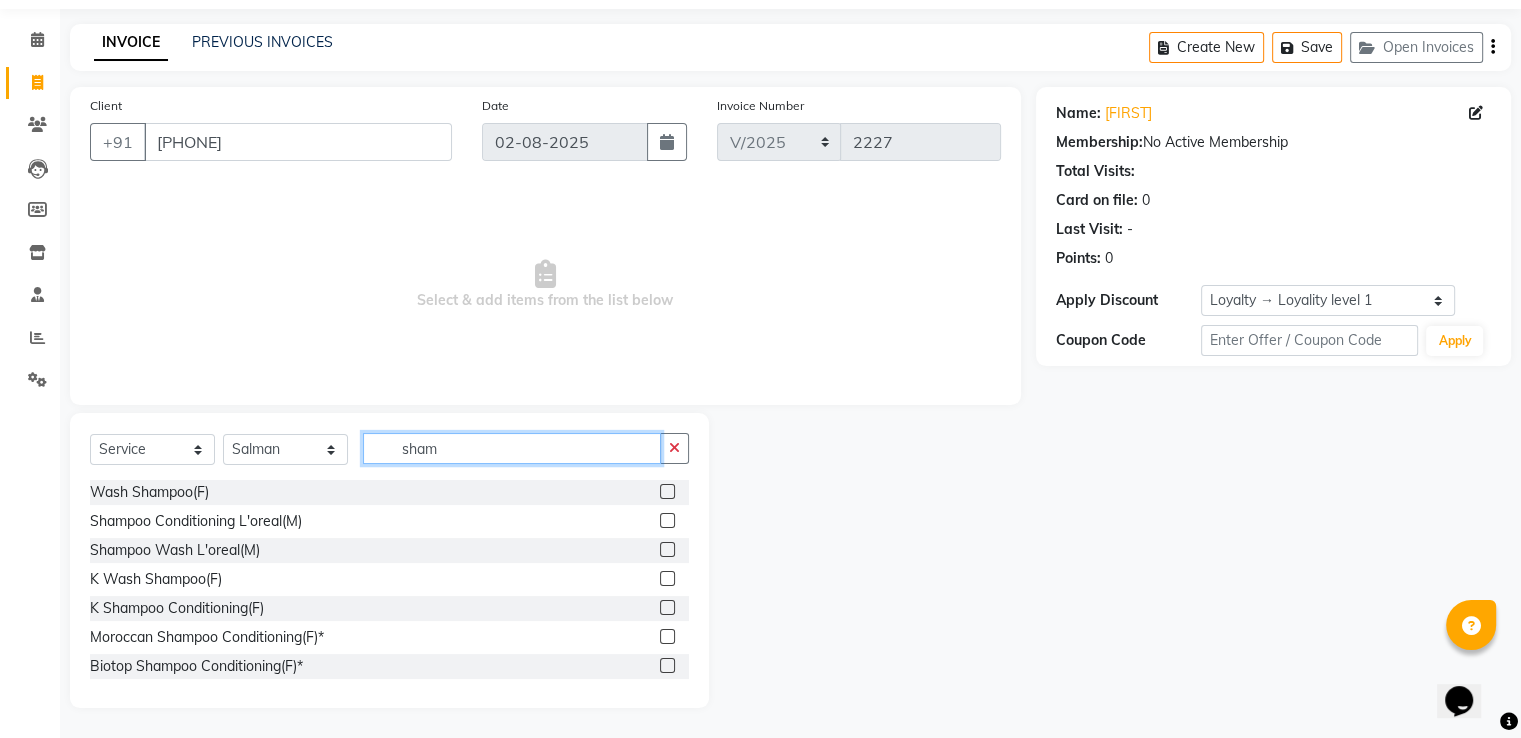 scroll, scrollTop: 0, scrollLeft: 0, axis: both 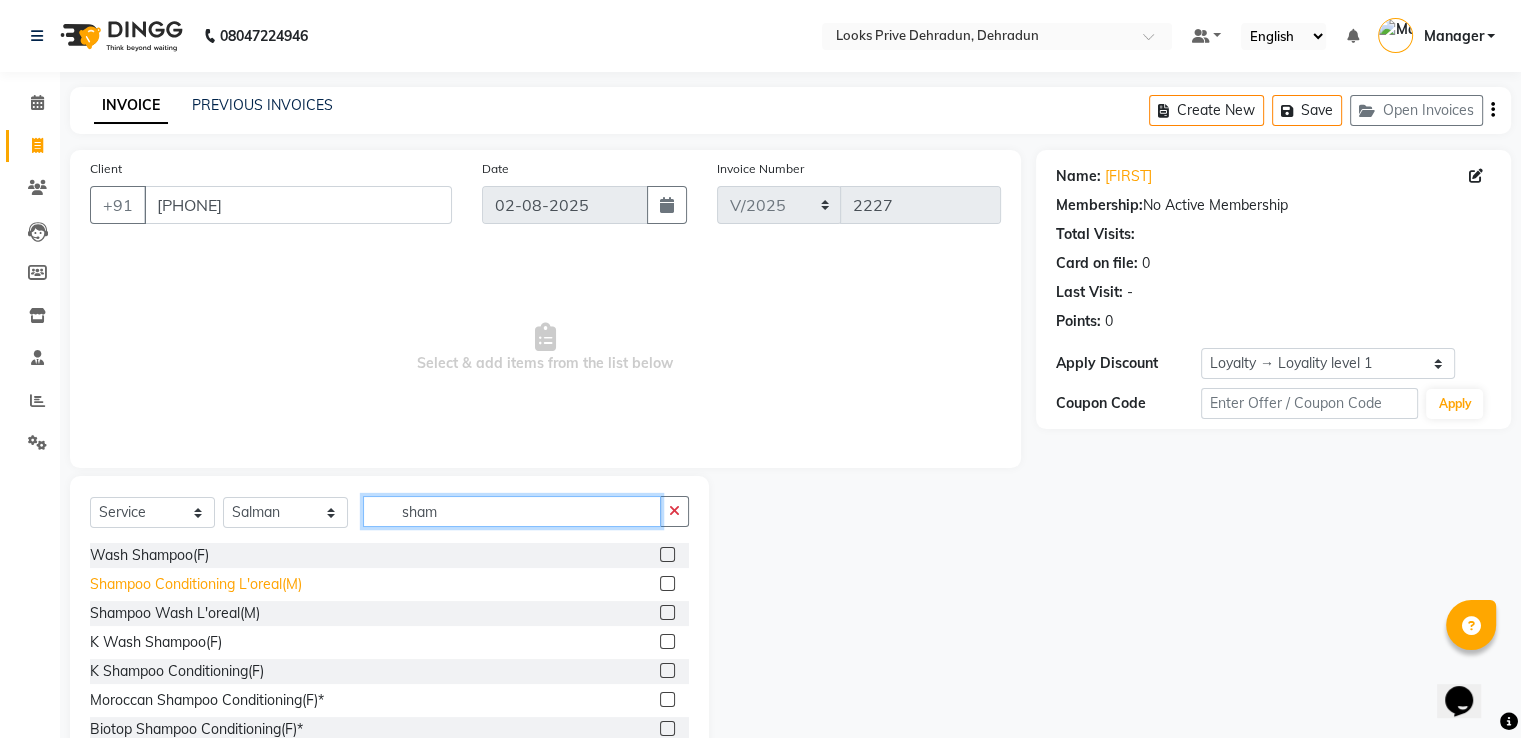 type on "sham" 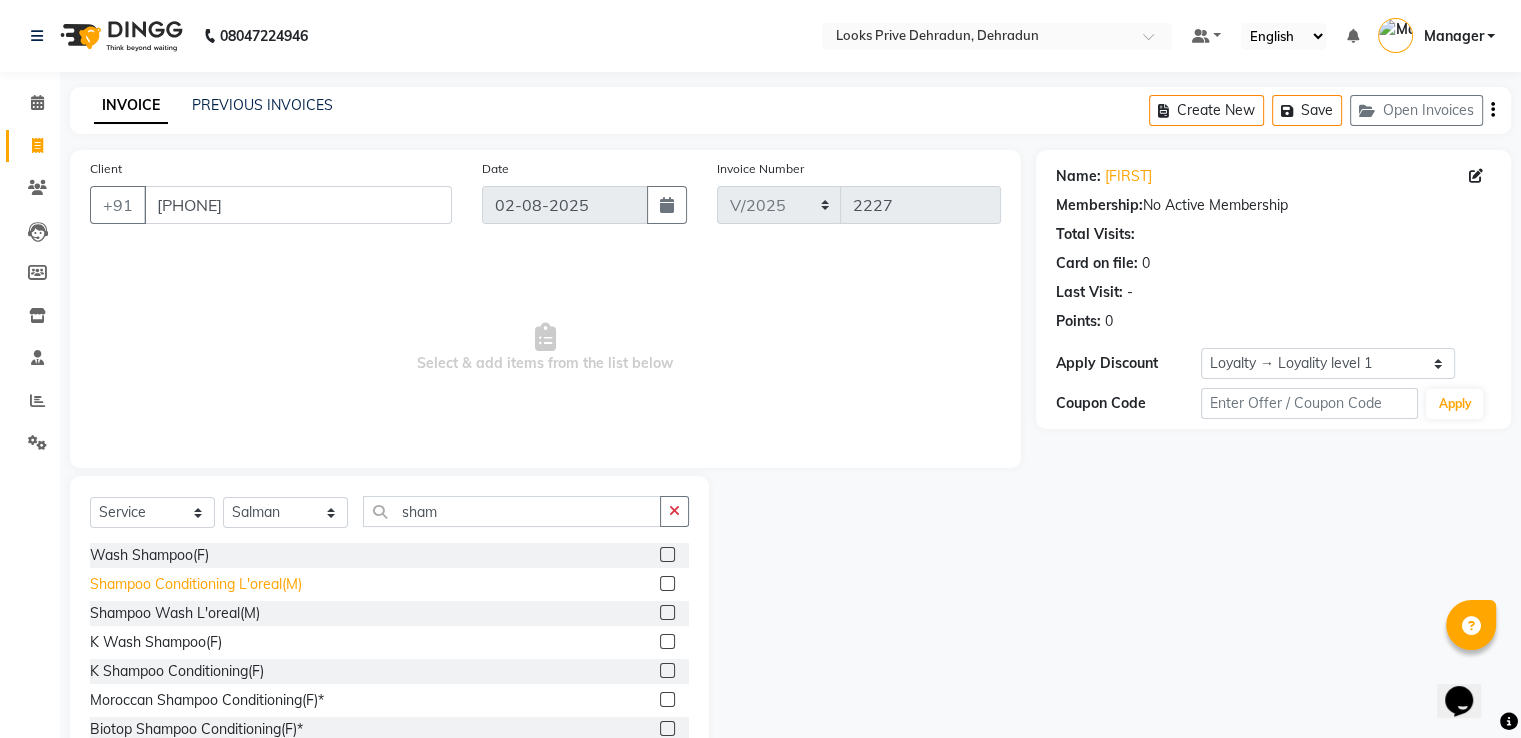 click on "Shampoo Conditioning L'oreal(M)" 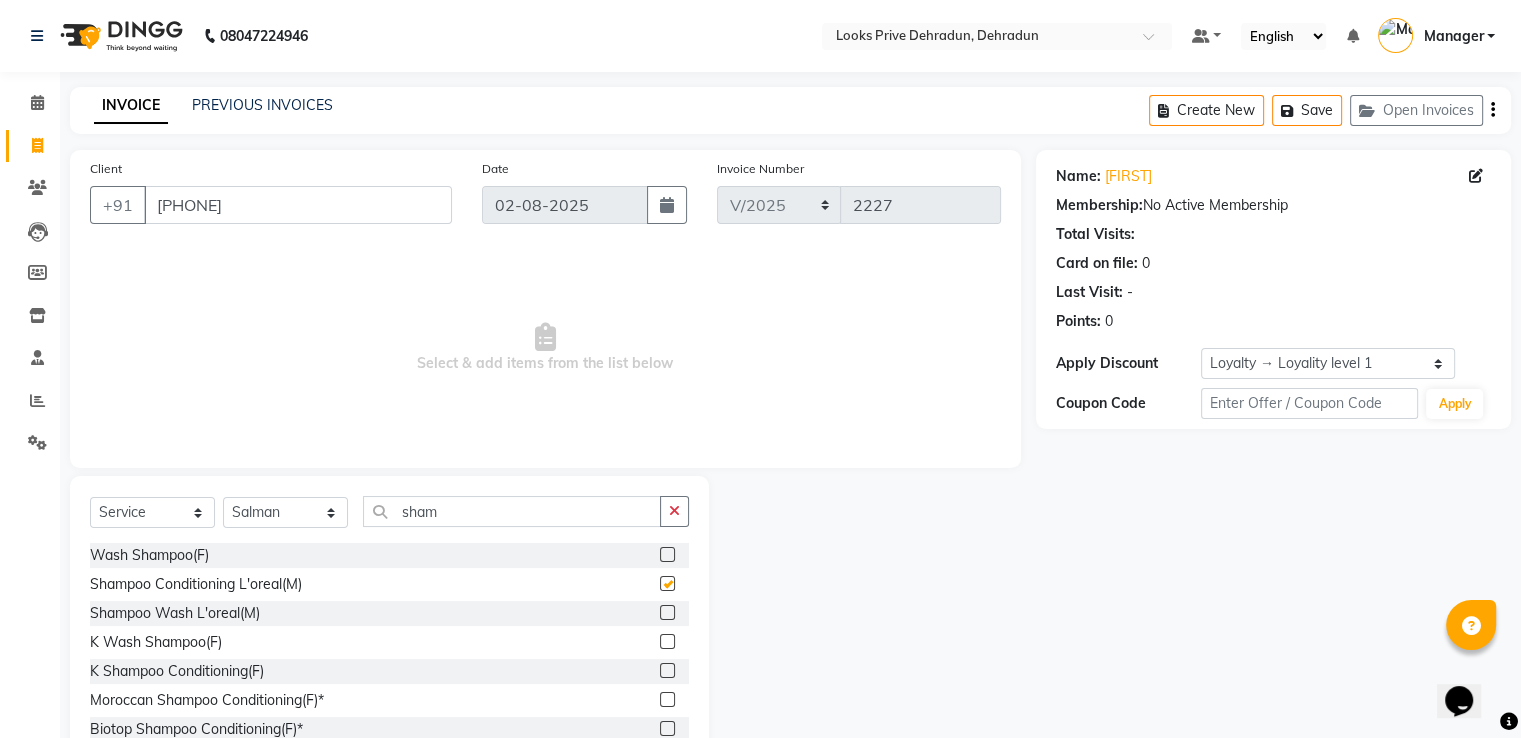 checkbox on "false" 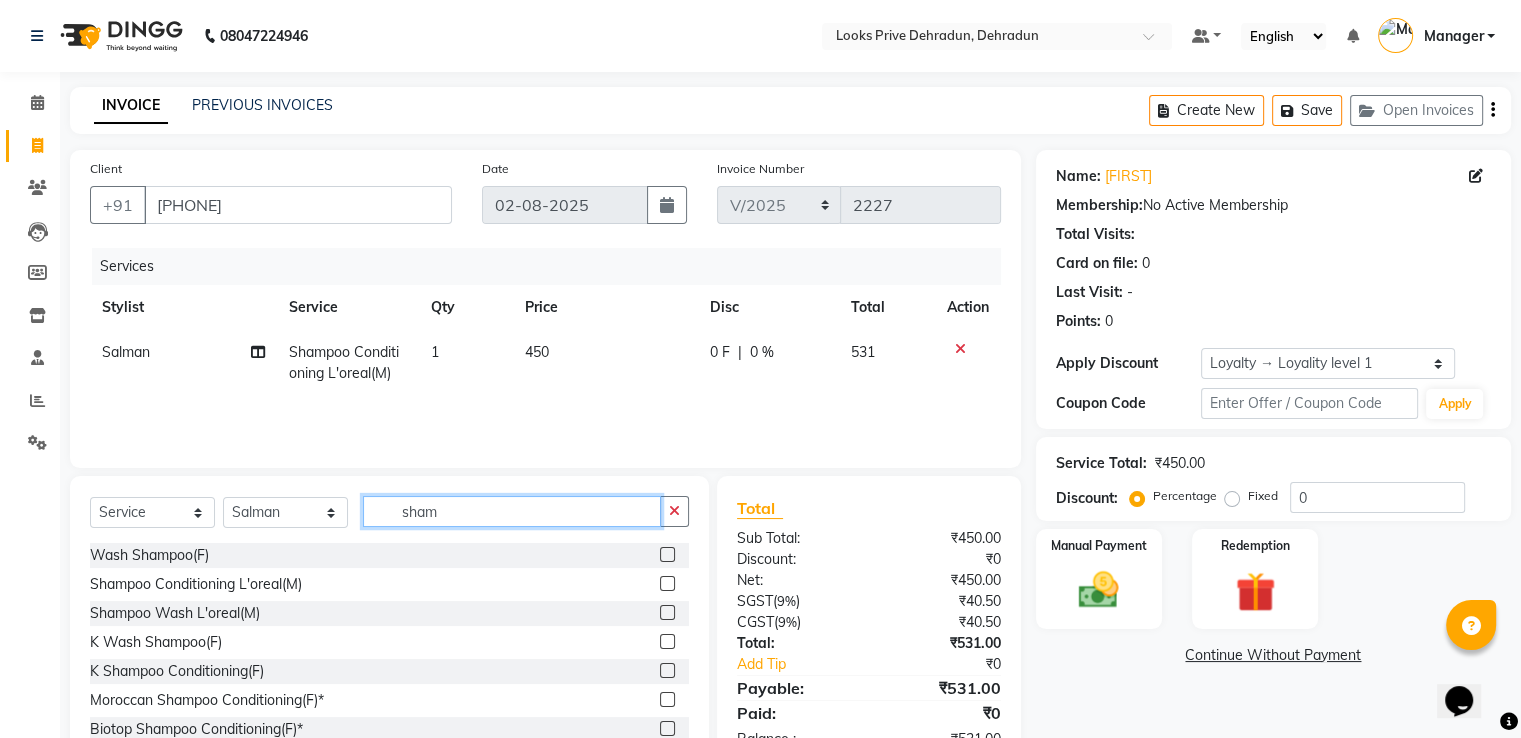 click on "sham" 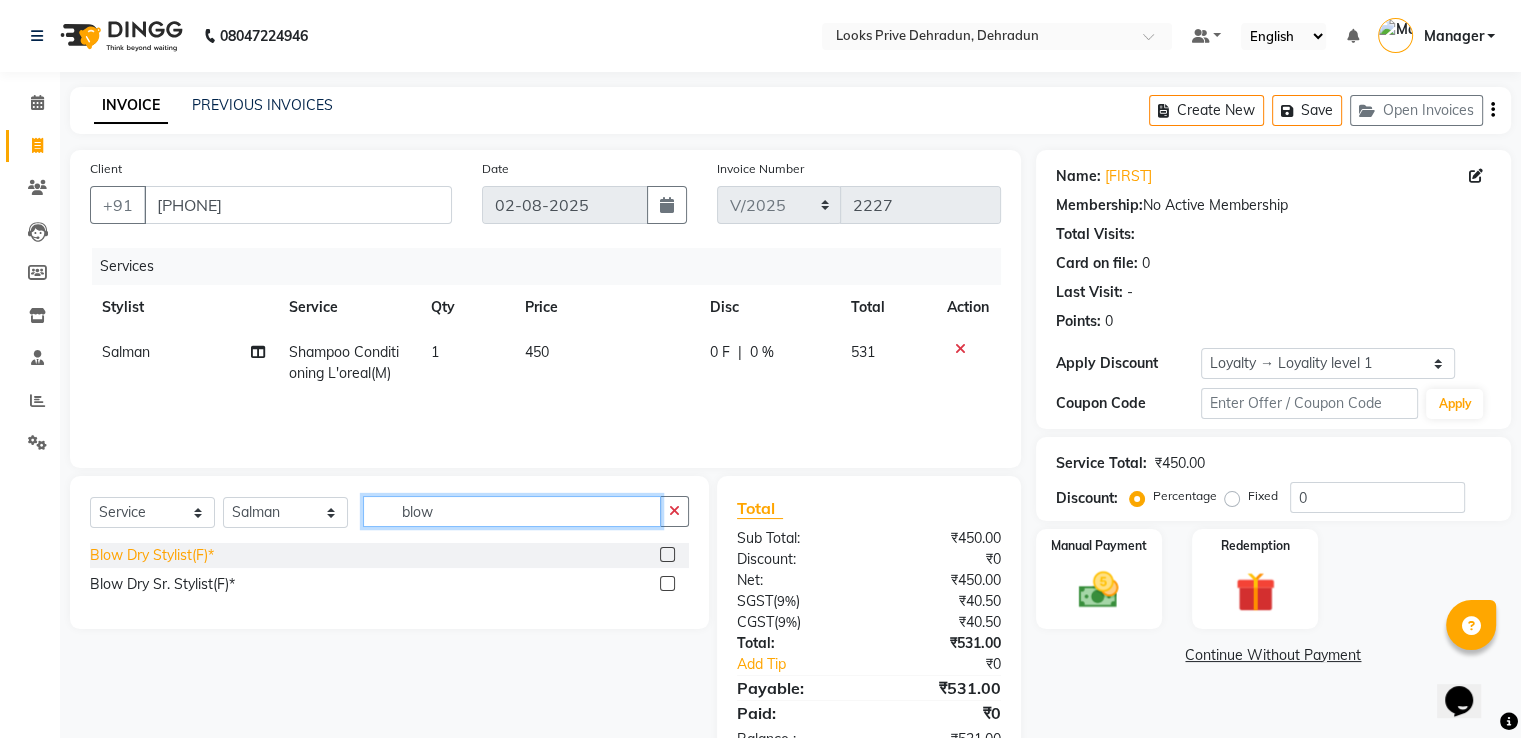 type on "blow" 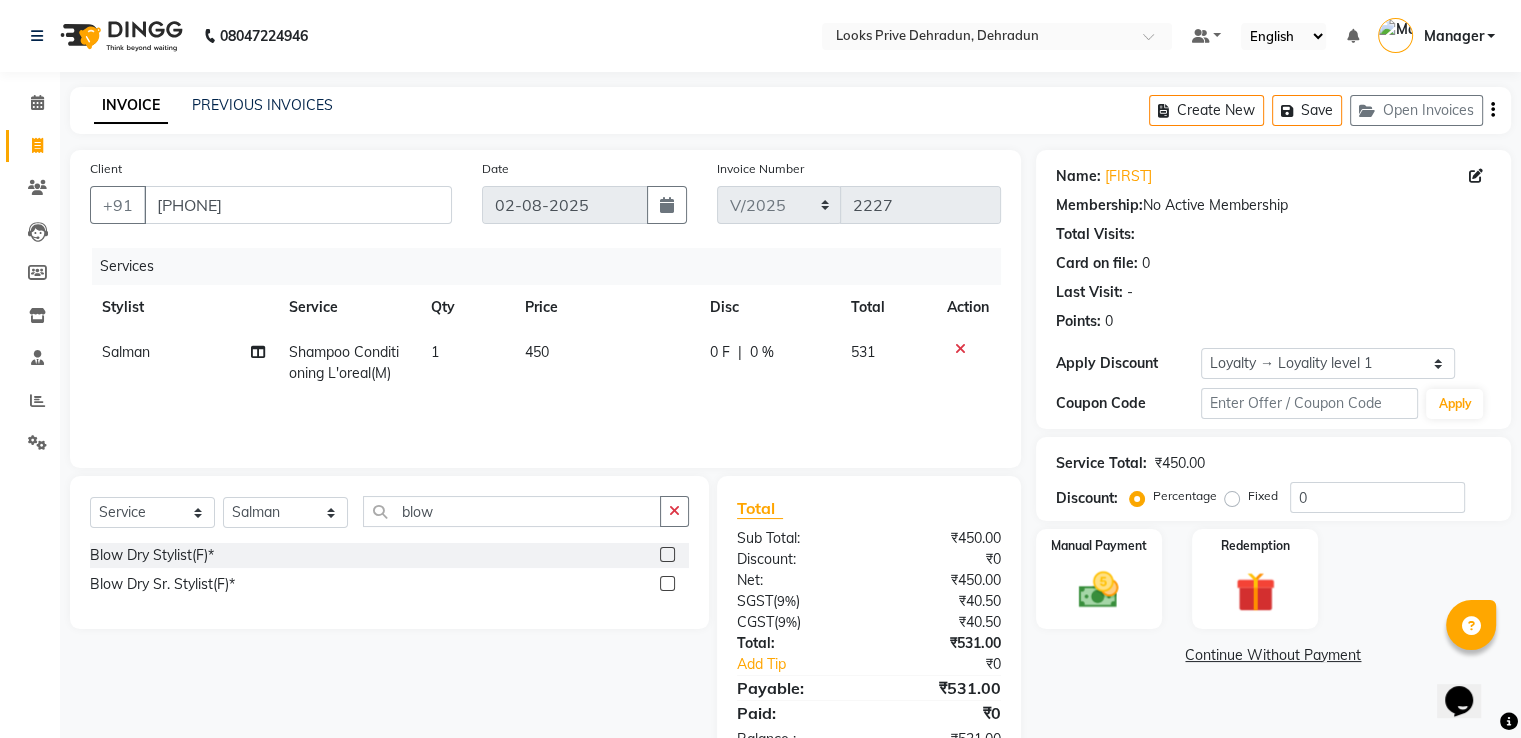 drag, startPoint x: 192, startPoint y: 553, endPoint x: 360, endPoint y: 497, distance: 177.08755 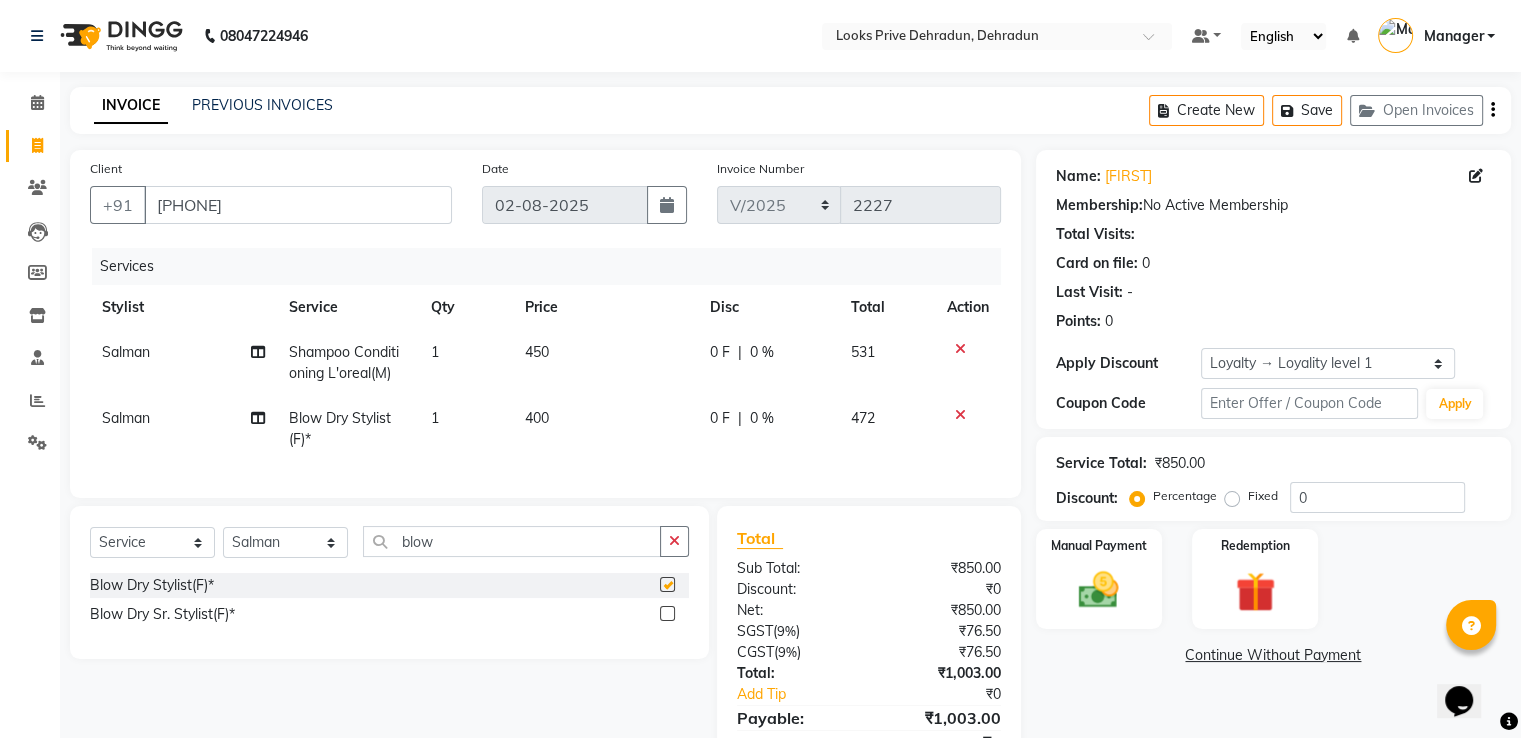 checkbox on "false" 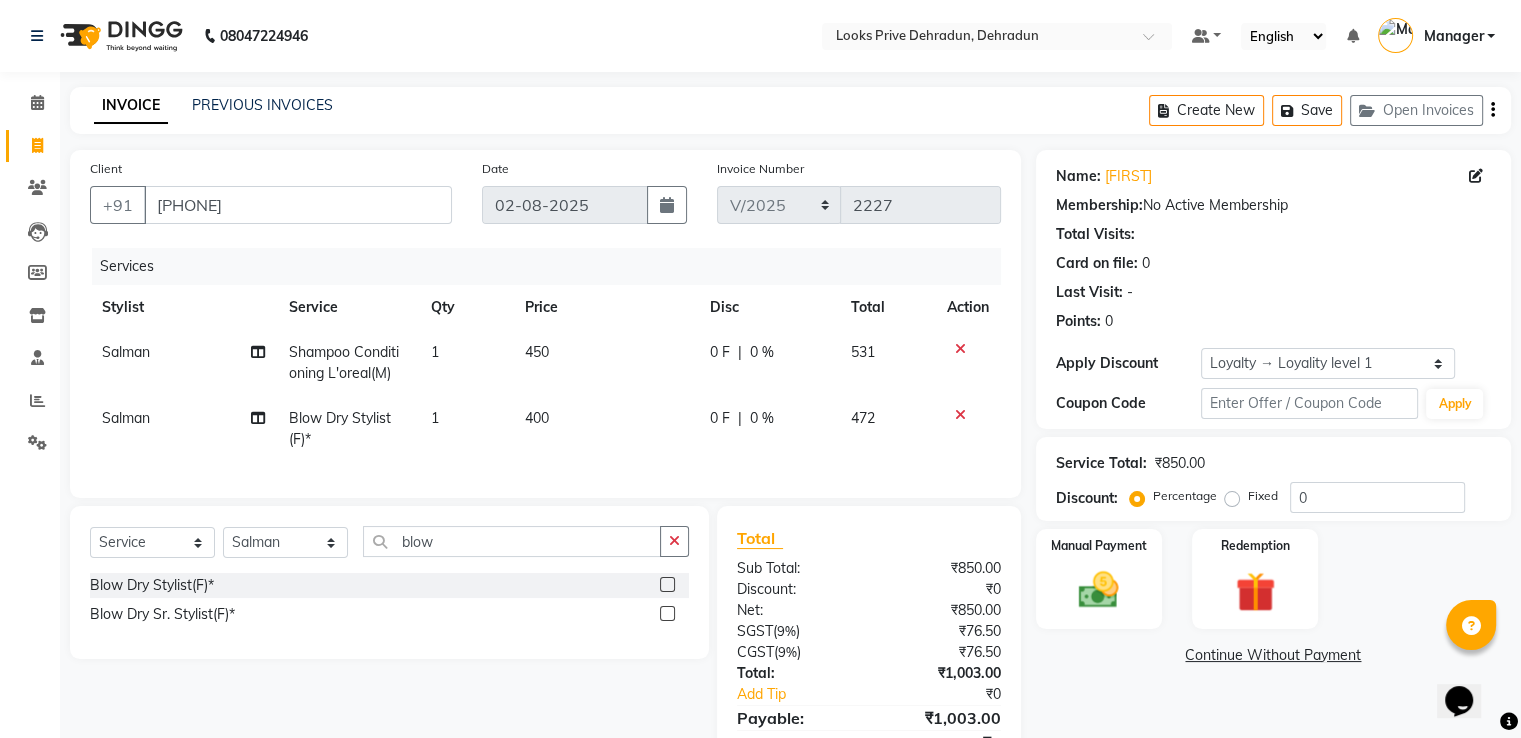 drag, startPoint x: 564, startPoint y: 435, endPoint x: 592, endPoint y: 420, distance: 31.764761 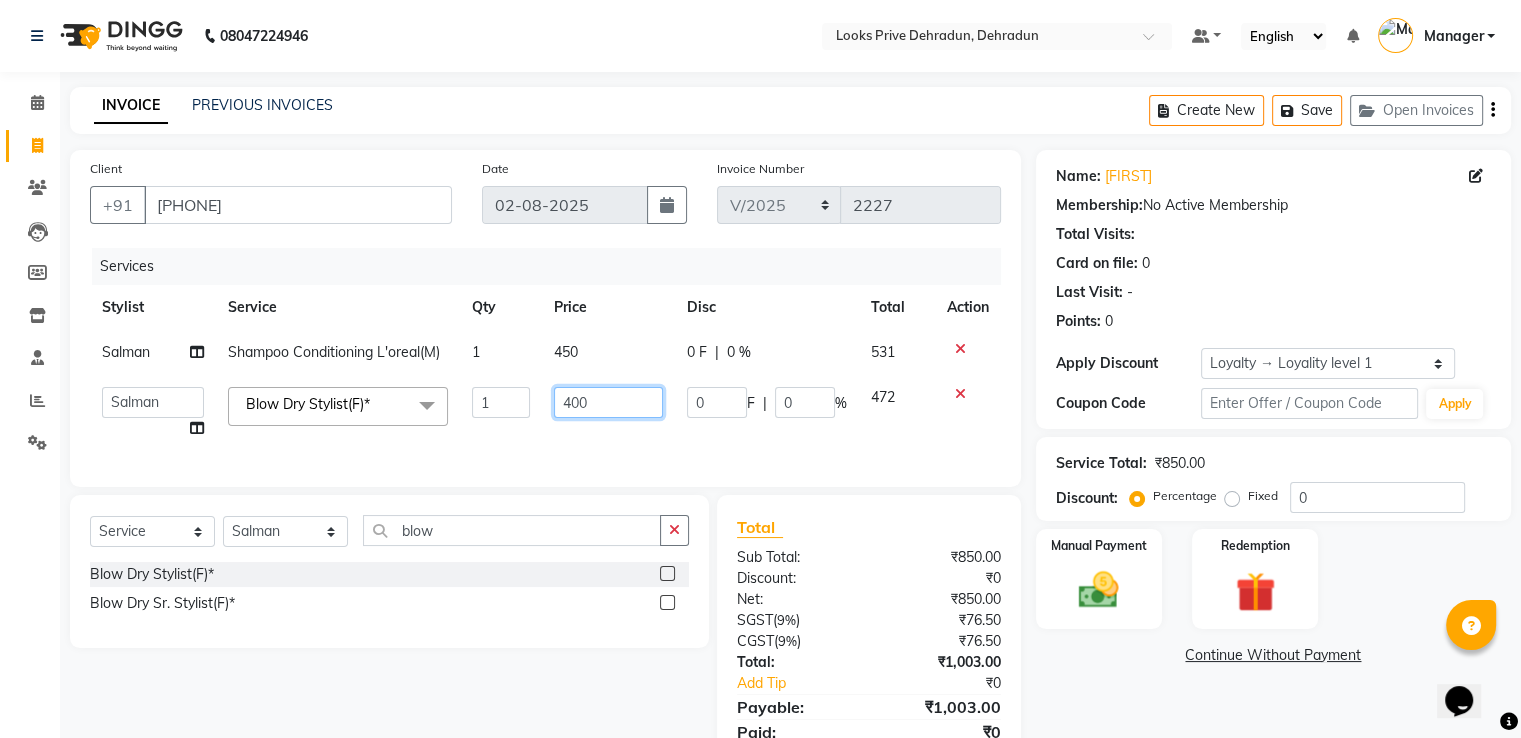 drag, startPoint x: 592, startPoint y: 420, endPoint x: 617, endPoint y: 412, distance: 26.24881 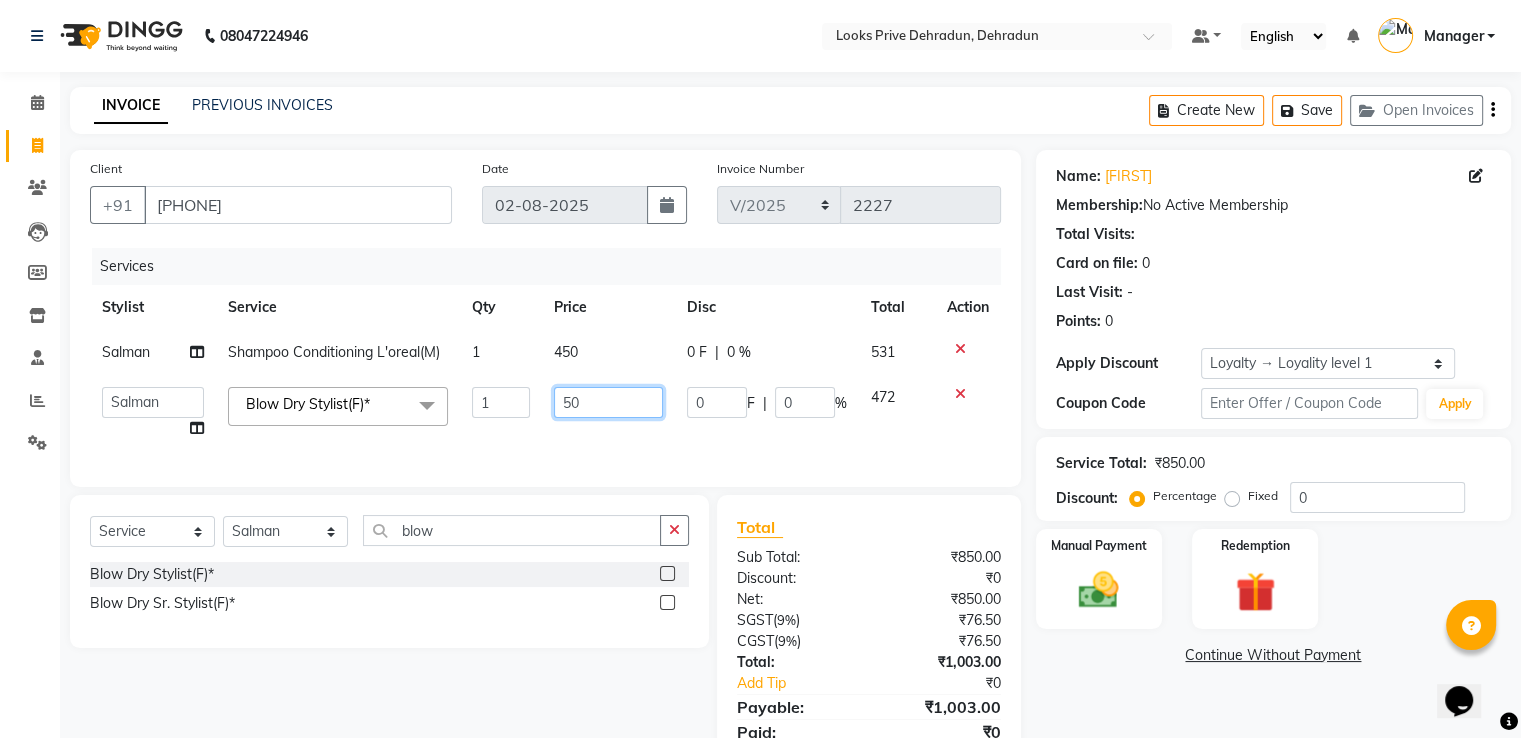 type on "500" 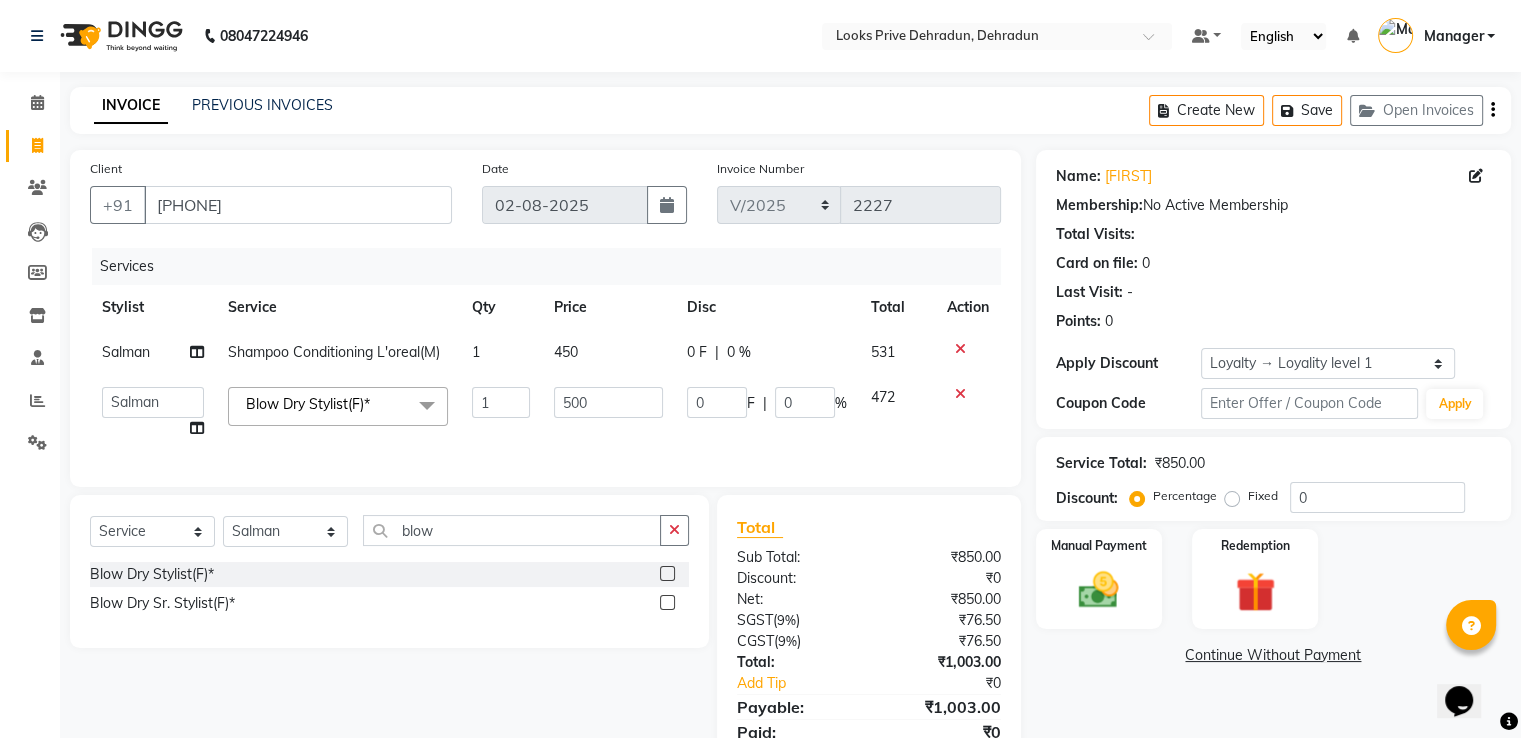 click on "450" 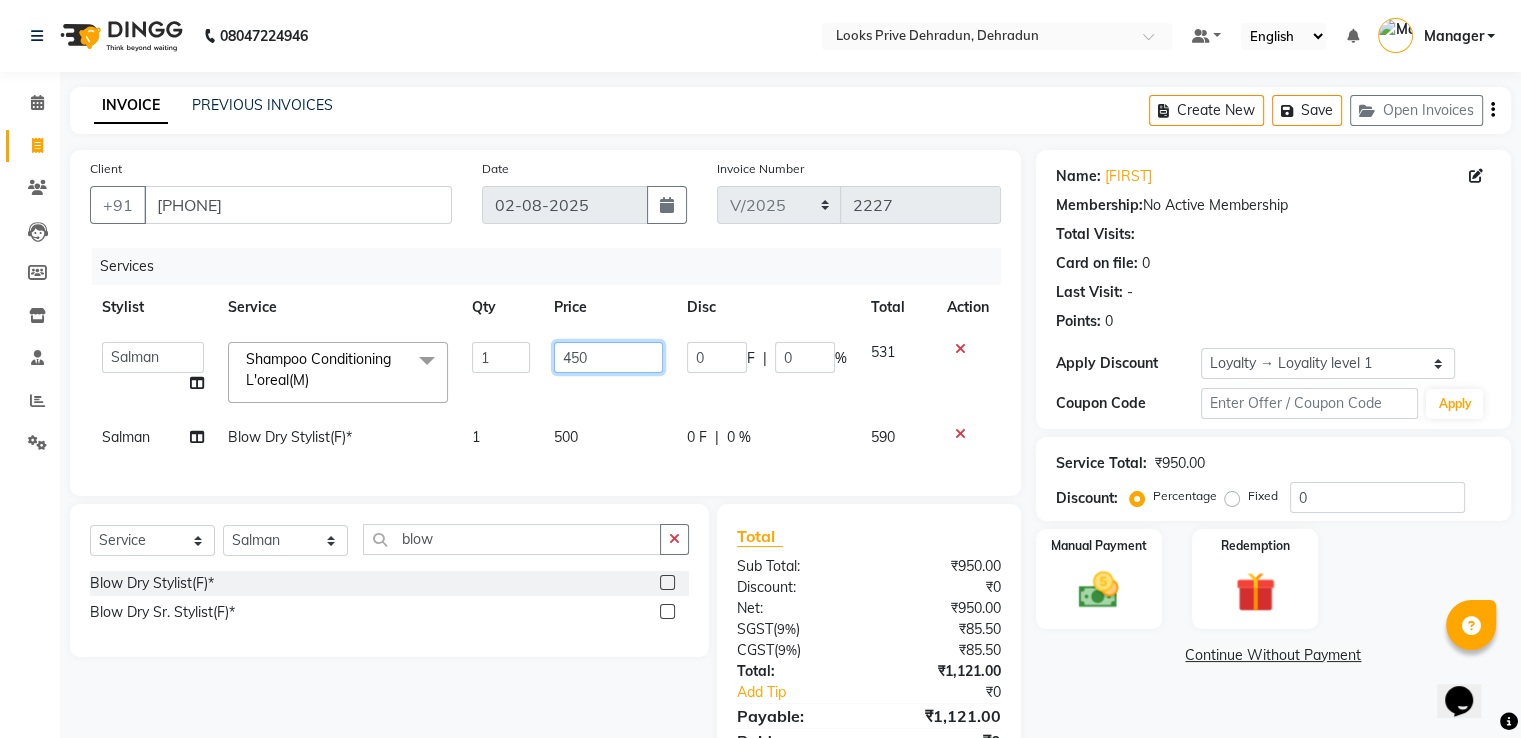 click on "450" 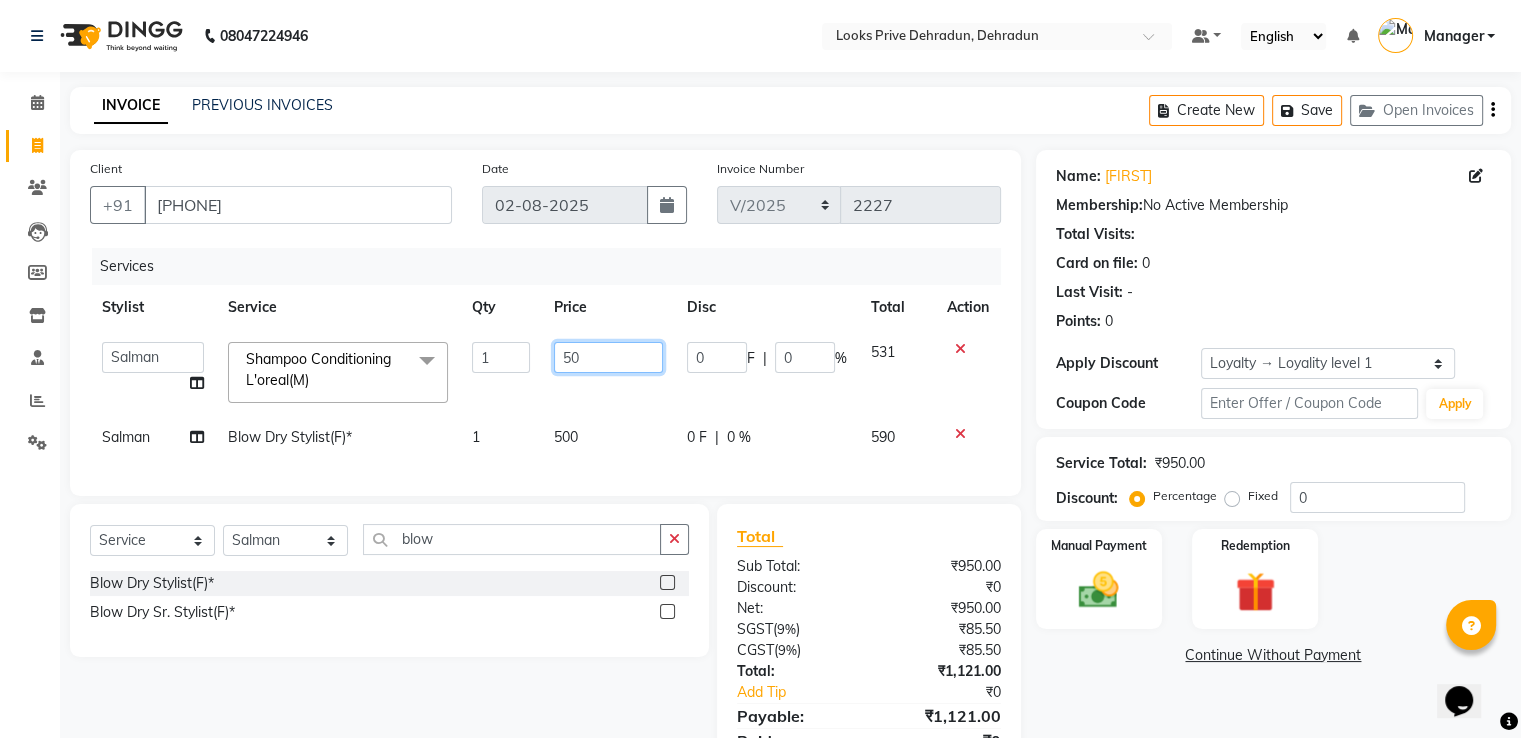type on "500" 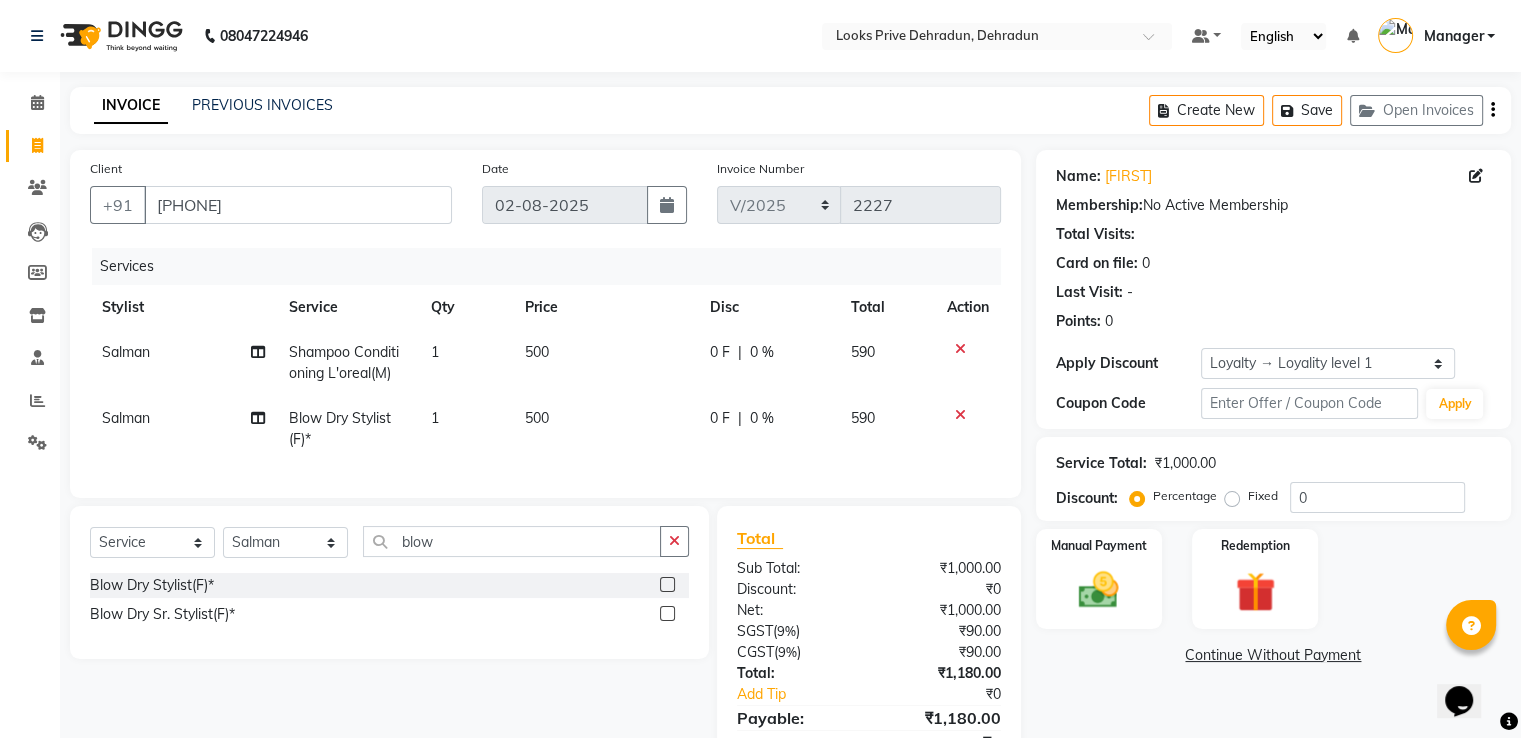 click on "Services" 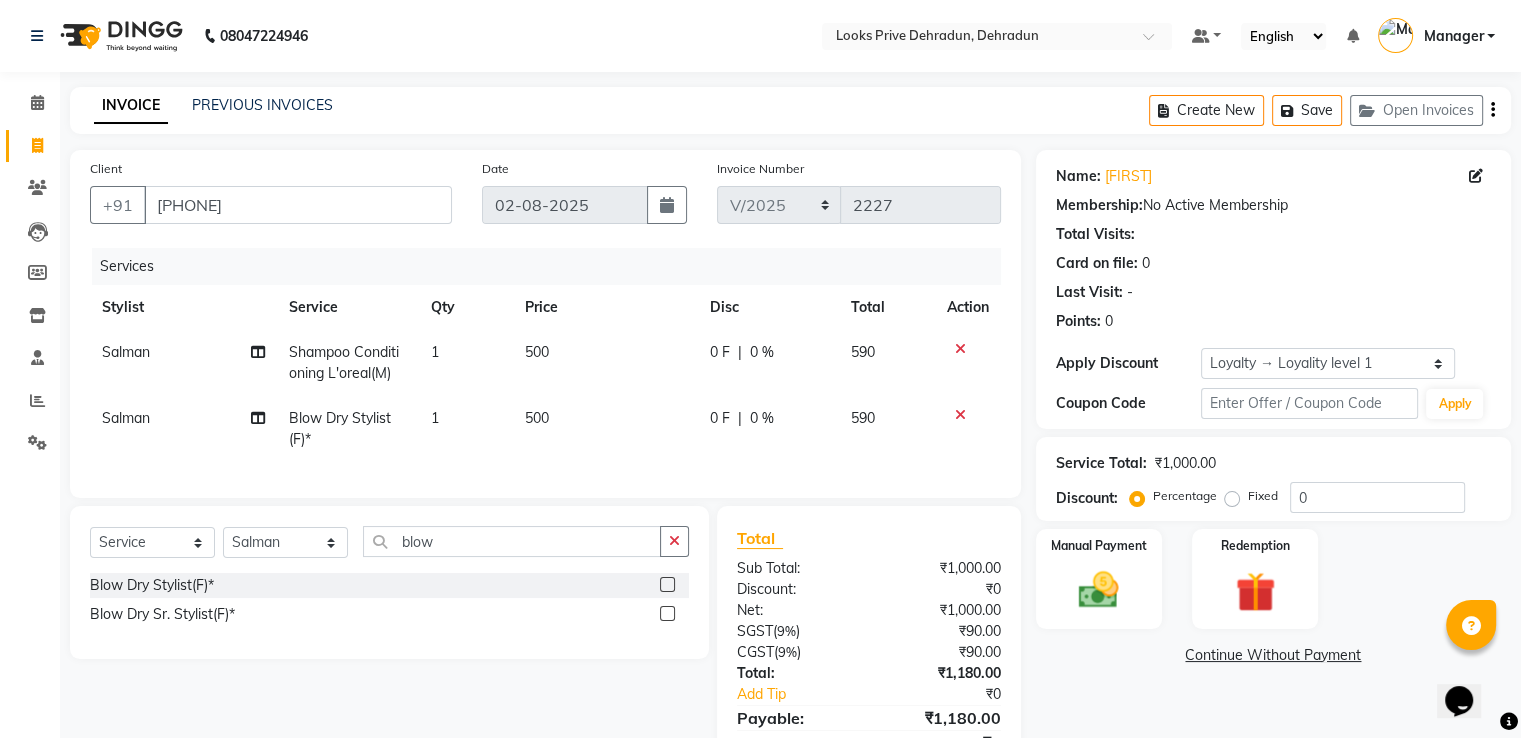 scroll, scrollTop: 108, scrollLeft: 0, axis: vertical 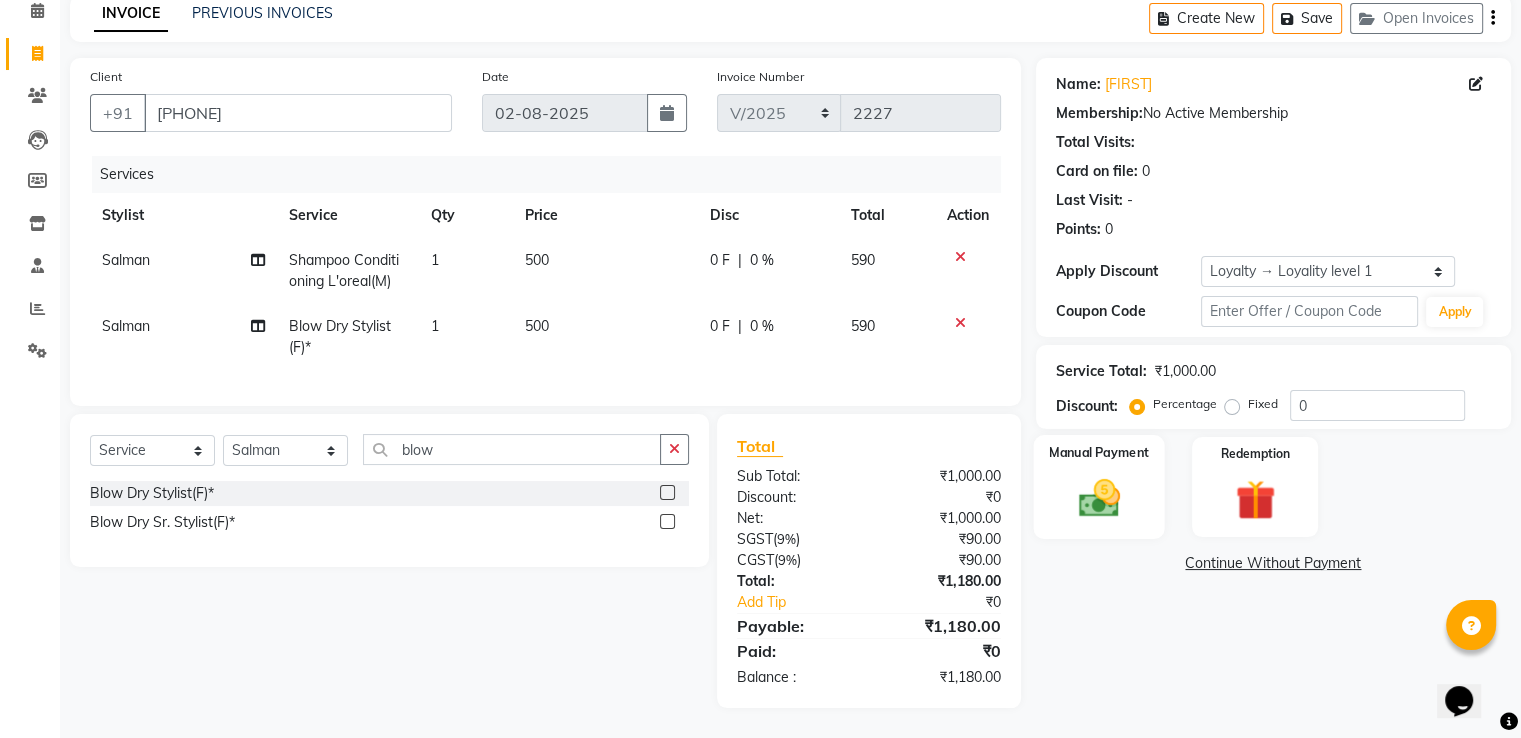 click on "Manual Payment" 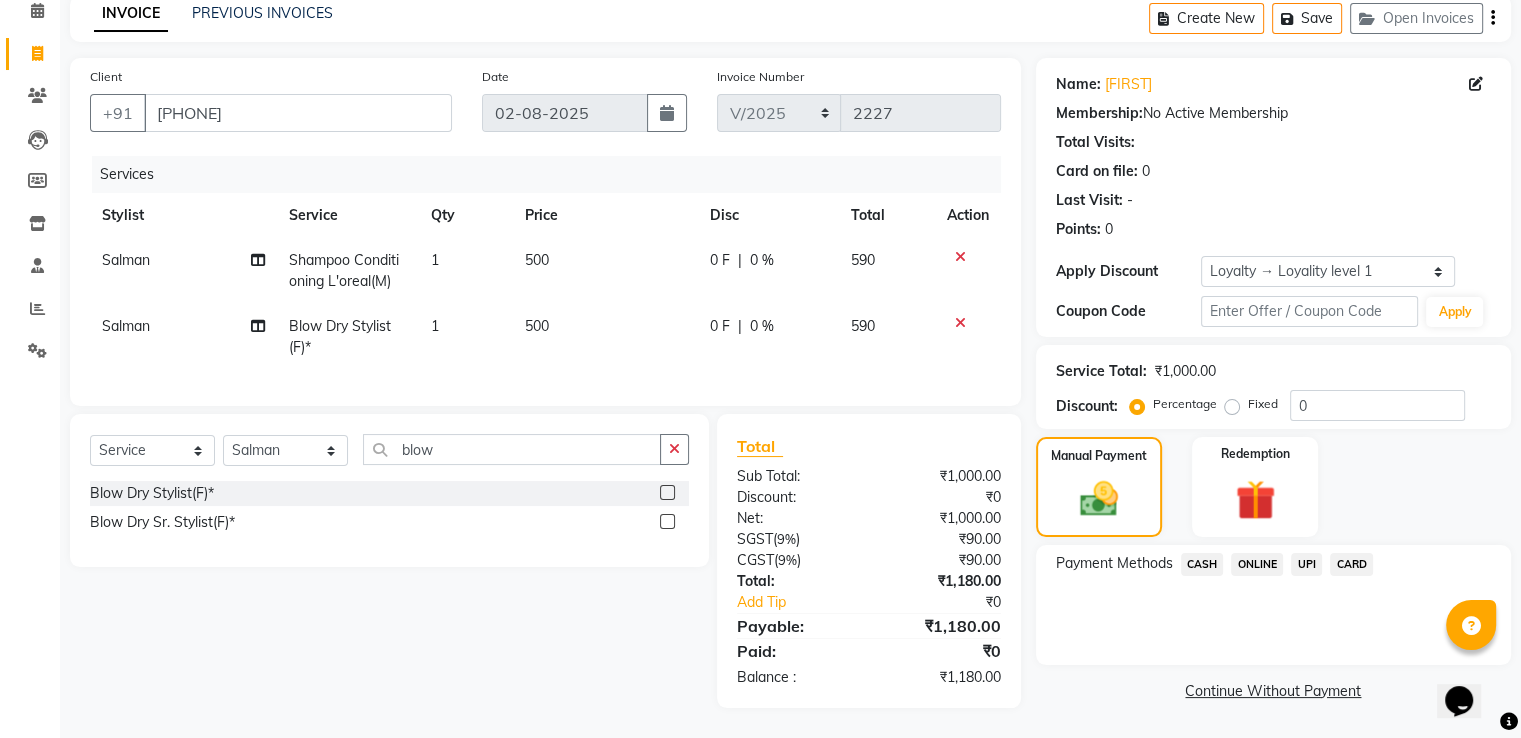 click on "CASH" 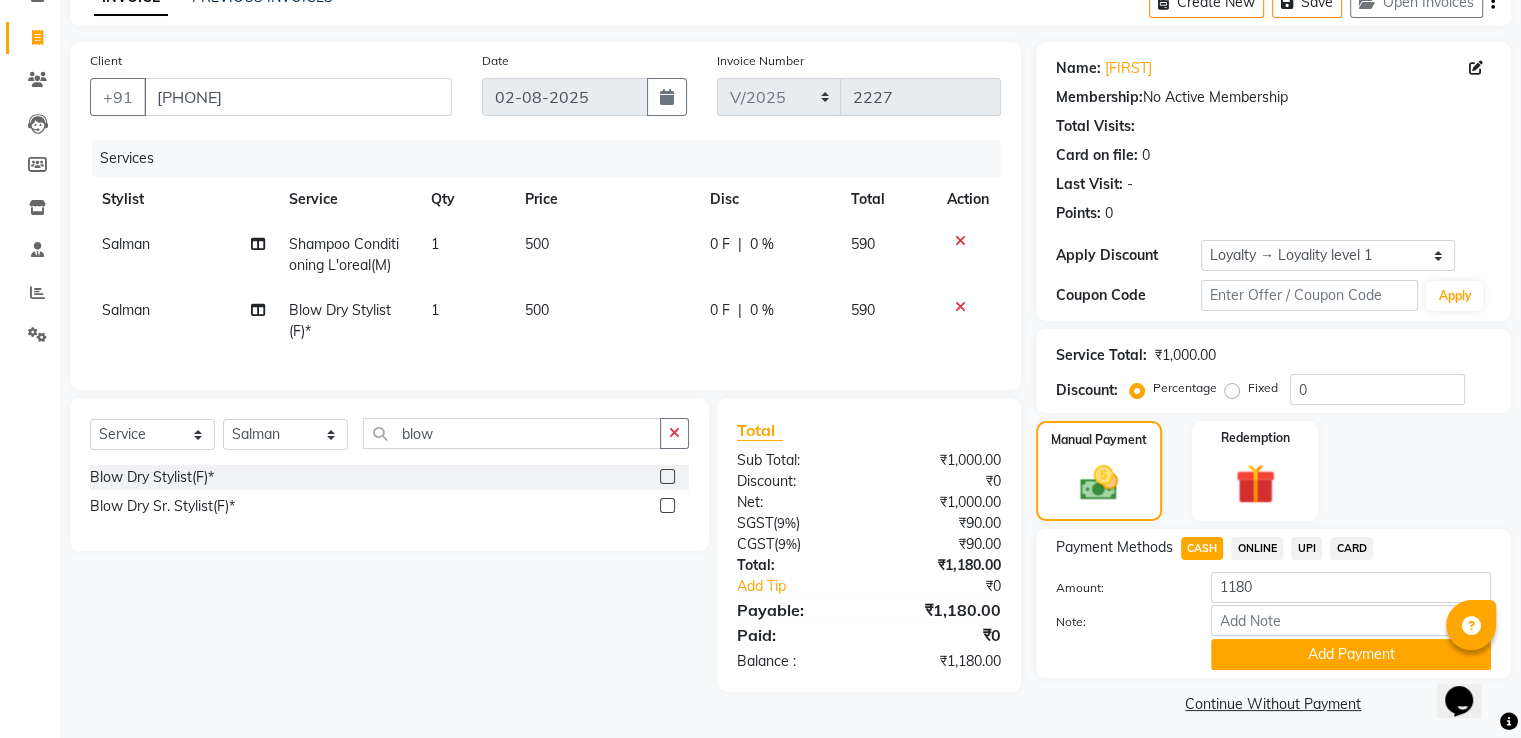 click on "Add Payment" 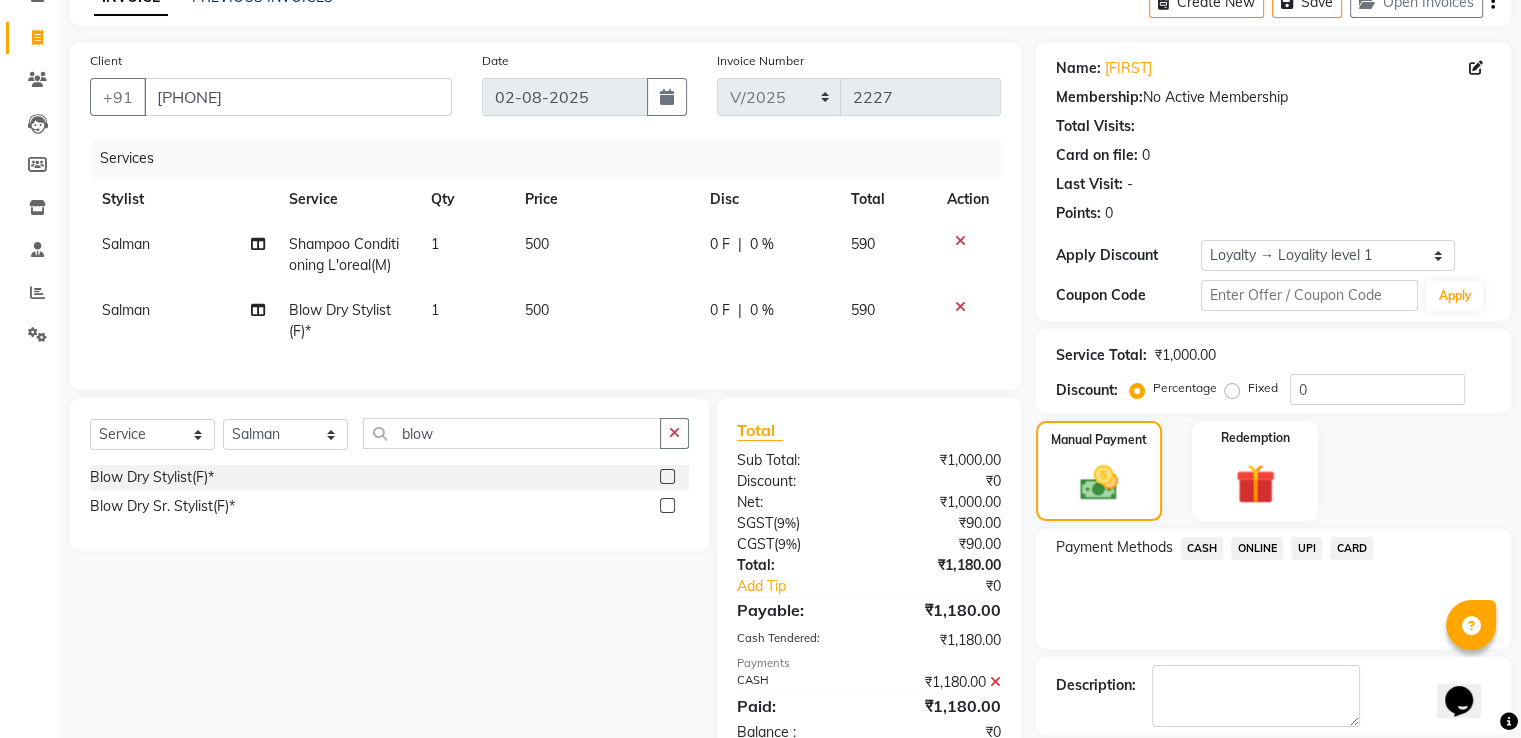 scroll, scrollTop: 279, scrollLeft: 0, axis: vertical 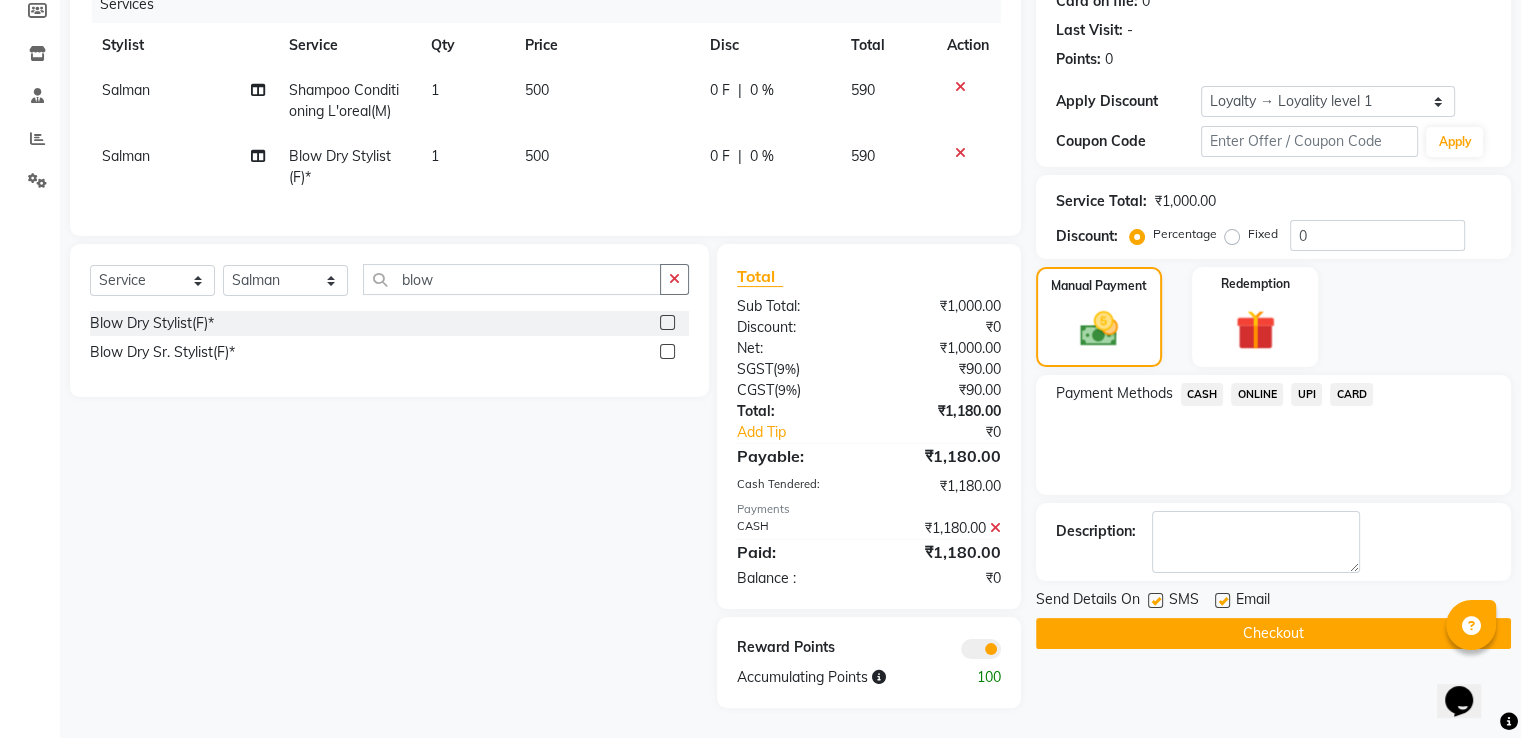 click on "Checkout" 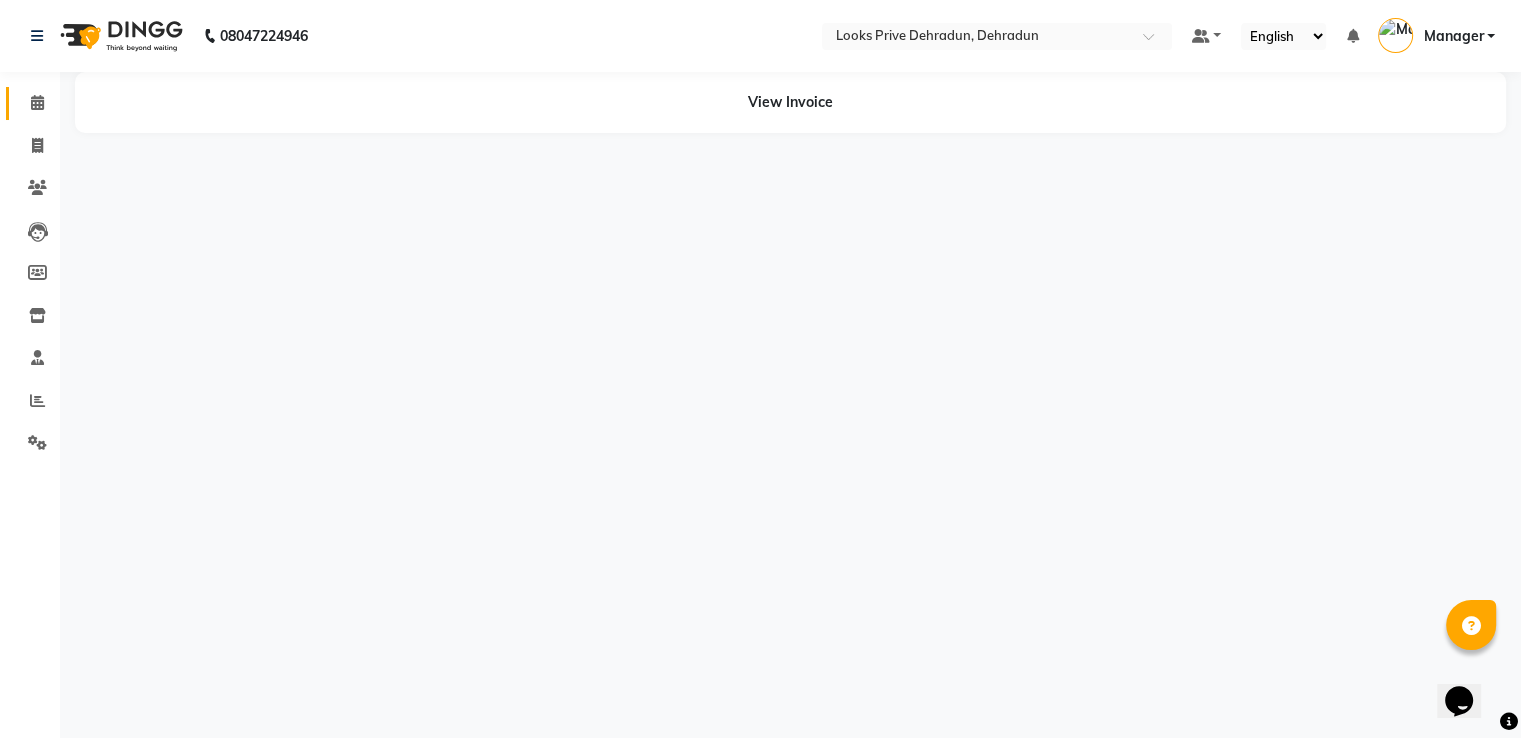 scroll, scrollTop: 0, scrollLeft: 0, axis: both 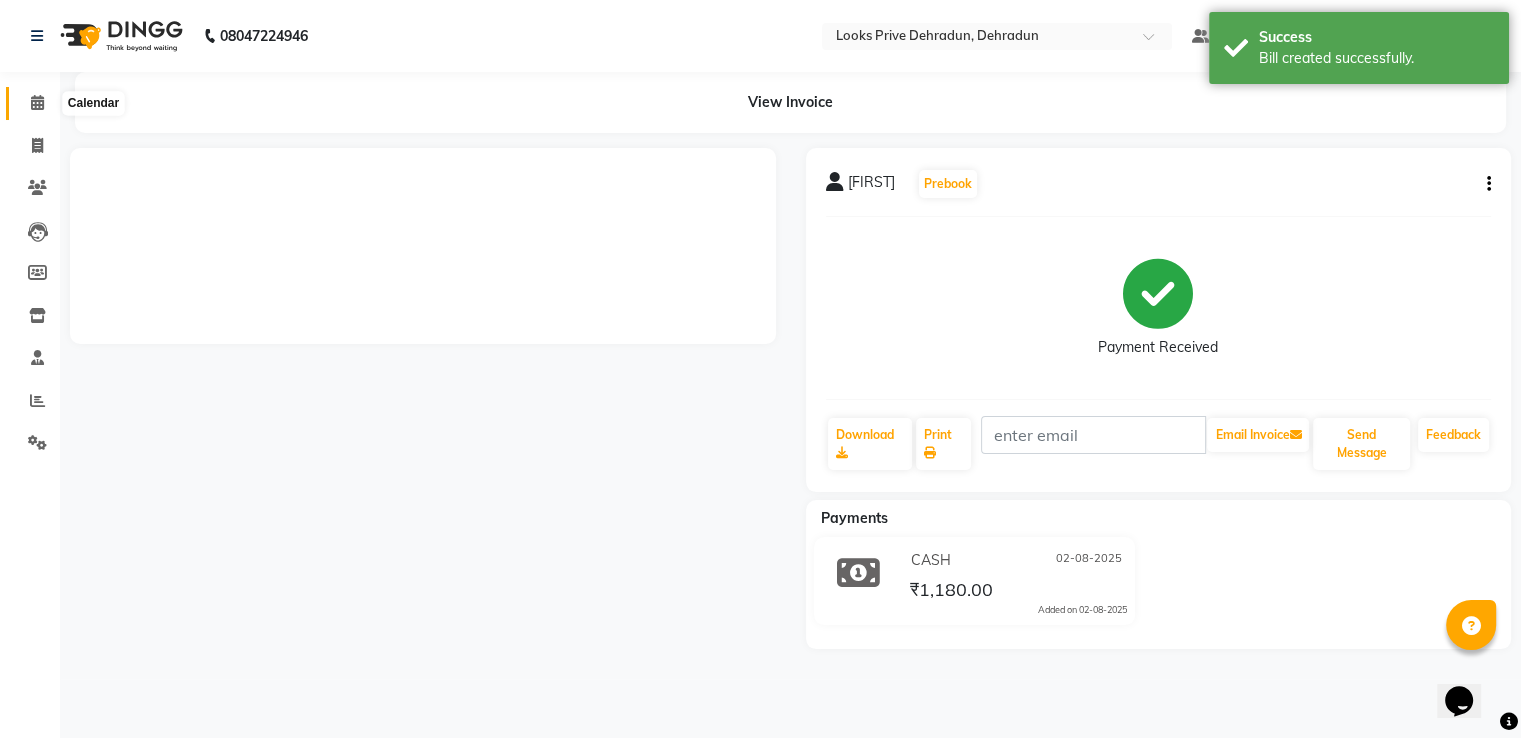 click 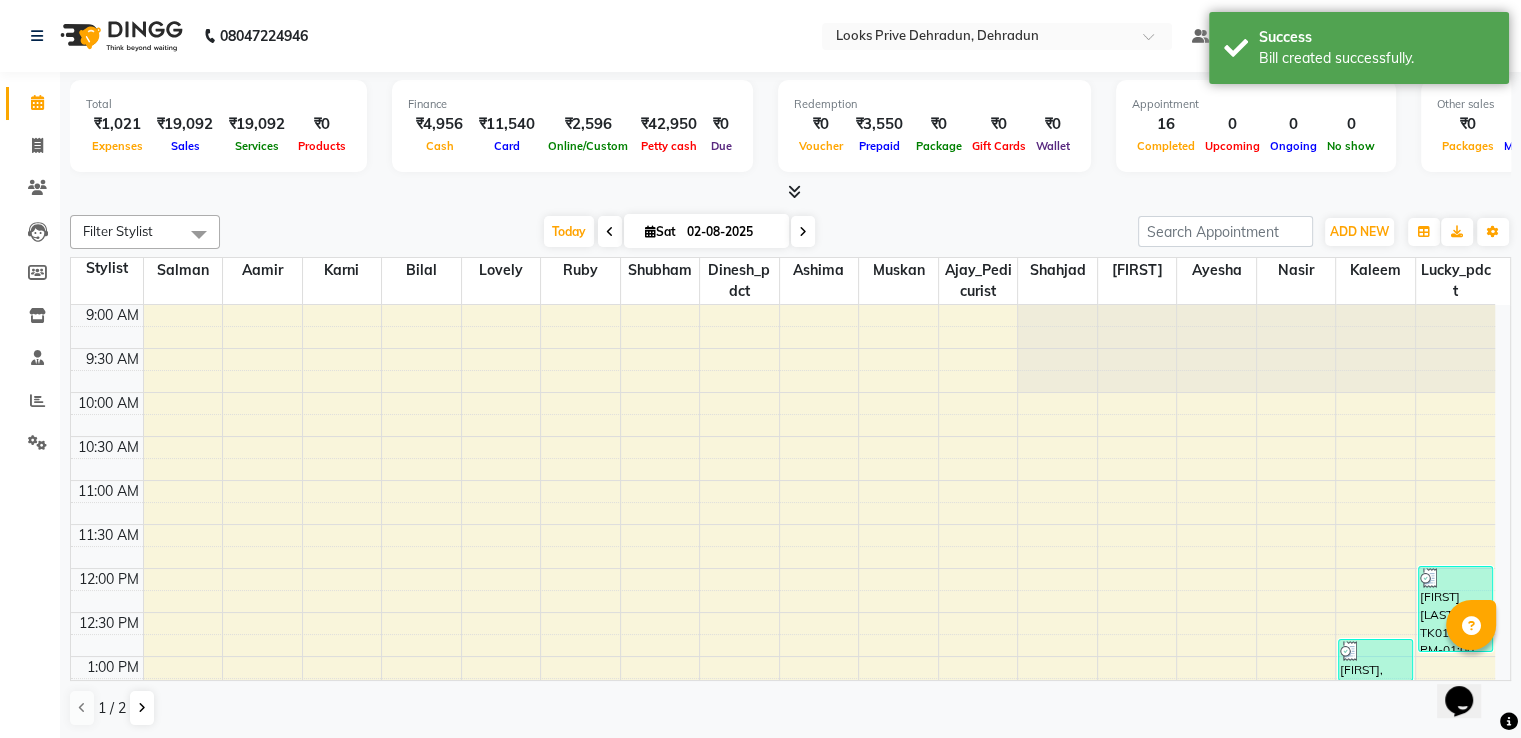 scroll, scrollTop: 0, scrollLeft: 0, axis: both 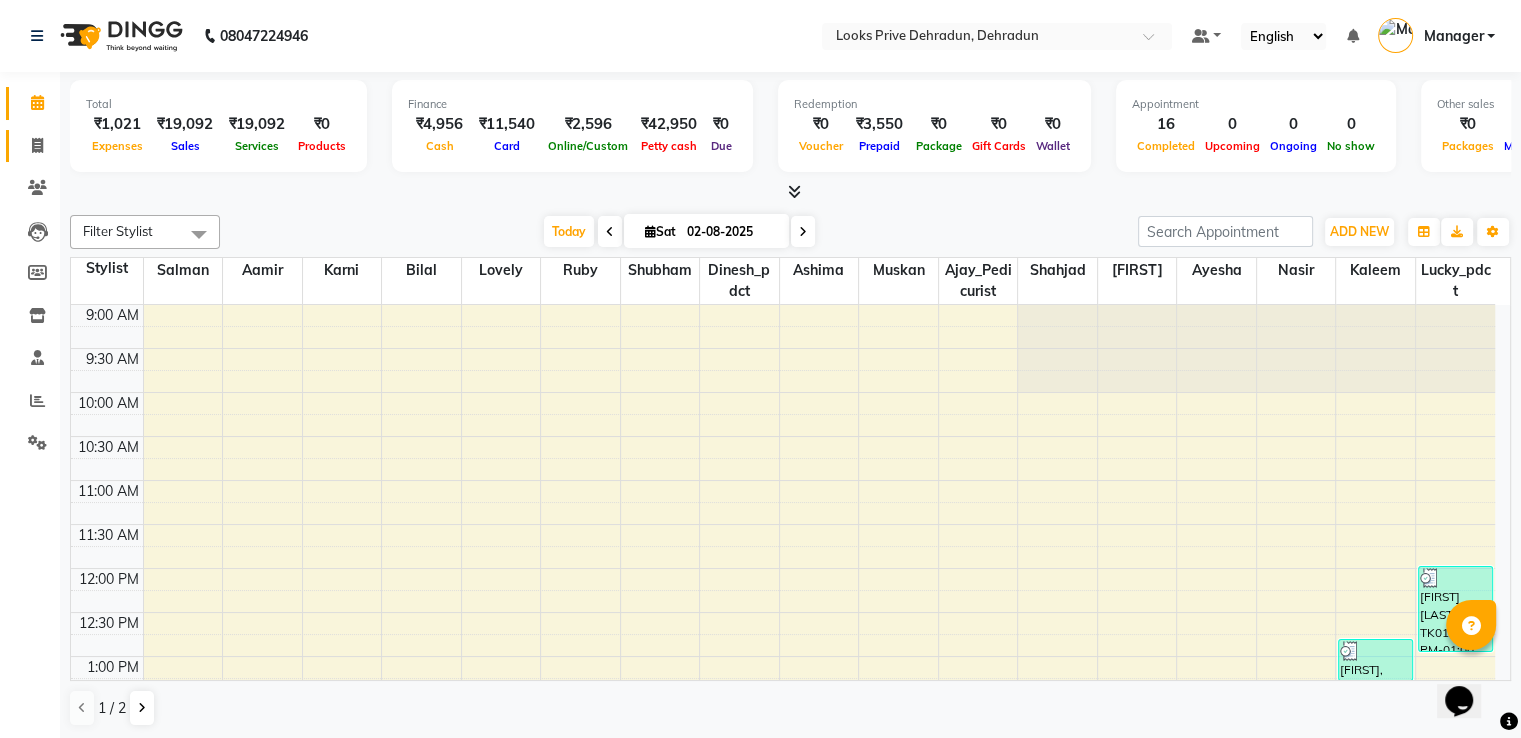 click 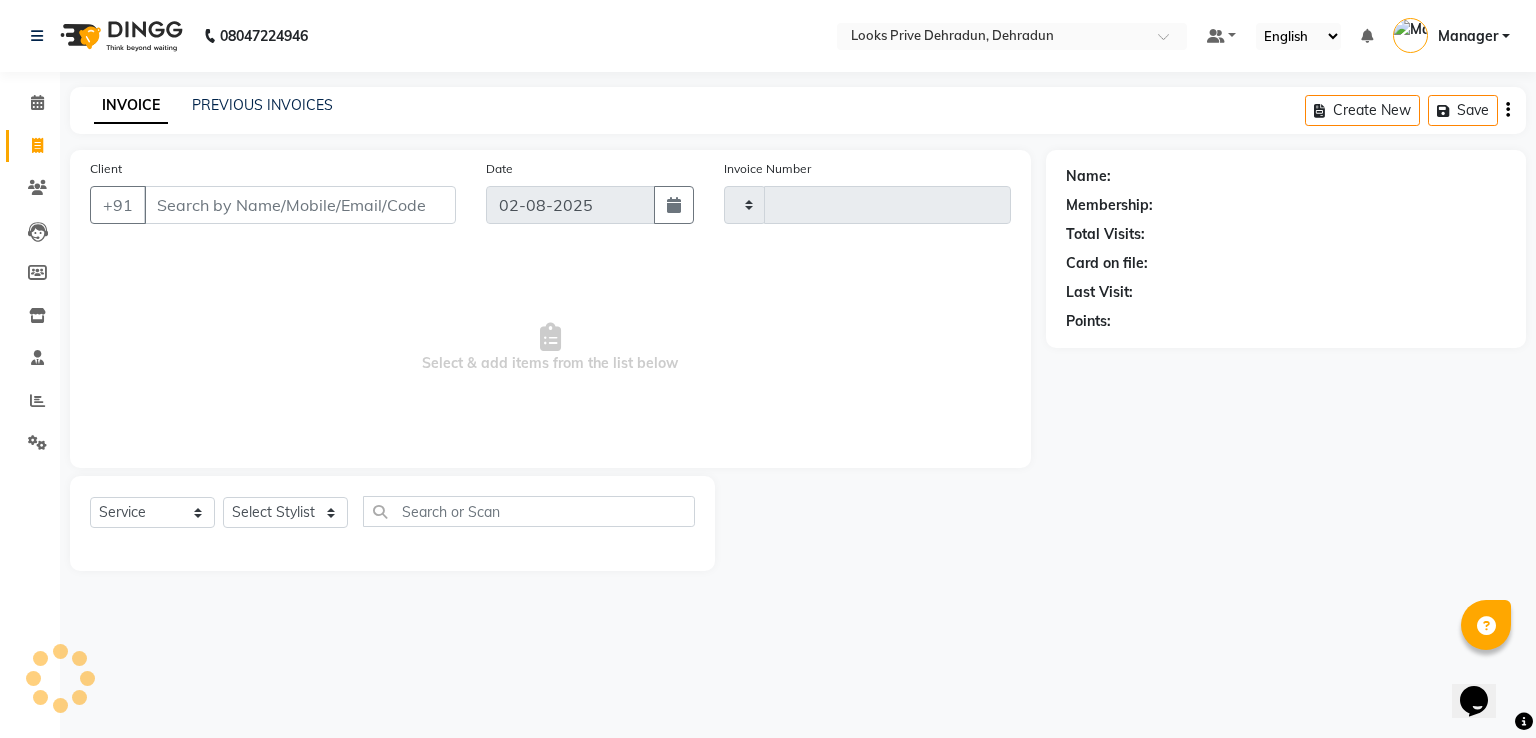 type on "2228" 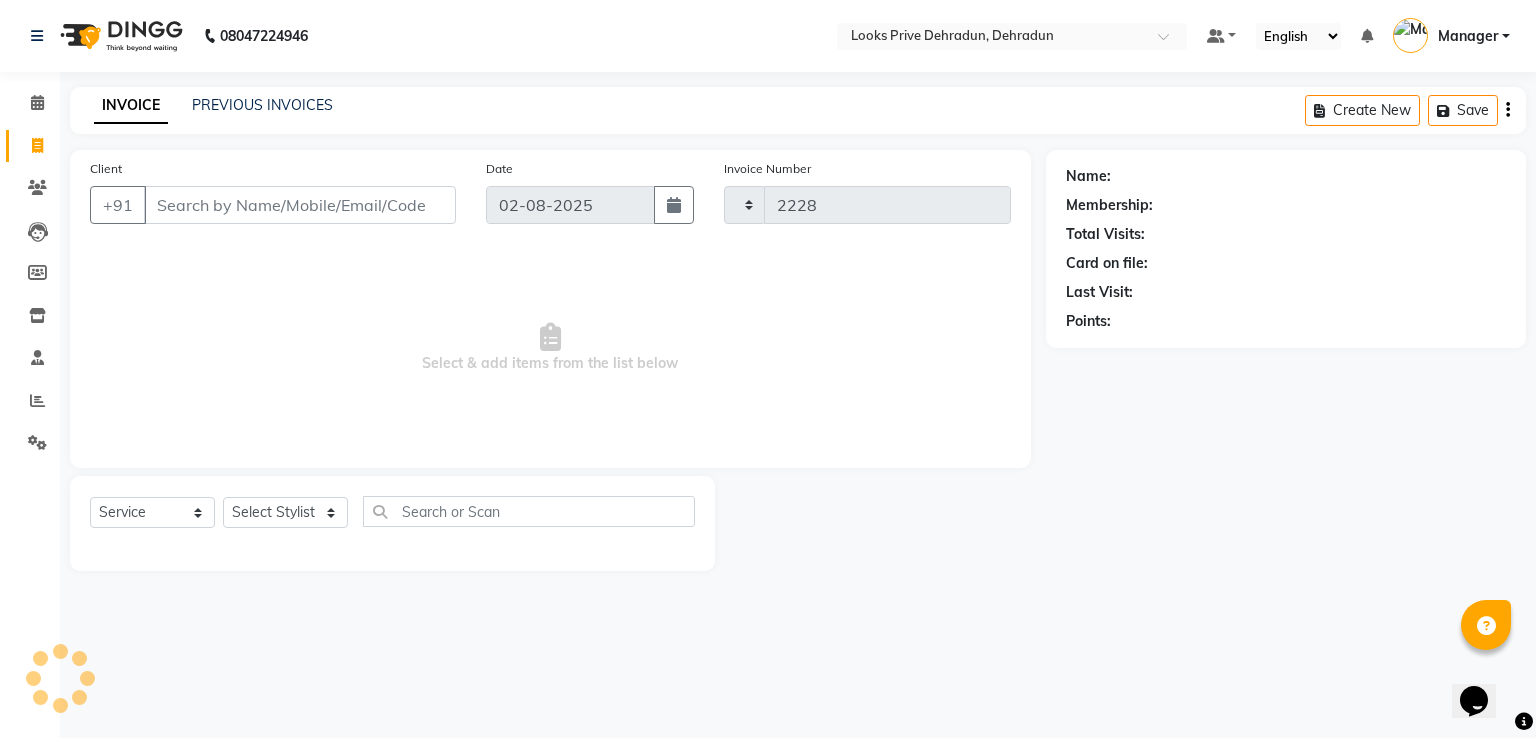 select on "6205" 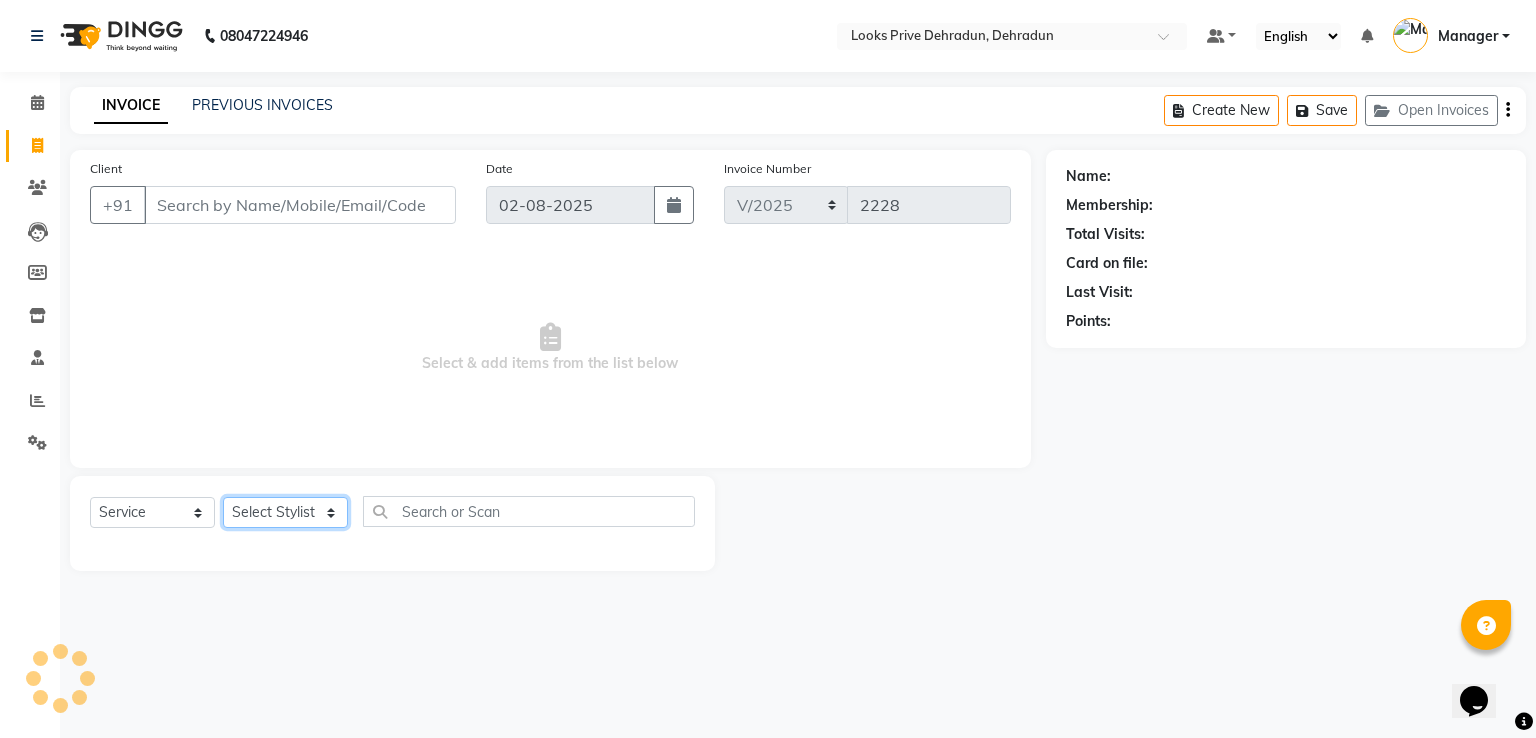 click on "Select Stylist" 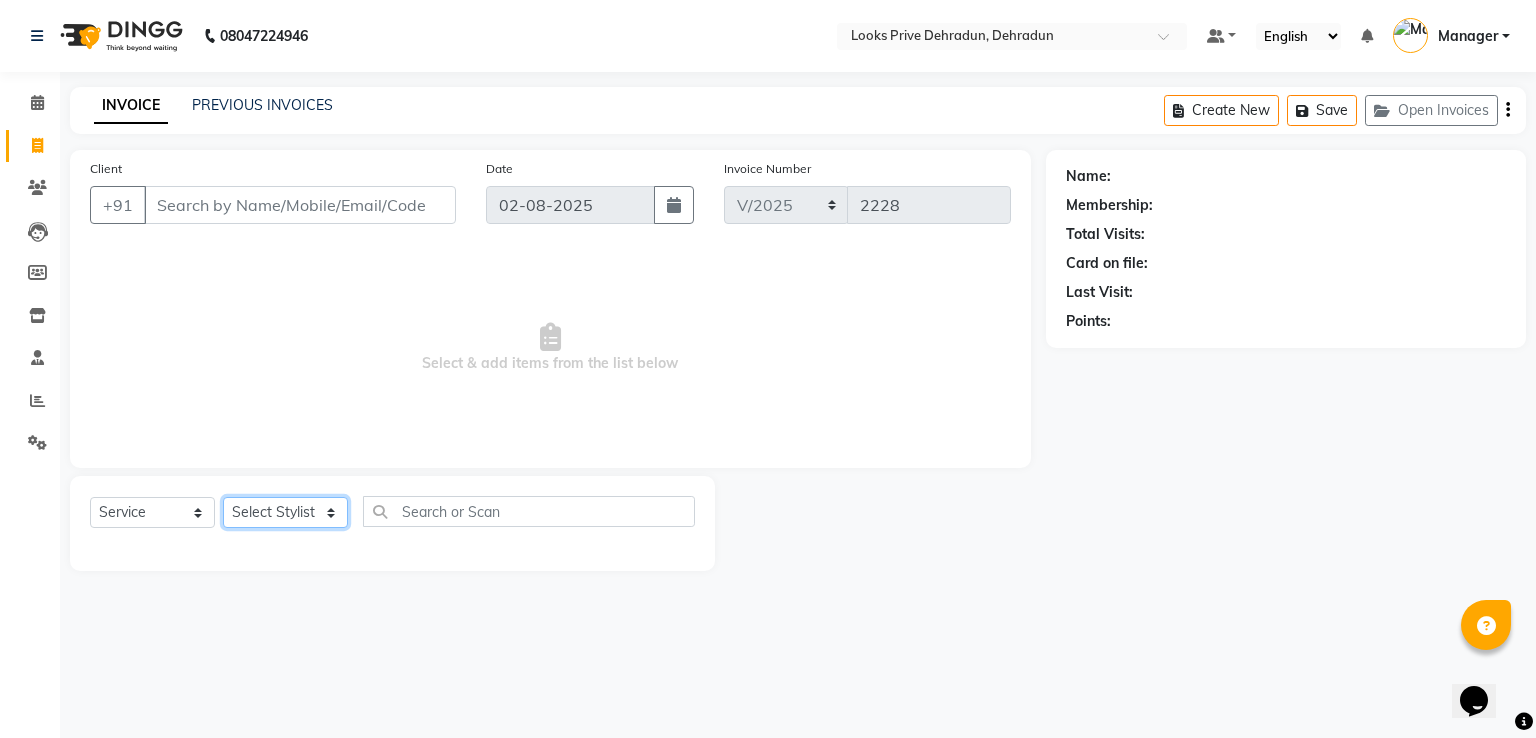 select on "47803" 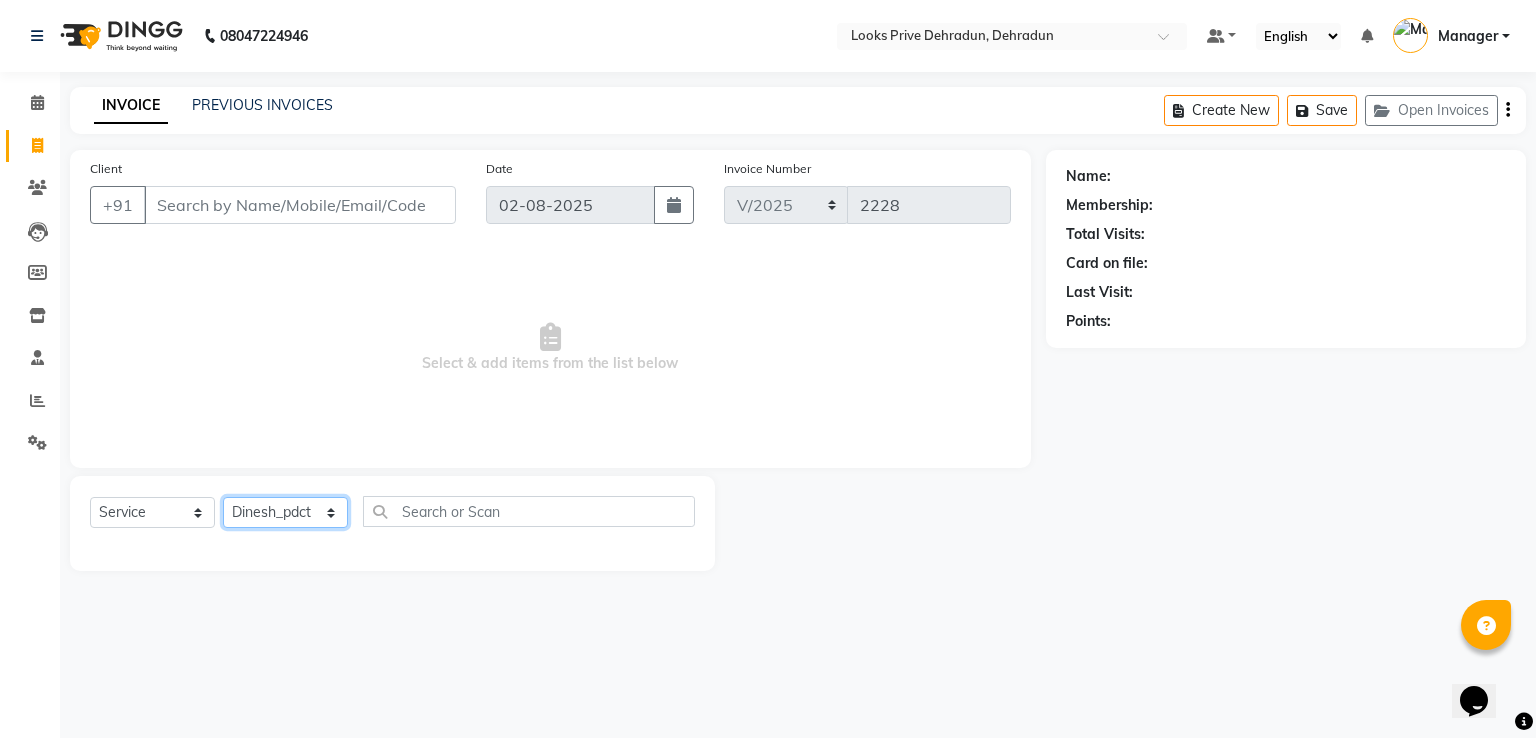 click on "Select Stylist A2R_Master Aamir Ajay_Pedicurist Ashima Ayesha Bilal Dinesh_pdct Kaleem Karni Lovely Lucky_pdct Manager Muskan Nasir Rajeev Ruby Salman Shahjad Shubham Suraj_pedi" 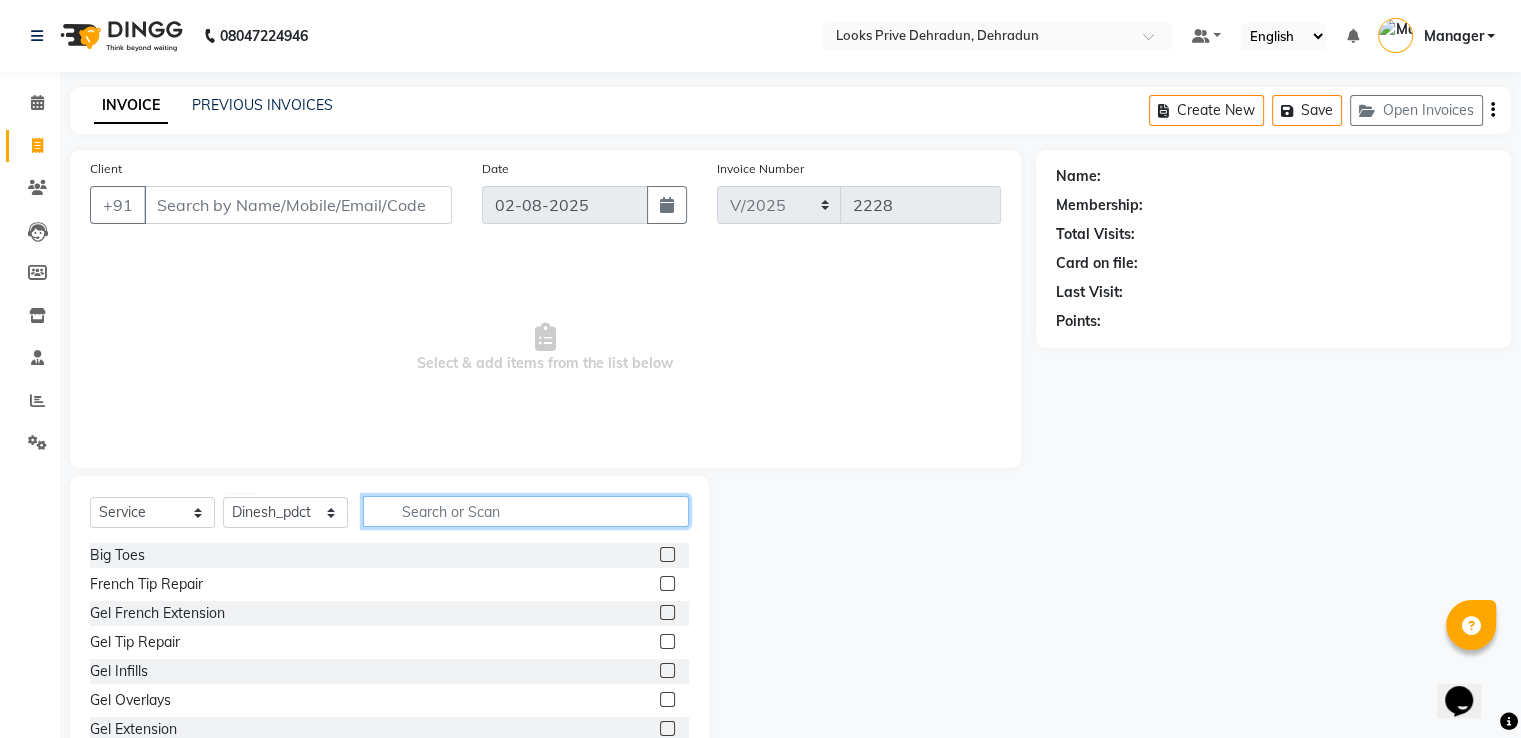 click 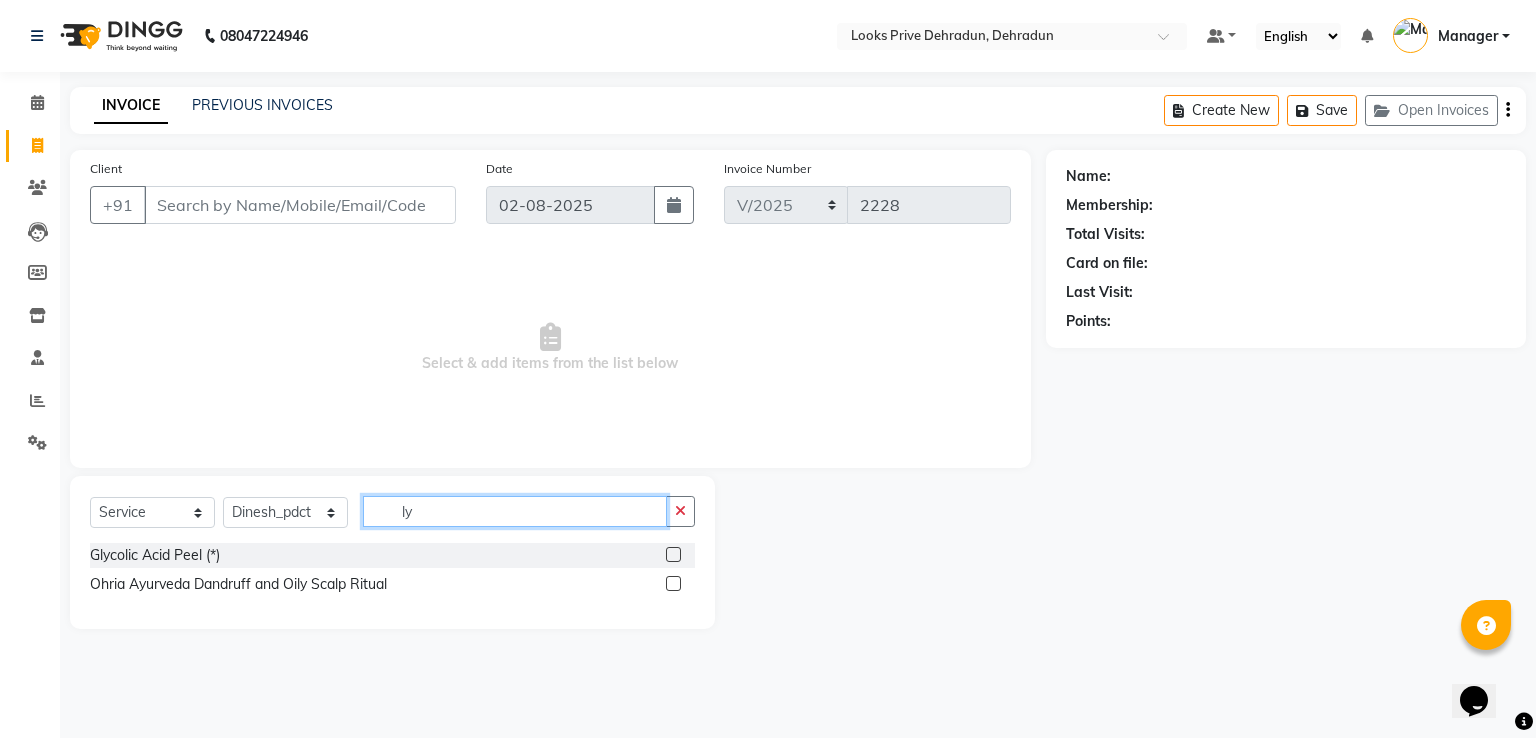 type on "l" 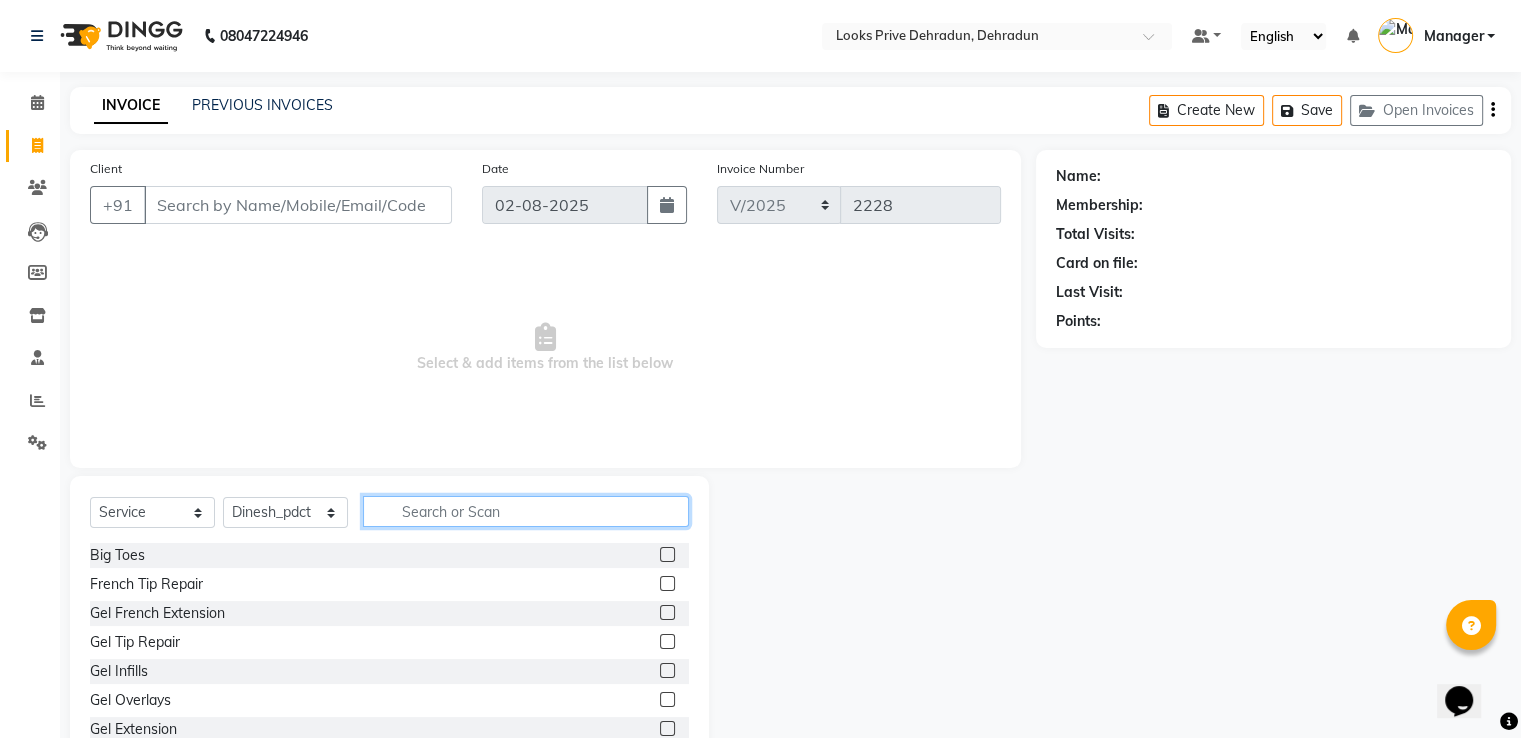 type on "c" 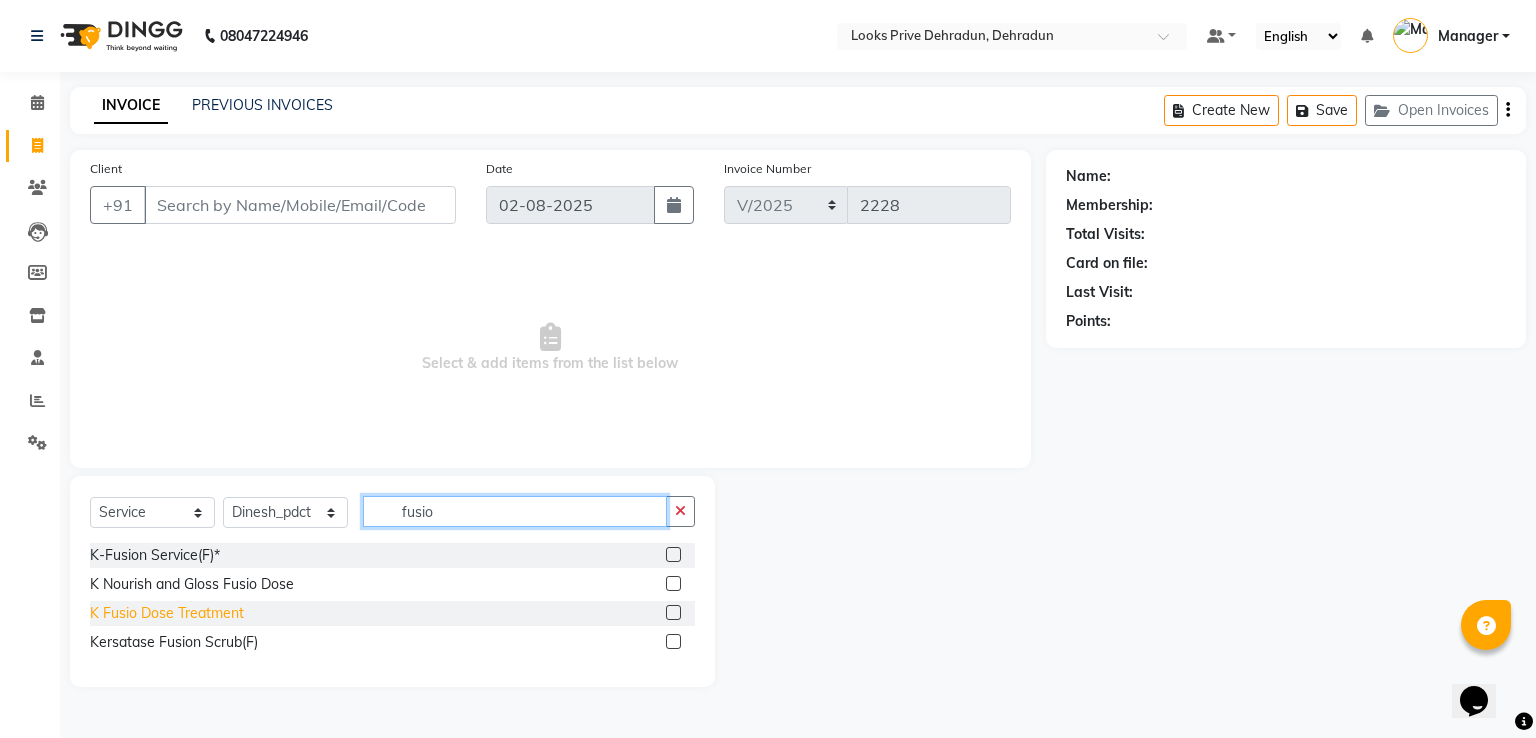 type on "fusio" 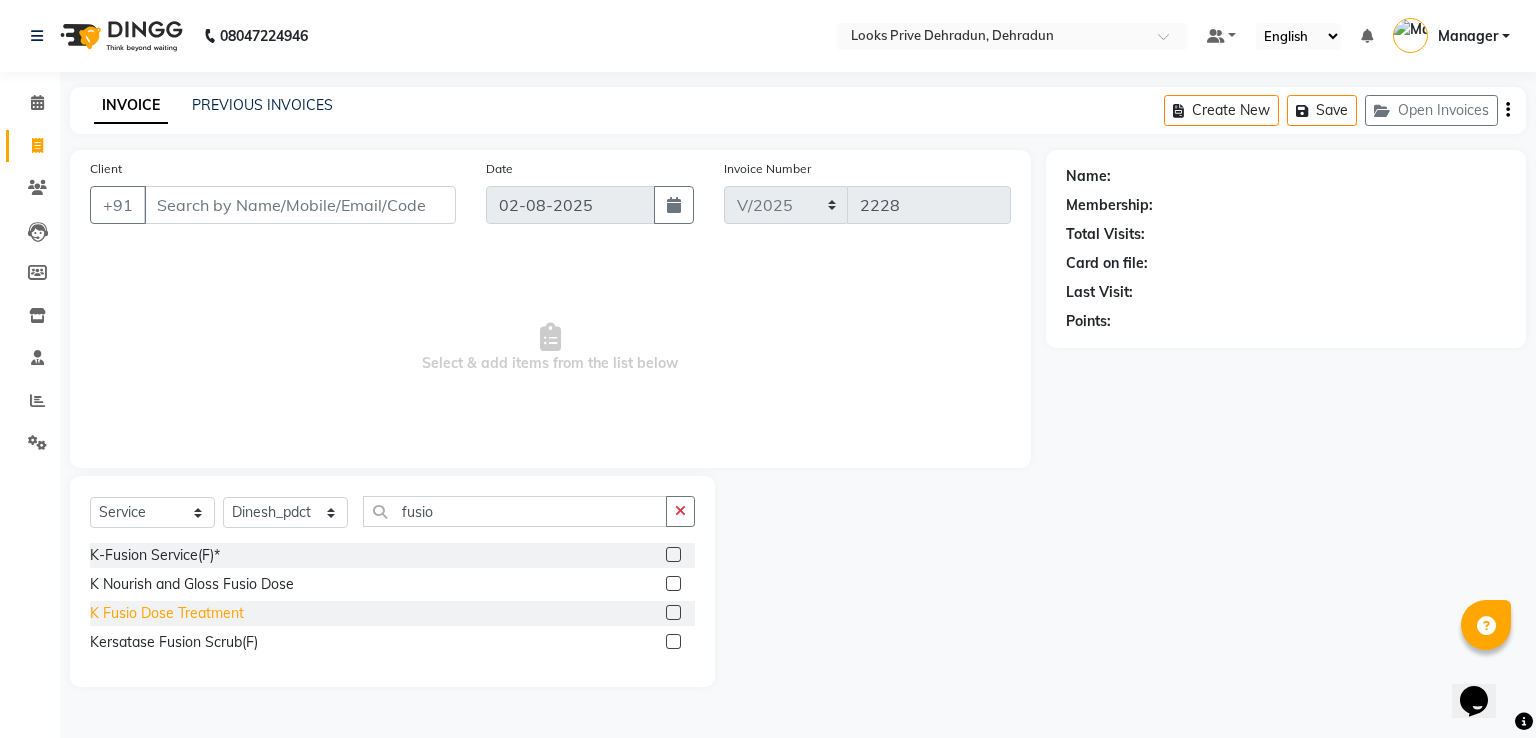 drag, startPoint x: 221, startPoint y: 617, endPoint x: 388, endPoint y: 601, distance: 167.76471 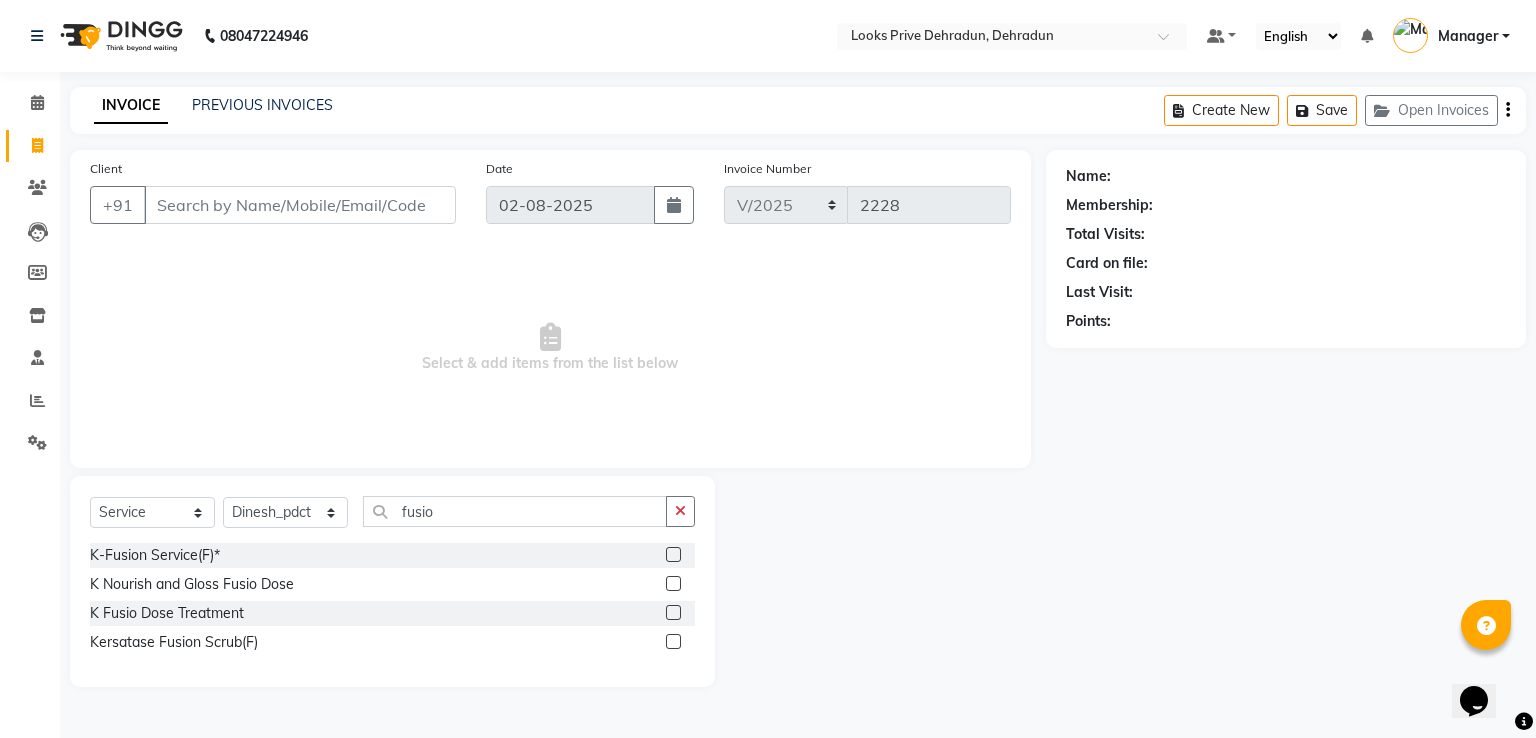 click on "K Fusio Dose Treatment" 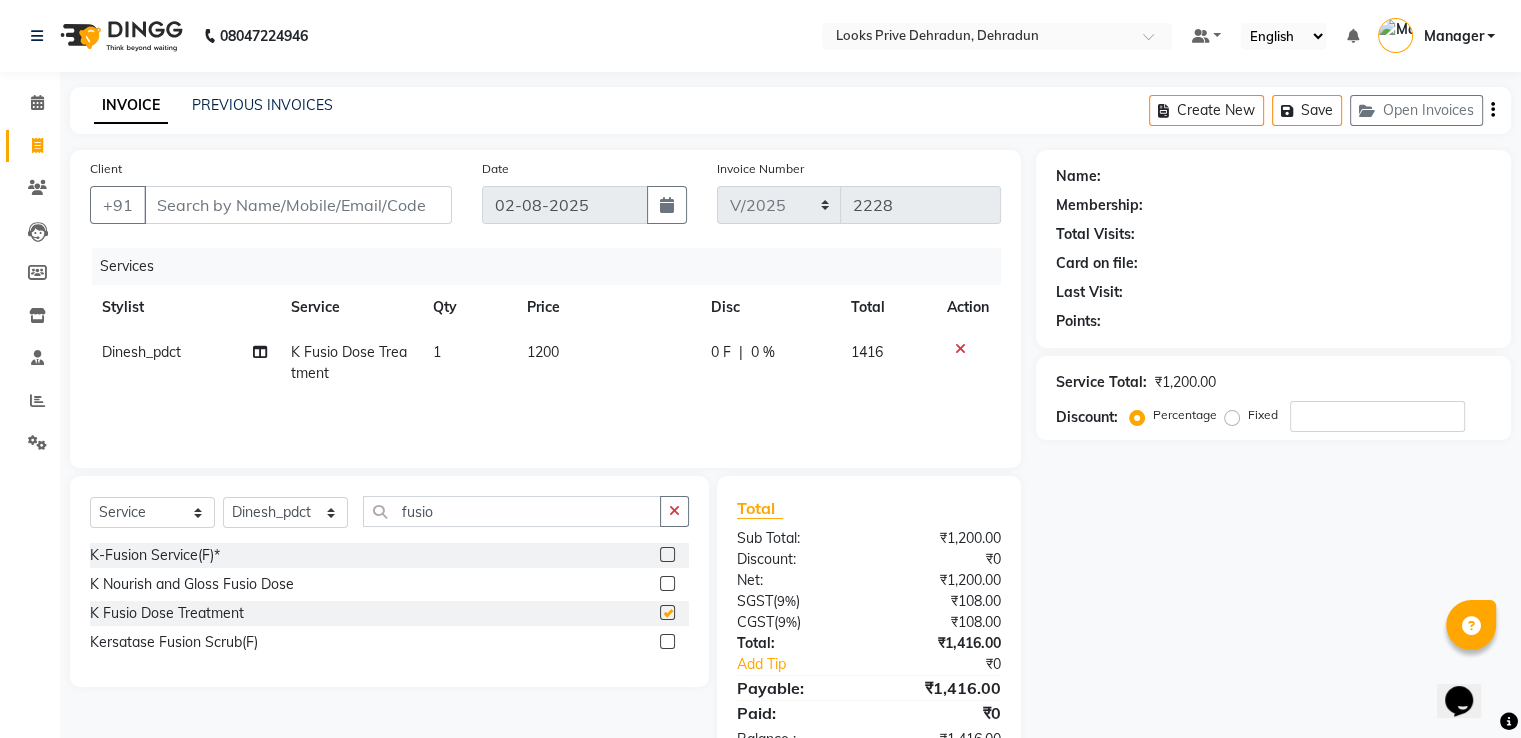 checkbox on "false" 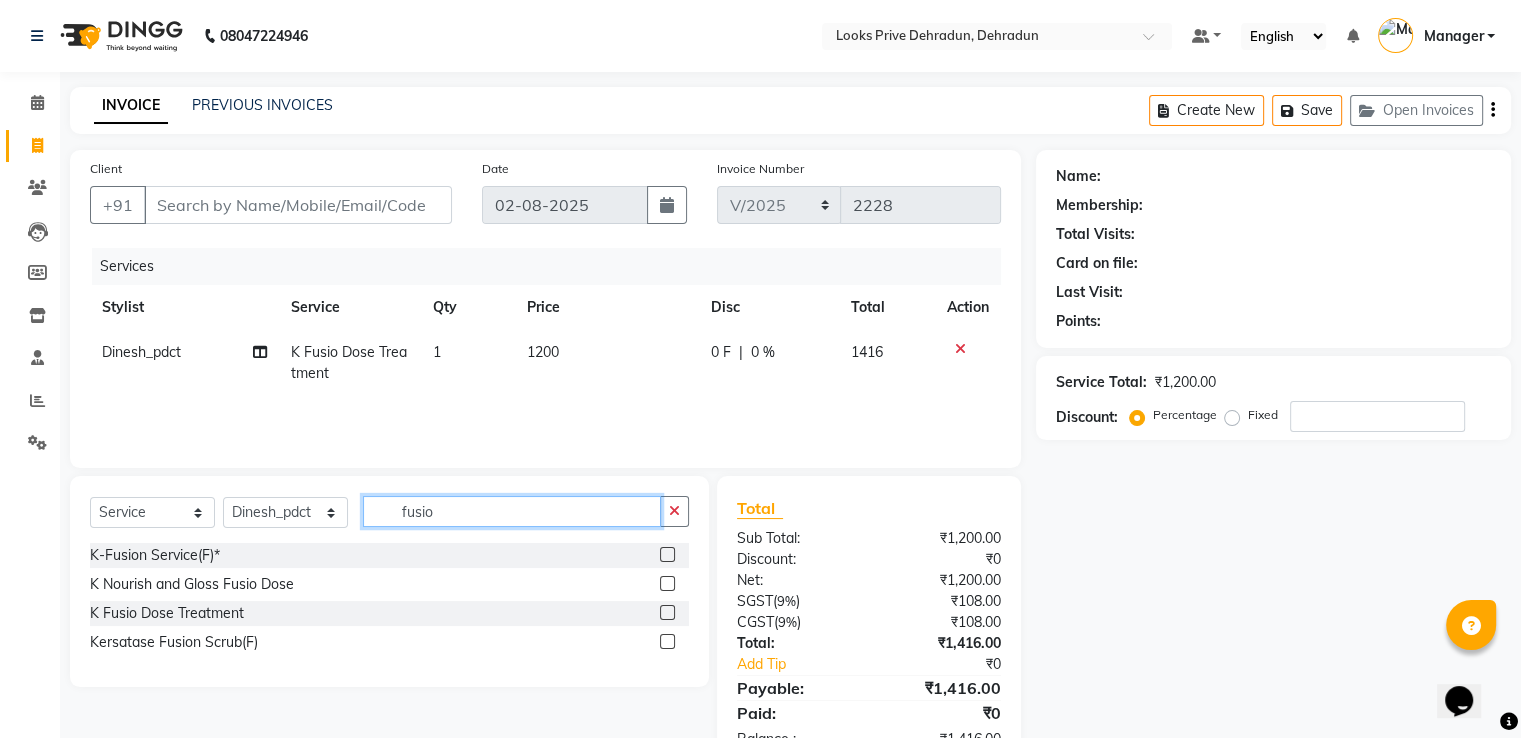 click on "fusio" 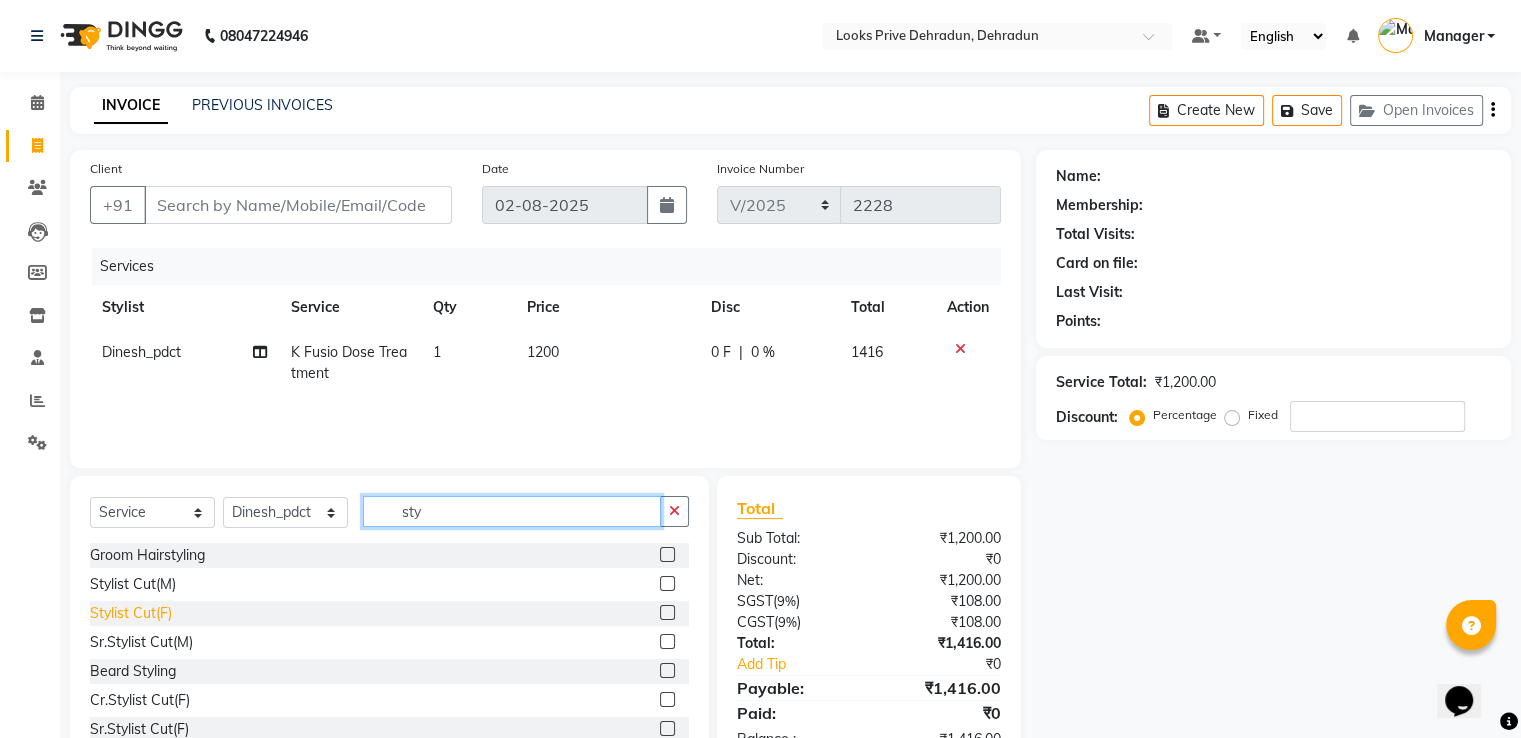 type on "sty" 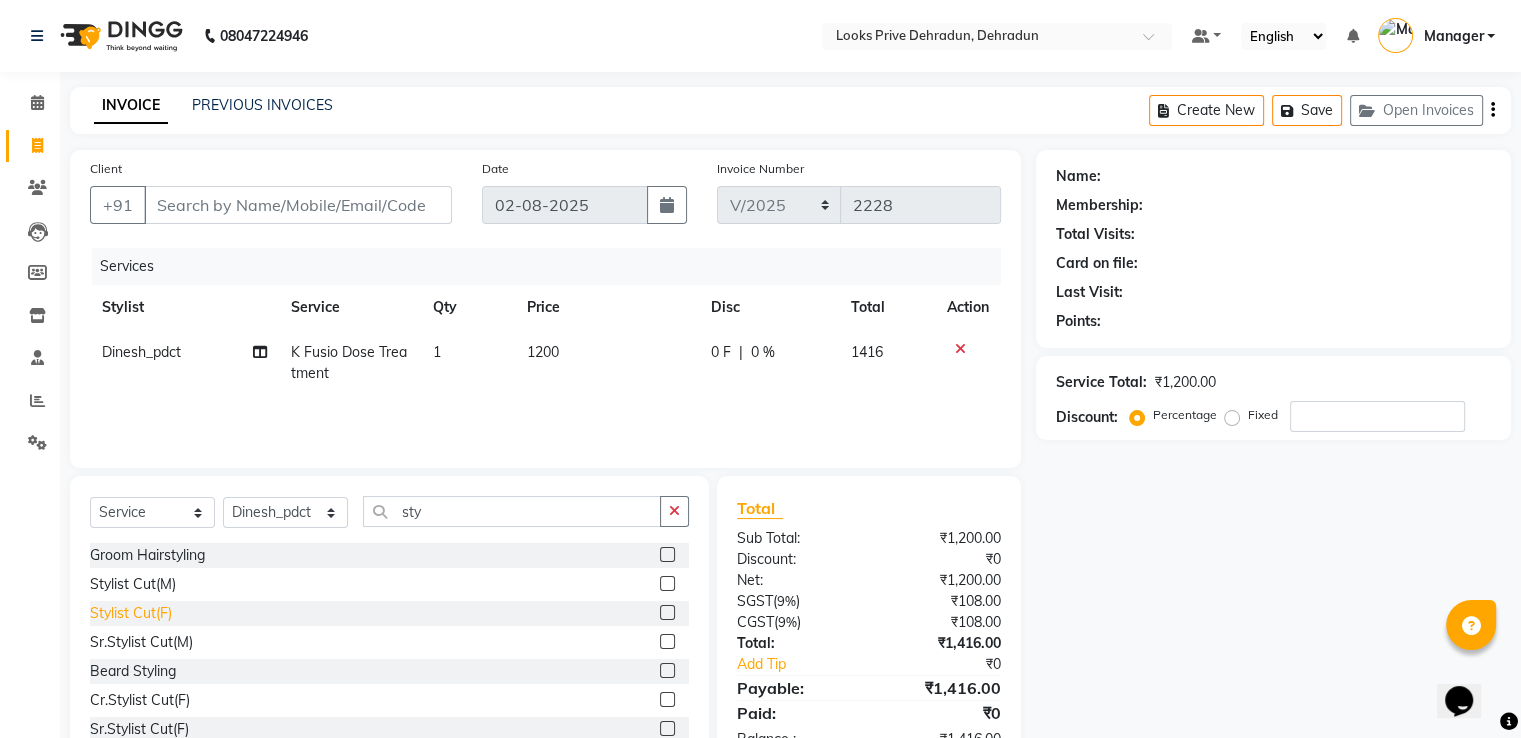 click on "Stylist Cut(F)" 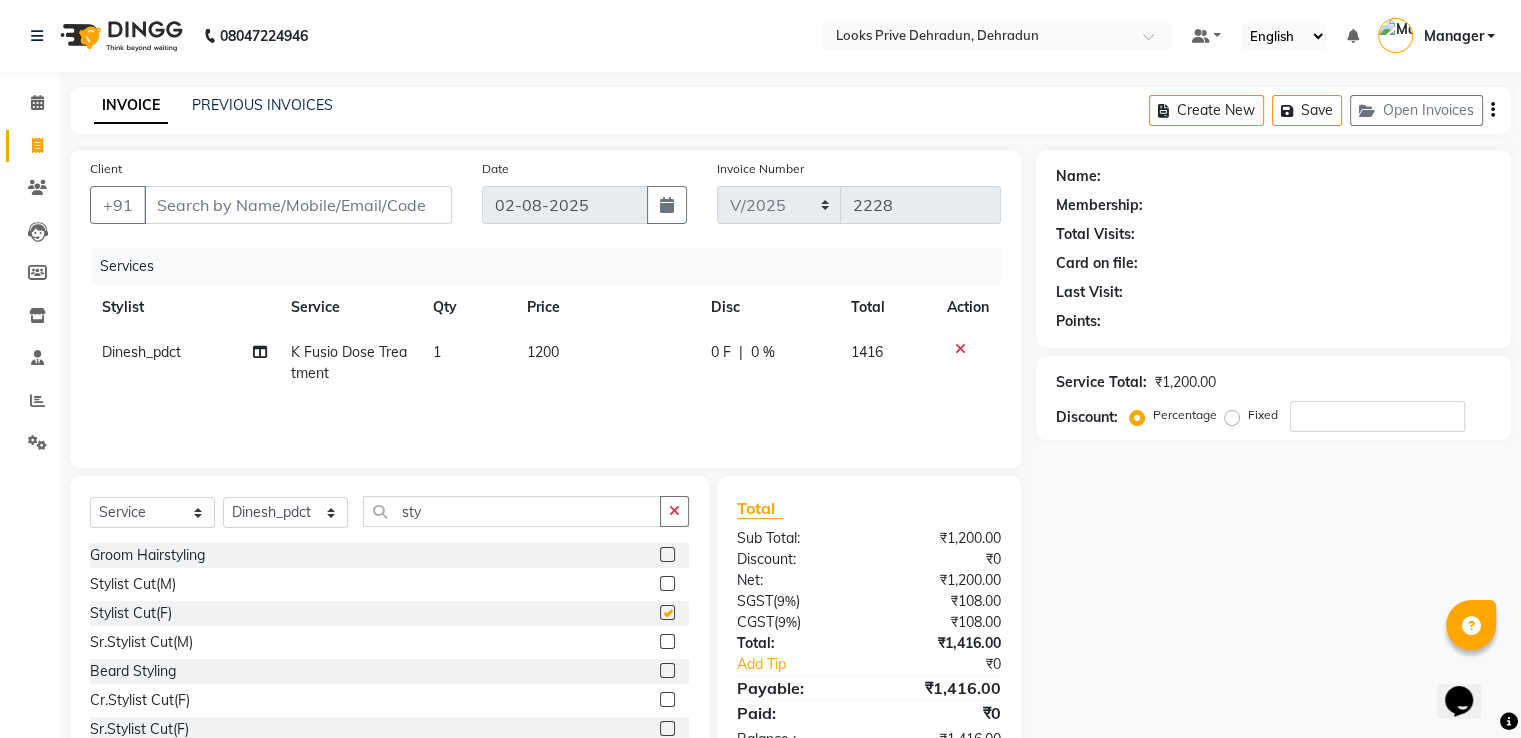 checkbox on "false" 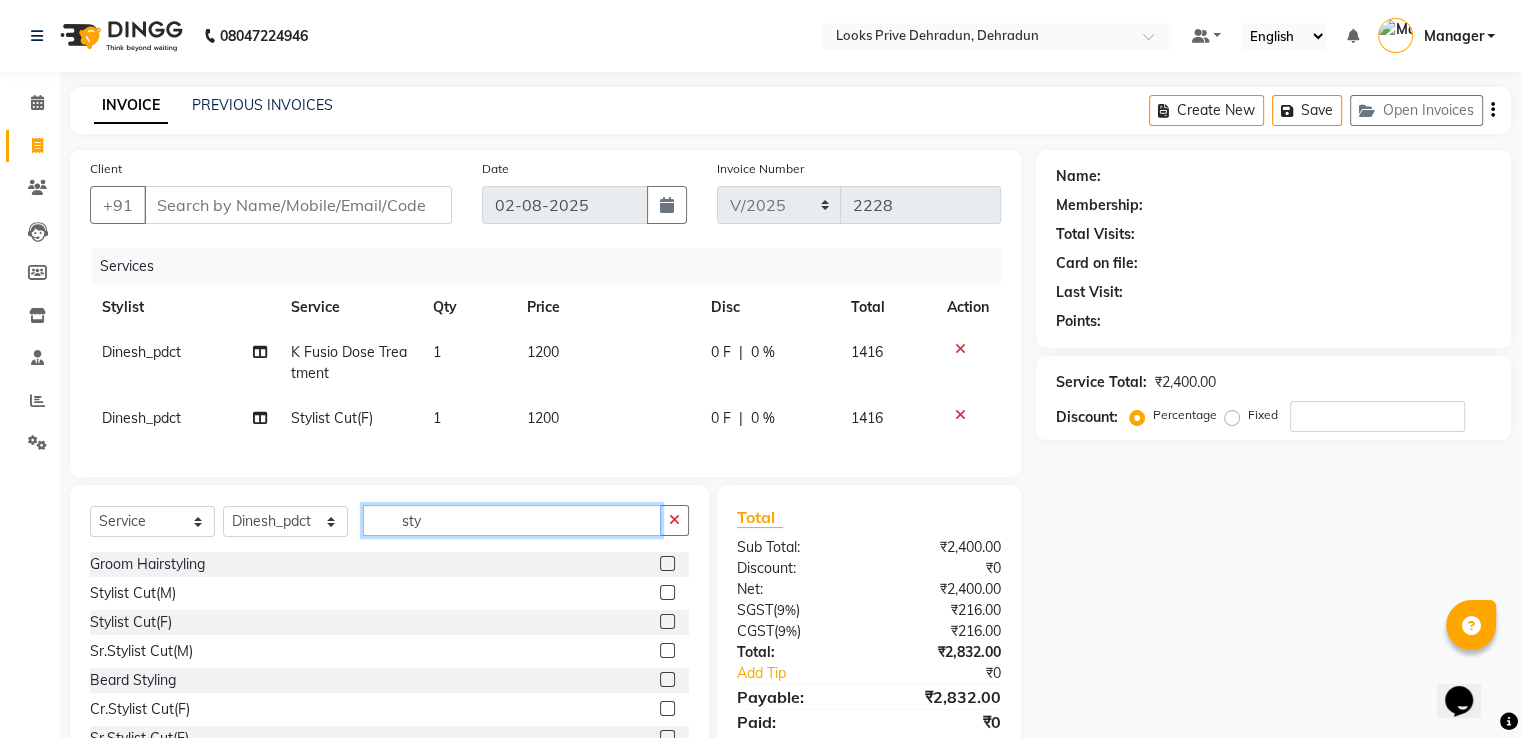 click on "sty" 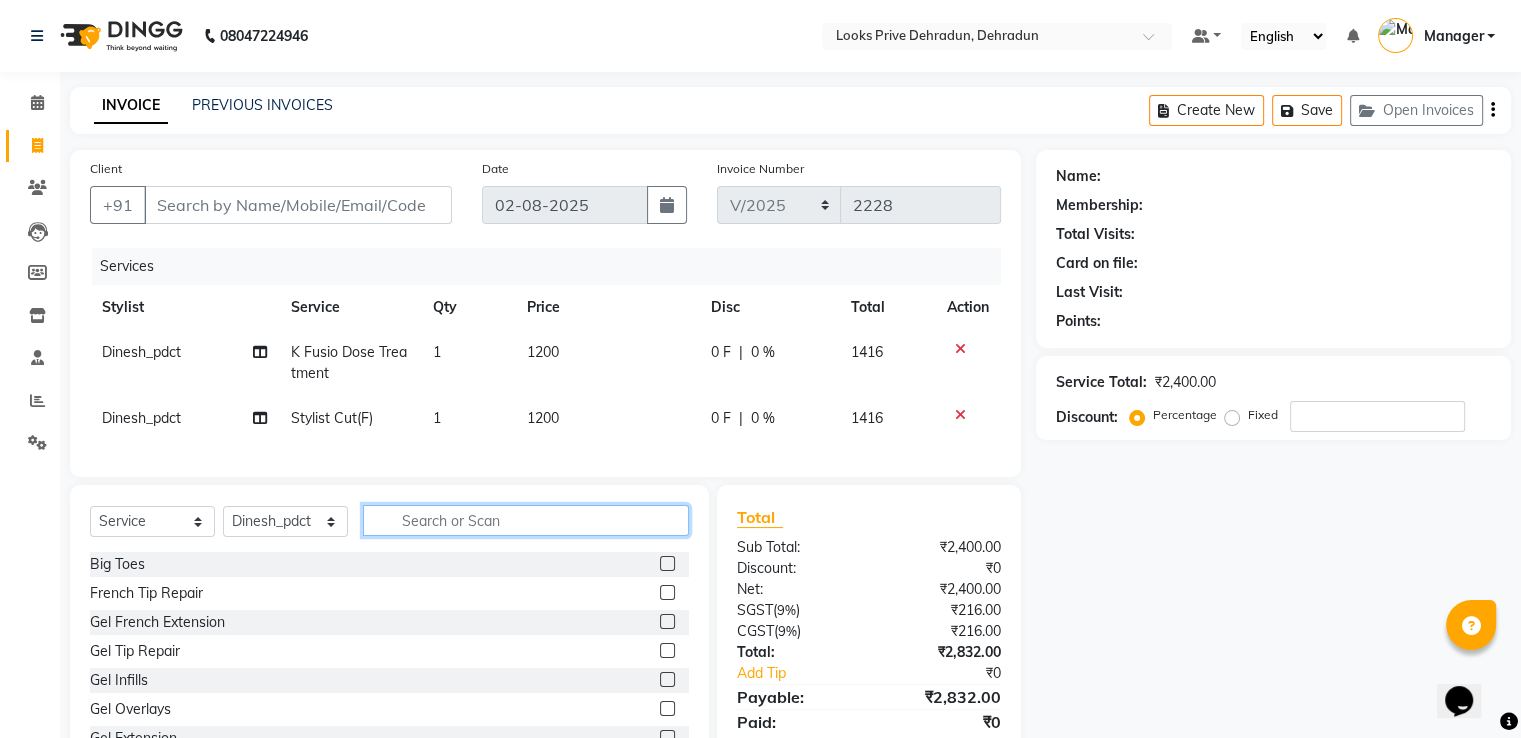type 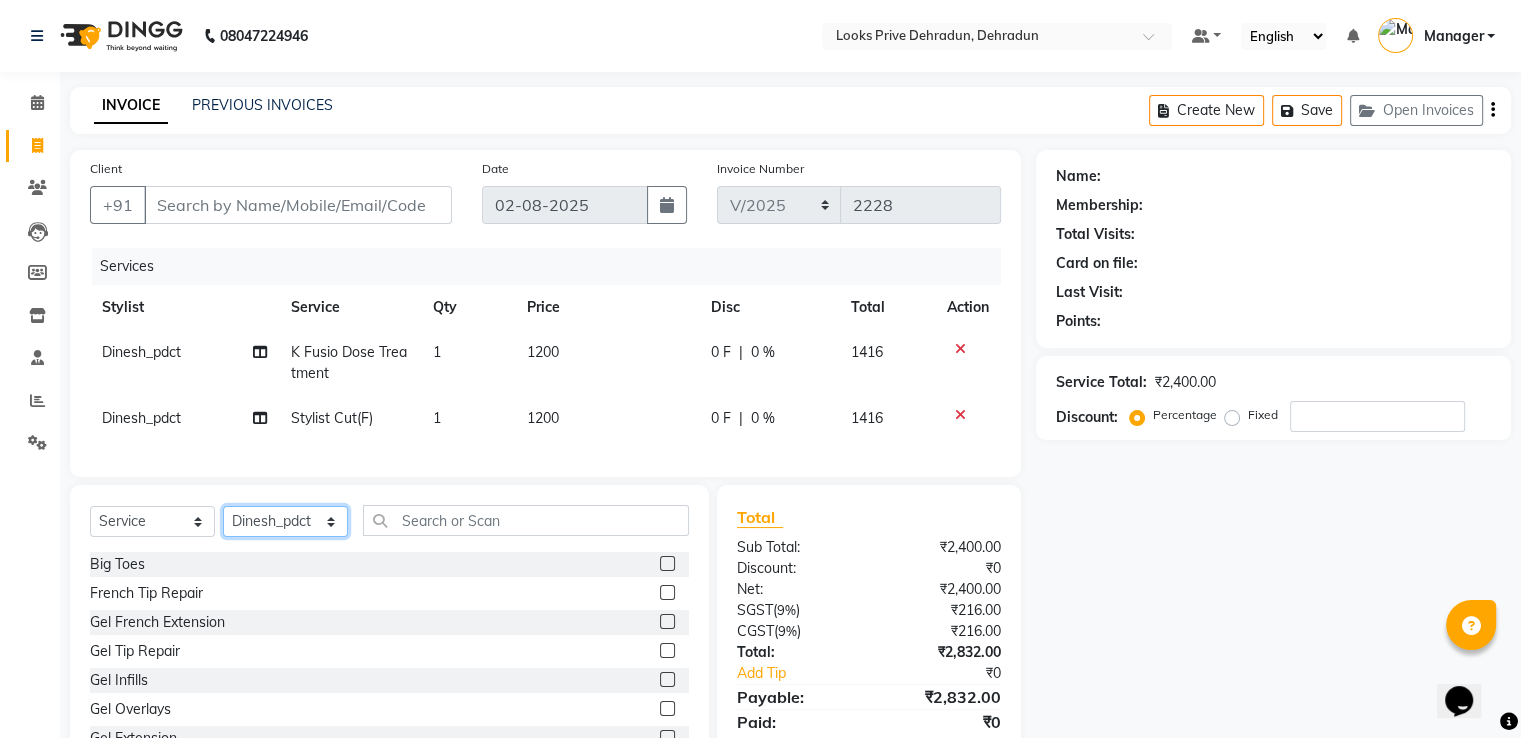 click on "Select Stylist A2R_Master Aamir Ajay_Pedicurist Ashima Ayesha Bilal Dinesh_pdct Kaleem Karni Lovely Lucky_pdct Manager Muskan Nasir Rajeev Ruby Salman Shahjad Shubham Suraj_pedi" 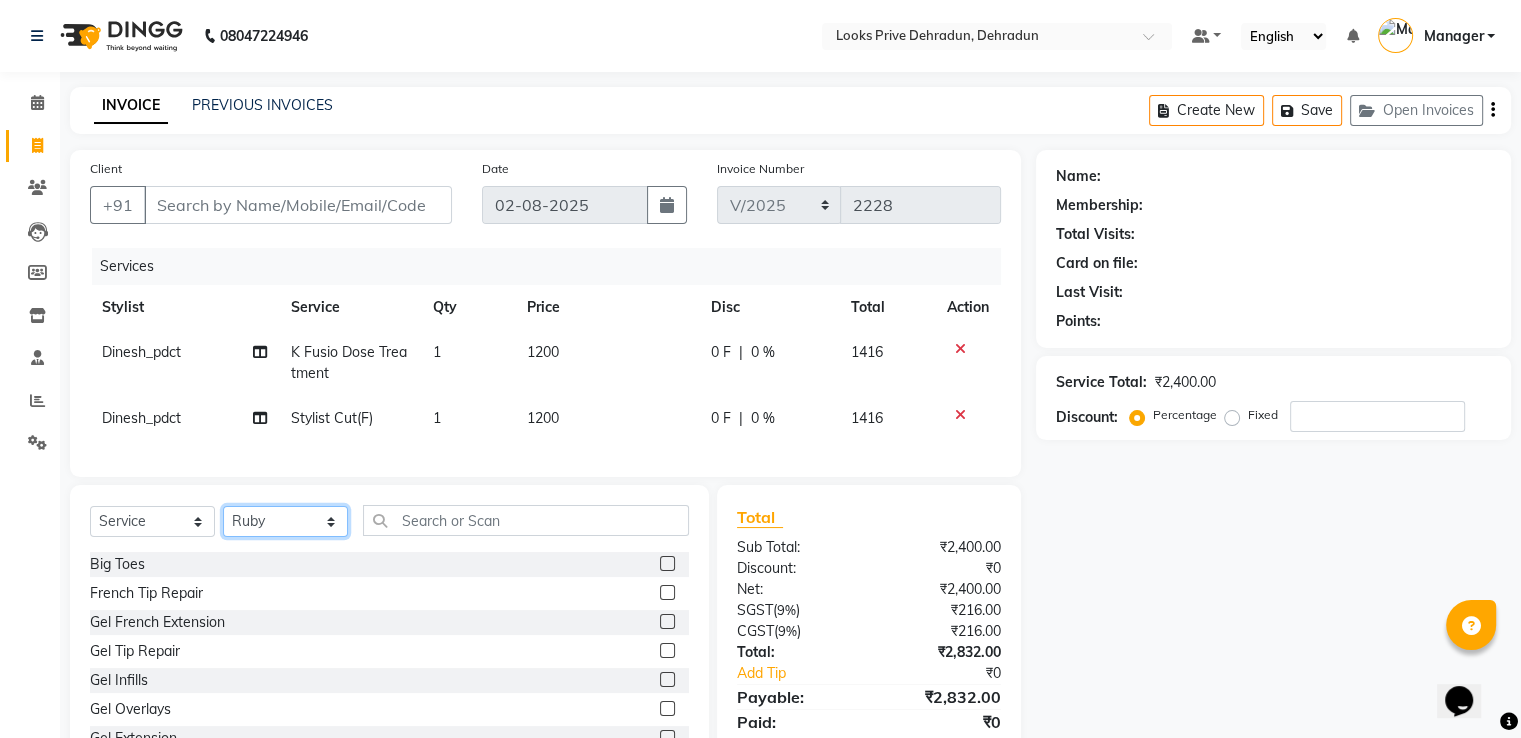 click on "Select Stylist A2R_Master Aamir Ajay_Pedicurist Ashima Ayesha Bilal Dinesh_pdct Kaleem Karni Lovely Lucky_pdct Manager Muskan Nasir Rajeev Ruby Salman Shahjad Shubham Suraj_pedi" 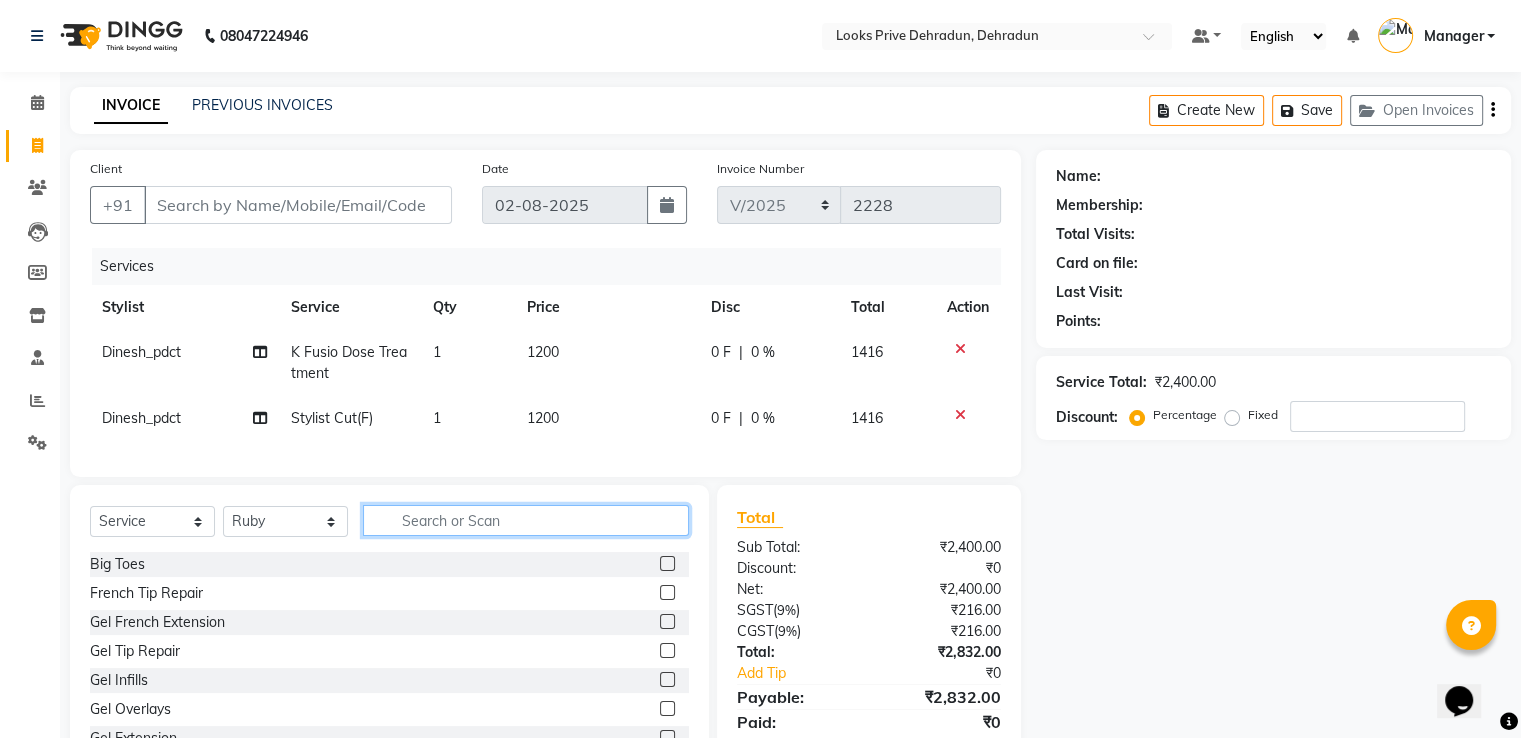 click 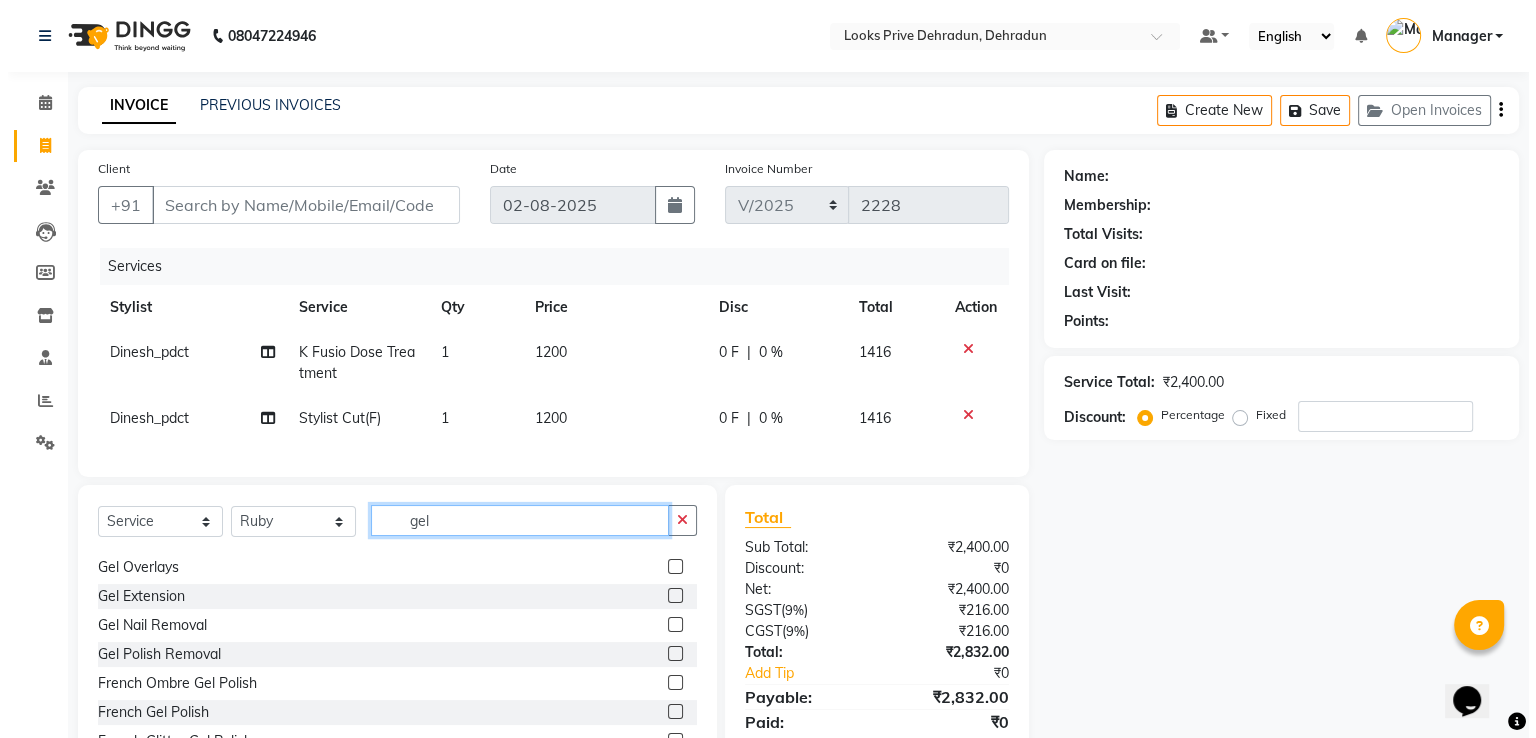 scroll, scrollTop: 200, scrollLeft: 0, axis: vertical 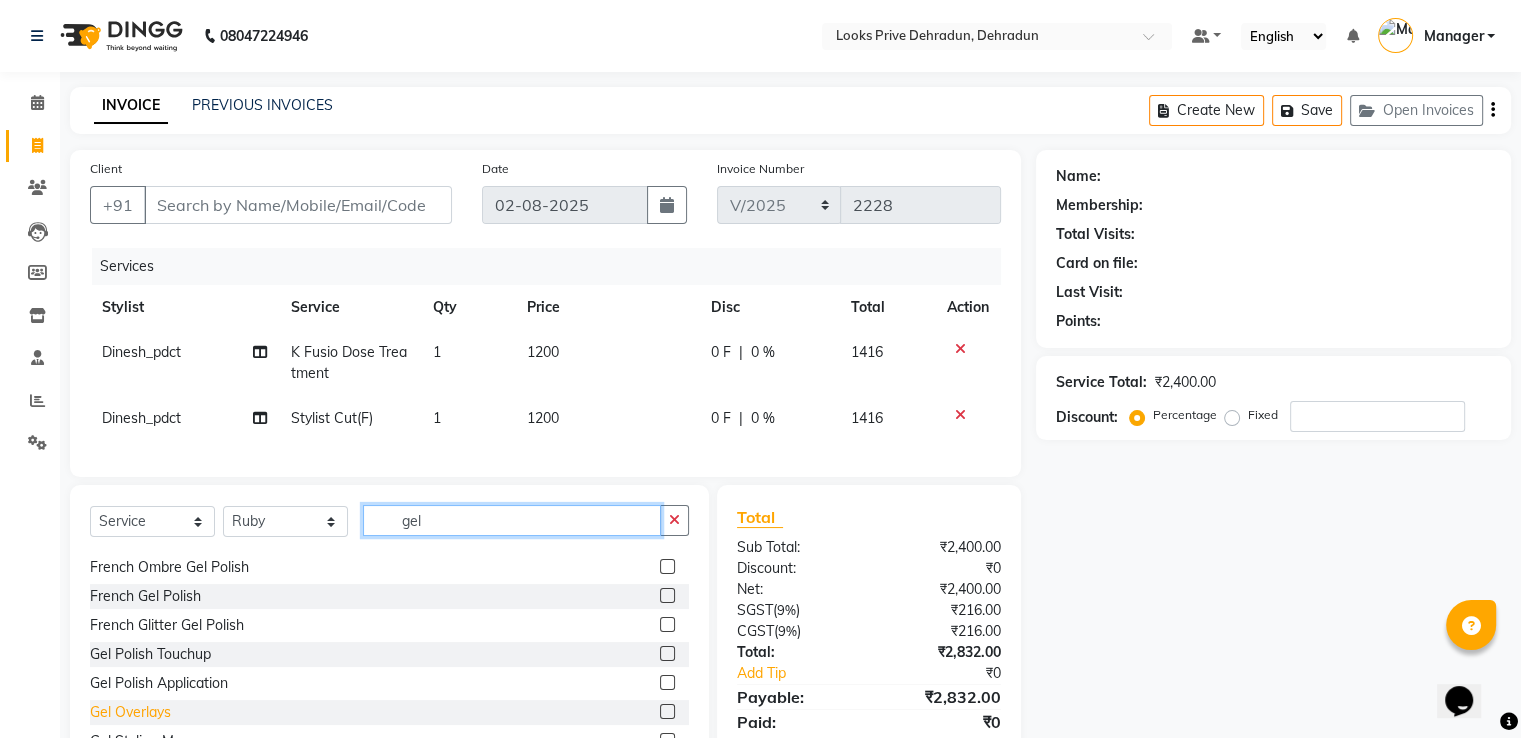 type on "gel" 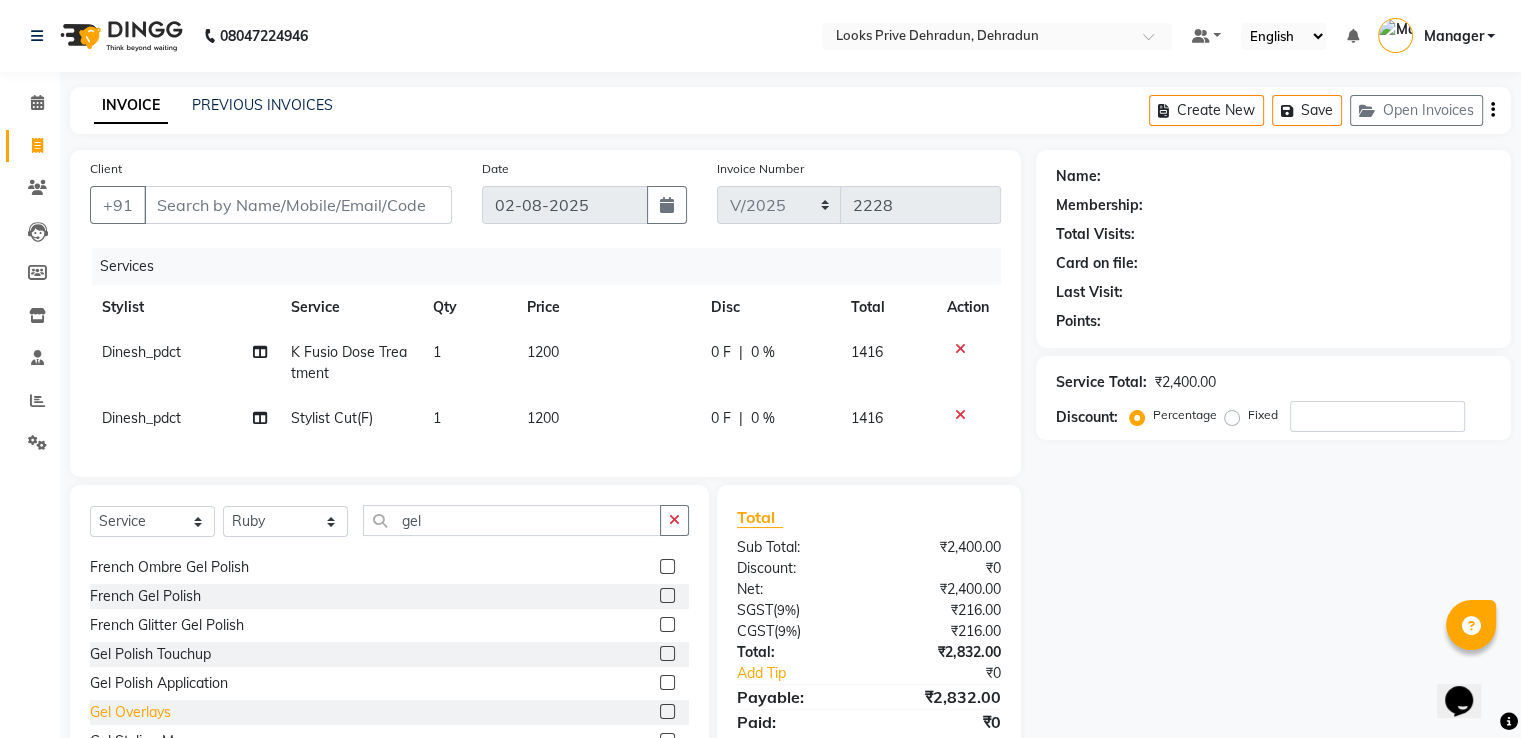 click on "Gel Overlays" 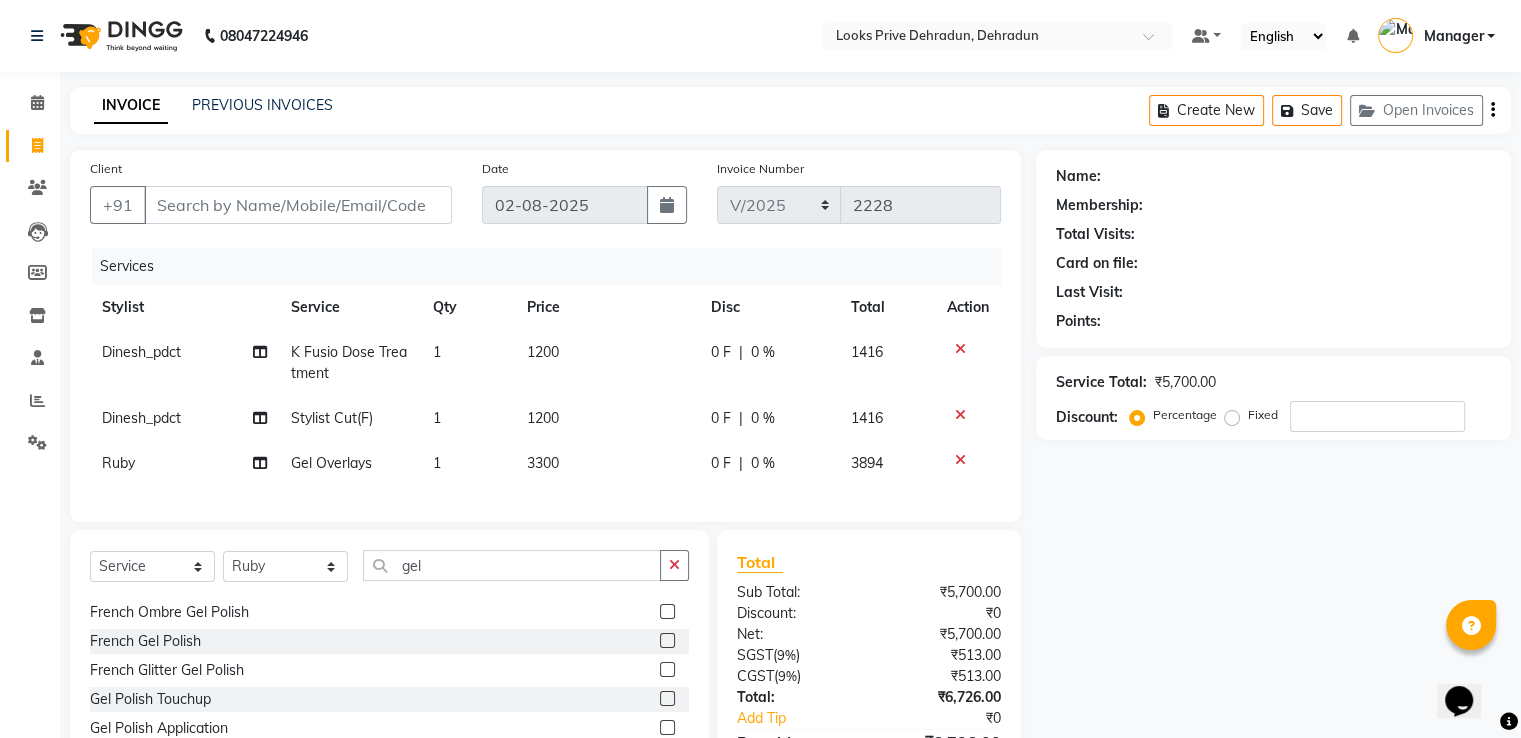 checkbox on "false" 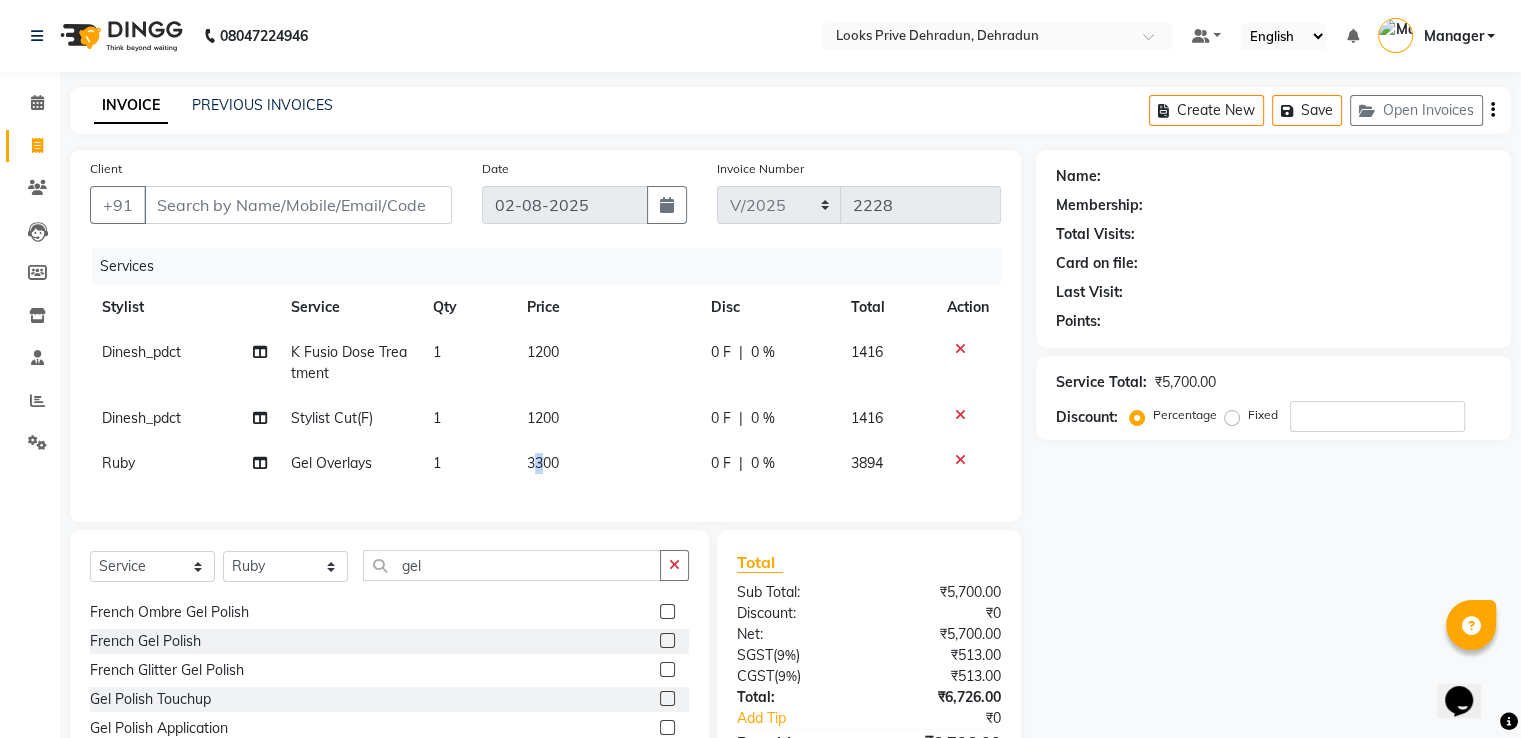 drag, startPoint x: 539, startPoint y: 473, endPoint x: 594, endPoint y: 476, distance: 55.081757 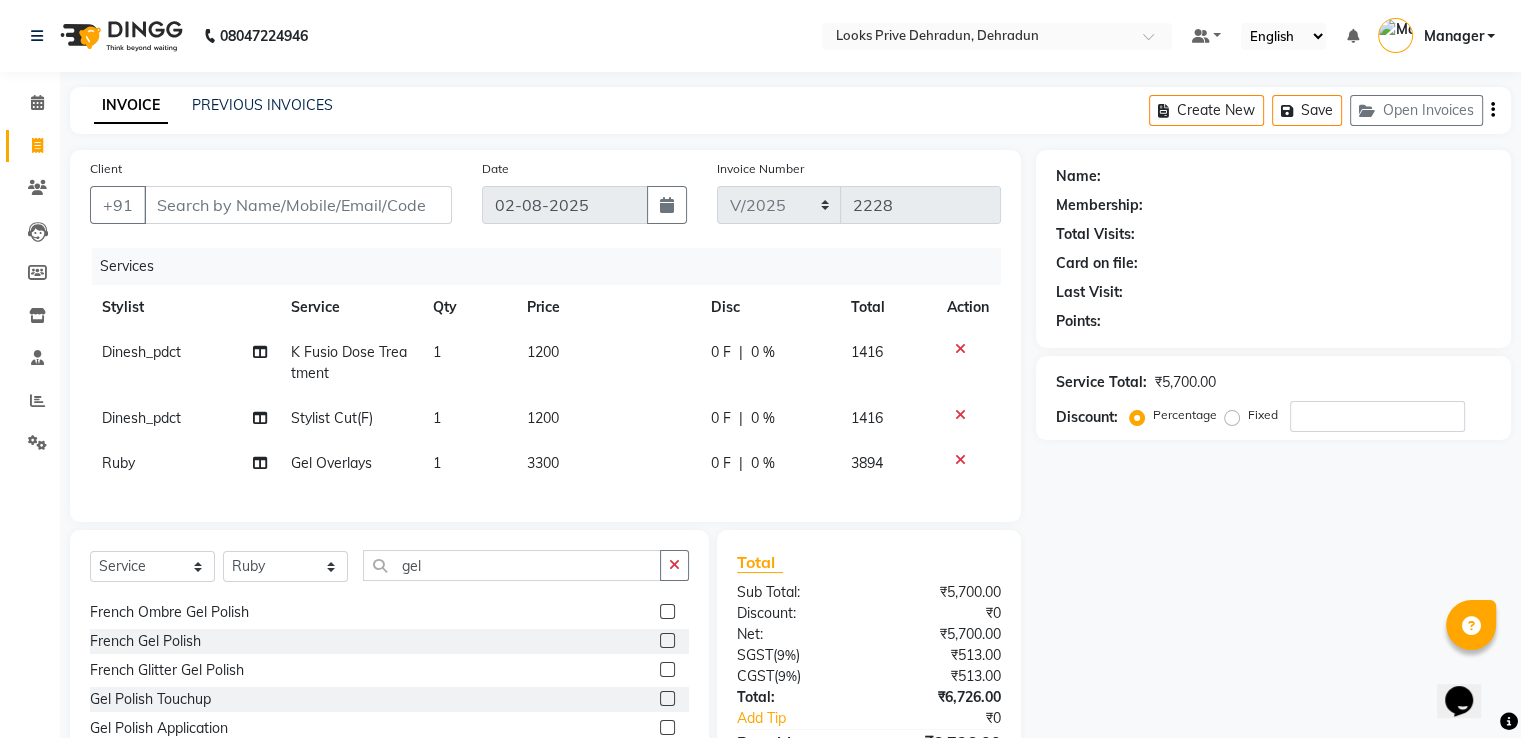 select on "45669" 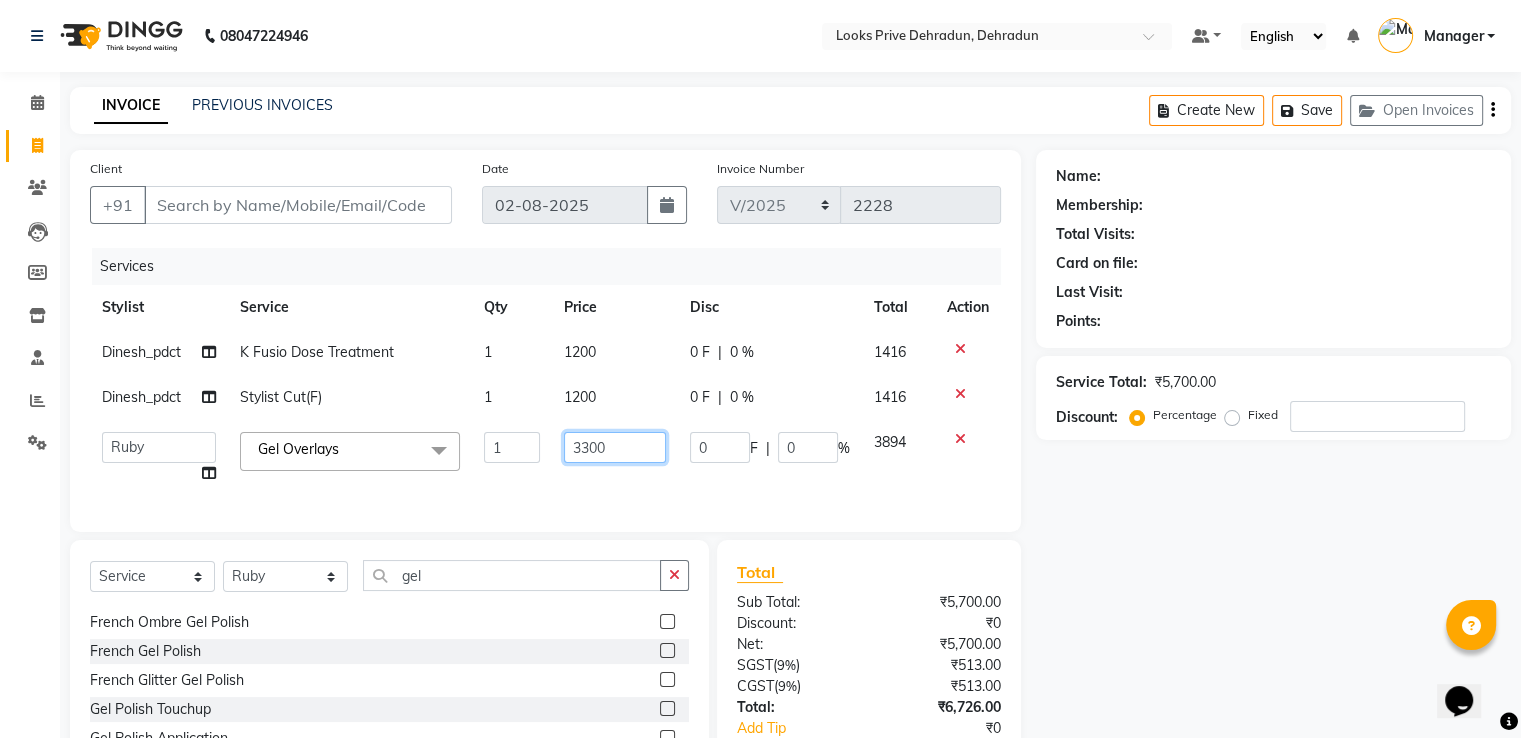 drag, startPoint x: 600, startPoint y: 460, endPoint x: 454, endPoint y: 409, distance: 154.65121 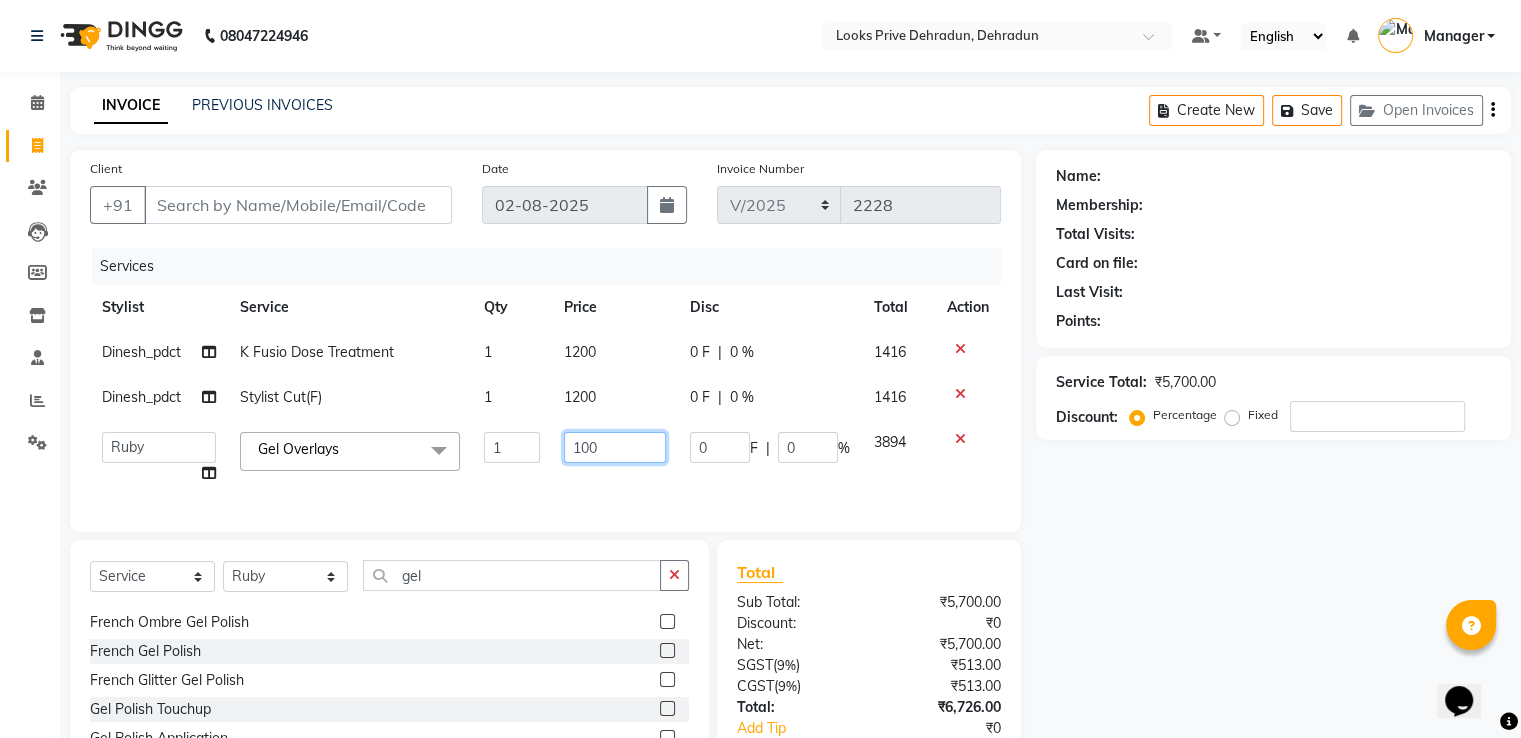 type on "1000" 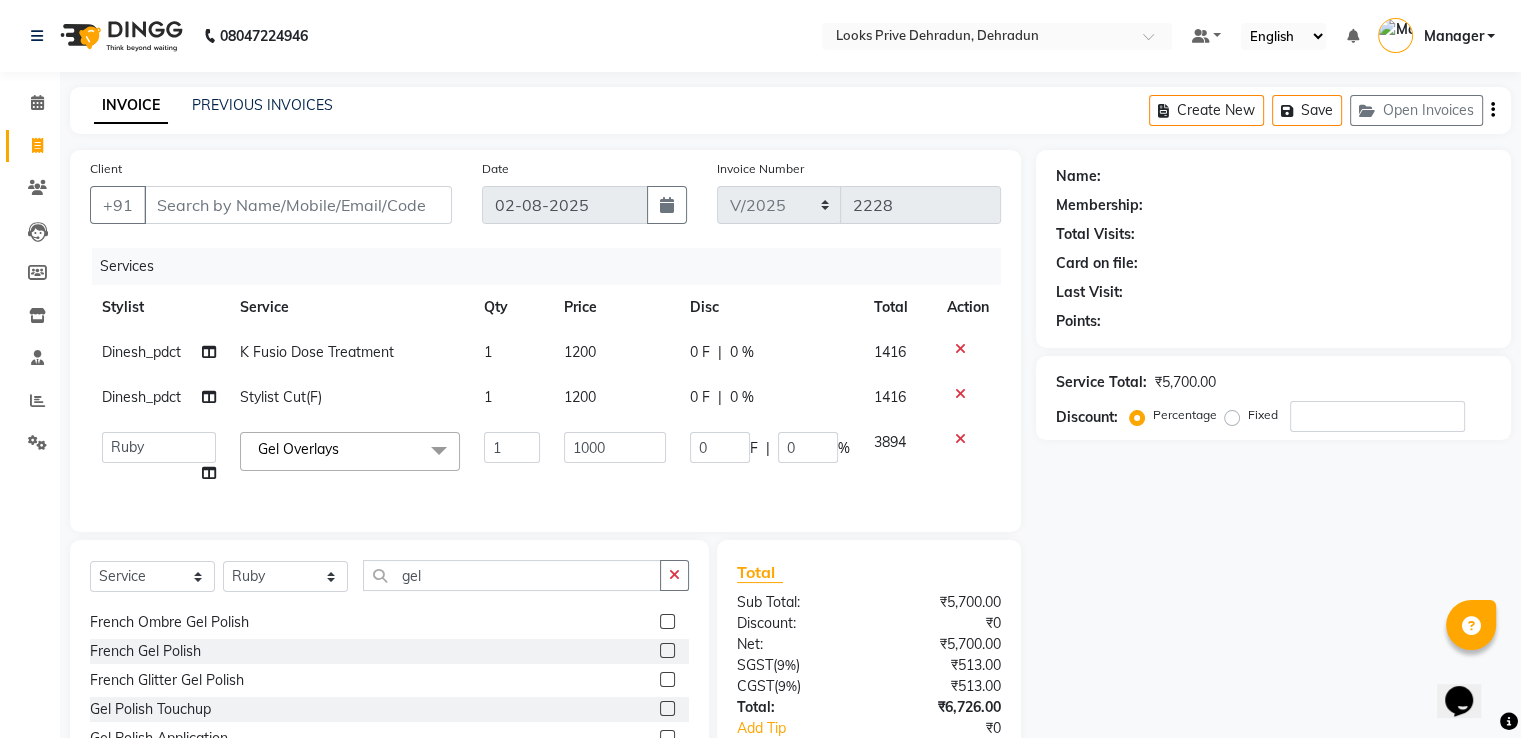 click on "1200" 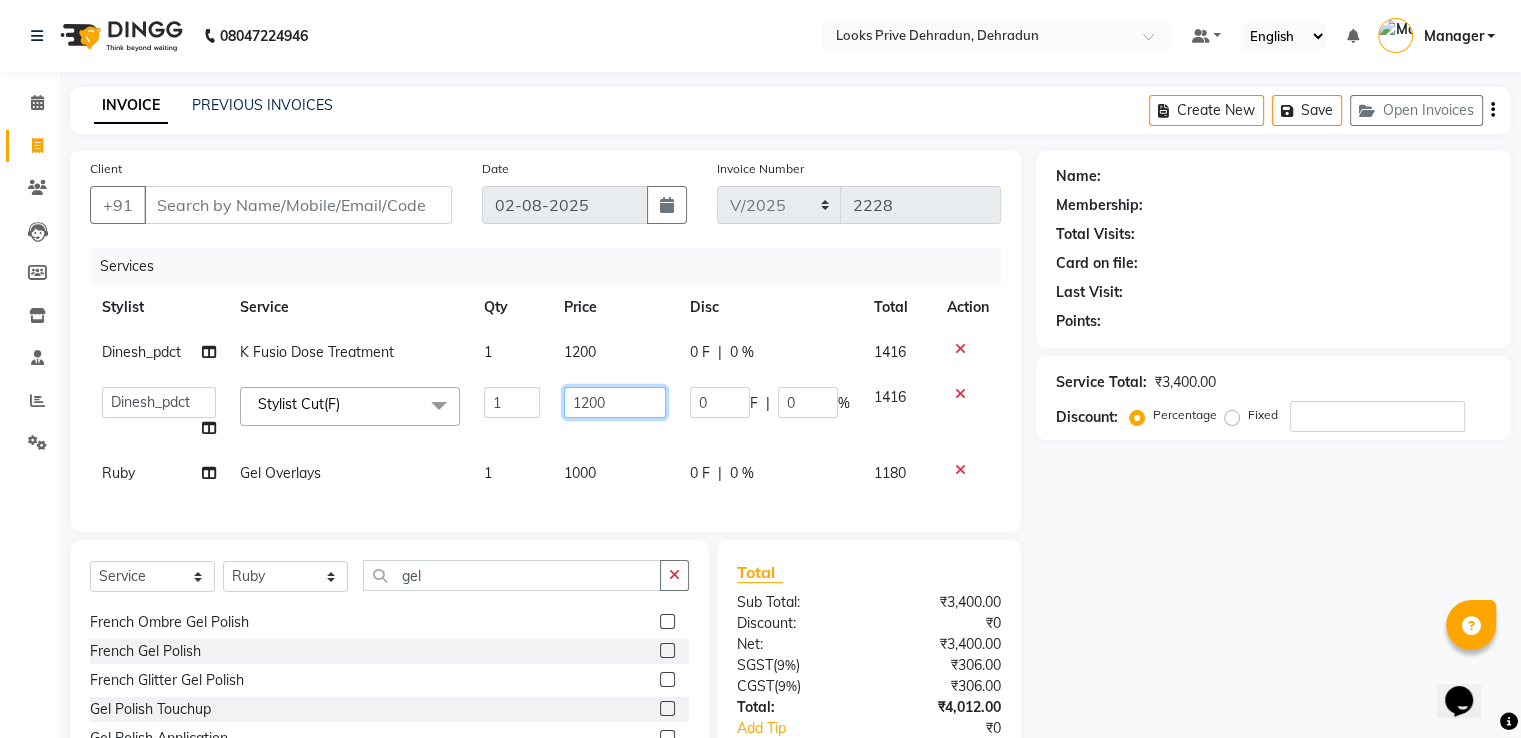 click on "Dinesh_pdct K Fusio Dose Treatment 1 1200 0 F | 0 % 1416  A2R_Master   Aamir   Ajay_Pedicurist   Ashima   Ayesha   Bilal   Dinesh_pdct   Kaleem   Karni   Lovely   Lucky_pdct   Manager   Muskan   Nasir   Rajeev   Ruby   Salman   Shahjad   Shubham   Suraj_pedi  Stylist Cut(F)  x Big Toes French Tip Repair Gel French Extension Gel Tip Repair Gel Infills Gel Overlays Gel Extension Gel Nail Removal Natural Nail Extensions French Nail Extensions Gel Polish Removal Extension Removal Nail Art Recruiter French Ombre Gel Polish Nail Art Nedle Cutical Care Nail Art Brush French Gel Polish French Glitter Gel Polish Gel Polish Touchup                                   Nail Art Per Finger(F)* 3D Nail Art Recruiter Nail Art with Stones/Foil/Stickers per Finger Acrylic Overlays Nail Extension Refill Finger Tip Repair Acrylic Removal Gel Polish Application Gel Overlays Refills  Stick on Nails Full Arms Bleach Face Bleach(F) Bleach Full Back/Front Full Body Bleach Half Front/Back Full Legs Bleach Detan(F) Detan(M) Base Makeup" 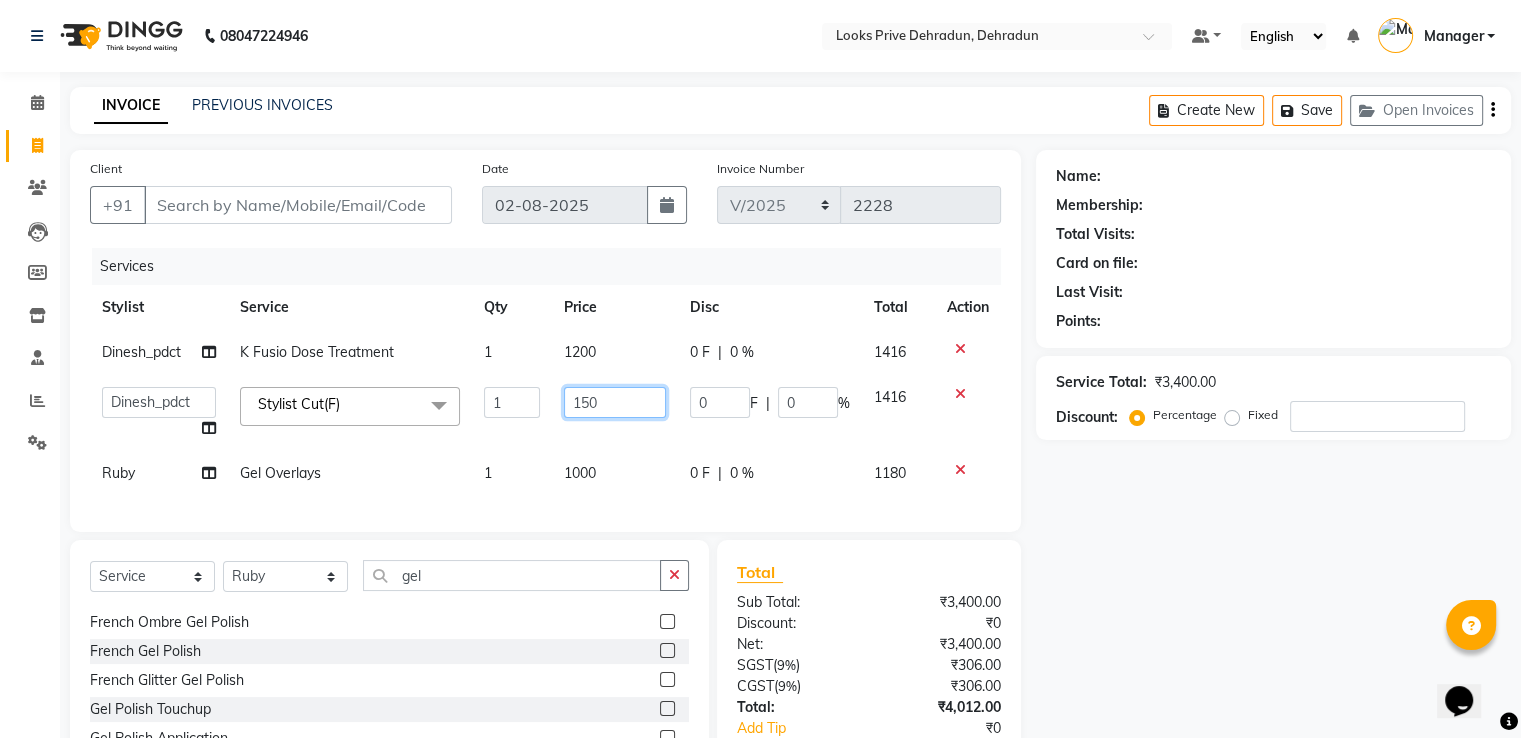 type on "1500" 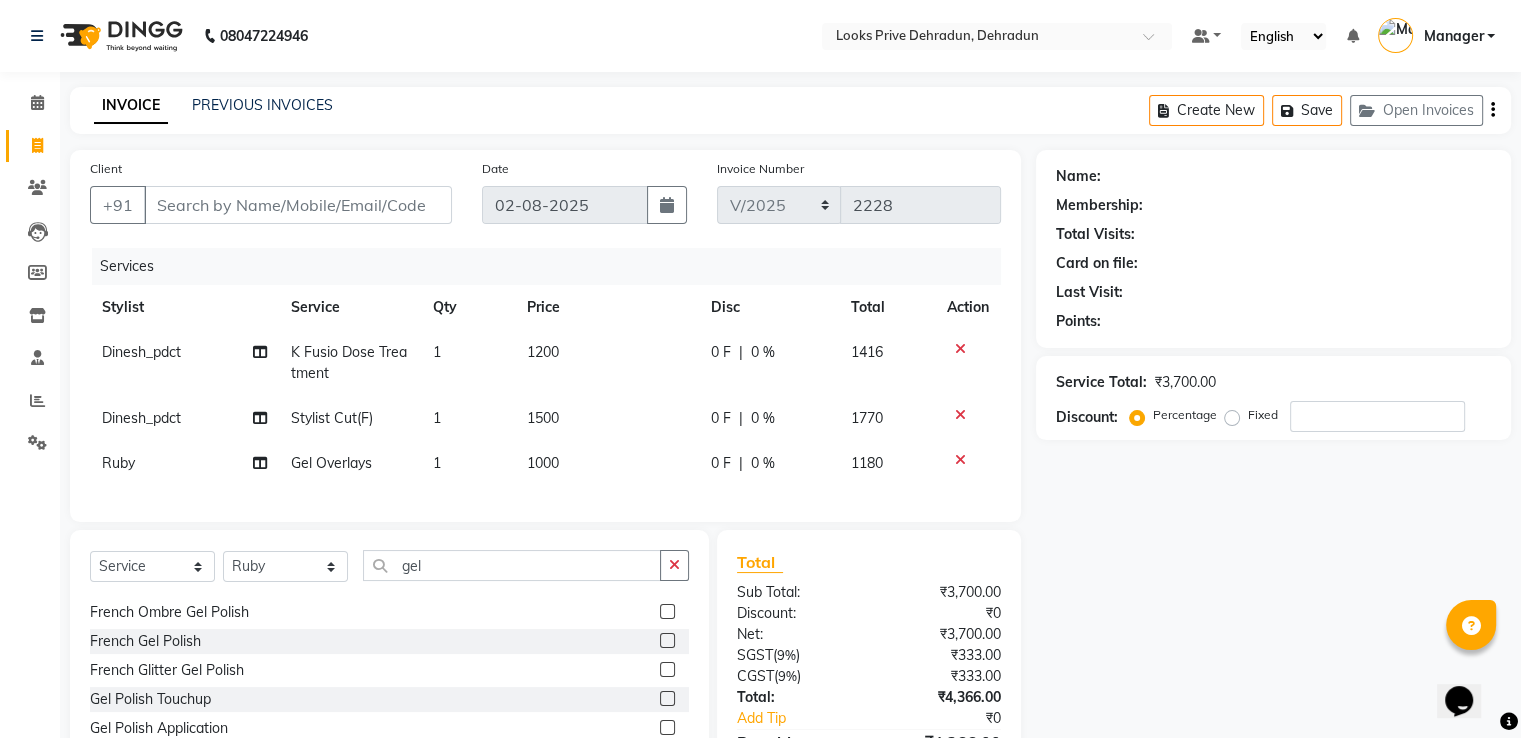 click on "1200" 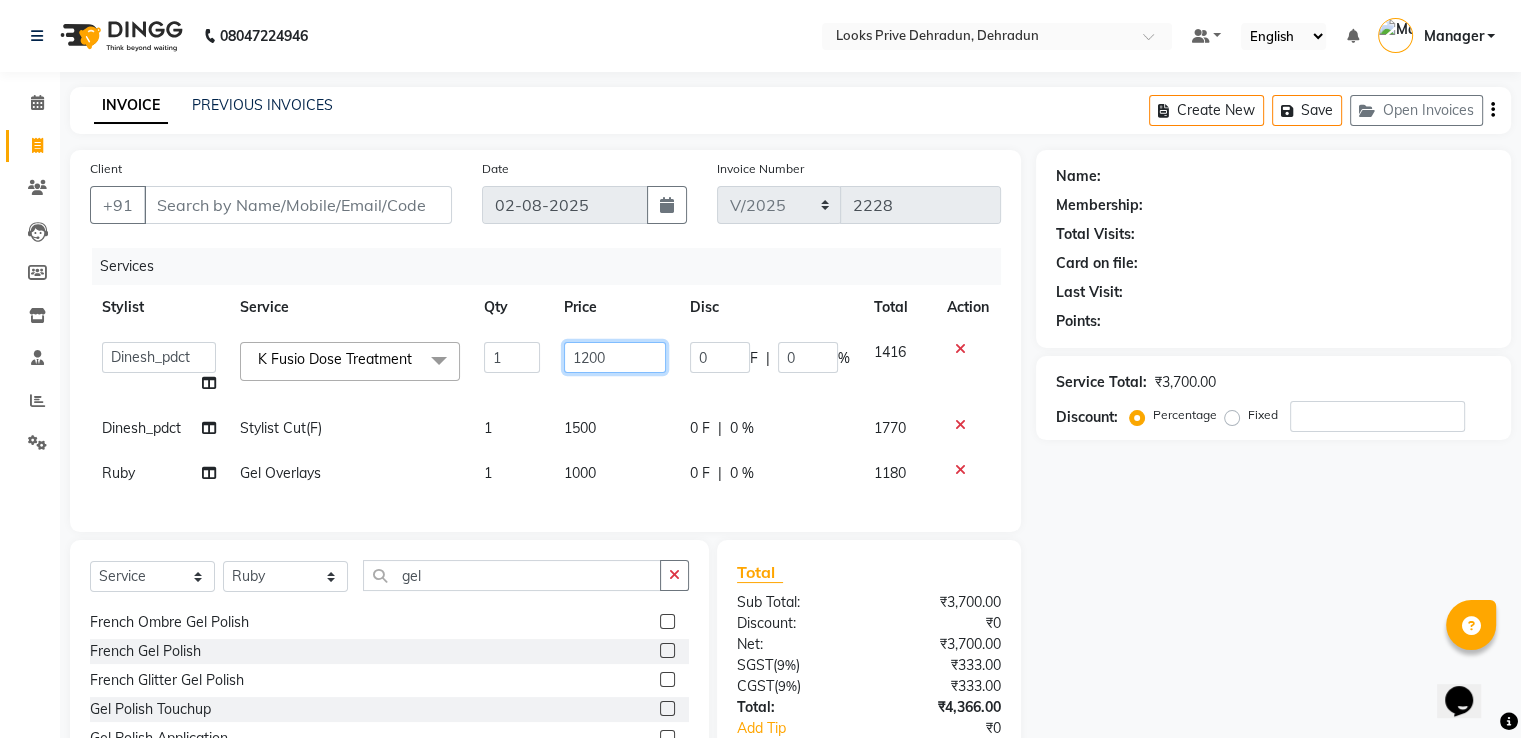 click on "1200" 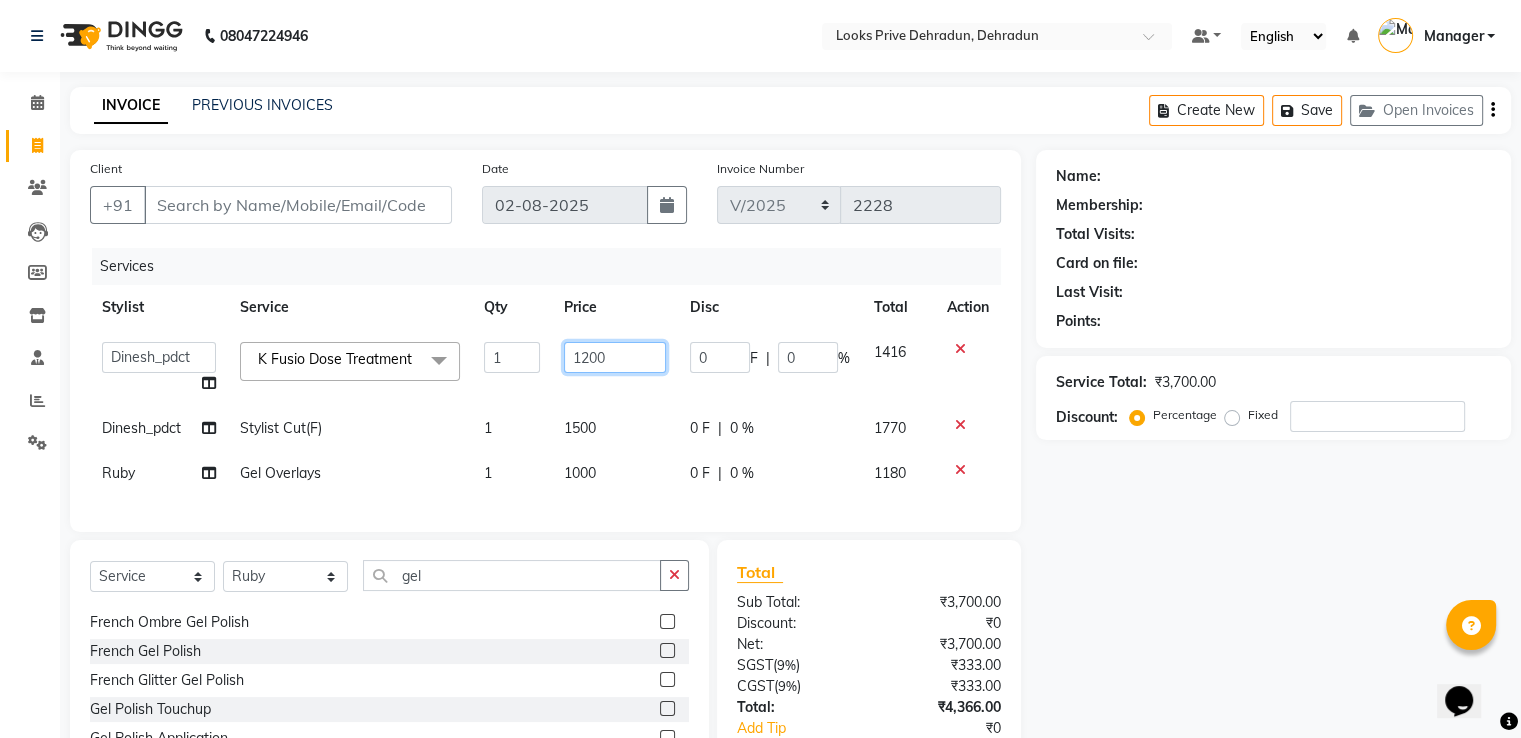 drag, startPoint x: 622, startPoint y: 349, endPoint x: 574, endPoint y: 351, distance: 48.04165 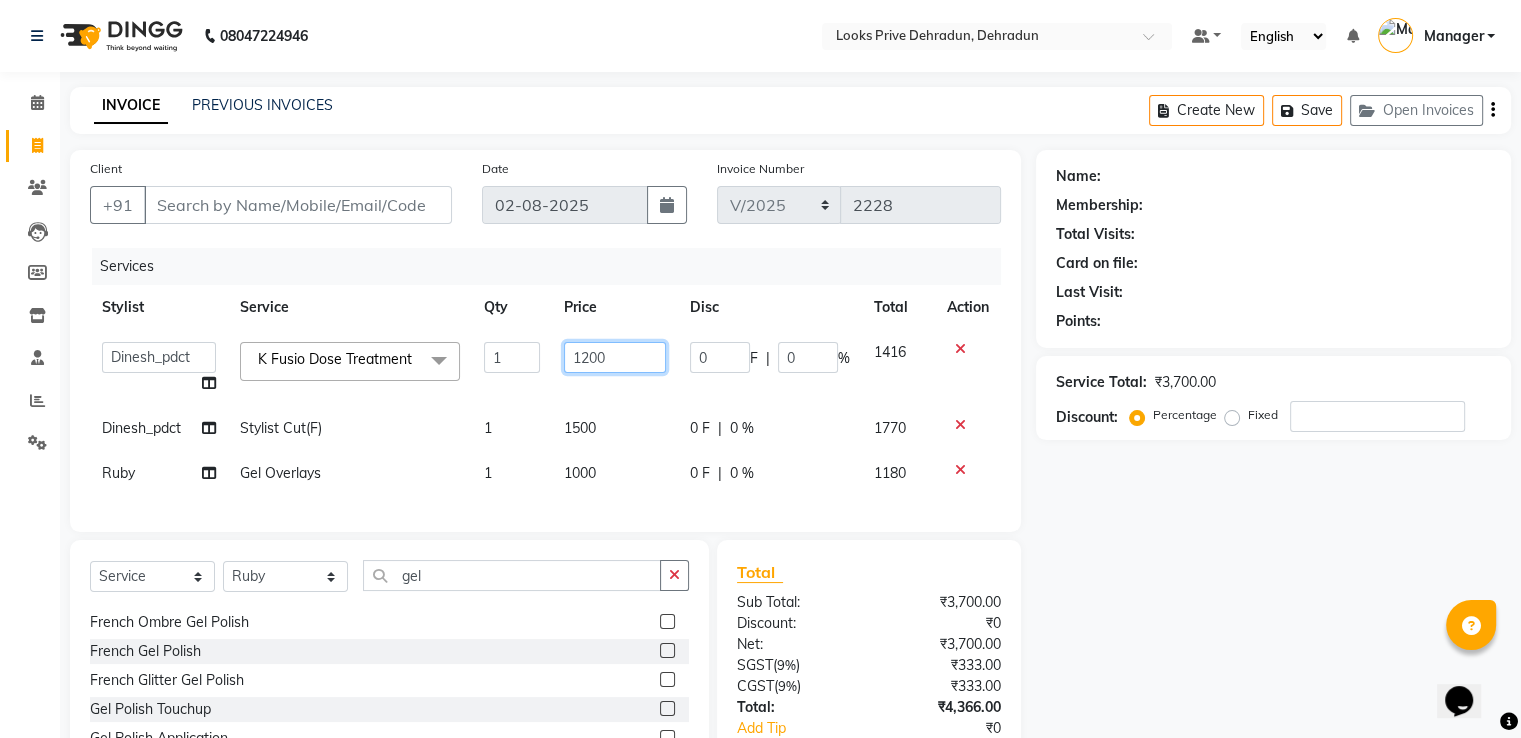 click on "1200" 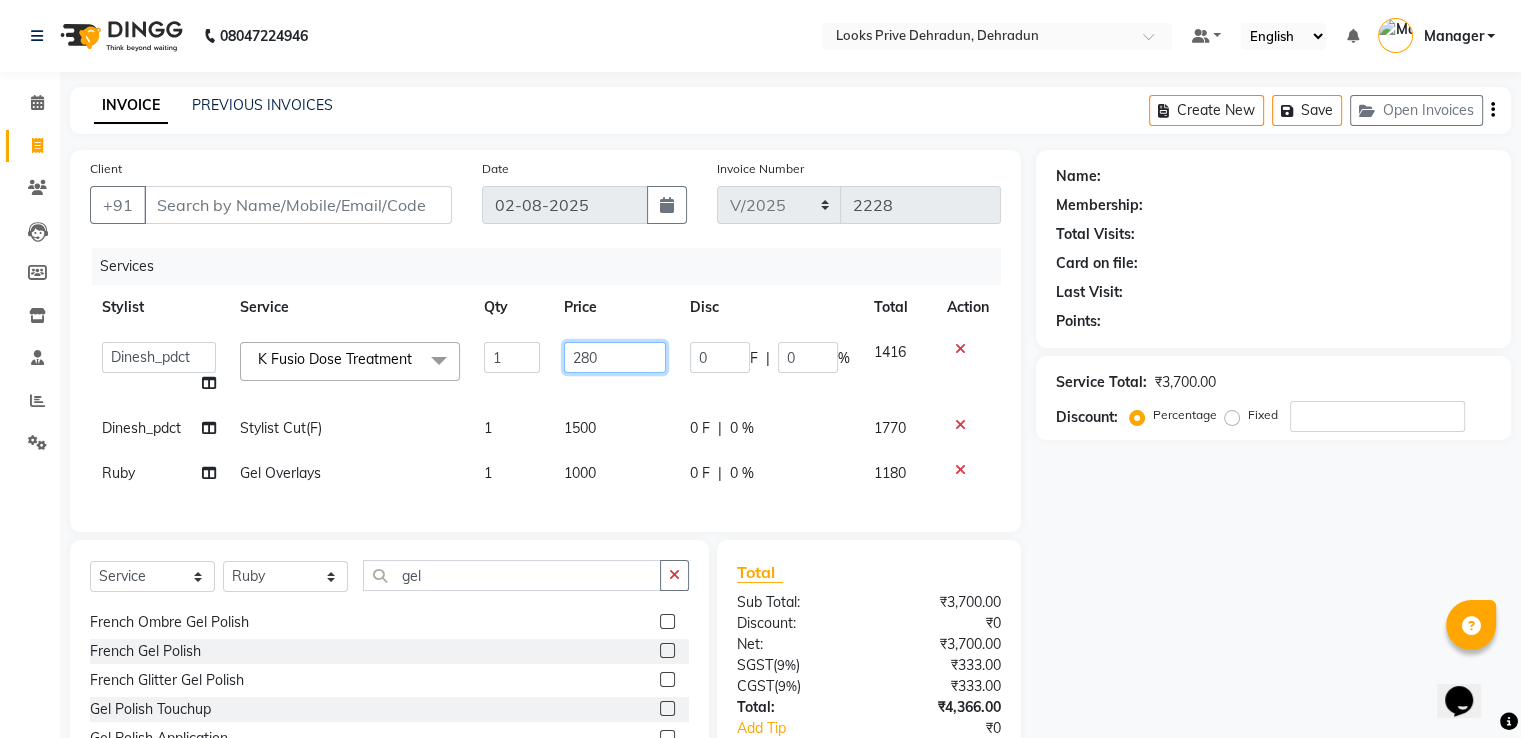 type on "2800" 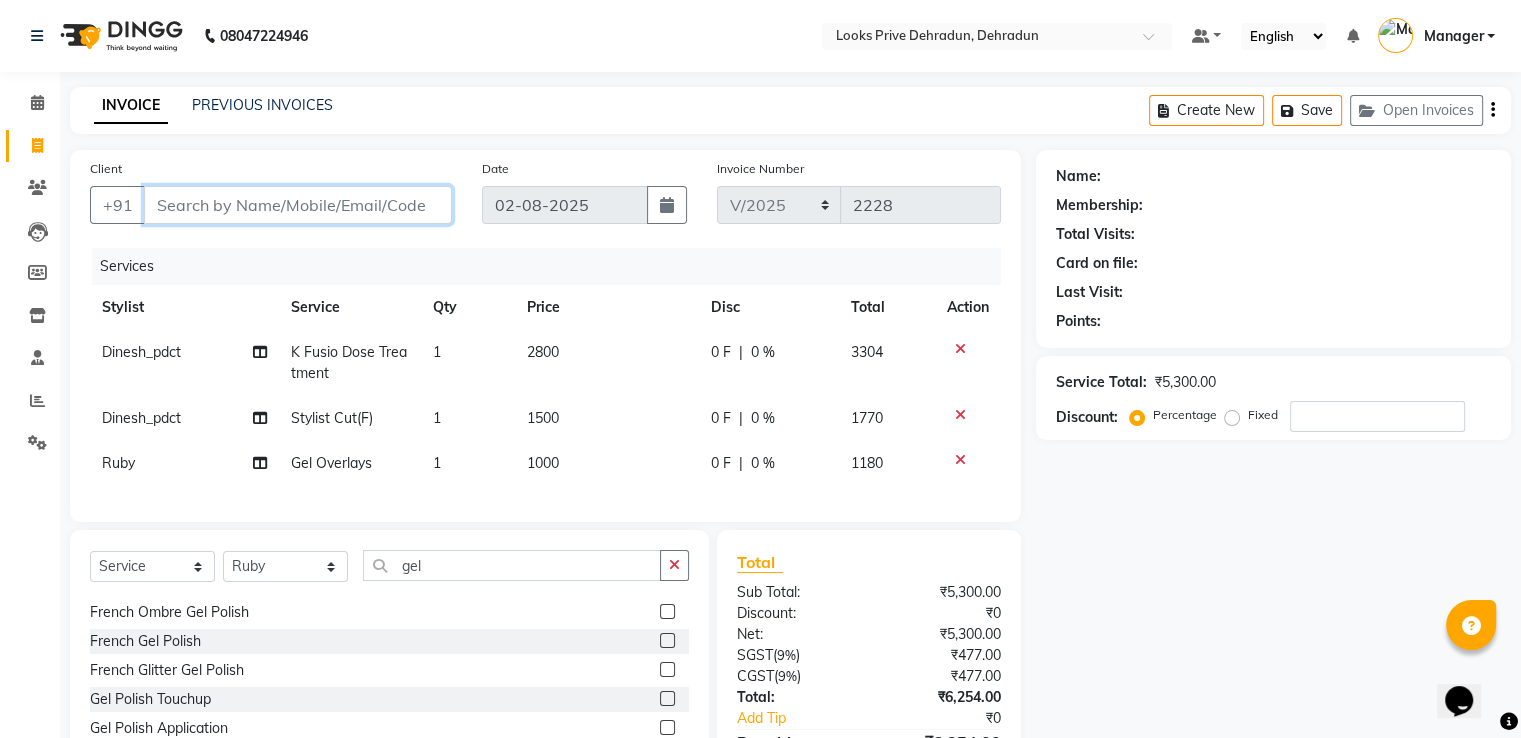 click on "Client" at bounding box center (298, 205) 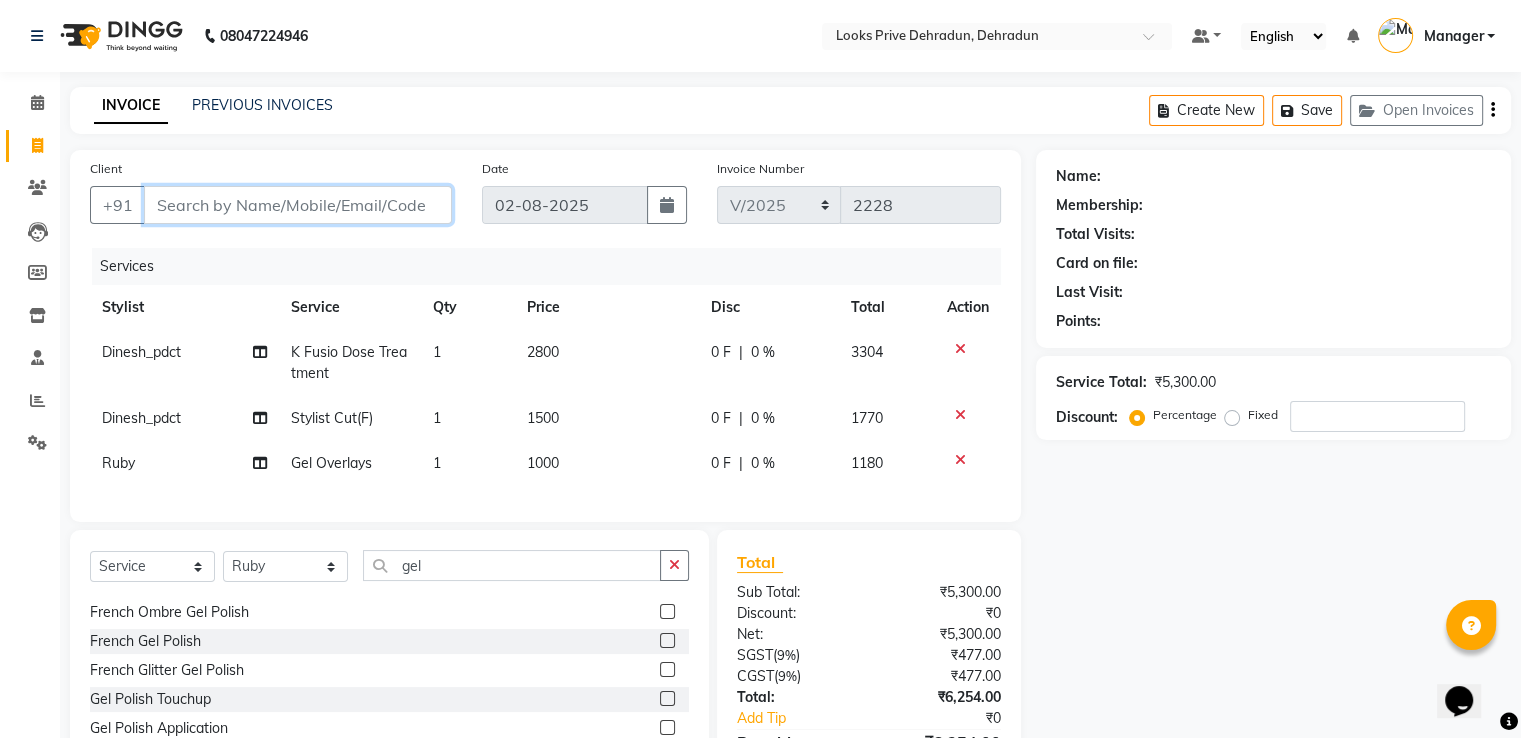 type on "8" 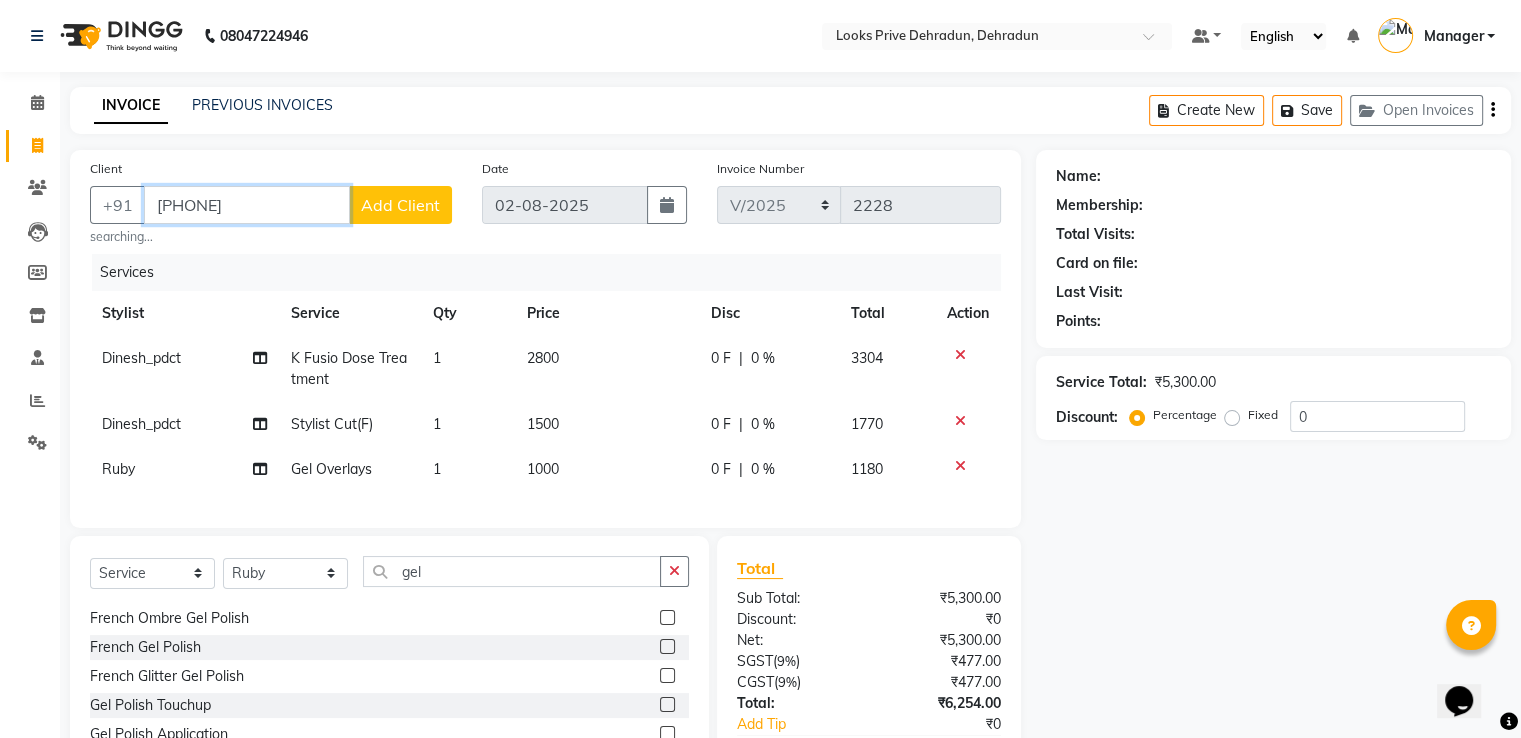 type on "[PHONE]" 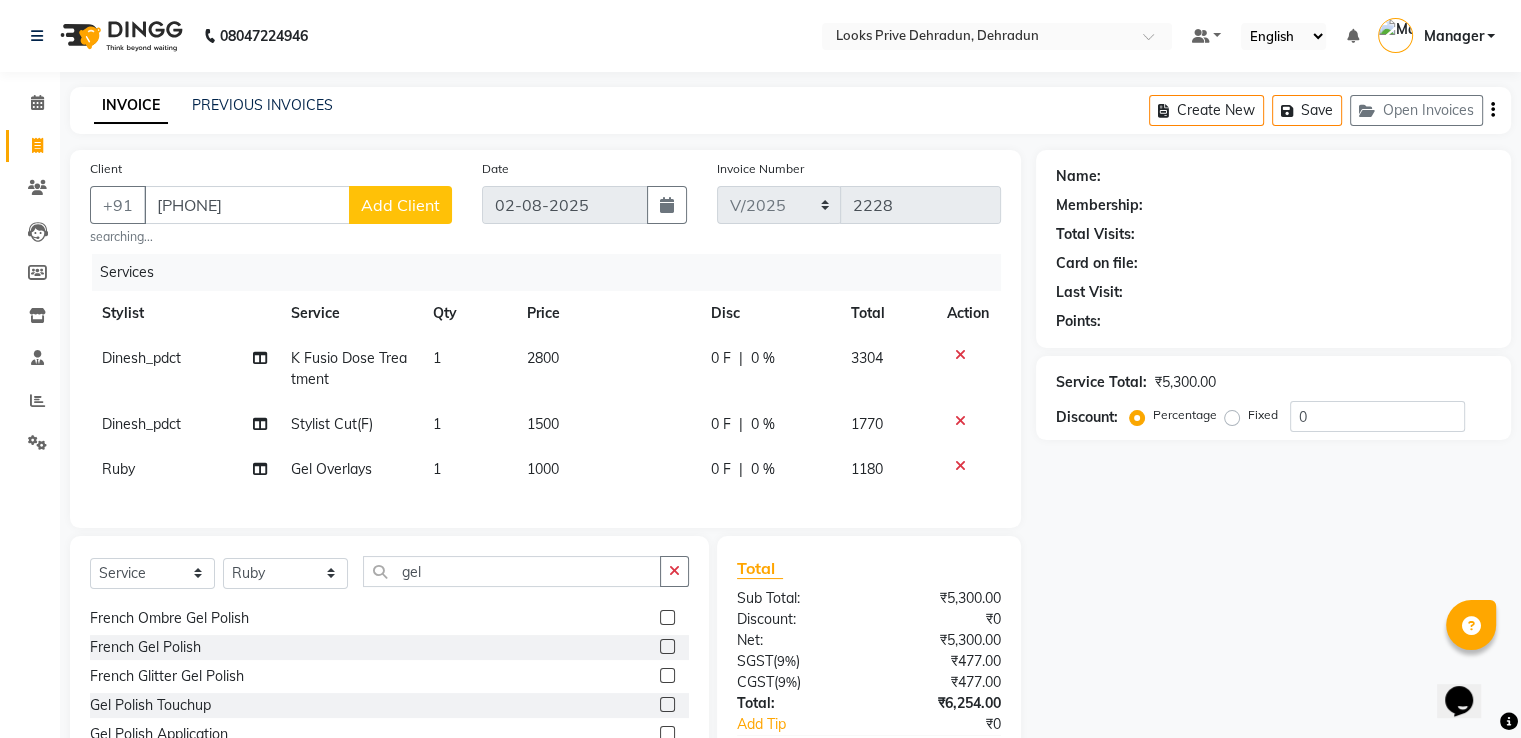 click on "Add Client" 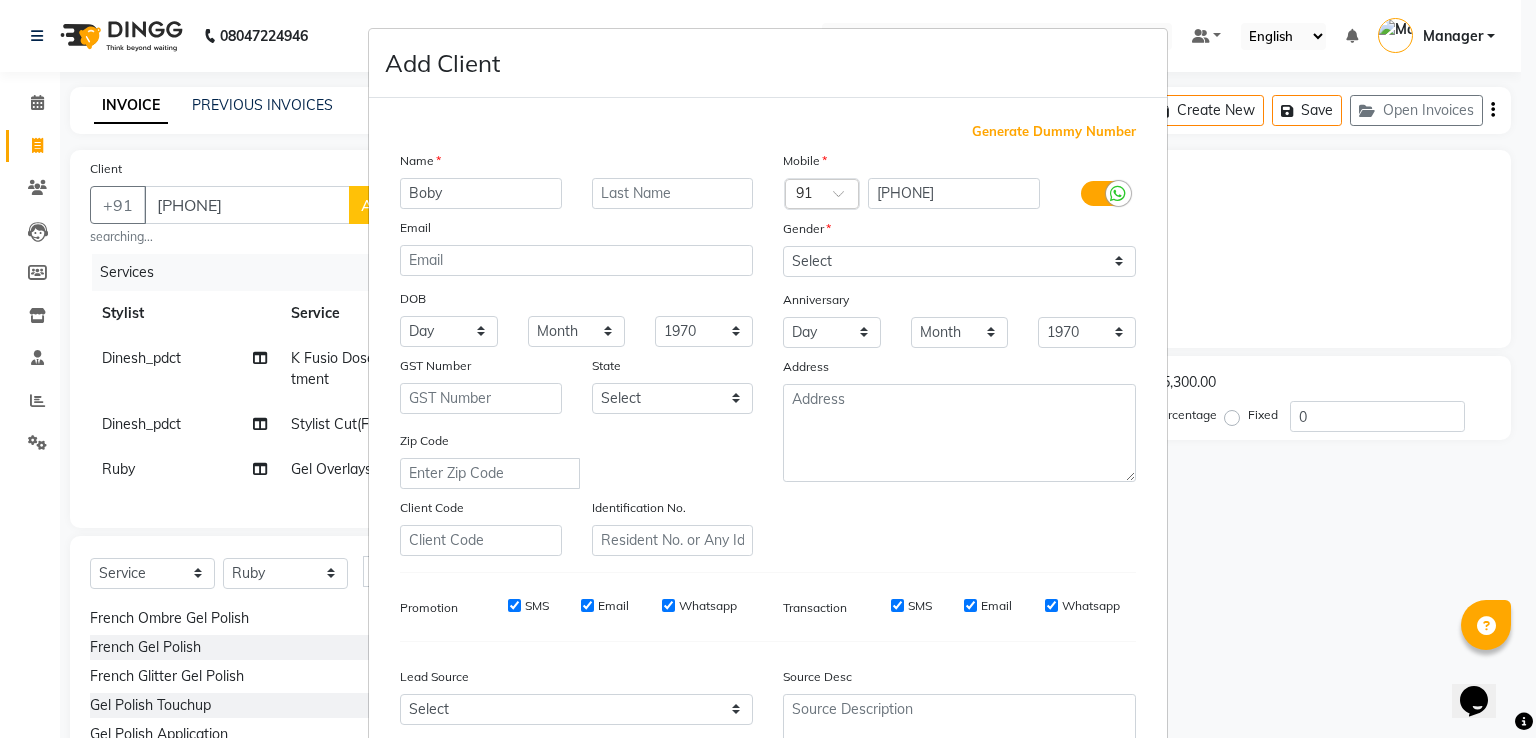 drag, startPoint x: 478, startPoint y: 179, endPoint x: 489, endPoint y: 181, distance: 11.18034 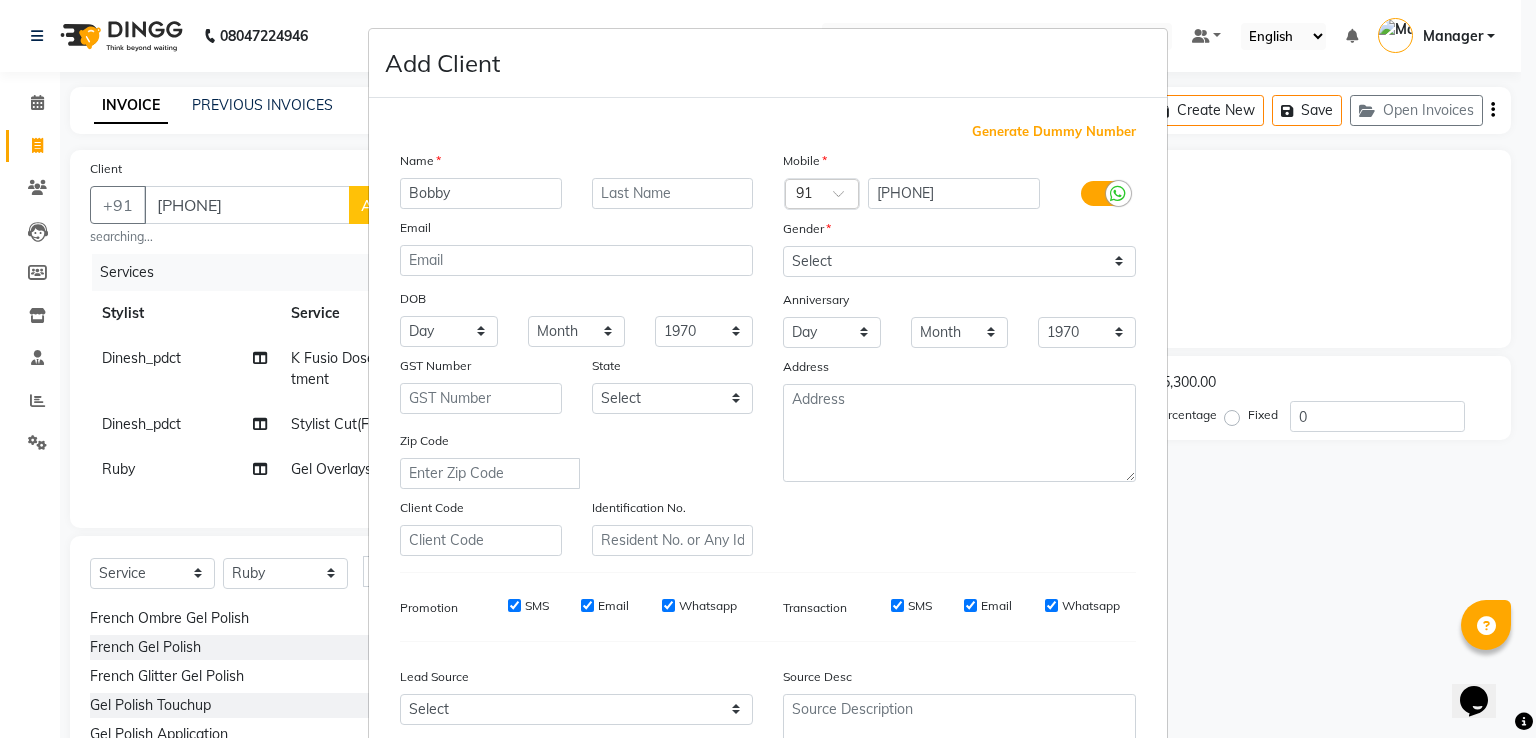 type on "Bobby" 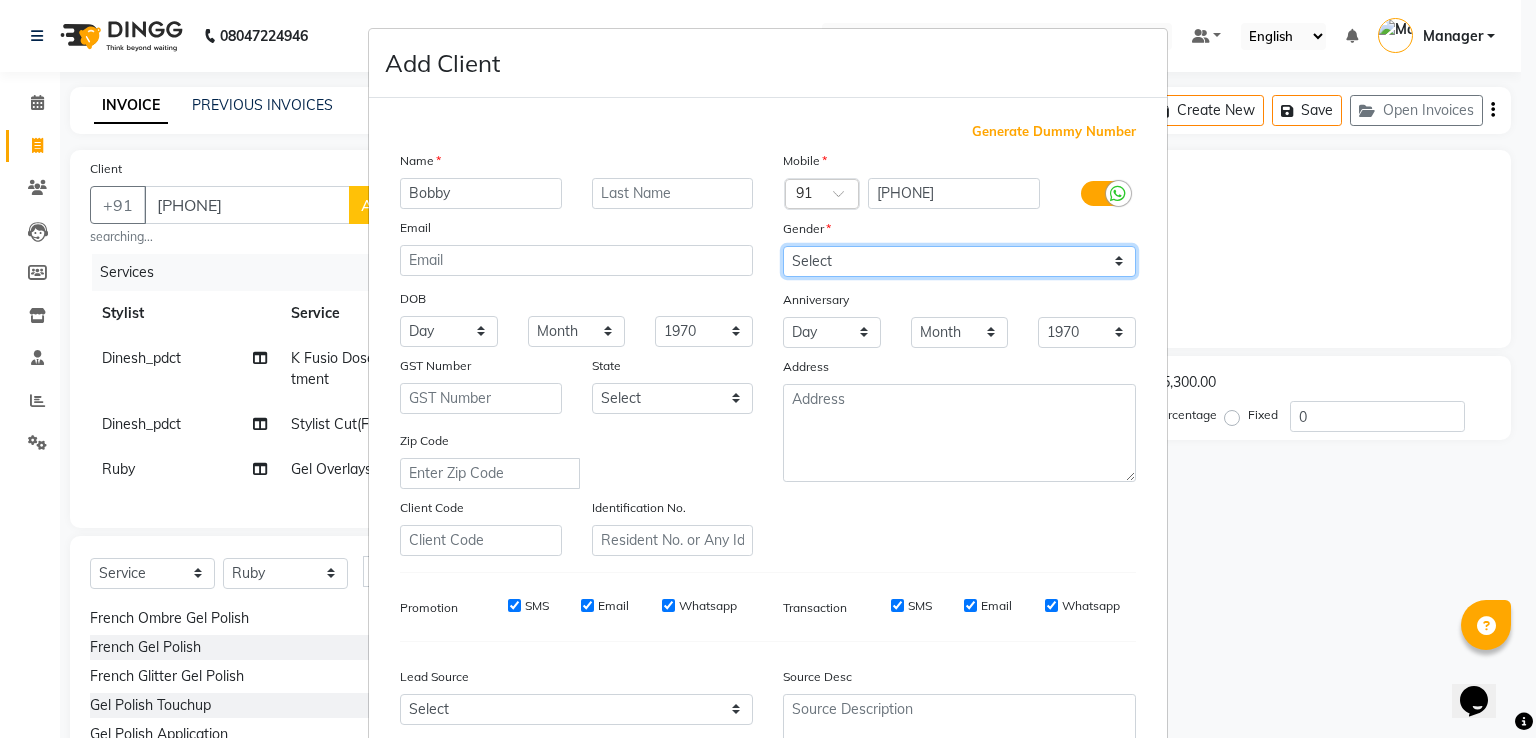 drag, startPoint x: 1043, startPoint y: 273, endPoint x: 1016, endPoint y: 270, distance: 27.166155 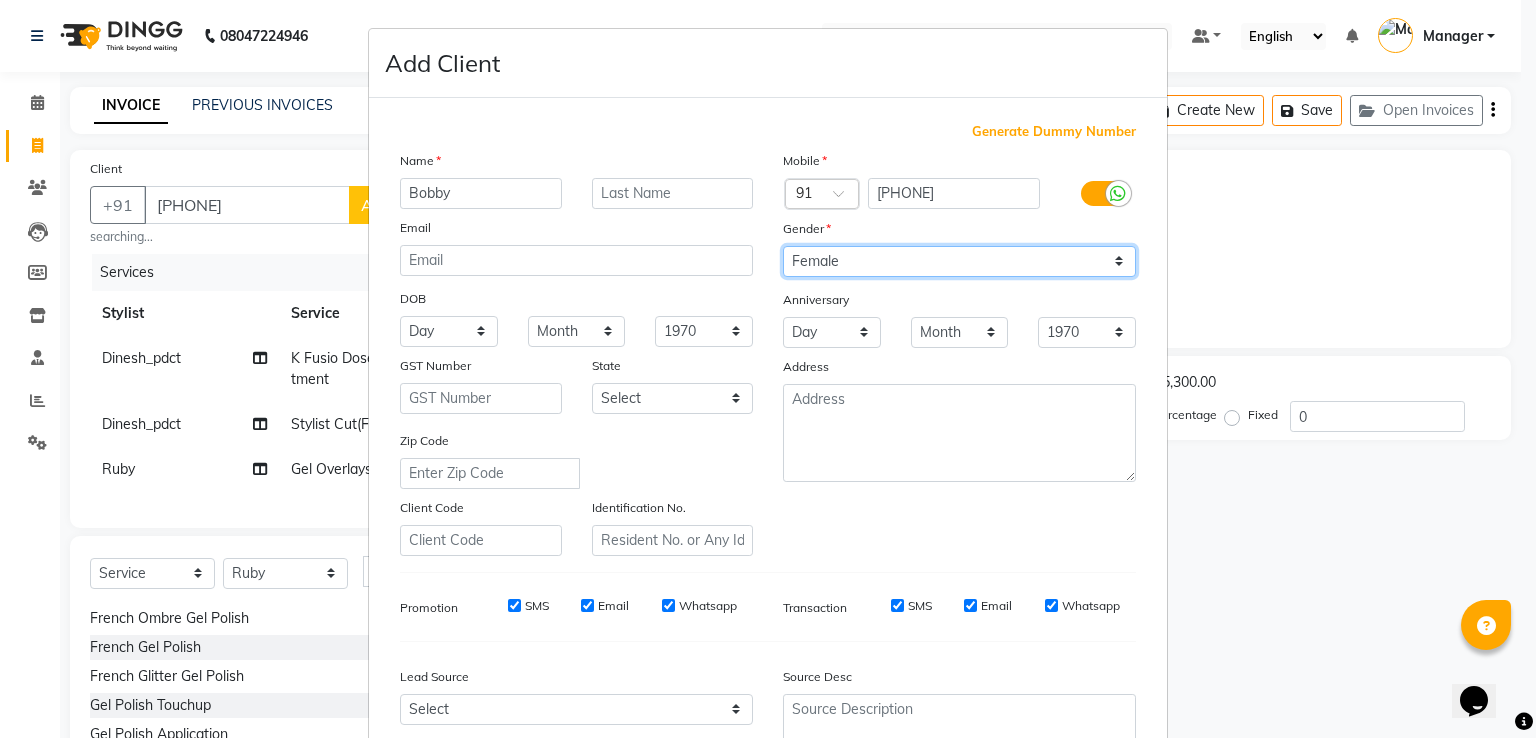click on "Select Male Female Other Prefer Not To Say" at bounding box center (959, 261) 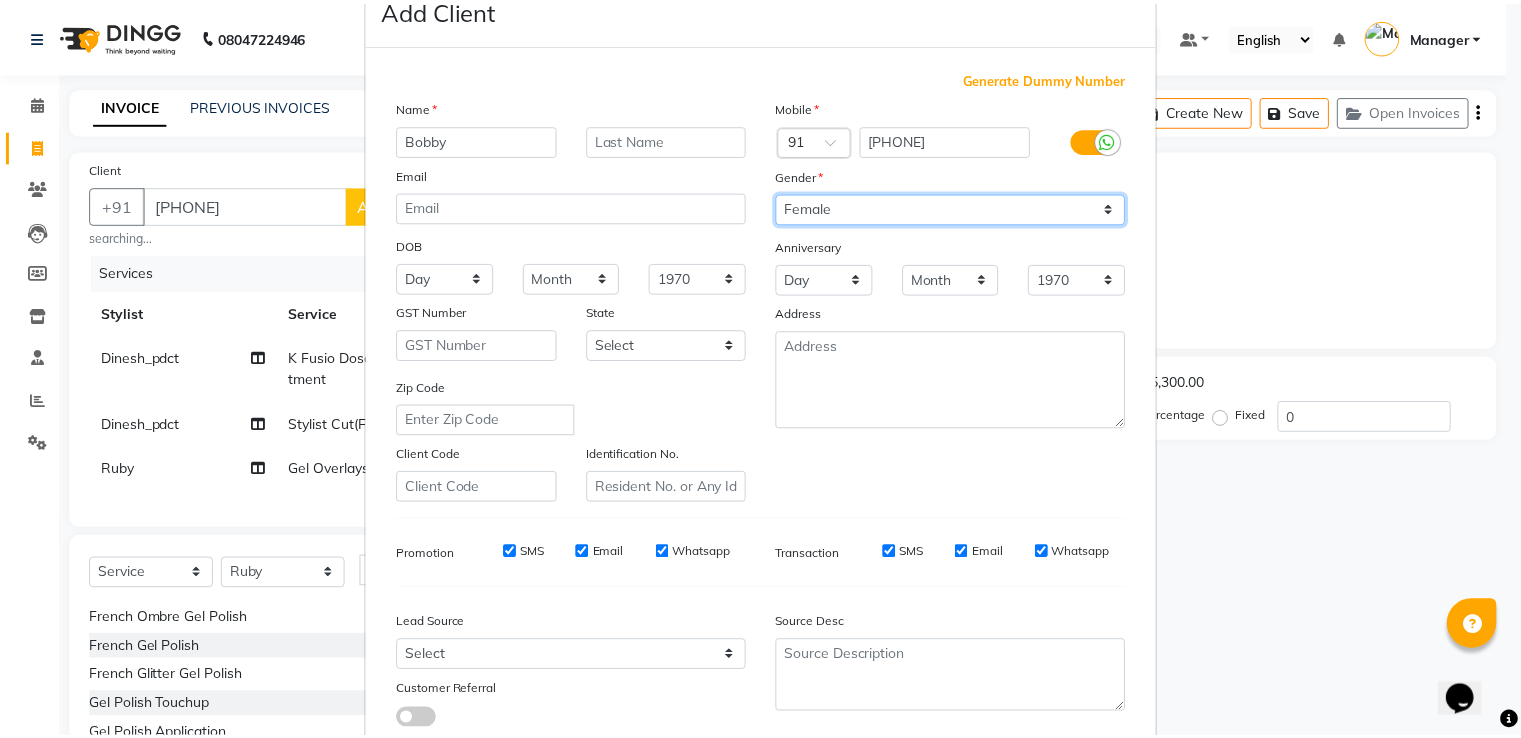 scroll, scrollTop: 195, scrollLeft: 0, axis: vertical 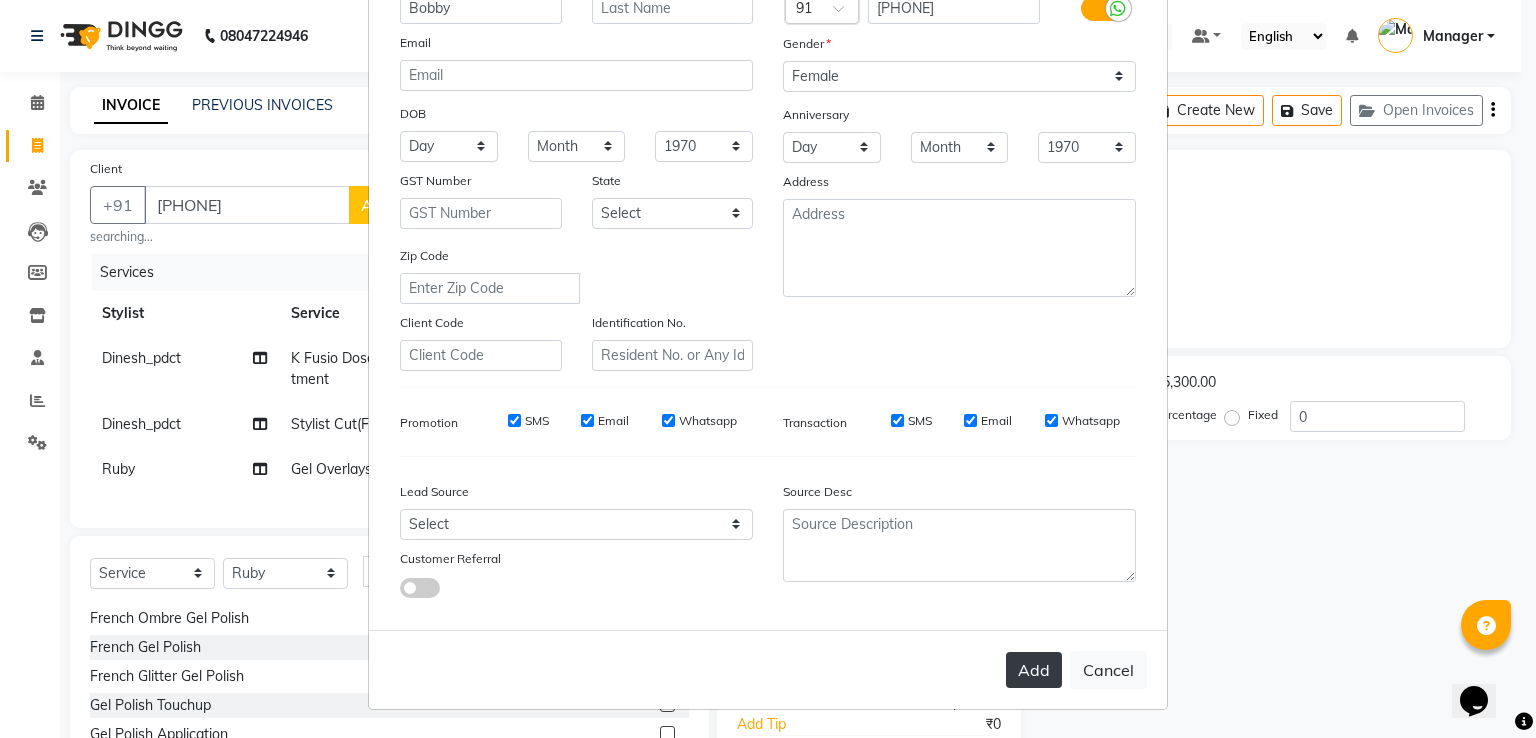 click on "Add" at bounding box center (1034, 670) 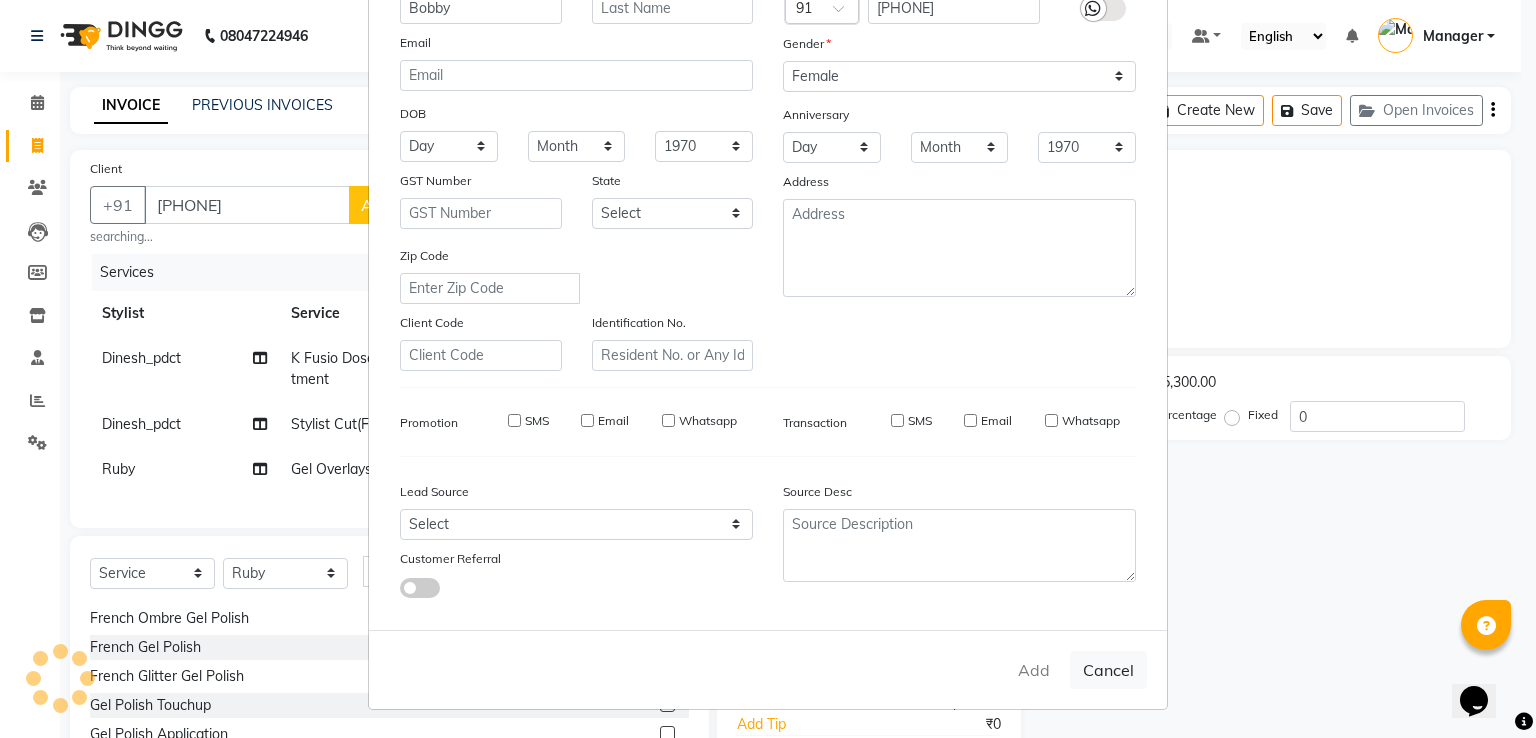 type 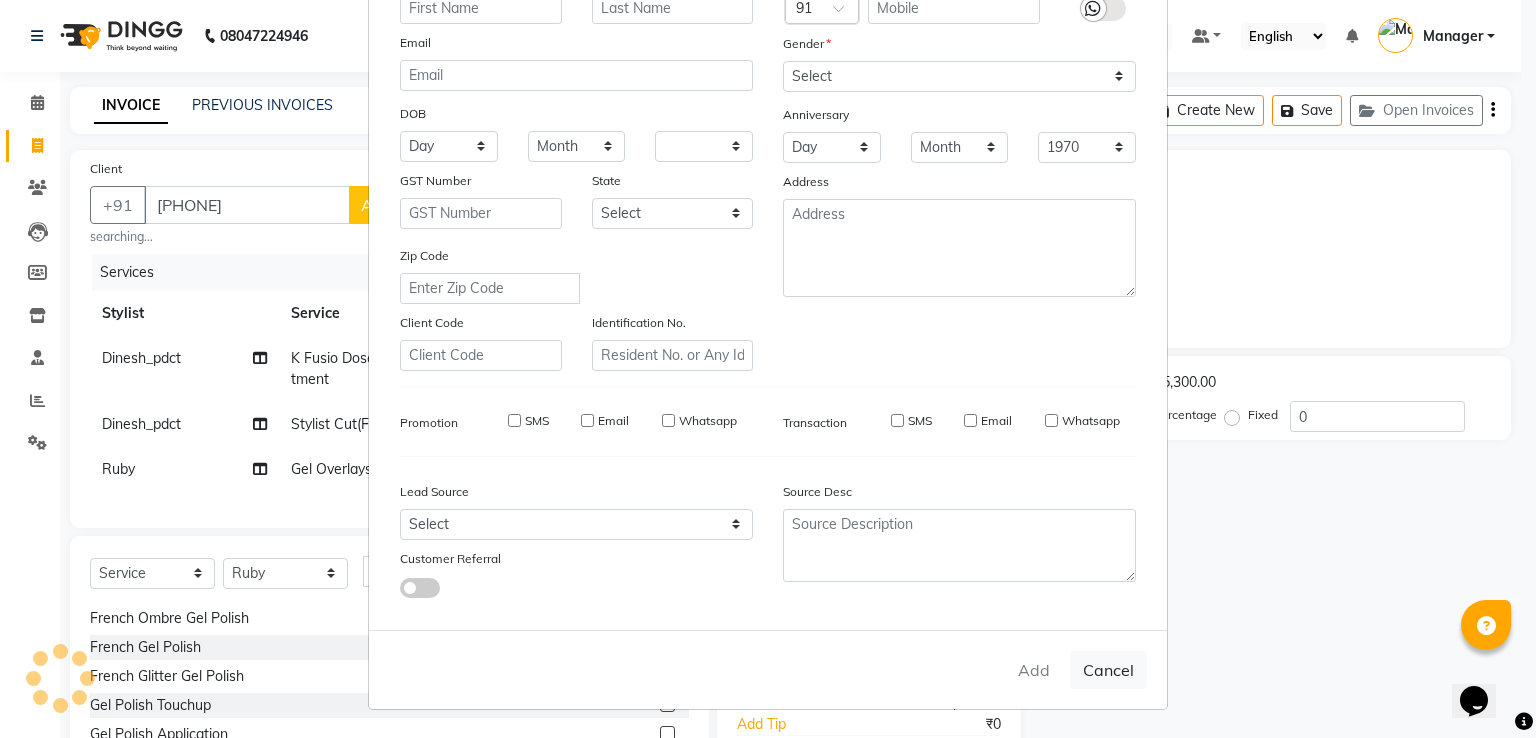 select 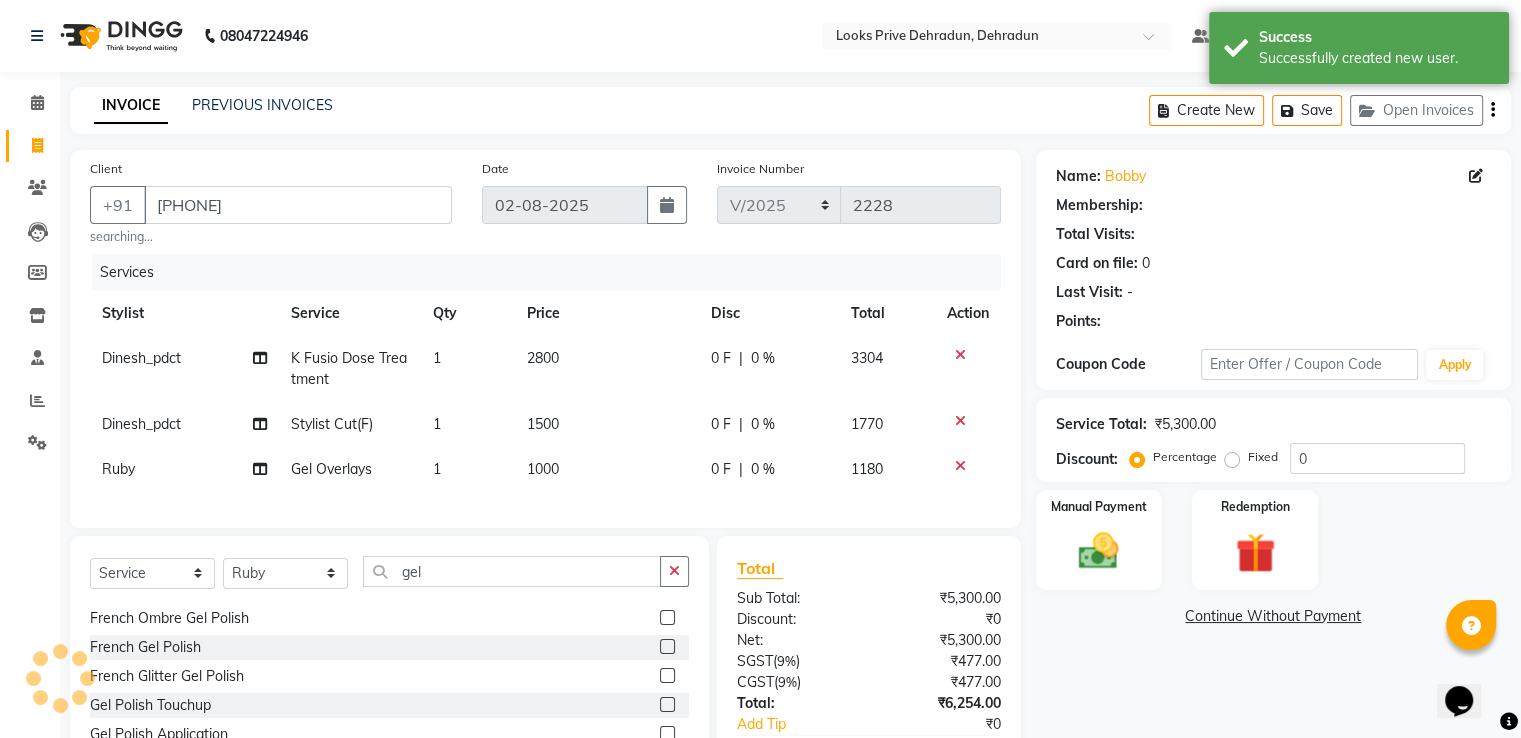 select on "1: Object" 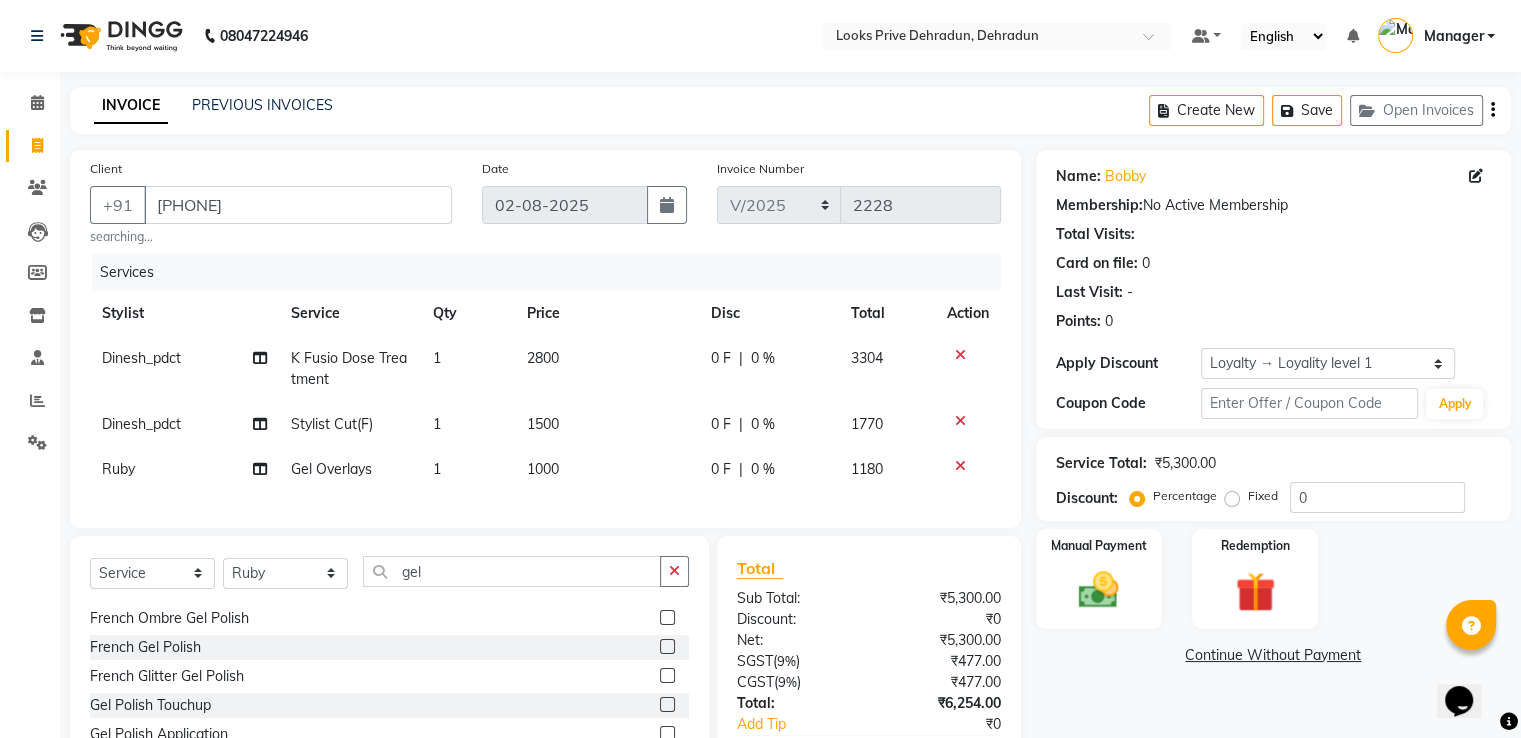 scroll, scrollTop: 140, scrollLeft: 0, axis: vertical 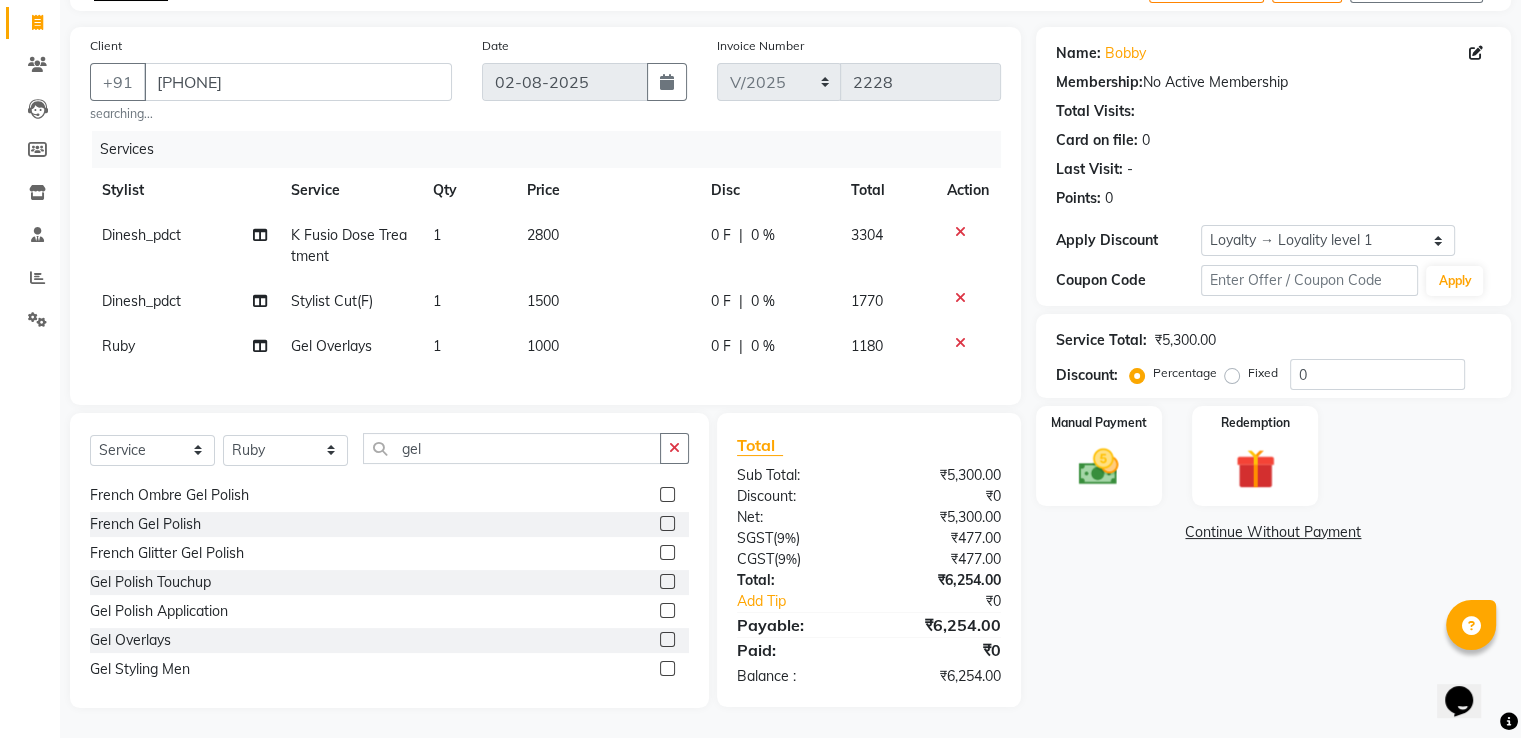 drag, startPoint x: 1178, startPoint y: 471, endPoint x: 1143, endPoint y: 480, distance: 36.138622 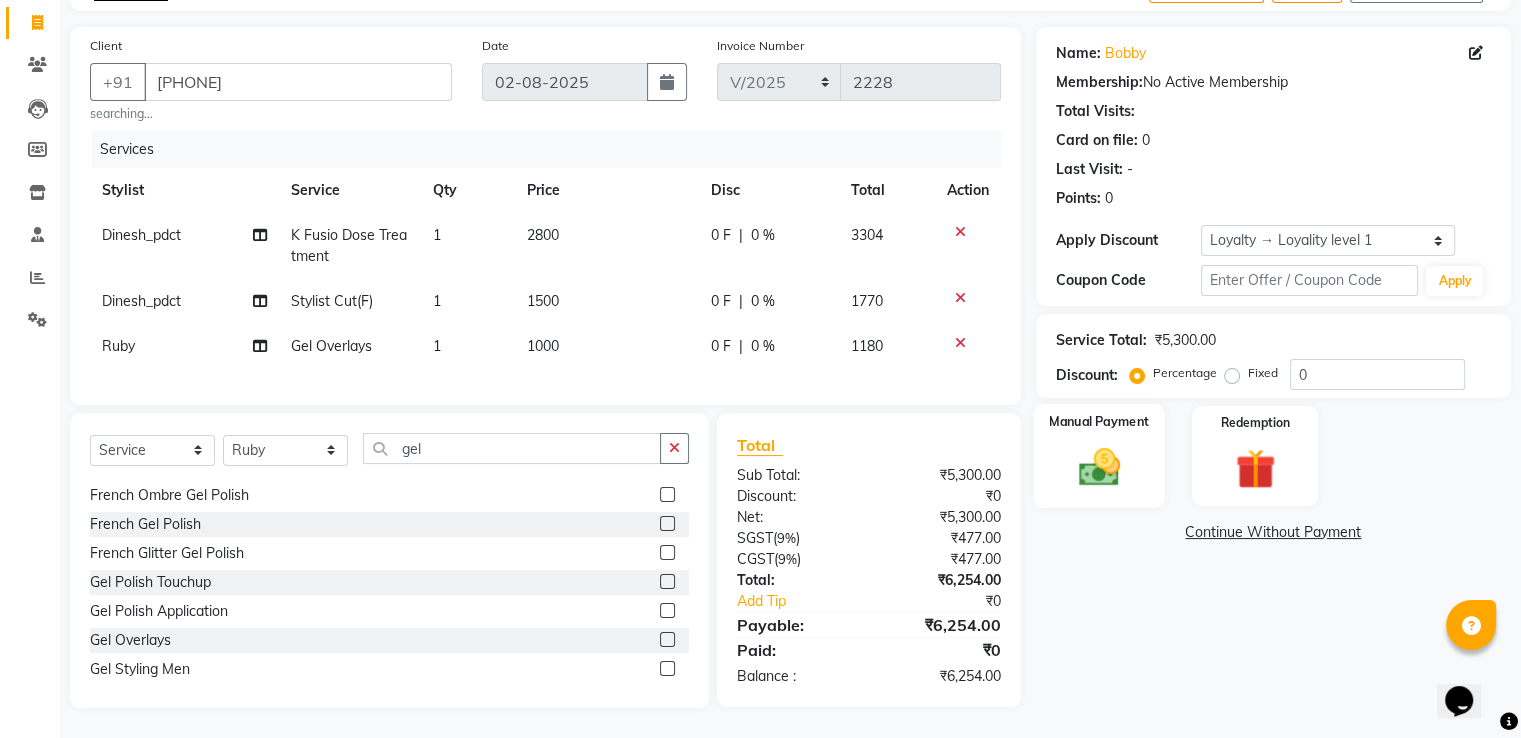 click on "Manual Payment" 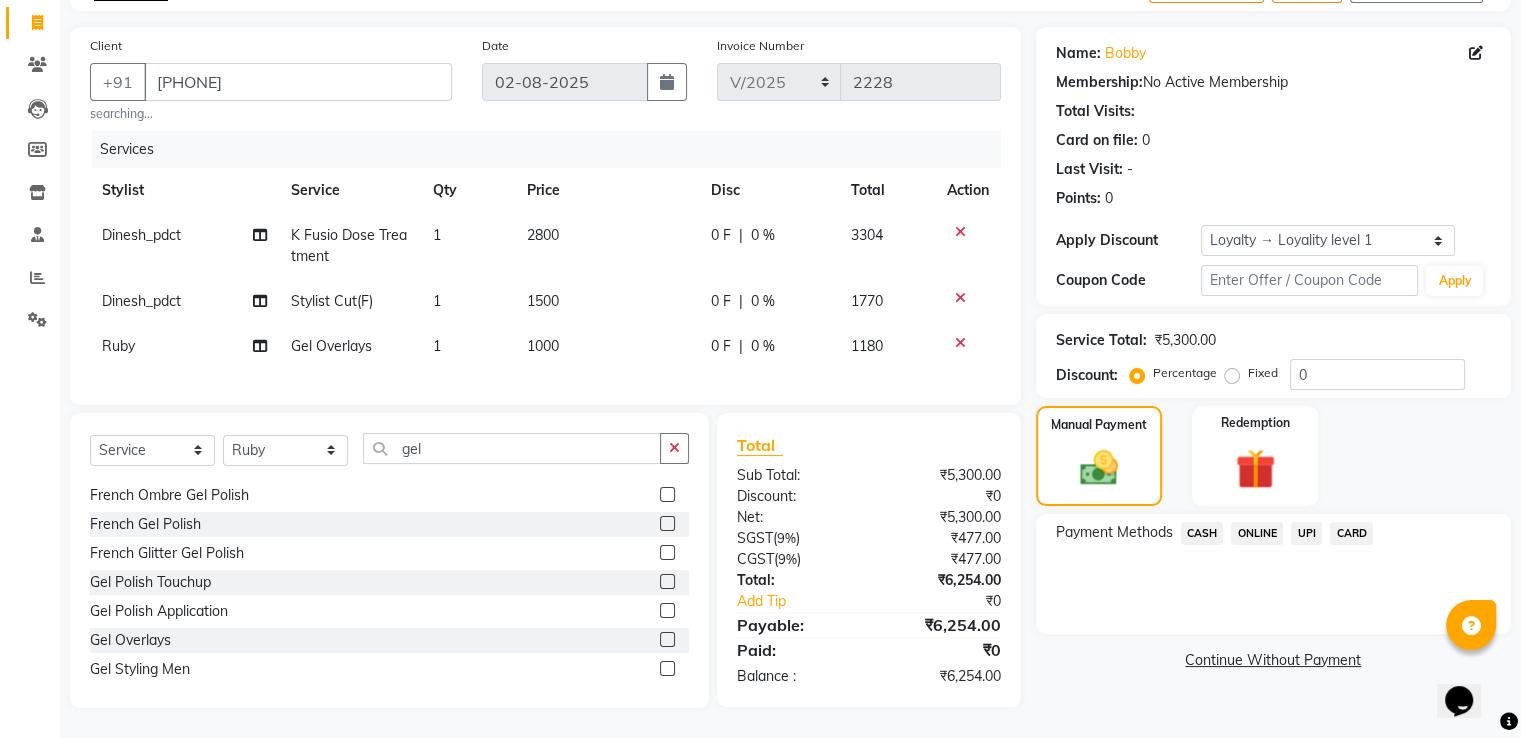 click on "CARD" 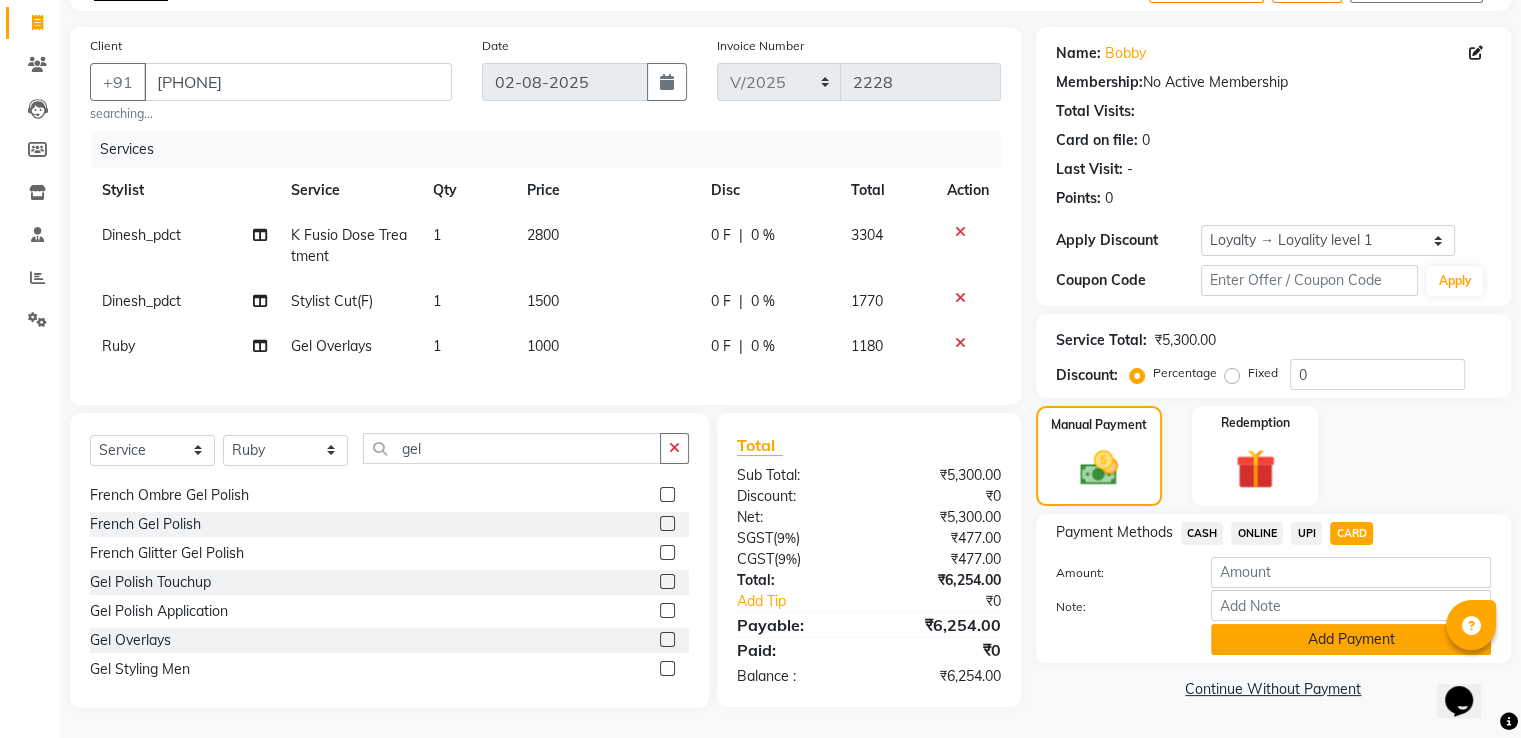 drag, startPoint x: 1265, startPoint y: 624, endPoint x: 1288, endPoint y: 616, distance: 24.351591 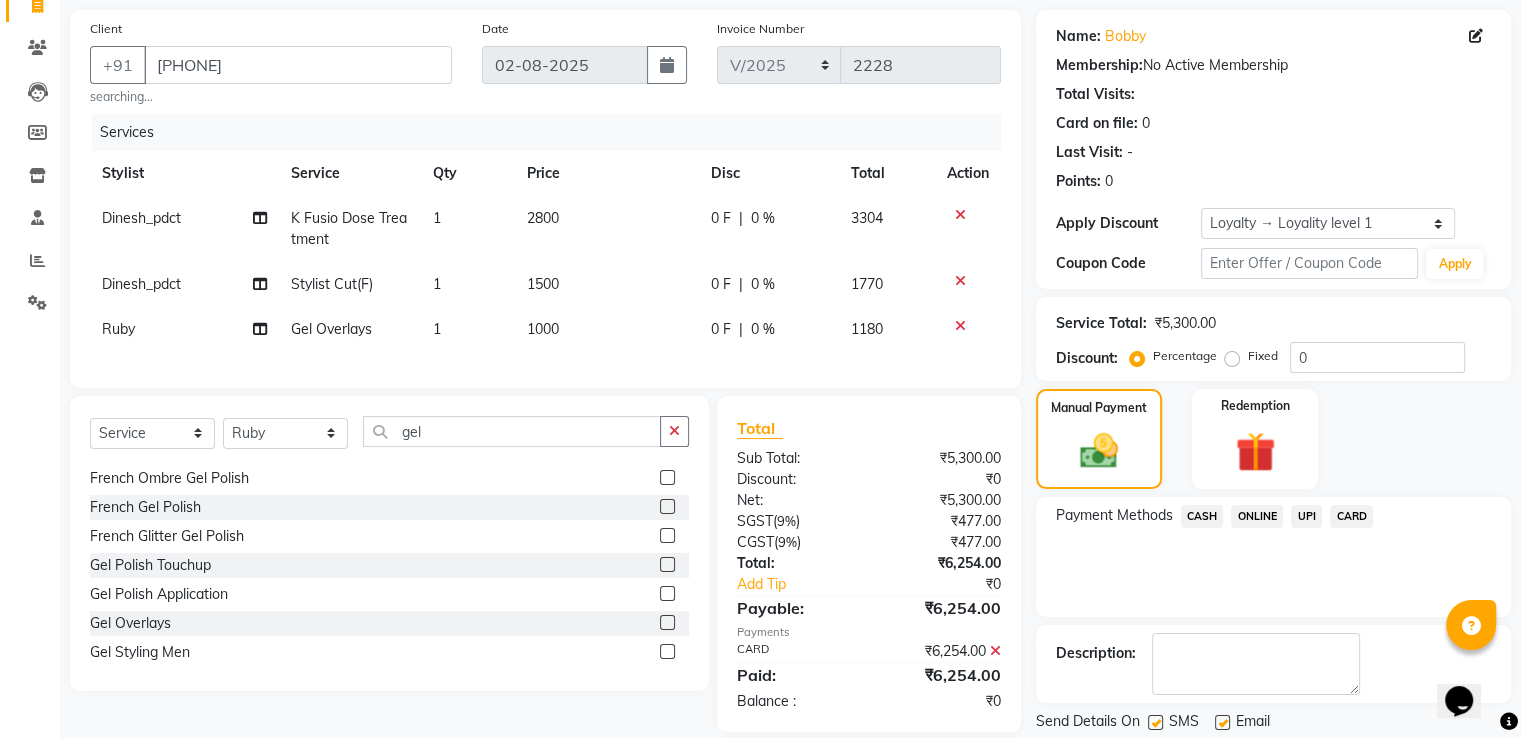 scroll, scrollTop: 280, scrollLeft: 0, axis: vertical 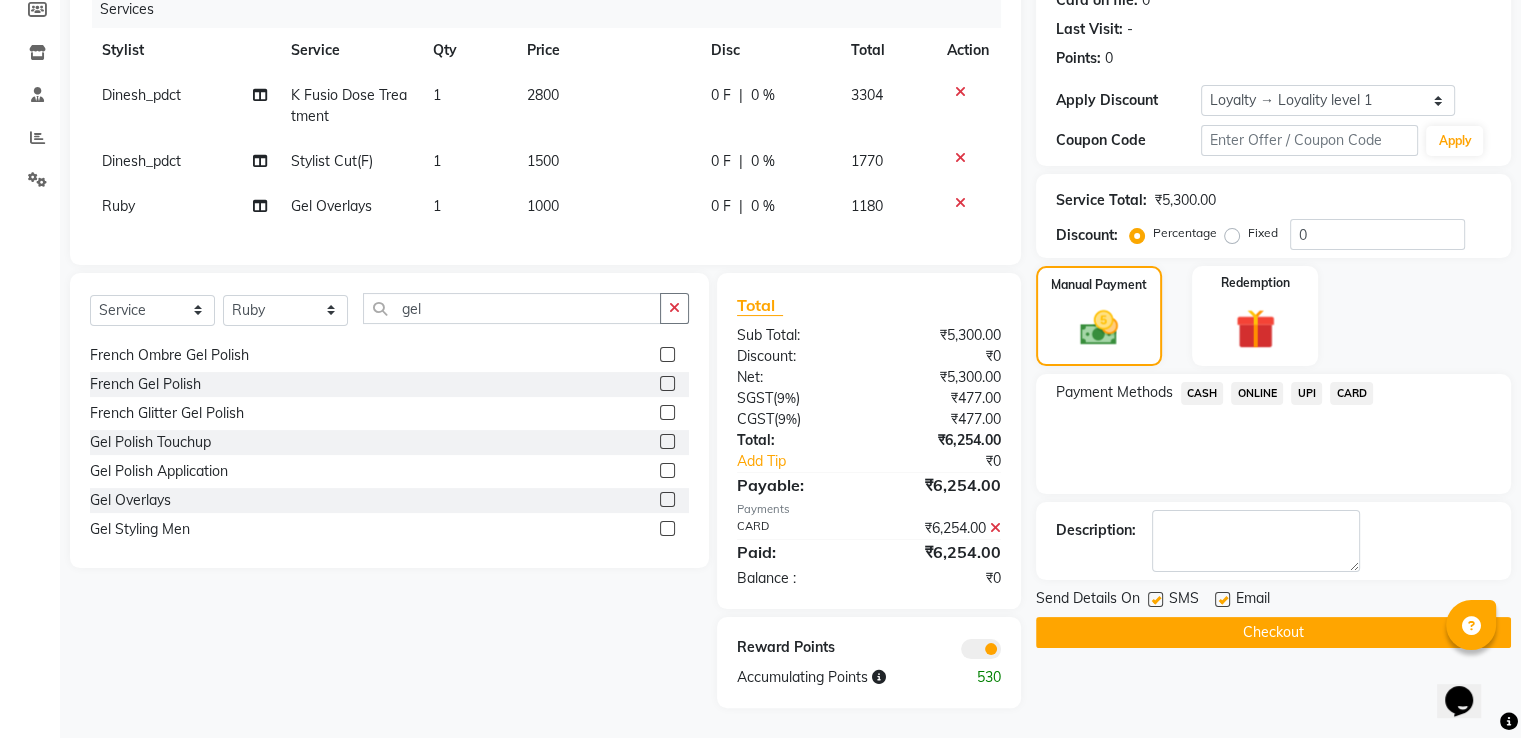 click on "Dinesh_pdct" 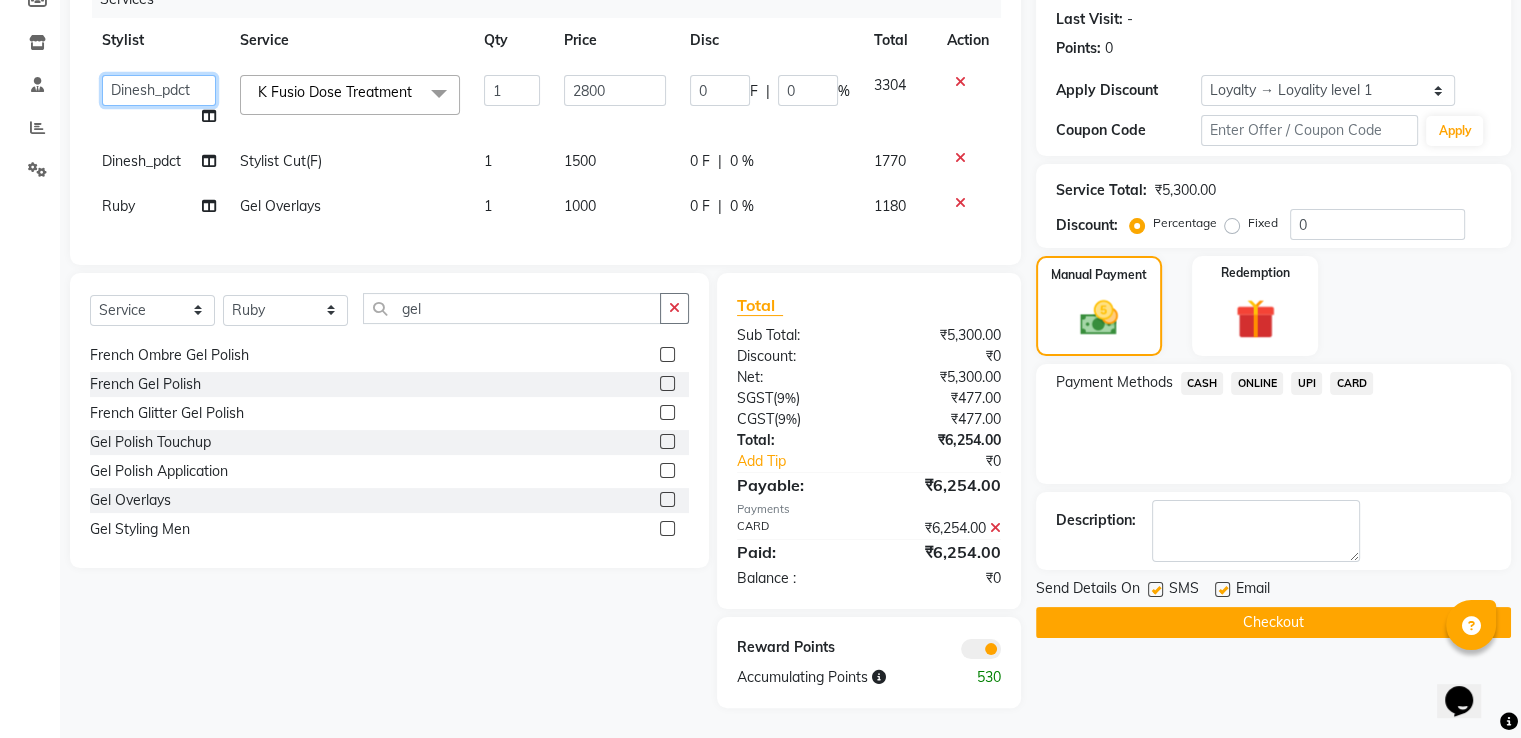 click on "A2R_Master   Aamir   Ajay_Pedicurist   Ashima   Ayesha   Bilal   Dinesh_pdct   Kaleem   Karni   Lovely   Lucky_pdct   Manager   Muskan   Nasir   Rajeev   Ruby   Salman   Shahjad   Shubham   Suraj_pedi" 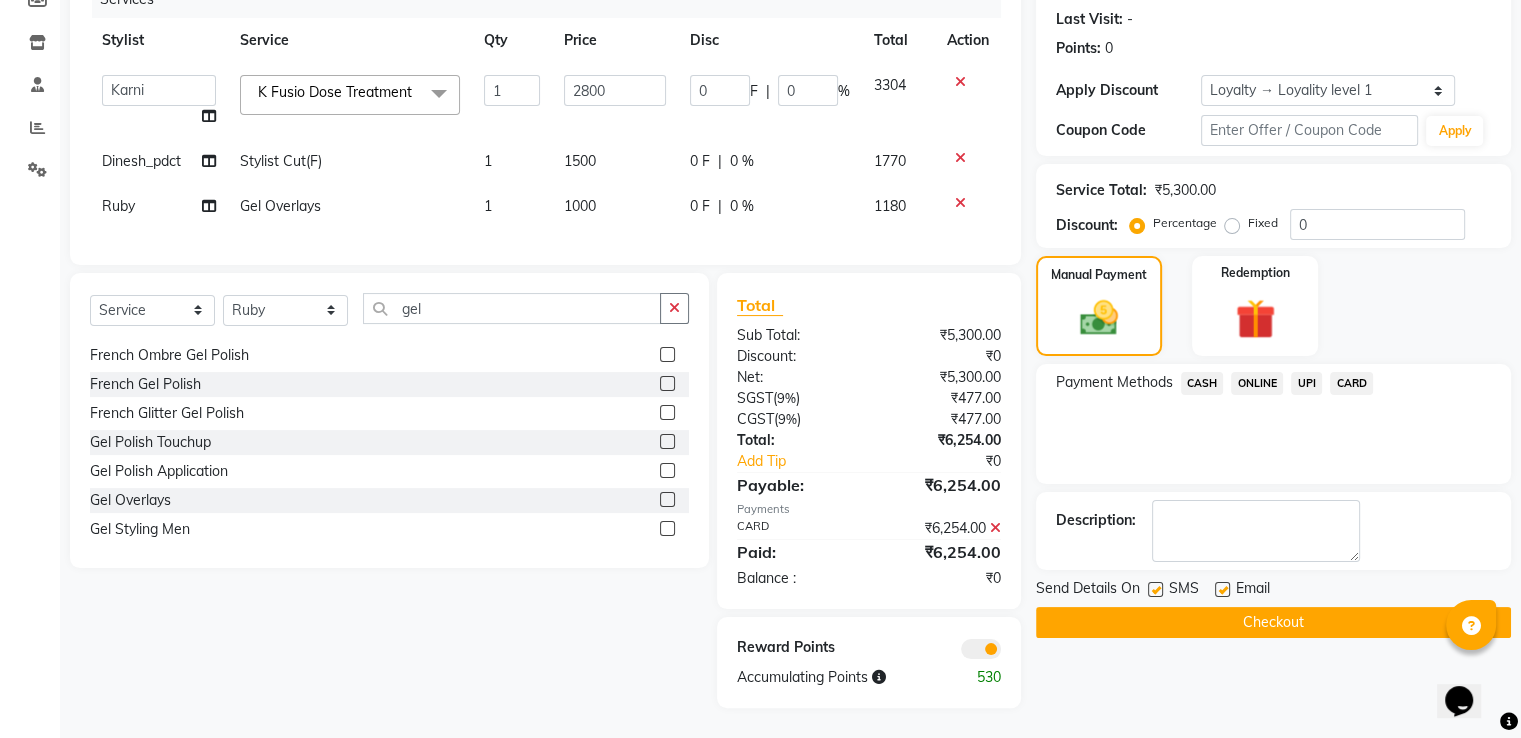 select on "45661" 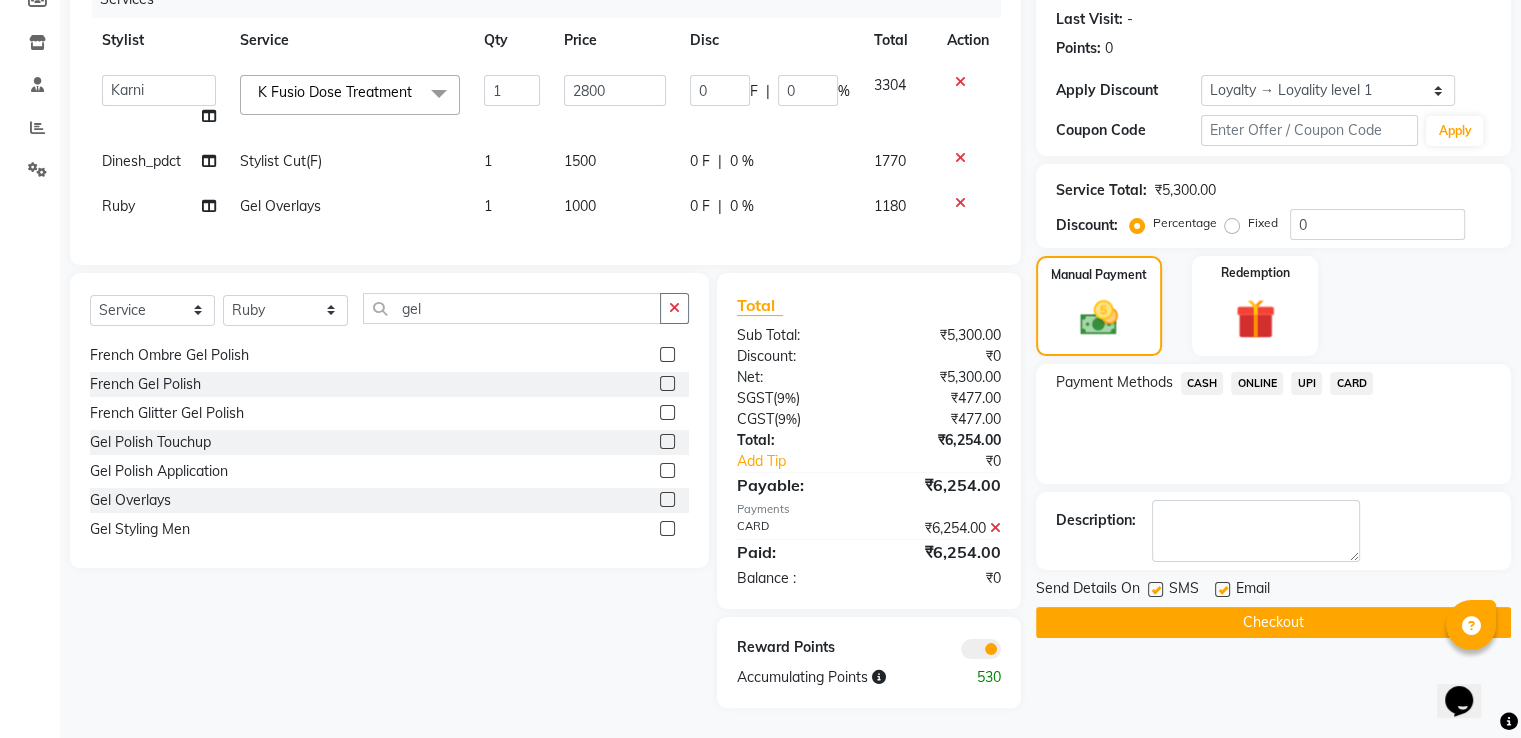 click on "Dinesh_pdct" 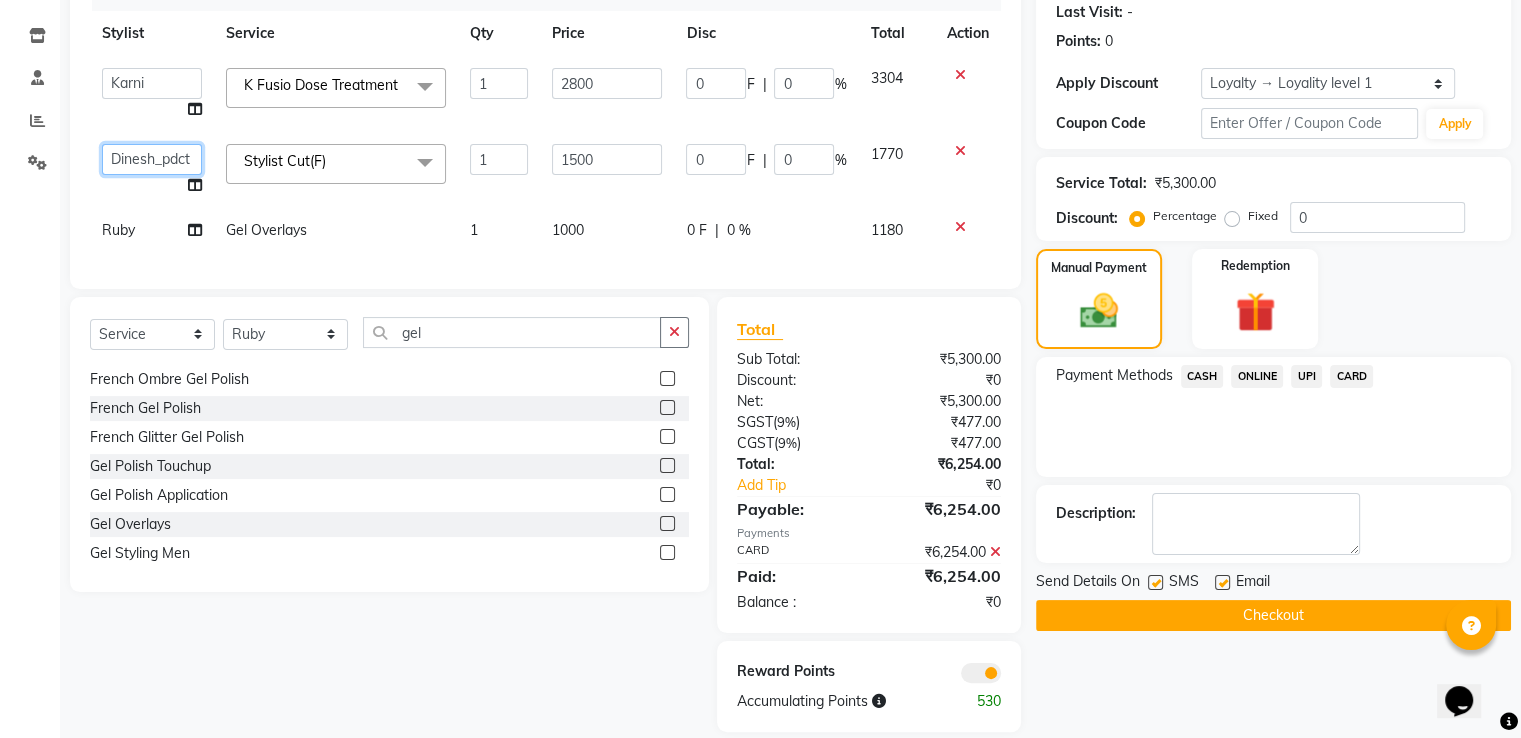 drag, startPoint x: 157, startPoint y: 171, endPoint x: 157, endPoint y: 157, distance: 14 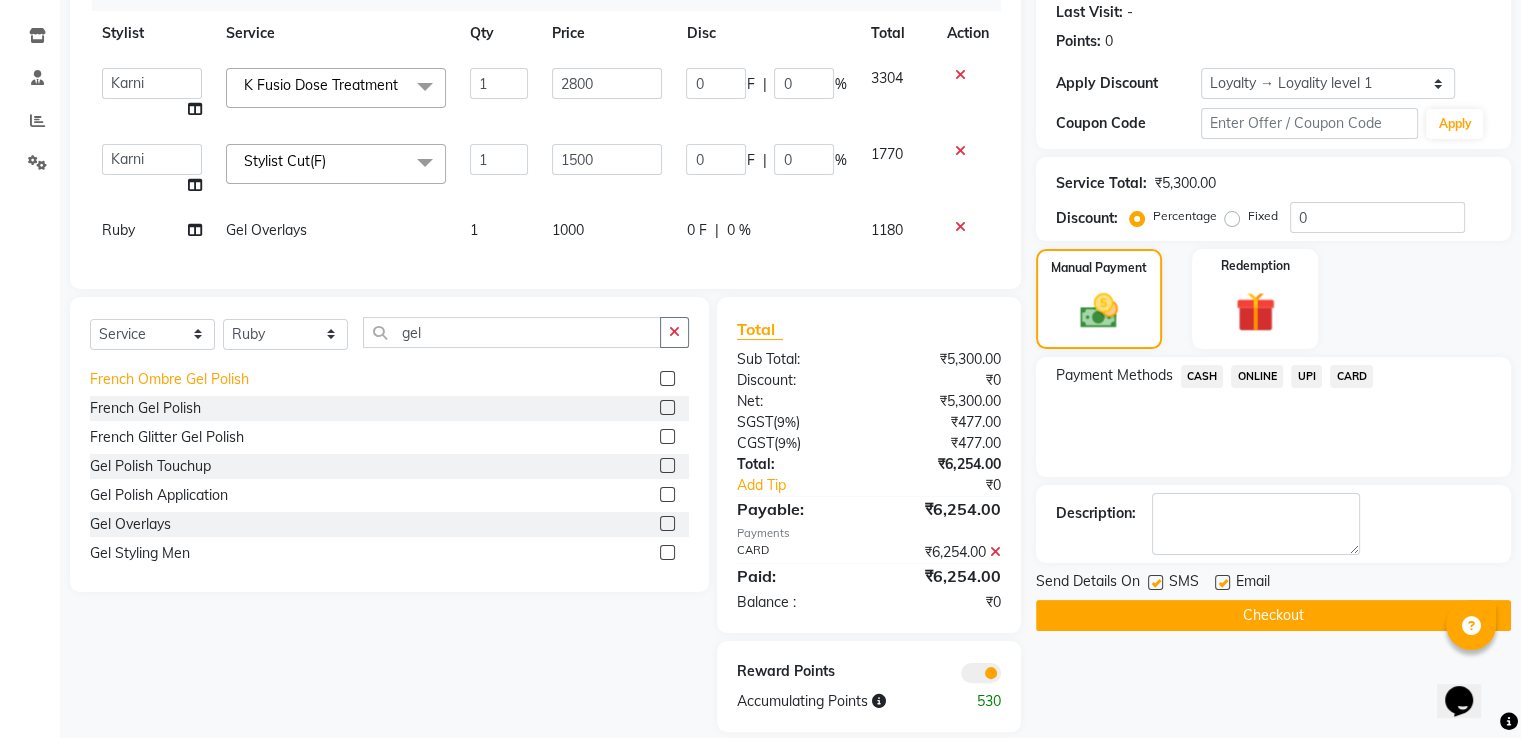 select on "45661" 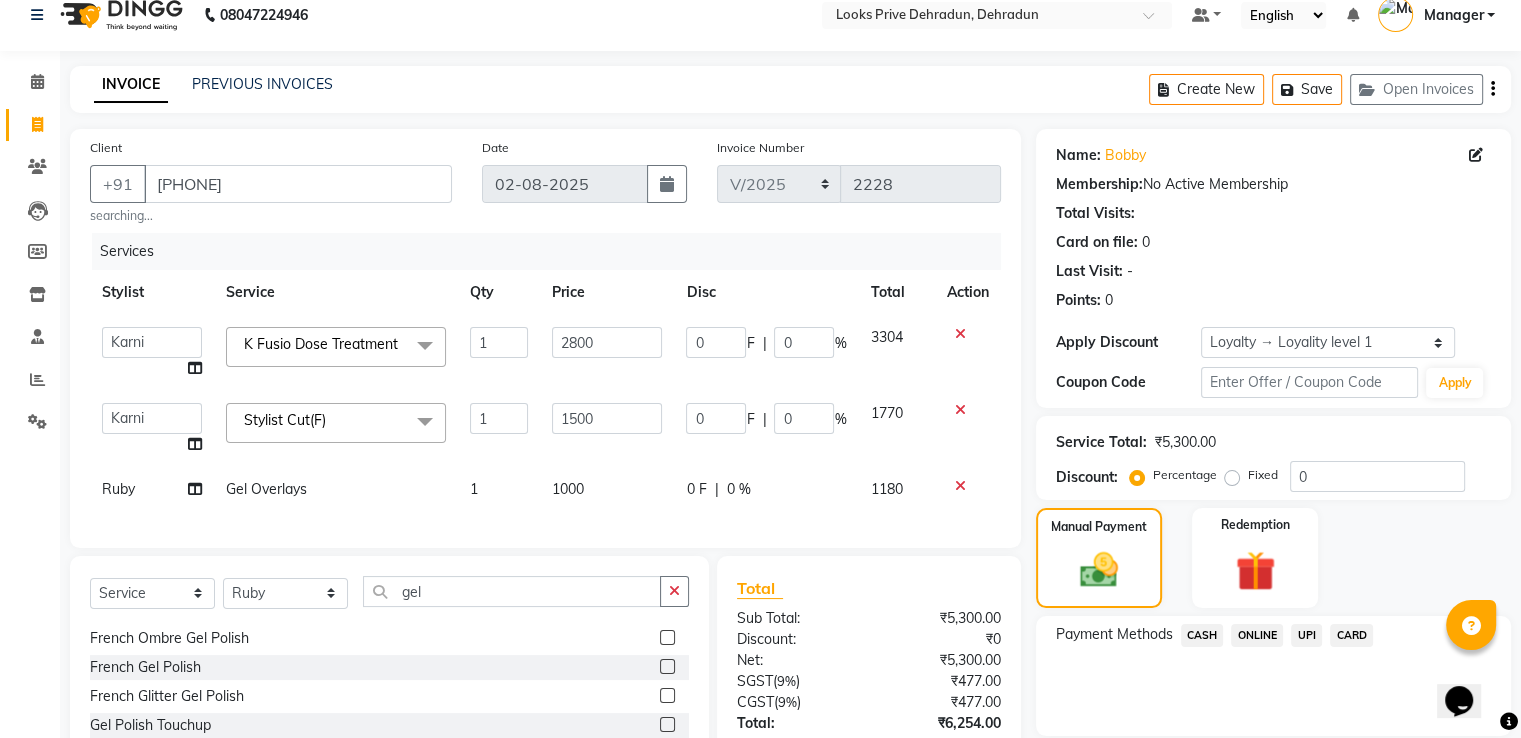 scroll, scrollTop: 321, scrollLeft: 0, axis: vertical 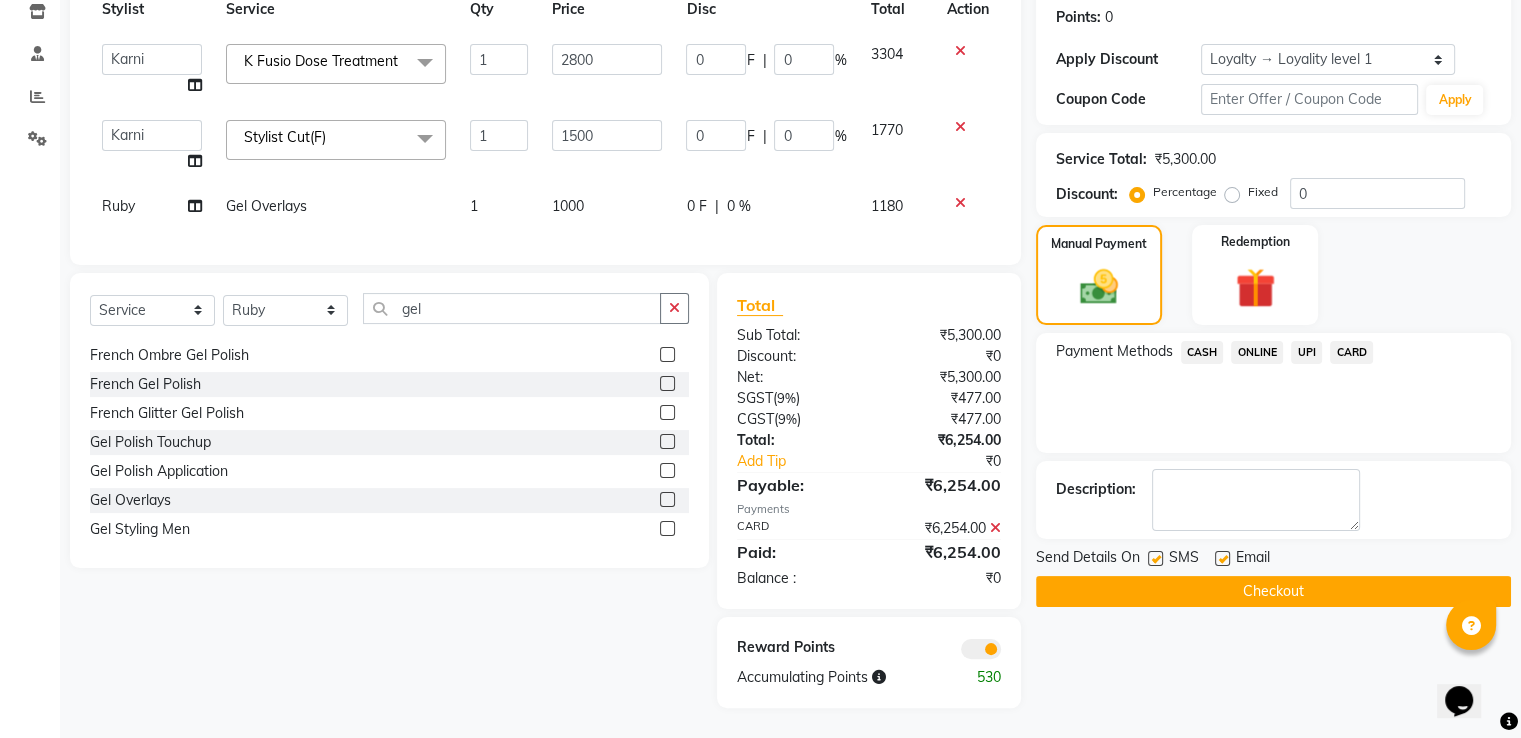 drag, startPoint x: 1088, startPoint y: 564, endPoint x: 1091, endPoint y: 550, distance: 14.3178215 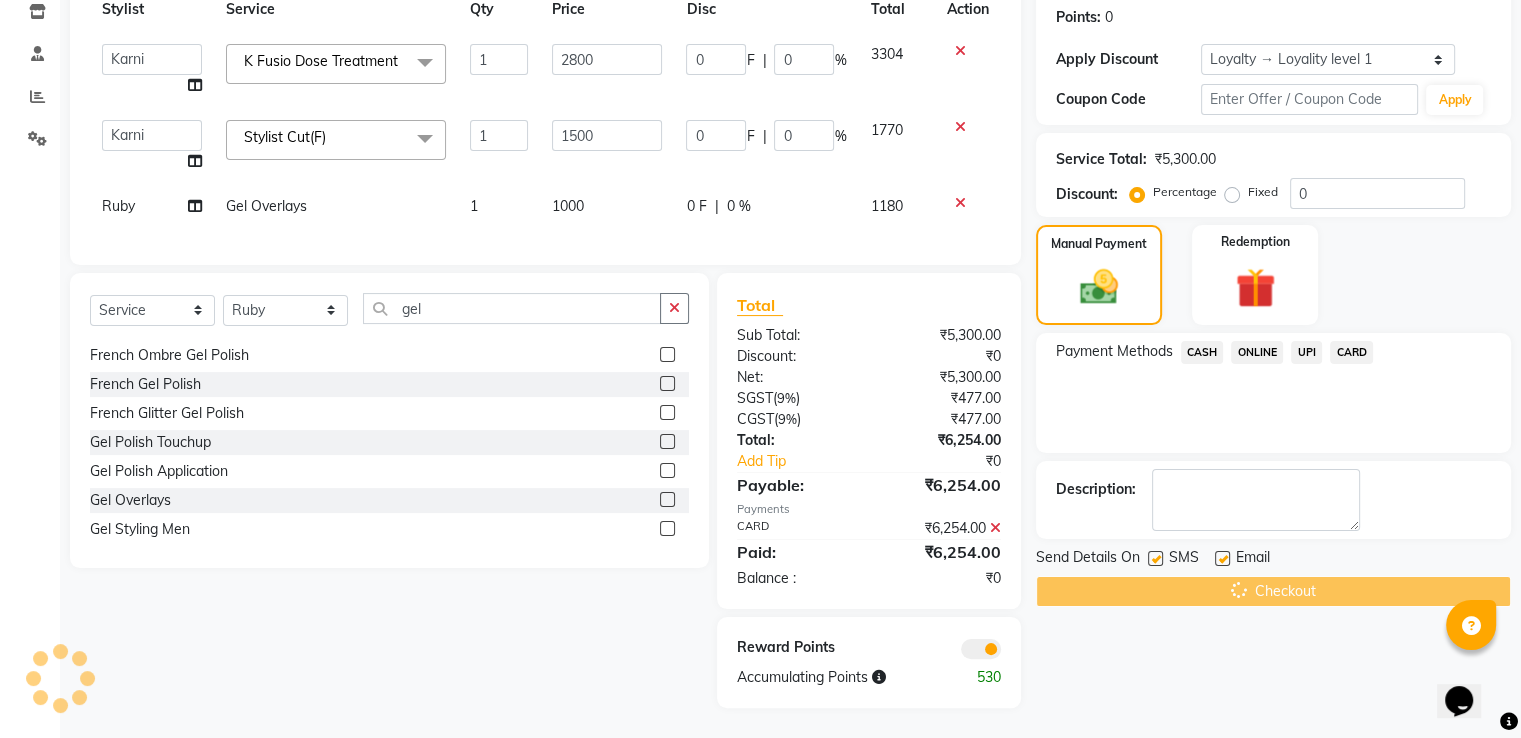 scroll, scrollTop: 21, scrollLeft: 0, axis: vertical 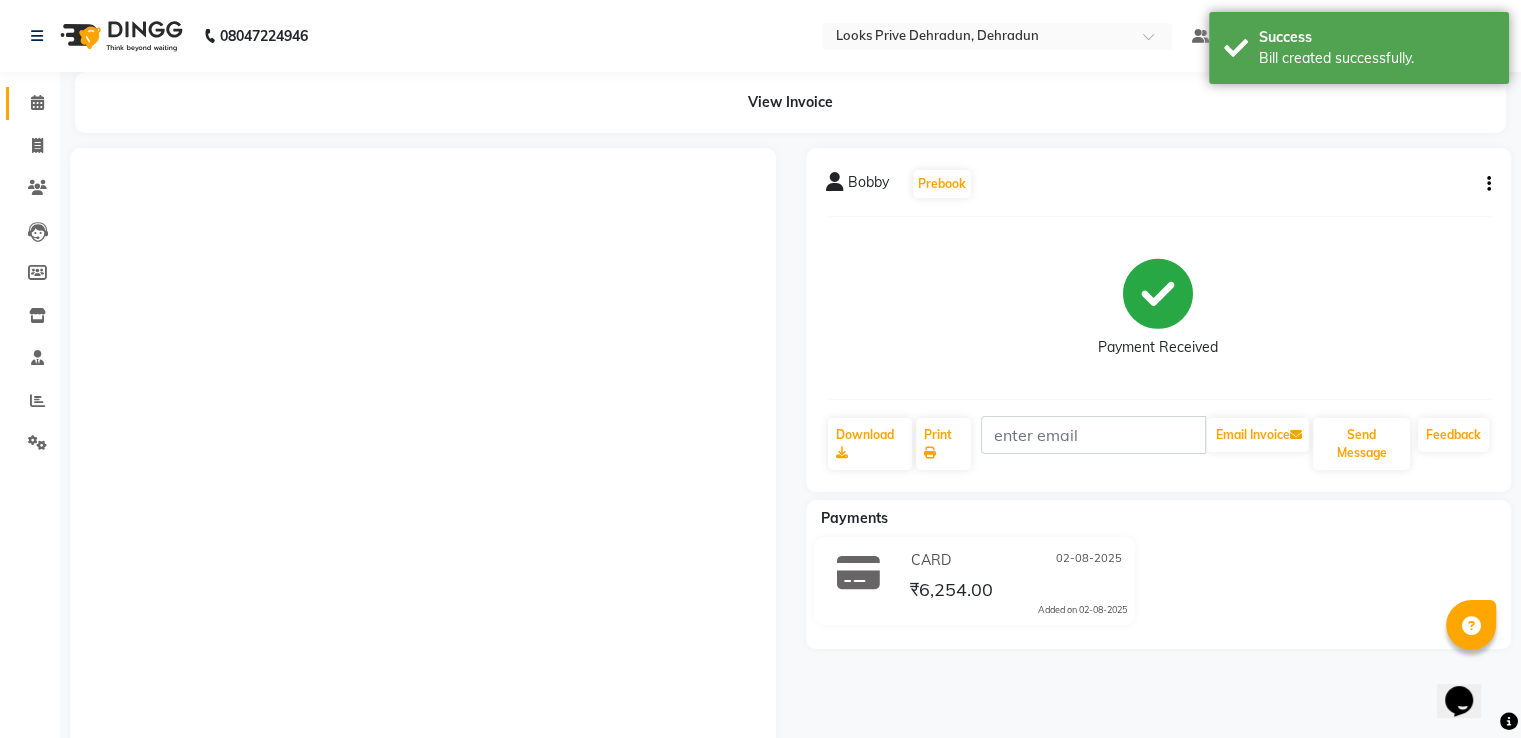 click on "Calendar" 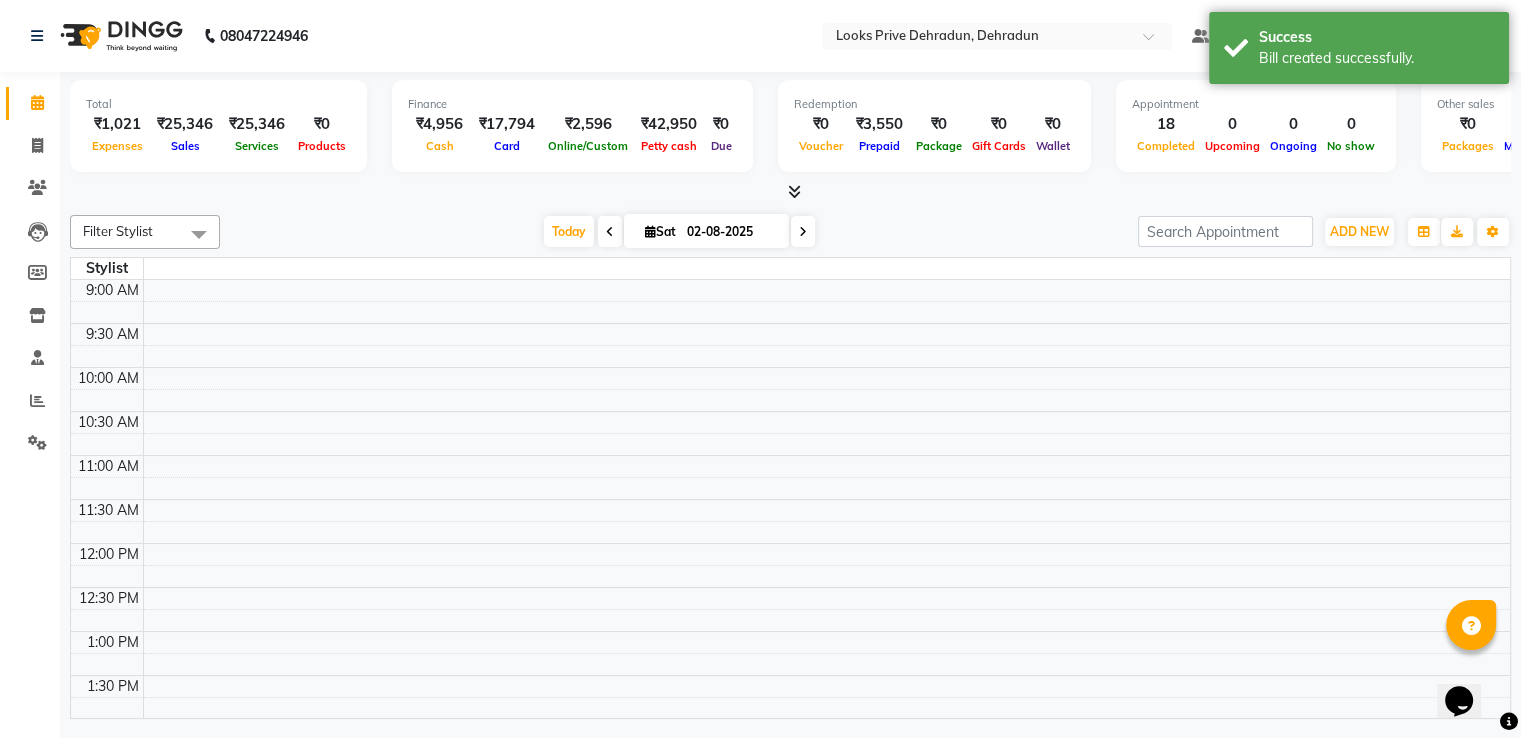 scroll, scrollTop: 0, scrollLeft: 0, axis: both 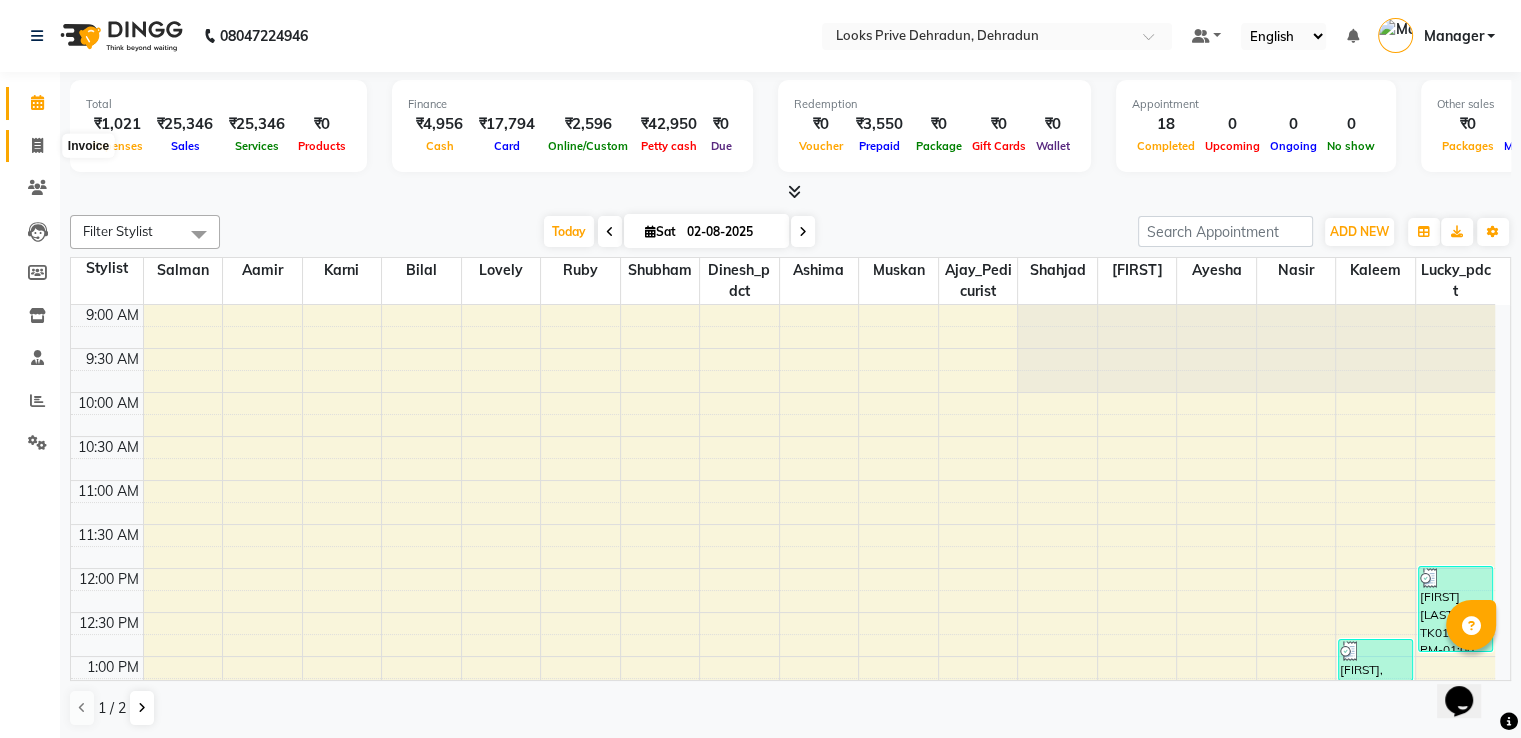 click 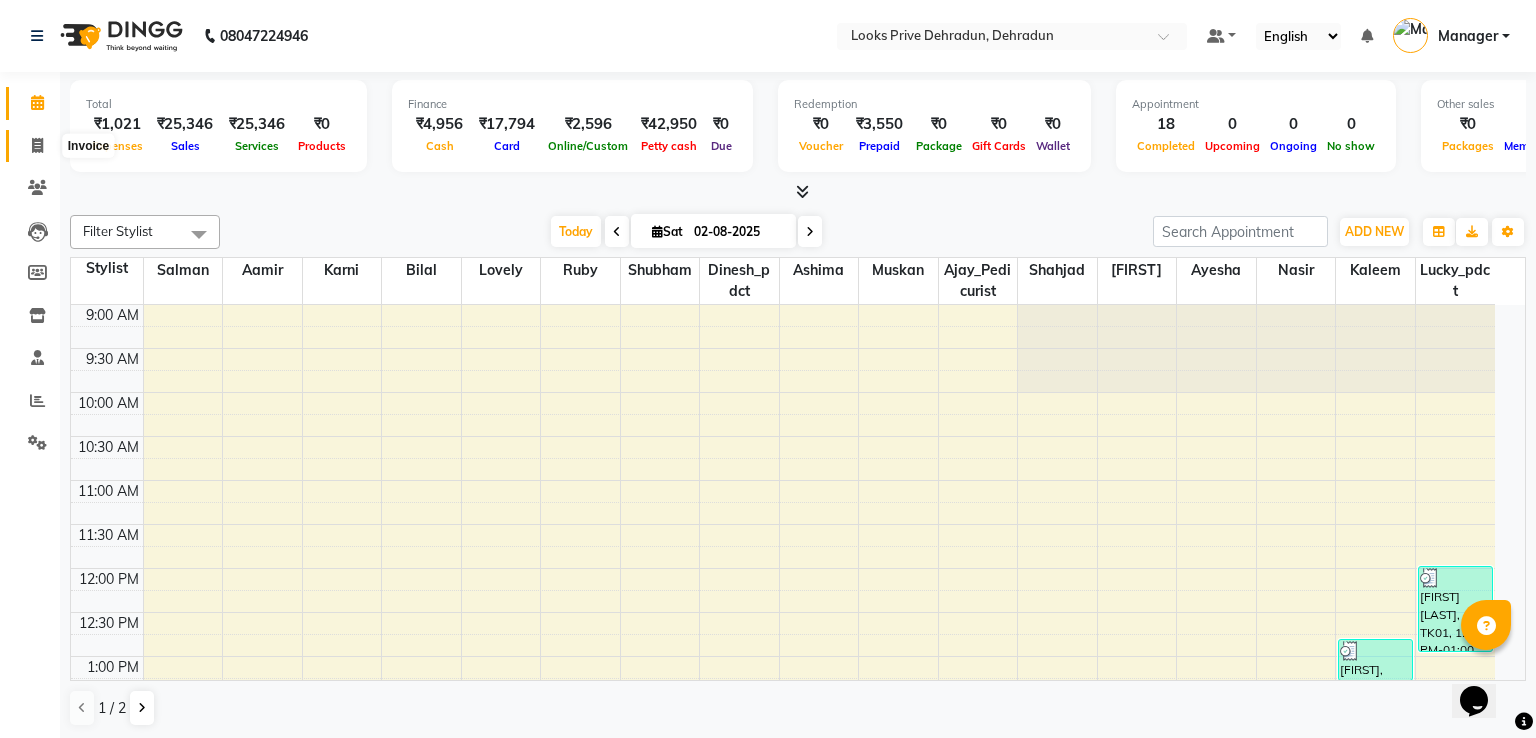 select on "6205" 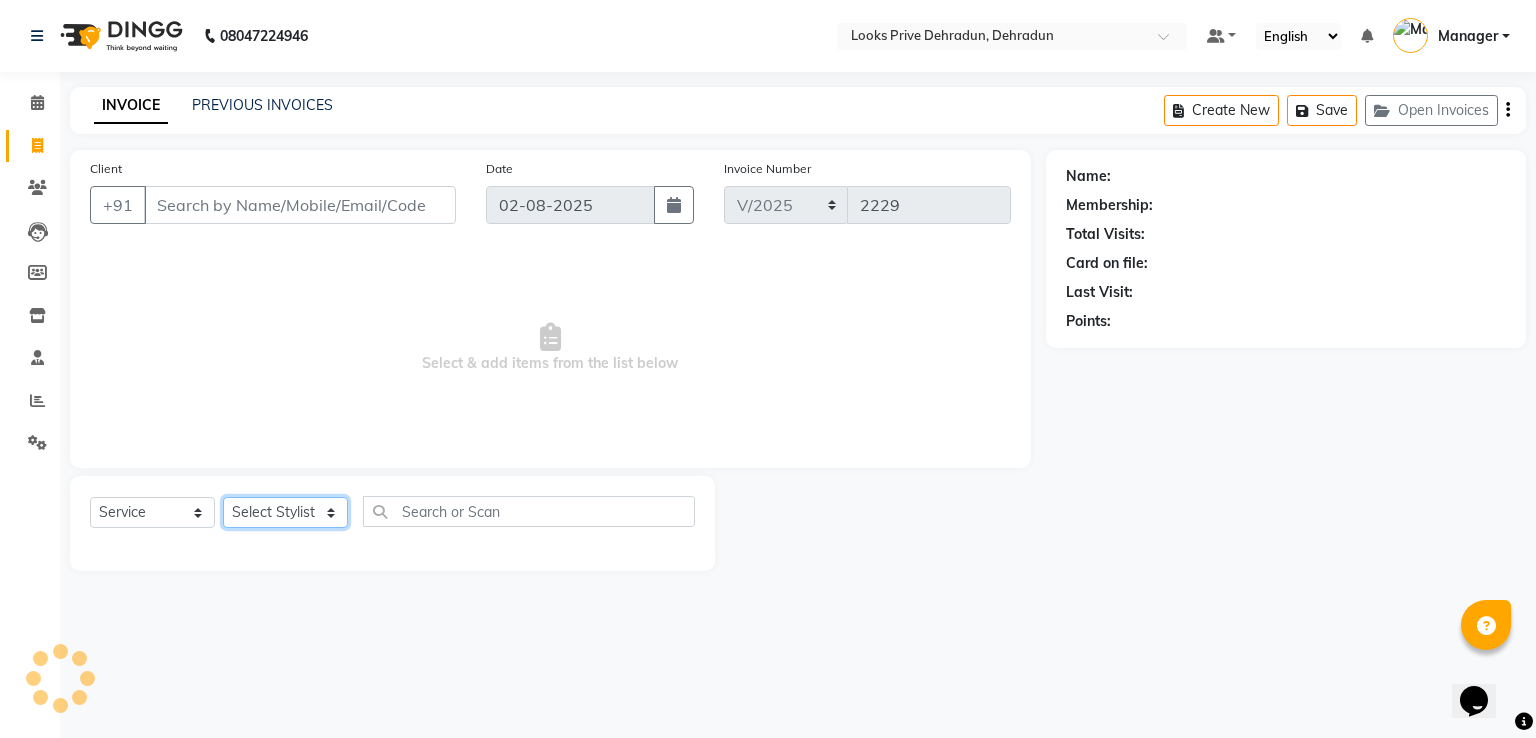 click on "Select Stylist" 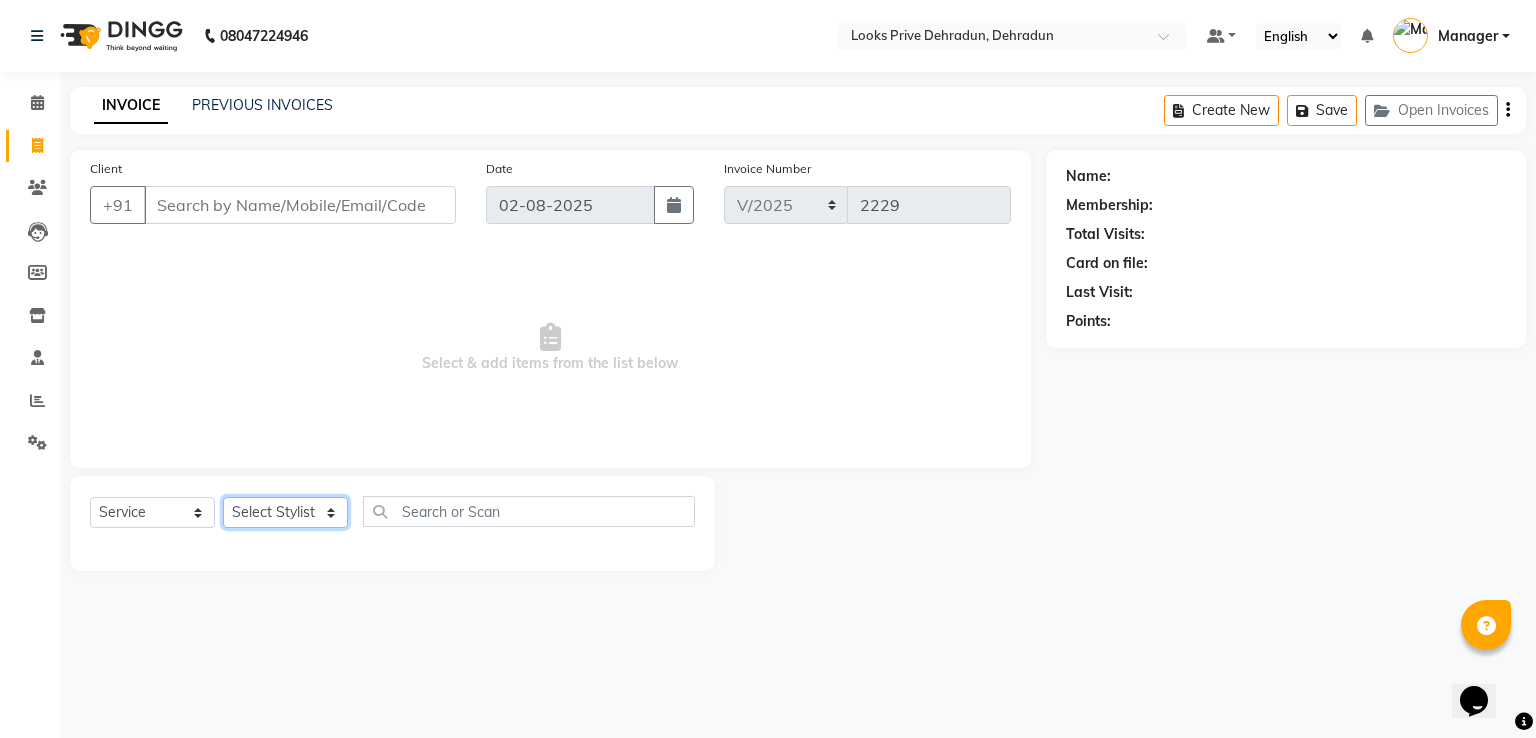 select on "47803" 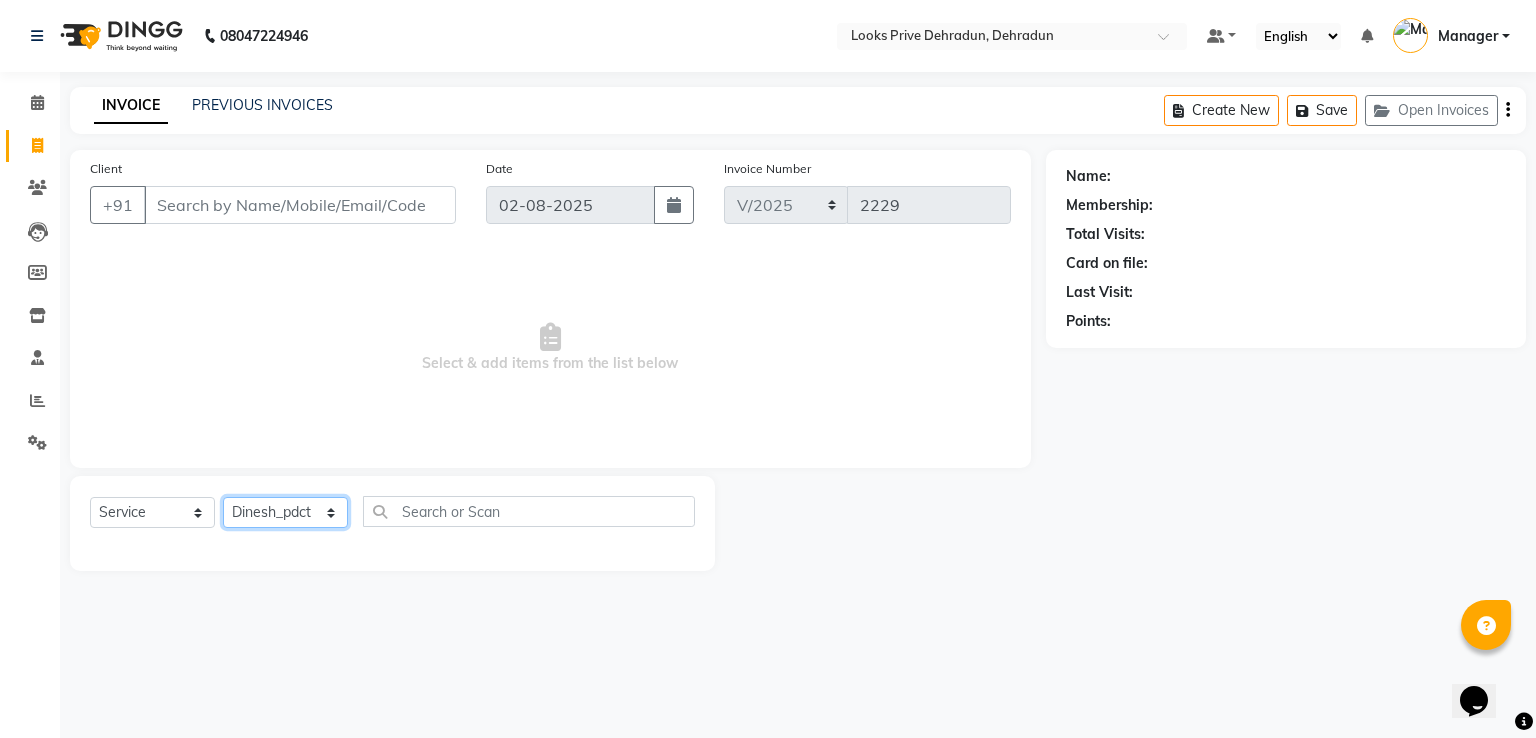 click on "Select Stylist A2R_Master Aamir Ajay_Pedicurist Ashima Ayesha Bilal Dinesh_pdct Kaleem Karni Lovely Lucky_pdct Manager Muskan Nasir Rajeev Ruby Salman Shahjad Shubham Suraj_pedi" 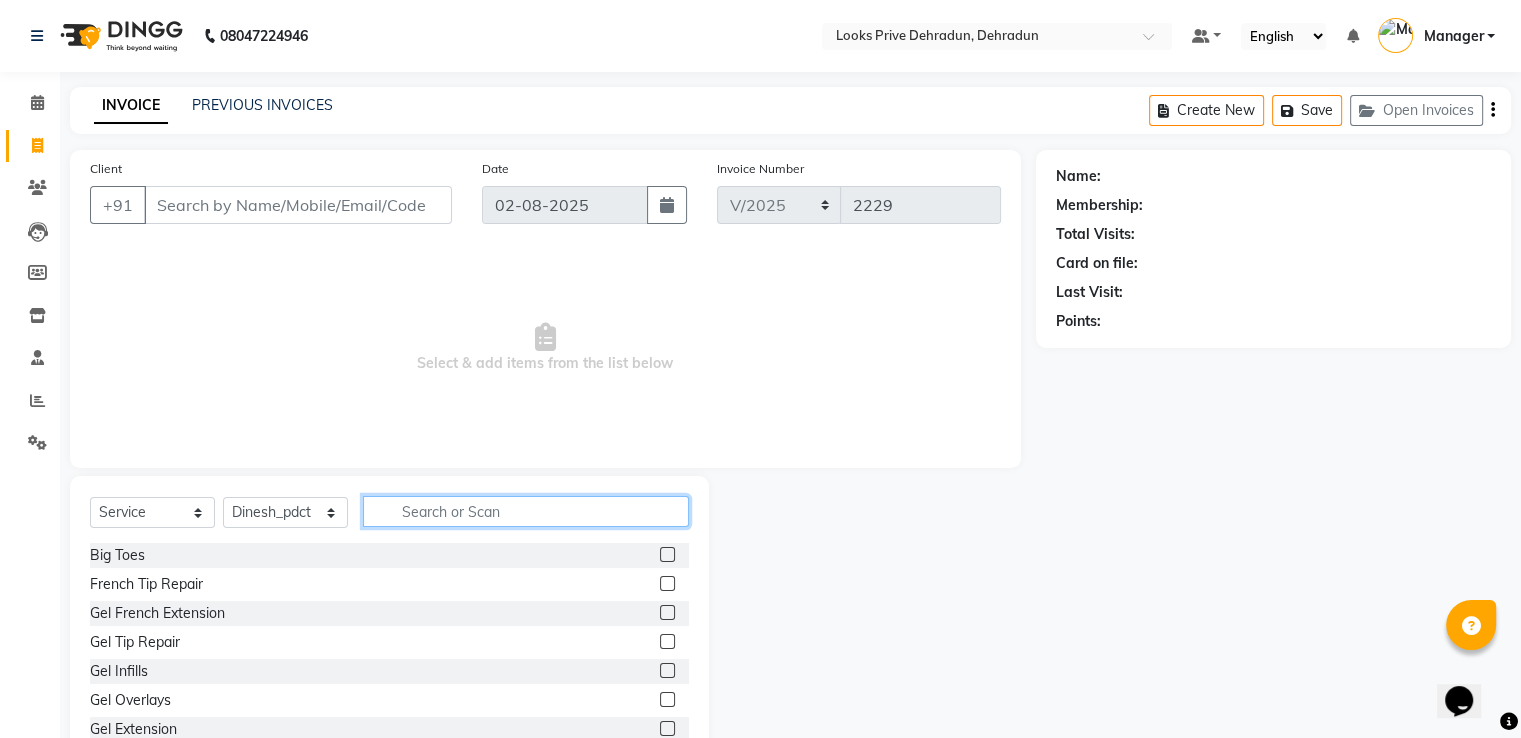 click 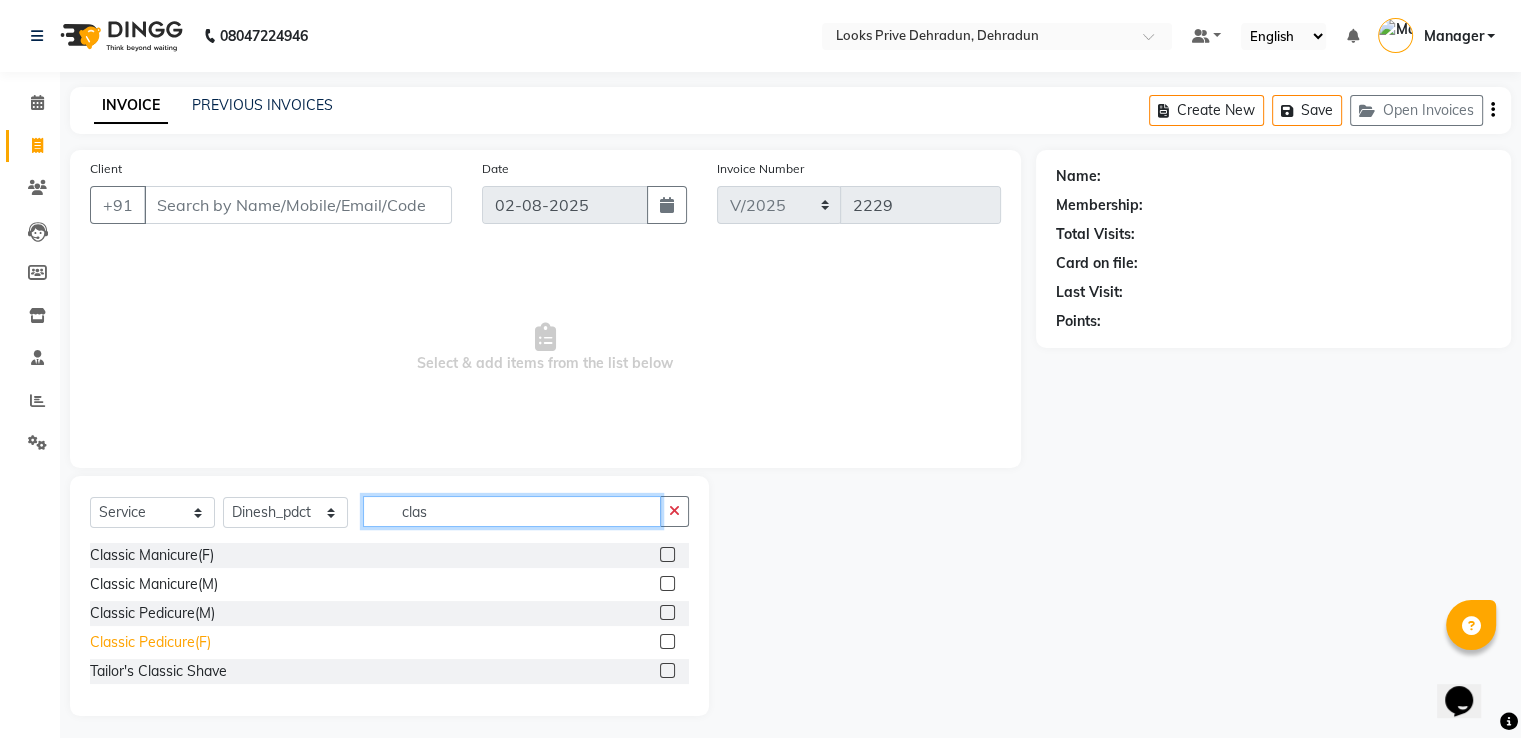 type on "clas" 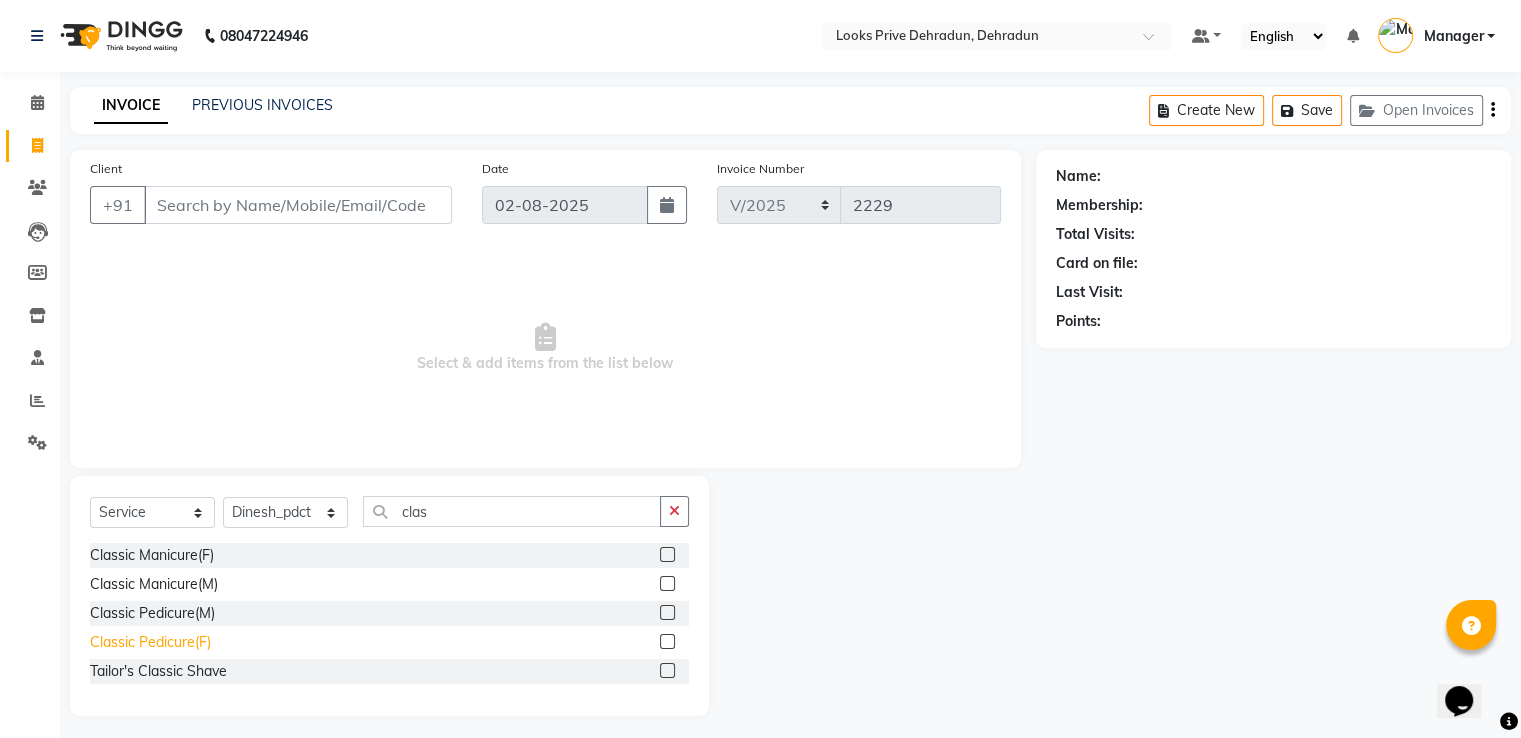 click on "Classic Pedicure(F)" 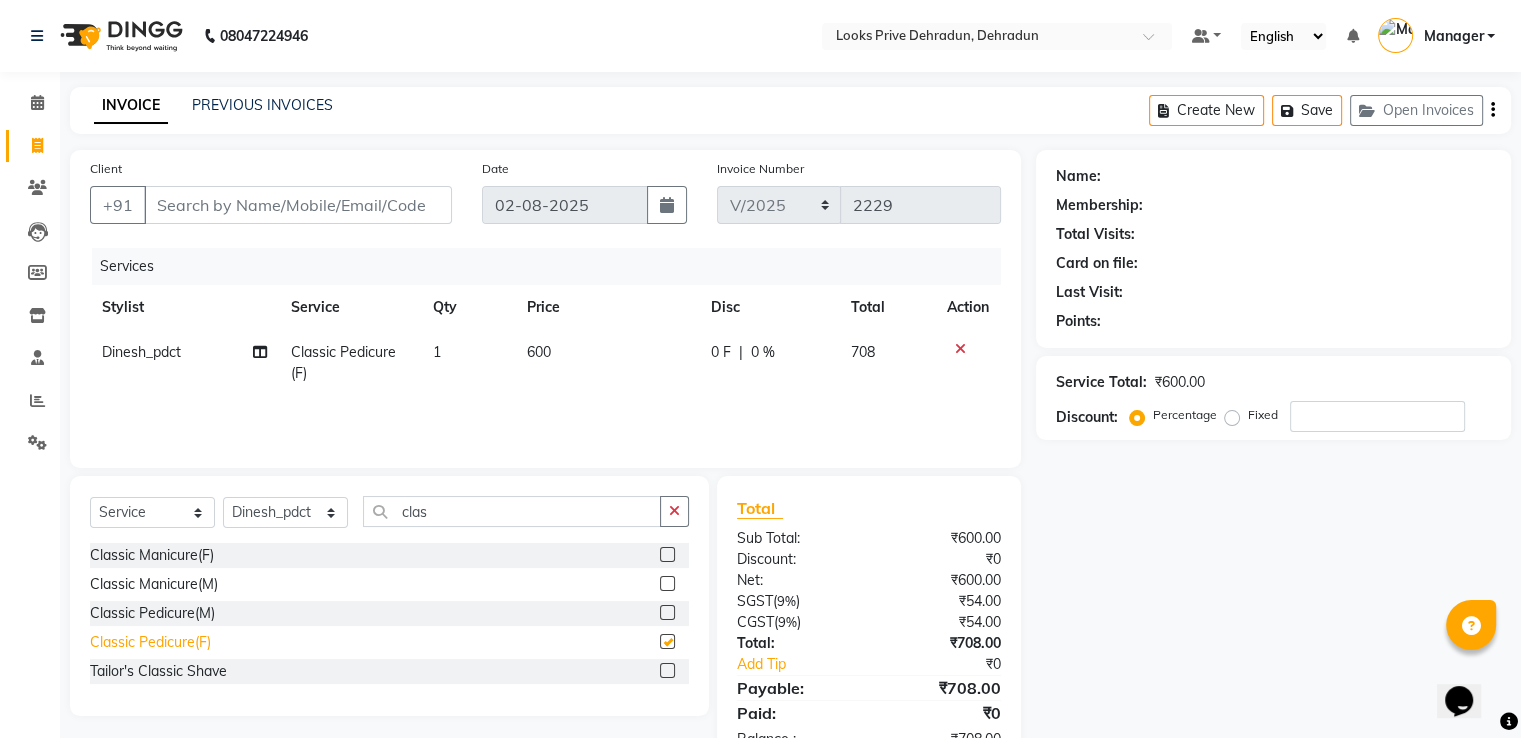 checkbox on "false" 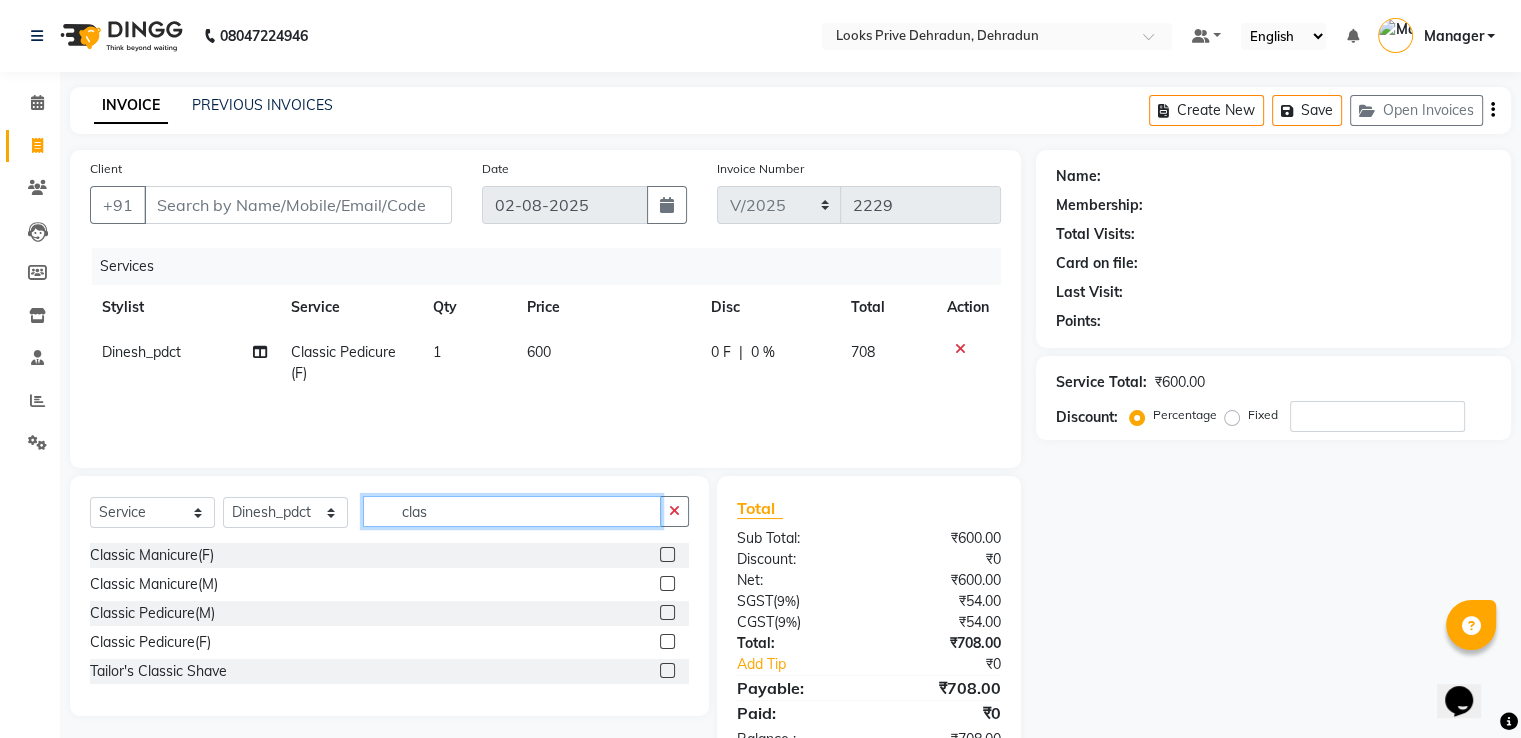 drag, startPoint x: 429, startPoint y: 513, endPoint x: 46, endPoint y: 481, distance: 384.3345 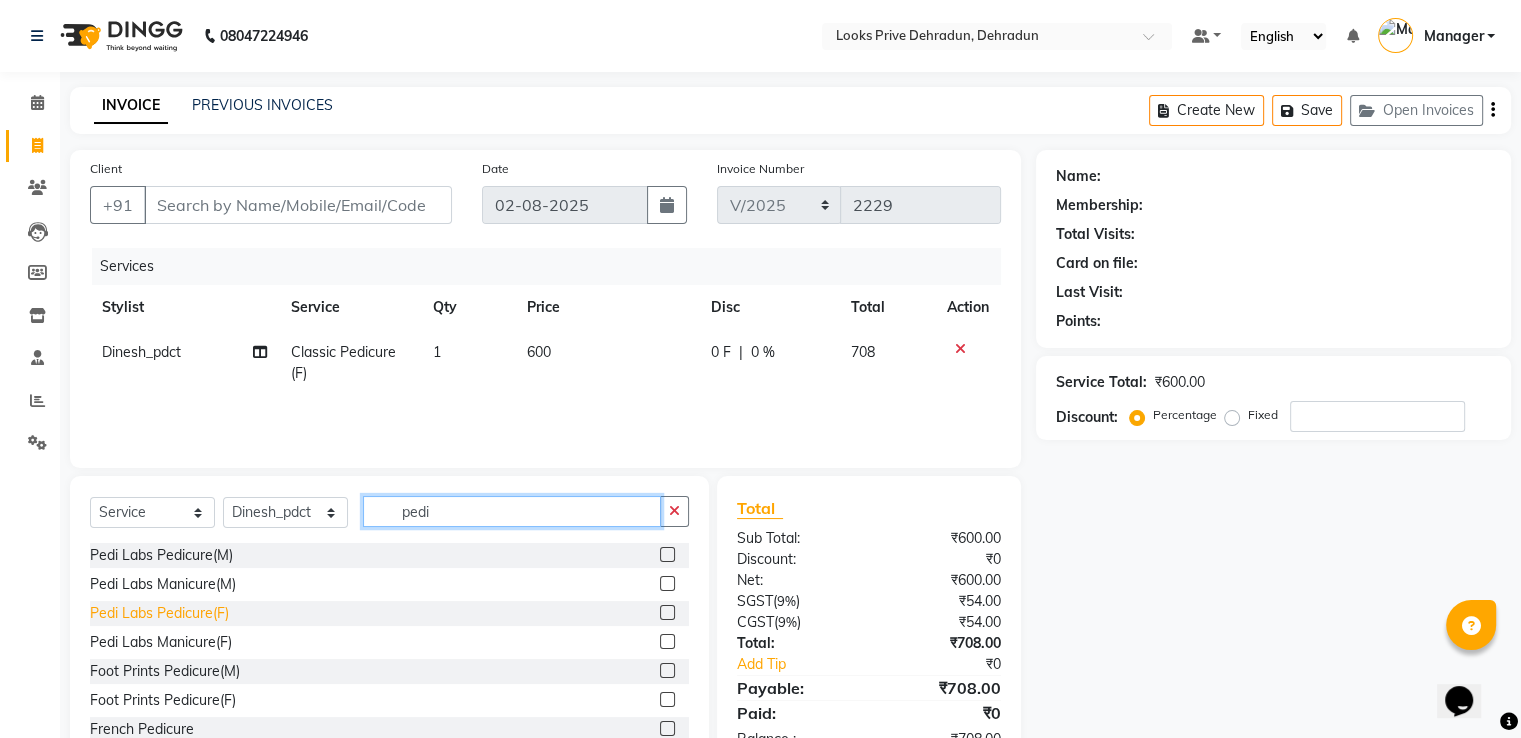 type on "pedi" 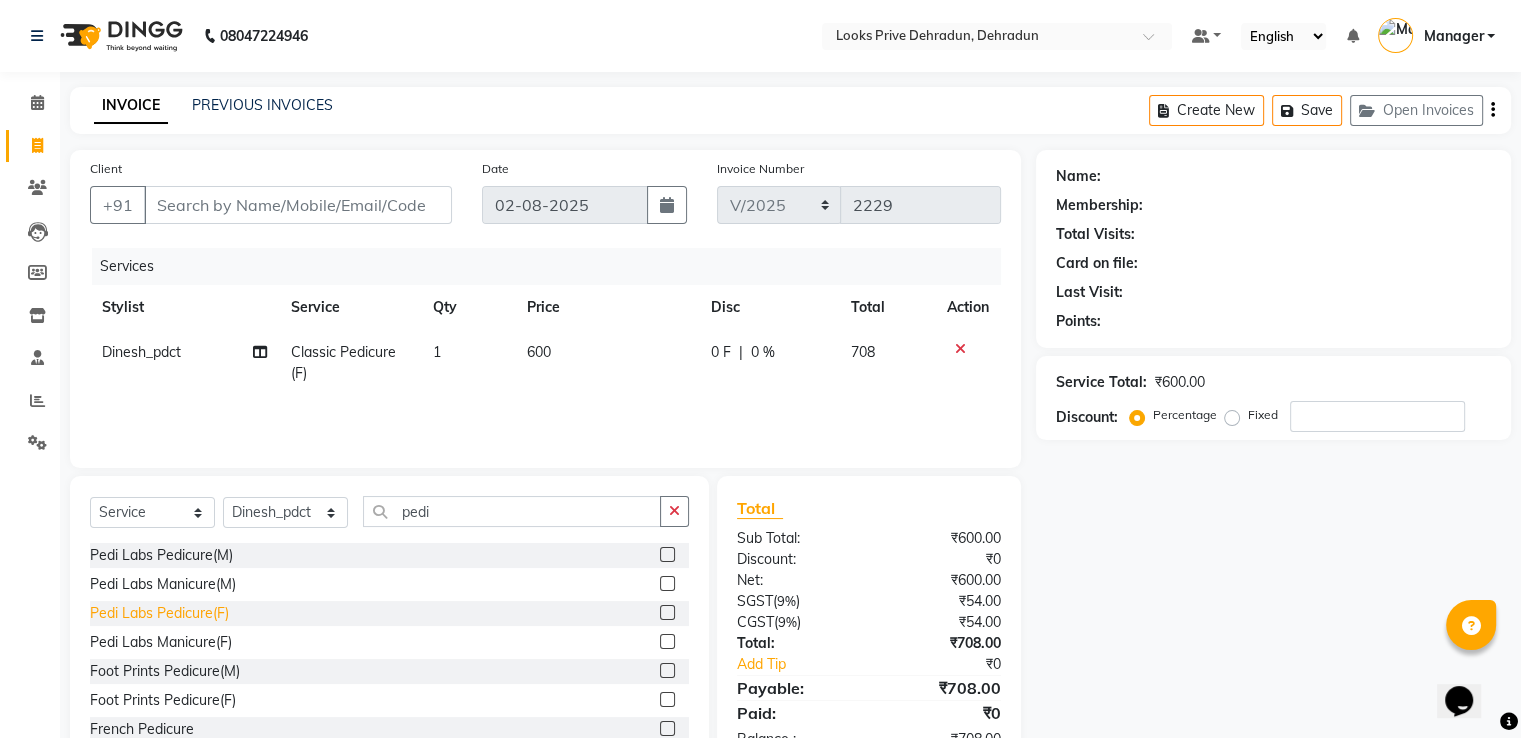 click on "Pedi Labs Pedicure(F)" 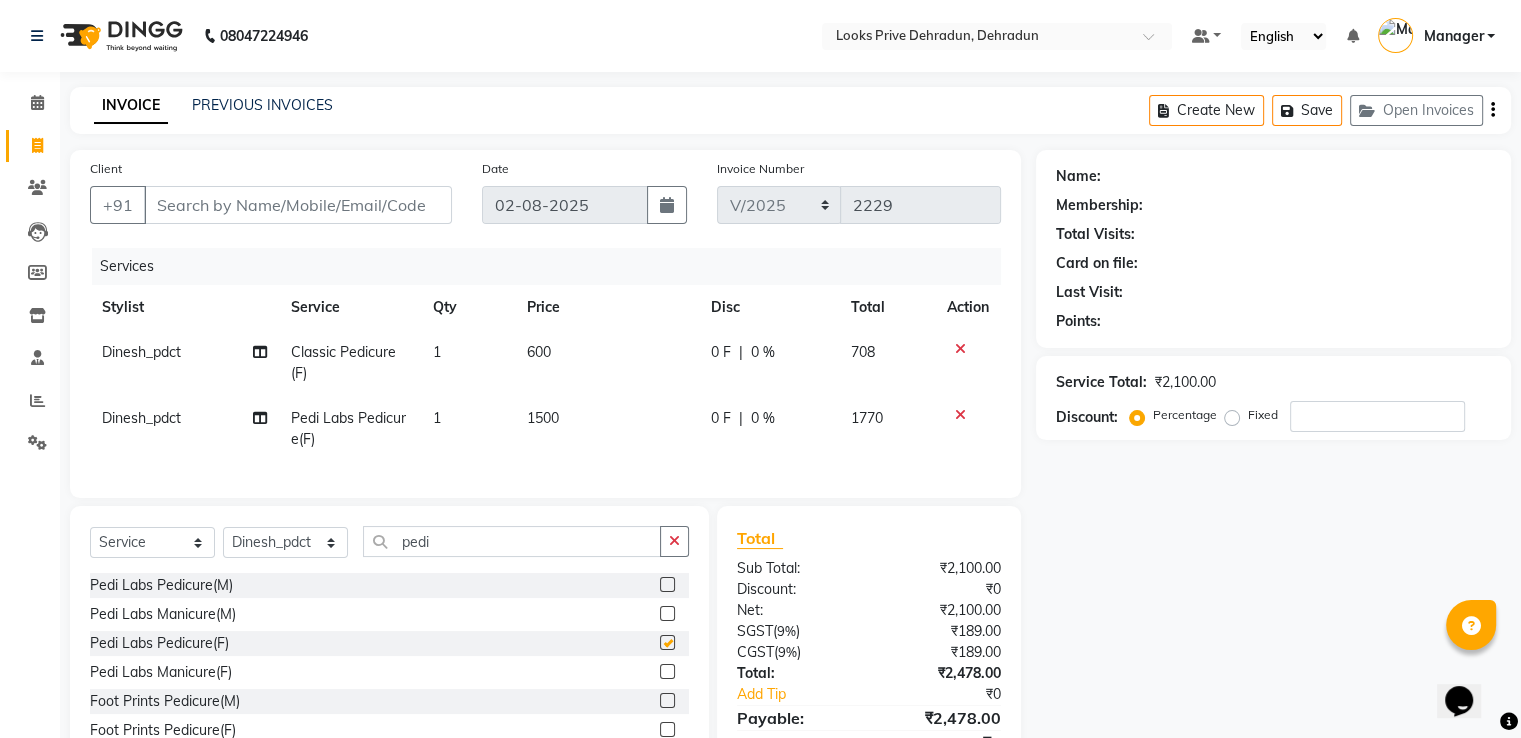 checkbox on "false" 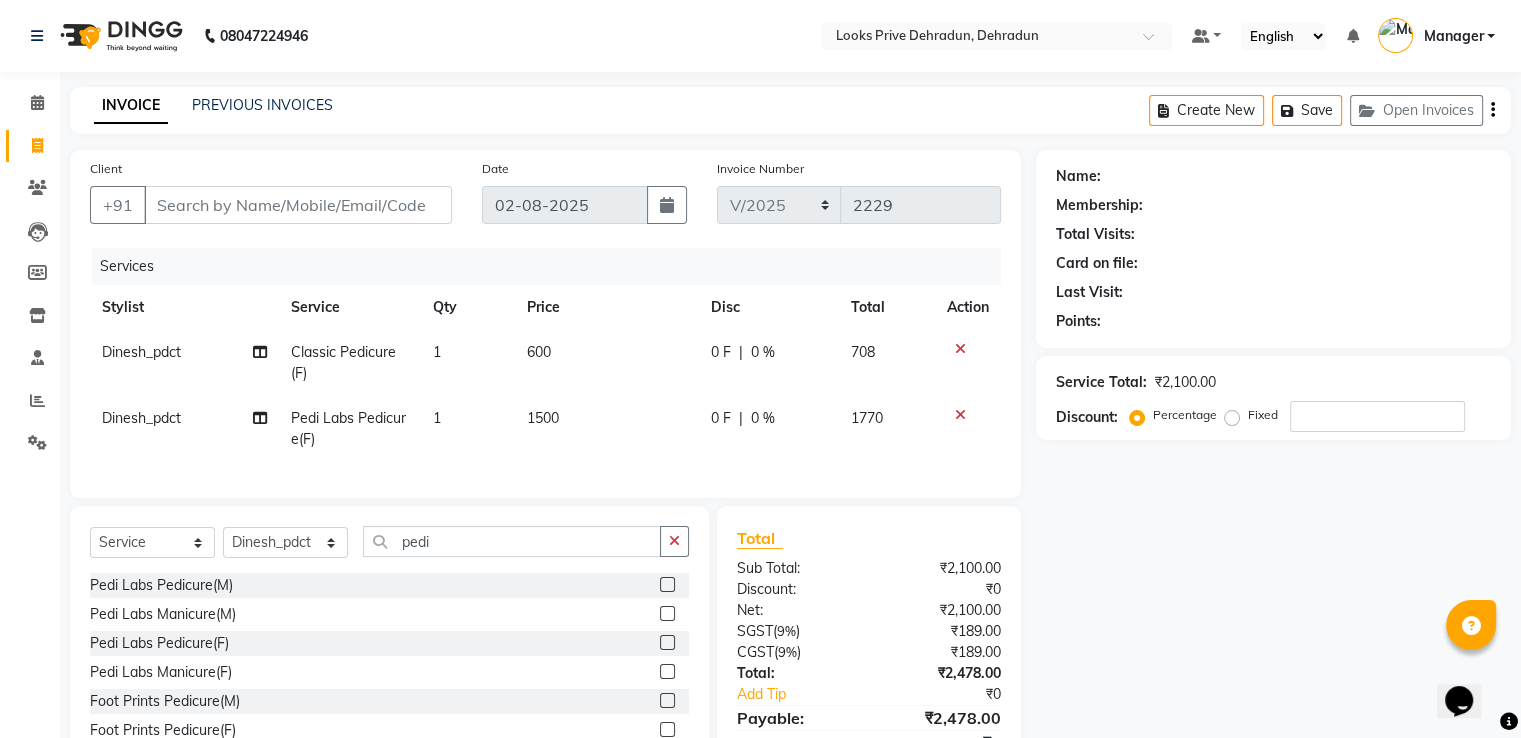 click on "600" 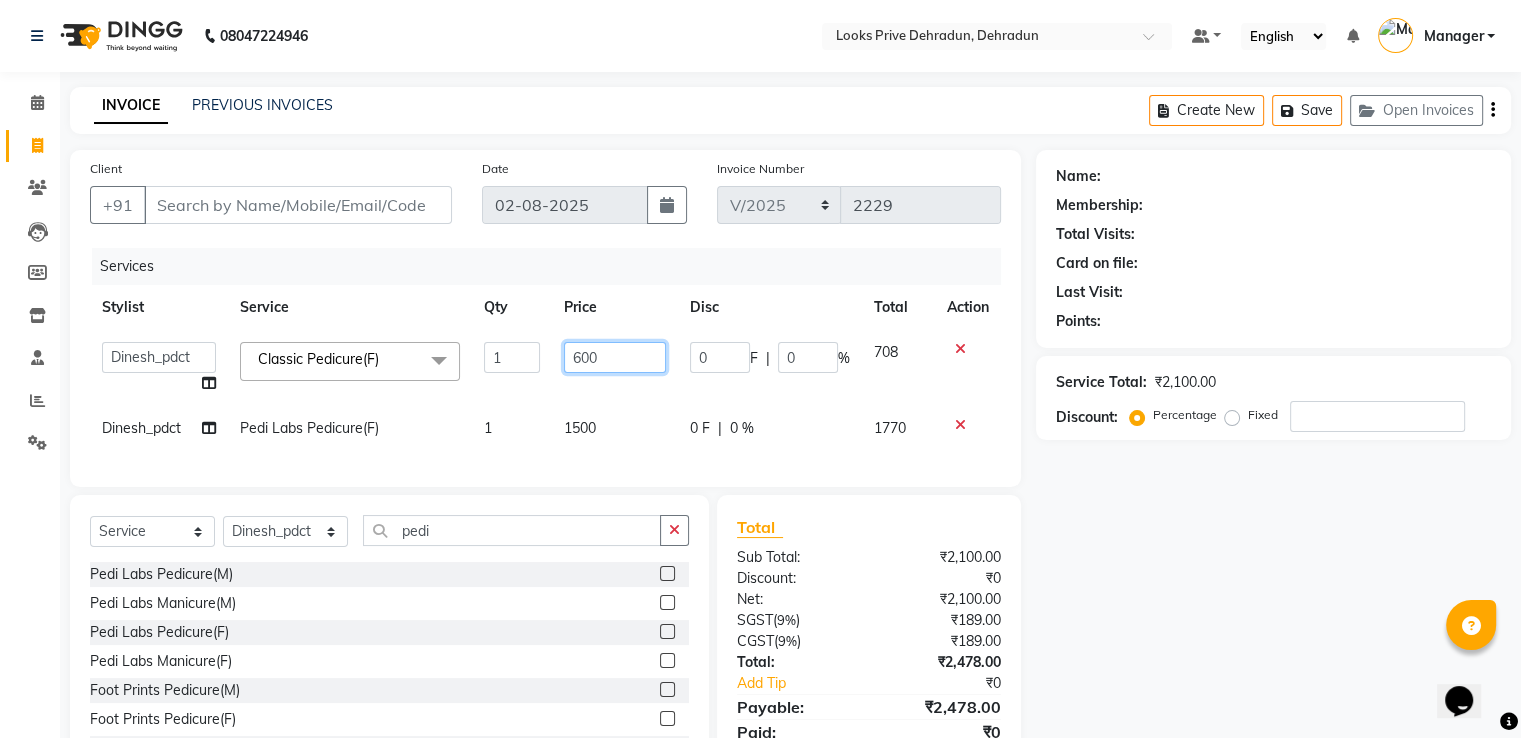 click on "A2R_Master   Aamir   Ajay_Pedicurist   Ashima   Ayesha   Bilal   Dinesh_pdct   Kaleem   Karni   Lovely   Lucky_pdct   Manager   Muskan   Nasir   Rajeev   Ruby   Salman   Shahjad   Shubham   Suraj_pedi  Classic Pedicure(F)  x Big Toes French Tip Repair Gel French Extension Gel Tip Repair Gel Infills Gel Overlays Gel Extension Gel Nail Removal Natural Nail Extensions French Nail Extensions Gel Polish Removal Extension Removal Nail Art Recruiter French Ombre Gel Polish Nail Art Nedle Cutical Care Nail Art Brush French Gel Polish French Glitter Gel Polish Gel Polish Touchup                                   Nail Art Per Finger(F)* 3D Nail Art Recruiter Nail Art with Stones/Foil/Stickers per Finger Acrylic Overlays Nail Extension Refill Finger Tip Repair Acrylic Removal Gel Polish Application Gel Overlays Refills  Stick on Nails Full Arms Bleach Face Bleach(F) Bleach Full Back/Front Full Body Bleach Half Front/Back Full Legs Bleach Detan(F) Detan(M) Face Bleach(M) Detan Face & Neck Bleach Face and Neck Liner 1 0" 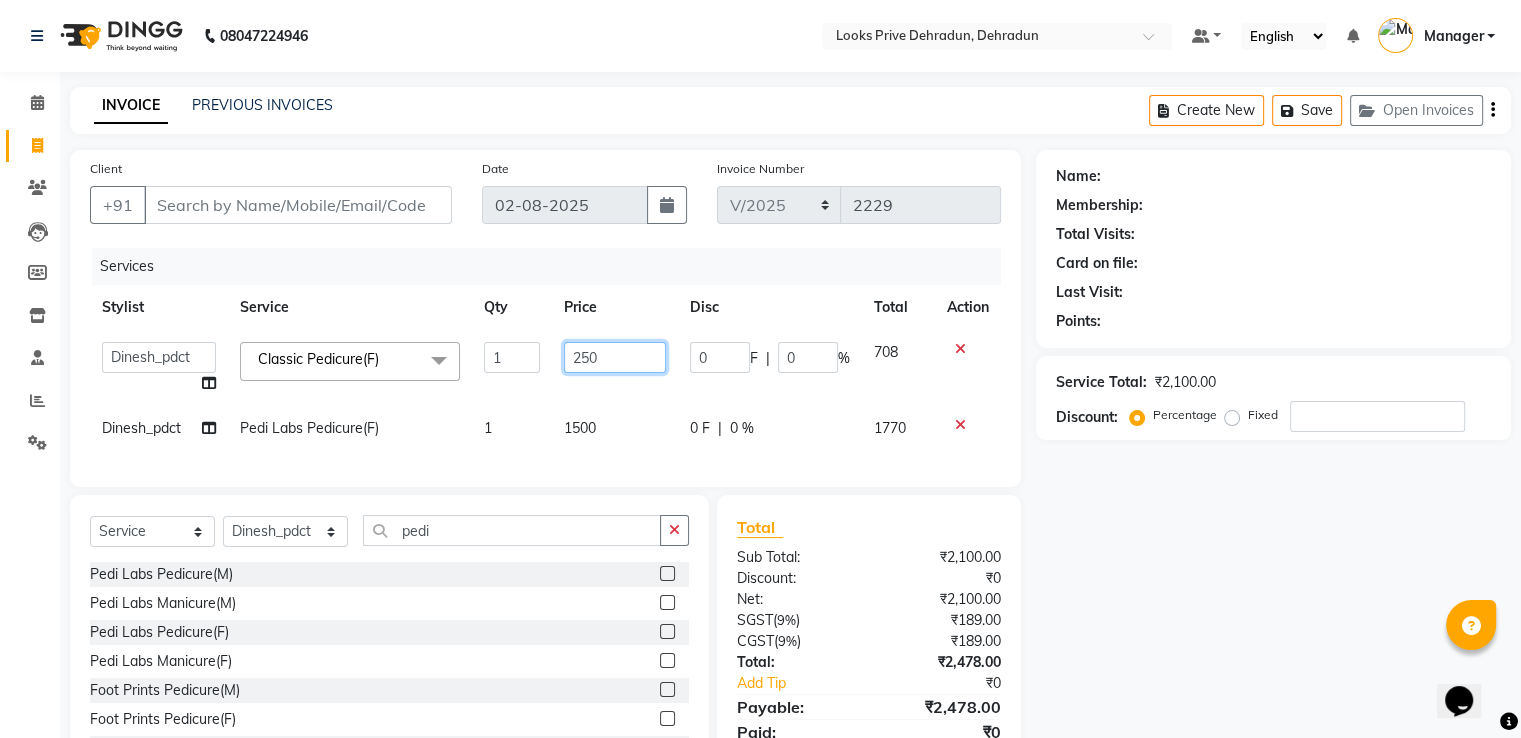 type on "2500" 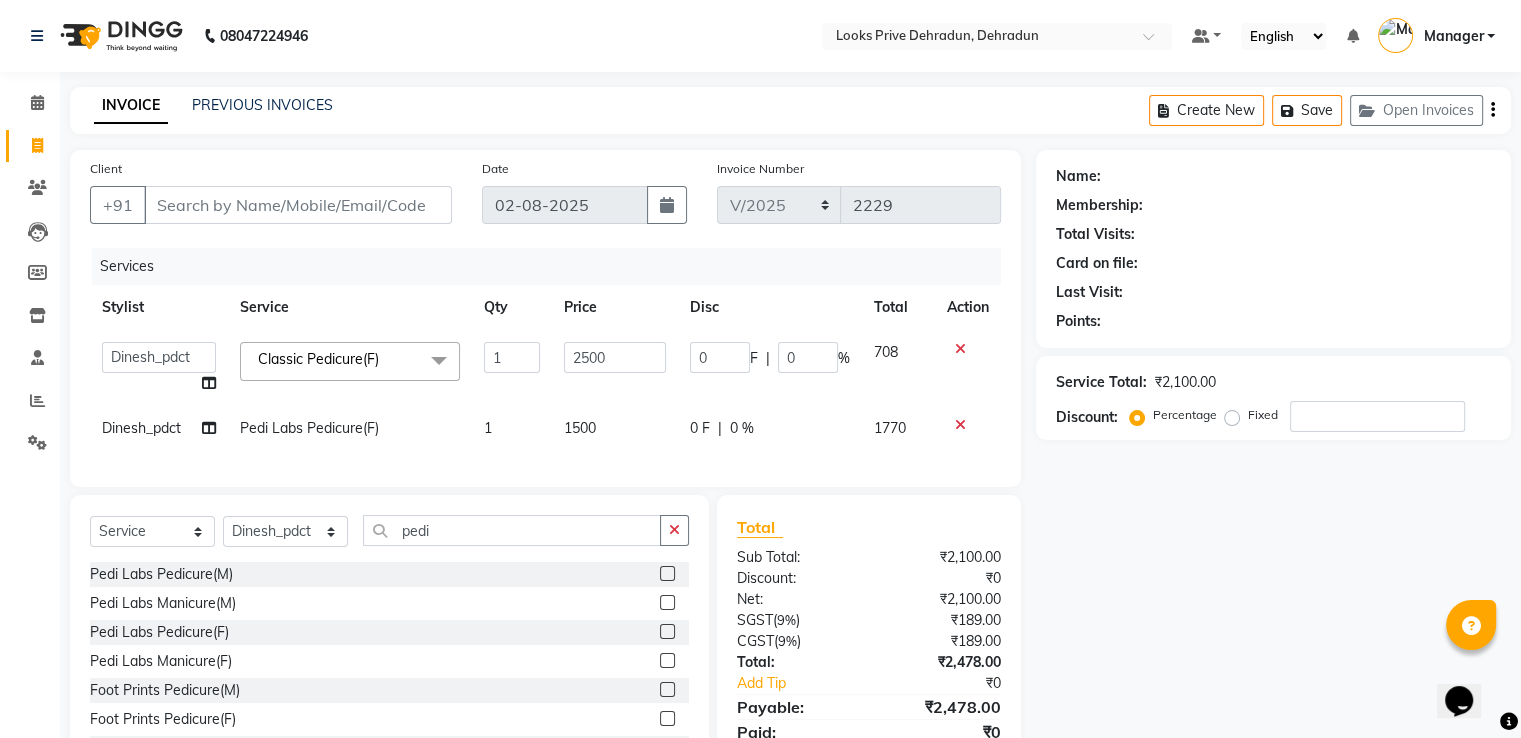 click on "1500" 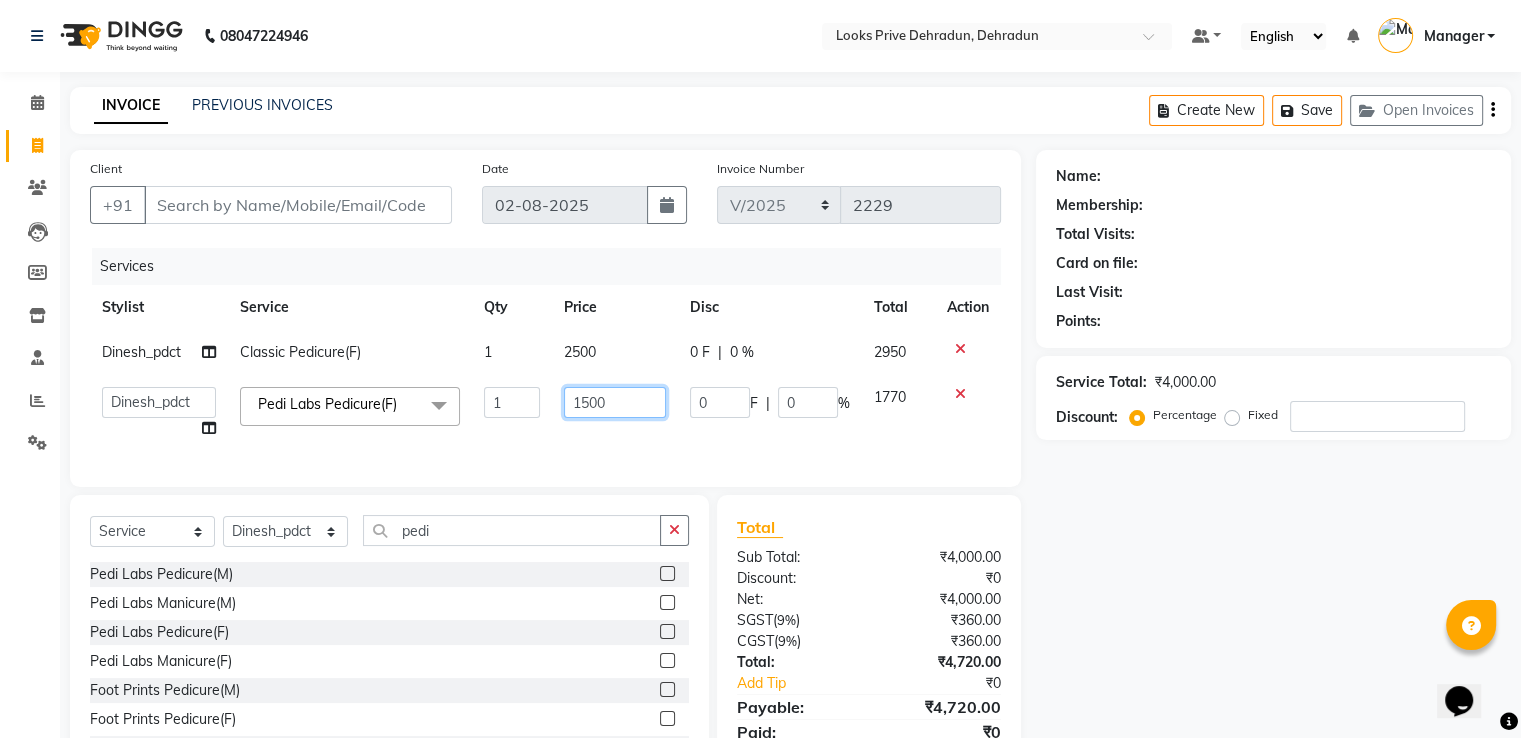 drag, startPoint x: 618, startPoint y: 404, endPoint x: 488, endPoint y: 393, distance: 130.46455 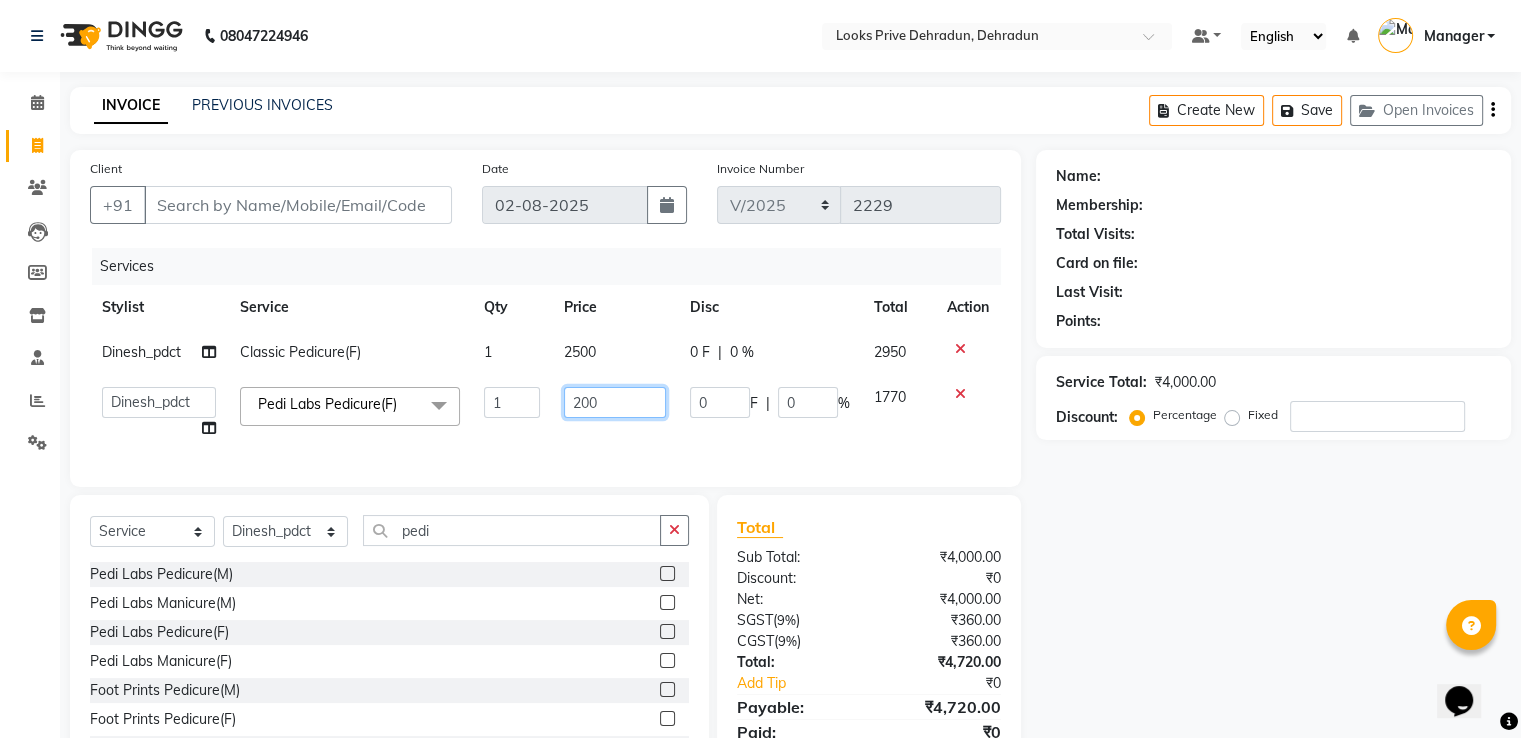 type on "2000" 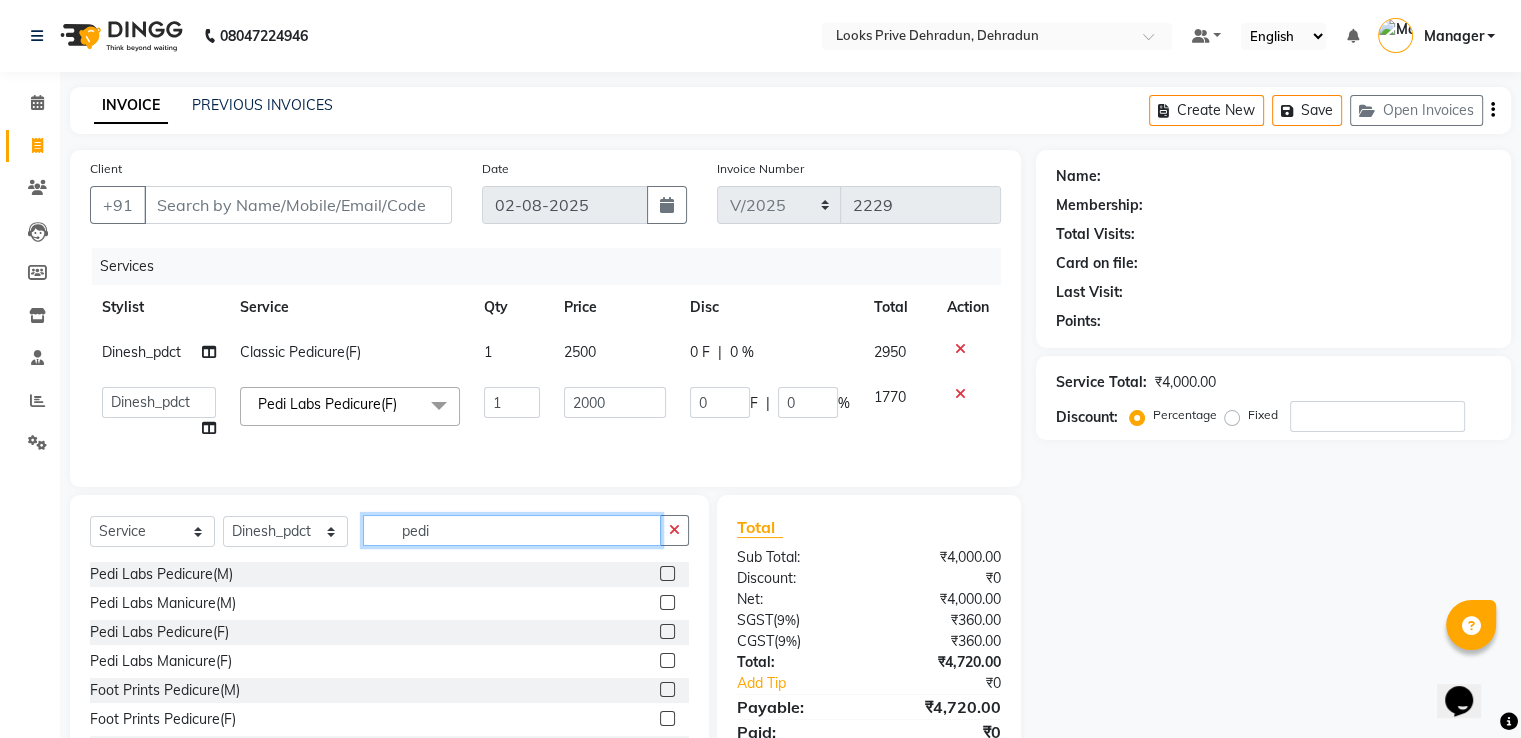 drag, startPoint x: 452, startPoint y: 548, endPoint x: 319, endPoint y: 550, distance: 133.01503 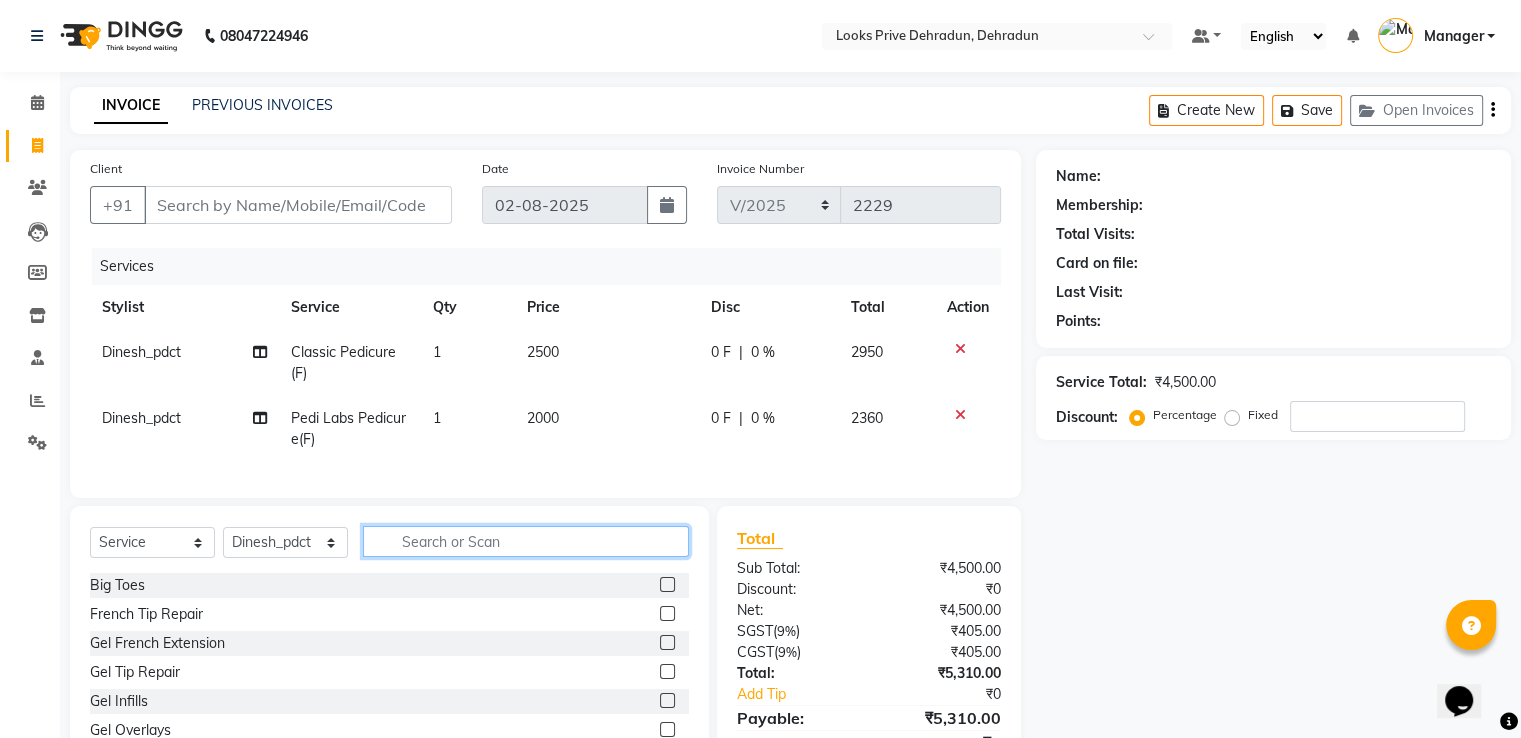 type 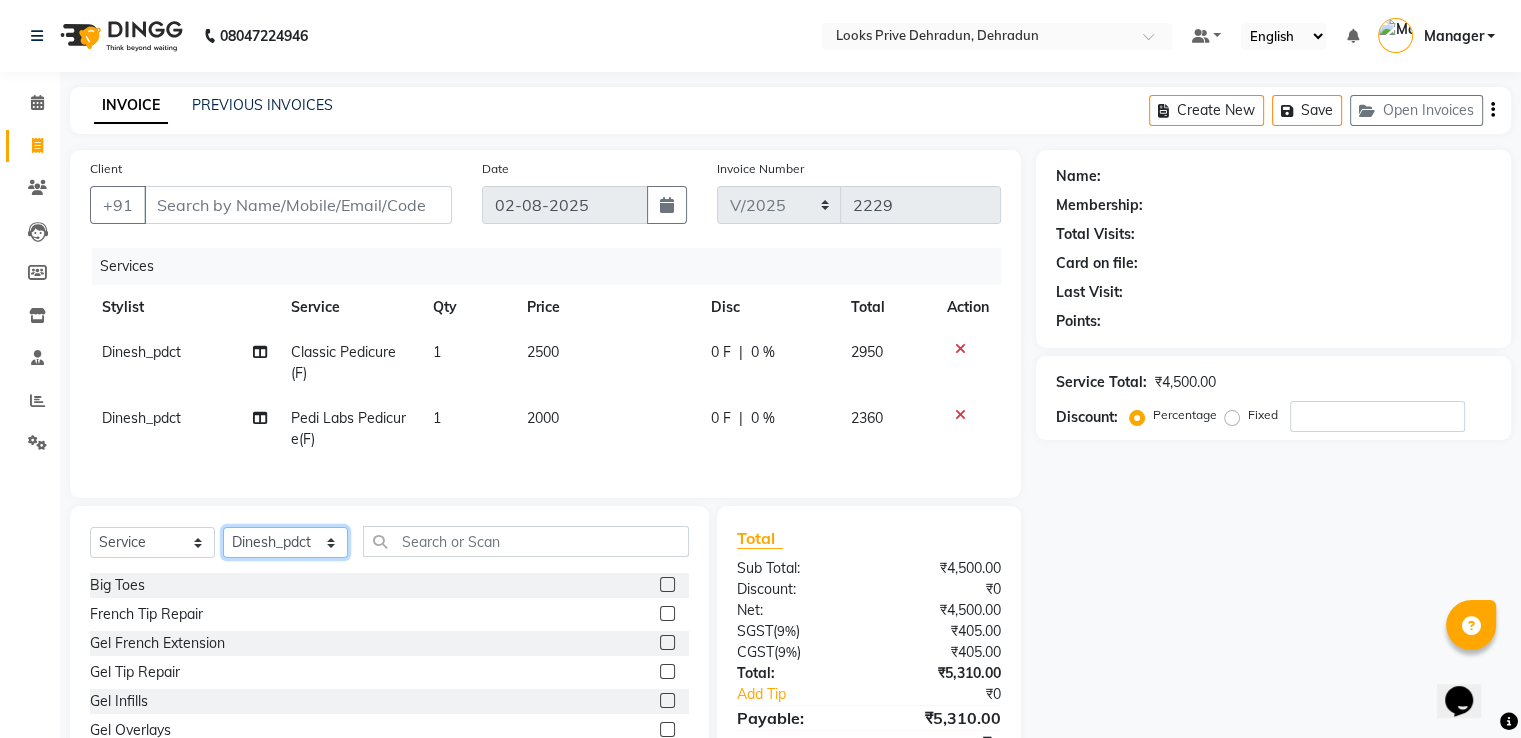drag, startPoint x: 338, startPoint y: 557, endPoint x: 338, endPoint y: 544, distance: 13 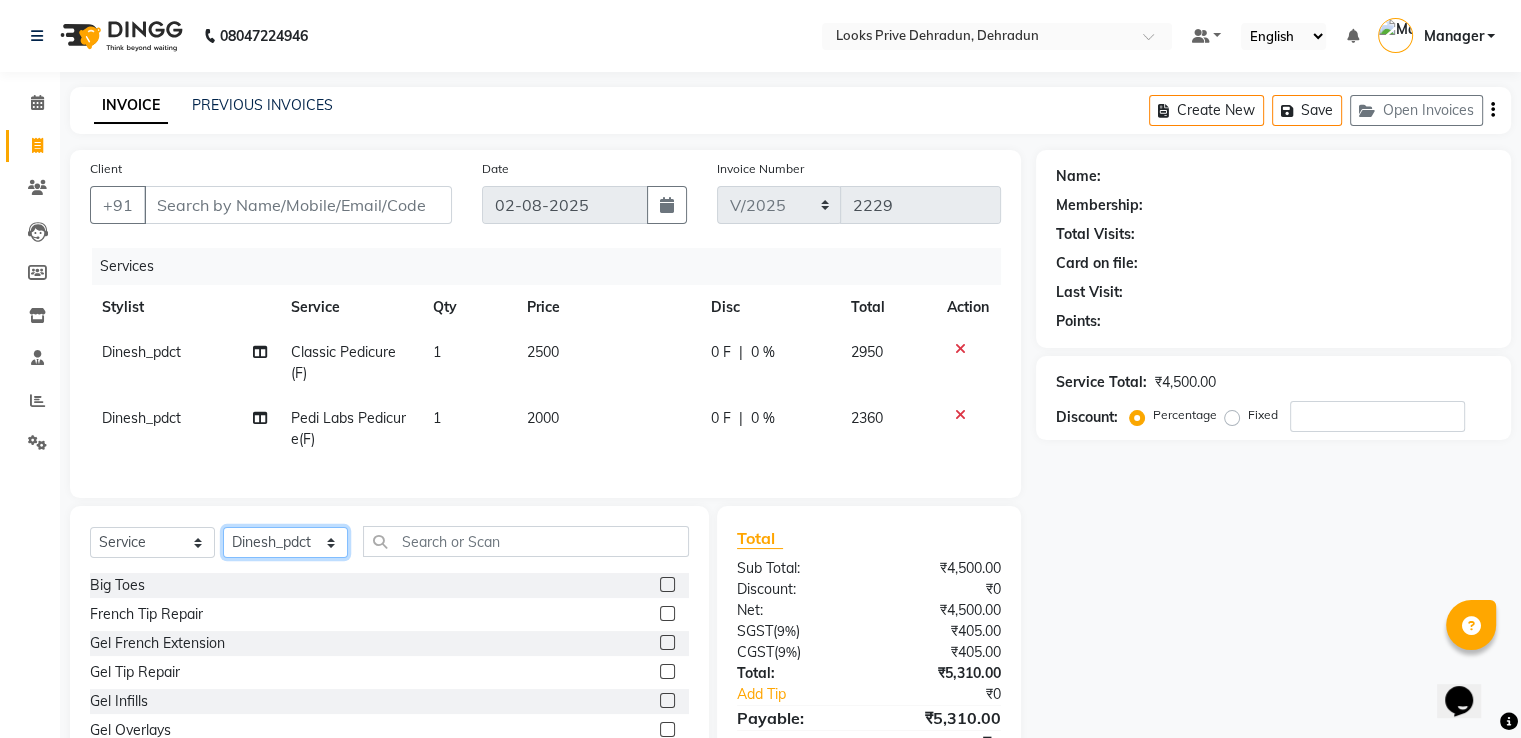 select on "86407" 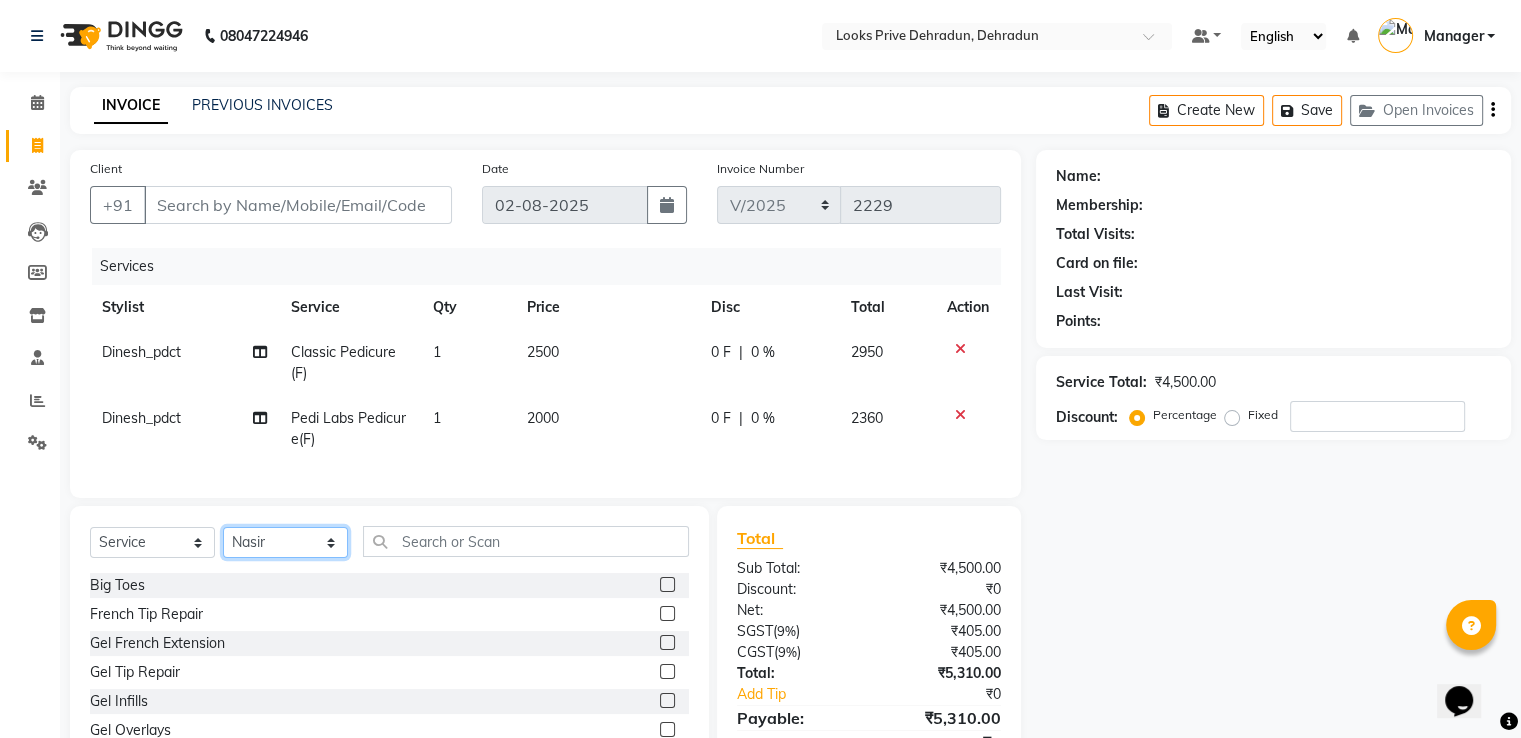 click on "Select Stylist A2R_Master Aamir Ajay_Pedicurist Ashima Ayesha Bilal Dinesh_pdct Kaleem Karni Lovely Lucky_pdct Manager Muskan Nasir Rajeev Ruby Salman Shahjad Shubham Suraj_pedi" 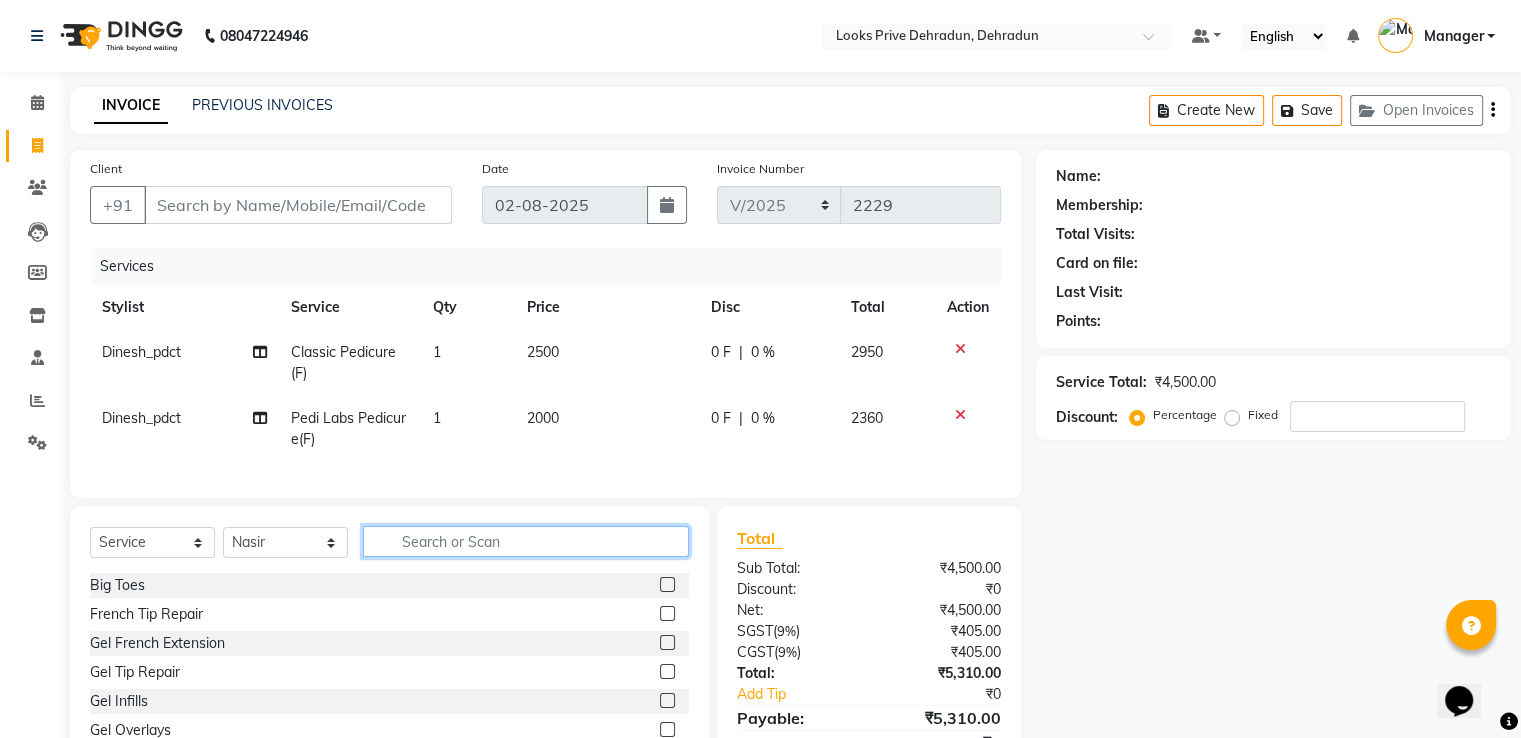 click 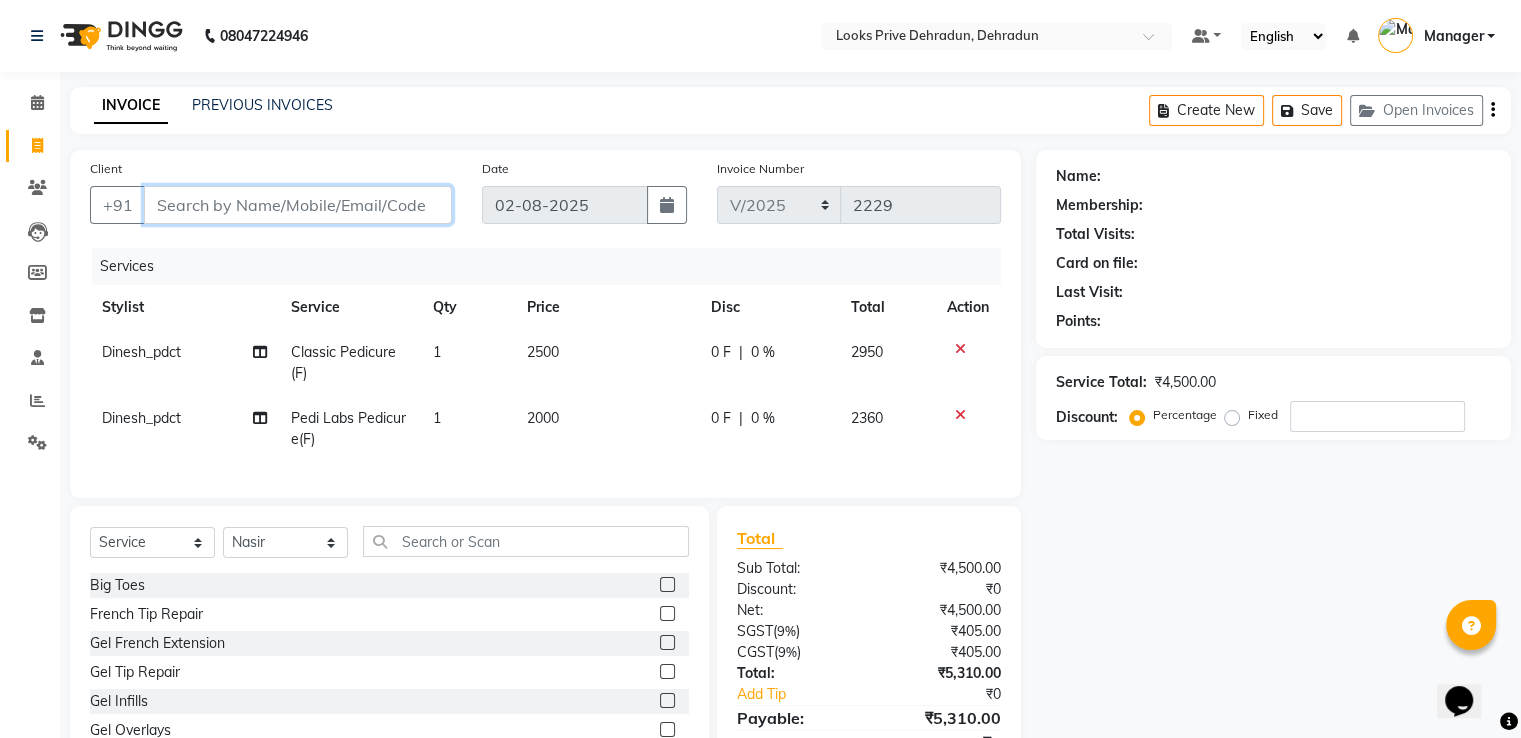 click on "Client" at bounding box center (298, 205) 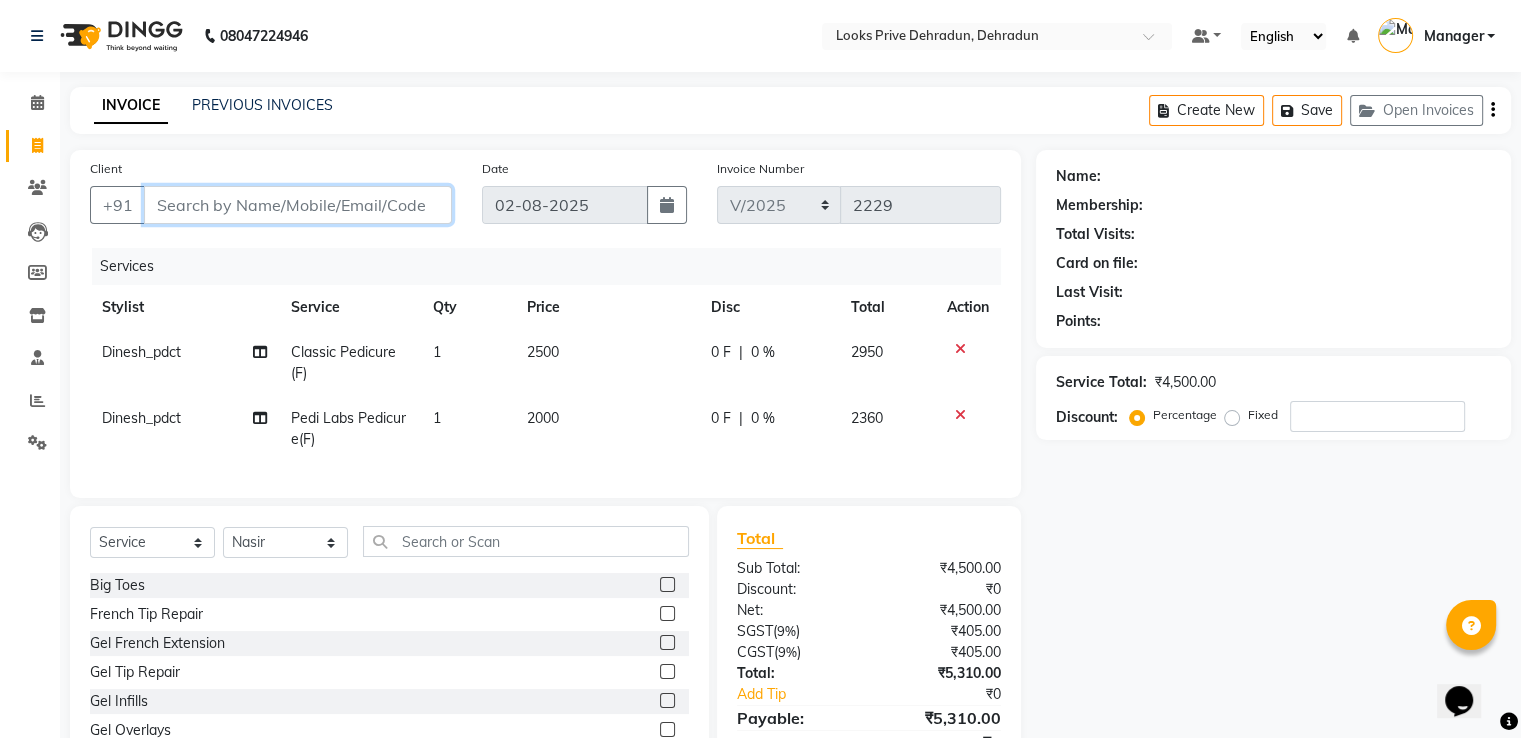 type on "9" 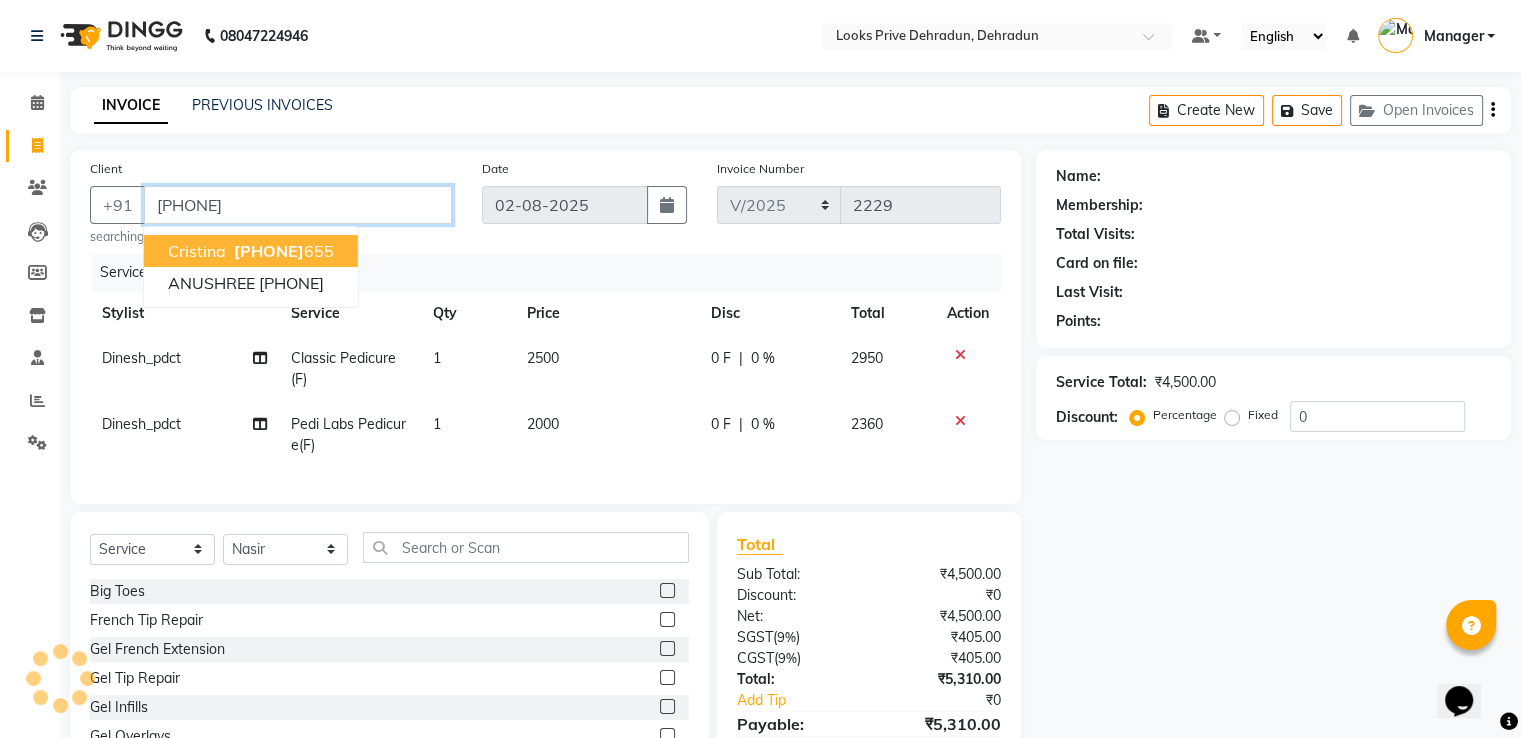 type on "[PHONE]" 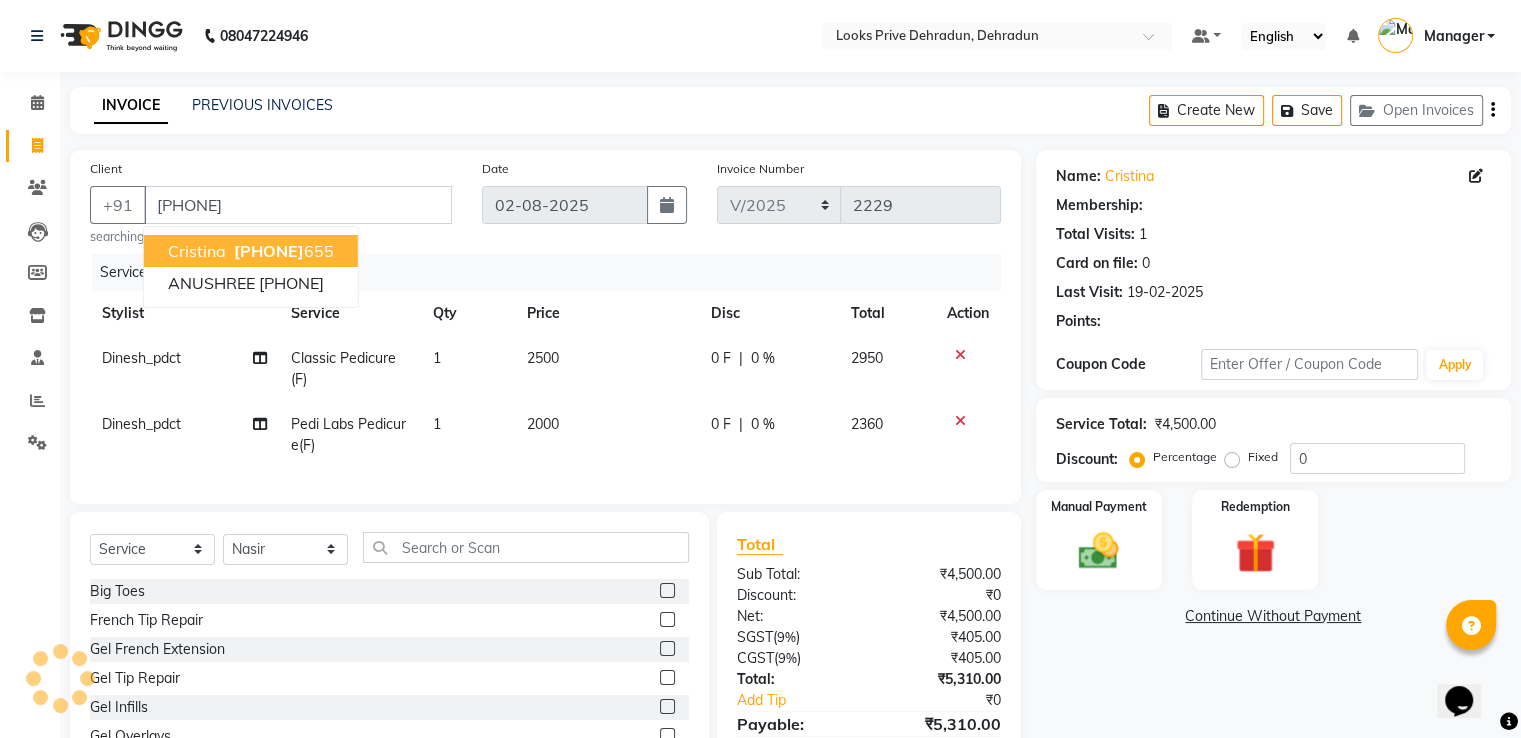 select on "1: Object" 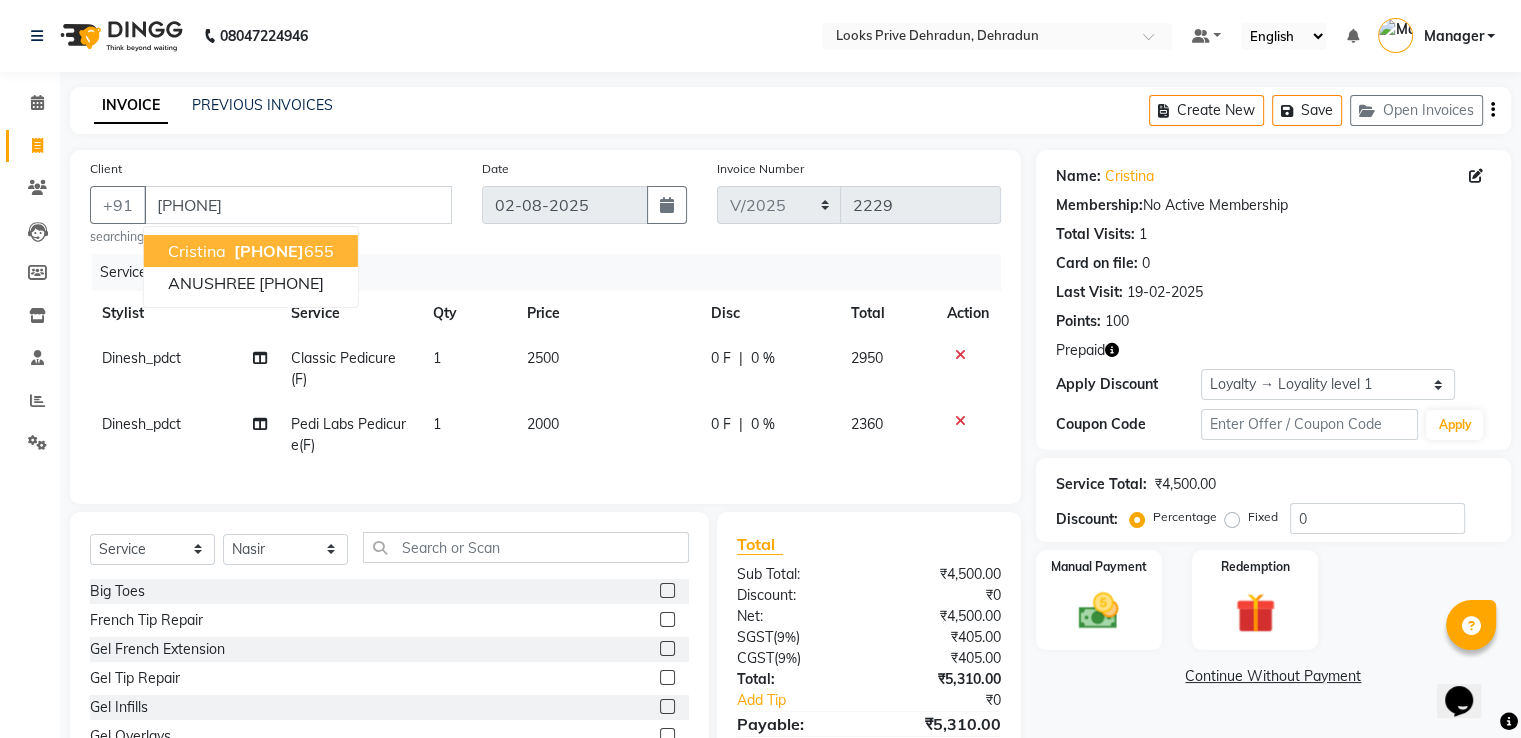 click on "INVOICE PREVIOUS INVOICES Create New   Save   Open Invoices" 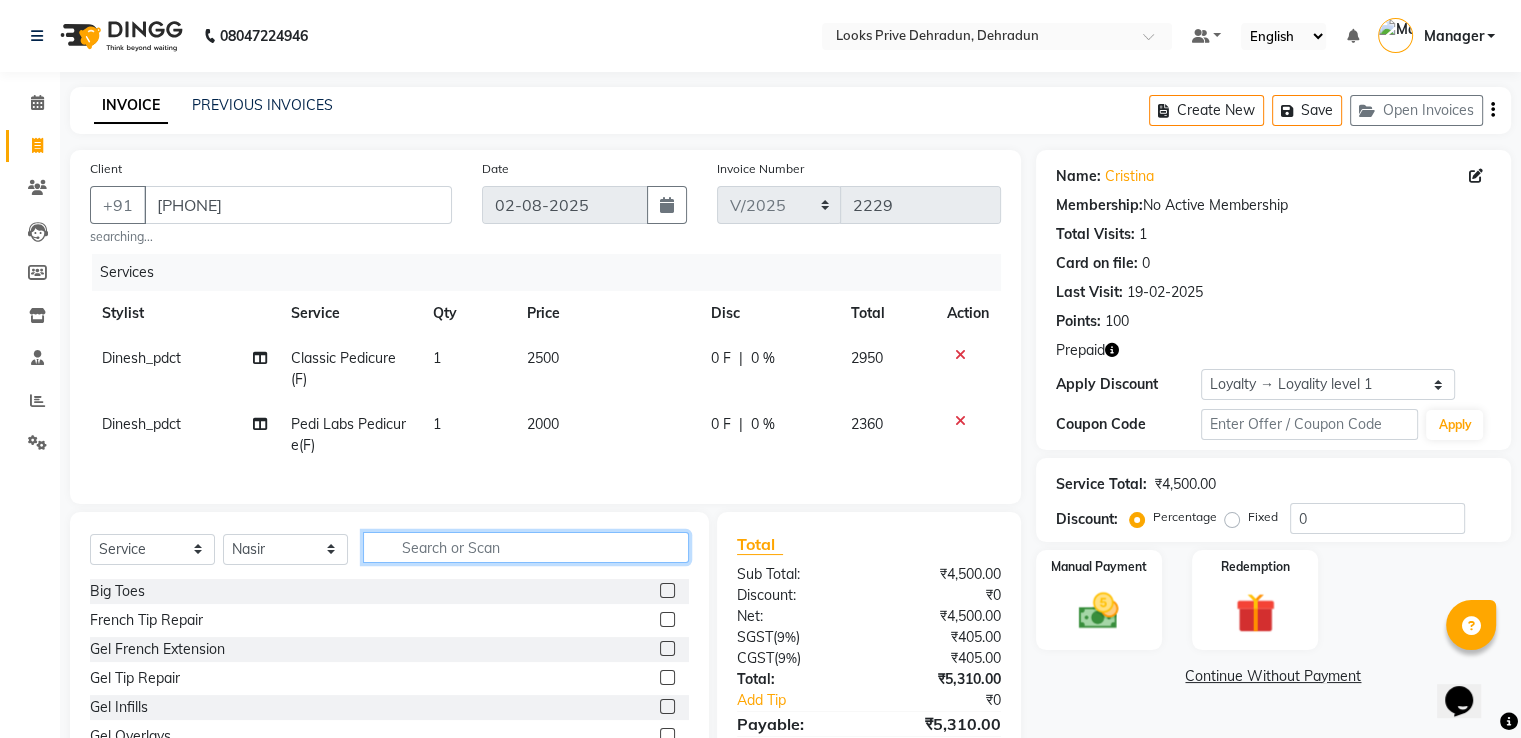 click 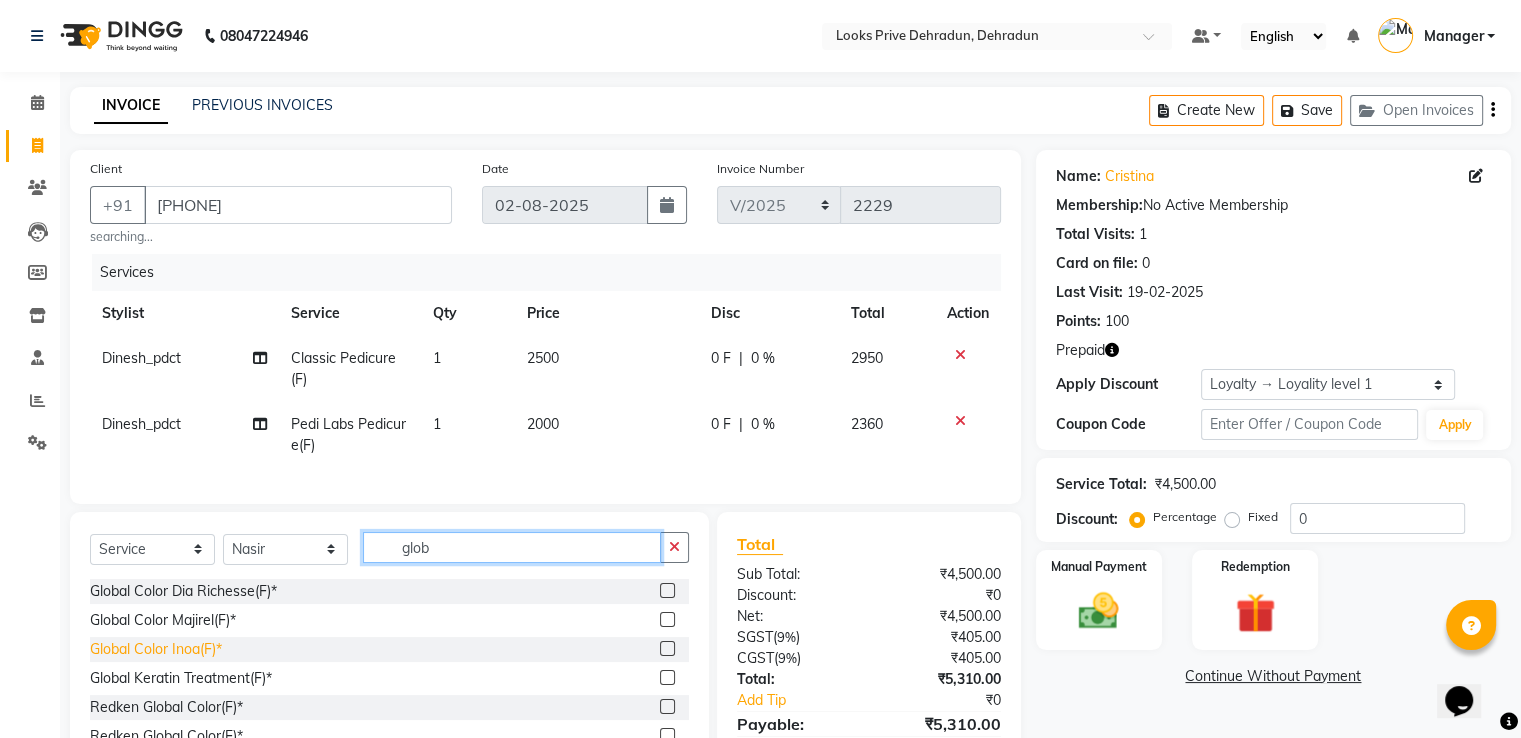 type on "glob" 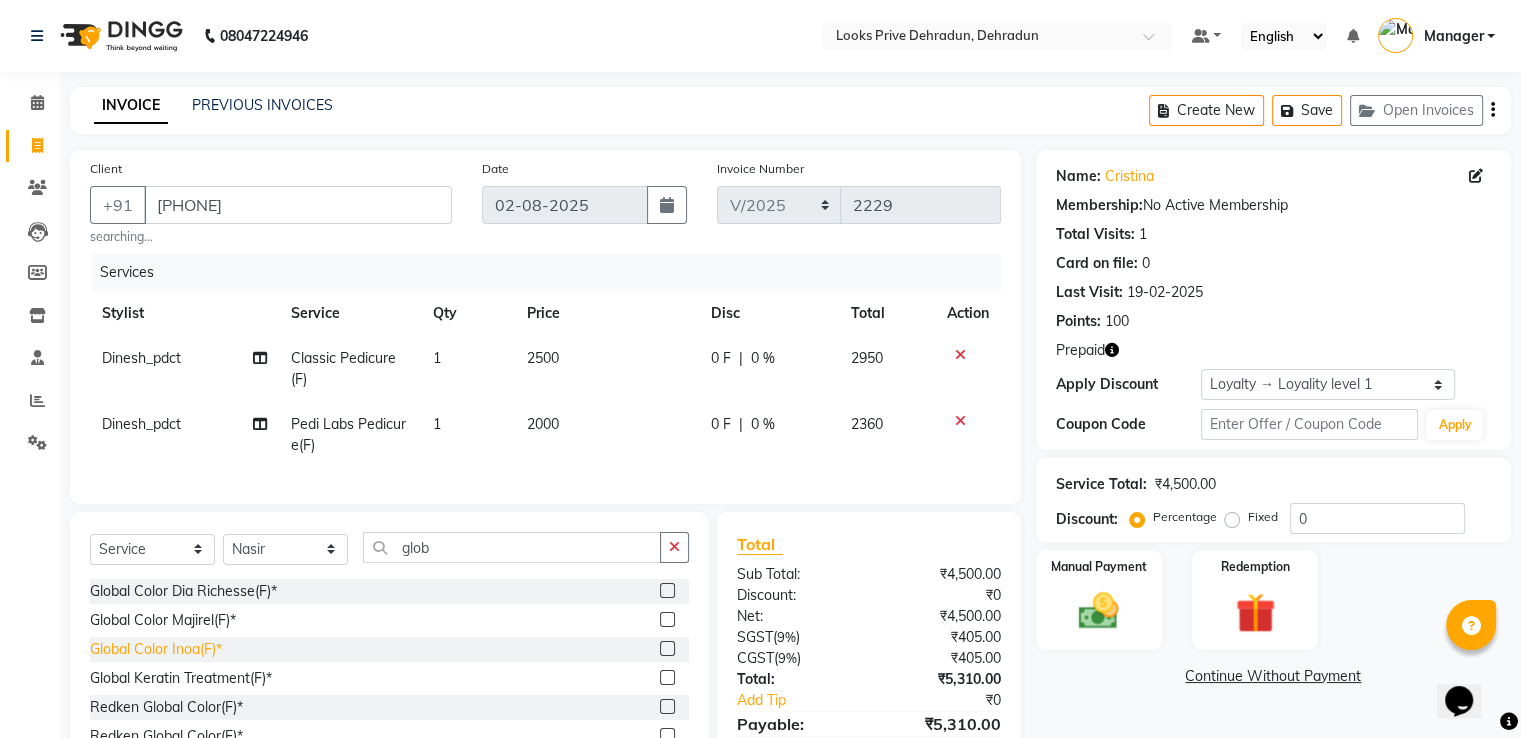 click on "Global Color Inoa(F)*" 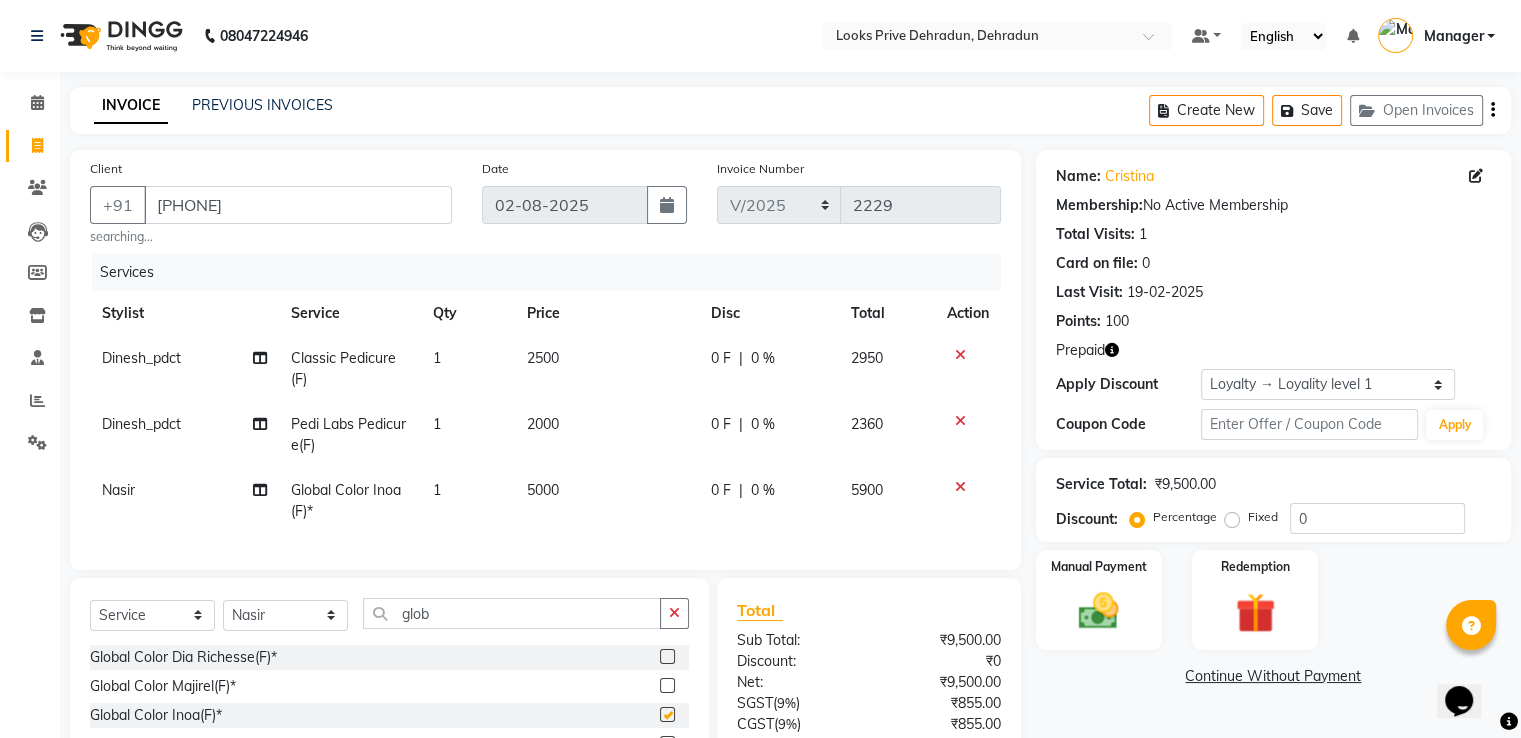 checkbox on "false" 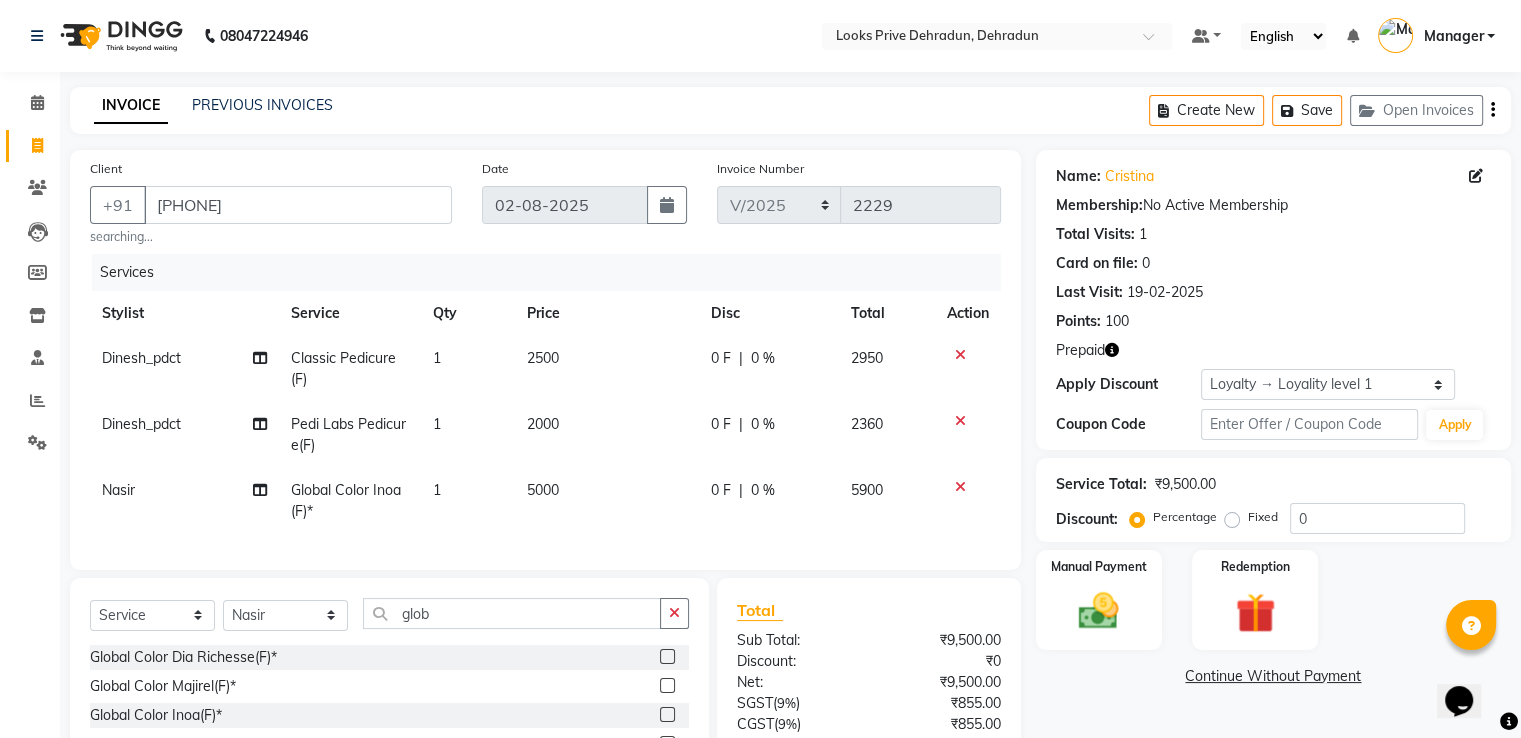 drag, startPoint x: 559, startPoint y: 490, endPoint x: 594, endPoint y: 504, distance: 37.696156 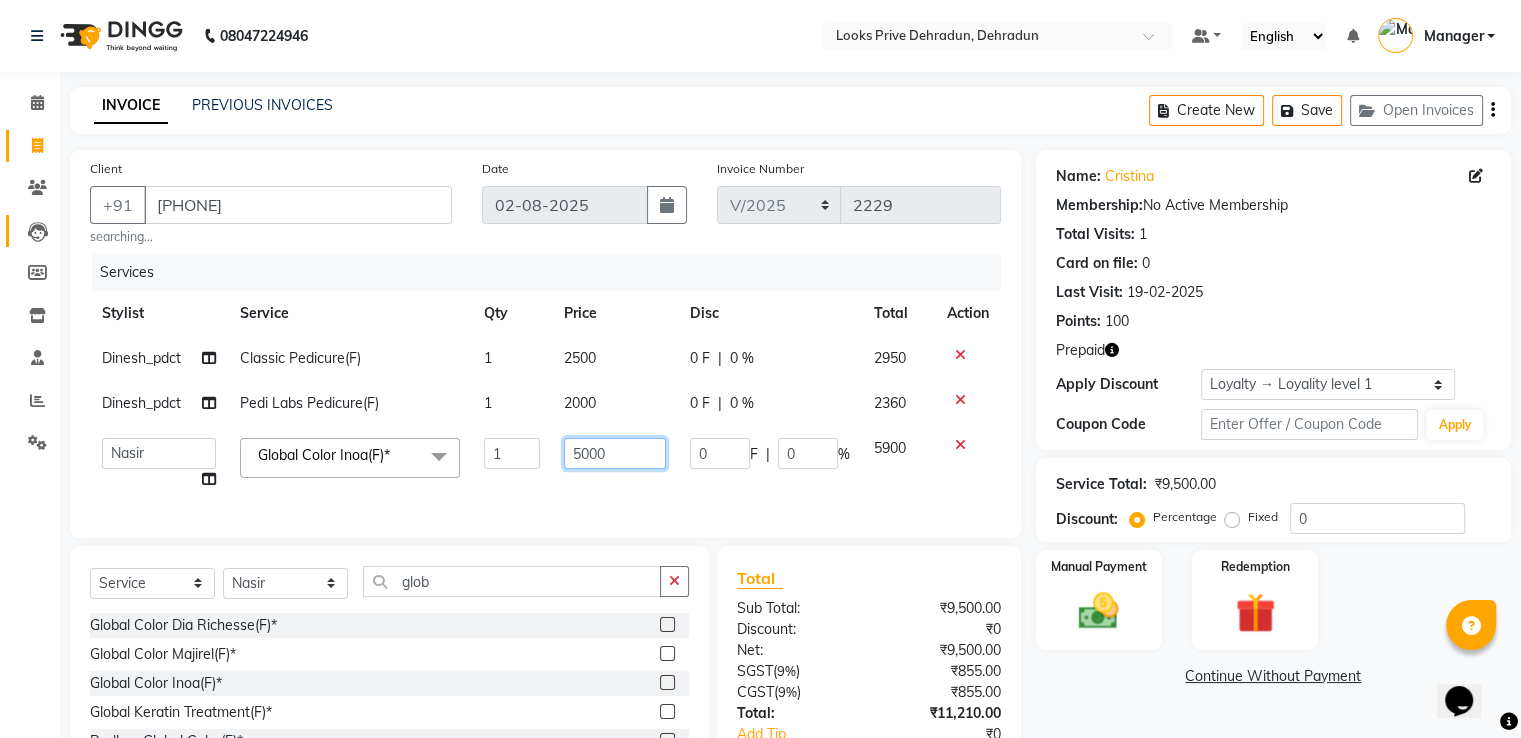 drag, startPoint x: 610, startPoint y: 459, endPoint x: 27, endPoint y: 237, distance: 623.83734 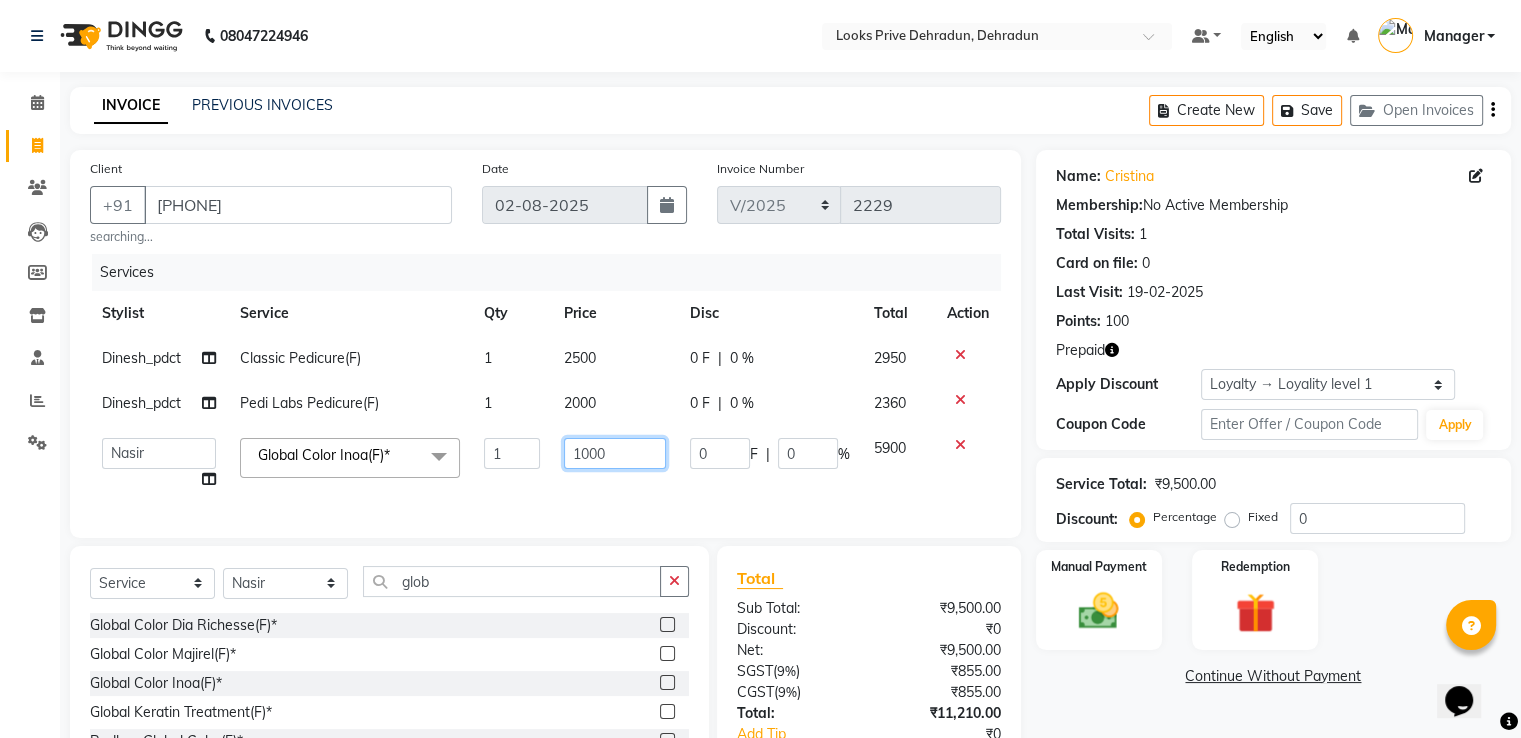 type on "10000" 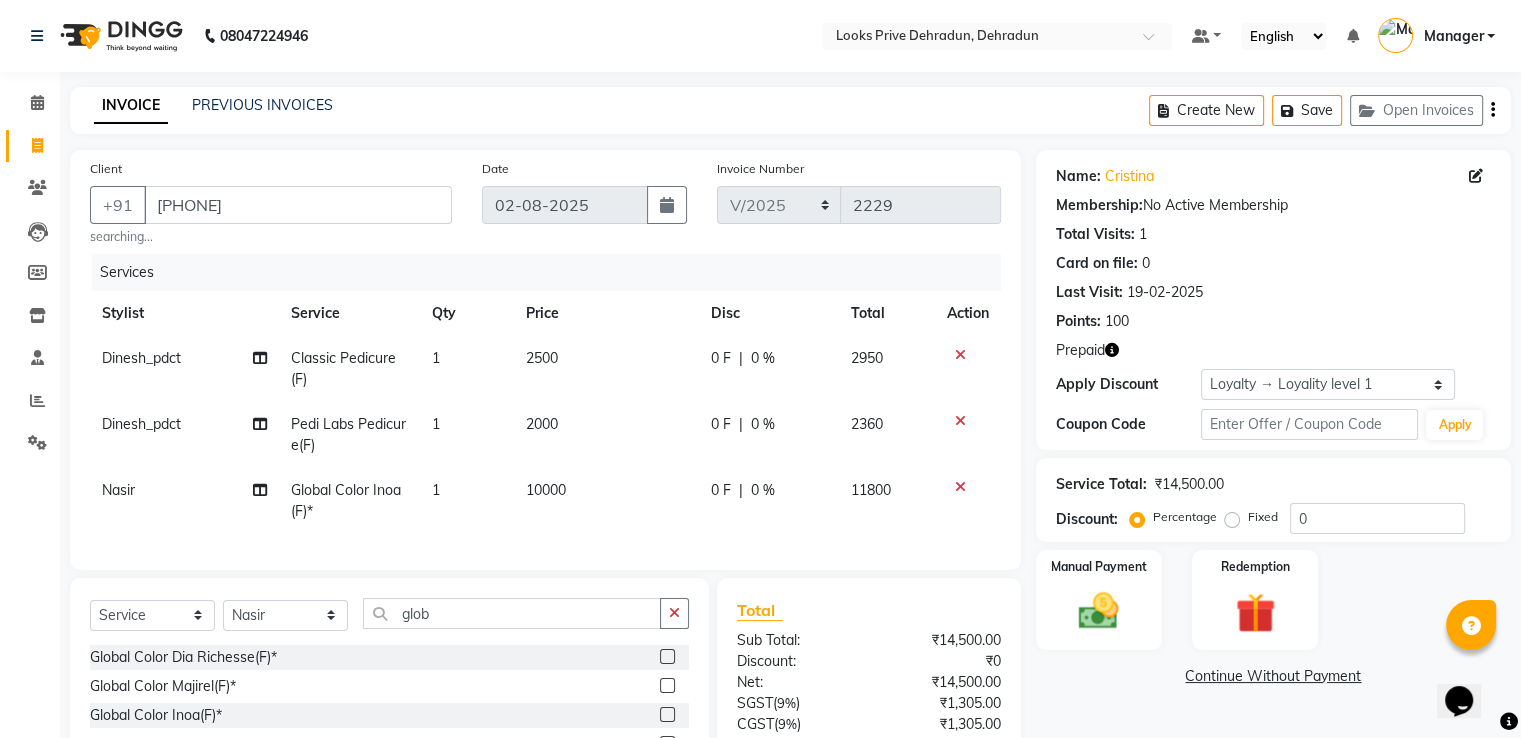 drag, startPoint x: 544, startPoint y: 501, endPoint x: 1053, endPoint y: 626, distance: 524.124 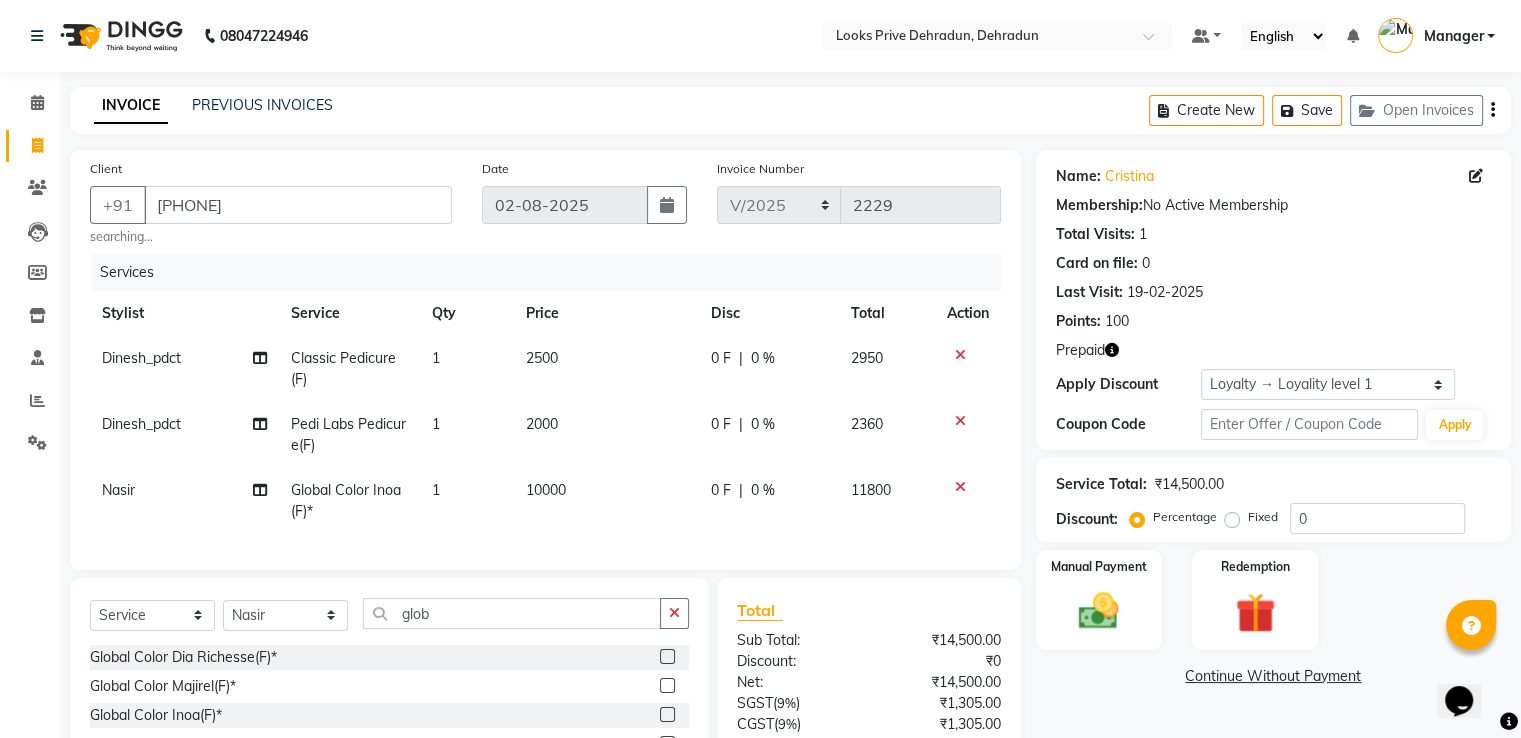 scroll, scrollTop: 181, scrollLeft: 0, axis: vertical 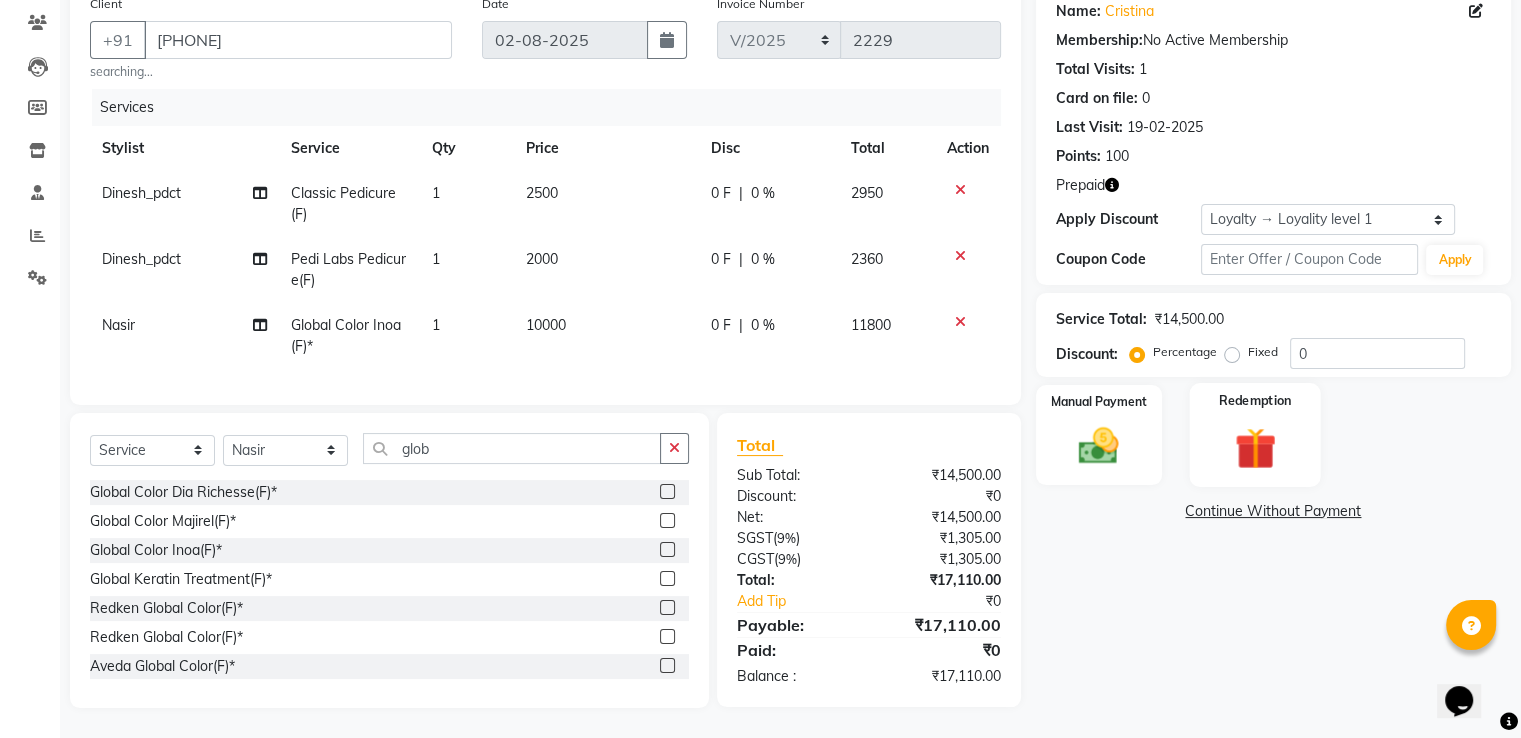 click 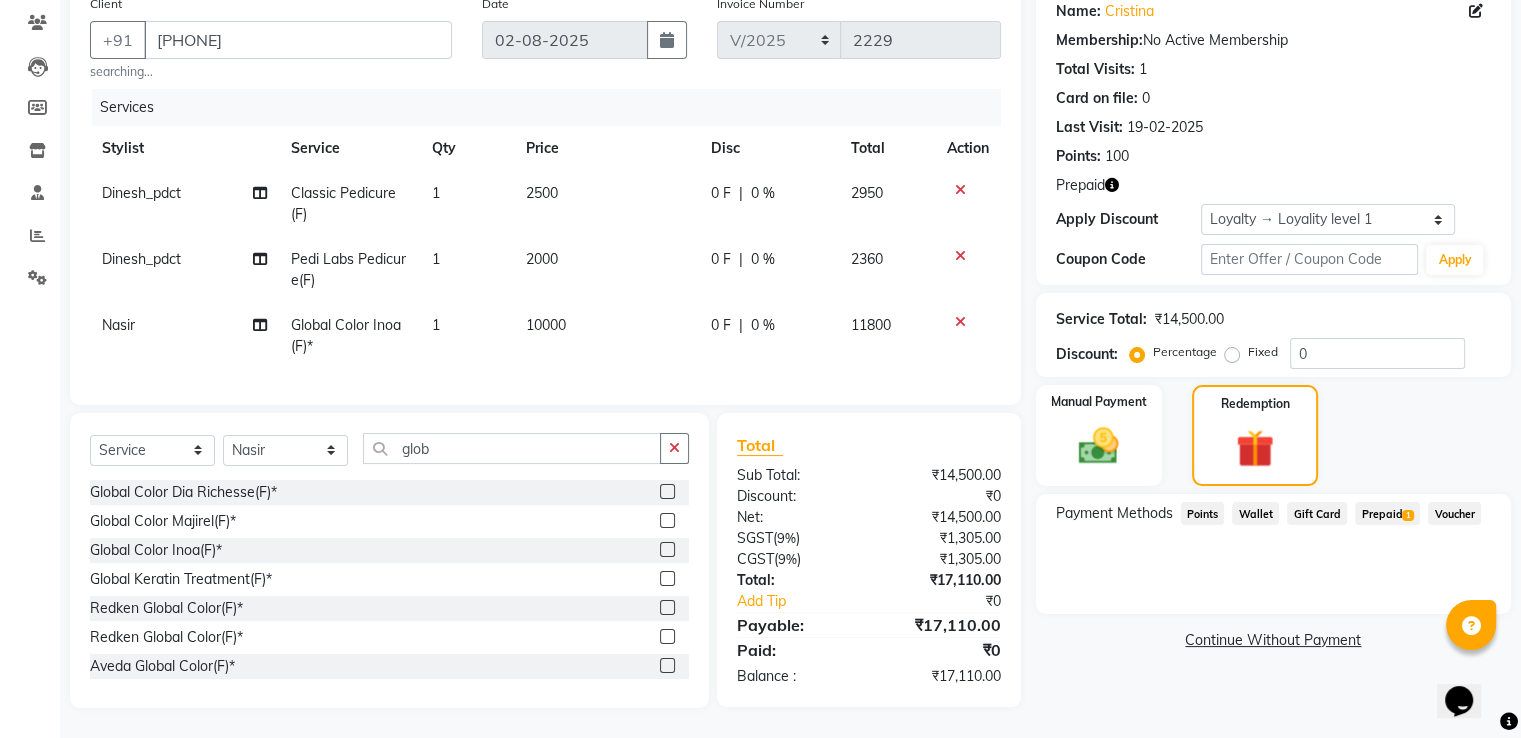 click on "Prepaid  1" 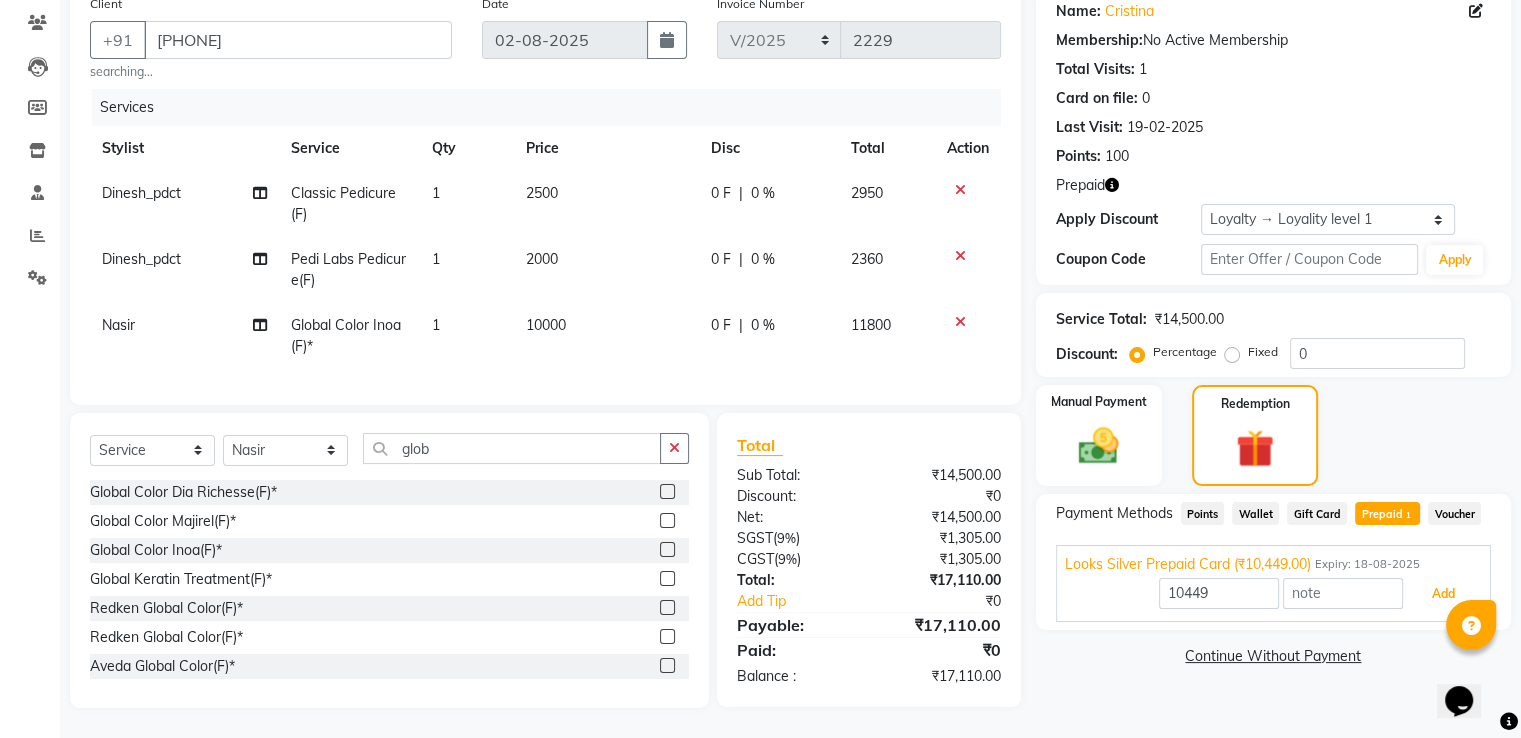 click on "Add" at bounding box center (1443, 594) 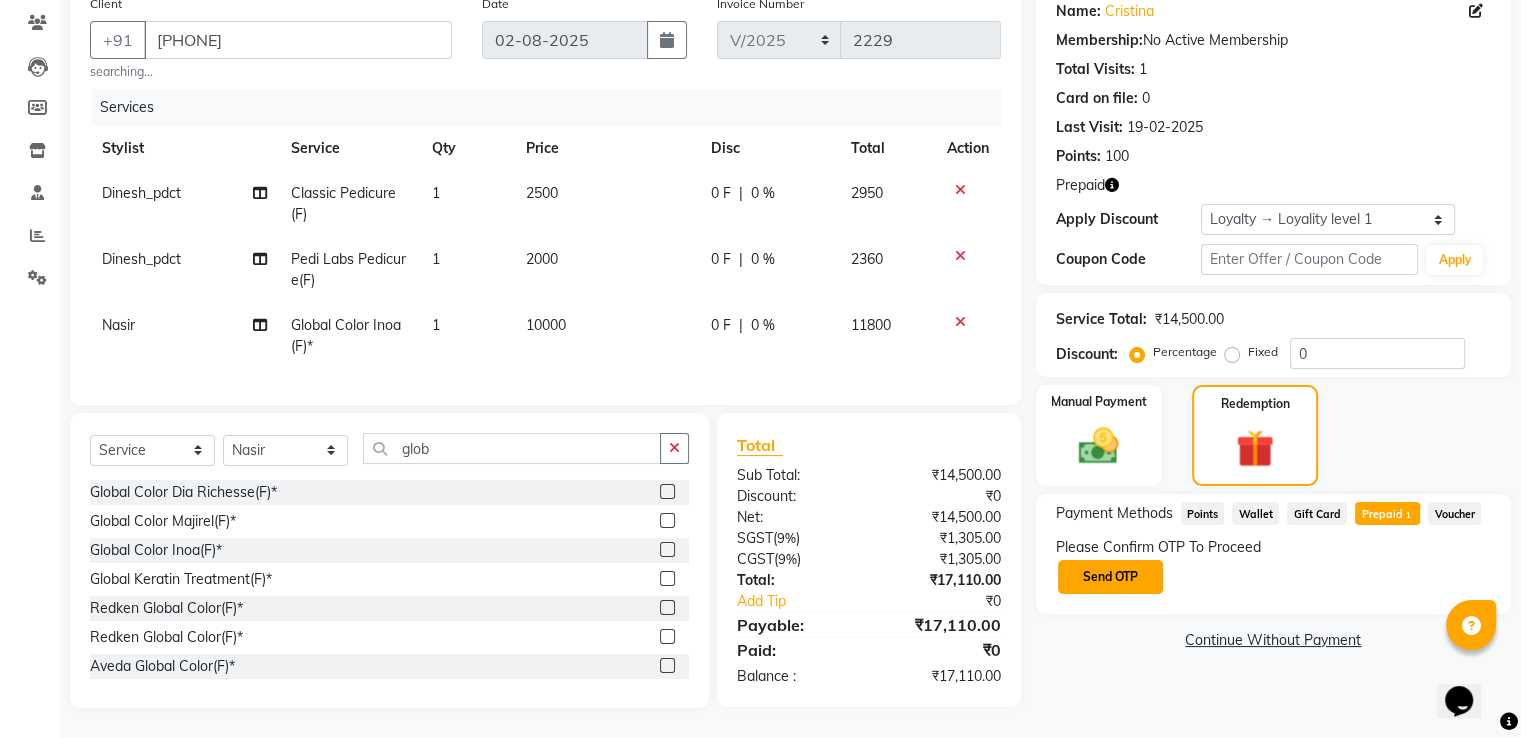 click on "Send OTP" 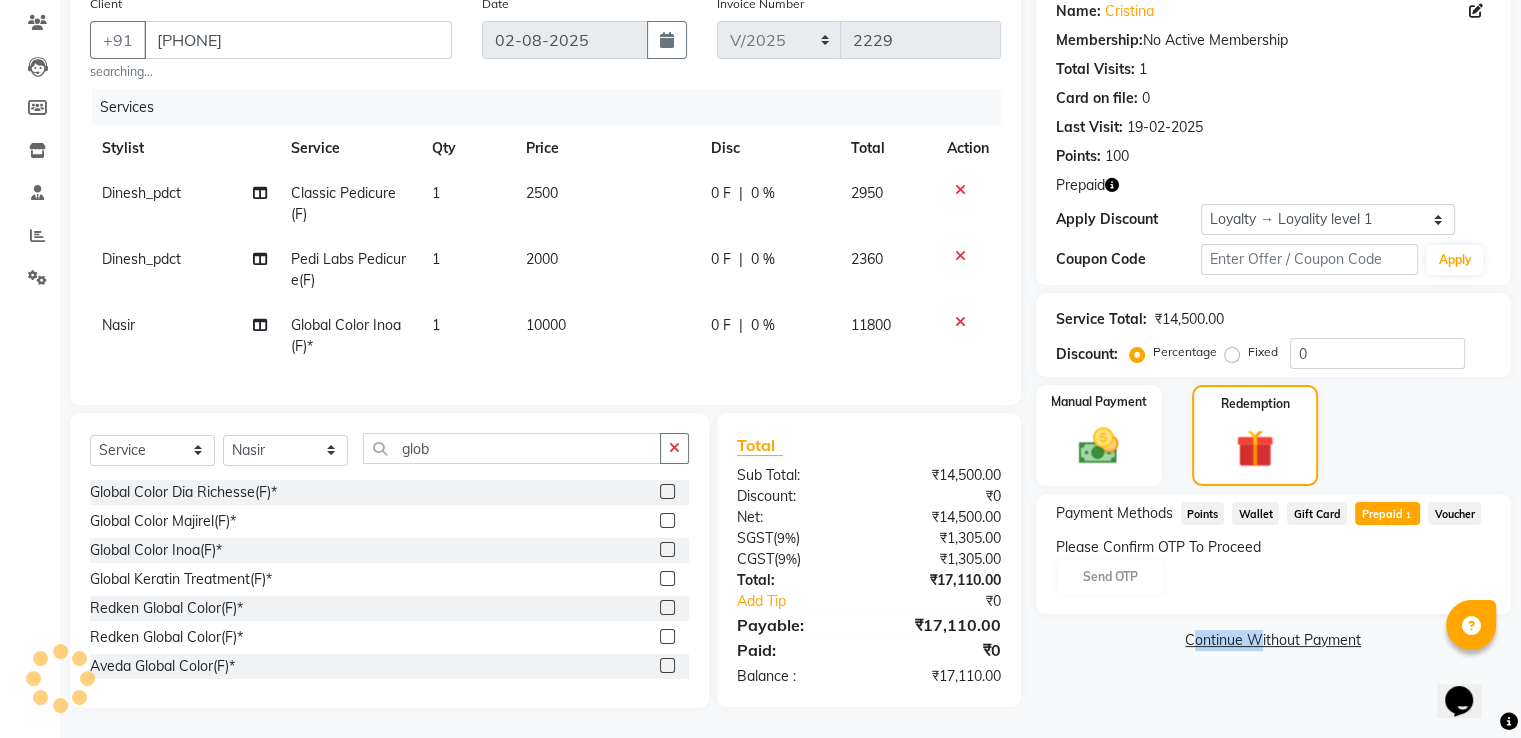 click on "Please Confirm OTP To Proceed Send OTP" 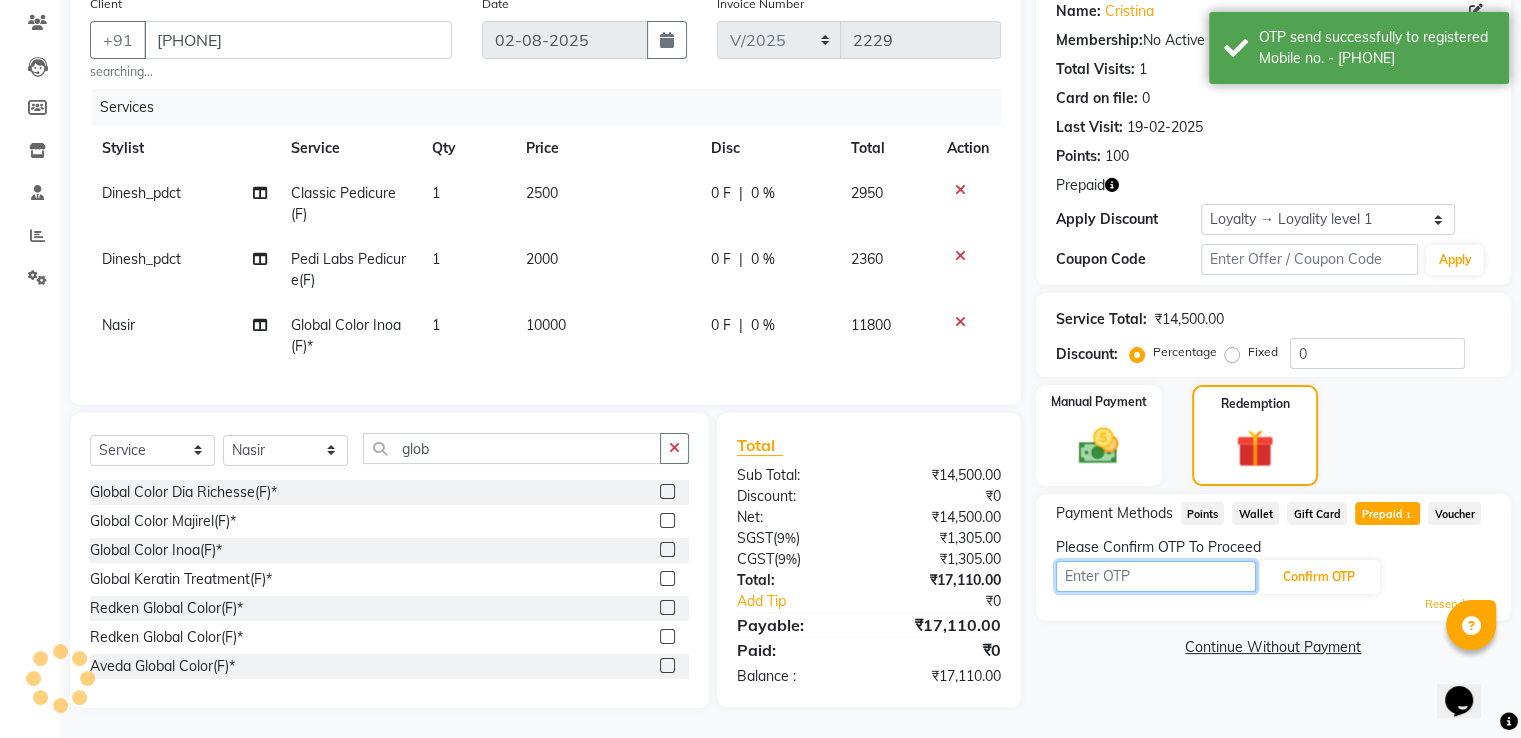click at bounding box center [1156, 576] 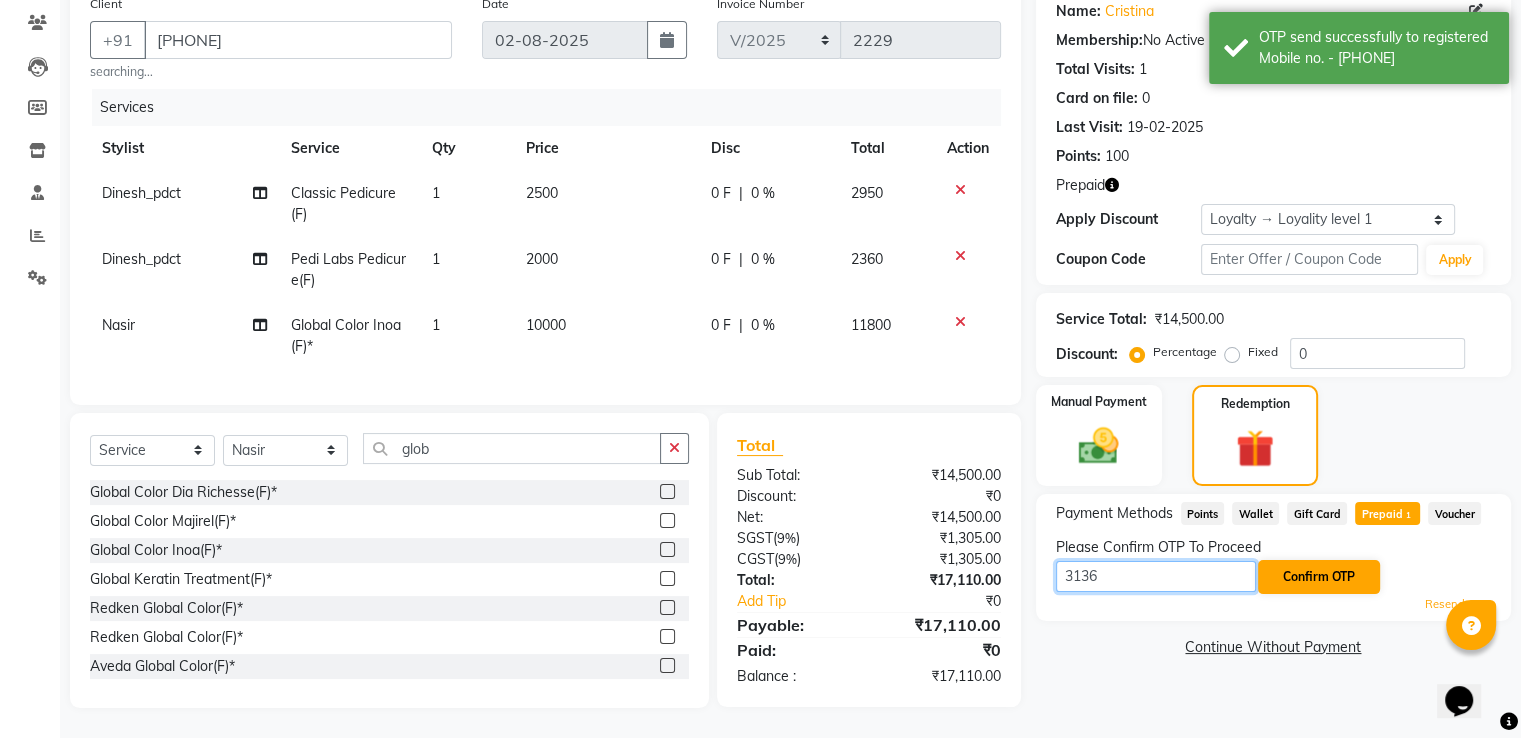 type on "3136" 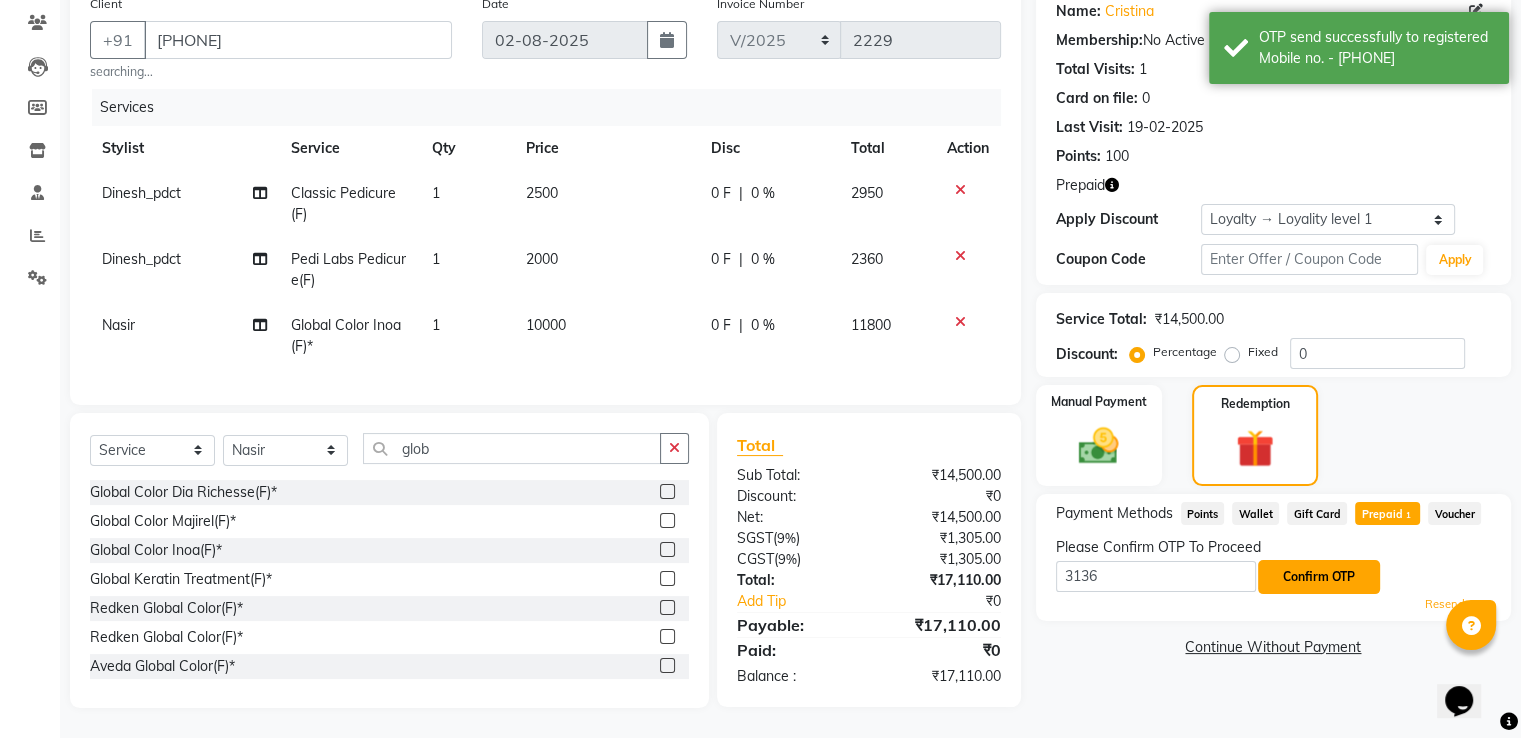 click on "Confirm OTP" 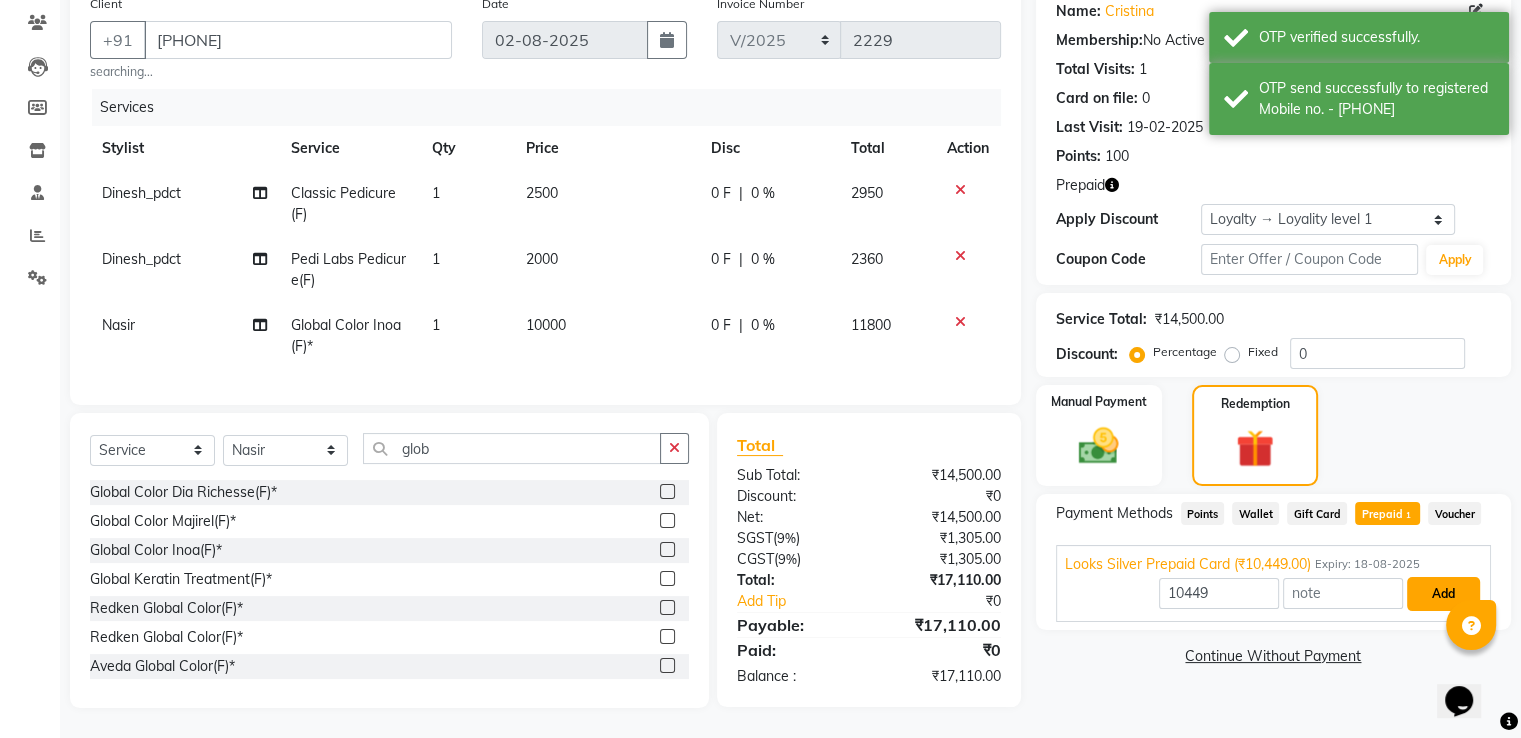 click on "Add" at bounding box center (1443, 594) 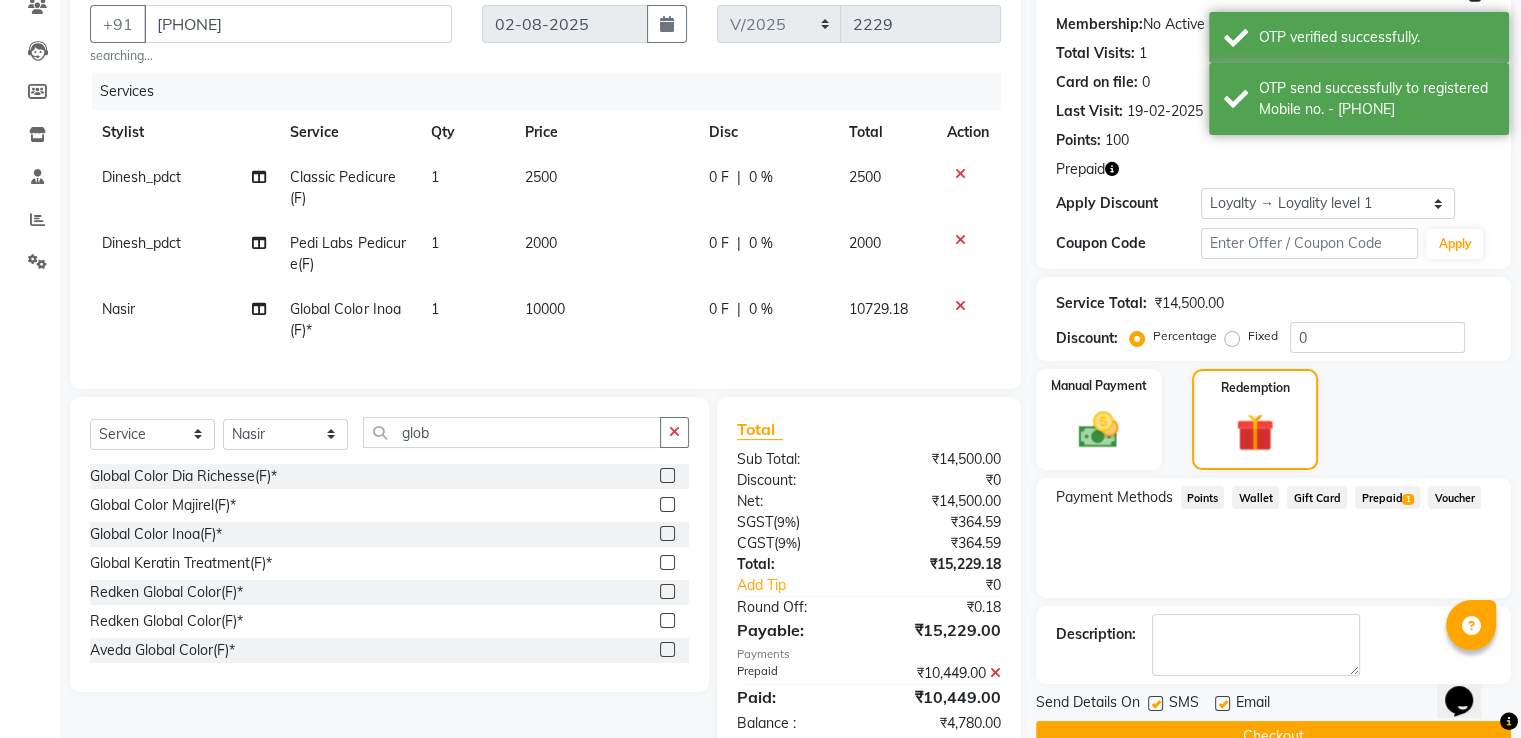 scroll, scrollTop: 343, scrollLeft: 0, axis: vertical 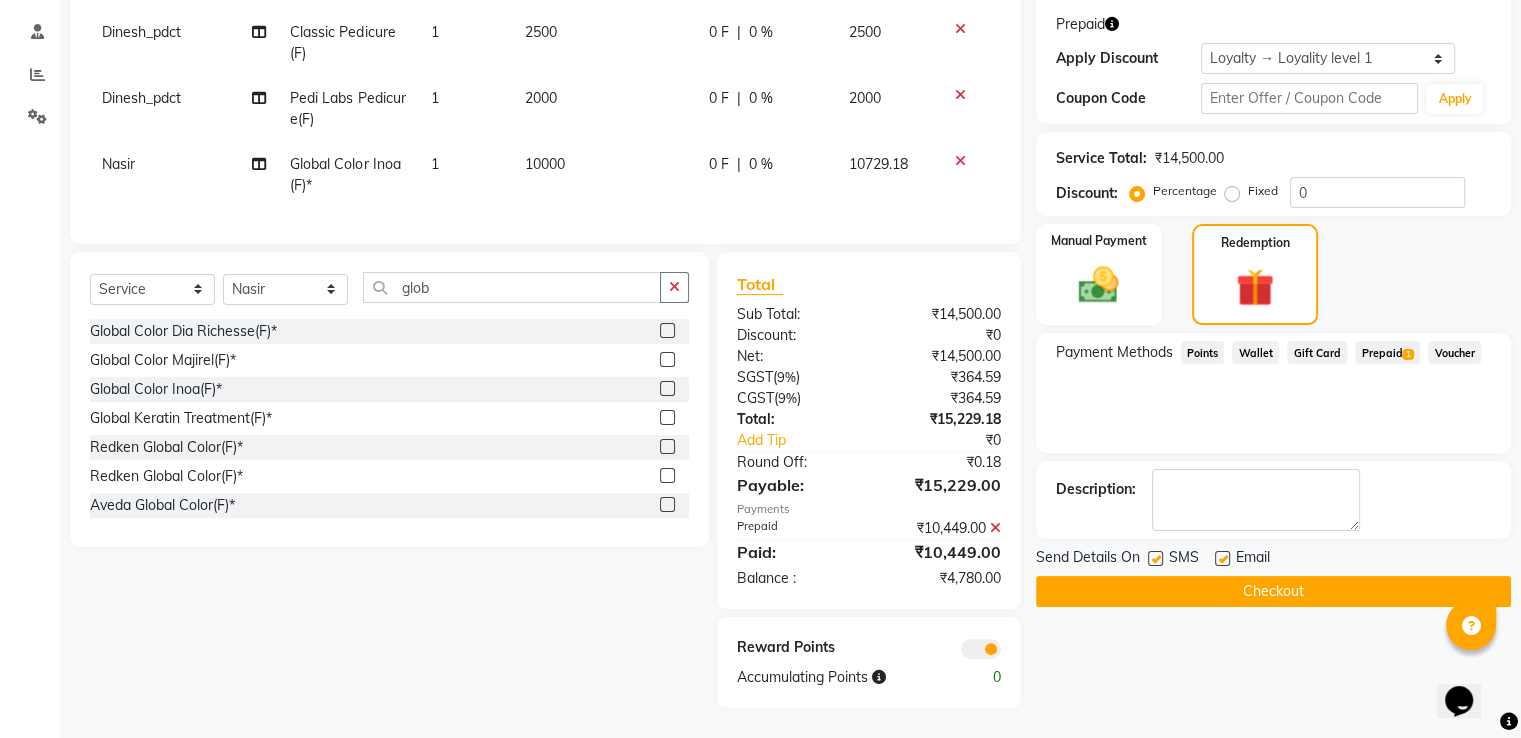 click on "Checkout" 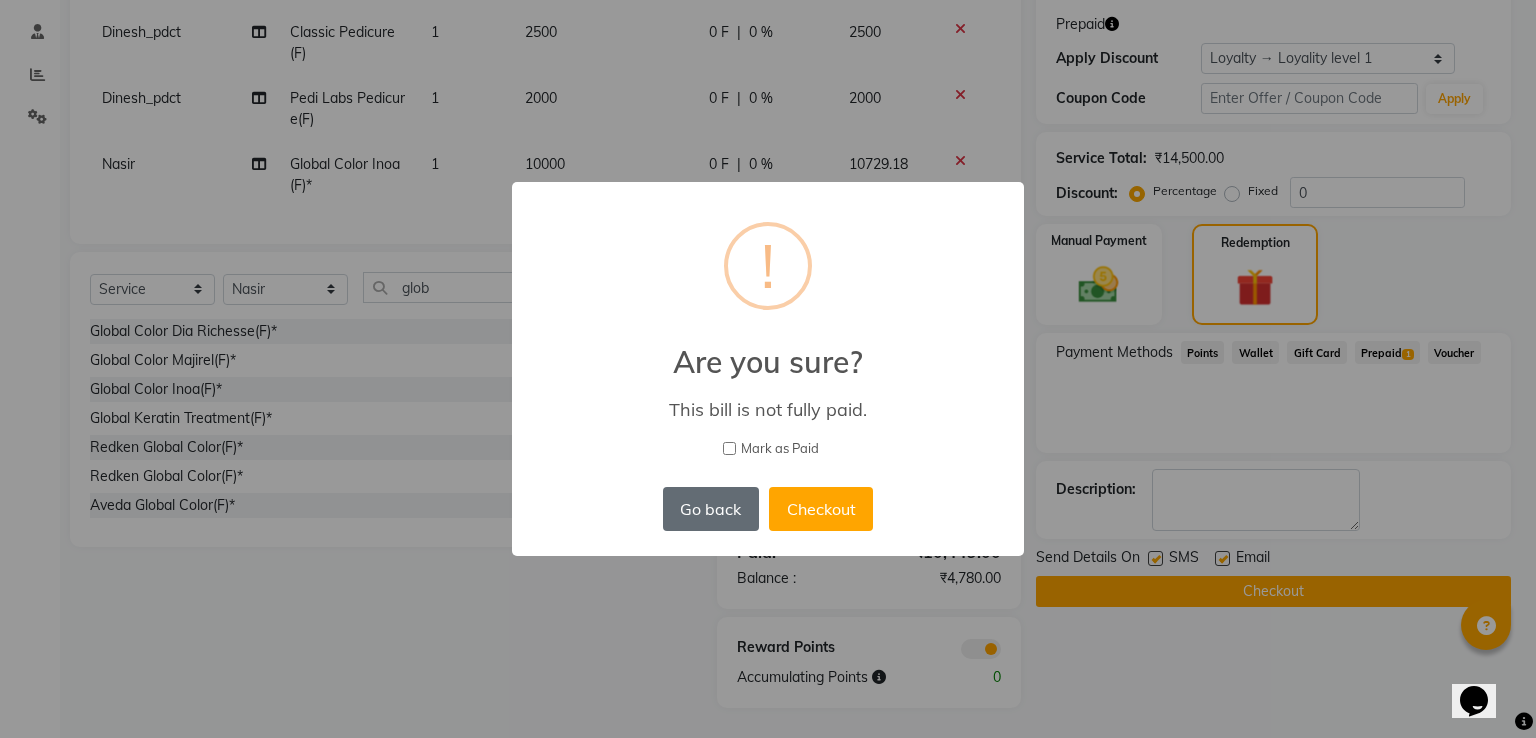 click on "Go back" at bounding box center [711, 509] 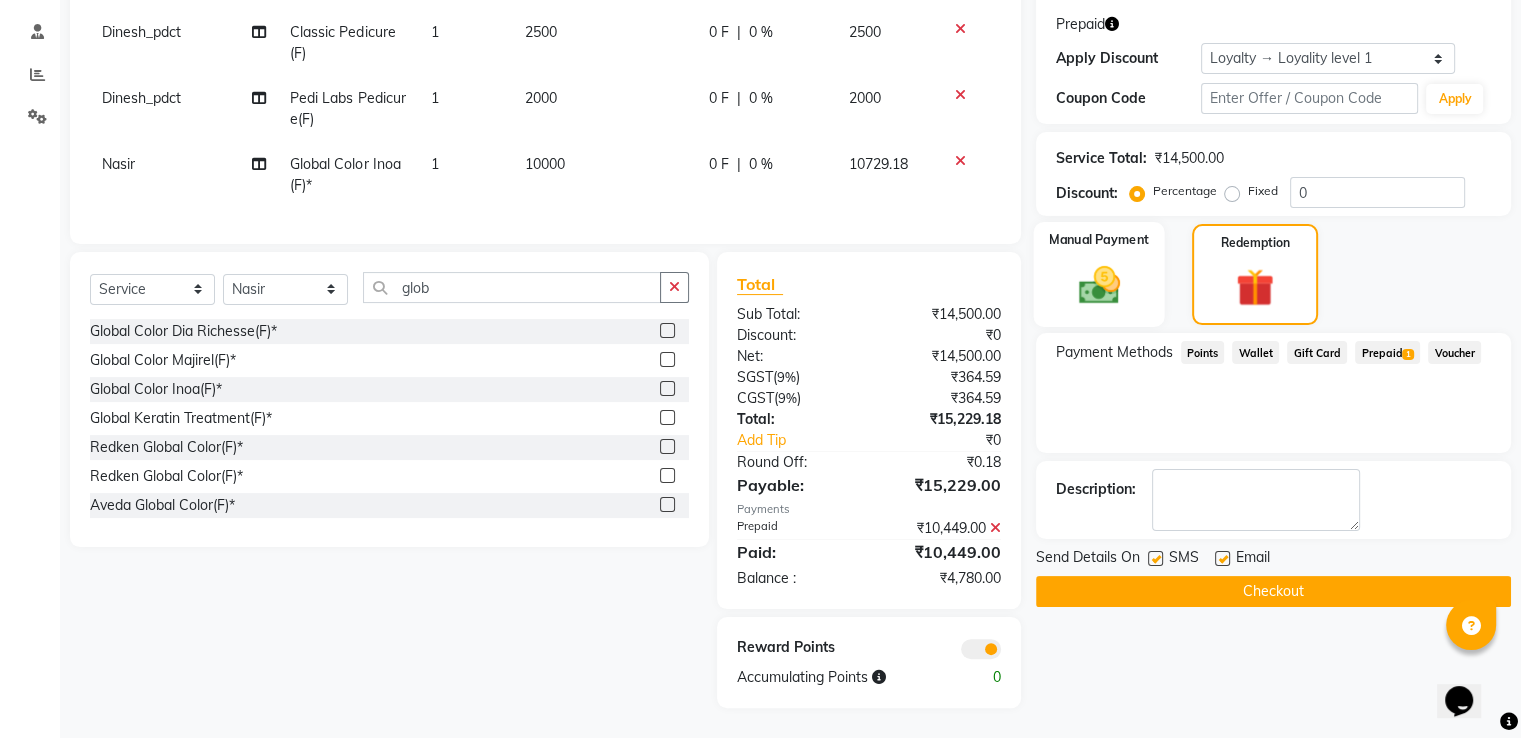 click 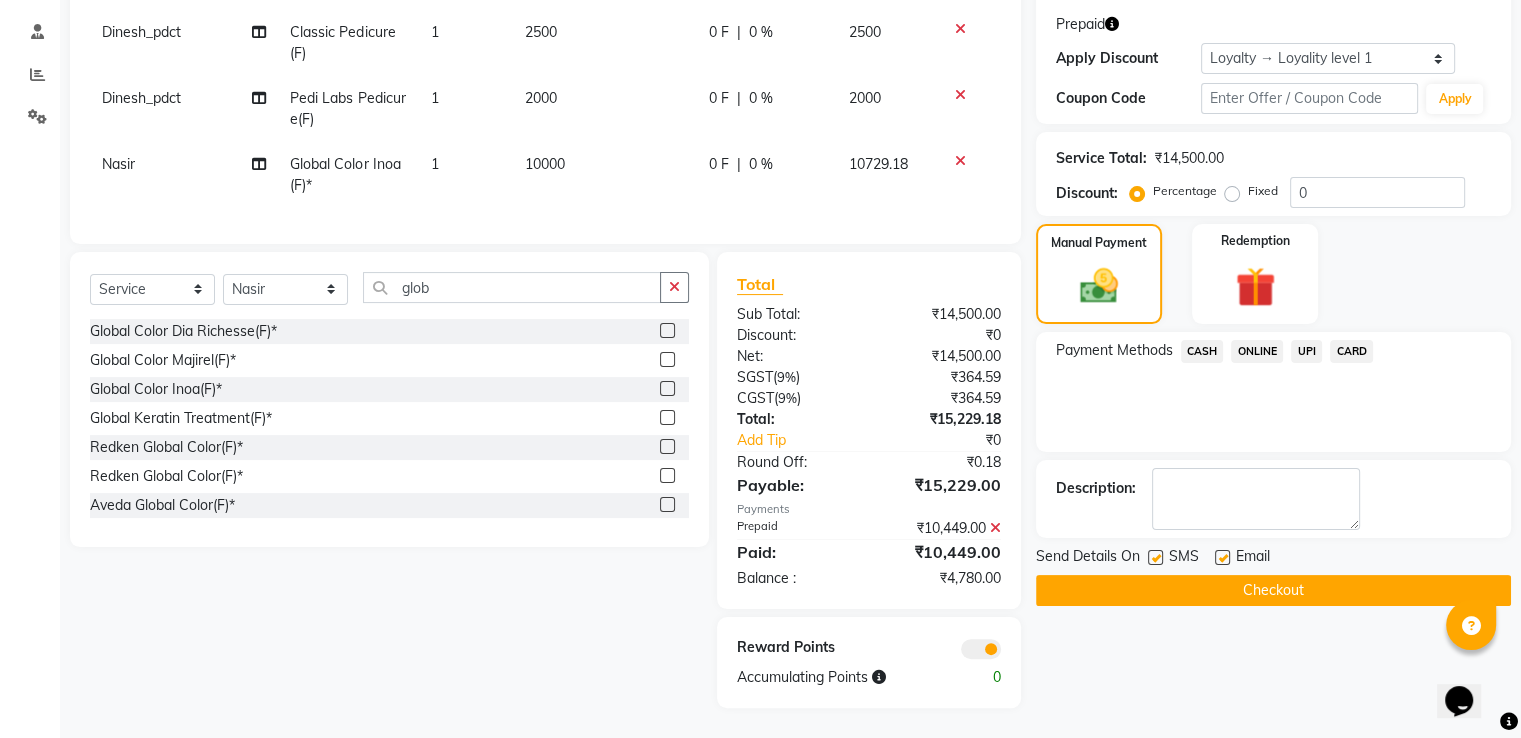 click on "UPI" 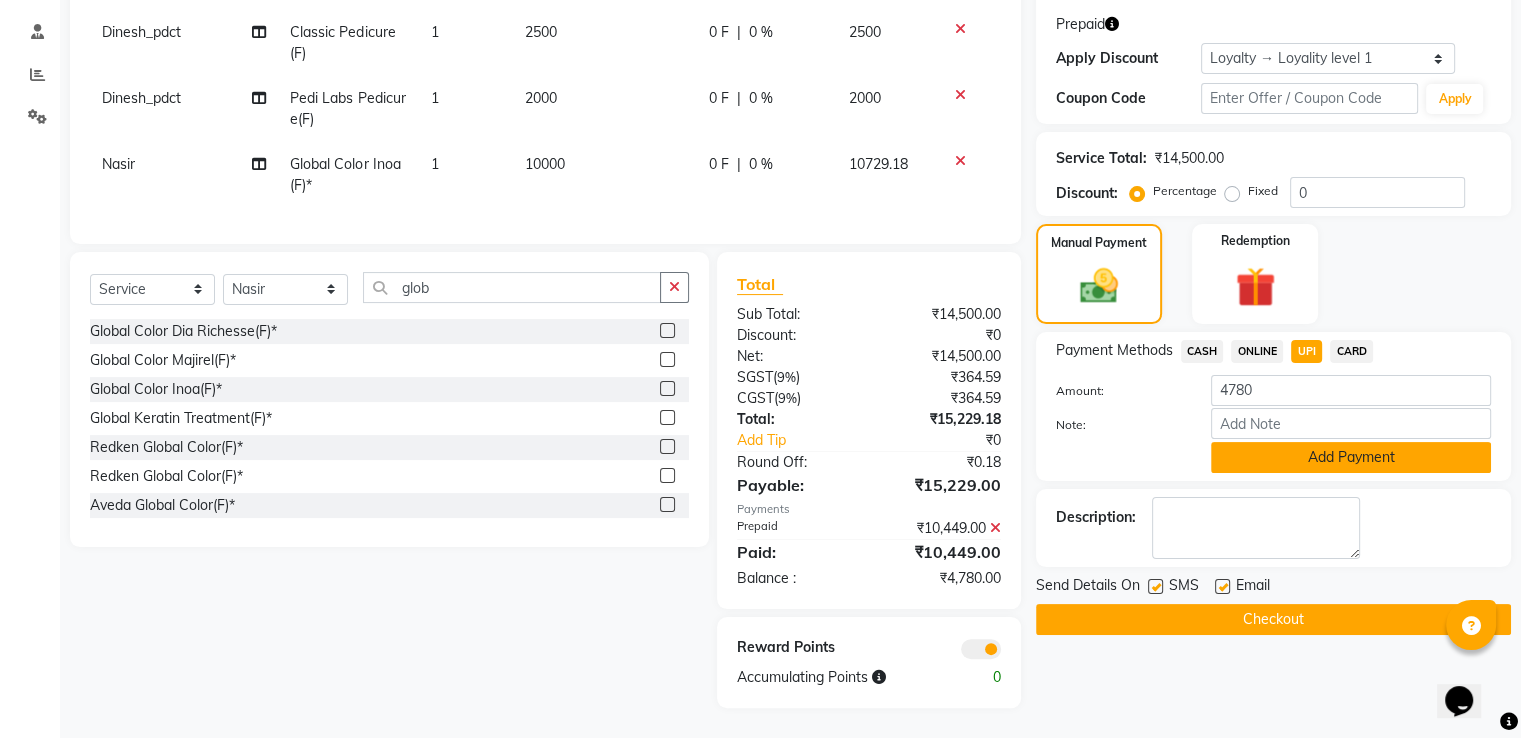 click on "Add Payment" 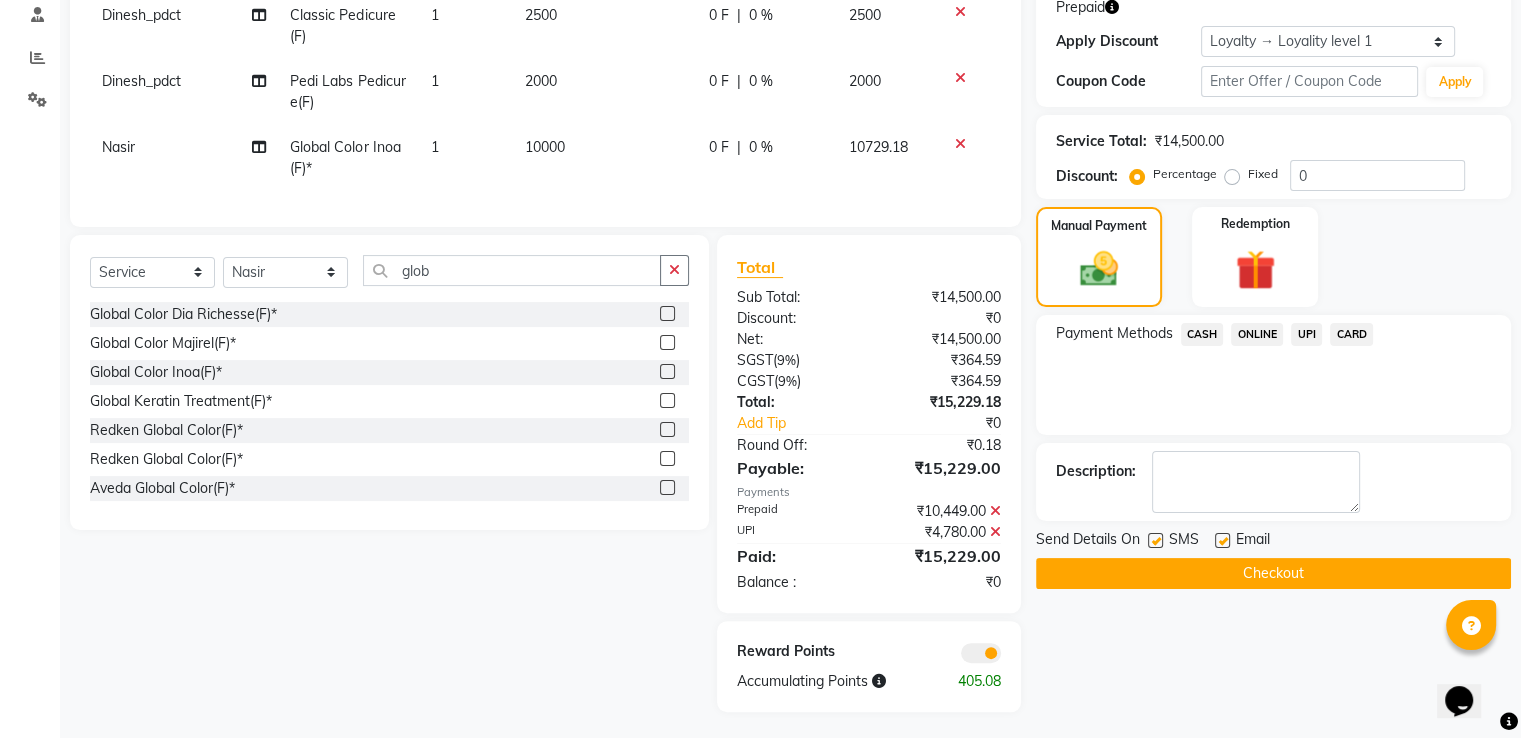 scroll, scrollTop: 385, scrollLeft: 0, axis: vertical 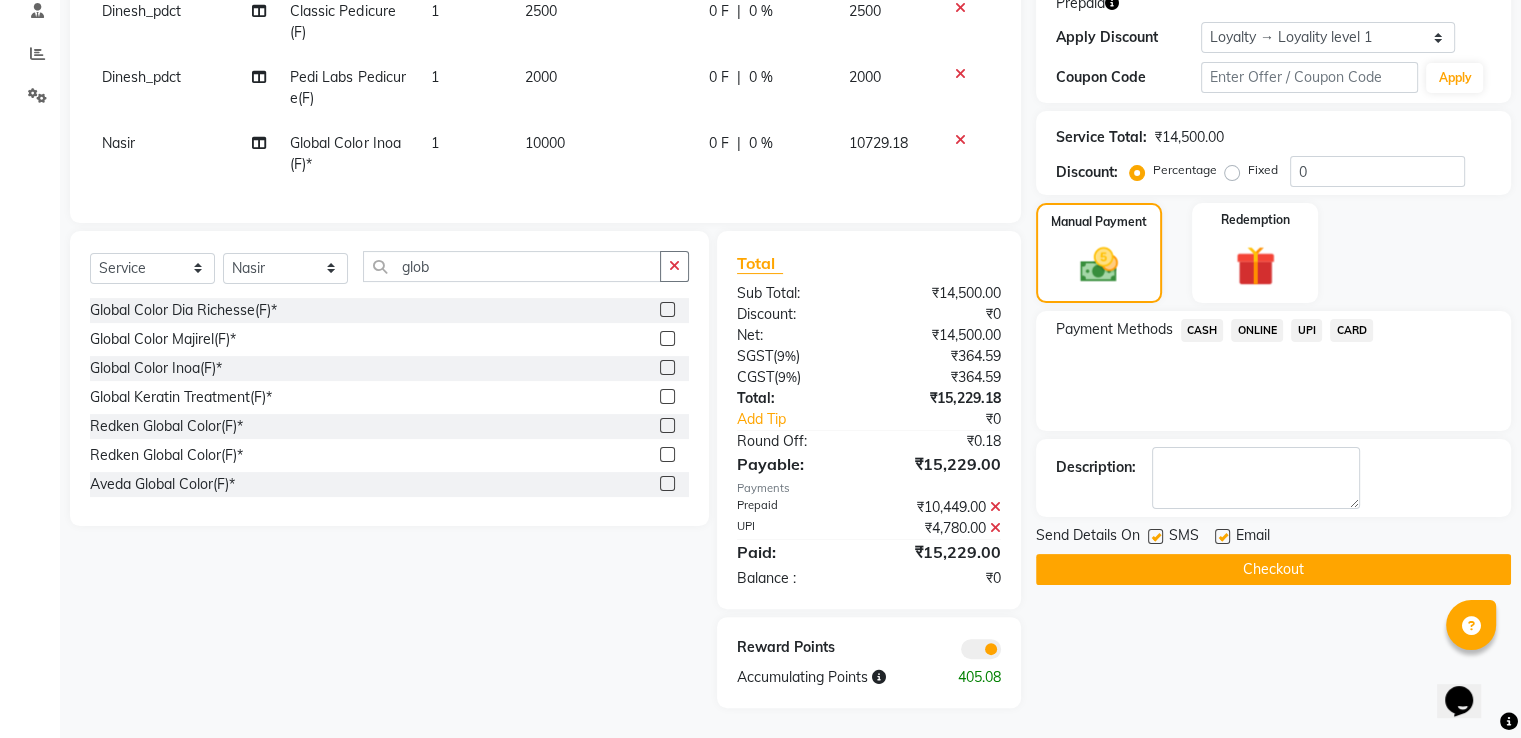 click on "Checkout" 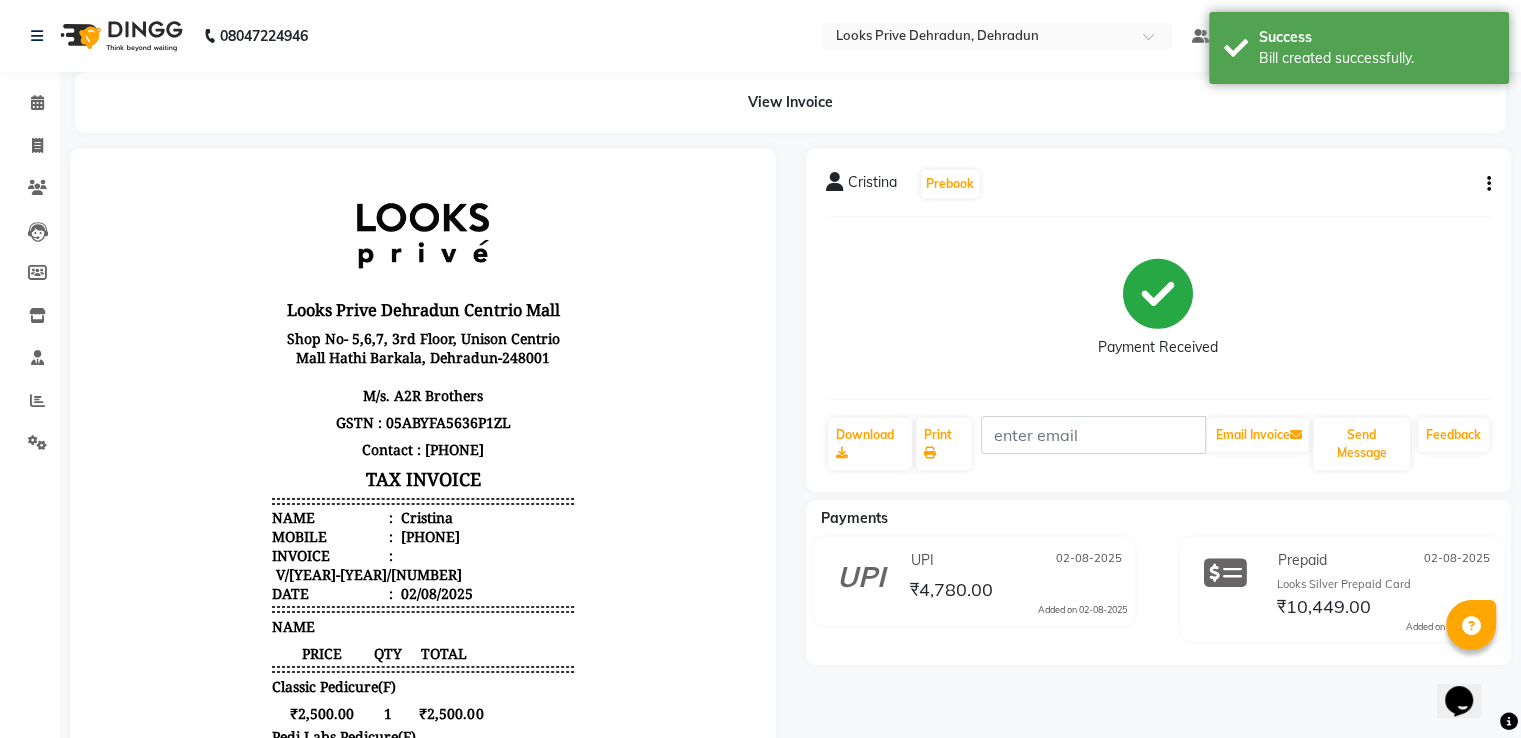scroll, scrollTop: 0, scrollLeft: 0, axis: both 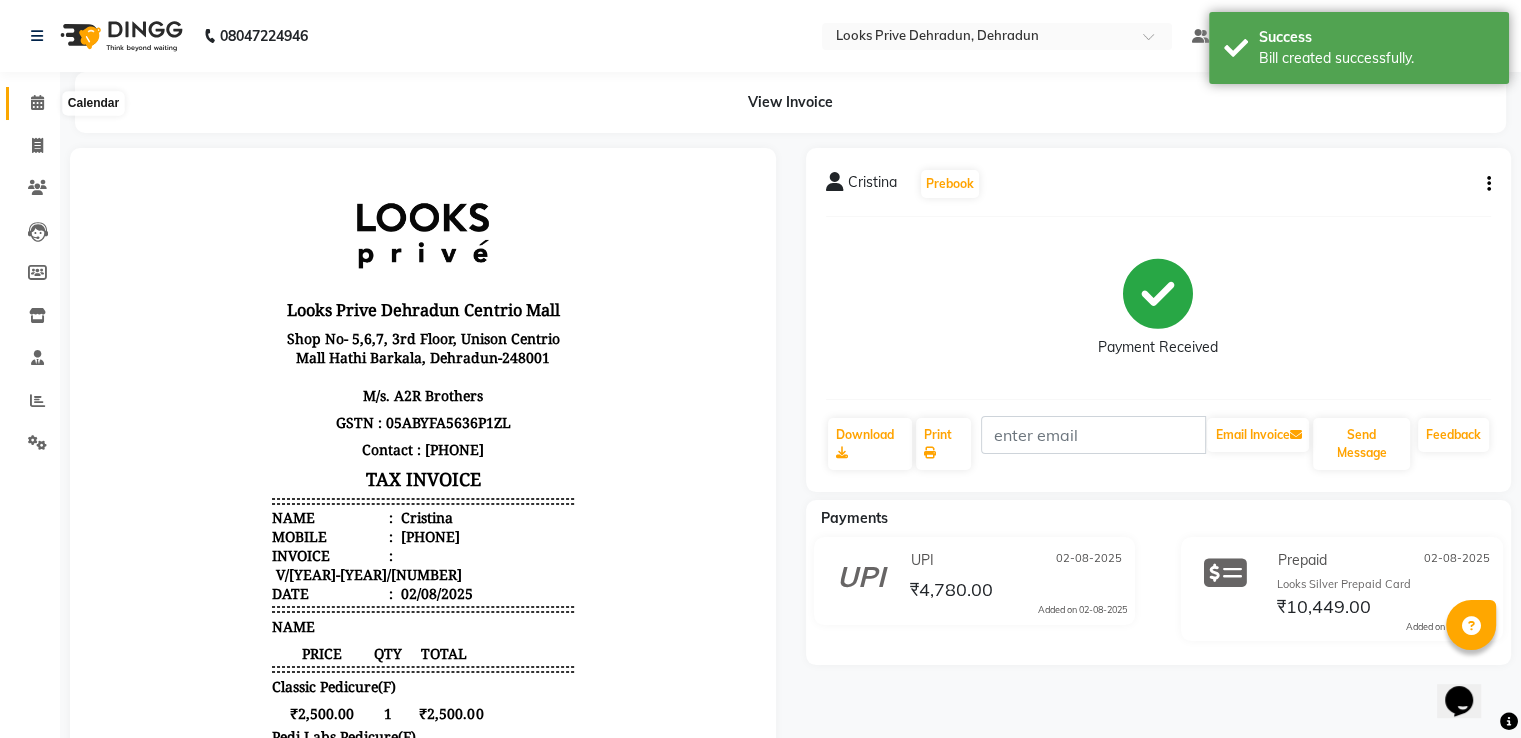 click 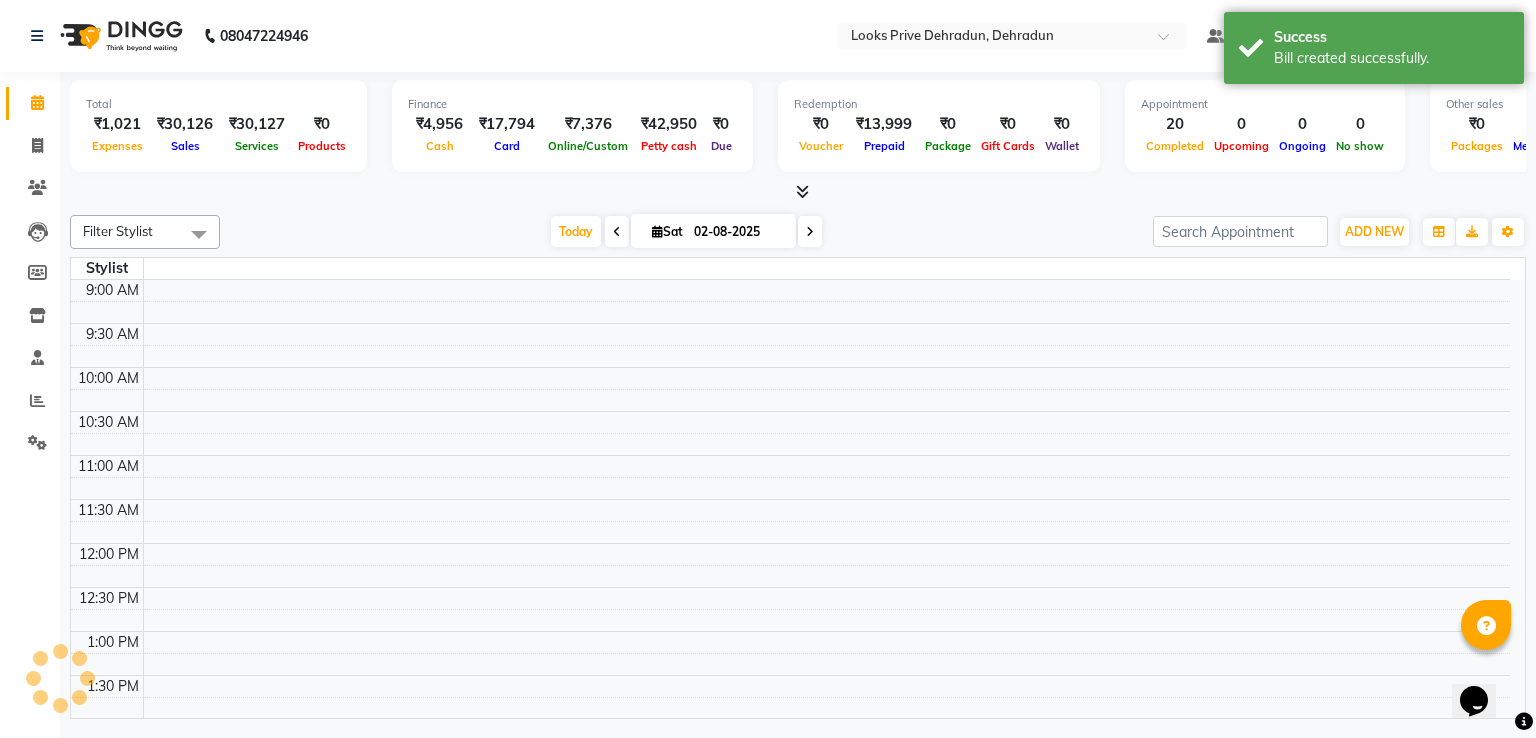 scroll, scrollTop: 0, scrollLeft: 0, axis: both 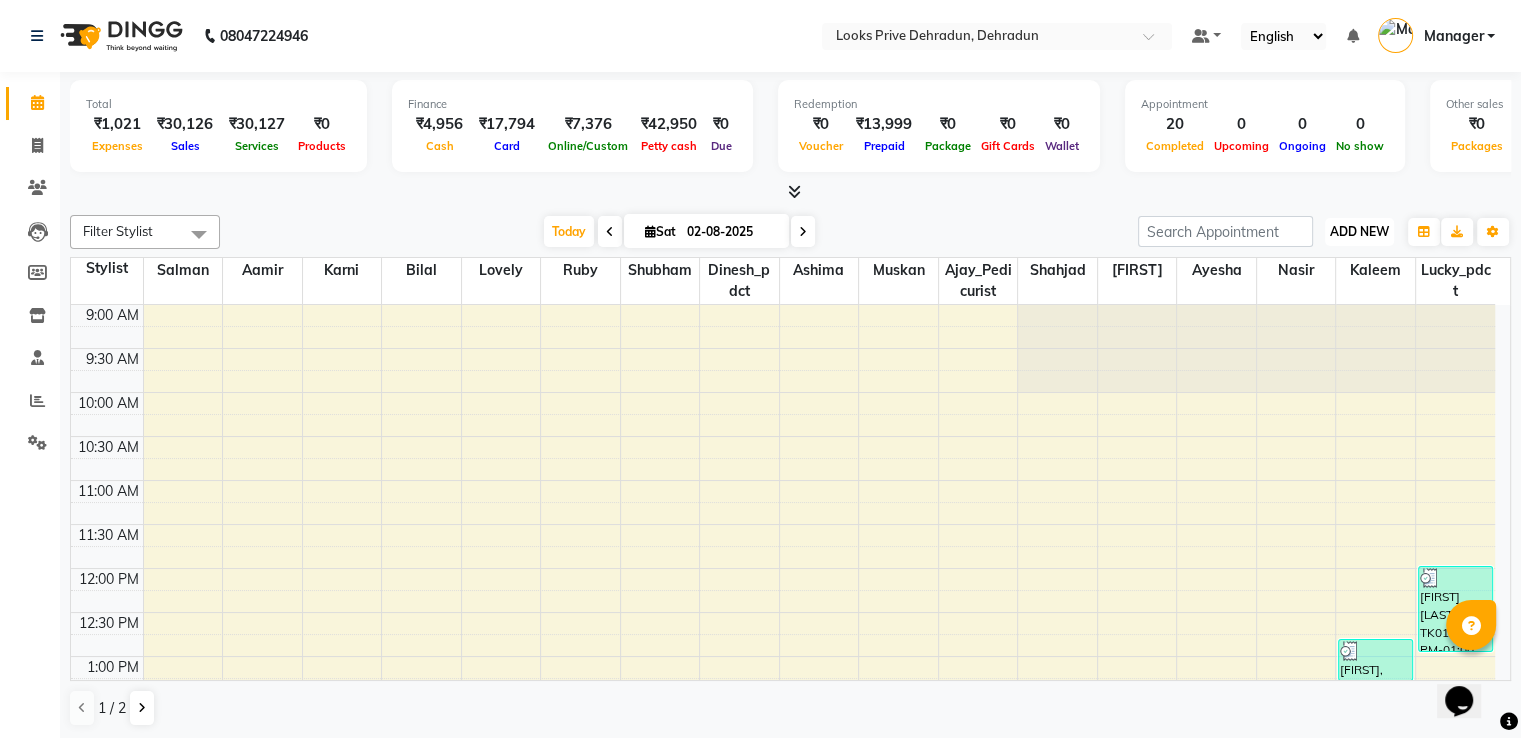 click on "ADD NEW" at bounding box center (1359, 231) 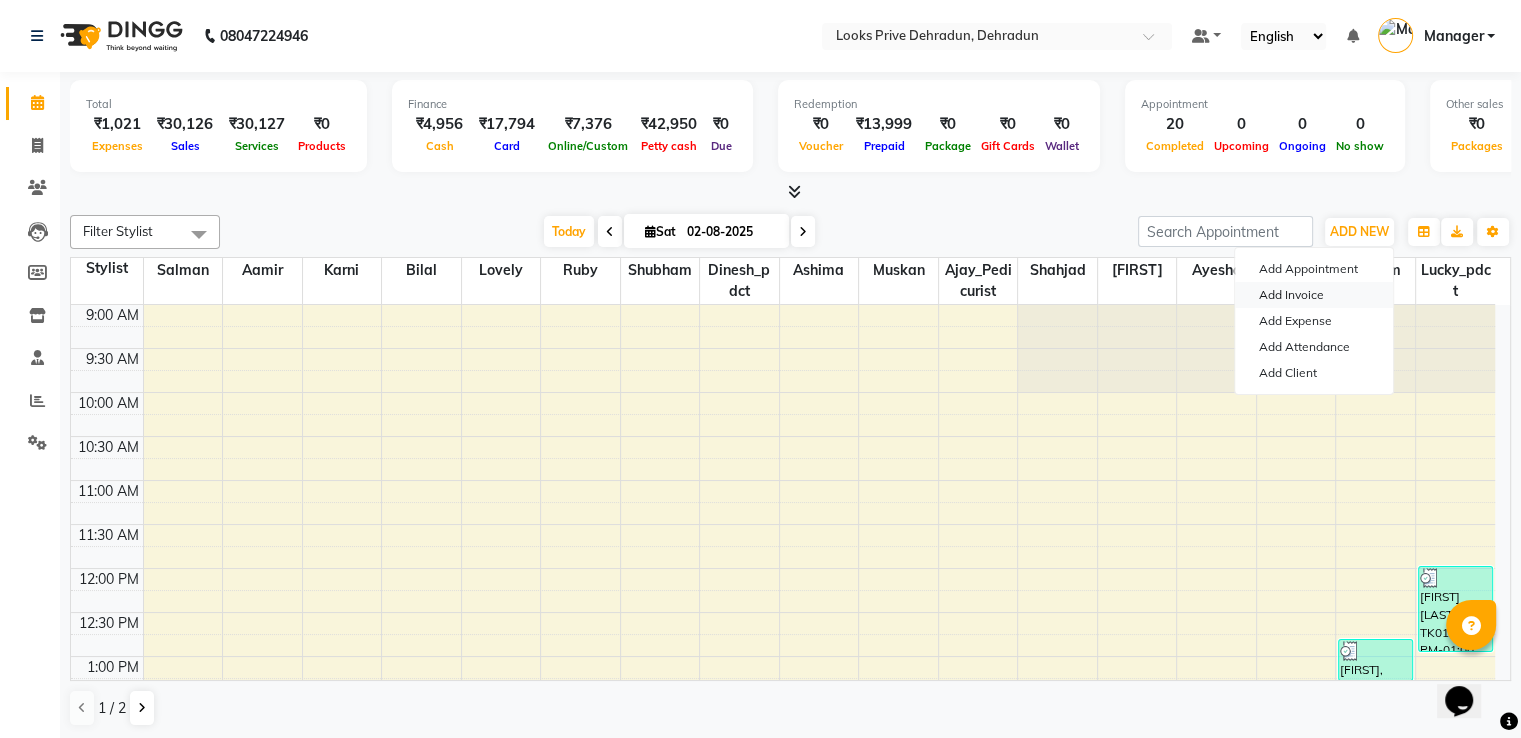 click on "Add Invoice" at bounding box center [1314, 295] 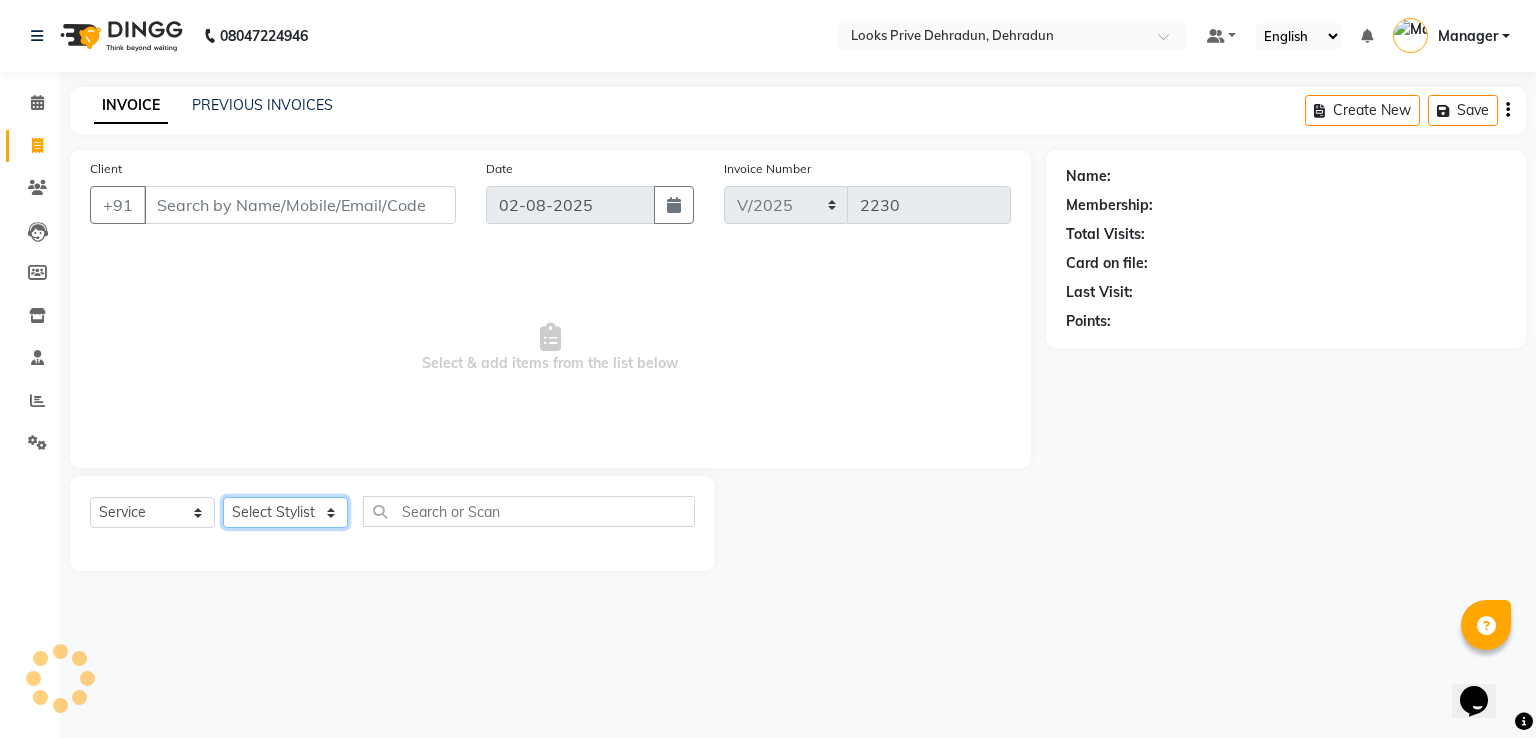 click on "Select Stylist" 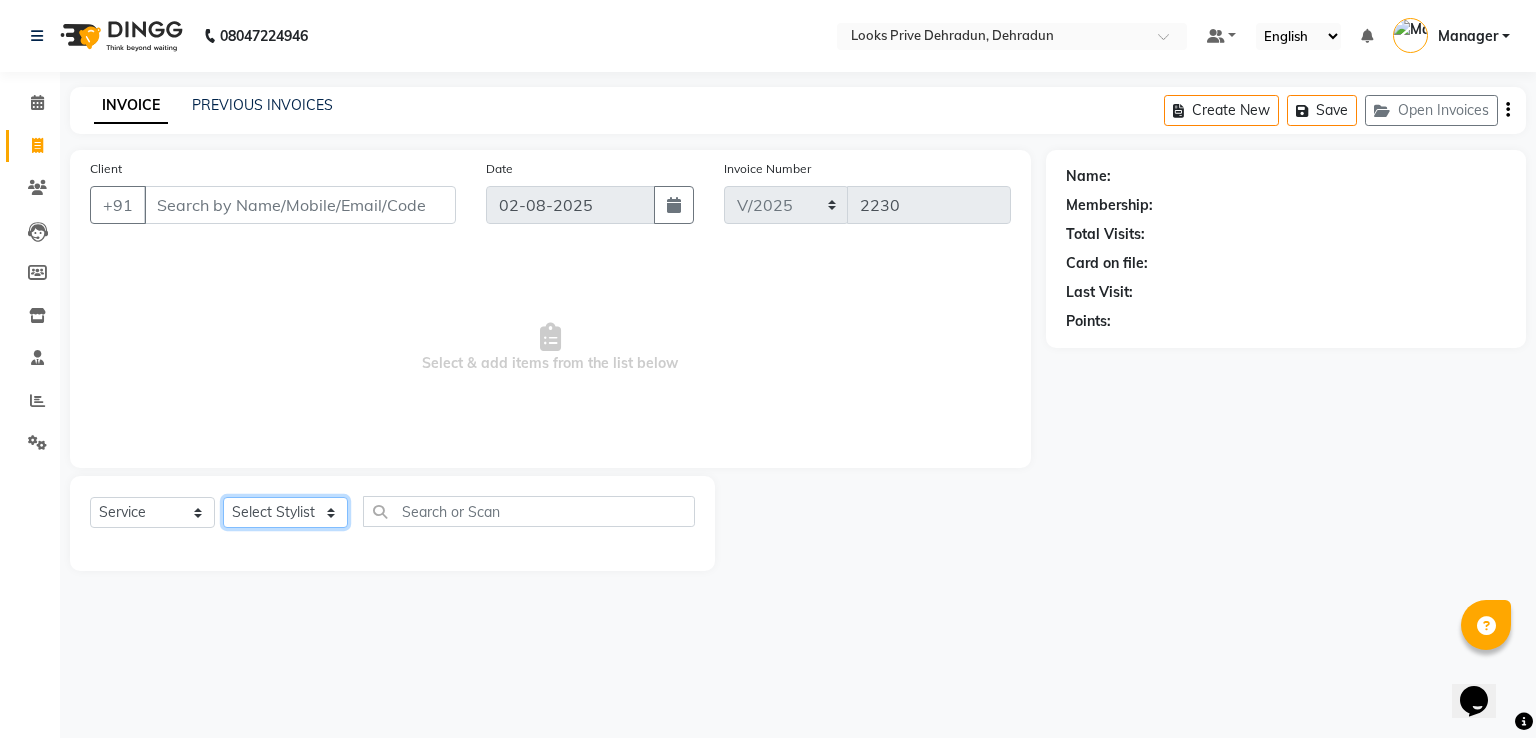 select on "86408" 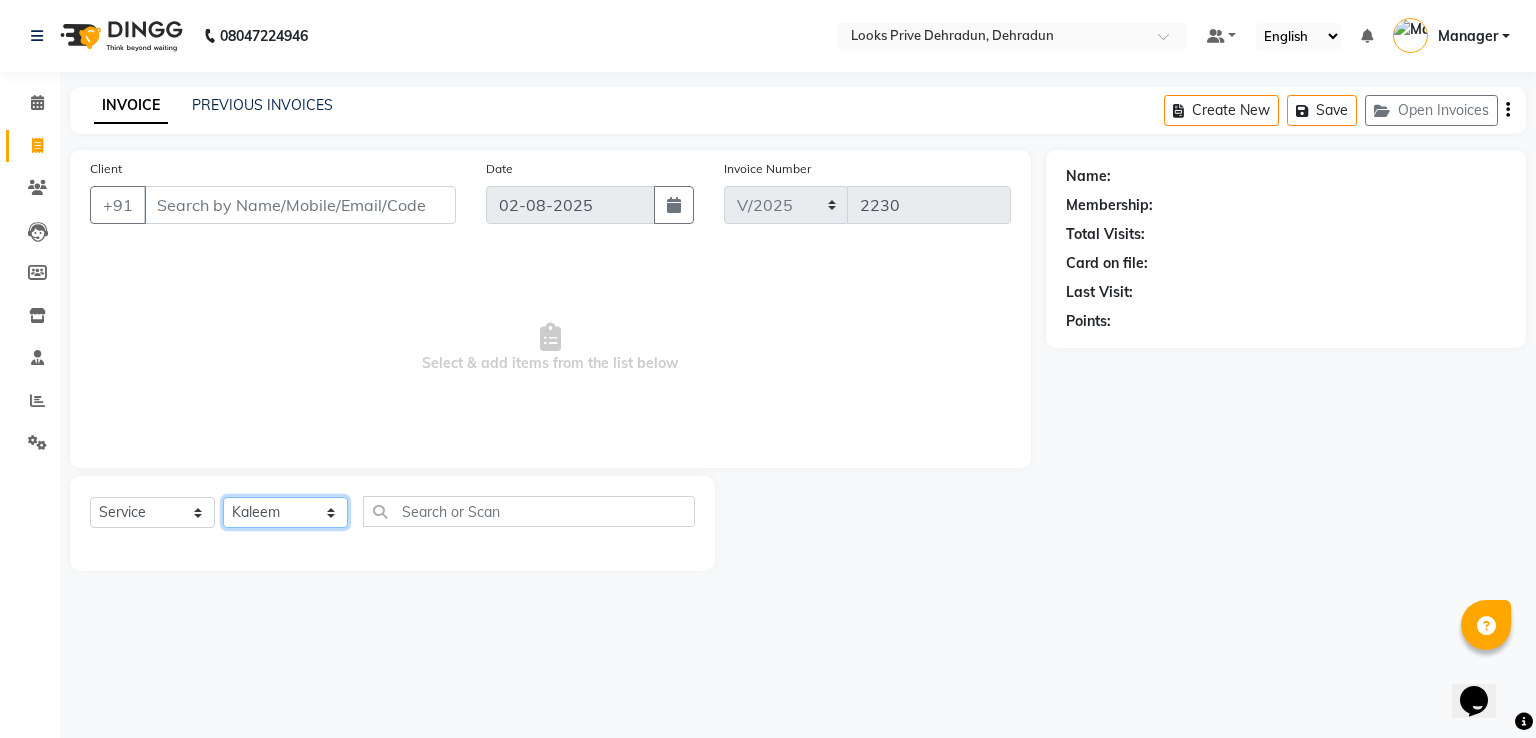 click on "Select Stylist A2R_Master Aamir Ajay_Pedicurist Ashima Ayesha Bilal Dinesh_pdct Kaleem Karni Lovely Lucky_pdct Manager Muskan Nasir Rajeev Ruby Salman Shahjad Shubham Suraj_pedi" 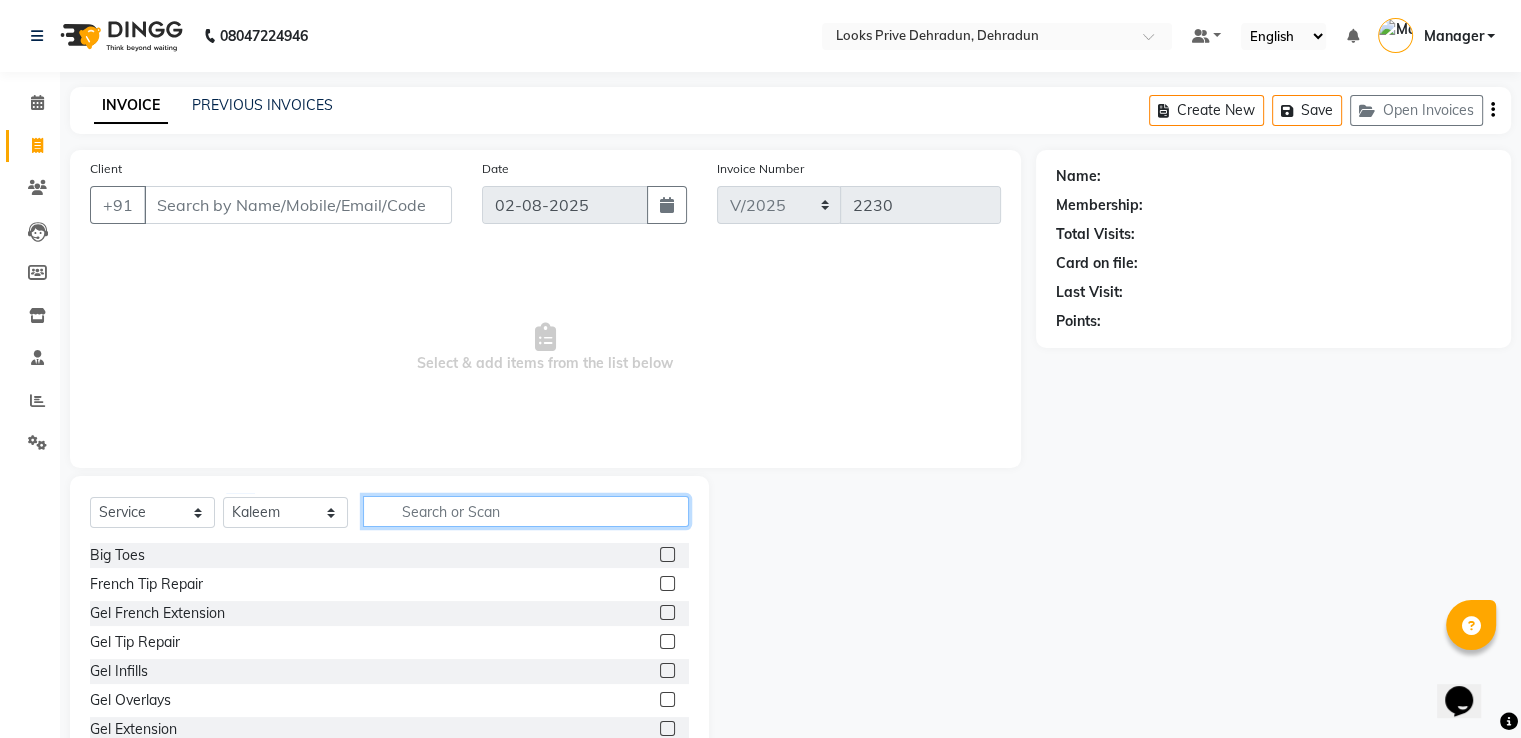 click 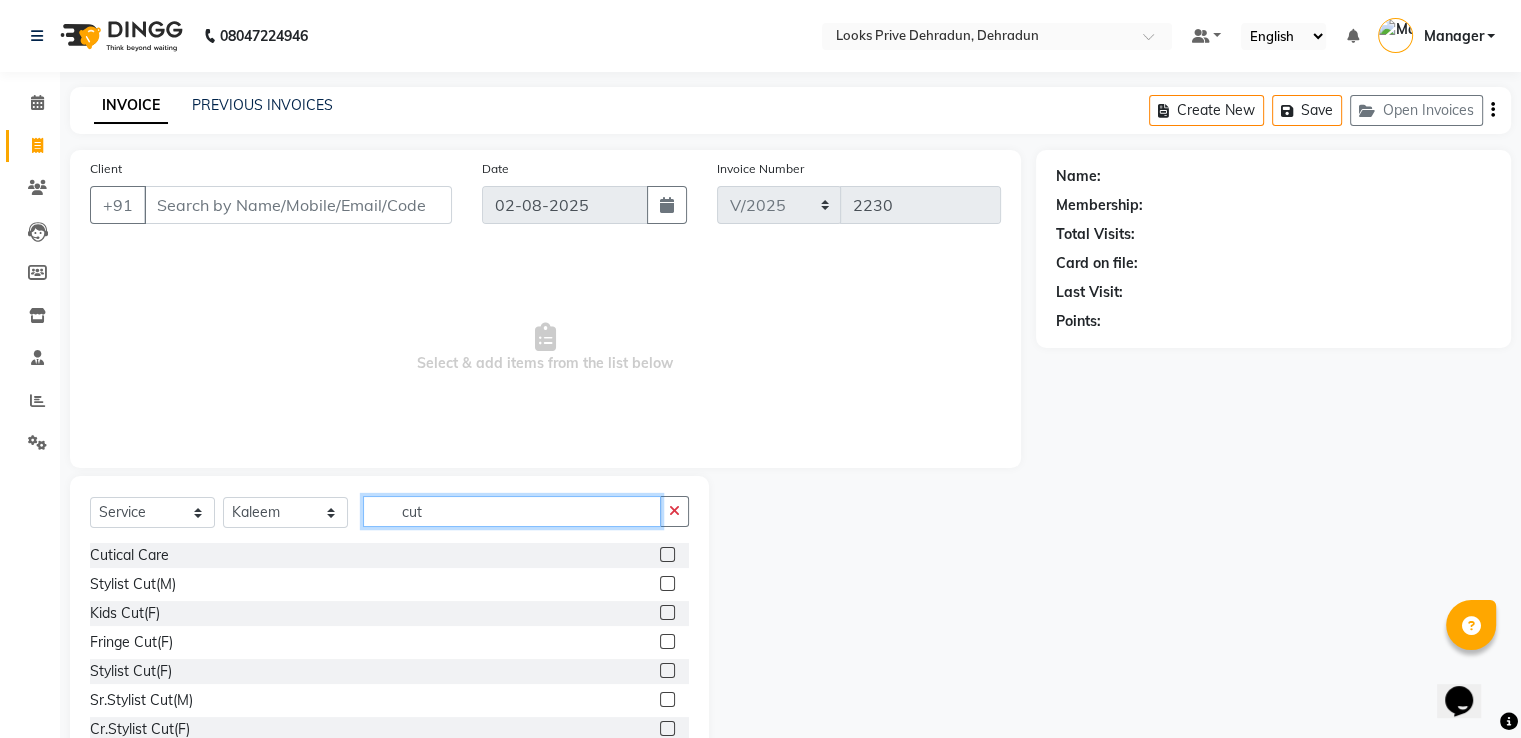 type on "cut" 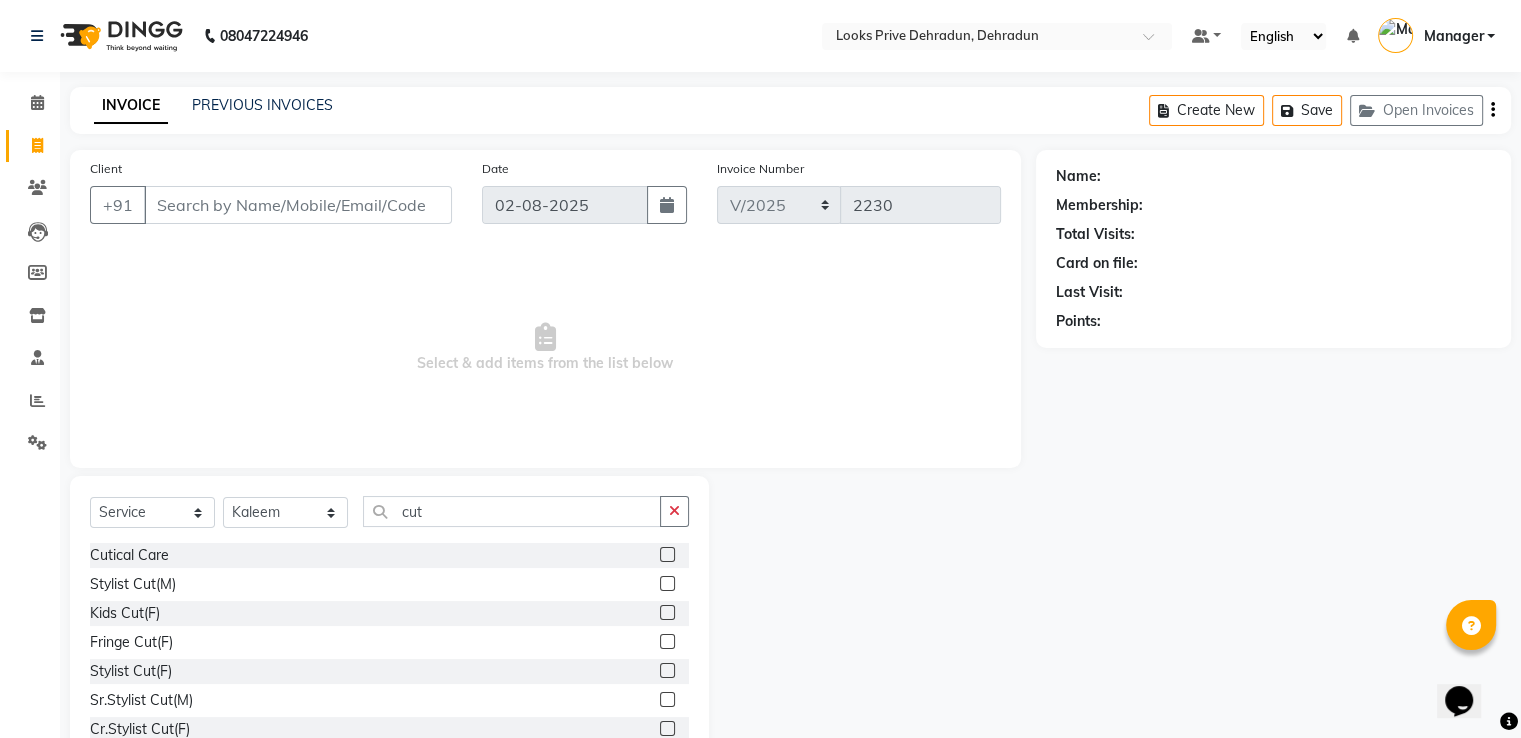 click 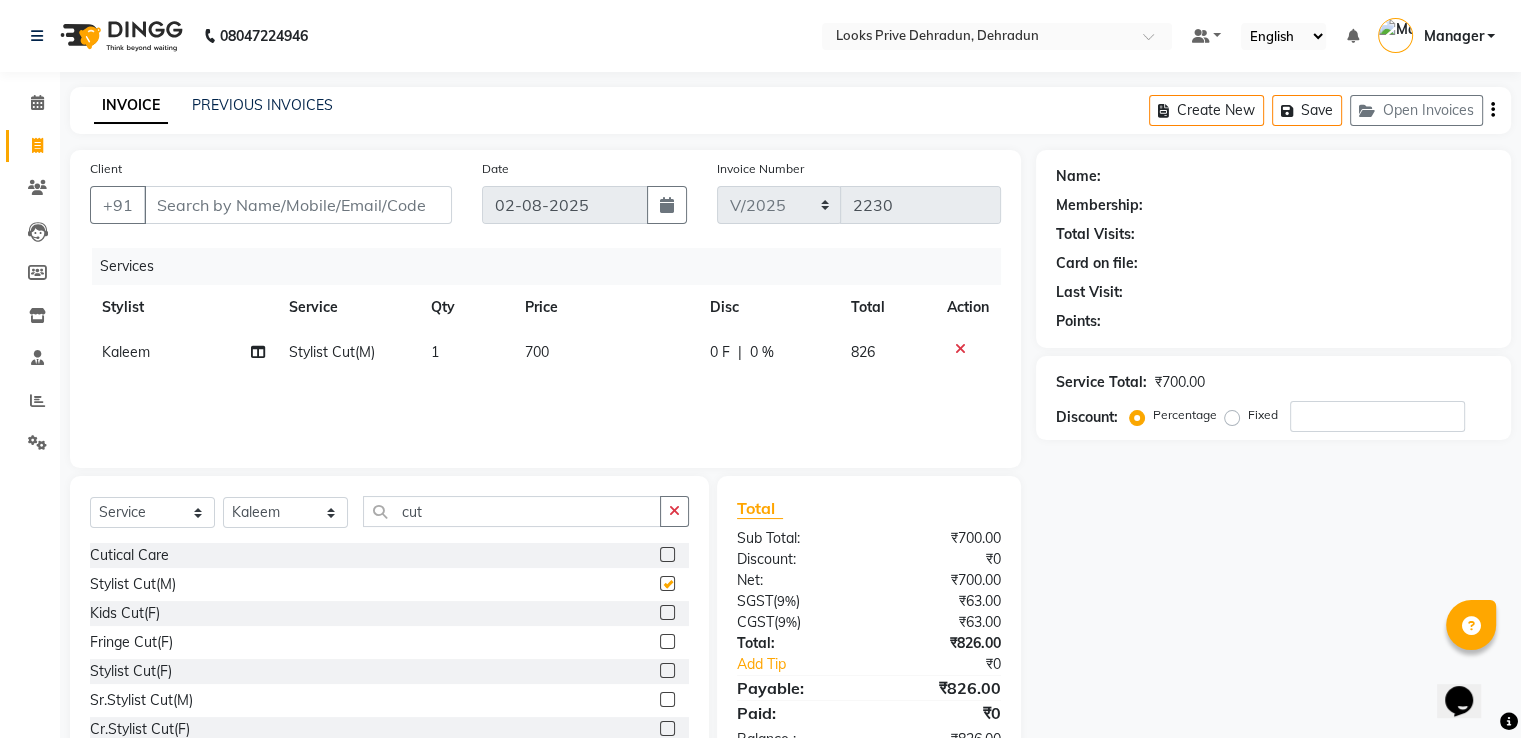 checkbox on "false" 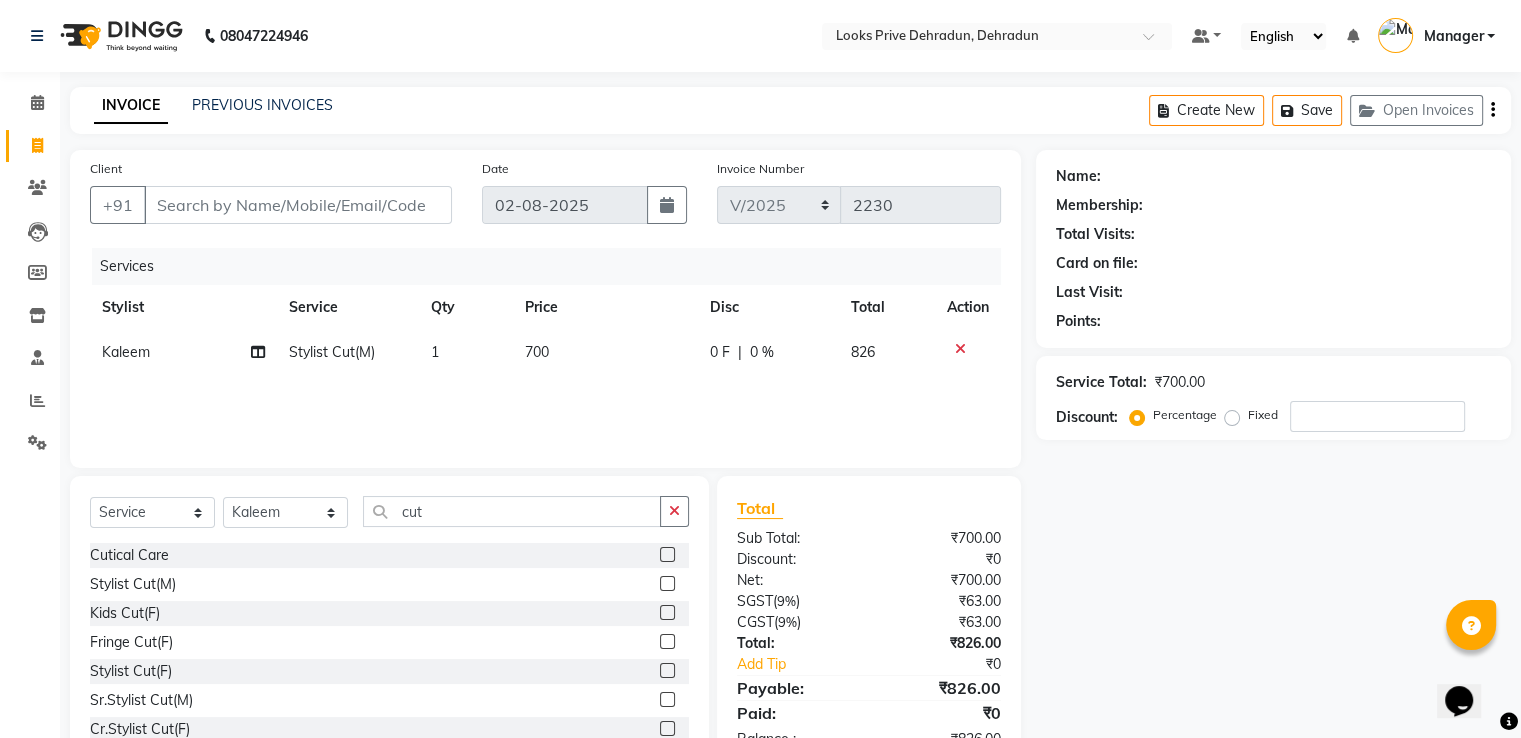 click on "700" 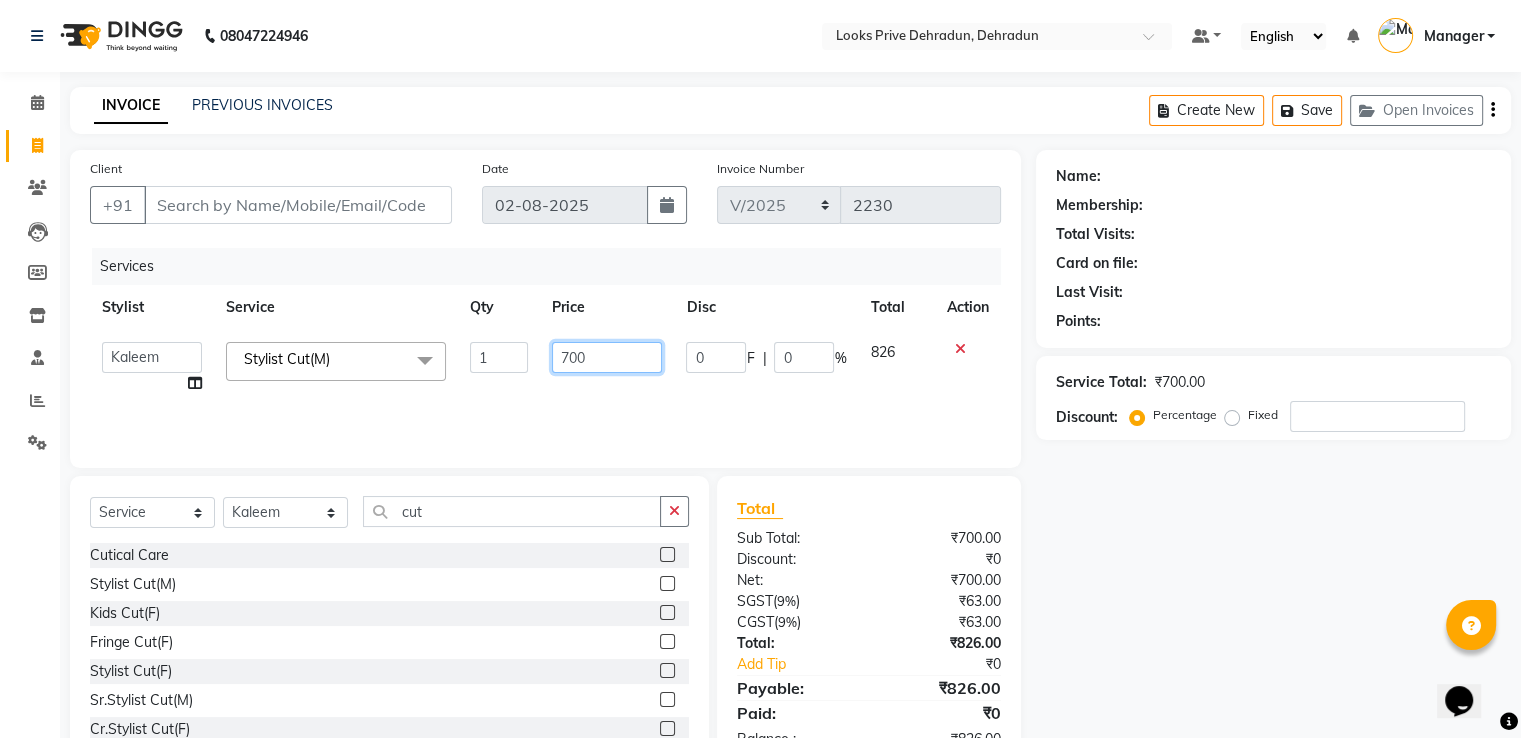 click on "700" 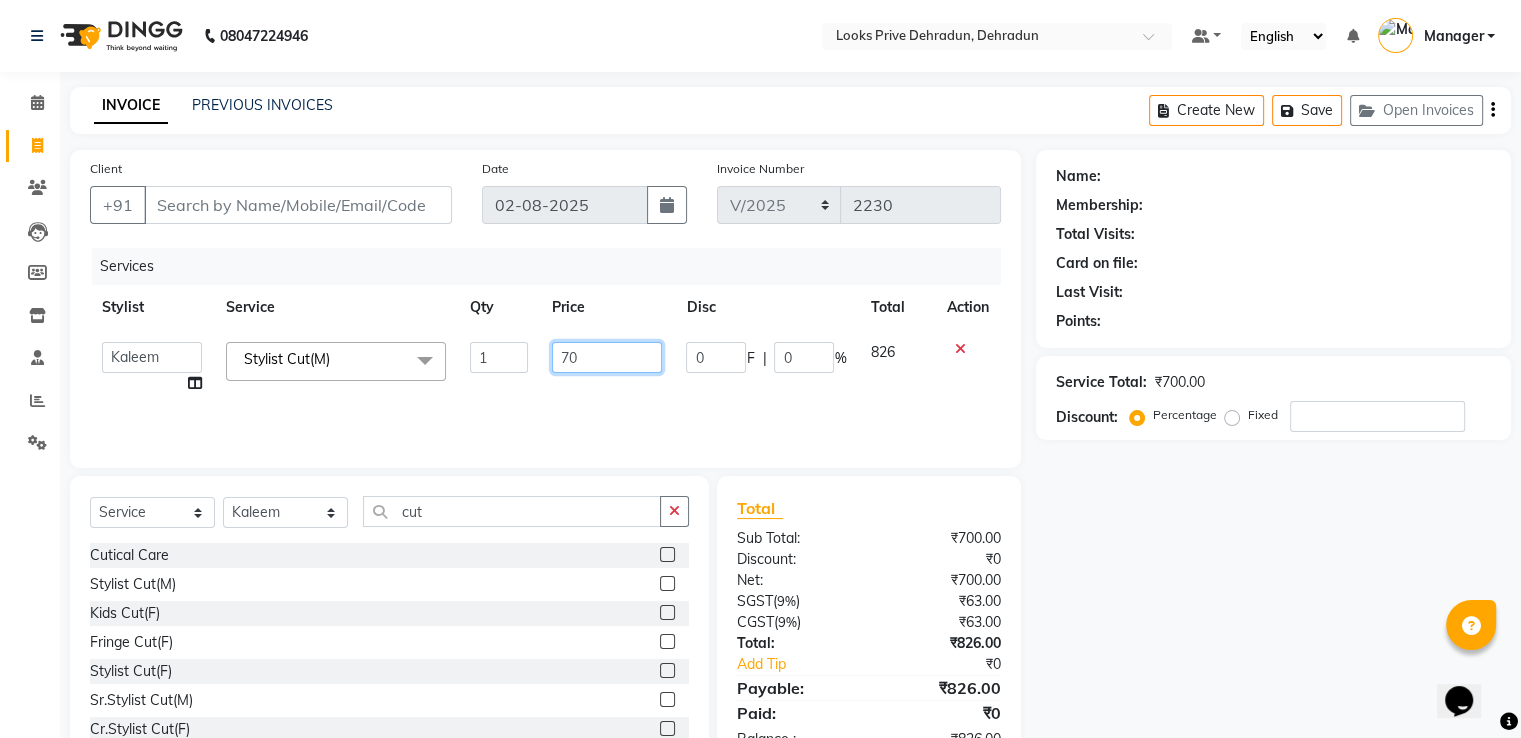 type on "7" 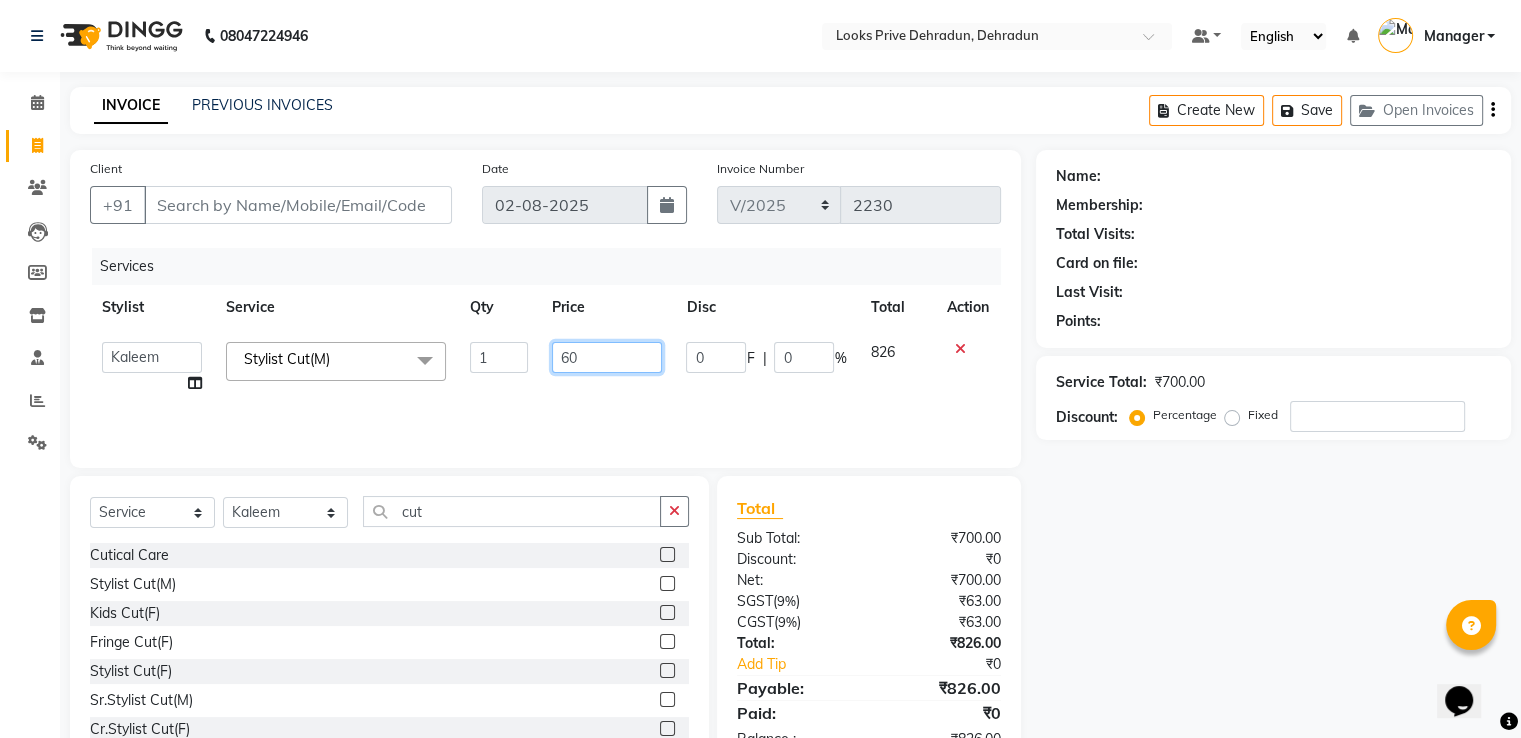 type on "600" 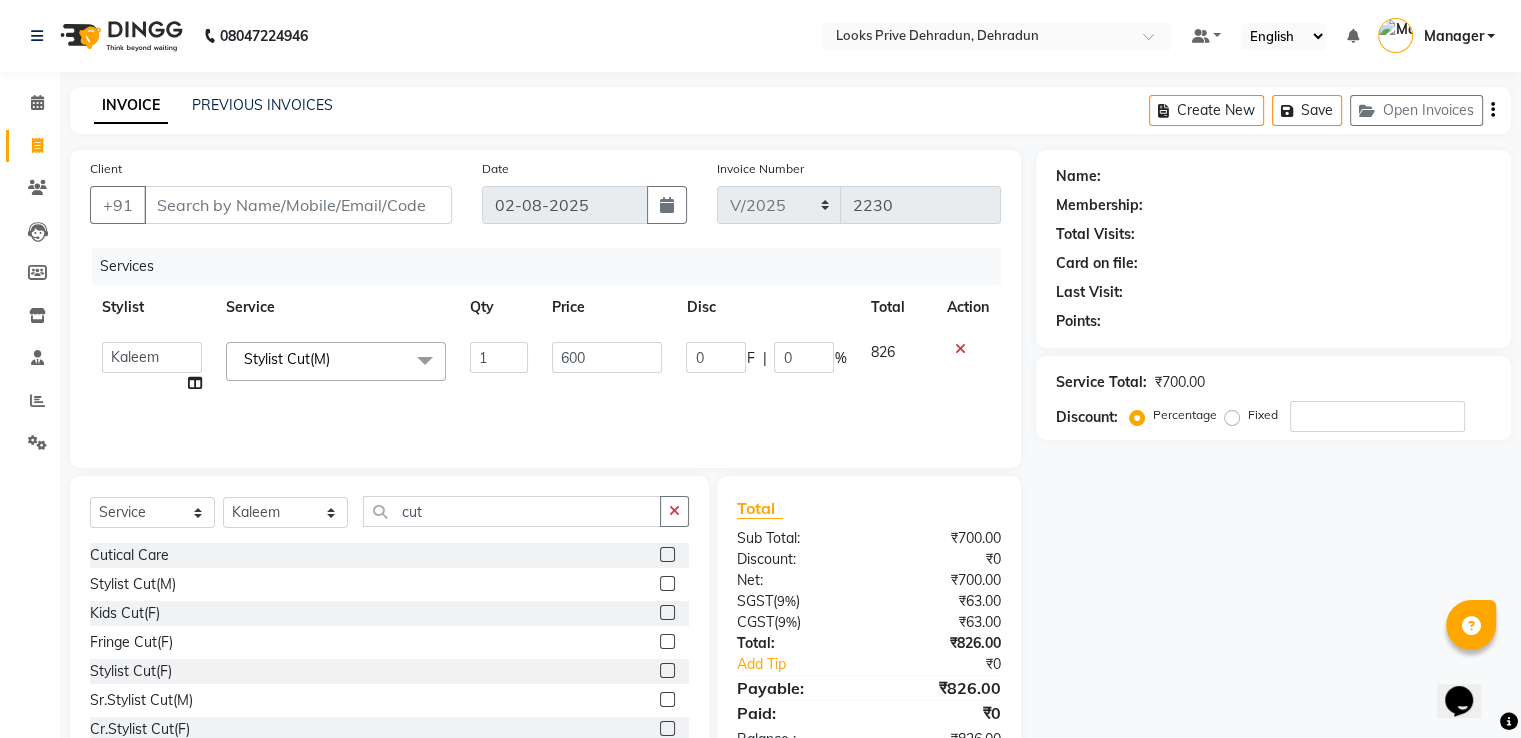 click on "Service Total:  ₹700.00  Discount:  Percentage   Fixed" 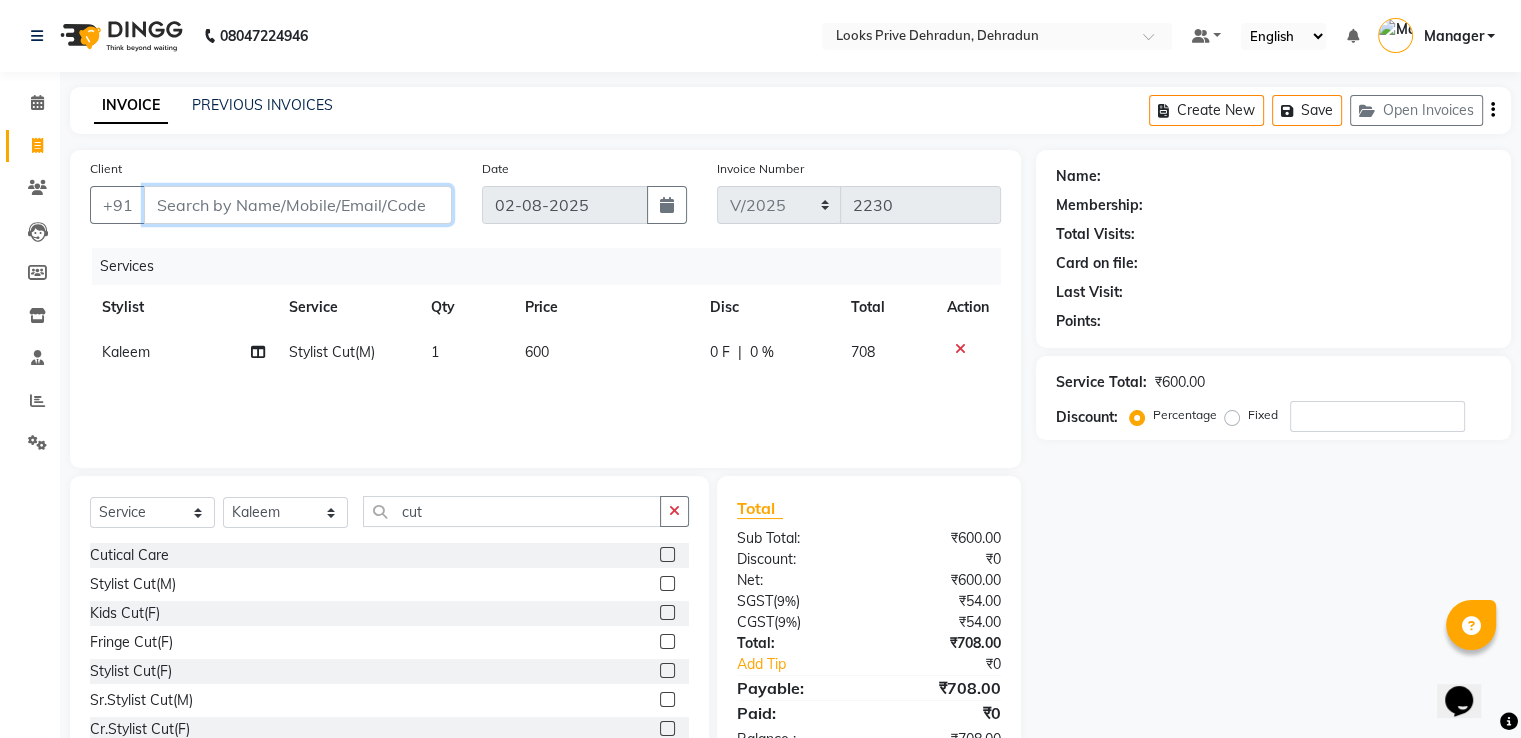 click on "Client" at bounding box center (298, 205) 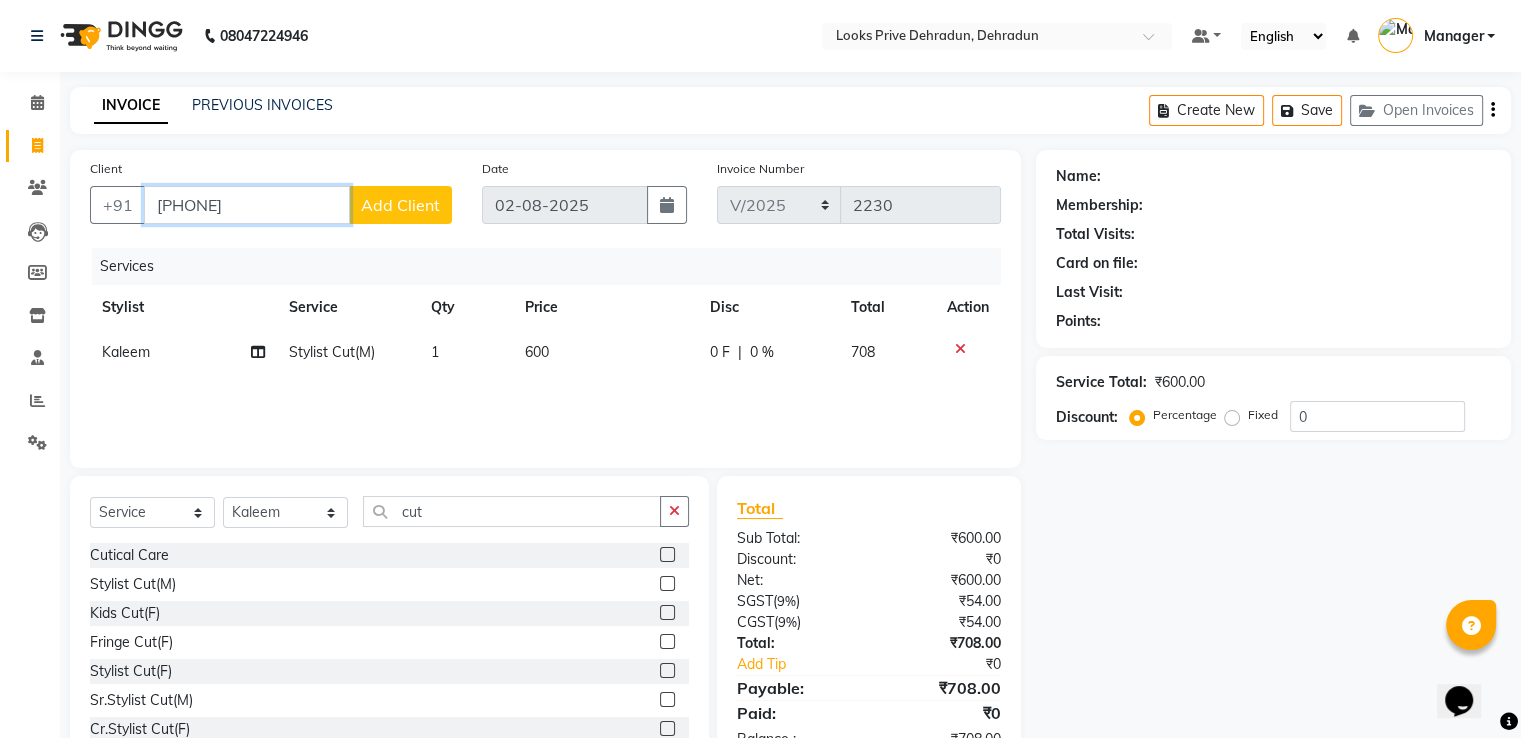 type on "[PHONE]" 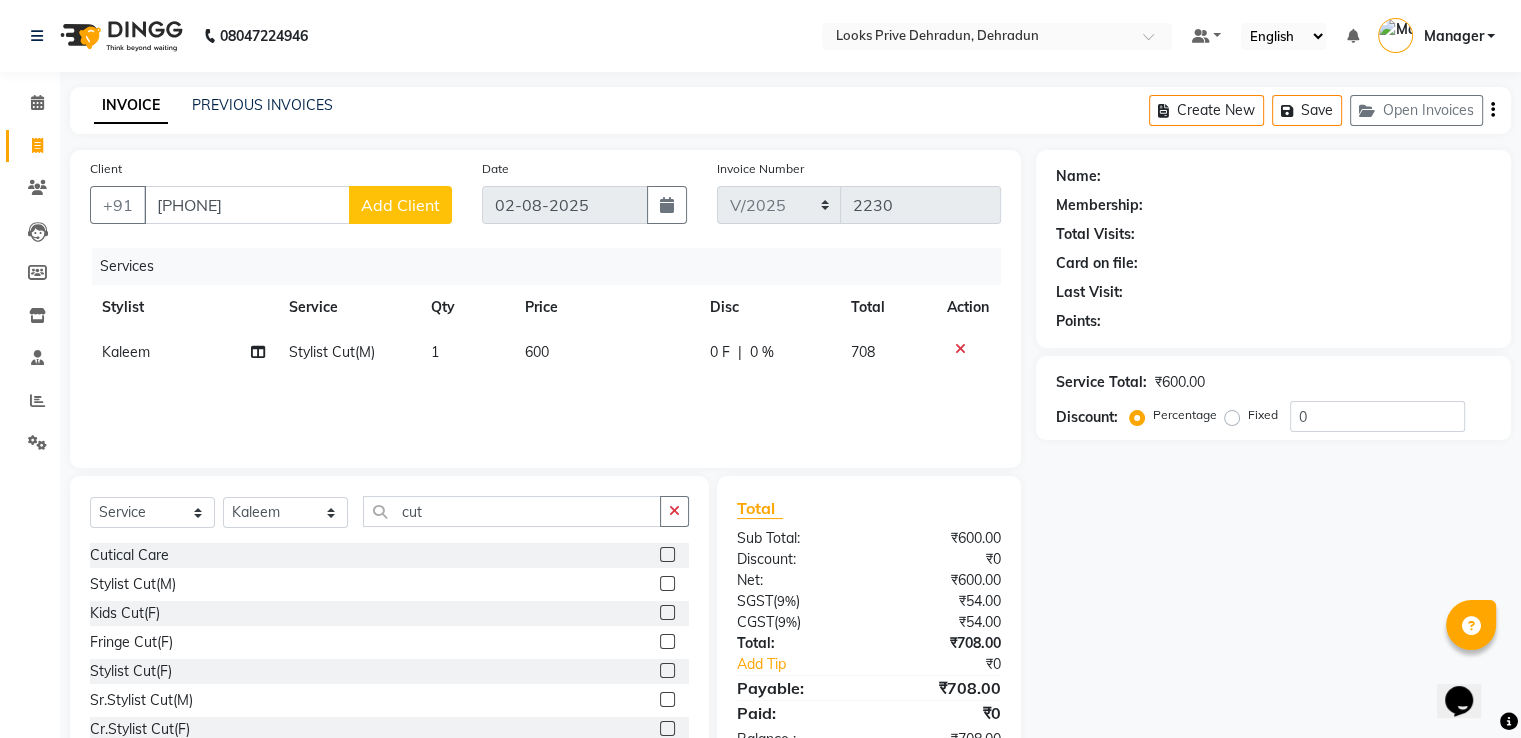 click on "Add Client" 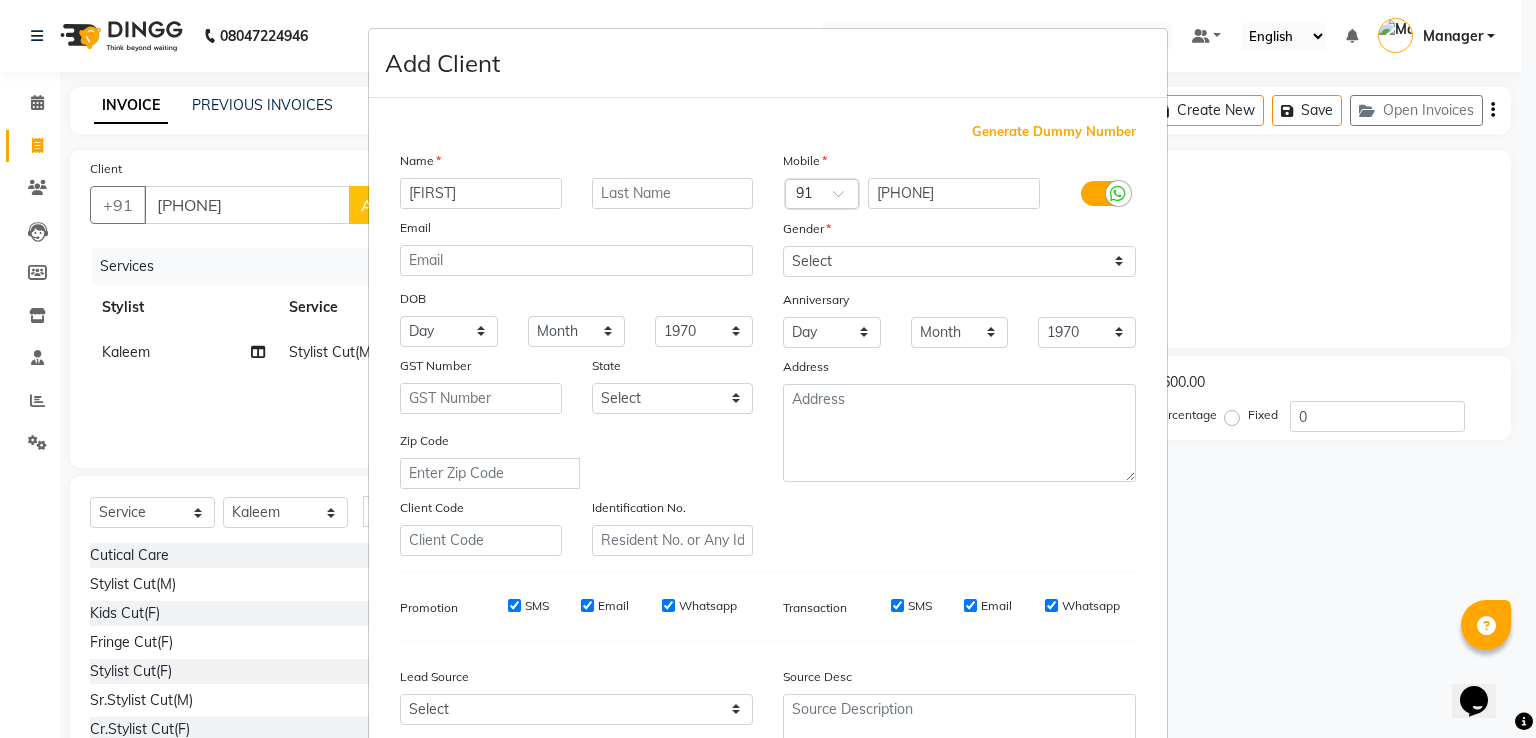 type on "Maandeep" 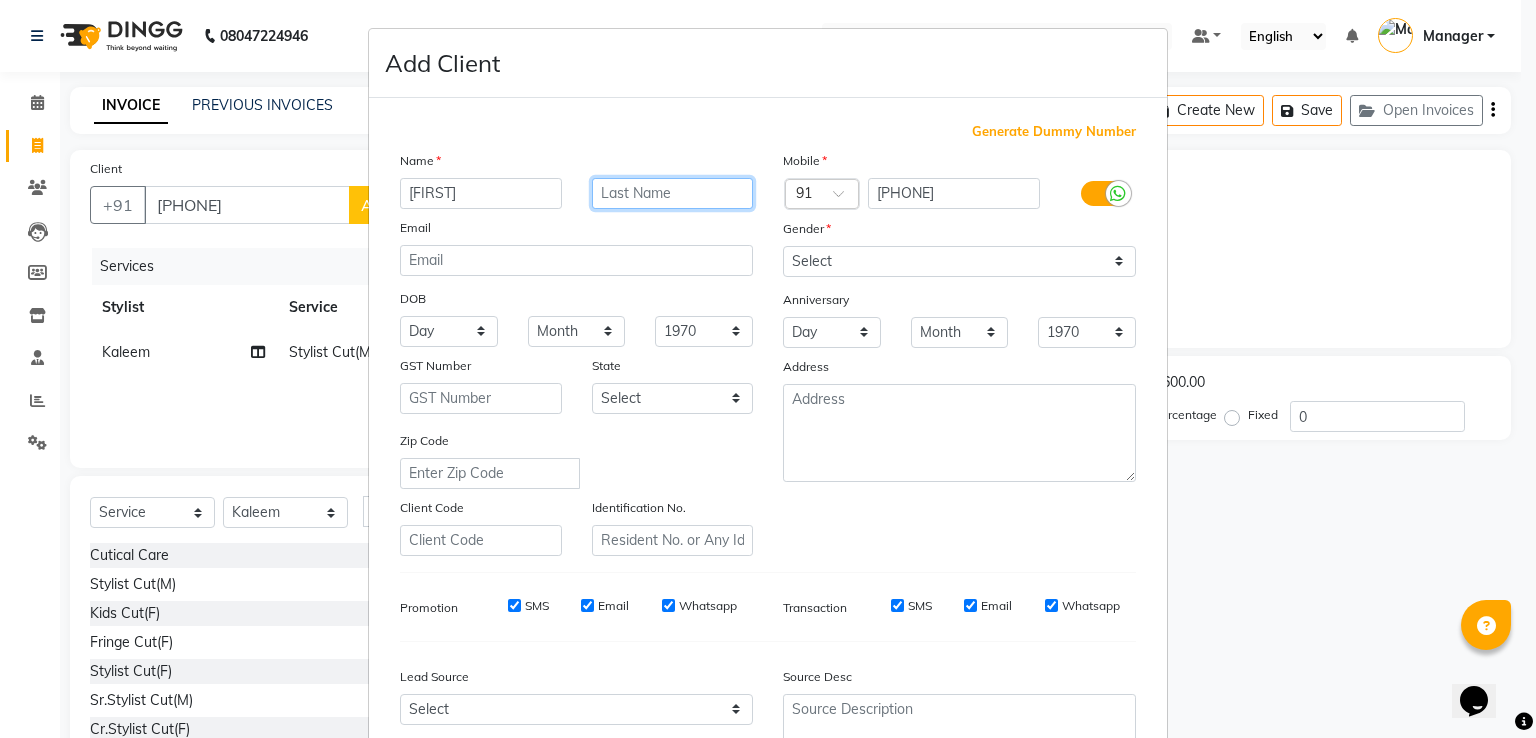 click at bounding box center (673, 193) 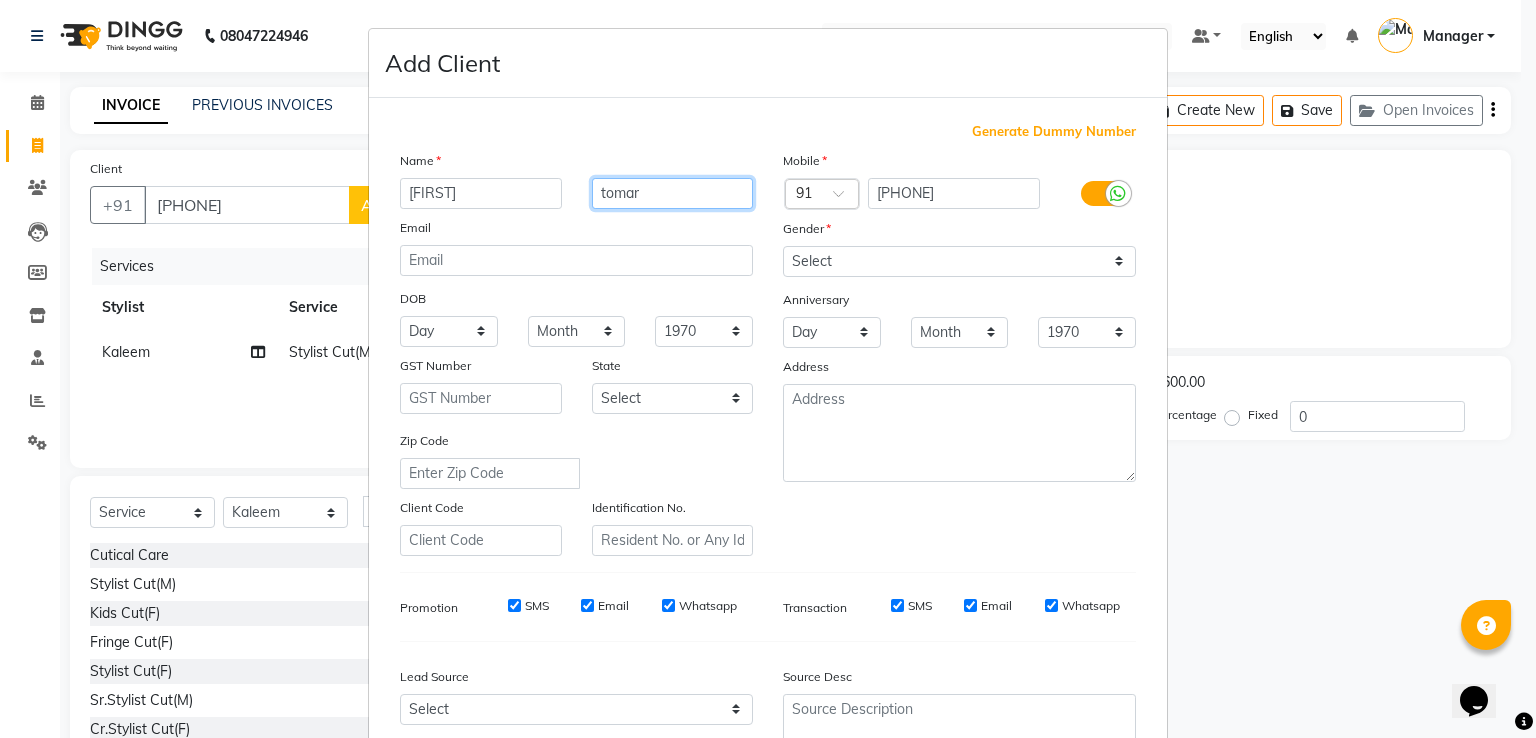 drag, startPoint x: 597, startPoint y: 192, endPoint x: 700, endPoint y: 200, distance: 103.31021 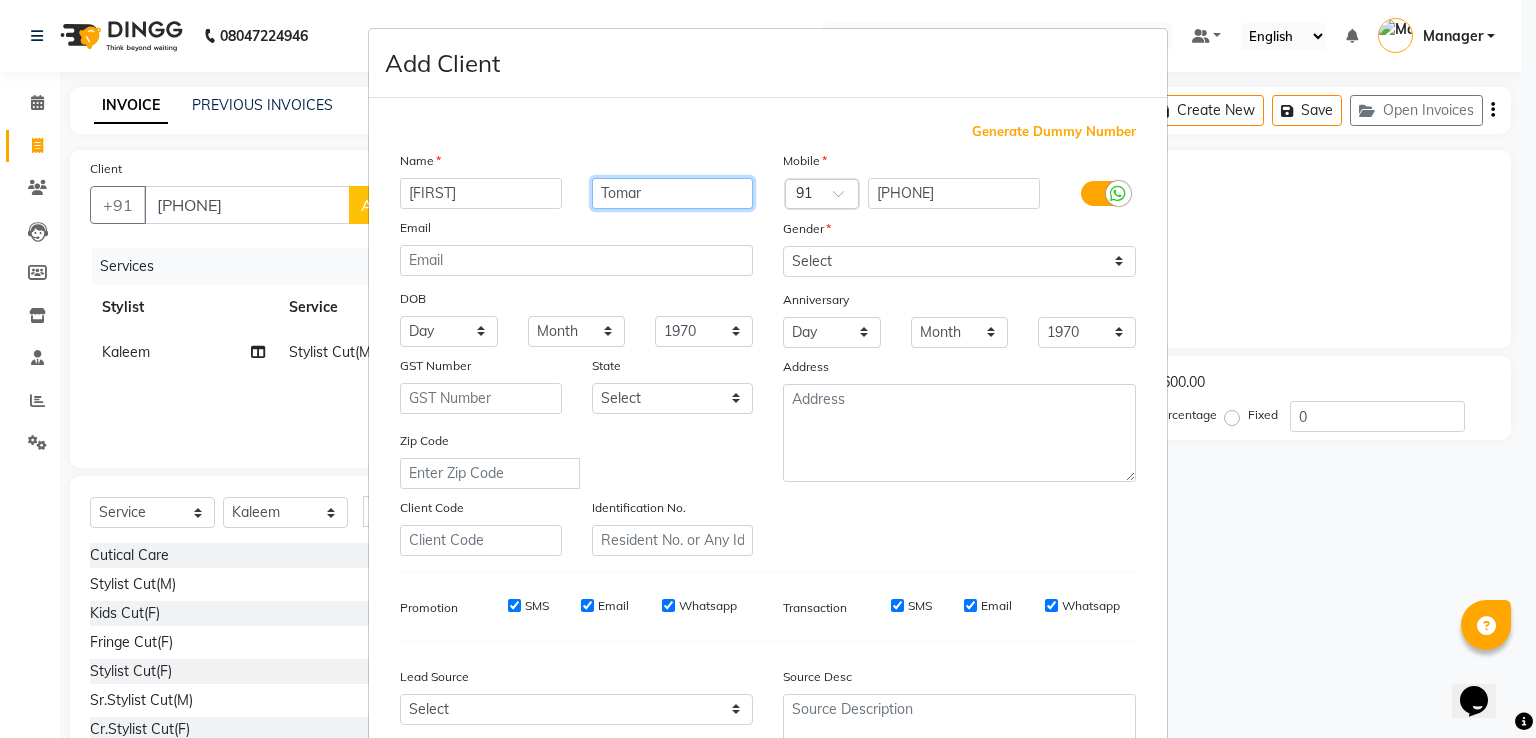 type on "Tomar" 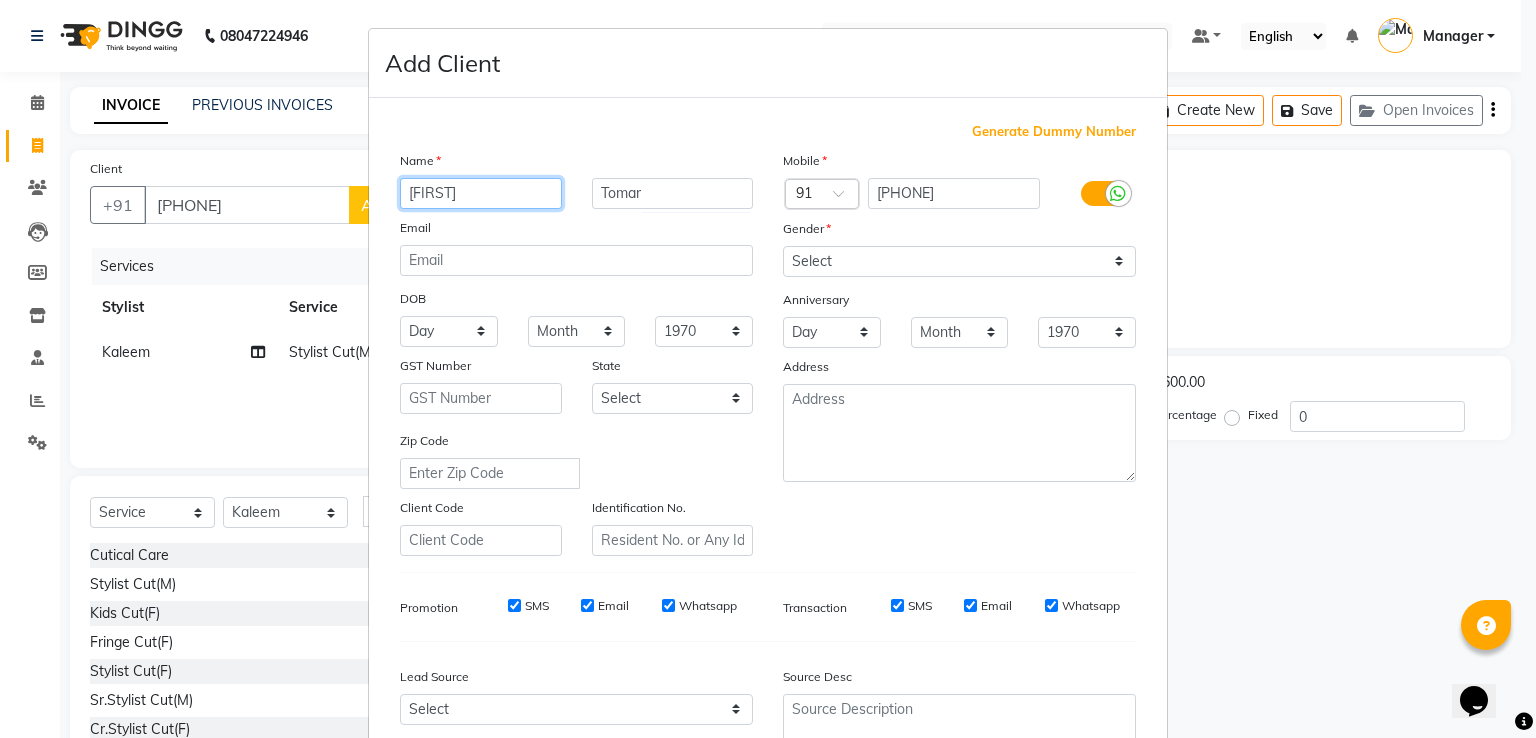 click on "Maandeep" at bounding box center (481, 193) 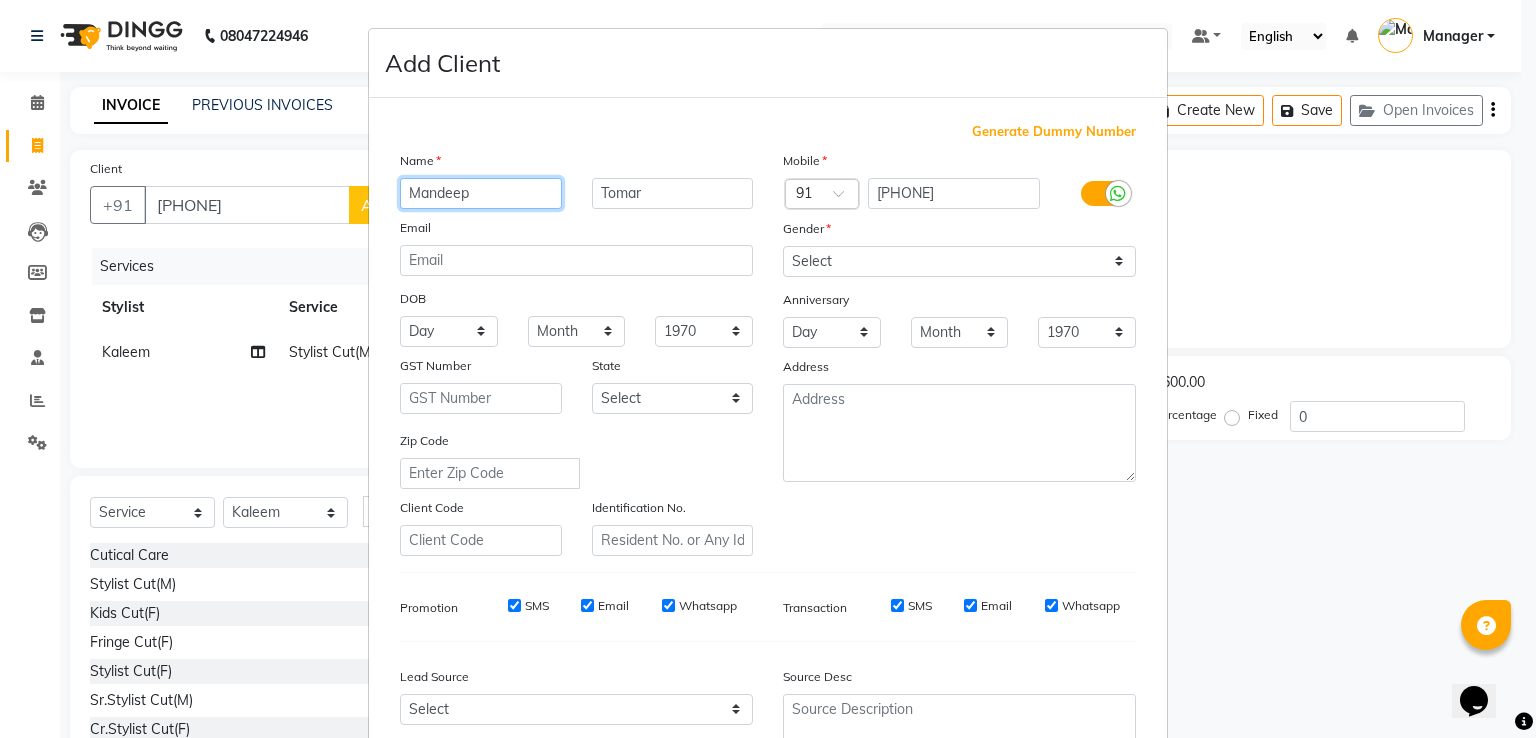 type on "Mandeep" 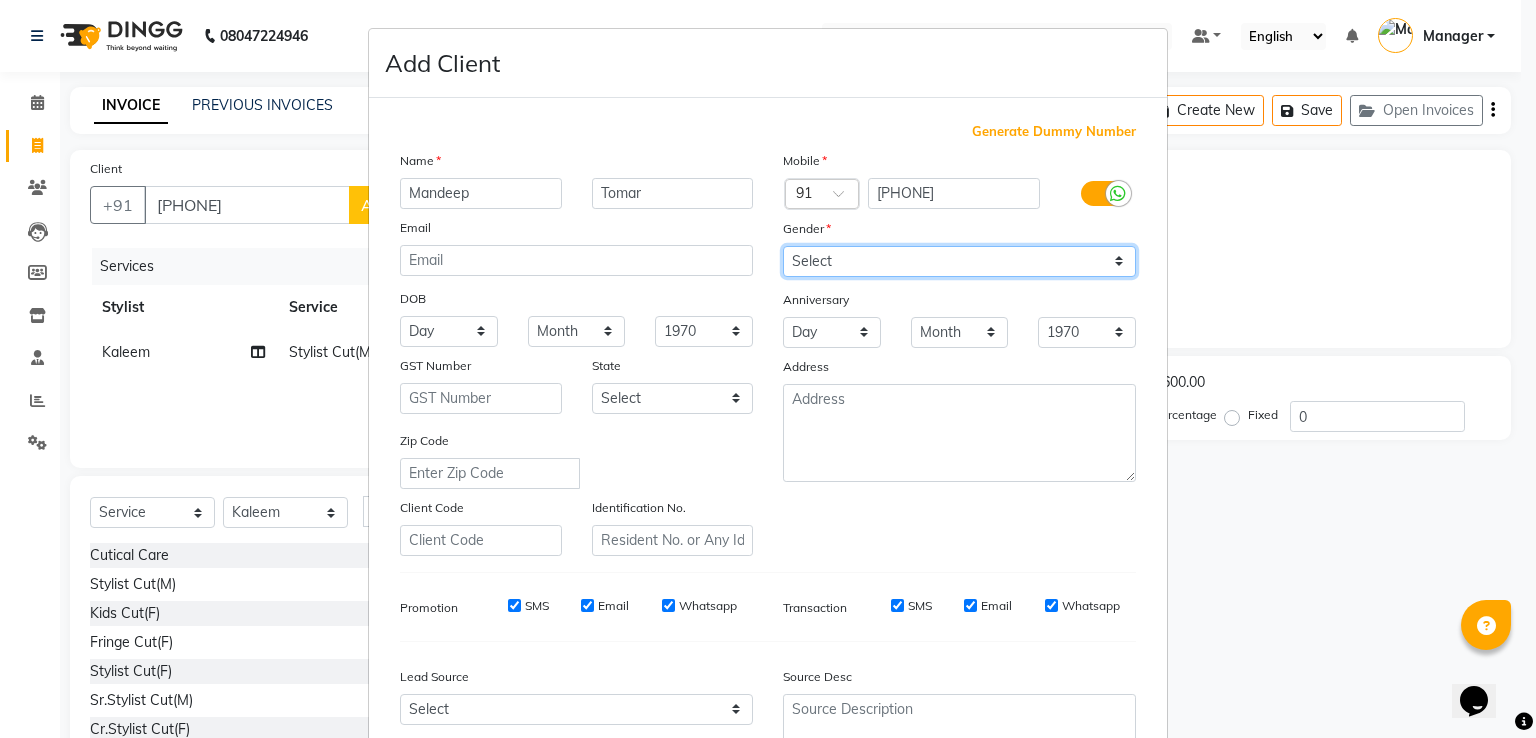 click on "Select Male Female Other Prefer Not To Say" at bounding box center [959, 261] 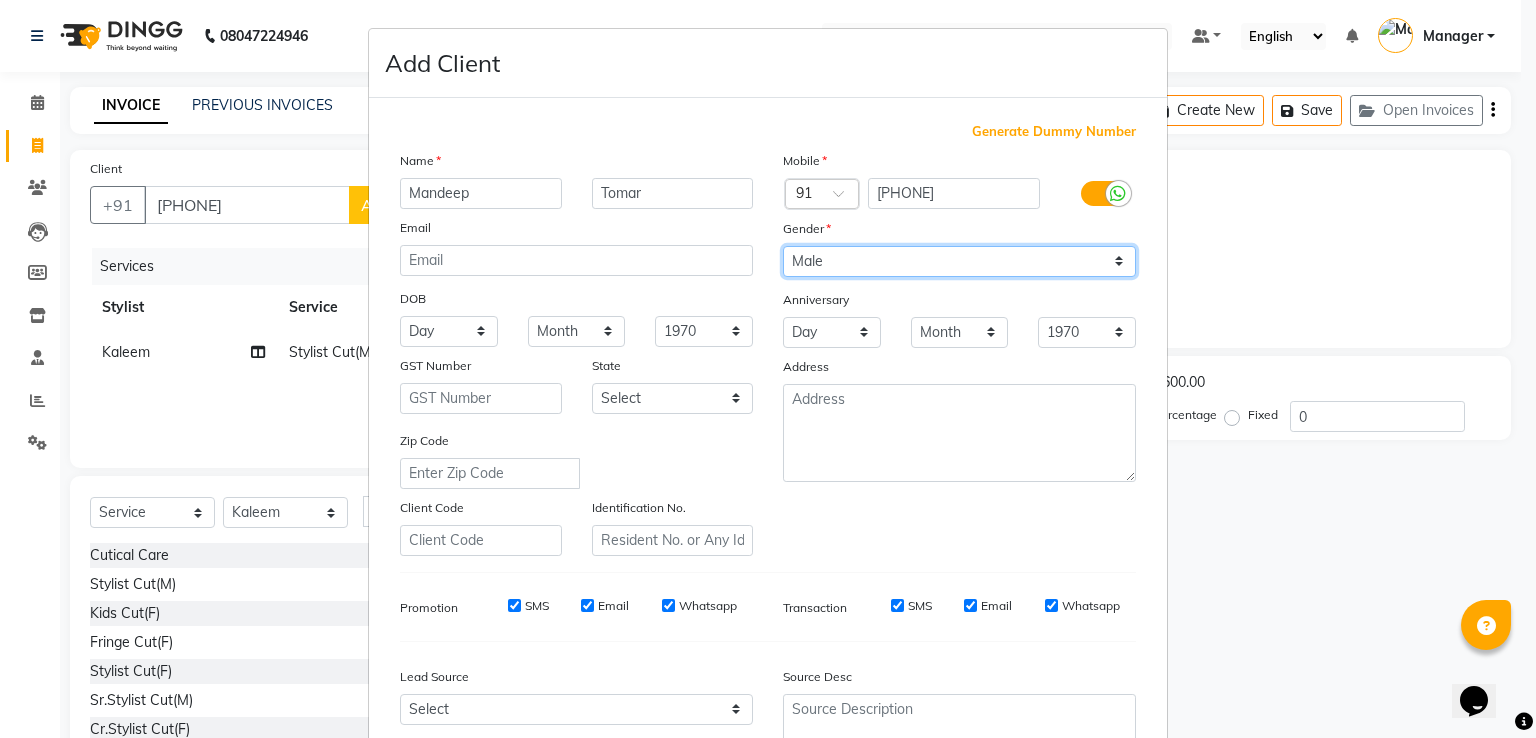 click on "Select Male Female Other Prefer Not To Say" at bounding box center (959, 261) 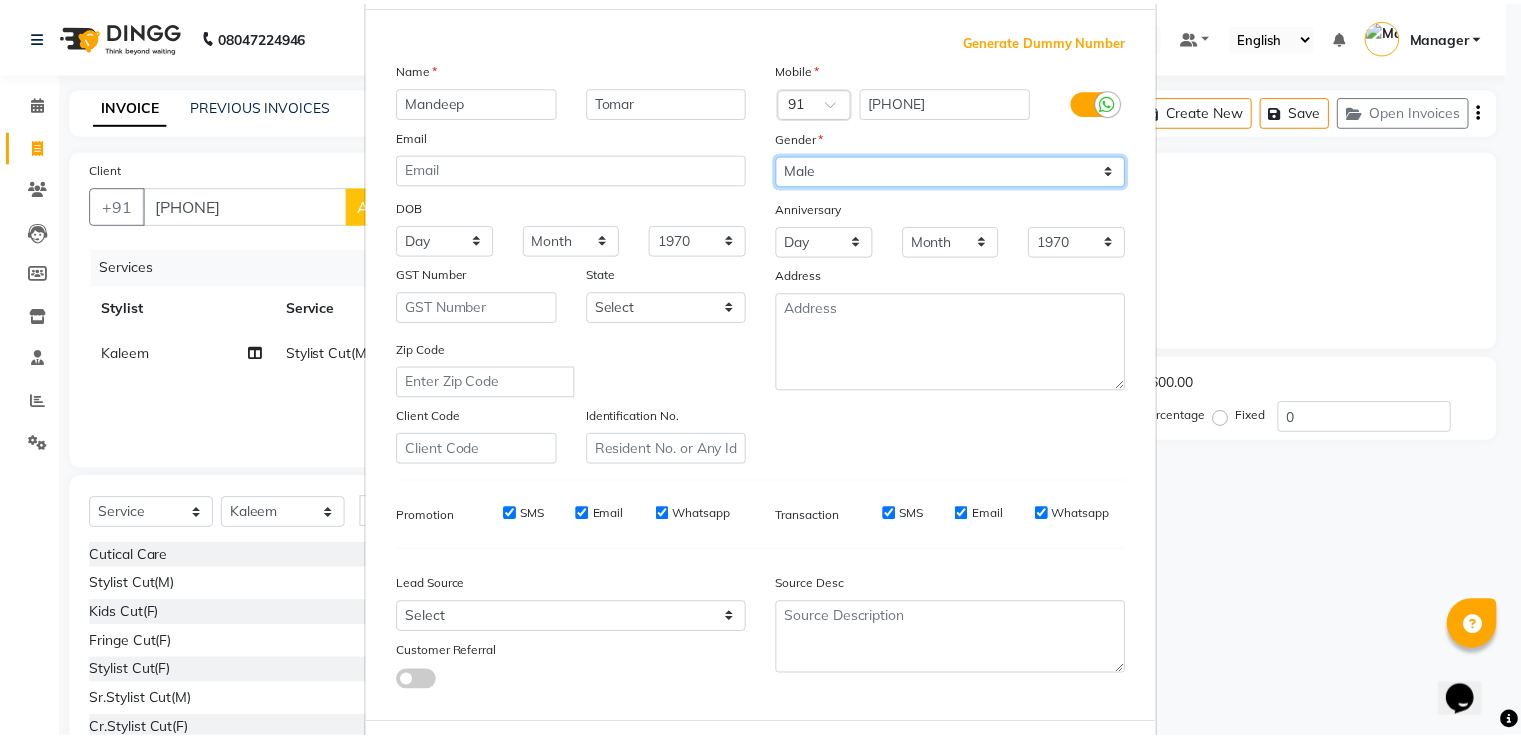 scroll, scrollTop: 195, scrollLeft: 0, axis: vertical 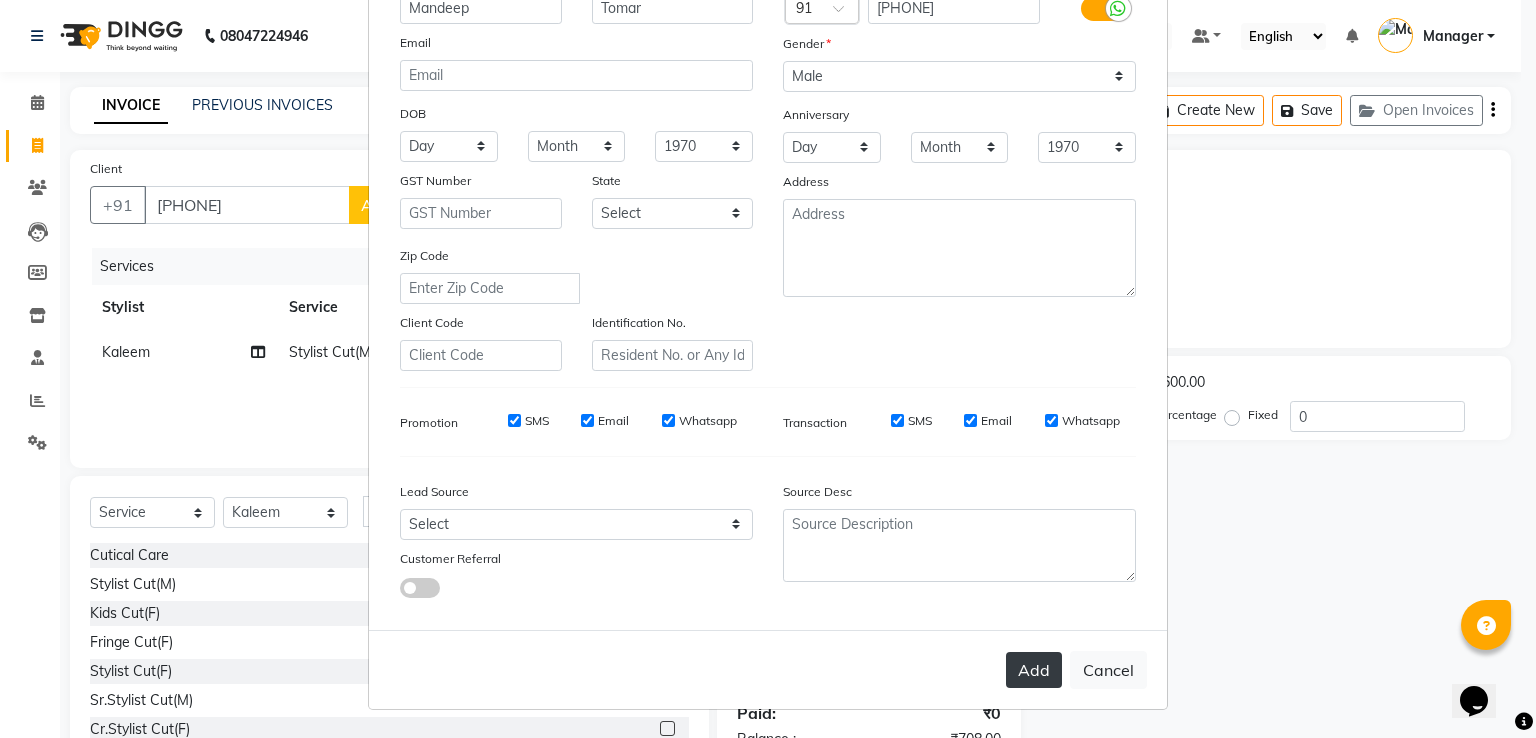 click on "Add" at bounding box center (1034, 670) 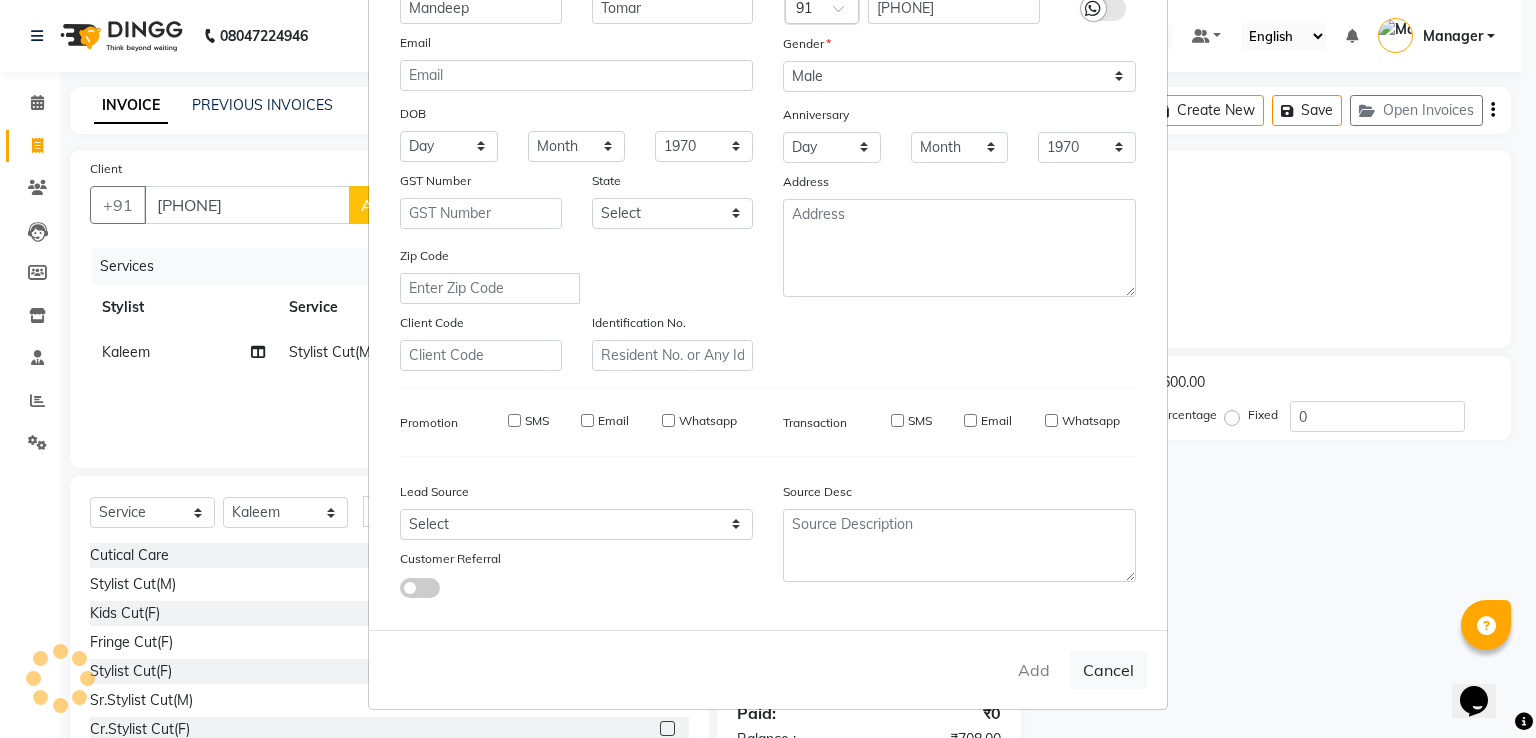 type 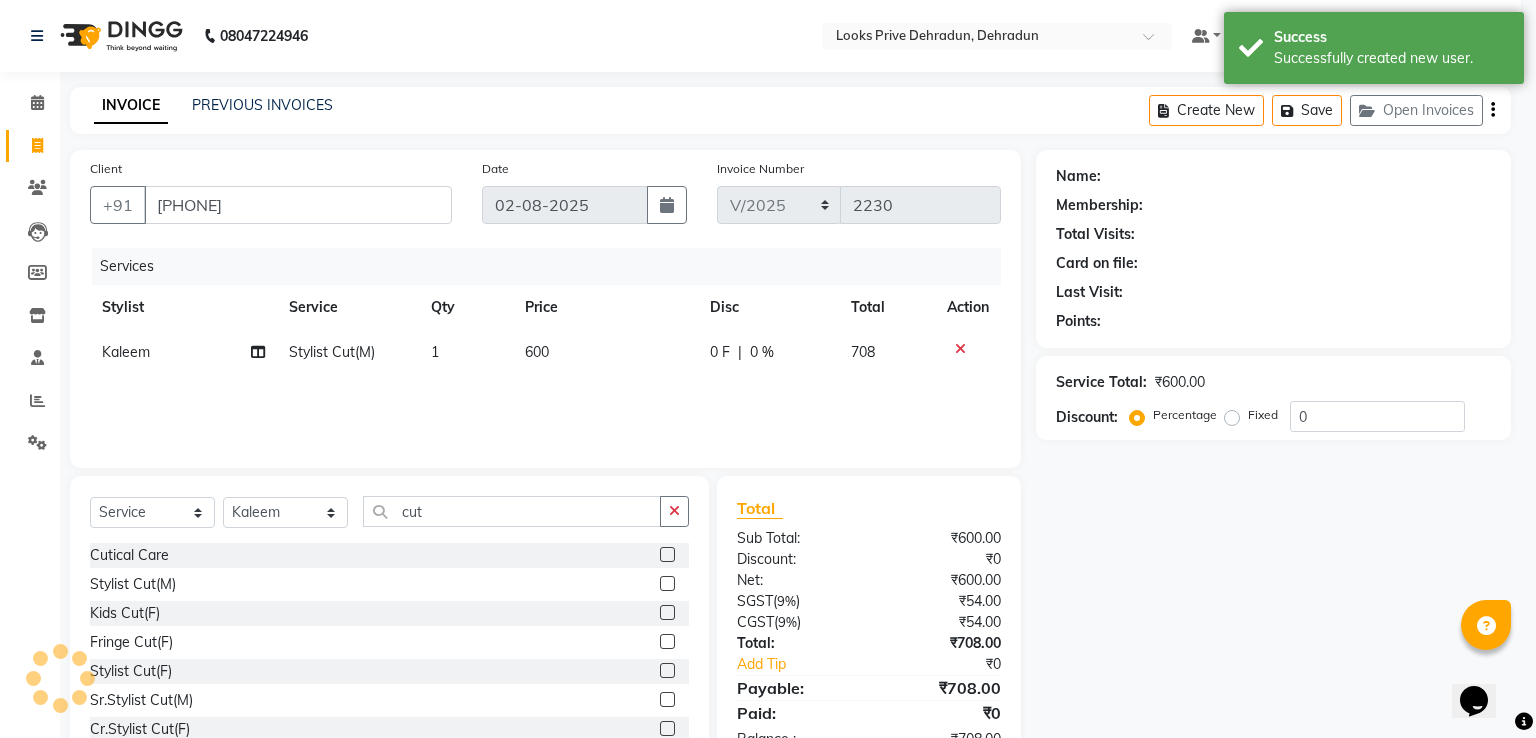 select on "1: Object" 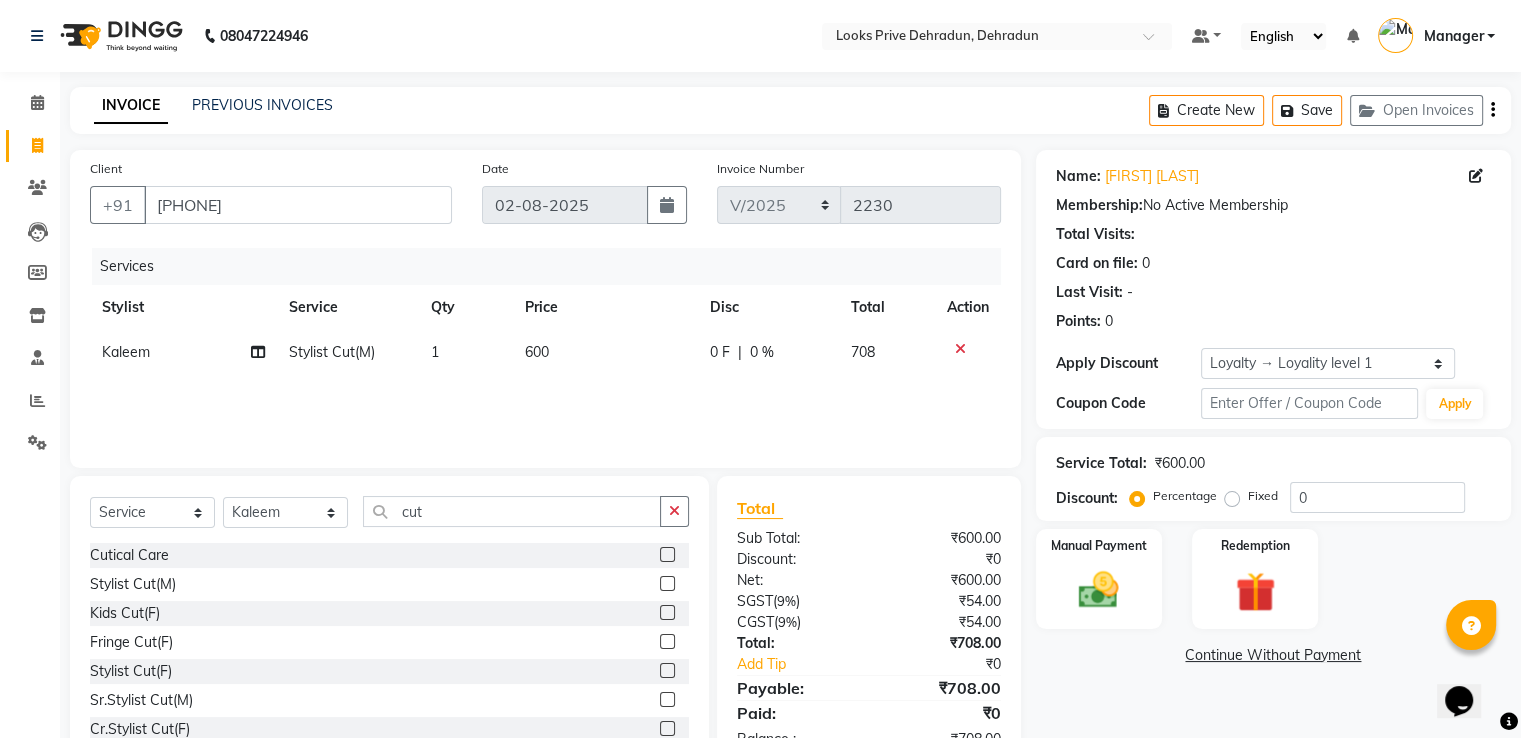 scroll, scrollTop: 64, scrollLeft: 0, axis: vertical 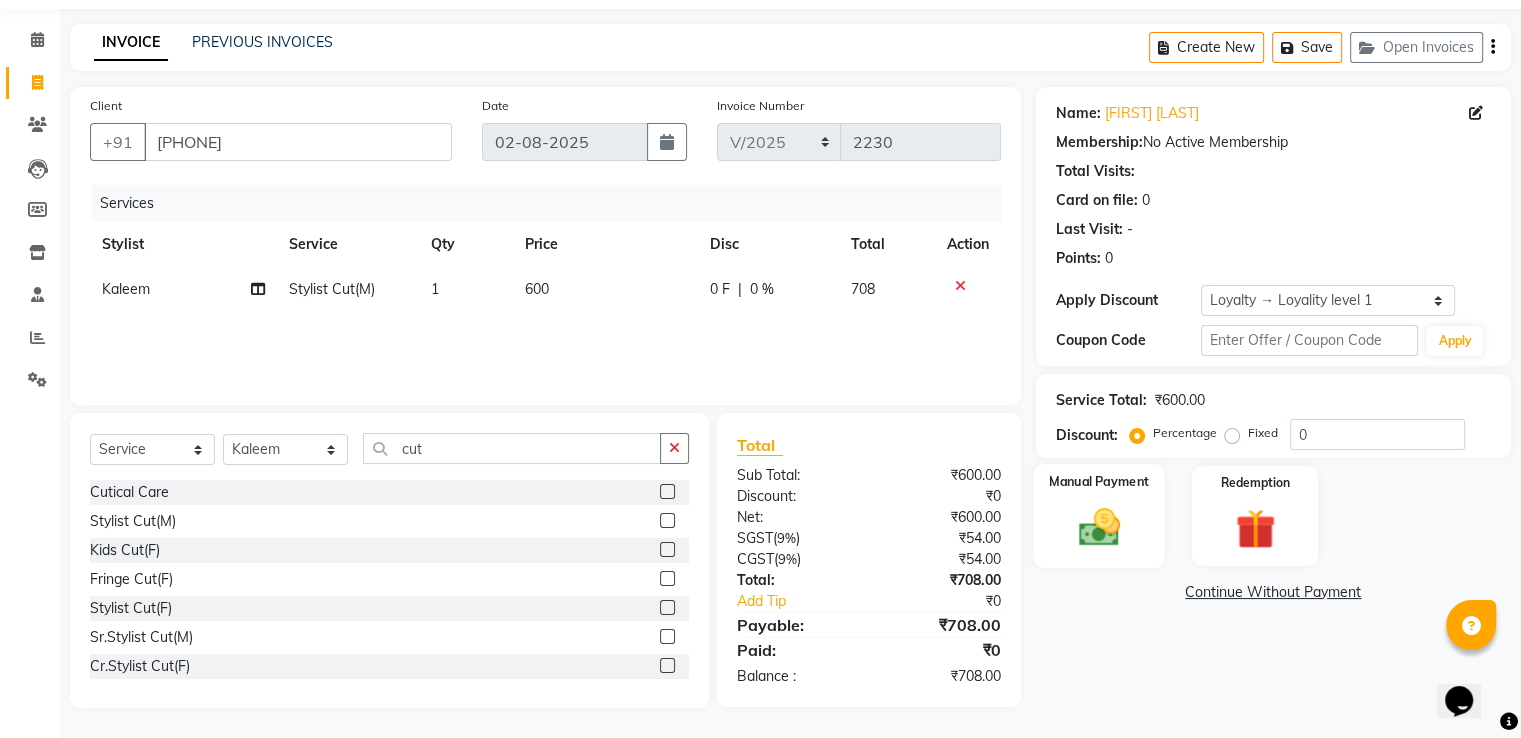 drag, startPoint x: 1097, startPoint y: 477, endPoint x: 1094, endPoint y: 493, distance: 16.27882 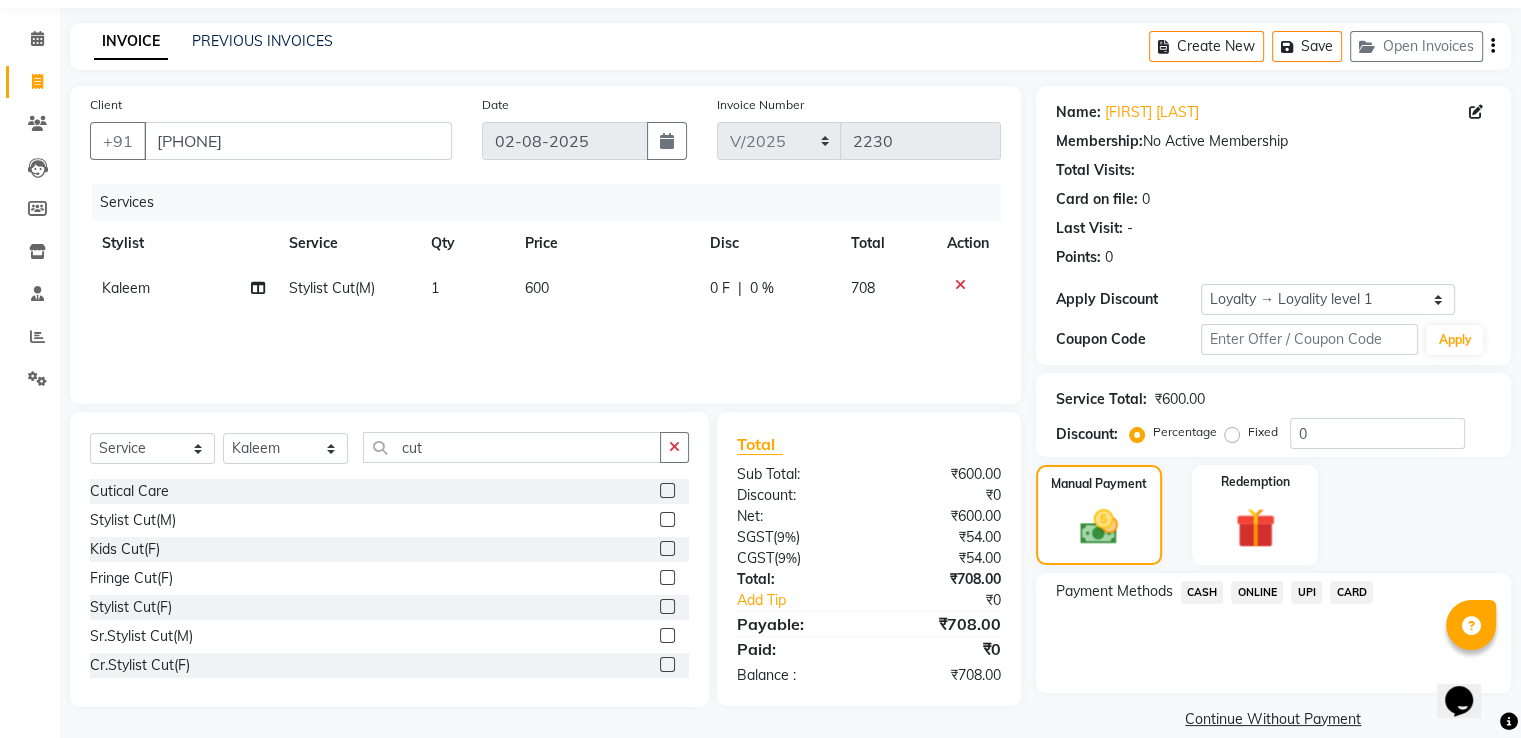 click on "UPI" 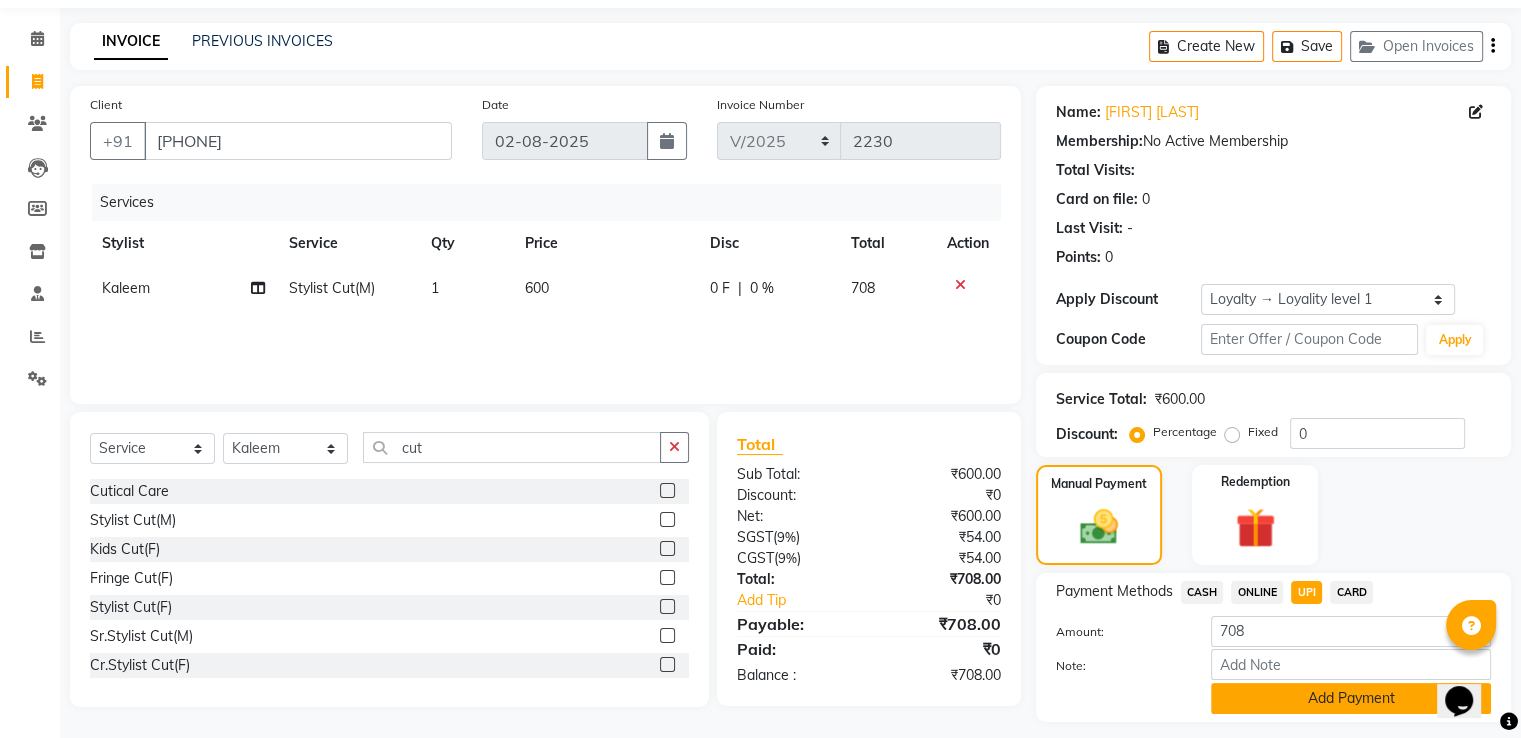 scroll, scrollTop: 120, scrollLeft: 0, axis: vertical 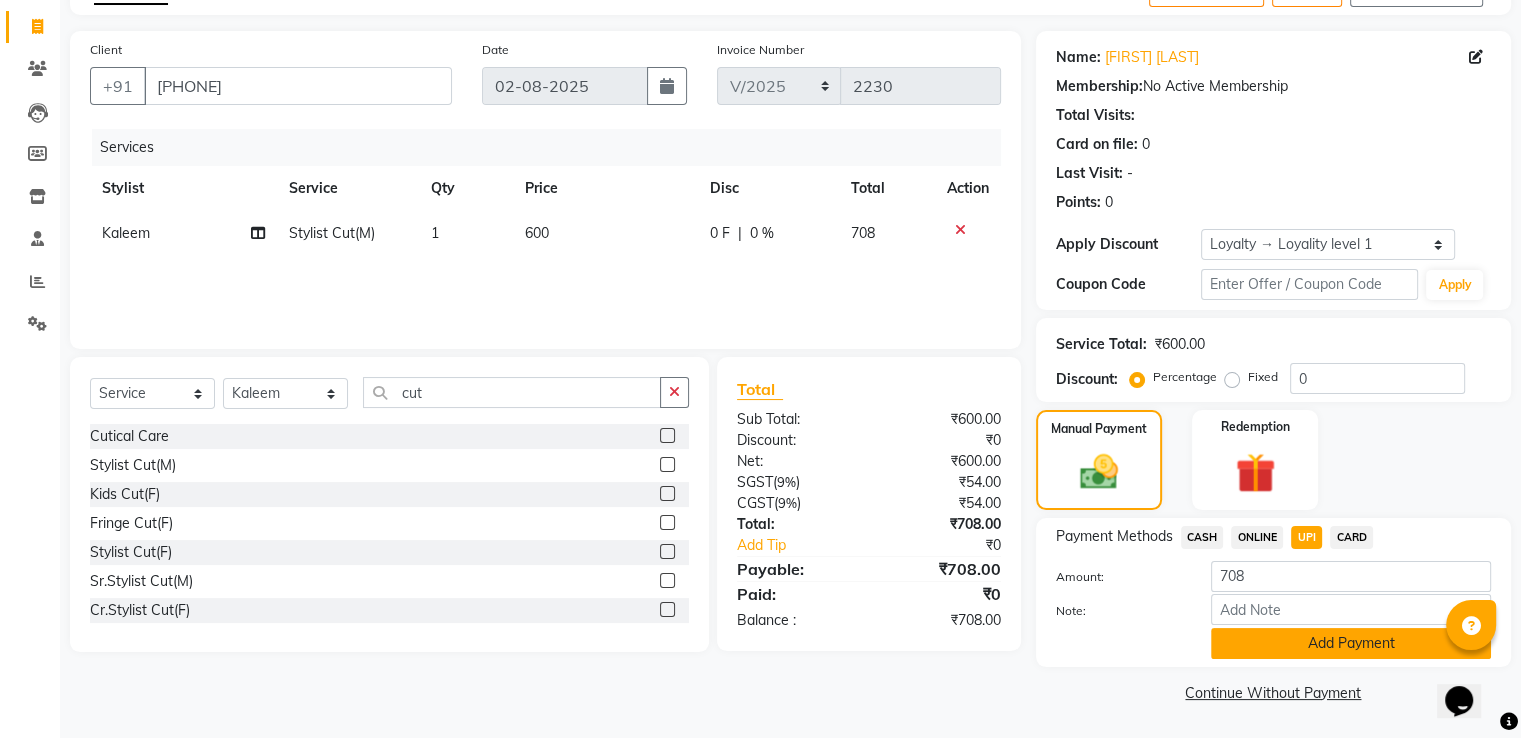 click on "Add Payment" 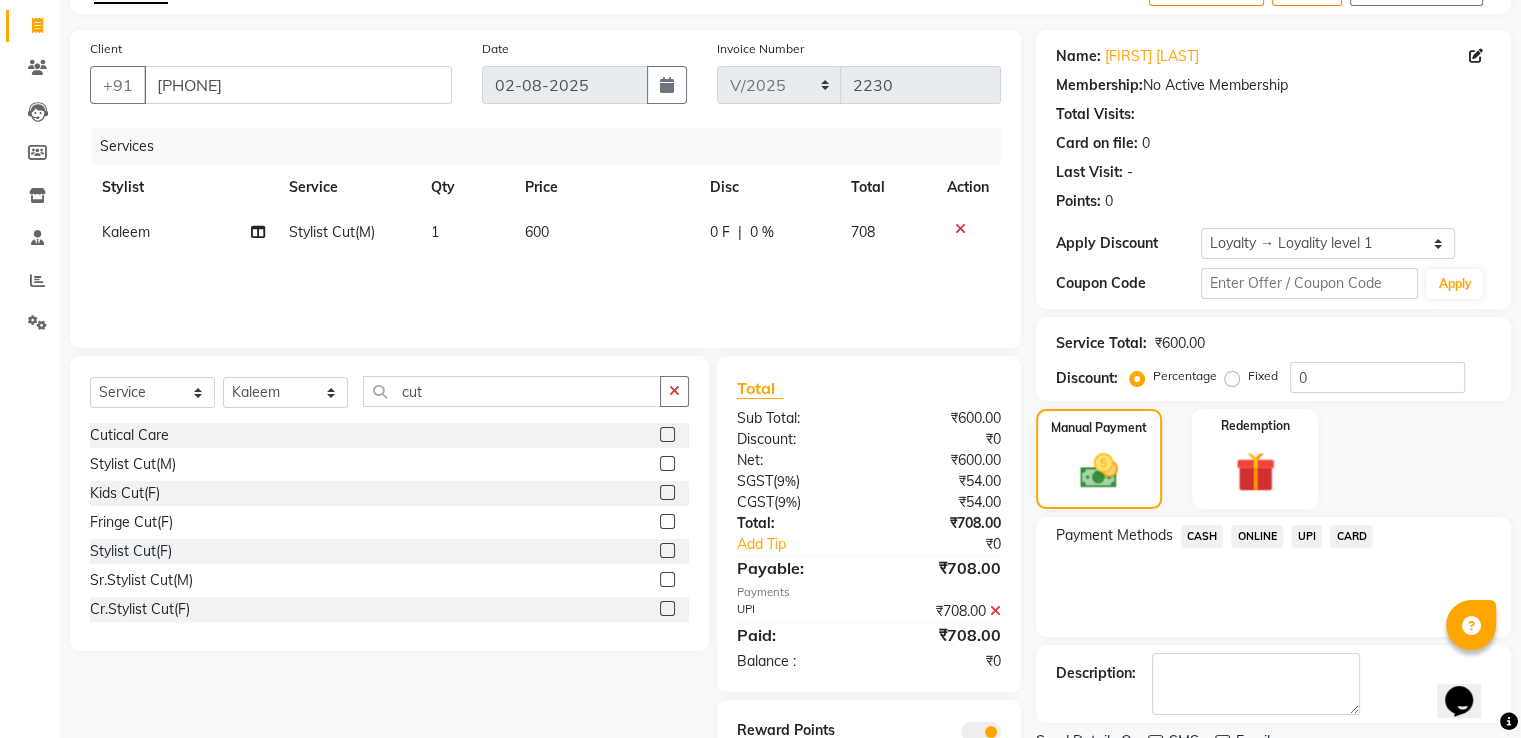 scroll, scrollTop: 204, scrollLeft: 0, axis: vertical 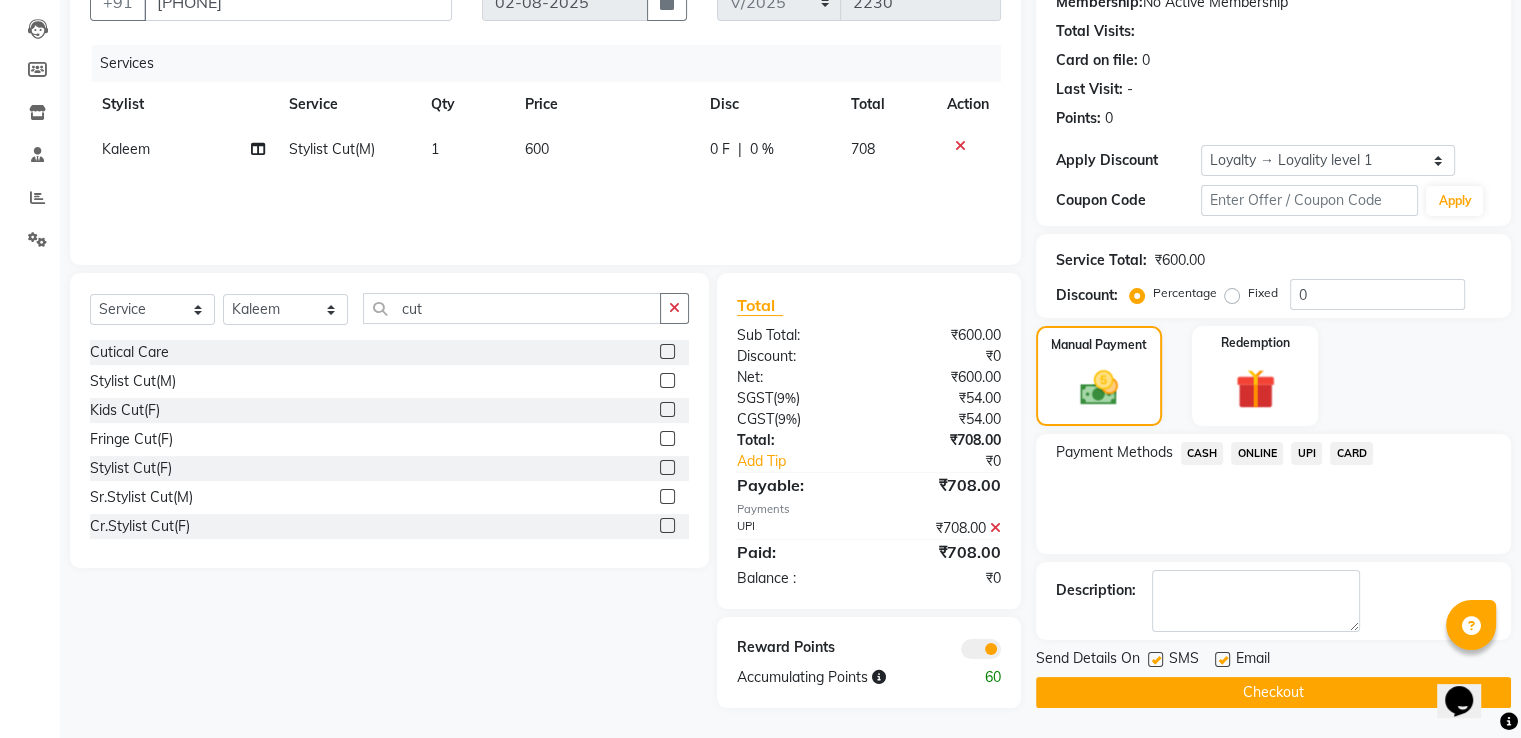click on "Checkout" 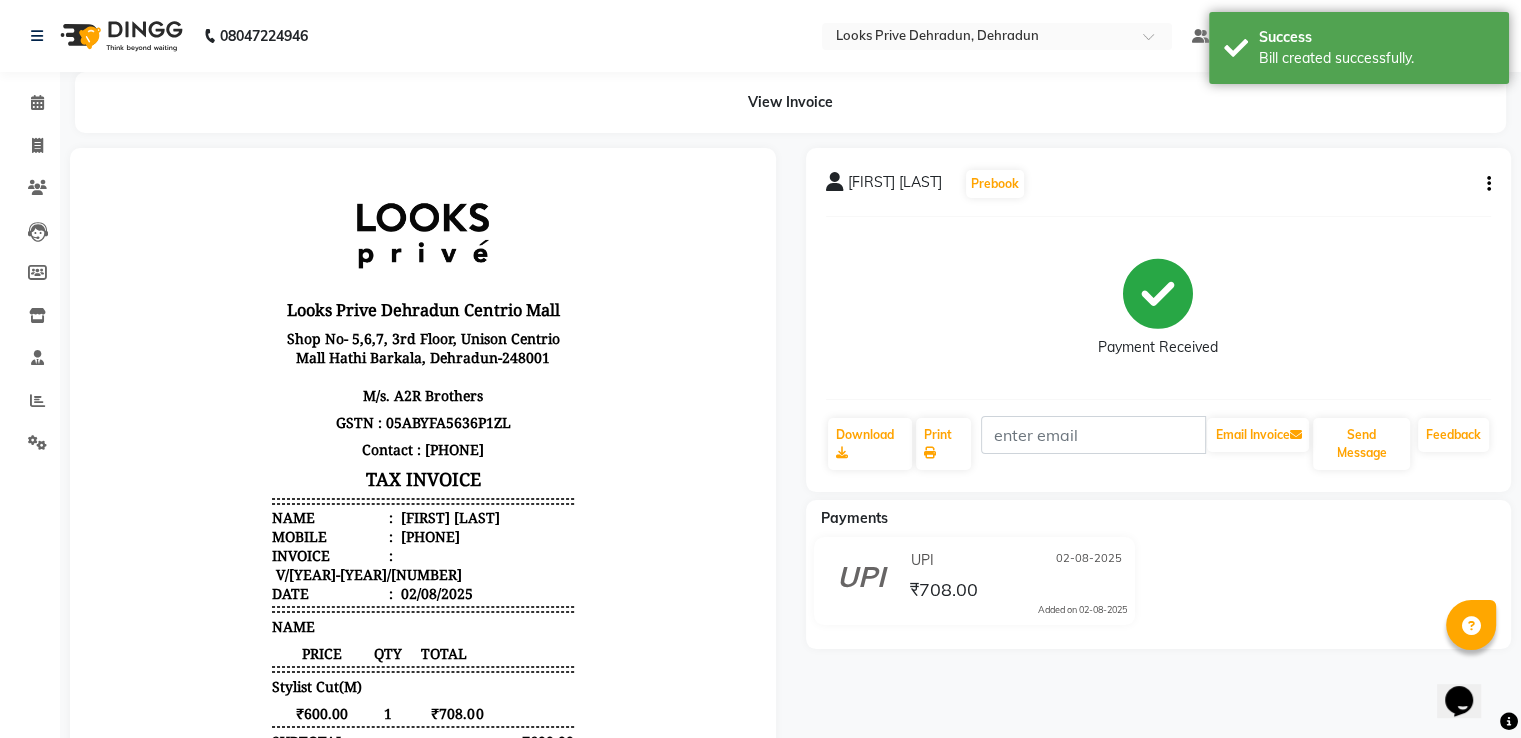 scroll, scrollTop: 0, scrollLeft: 0, axis: both 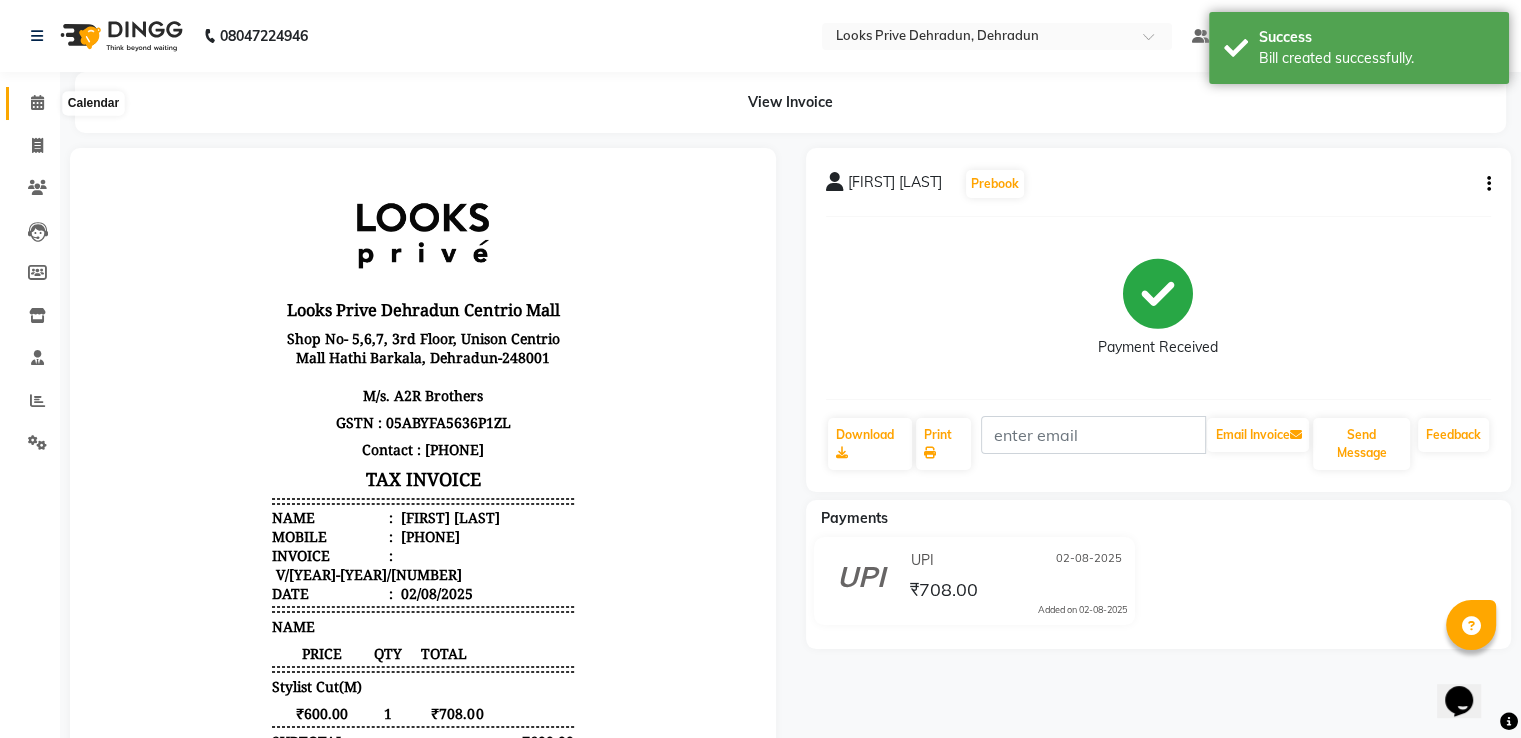click 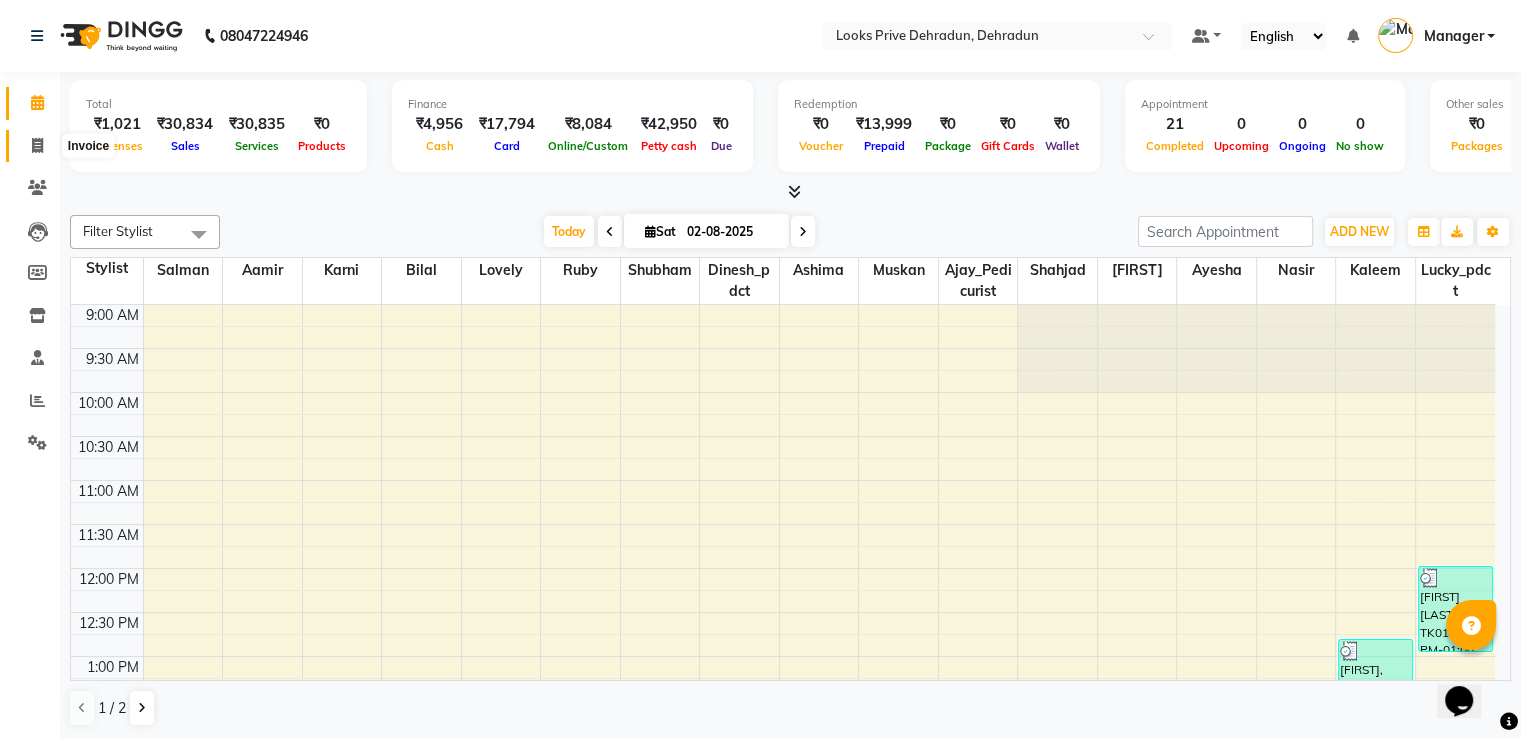 click 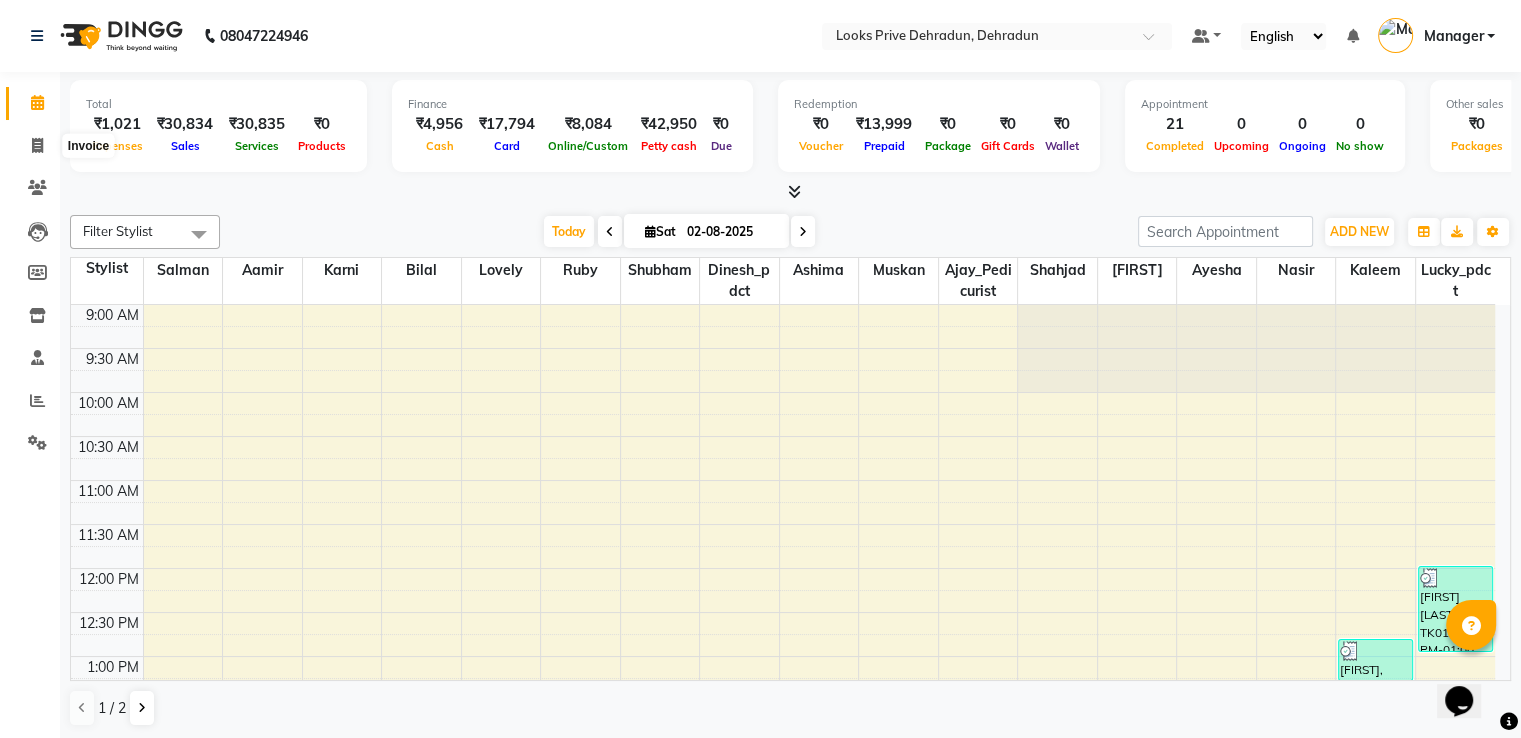 select on "service" 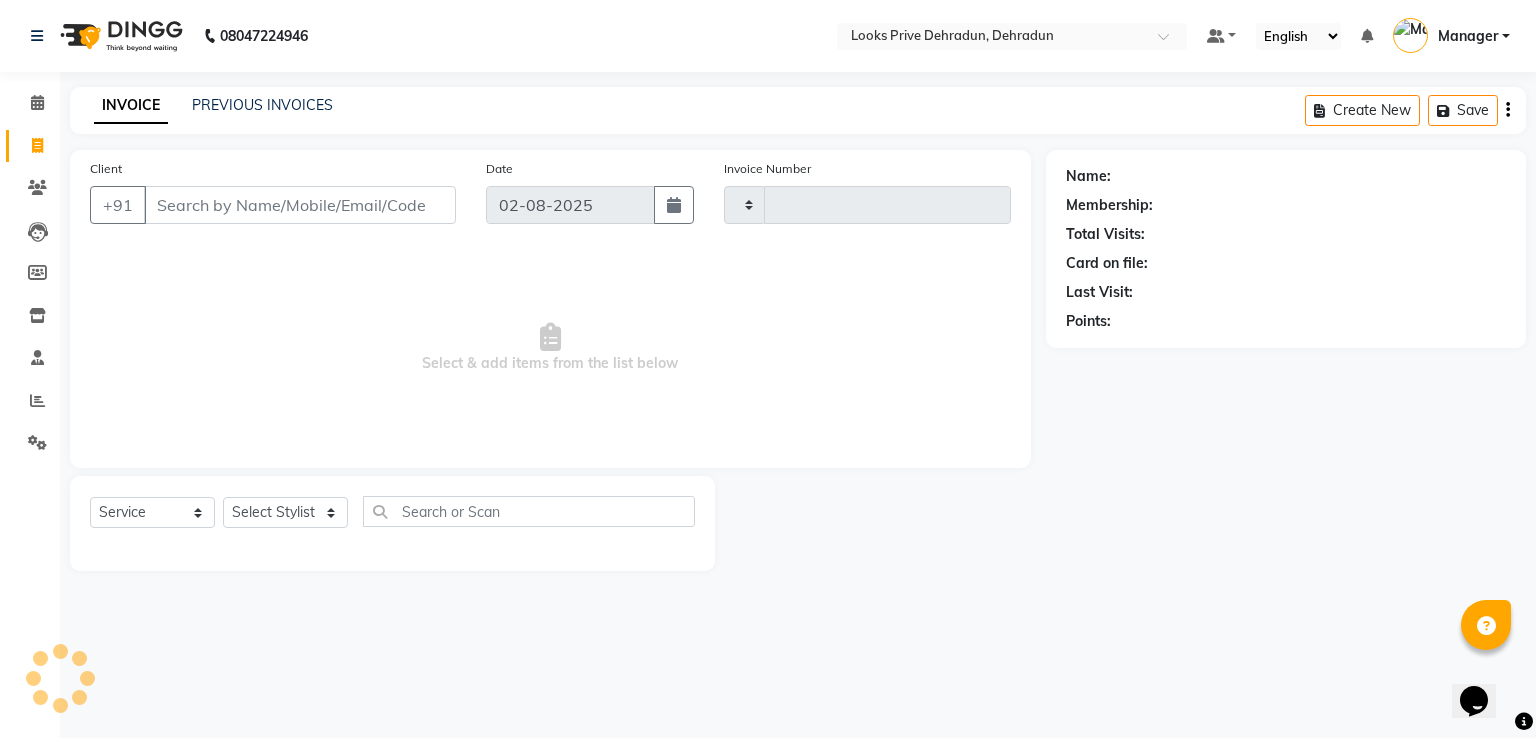 type on "2231" 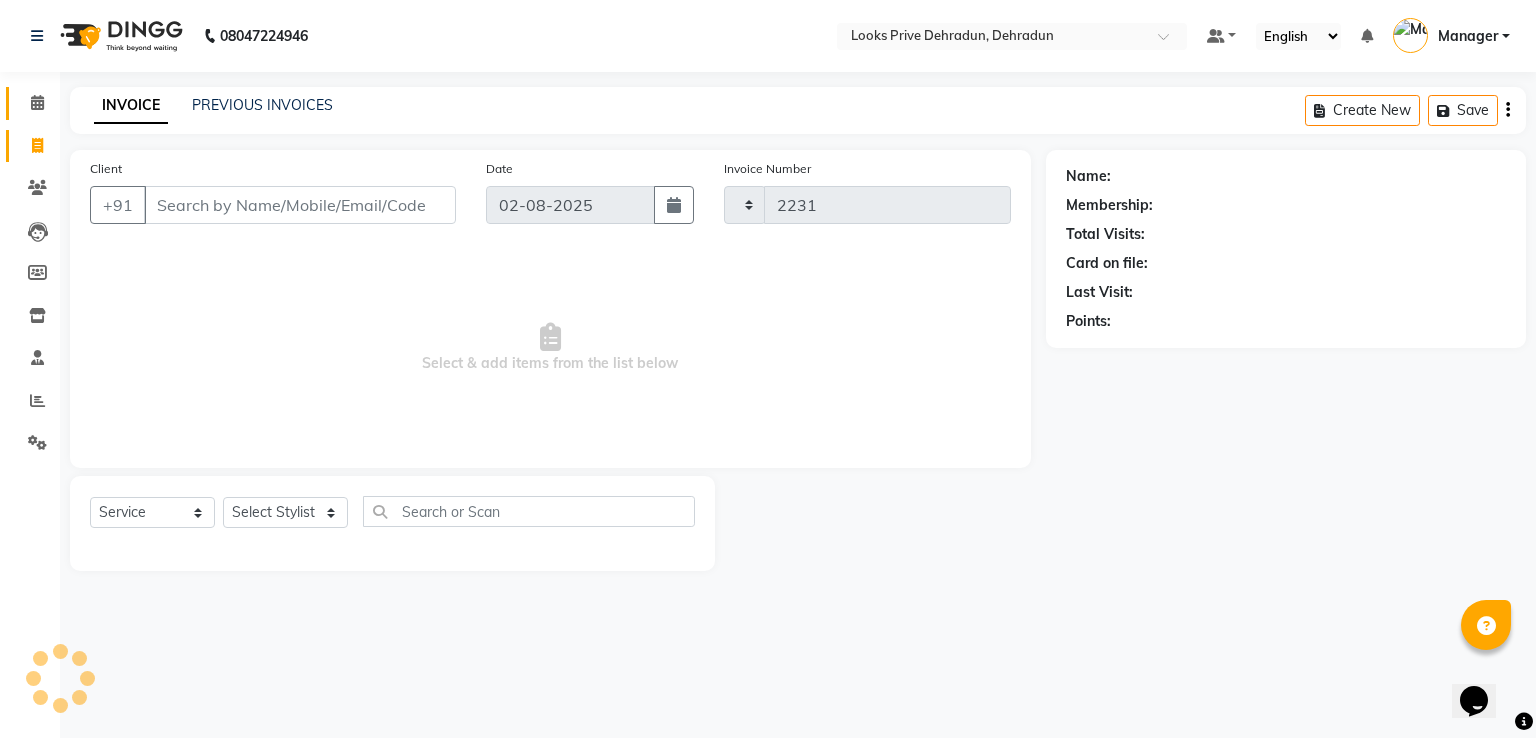 select on "6205" 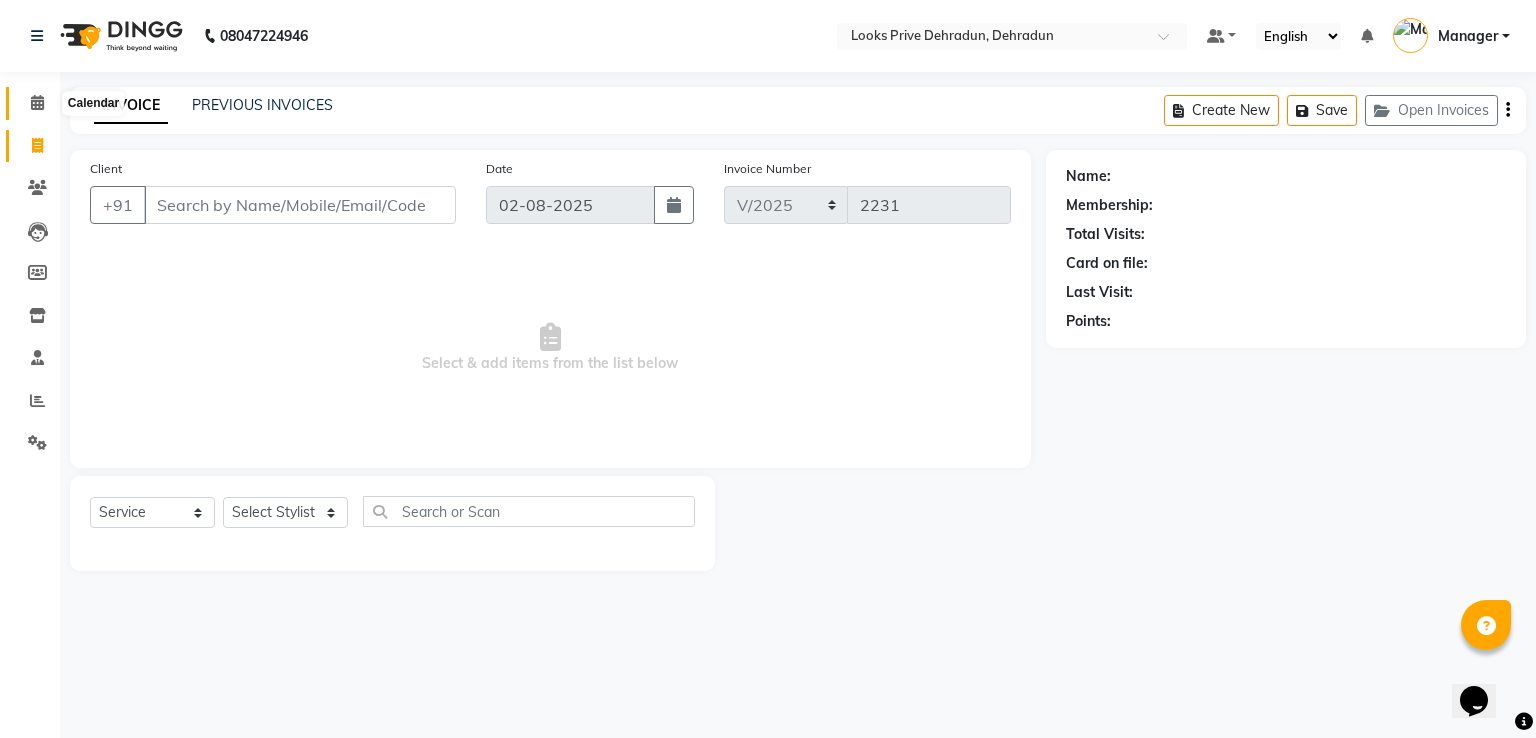 click 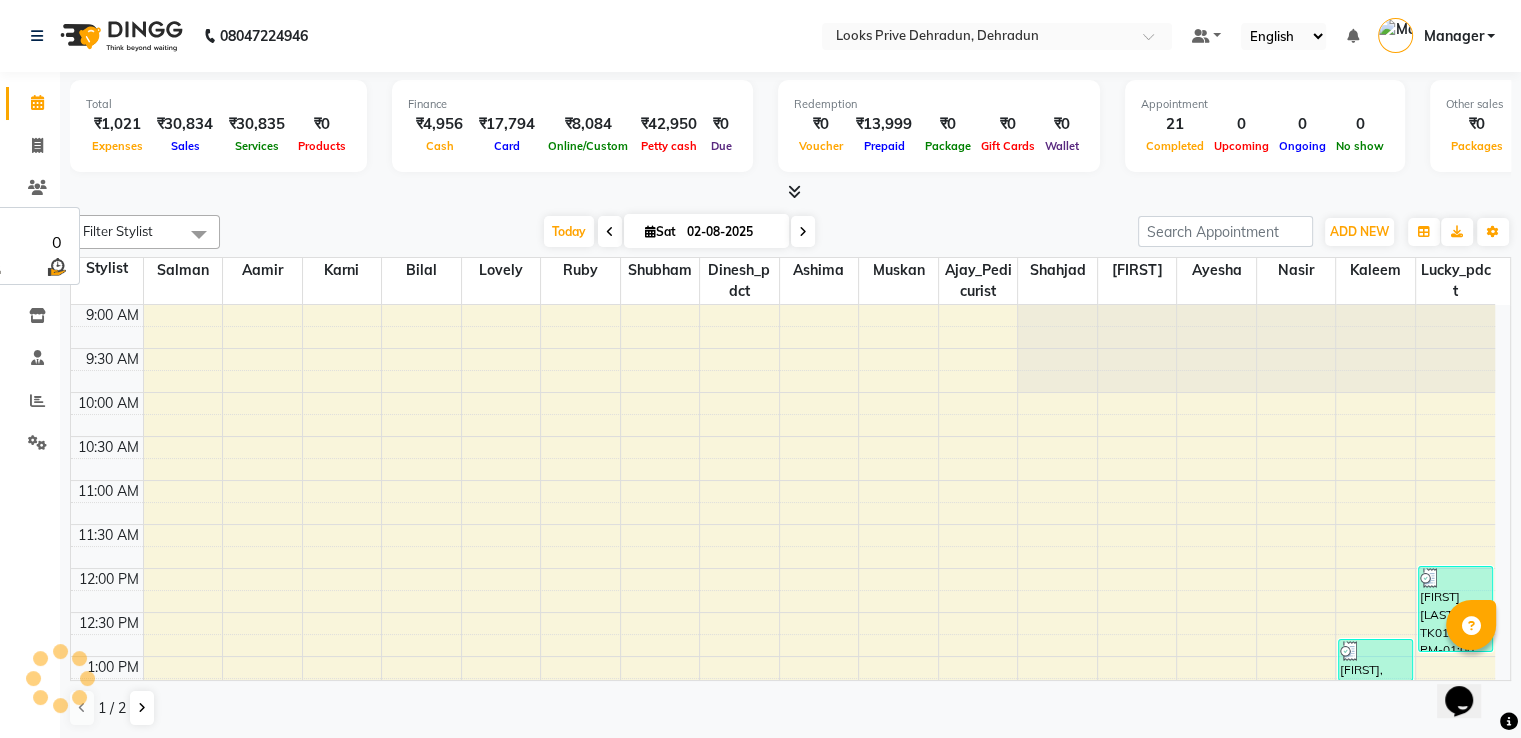 scroll, scrollTop: 0, scrollLeft: 0, axis: both 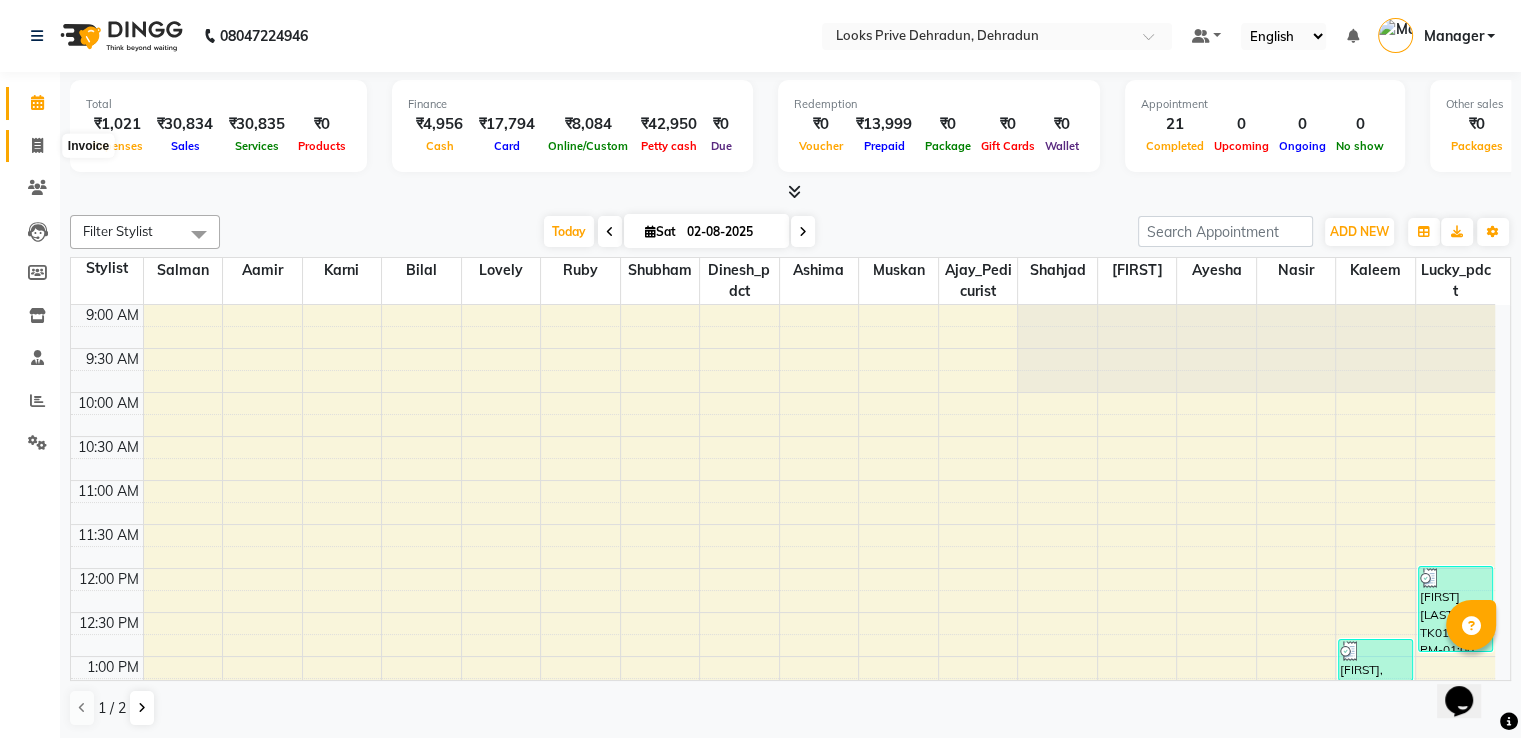 click 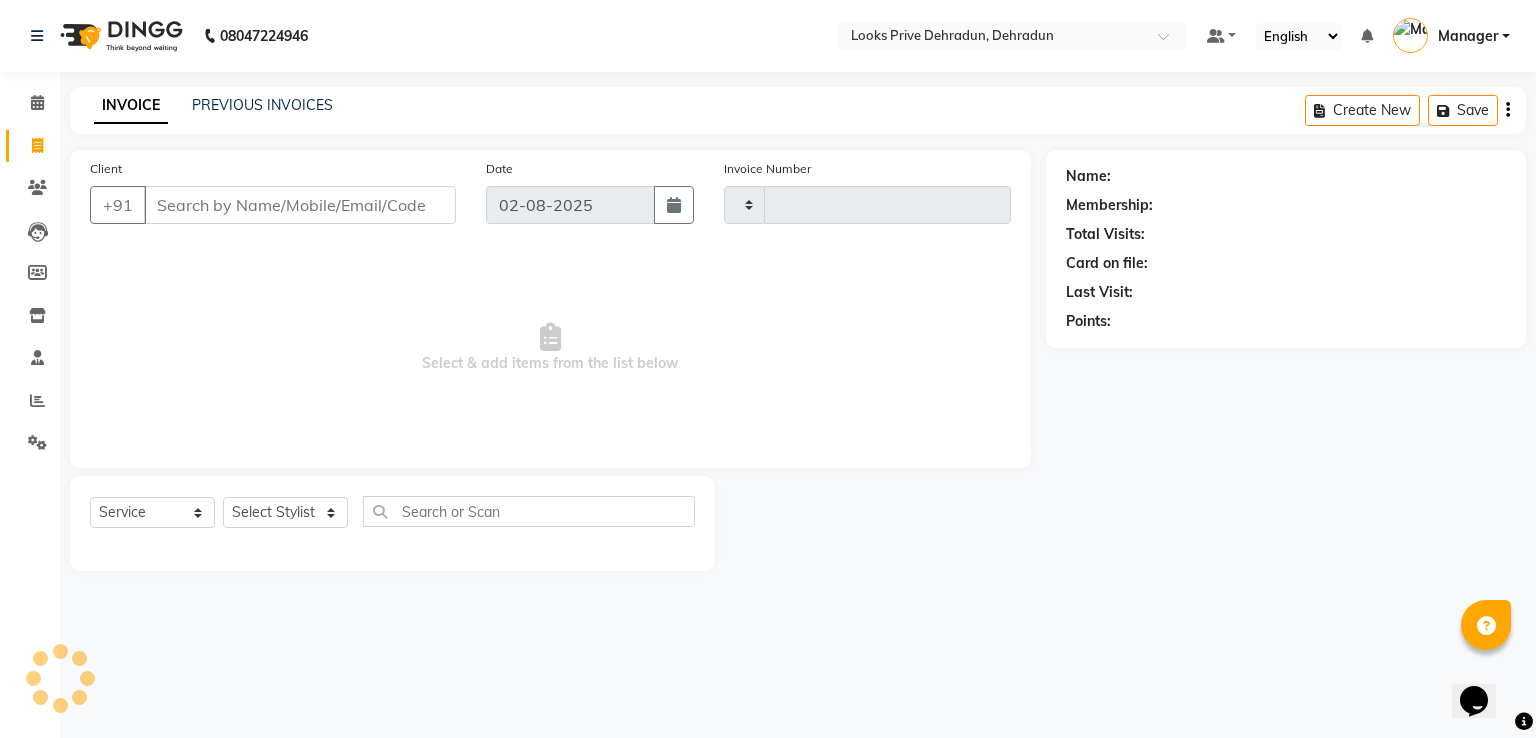 type on "2231" 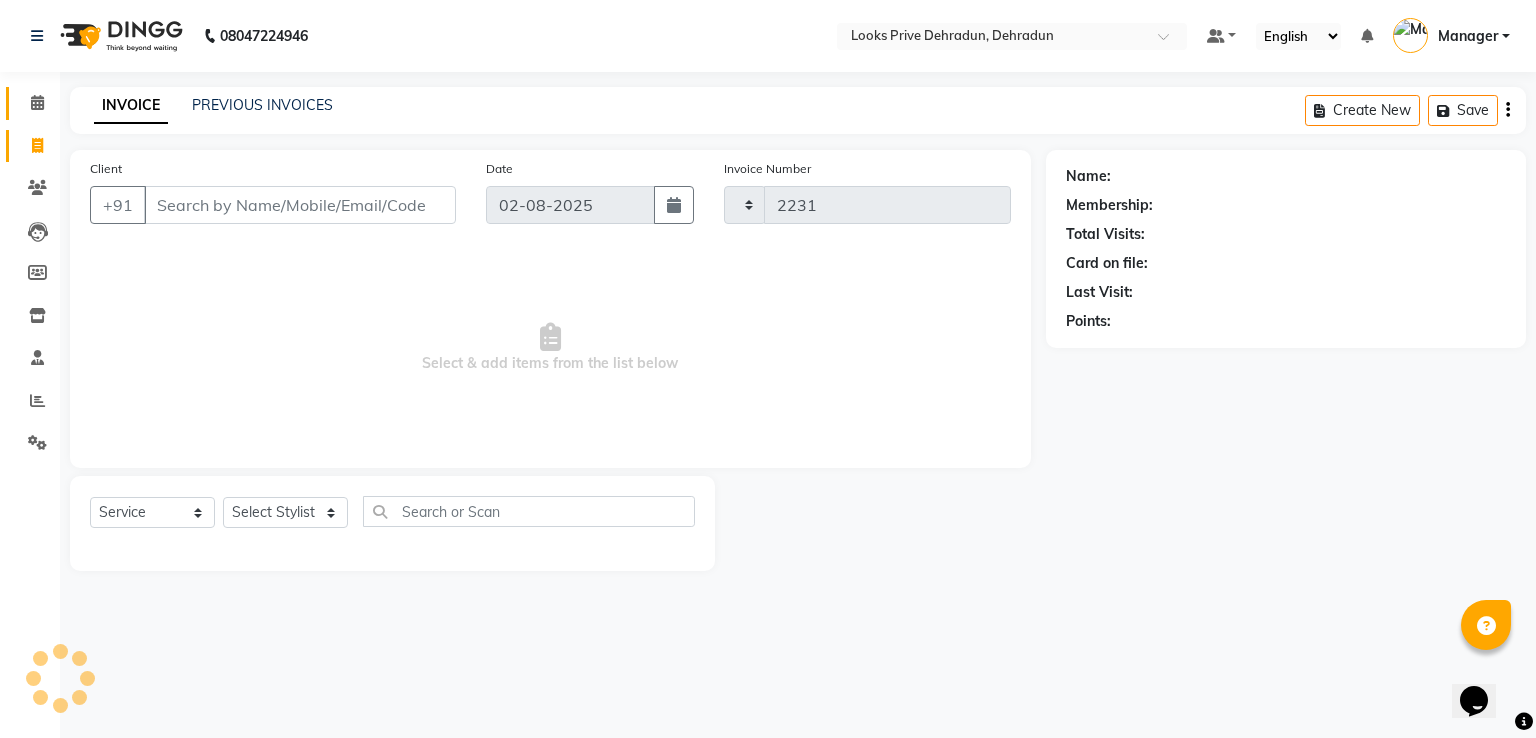 select on "6205" 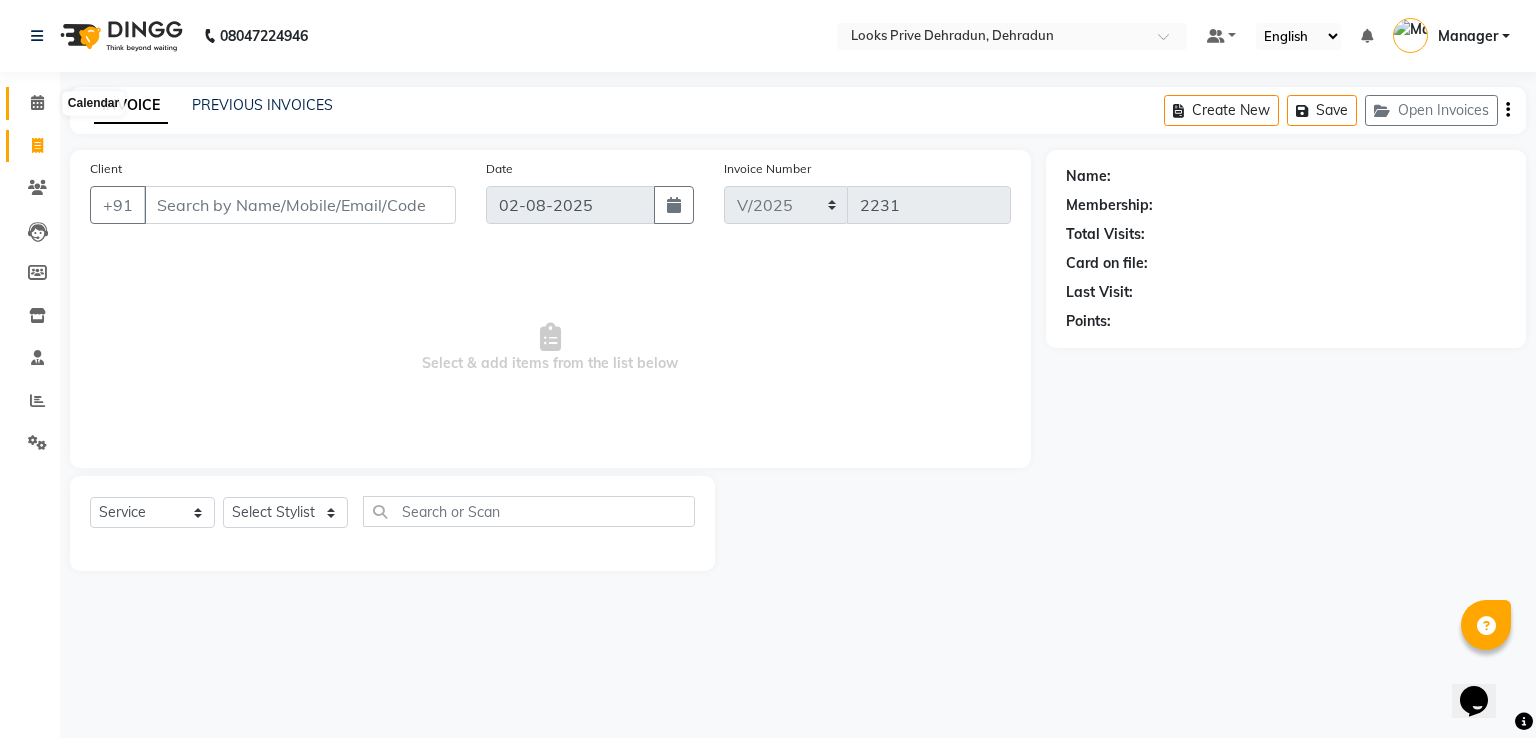 click 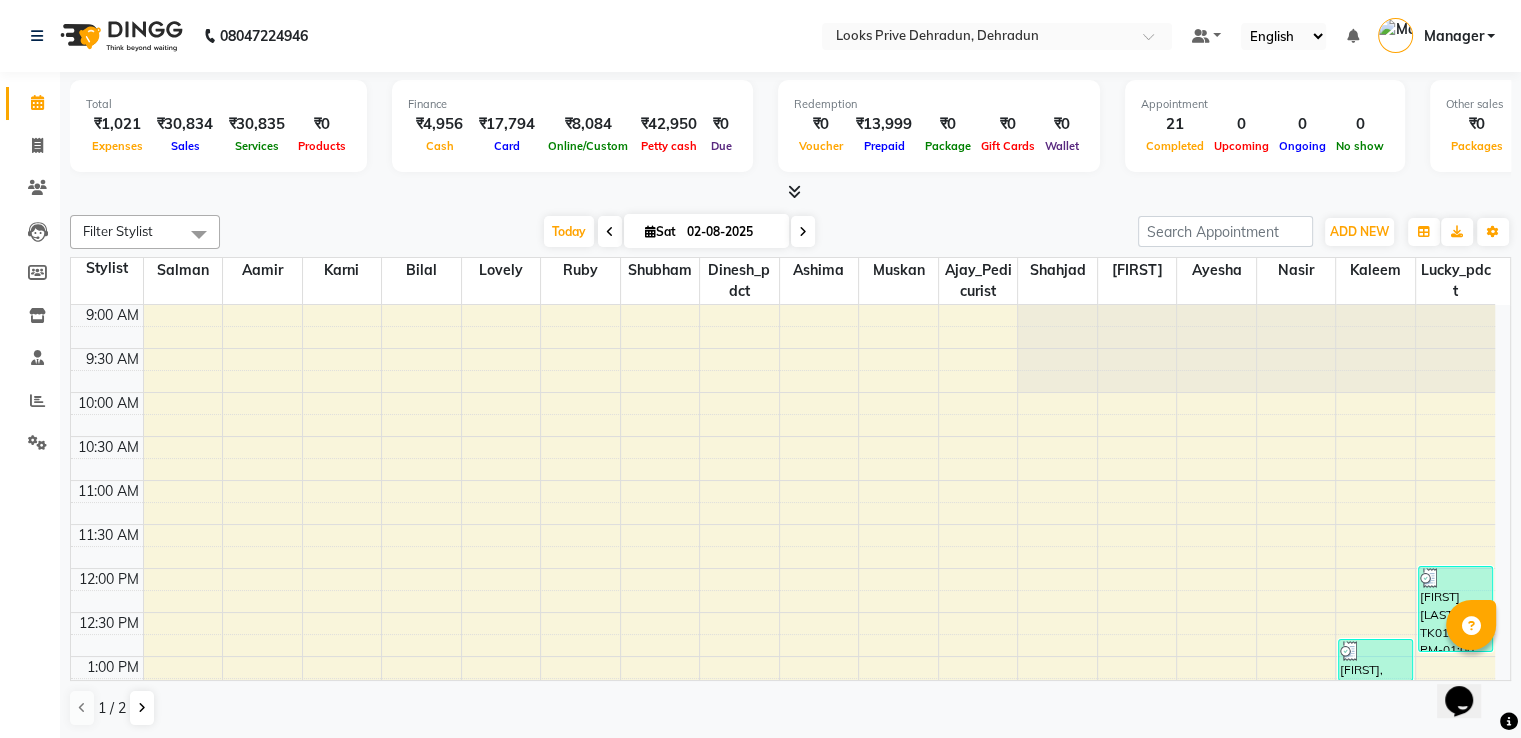 scroll, scrollTop: 0, scrollLeft: 0, axis: both 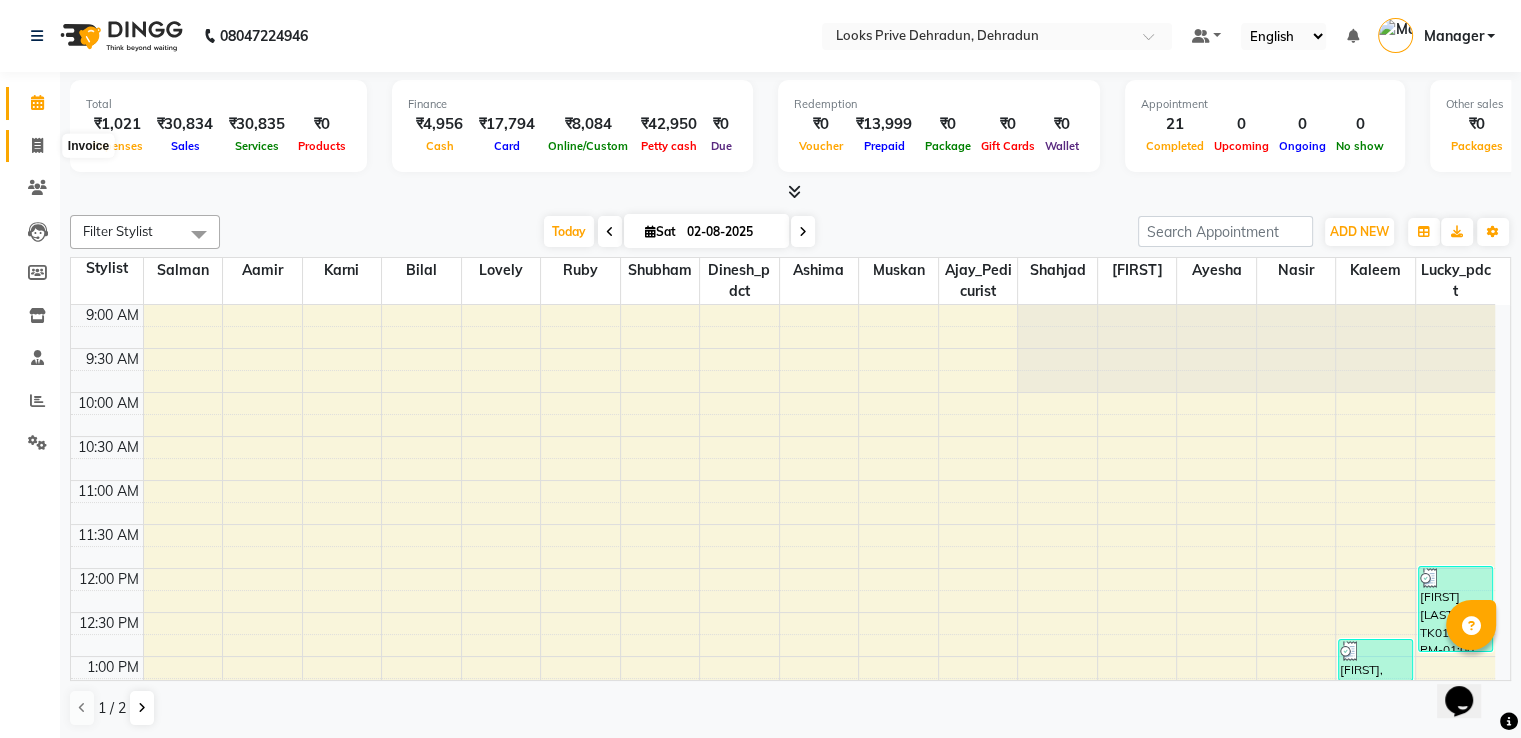 click 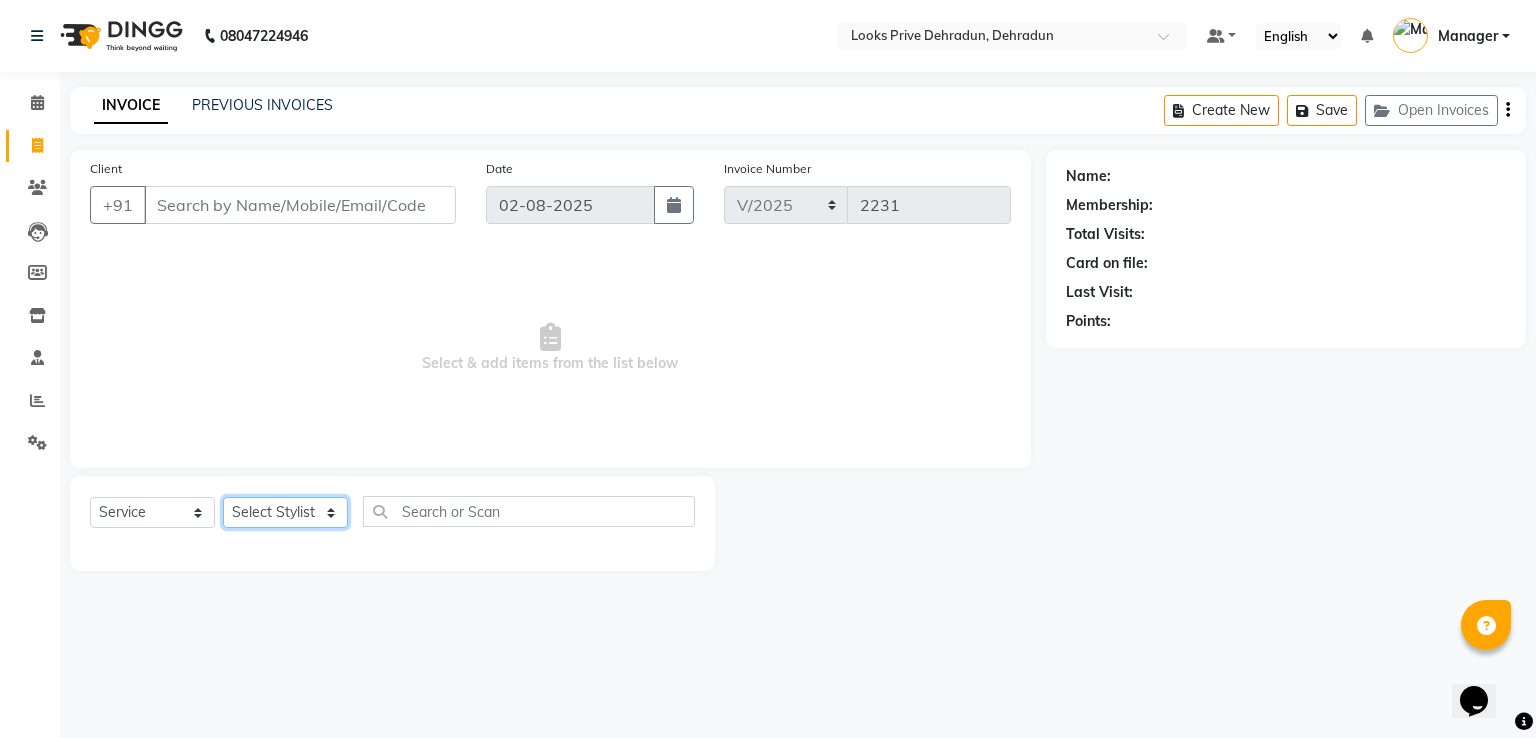 click on "Select Stylist A2R_Master Aamir Ajay_Pedicurist Ashima Ayesha Bilal Dinesh_pdct Kaleem Karni Lovely Lucky_pdct Manager Muskan Nasir Rajeev Ruby Salman Shahjad Shubham Suraj_pedi" 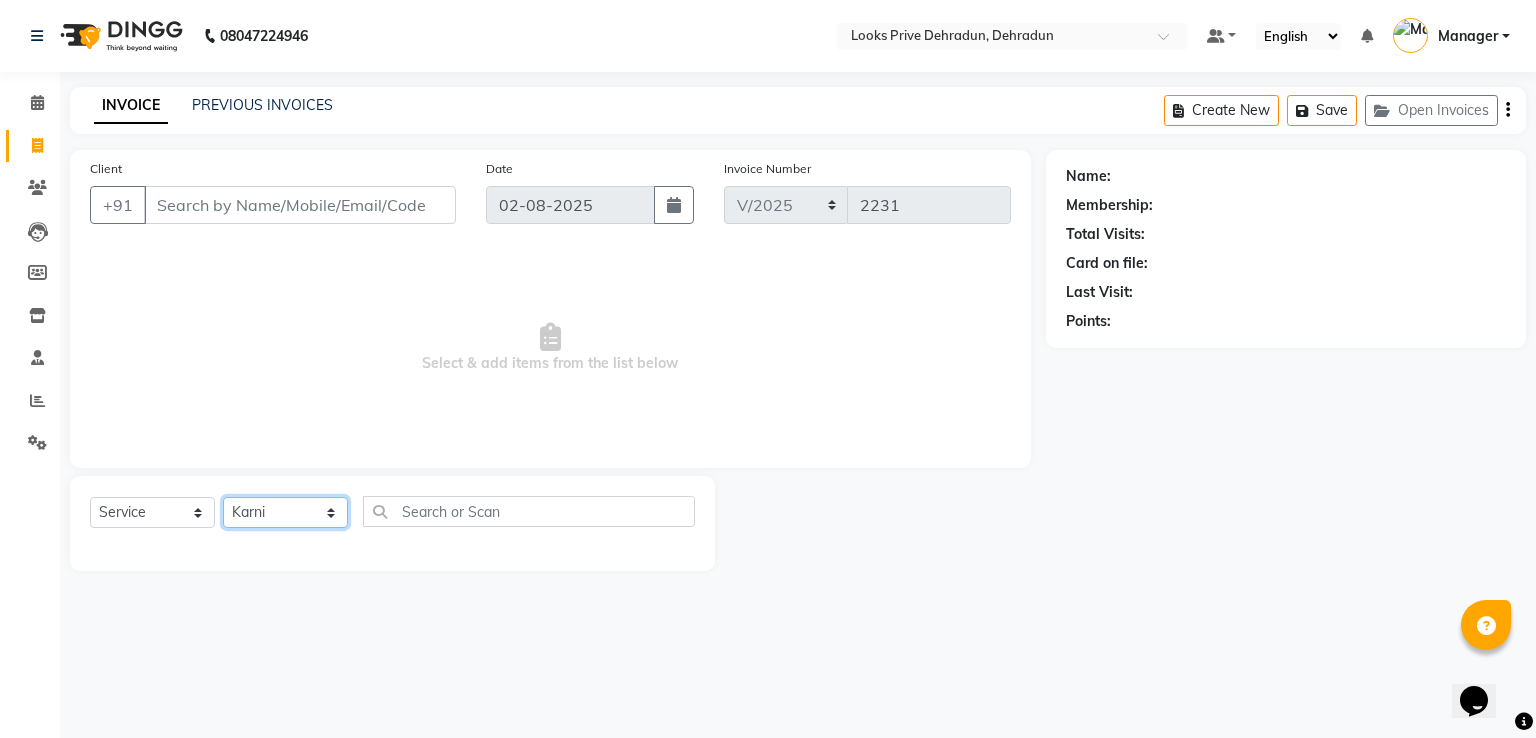 click on "Select Stylist A2R_Master Aamir Ajay_Pedicurist Ashima Ayesha Bilal Dinesh_pdct Kaleem Karni Lovely Lucky_pdct Manager Muskan Nasir Rajeev Ruby Salman Shahjad Shubham Suraj_pedi" 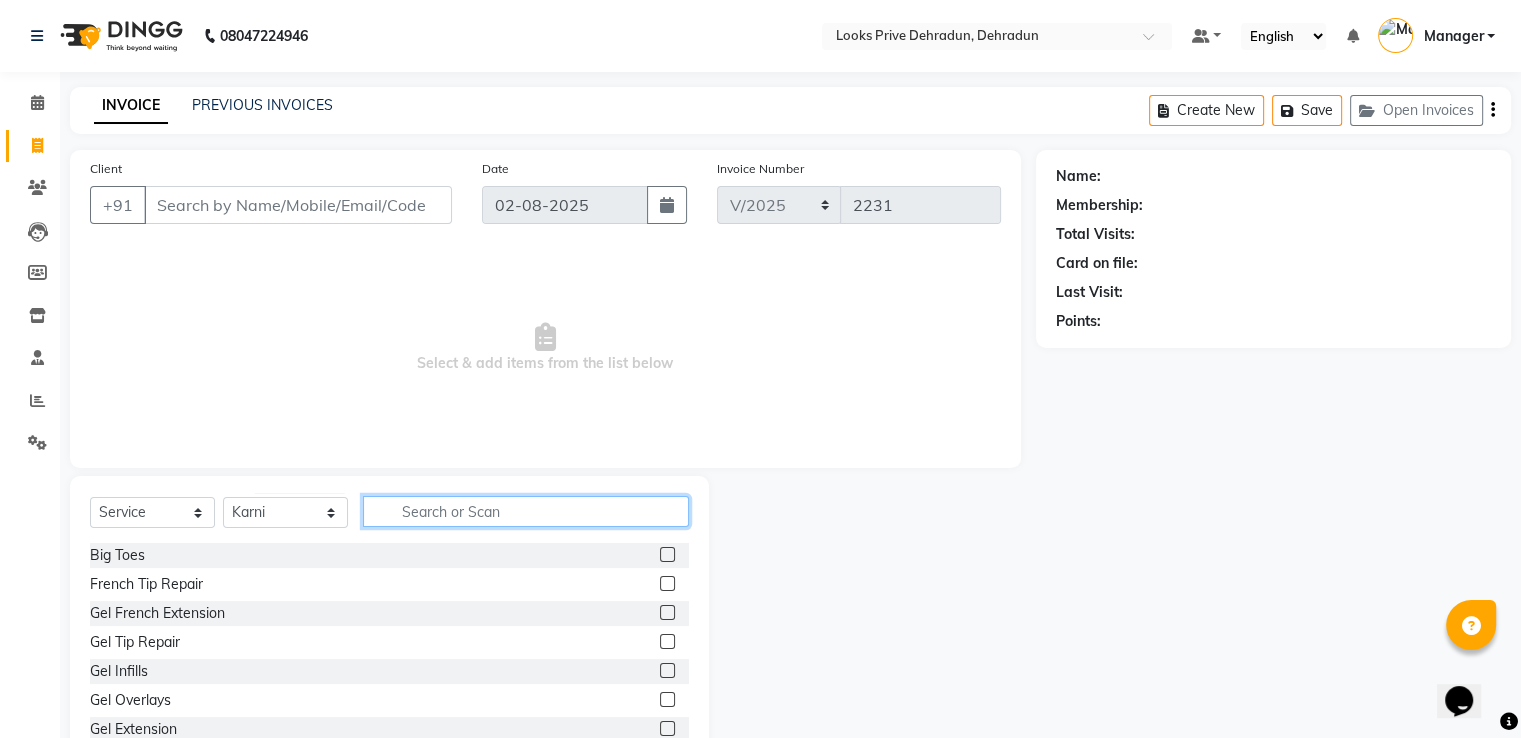 click 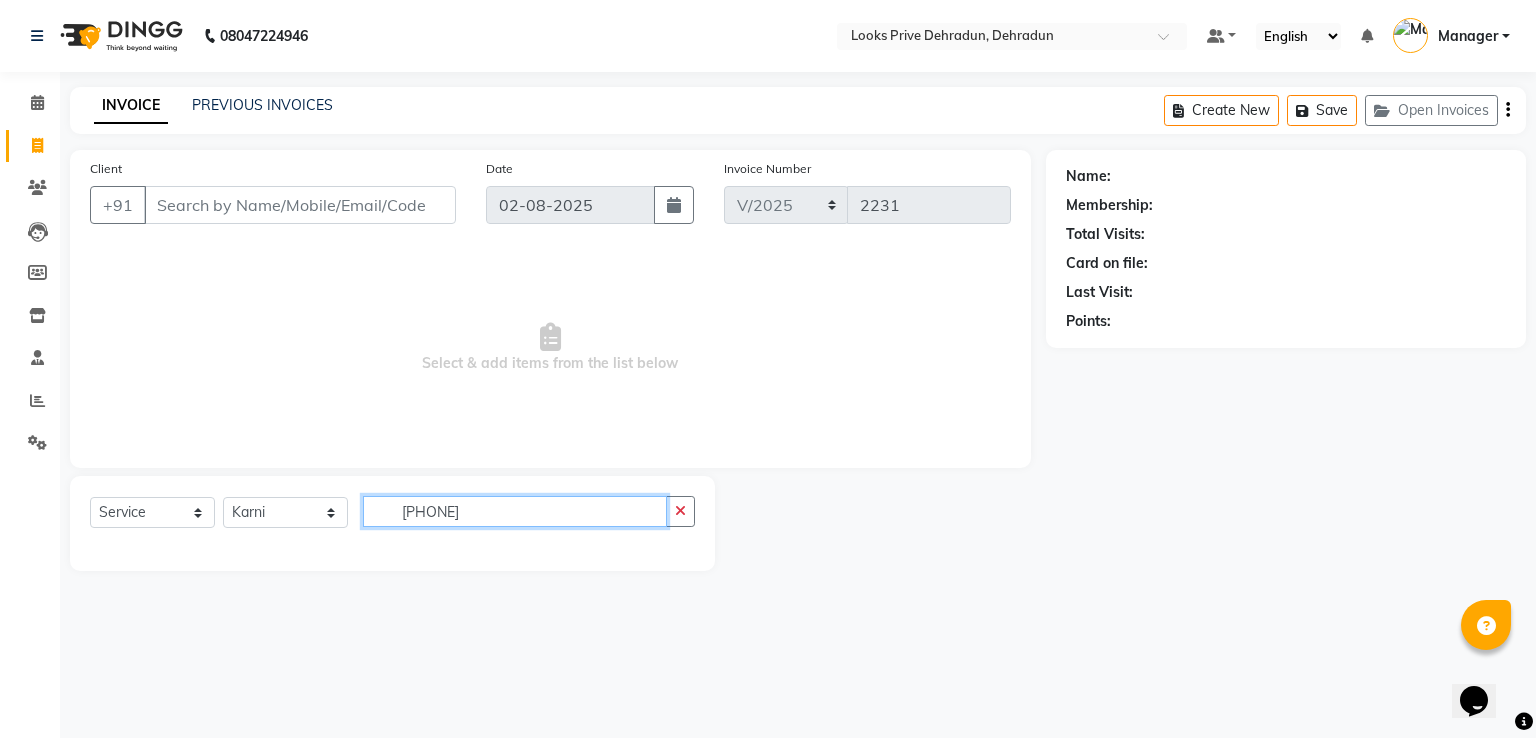 type on "3474636954704" 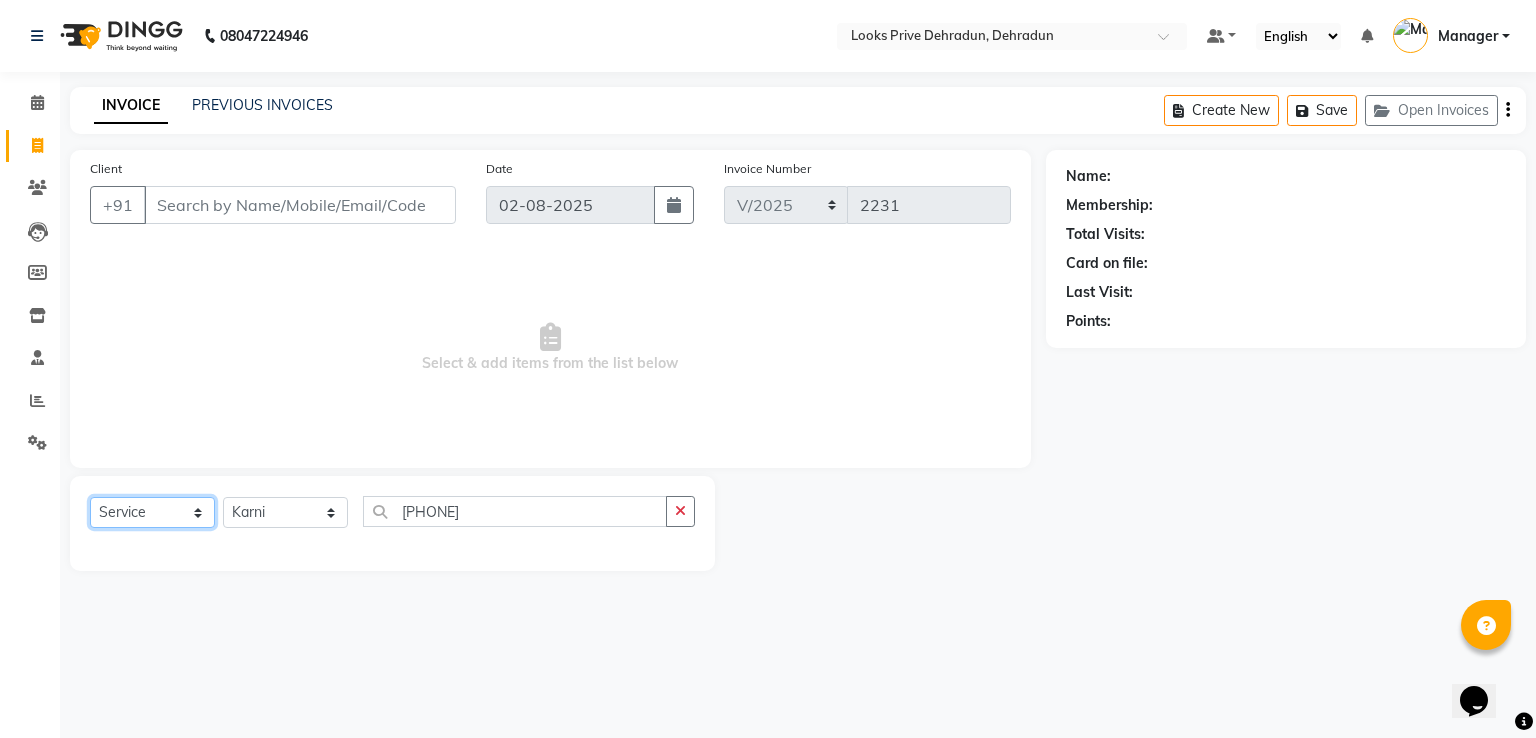 click on "Select  Service  Product  Membership  Package Voucher Prepaid Gift Card  Select Stylist A2R_Master Aamir Ajay_Pedicurist Ashima Ayesha Bilal Dinesh_pdct Kaleem Karni Lovely Lucky_pdct Manager Muskan Nasir Rajeev Ruby Salman Shahjad Shubham Suraj_pedi 3474636954704" 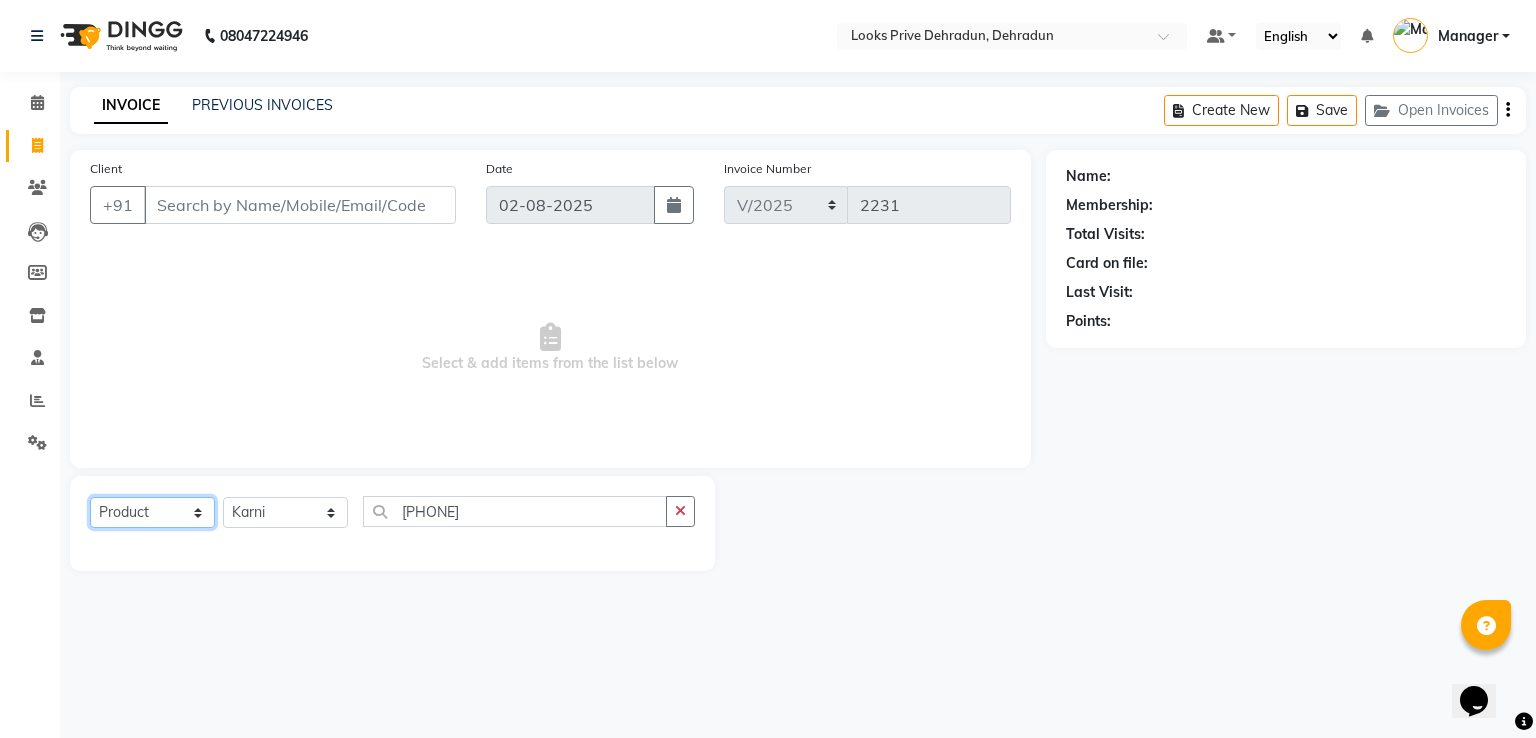 click on "Select  Service  Product  Membership  Package Voucher Prepaid Gift Card" 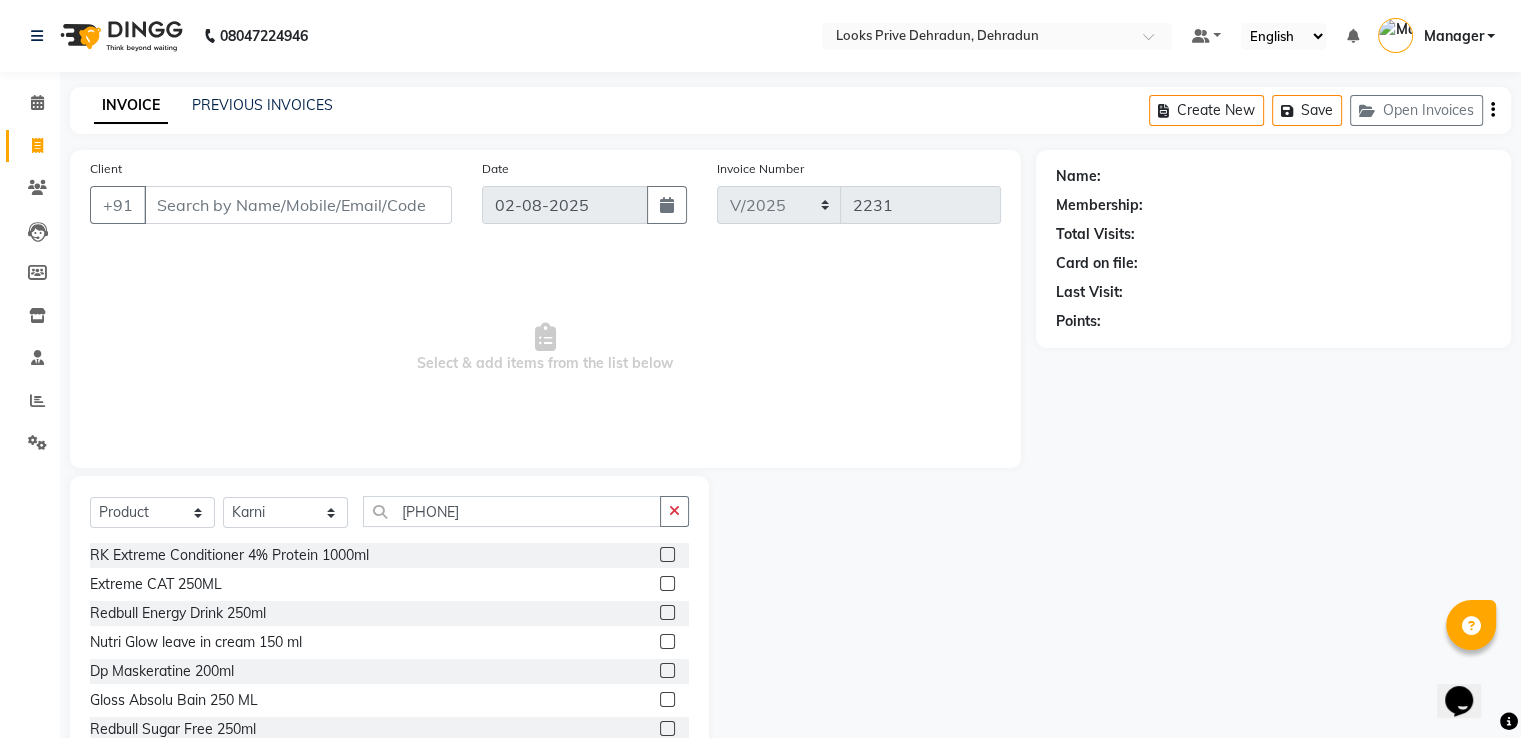 click 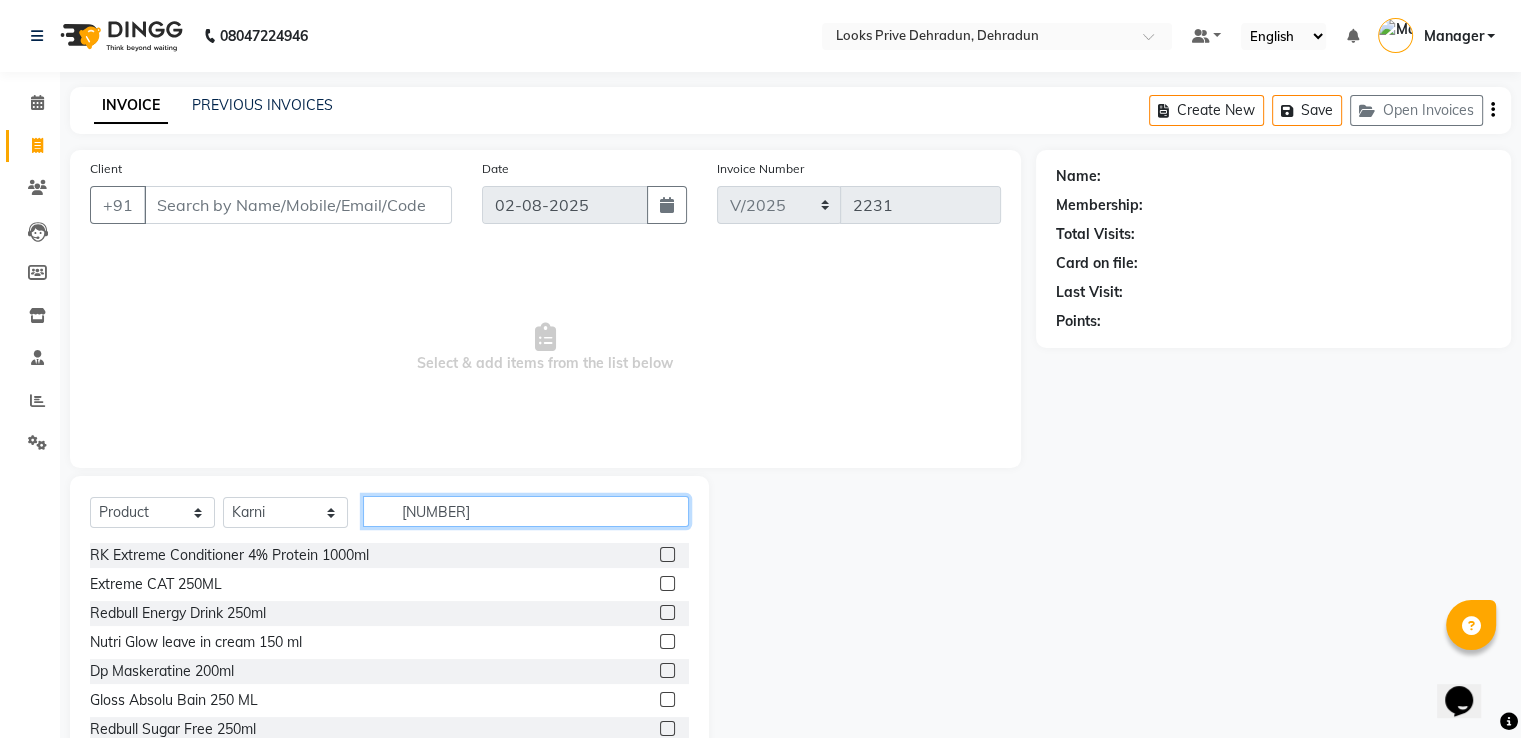 type on "3474636954704" 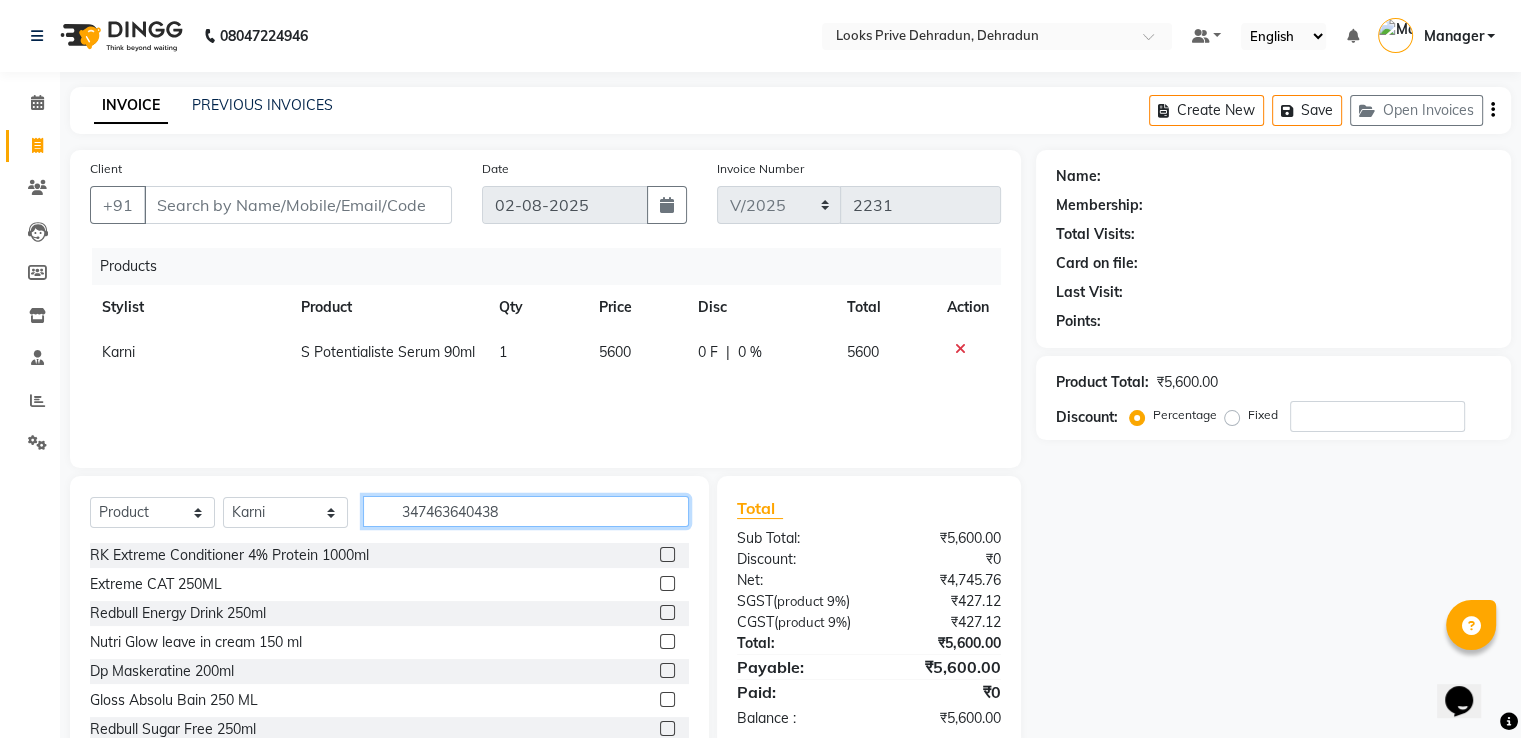 type on "3474636404384" 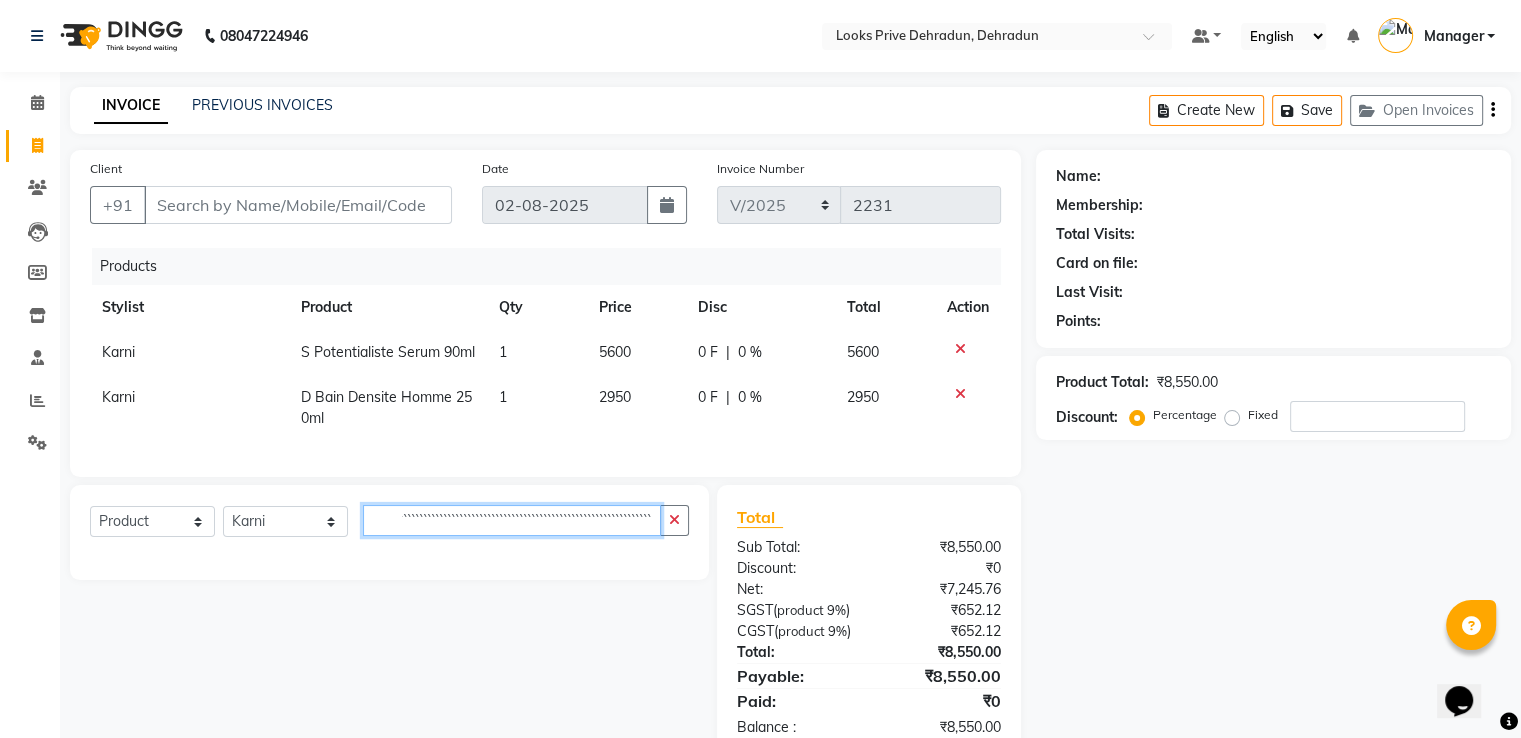 scroll, scrollTop: 0, scrollLeft: 215, axis: horizontal 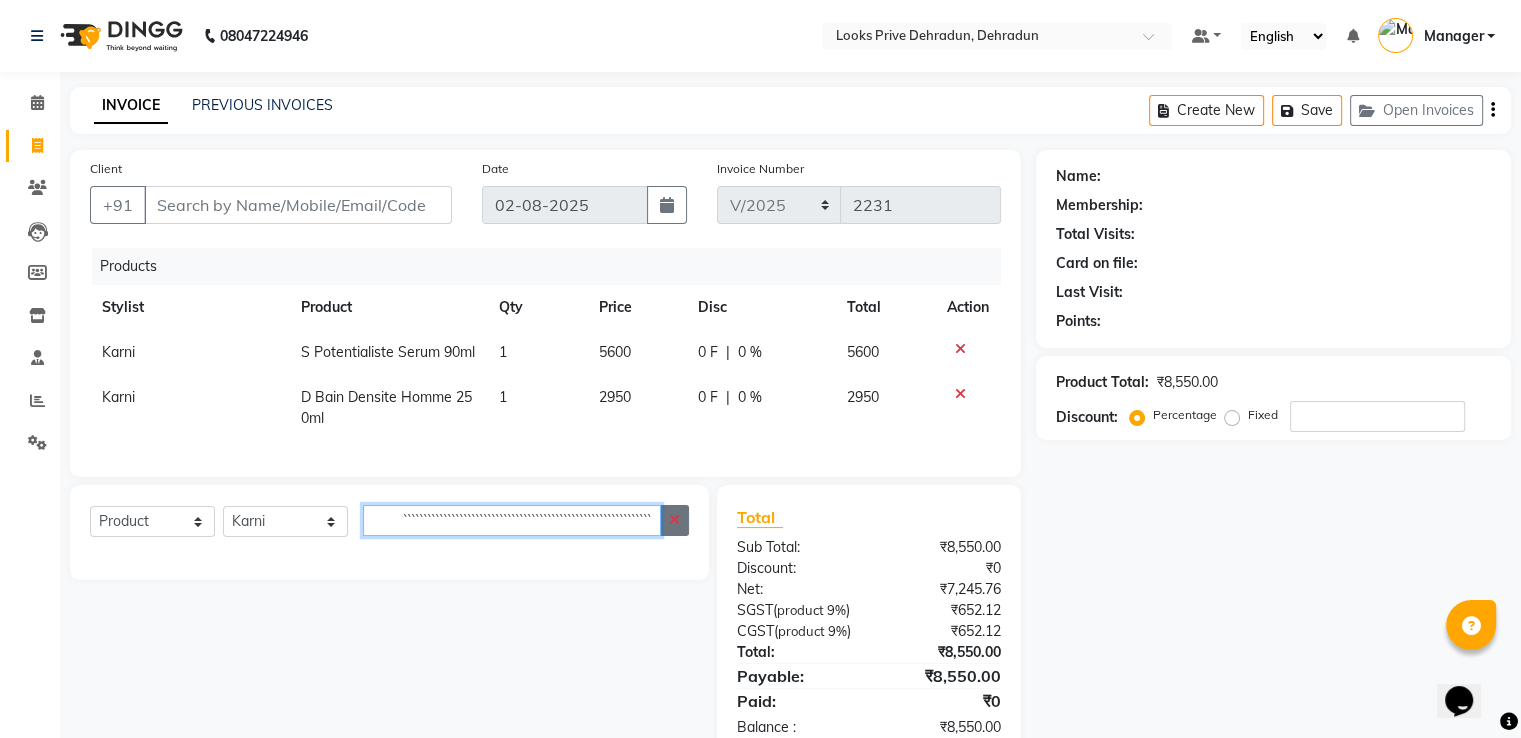 type on "```````````````````````````````````````````````````````````````````````````````````````````````````````````````" 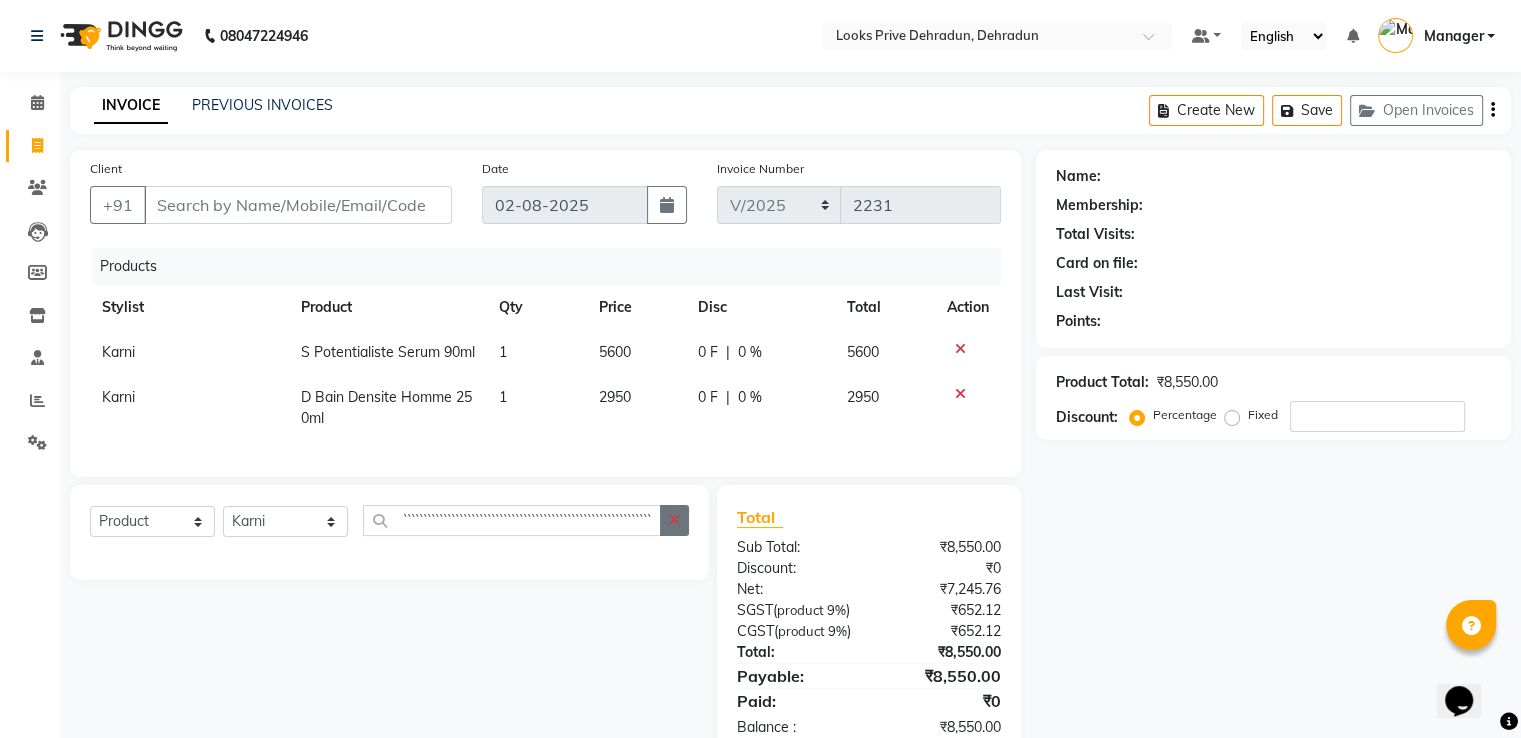 click 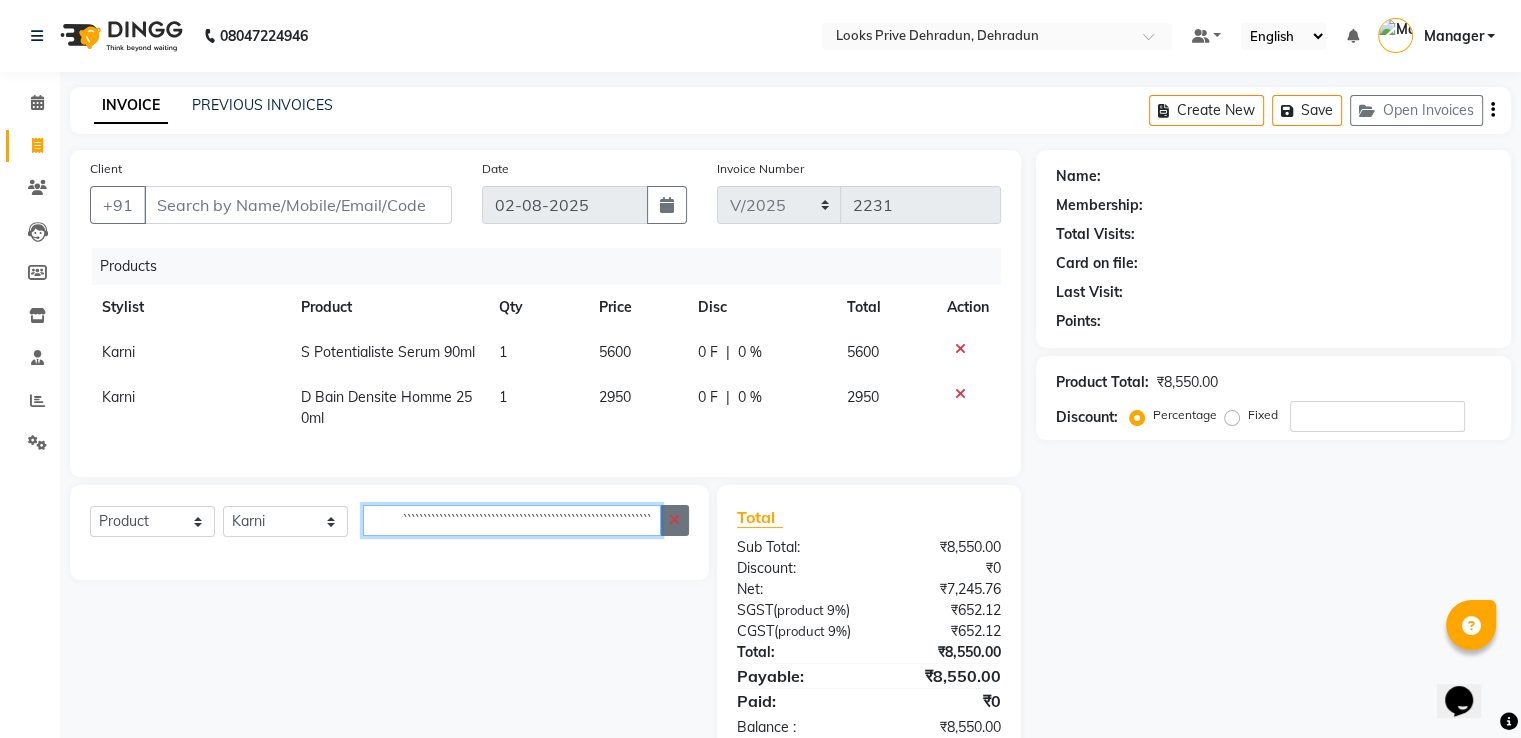 type 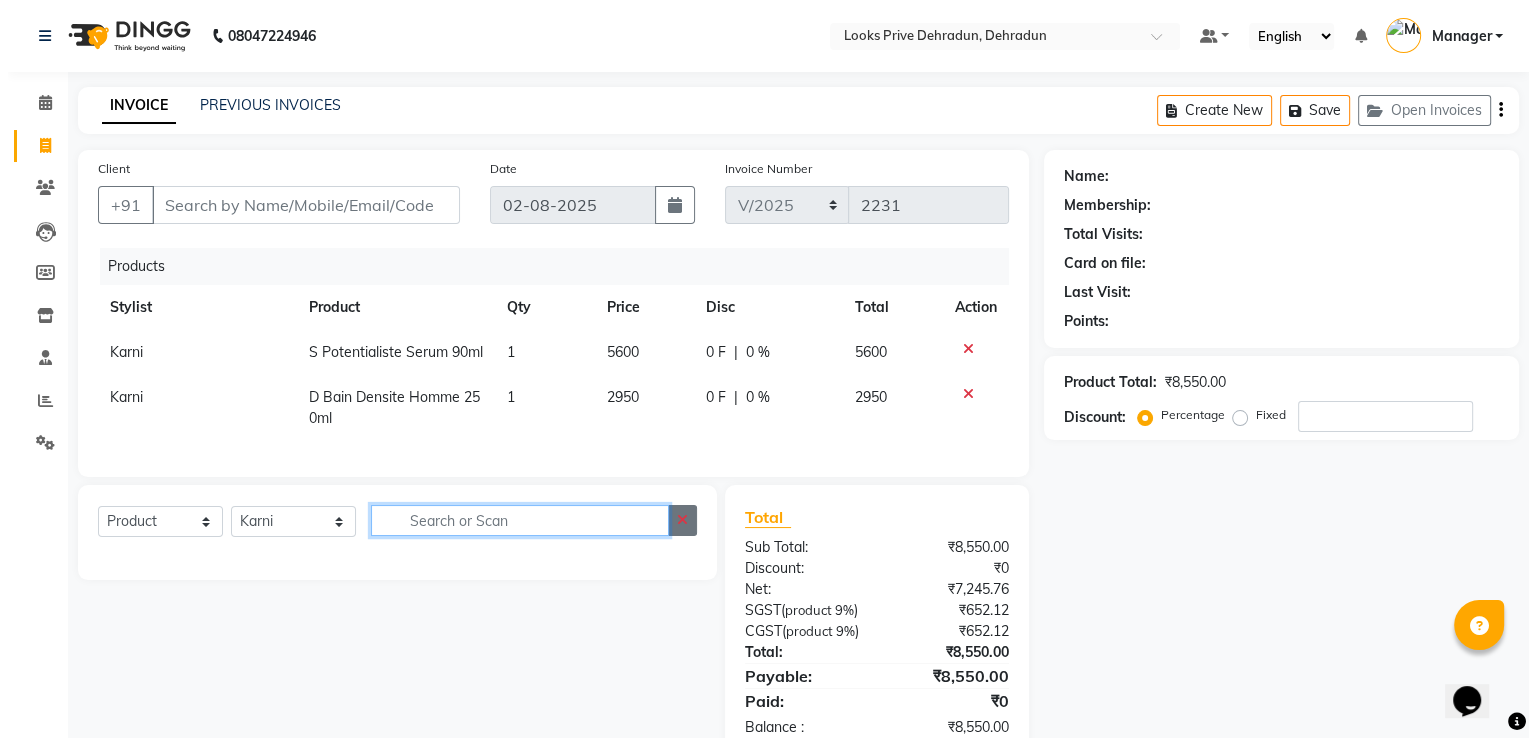 scroll, scrollTop: 0, scrollLeft: 0, axis: both 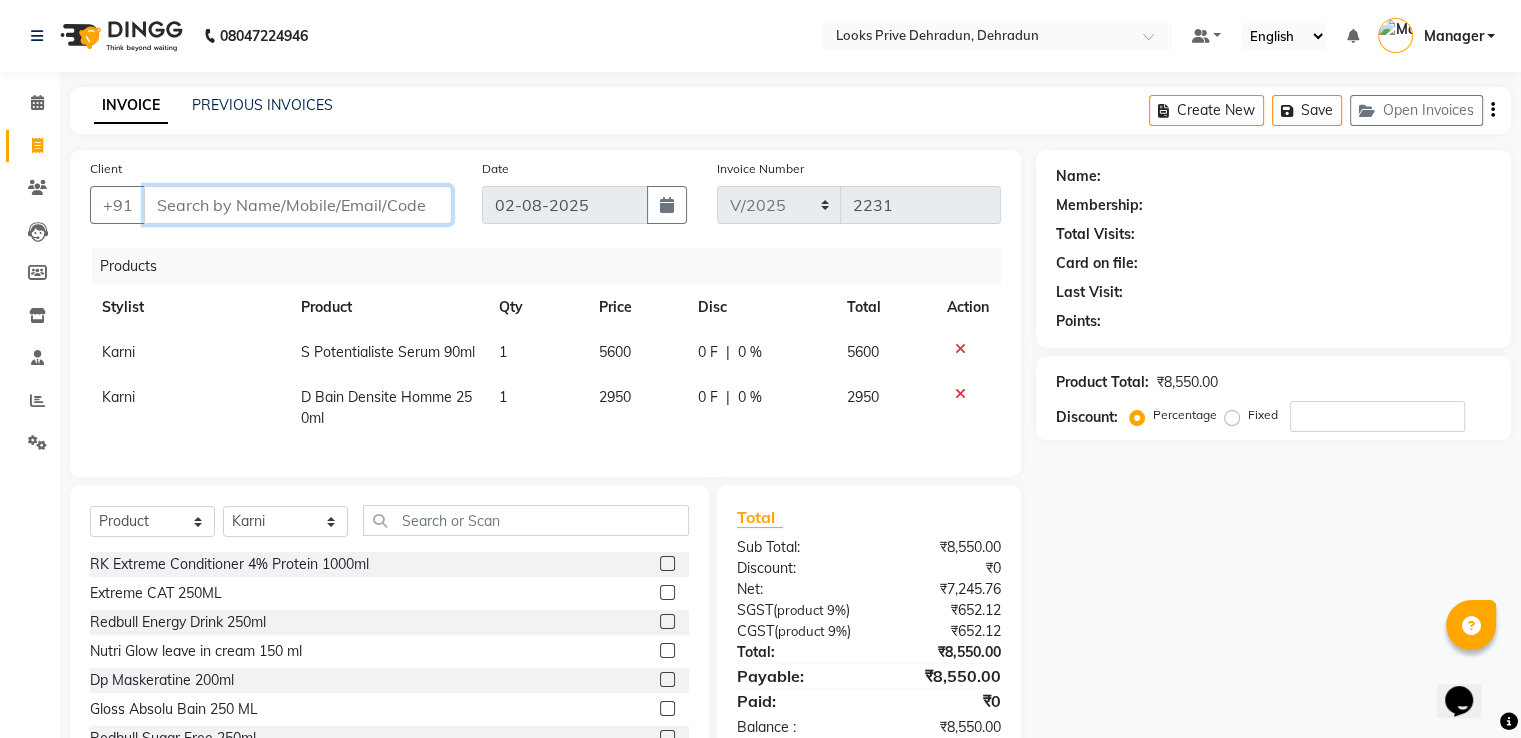 click on "Client" at bounding box center (298, 205) 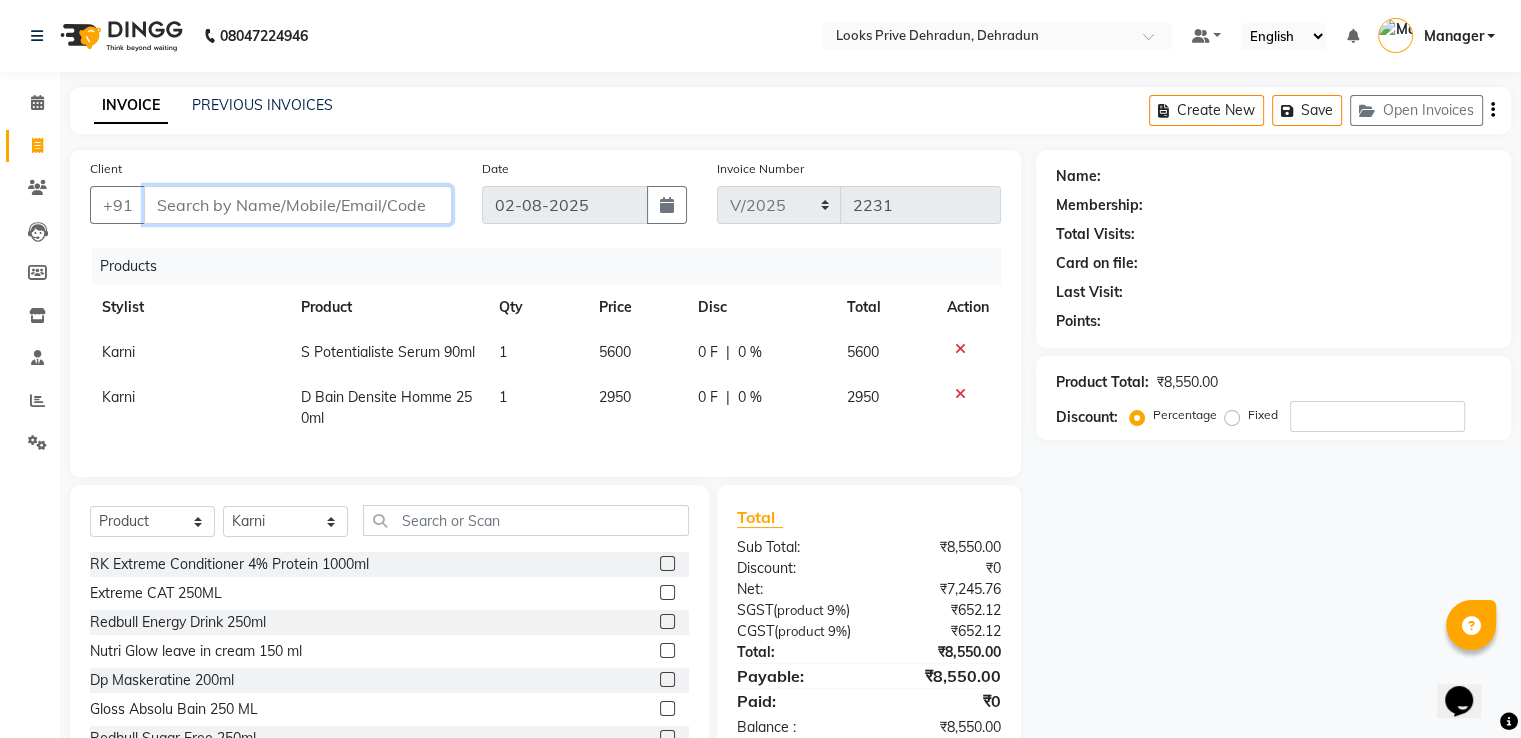 click on "Client" at bounding box center (298, 205) 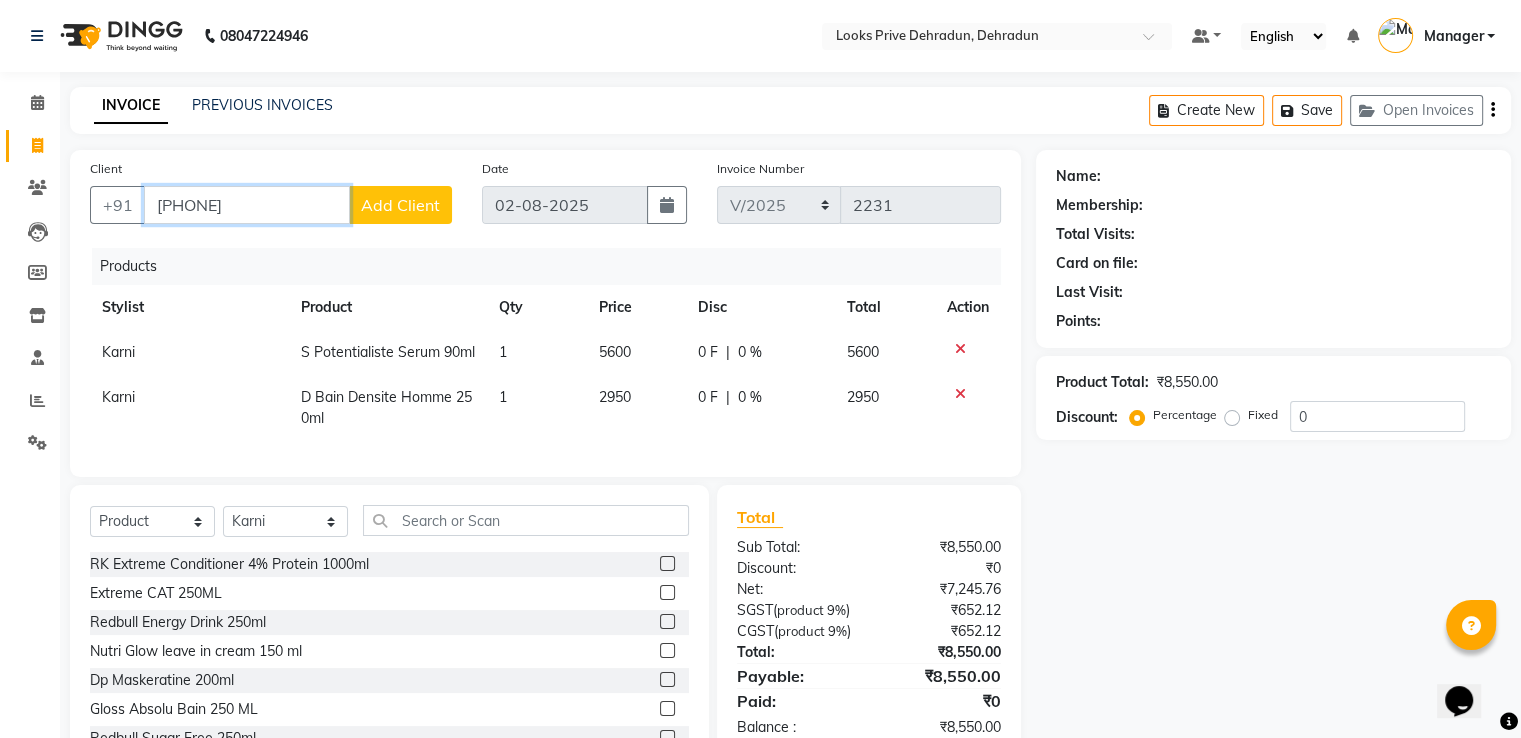 type on "[PHONE]" 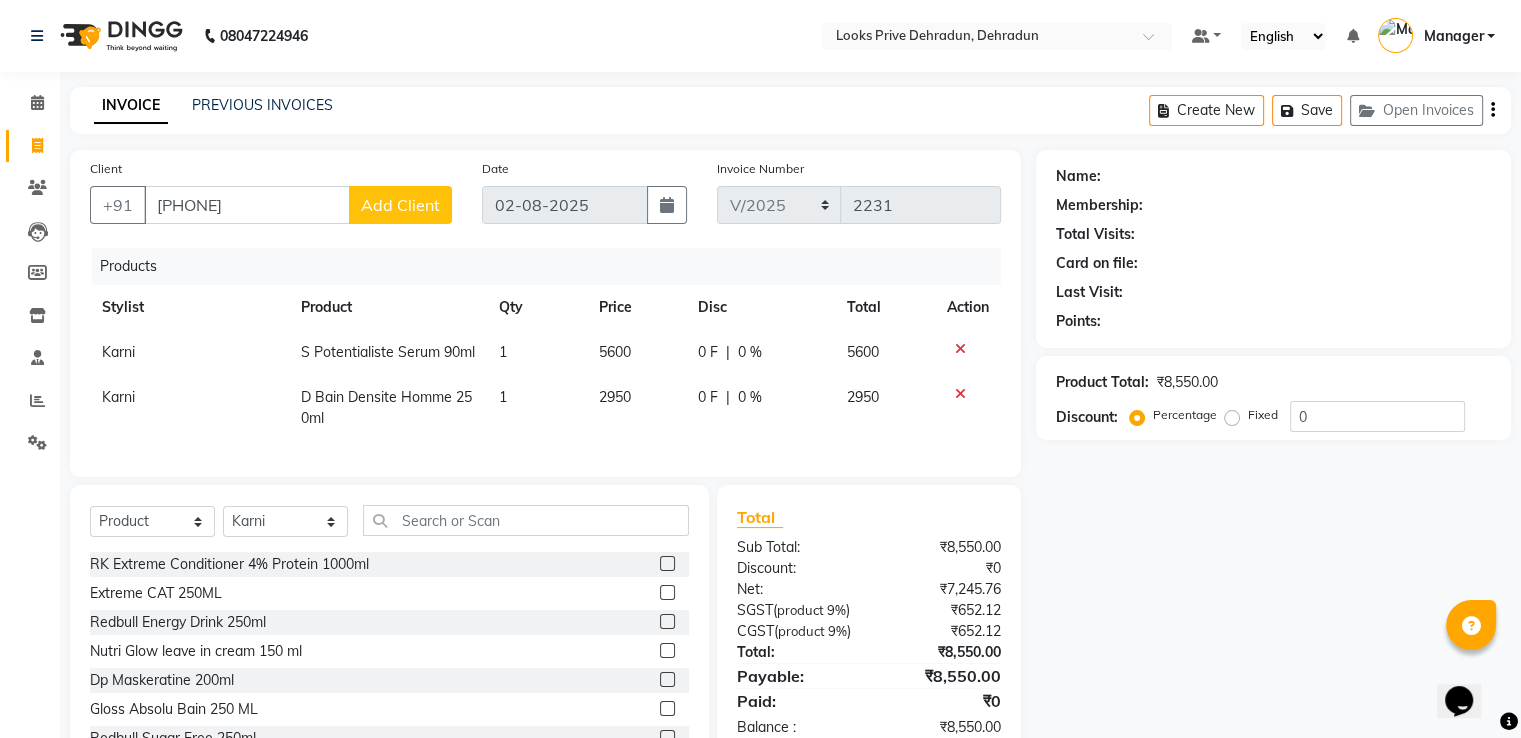 click on "Add Client" 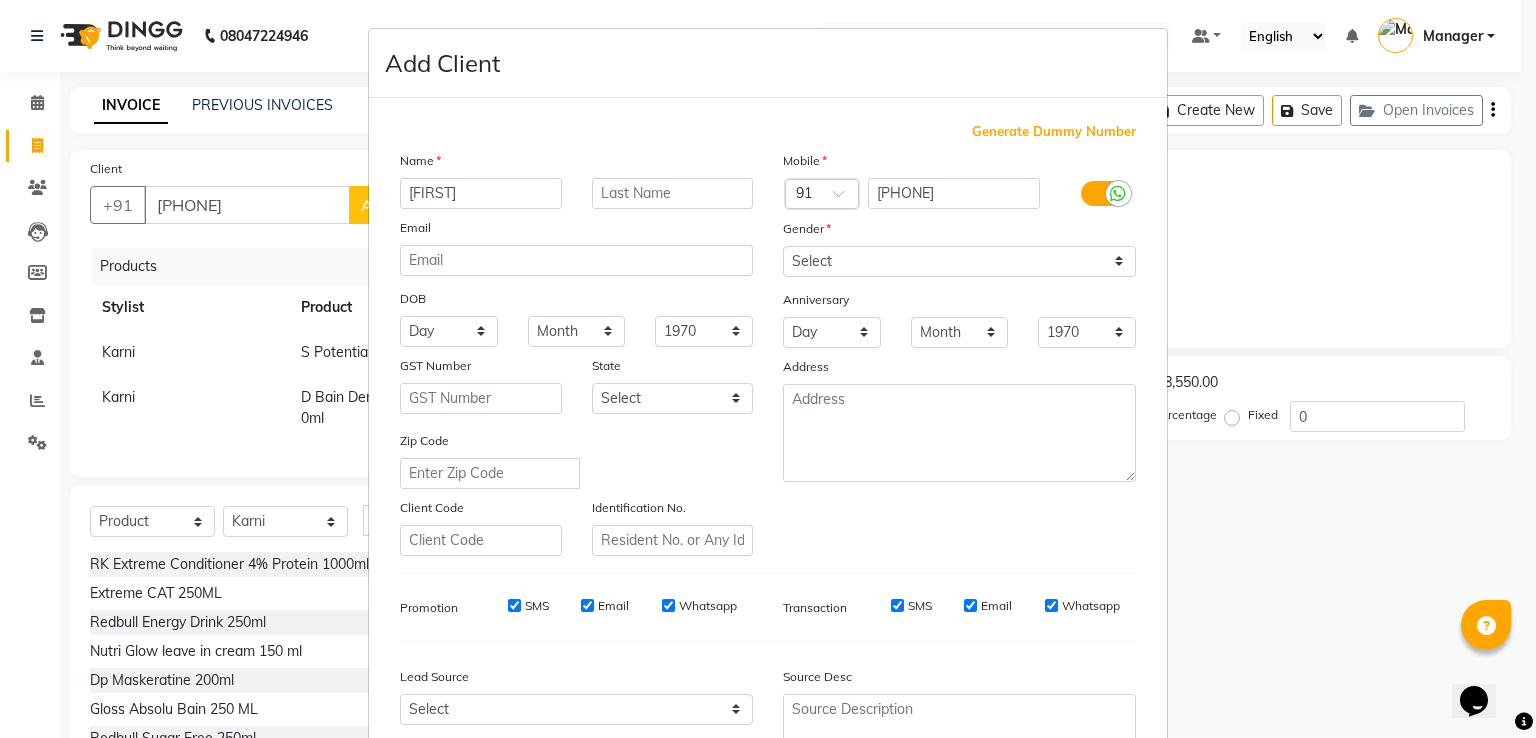 type on "[FIRST]" 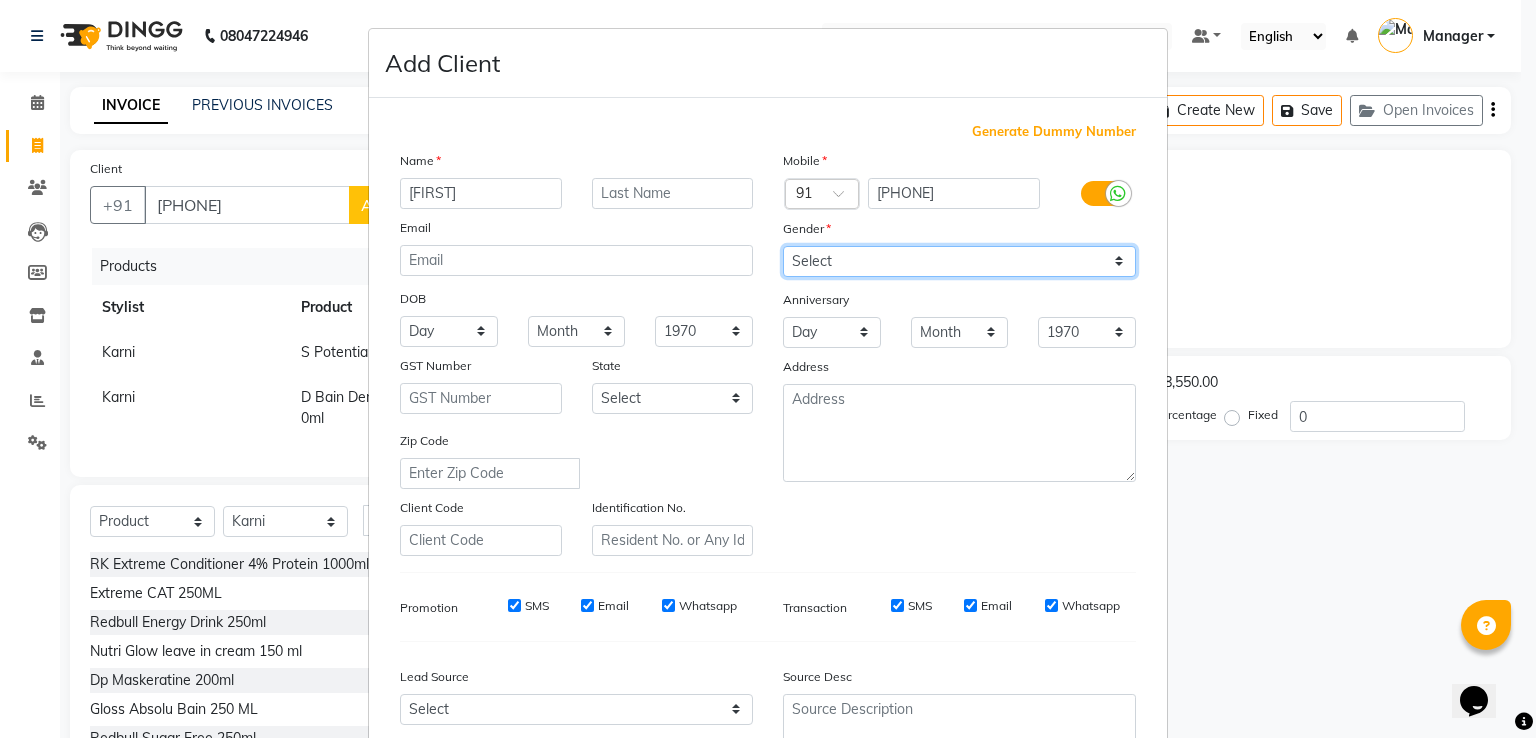 click on "Select Male Female Other Prefer Not To Say" at bounding box center (959, 261) 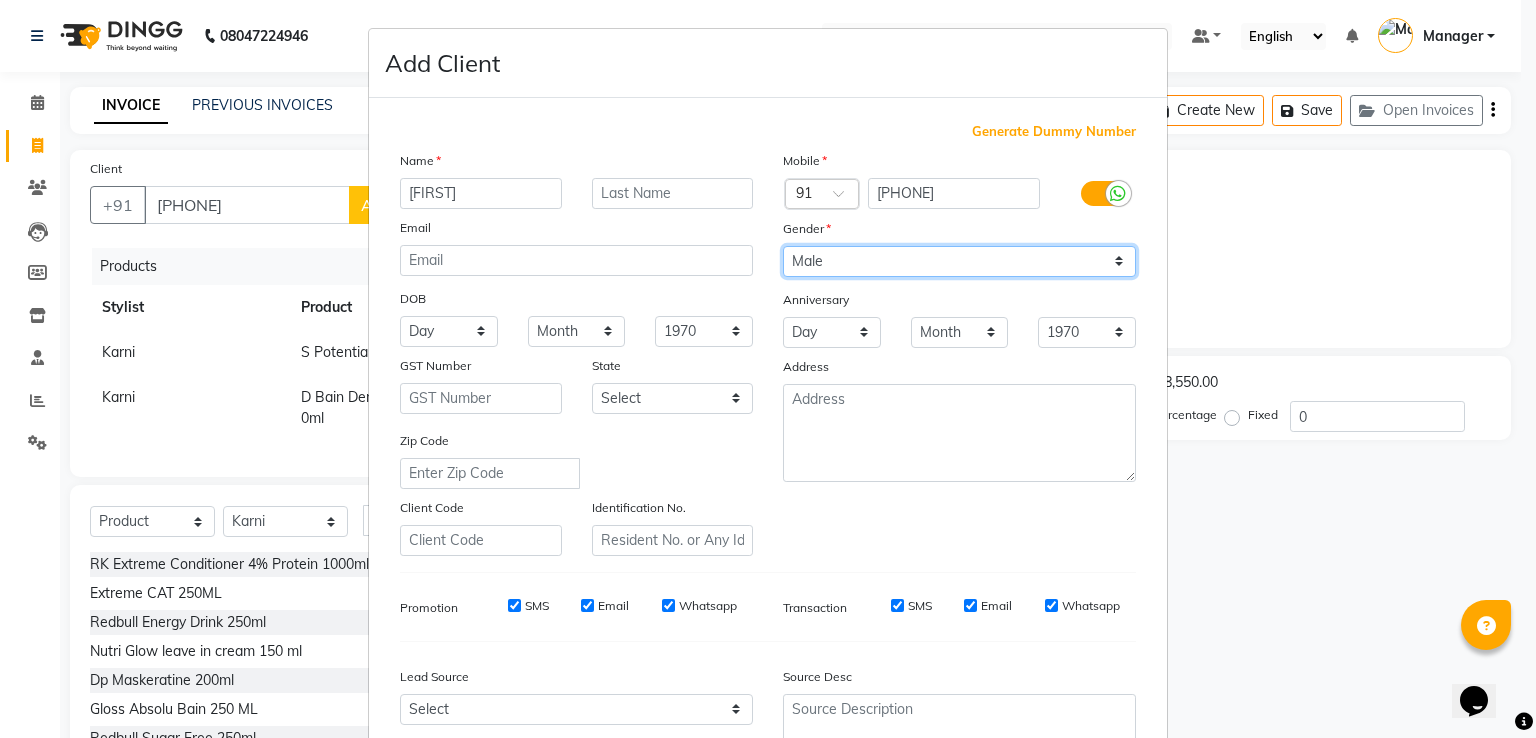 click on "Select Male Female Other Prefer Not To Say" at bounding box center [959, 261] 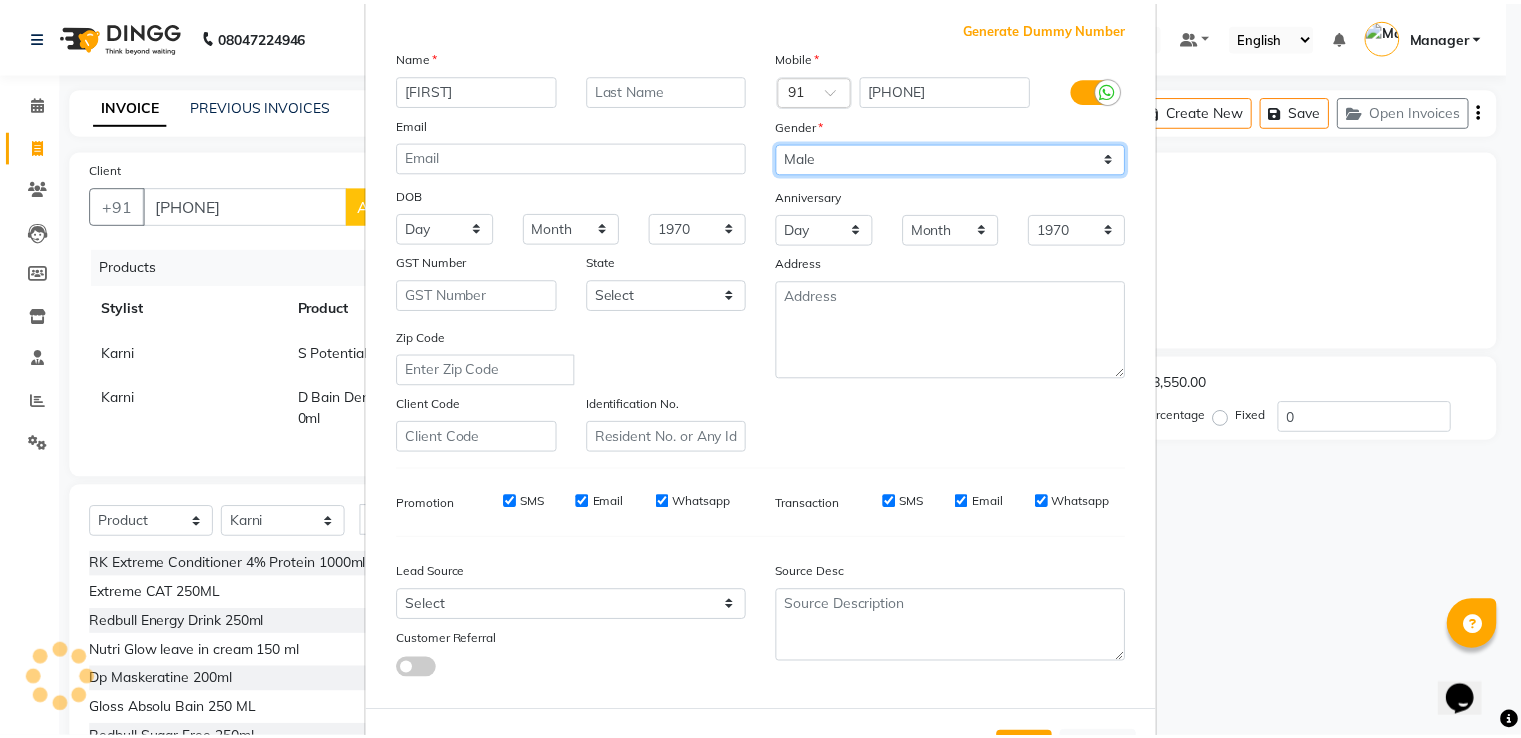 scroll, scrollTop: 195, scrollLeft: 0, axis: vertical 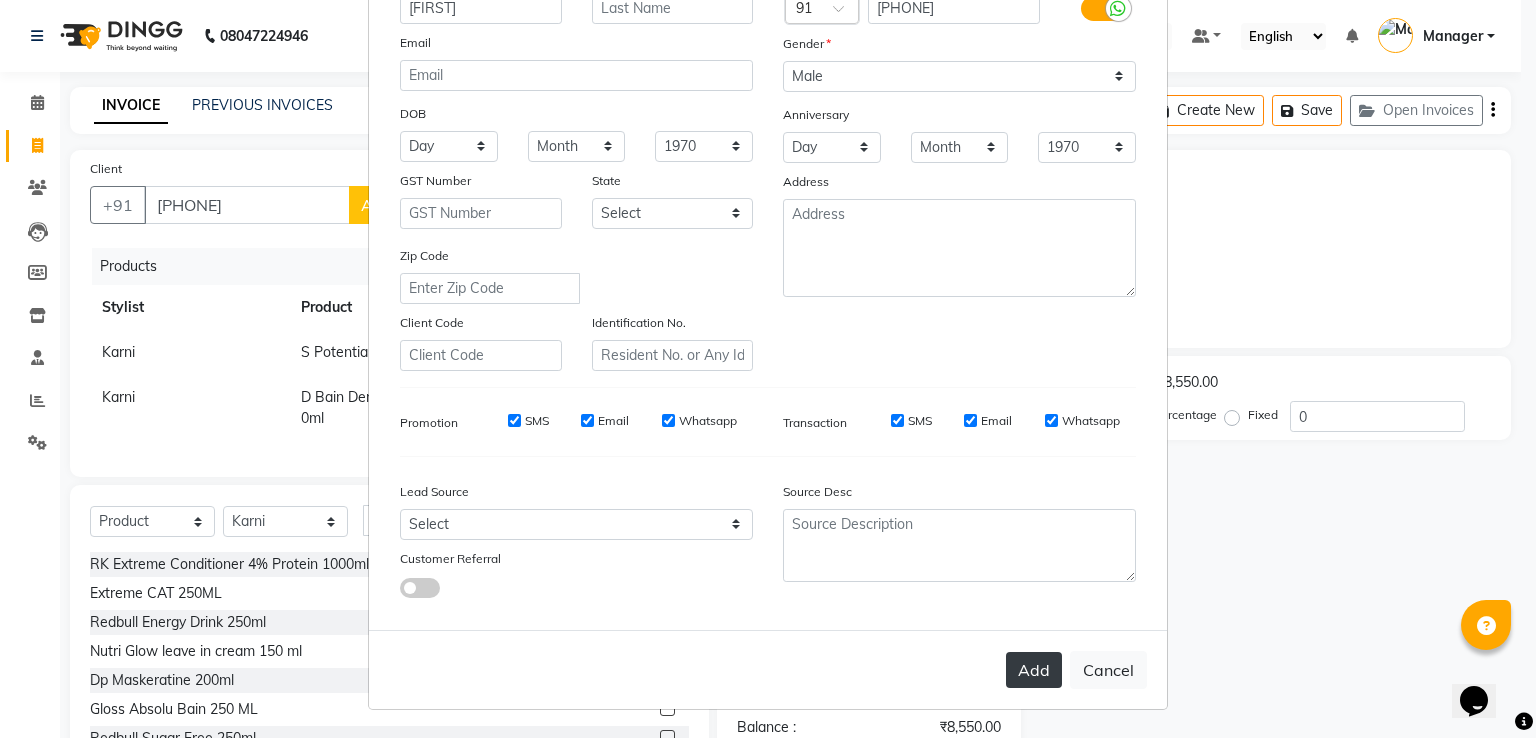 click on "Add" at bounding box center (1034, 670) 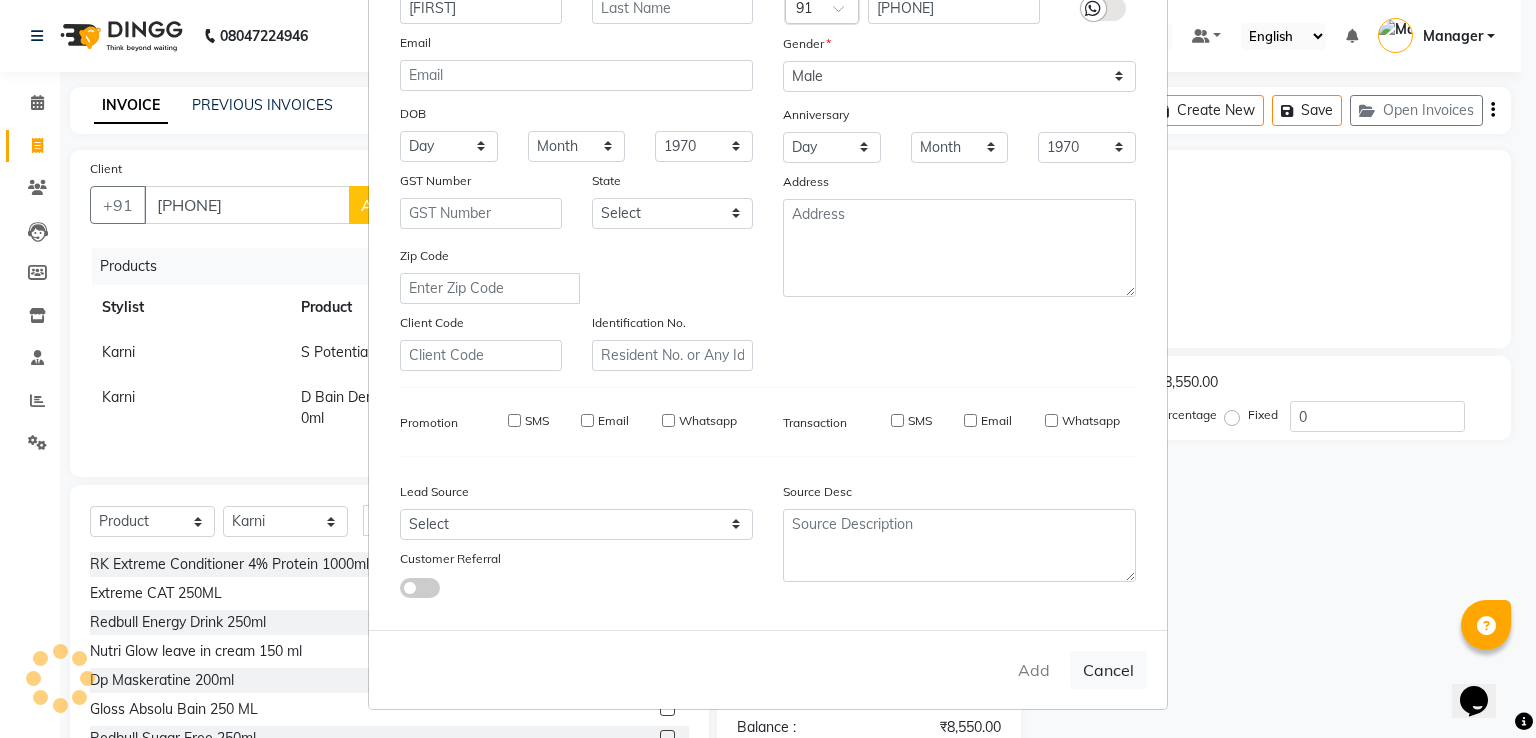 type 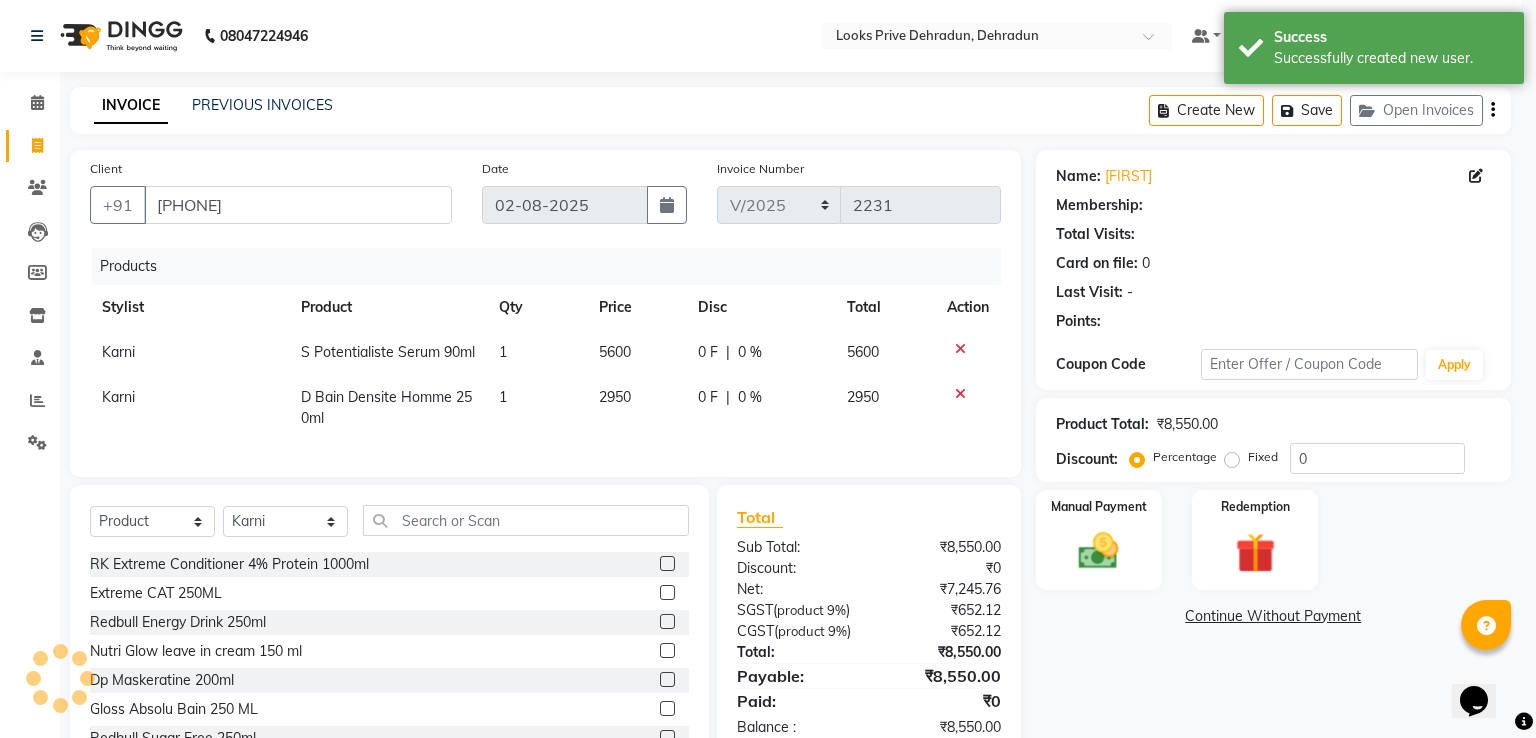 select on "1: Object" 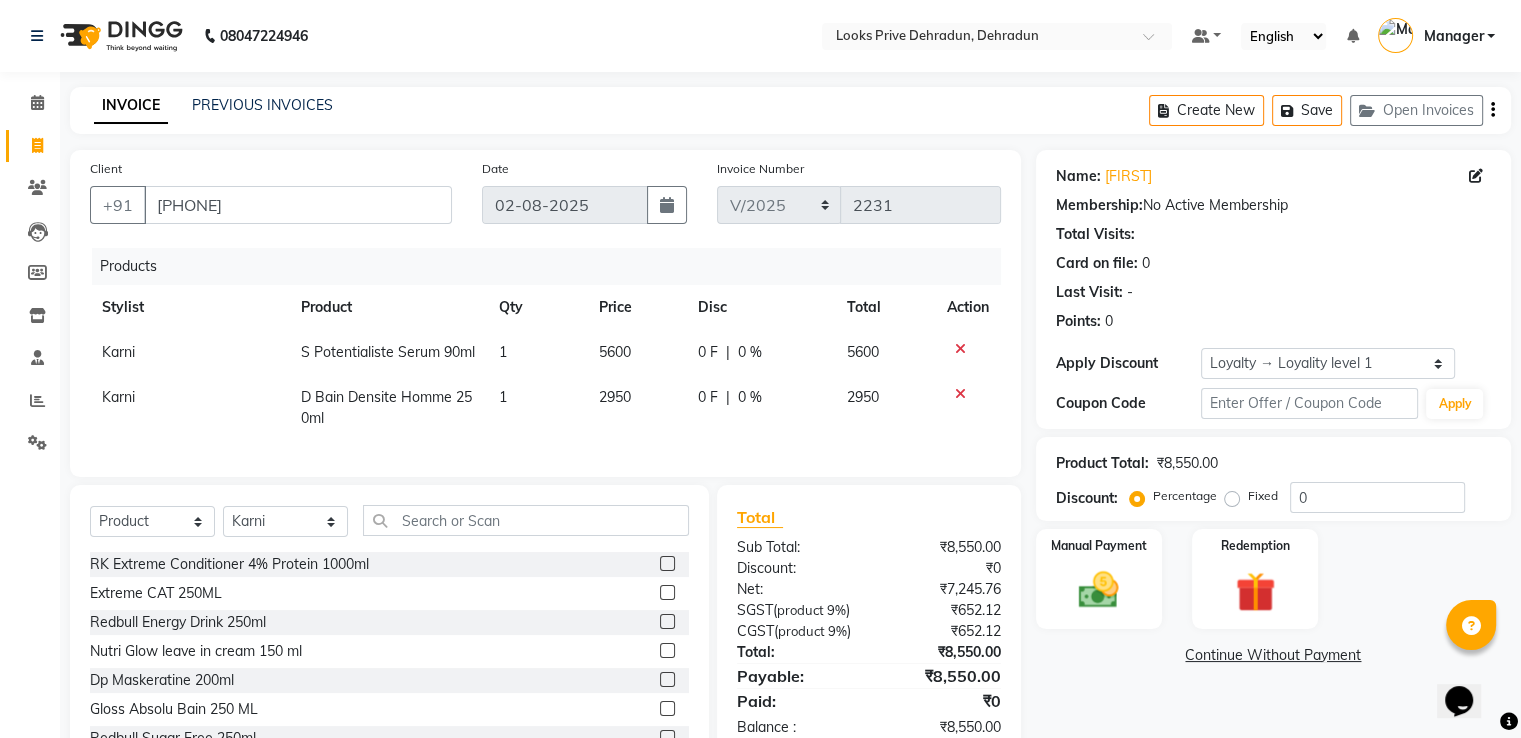 scroll, scrollTop: 88, scrollLeft: 0, axis: vertical 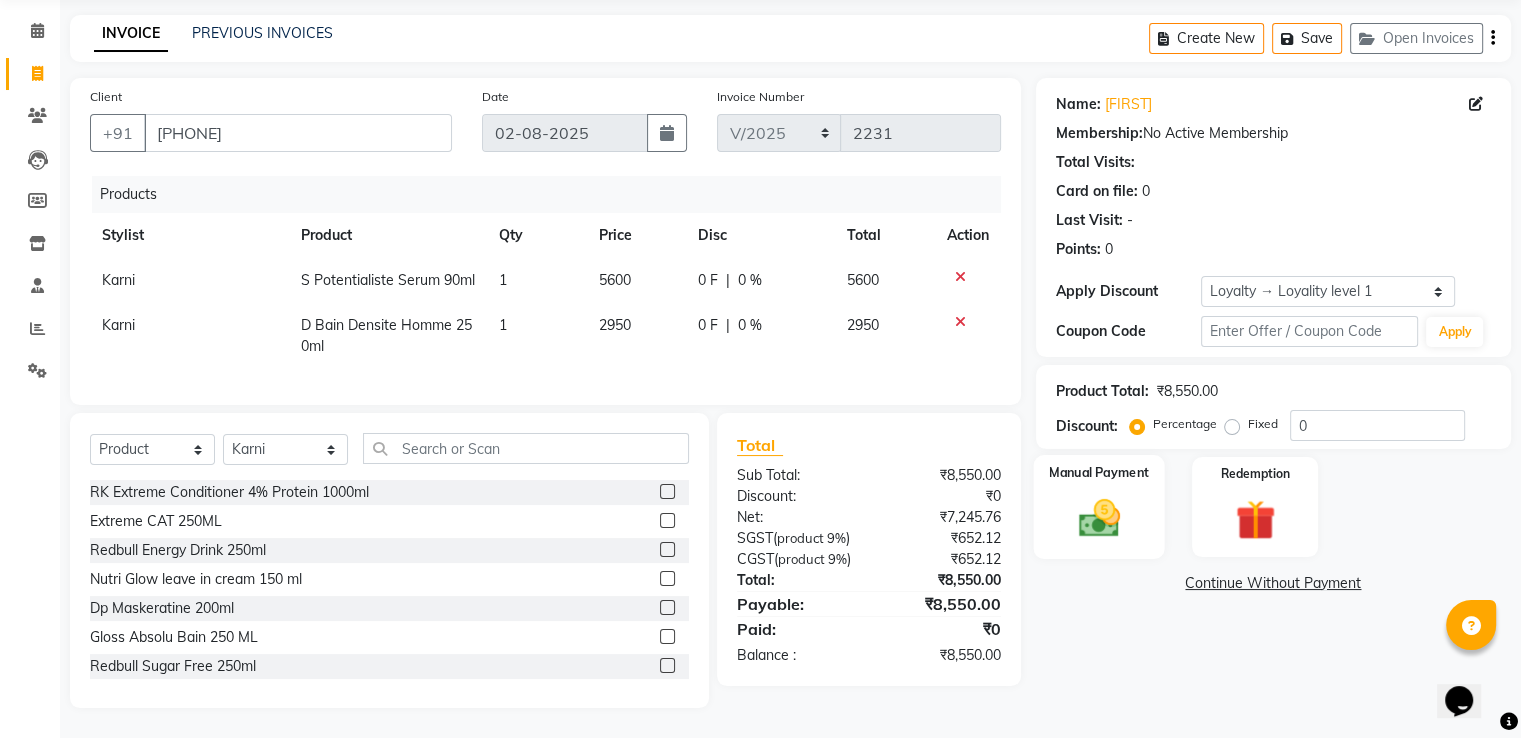 click 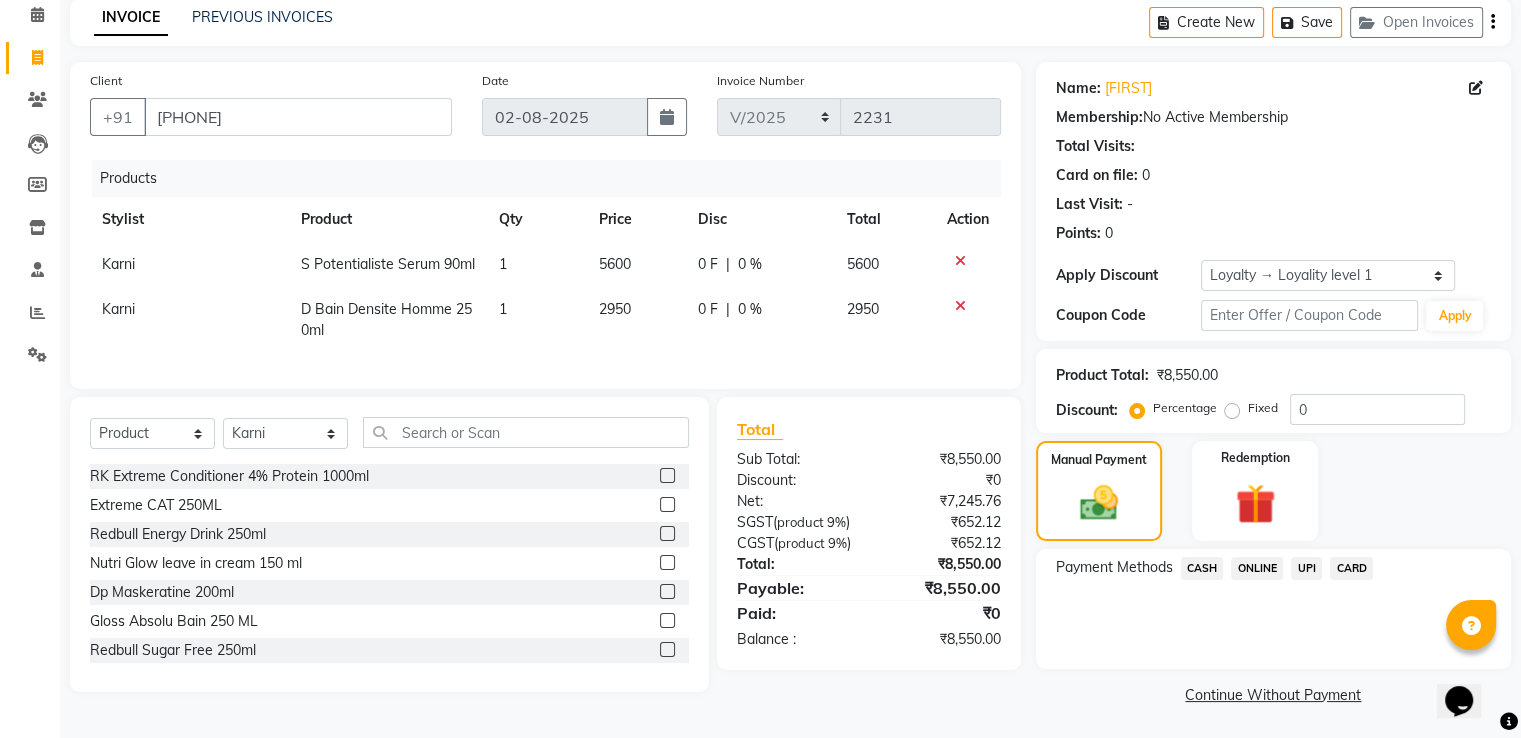 click on "CARD" 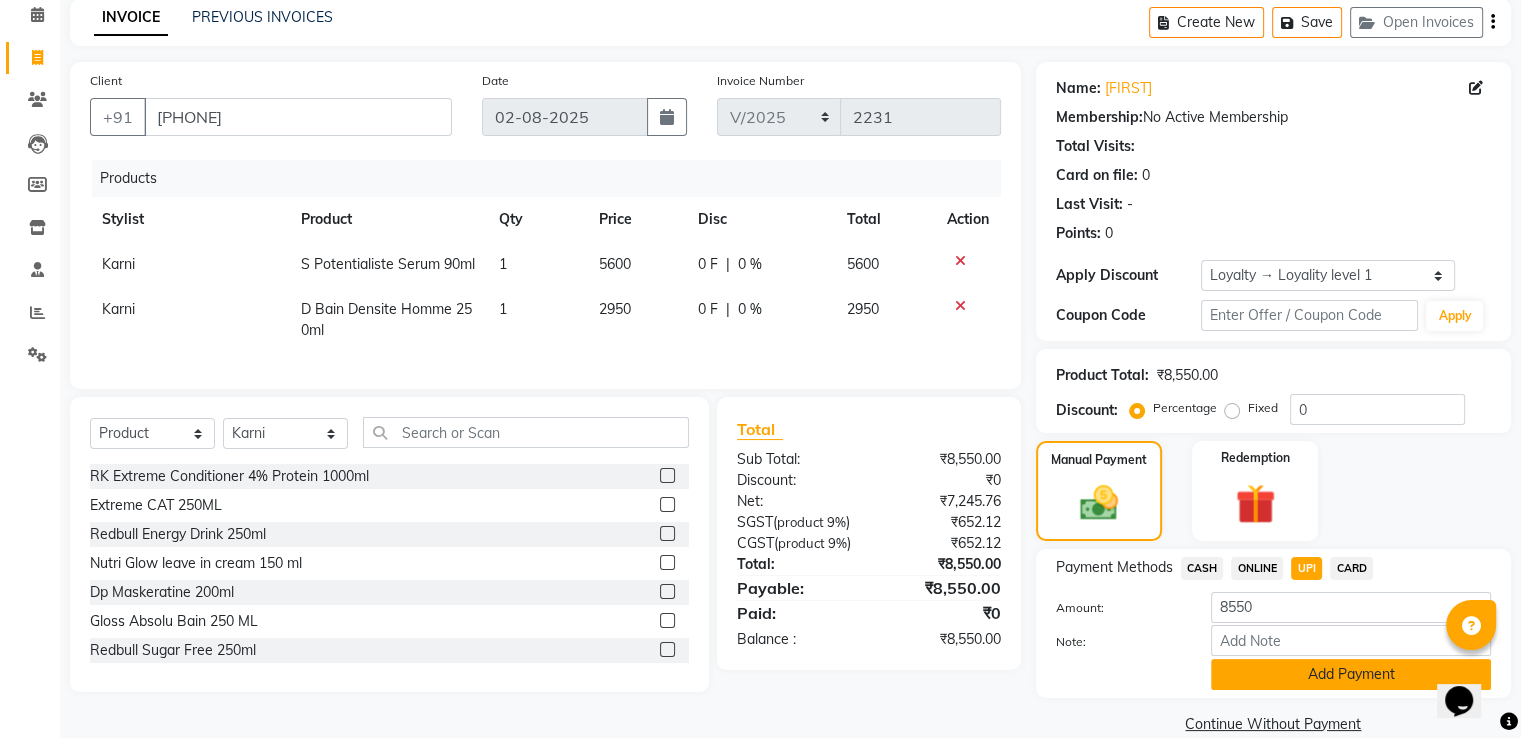 click on "Add Payment" 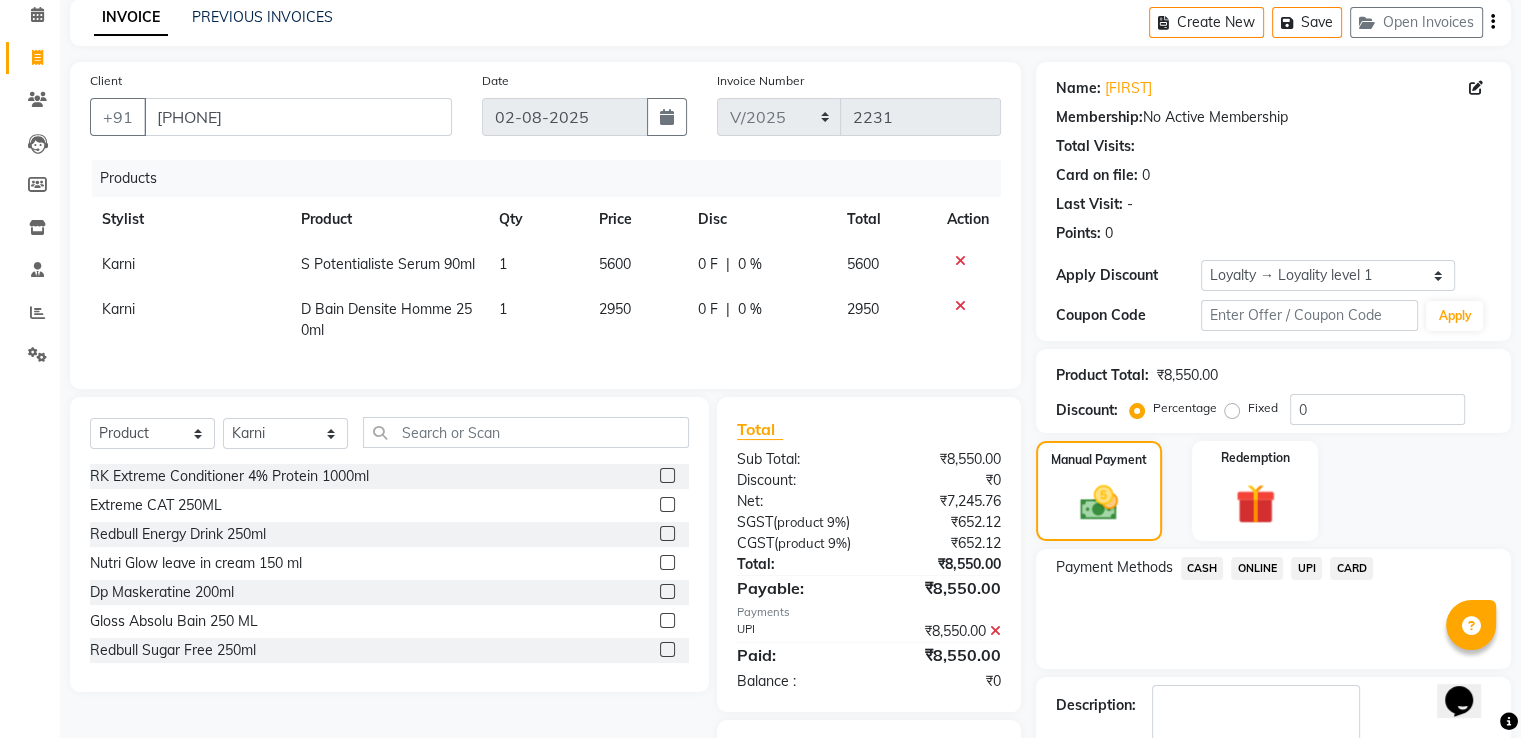scroll, scrollTop: 229, scrollLeft: 0, axis: vertical 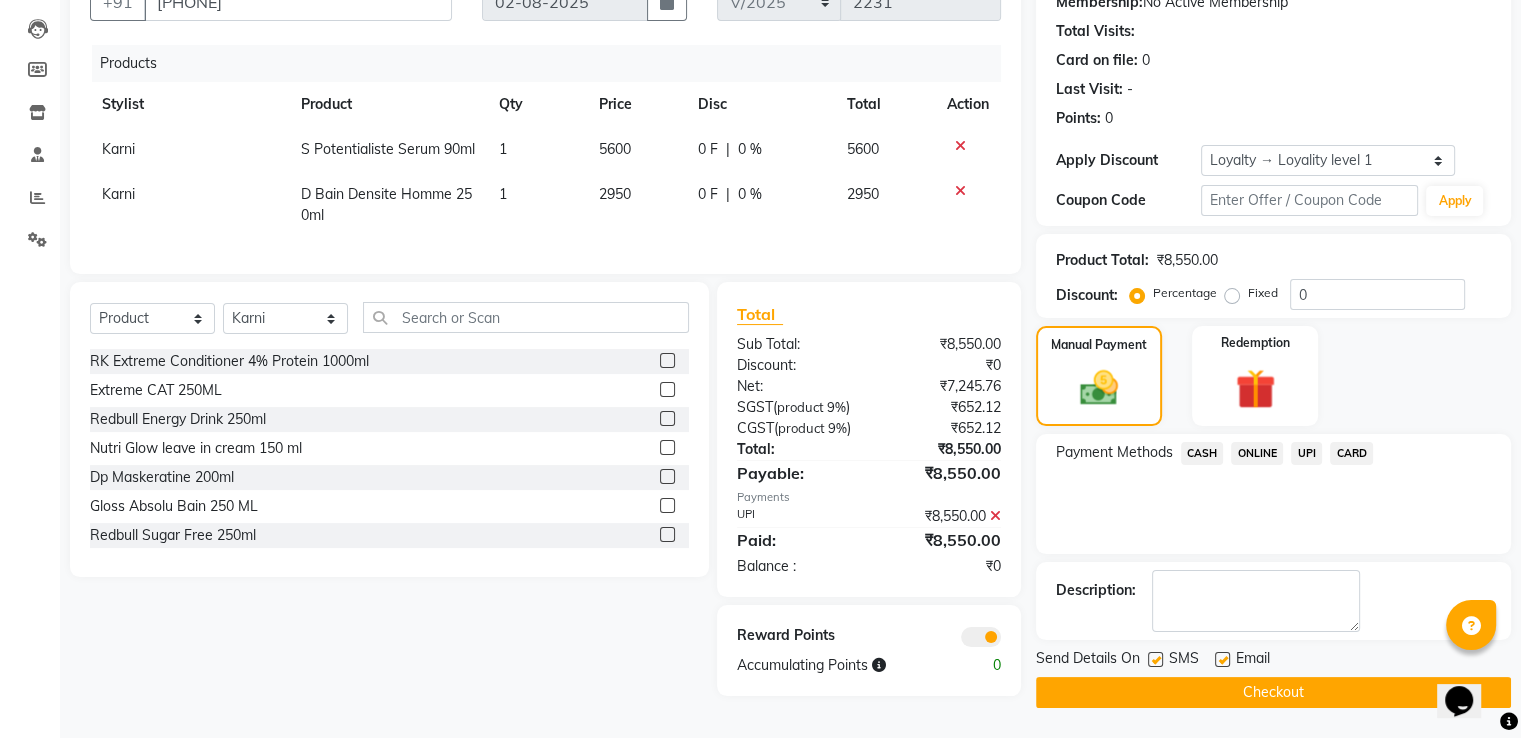 click on "Checkout" 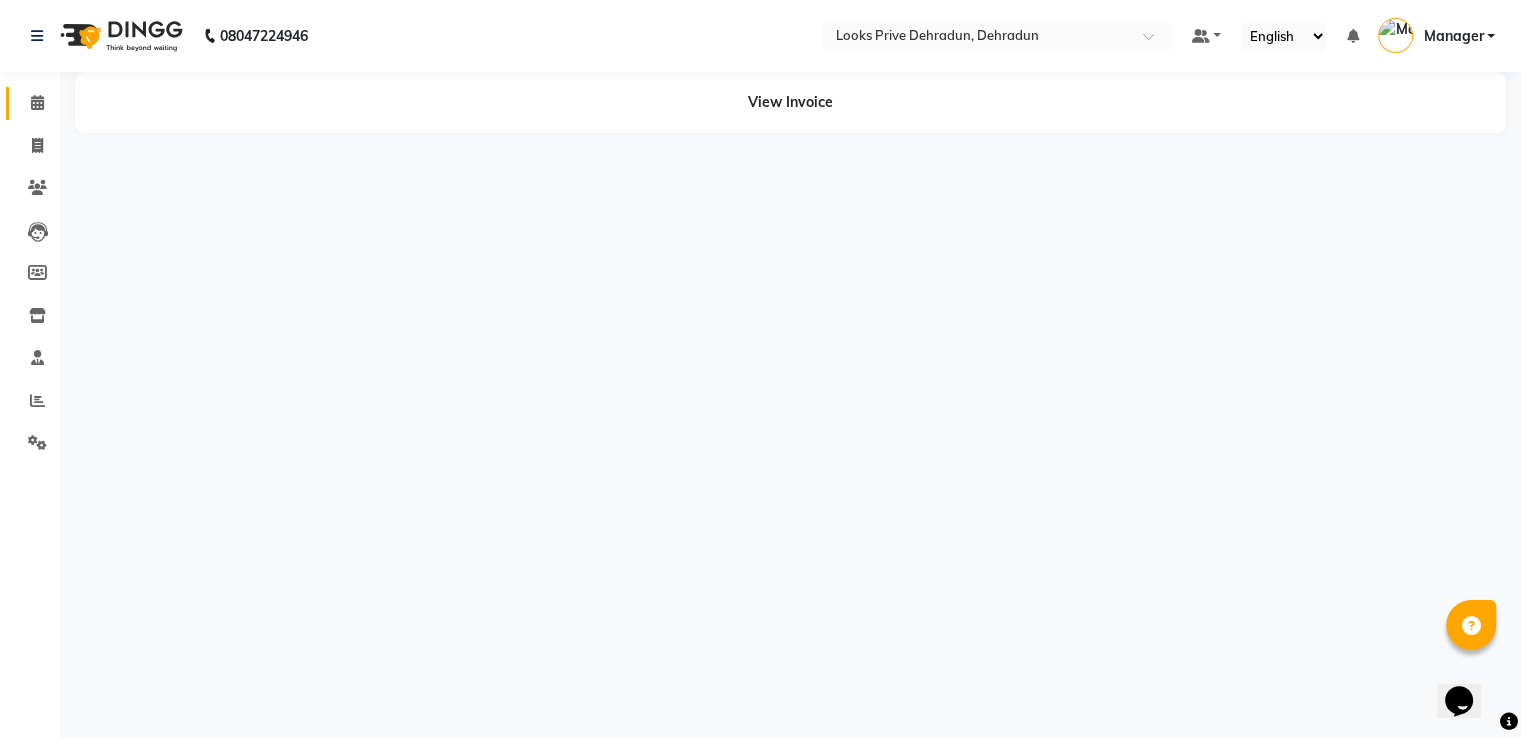 scroll, scrollTop: 0, scrollLeft: 0, axis: both 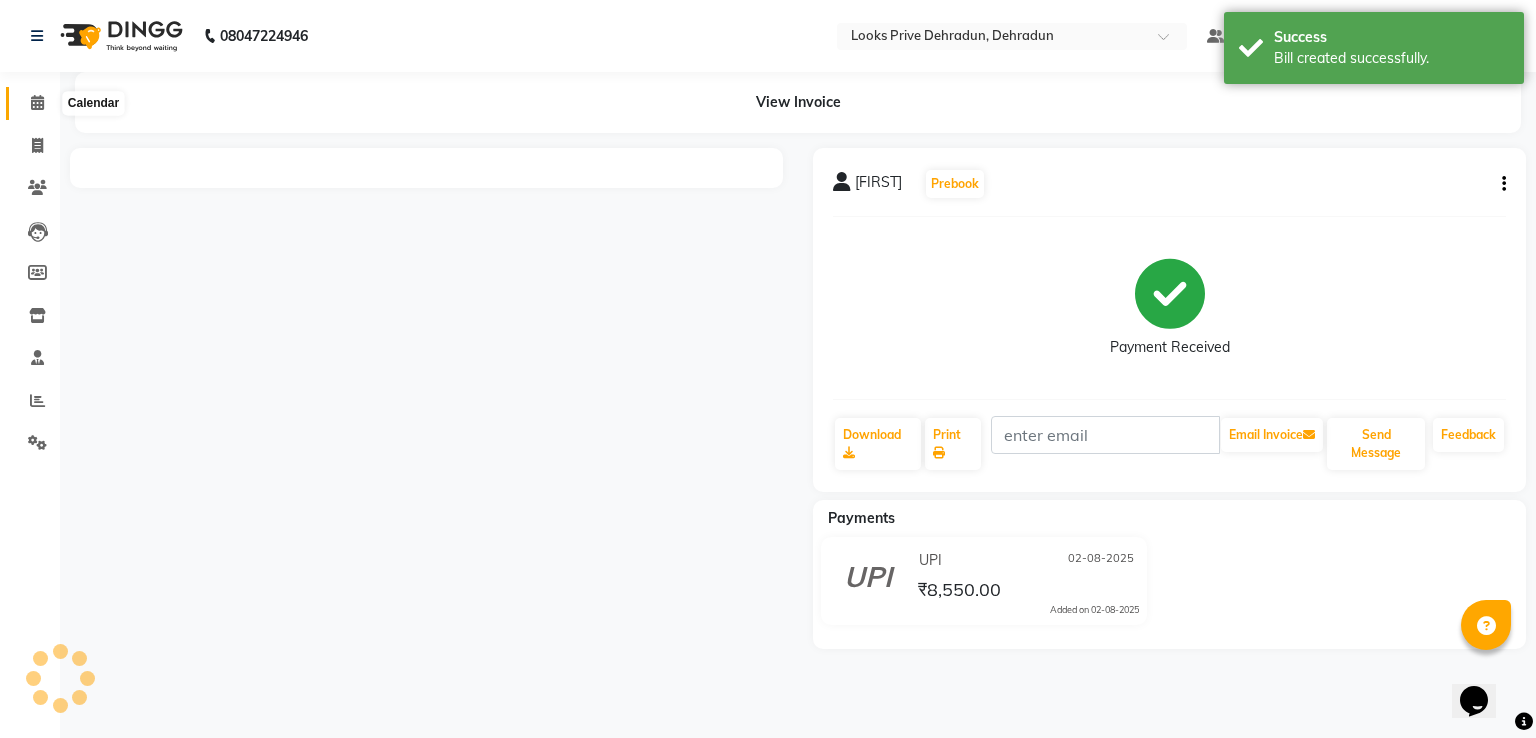 click 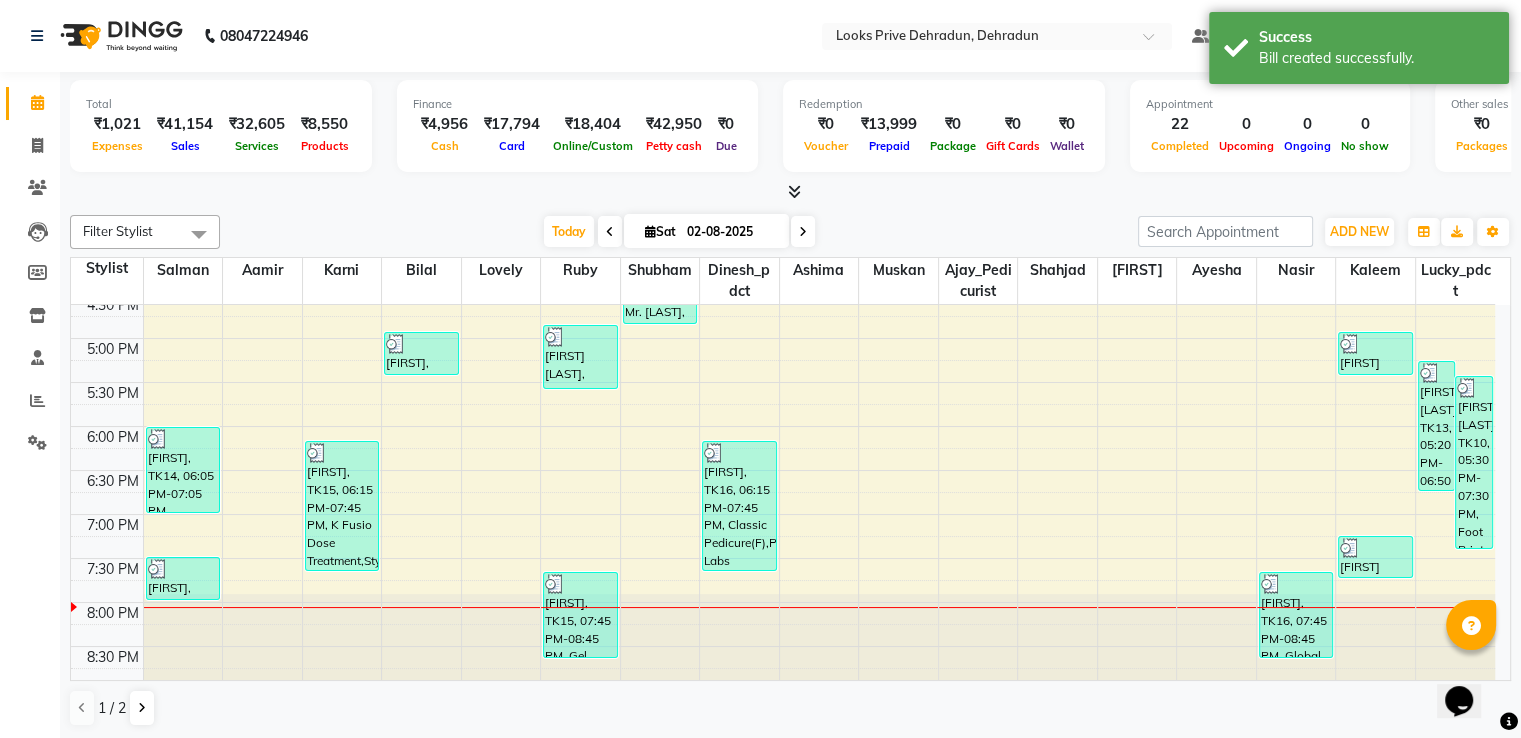 scroll, scrollTop: 0, scrollLeft: 0, axis: both 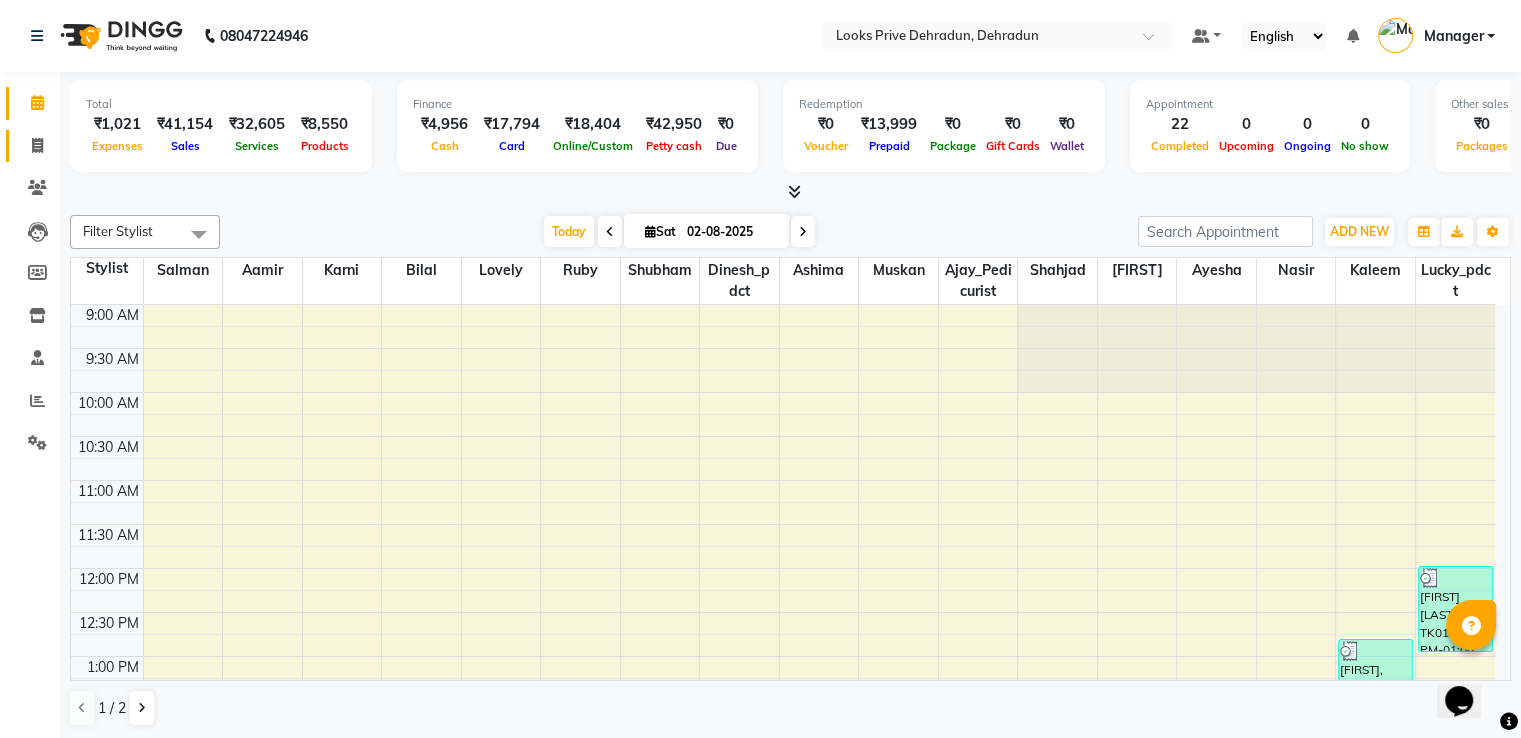 click 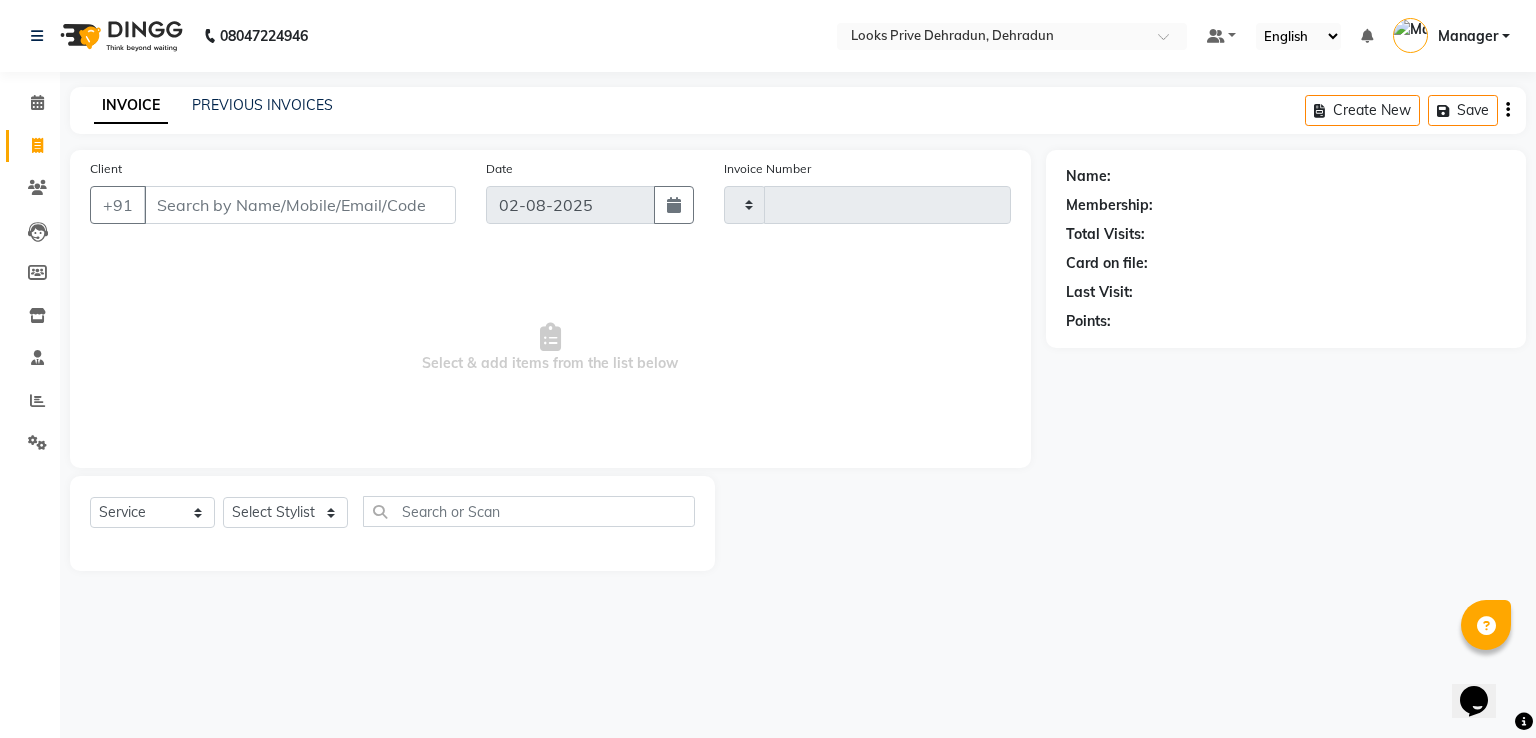 type on "2233" 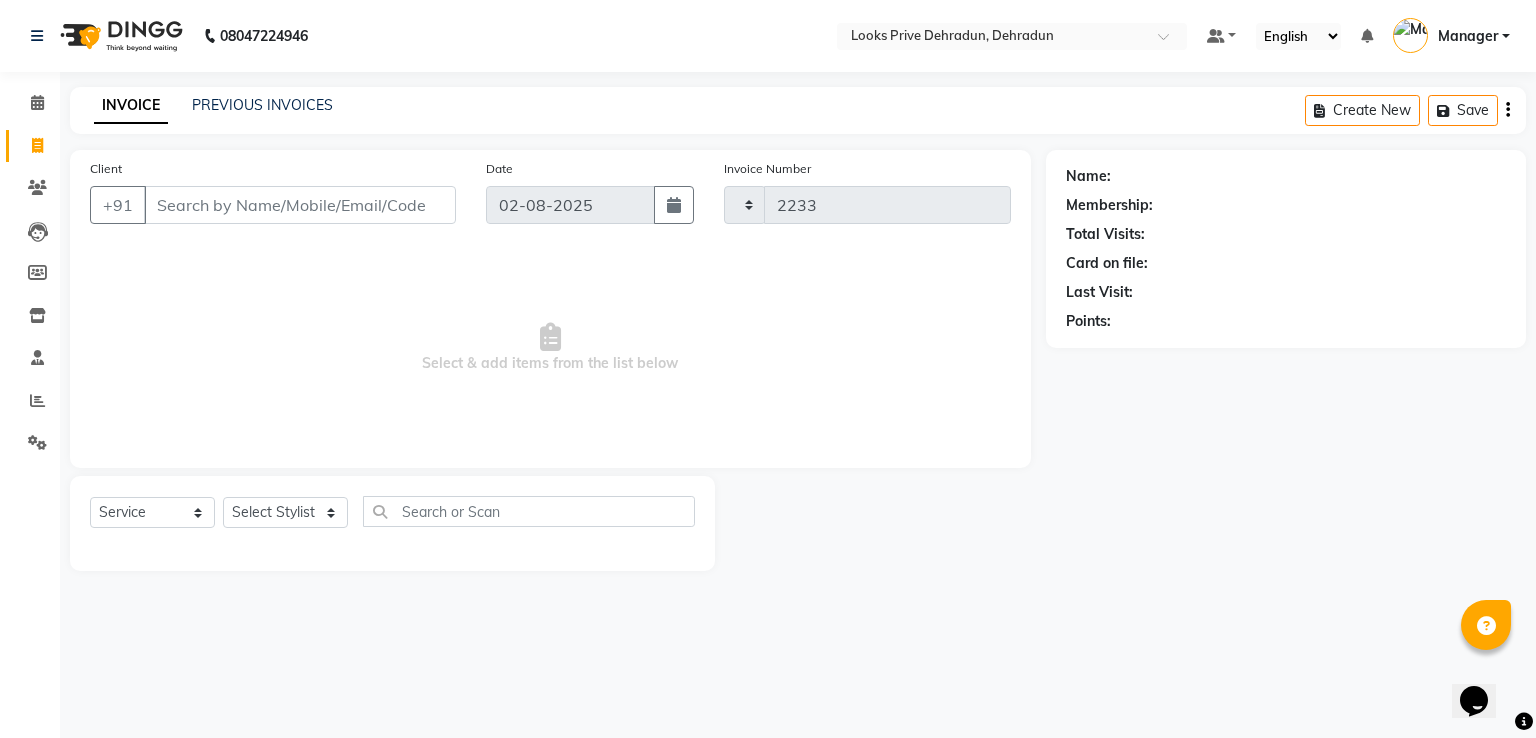 select on "6205" 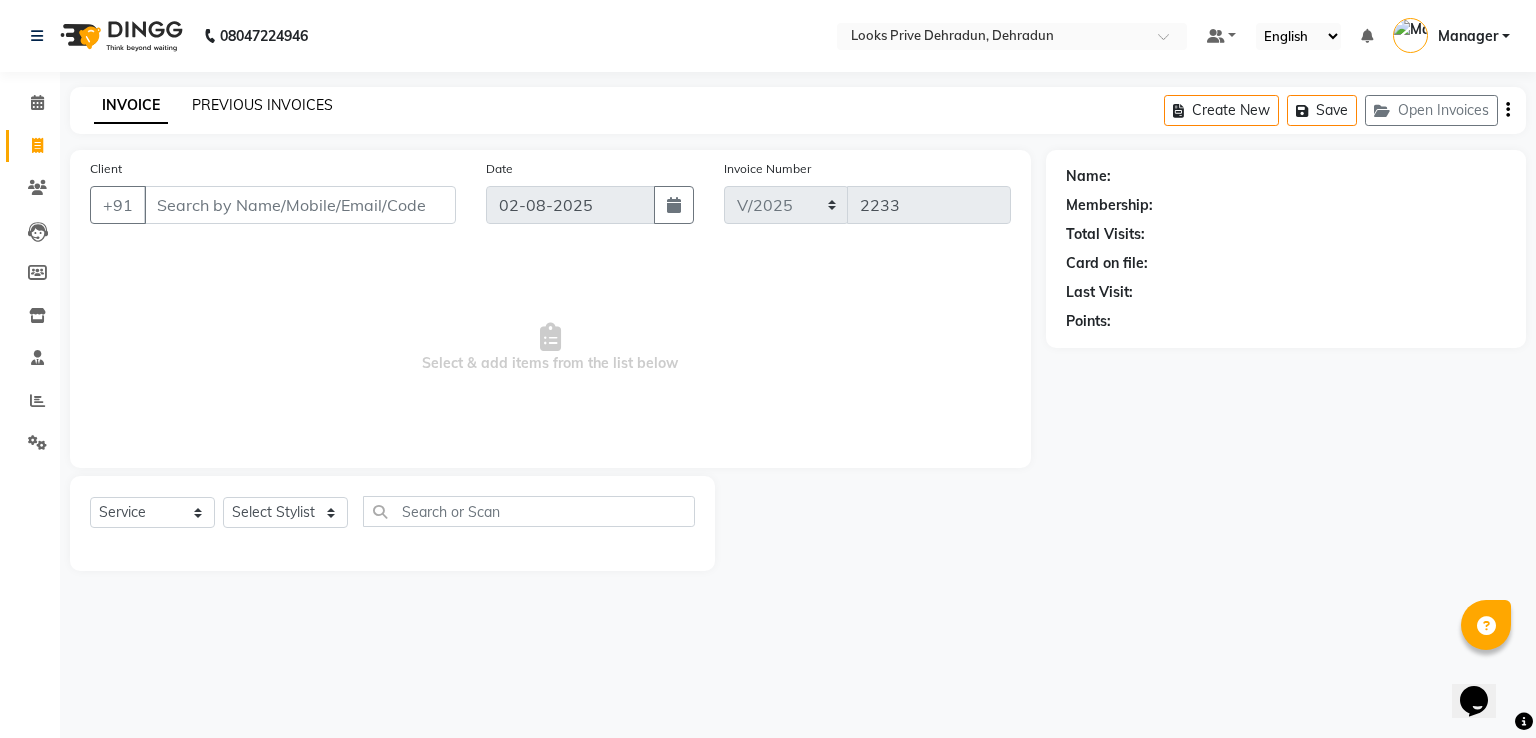 click on "PREVIOUS INVOICES" 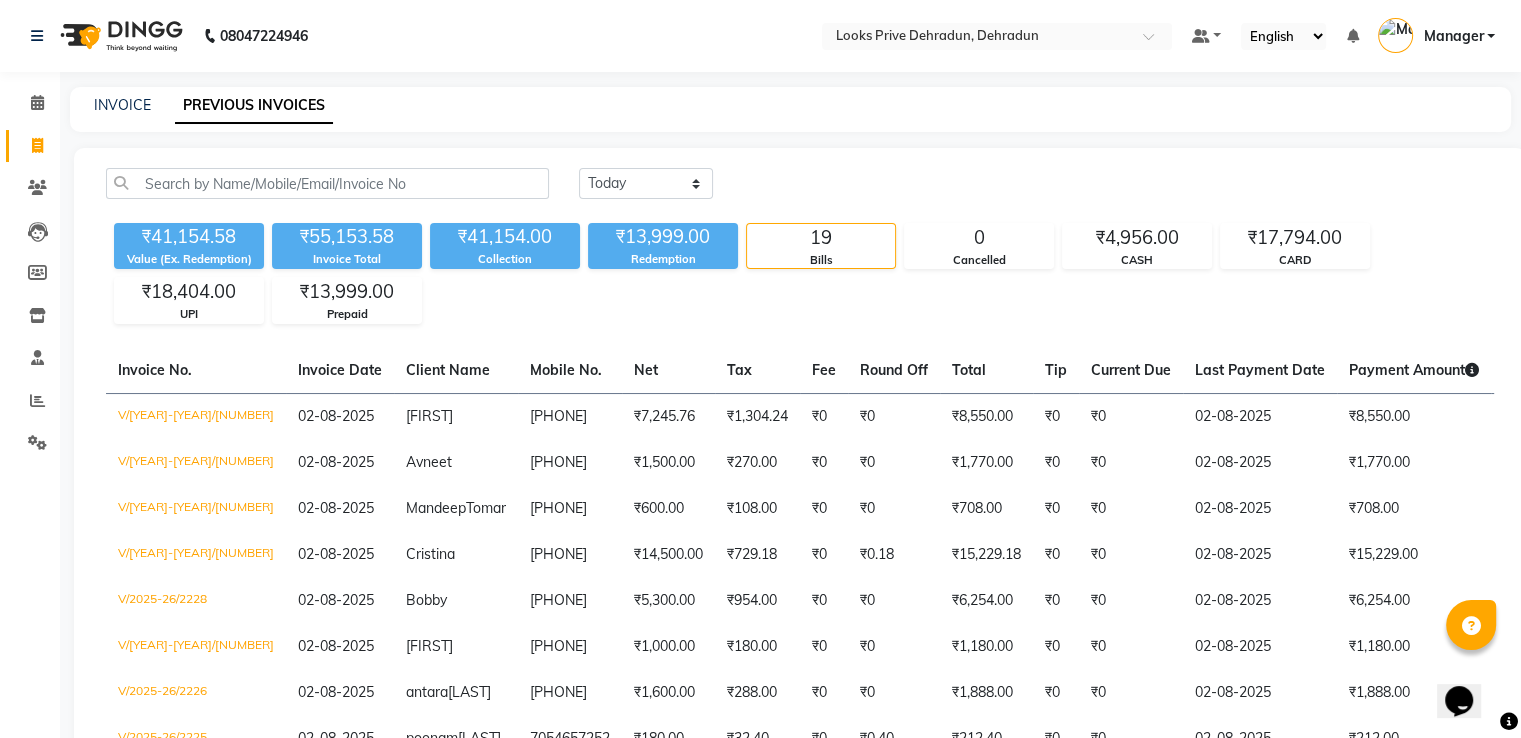 click on "08047224946 Select Location × Looks Prive Dehradun, Dehradun Default Panel My Panel English ENGLISH Español العربية मराठी हिंदी ગુજરાતી தமிழ் 中文 Notifications nothing to show Manager Manage Profile Change Password Sign out  Version:3.15.11" 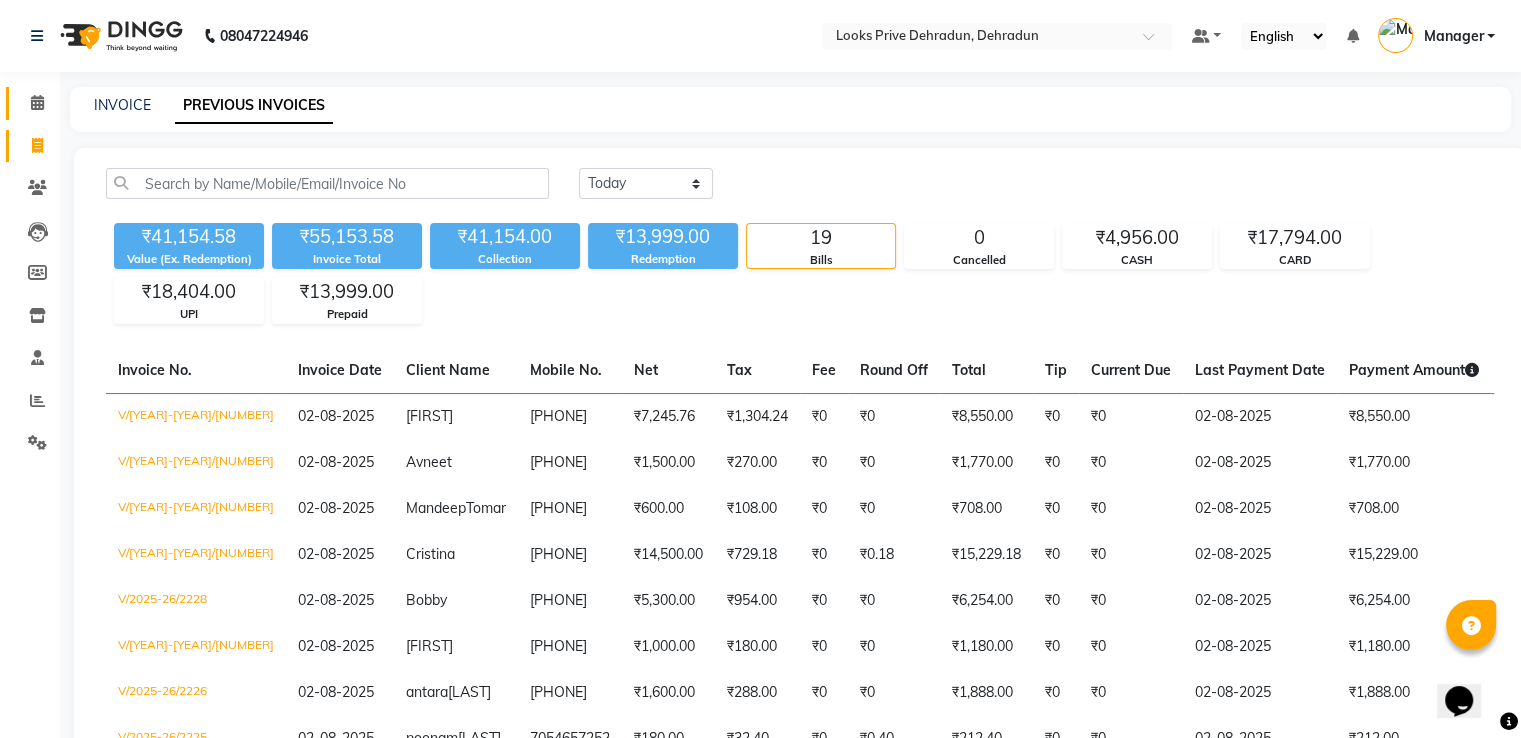 click on "Calendar" 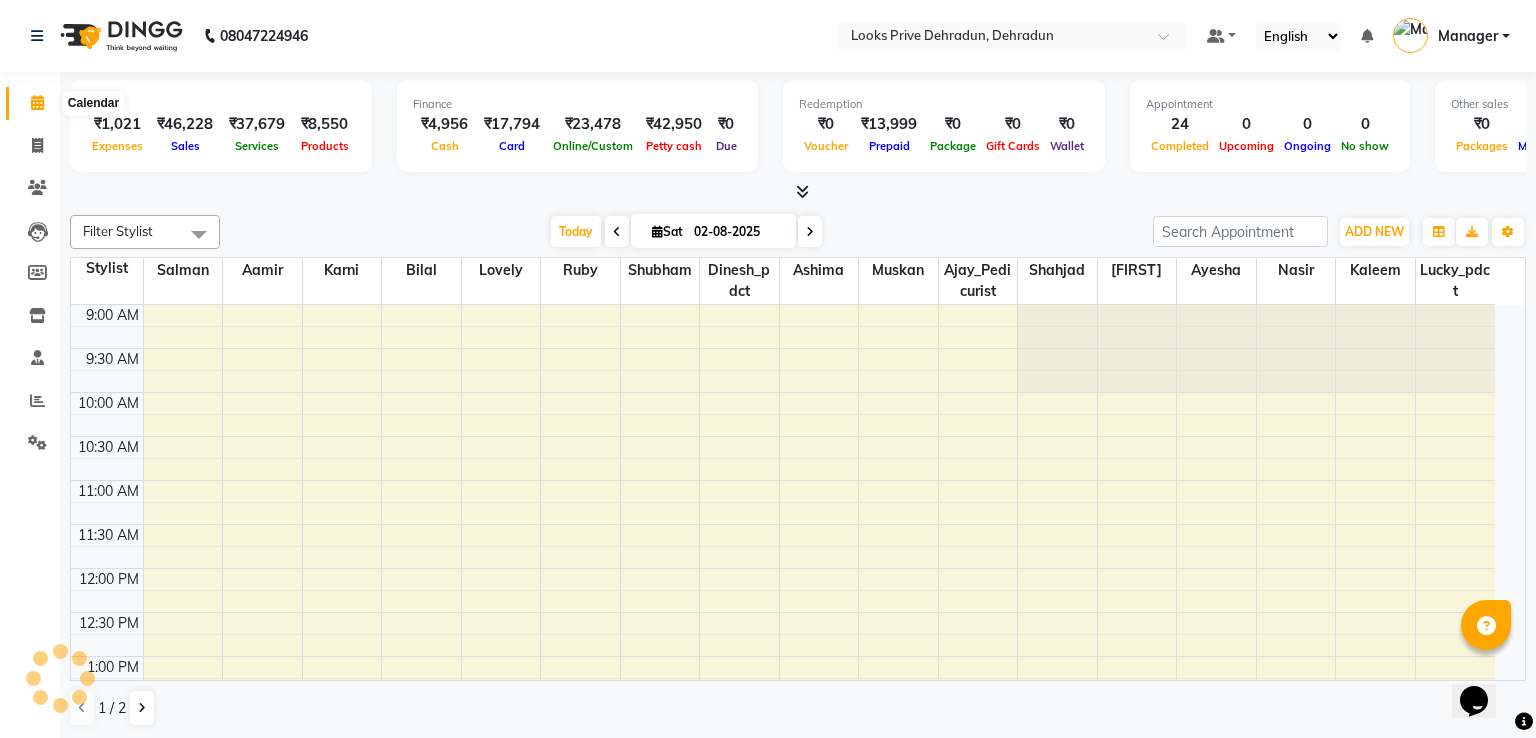 scroll, scrollTop: 0, scrollLeft: 0, axis: both 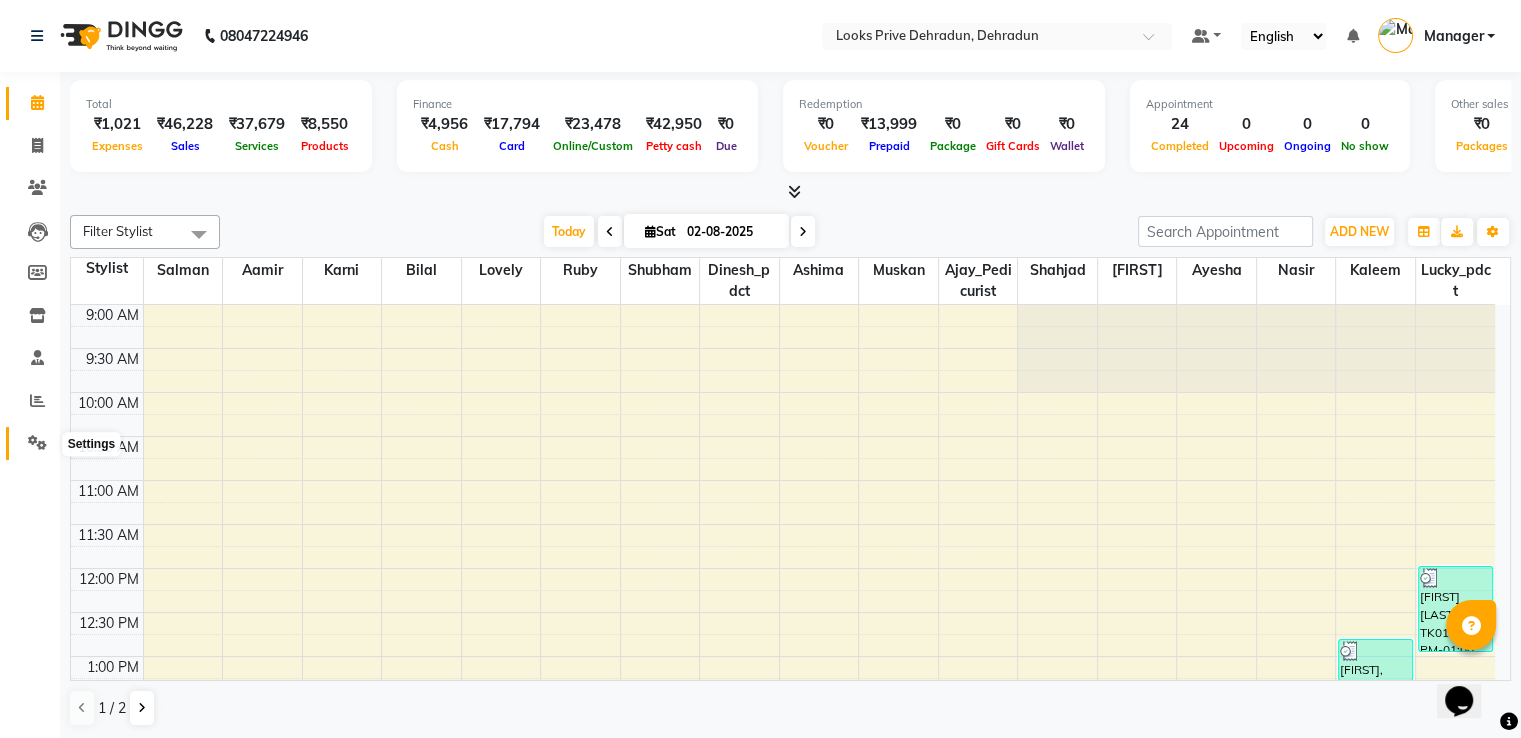 click 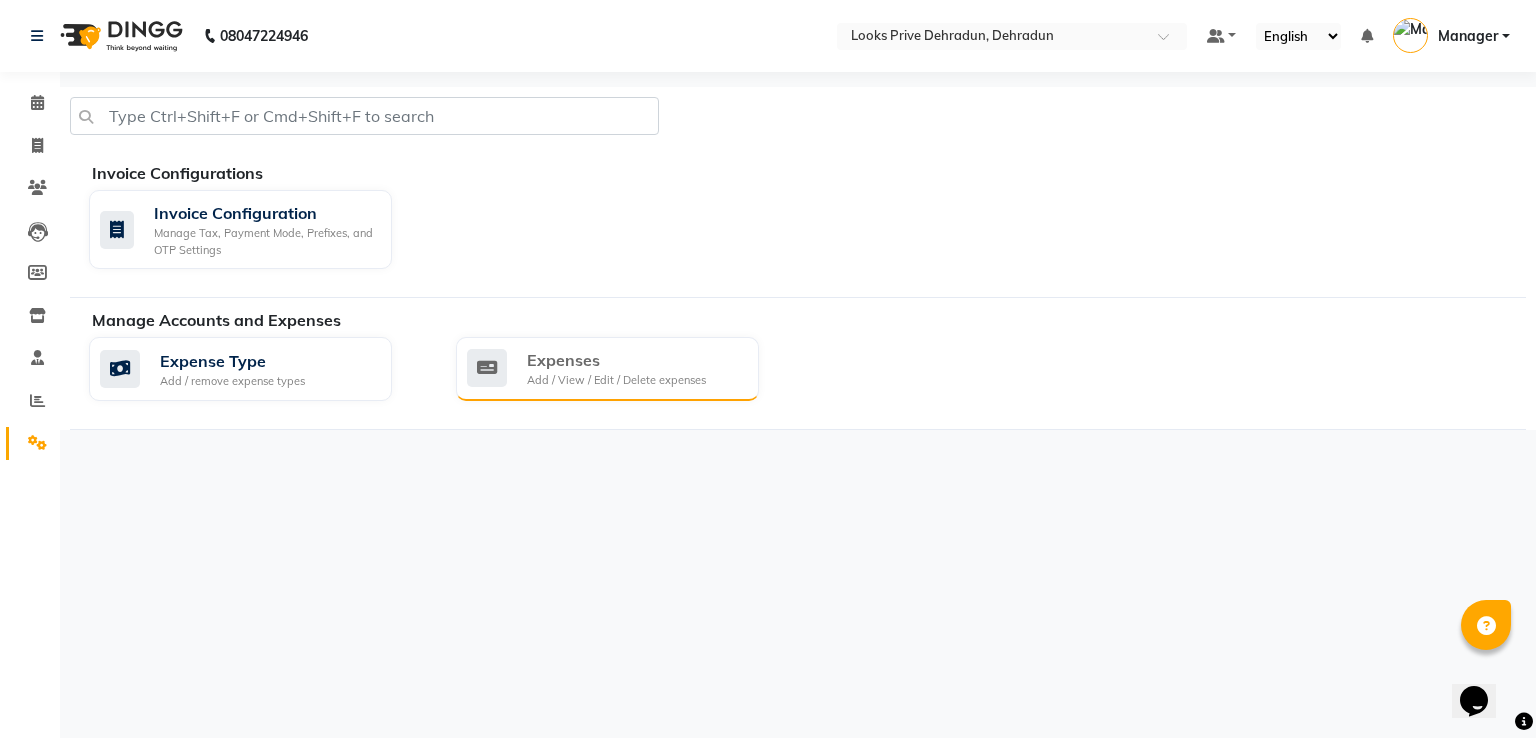 click on "Expenses Add / View / Edit / Delete expenses" 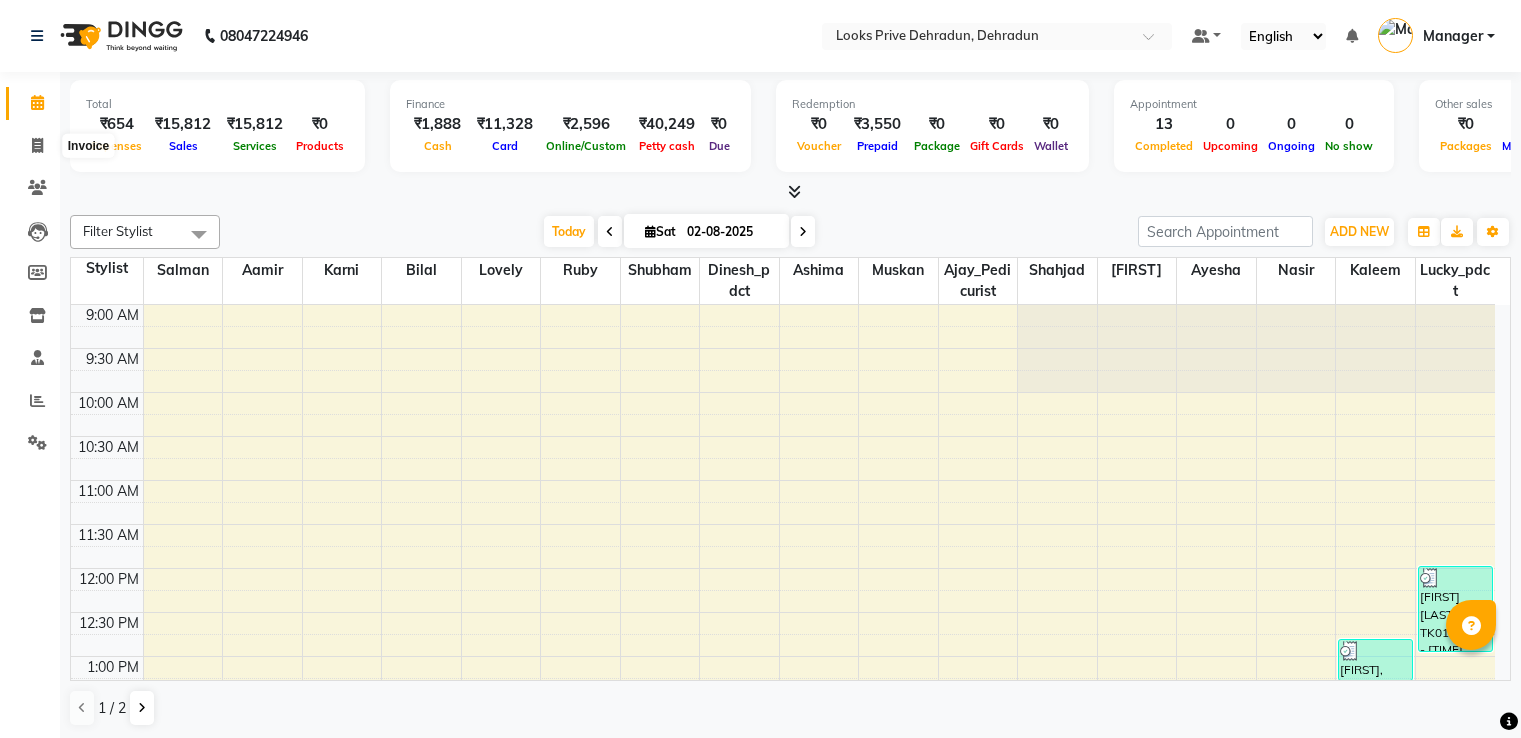 click 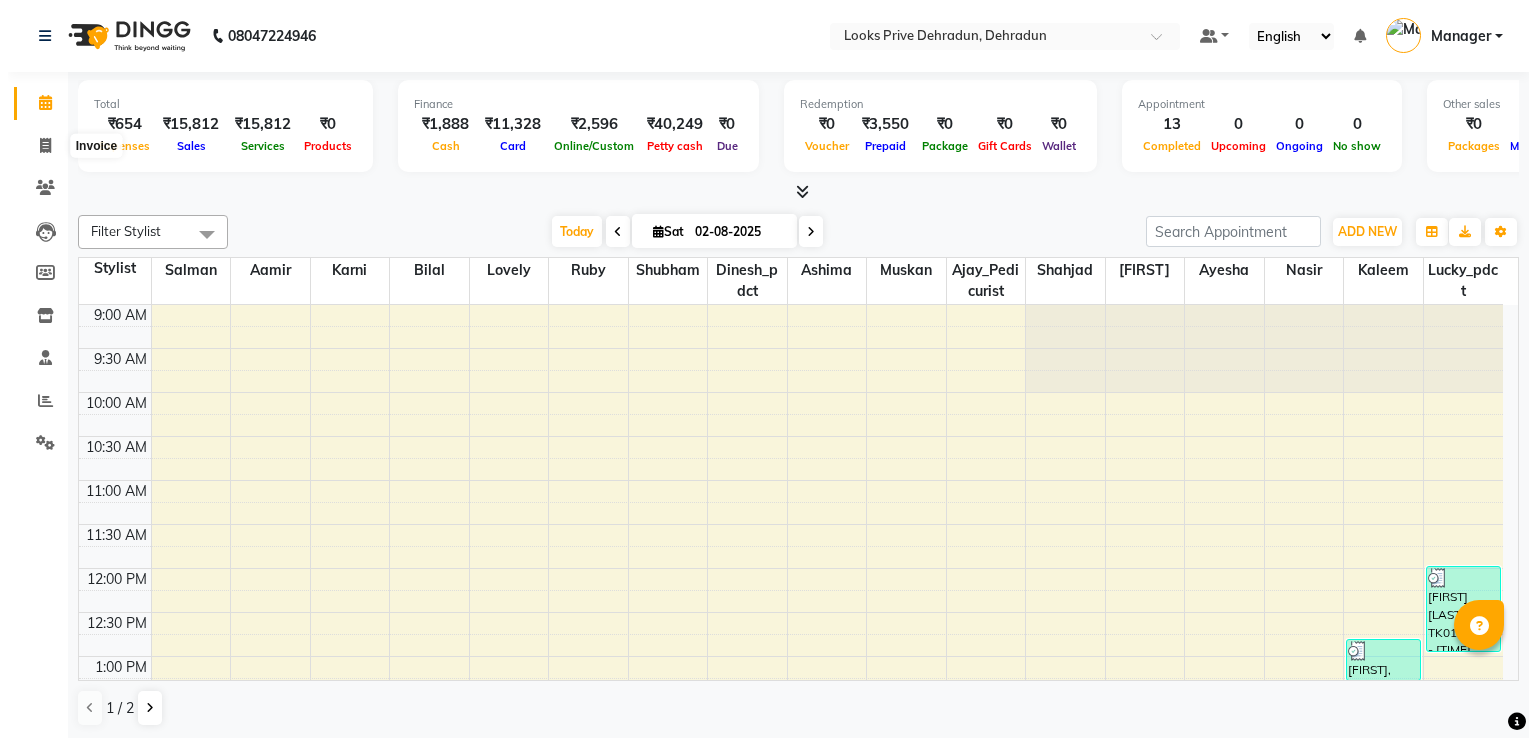 scroll, scrollTop: 0, scrollLeft: 0, axis: both 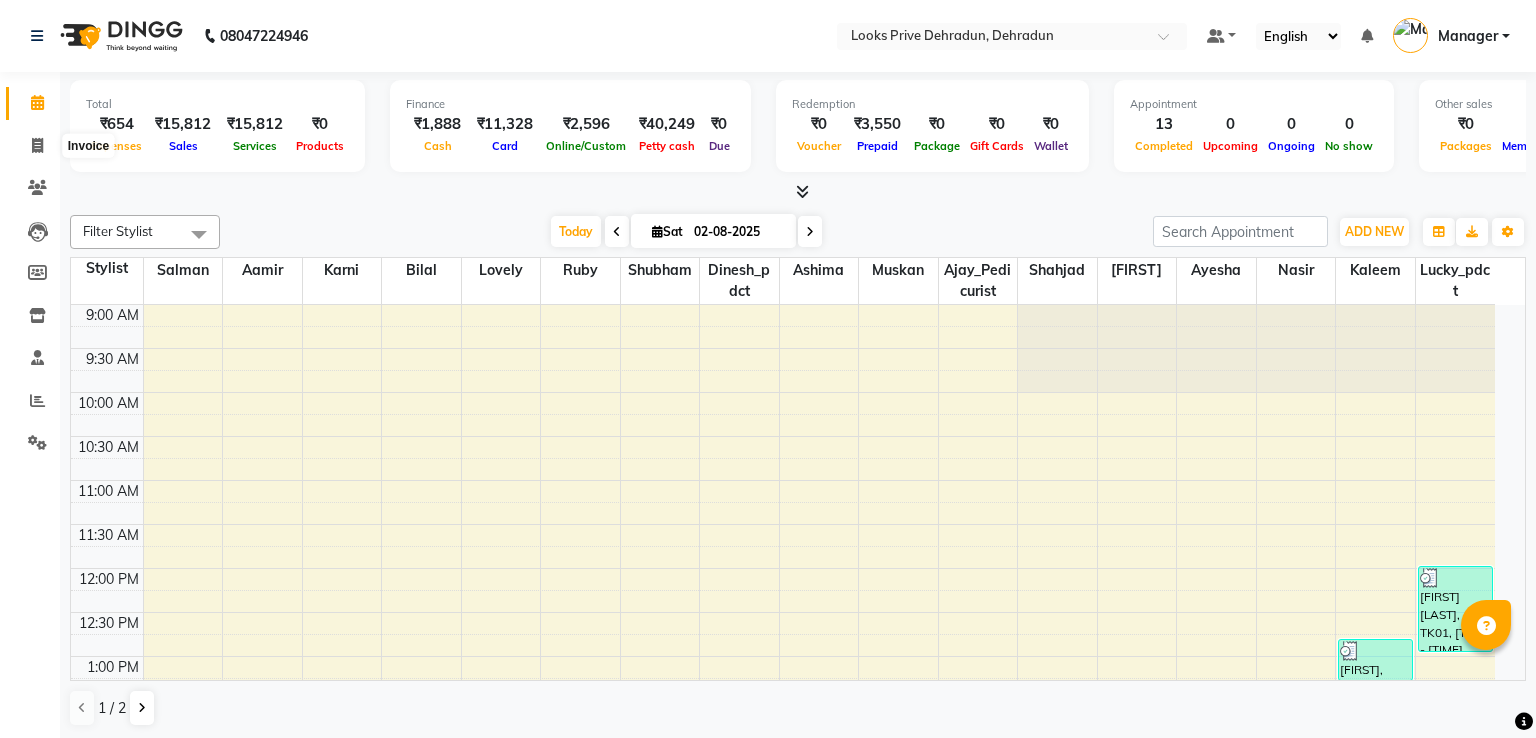 select on "[POSTAL_CODE]" 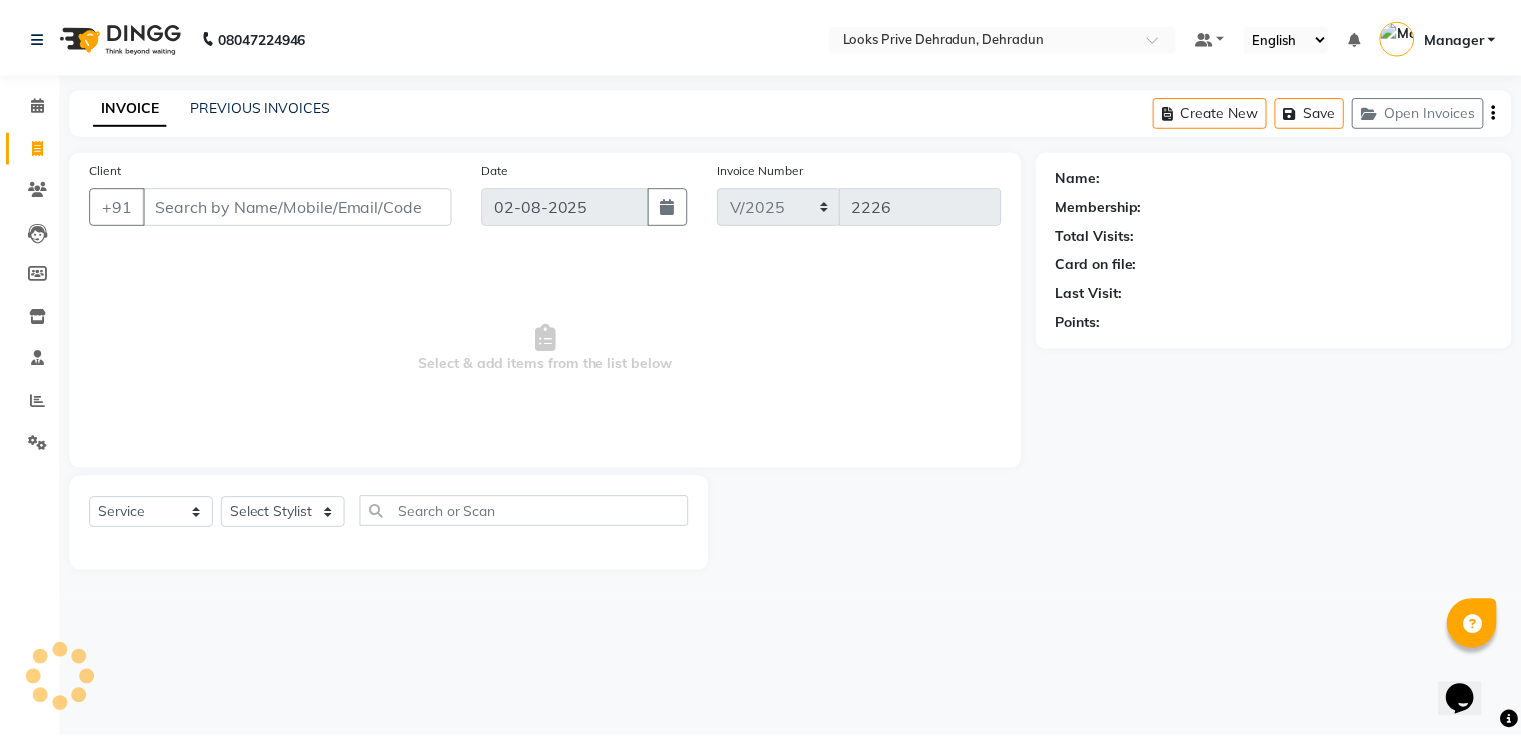scroll, scrollTop: 0, scrollLeft: 0, axis: both 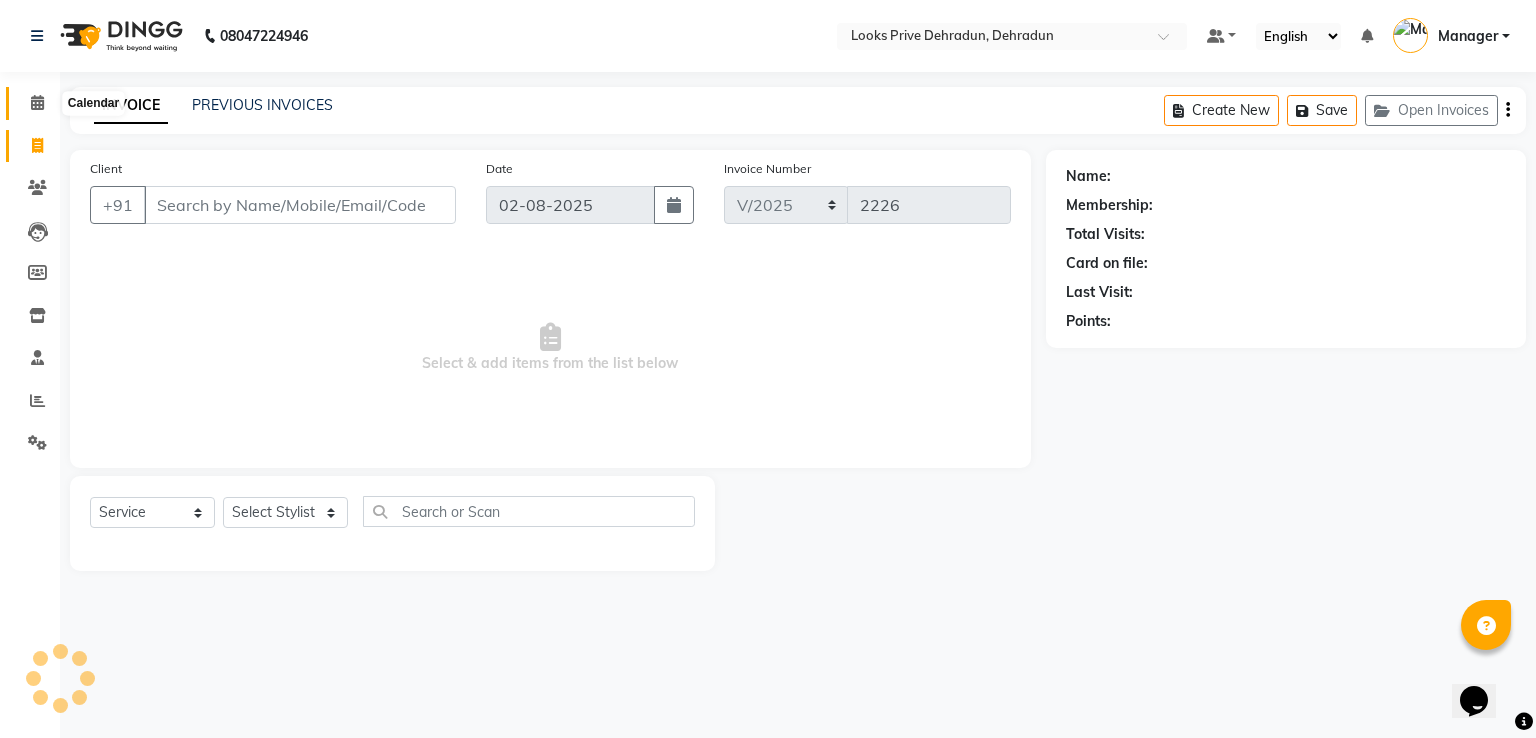 click 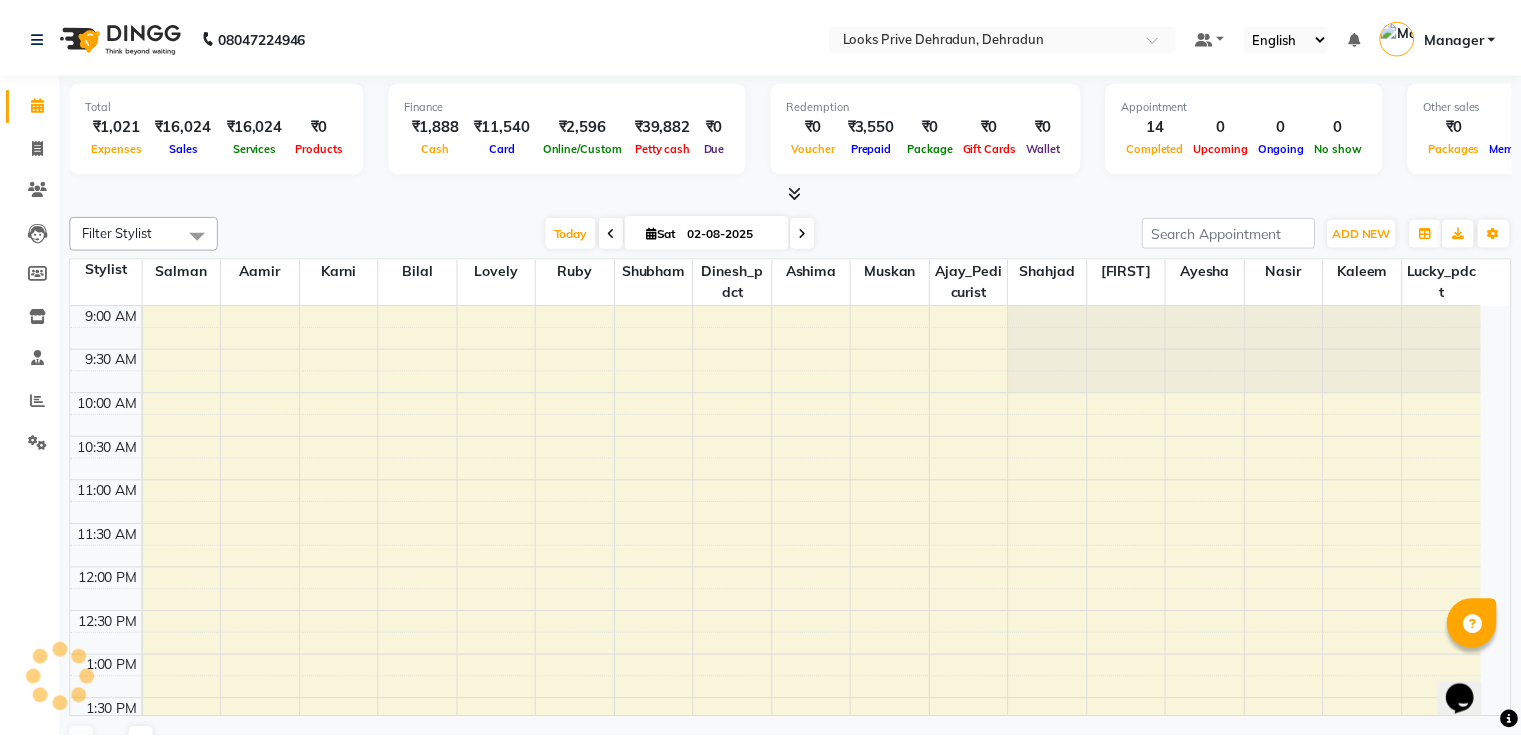 scroll, scrollTop: 632, scrollLeft: 0, axis: vertical 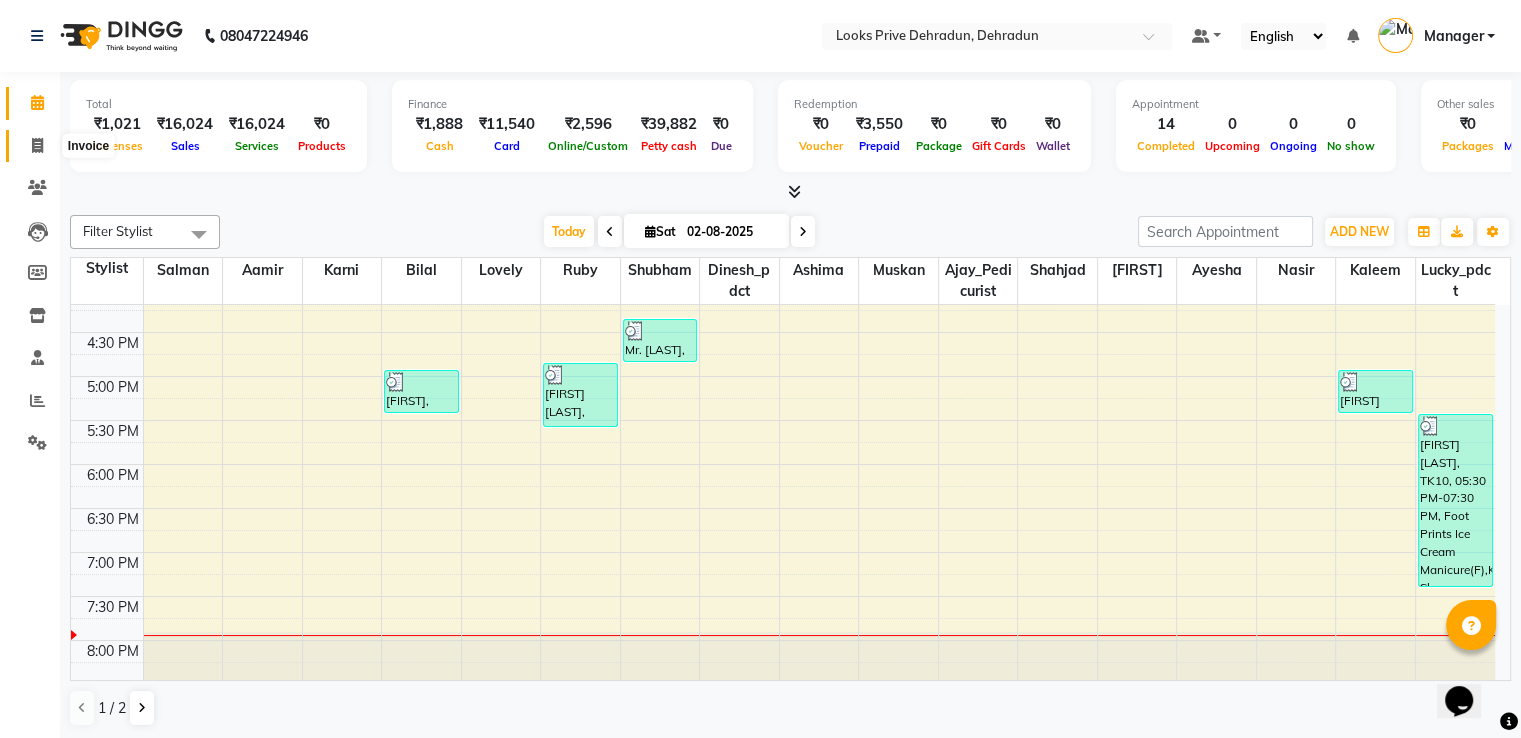 click 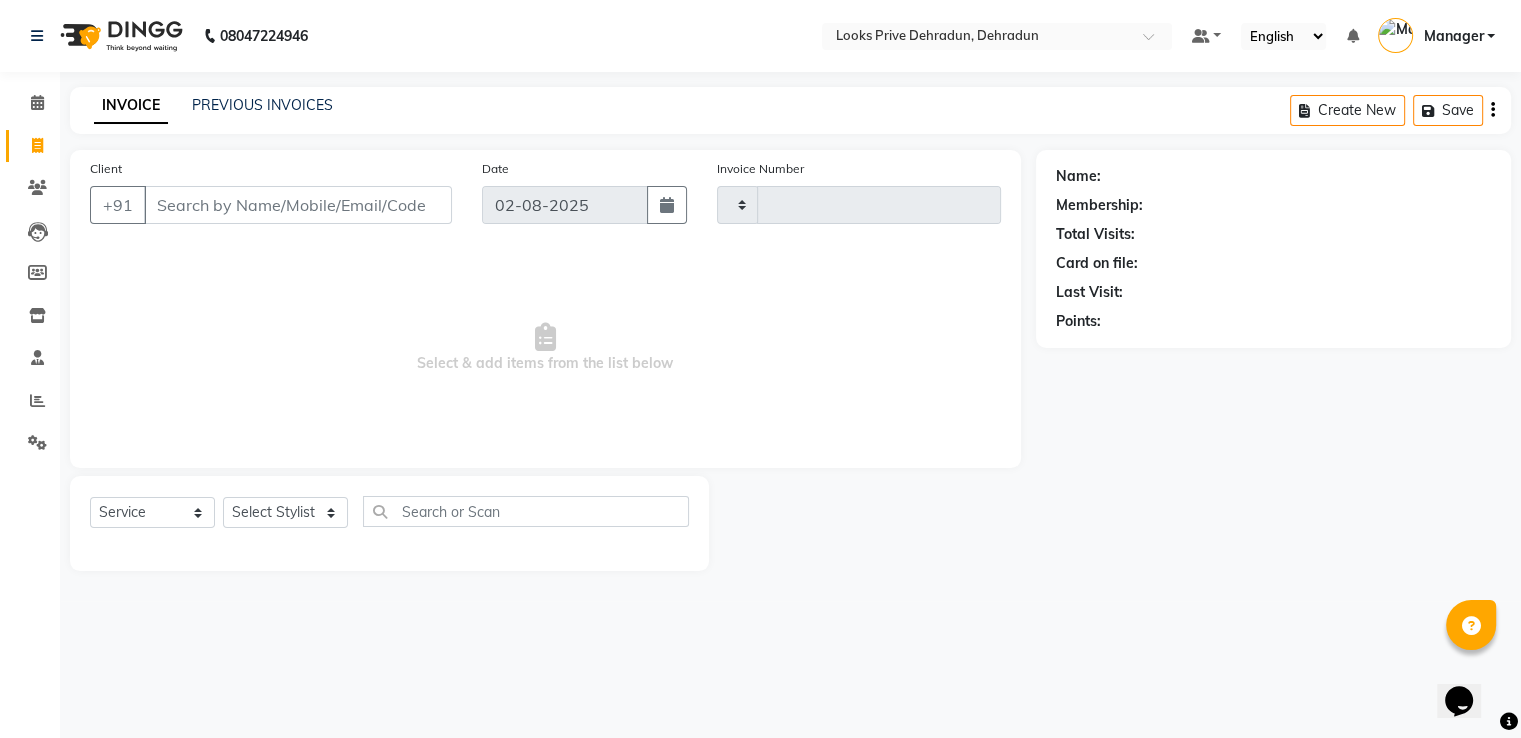 type on "2231" 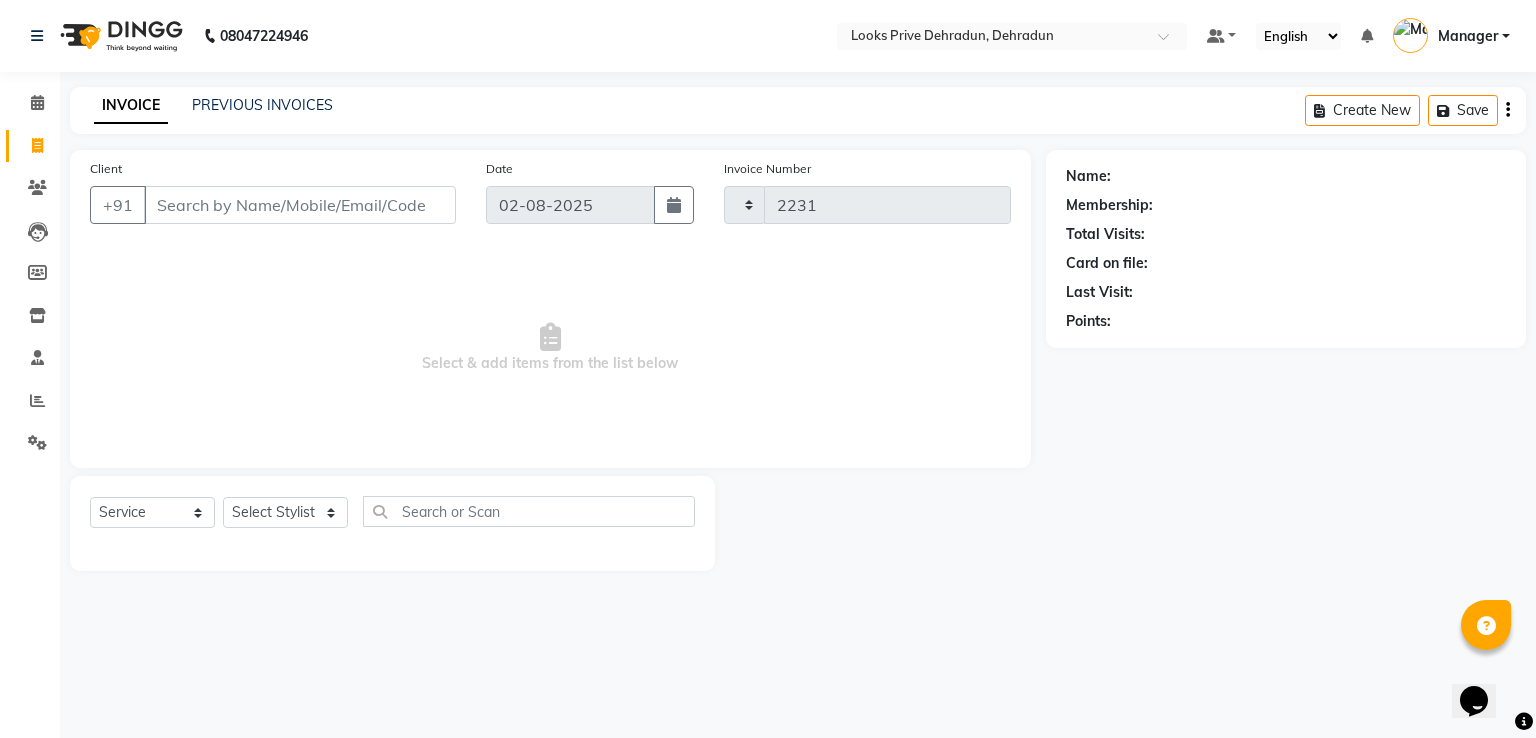 select on "[PHONE]" 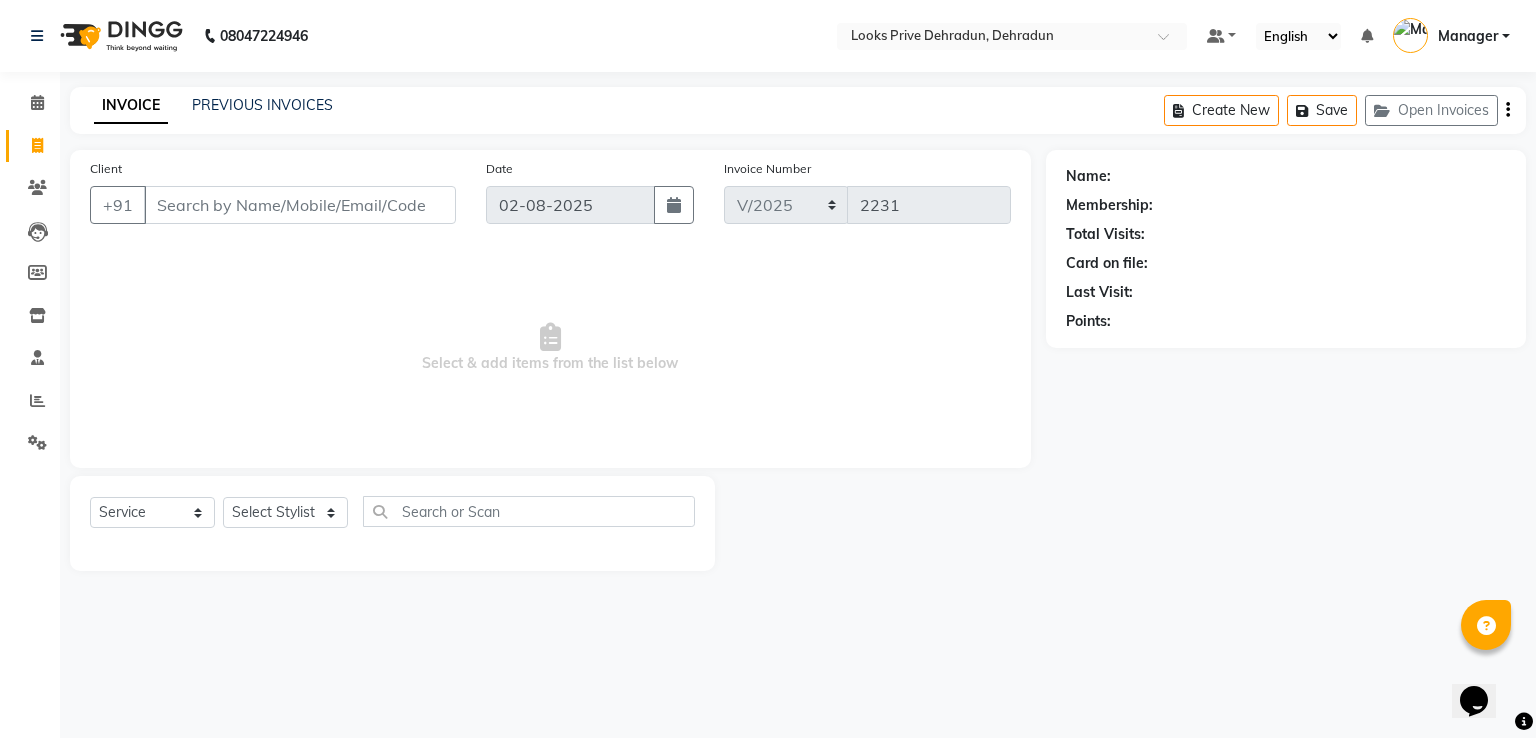 click on "Client" at bounding box center [300, 205] 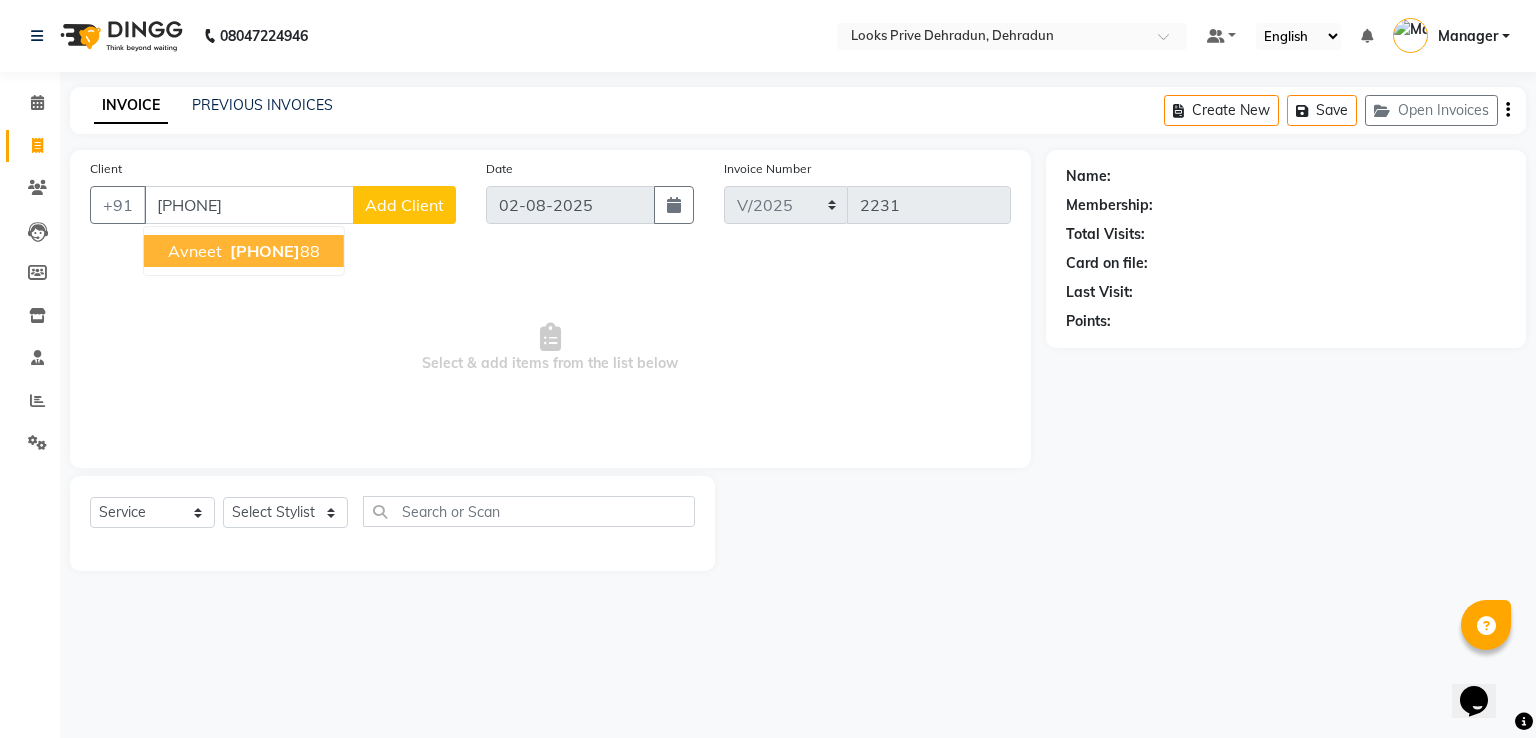 drag, startPoint x: 180, startPoint y: 251, endPoint x: 228, endPoint y: 328, distance: 90.73588 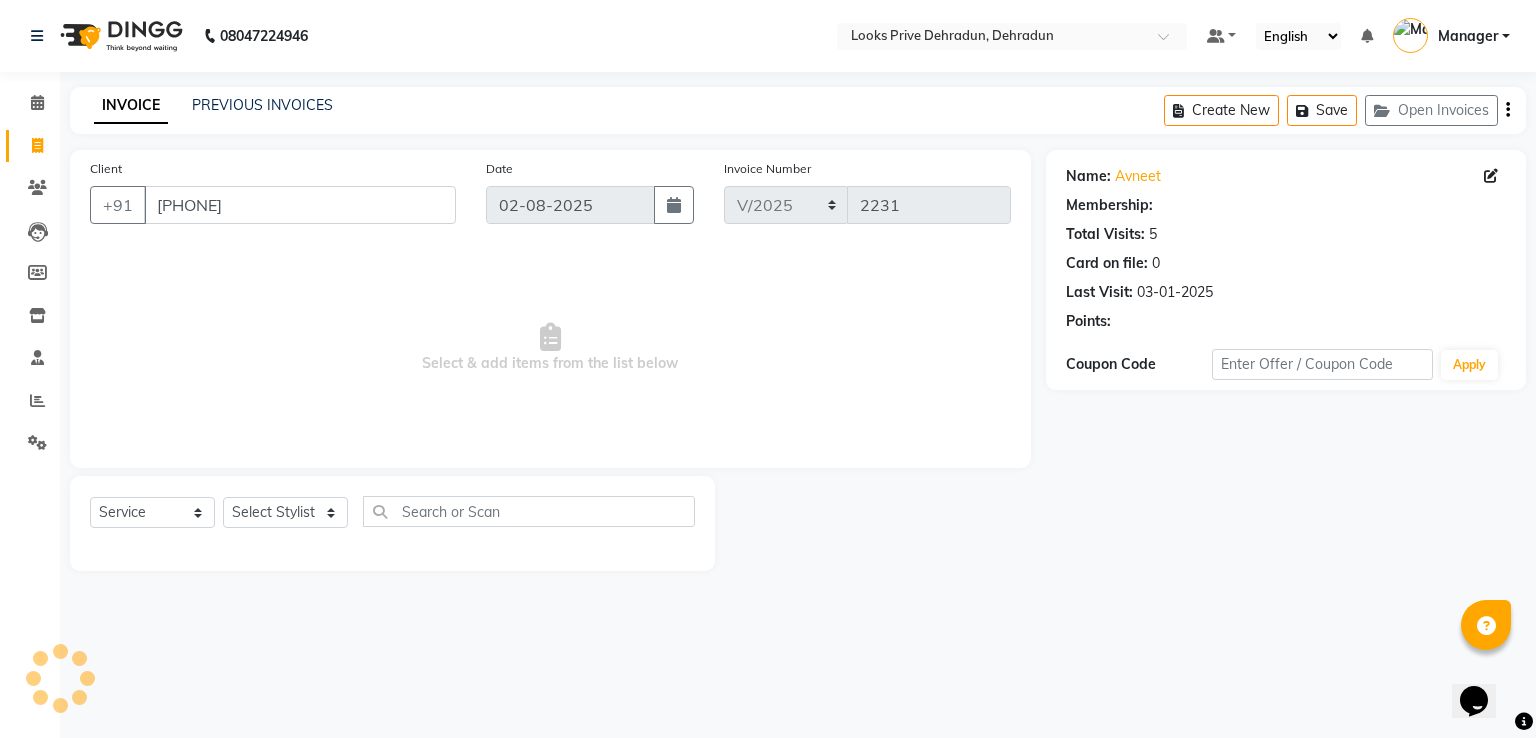 select on "1: Object" 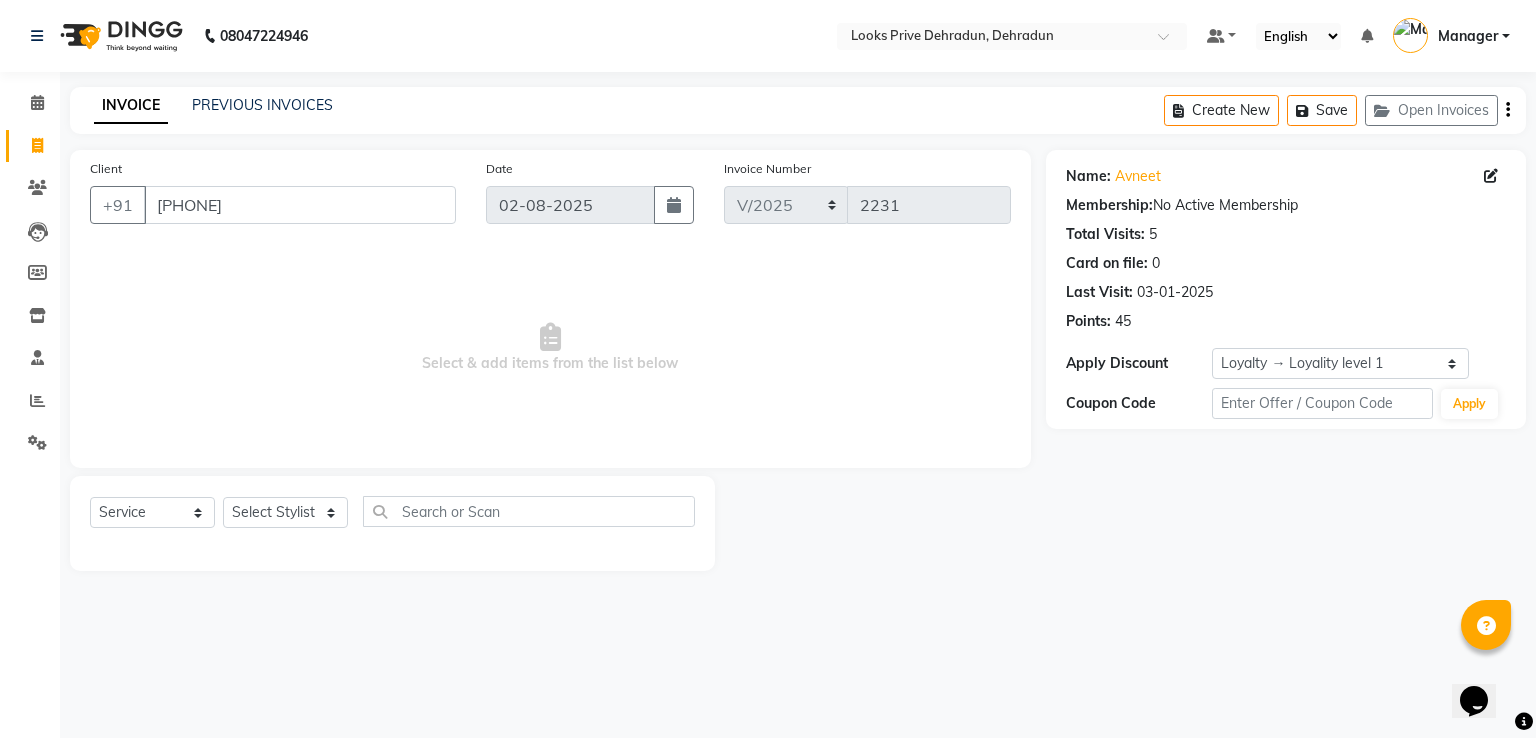 click on "Select  Service  Product  Membership  Package Voucher Prepaid Gift Card  Select Stylist A2R_Master Aamir Ajay_Pedicurist Ashima Ayesha Bilal Dinesh_pdct Kaleem Karni Lovely Lucky_pdct Manager Muskan Nasir Rajeev Ruby Salman Shahjad Shubham Suraj_pedi" 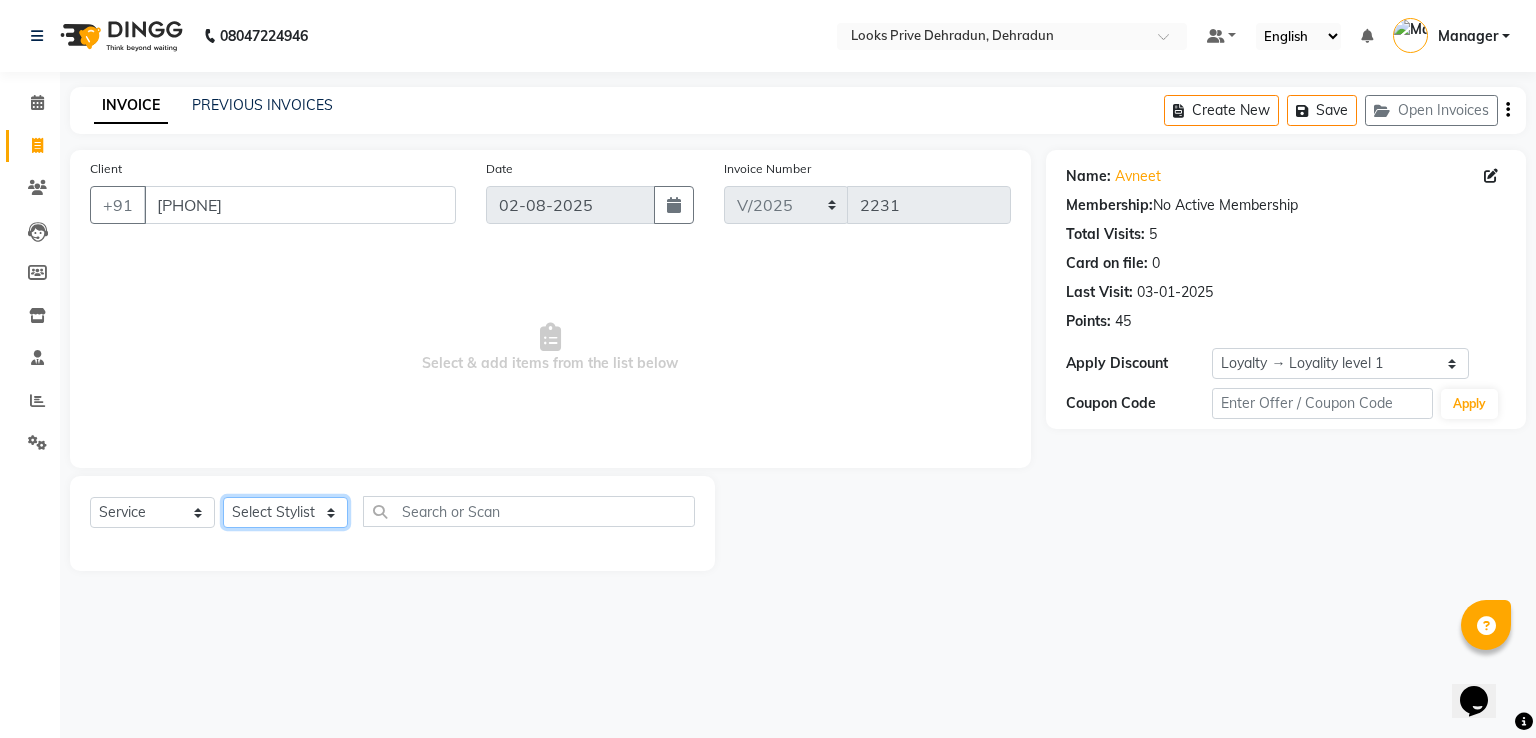 click on "Select Stylist A2R_Master Aamir Ajay_Pedicurist Ashima Ayesha Bilal Dinesh_pdct Kaleem Karni Lovely Lucky_pdct Manager Muskan Nasir Rajeev Ruby Salman Shahjad Shubham Suraj_pedi" 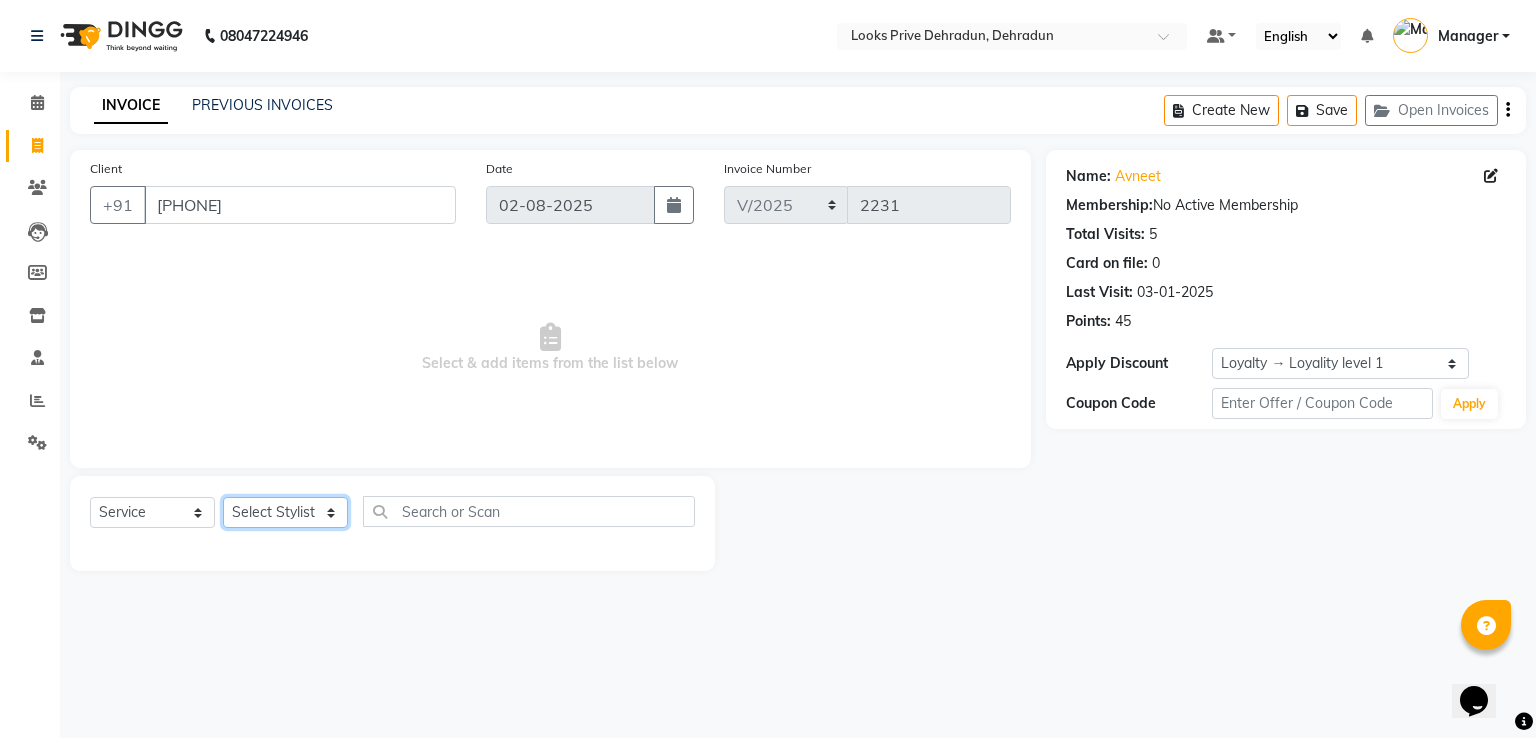 select on "45658" 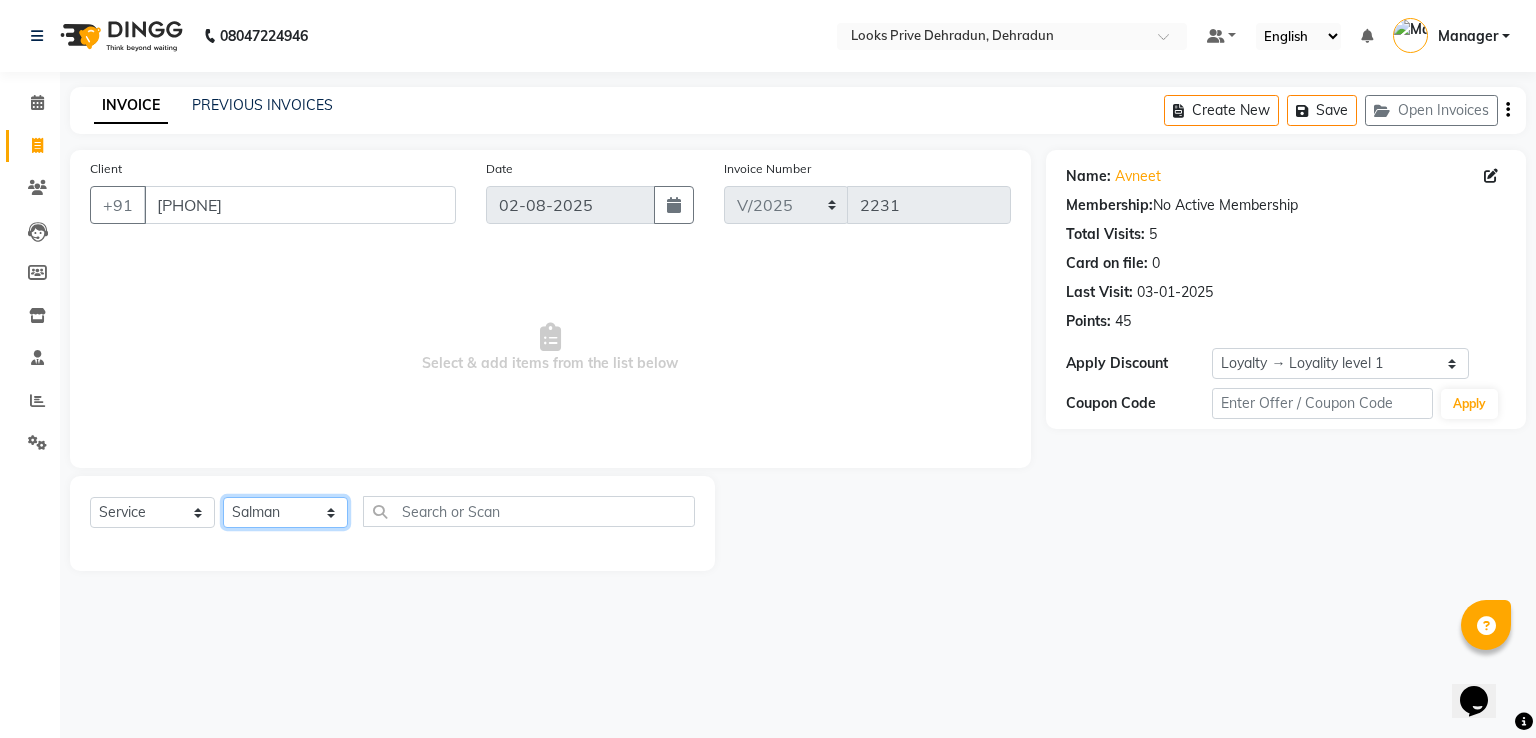 click on "Select Stylist A2R_Master Aamir Ajay_Pedicurist Ashima Ayesha Bilal Dinesh_pdct Kaleem Karni Lovely Lucky_pdct Manager Muskan Nasir Rajeev Ruby Salman Shahjad Shubham Suraj_pedi" 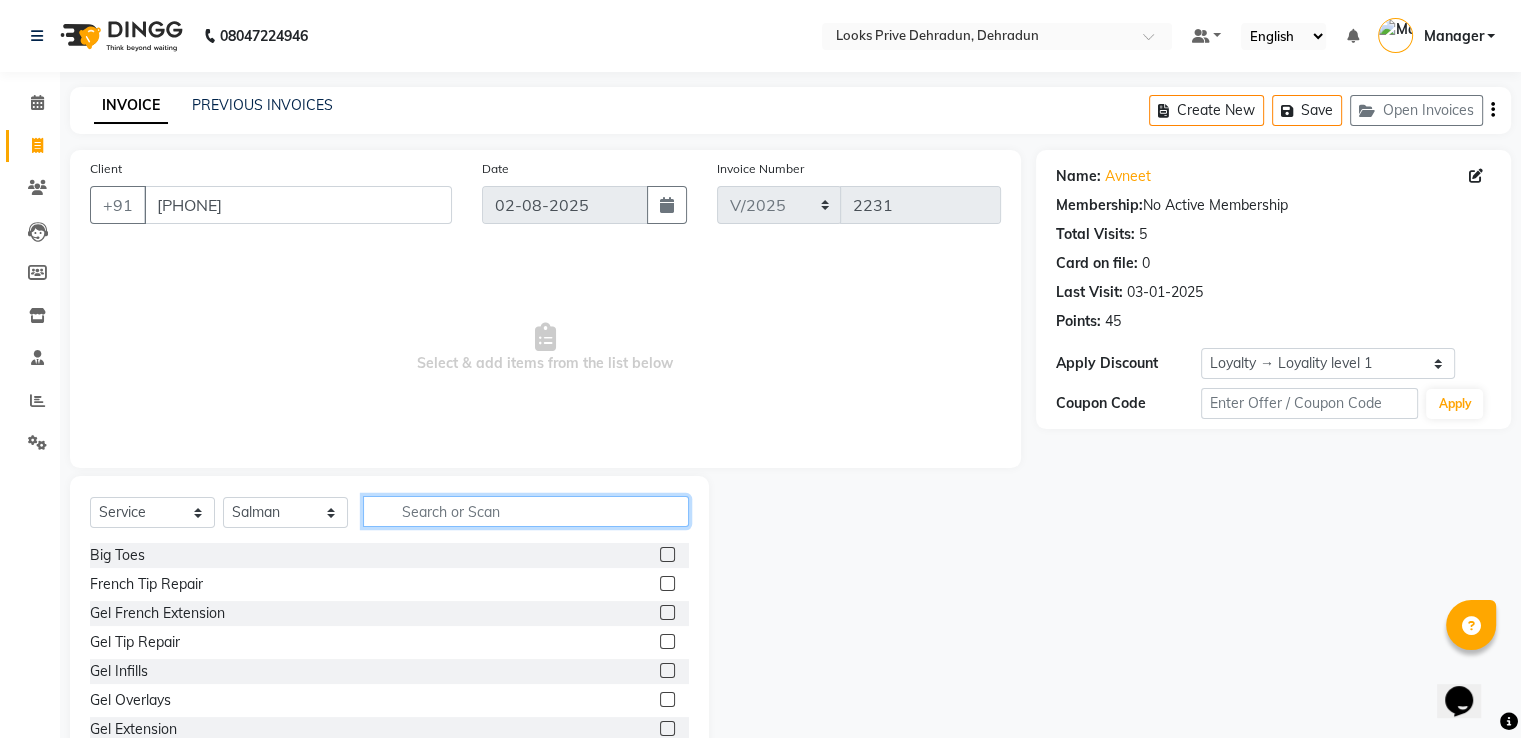 click 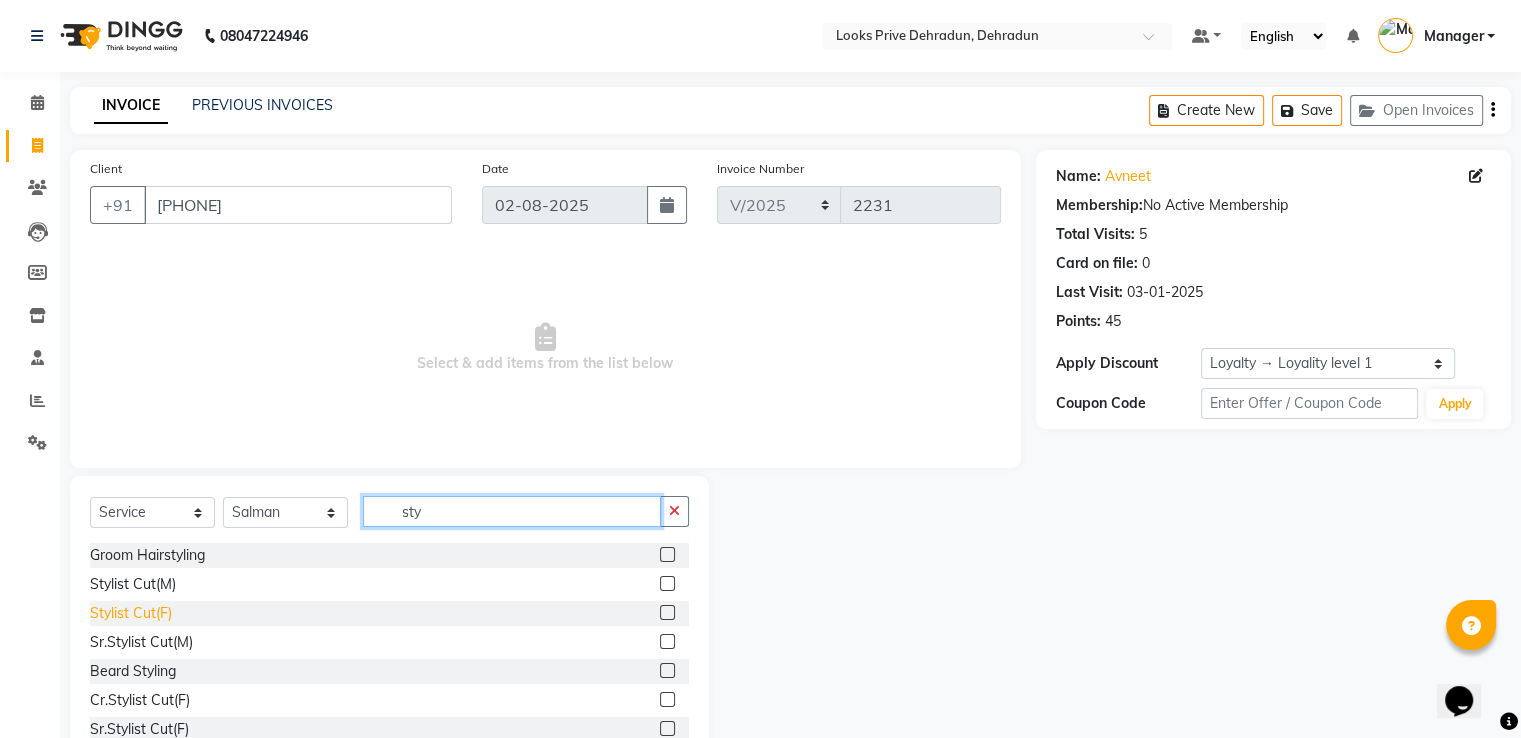 type on "sty" 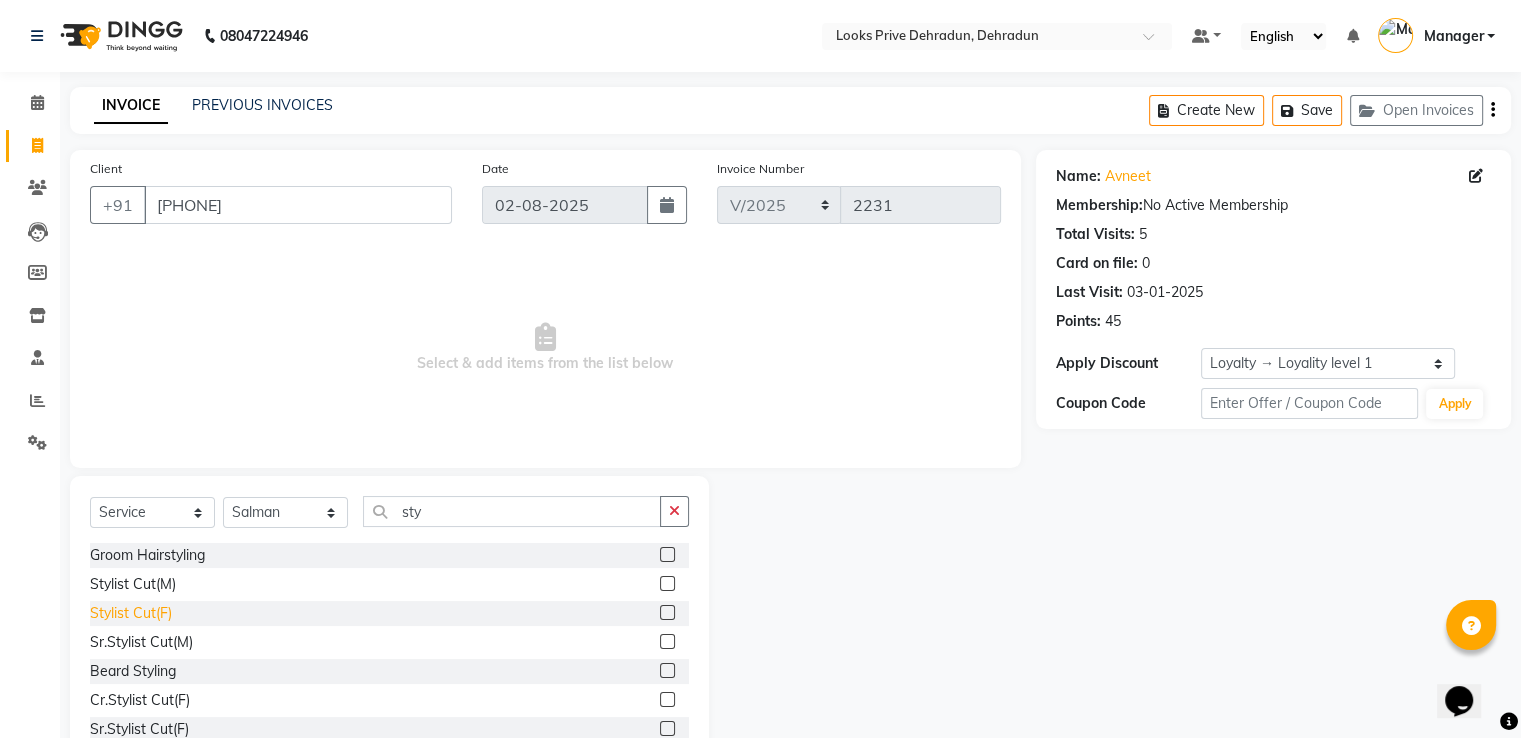 click on "Stylist Cut(F)" 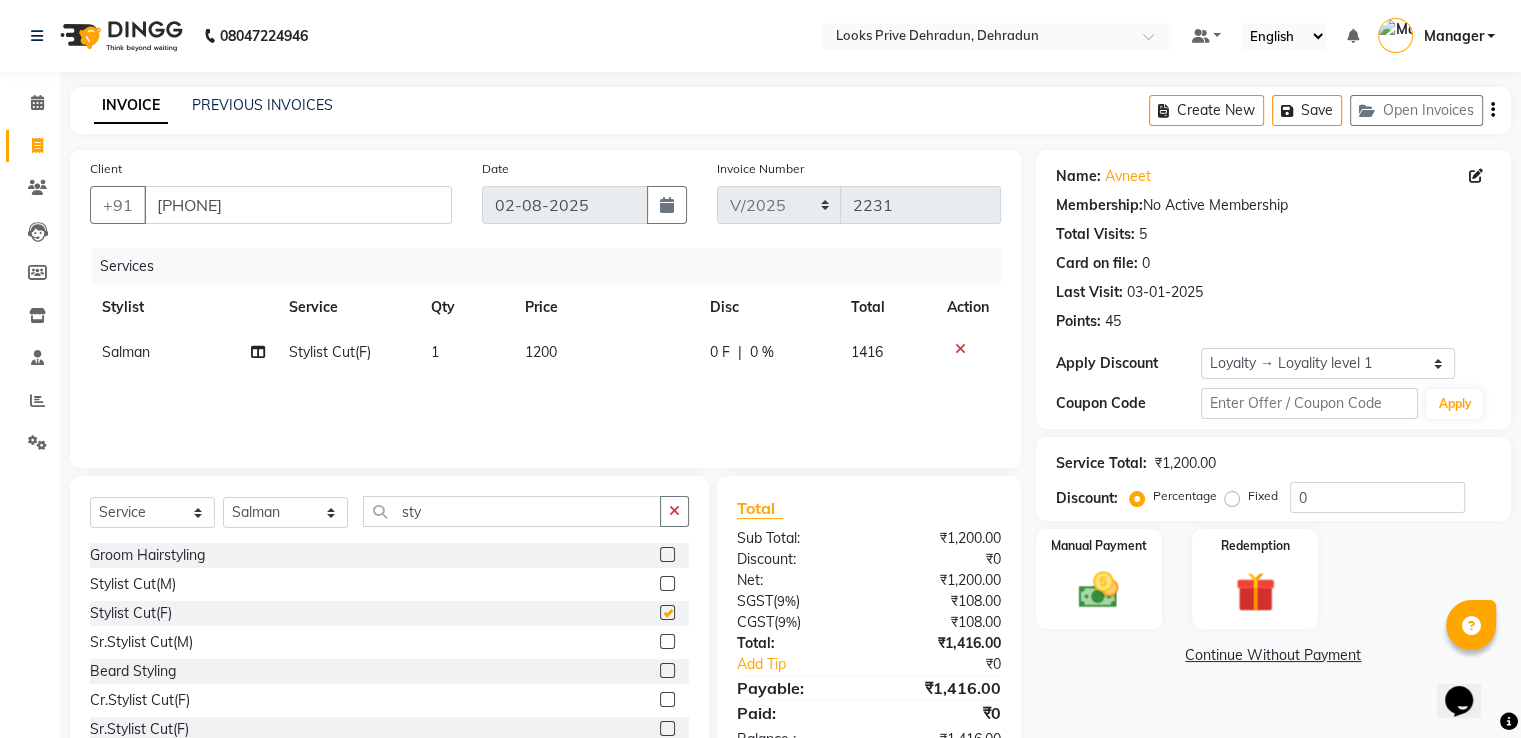 checkbox on "false" 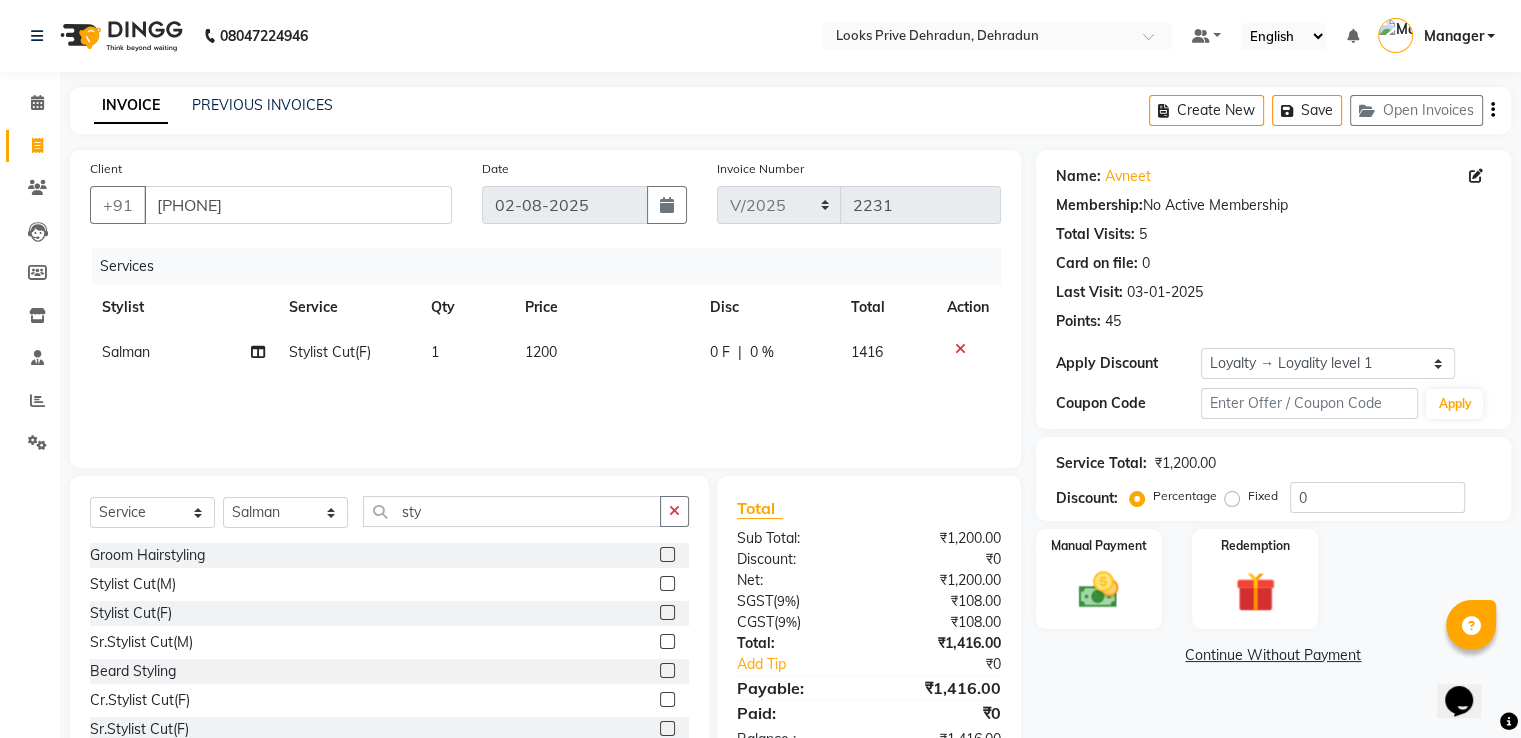 click on "1200" 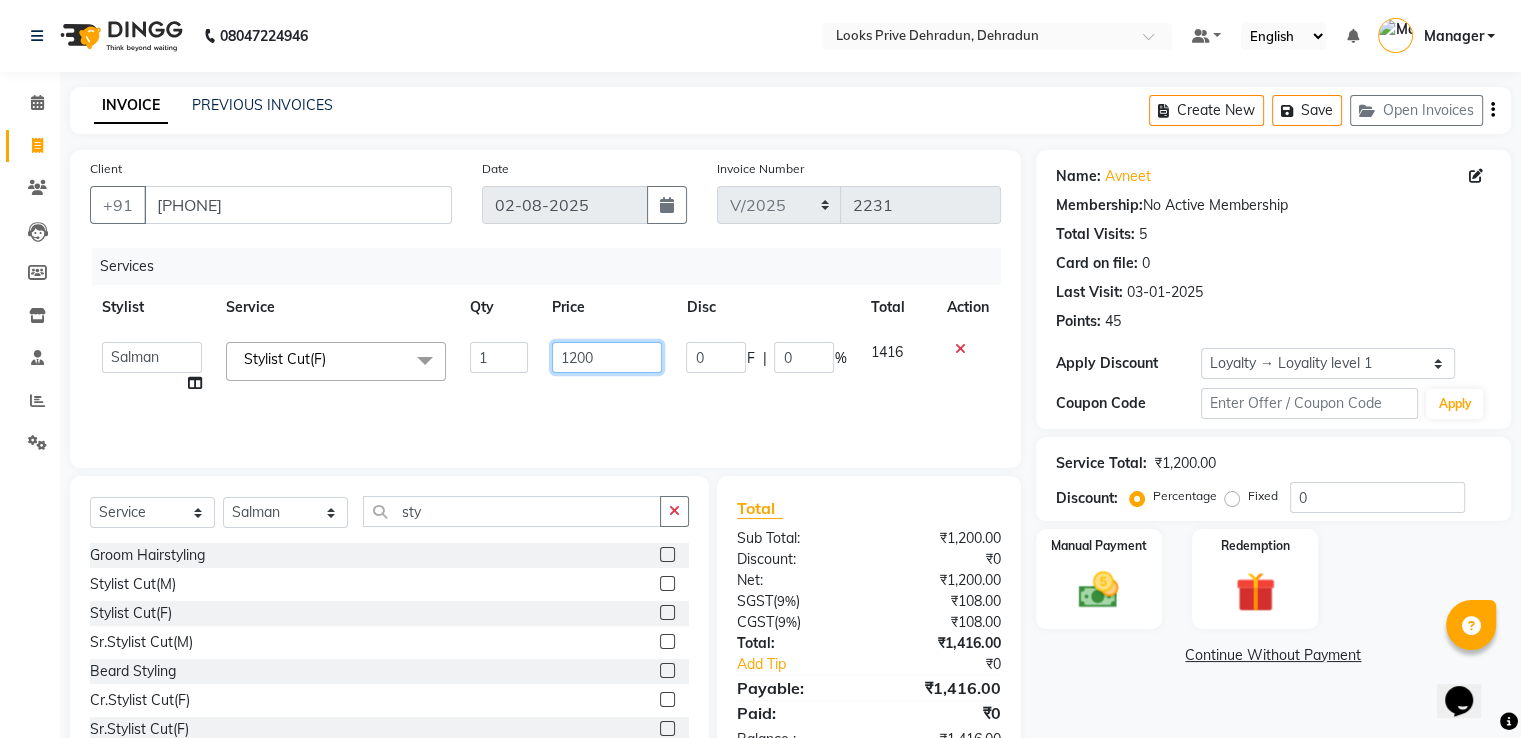 drag, startPoint x: 590, startPoint y: 328, endPoint x: 508, endPoint y: 323, distance: 82.1523 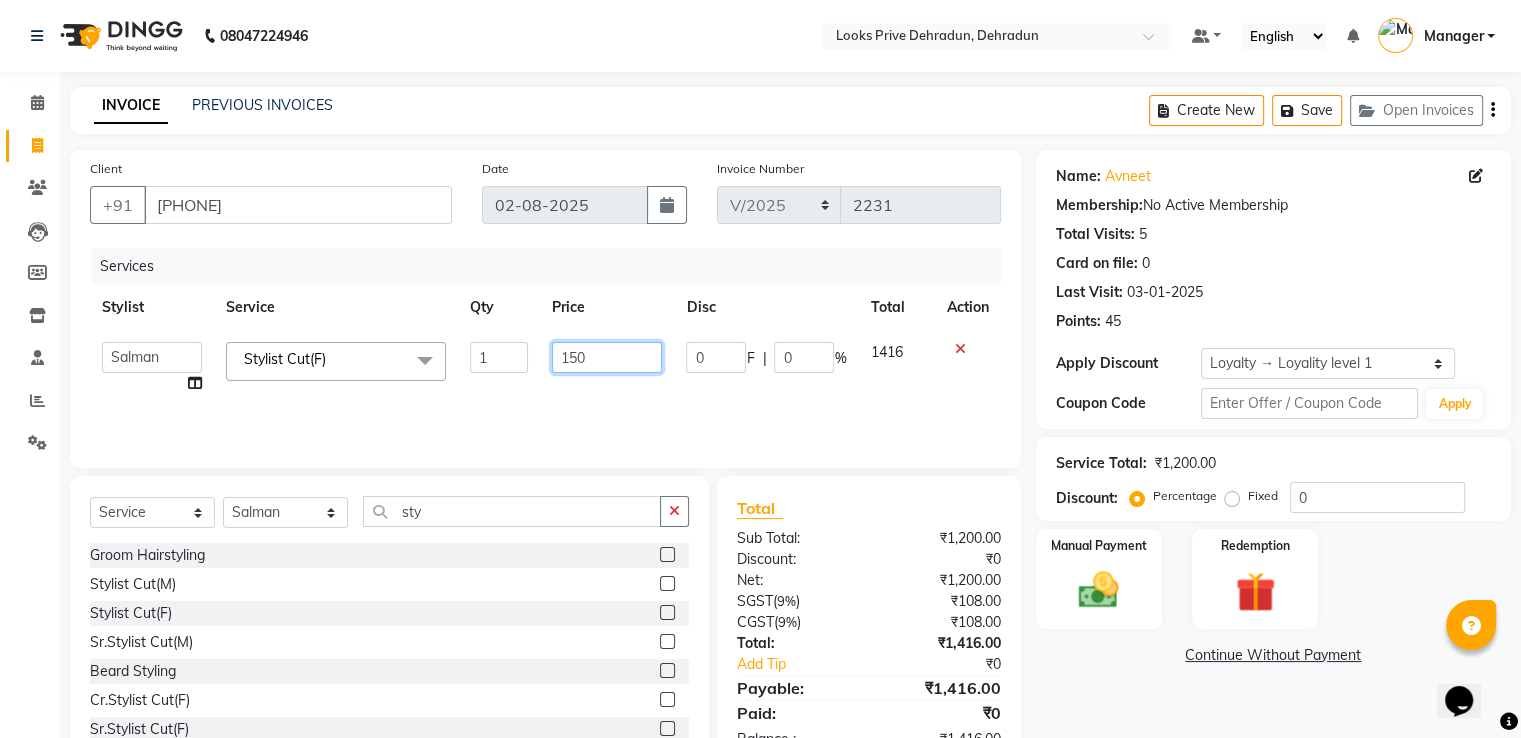 type on "1500" 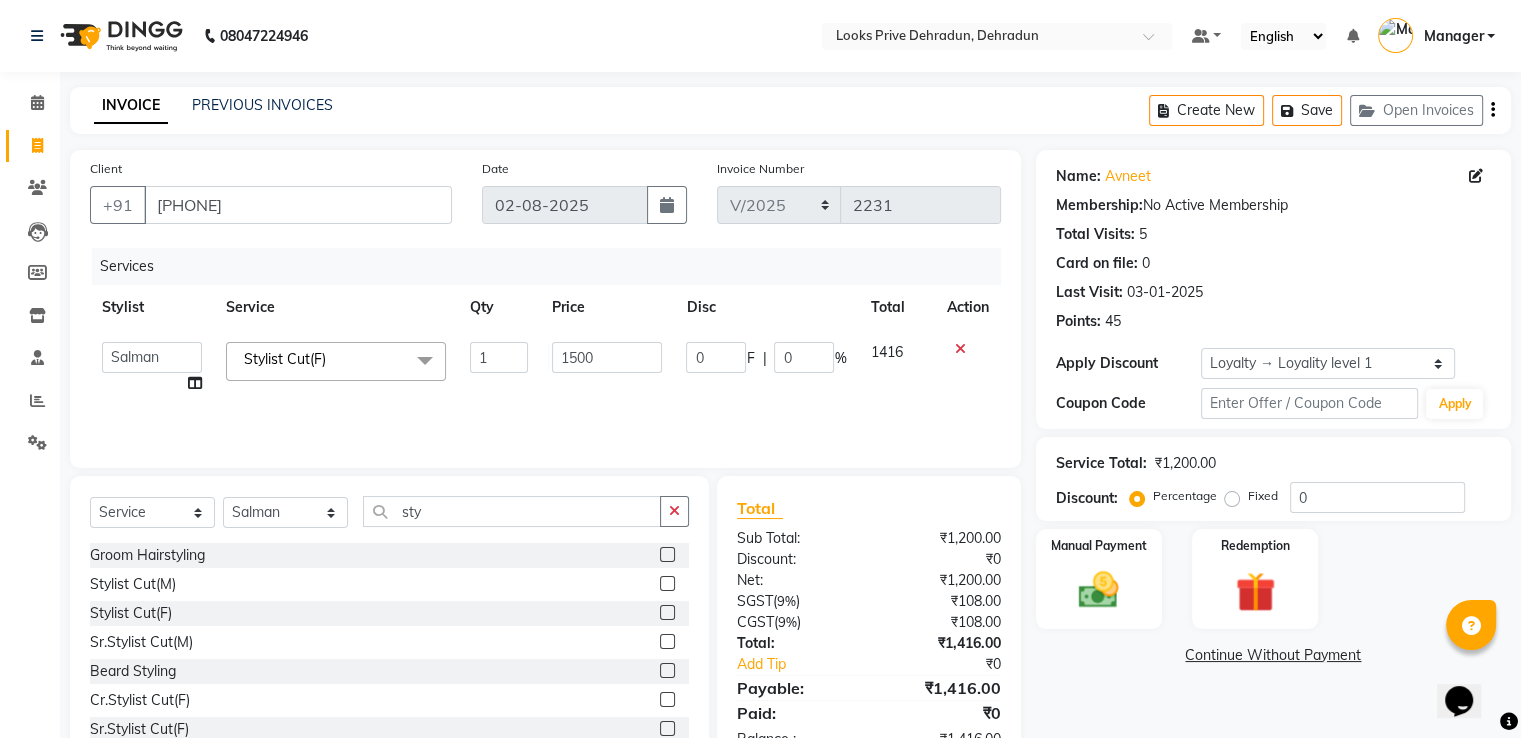 click on "Services" 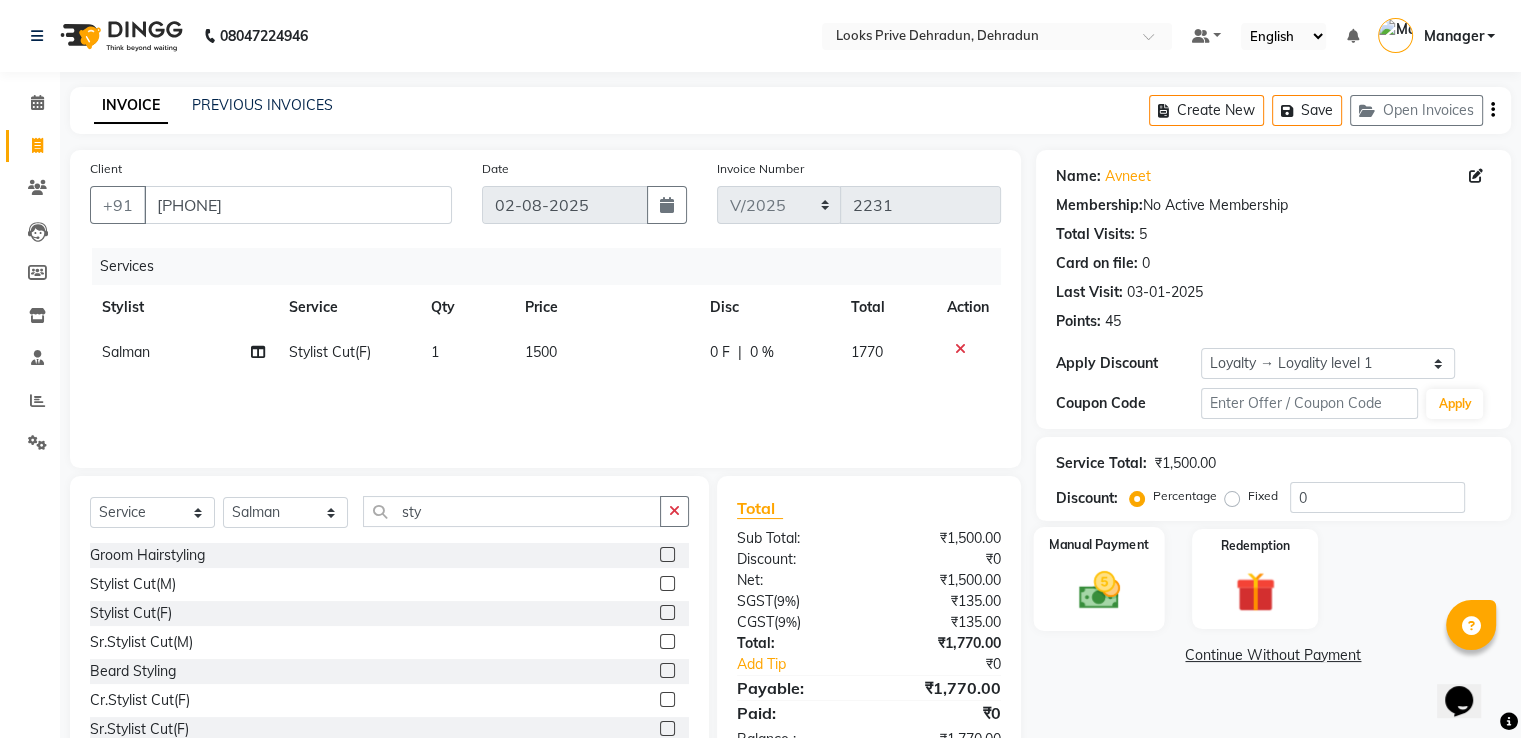 scroll, scrollTop: 64, scrollLeft: 0, axis: vertical 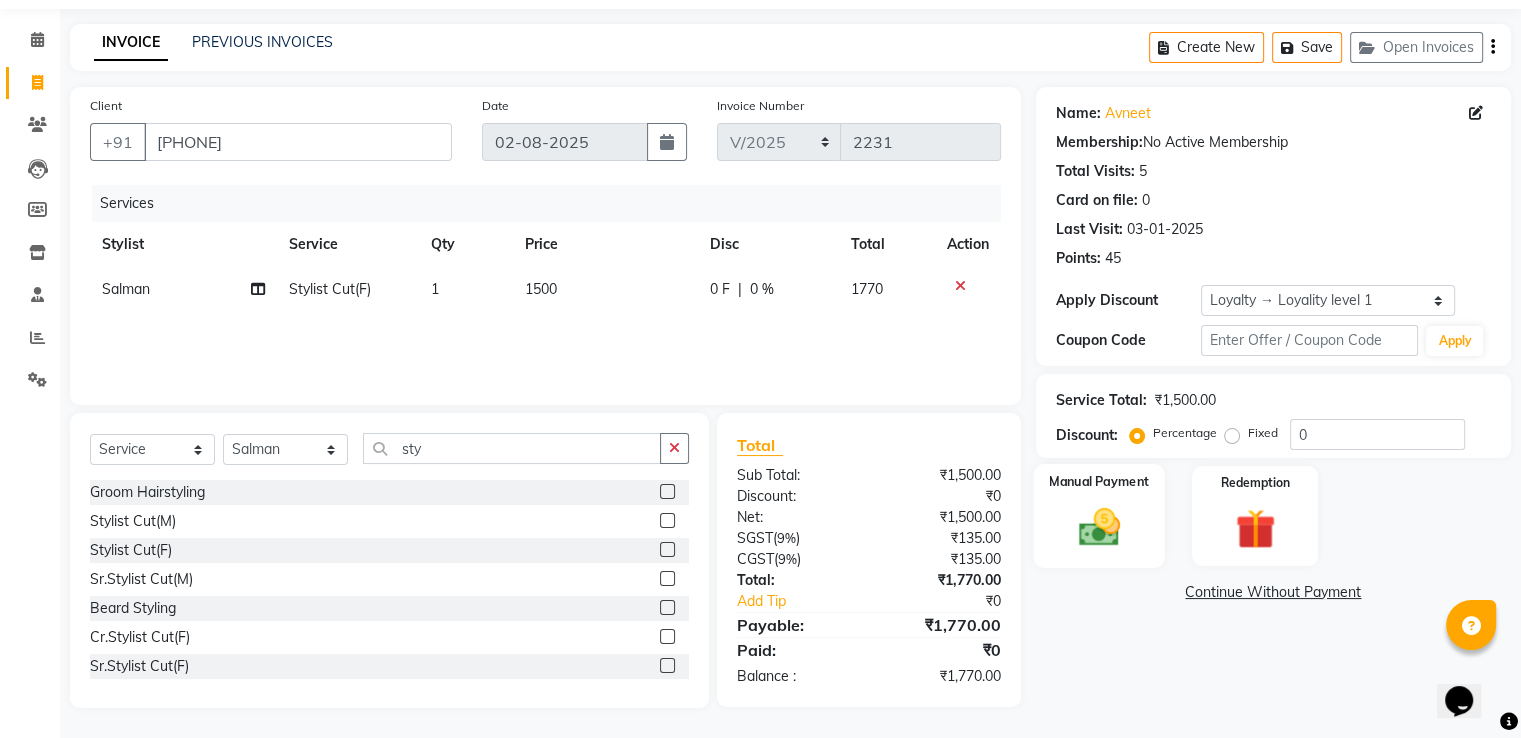 click 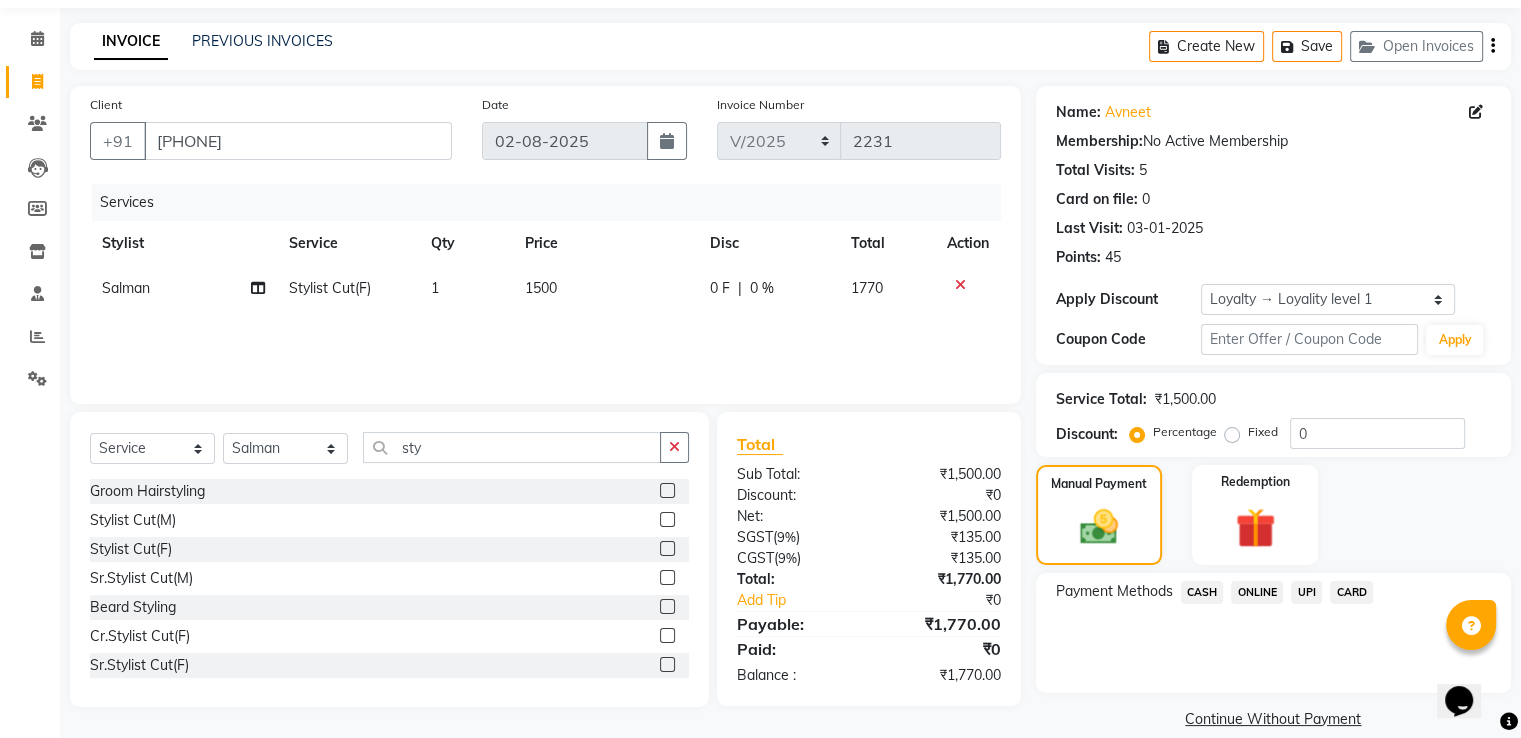 click on "UPI" 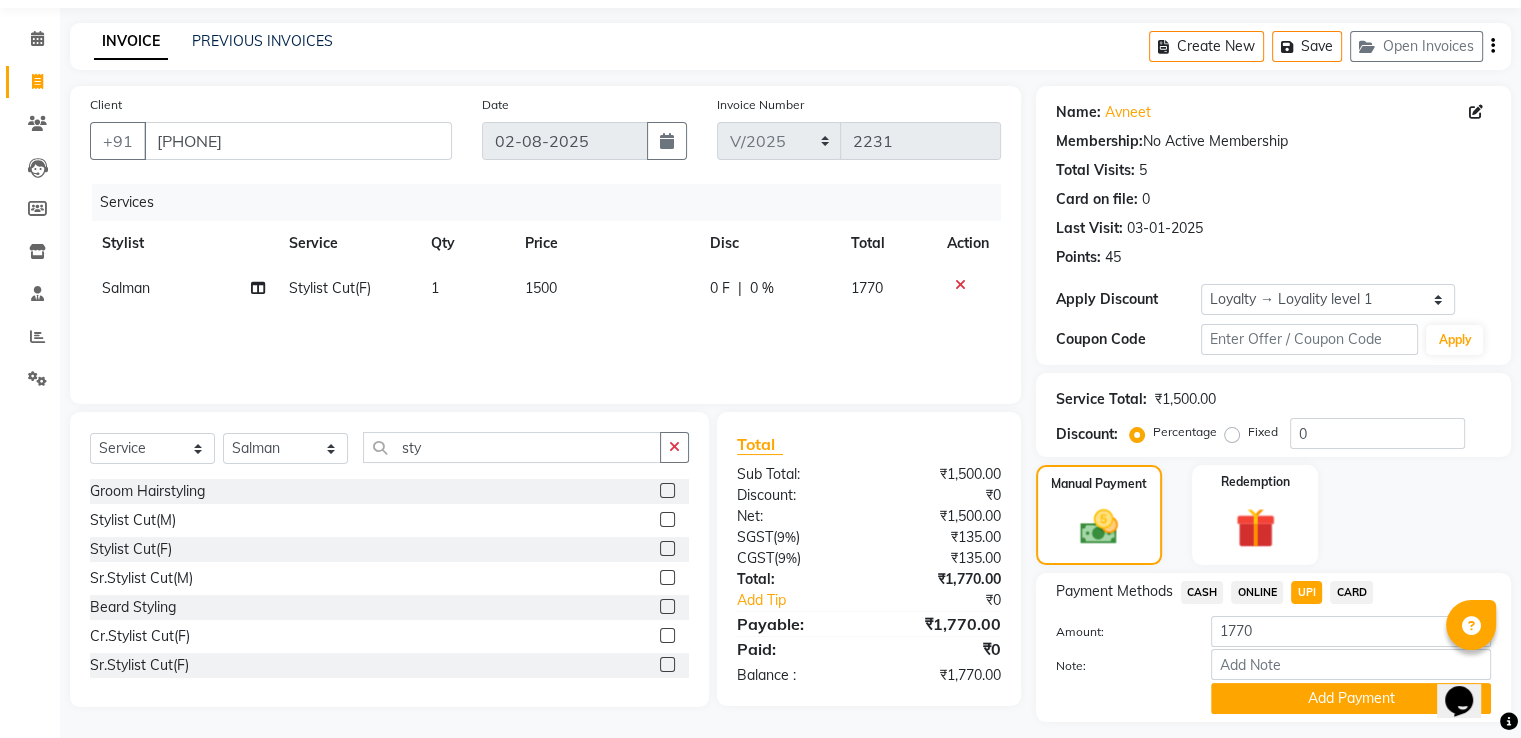 drag, startPoint x: 1246, startPoint y: 691, endPoint x: 1230, endPoint y: 655, distance: 39.39543 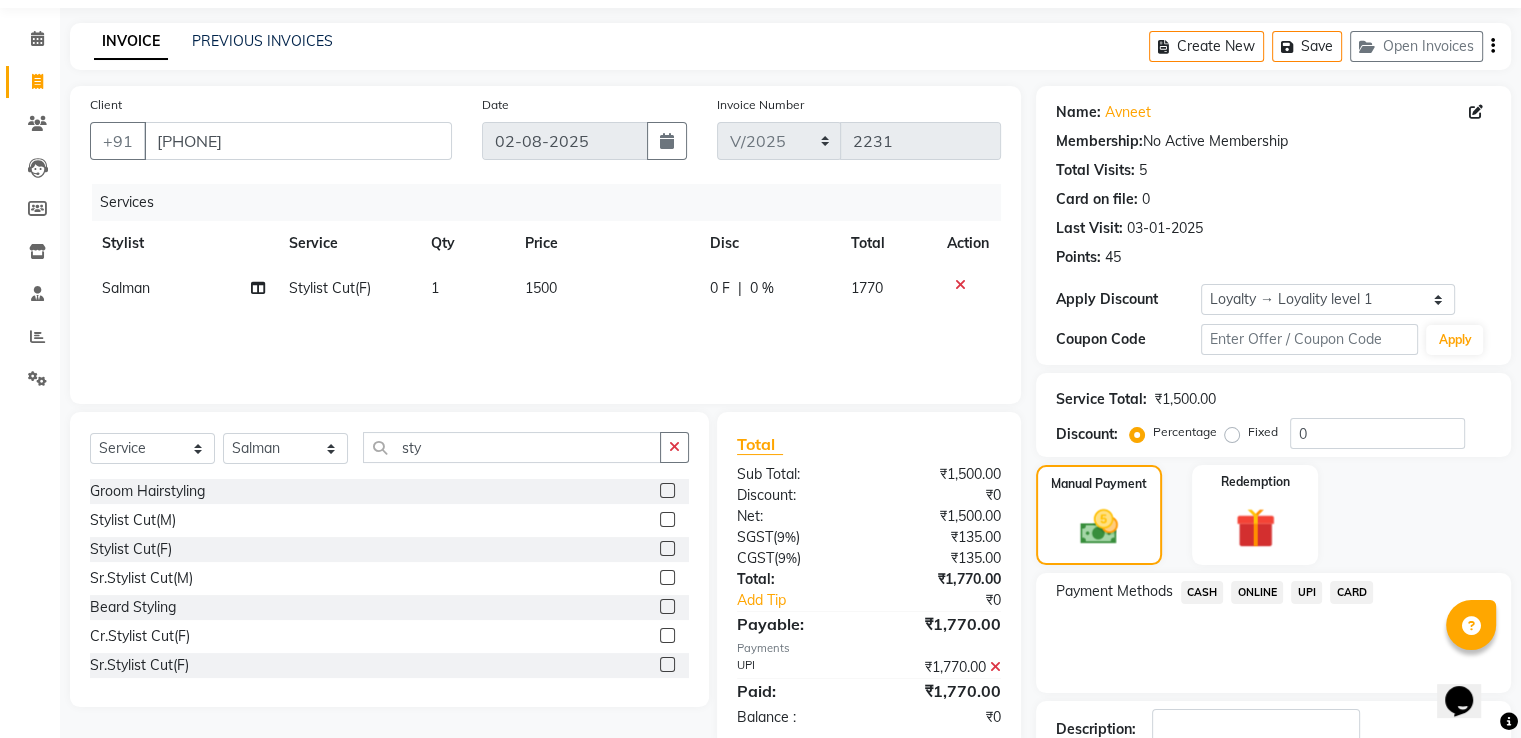 scroll, scrollTop: 204, scrollLeft: 0, axis: vertical 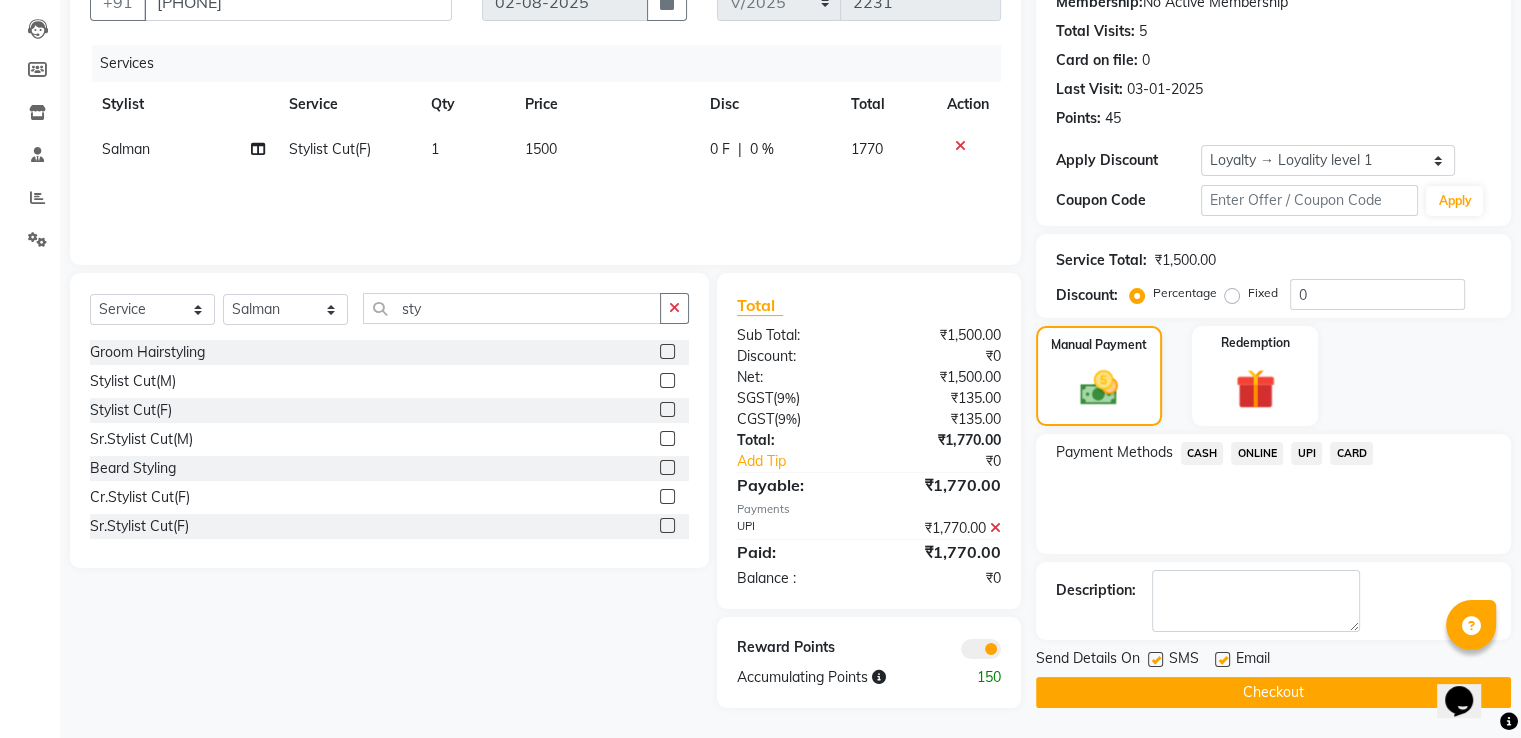 click on "Checkout" 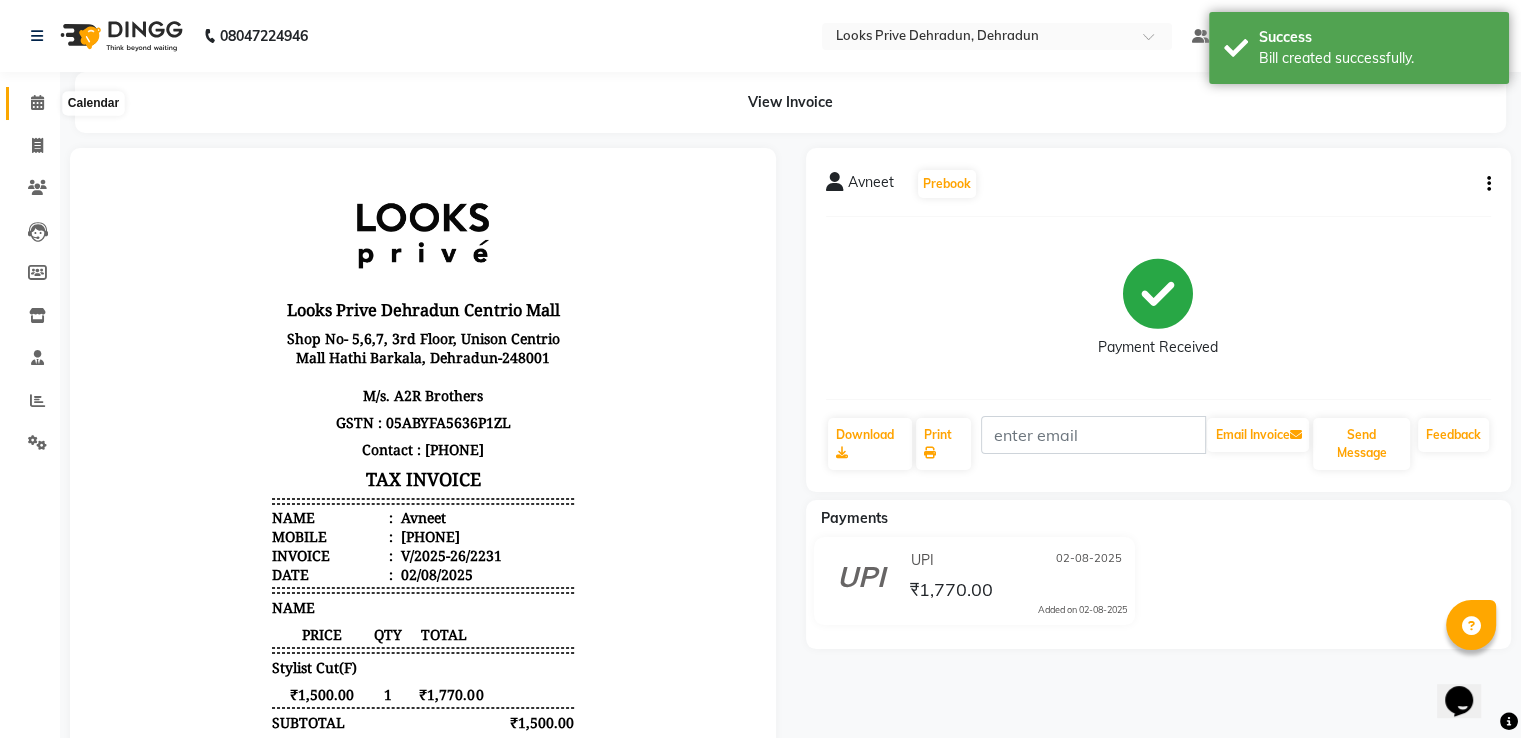 scroll, scrollTop: 0, scrollLeft: 0, axis: both 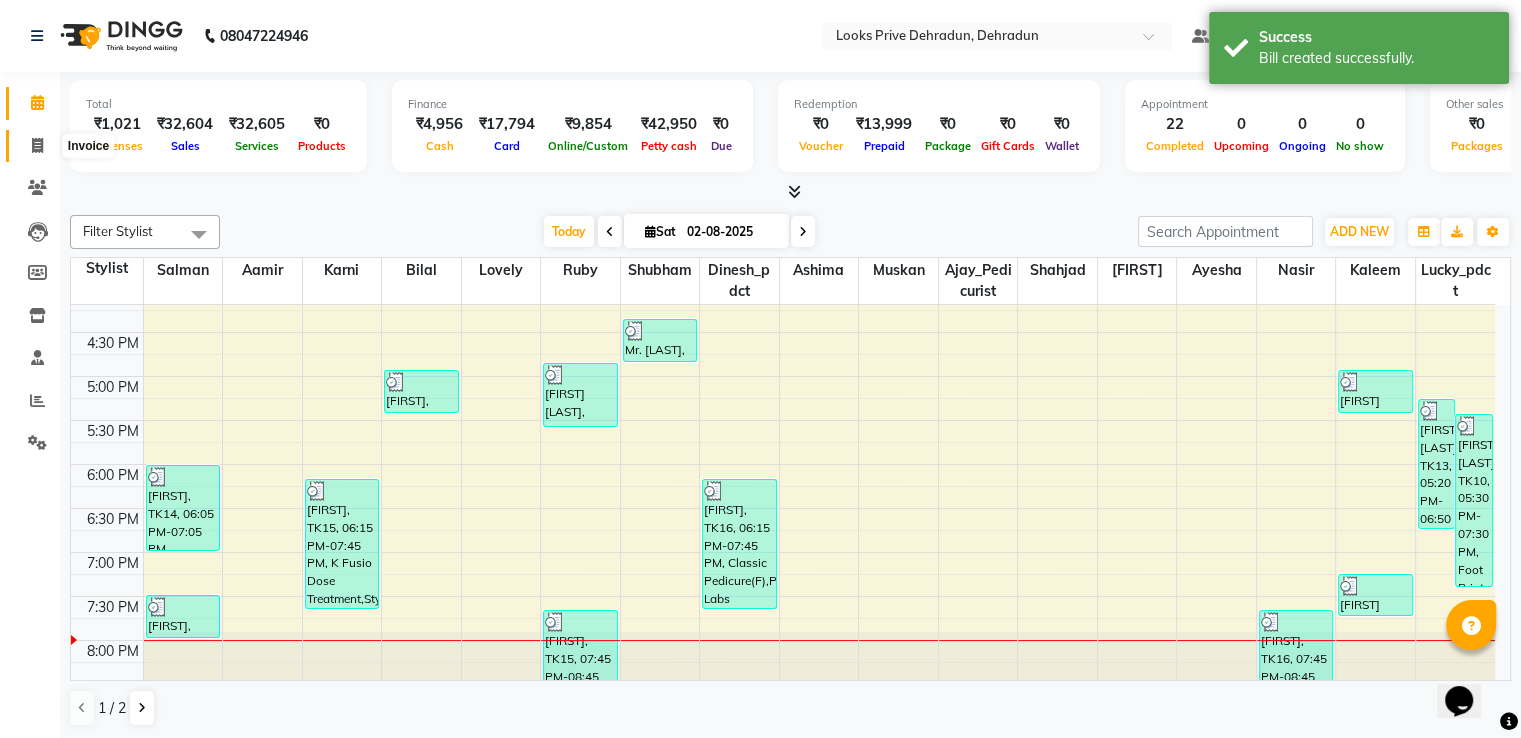 click 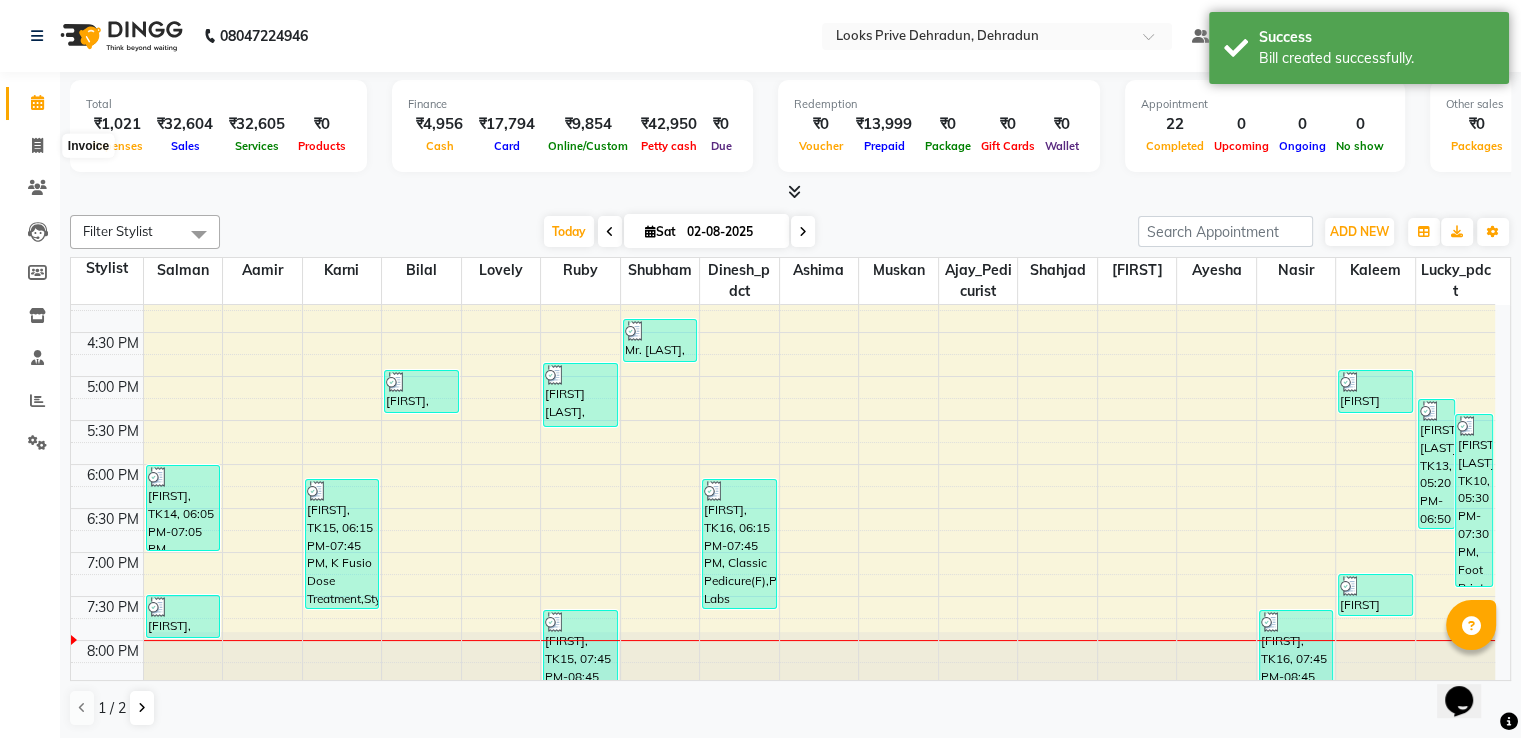 select on "service" 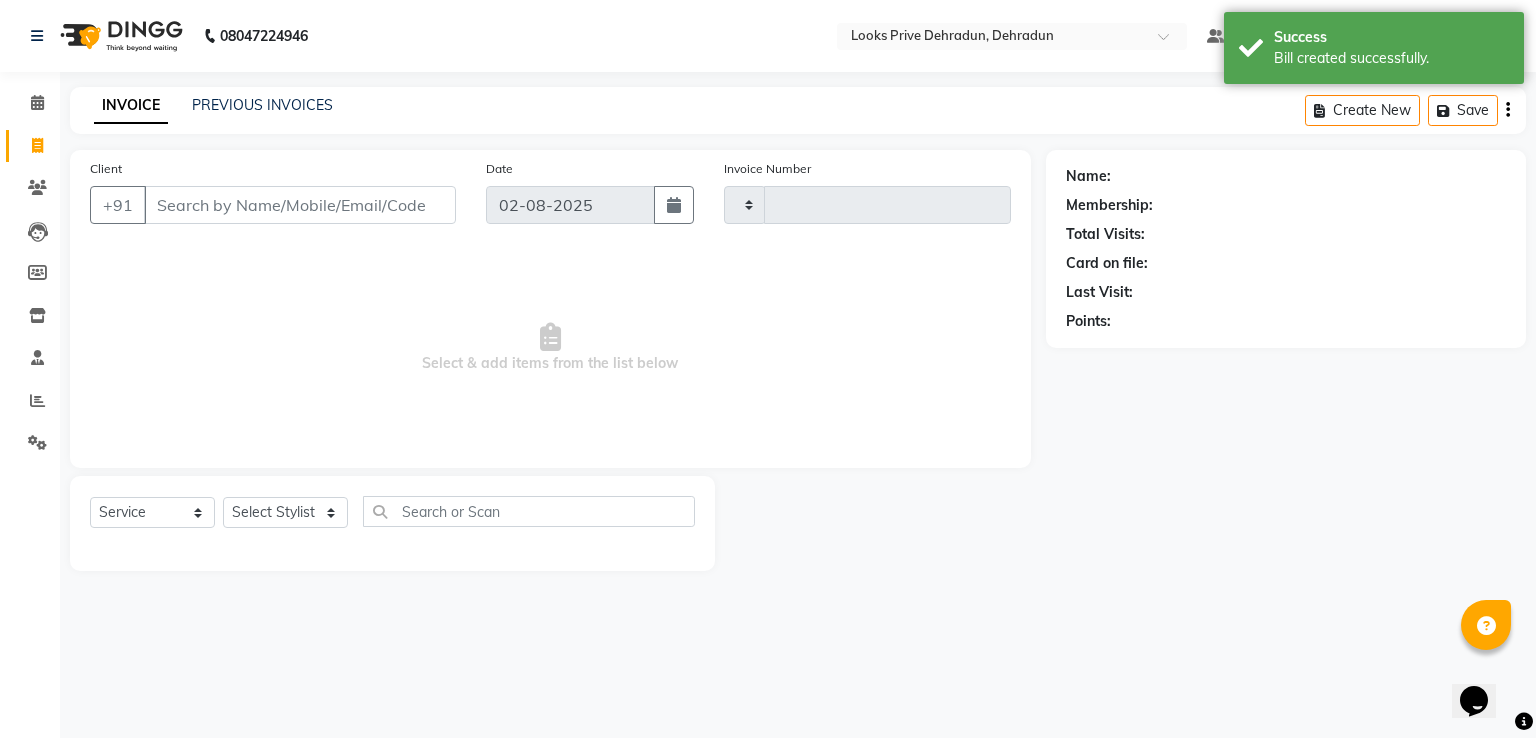 type on "2232" 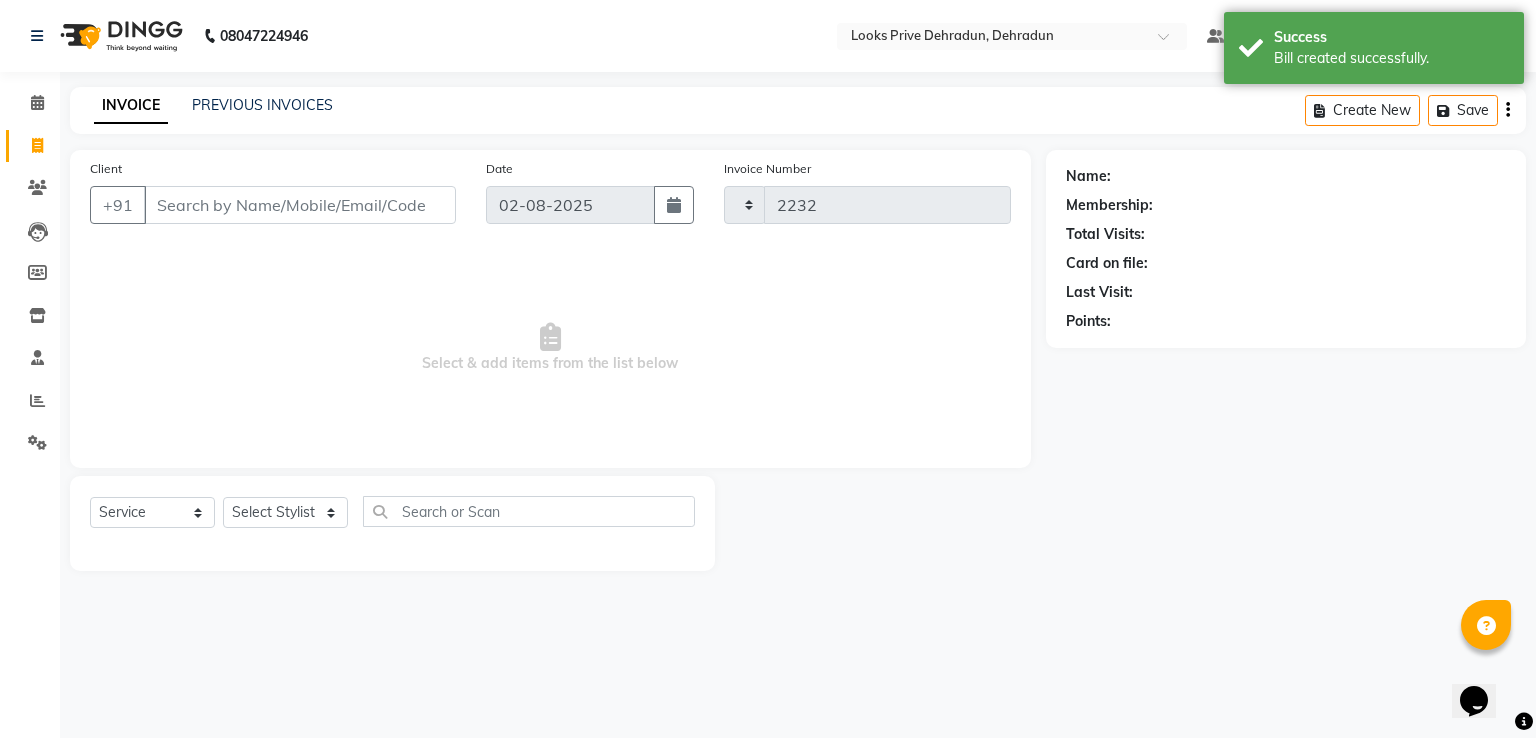 select on "[NUMBER]" 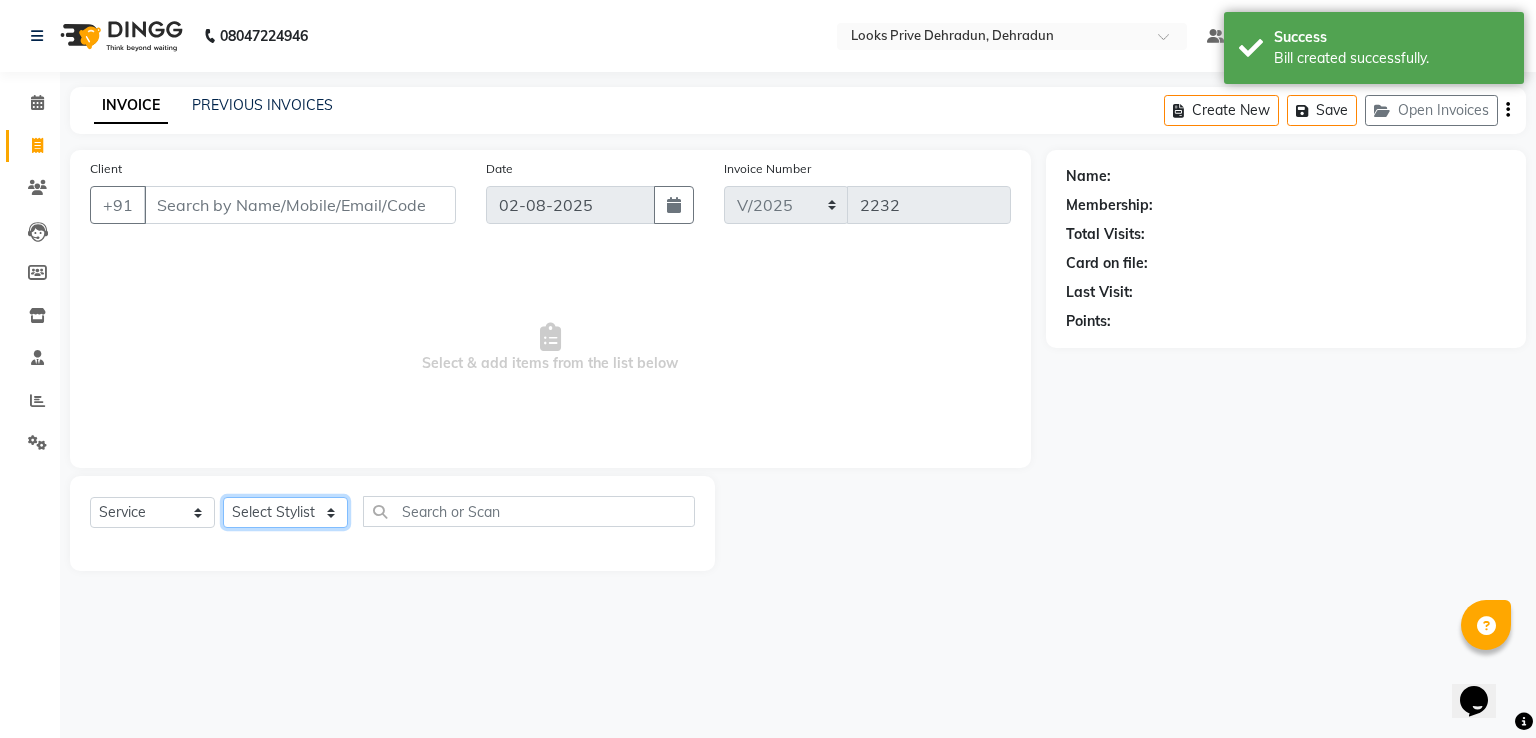 drag, startPoint x: 257, startPoint y: 513, endPoint x: 247, endPoint y: 510, distance: 10.440307 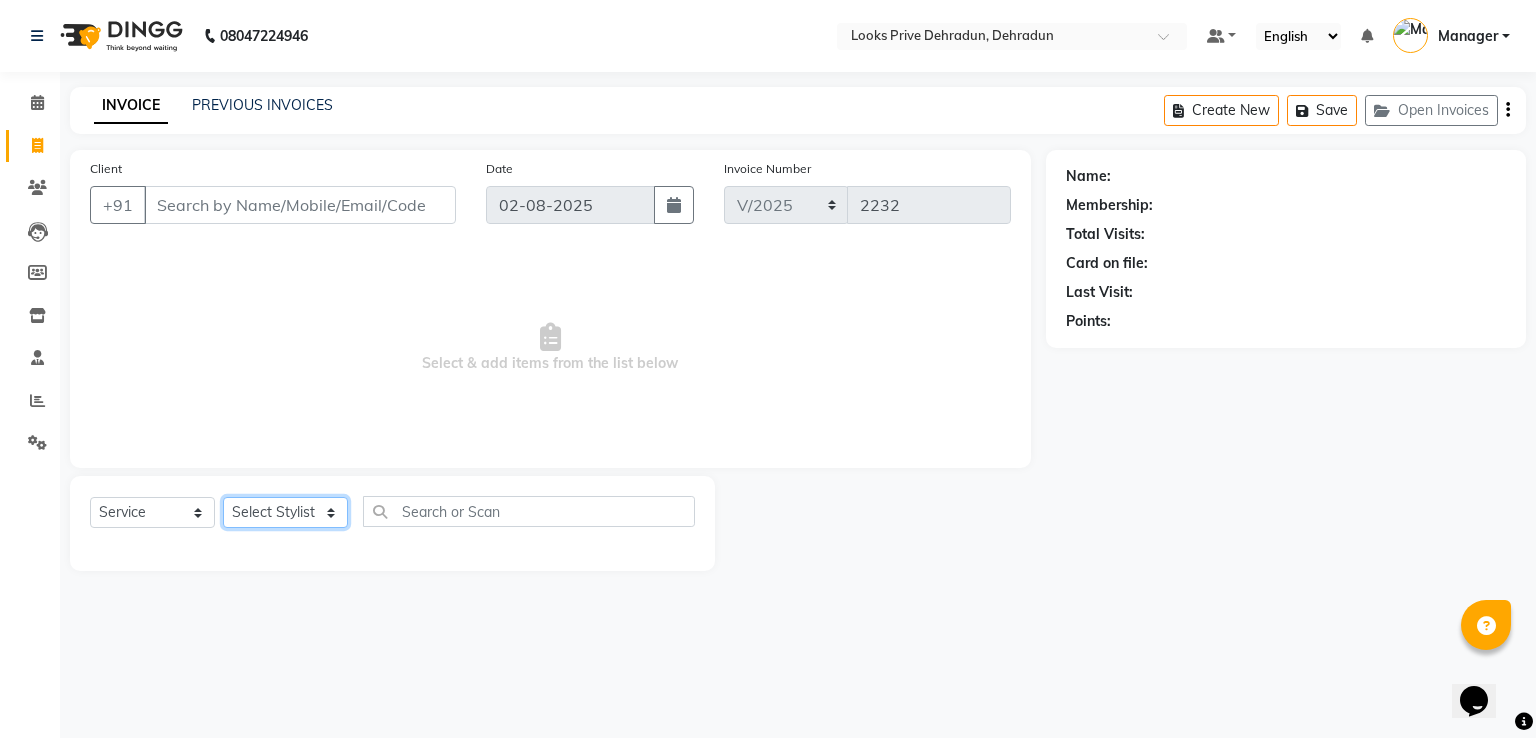 click on "Select Stylist A2R_Master Aamir Ajay_Pedicurist Ashima Ayesha Bilal Dinesh_pdct Kaleem Karni Lovely Lucky_pdct Manager Muskan Nasir Rajeev Ruby Salman Shahjad Shubham Suraj_pedi" 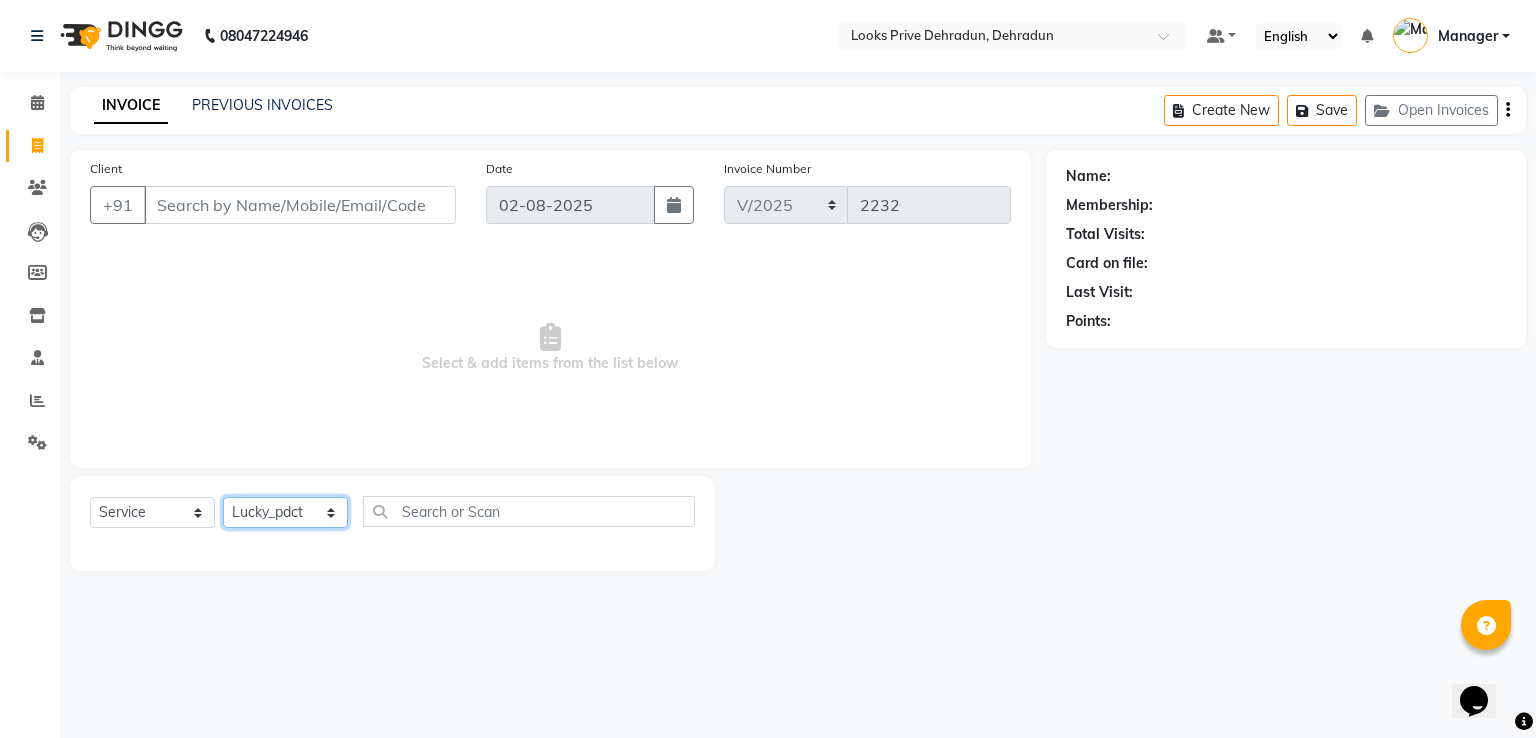 click on "Select Stylist A2R_Master Aamir Ajay_Pedicurist Ashima Ayesha Bilal Dinesh_pdct Kaleem Karni Lovely Lucky_pdct Manager Muskan Nasir Rajeev Ruby Salman Shahjad Shubham Suraj_pedi" 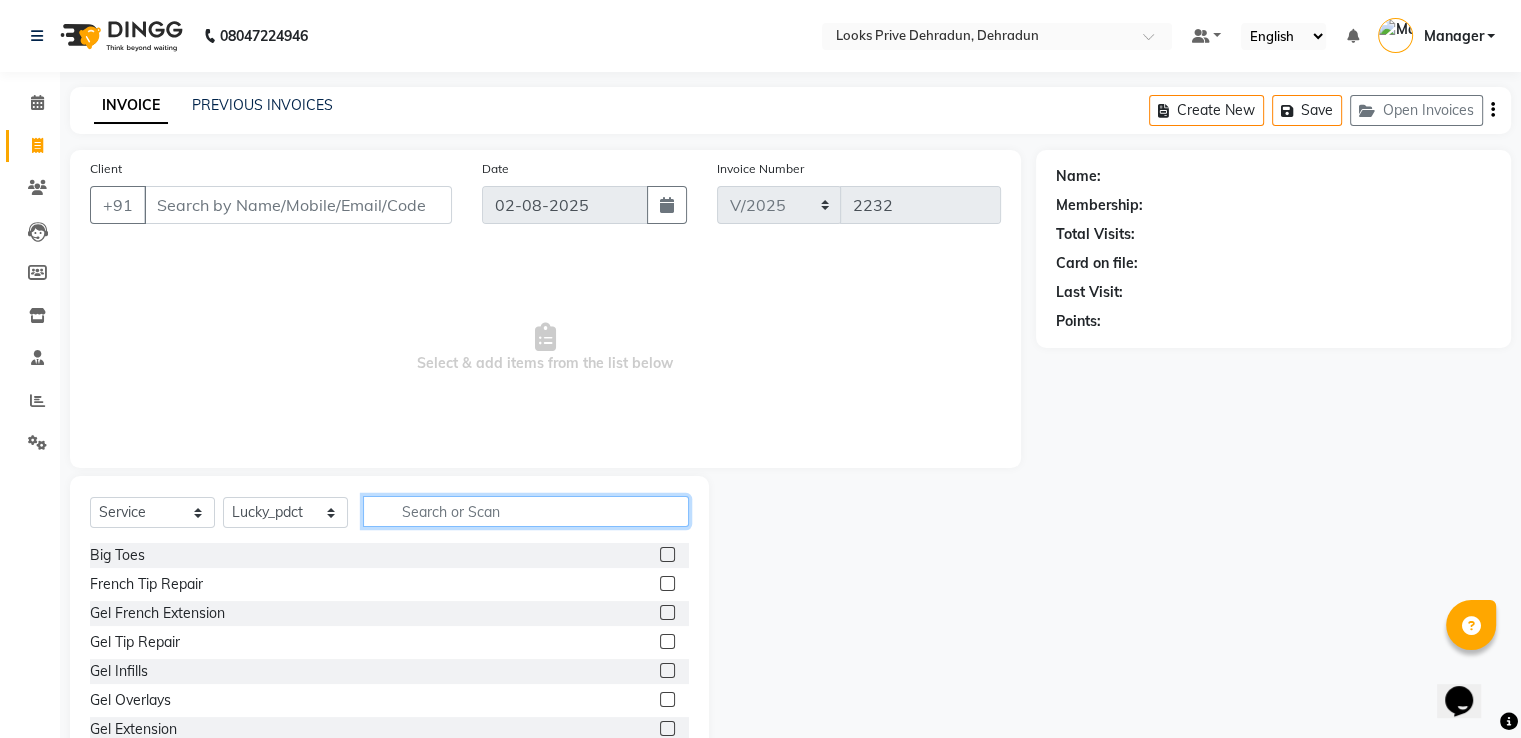 click 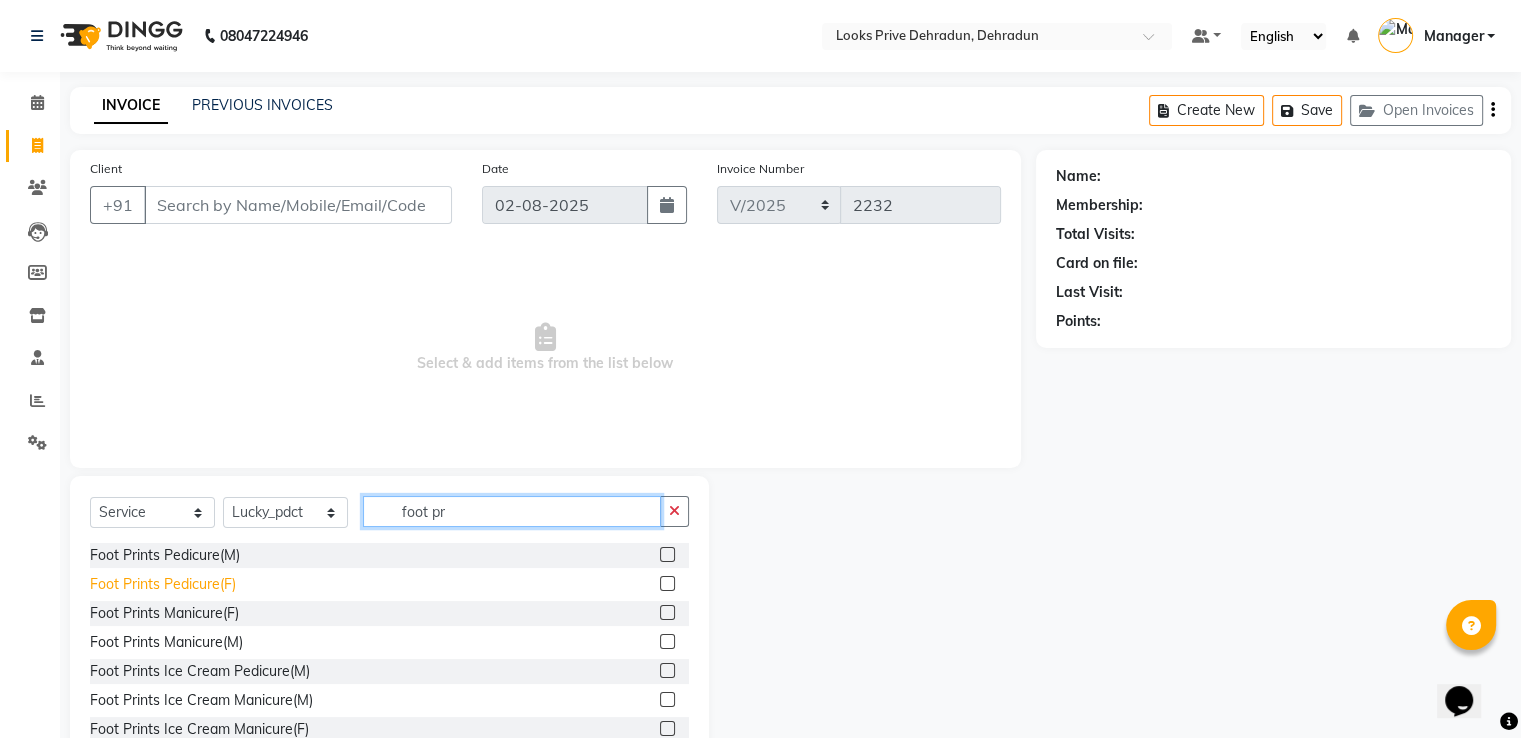 type on "foot pr" 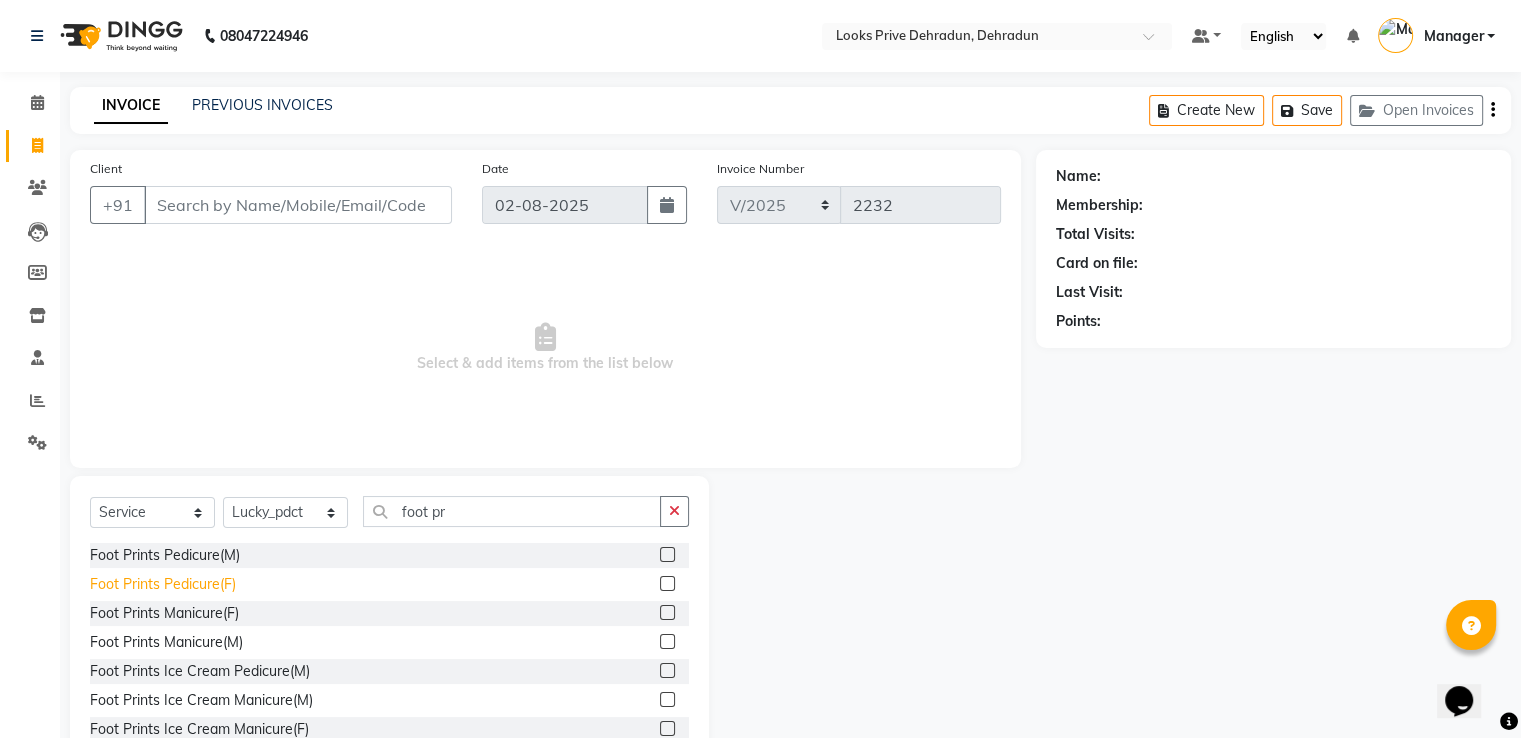 click on "Foot Prints Pedicure(F)" 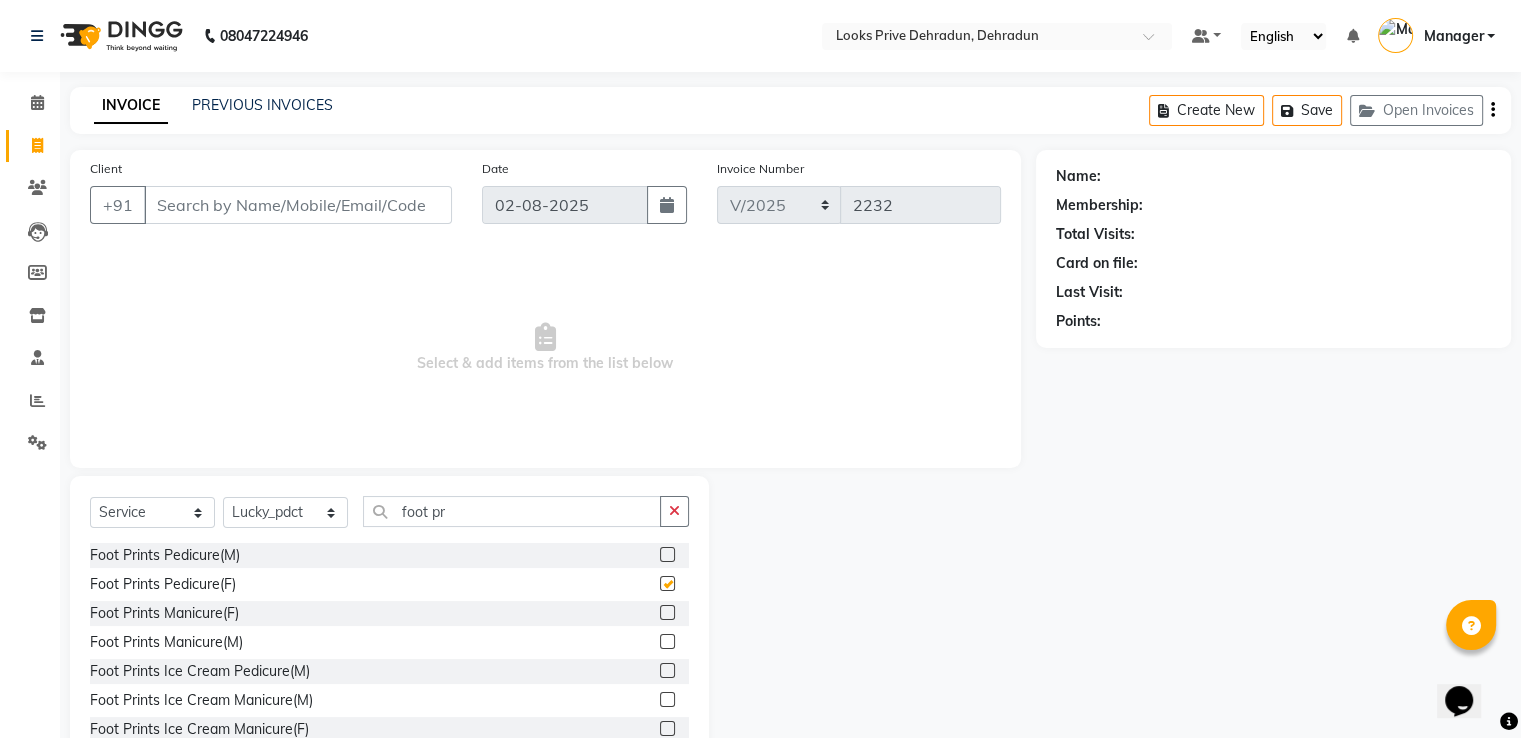 checkbox on "false" 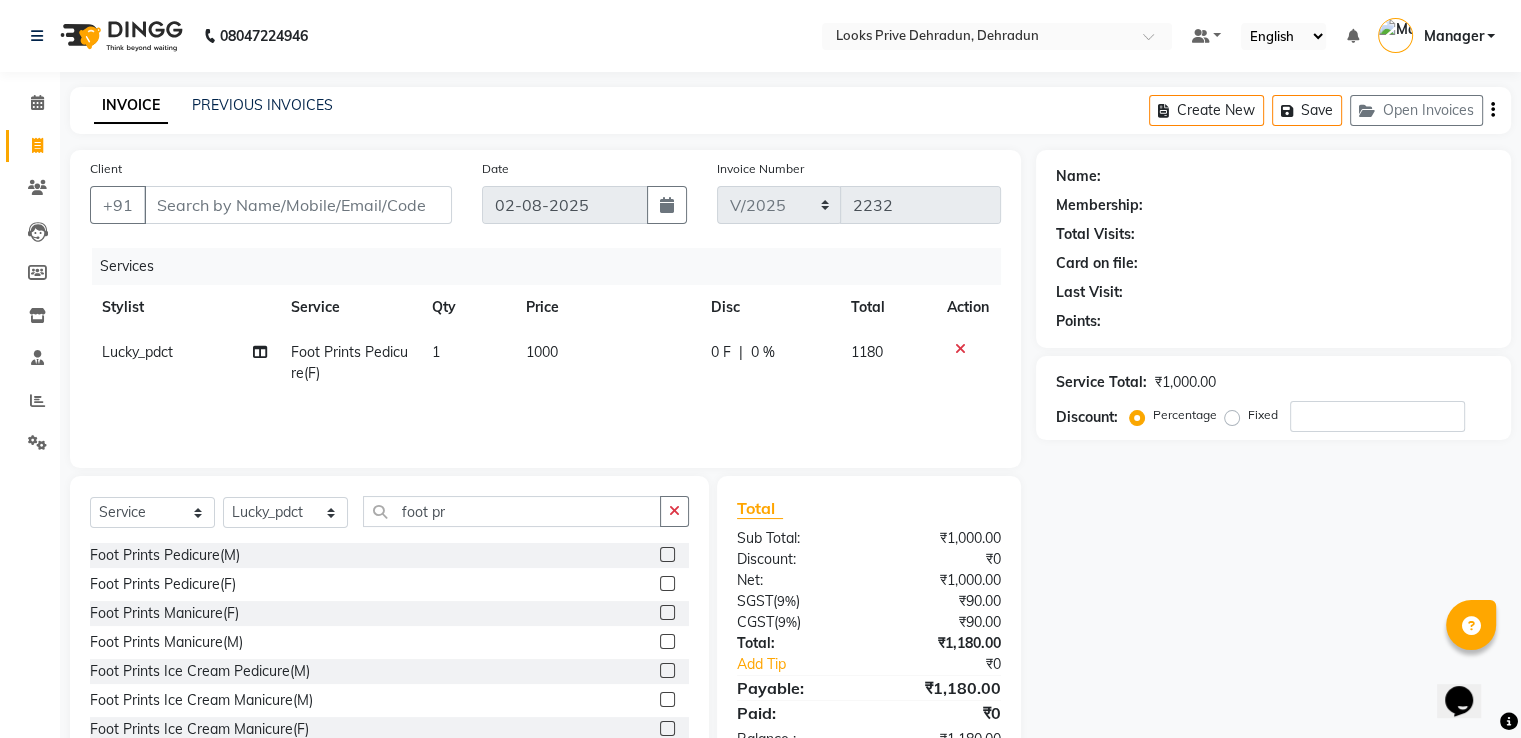 click on "1000" 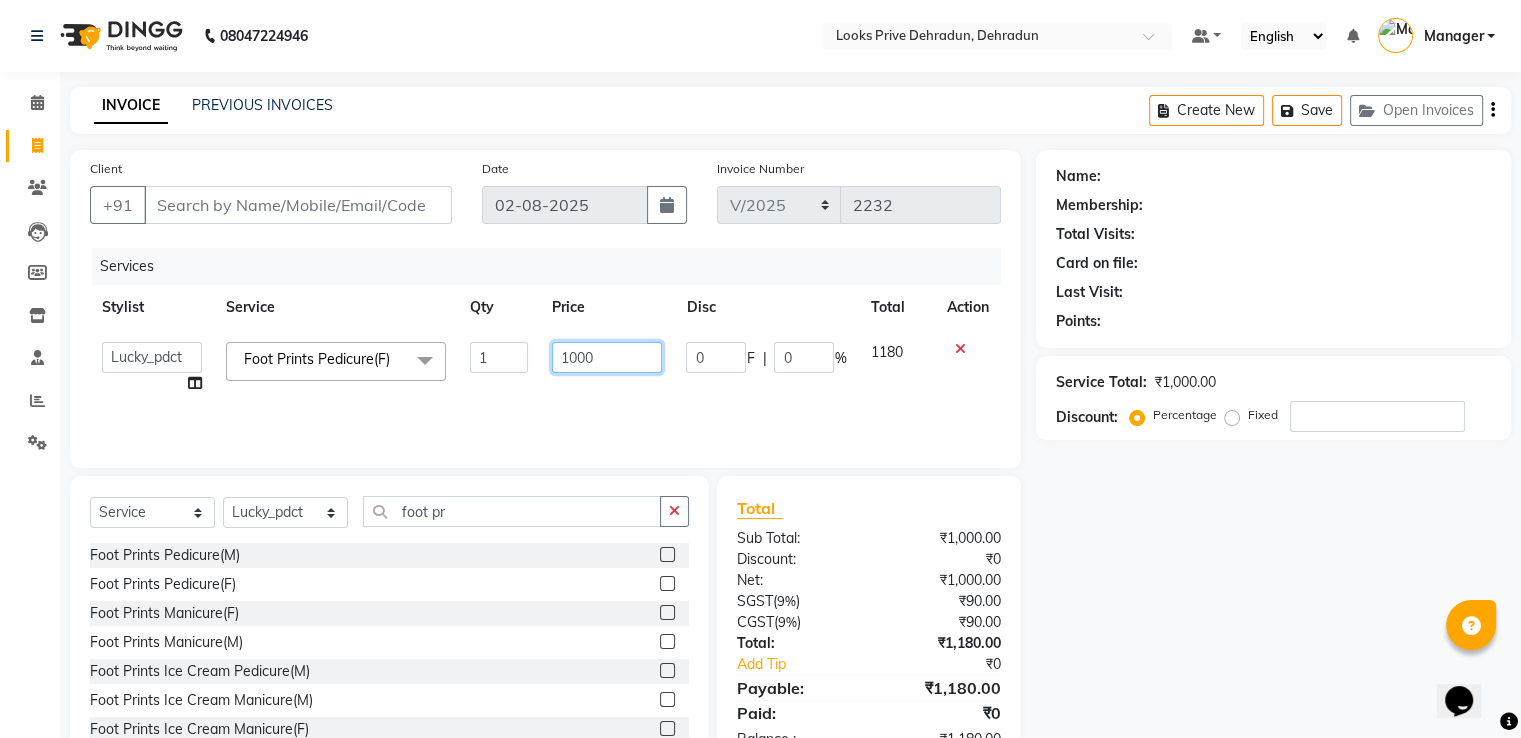 drag, startPoint x: 613, startPoint y: 358, endPoint x: 352, endPoint y: 367, distance: 261.15512 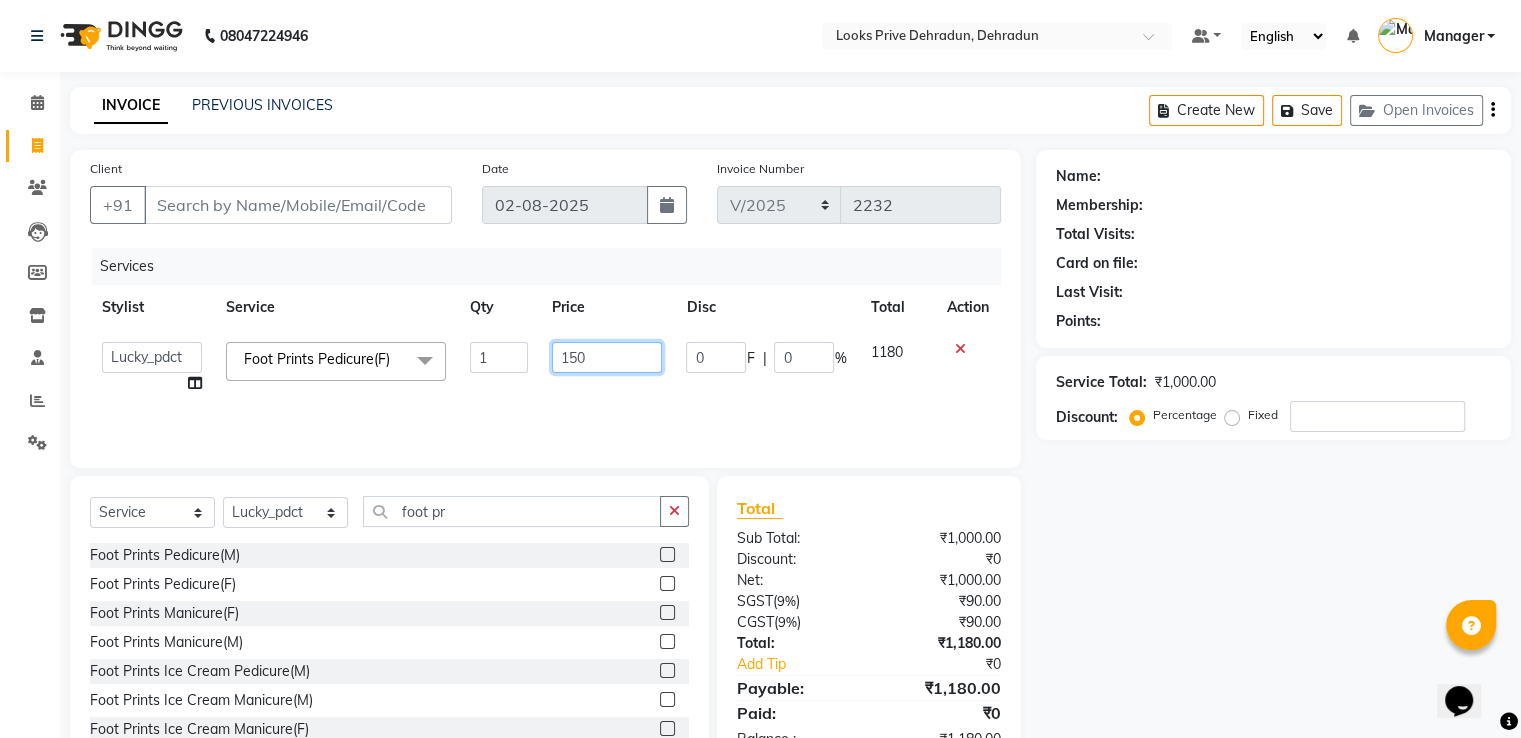 type on "1500" 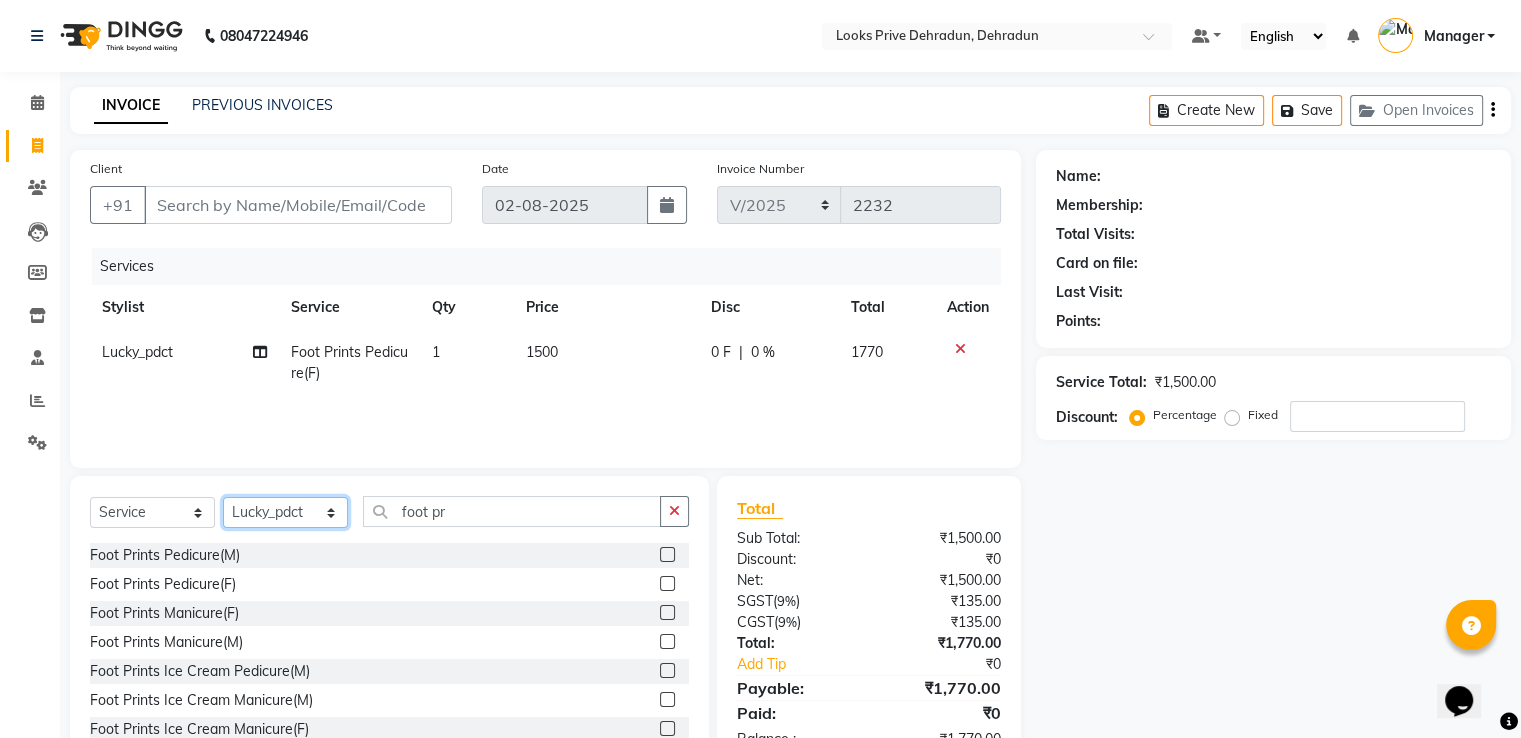 drag, startPoint x: 274, startPoint y: 522, endPoint x: 274, endPoint y: 501, distance: 21 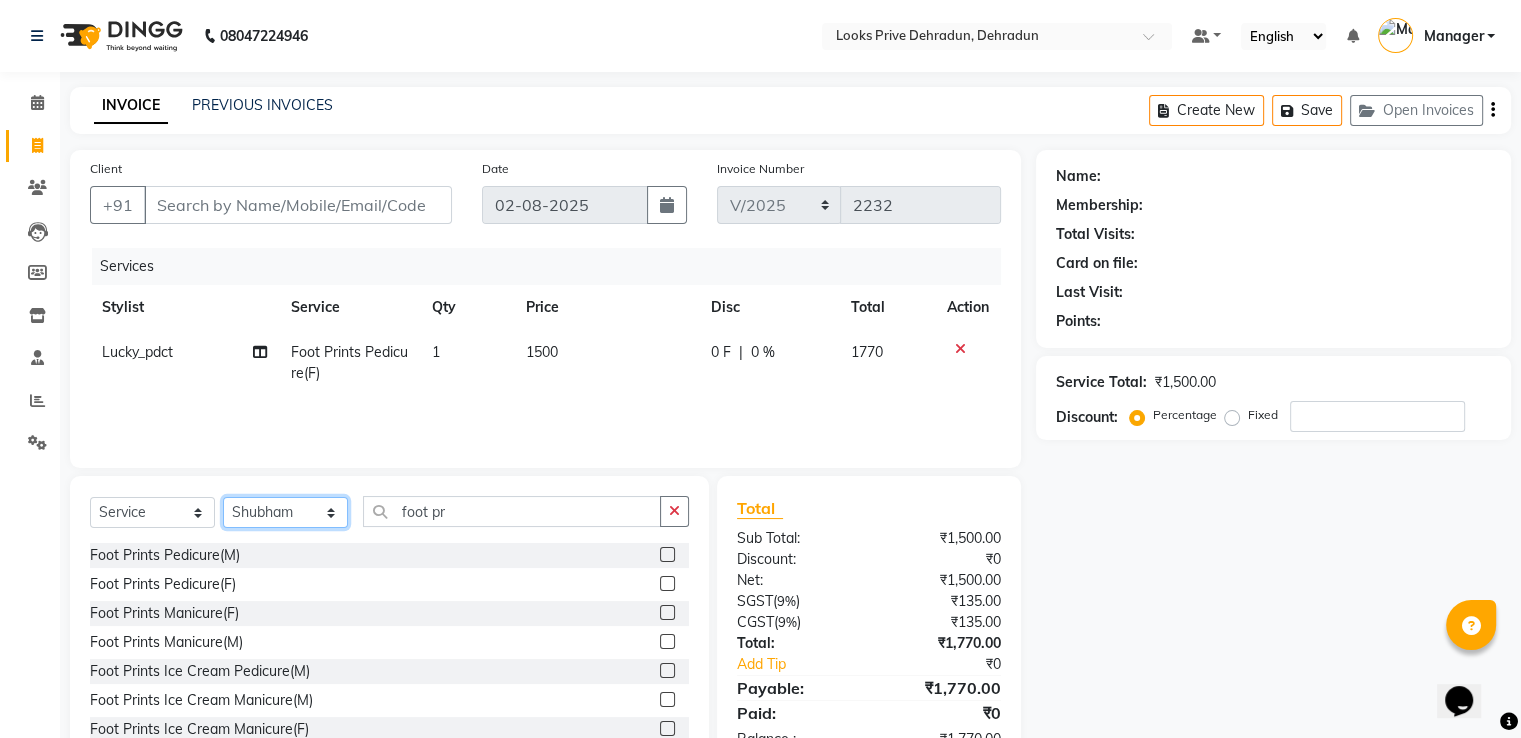 click on "Select Stylist A2R_Master Aamir Ajay_Pedicurist Ashima Ayesha Bilal Dinesh_pdct Kaleem Karni Lovely Lucky_pdct Manager Muskan Nasir Rajeev Ruby Salman Shahjad Shubham Suraj_pedi" 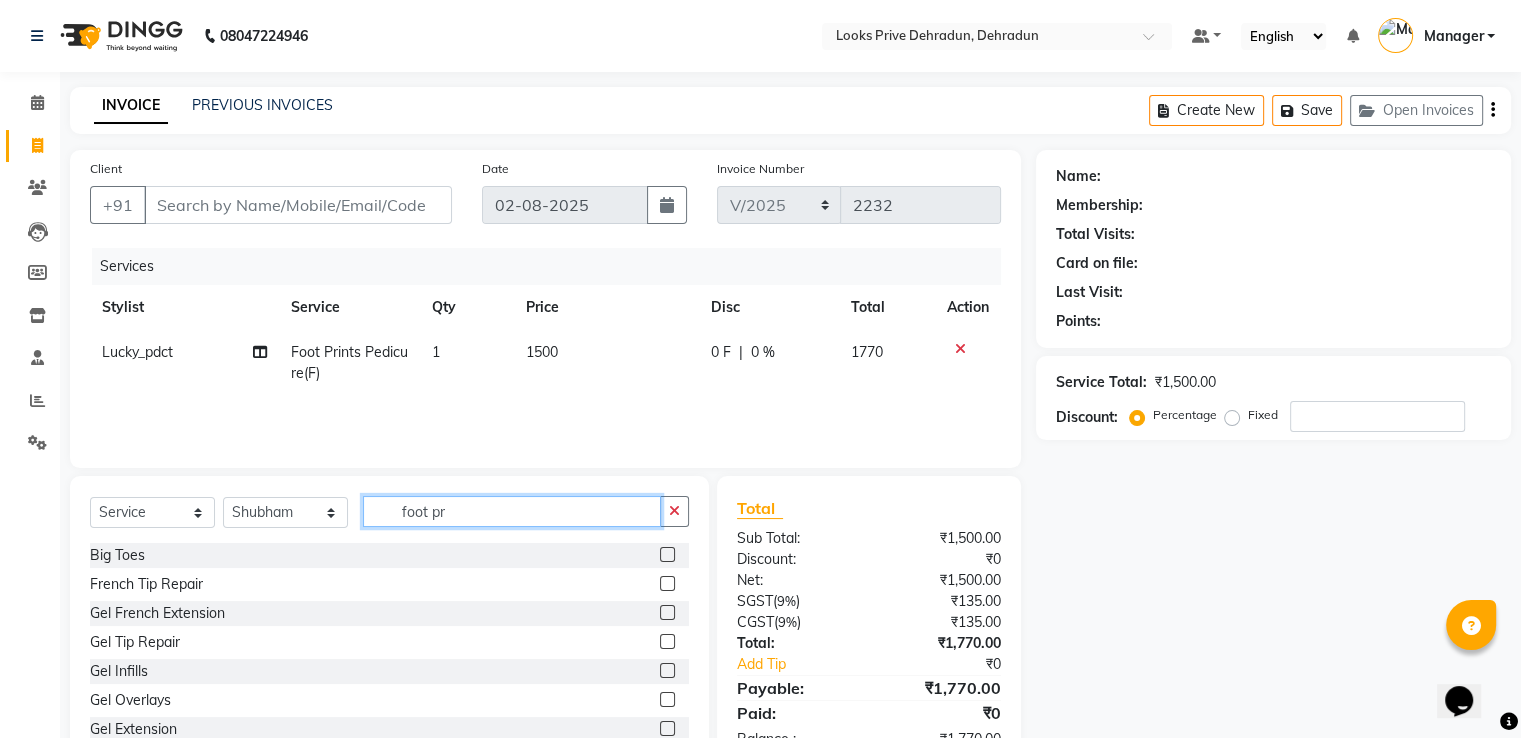 drag, startPoint x: 484, startPoint y: 508, endPoint x: 337, endPoint y: 608, distance: 177.7892 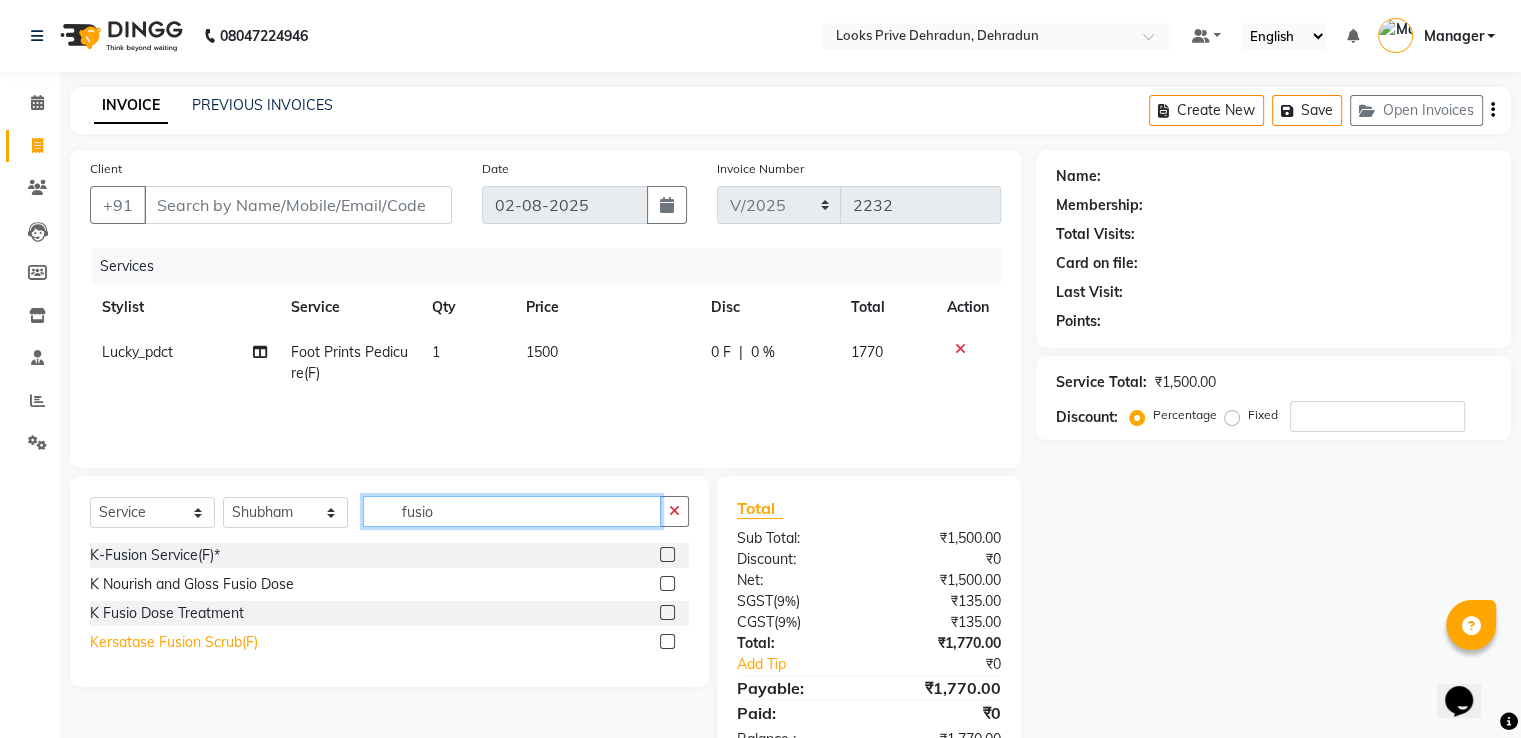 type on "fusio" 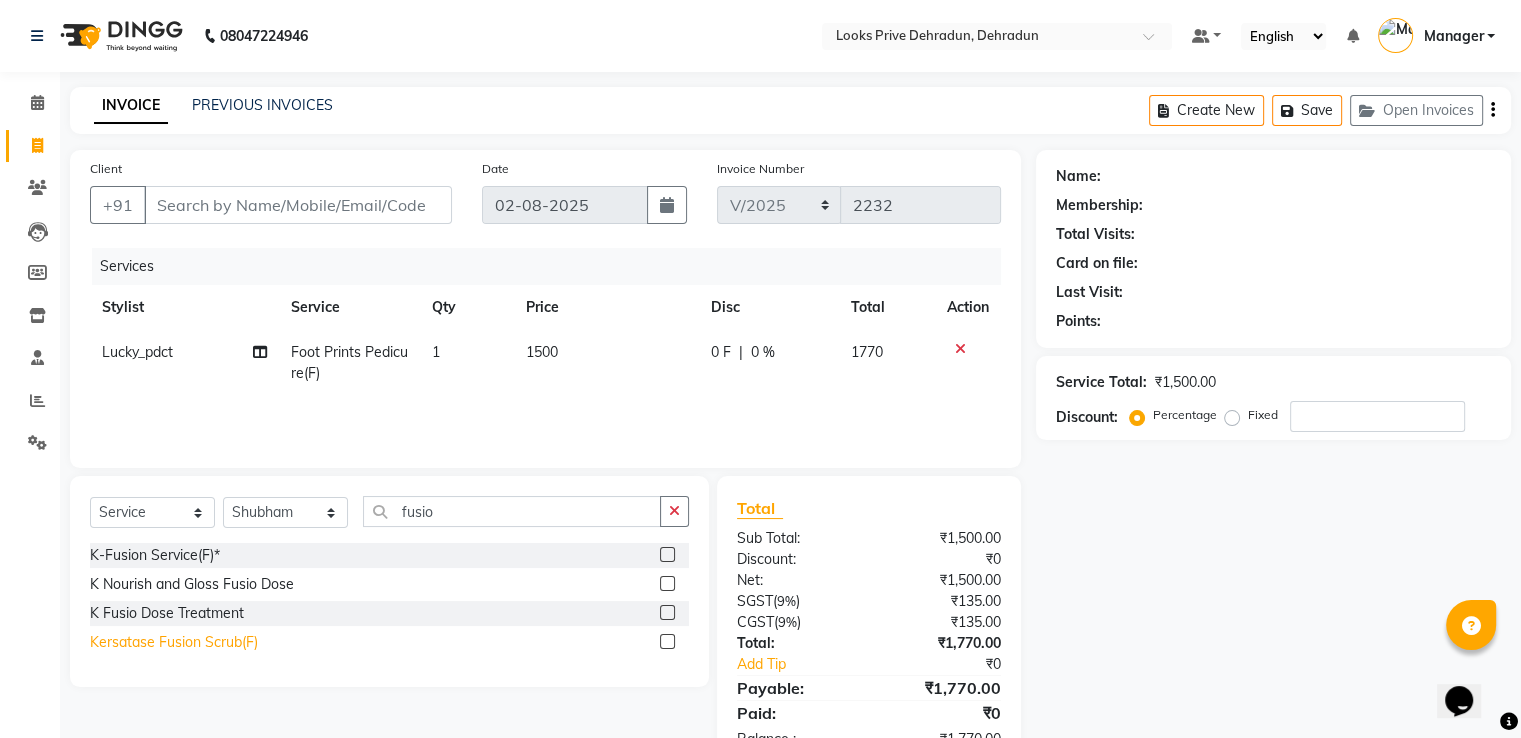 click on "Kersatase Fusion Scrub(F)" 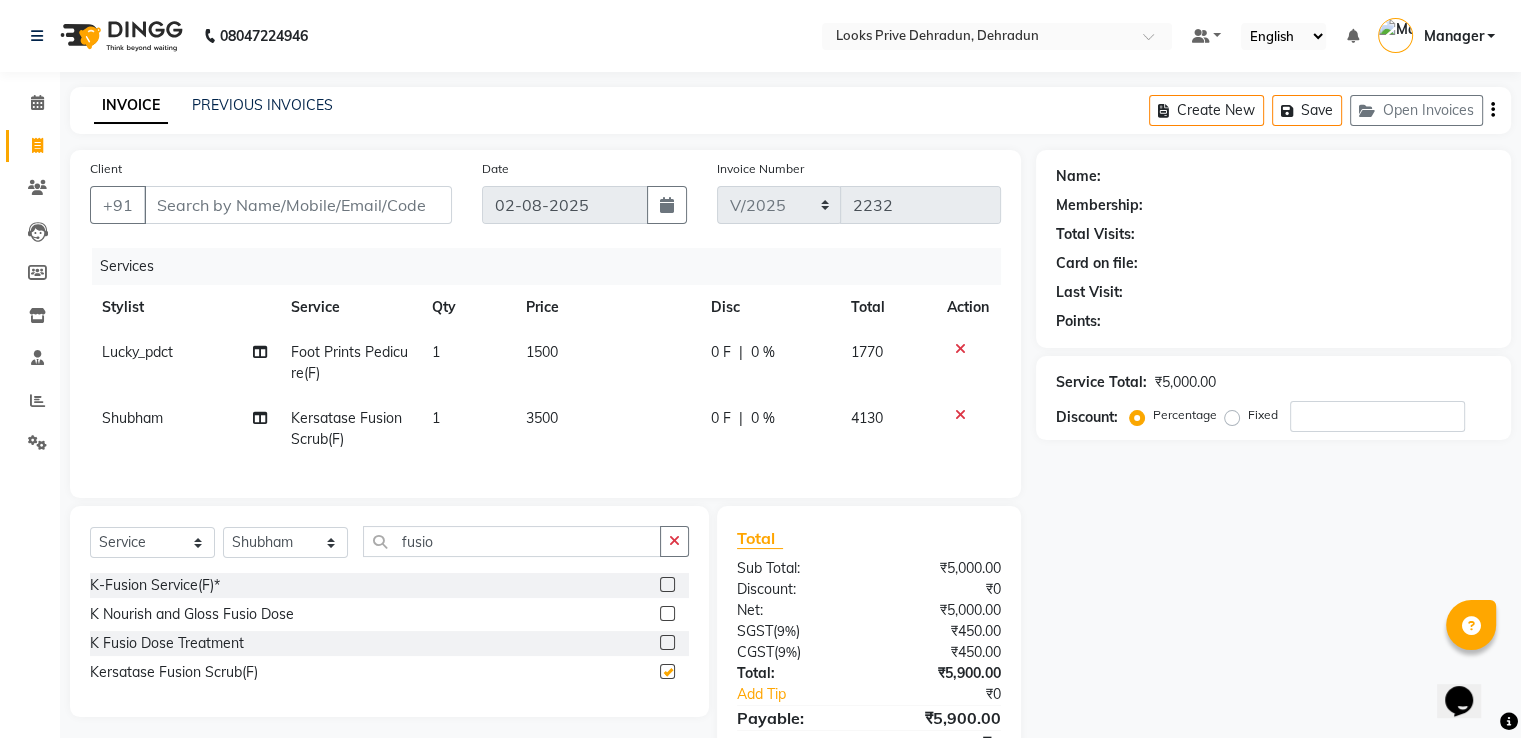checkbox on "false" 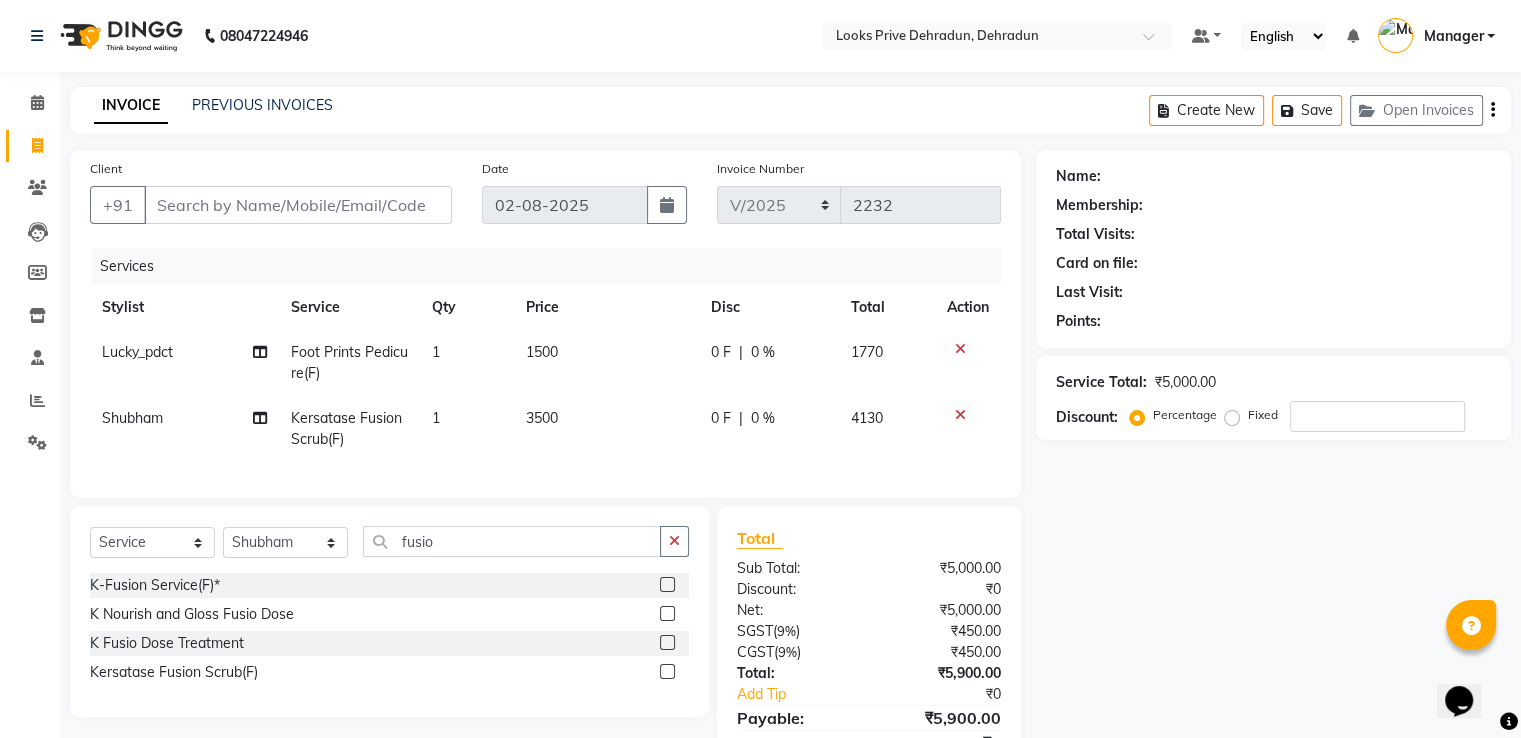 drag, startPoint x: 552, startPoint y: 425, endPoint x: 607, endPoint y: 421, distance: 55.145264 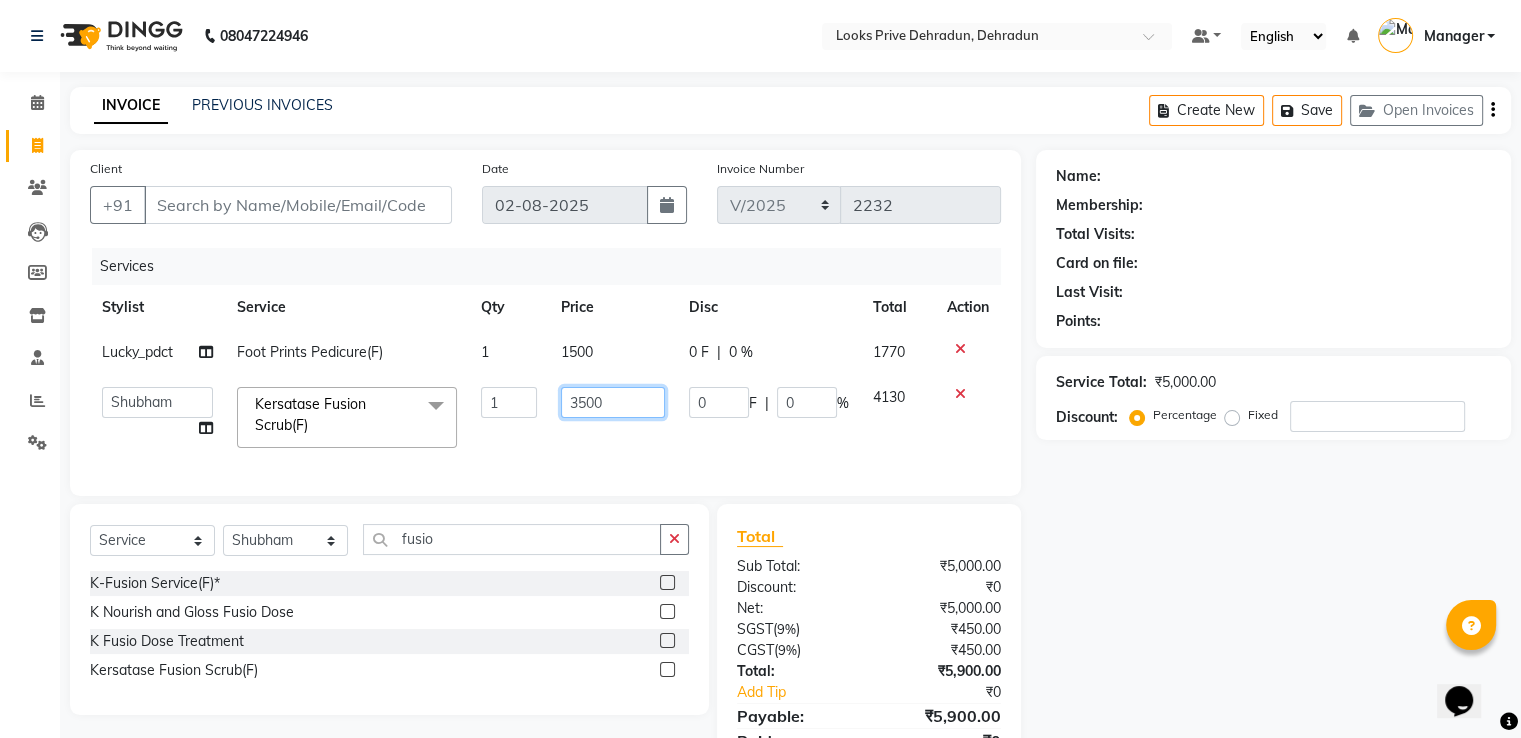 drag, startPoint x: 614, startPoint y: 410, endPoint x: 515, endPoint y: 404, distance: 99.18165 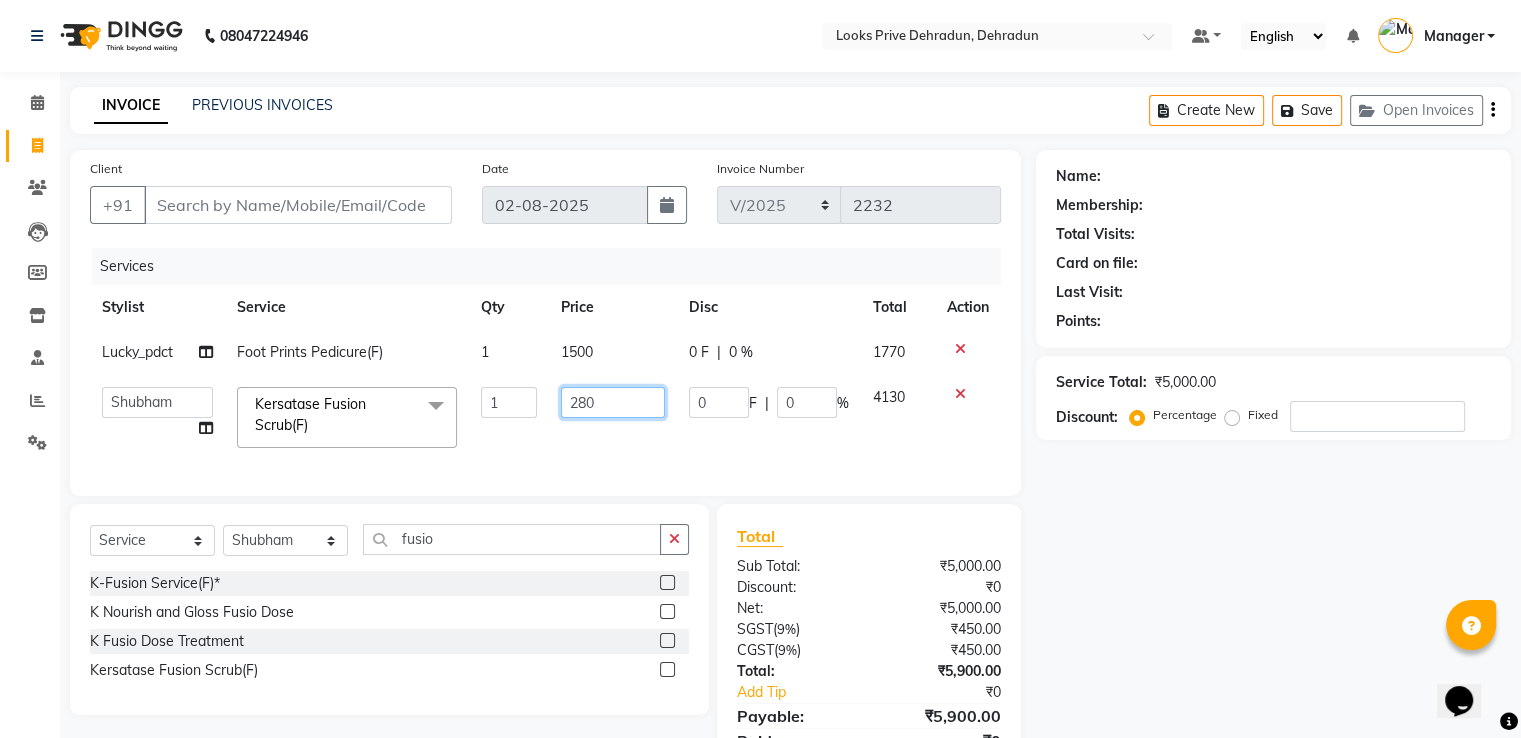 type on "2800" 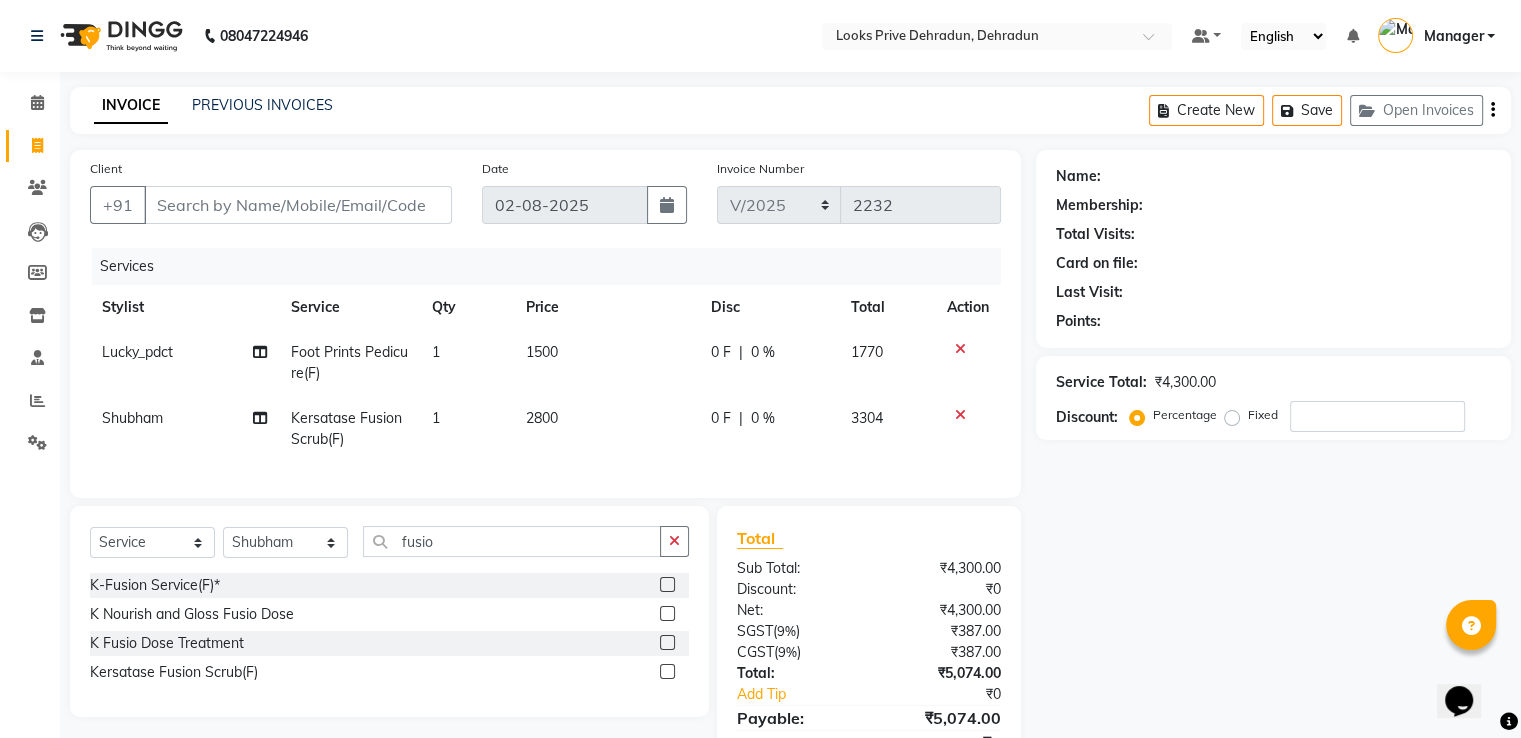 click on "Client +91 Date 02-08-2025 Invoice Number V/2025 V/2025-26 2232 Services Stylist Service Qty Price Disc Total Action Lucky_pdct Foot Prints Pedicure(F) 1 1500 0 F | 0 % 1770 Shubham Kersatase Fusion Scrub(F) 1 2800 0 F | 0 % 3304" 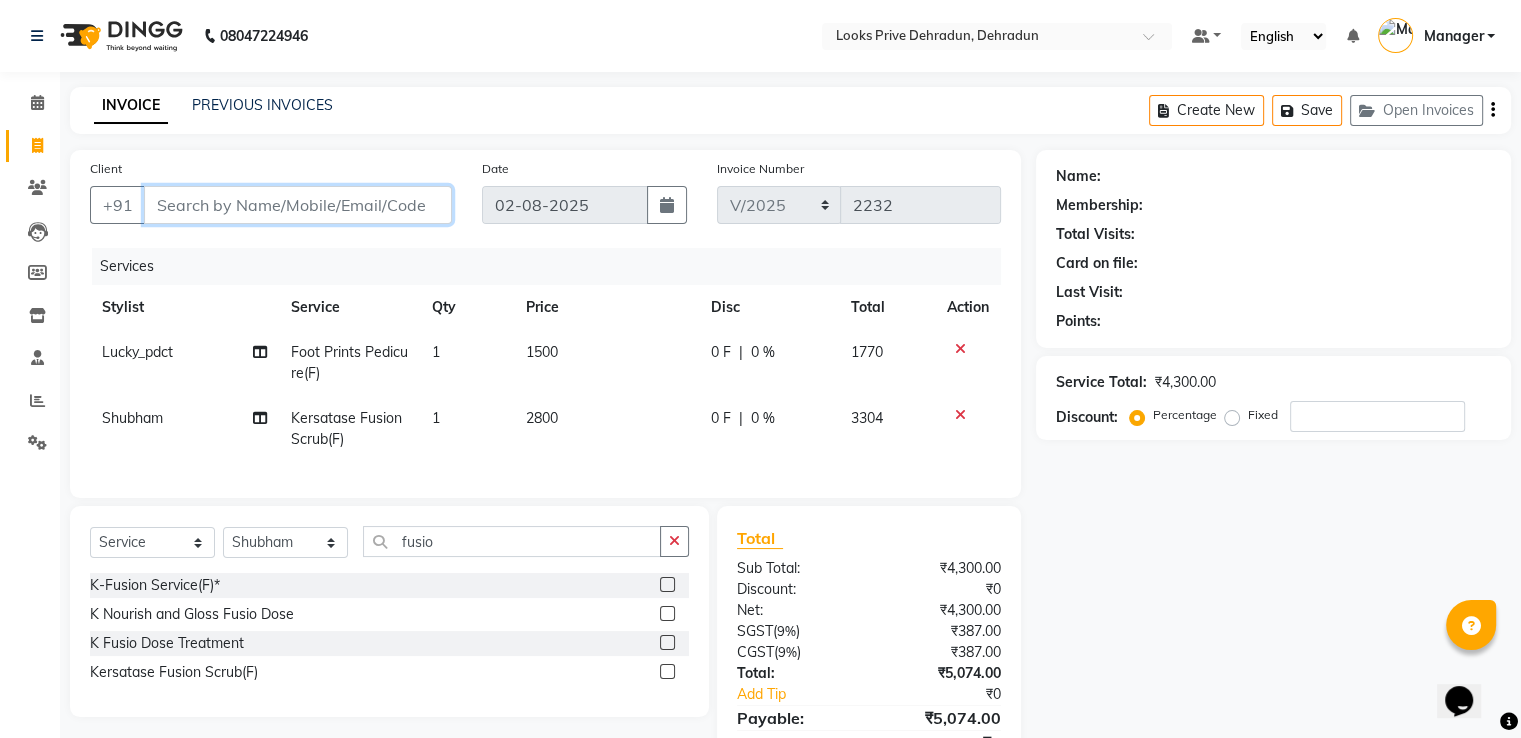 click on "Client" at bounding box center [298, 205] 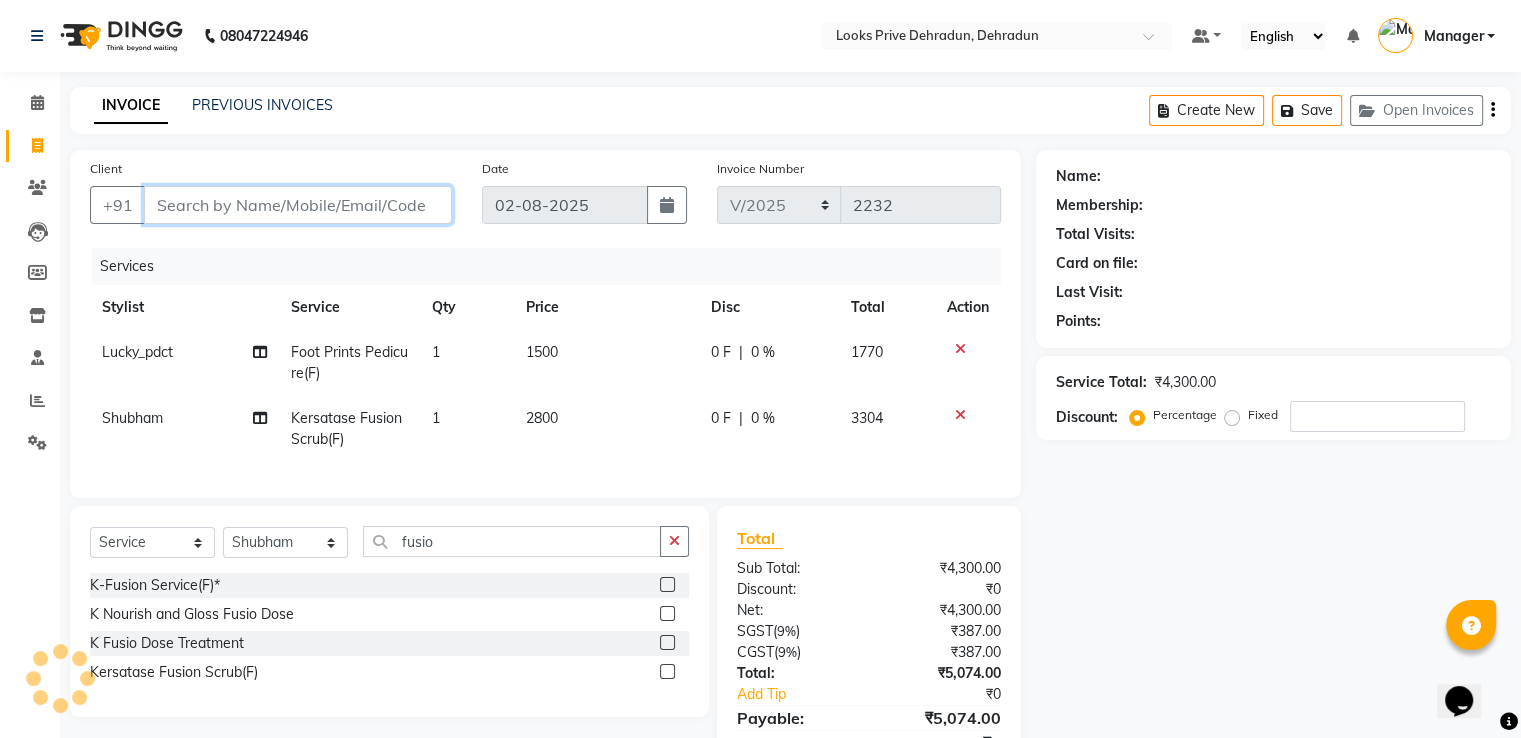 click on "Client" at bounding box center (298, 205) 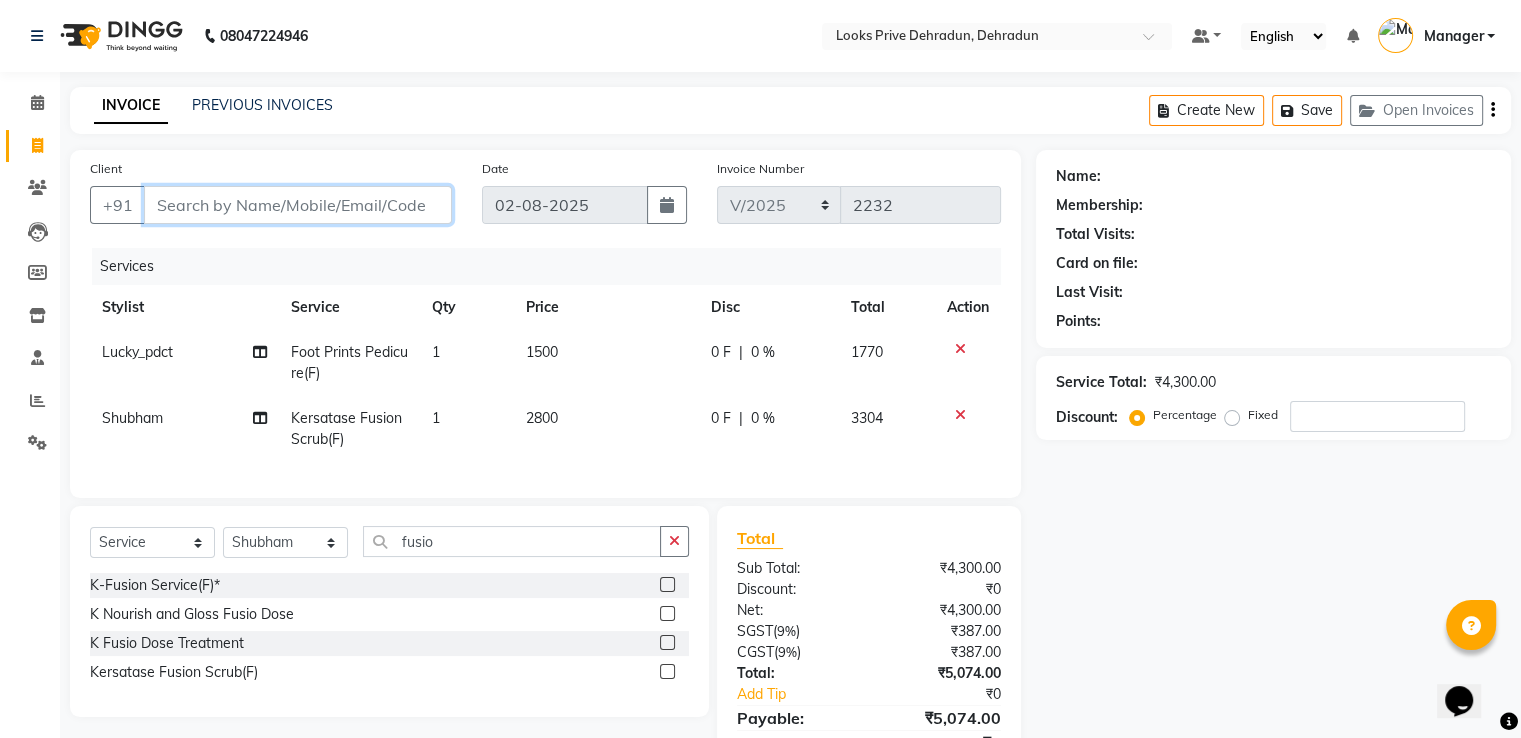 type on "8" 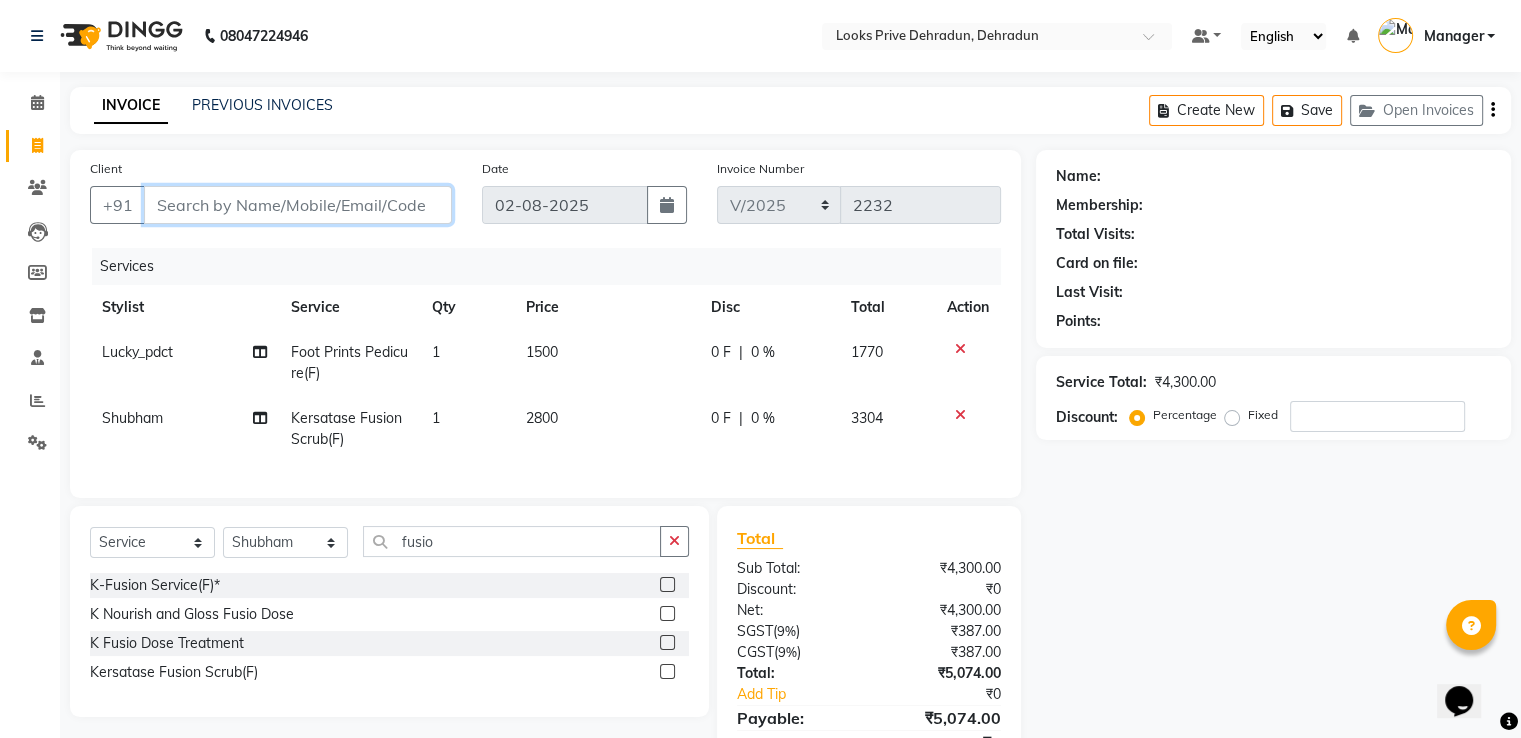 type on "0" 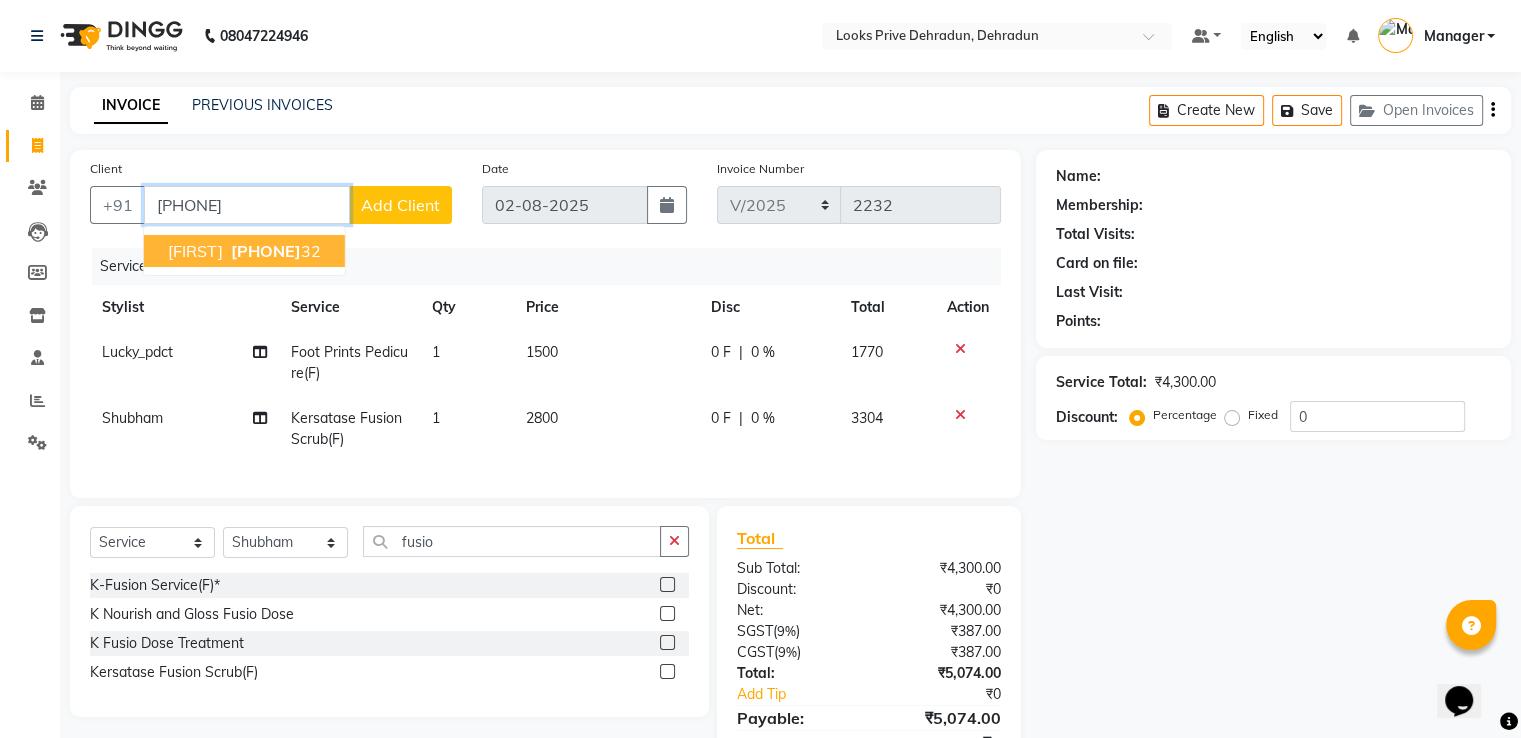 click on "81262111 32" at bounding box center (274, 251) 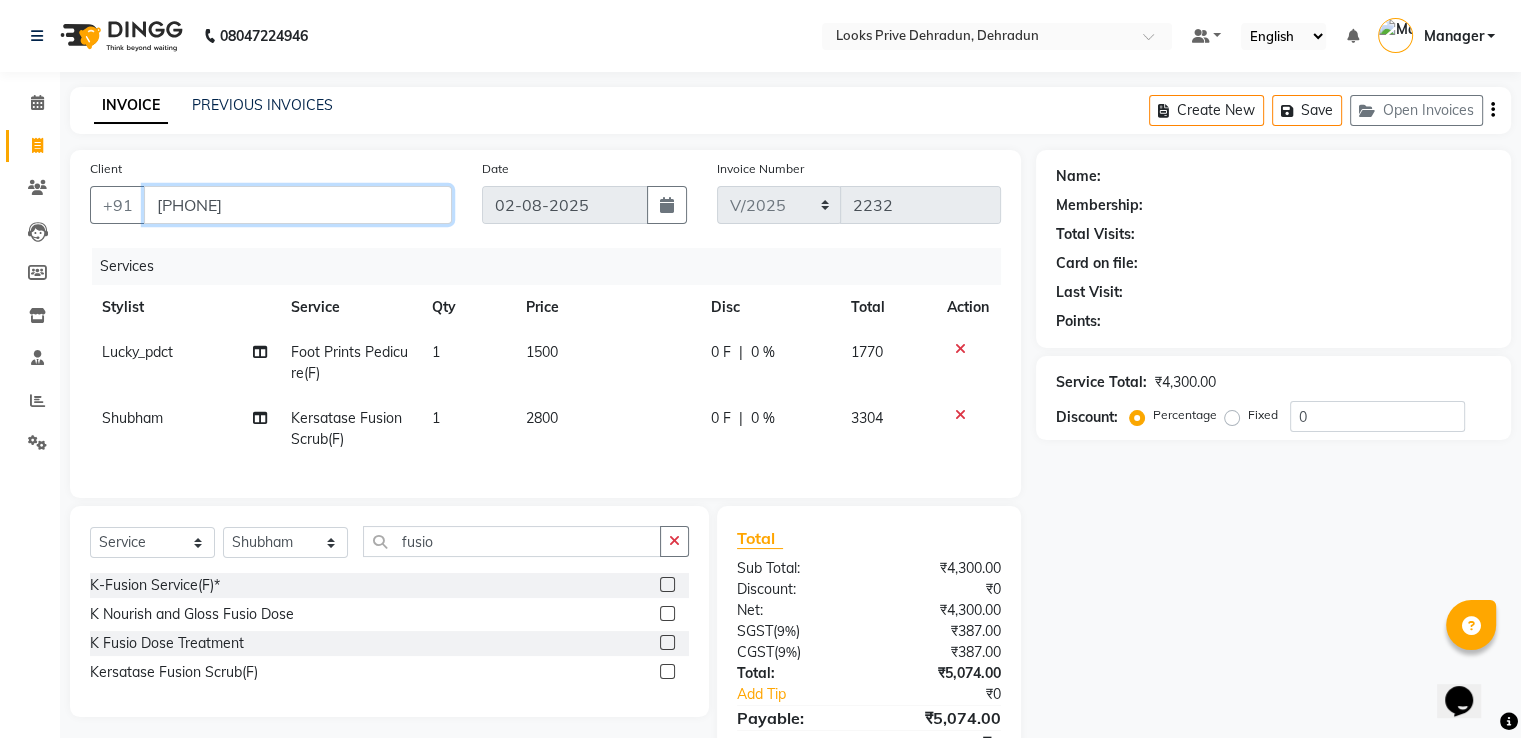 type on "[PHONE]" 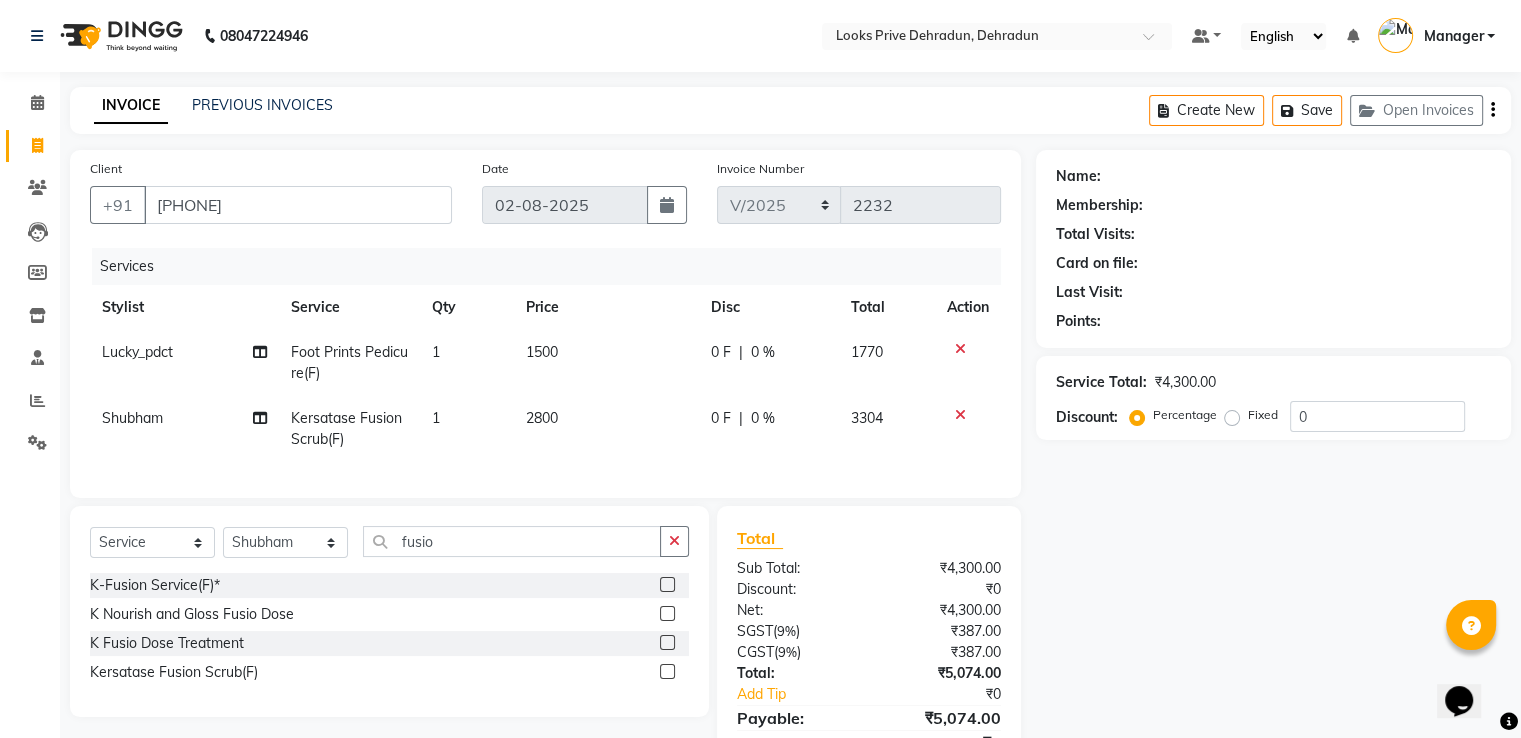 select on "1: Object" 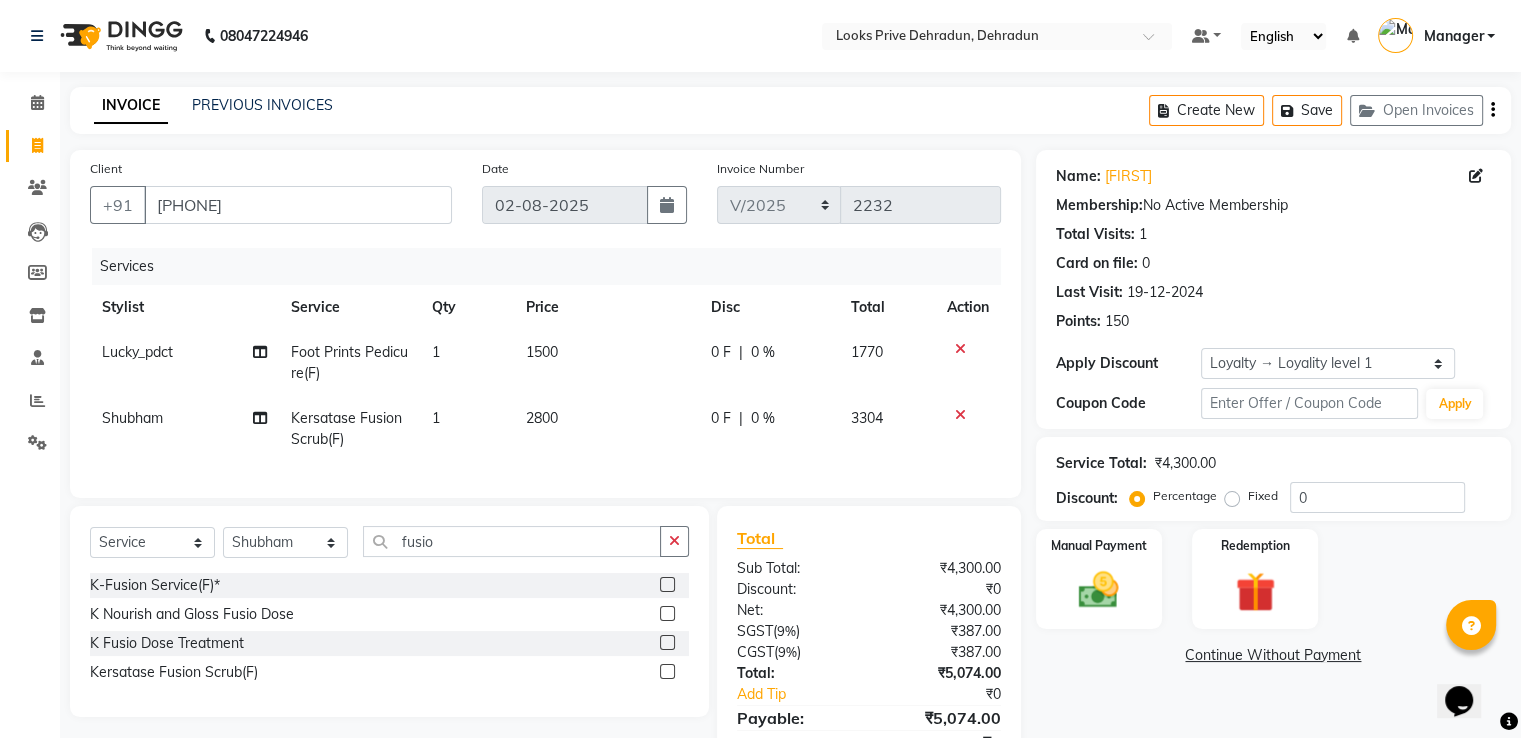 scroll, scrollTop: 108, scrollLeft: 0, axis: vertical 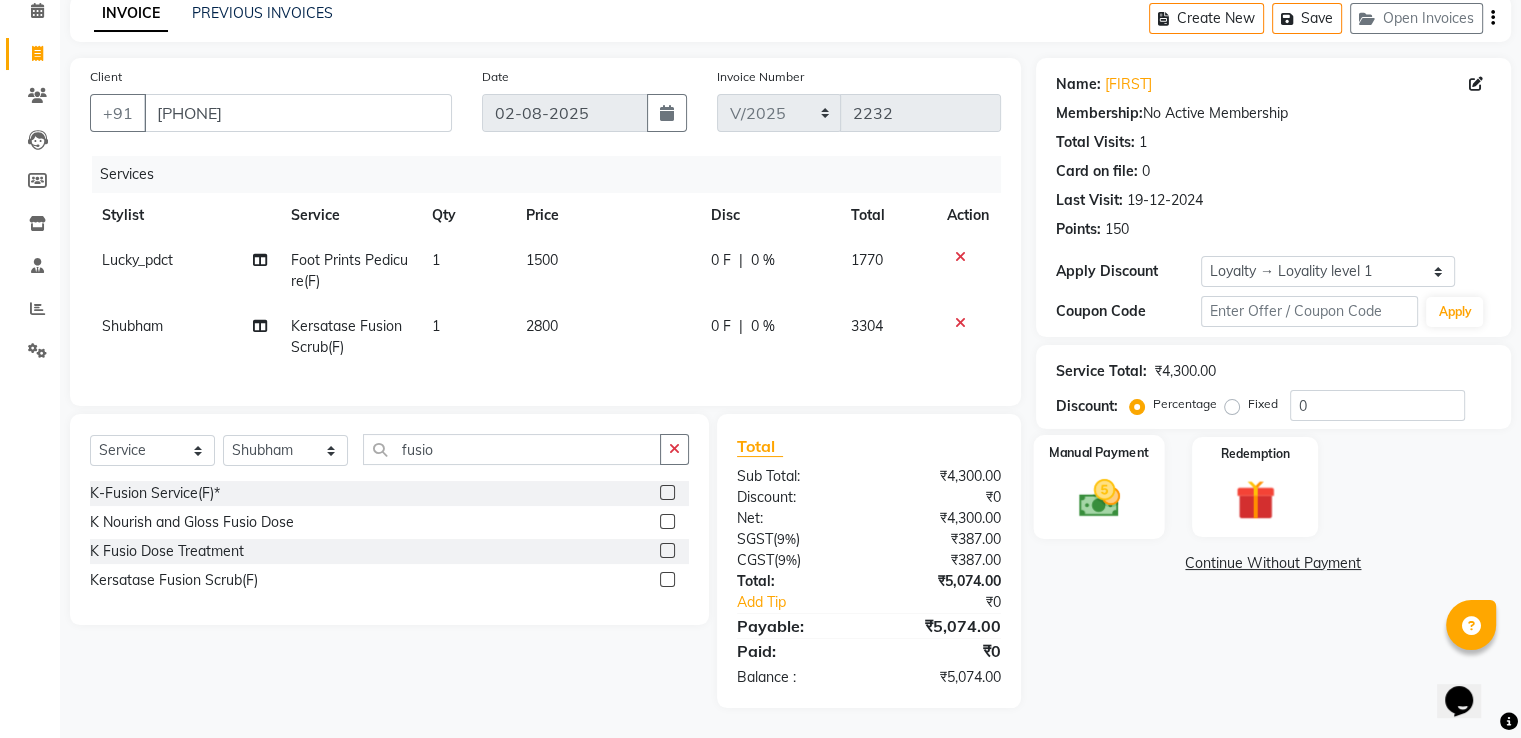 click on "Manual Payment" 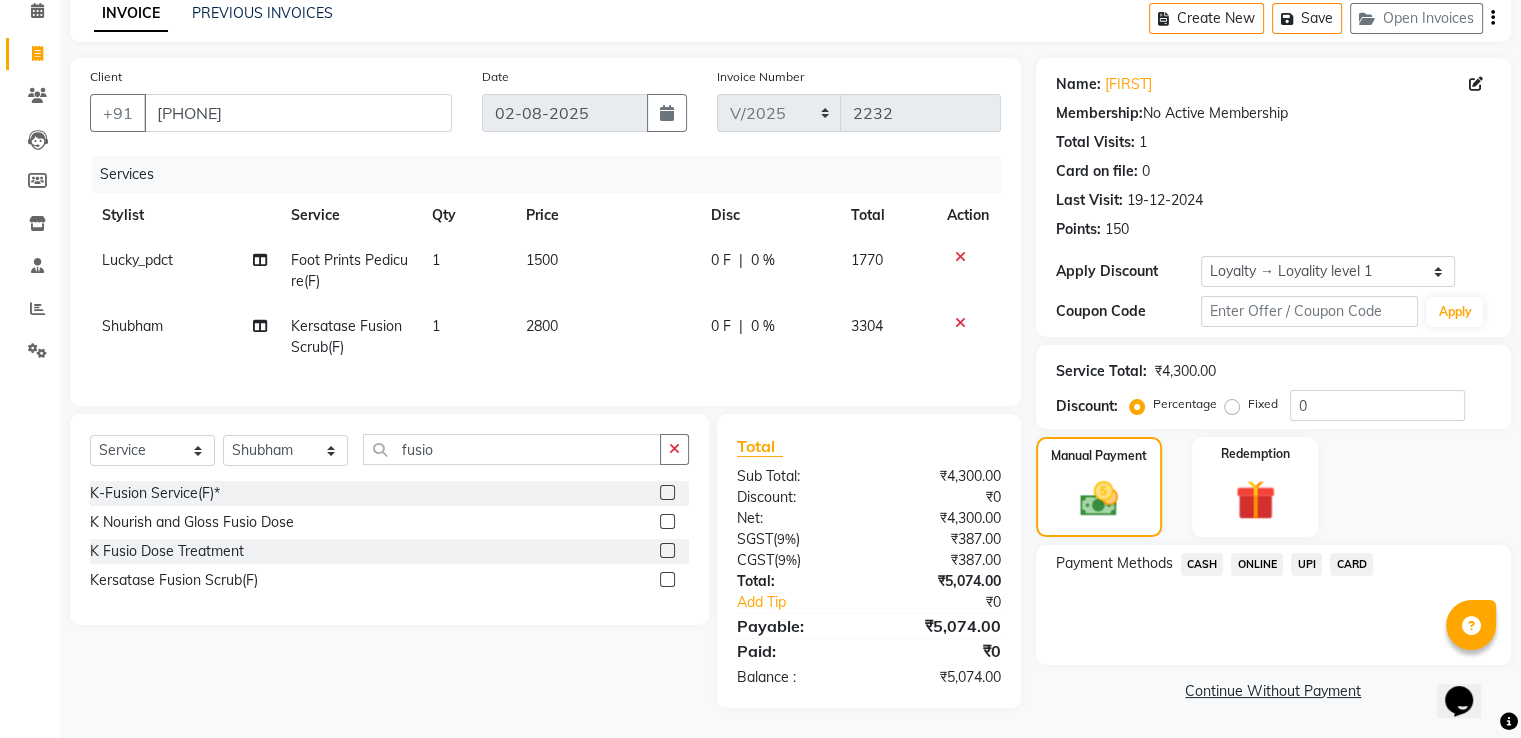 drag, startPoint x: 1308, startPoint y: 541, endPoint x: 1284, endPoint y: 570, distance: 37.64306 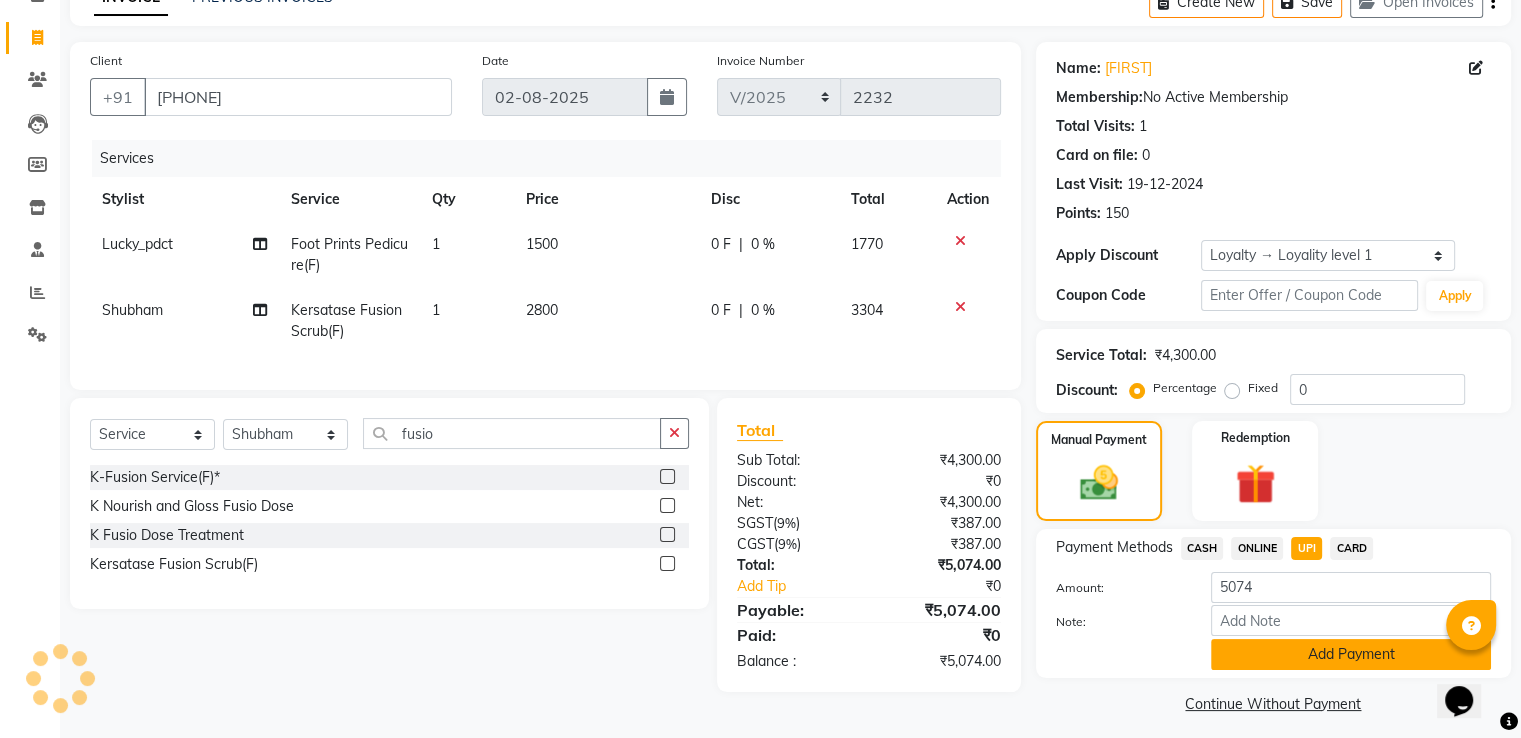 click on "Add Payment" 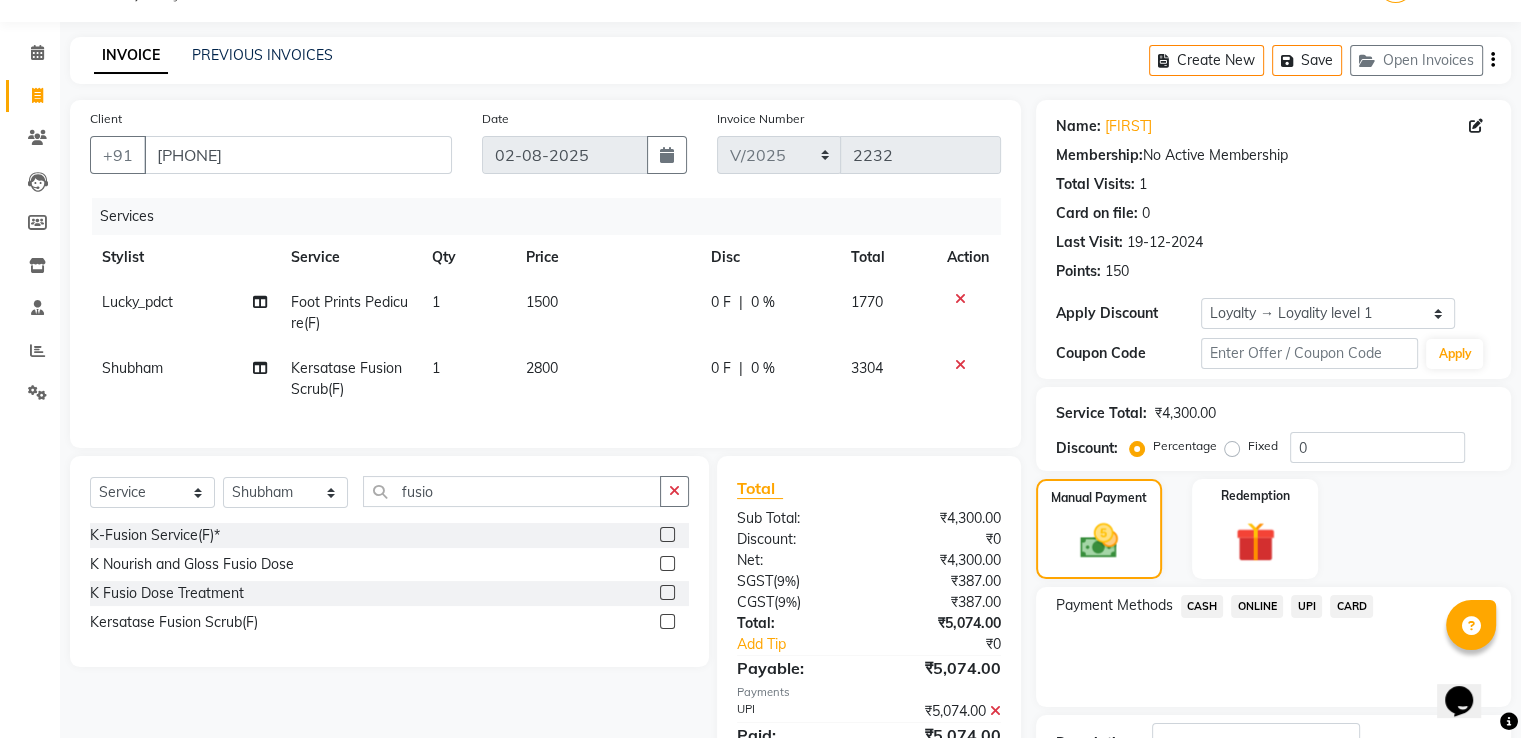 scroll, scrollTop: 250, scrollLeft: 0, axis: vertical 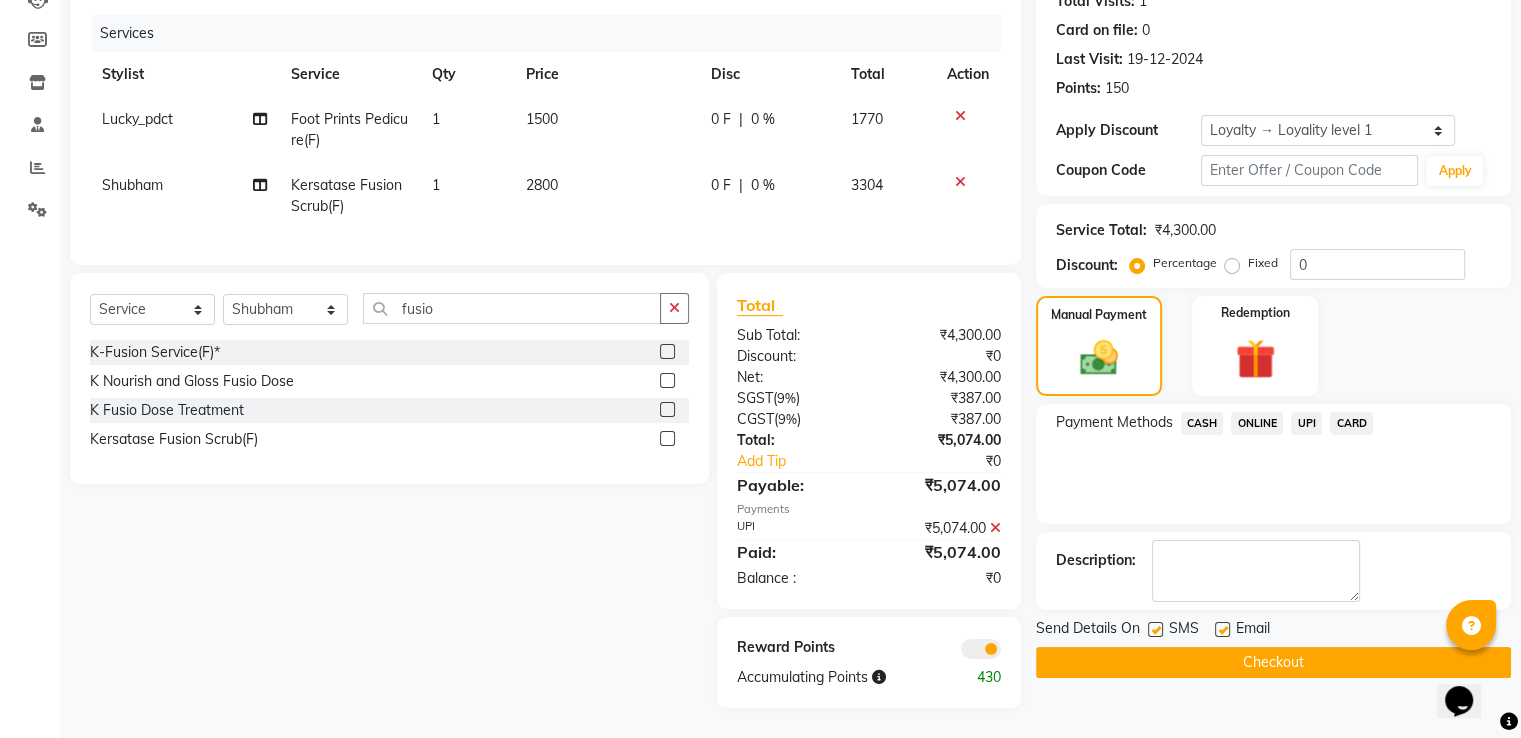 drag, startPoint x: 1125, startPoint y: 656, endPoint x: 1022, endPoint y: 632, distance: 105.75916 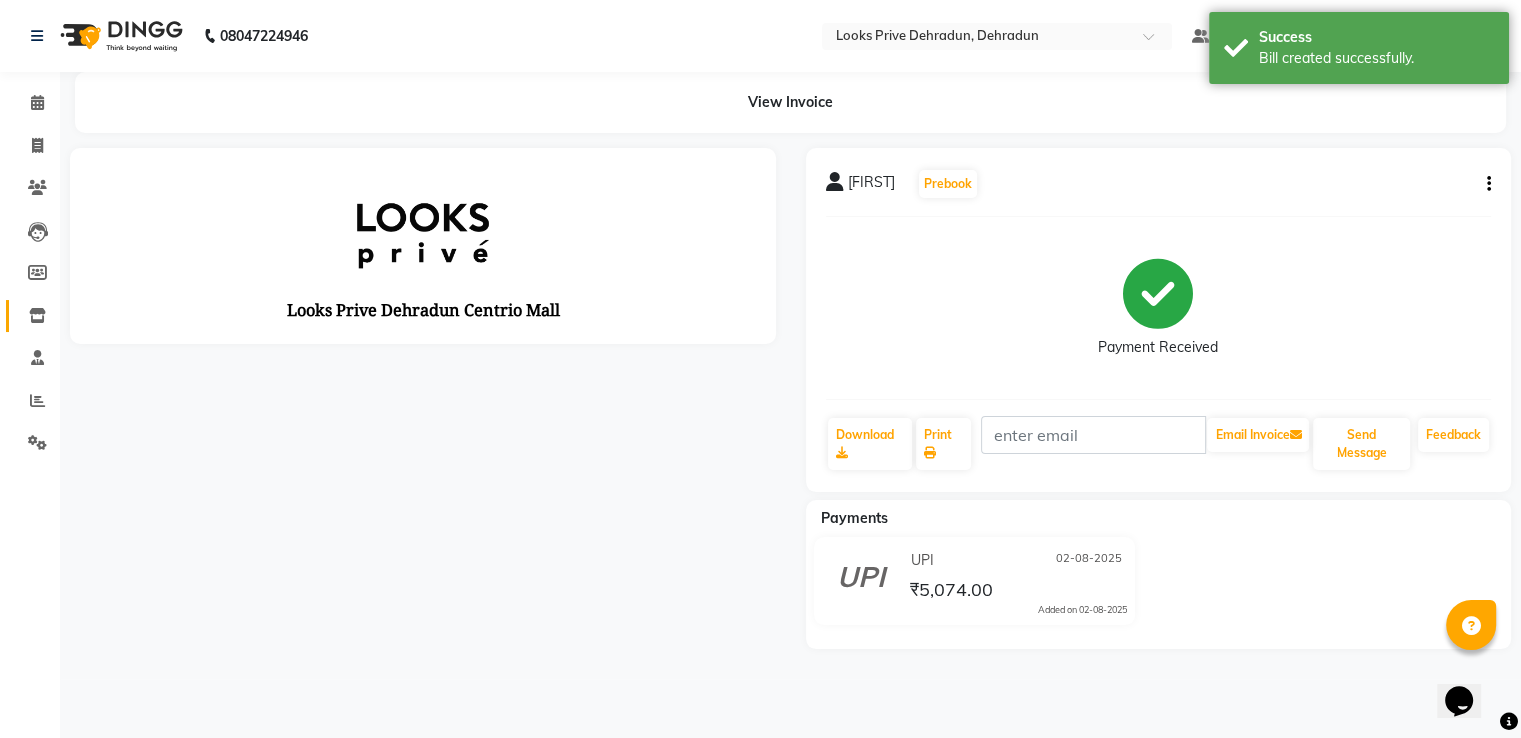 scroll, scrollTop: 0, scrollLeft: 0, axis: both 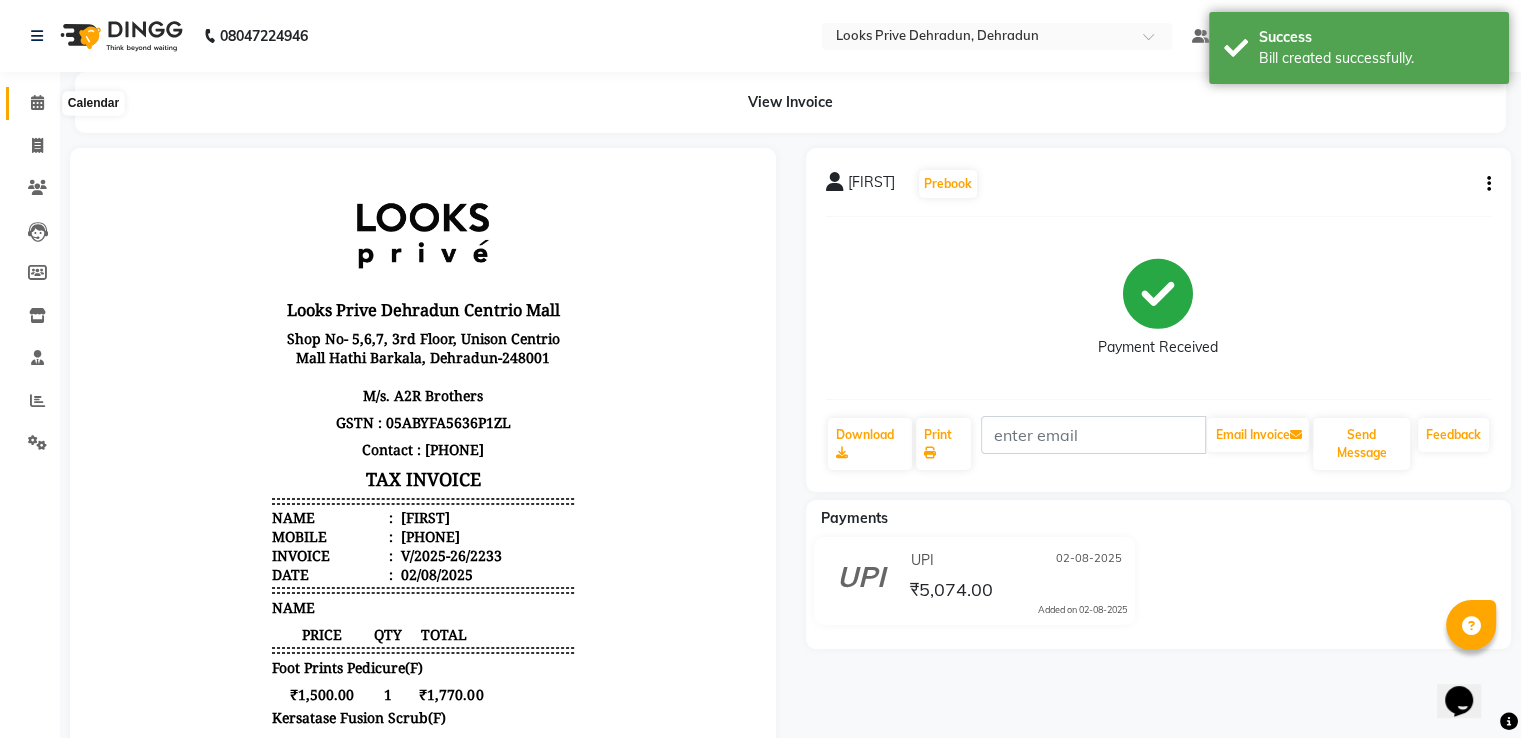 click 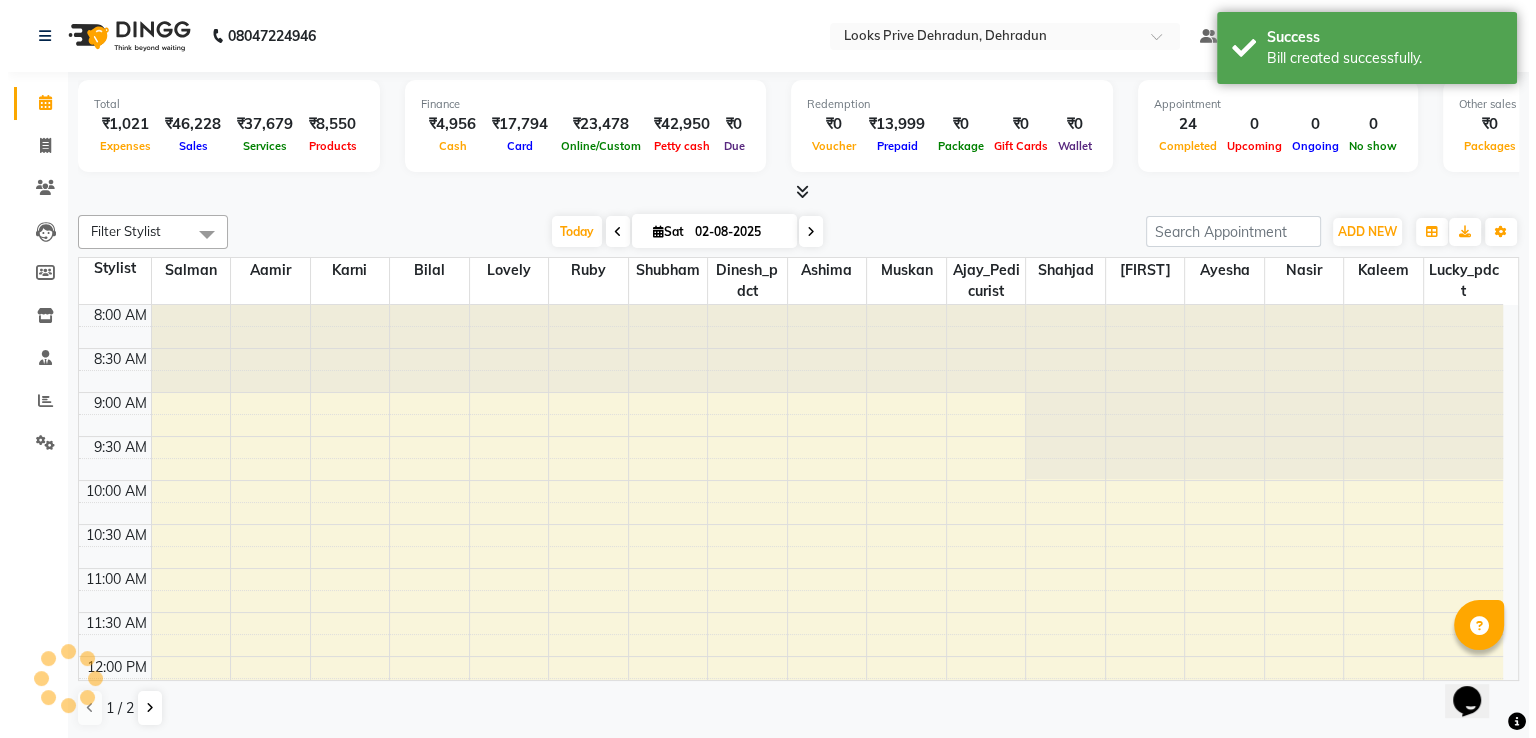 scroll, scrollTop: 0, scrollLeft: 0, axis: both 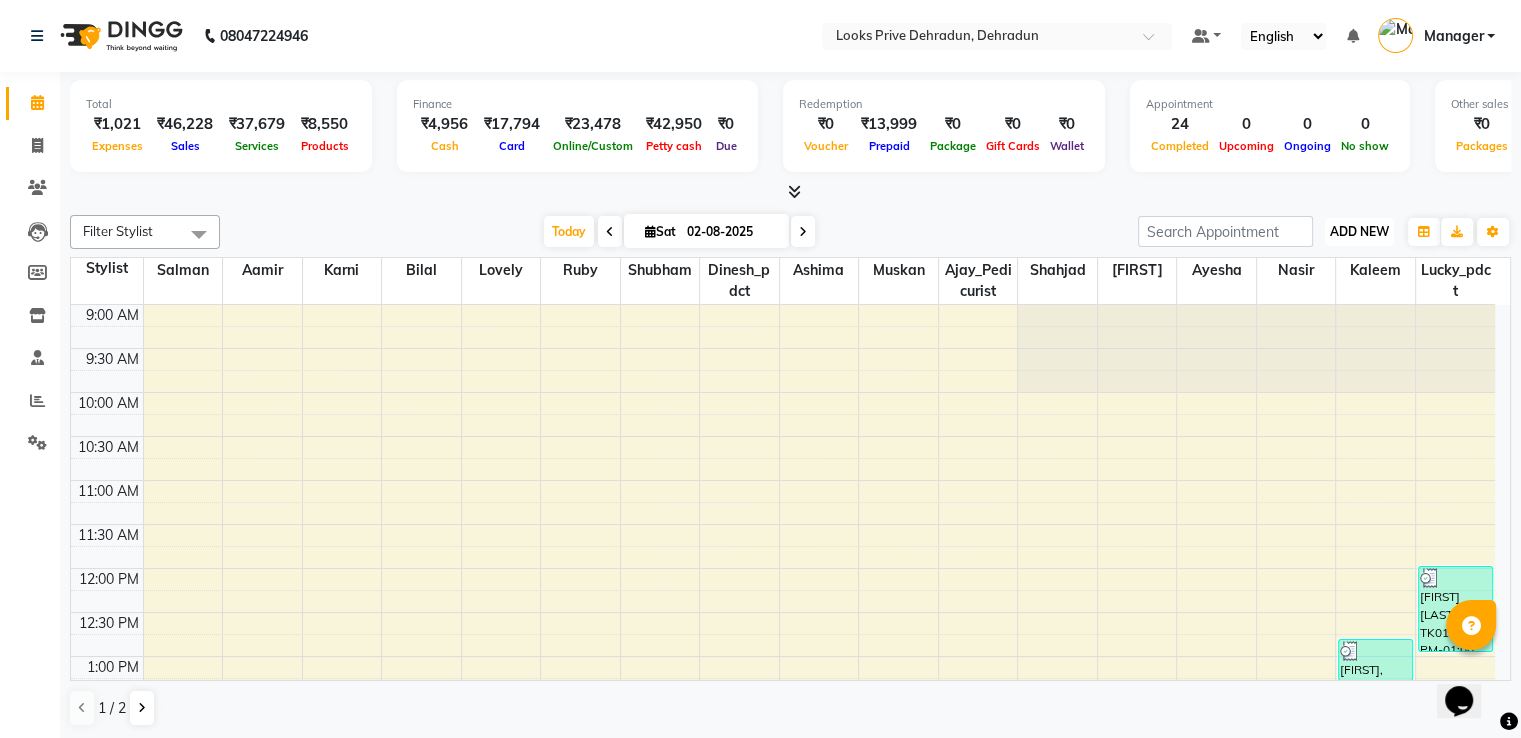 click on "ADD NEW" at bounding box center [1359, 231] 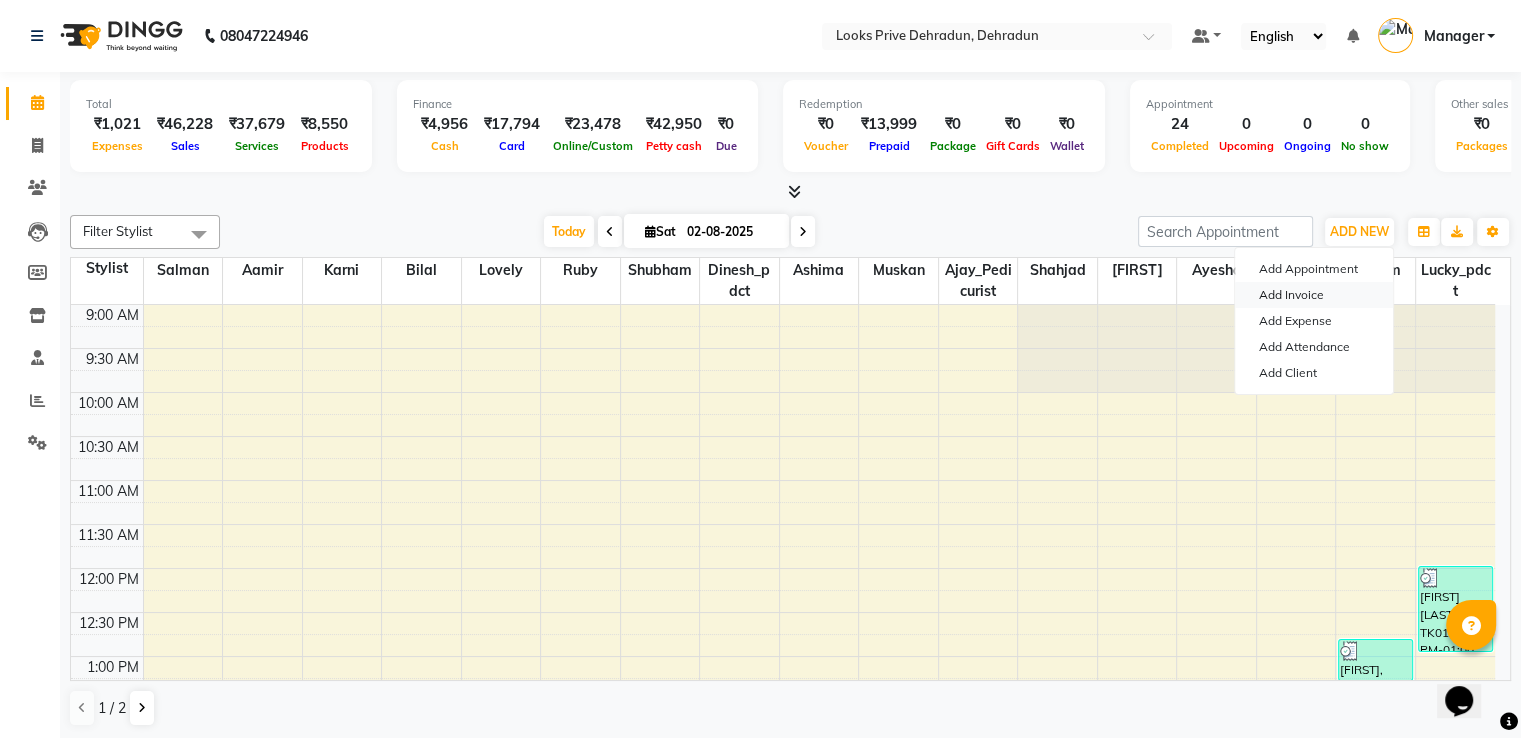 click on "Add Invoice" at bounding box center [1314, 295] 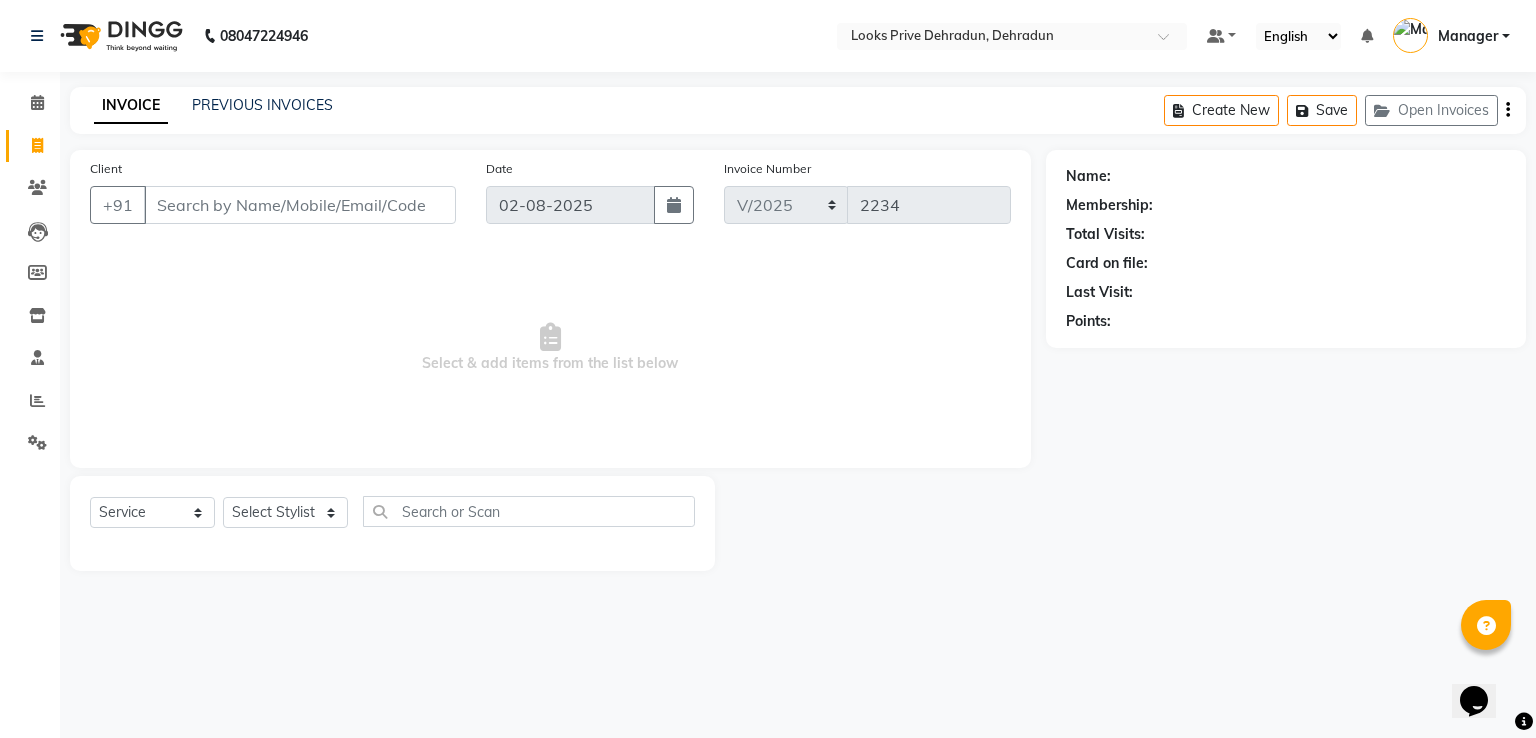 click on "Client" at bounding box center (300, 205) 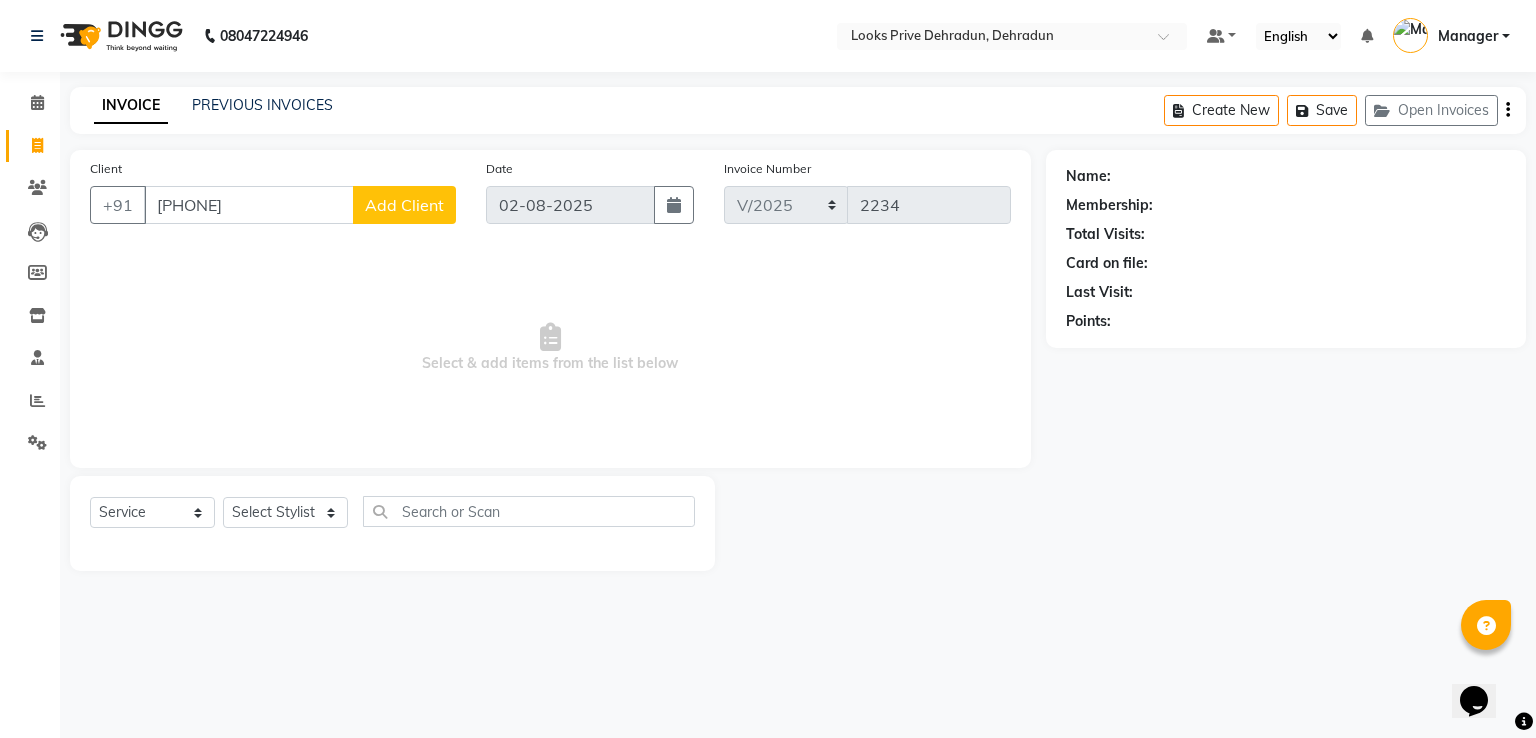 type on "[PHONE]" 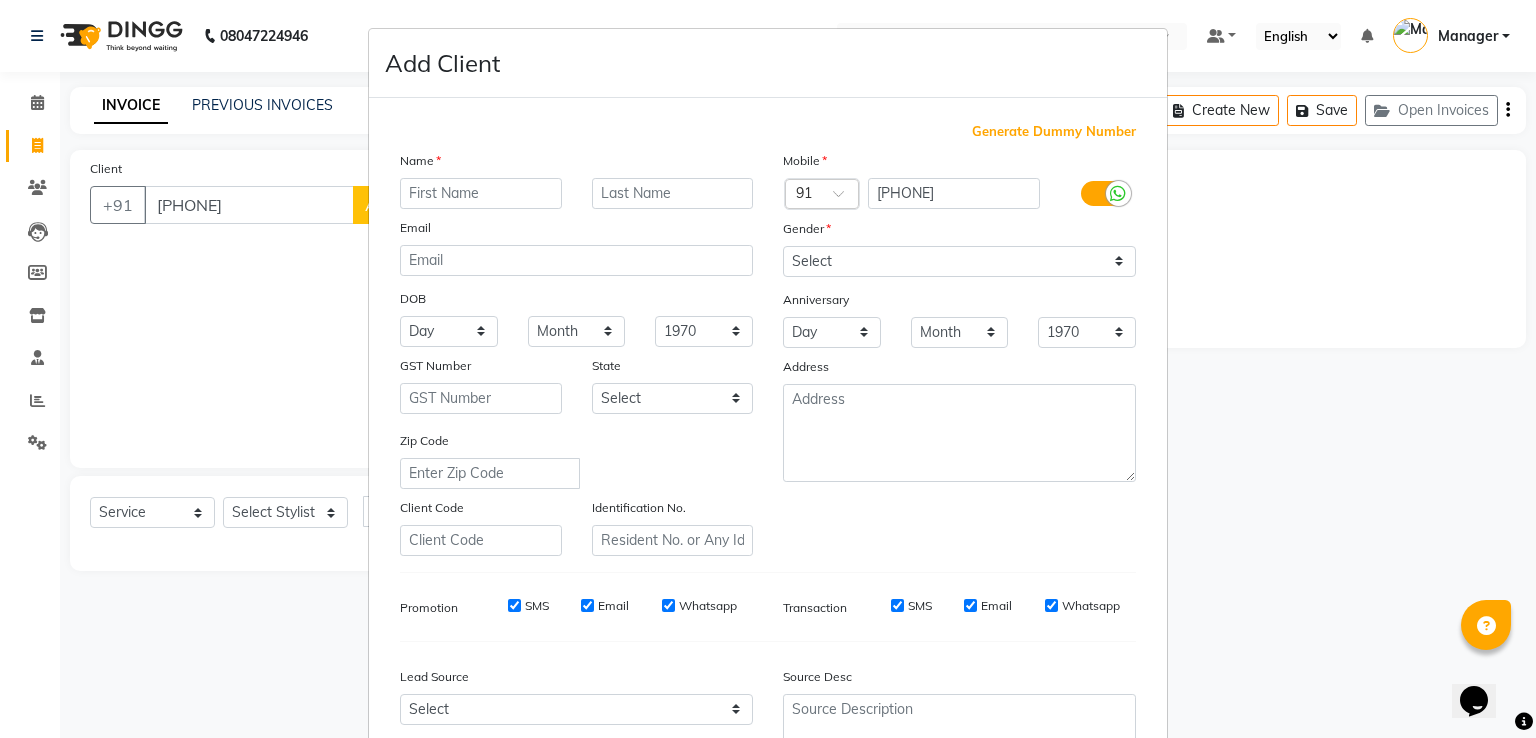 click at bounding box center [481, 193] 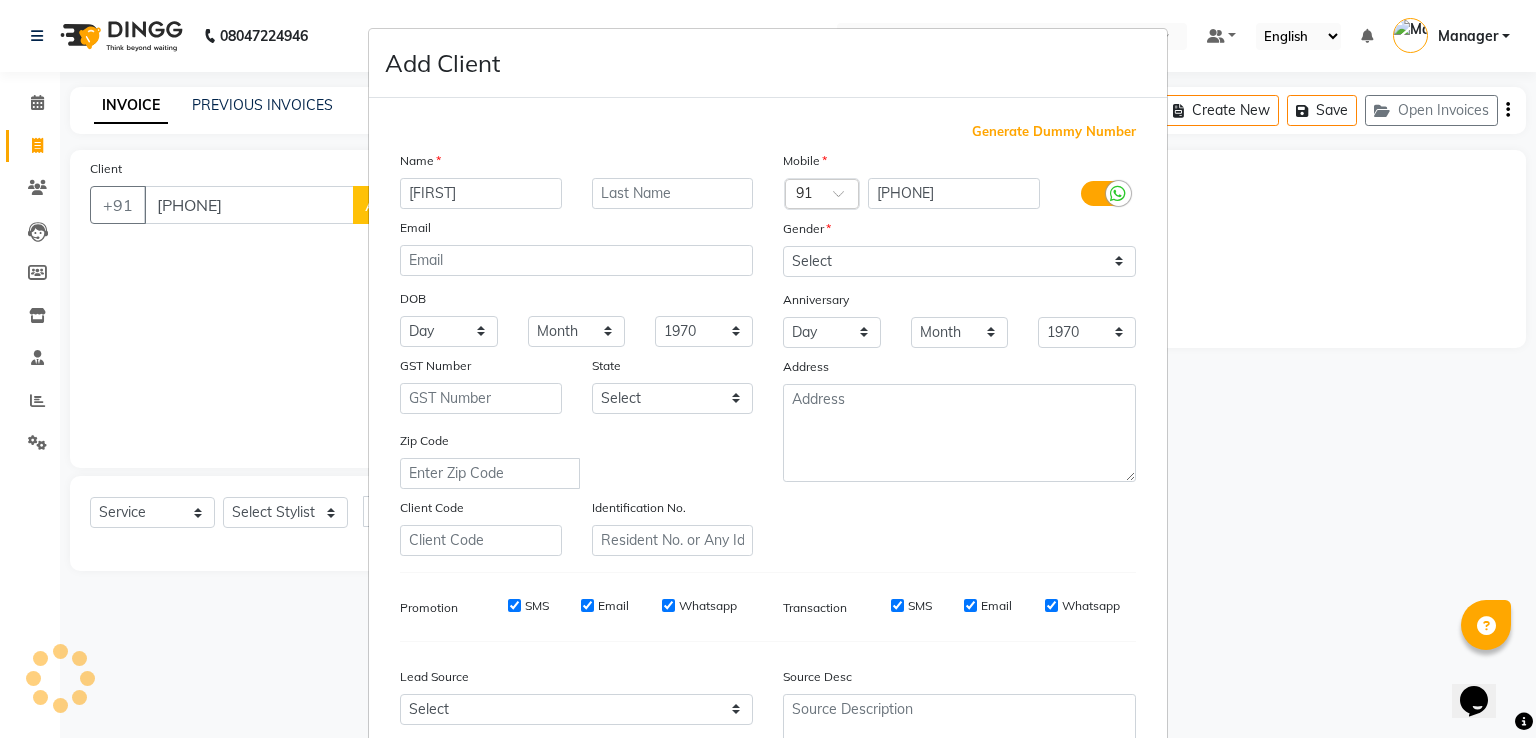 type on "[FIRST]" 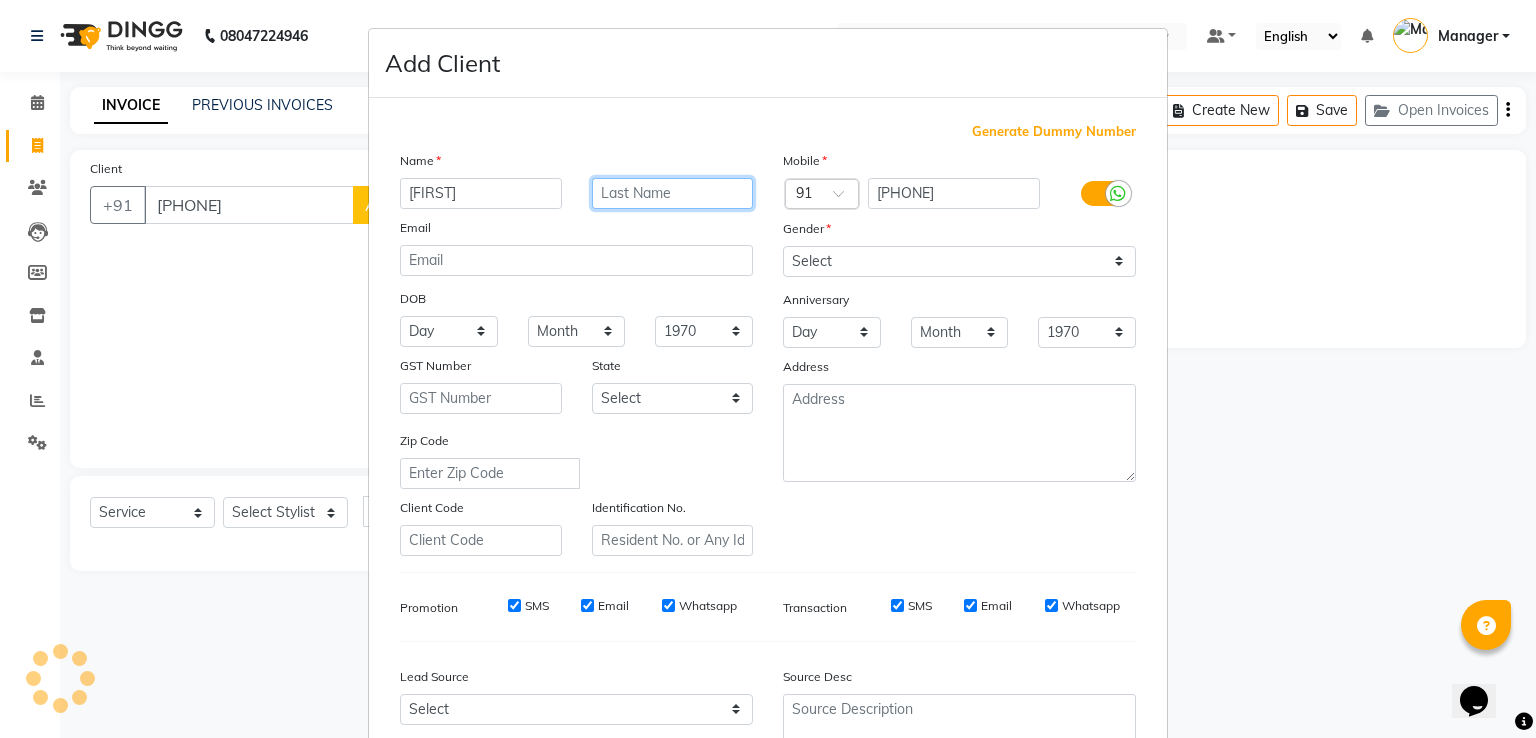click at bounding box center (673, 193) 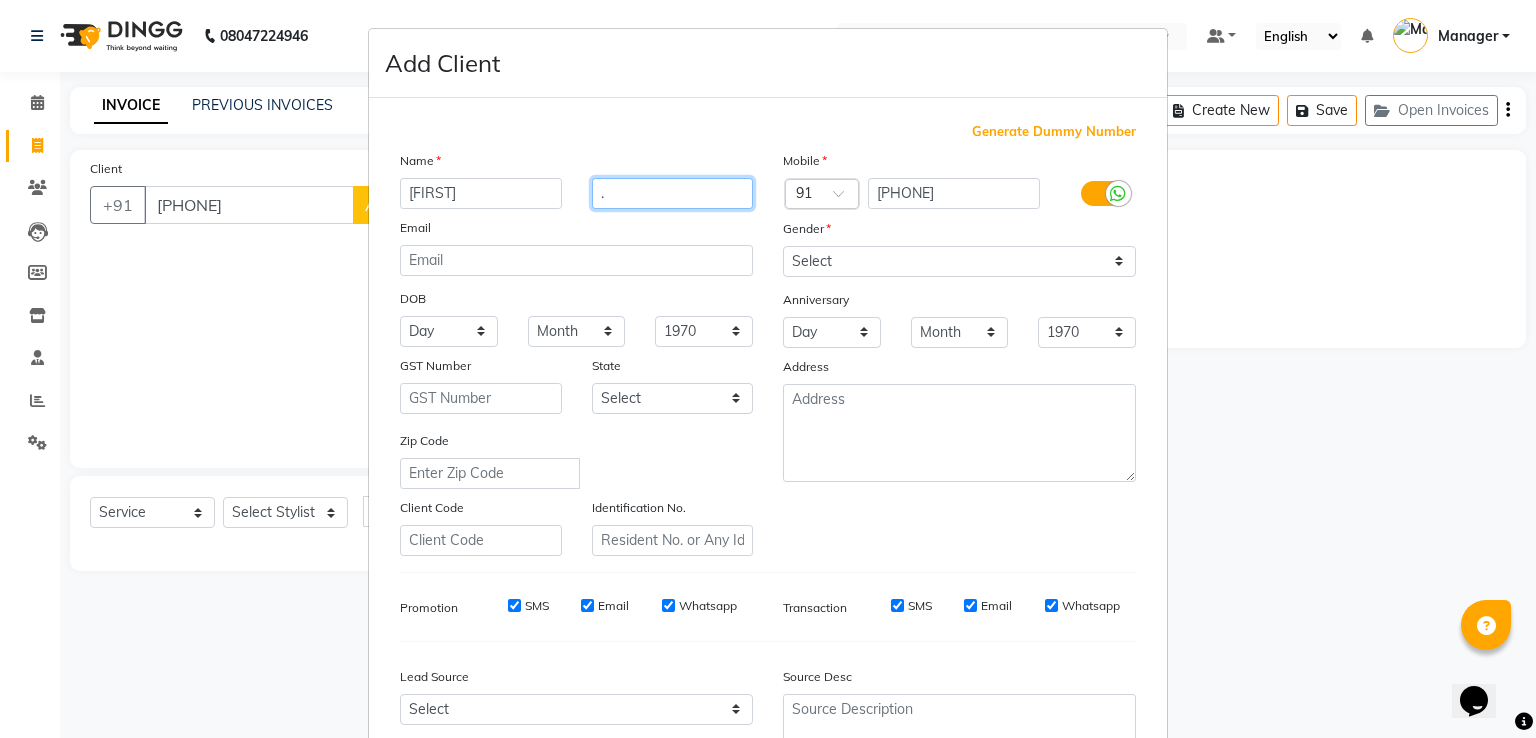 type on "." 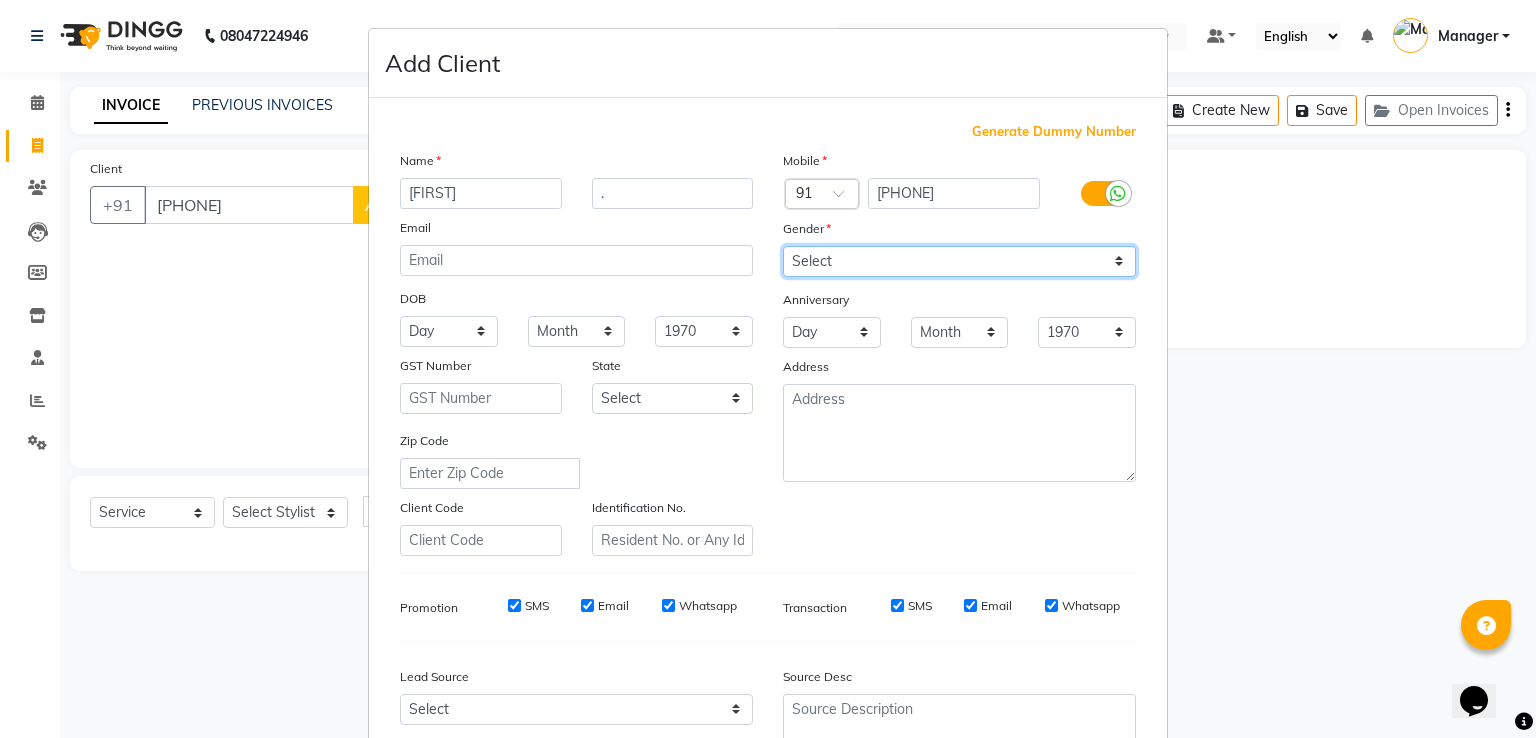 click on "Select Male Female Other Prefer Not To Say" at bounding box center (959, 261) 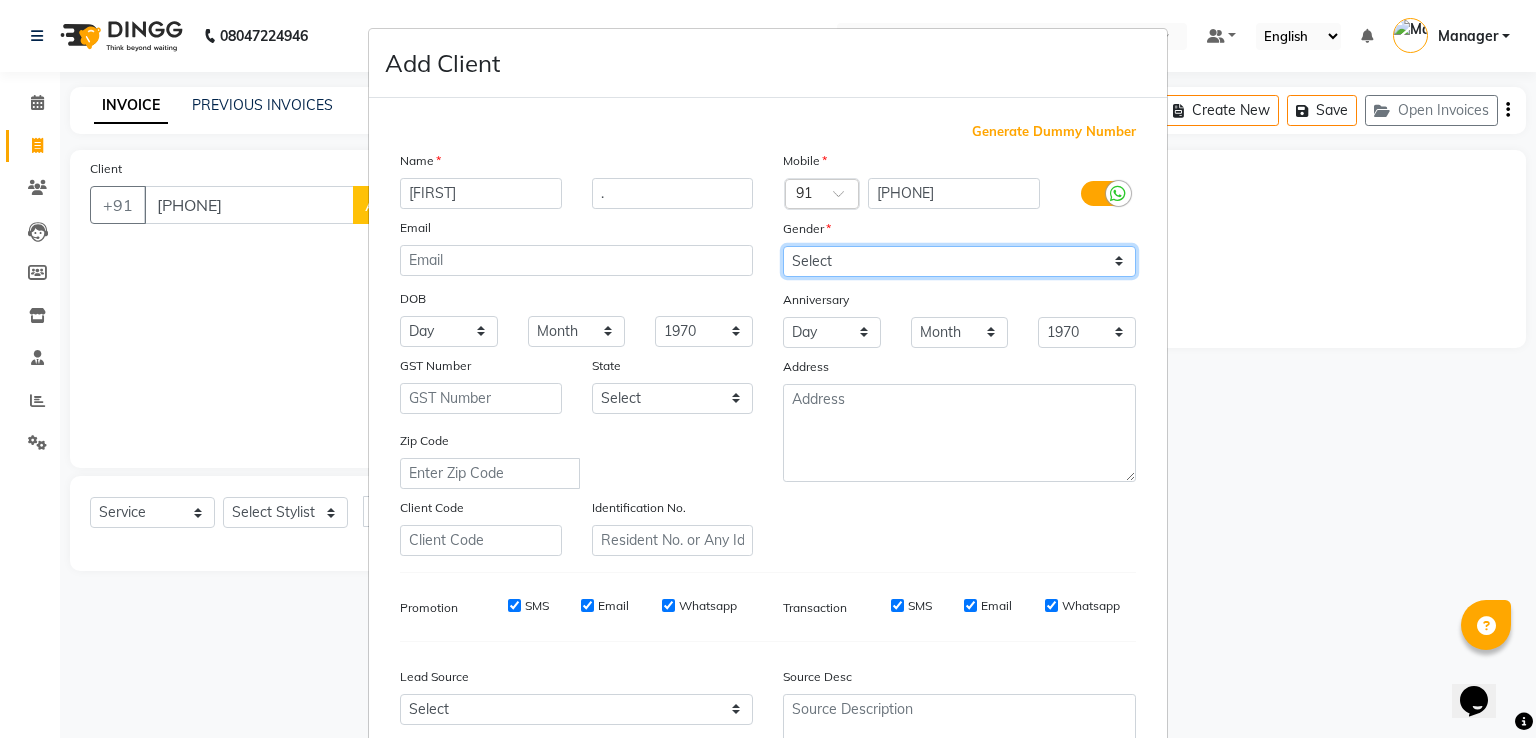 select on "male" 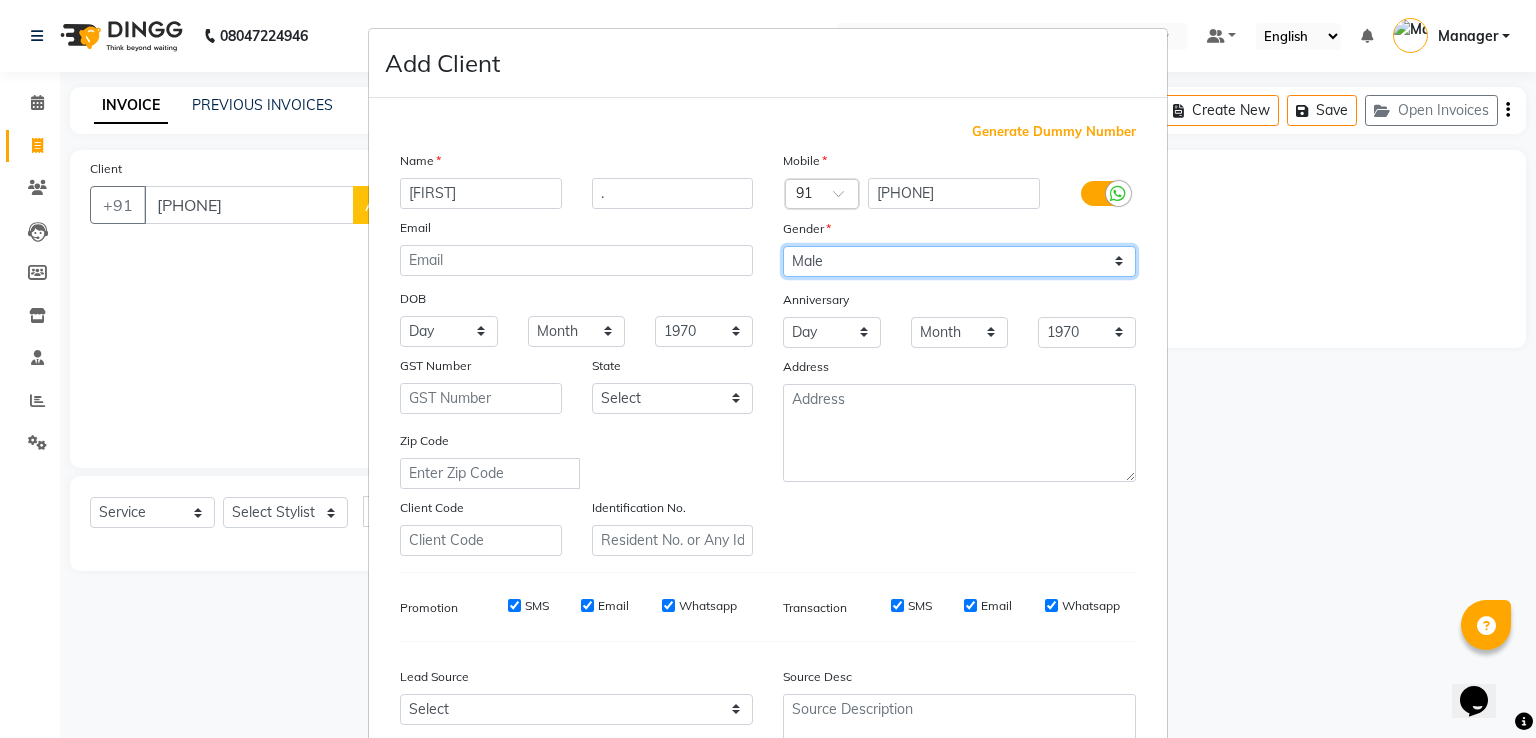 click on "Select Male Female Other Prefer Not To Say" at bounding box center (959, 261) 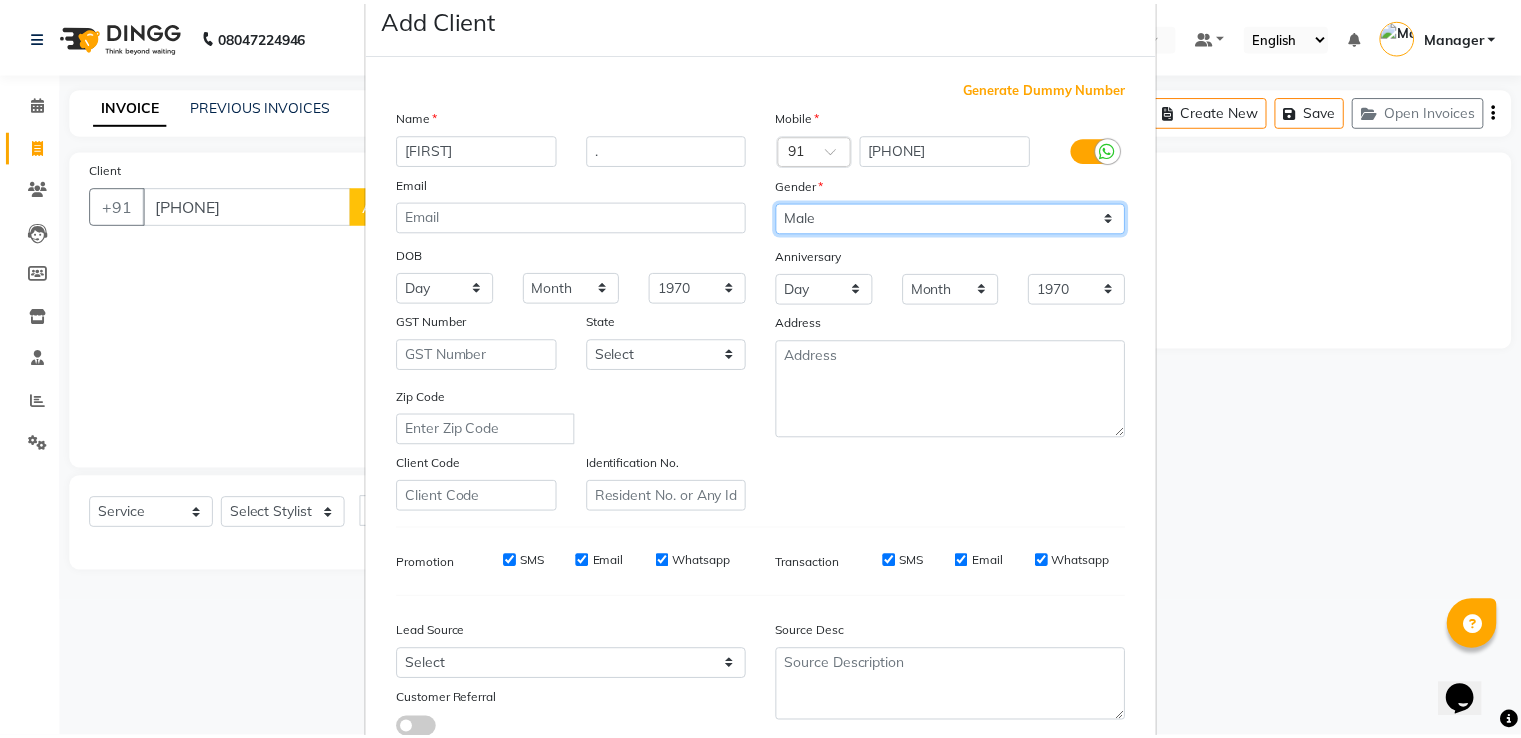 scroll, scrollTop: 195, scrollLeft: 0, axis: vertical 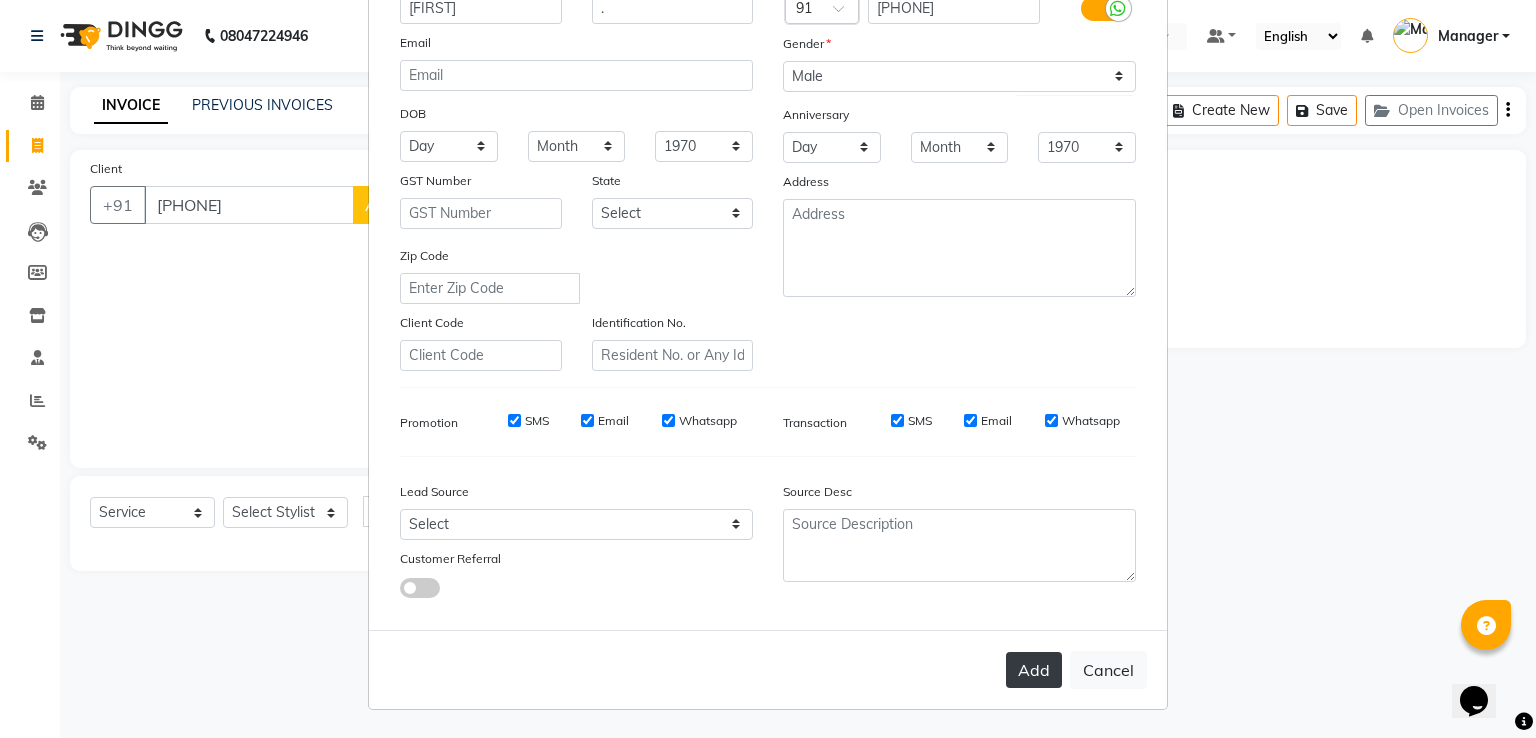 click on "Add" at bounding box center [1034, 670] 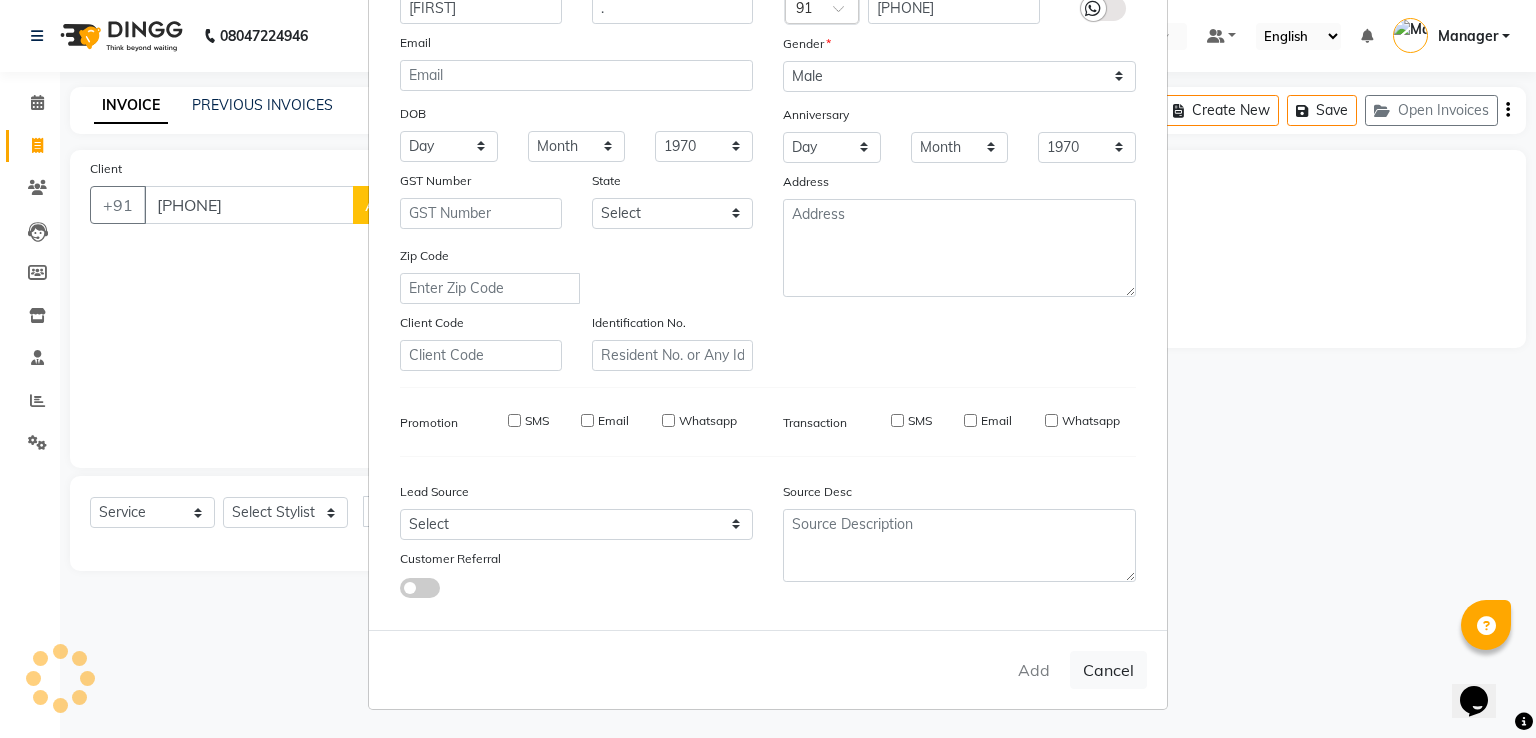 type 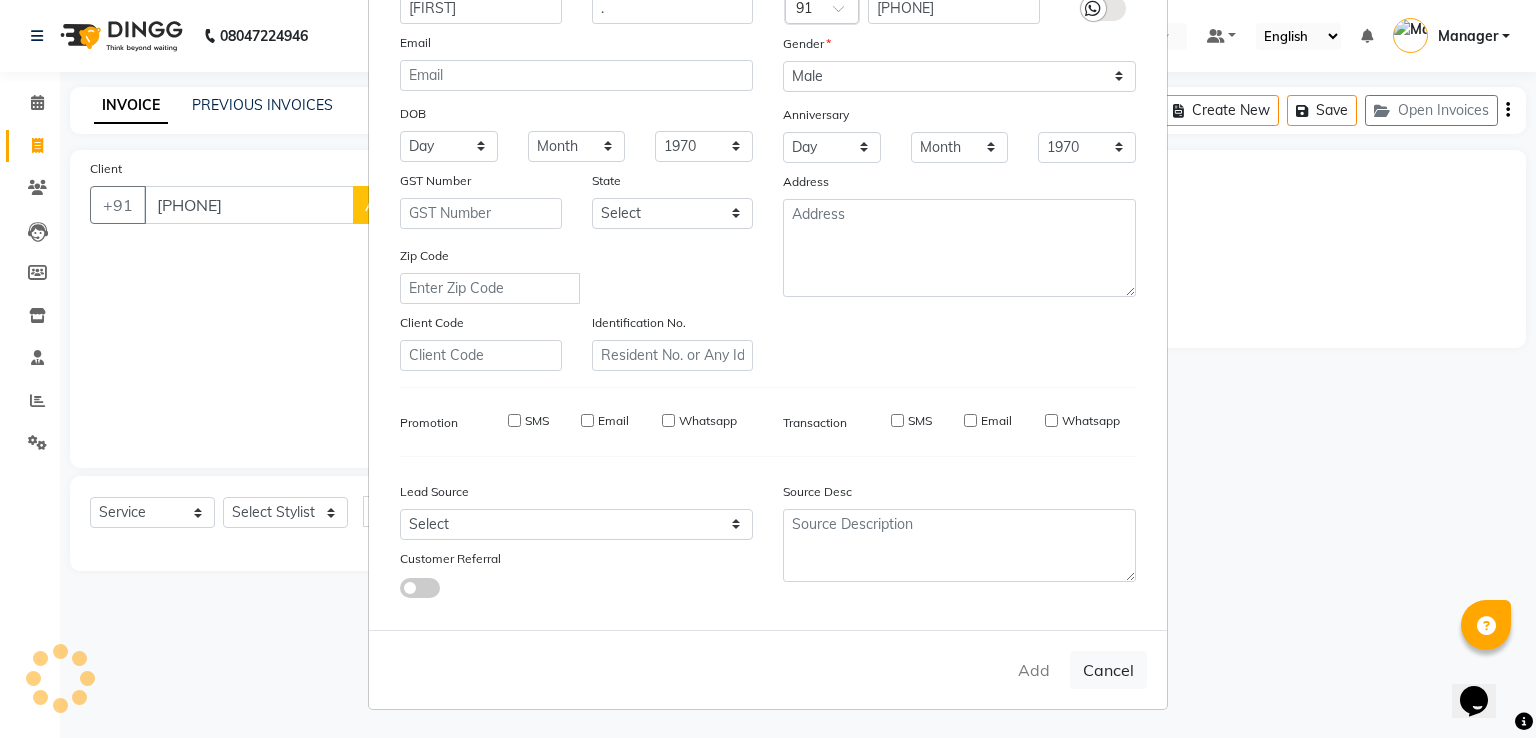 type 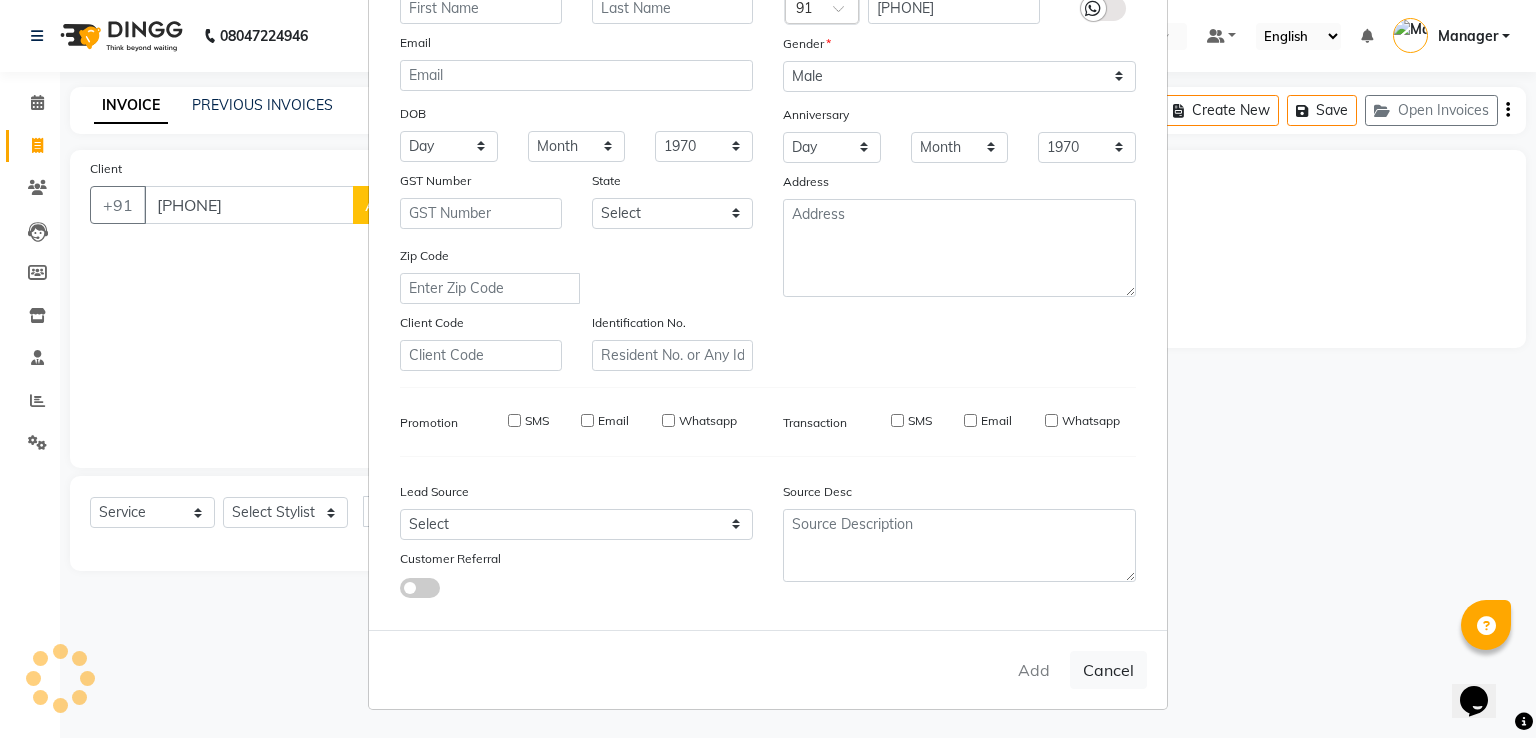 select 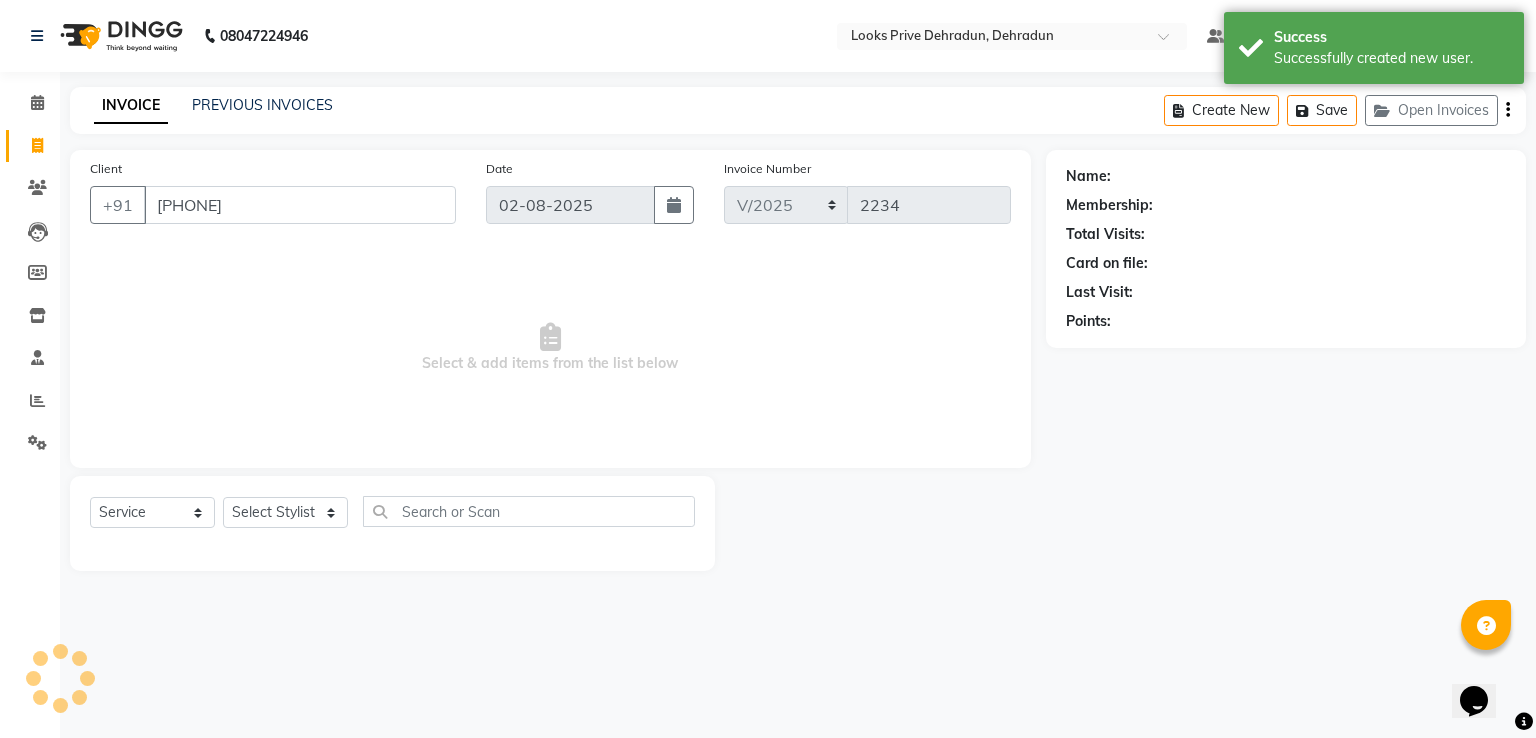 select on "1: Object" 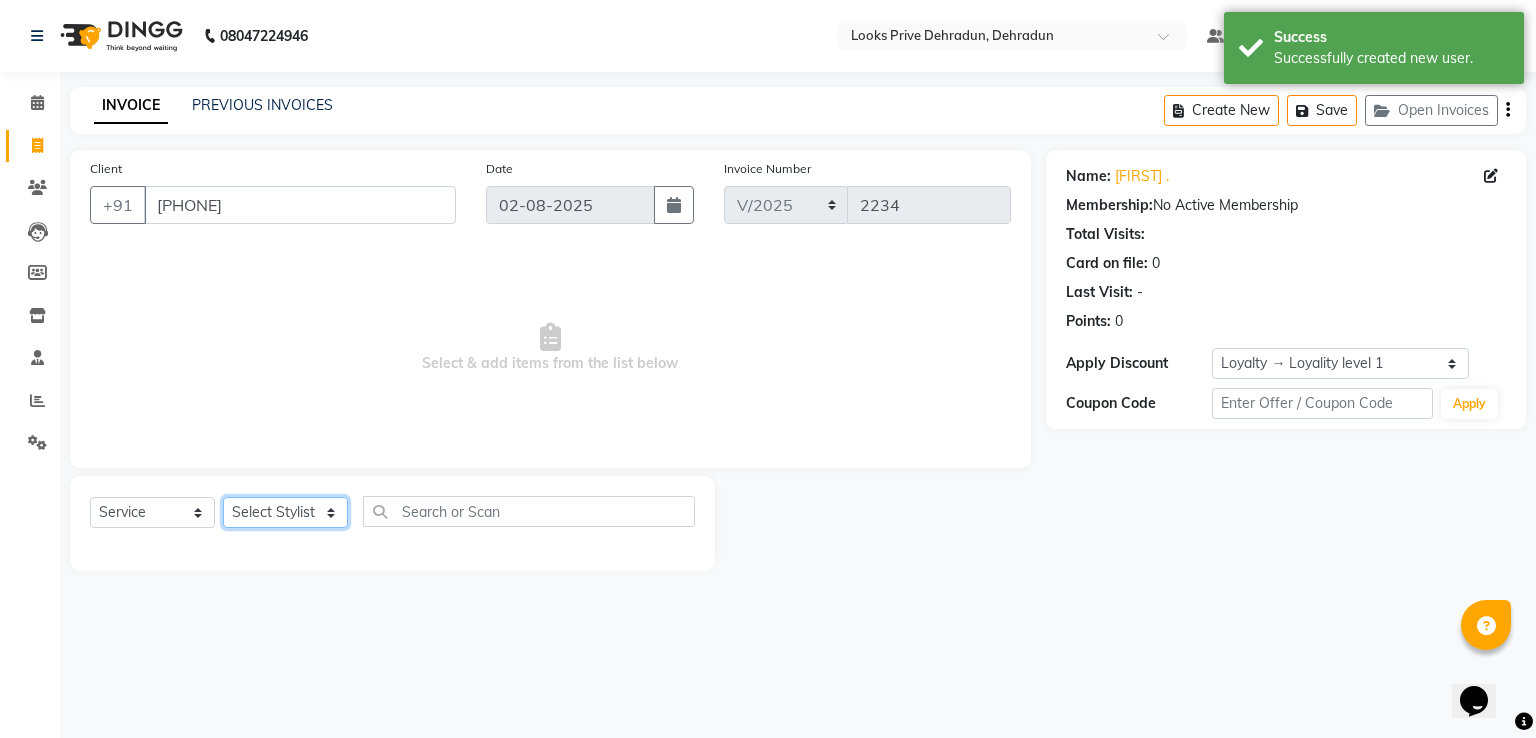 click on "Select Stylist A2R_Master Aamir Ajay_Pedicurist Ashima Ayesha Bilal Dinesh_pdct Kaleem Karni Lovely Lucky_pdct Manager Muskan Nasir Rajeev Ruby Salman Shahjad Shubham Suraj_pedi" 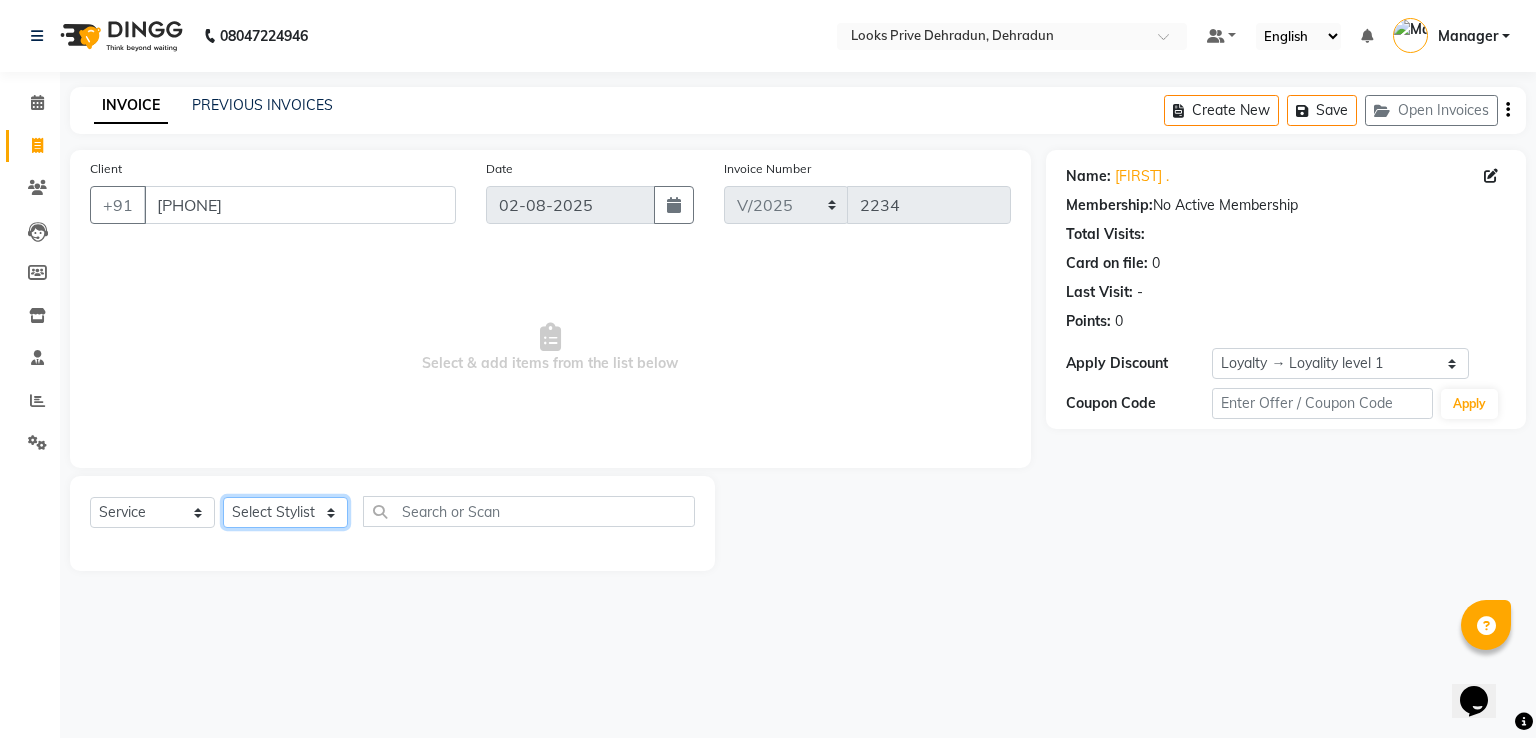 select on "45664" 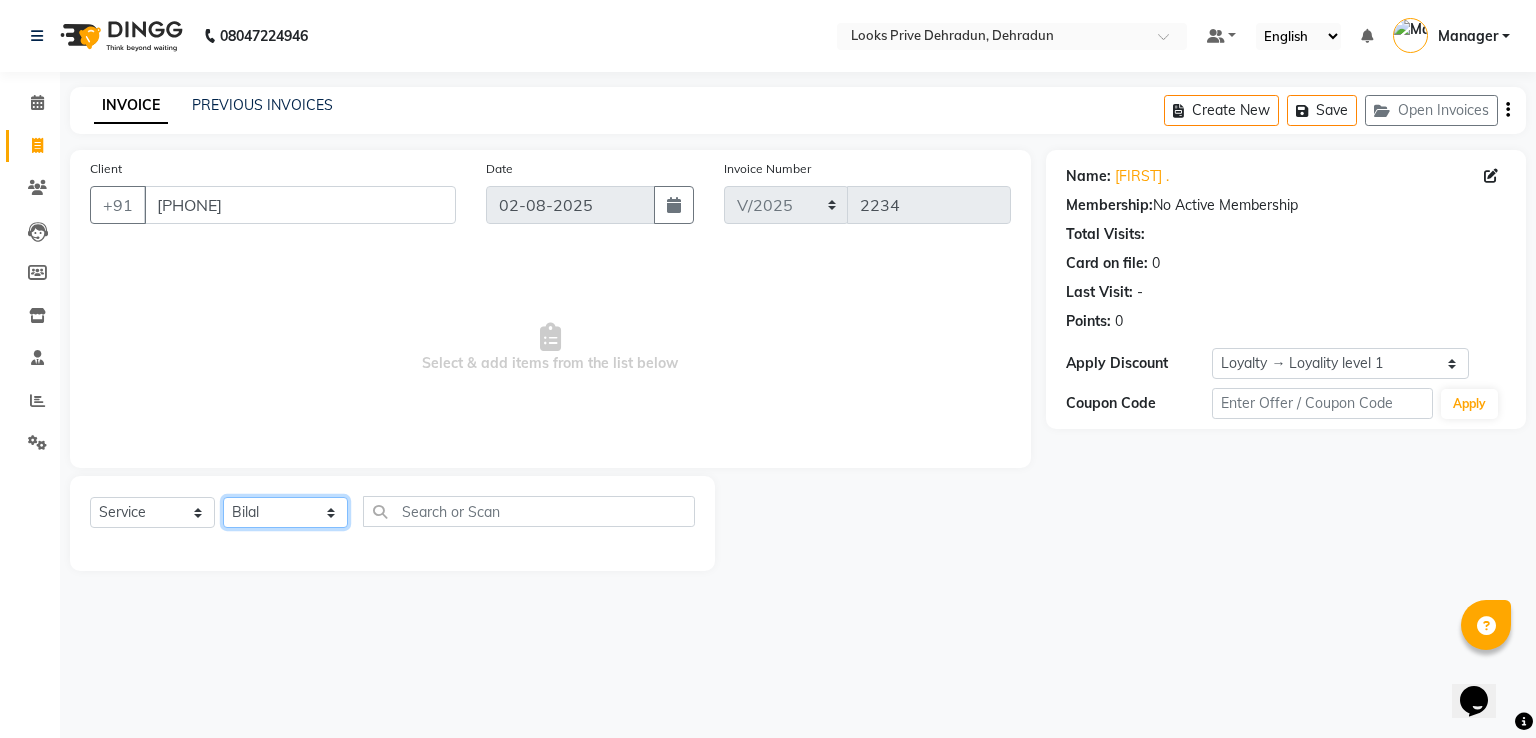click on "Select Stylist A2R_Master Aamir Ajay_Pedicurist Ashima Ayesha Bilal Dinesh_pdct Kaleem Karni Lovely Lucky_pdct Manager Muskan Nasir Rajeev Ruby Salman Shahjad Shubham Suraj_pedi" 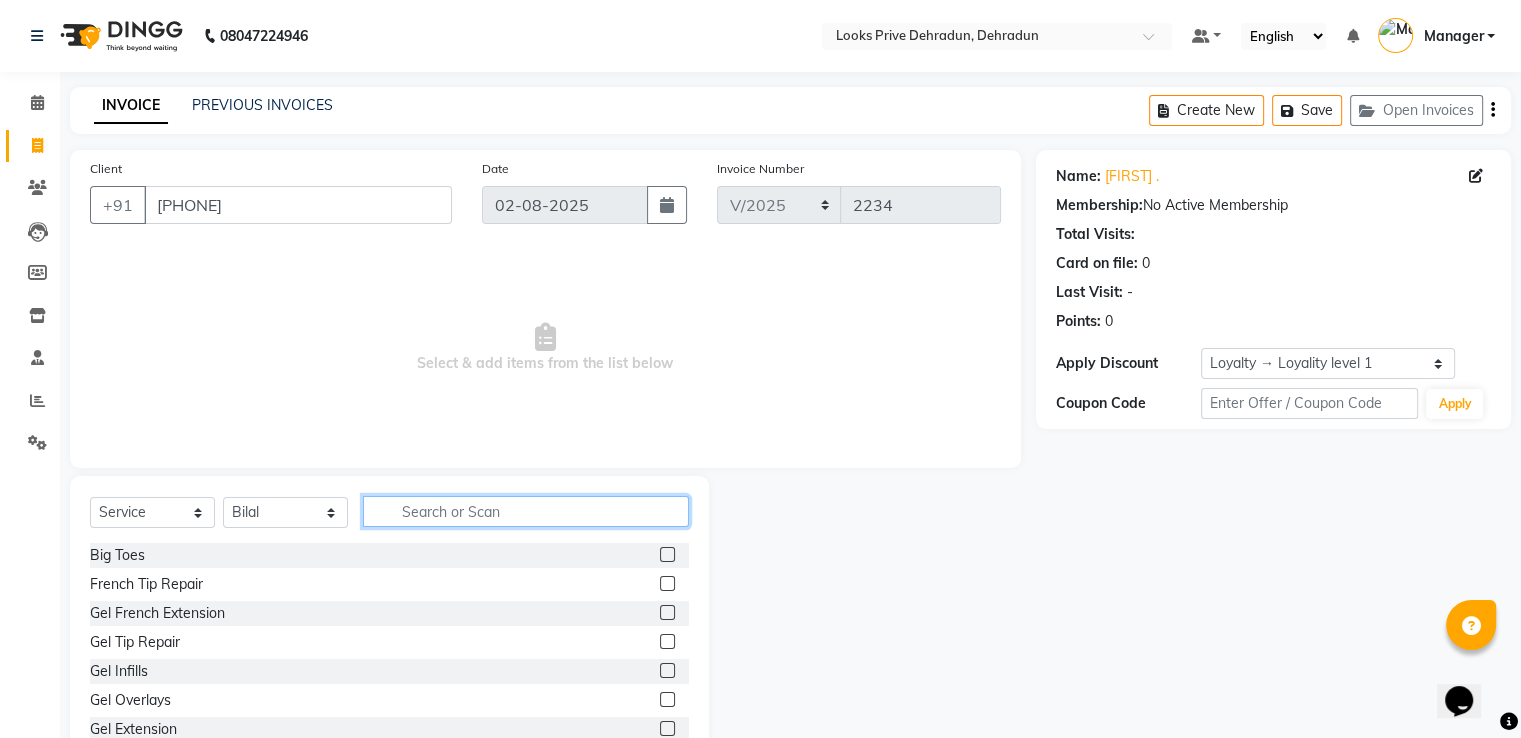 click 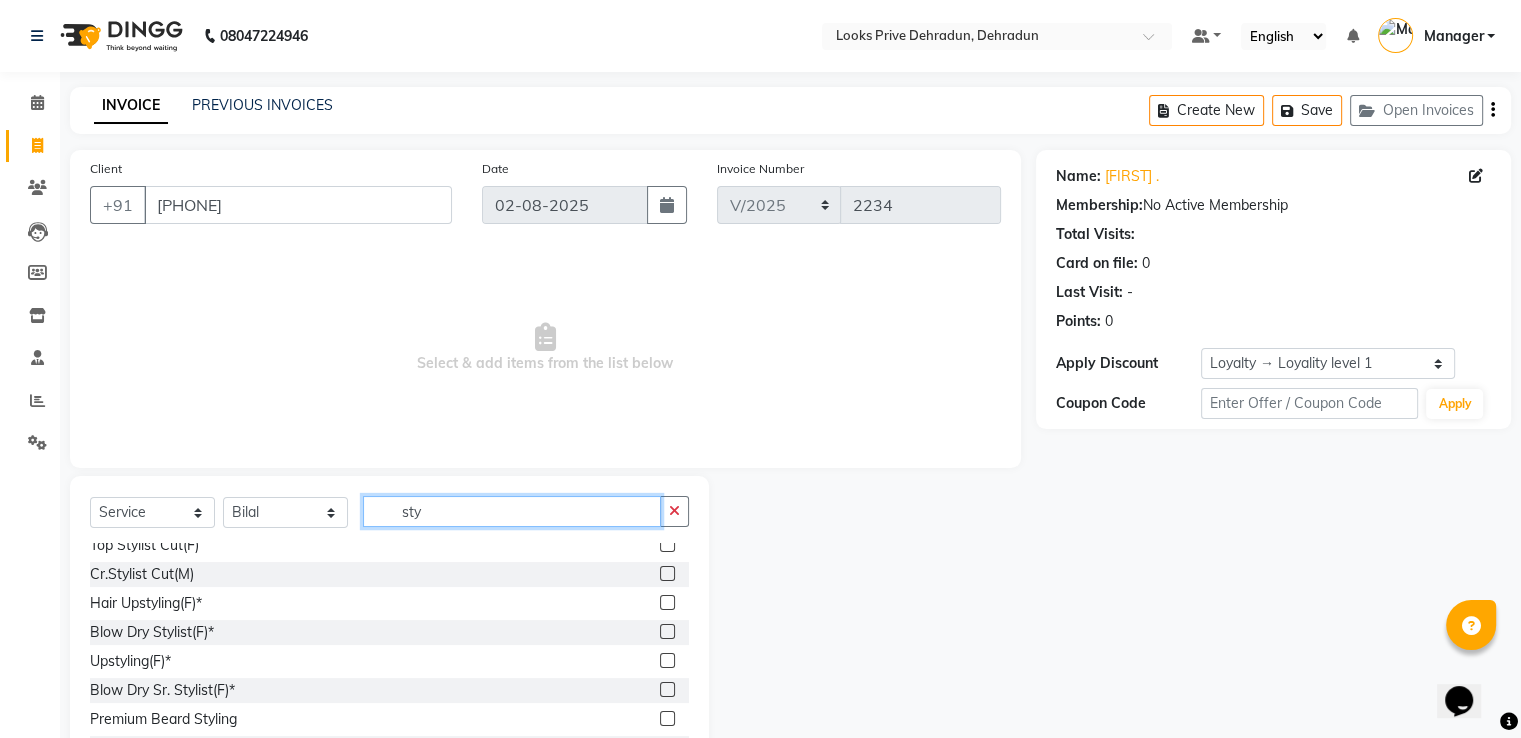 scroll, scrollTop: 280, scrollLeft: 0, axis: vertical 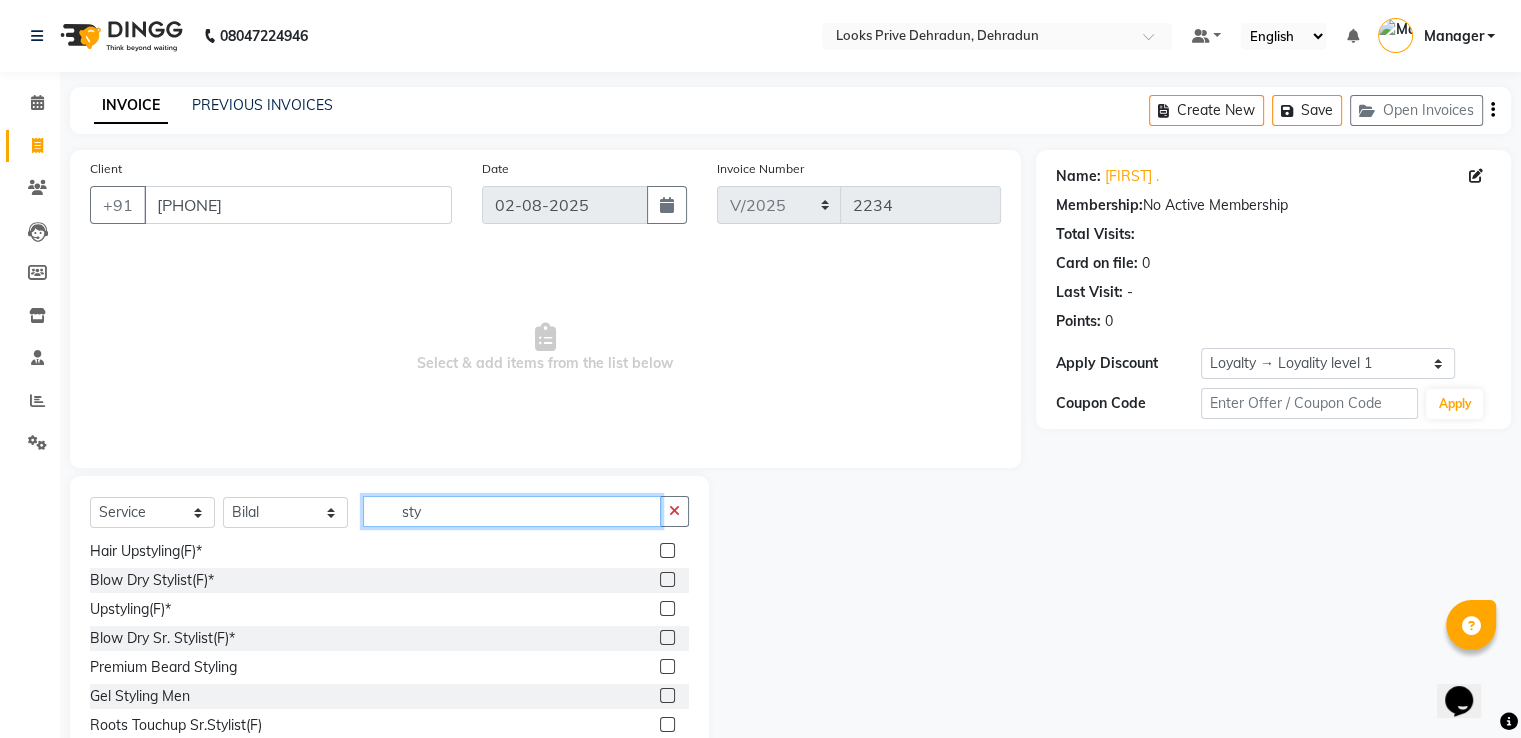 type on "sty" 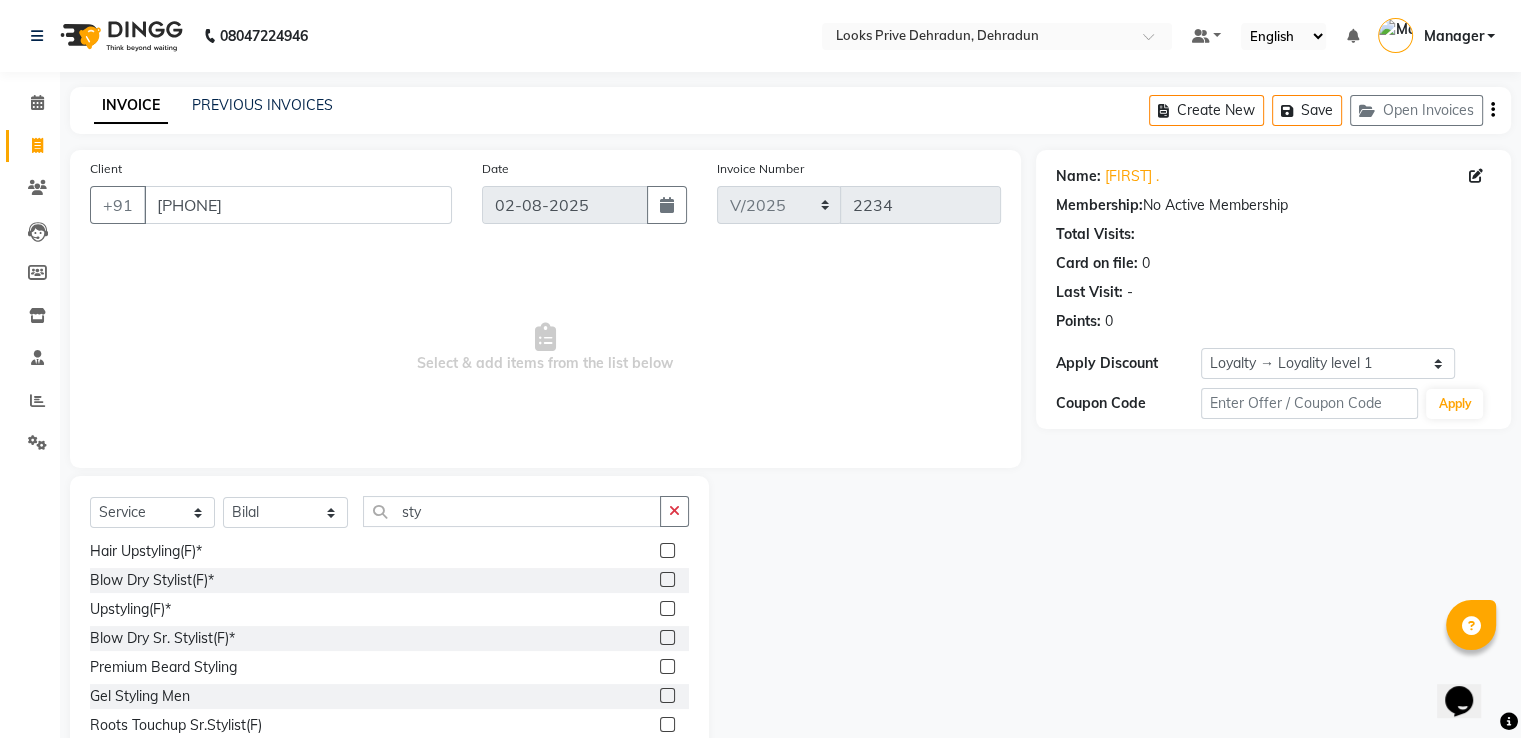 click 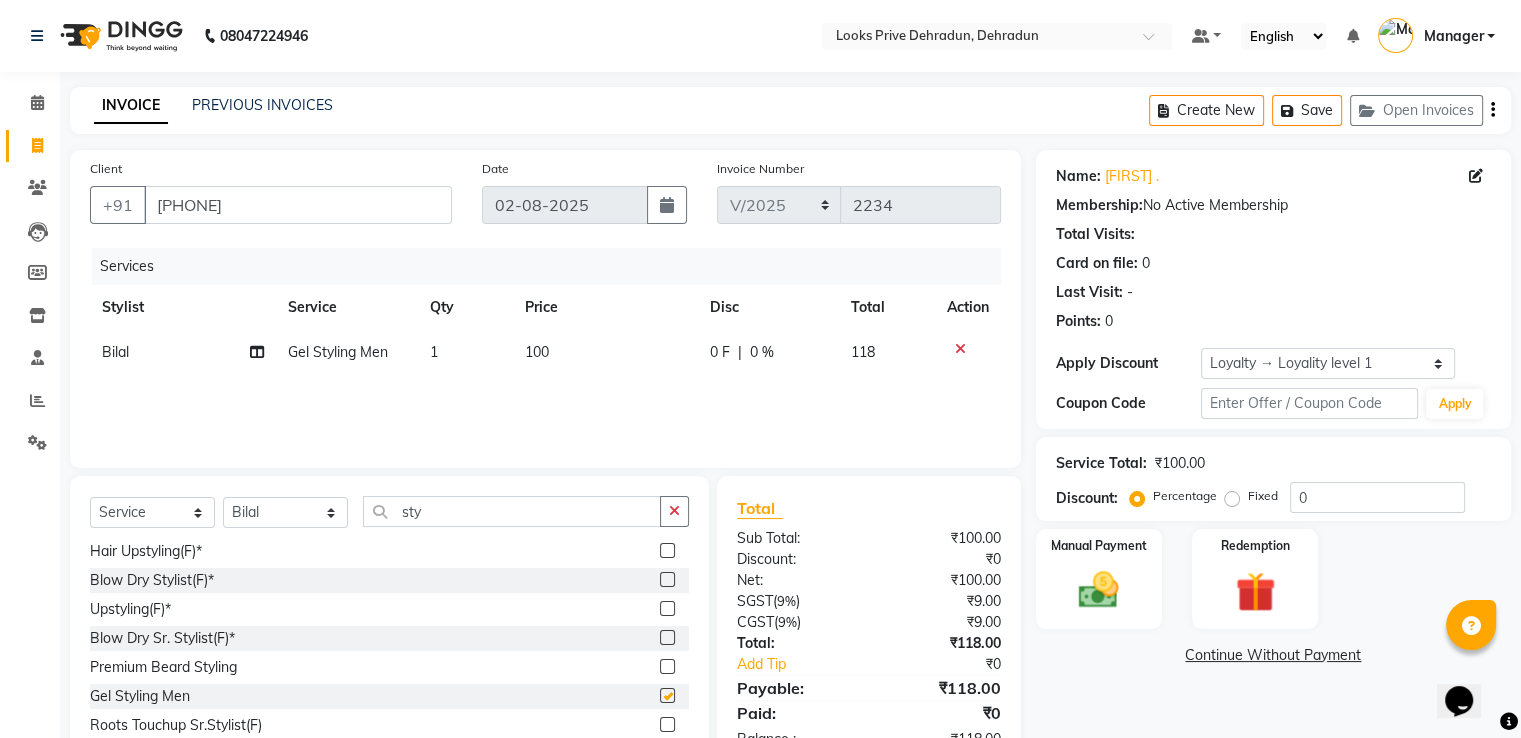 checkbox on "false" 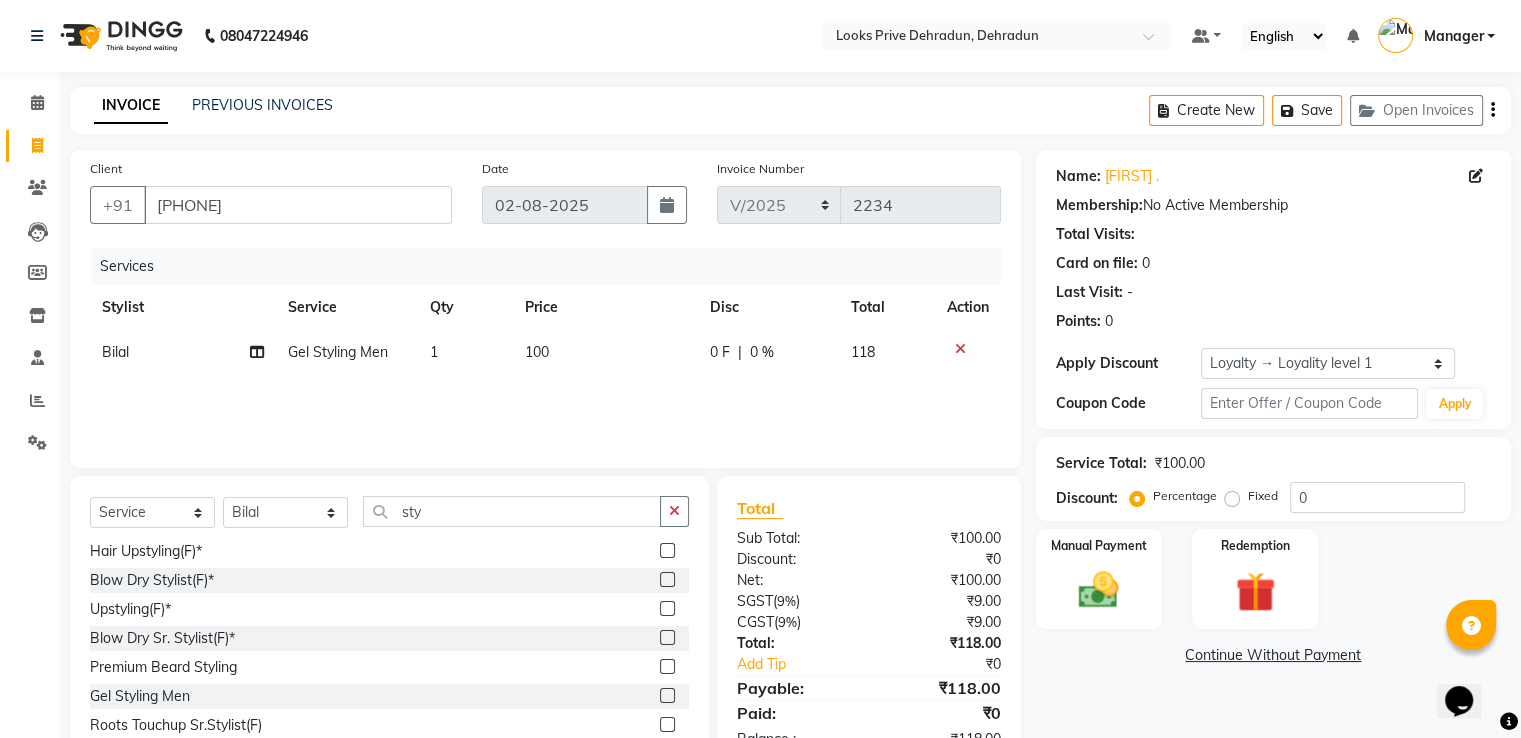 click on "100" 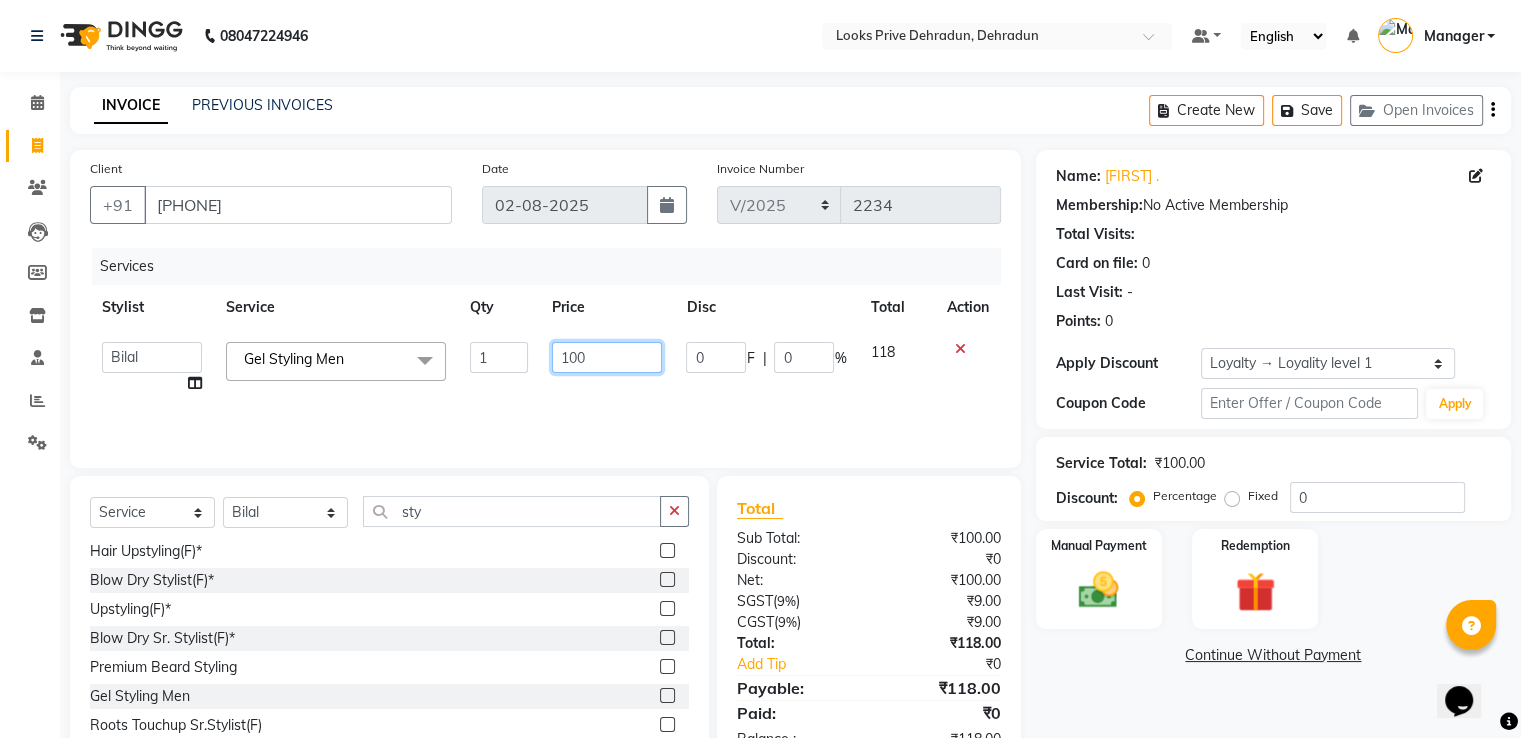 click on "100" 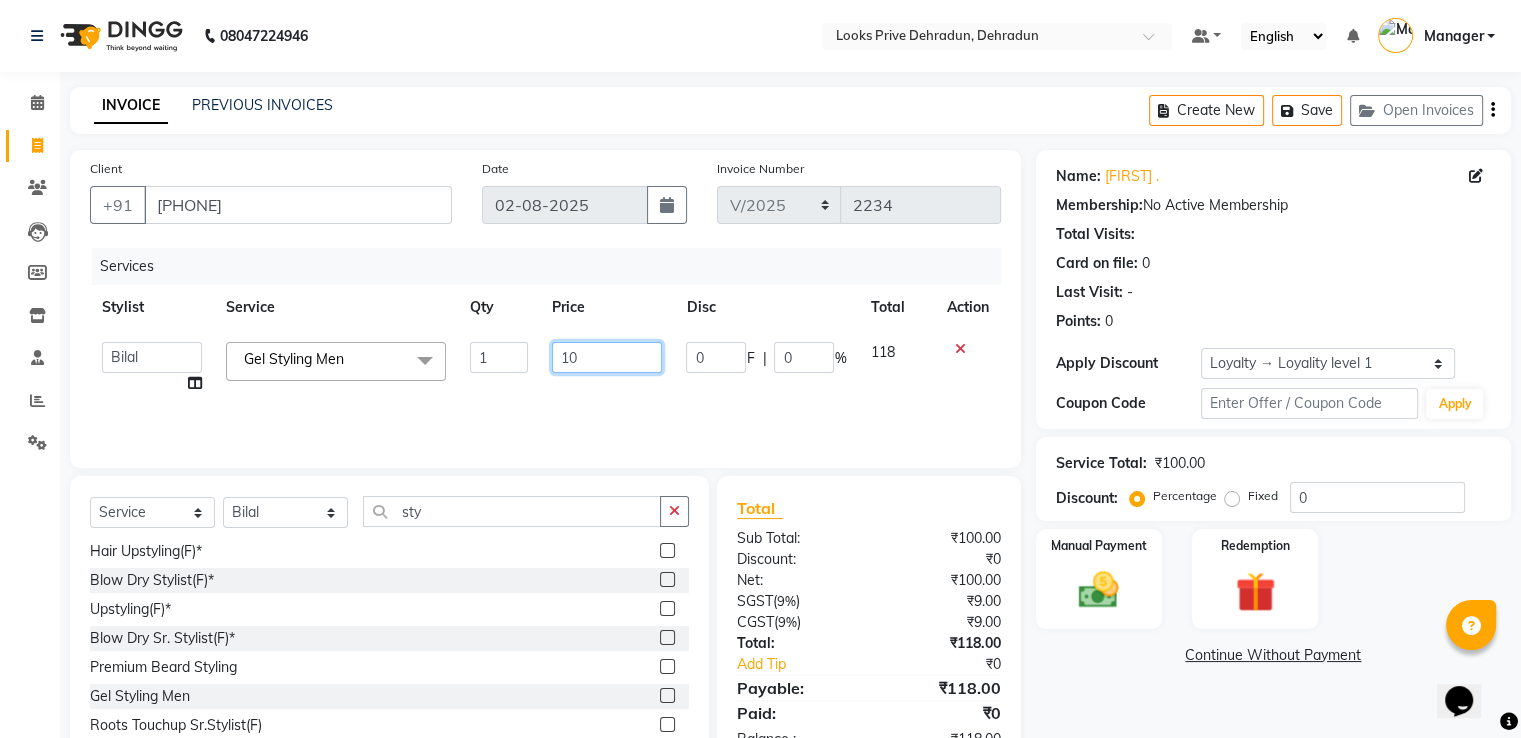 type on "1" 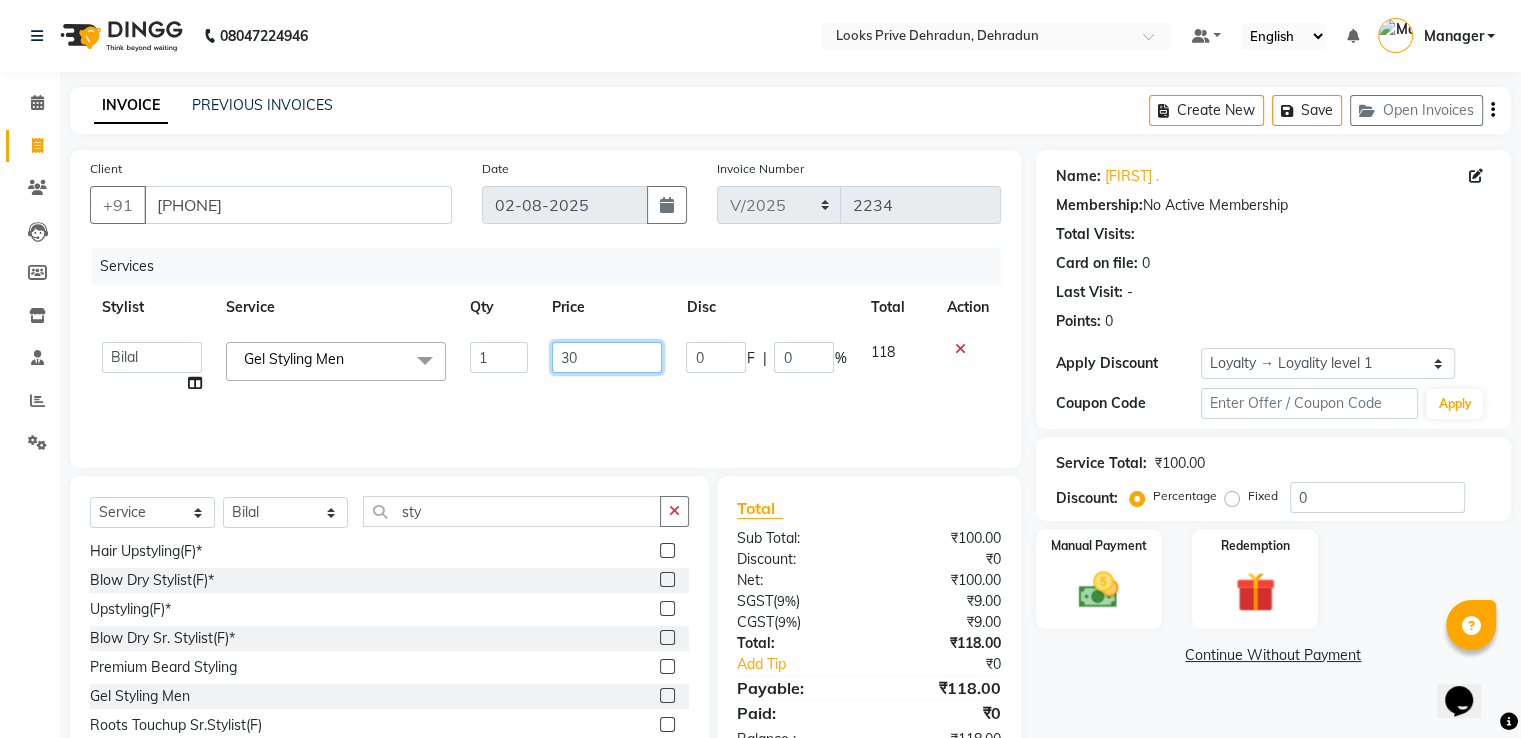 type on "300" 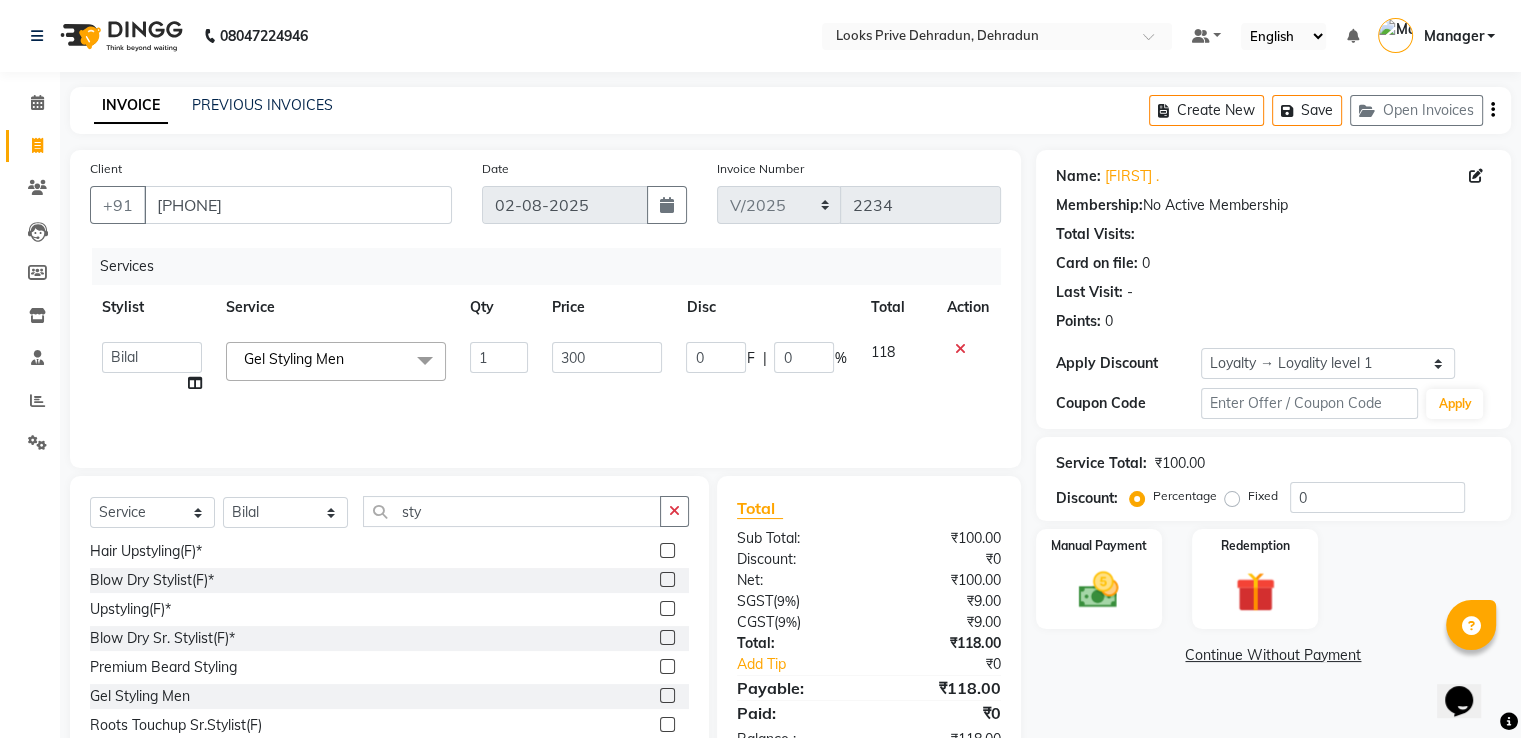 click on "Client +91 9654633004 Date 02-08-2025 Invoice Number V/2025 V/2025-26 2234 Services Stylist Service Qty Price Disc Total Action  A2R_Master   Aamir   Ajay_Pedicurist   Ashima   Ayesha   Bilal   Dinesh_pdct   Kaleem   Karni   Lovely   Lucky_pdct   Manager   Muskan   Nasir   Rajeev   Ruby   Salman   Shahjad   Shubham   Suraj_pedi  Gel Styling Men  x Big Toes French Tip Repair Gel French Extension Gel Tip Repair Gel Infills Gel Overlays Gel Extension Gel Nail Removal Natural Nail Extensions French Nail Extensions Gel Polish Removal Extension Removal Nail Art Recruiter French Ombre Gel Polish Nail Art Nedle Cutical Care Nail Art Brush French Gel Polish French Glitter Gel Polish Gel Polish Touchup                                   Nail Art Per Finger(F)* 3D Nail Art Recruiter Nail Art with Stones/Foil/Stickers per Finger Acrylic Overlays Nail Extension Refill Finger Tip Repair Acrylic Removal Gel Polish Application Gel Overlays Refills  Stick on Nails Full Arms Bleach Face Bleach(F) Bleach Full Back/Front Liner 1" 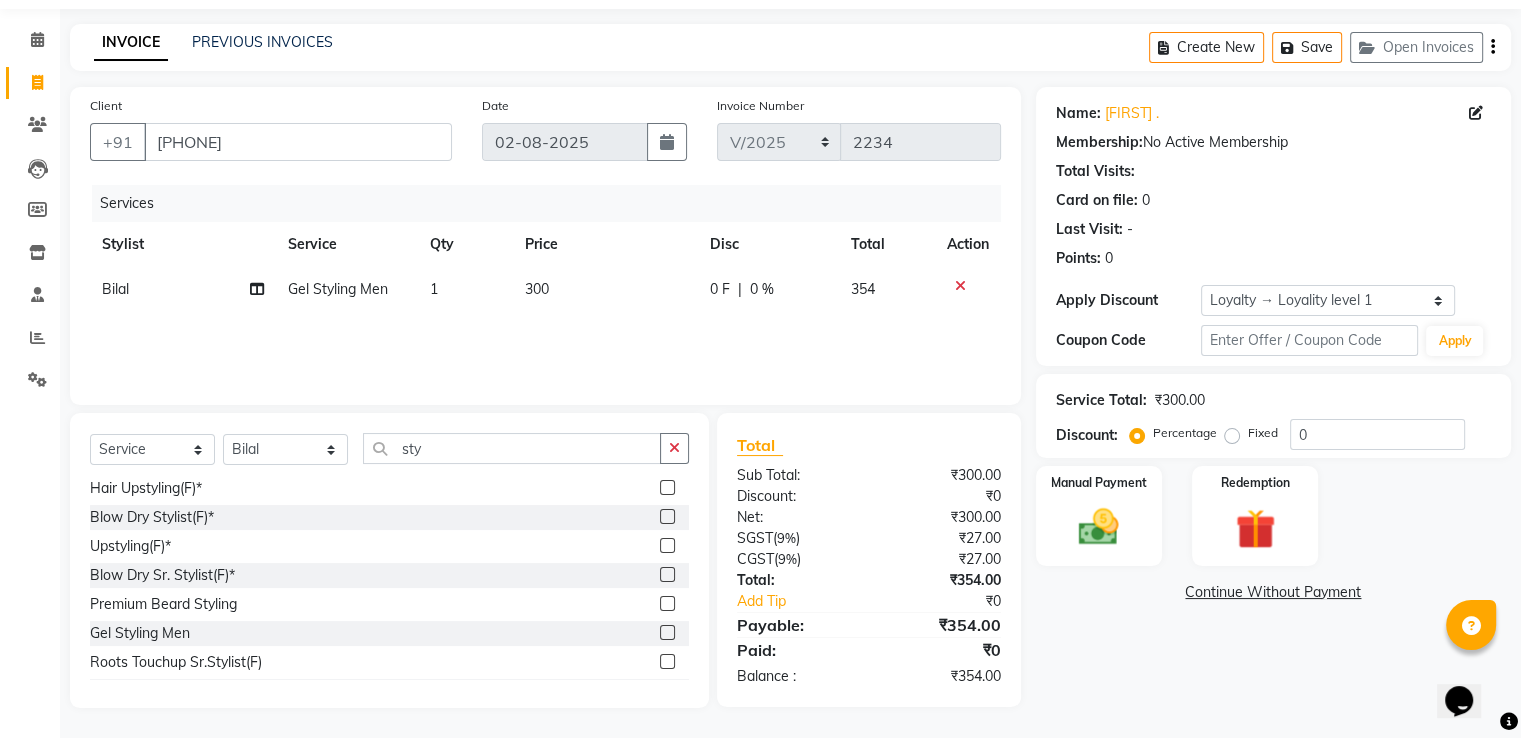 scroll, scrollTop: 0, scrollLeft: 0, axis: both 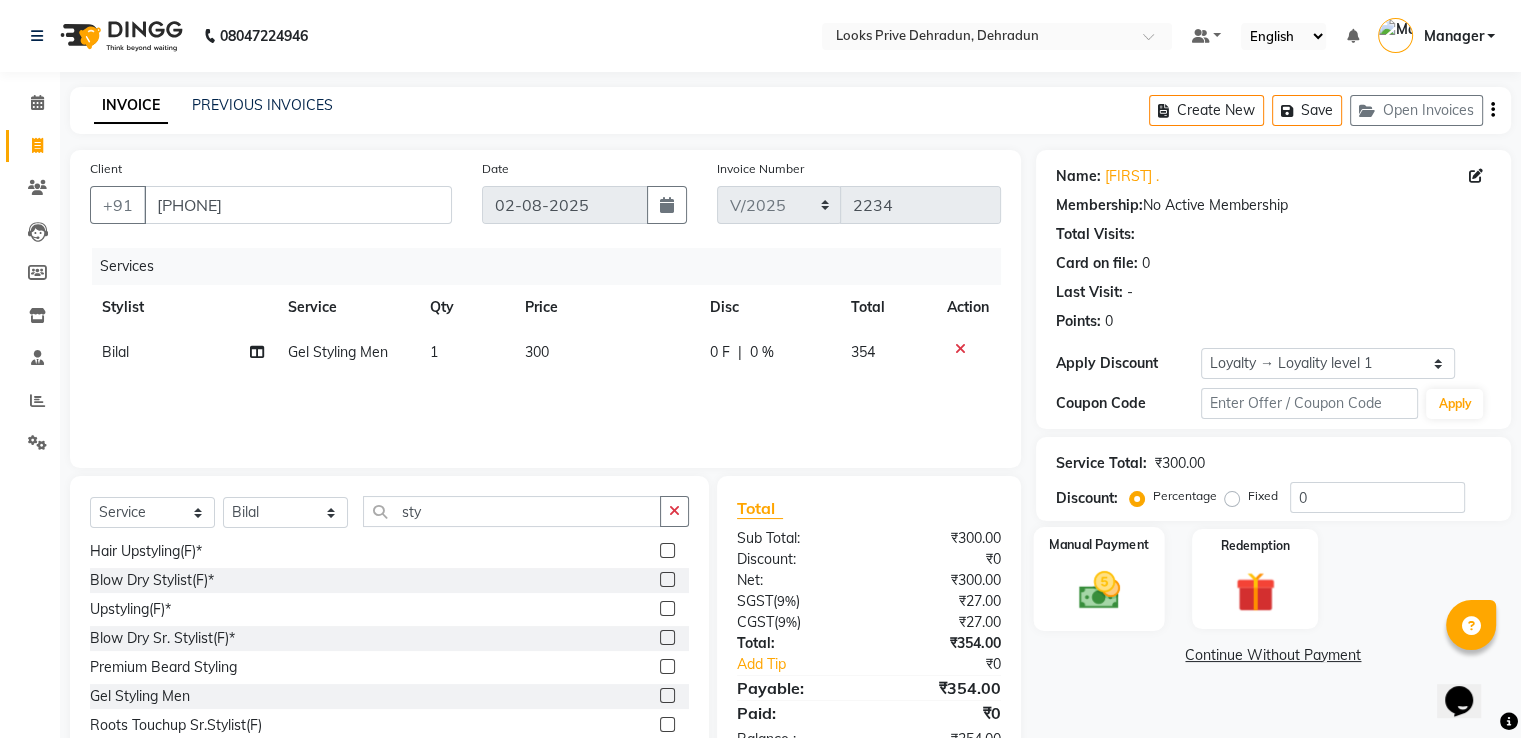 click 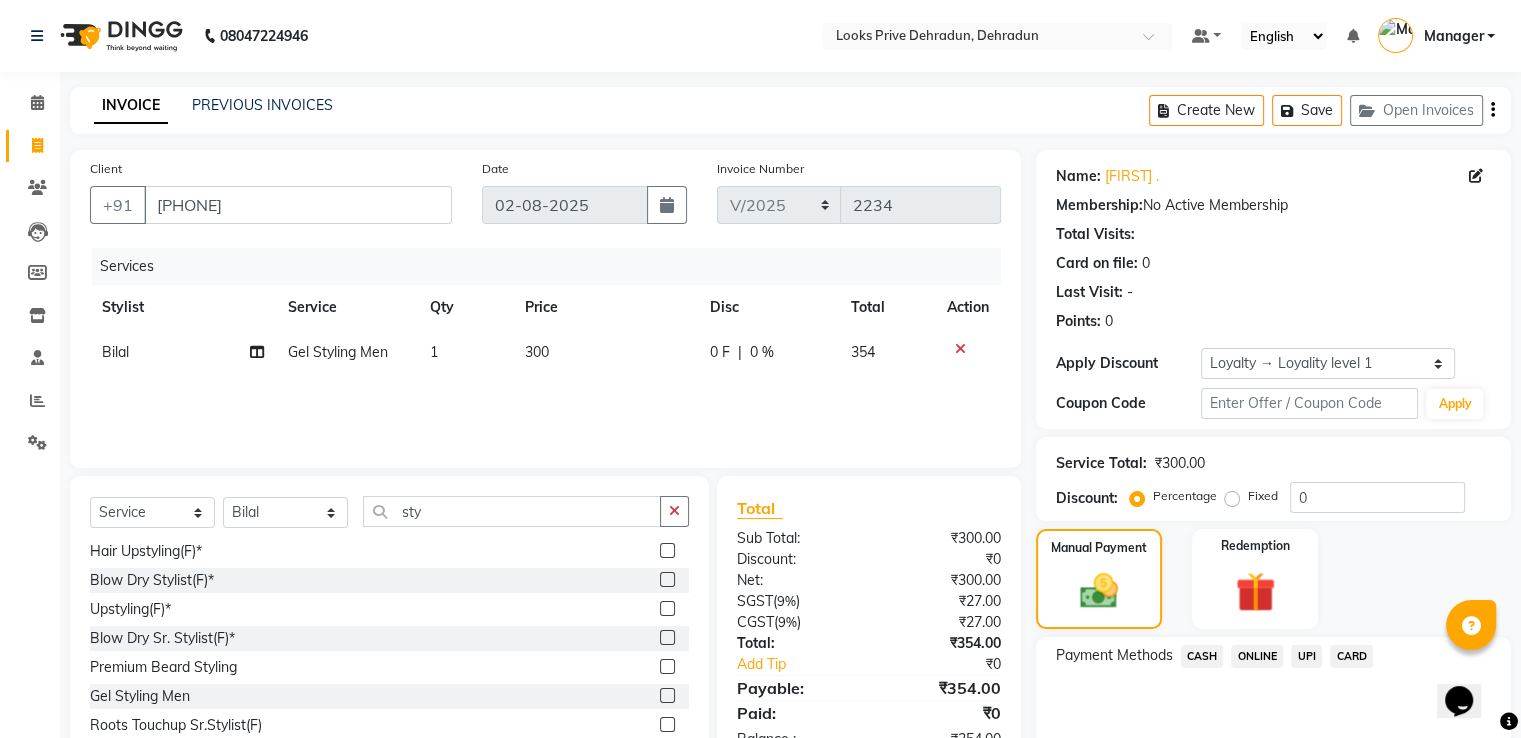 click on "CASH" 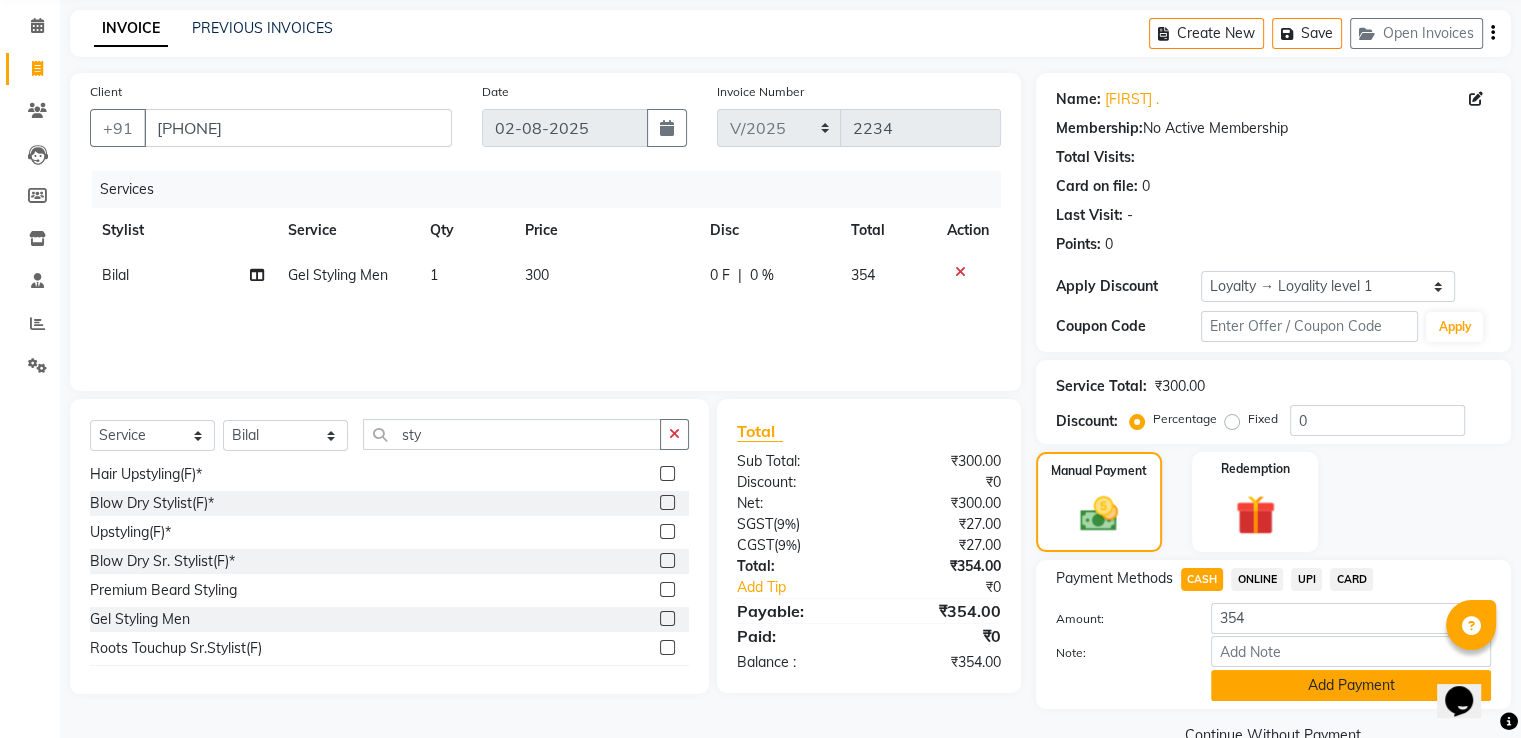 scroll, scrollTop: 120, scrollLeft: 0, axis: vertical 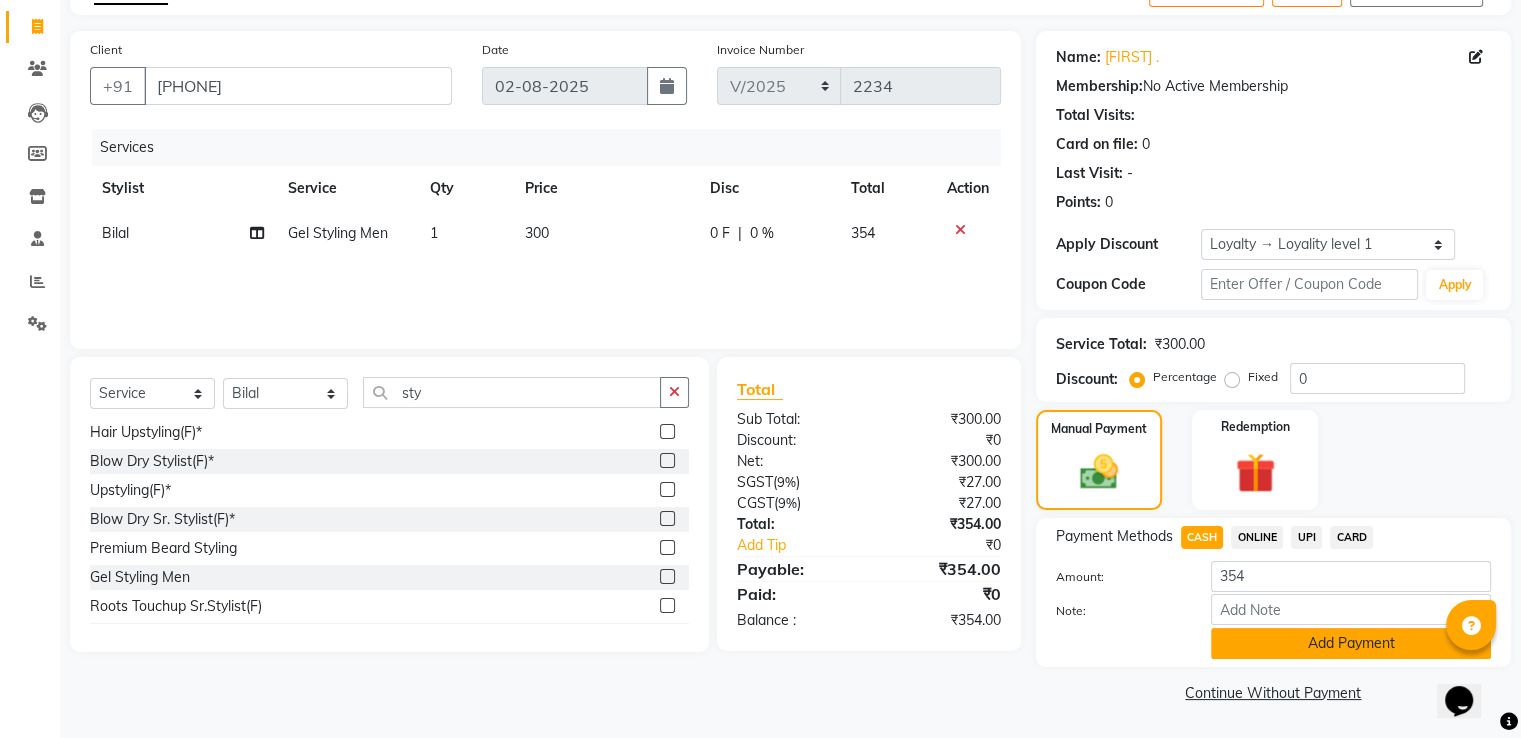 click on "Add Payment" 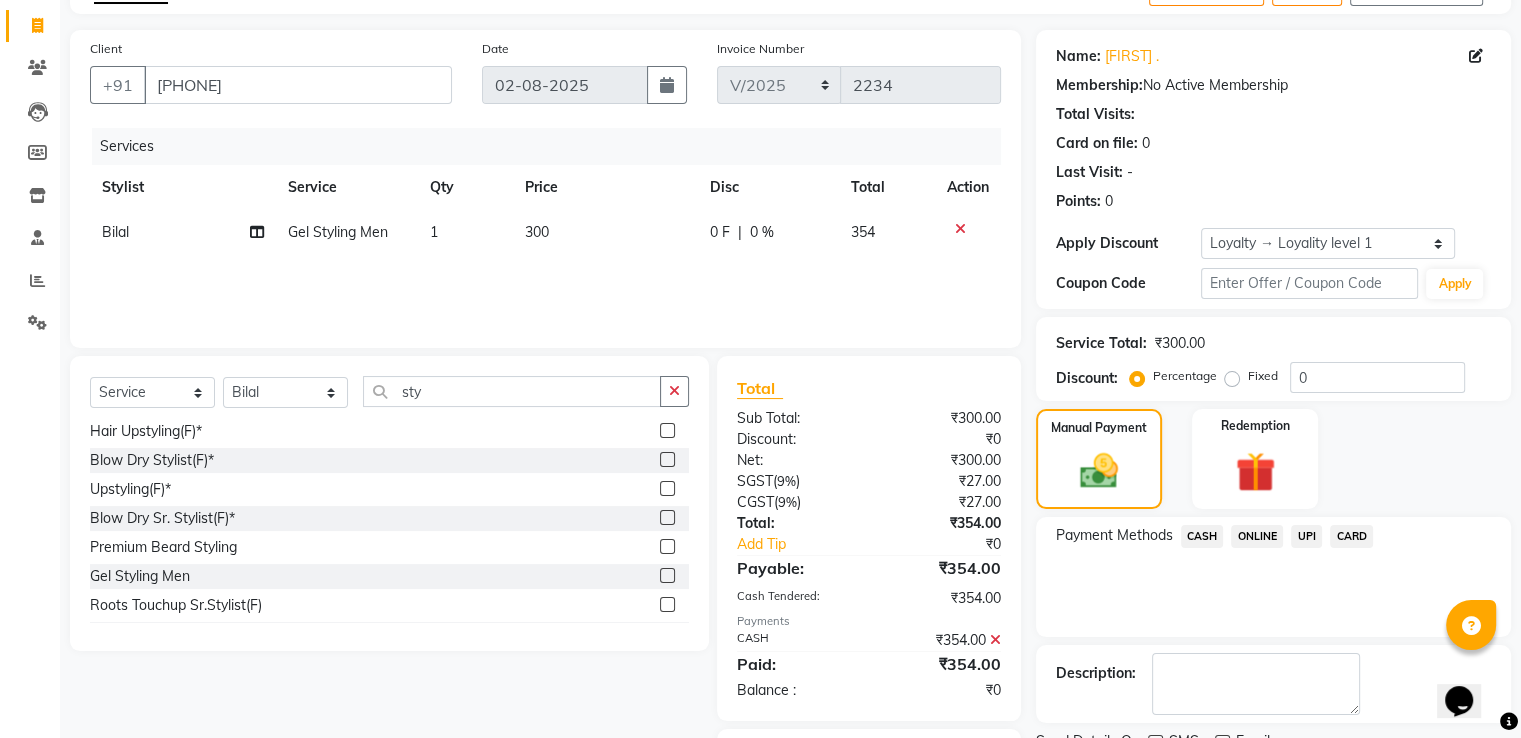 scroll, scrollTop: 234, scrollLeft: 0, axis: vertical 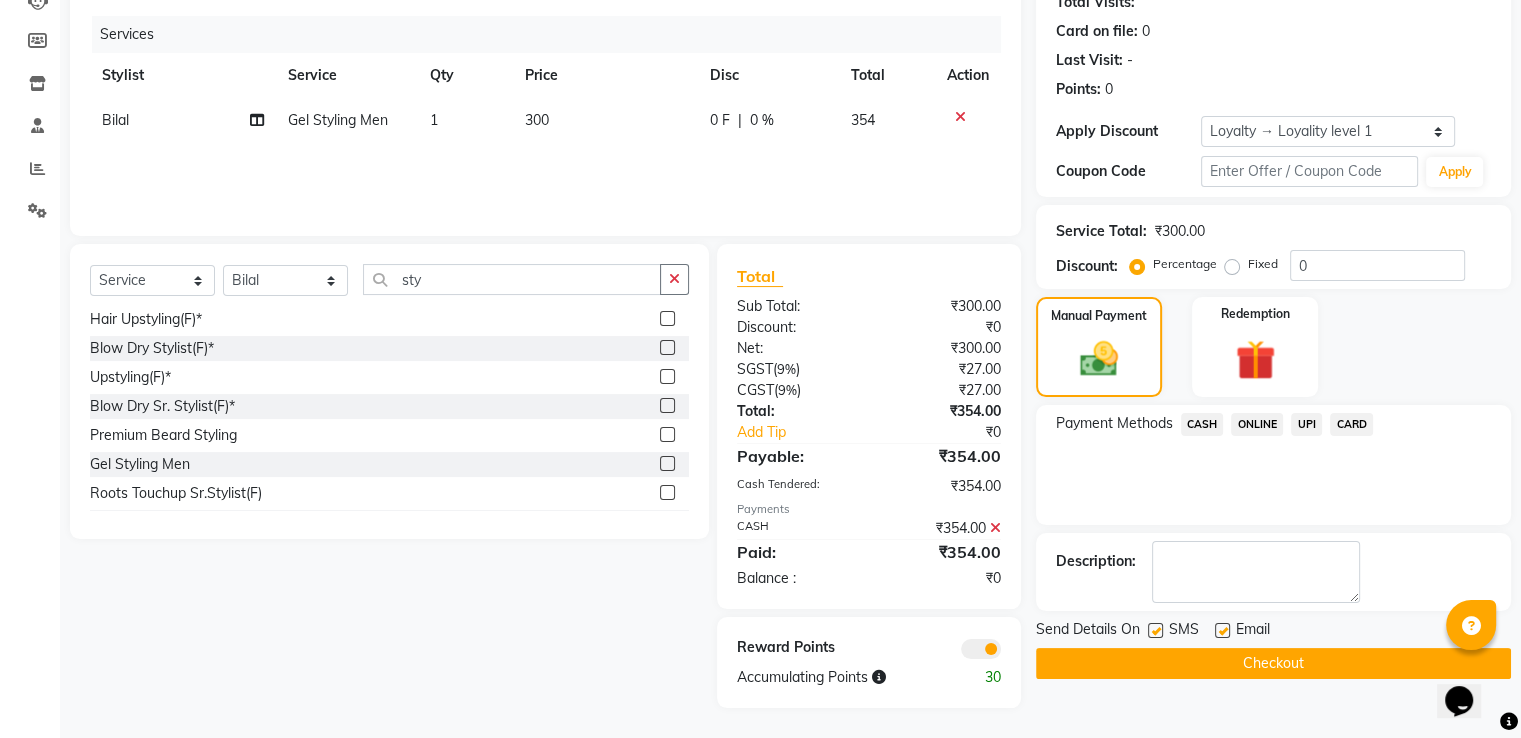 click on "Checkout" 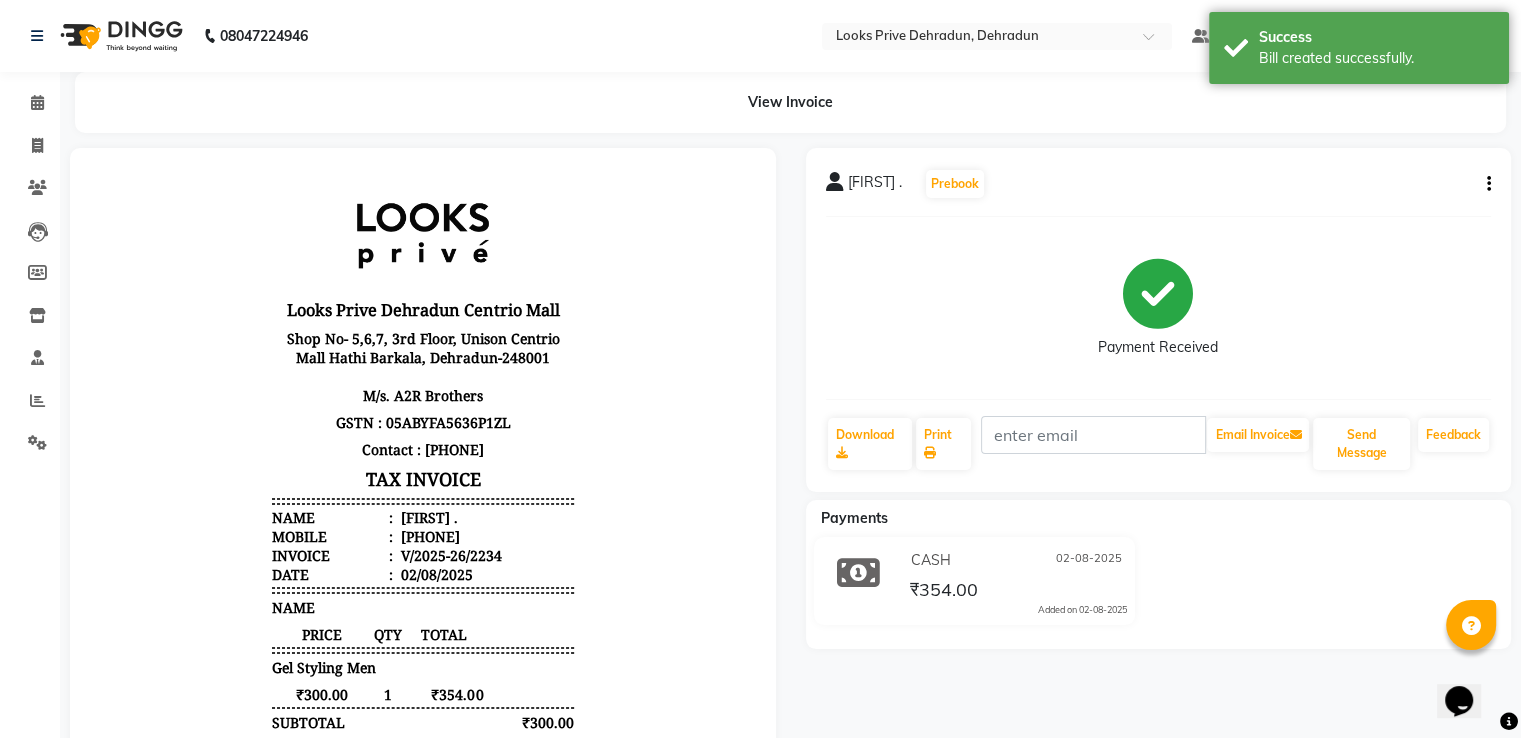 scroll, scrollTop: 0, scrollLeft: 0, axis: both 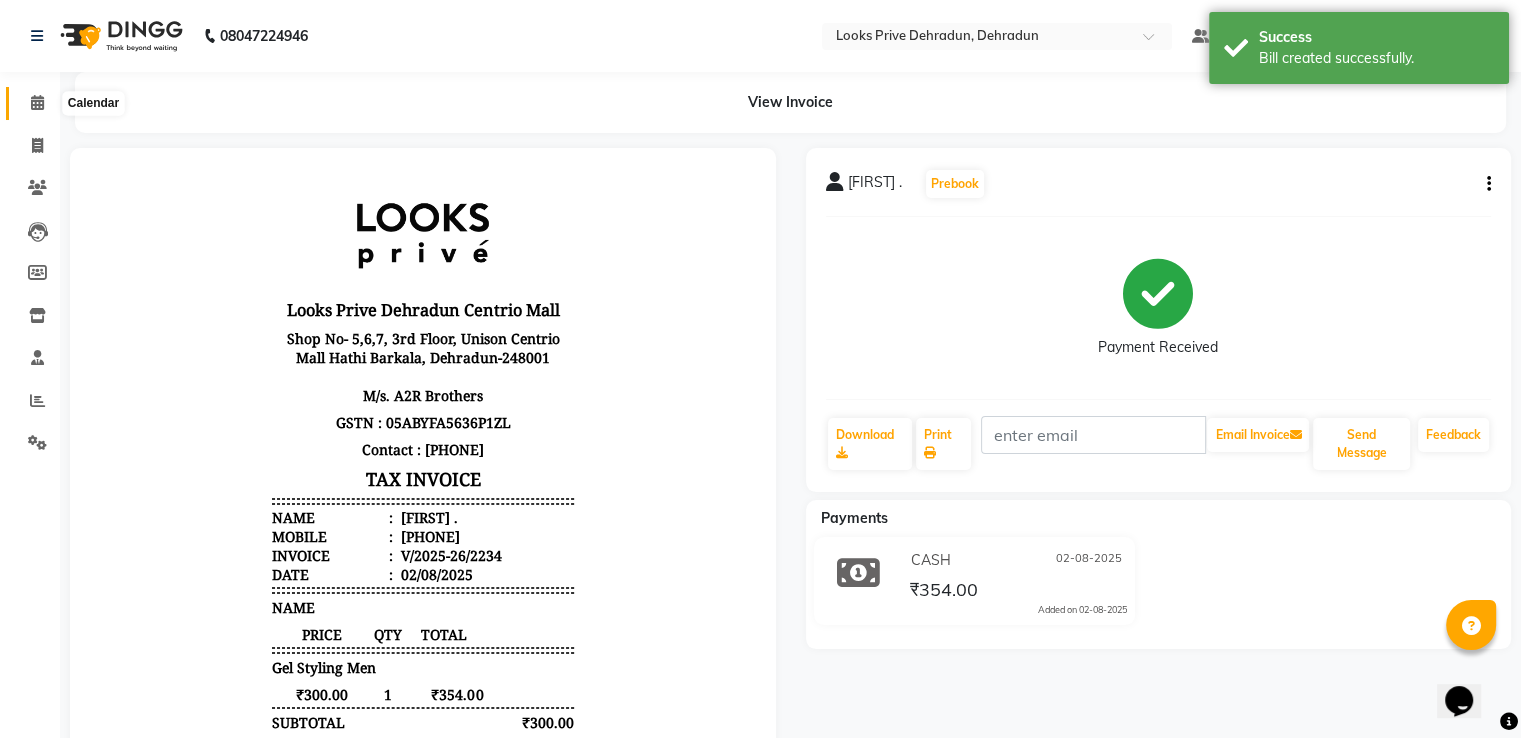 click 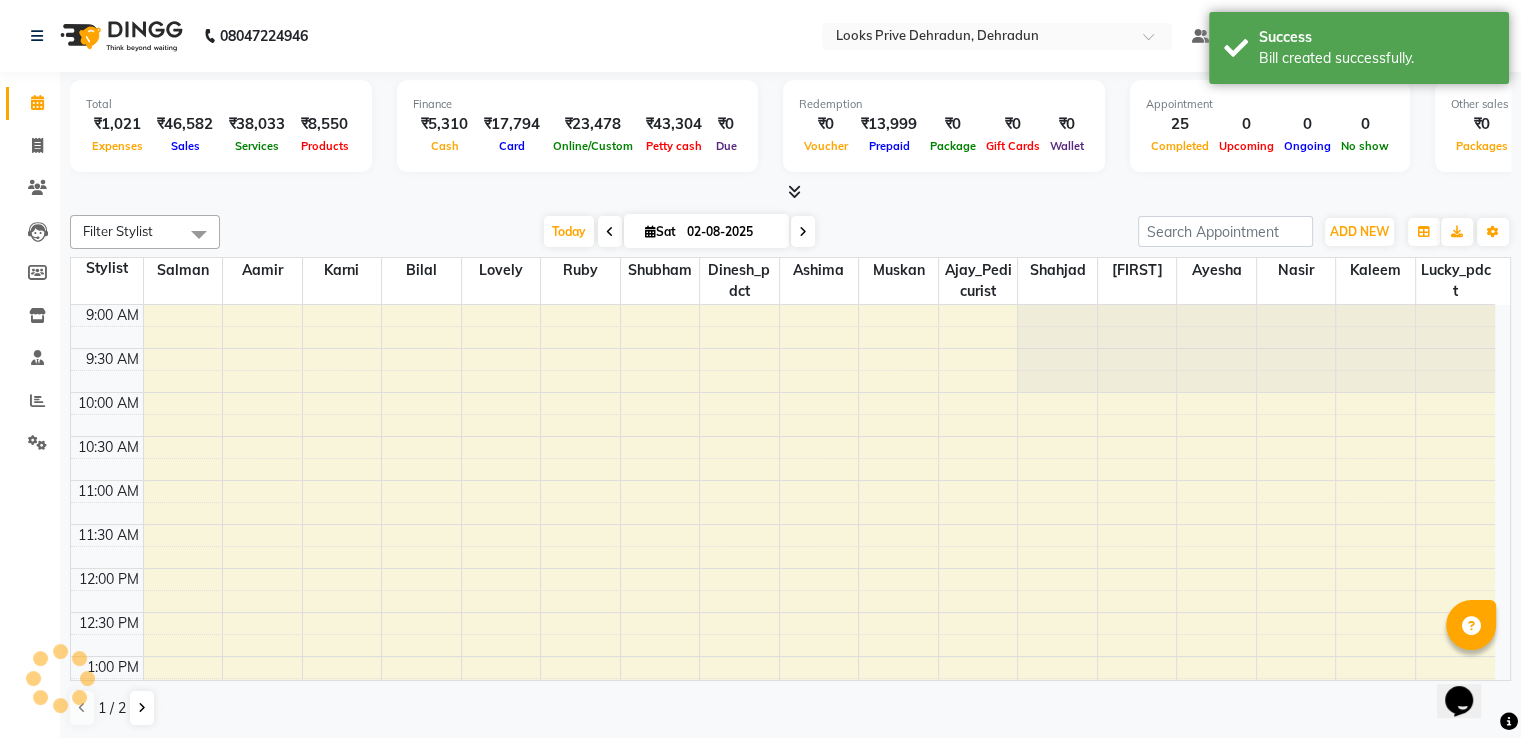 scroll, scrollTop: 0, scrollLeft: 0, axis: both 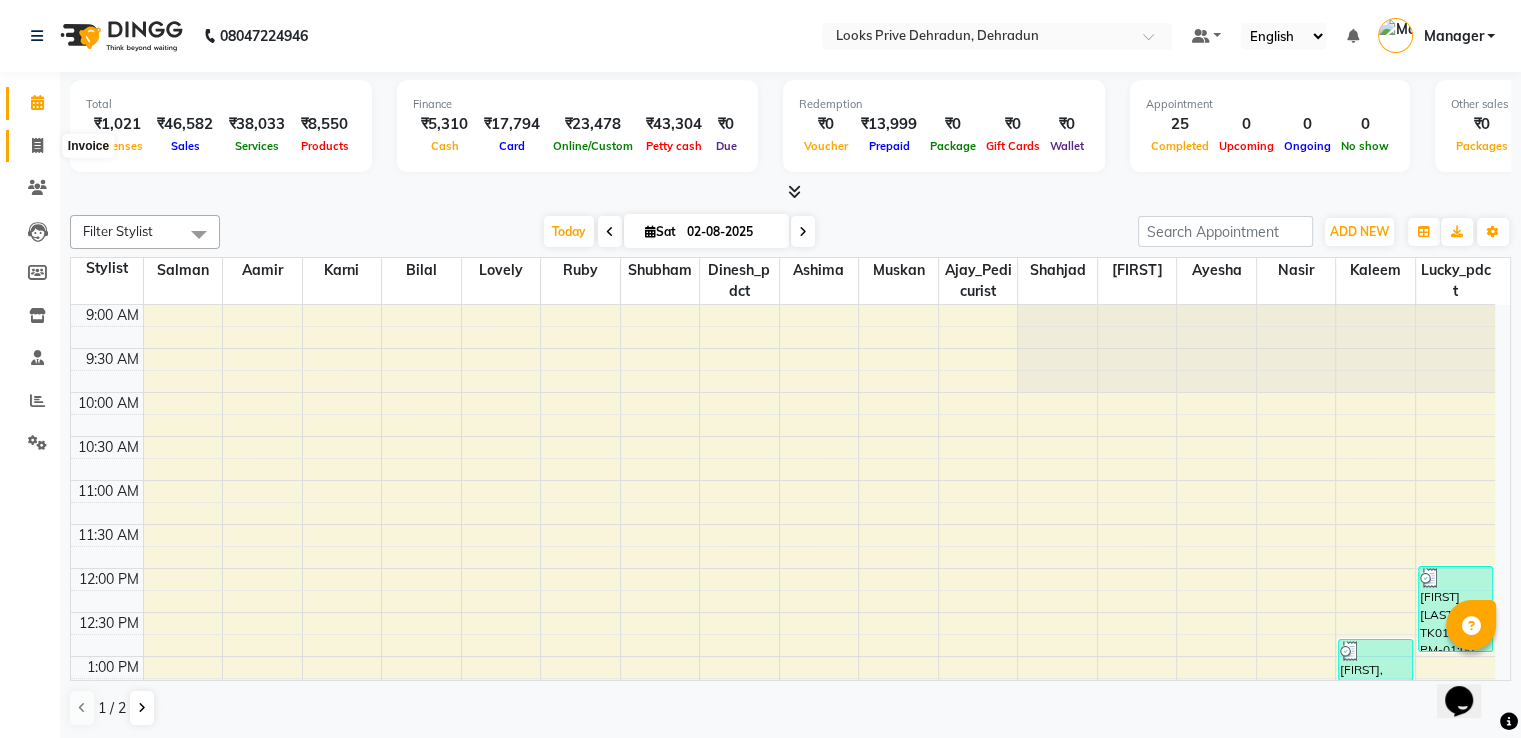 click 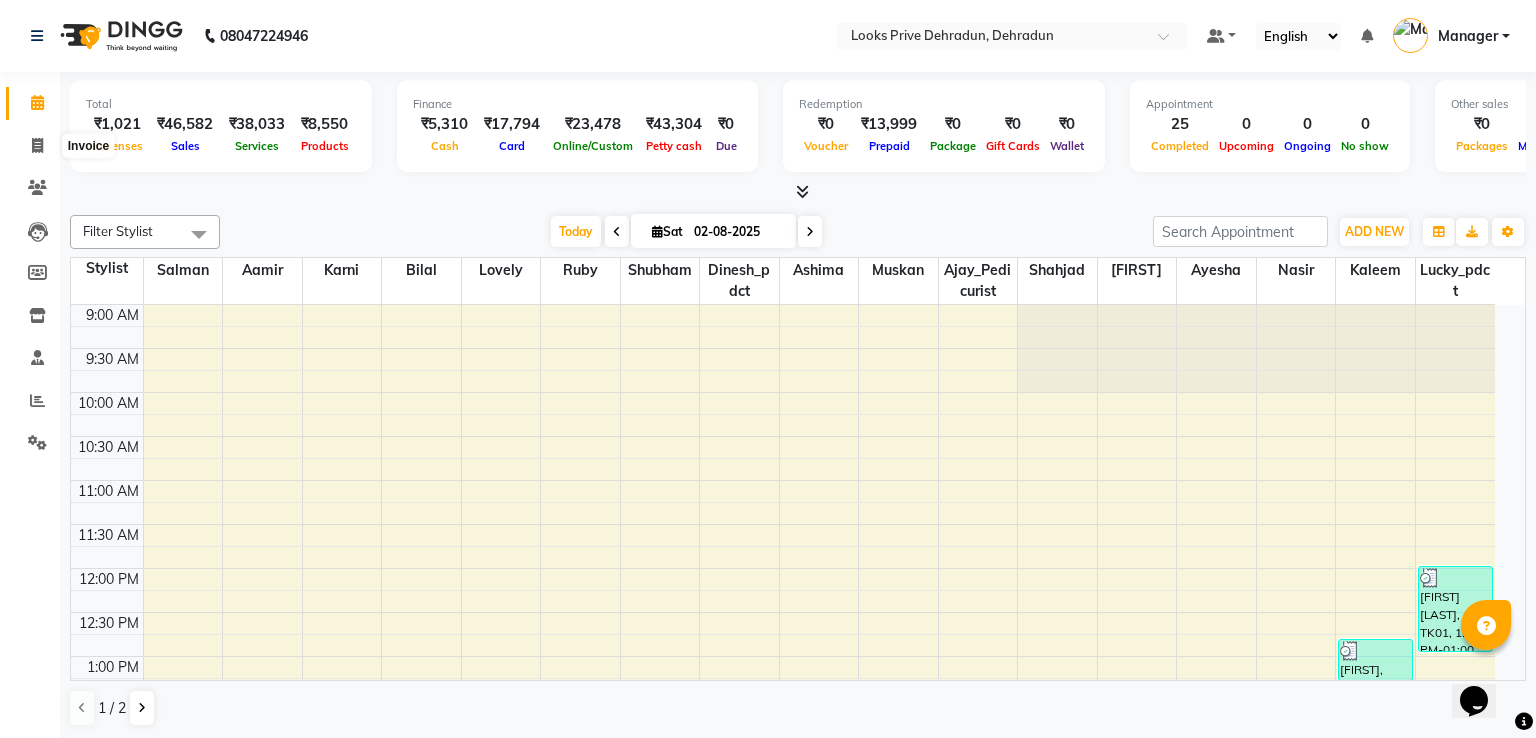 select on "service" 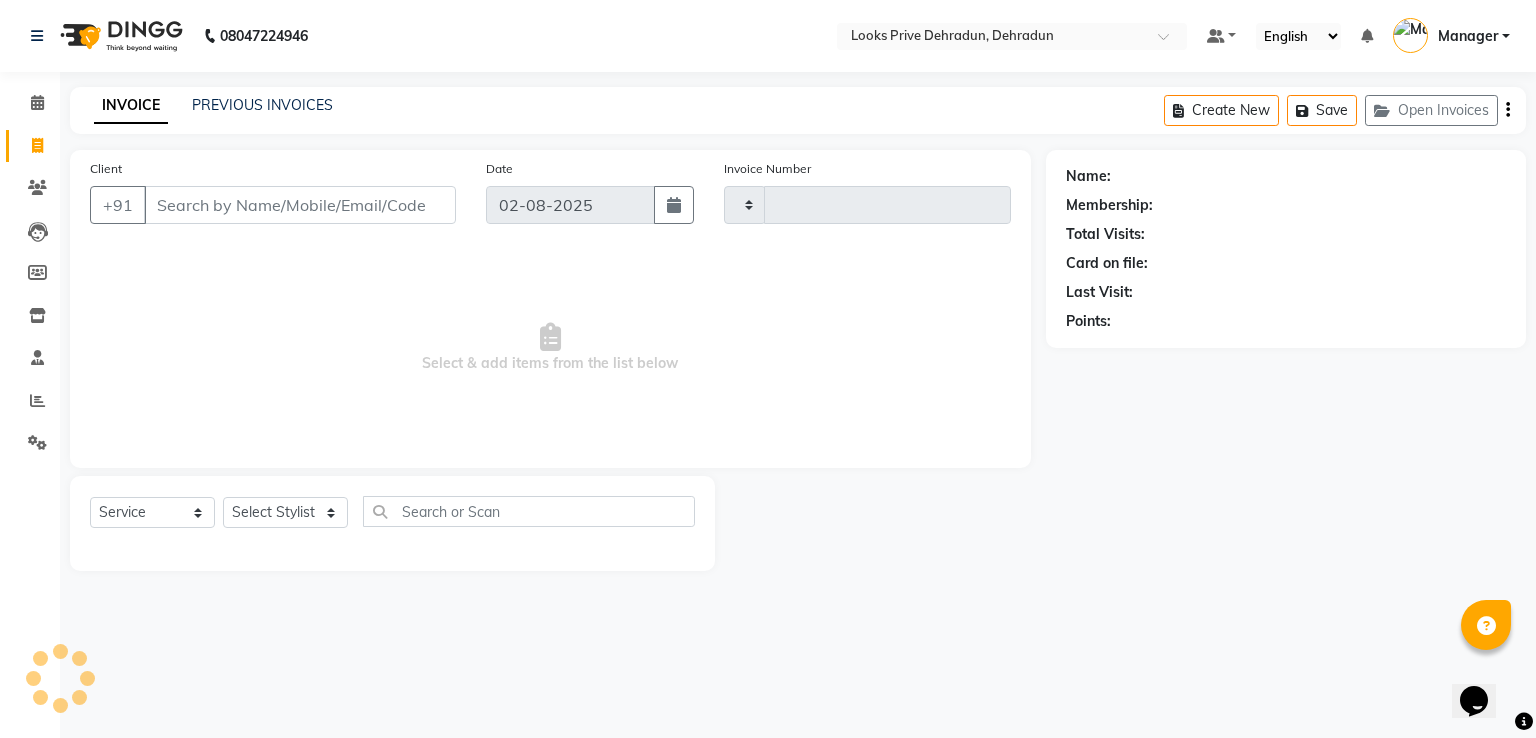 type on "2235" 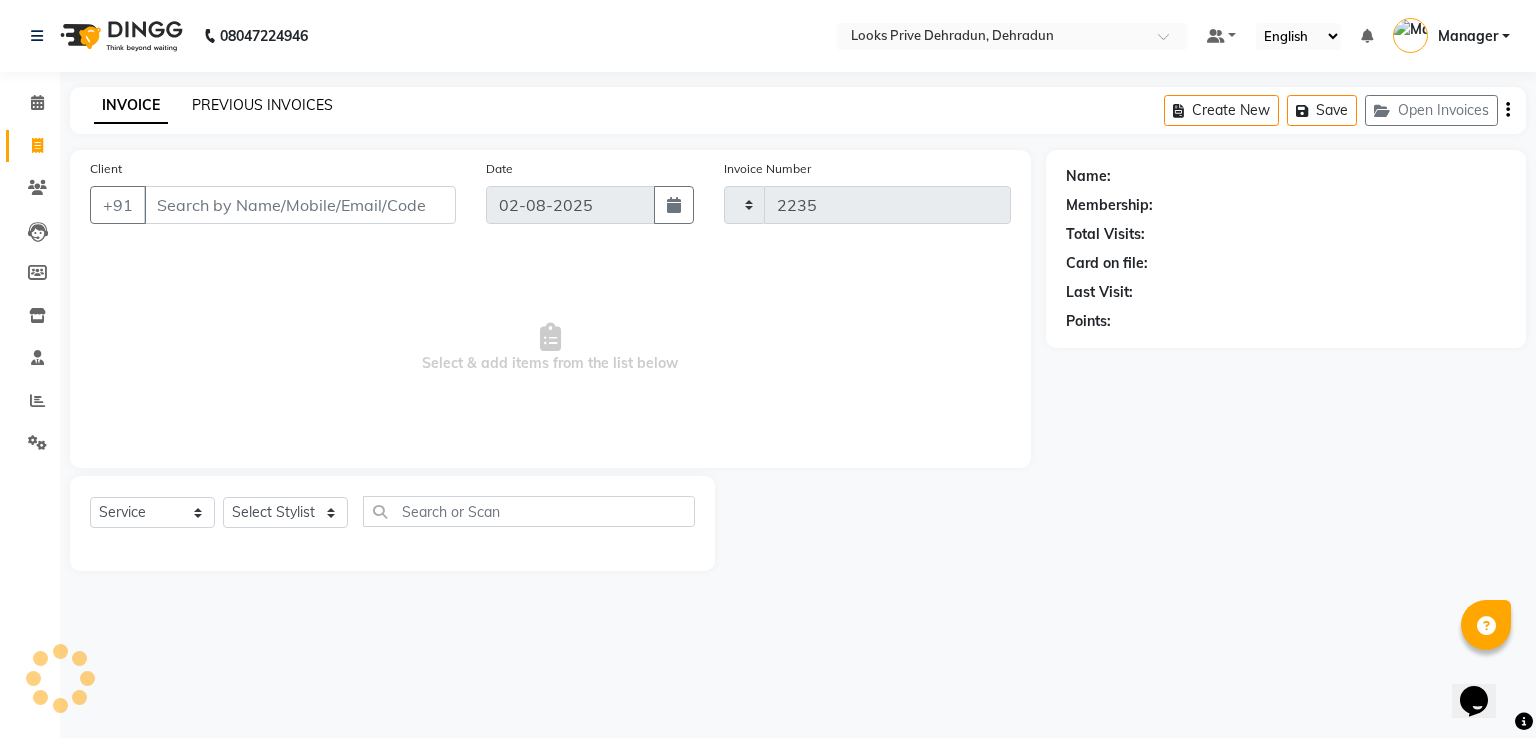 select on "6205" 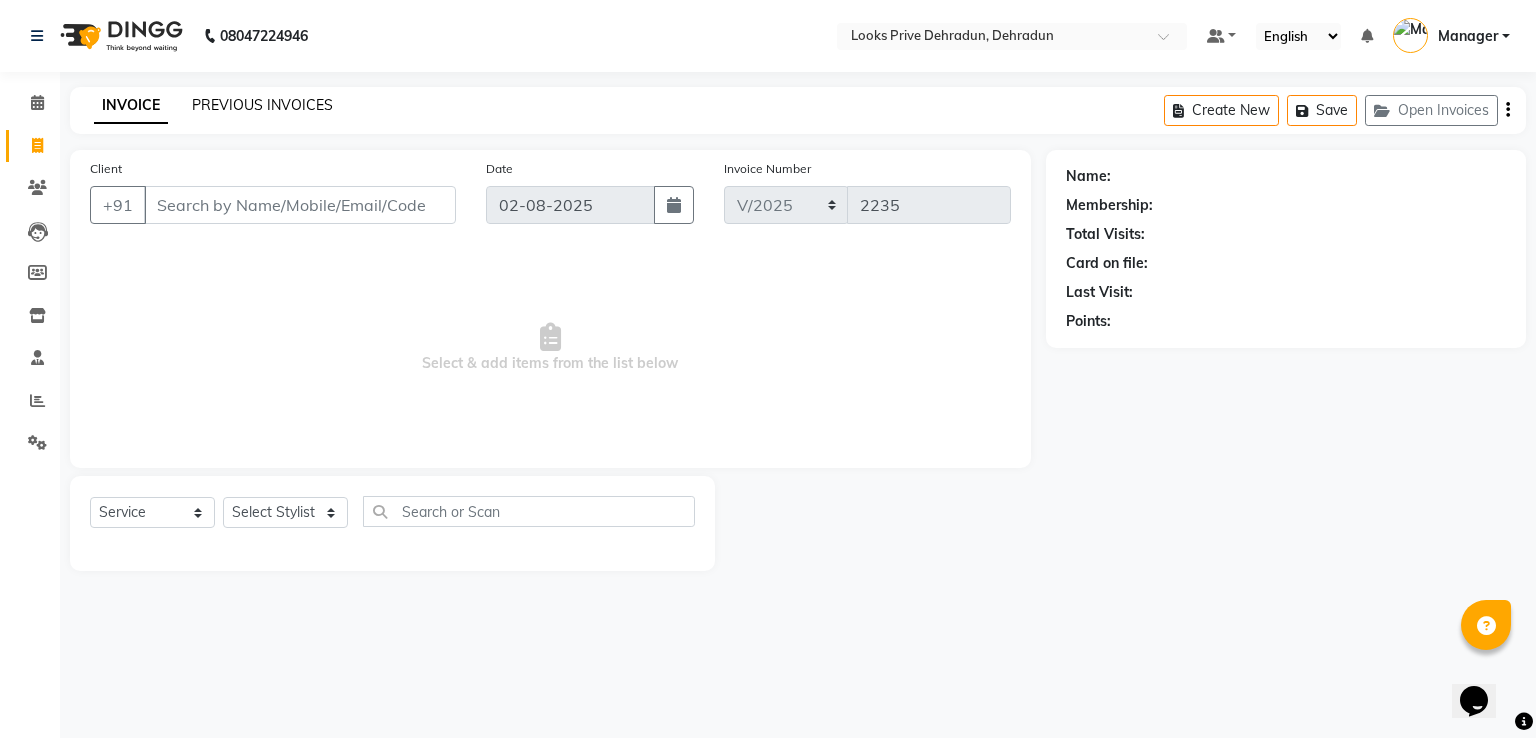 click on "PREVIOUS INVOICES" 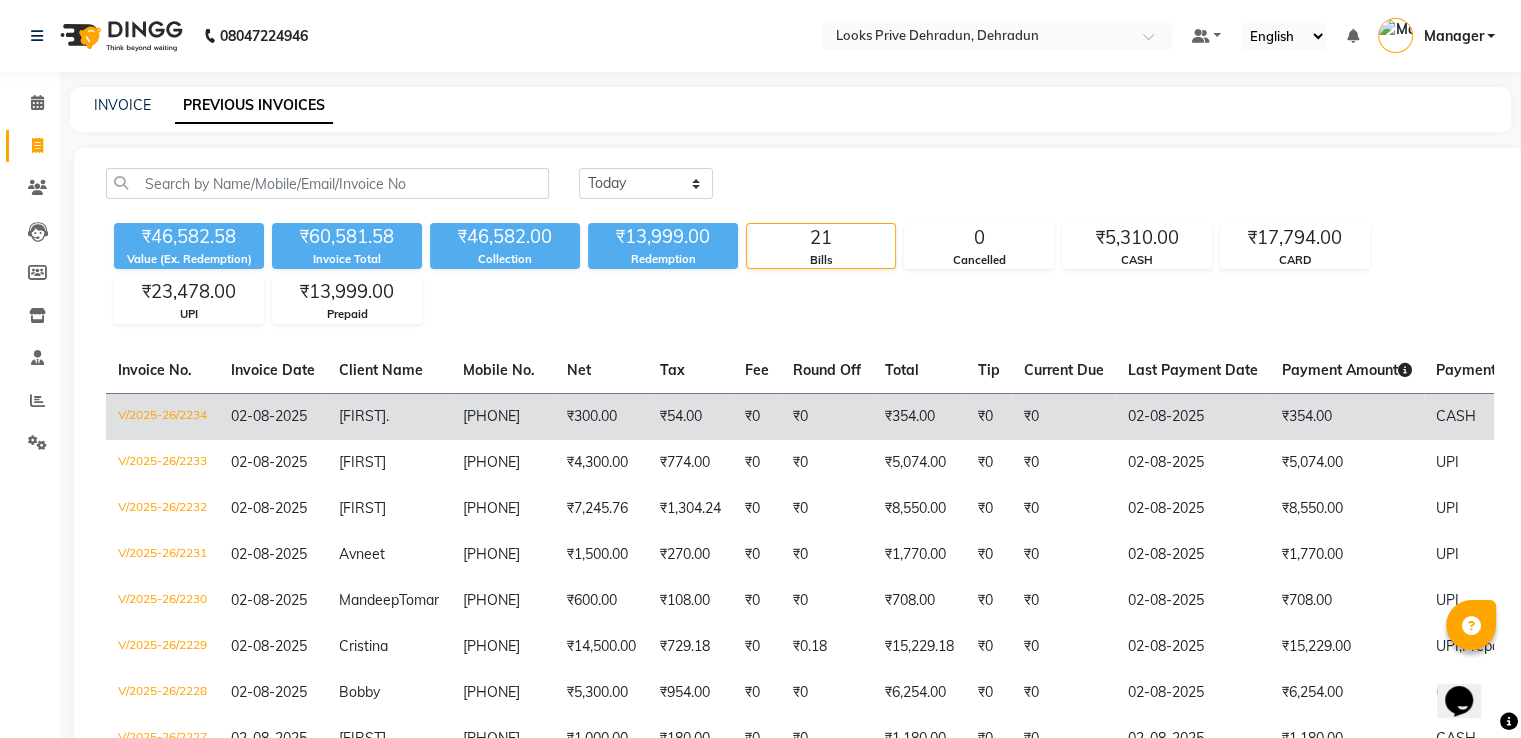click on "₹300.00" 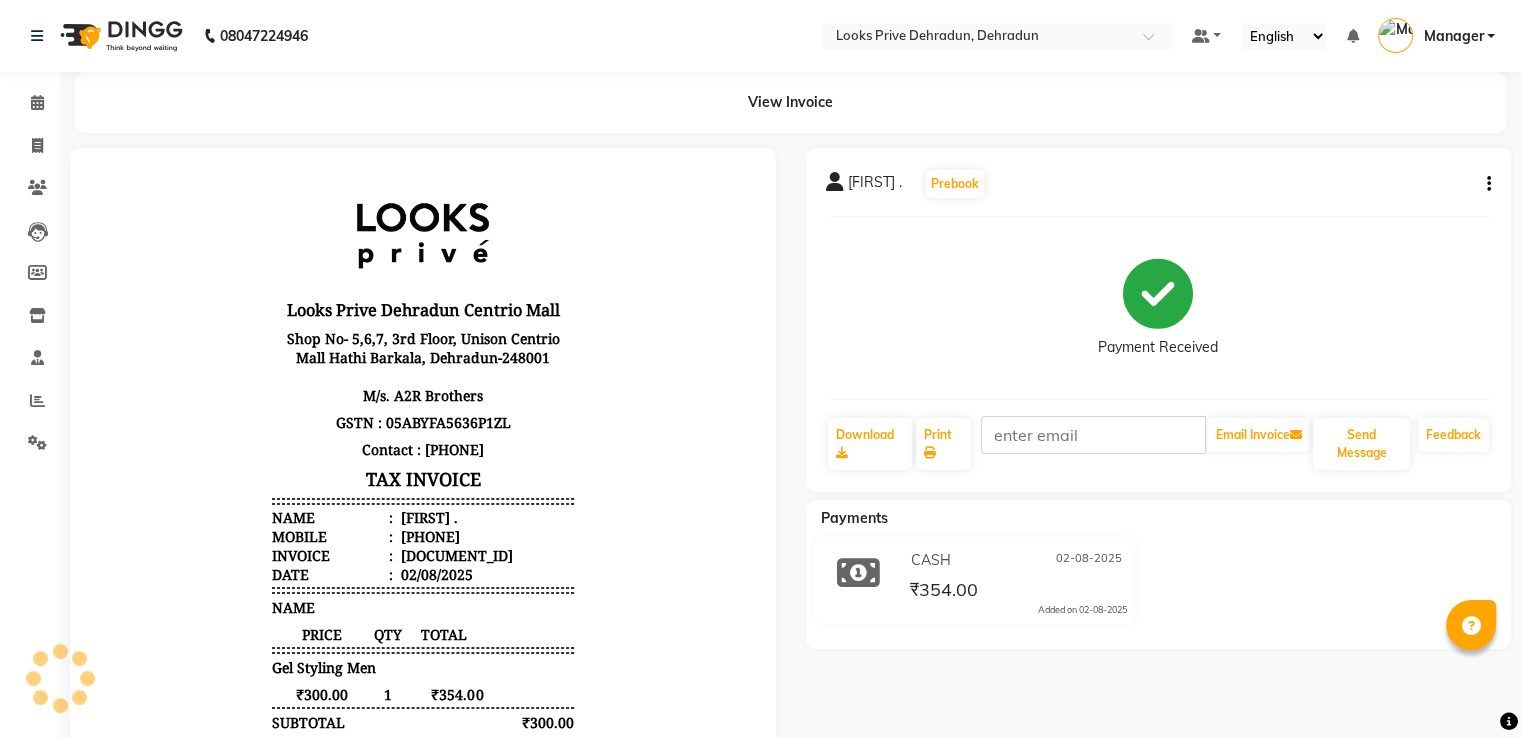 scroll, scrollTop: 0, scrollLeft: 0, axis: both 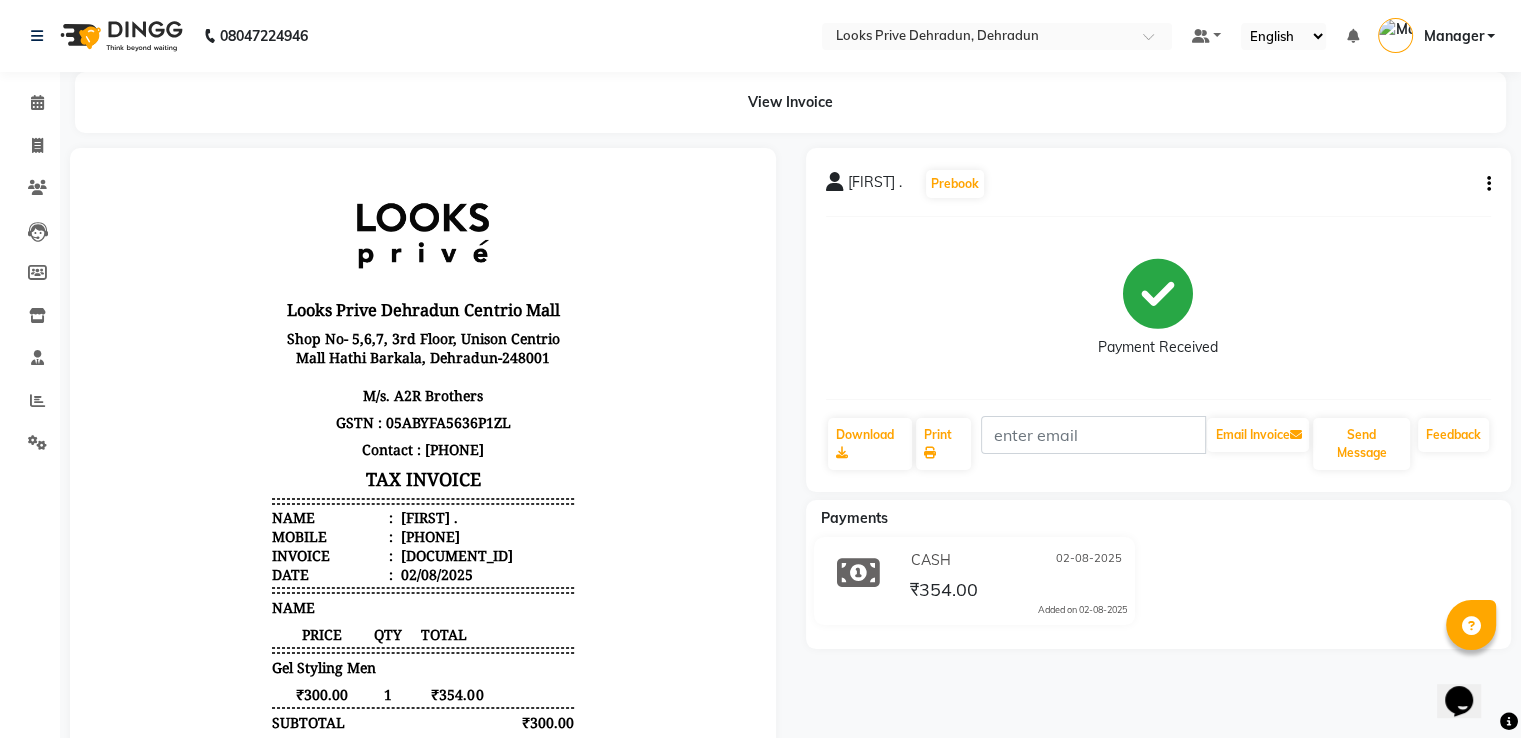 click 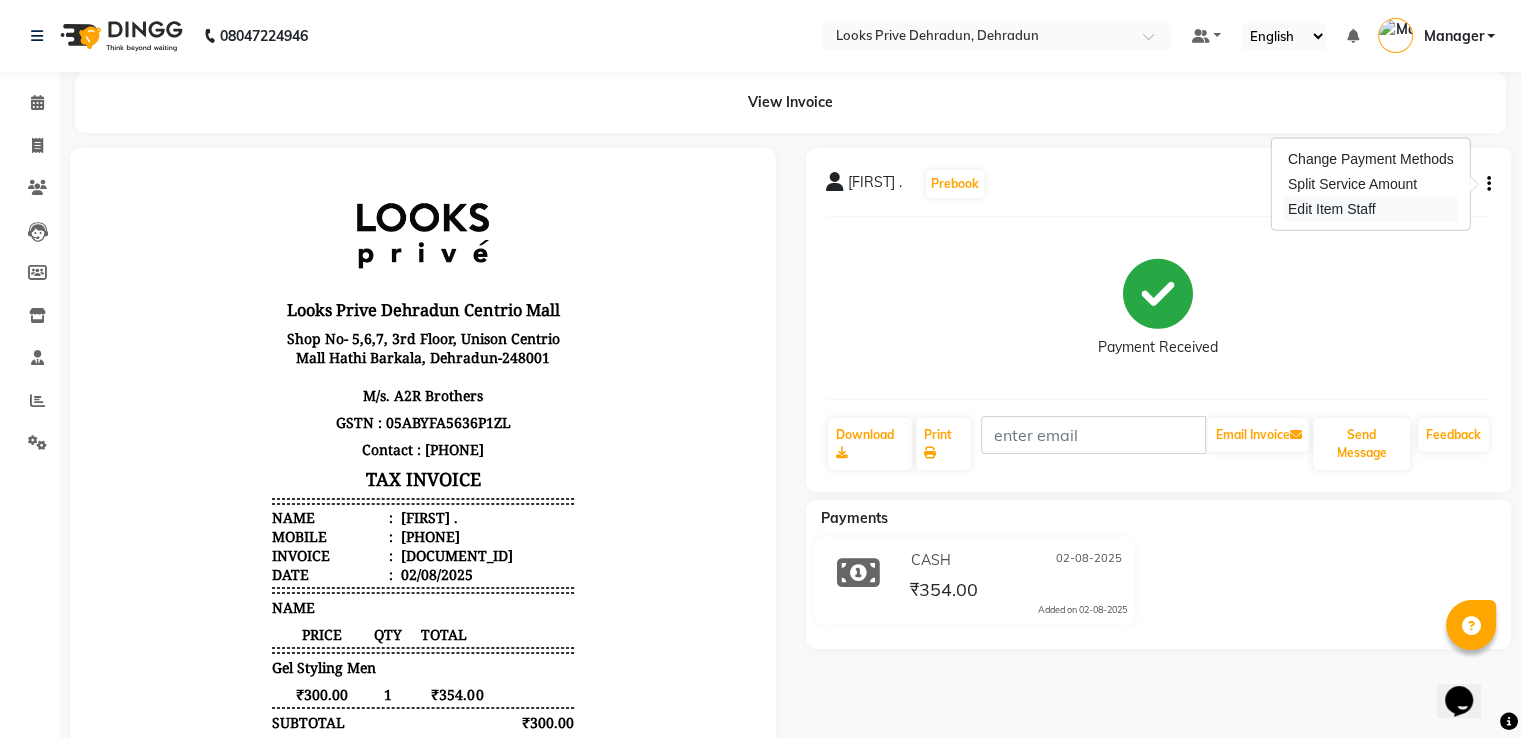 click on "Edit Item Staff" at bounding box center (1371, 209) 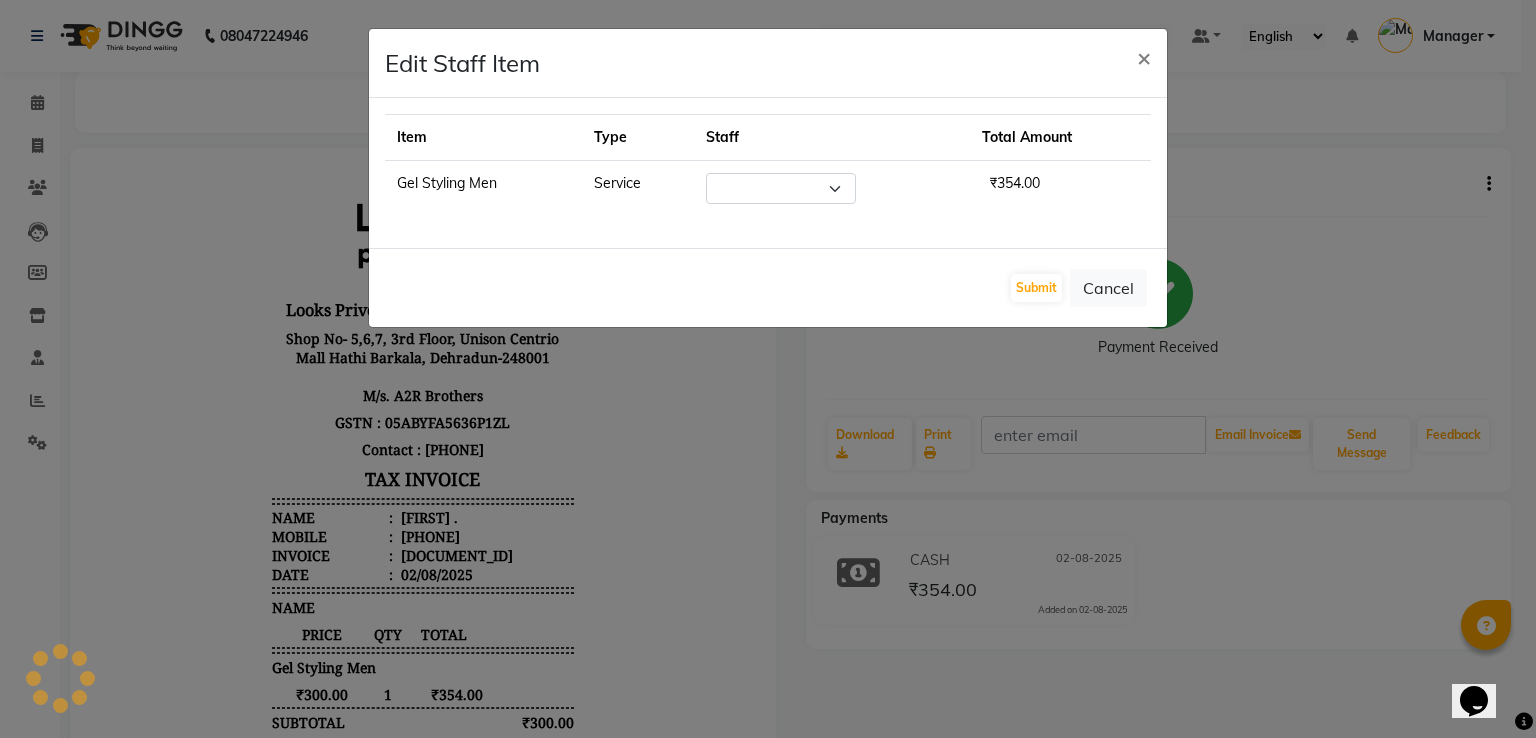 select on "45664" 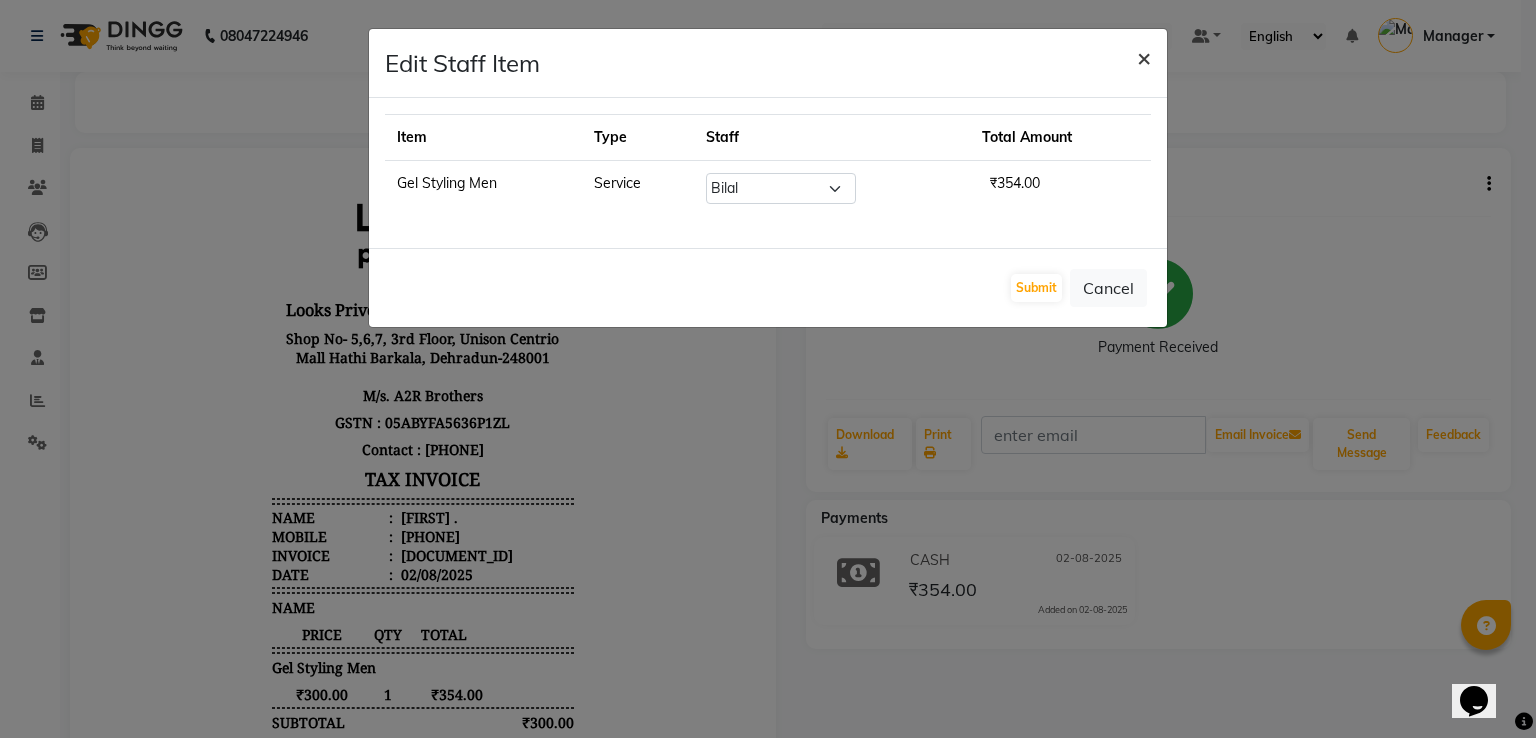 click on "×" 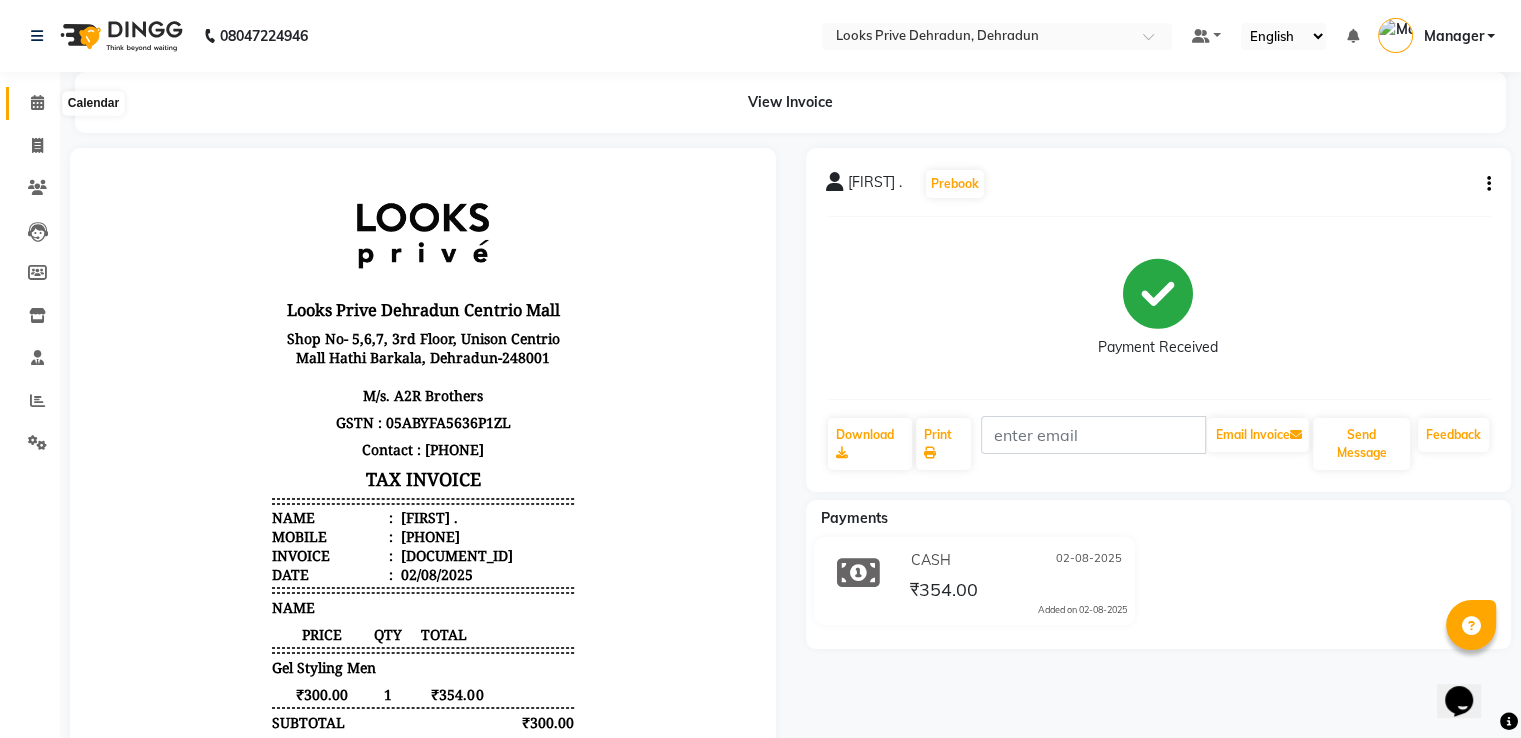 click 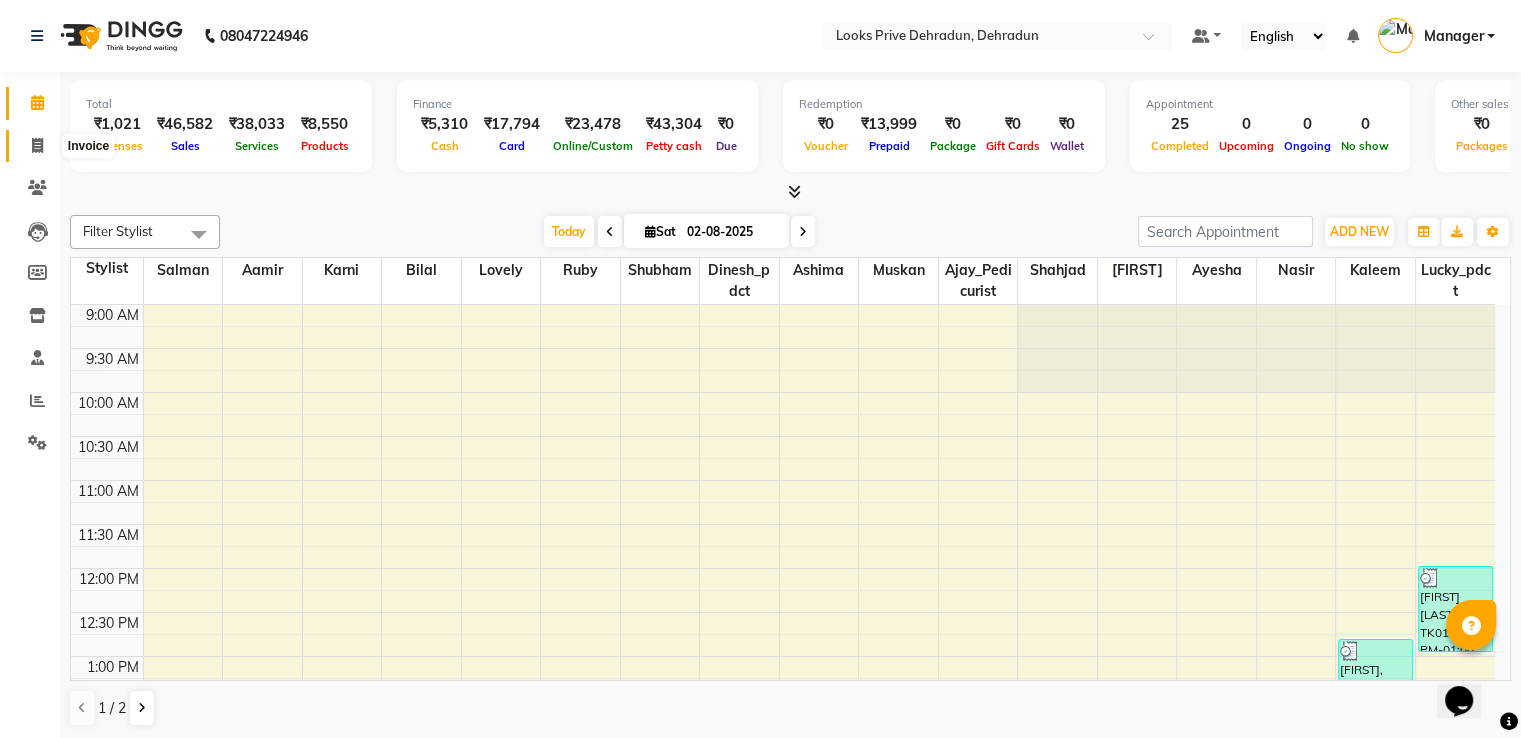 click 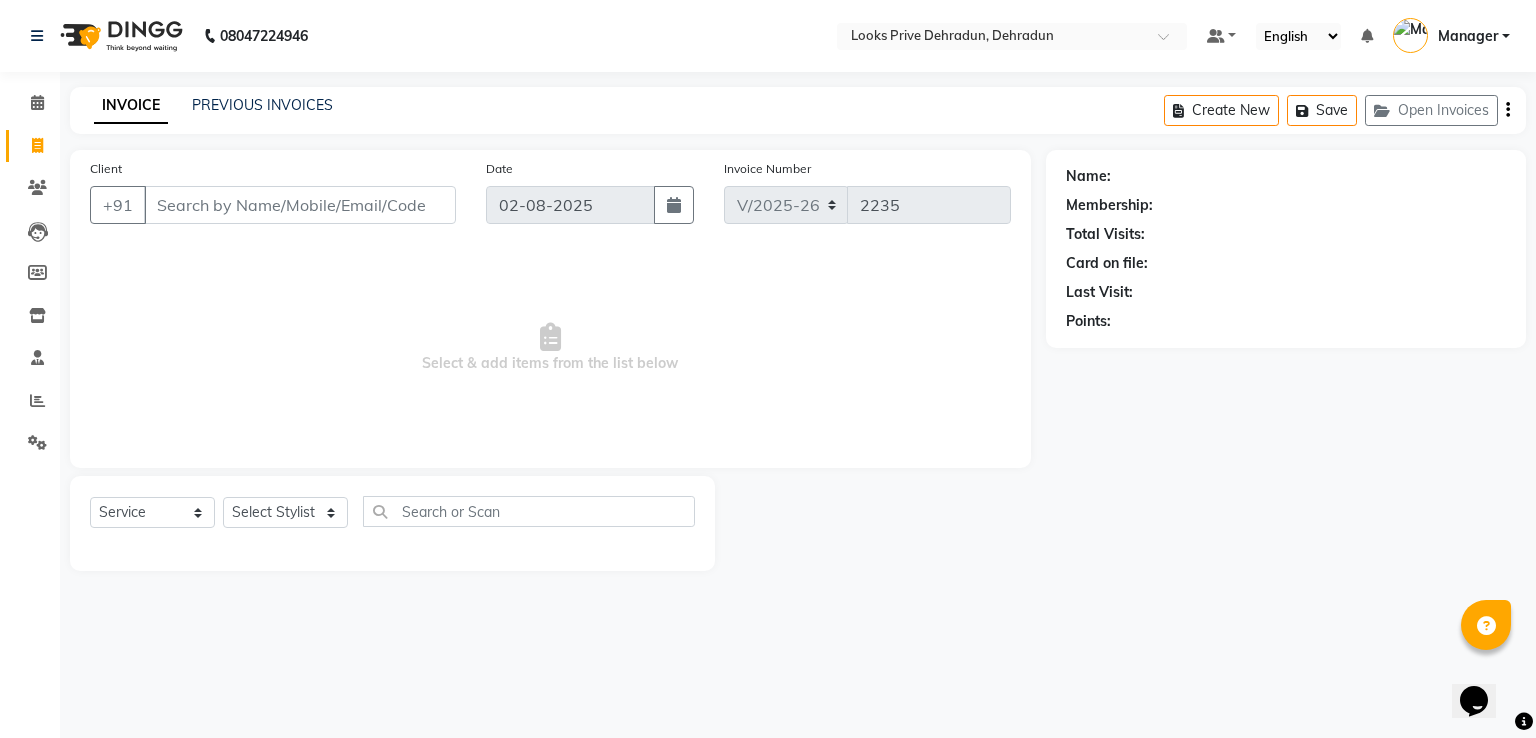 click on "Client" at bounding box center [300, 205] 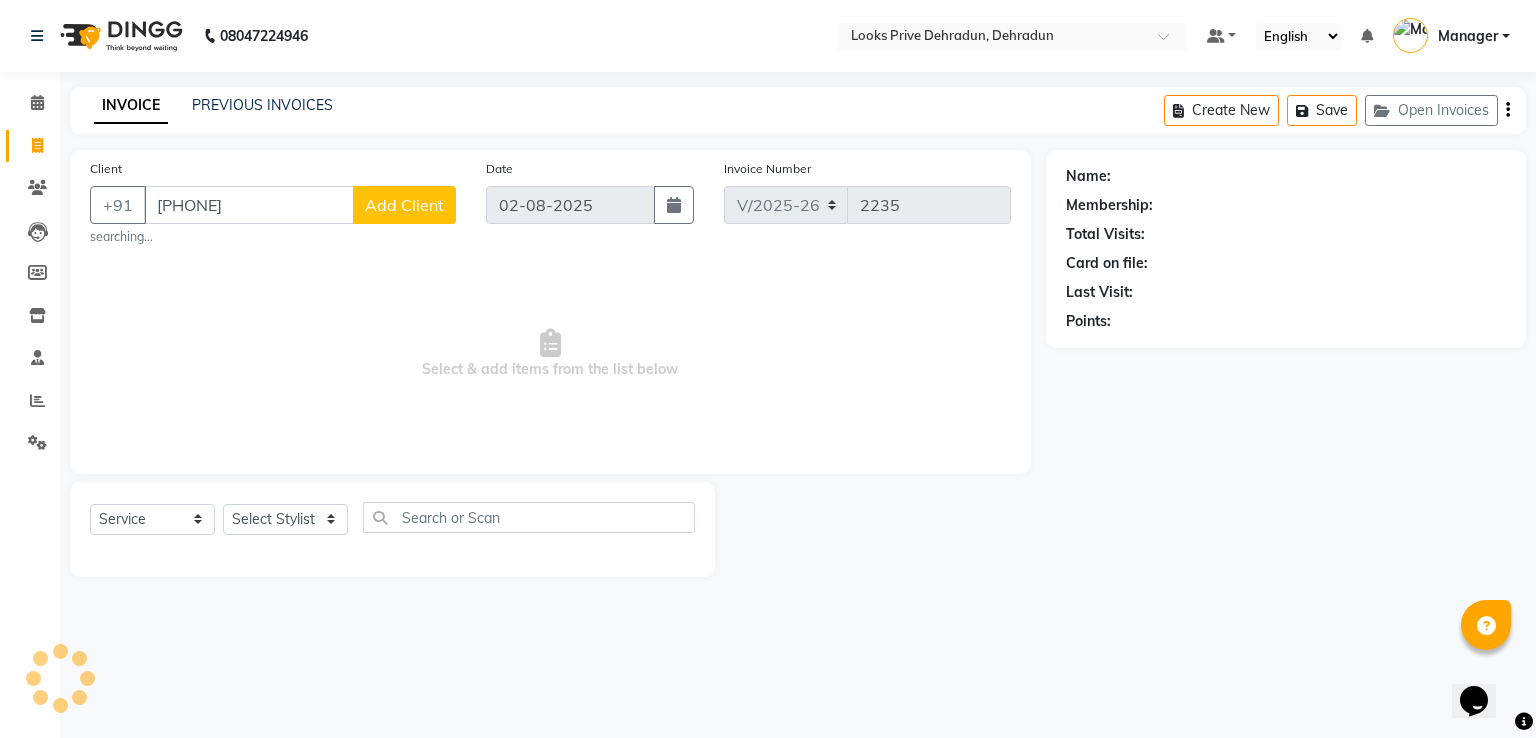 type on "[PHONE]" 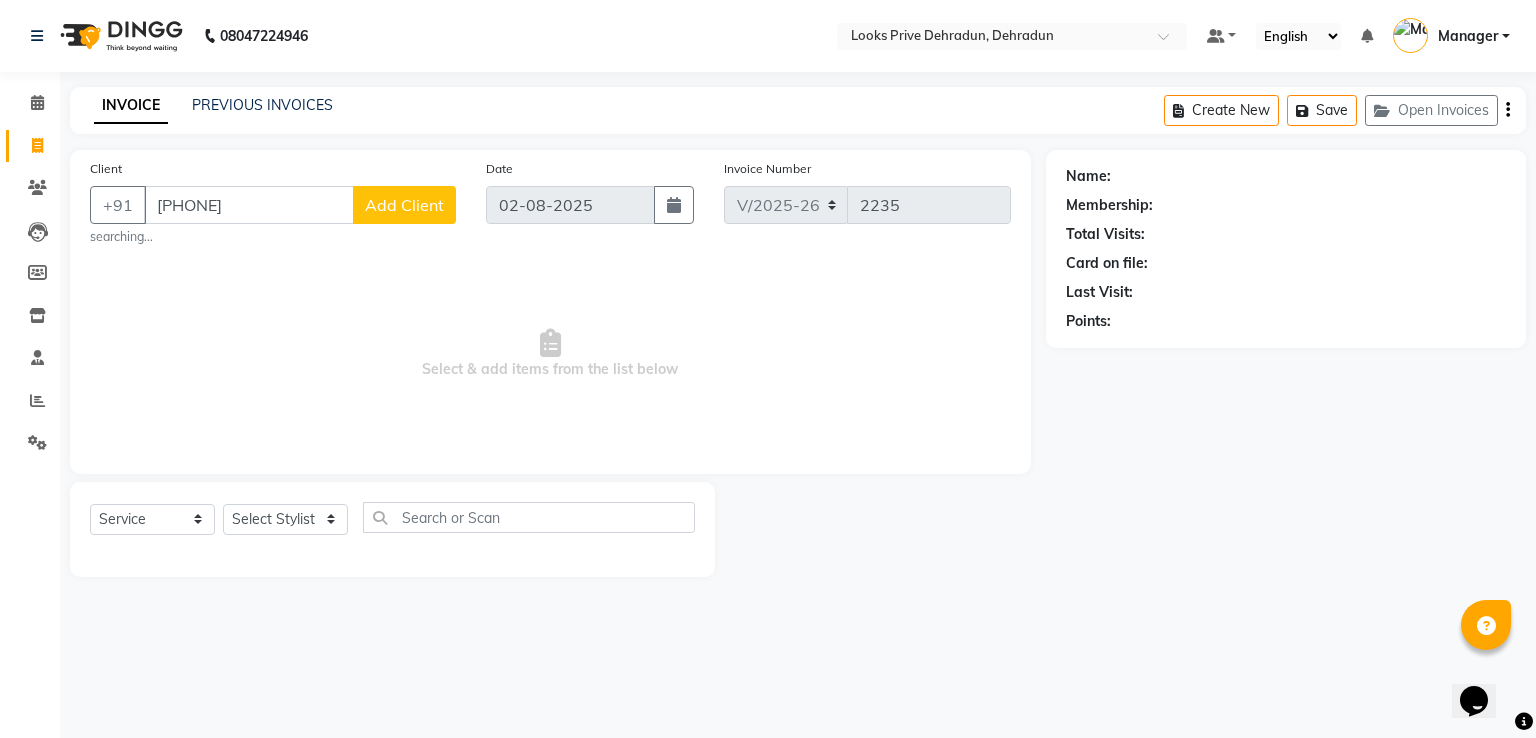 click on "Add Client" 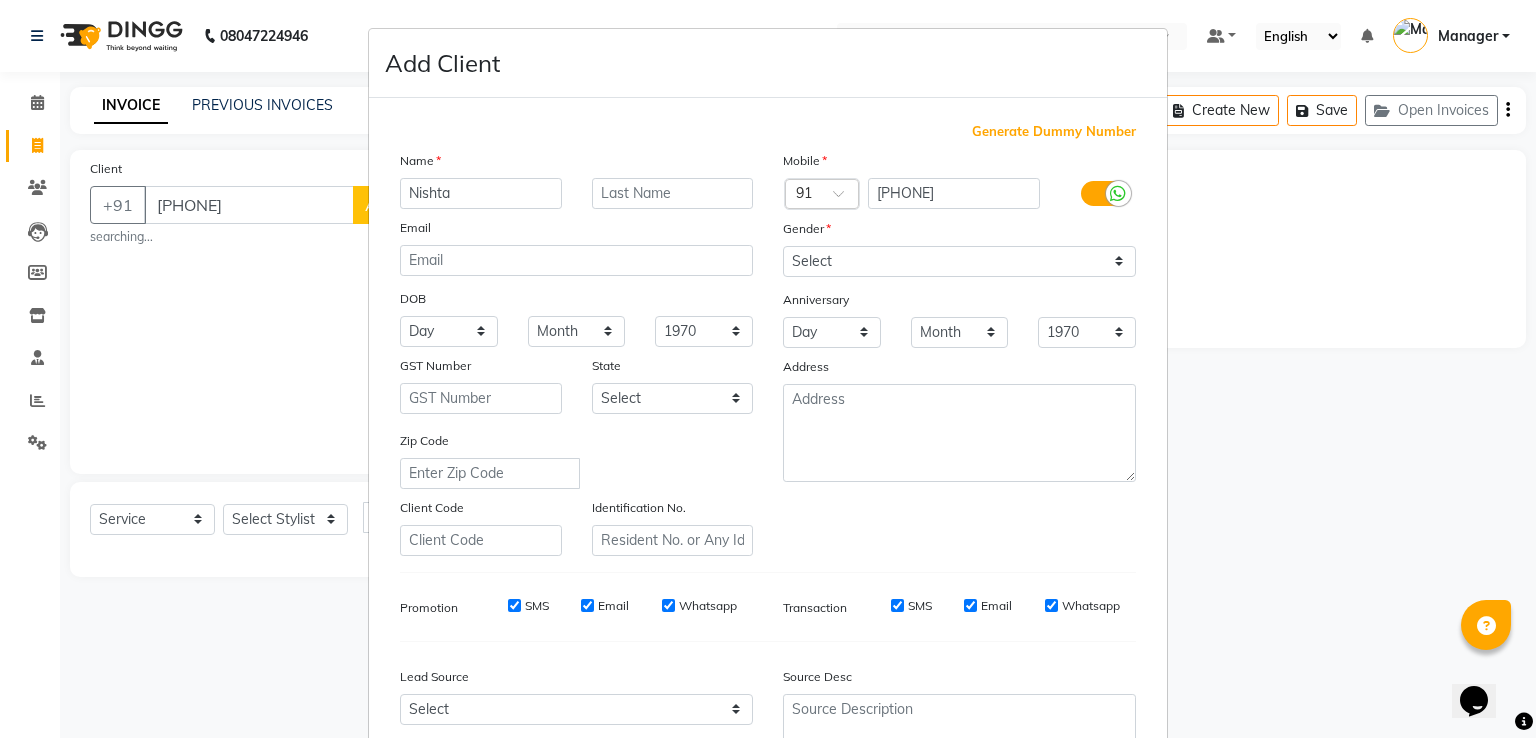 type on "Nishta" 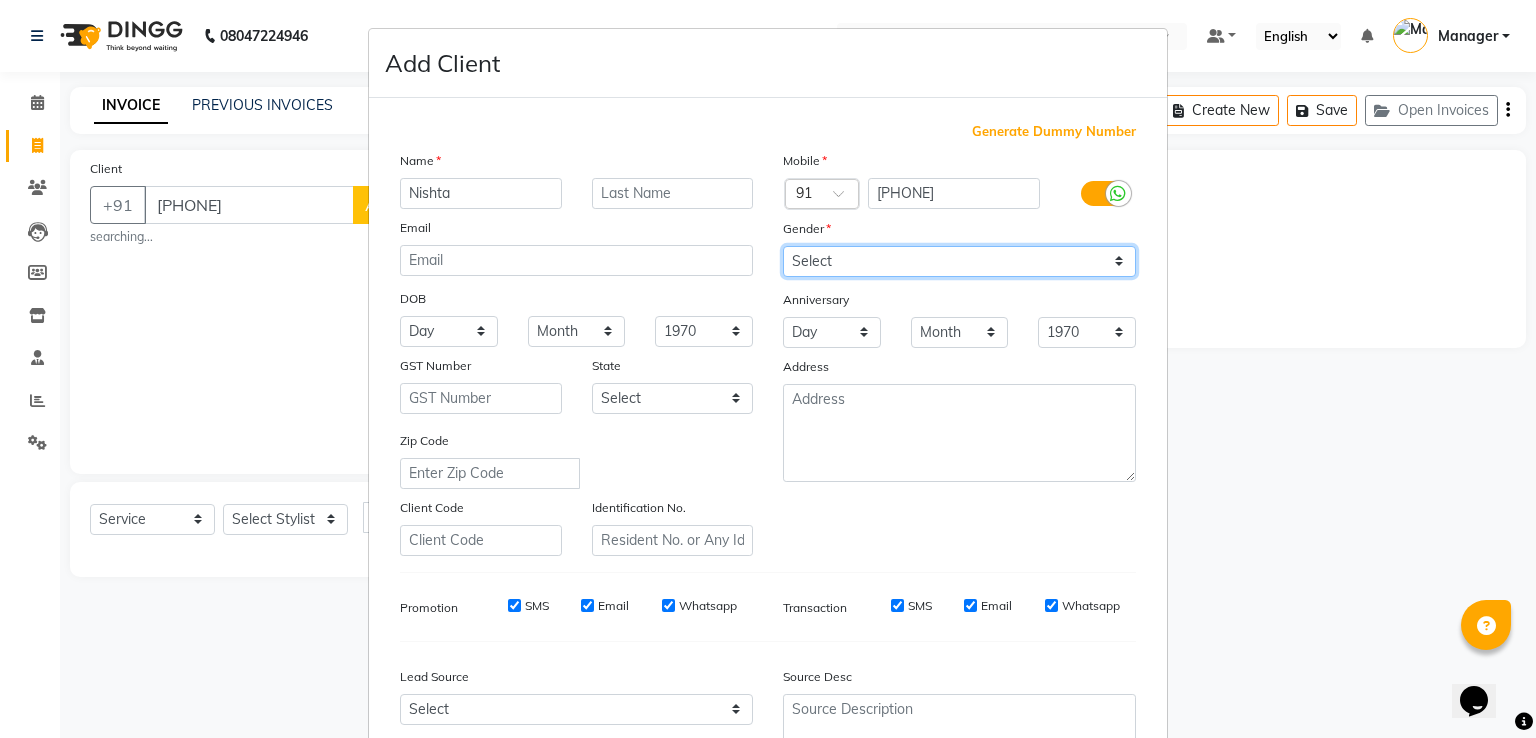 drag, startPoint x: 979, startPoint y: 257, endPoint x: 976, endPoint y: 272, distance: 15.297058 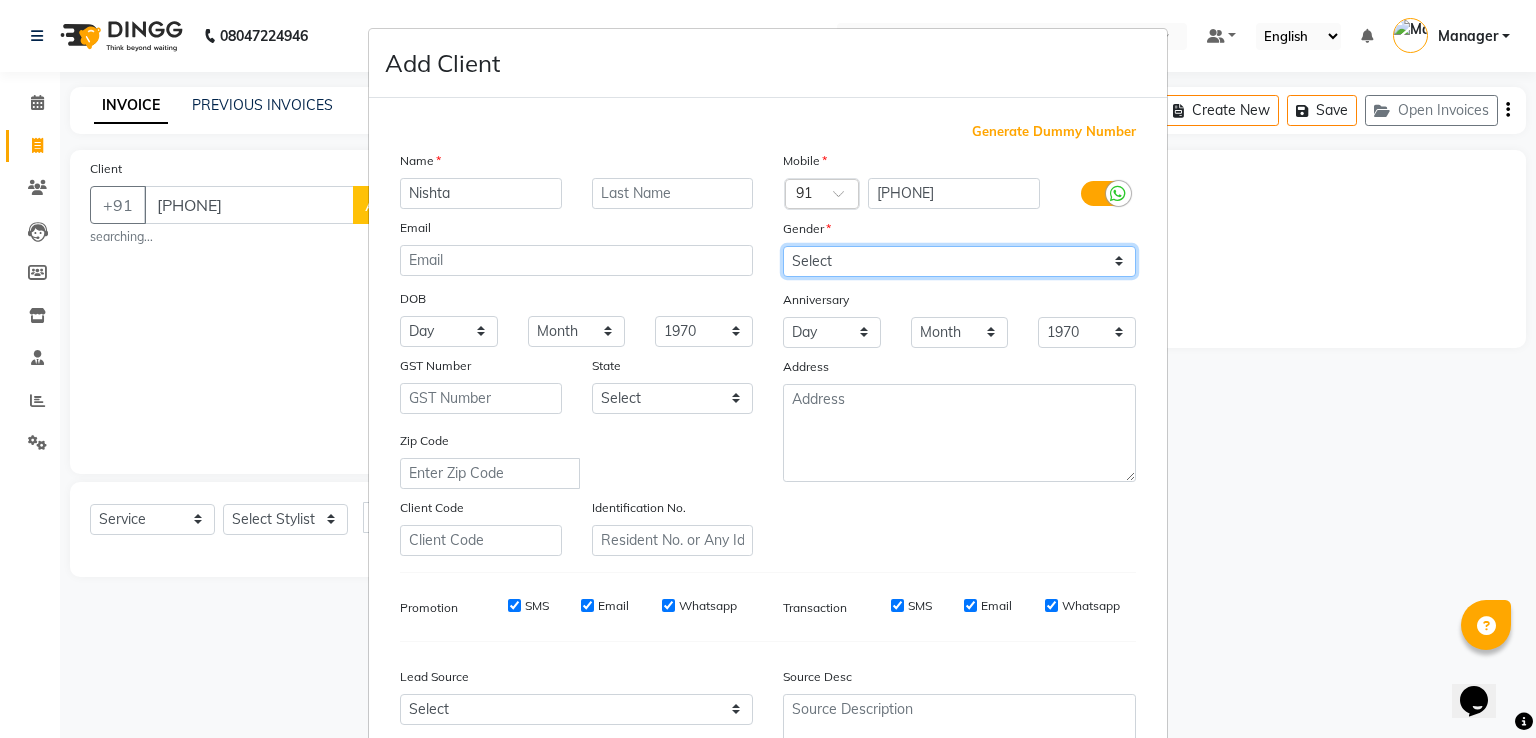 click on "Select Male Female Other Prefer Not To Say" at bounding box center (959, 261) 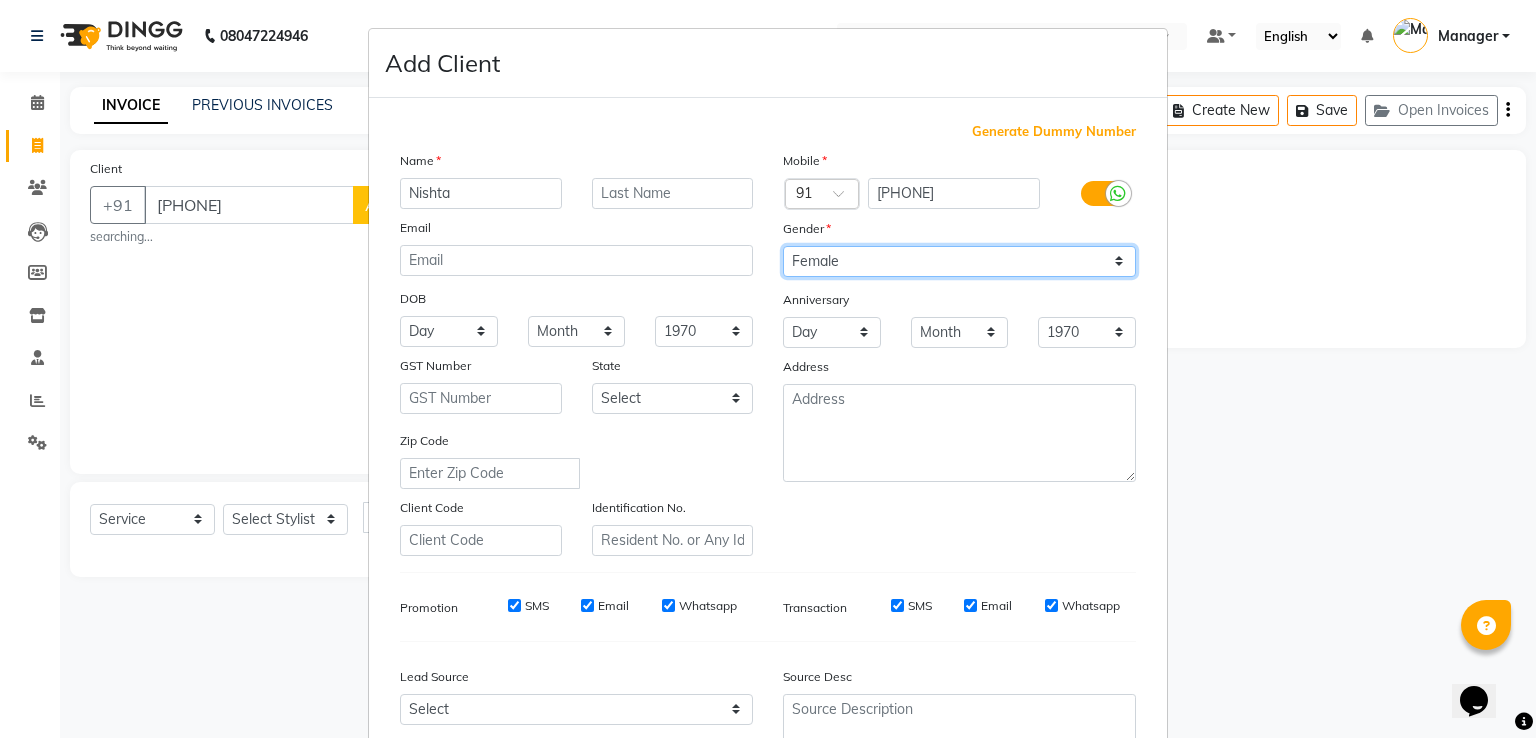 click on "Select Male Female Other Prefer Not To Say" at bounding box center (959, 261) 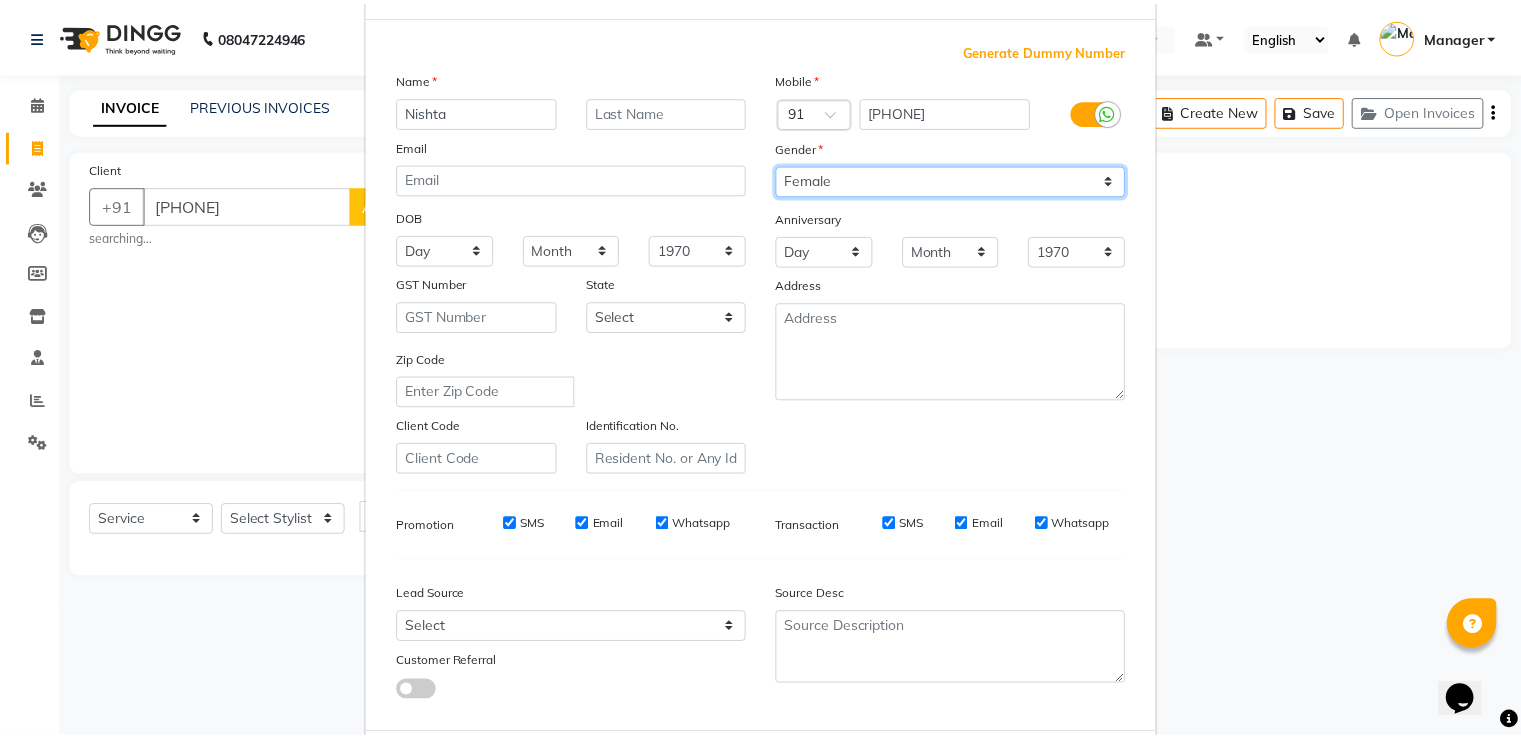 scroll, scrollTop: 195, scrollLeft: 0, axis: vertical 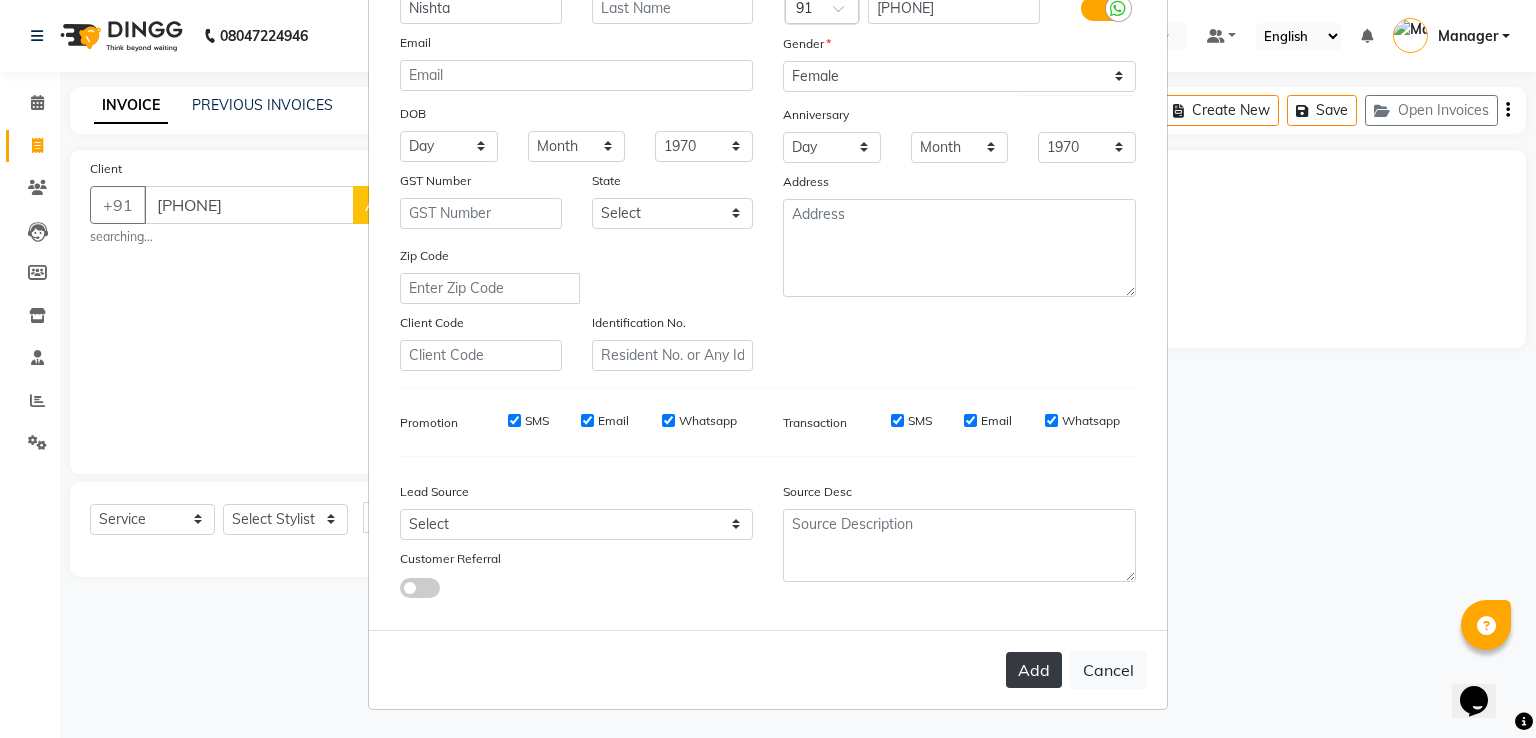 click on "Add" at bounding box center (1034, 670) 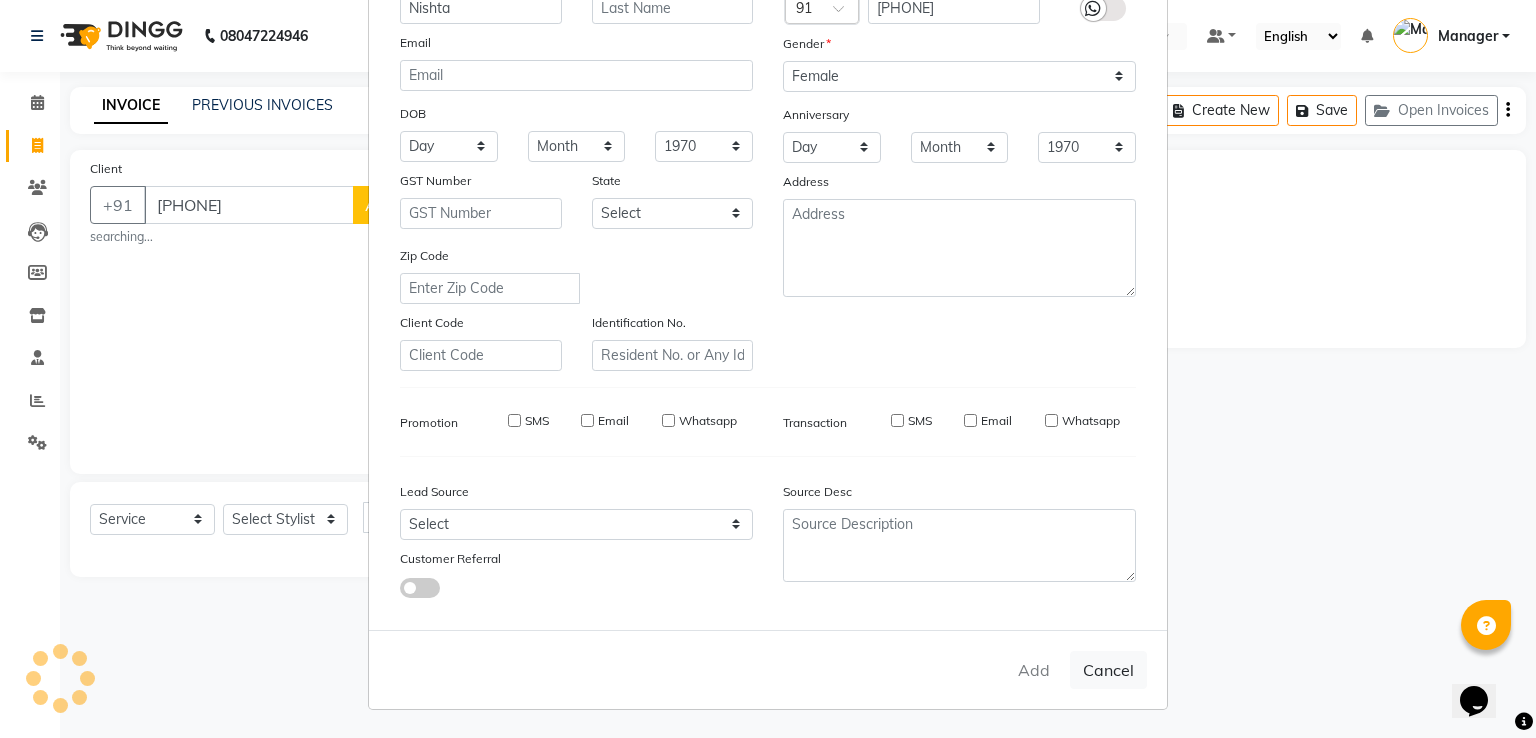 type 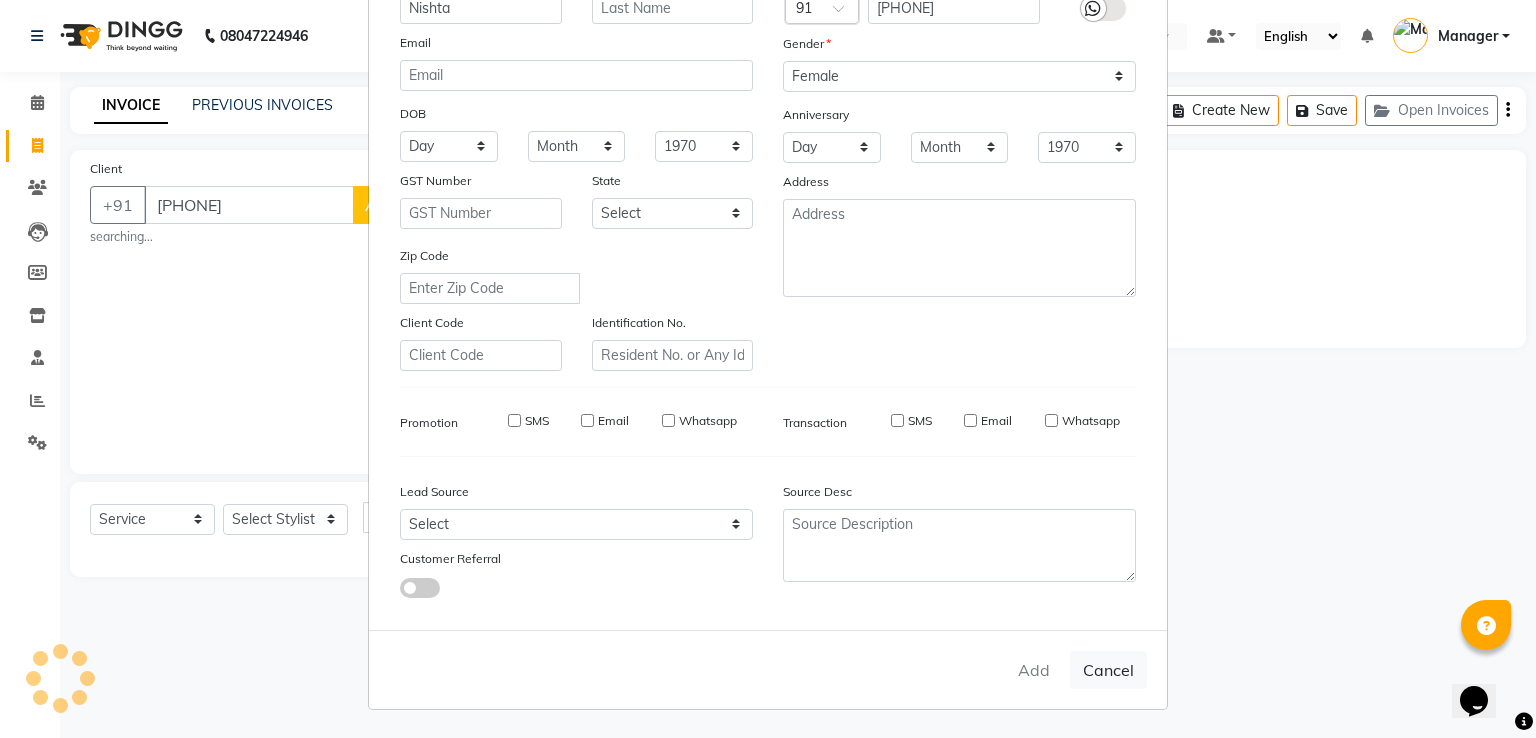 select 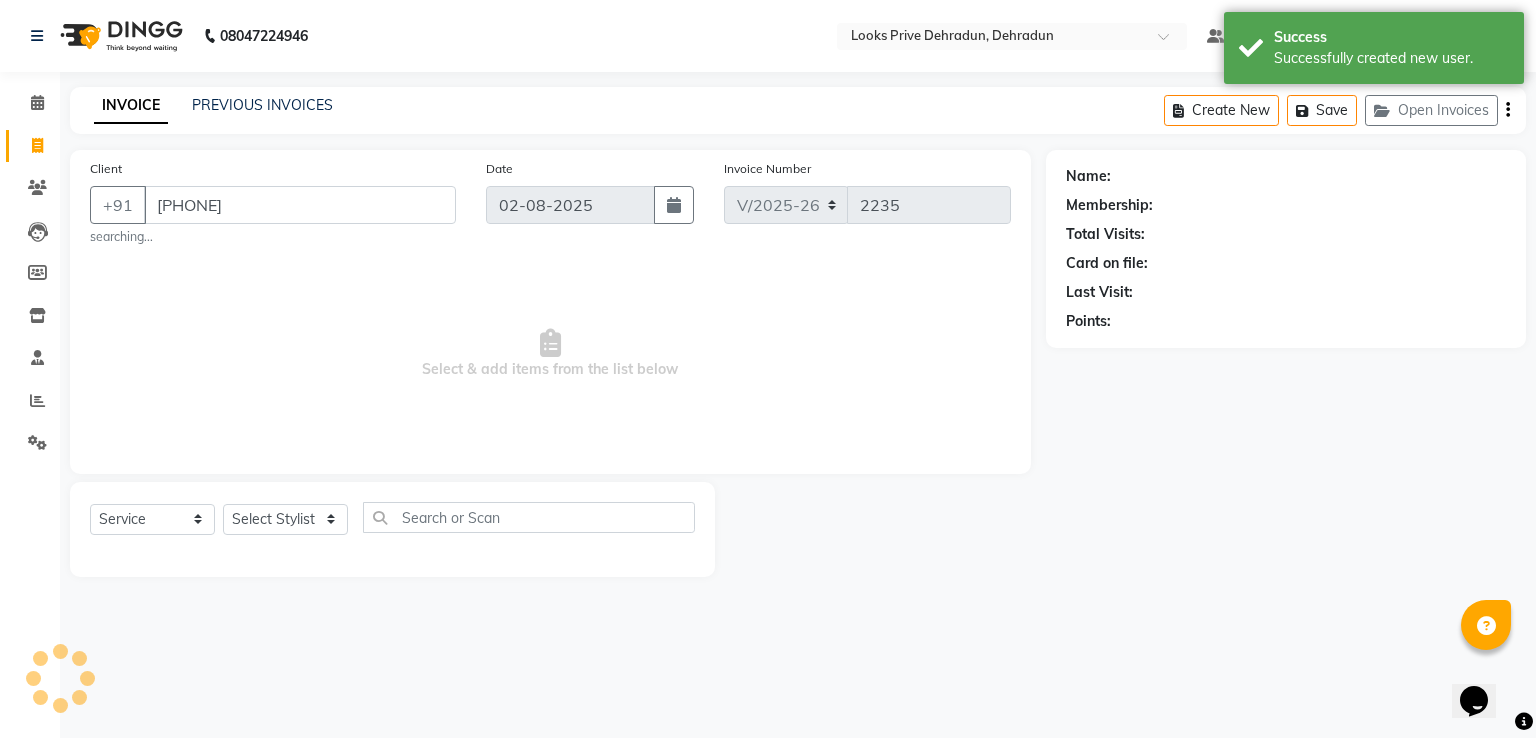 select on "1: Object" 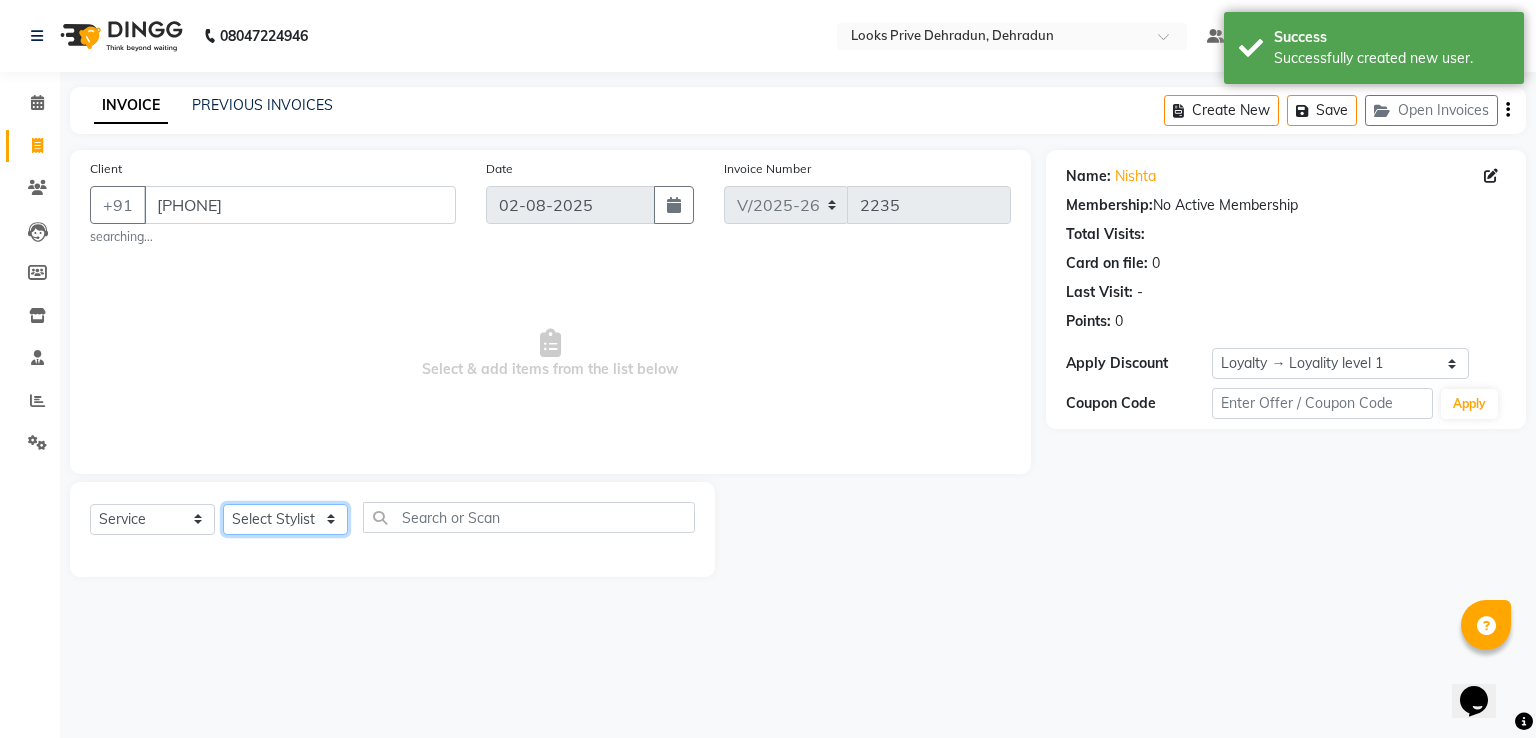 click on "Select Stylist A2R_Master Aamir Ajay_Pedicurist Ashima Ayesha Bilal Dinesh_pdct Kaleem Karni Lovely Lucky_pdct Manager Muskan Nasir Rajeev Ruby Salman Shahjad Shubham Suraj_pedi" 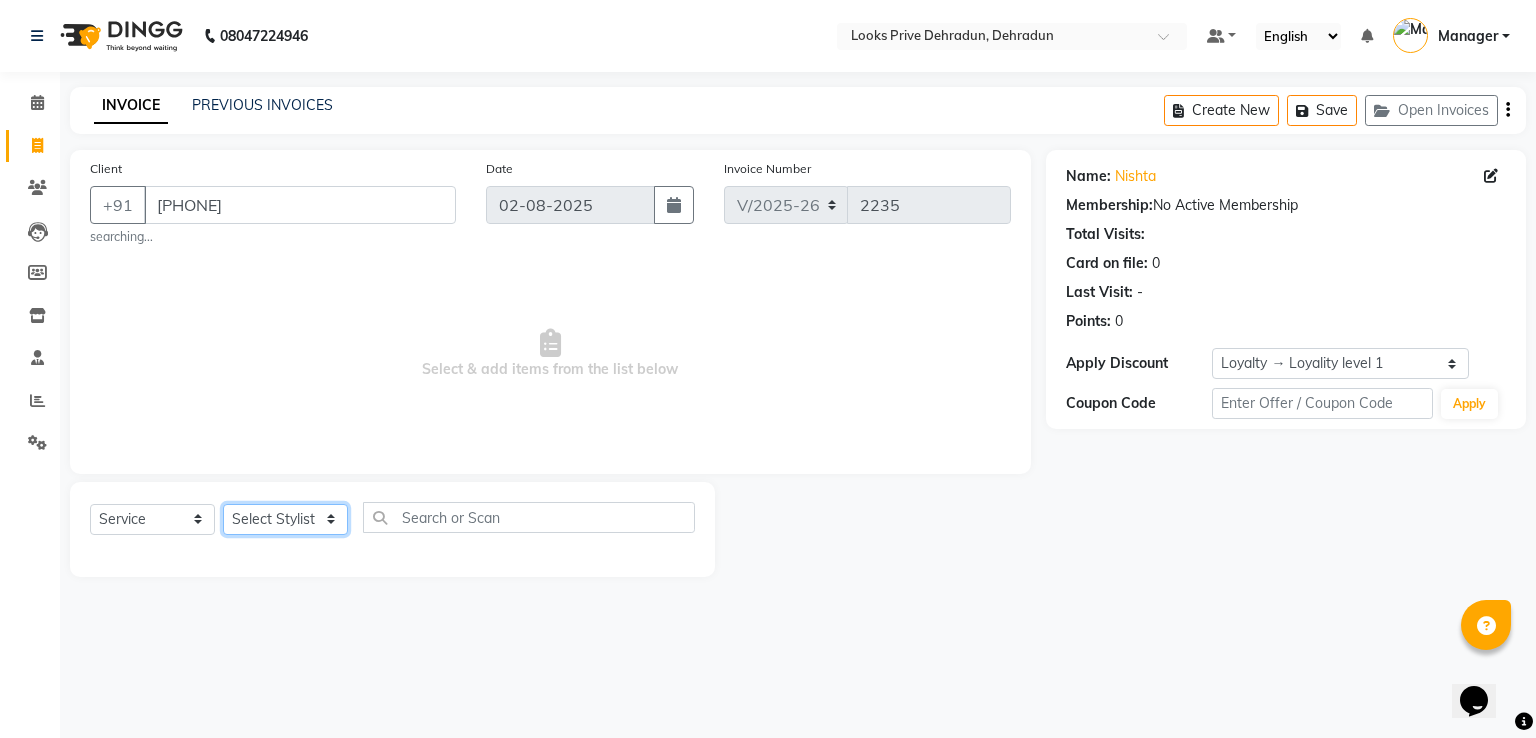 select on "86407" 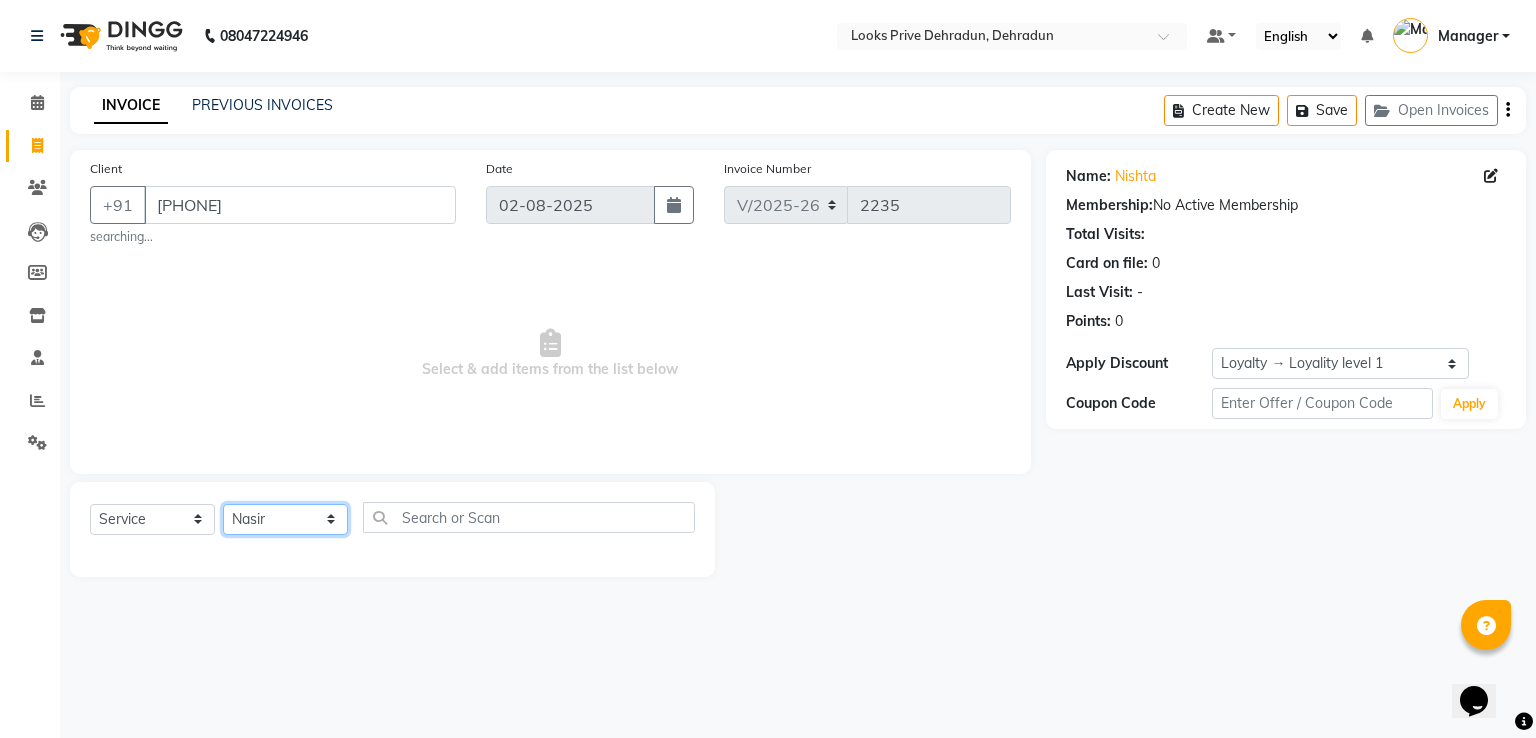 click on "Select Stylist A2R_Master Aamir Ajay_Pedicurist Ashima Ayesha Bilal Dinesh_pdct Kaleem Karni Lovely Lucky_pdct Manager Muskan Nasir Rajeev Ruby Salman Shahjad Shubham Suraj_pedi" 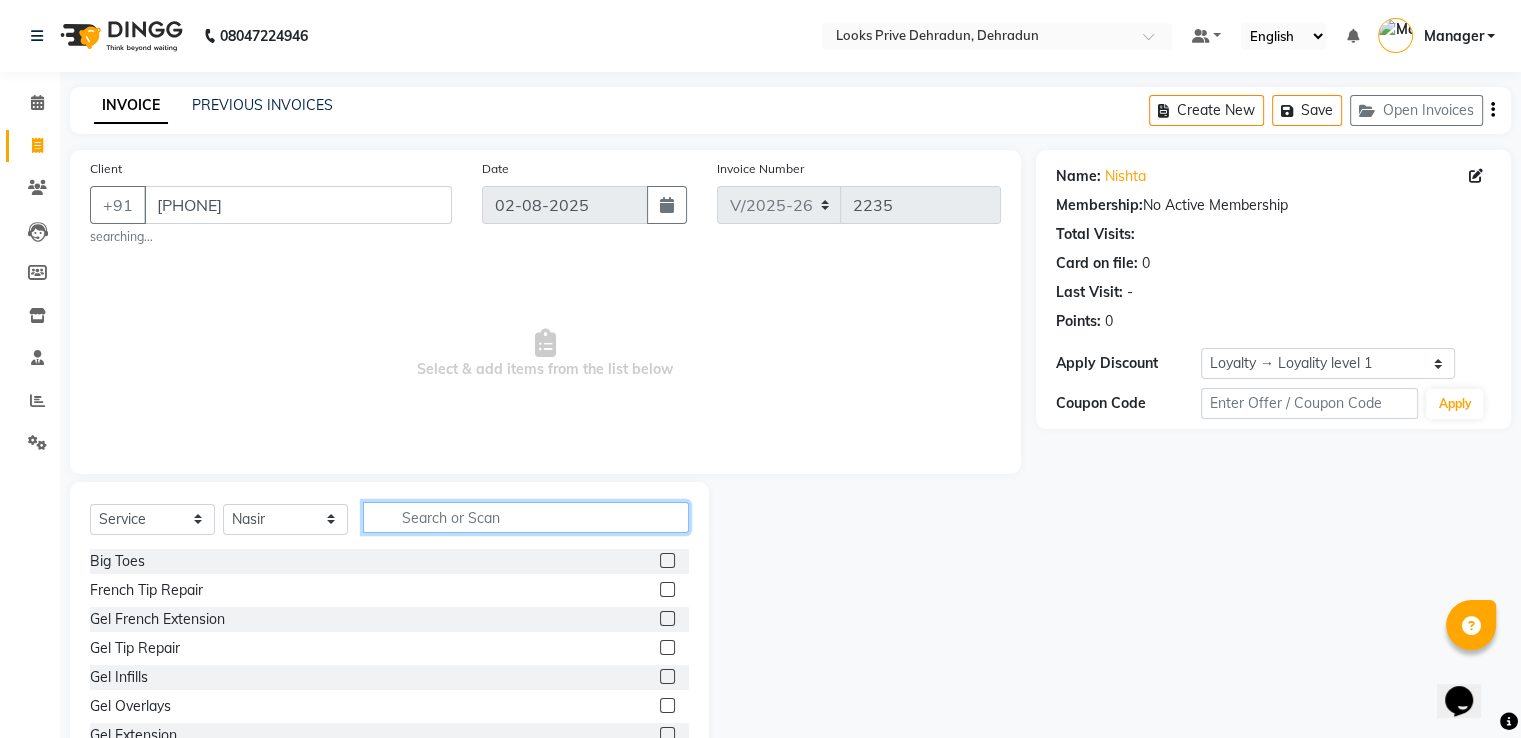 click 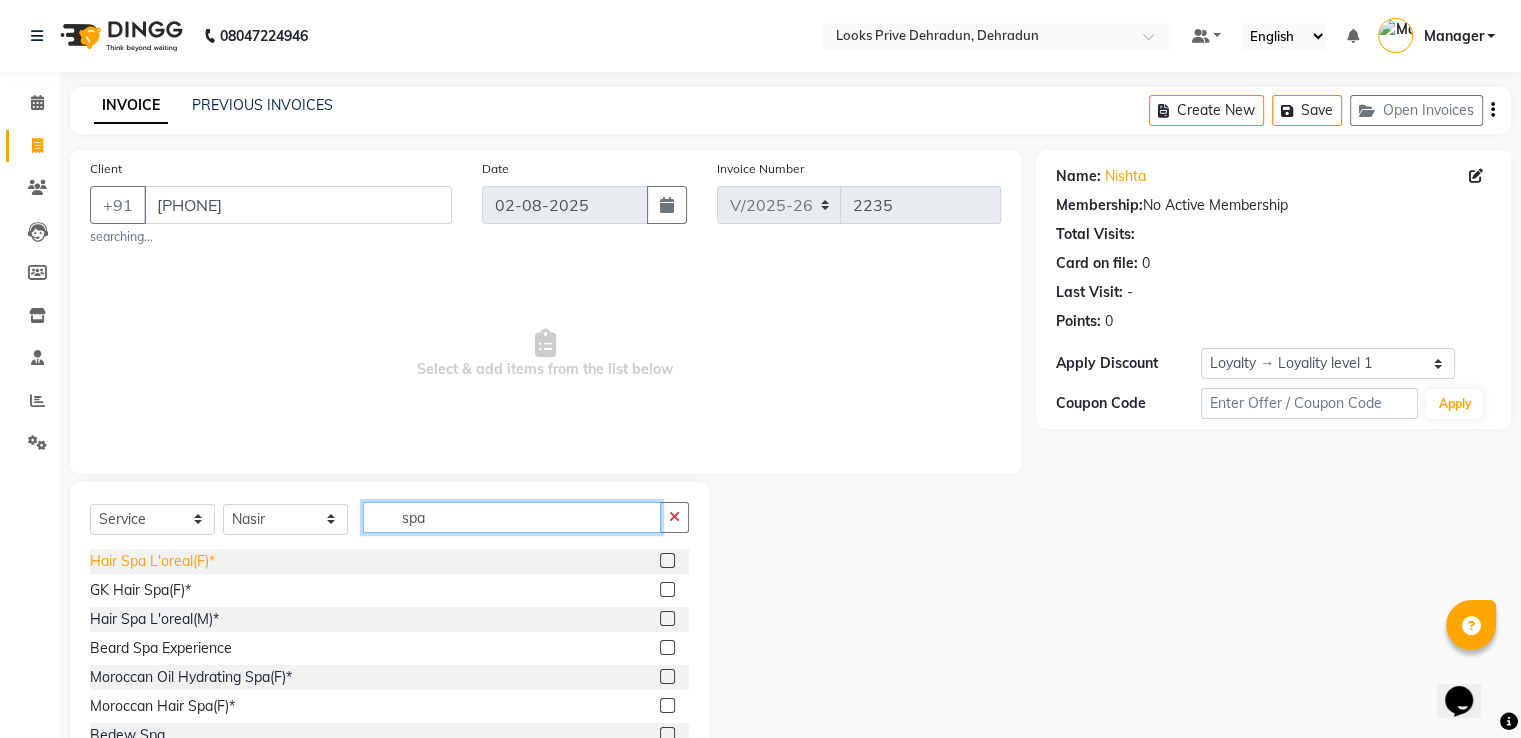 type on "spa" 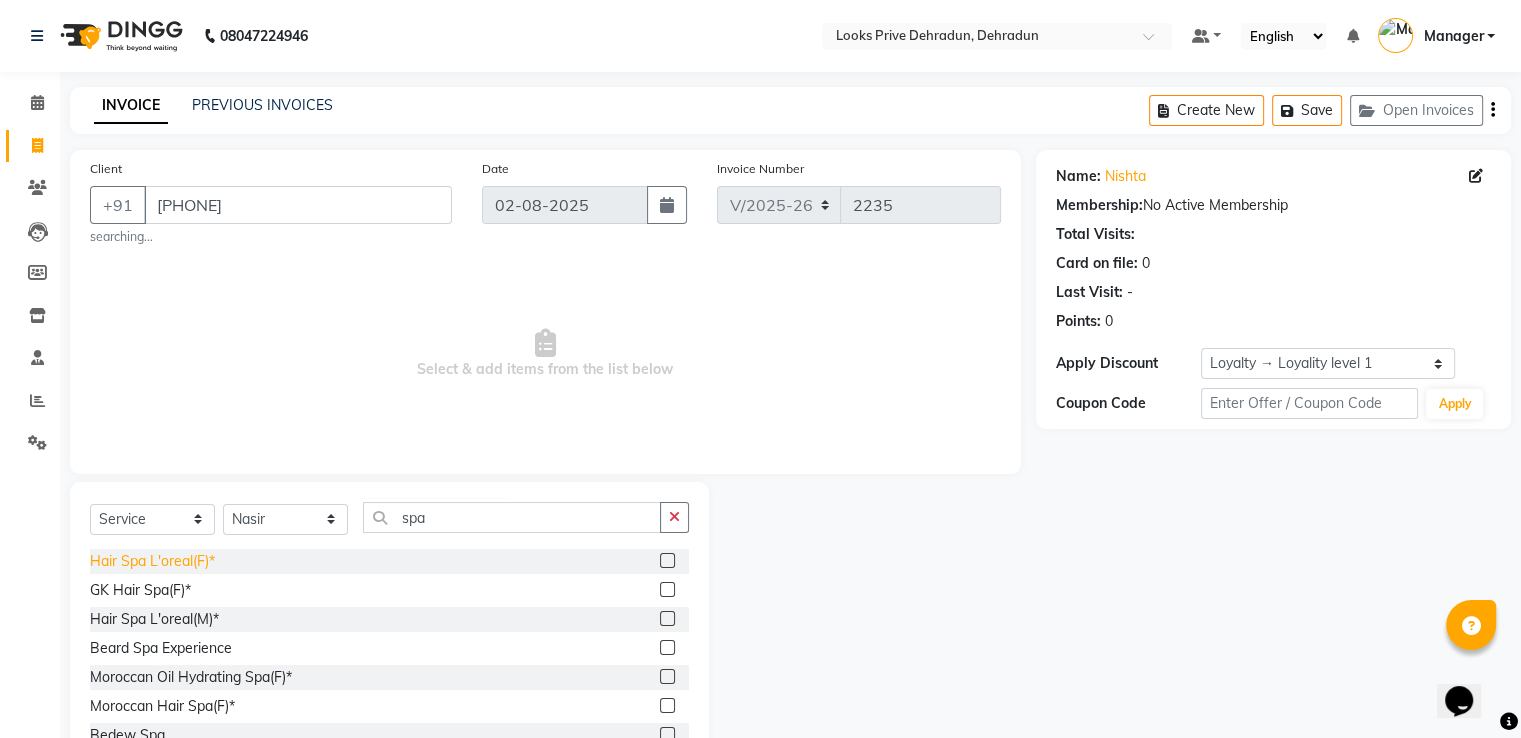 click on "Hair Spa L'oreal(F)*" 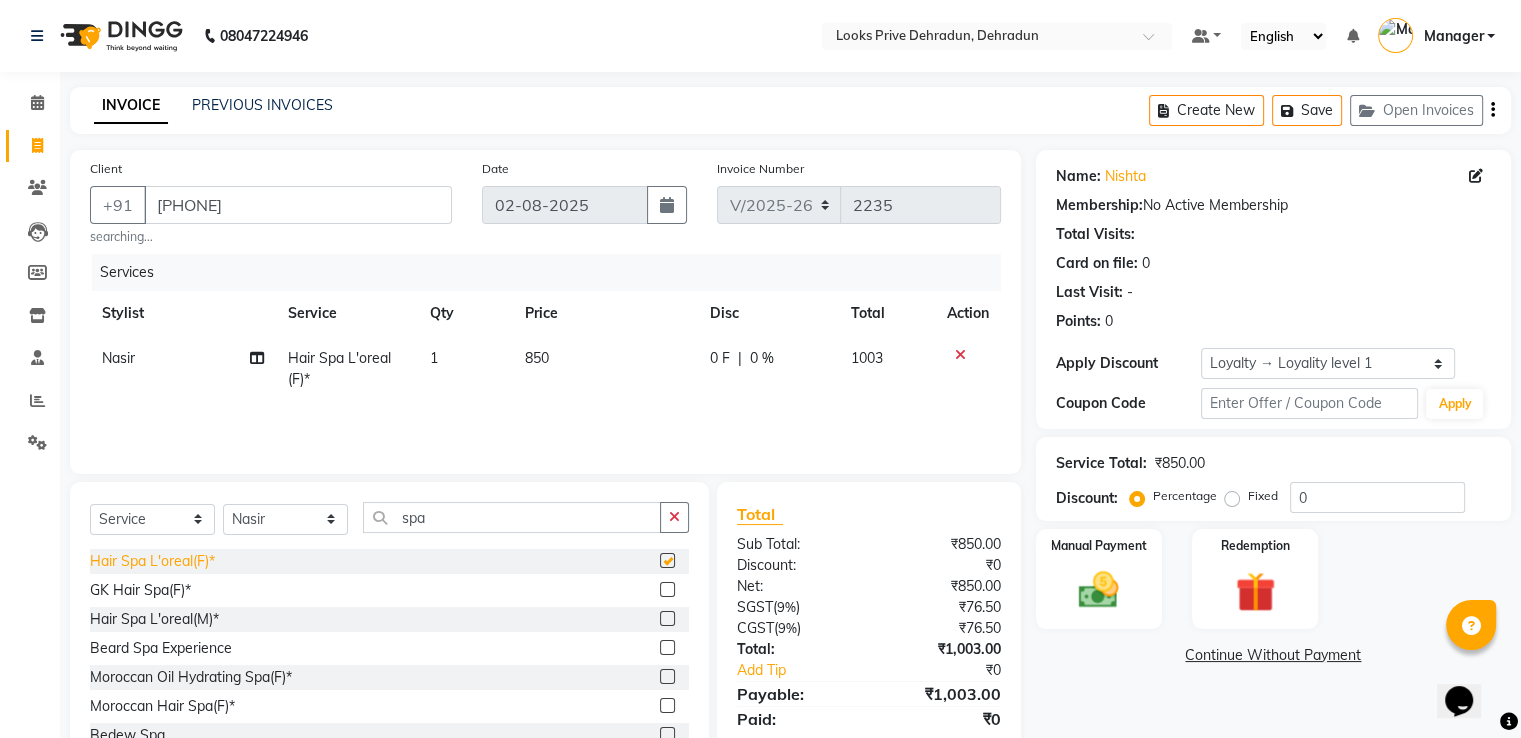 checkbox on "false" 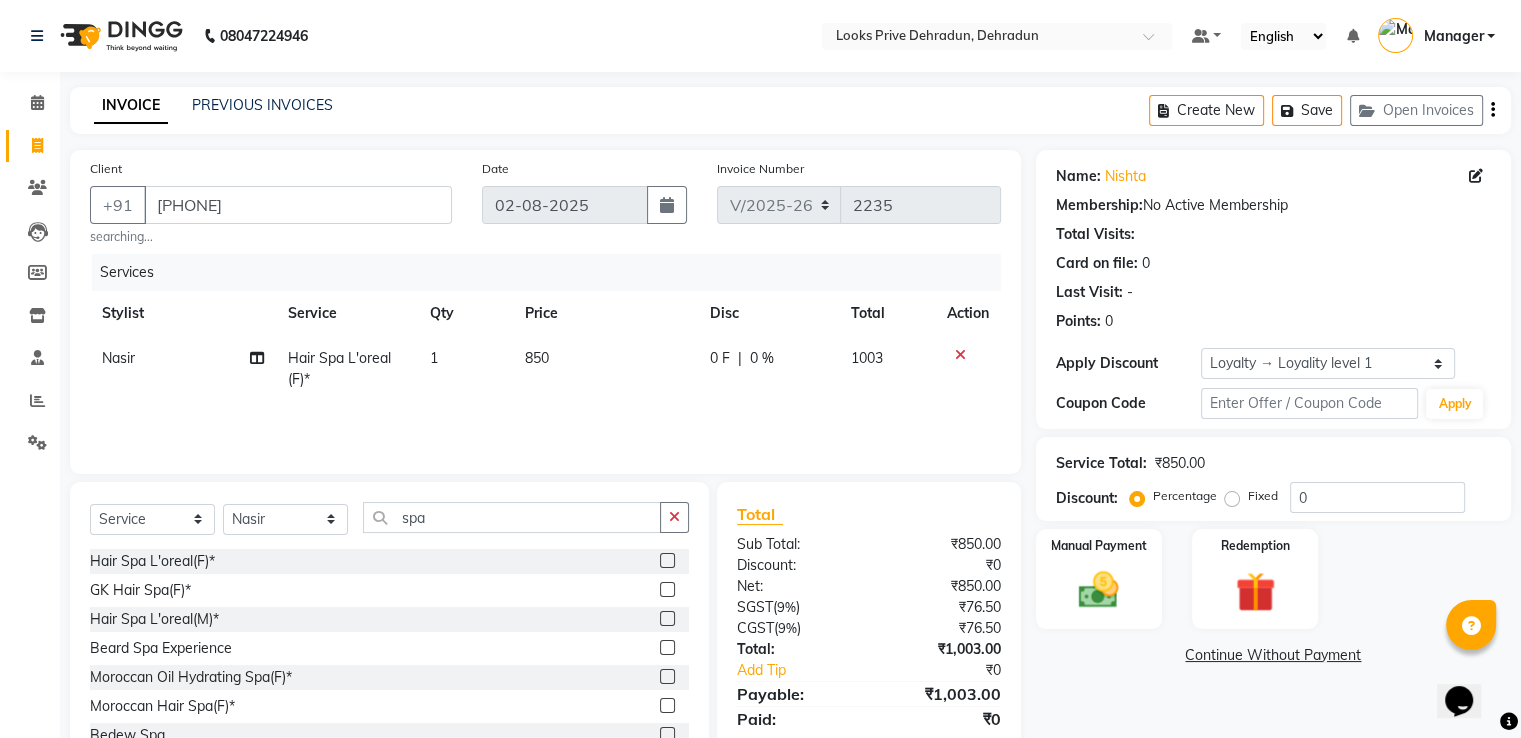 click on "850" 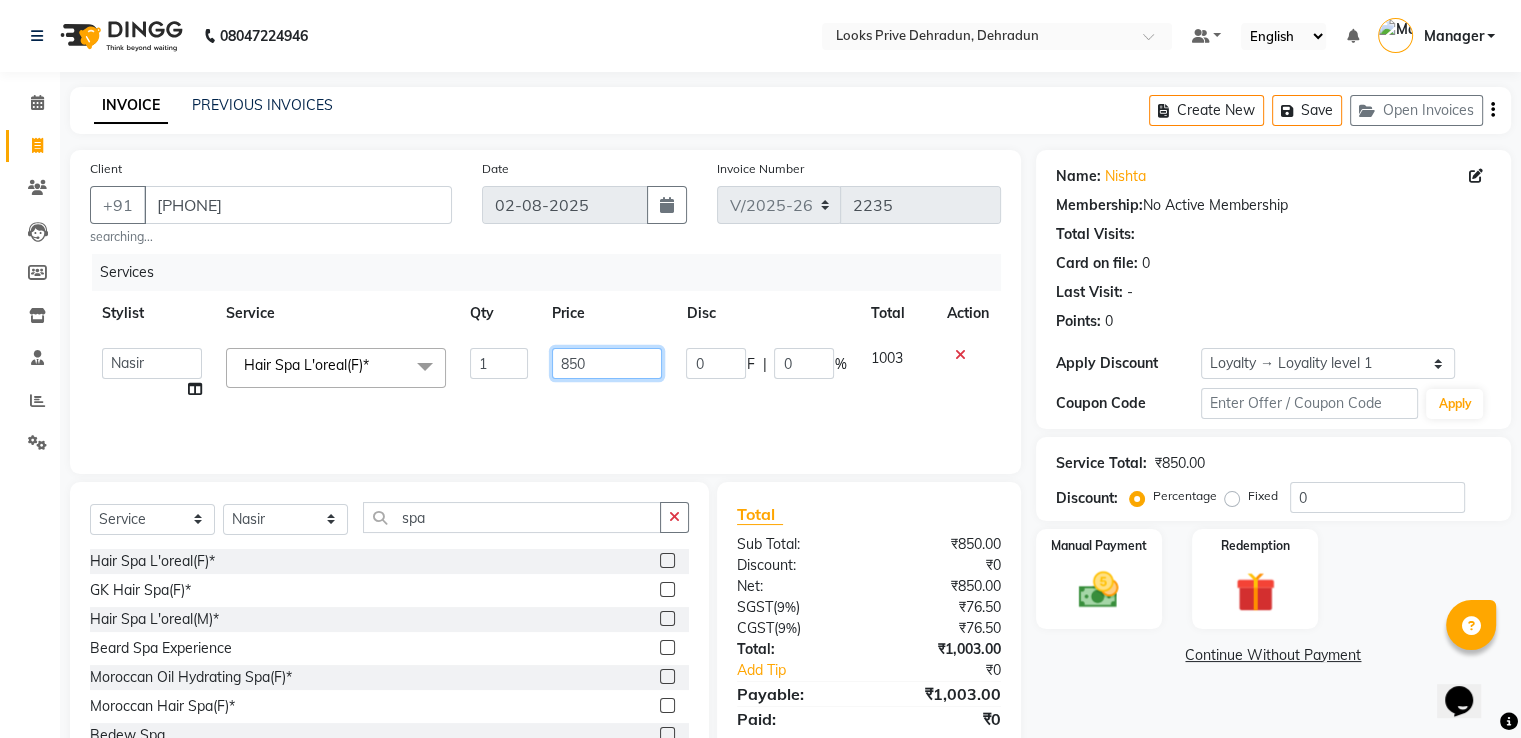 click on "[STAFF_LIST] Hair Spa L'oreal(F)*  x Big Toes French Tip Repair Gel French Extension Gel Tip Repair Gel Infills Gel Overlays Gel Extension Gel Nail Removal Natural Nail Extensions French Nail Extensions Gel Polish Removal Extension Removal Nail Art Recruiter French Ombre Gel Polish Nail Art Nedle Cutical Care Nail Art Brush French Gel Polish French Glitter Gel Polish Gel Polish Touchup   Nail Art Per Finger(F)* 3D Nail Art Recruiter Nail Art with Stones/Foil/Stickers per Finger Acrylic Overlays Nail Extension Refill Finger Tip Repair Acrylic Removal Gel Polish Application Gel Overlays Refills  Stick on Nails Full Arms Bleach Face Bleach(F) Bleach Full Back/Front Full Legs Bleach Detan(F) Detan(M) Face Bleach(M) Detan Face & Neck Bleach Face and Neck Liner 1" 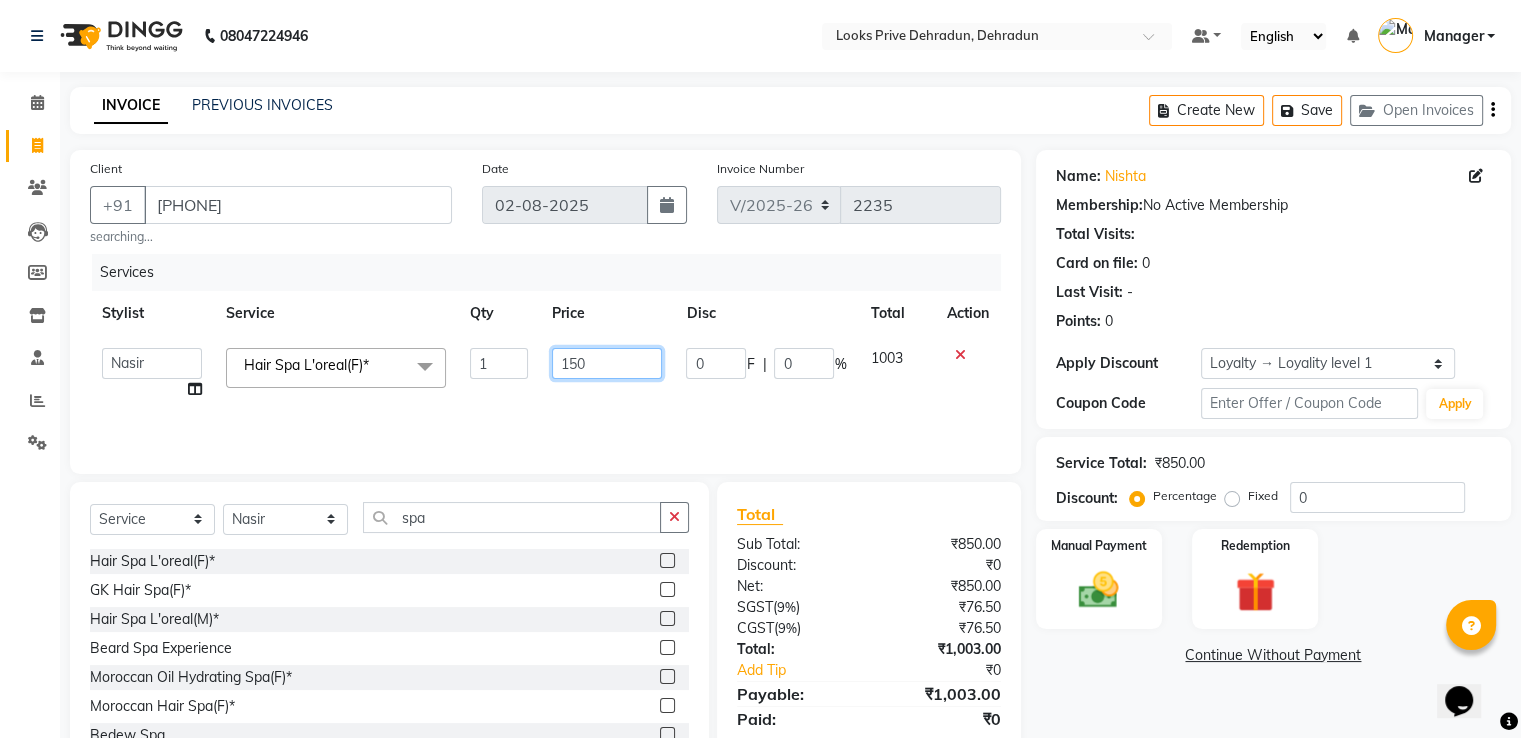 type on "1500" 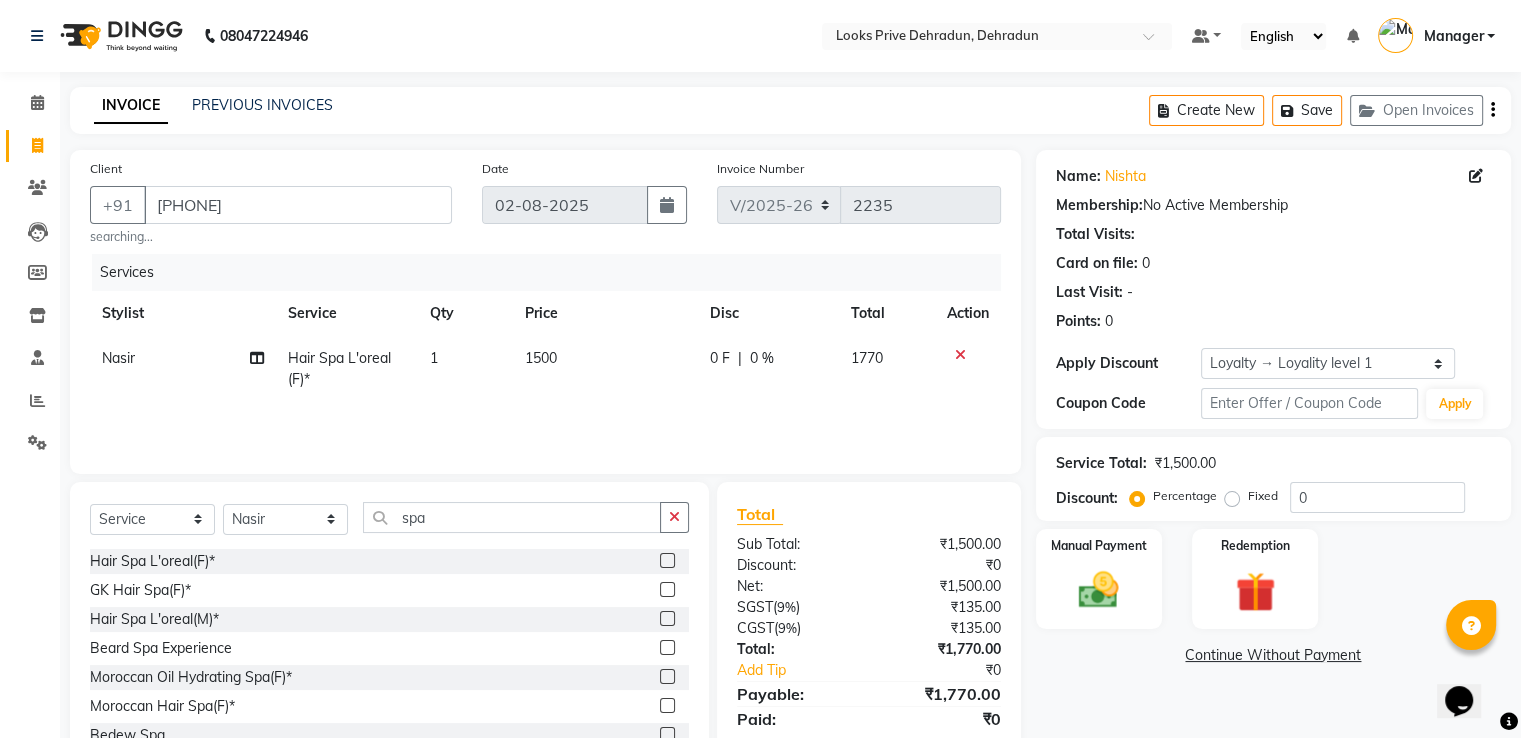 click on "Services" 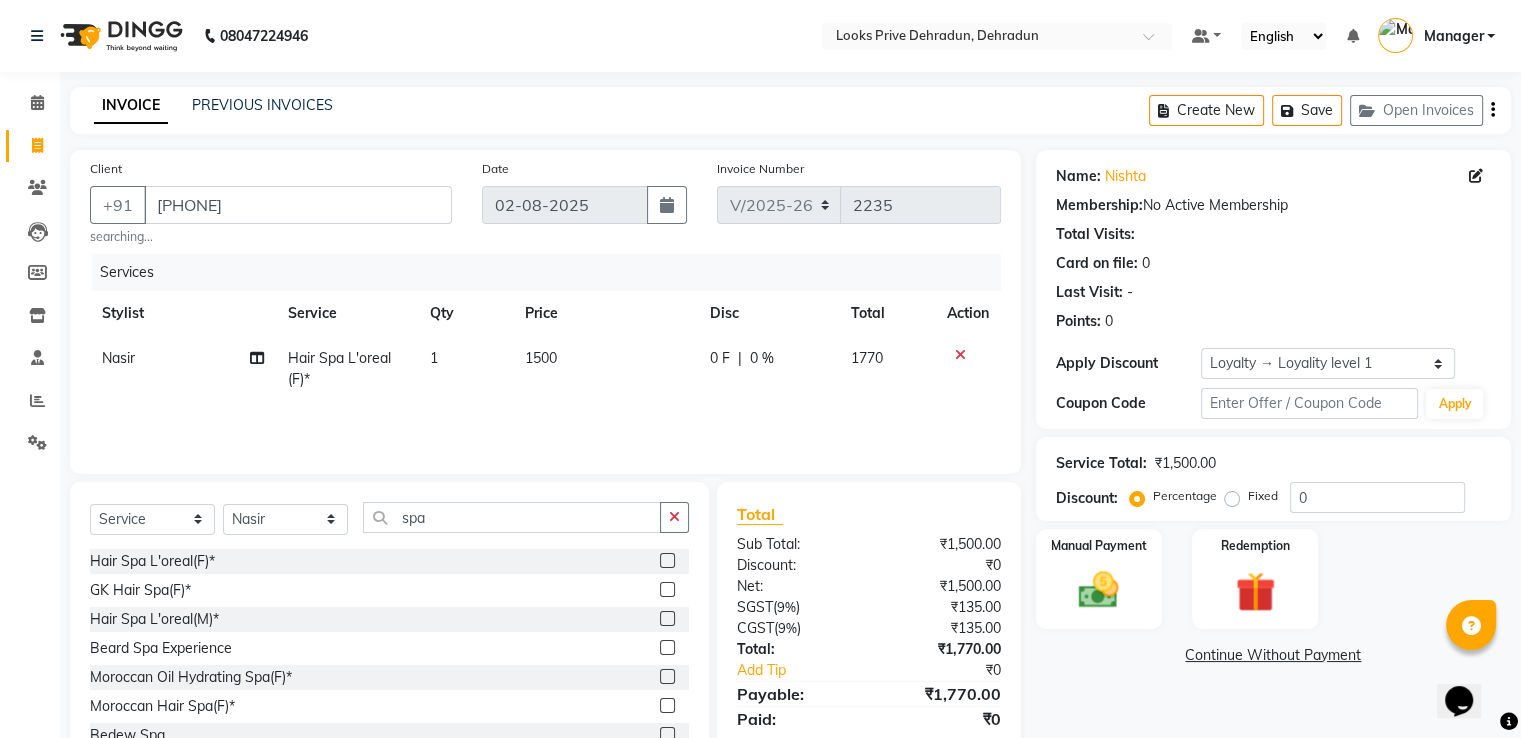 scroll, scrollTop: 70, scrollLeft: 0, axis: vertical 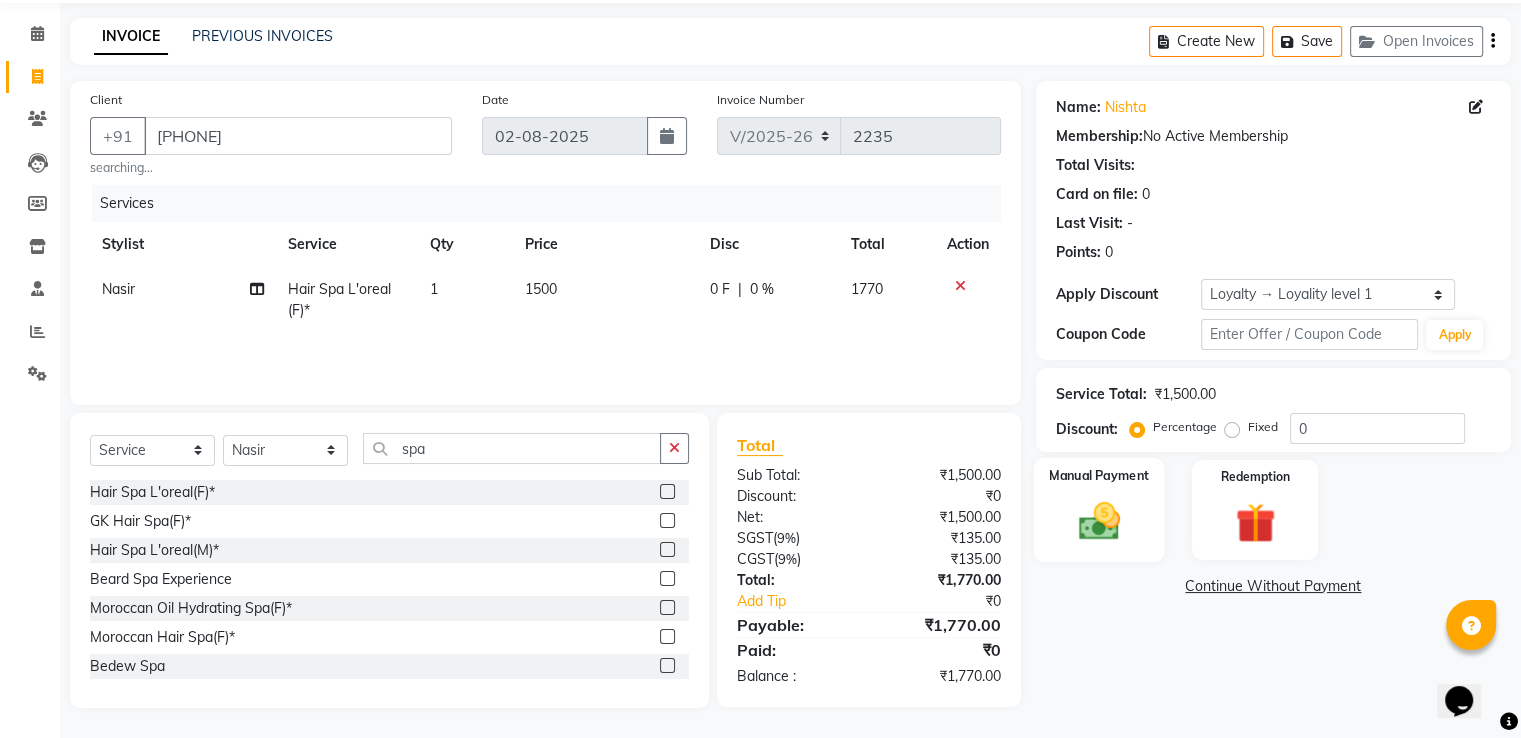 click on "Manual Payment" 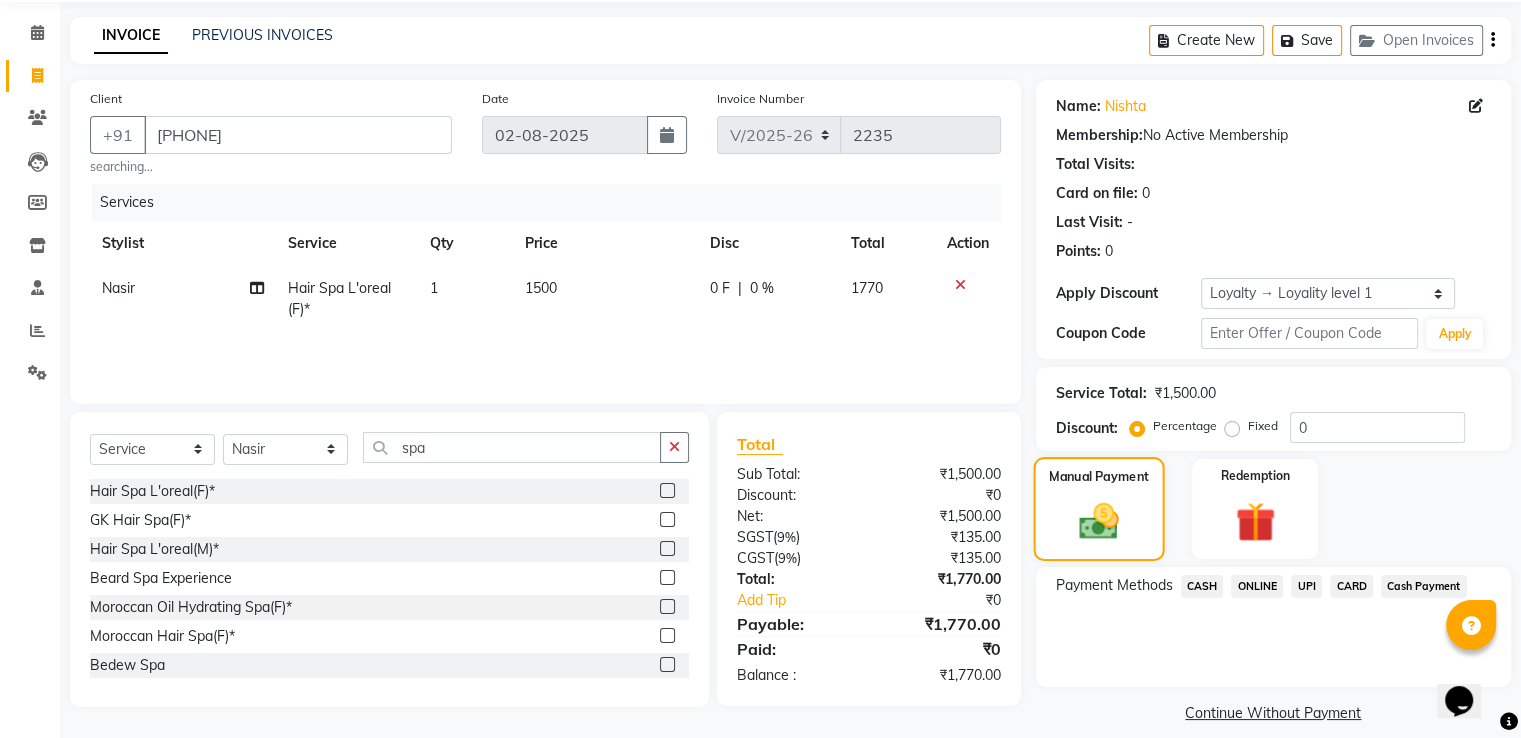 click on "Manual Payment" 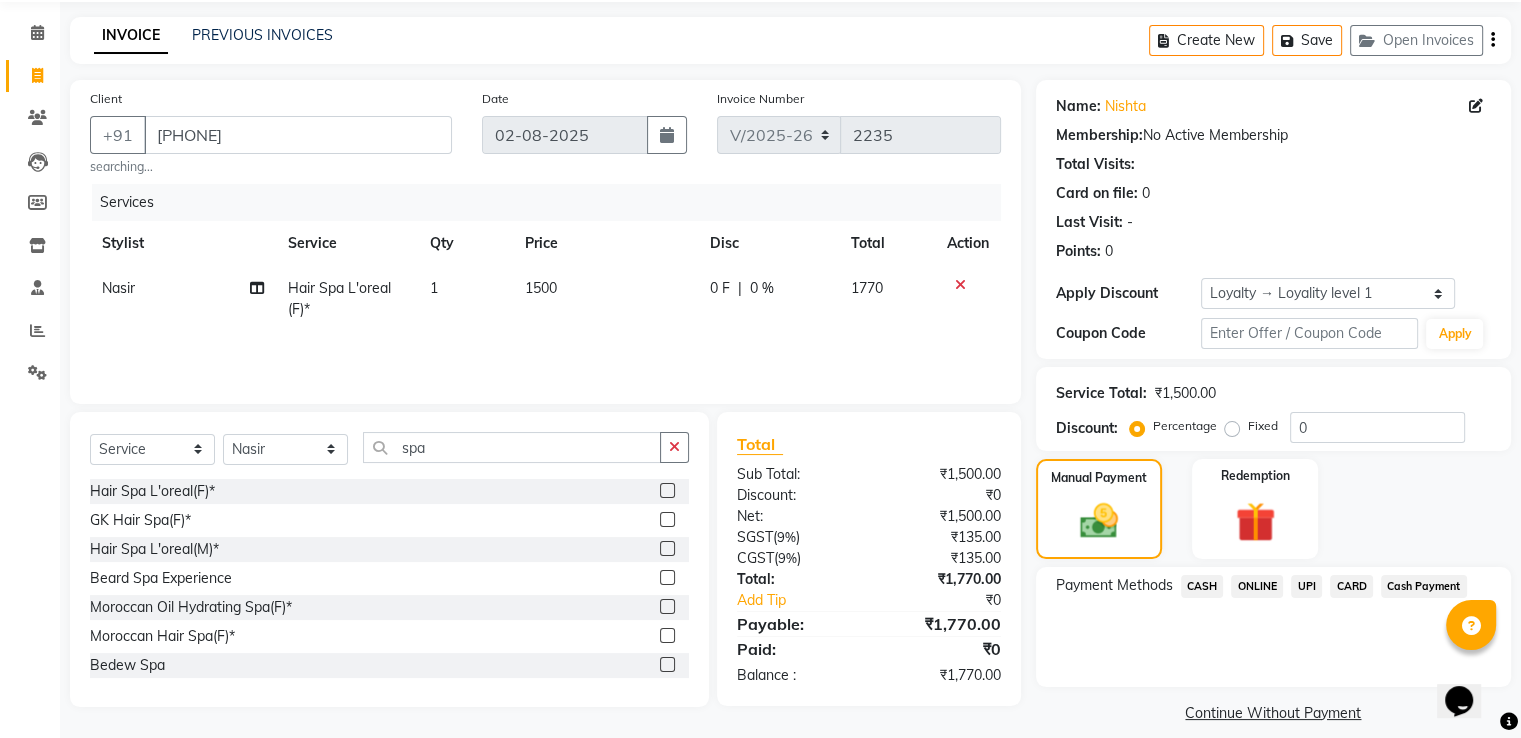 click on "UPI" 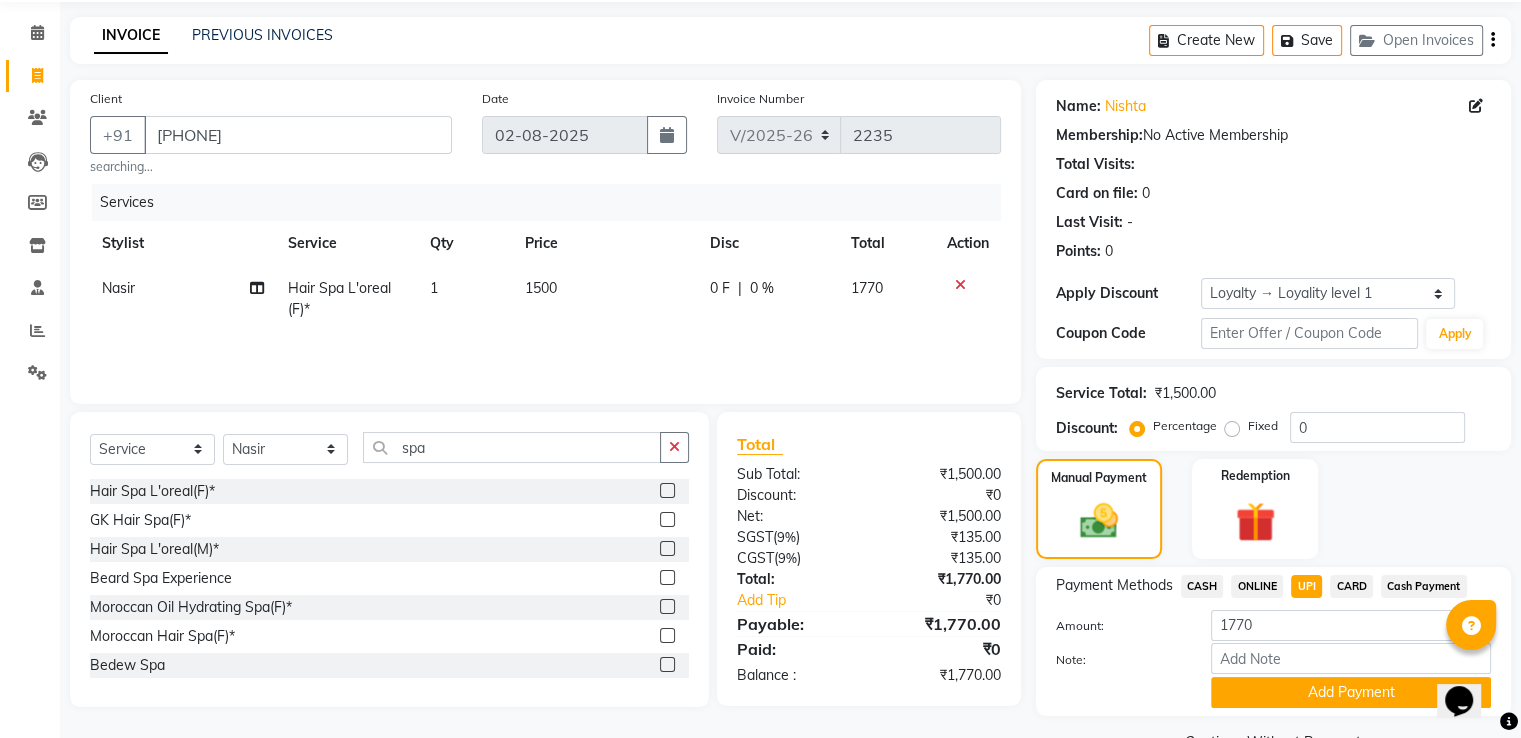 drag, startPoint x: 1291, startPoint y: 685, endPoint x: 1278, endPoint y: 661, distance: 27.294687 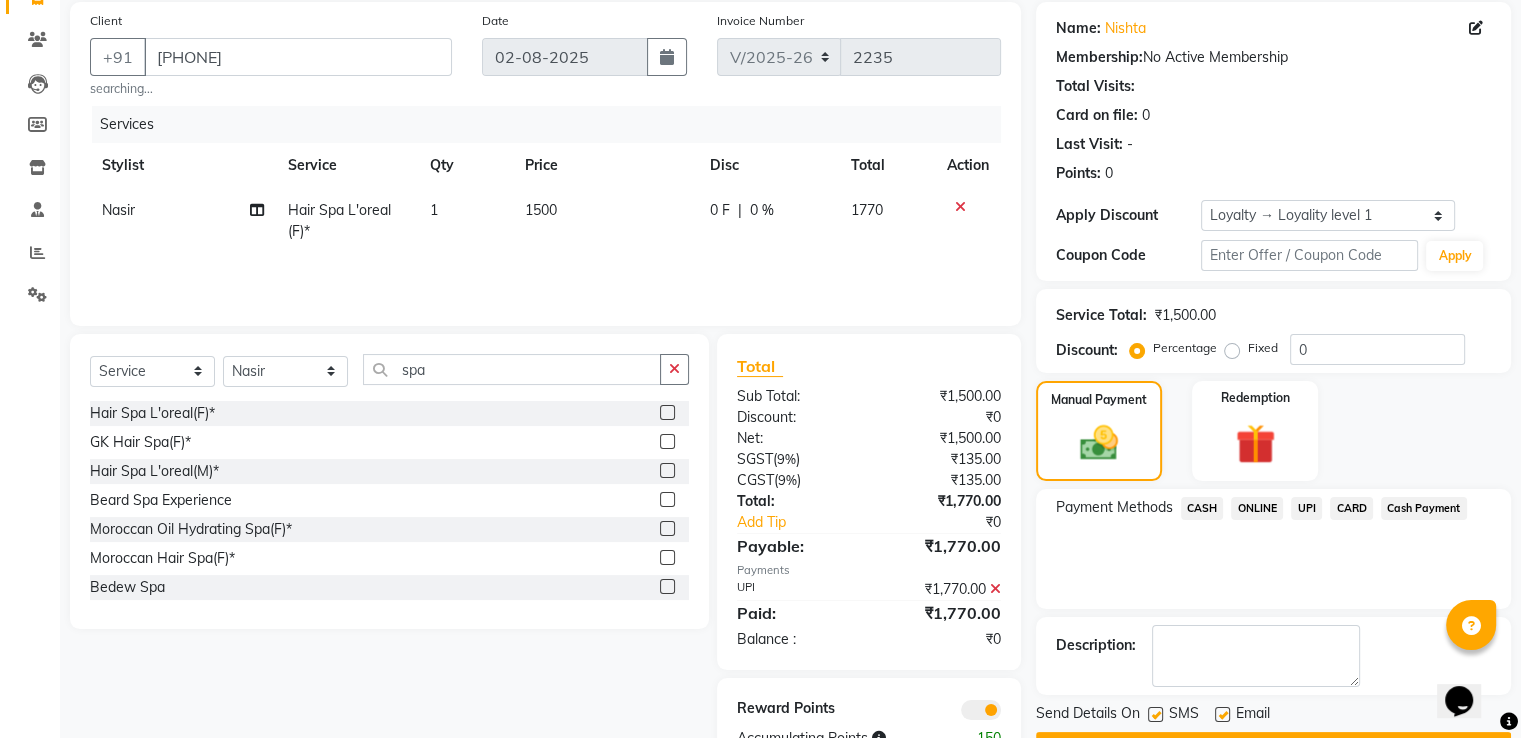 scroll, scrollTop: 170, scrollLeft: 0, axis: vertical 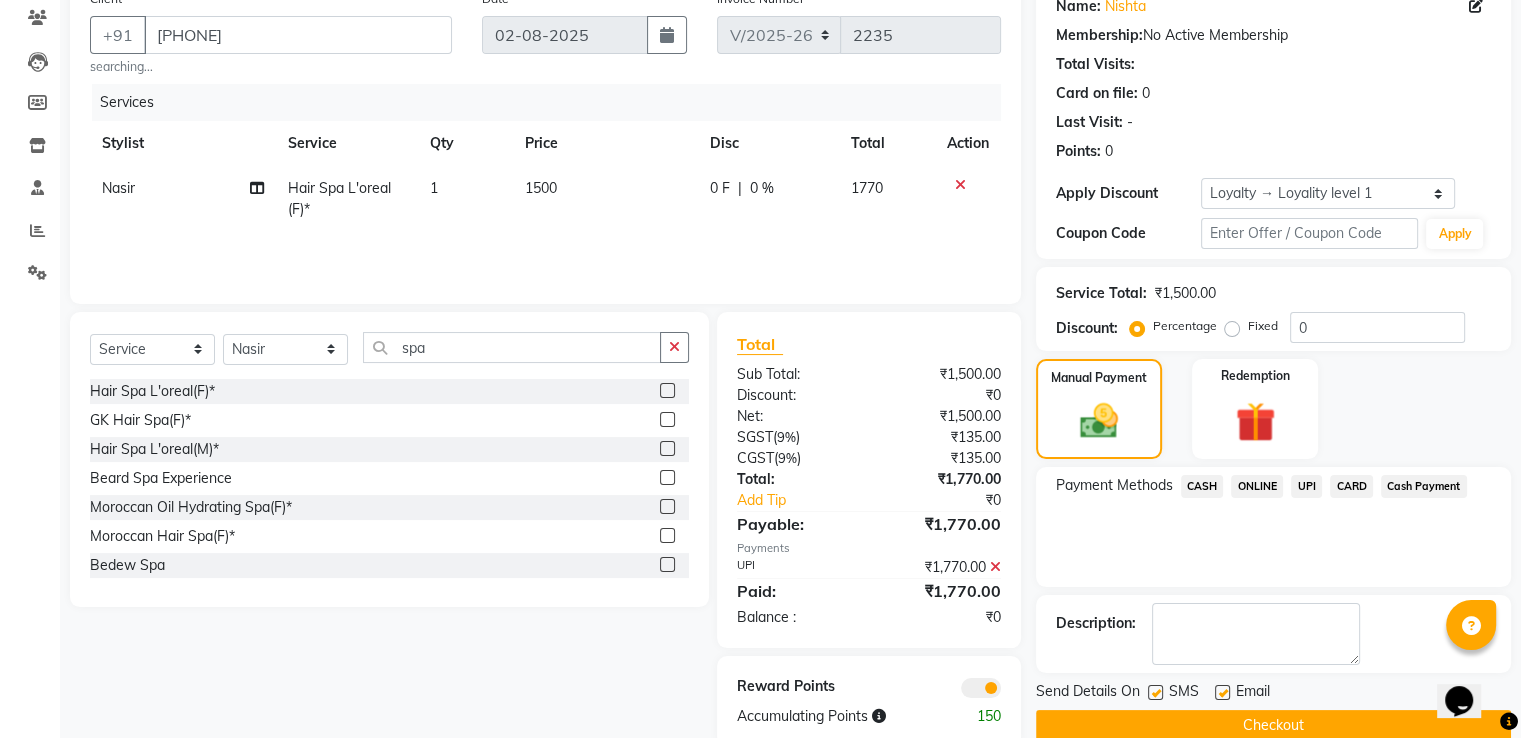 click on "Checkout" 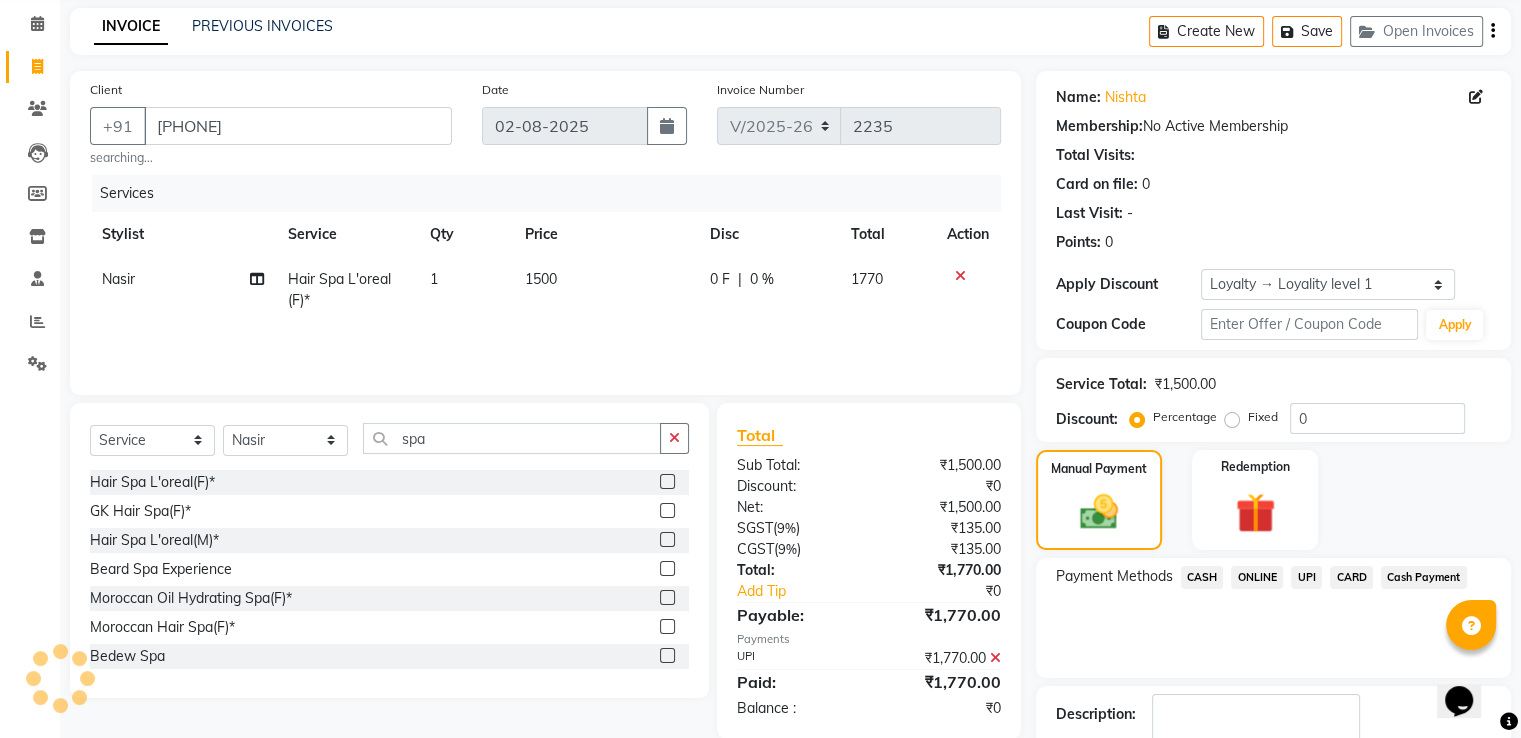 scroll, scrollTop: 0, scrollLeft: 0, axis: both 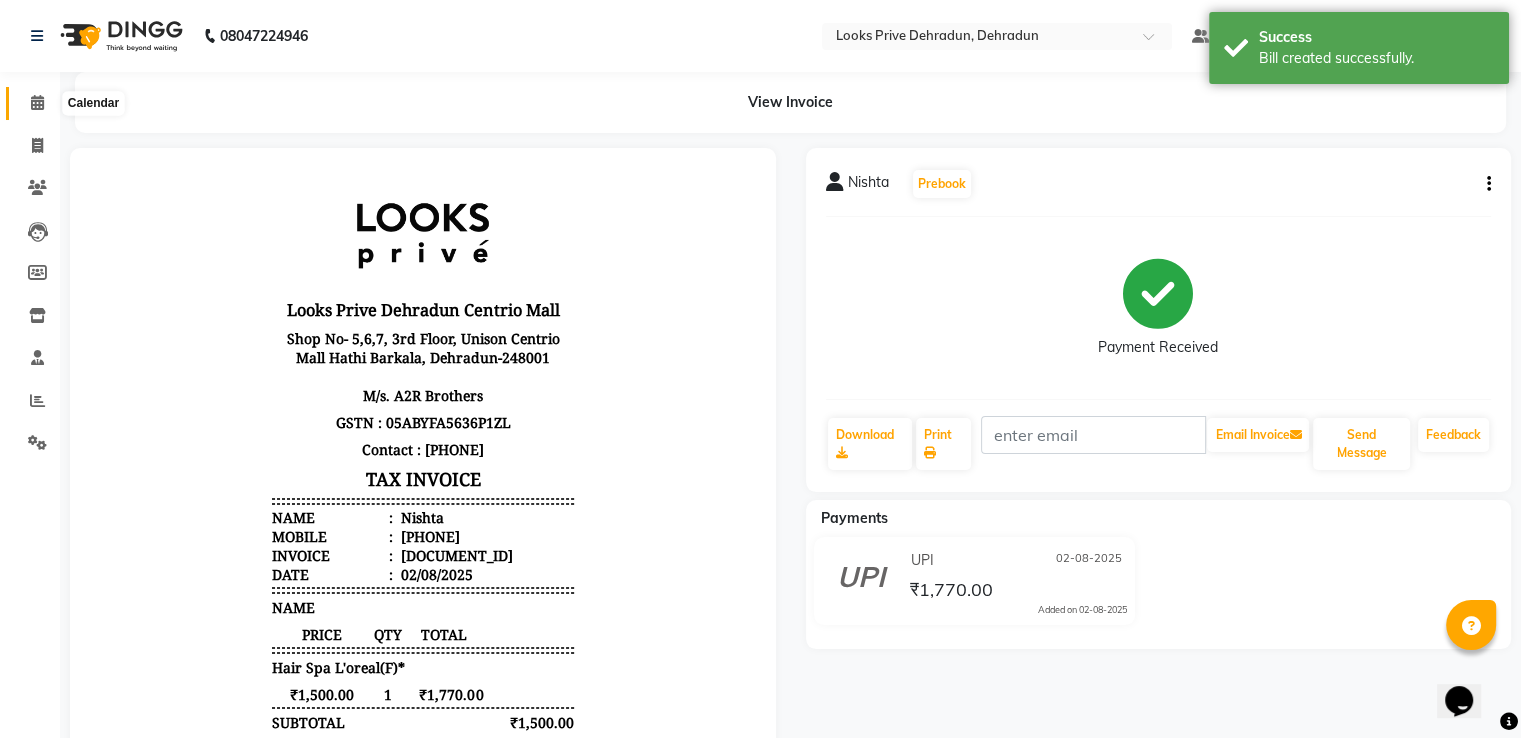 click 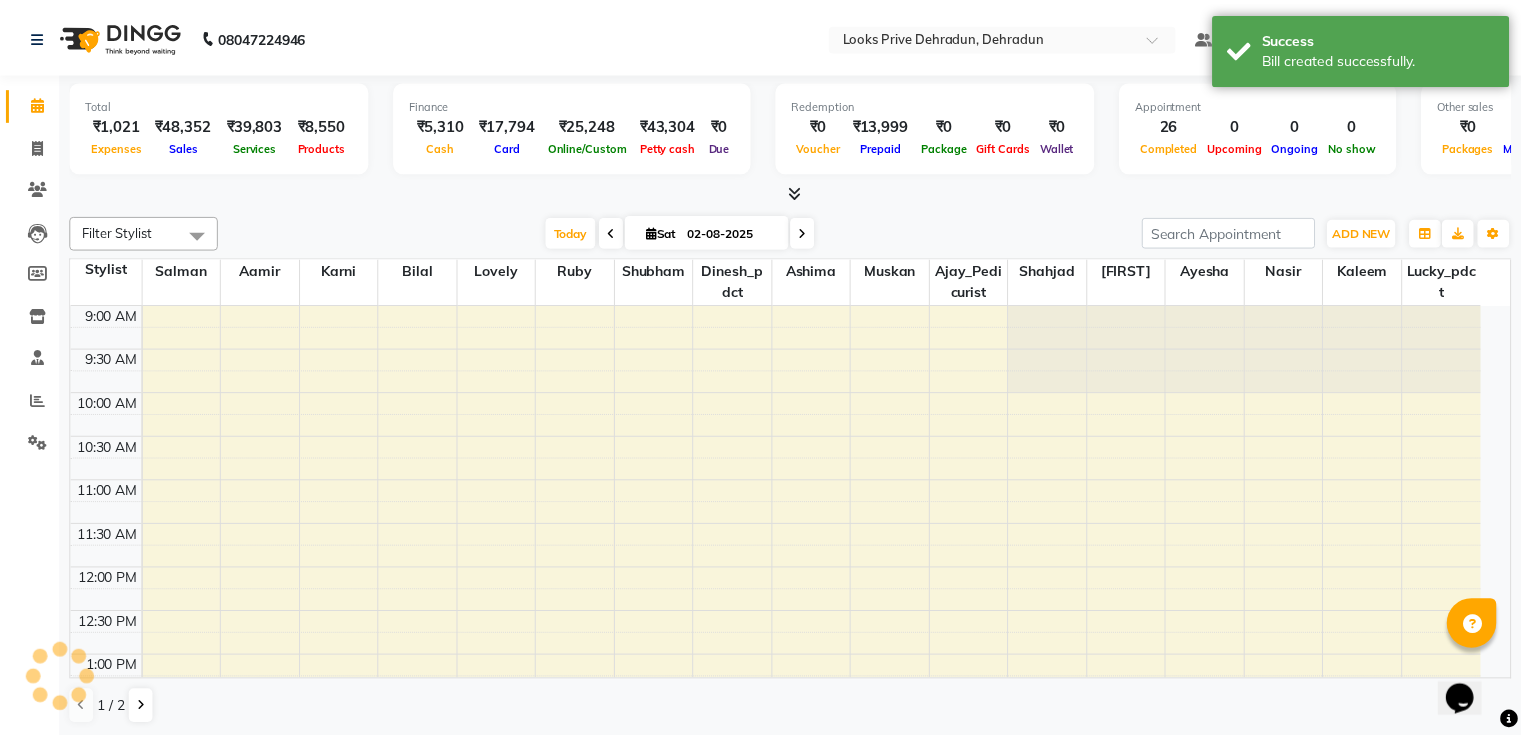 scroll, scrollTop: 632, scrollLeft: 0, axis: vertical 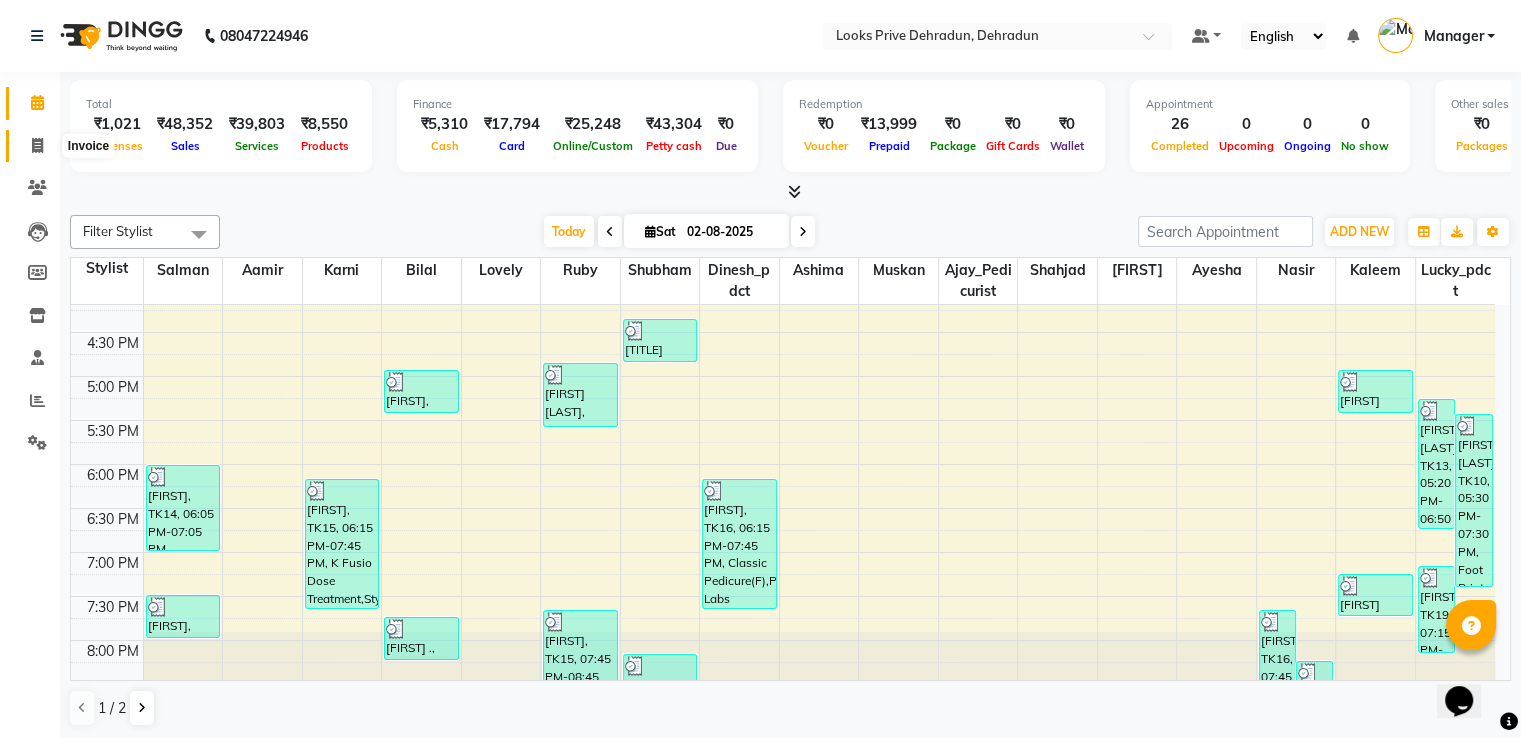 drag, startPoint x: 36, startPoint y: 145, endPoint x: 104, endPoint y: 139, distance: 68.26419 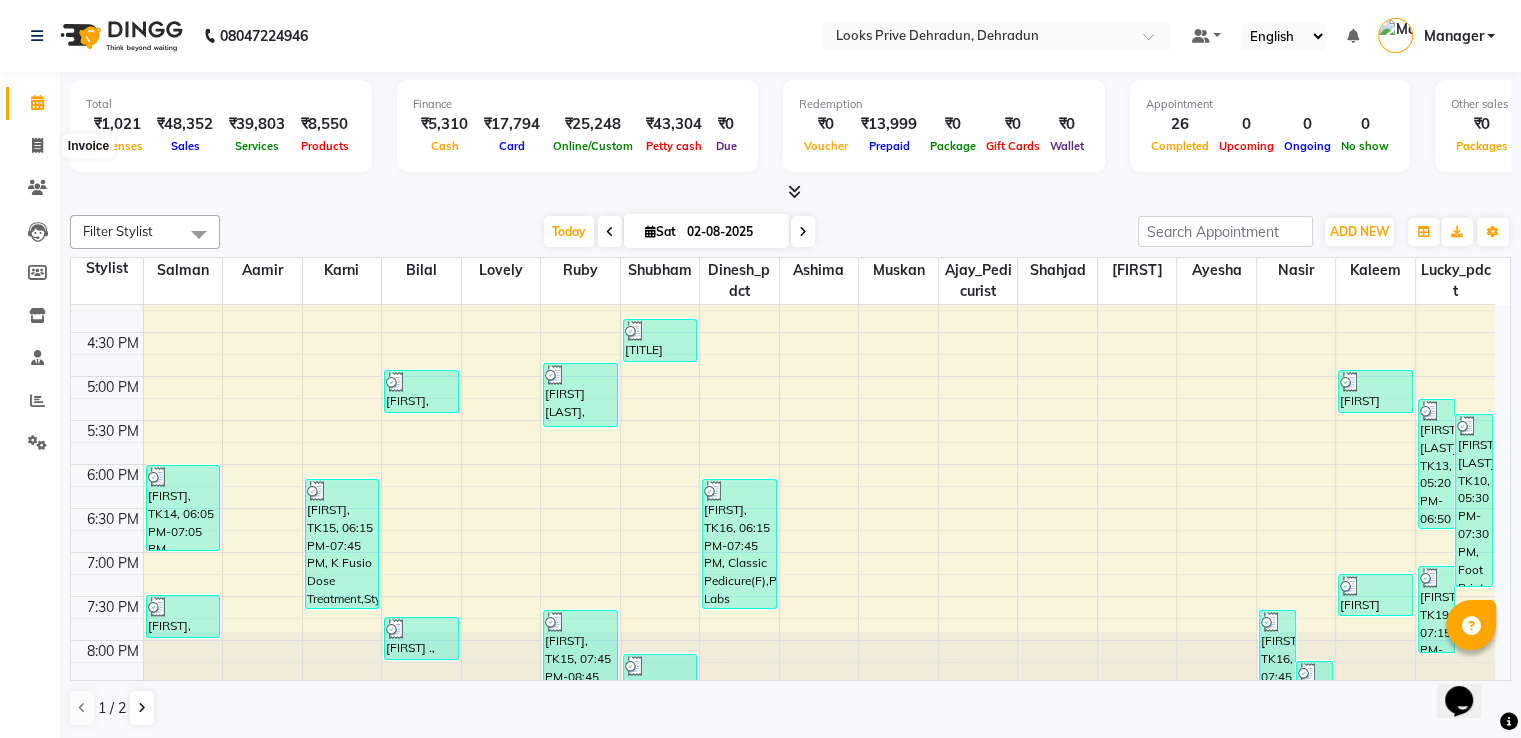 select on "service" 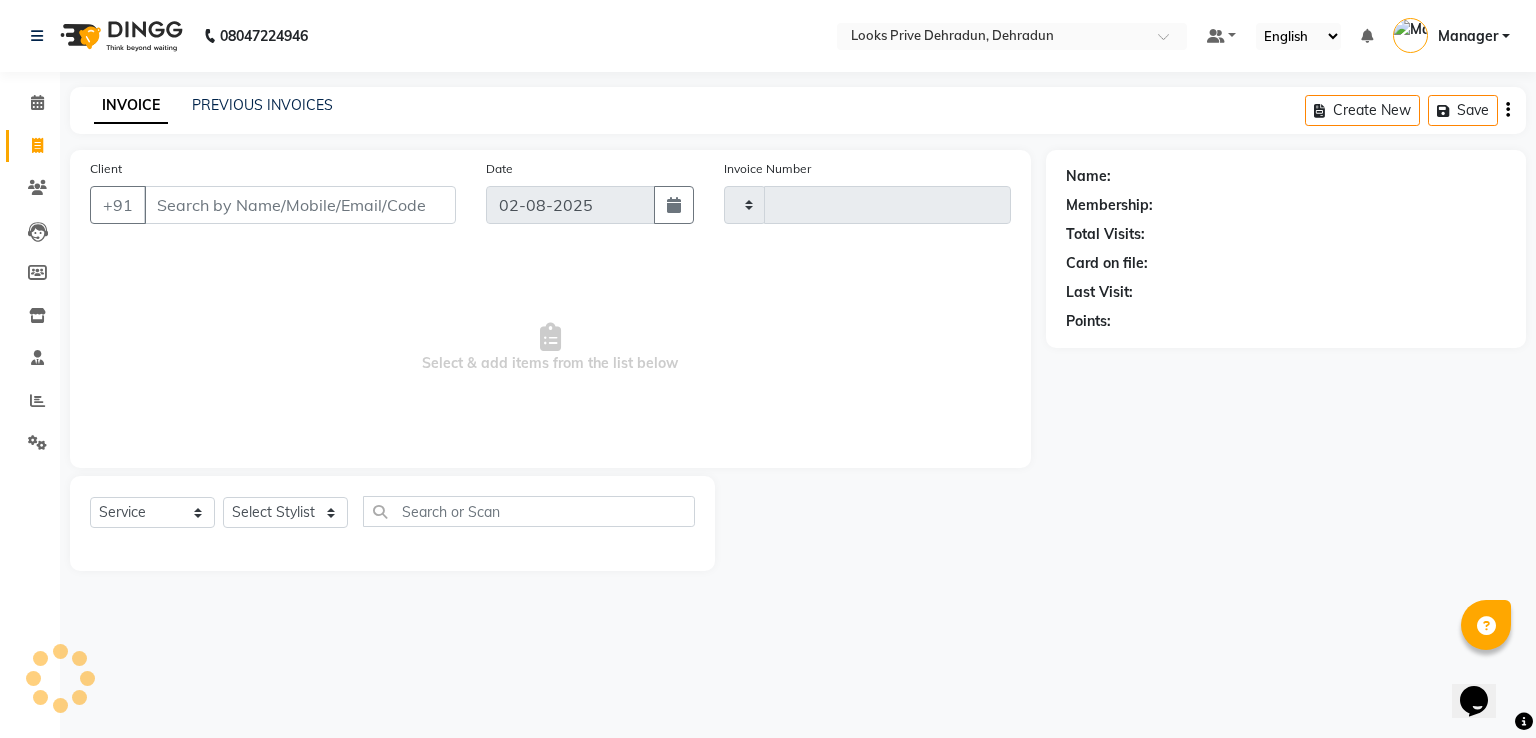 type on "2236" 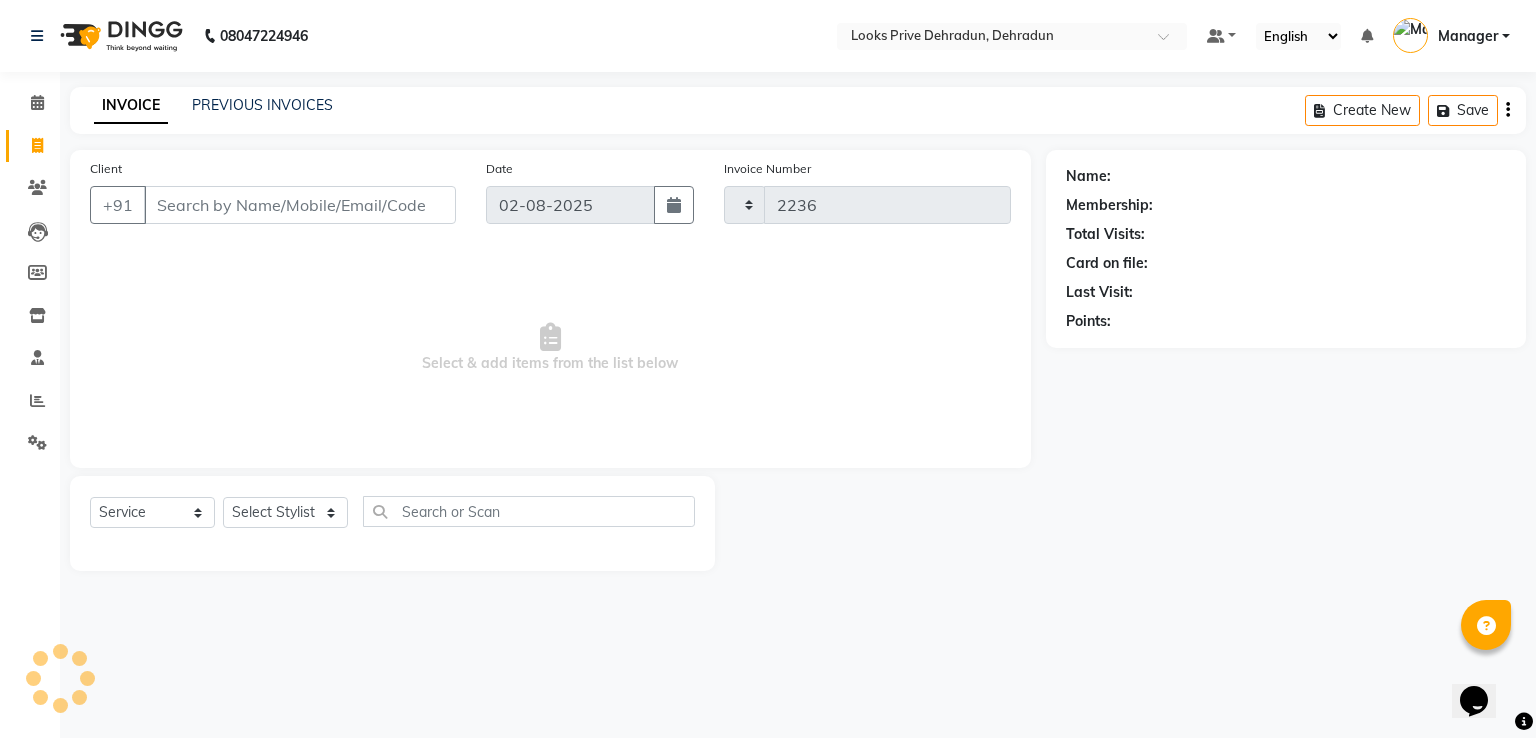 select on "6205" 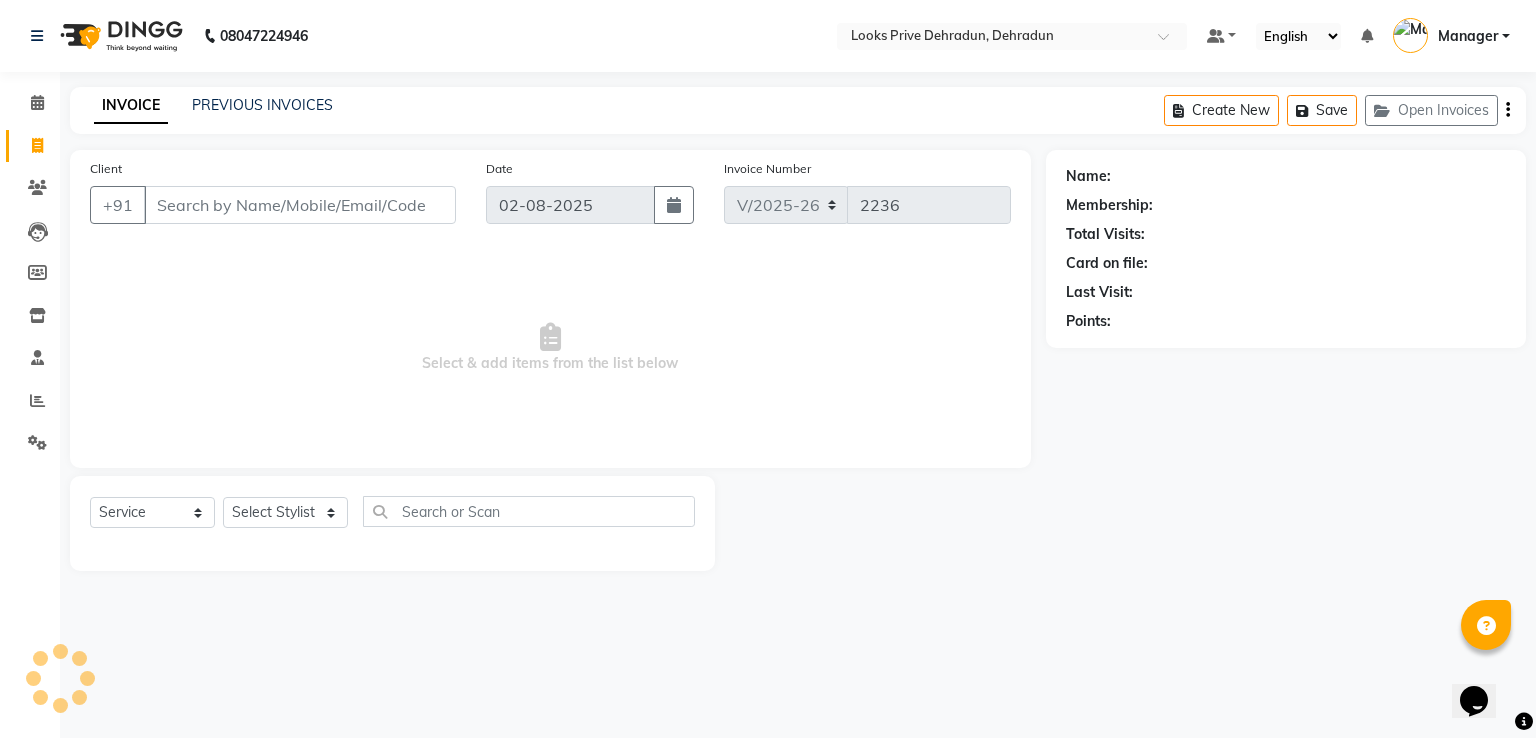 click on "PREVIOUS INVOICES" 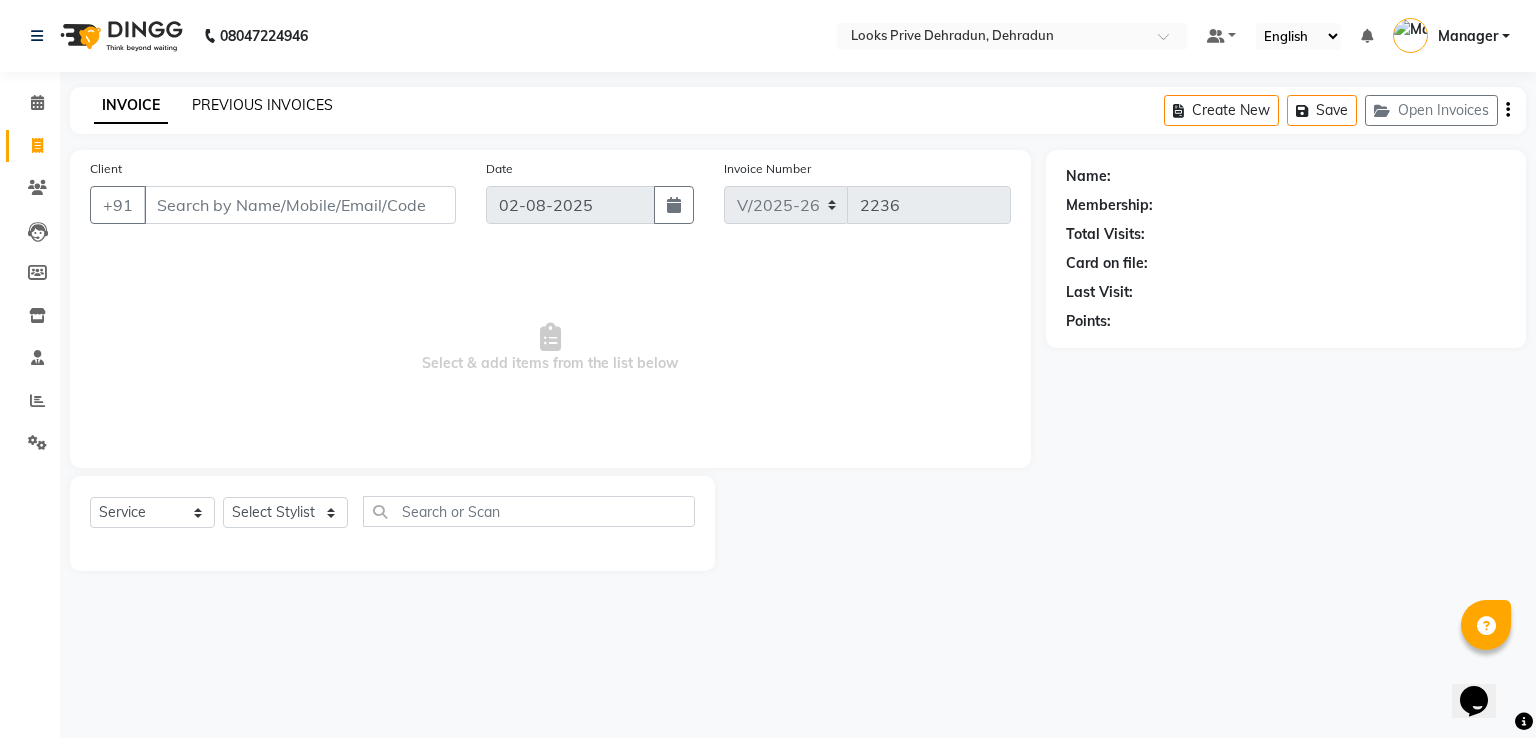 click on "PREVIOUS INVOICES" 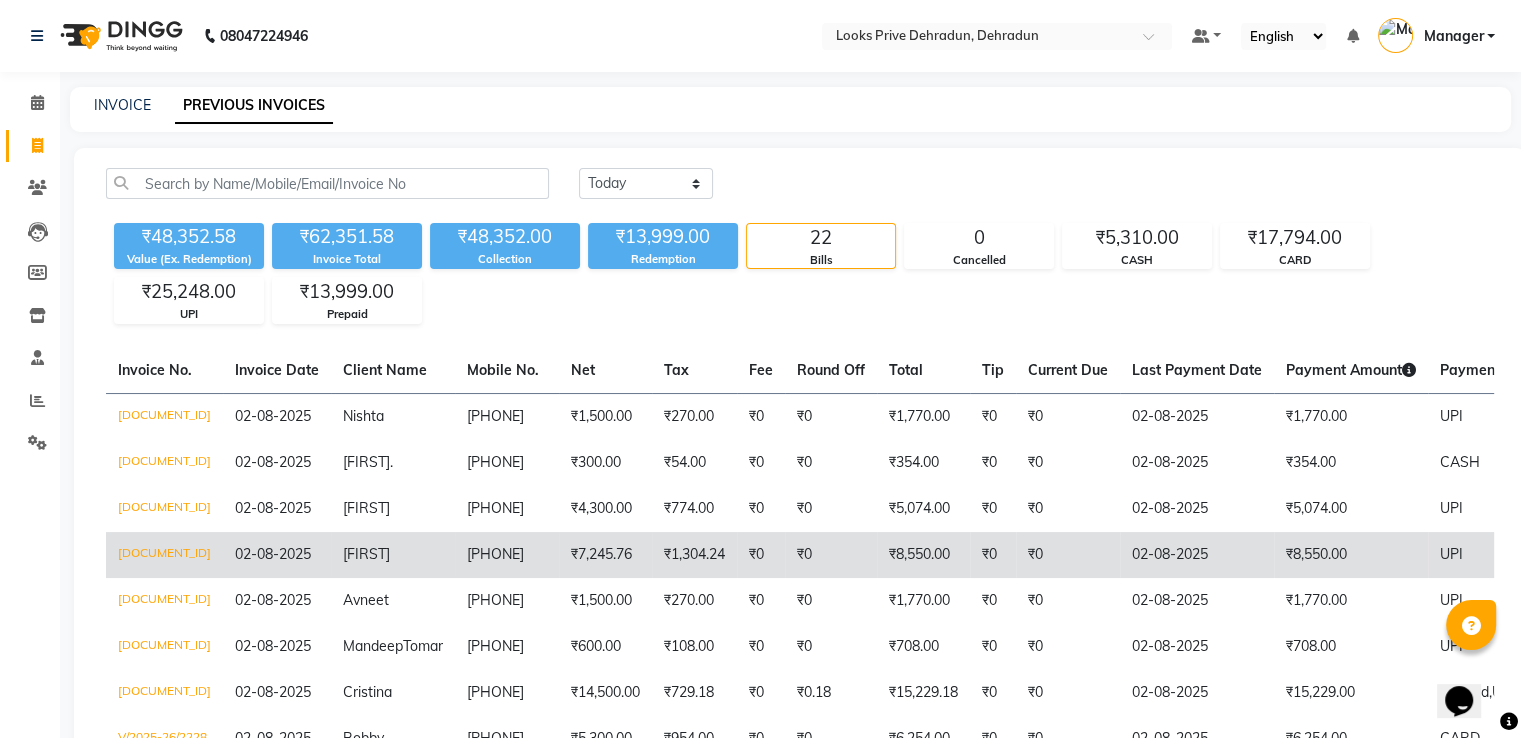 click on "₹7,245.76" 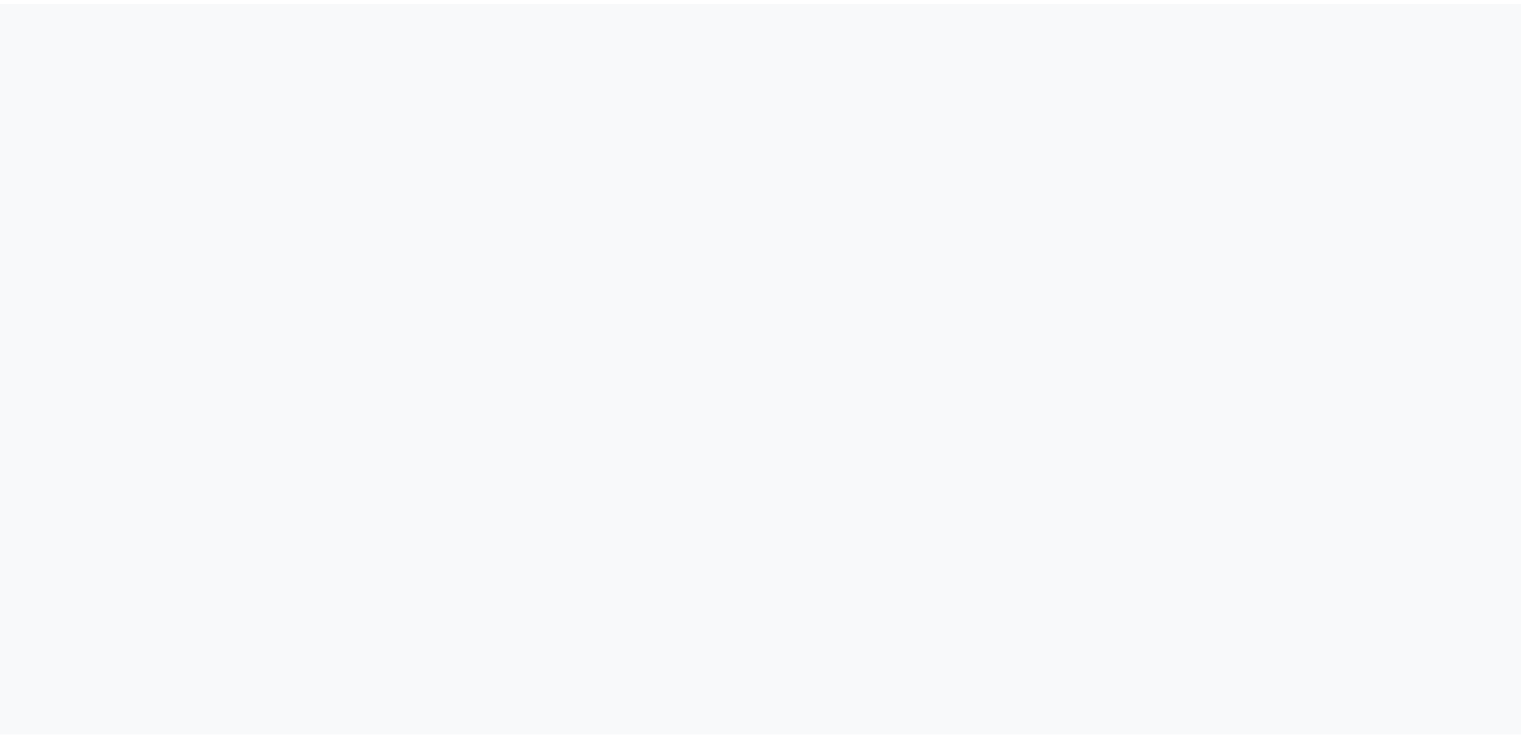 scroll, scrollTop: 0, scrollLeft: 0, axis: both 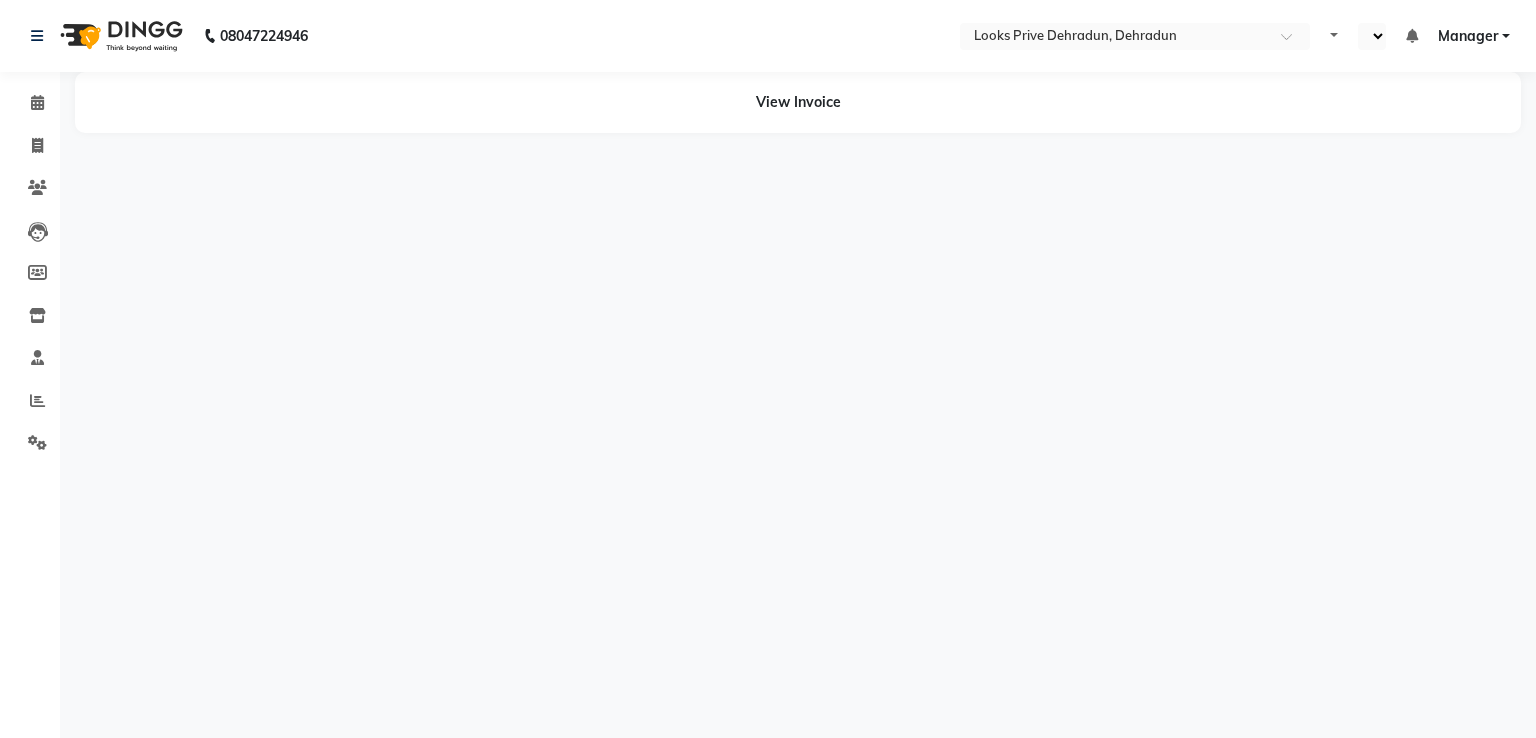 select on "en" 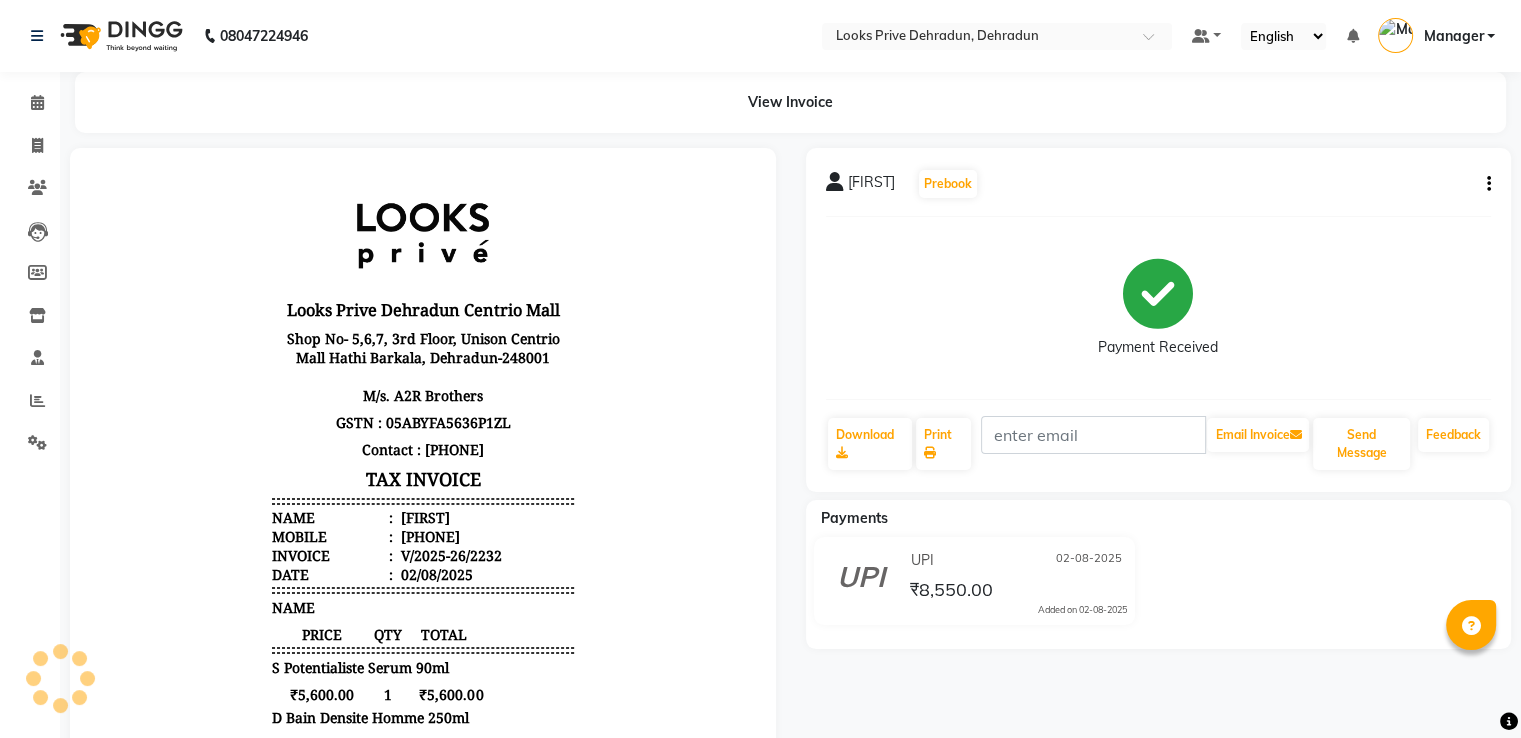 scroll, scrollTop: 0, scrollLeft: 0, axis: both 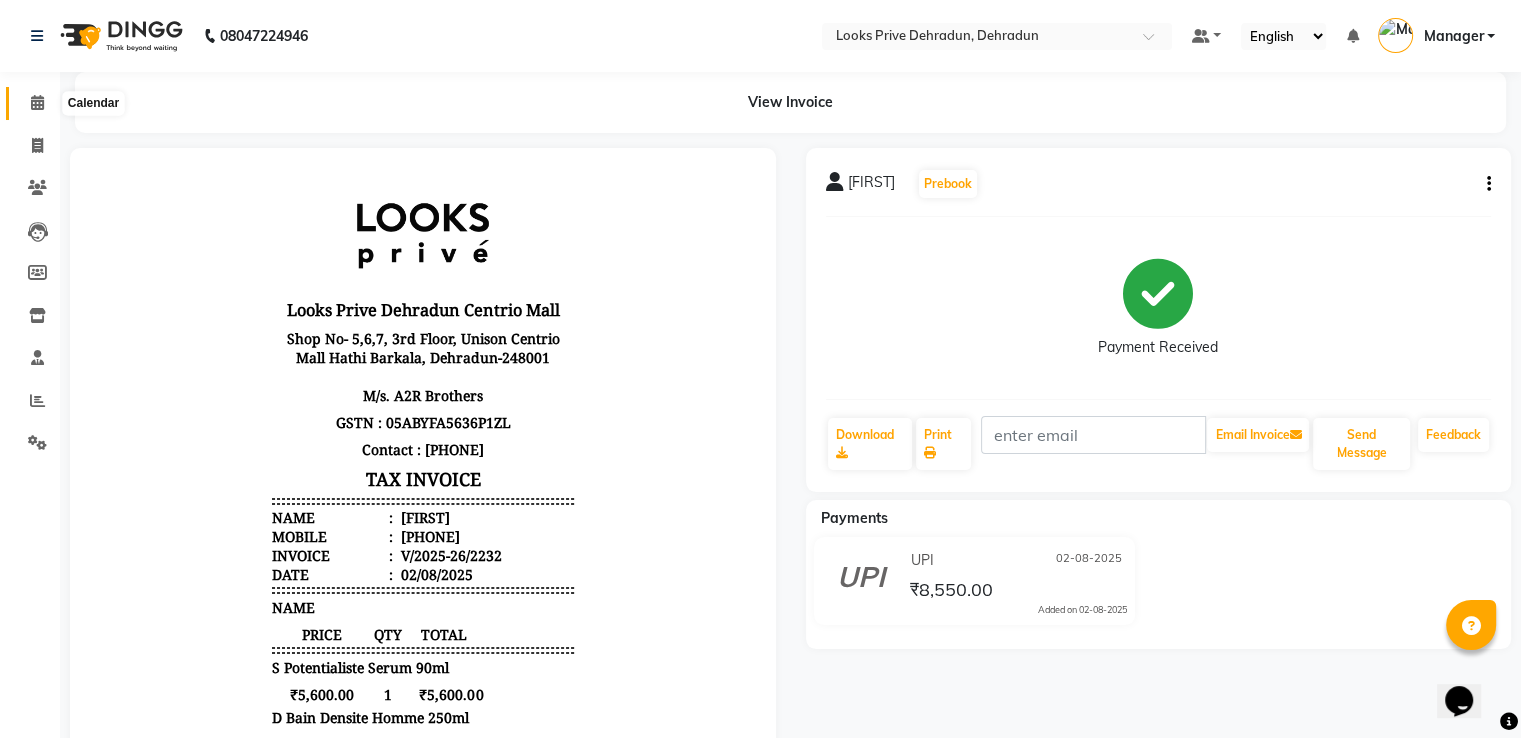 click 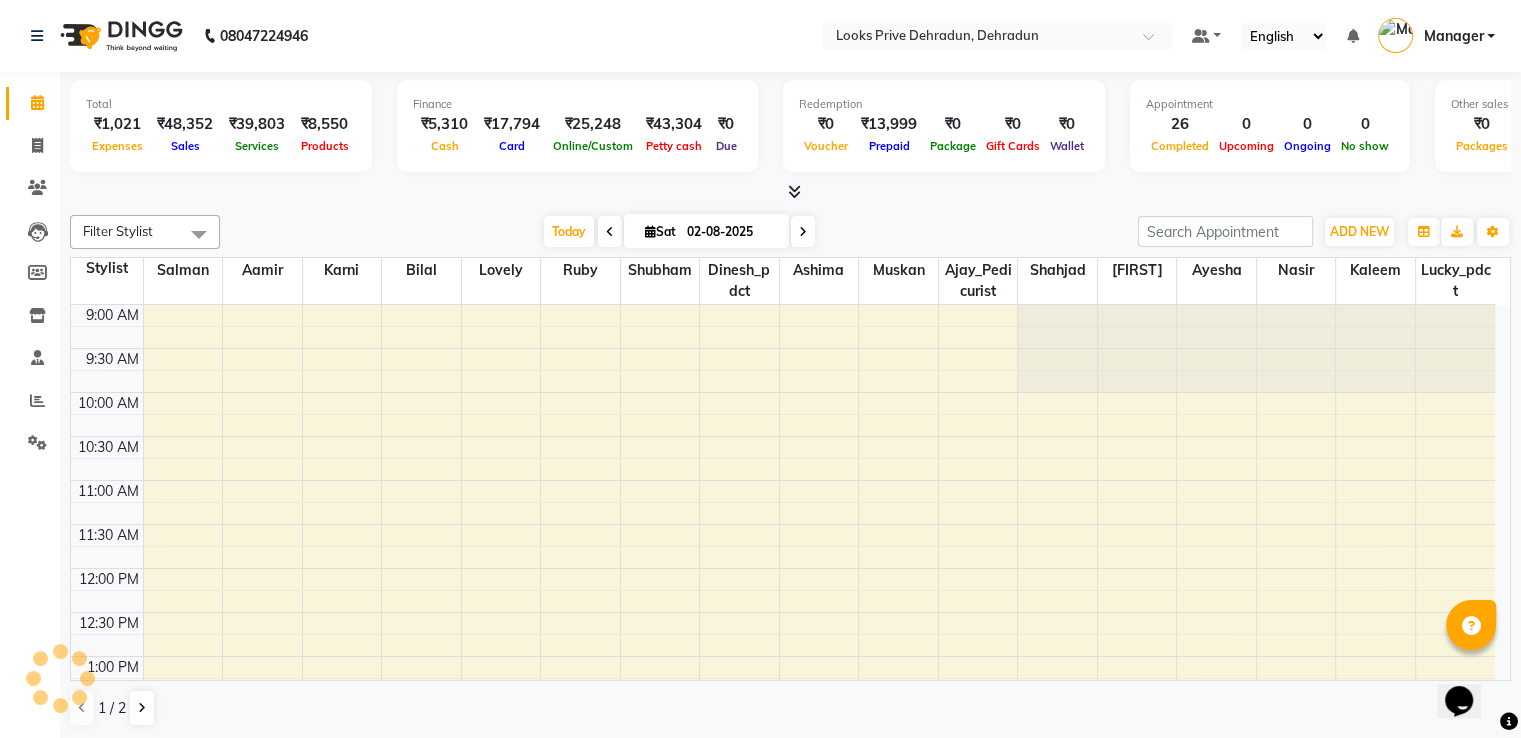 scroll, scrollTop: 0, scrollLeft: 0, axis: both 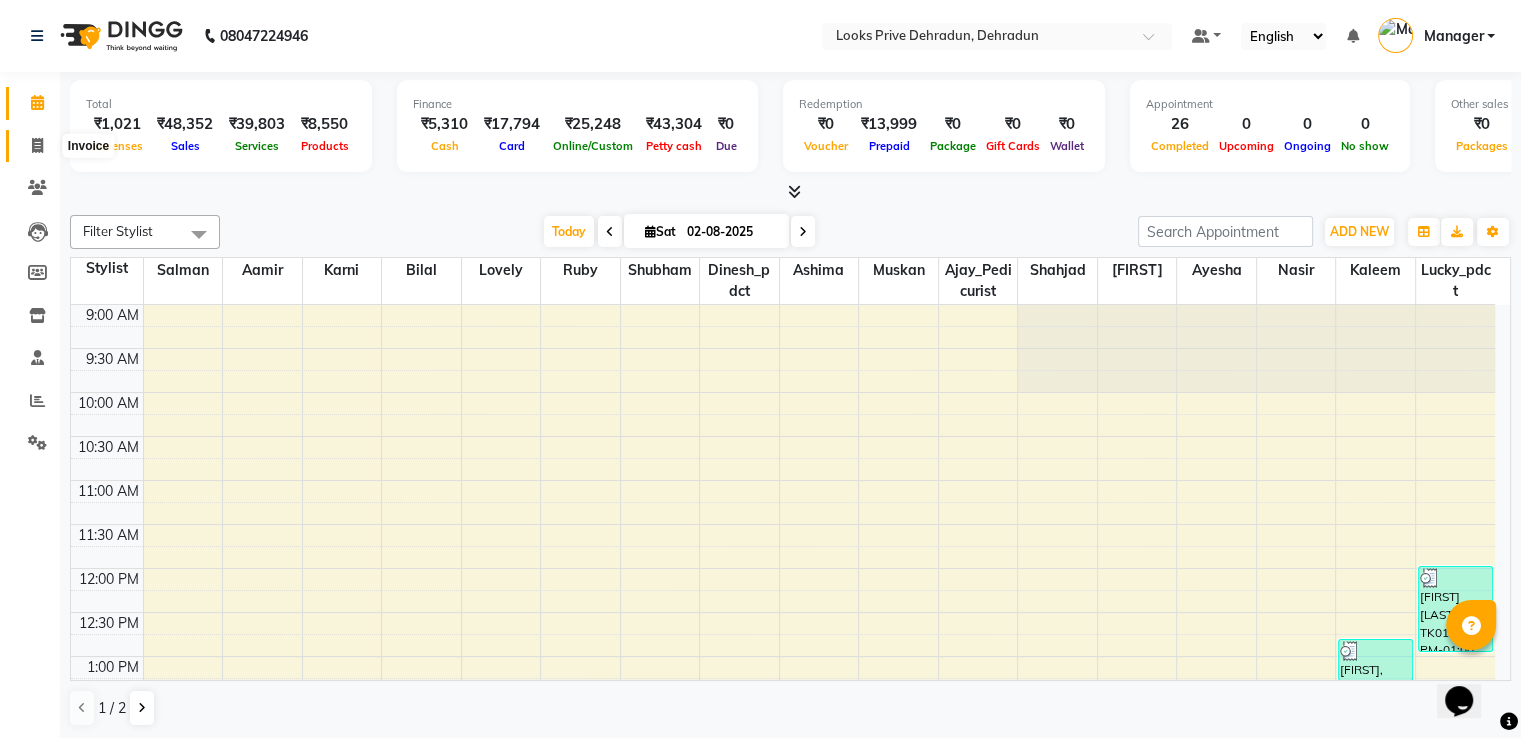 click 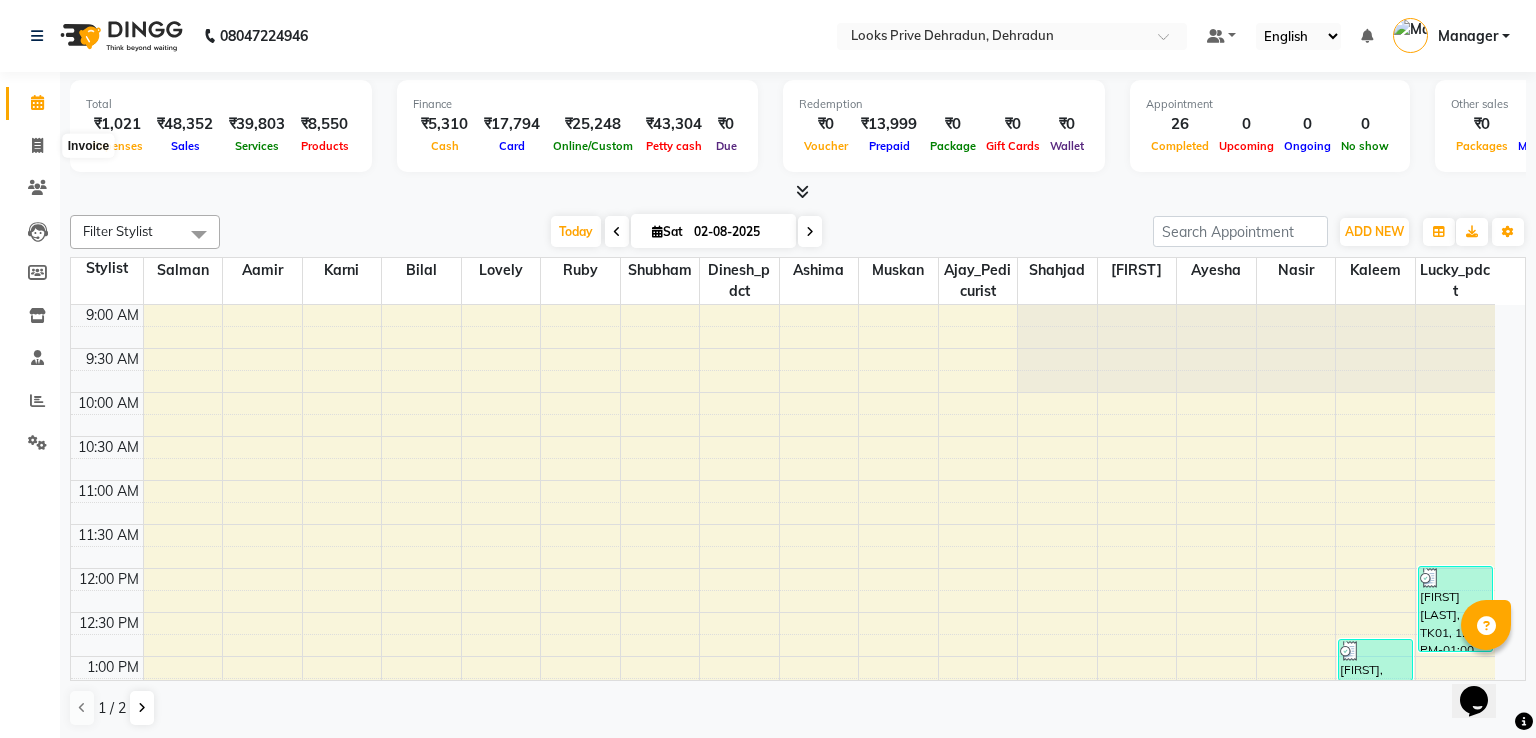 select on "6205" 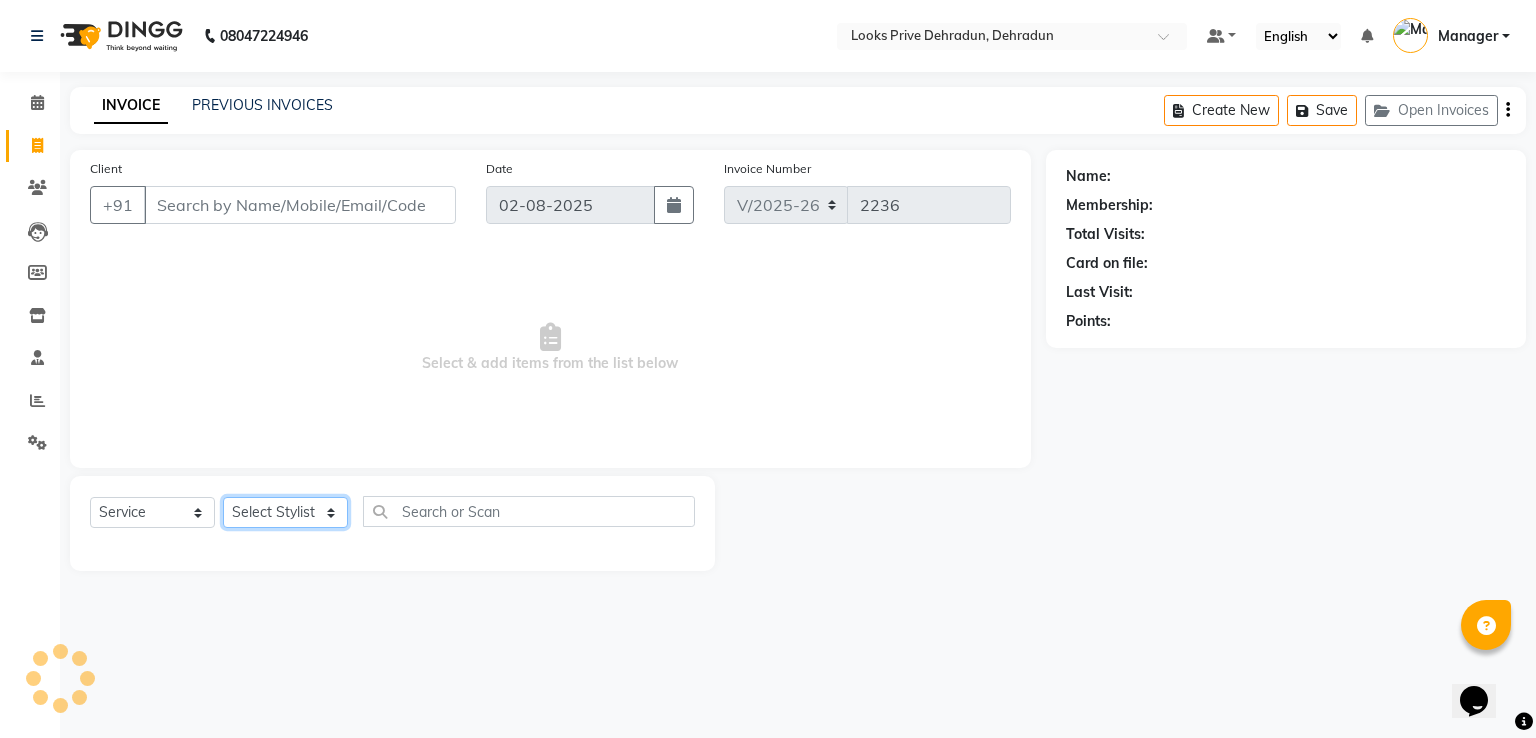 drag, startPoint x: 280, startPoint y: 523, endPoint x: 280, endPoint y: 510, distance: 13 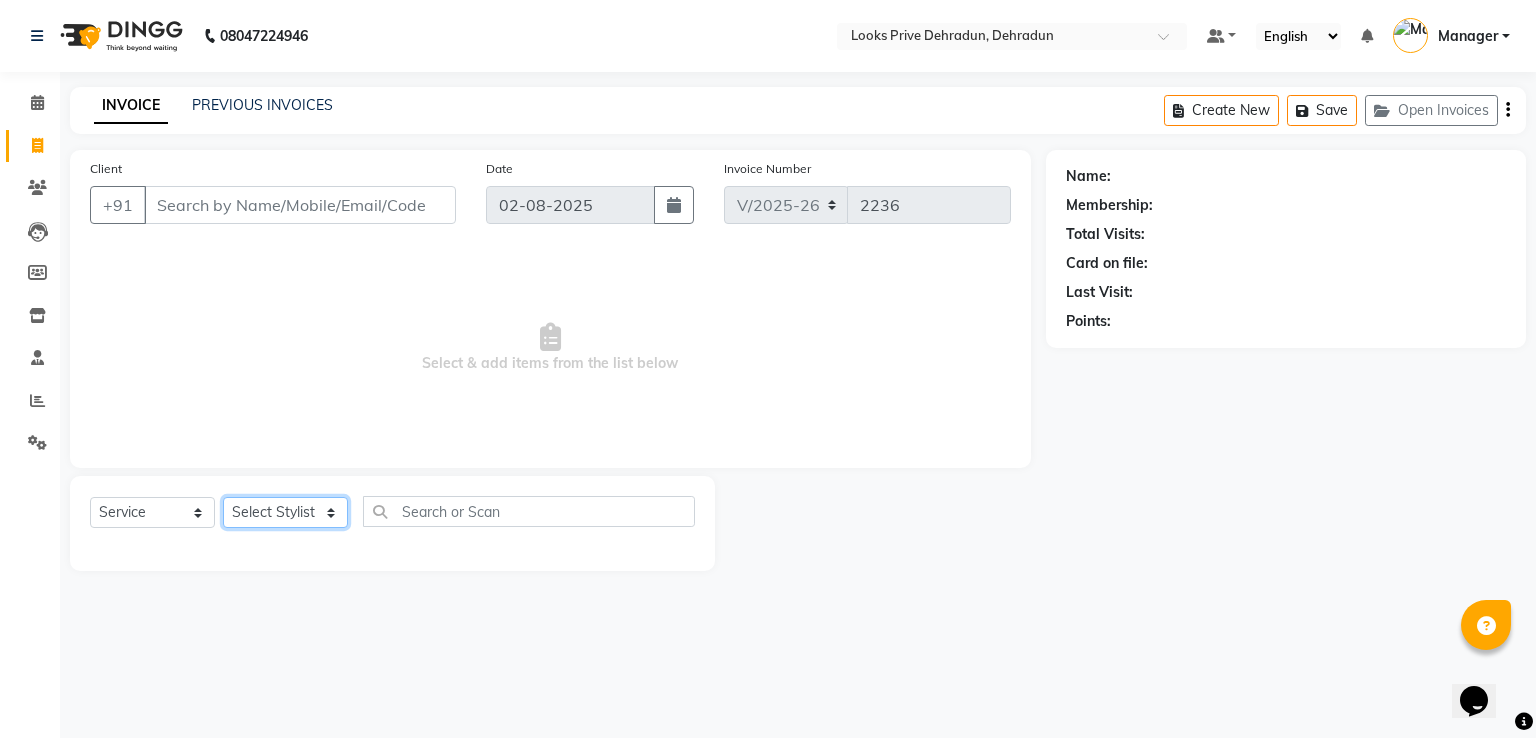 select on "47803" 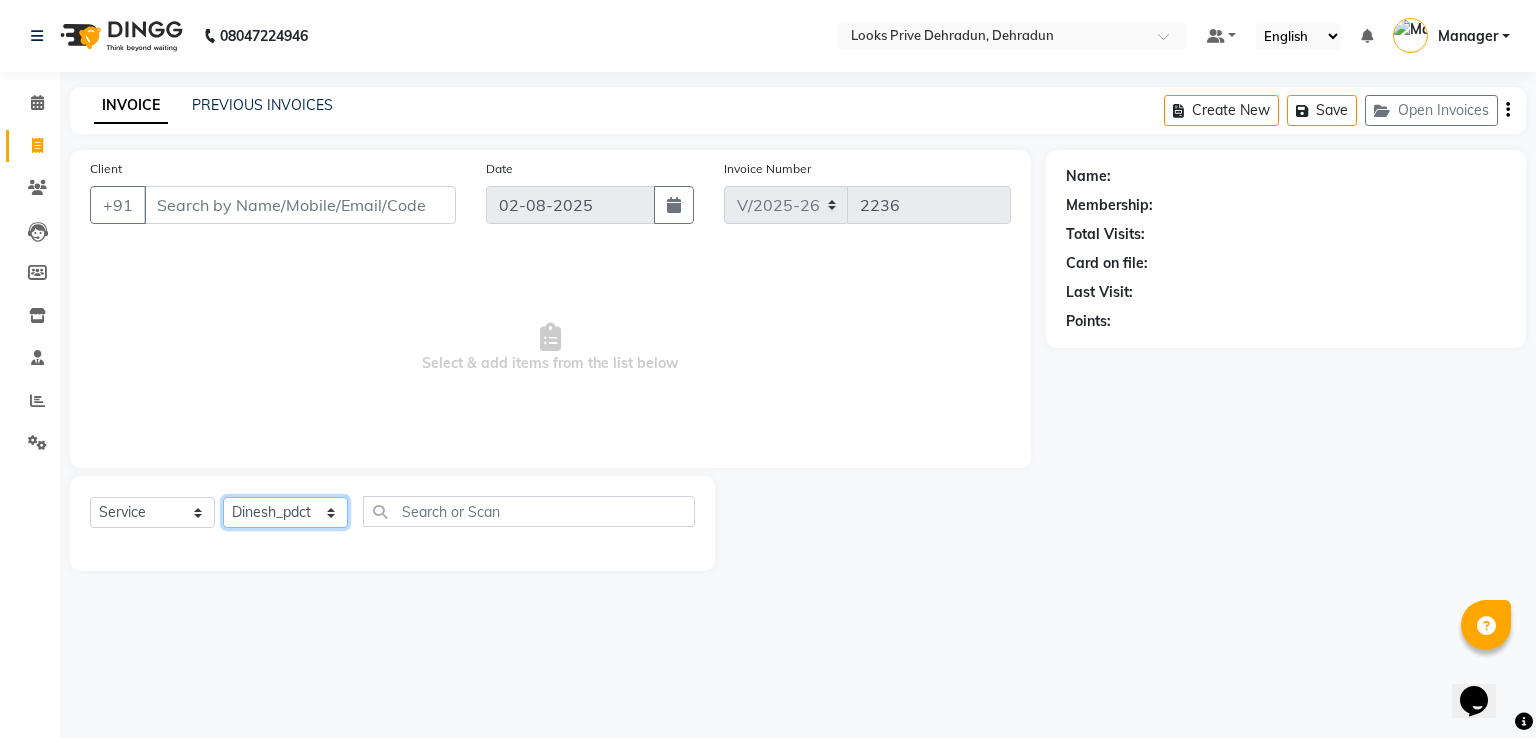 click on "Select Stylist A2R_Master Aamir Ajay_Pedicurist Ashima Ayesha Bilal Dinesh_pdct Kaleem Karni Lovely Lucky_pdct Manager Muskan Nasir Rajeev Ruby Salman Shahjad Shubham Suraj_pedi" 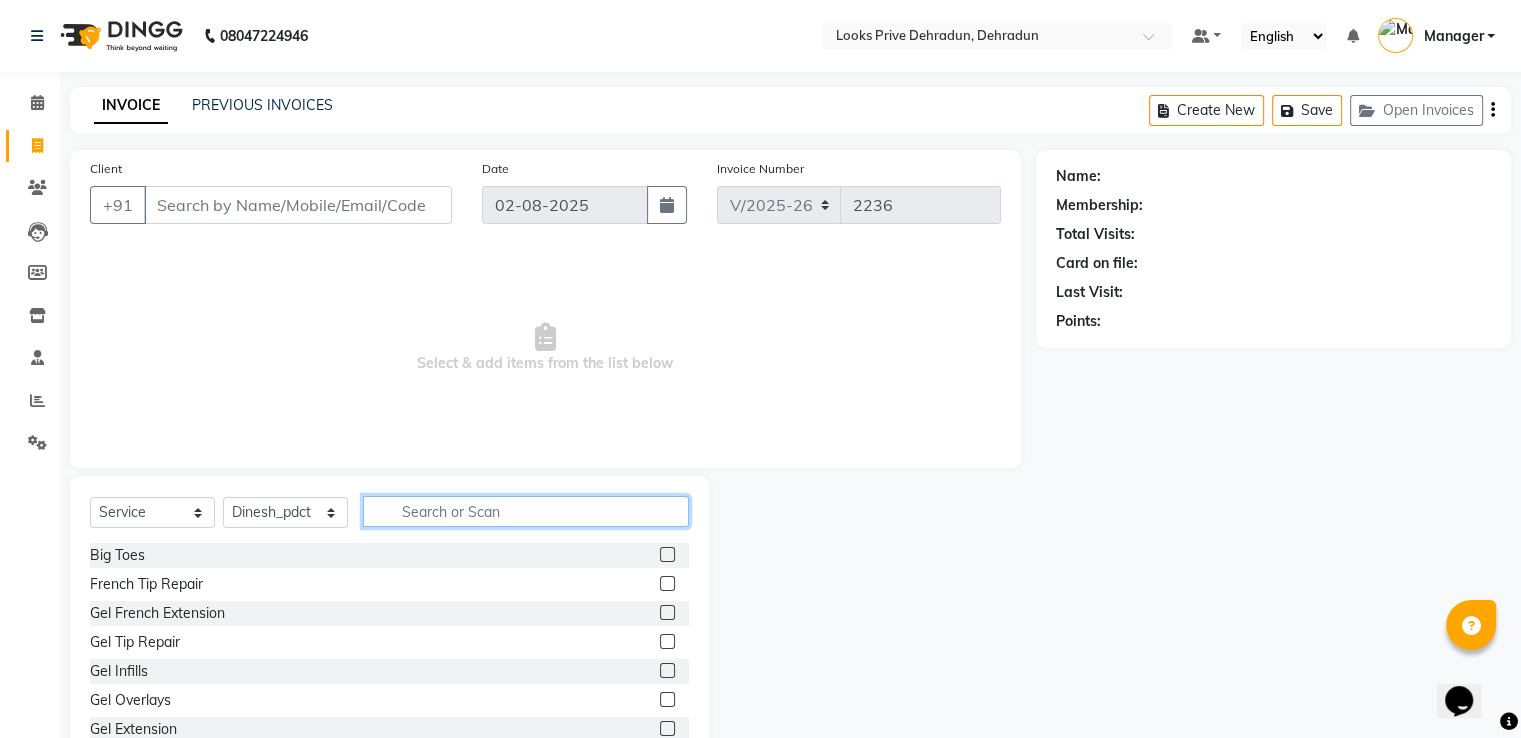 click 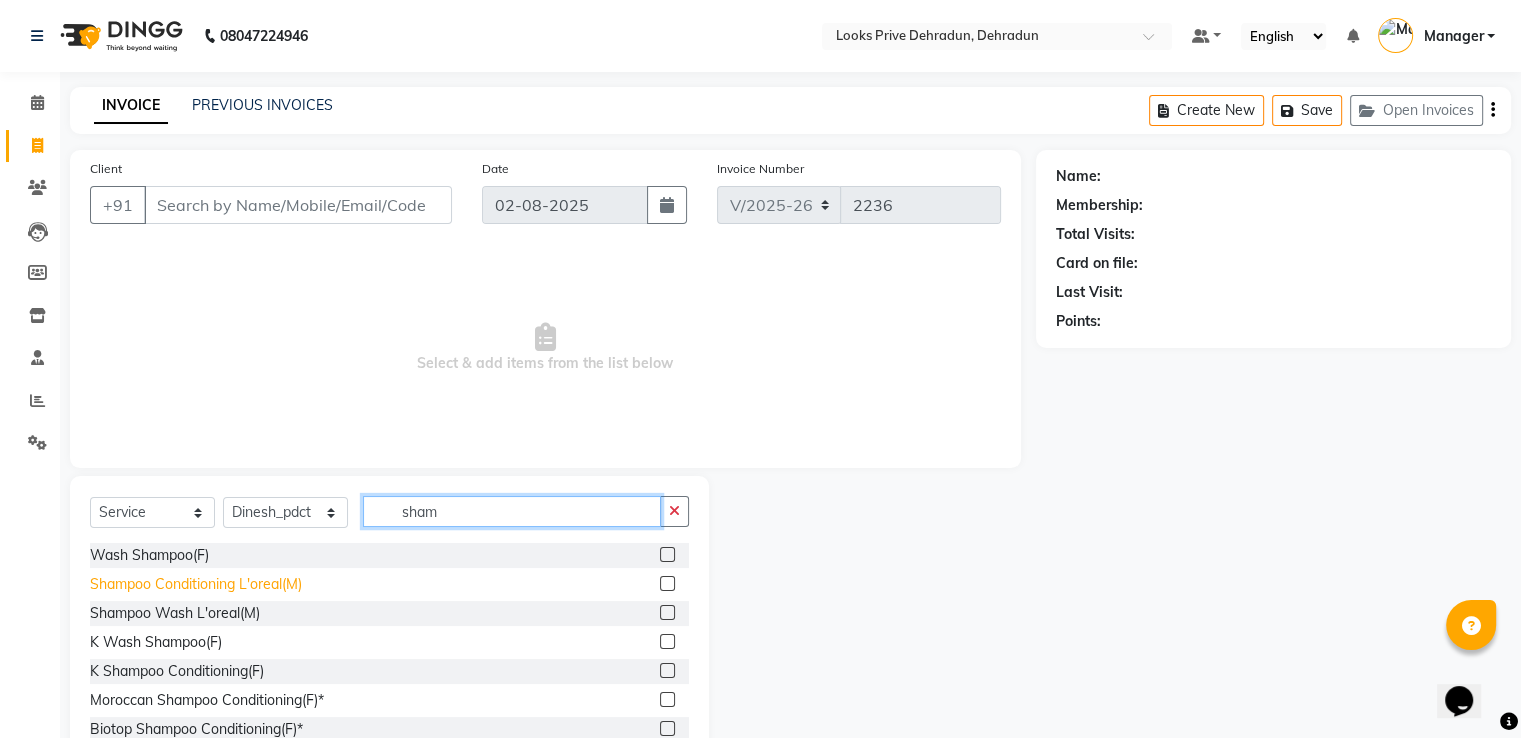type on "sham" 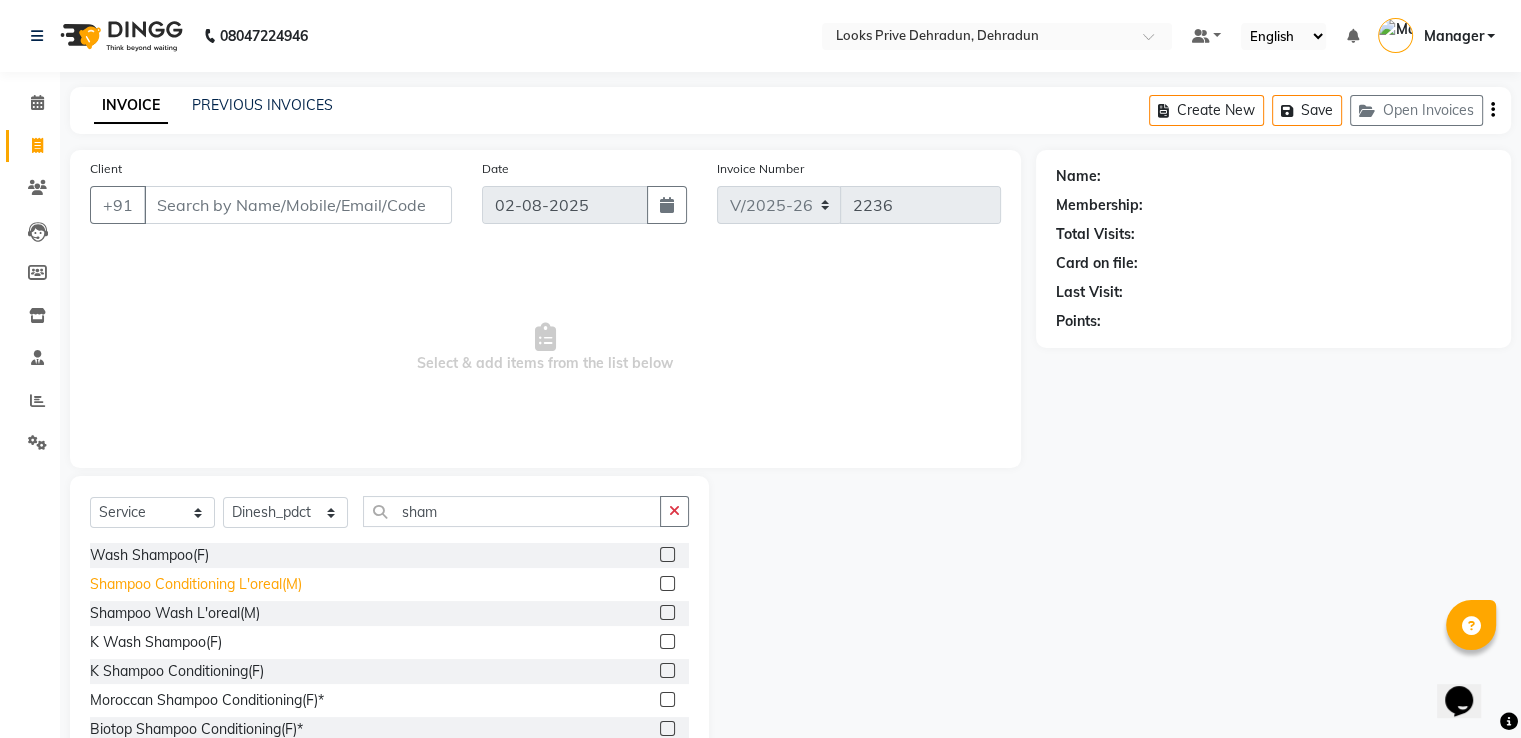 click on "Shampoo Conditioning L'oreal(M)" 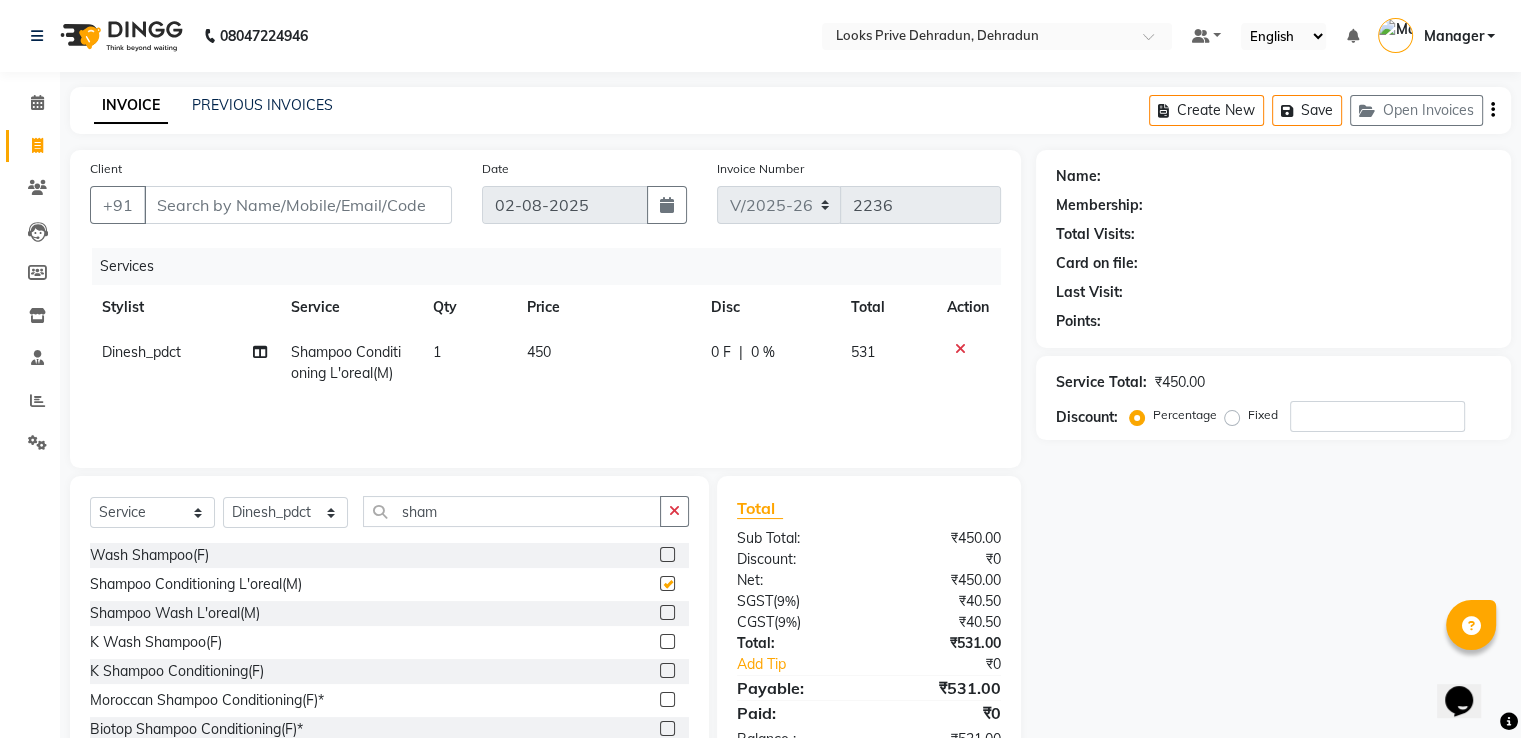 checkbox on "false" 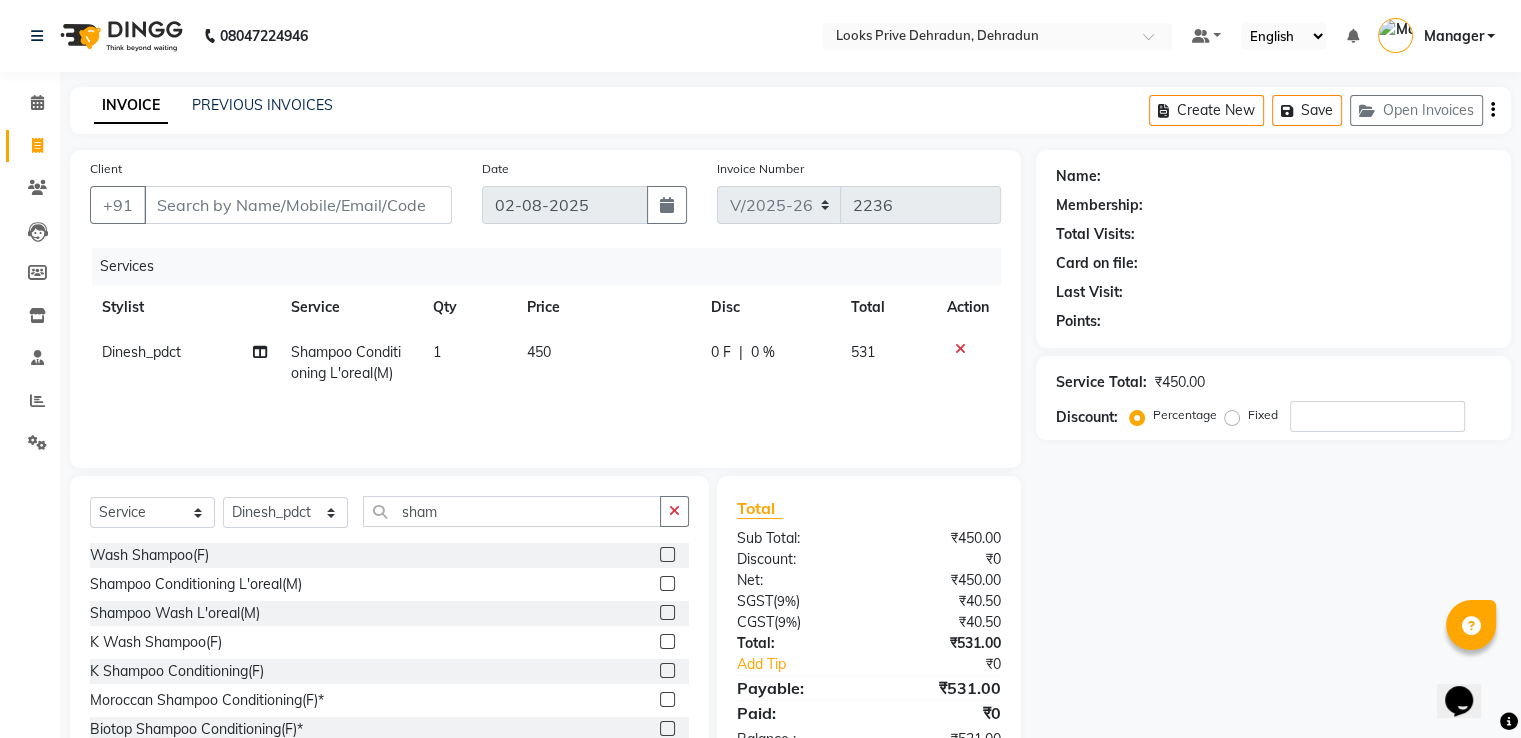 click on "450" 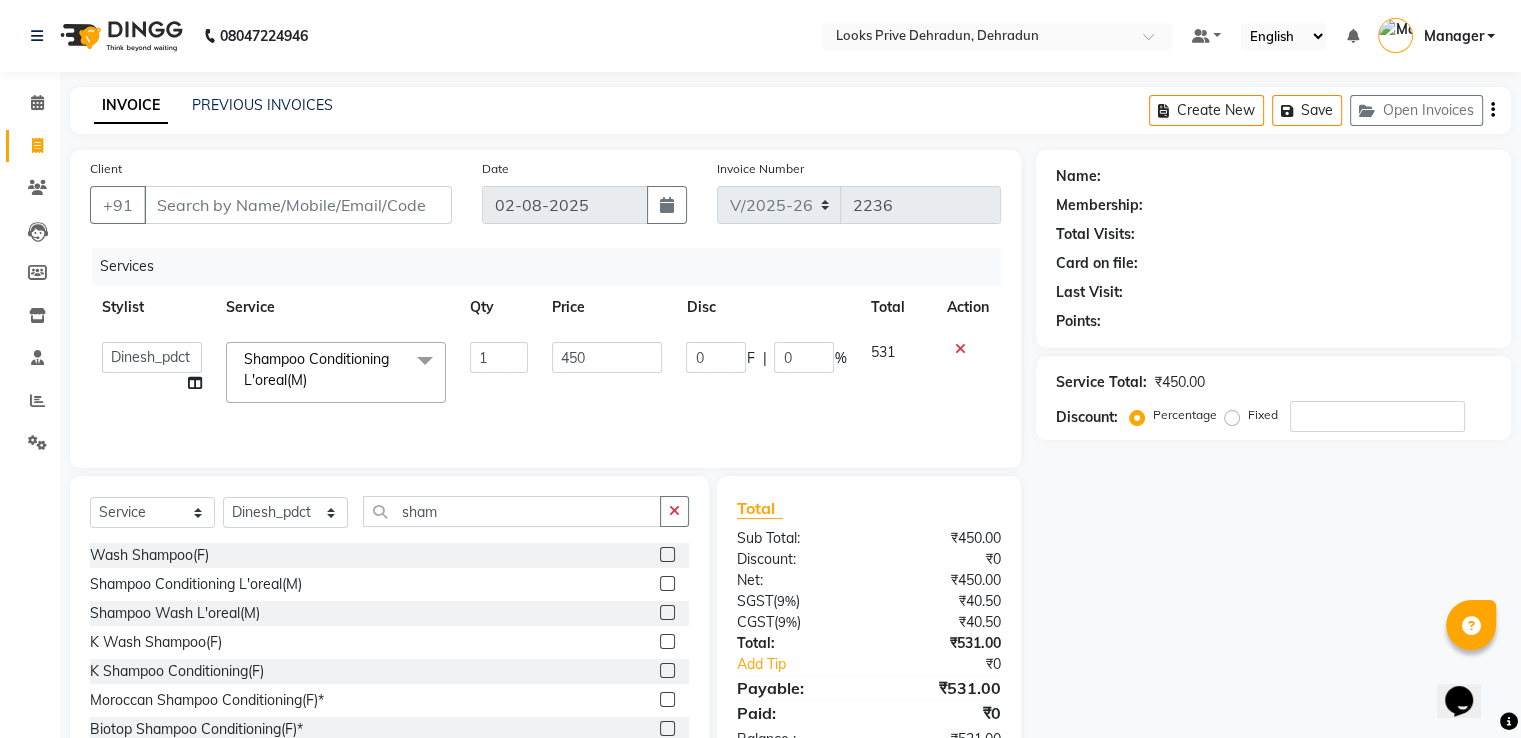 click on "450" 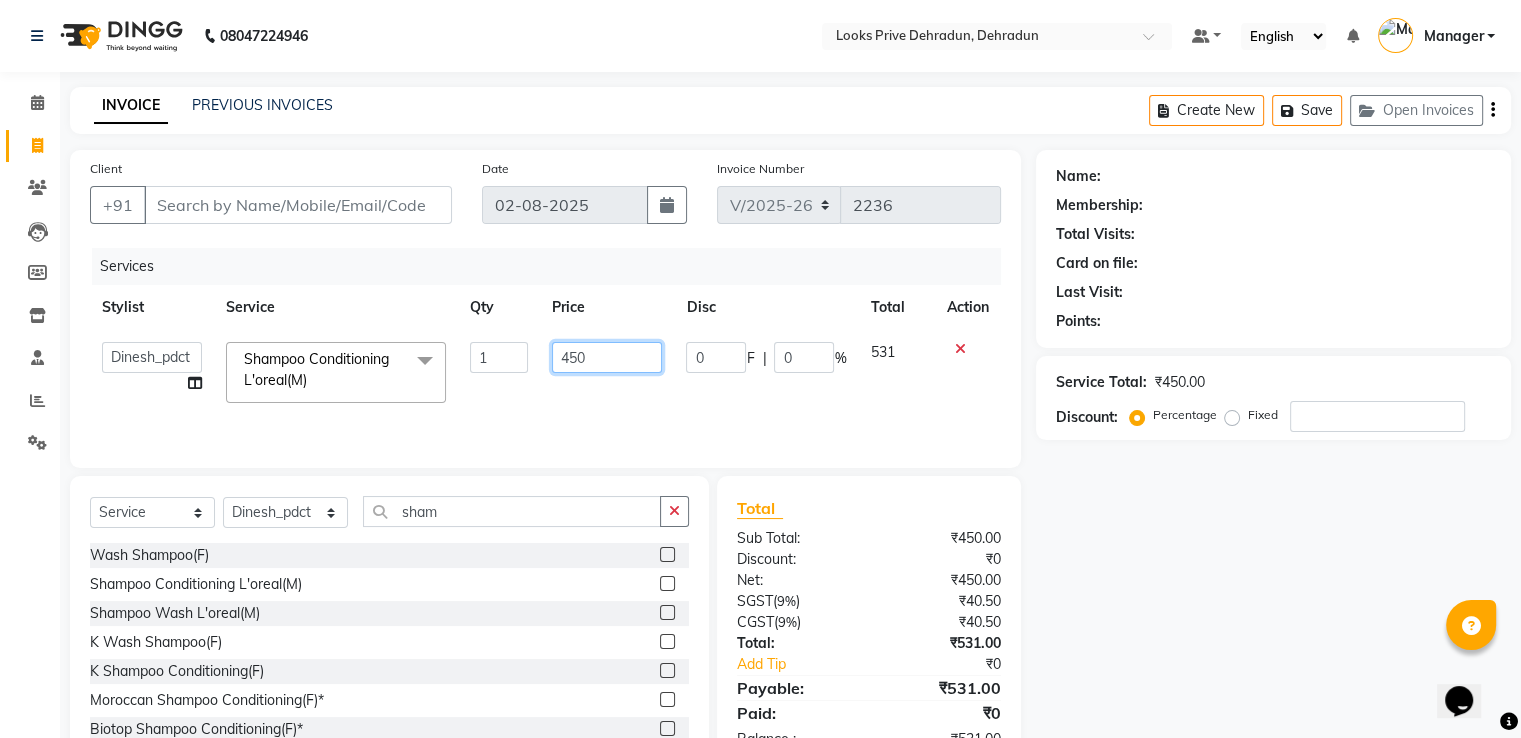 click on "450" 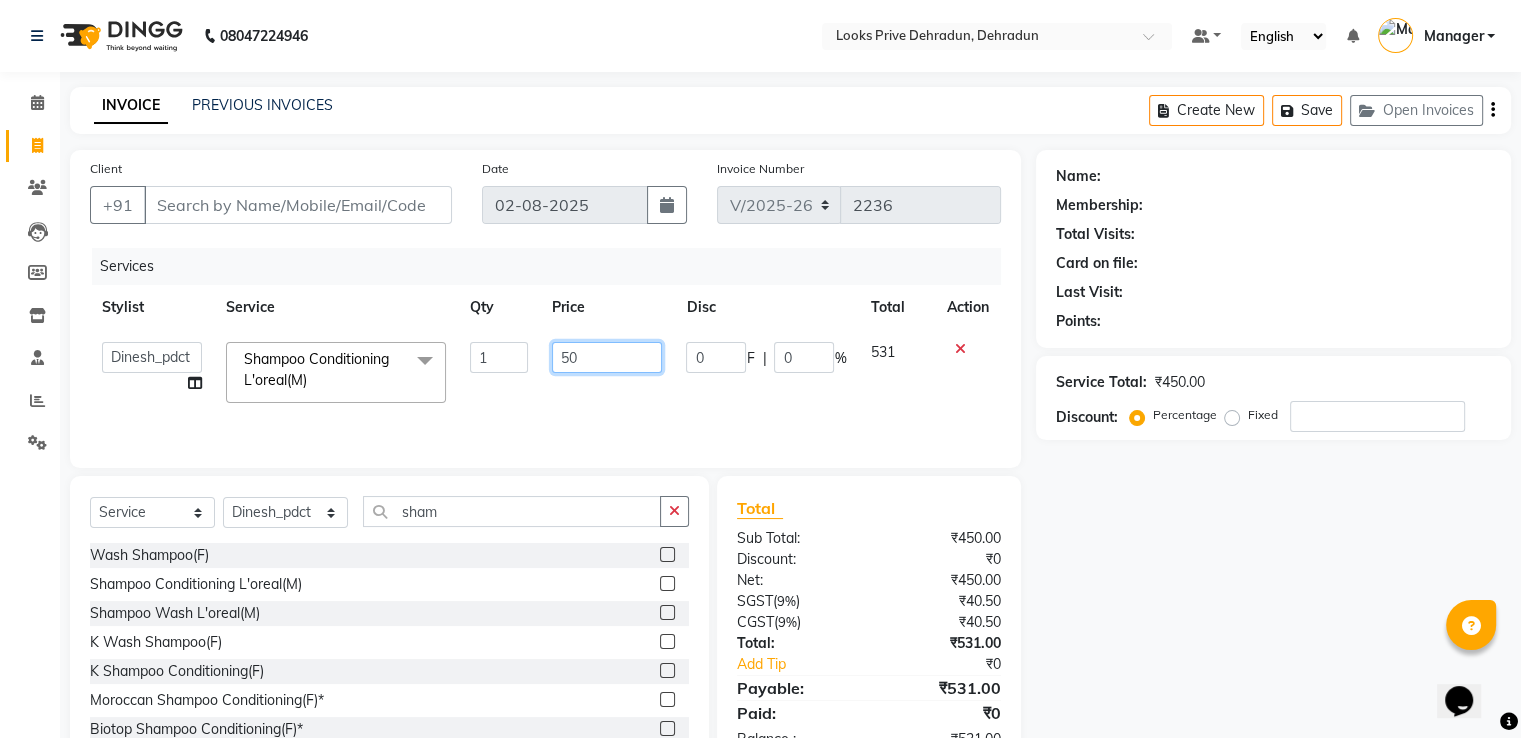 type on "500" 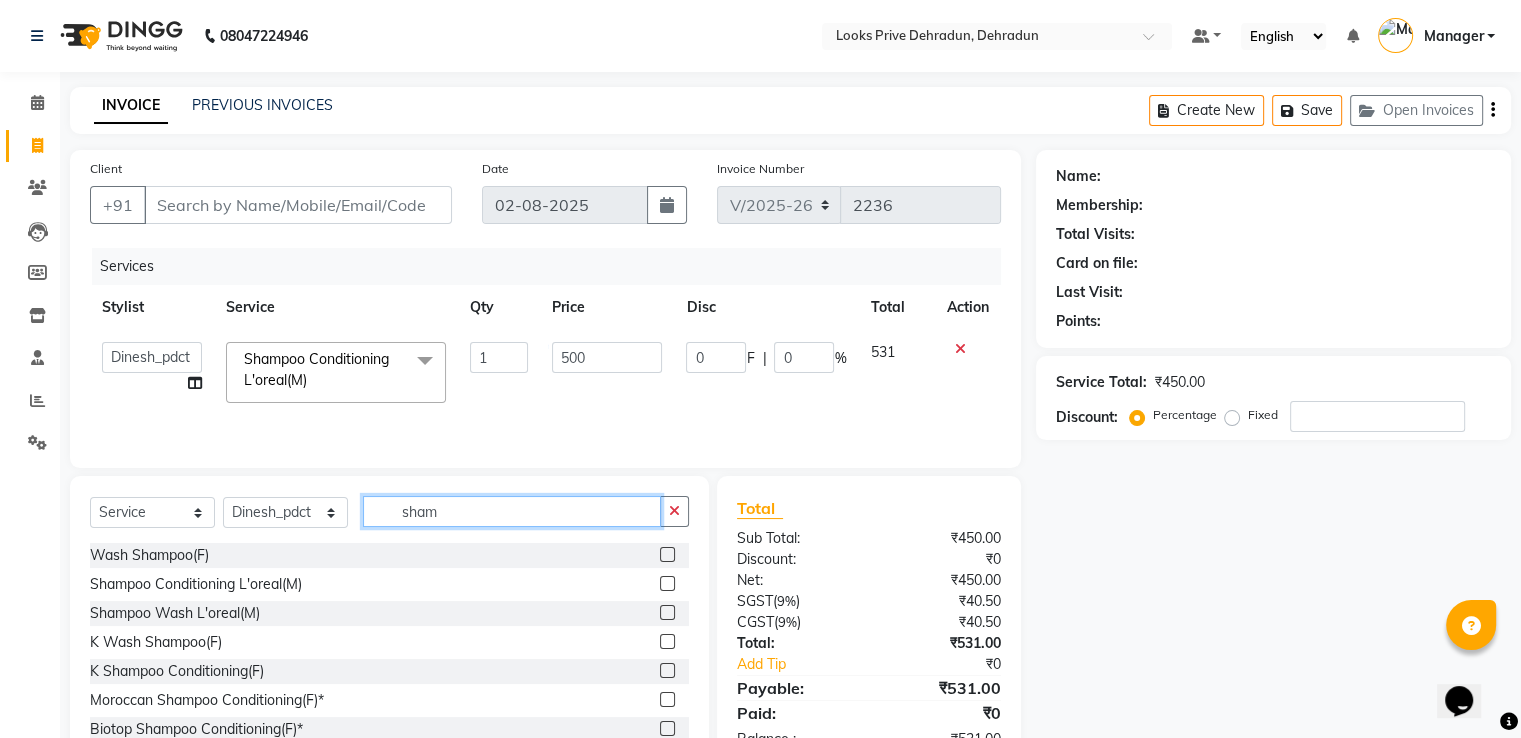 click on "sham" 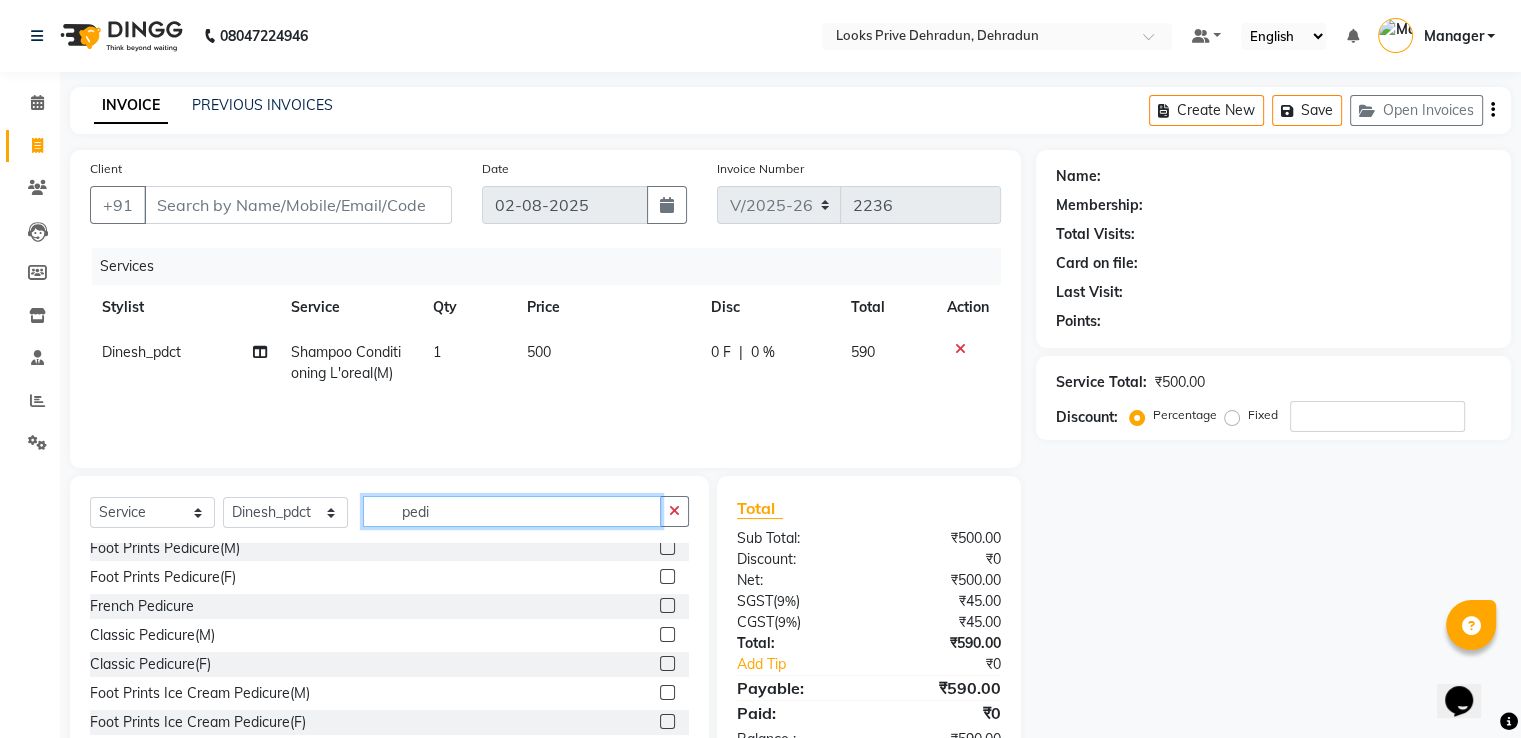scroll, scrollTop: 292, scrollLeft: 0, axis: vertical 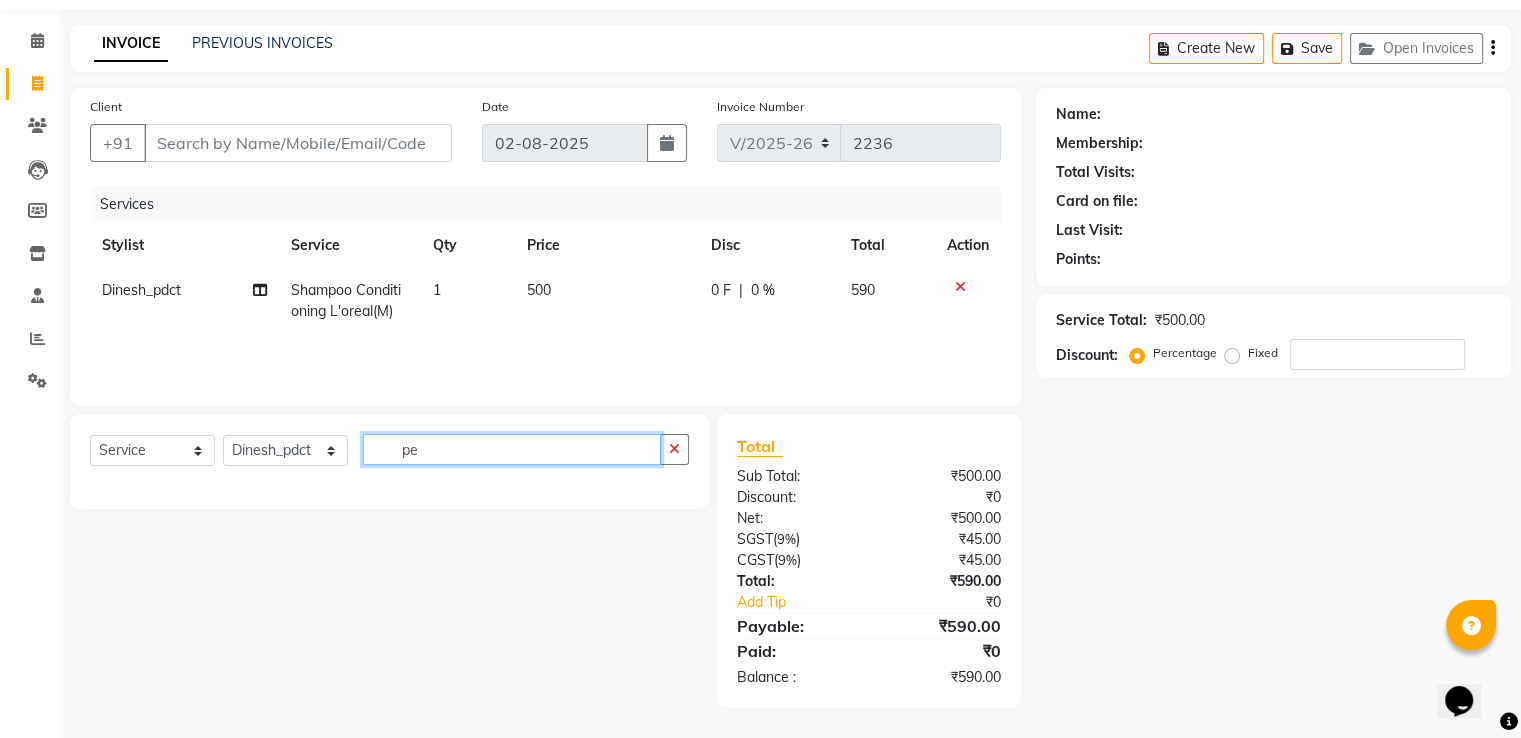 type on "p" 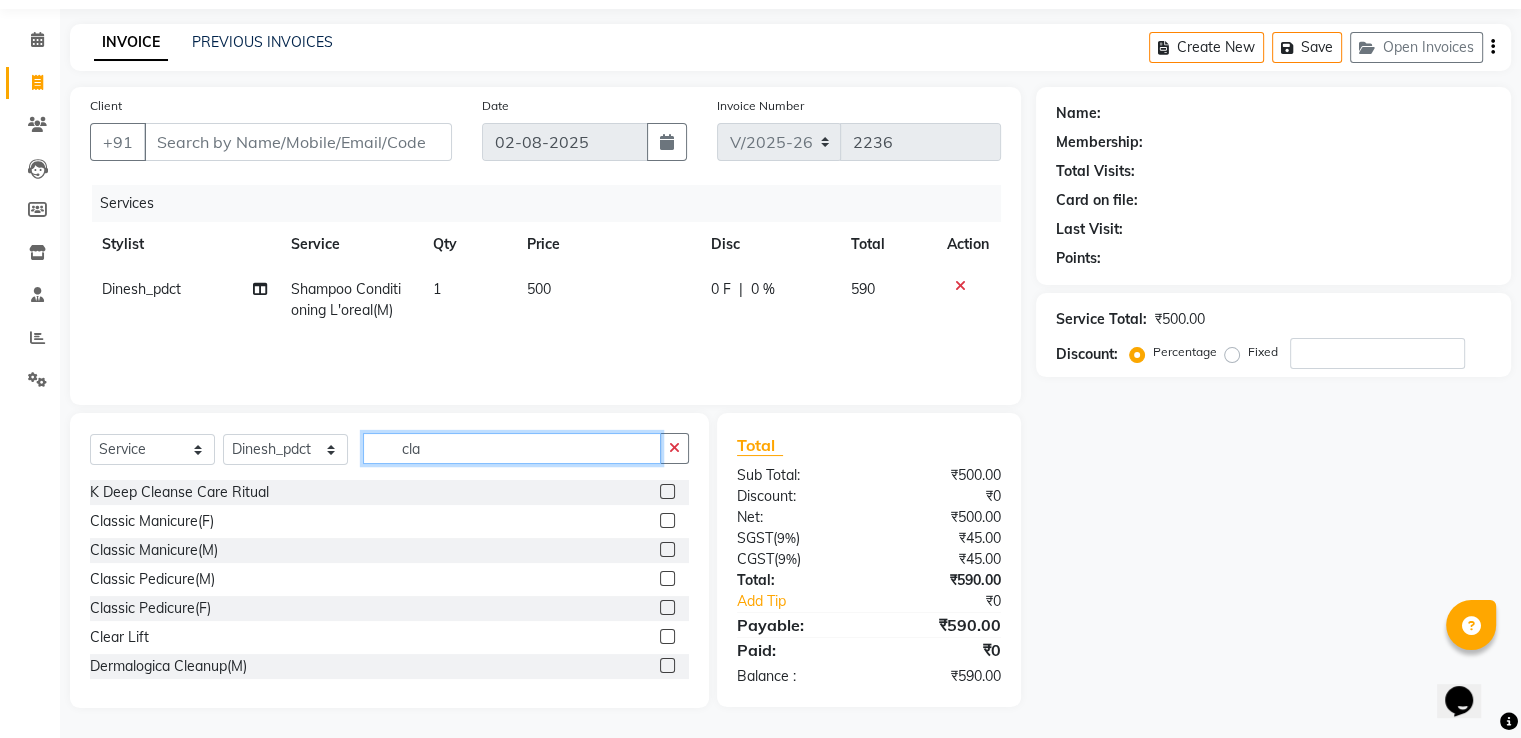 scroll, scrollTop: 63, scrollLeft: 0, axis: vertical 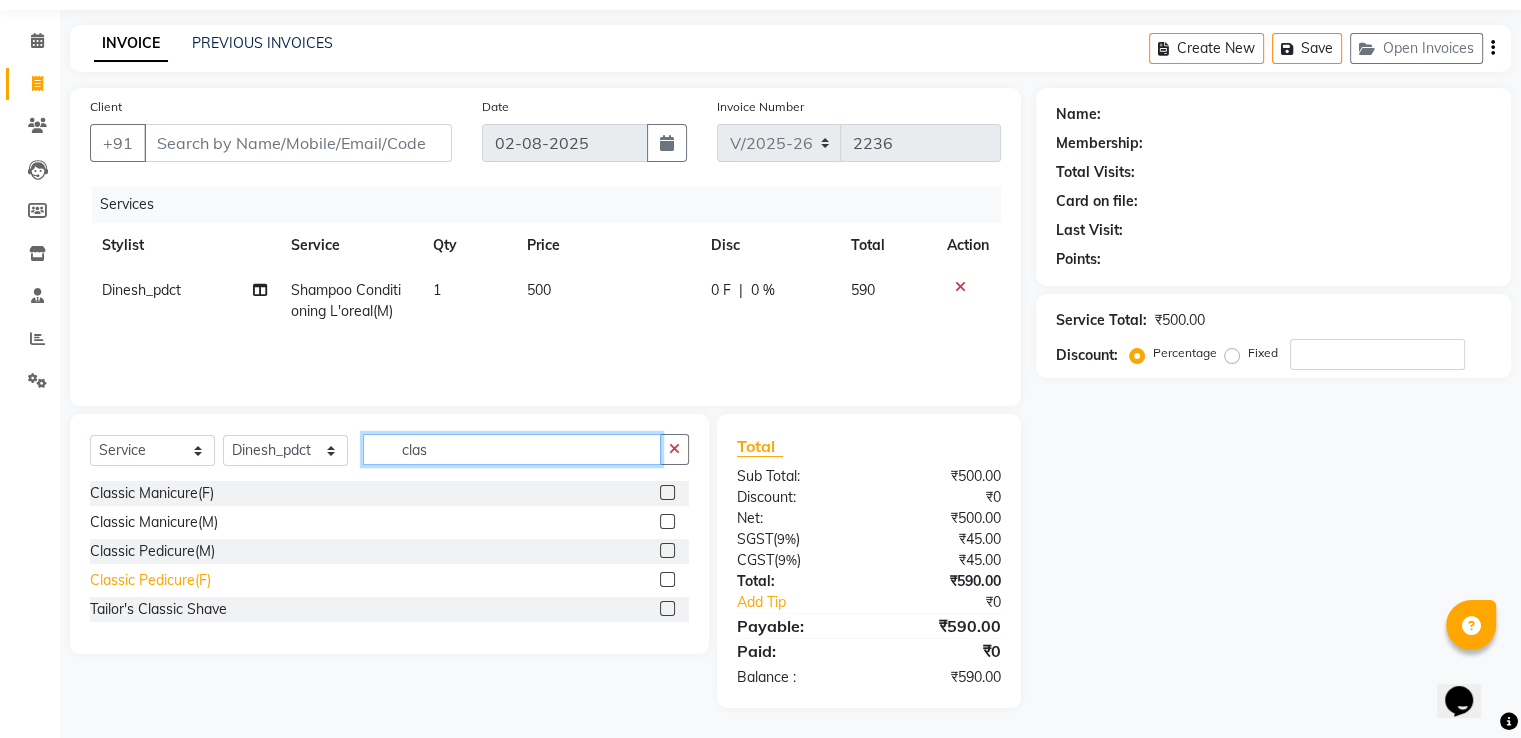 type on "clas" 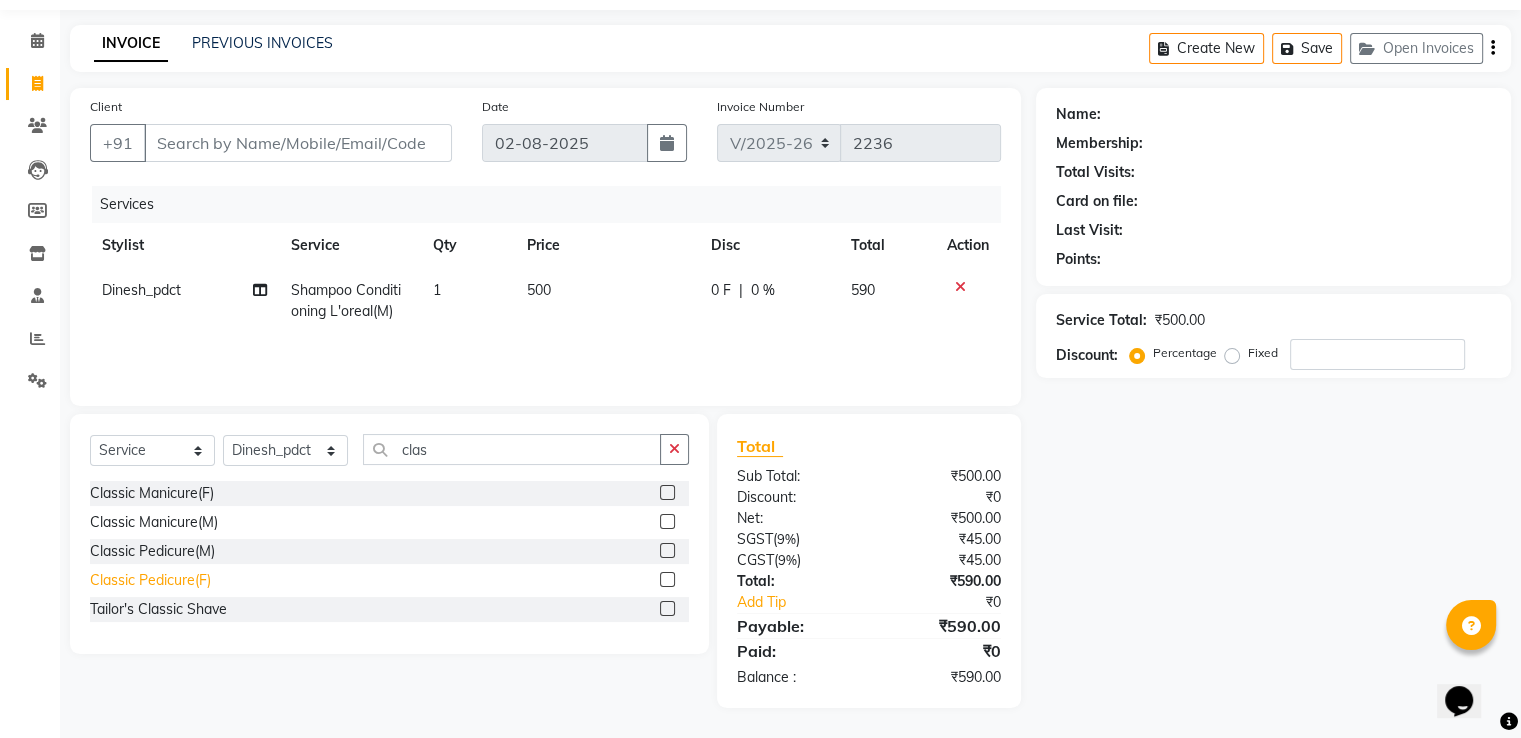 click on "Classic Pedicure(F)" 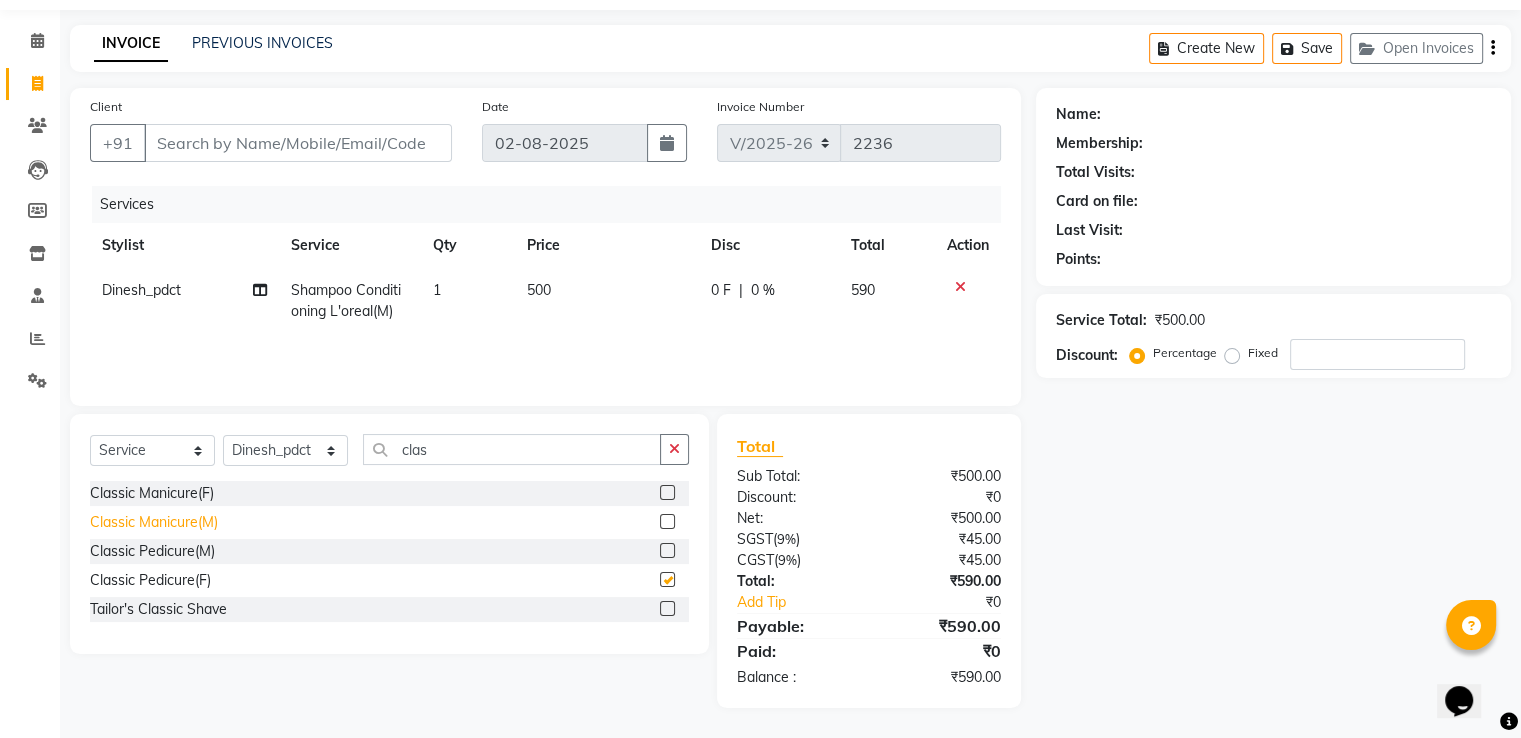 checkbox on "false" 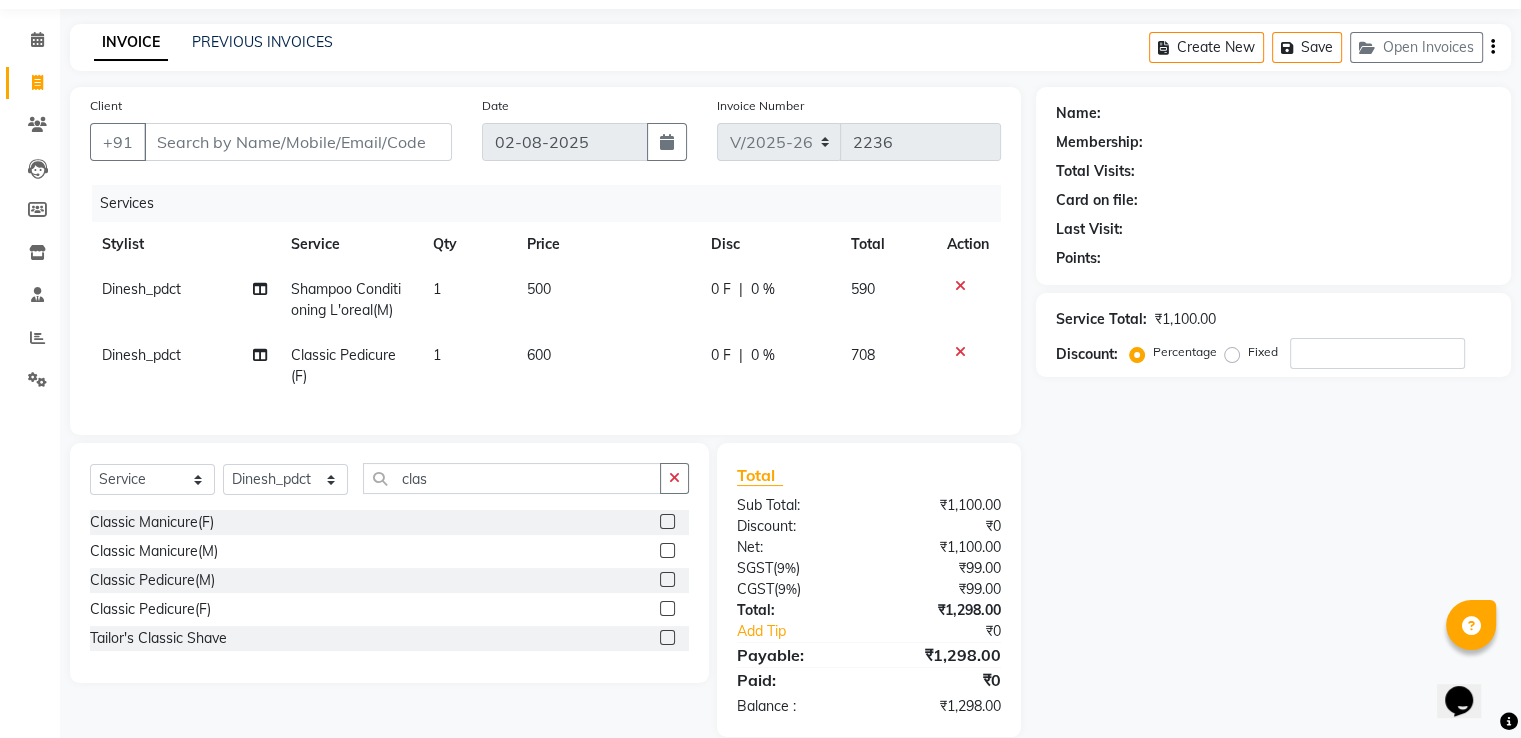 click on "600" 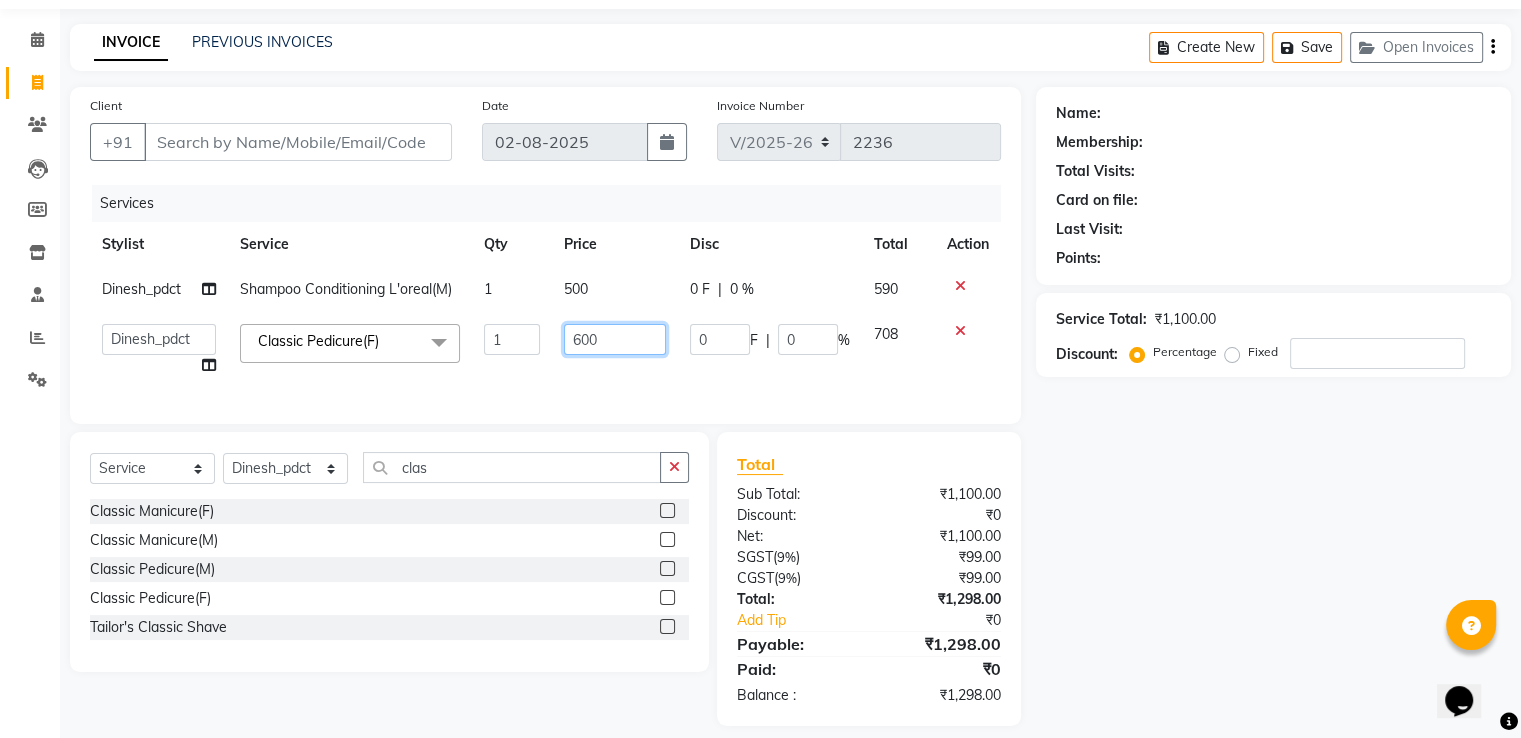 drag, startPoint x: 606, startPoint y: 344, endPoint x: 438, endPoint y: 338, distance: 168.1071 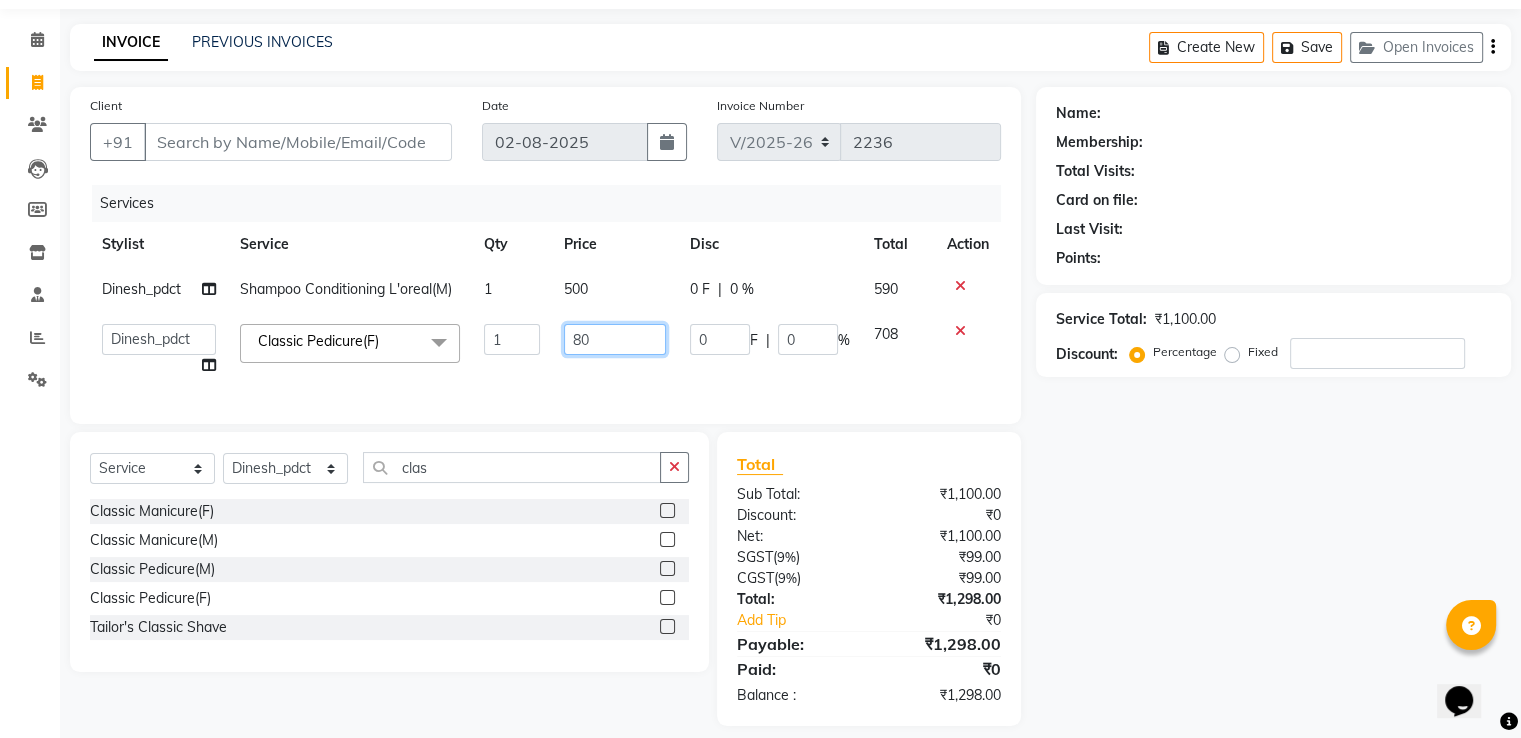 type on "800" 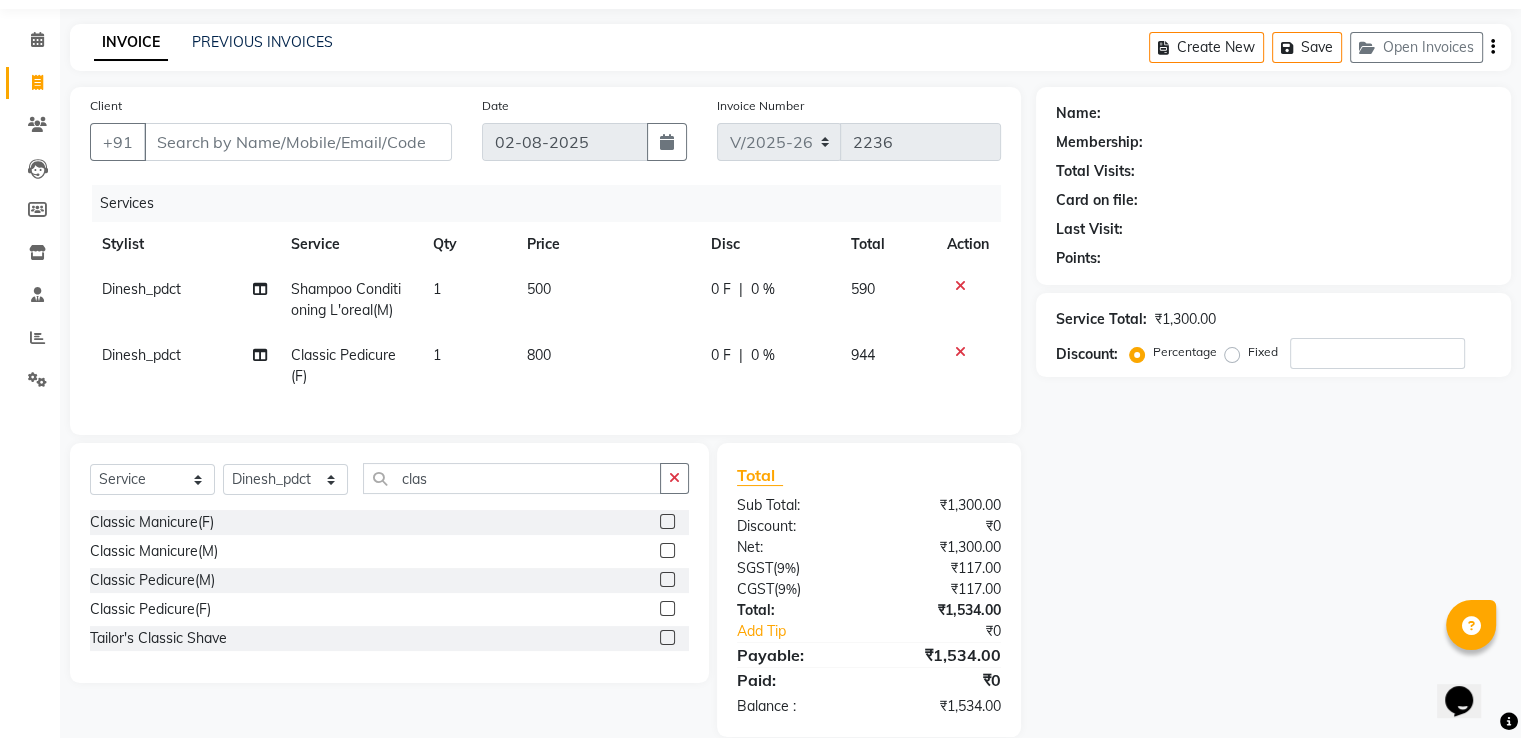click on "1" 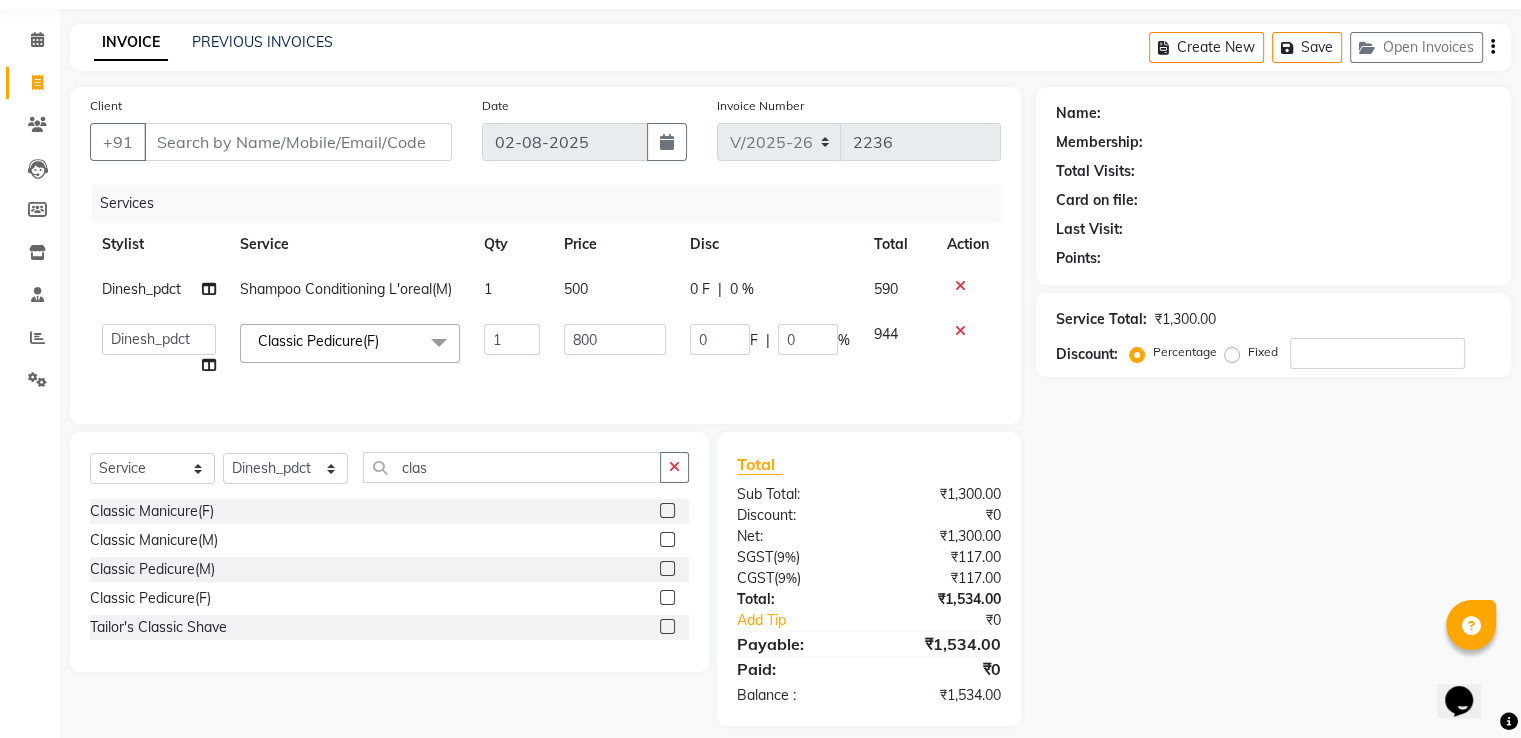 click on "Shampoo Conditioning L'oreal(M)" 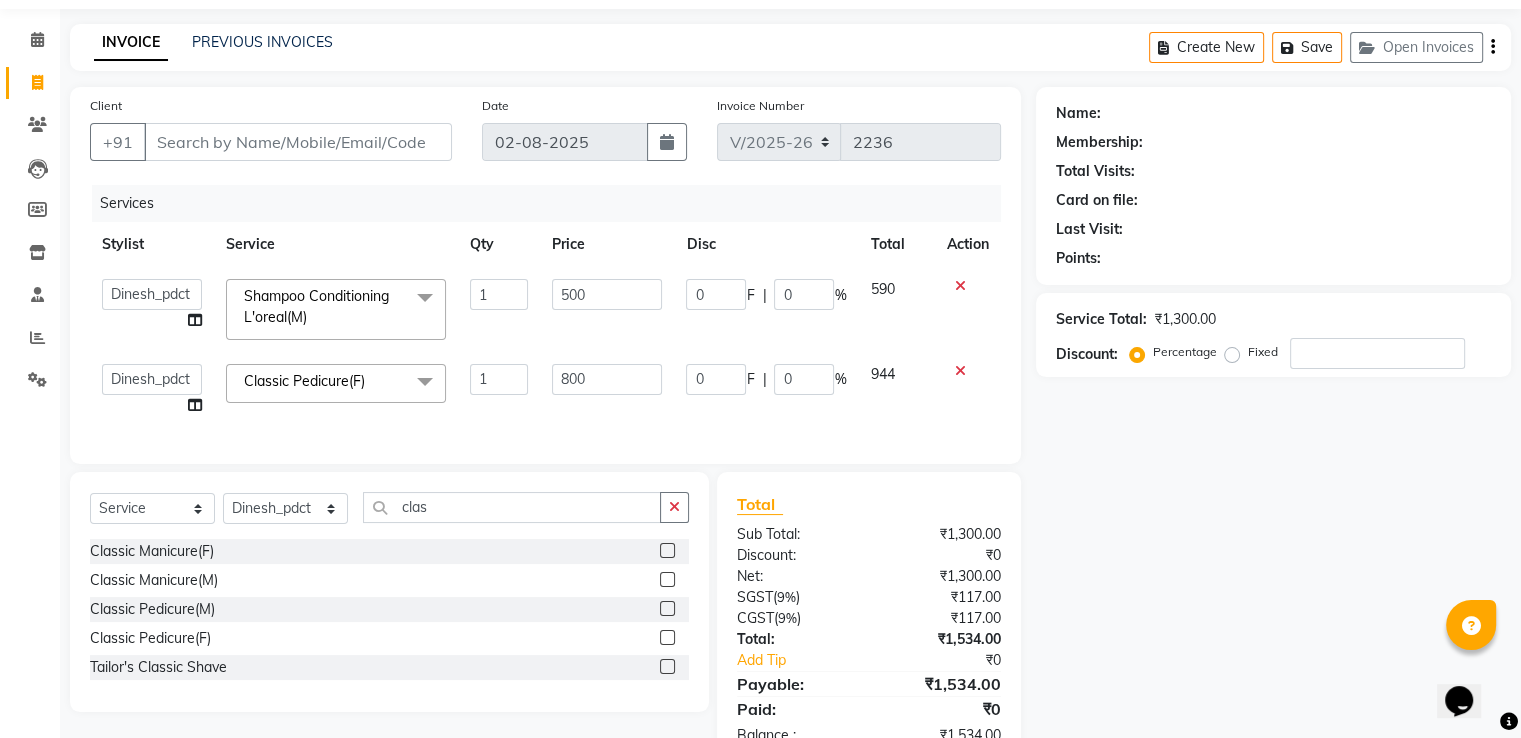 click on "Services Stylist Service Qty Price Disc Total Action  A2R_Master   Aamir   Ajay_Pedicurist   Ashima   Ayesha   Bilal   Dinesh_pdct   Kaleem   Karni   Lovely   Lucky_pdct   Manager   Muskan   Nasir   Rajeev   Ruby   Salman   Shahjad   Shubham   Suraj_pedi  Shampoo Conditioning L'oreal(M)  x Big Toes French Tip Repair Gel French Extension Gel Tip Repair Gel Infills Gel Overlays Gel Extension Gel Nail Removal Natural Nail Extensions French Nail Extensions Gel Polish Removal Extension Removal Nail Art Recruiter French Ombre Gel Polish Nail Art Nedle Cutical Care Nail Art Brush French Gel Polish French Glitter Gel Polish Gel Polish Touchup                                   Nail Art Per Finger(F)* 3D Nail Art Recruiter Nail Art with Stones/Foil/Stickers per Finger Acrylic Overlays Nail Extension Refill Finger Tip Repair Acrylic Removal Gel Polish Application Gel Overlays Refills  Stick on Nails Full Arms Bleach Face Bleach(F) Bleach Full Back/Front Full Body Bleach Half Front/Back Full Legs Bleach Detan(F) Liner 1" 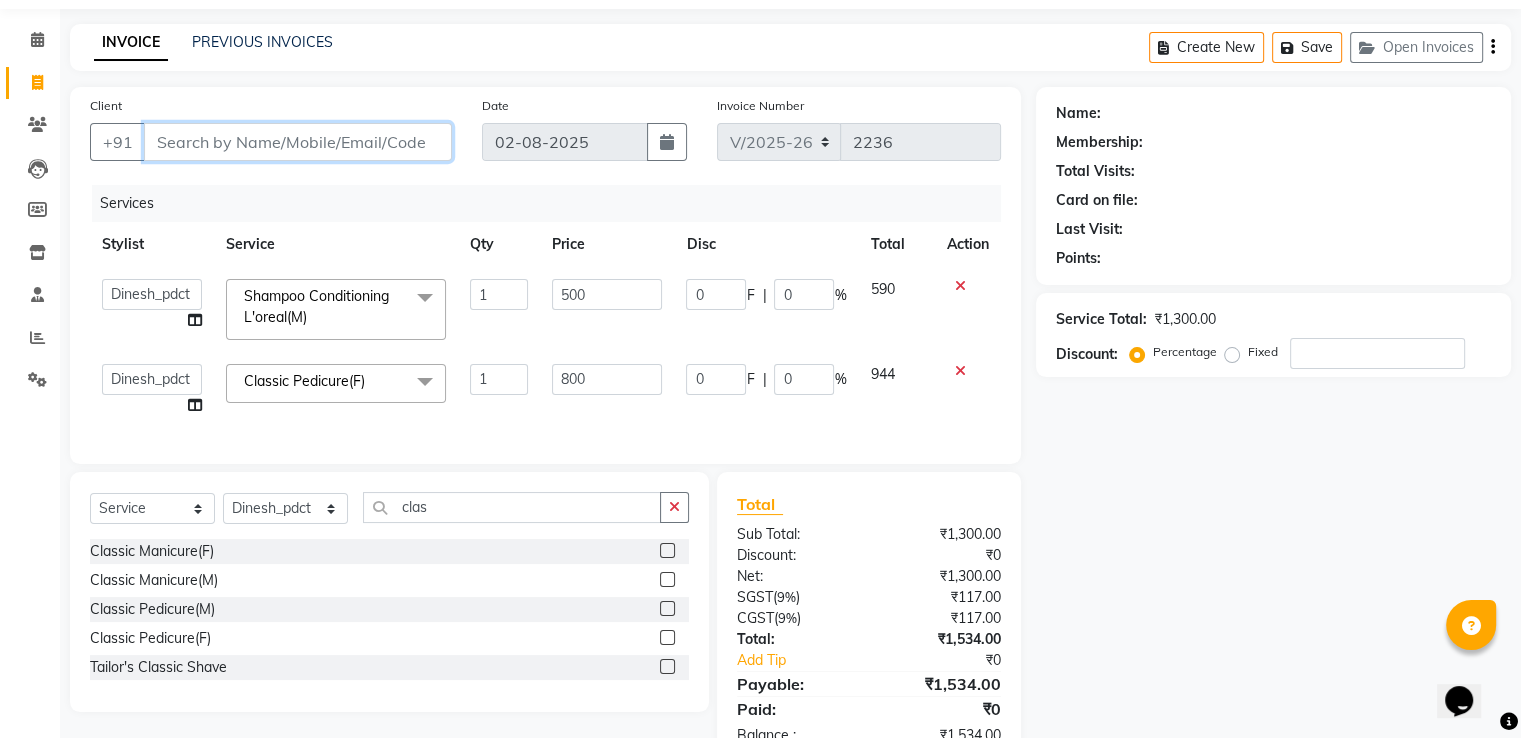 click on "Client" at bounding box center [298, 142] 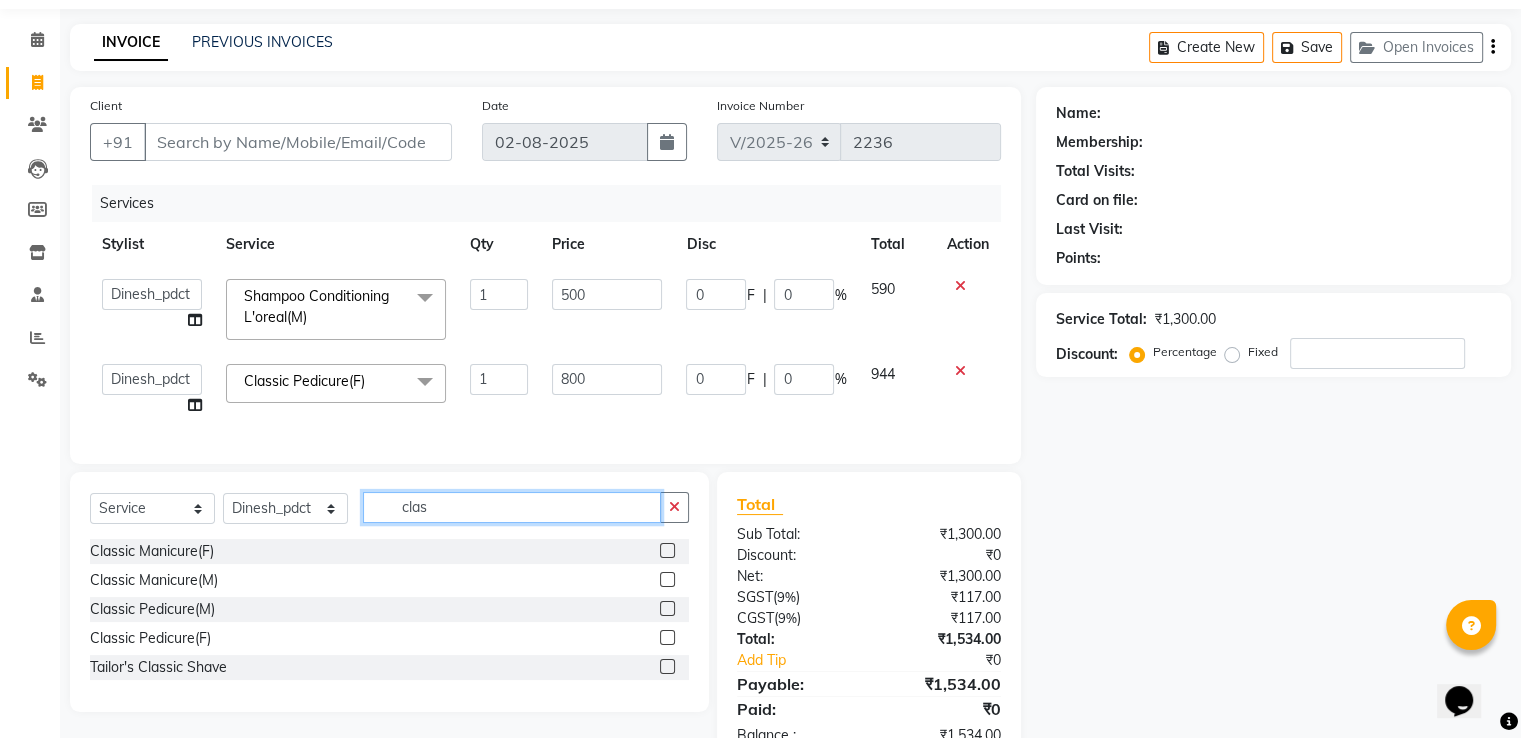 drag, startPoint x: 438, startPoint y: 516, endPoint x: 284, endPoint y: 555, distance: 158.86157 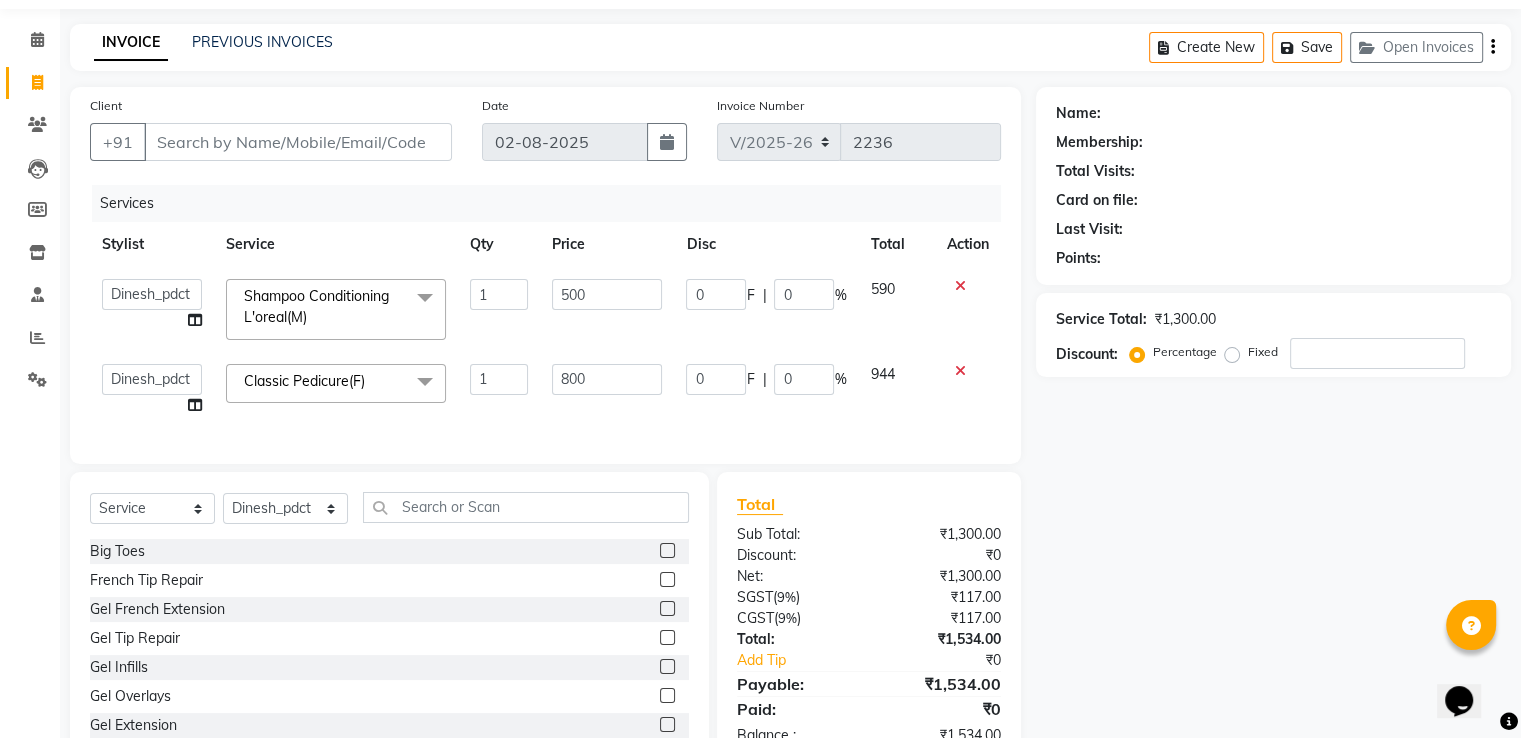 click on "1" 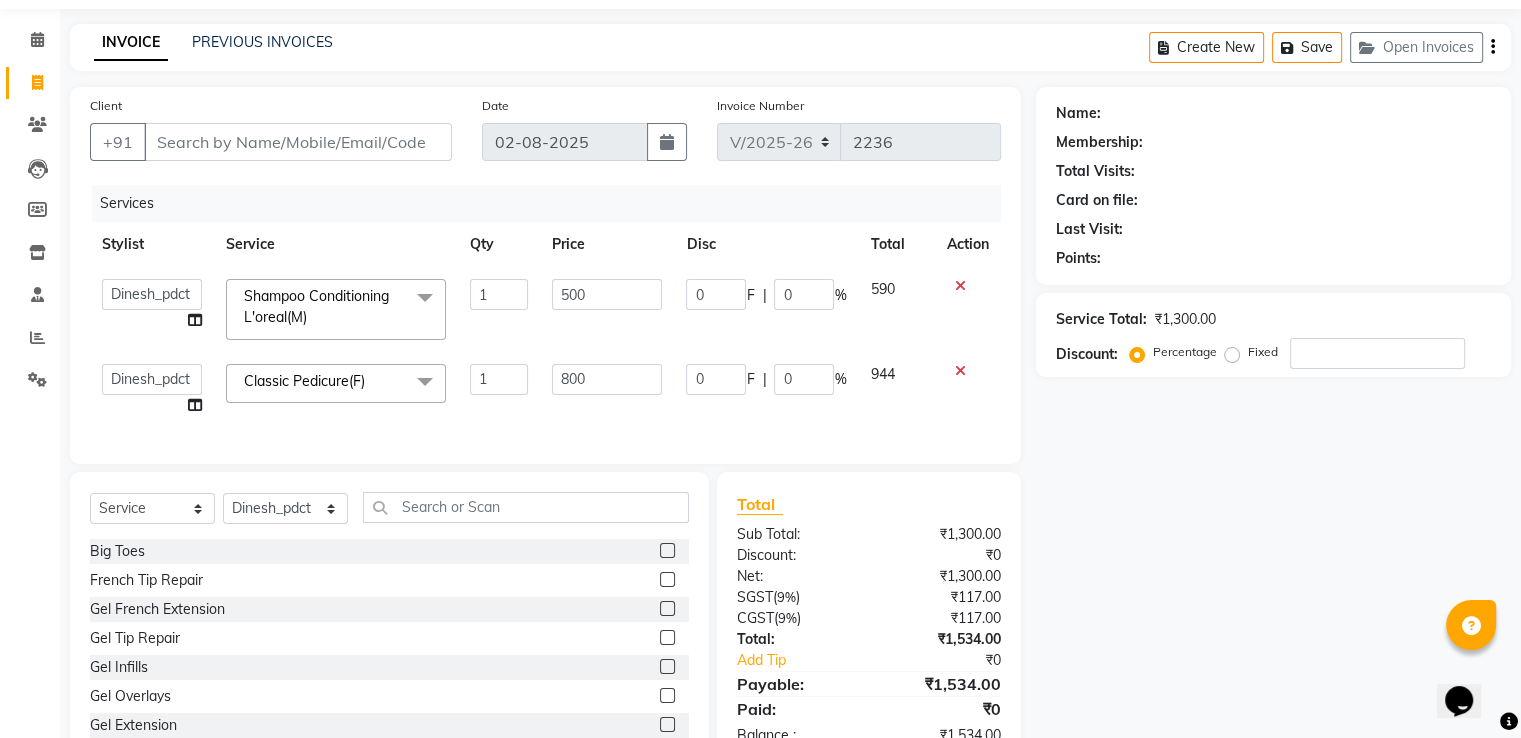 scroll, scrollTop: 137, scrollLeft: 0, axis: vertical 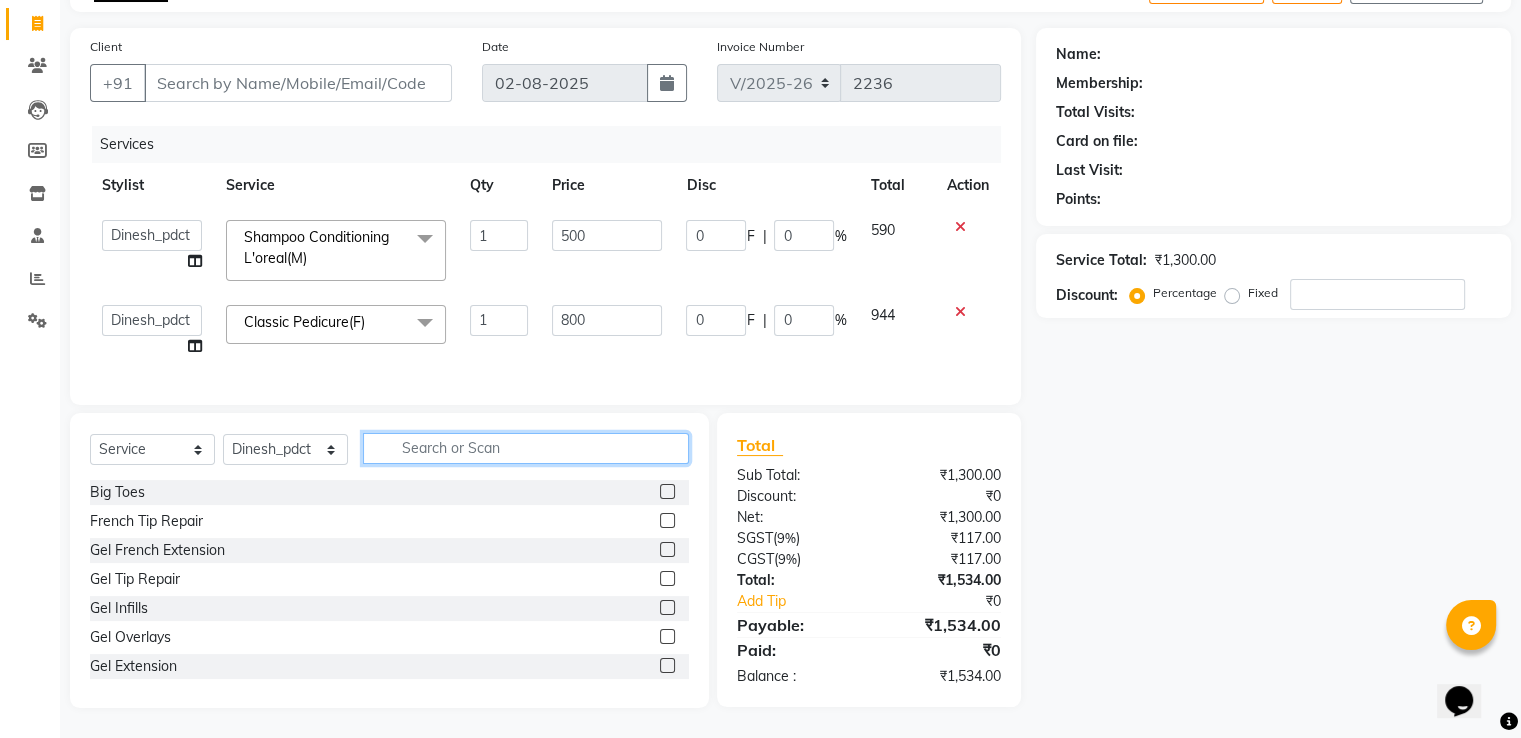 click 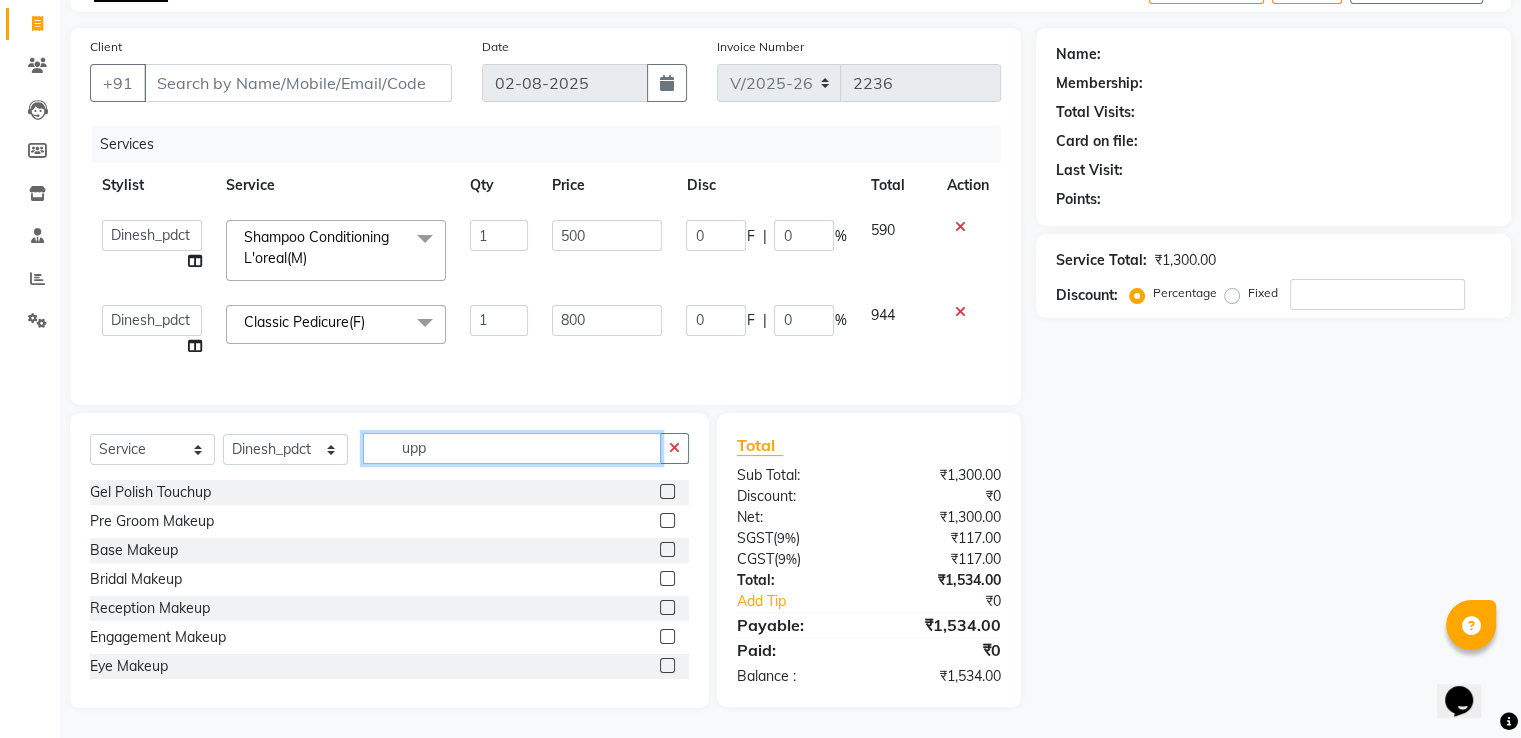 scroll, scrollTop: 136, scrollLeft: 0, axis: vertical 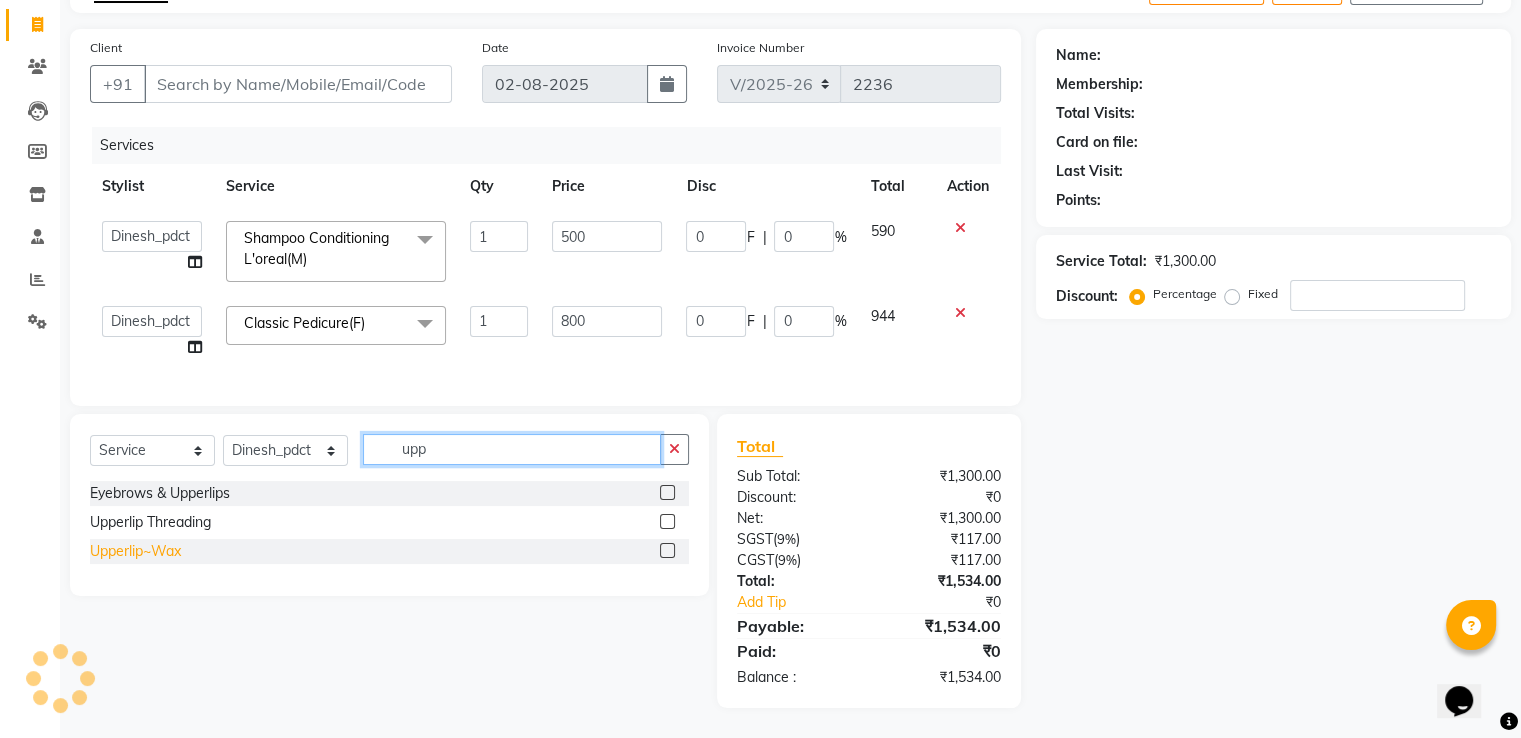 type on "upp" 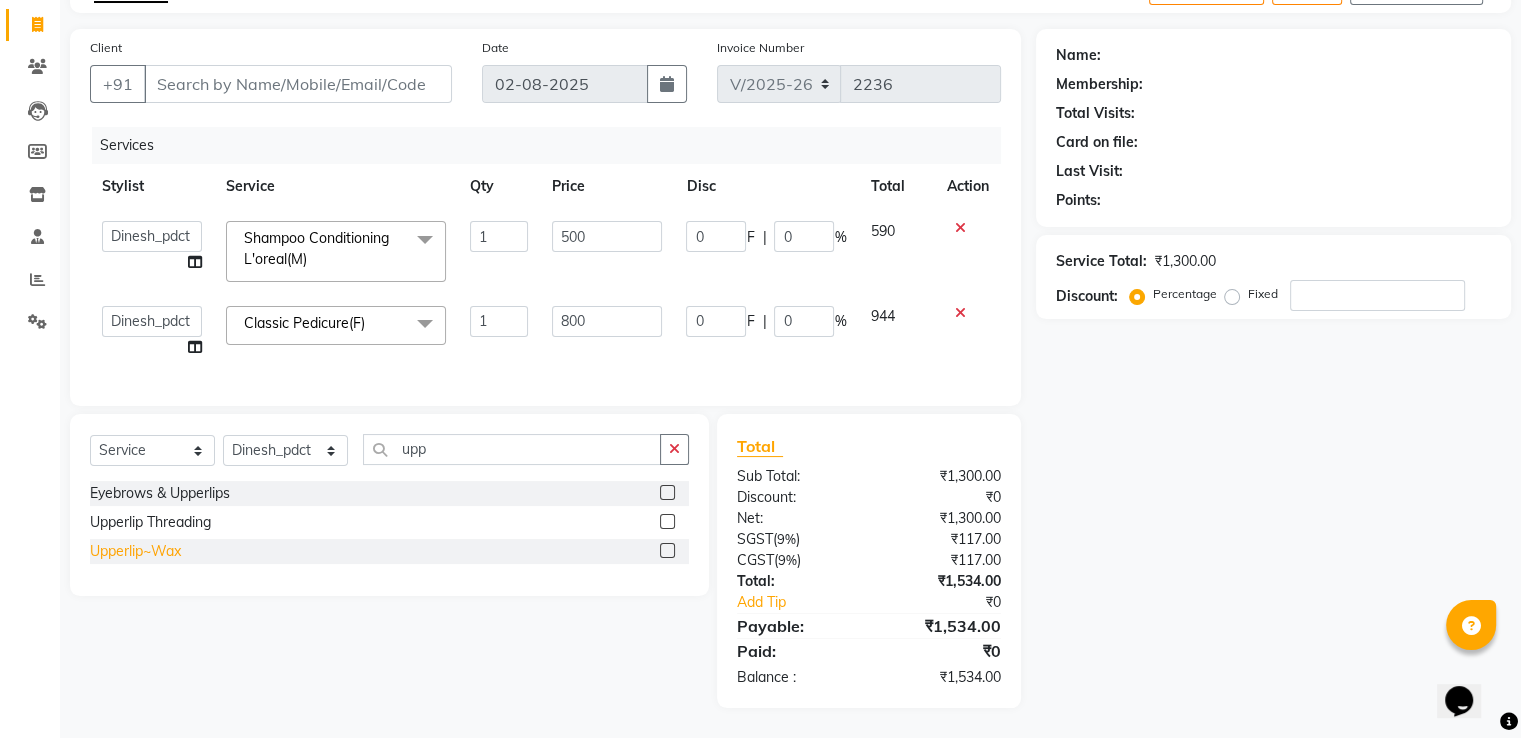 click on "Upperlip~Wax" 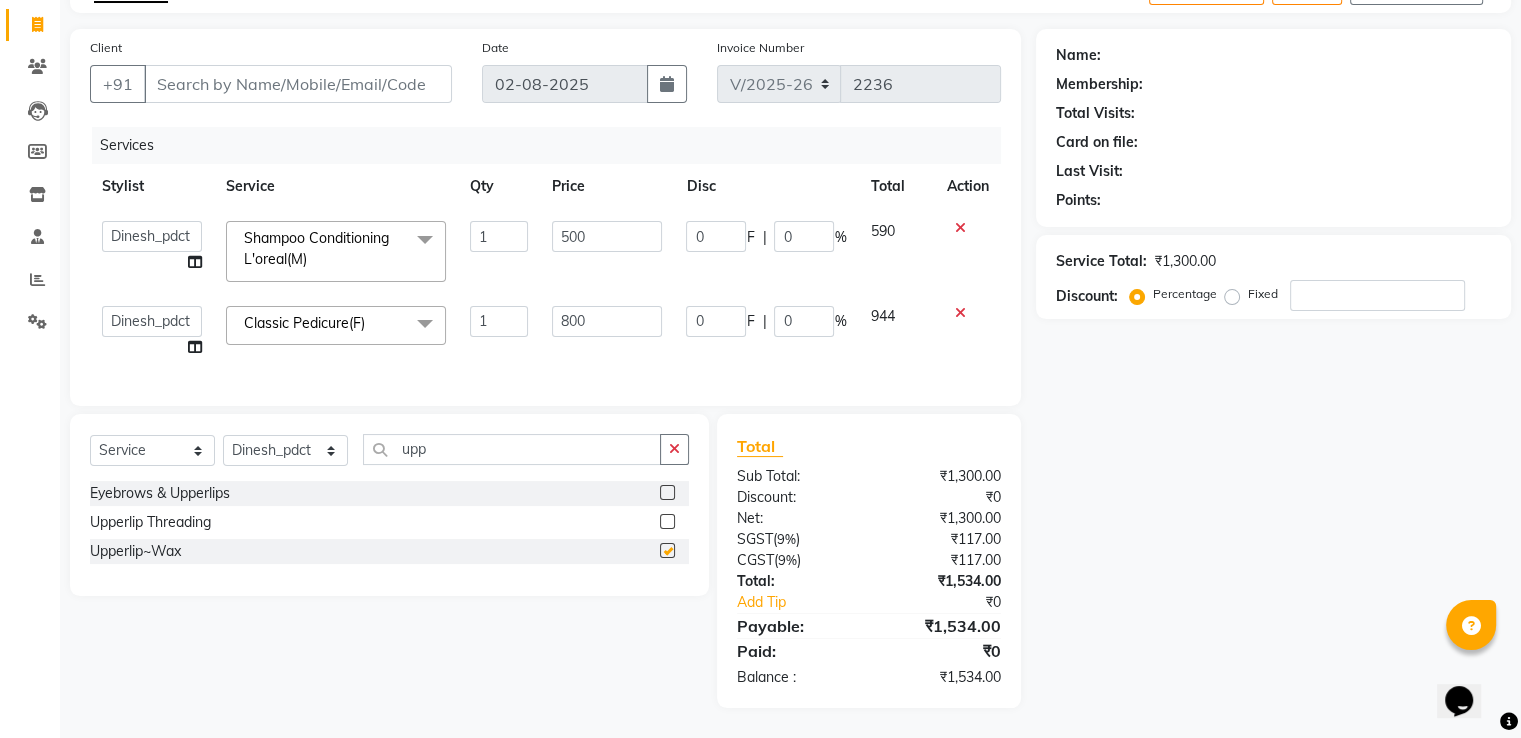 checkbox on "false" 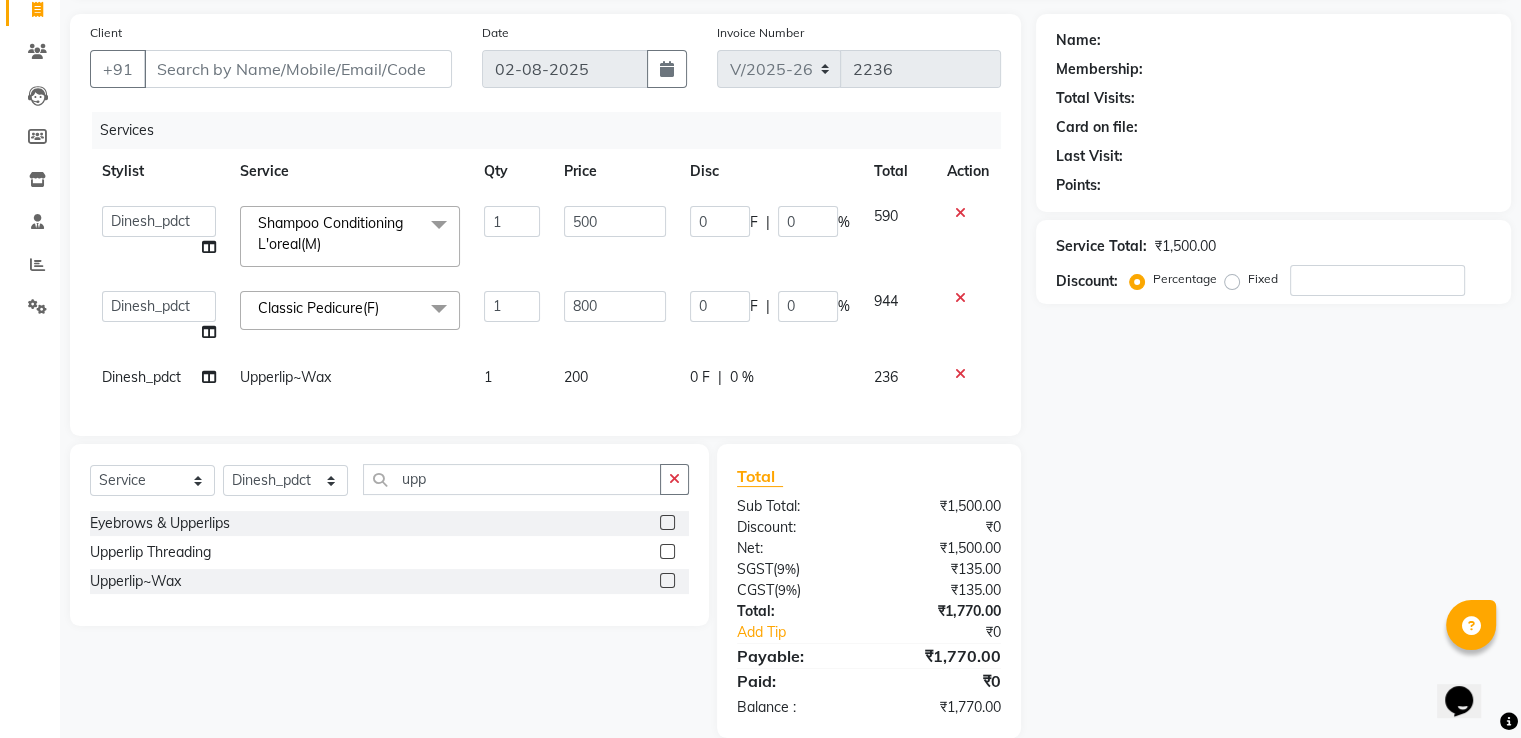 click on "200" 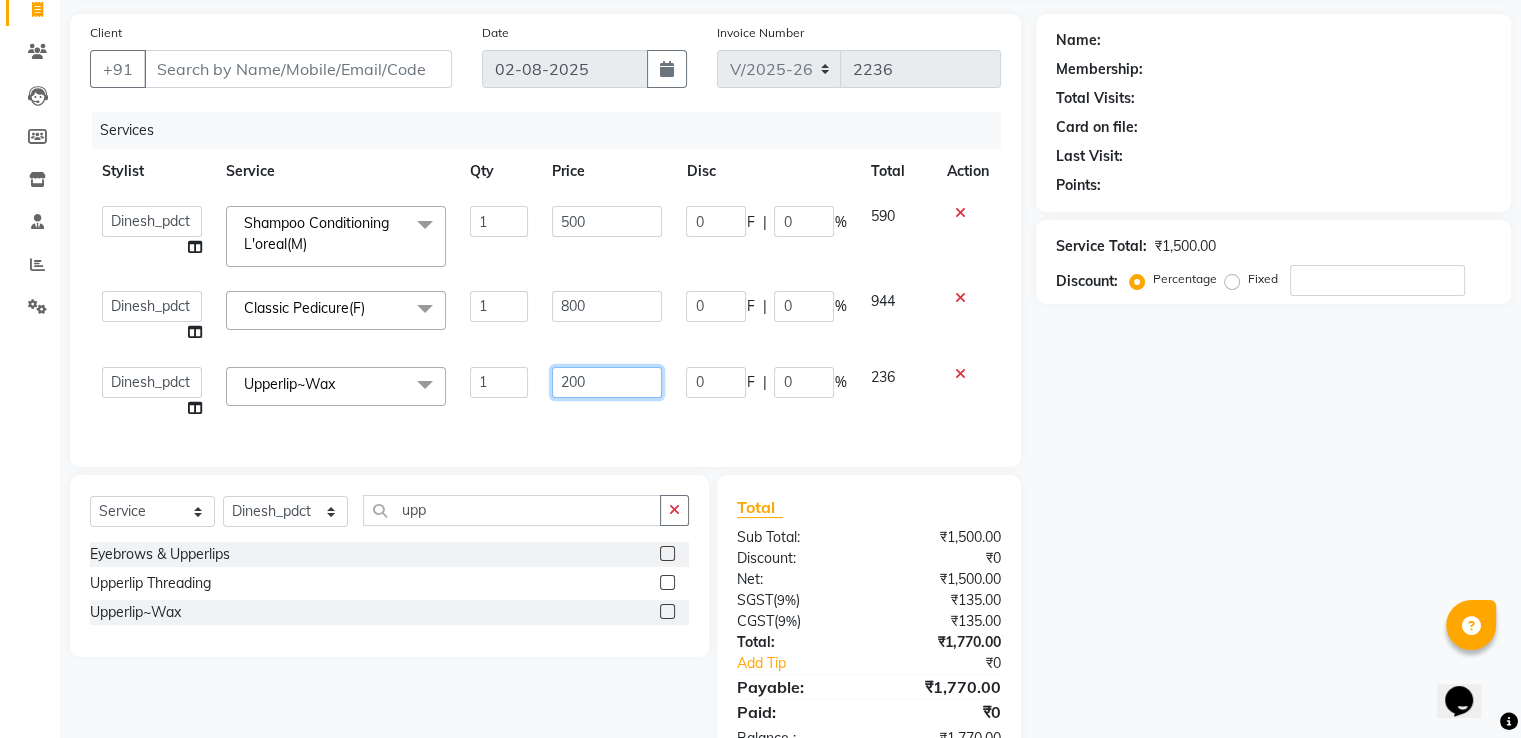 drag, startPoint x: 616, startPoint y: 373, endPoint x: 97, endPoint y: 367, distance: 519.03467 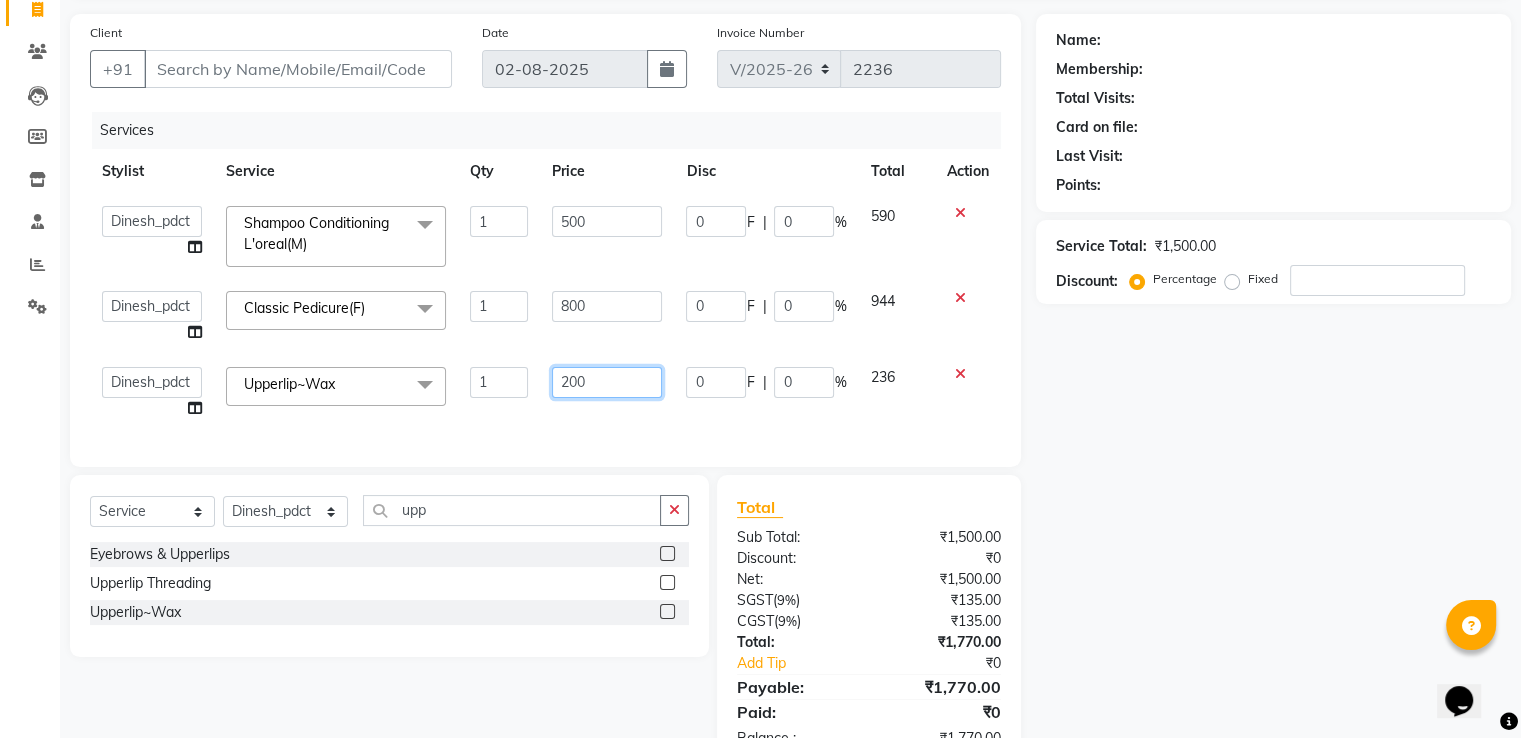 click on "A2R_Master   Aamir   Ajay_Pedicurist   Ashima   Ayesha   Bilal   Dinesh_pdct   Kaleem   Karni   Lovely   Lucky_pdct   Manager   Muskan   Nasir   Rajeev   Ruby   Salman   Shahjad   Shubham   Suraj_pedi  Upperlip~Wax  x Big Toes French Tip Repair Gel French Extension Gel Tip Repair Gel Infills Gel Overlays Gel Extension Gel Nail Removal Natural Nail Extensions French Nail Extensions Gel Polish Removal Extension Removal Nail Art Recruiter French Ombre Gel Polish Nail Art Nedle Cutical Care Nail Art Brush French Gel Polish French Glitter Gel Polish Gel Polish Touchup                                   Nail Art Per Finger(F)* 3D Nail Art Recruiter Nail Art with Stones/Foil/Stickers per Finger Acrylic Overlays Nail Extension Refill Finger Tip Repair Acrylic Removal Gel Polish Application Gel Overlays Refills  Stick on Nails Full Arms Bleach Face Bleach(F) Bleach Full Back/Front Full Body Bleach Half Front/Back Full Legs Bleach Detan(F) Detan(M) Face Bleach(M) Detan Face & Neck Bleach Face and Neck Pre Groom Makeup" 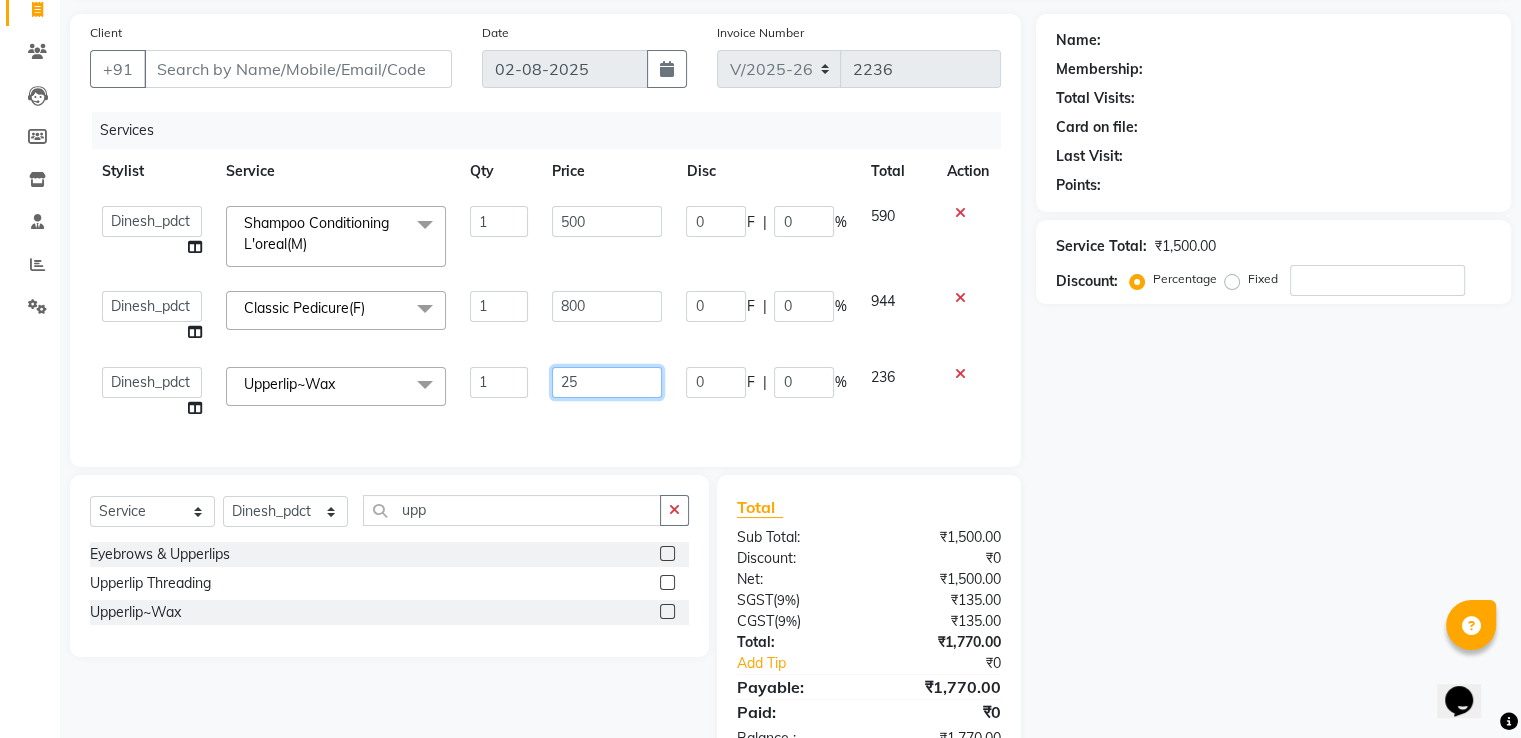 type on "250" 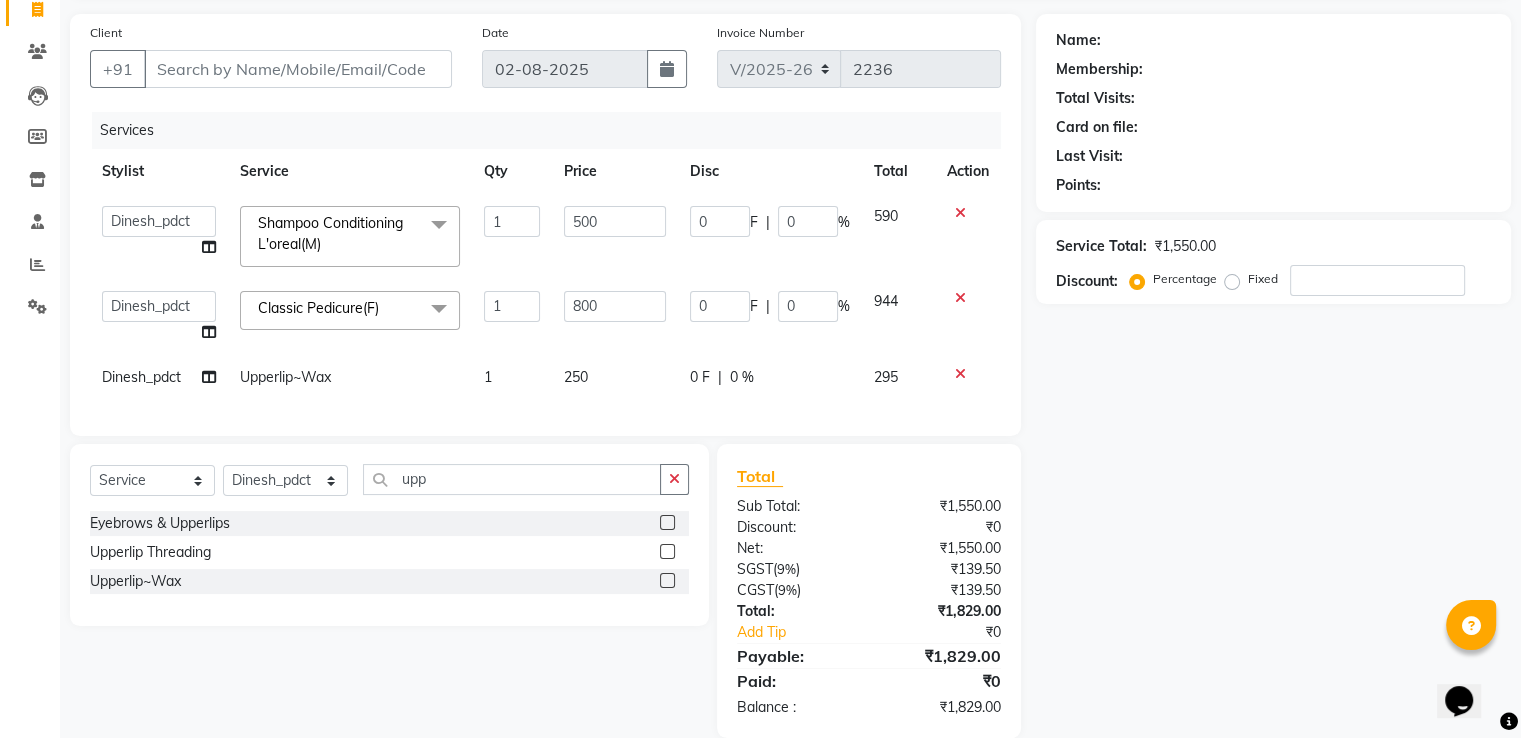 click on "Services Stylist Service Qty Price Disc Total Action  A2R_Master   Aamir   Ajay_Pedicurist   Ashima   Ayesha   Bilal   Dinesh_pdct   Kaleem   Karni   Lovely   Lucky_pdct   Manager   Muskan   Nasir   Rajeev   Ruby   Salman   Shahjad   Shubham   Suraj_pedi  Shampoo Conditioning L'oreal(M)  x Big Toes French Tip Repair Gel French Extension Gel Tip Repair Gel Infills Gel Overlays Gel Extension Gel Nail Removal Natural Nail Extensions French Nail Extensions Gel Polish Removal Extension Removal Nail Art Recruiter French Ombre Gel Polish Nail Art Nedle Cutical Care Nail Art Brush French Gel Polish French Glitter Gel Polish Gel Polish Touchup                                   Nail Art Per Finger(F)* 3D Nail Art Recruiter Nail Art with Stones/Foil/Stickers per Finger Acrylic Overlays Nail Extension Refill Finger Tip Repair Acrylic Removal Gel Polish Application Gel Overlays Refills  Stick on Nails Full Arms Bleach Face Bleach(F) Bleach Full Back/Front Full Body Bleach Half Front/Back Full Legs Bleach Detan(F) Liner 1" 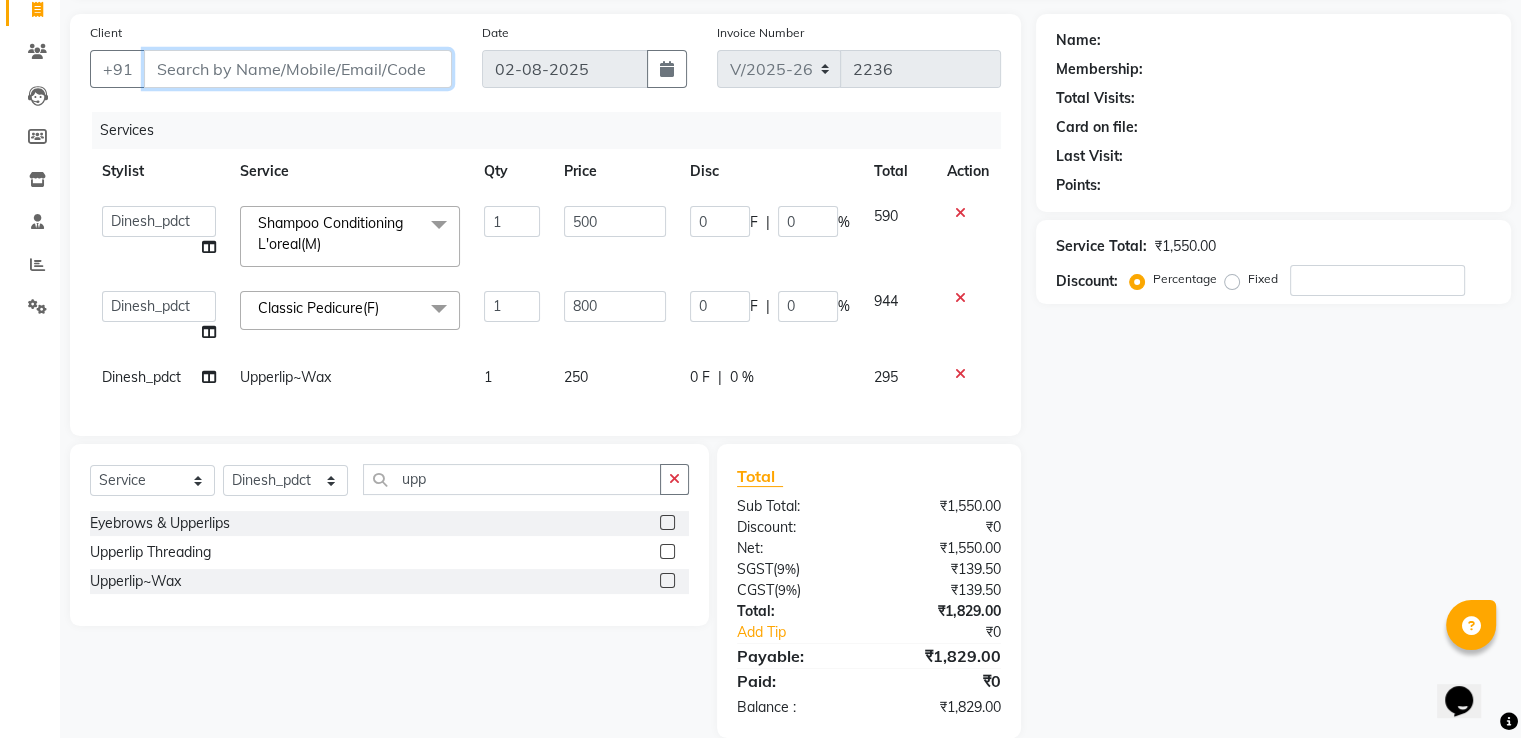 click on "Client" at bounding box center [298, 69] 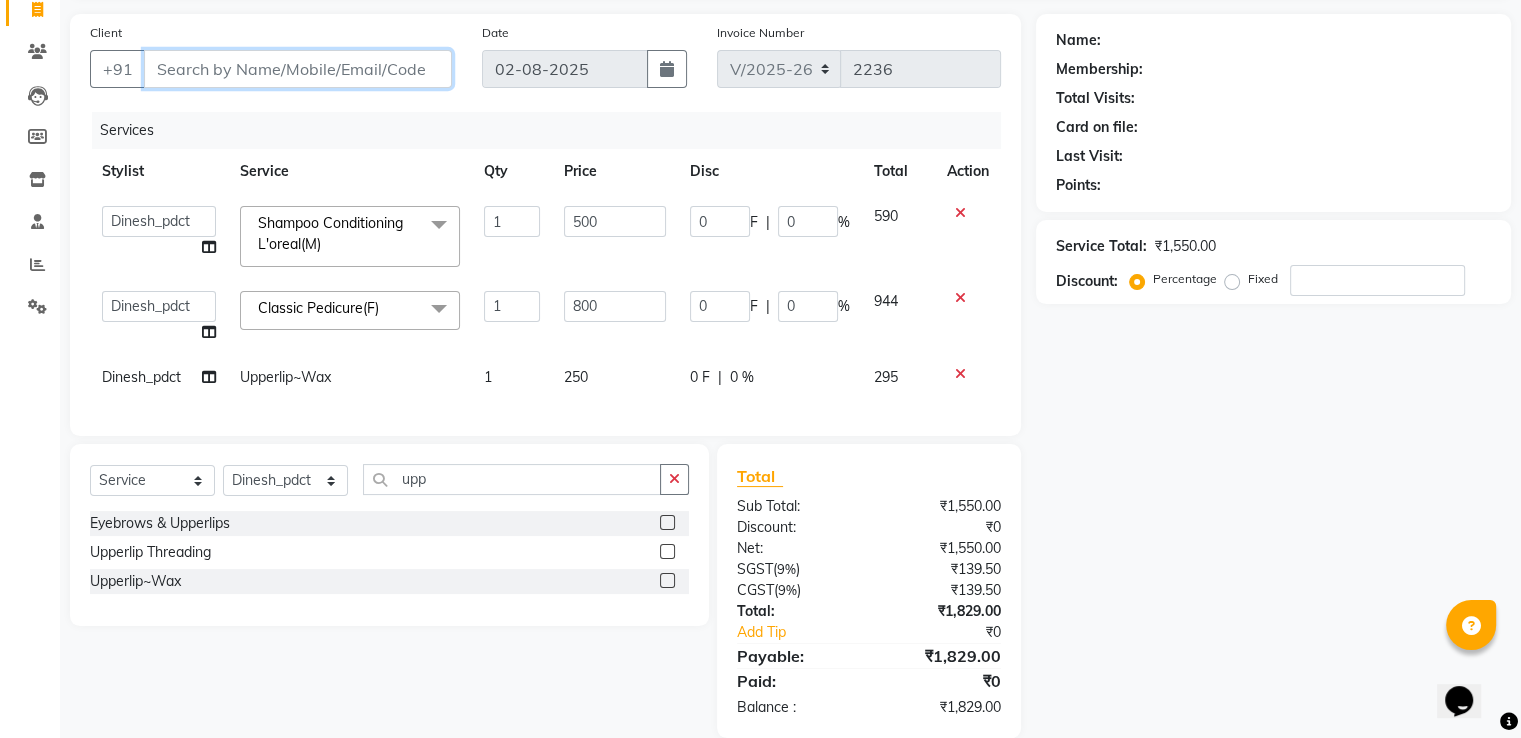 type on "8" 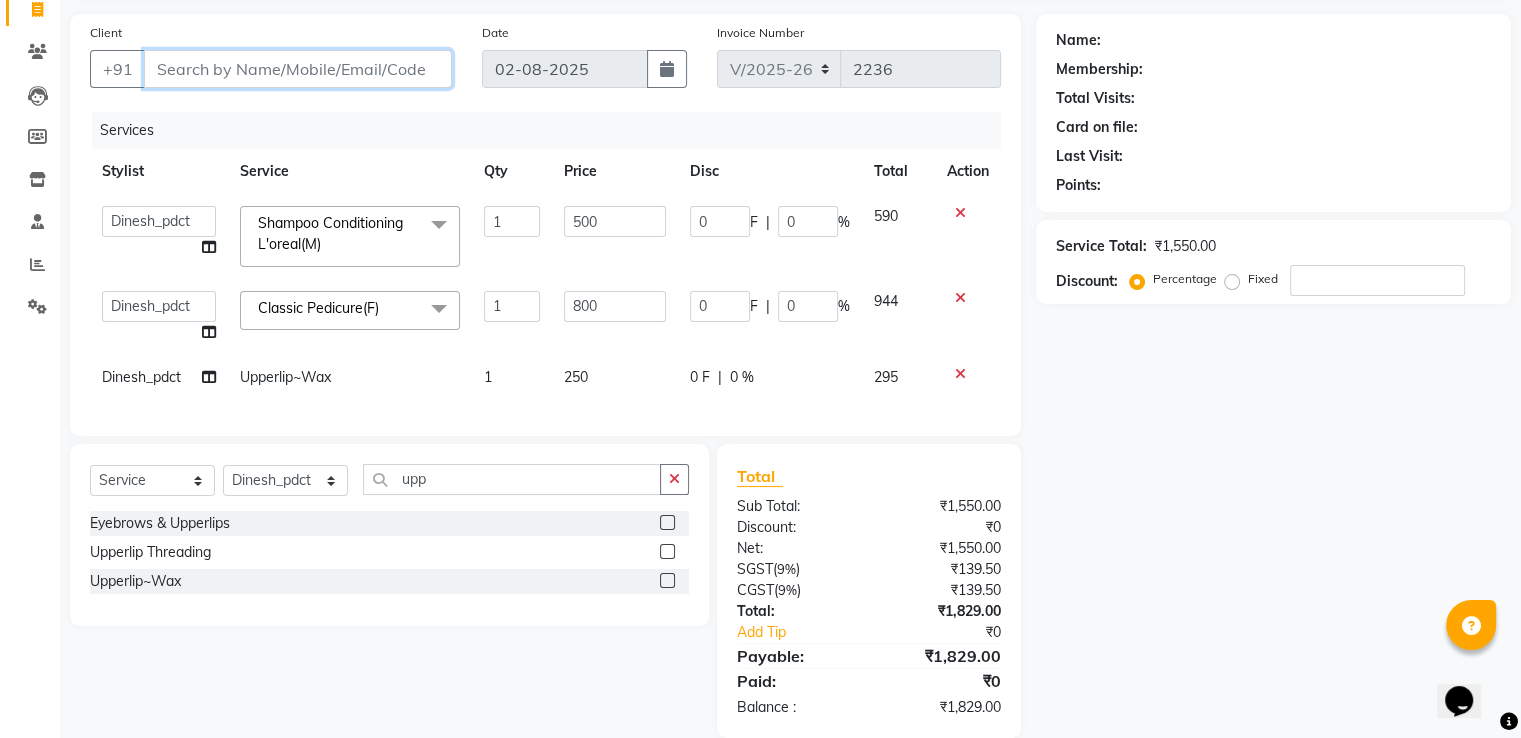 type on "0" 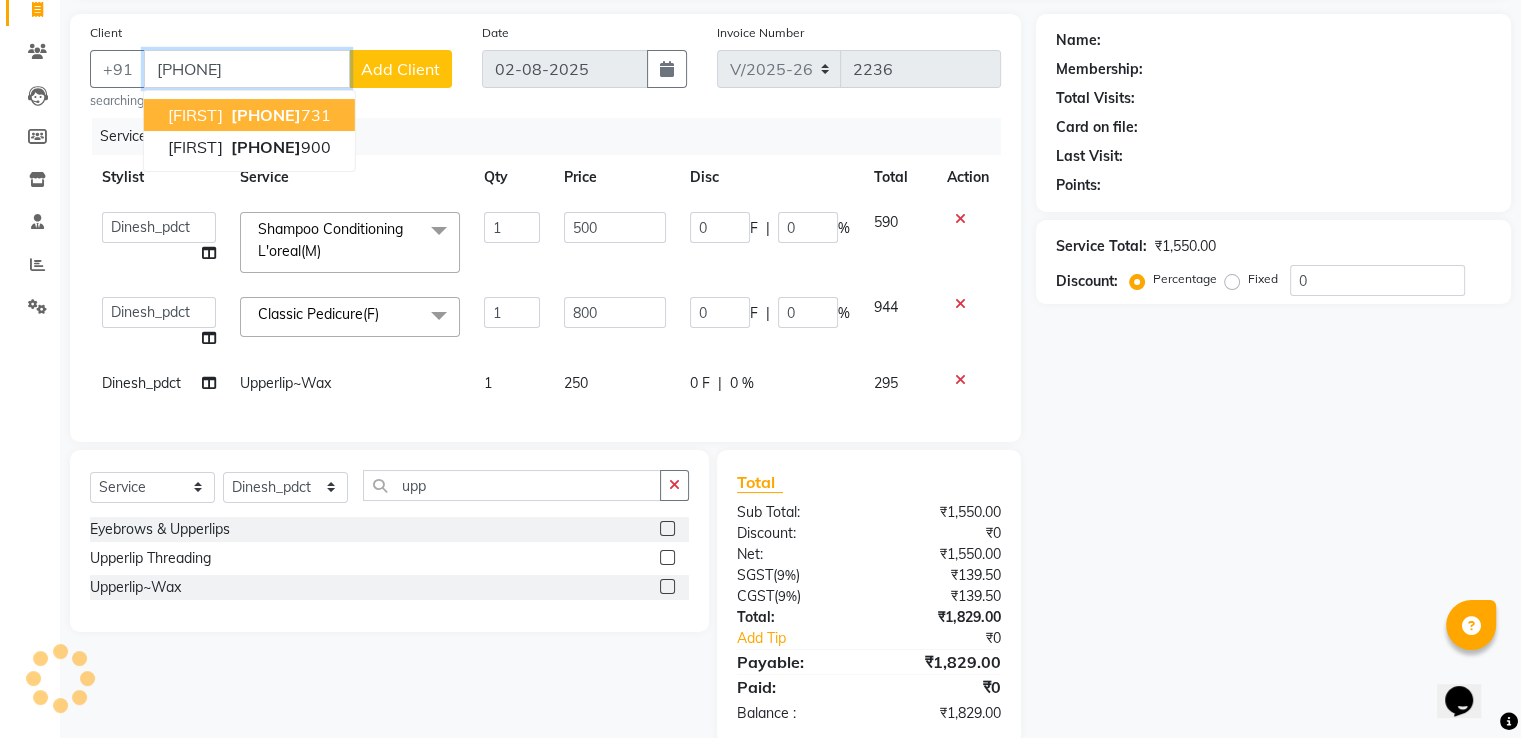type on "8755364900" 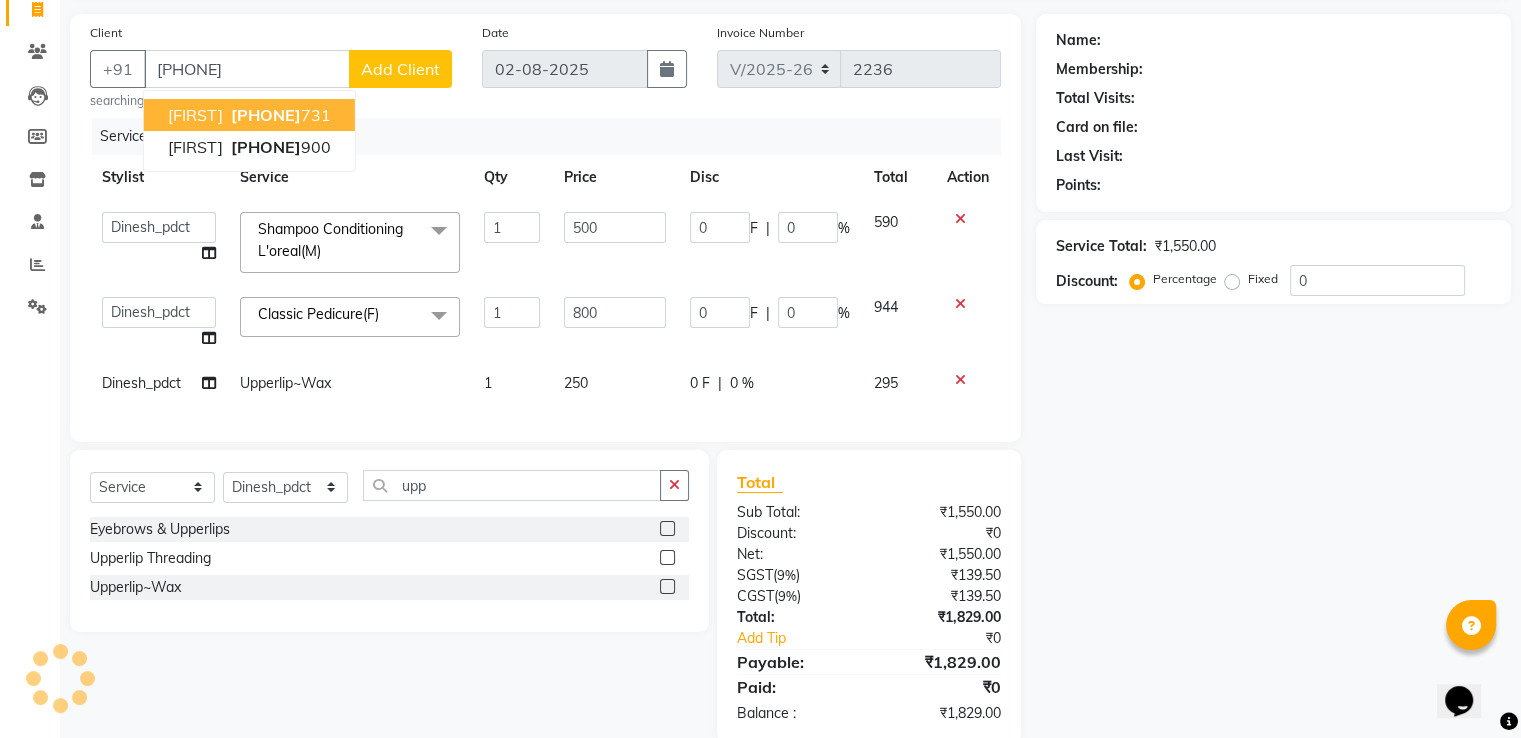 select on "1: Object" 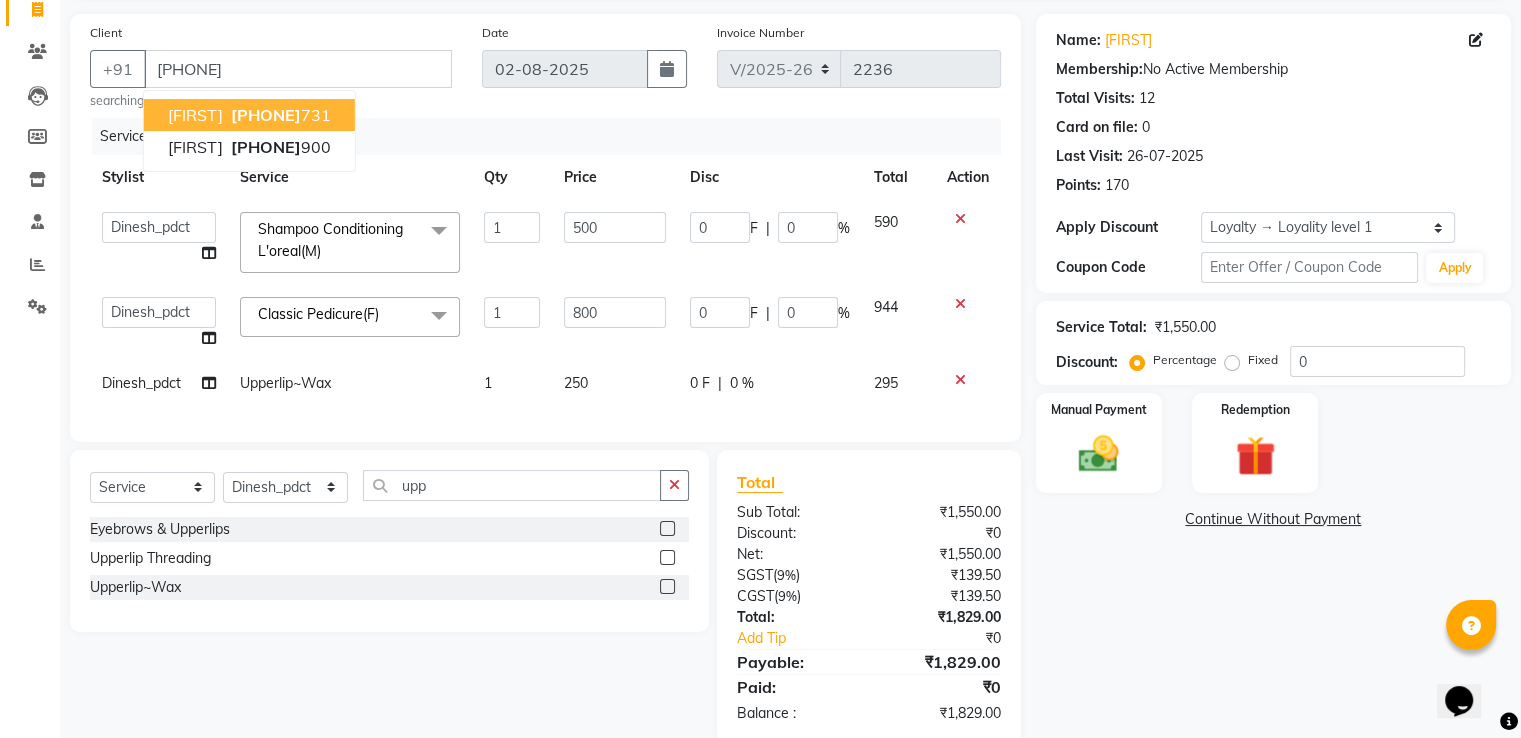 scroll, scrollTop: 188, scrollLeft: 0, axis: vertical 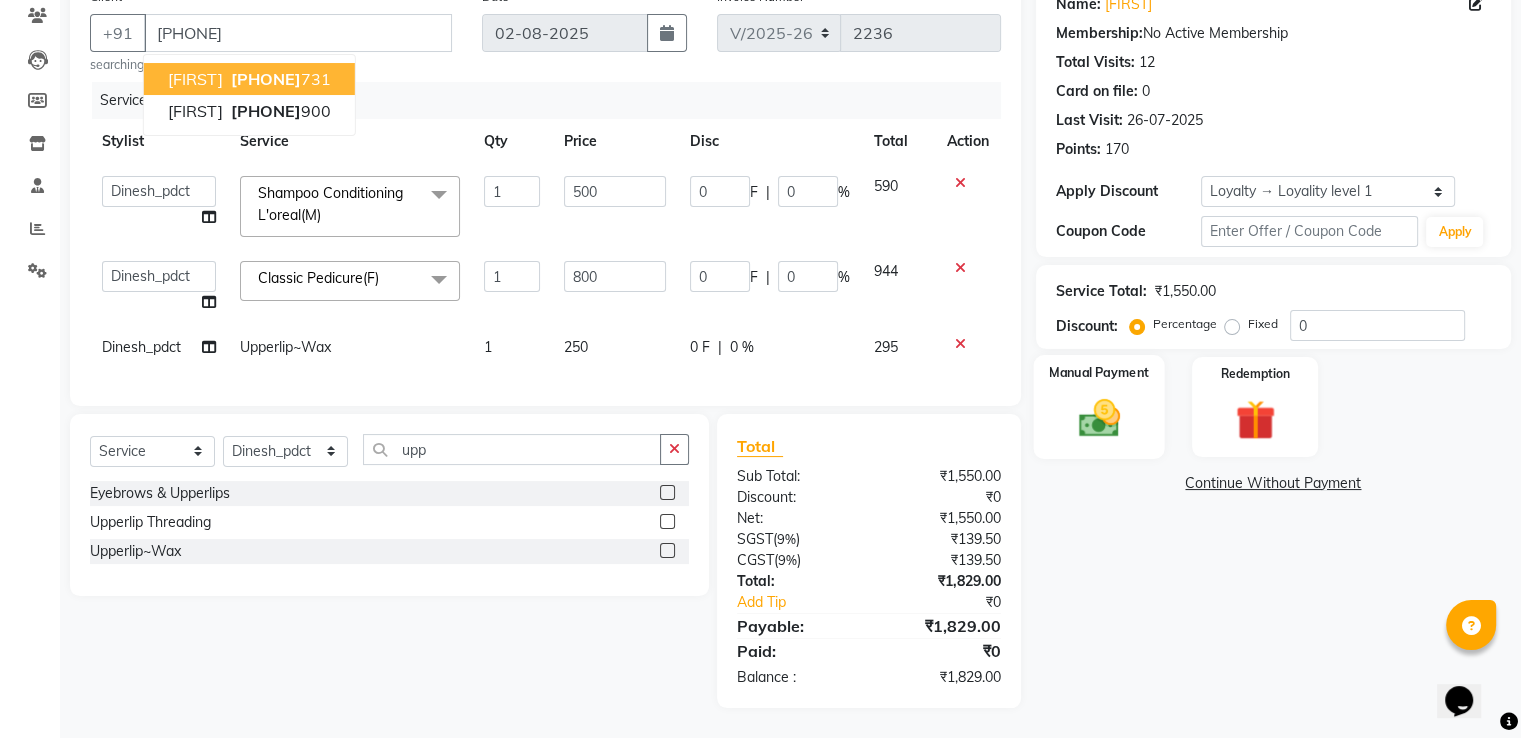 drag, startPoint x: 1122, startPoint y: 393, endPoint x: 1257, endPoint y: 441, distance: 143.27945 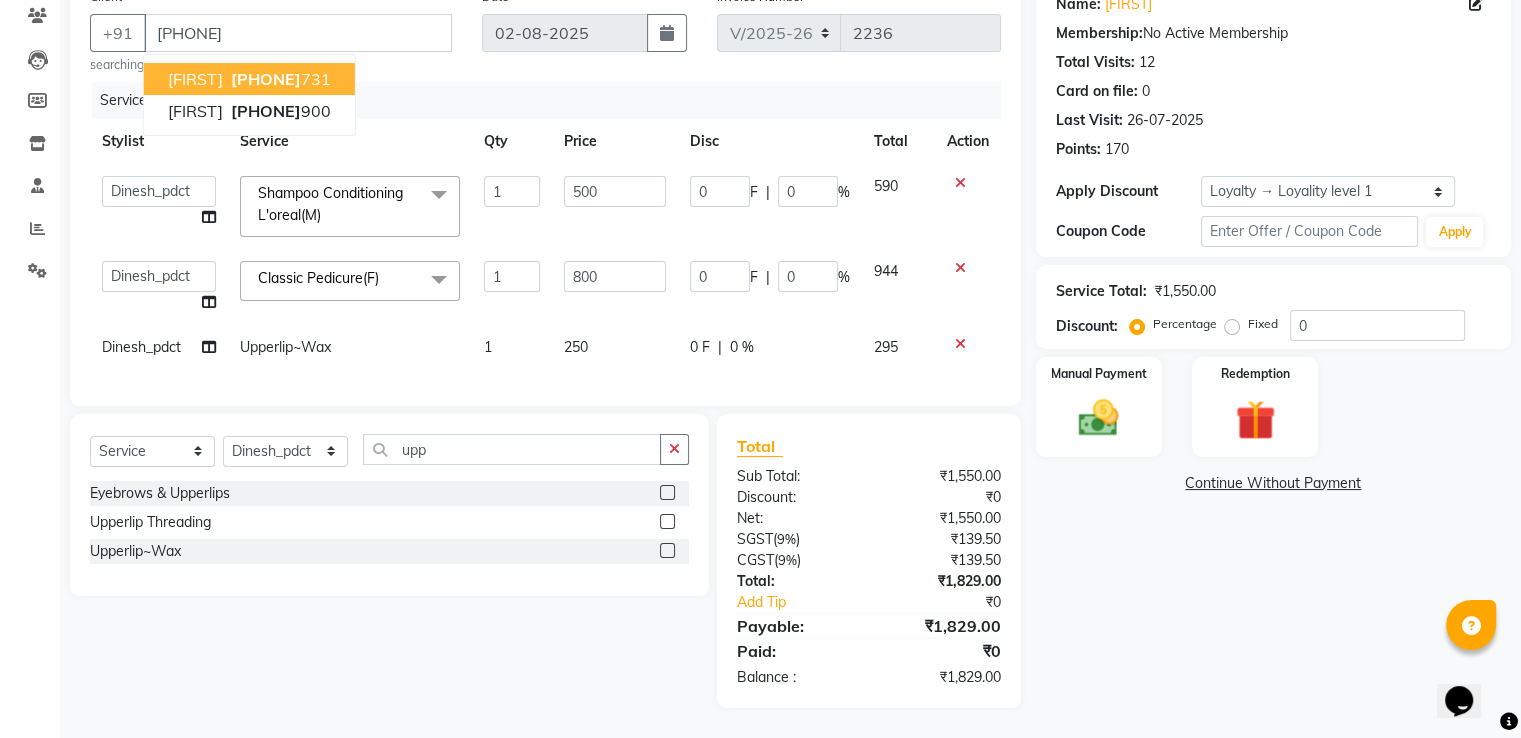 click 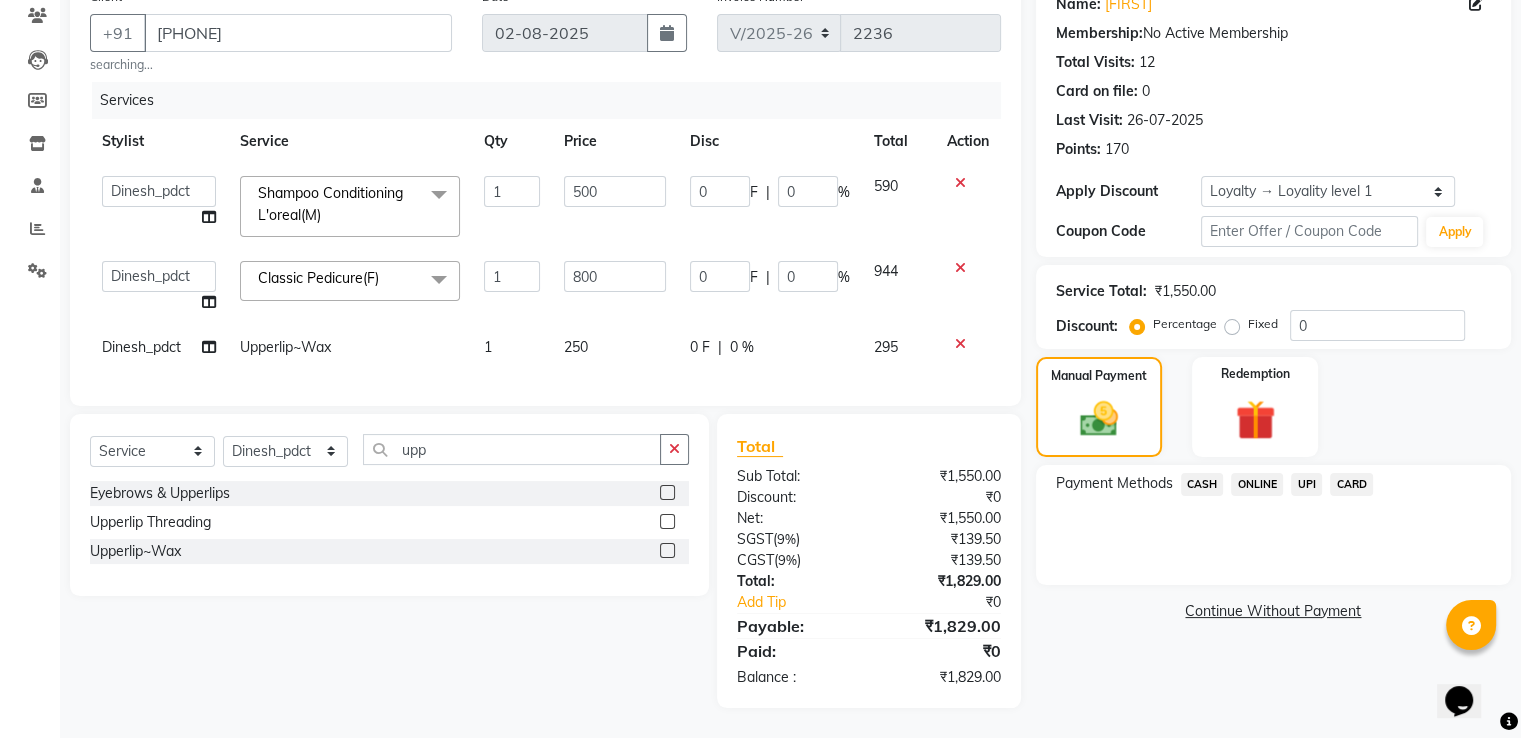 click on "CASH" 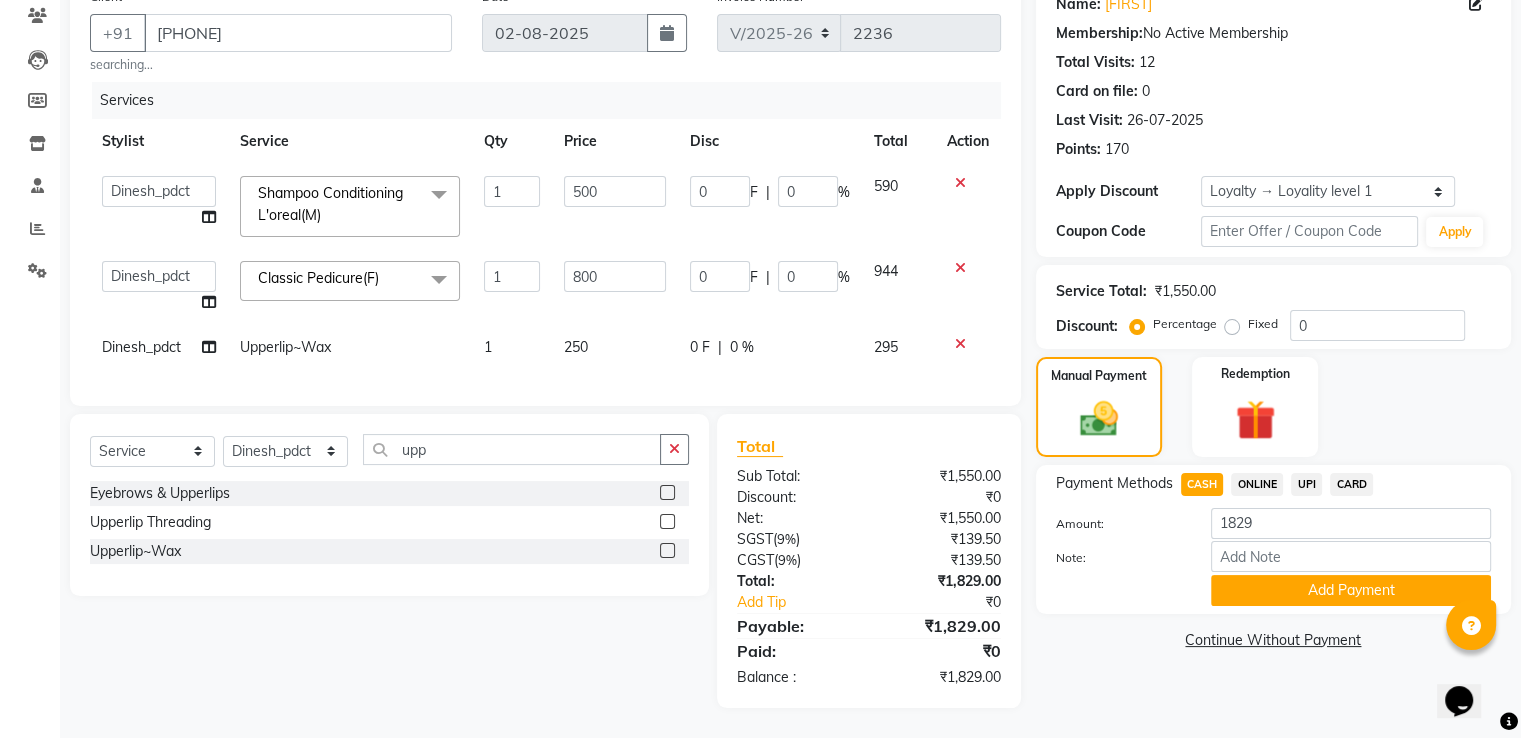drag, startPoint x: 1244, startPoint y: 571, endPoint x: 1216, endPoint y: 455, distance: 119.331474 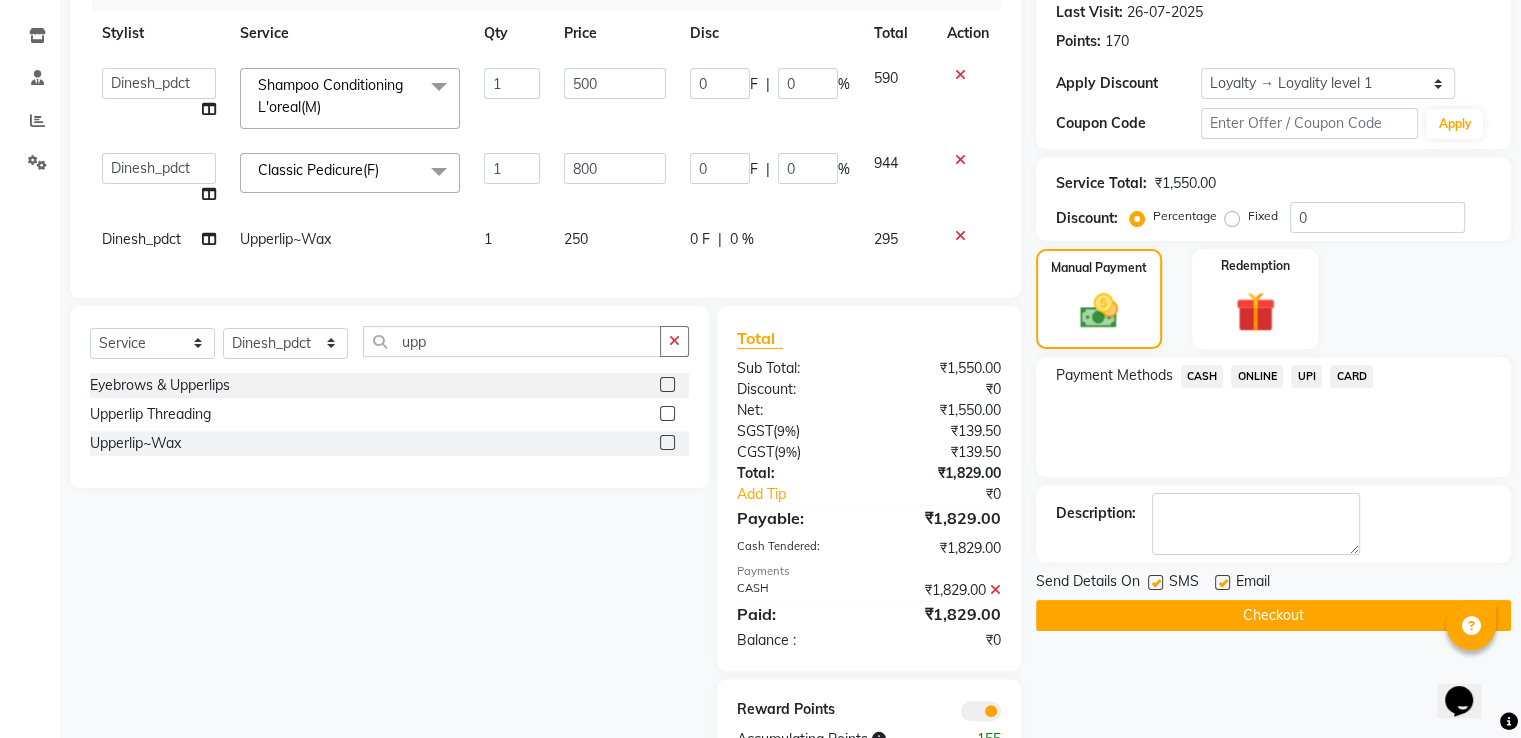 scroll, scrollTop: 359, scrollLeft: 0, axis: vertical 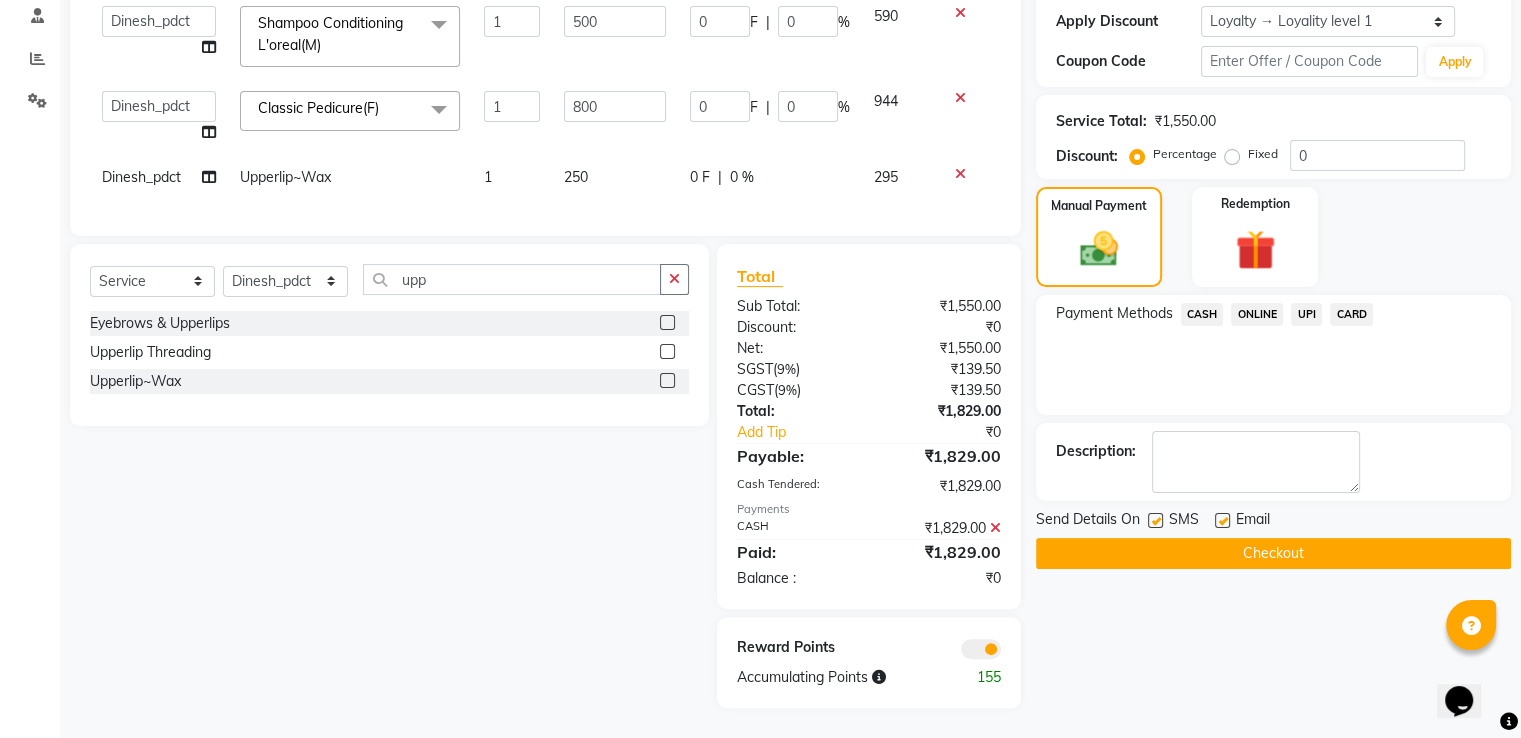 click on "Dinesh_pdct" 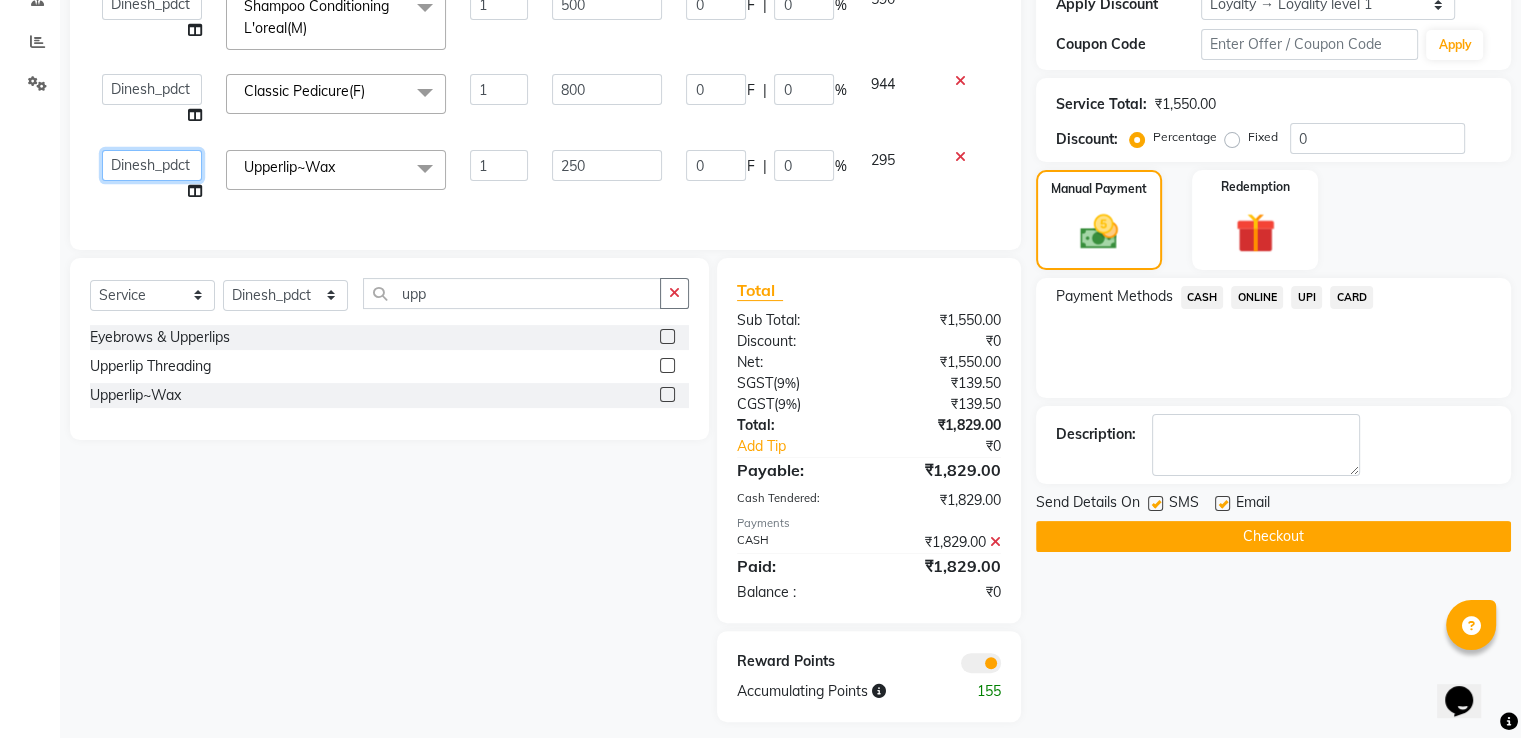click on "A2R_Master   Aamir   Ajay_Pedicurist   Ashima   Ayesha   Bilal   Dinesh_pdct   Kaleem   Karni   Lovely   Lucky_pdct   Manager   Muskan   Nasir   Rajeev   Ruby   Salman   Shahjad   Shubham   Suraj_pedi" 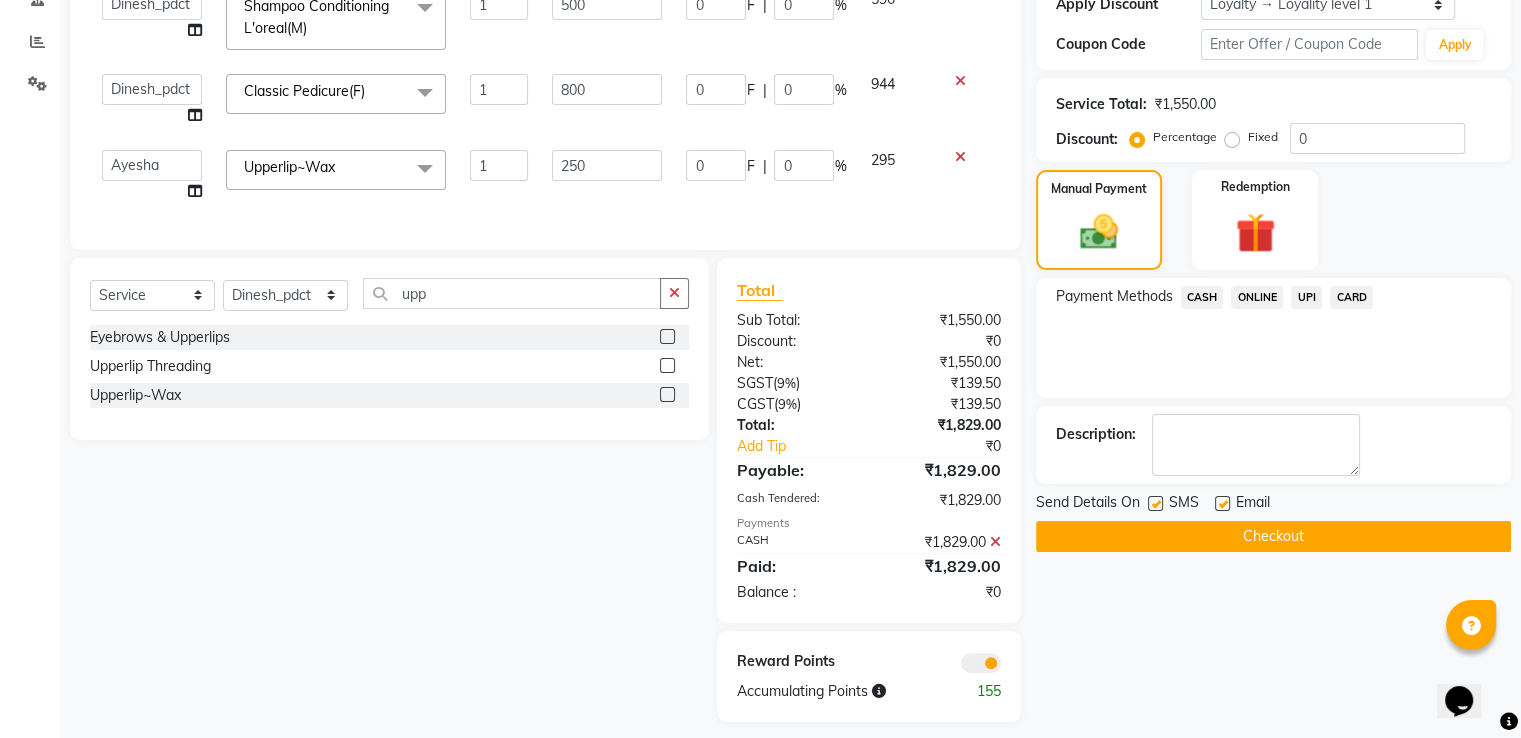 select on "76838" 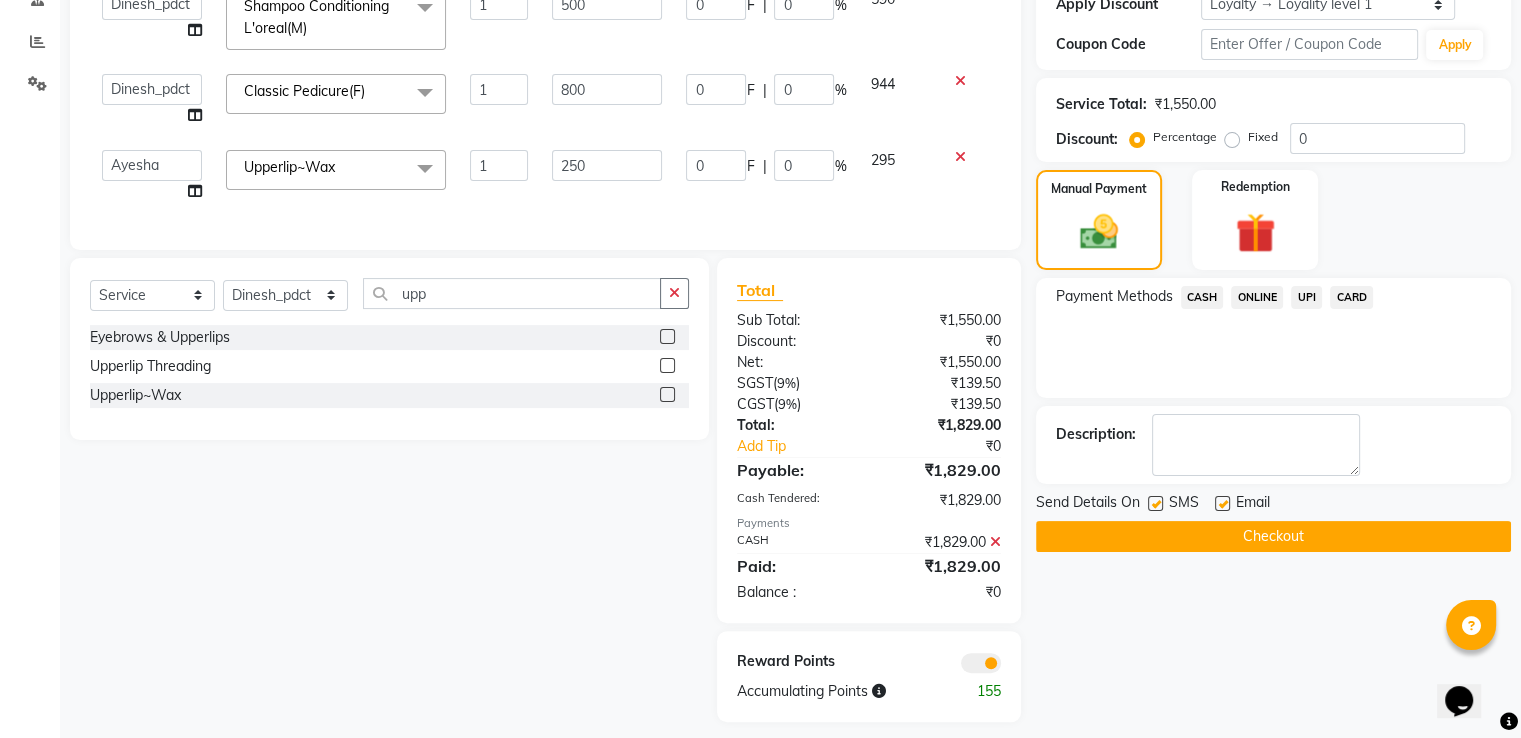 click on "Checkout" 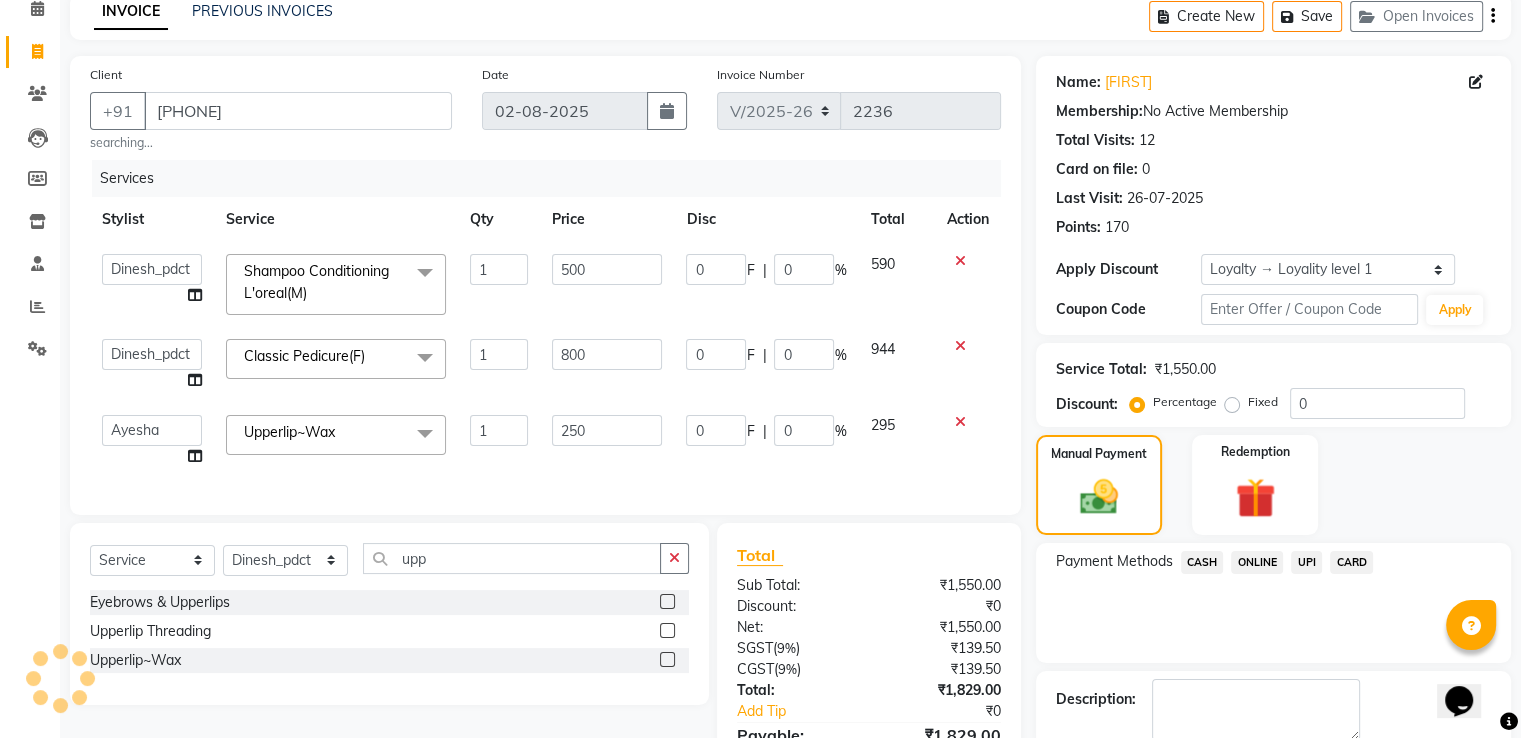 scroll, scrollTop: 0, scrollLeft: 0, axis: both 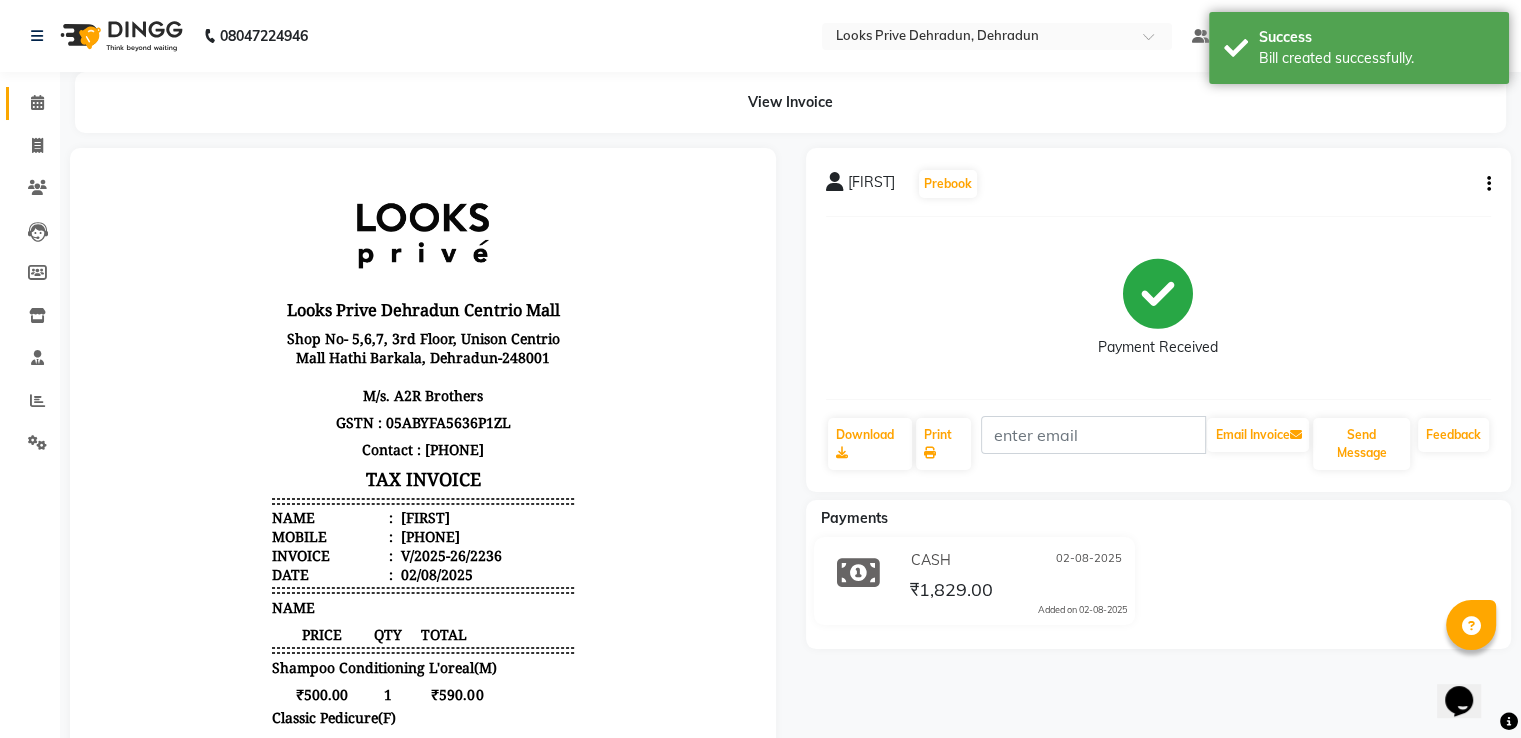 click on "Calendar" 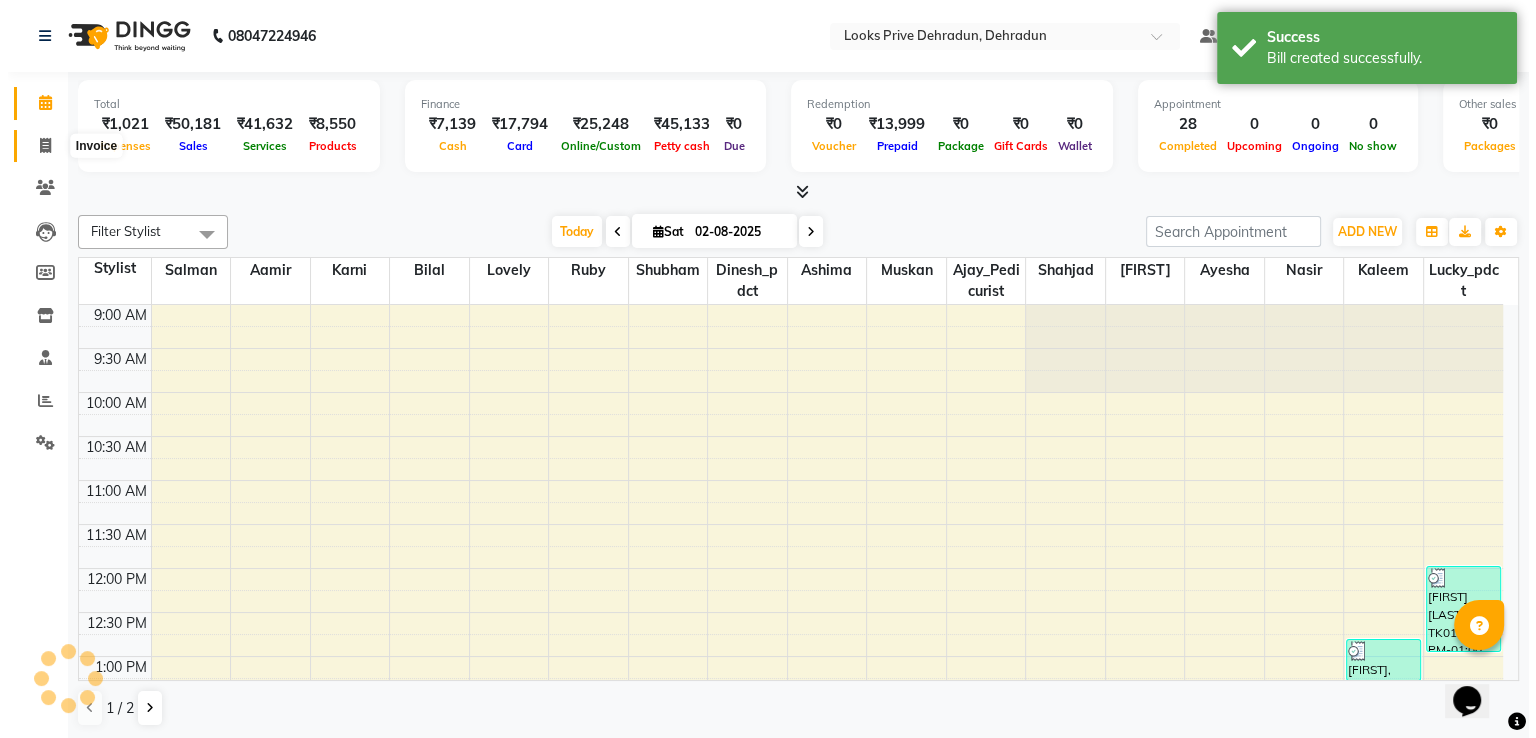 scroll, scrollTop: 0, scrollLeft: 0, axis: both 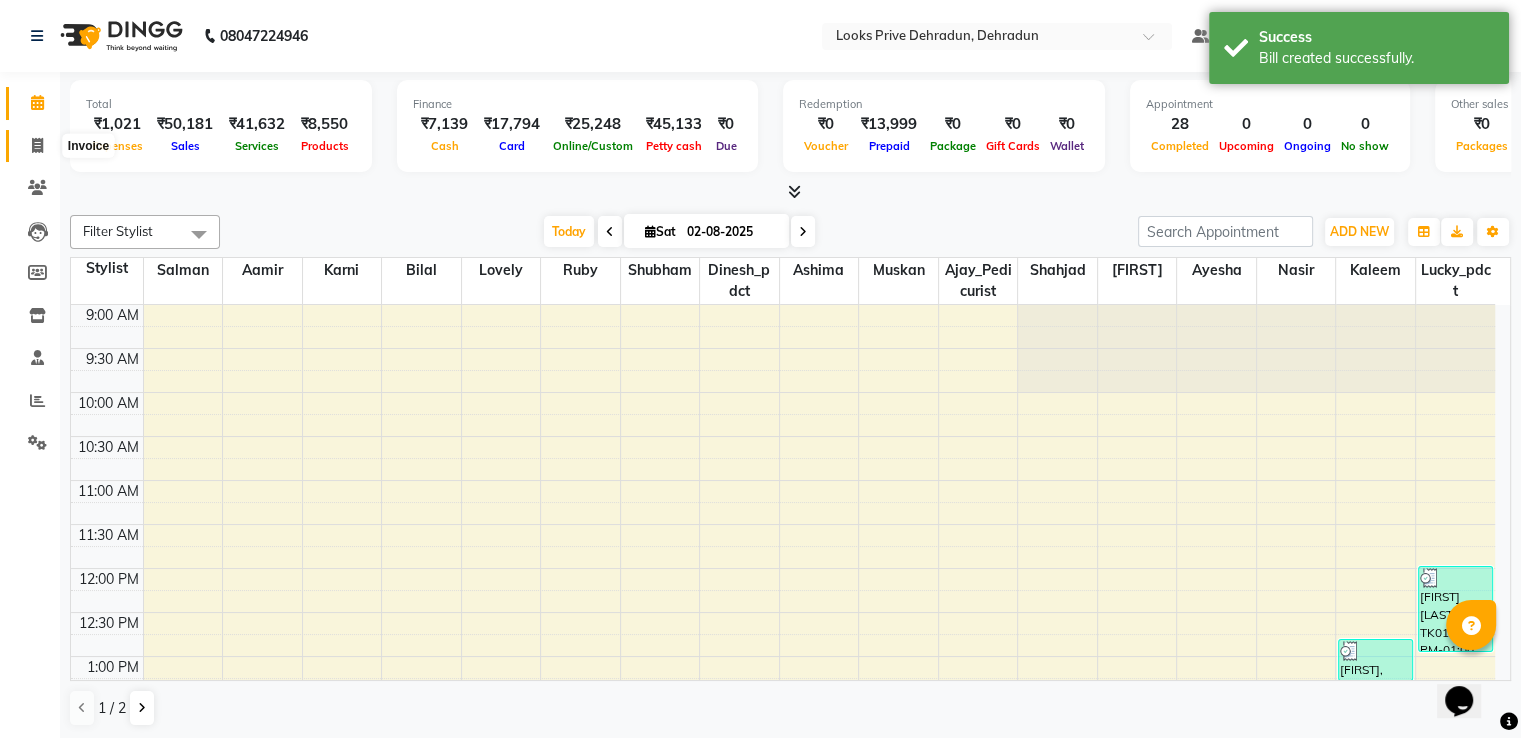 click 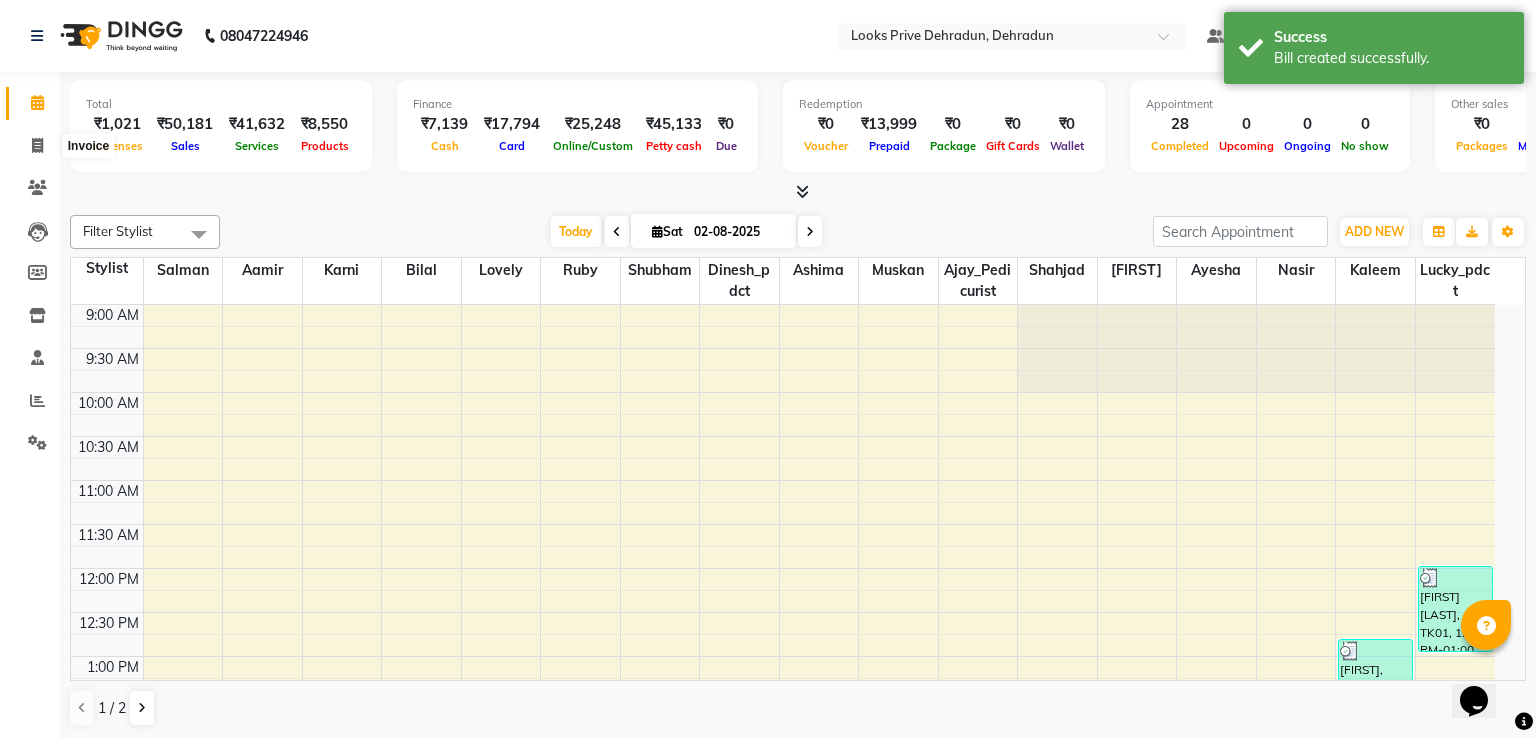select on "6205" 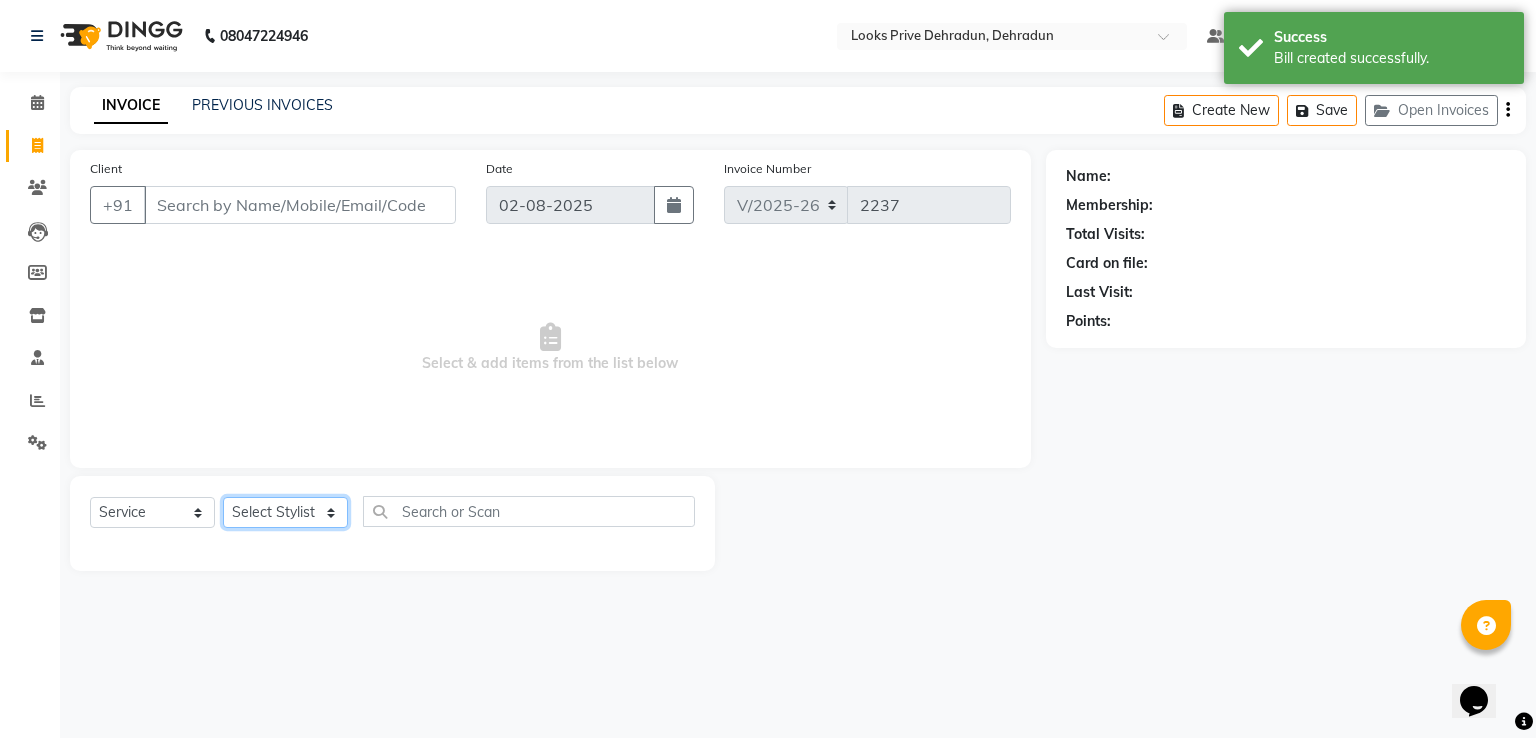 click on "Select Stylist A2R_Master Aamir Ajay_Pedicurist Ashima Ayesha Bilal Dinesh_pdct Kaleem Karni Lovely Lucky_pdct Manager Muskan Nasir Rajeev Ruby Salman Shahjad Shubham Suraj_pedi" 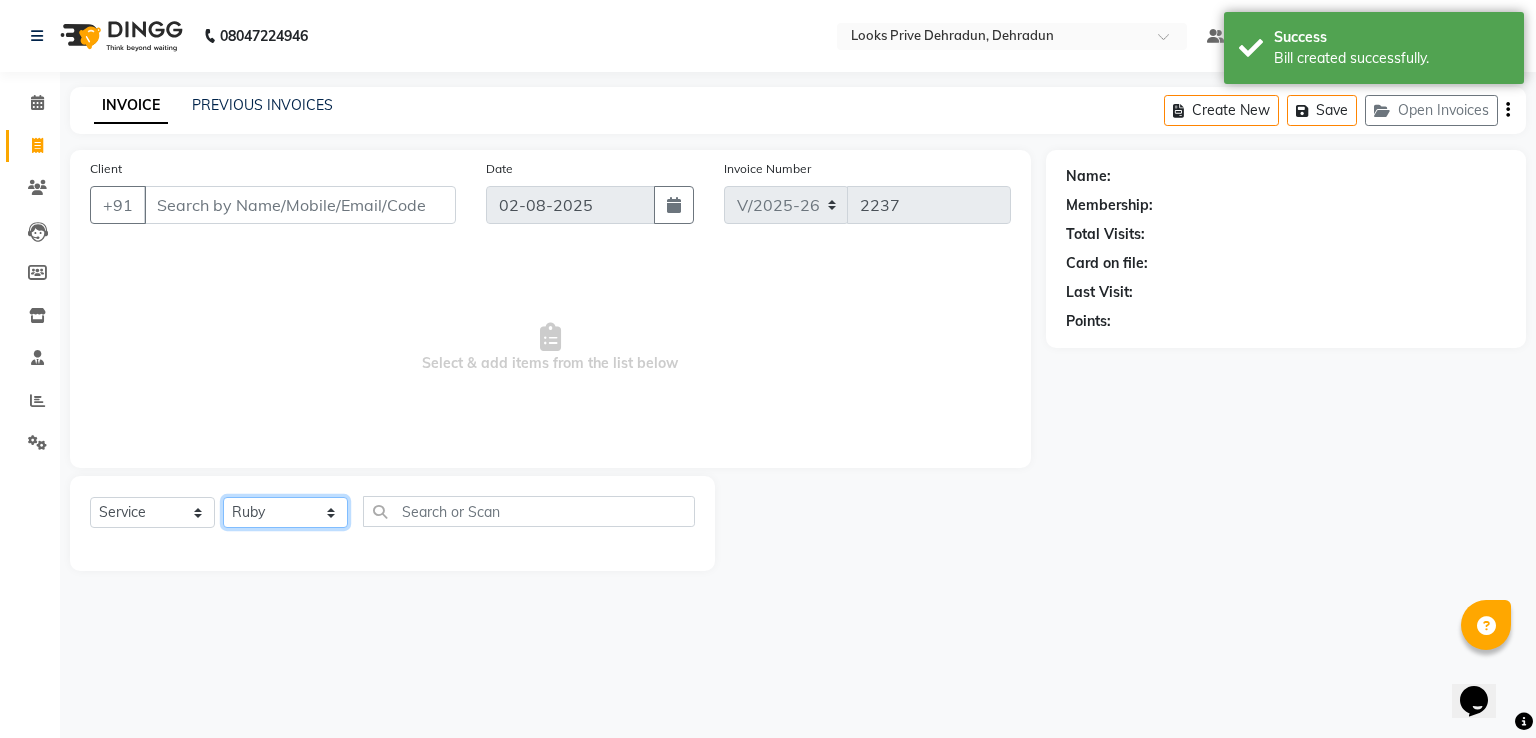 click on "Select Stylist A2R_Master Aamir Ajay_Pedicurist Ashima Ayesha Bilal Dinesh_pdct Kaleem Karni Lovely Lucky_pdct Manager Muskan Nasir Rajeev Ruby Salman Shahjad Shubham Suraj_pedi" 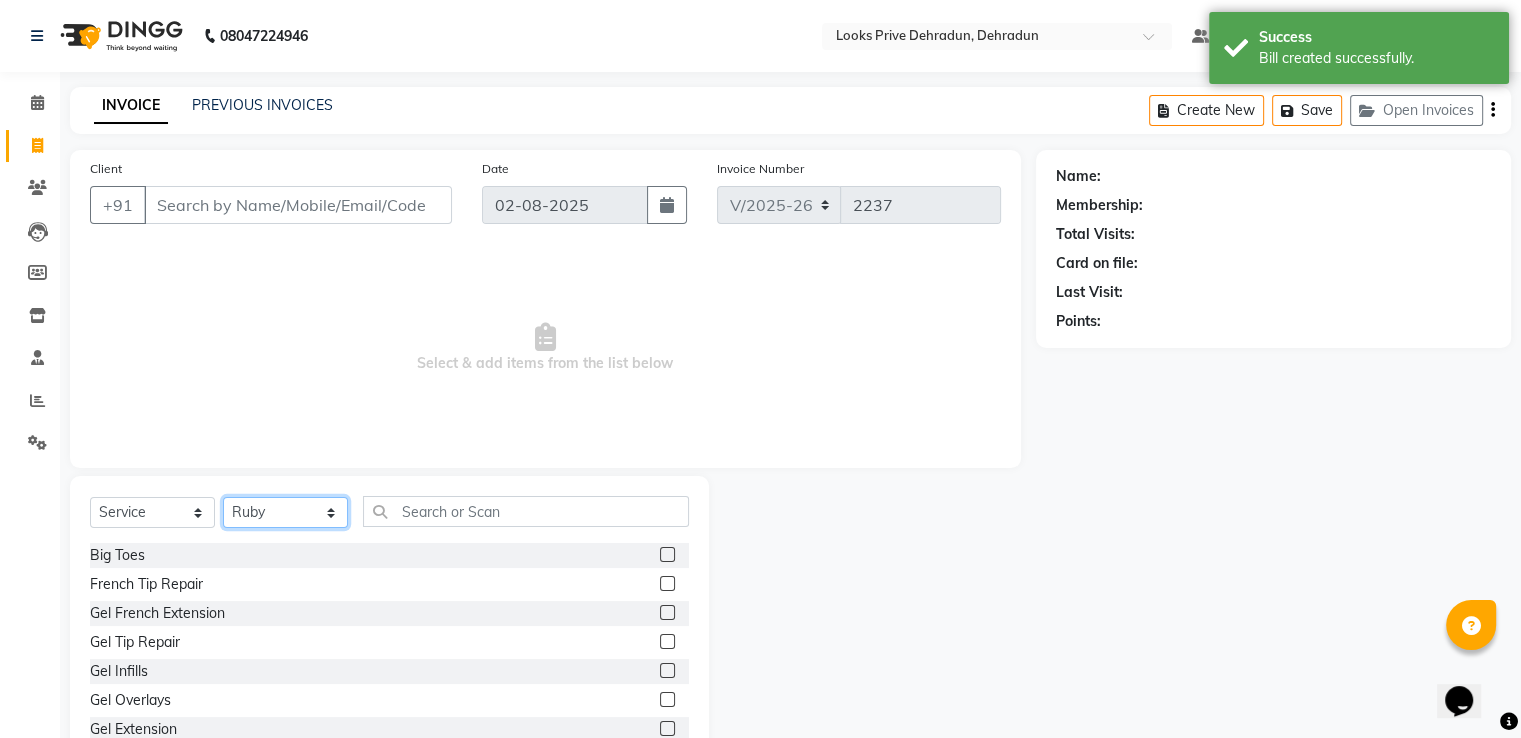 select on "45658" 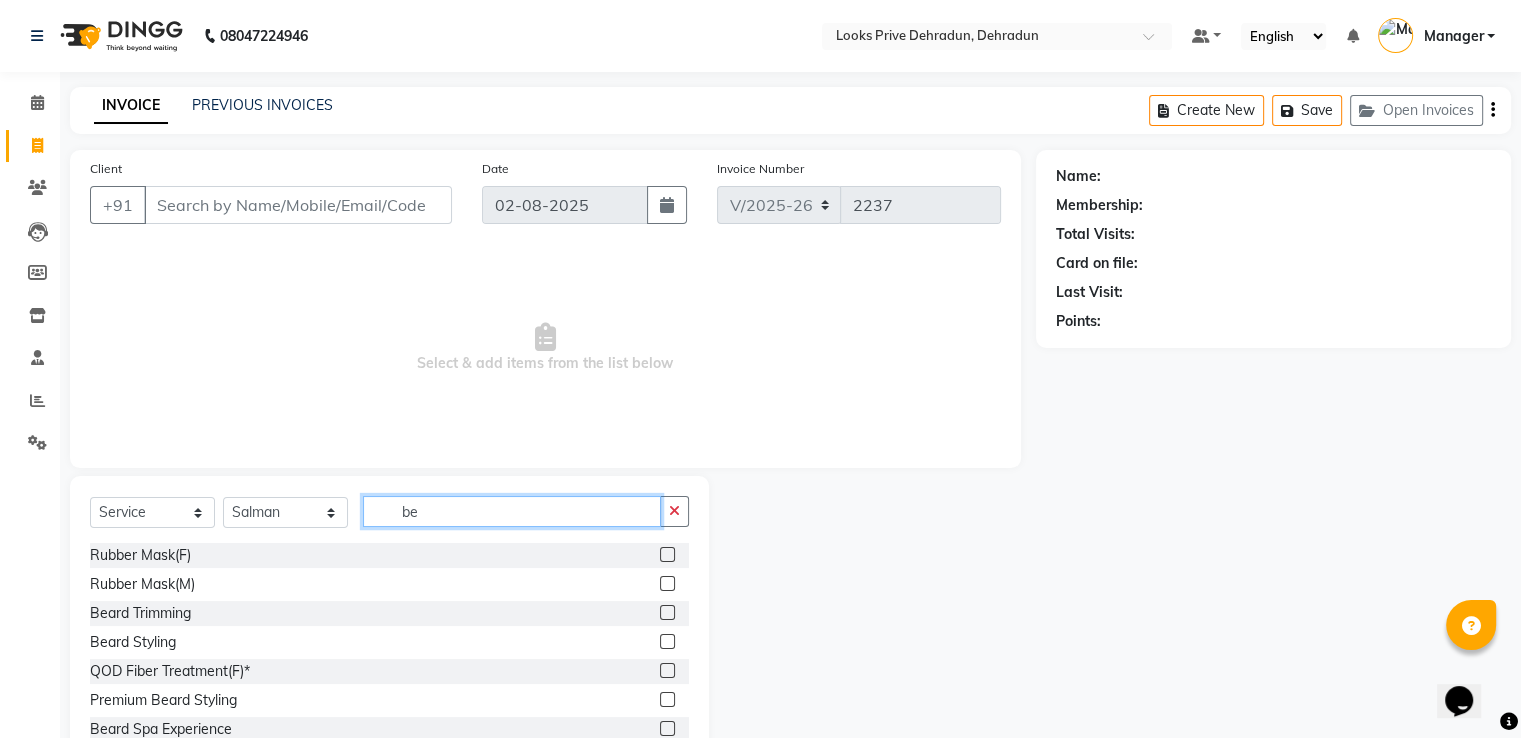 type on "b" 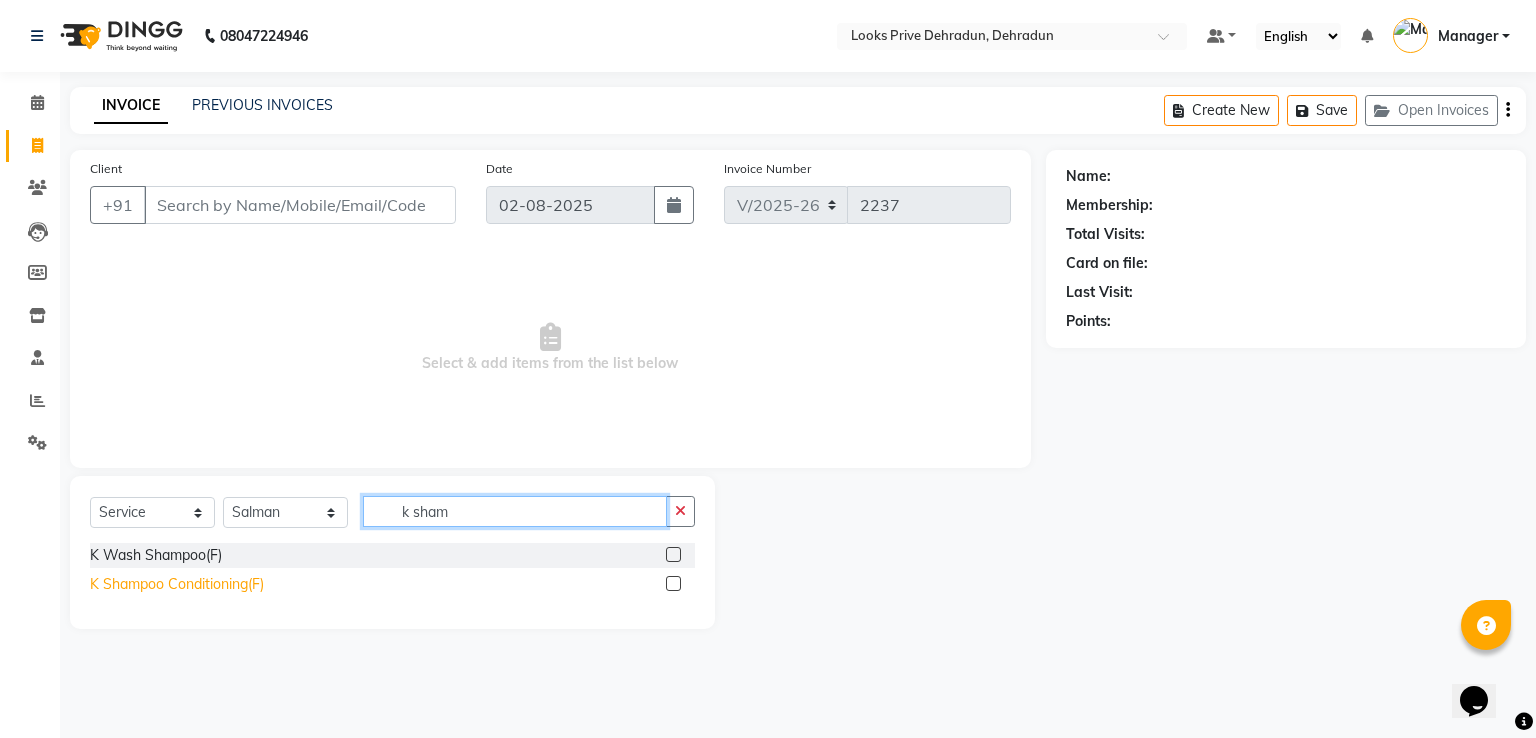 type on "k sham" 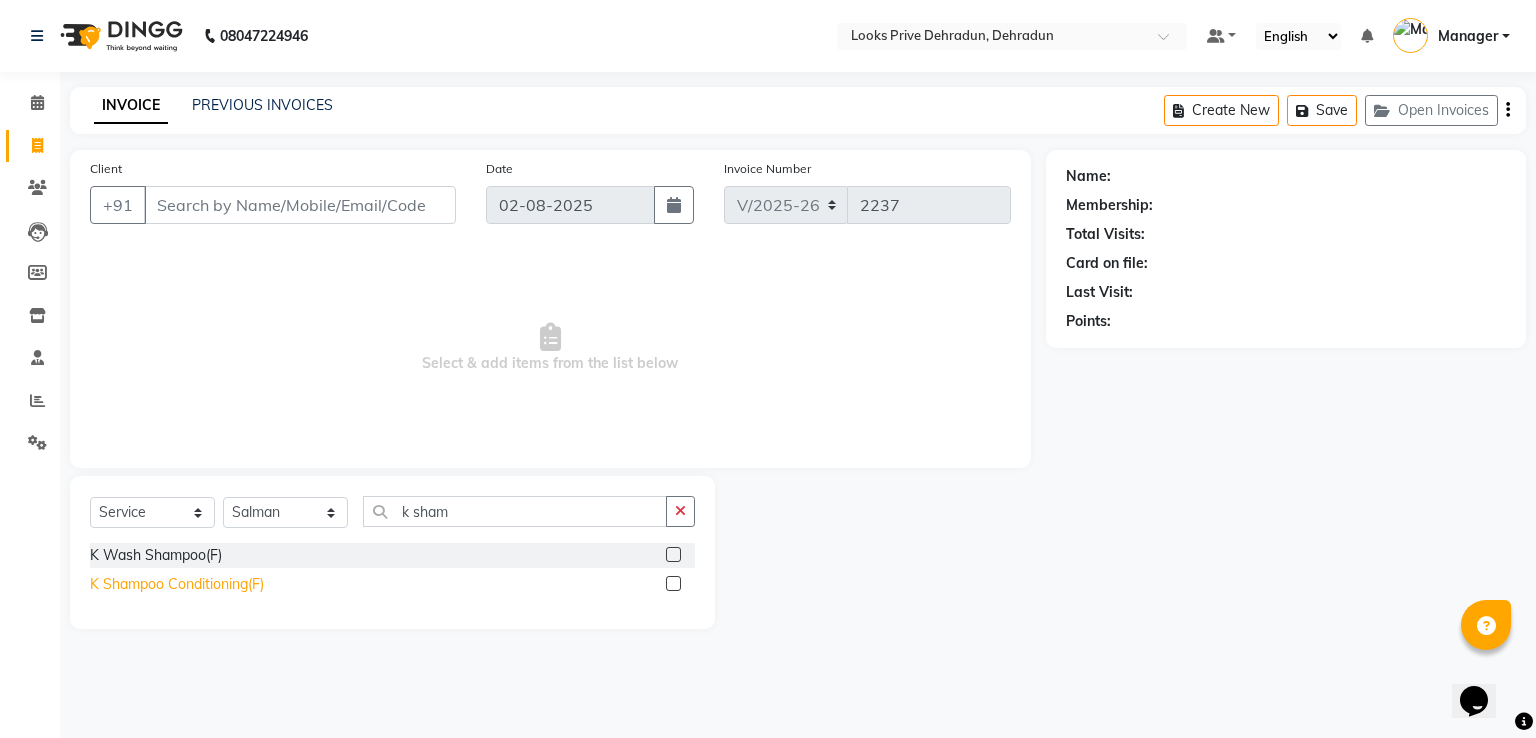 click on "K Shampoo Conditioning(F)" 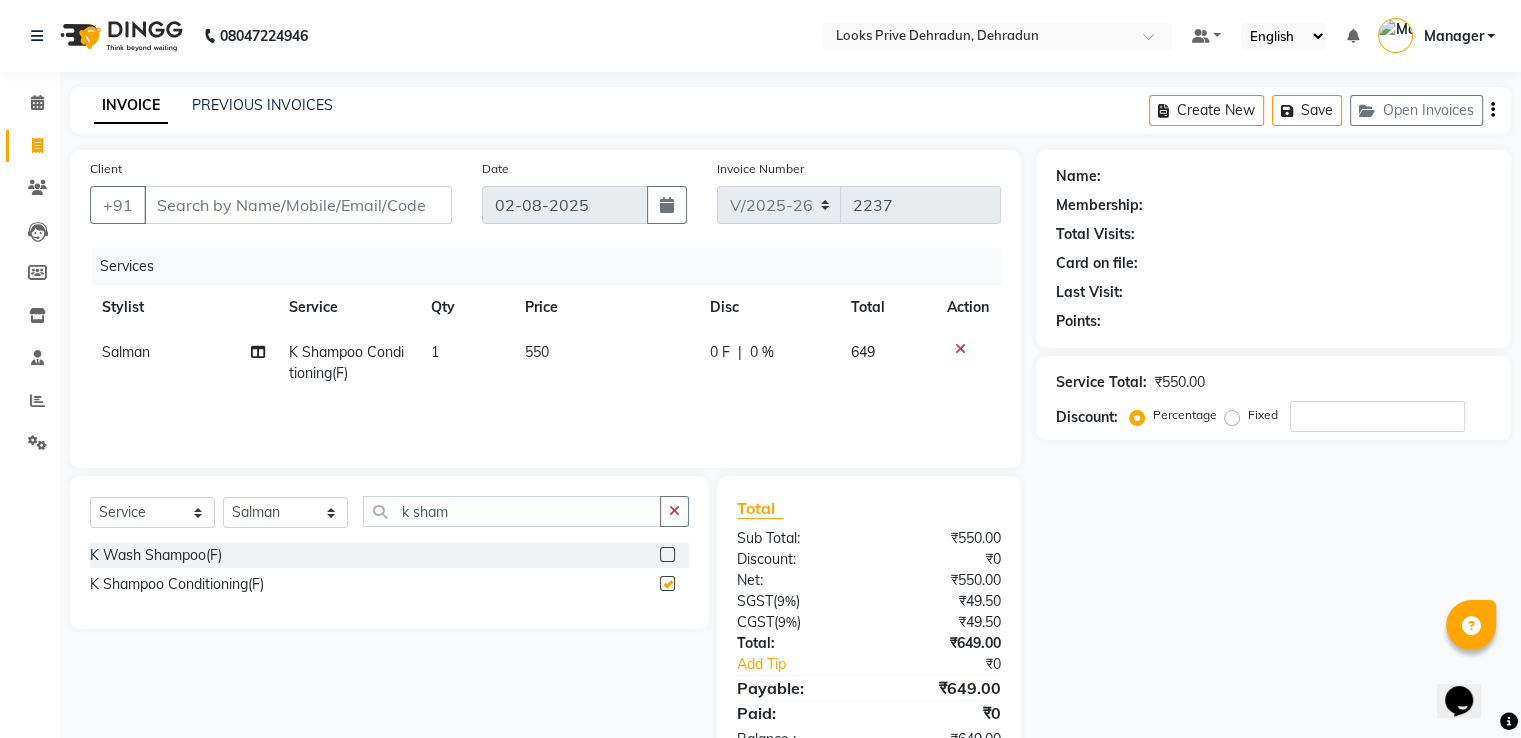 checkbox on "false" 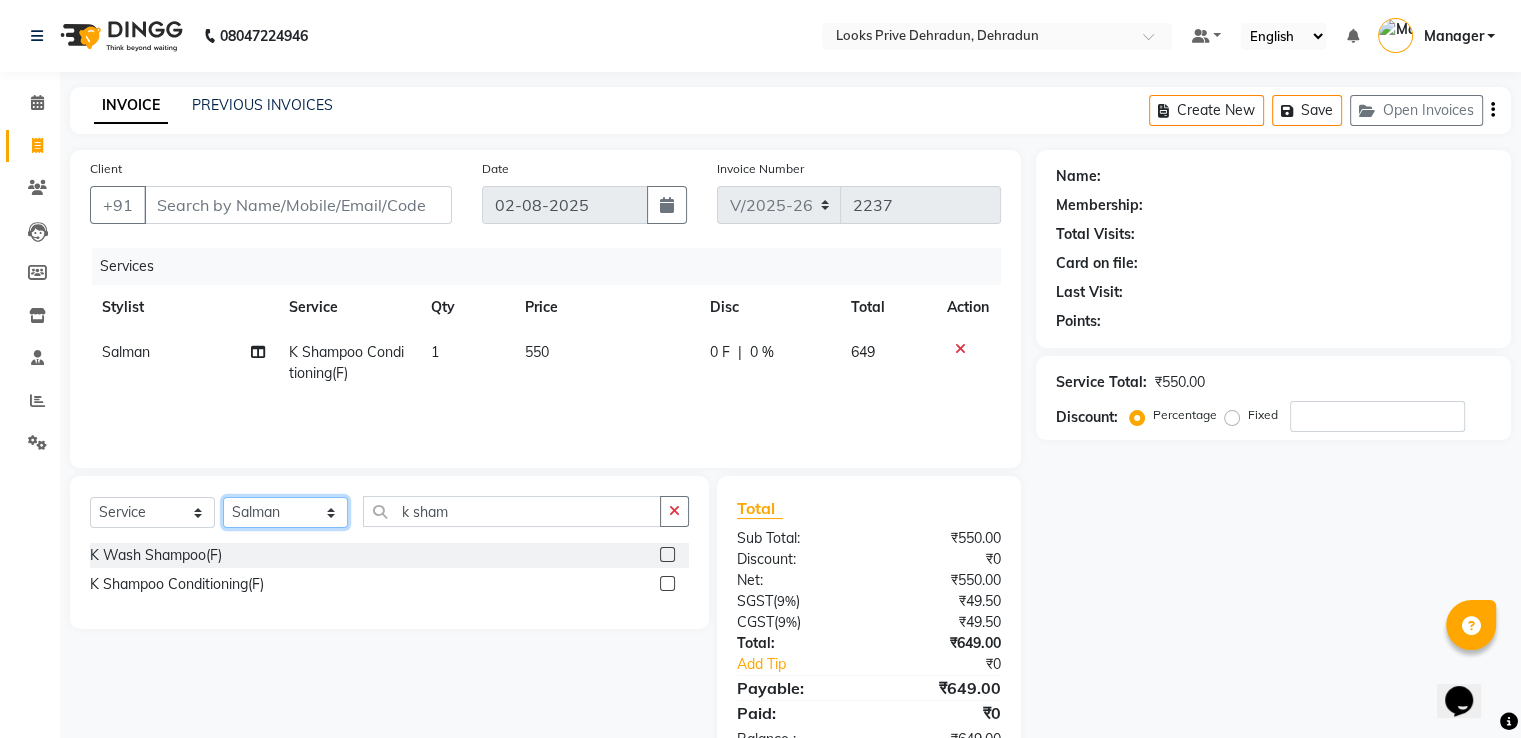 drag, startPoint x: 286, startPoint y: 521, endPoint x: 289, endPoint y: 511, distance: 10.440307 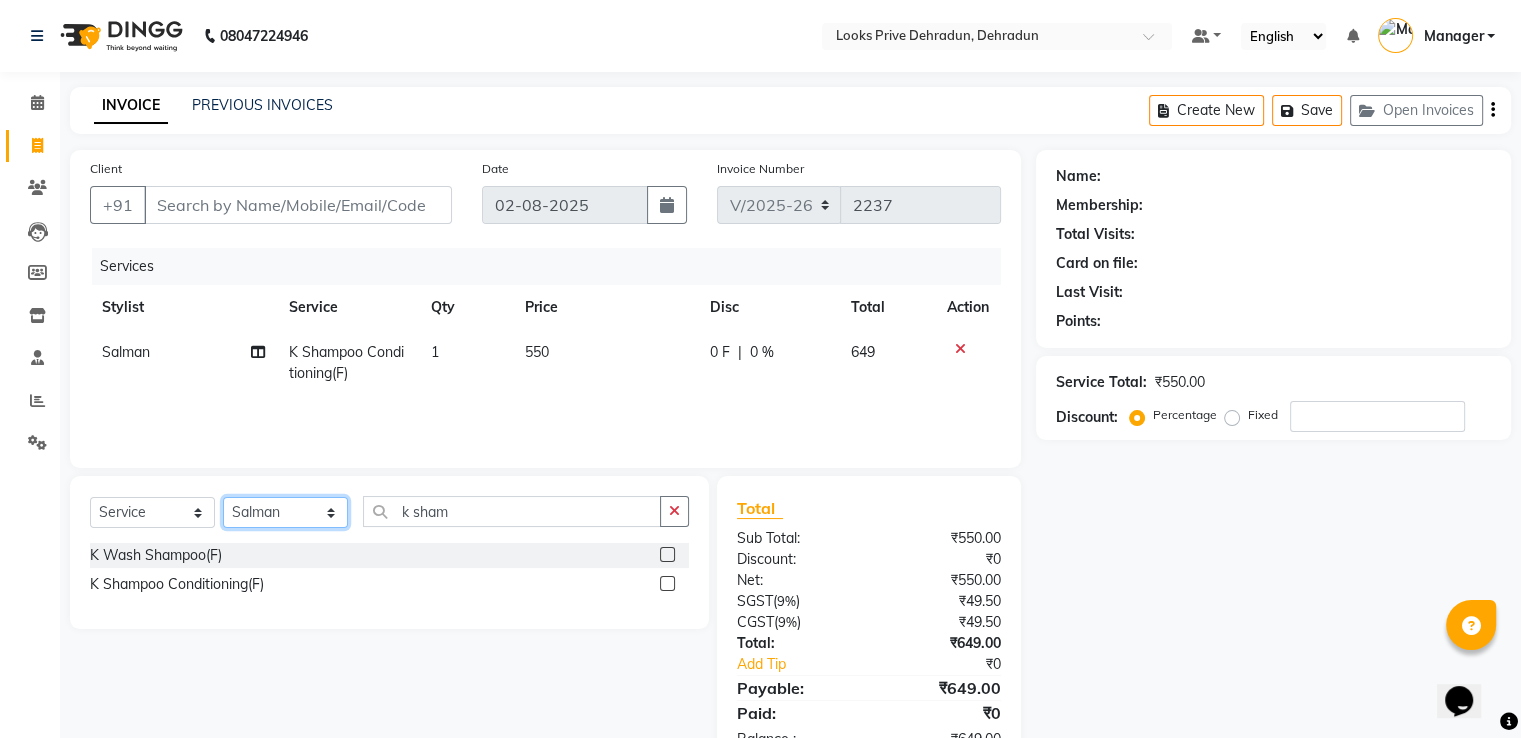 select on "45671" 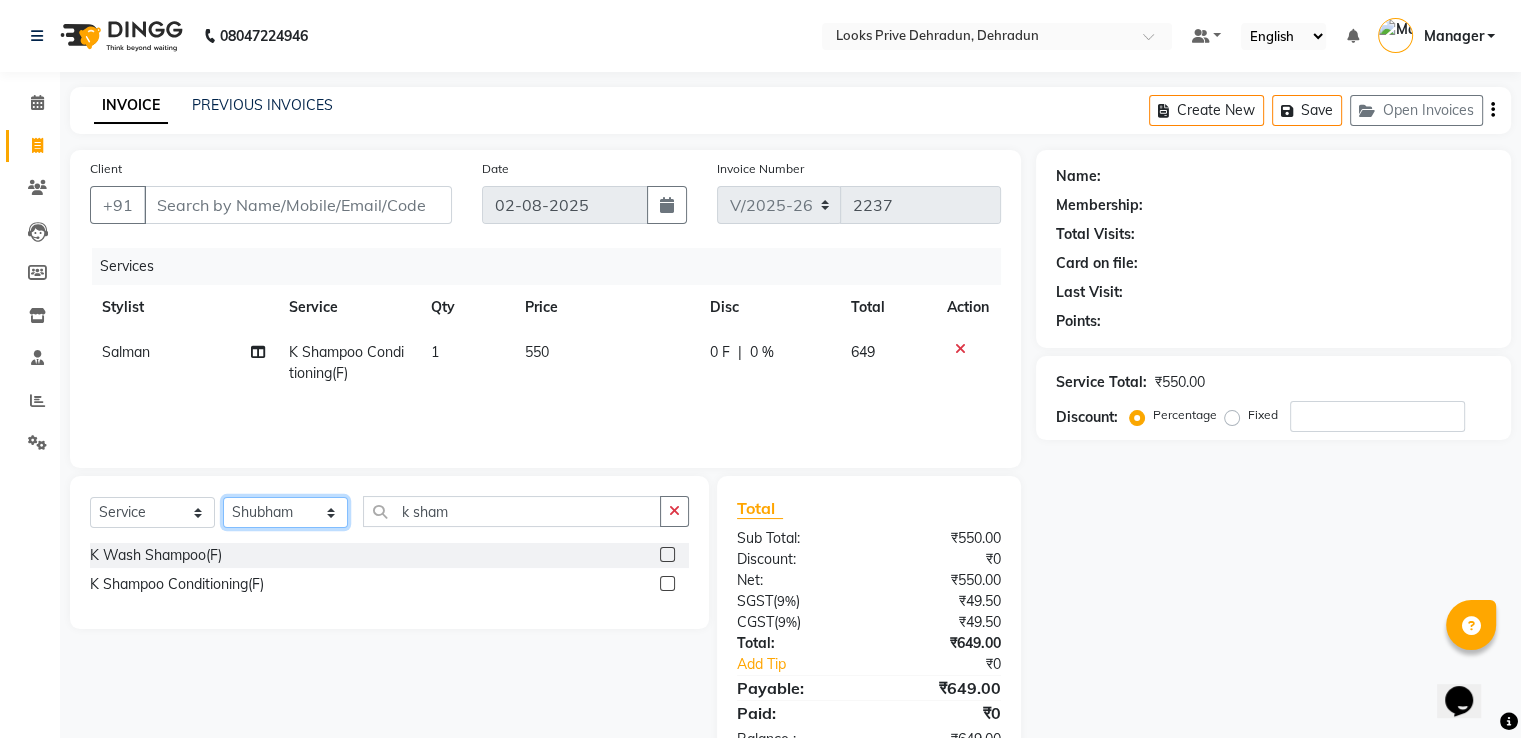 click on "Select Stylist A2R_Master Aamir Ajay_Pedicurist Ashima Ayesha Bilal Dinesh_pdct Kaleem Karni Lovely Lucky_pdct Manager Muskan Nasir Rajeev Ruby Salman Shahjad Shubham Suraj_pedi" 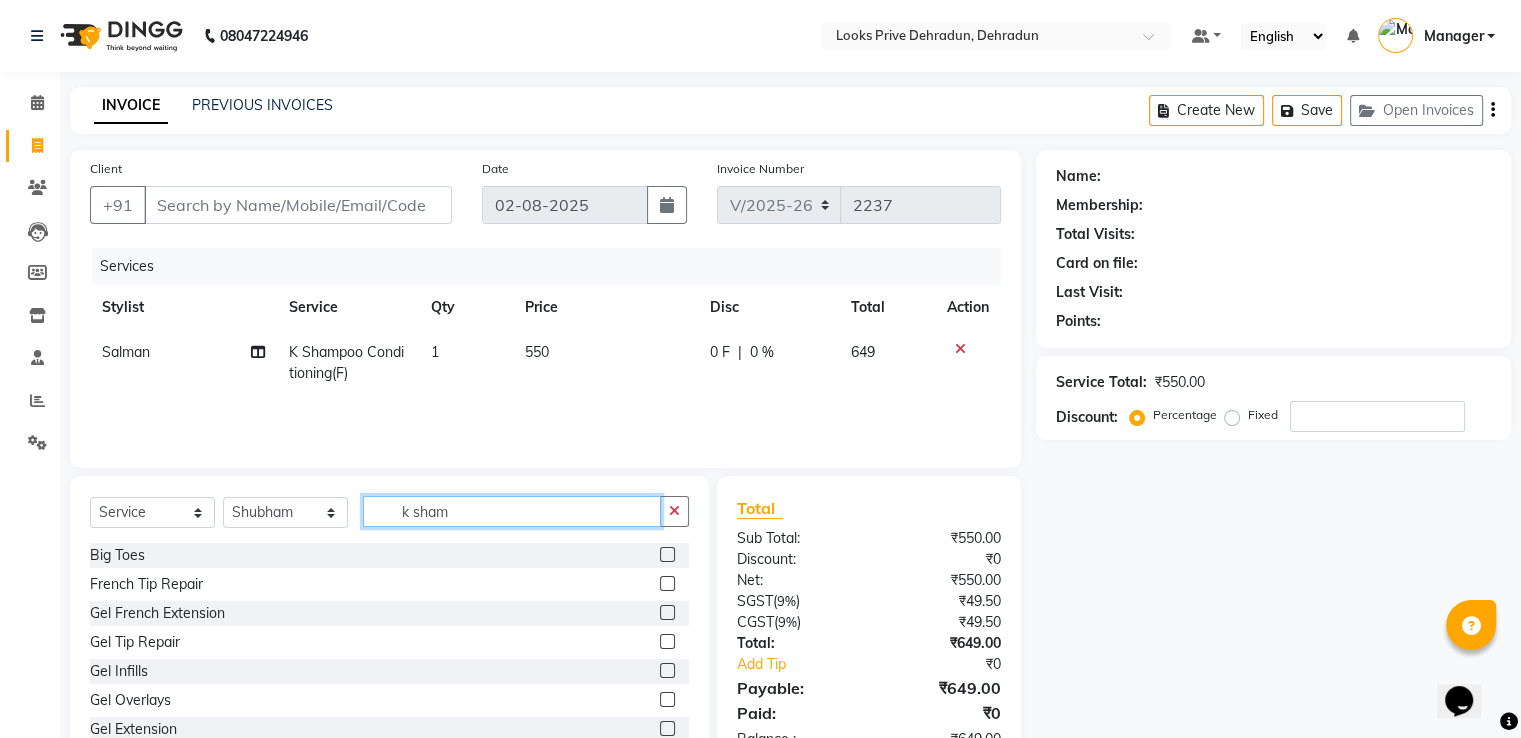click on "k sham" 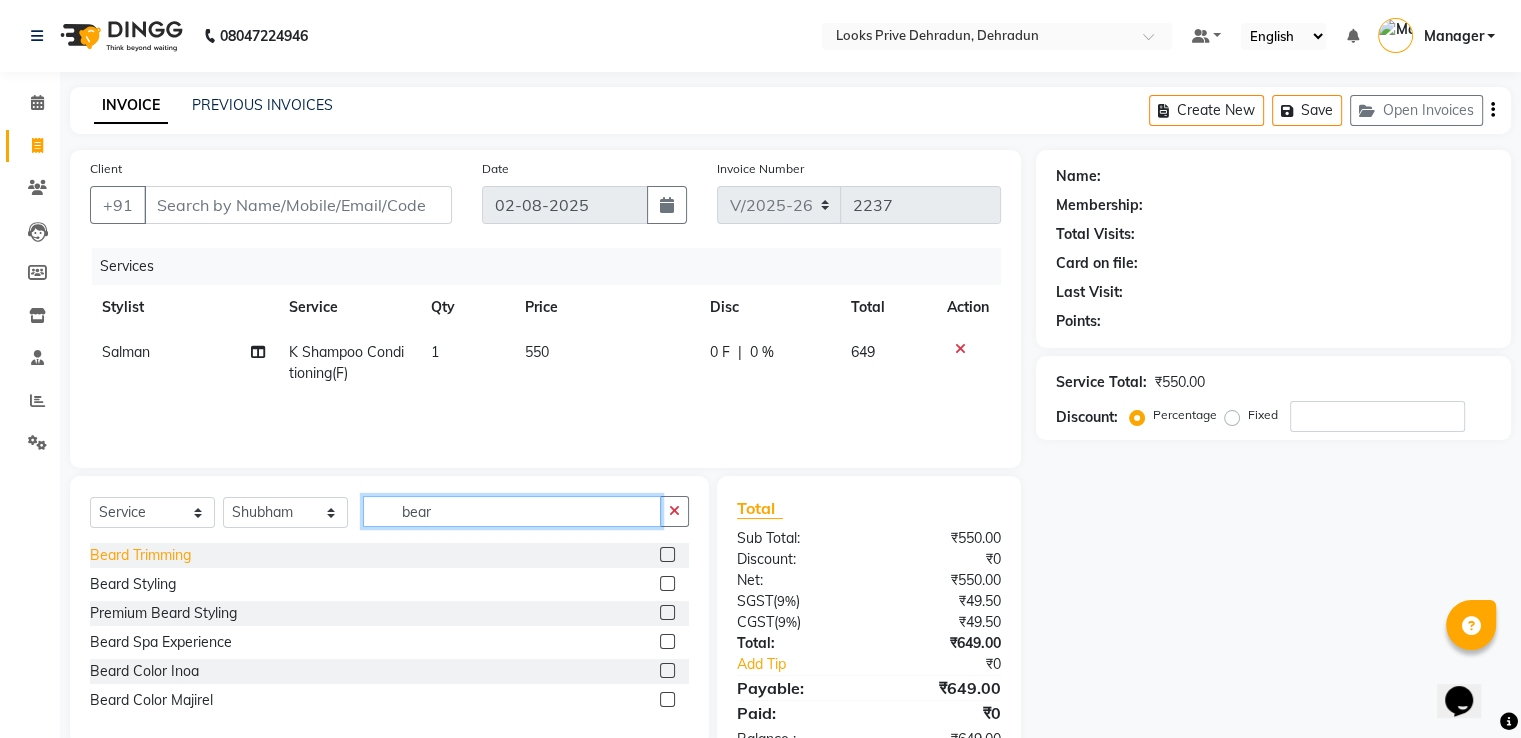 type on "bear" 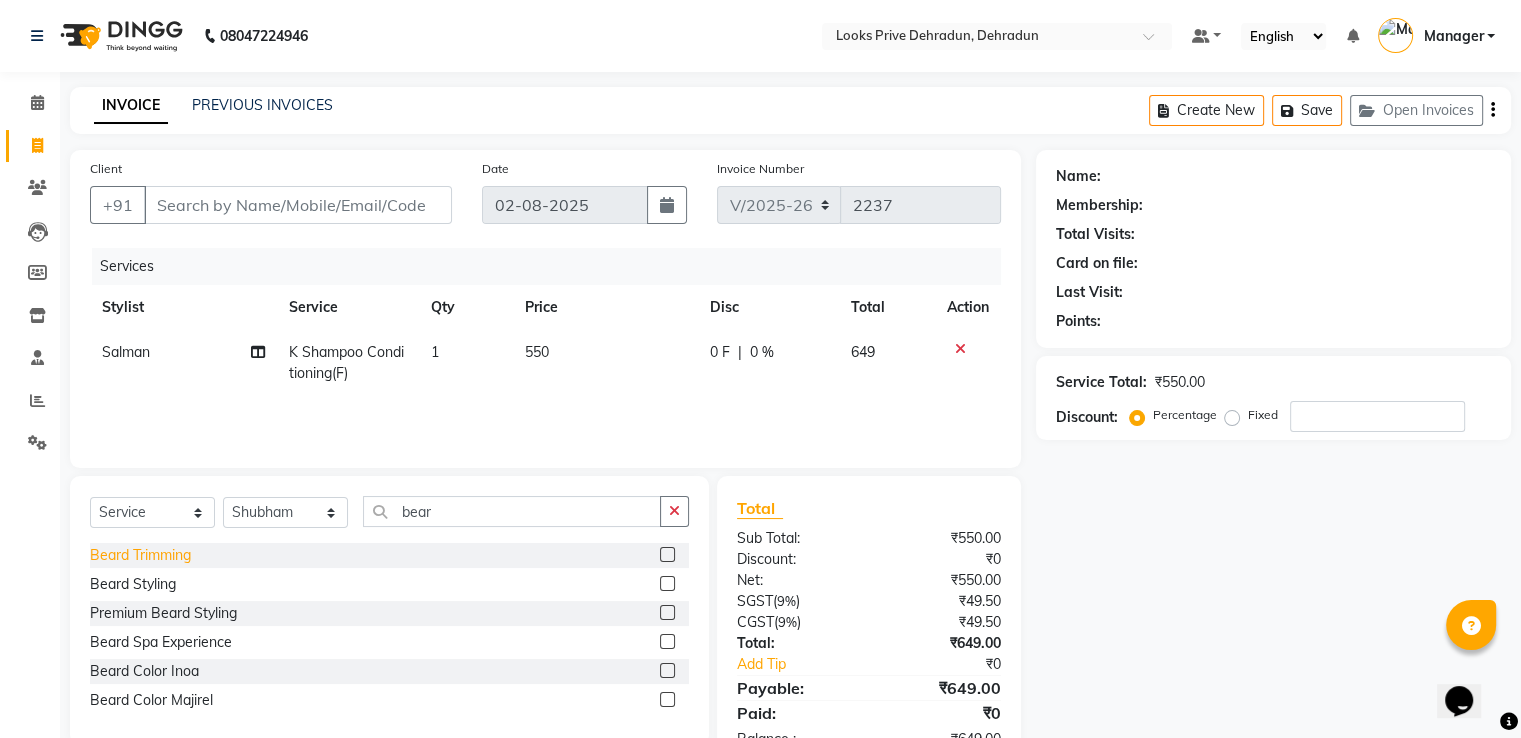 click on "Beard Trimming" 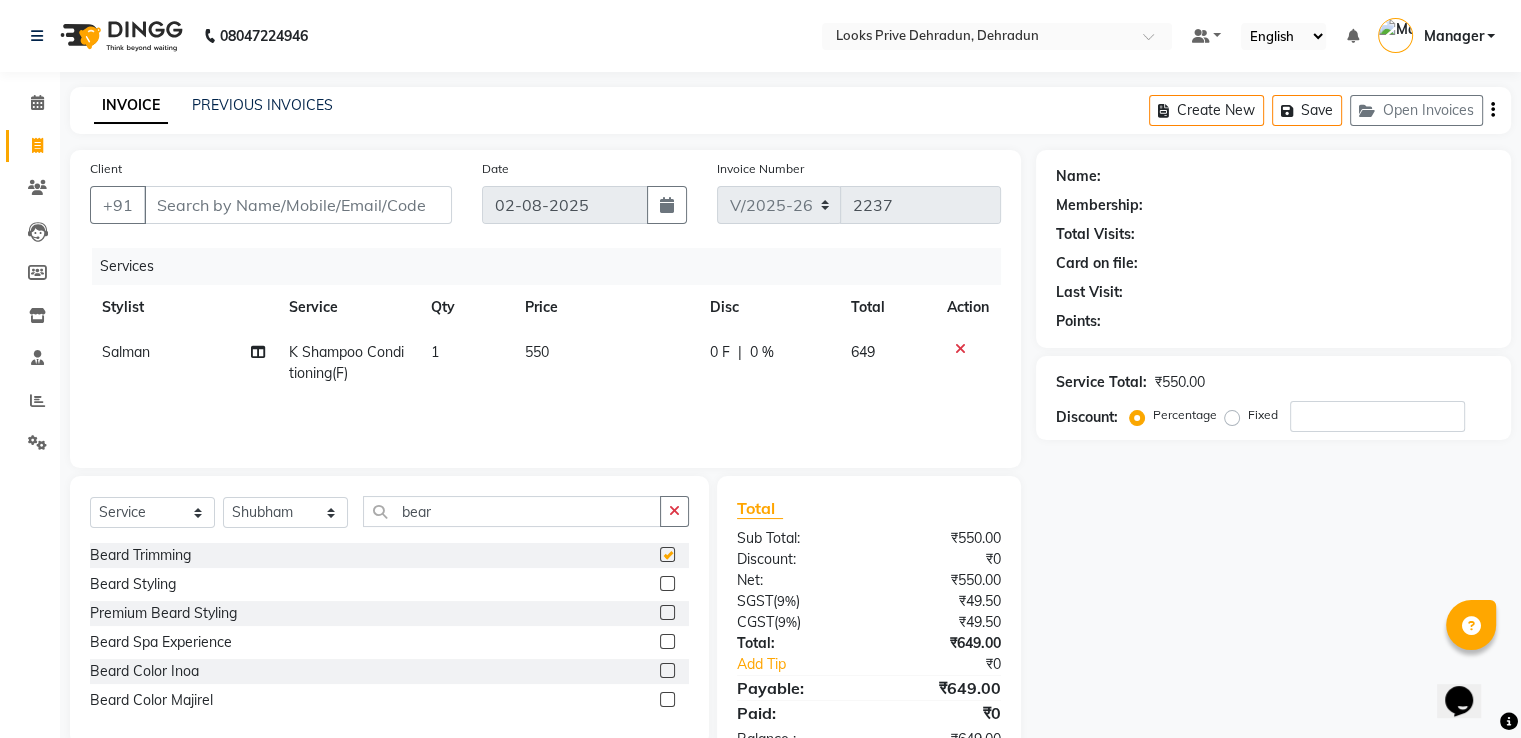 checkbox on "false" 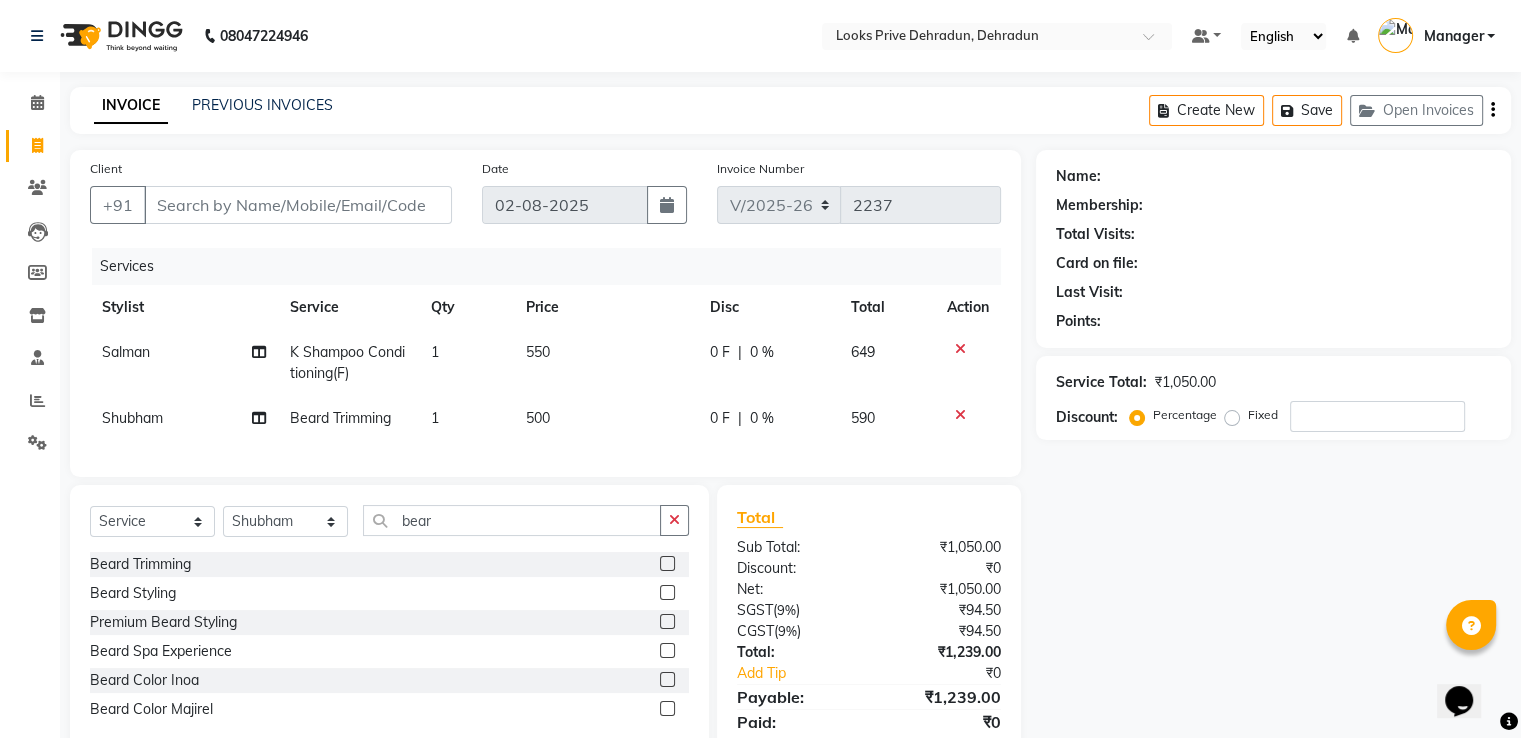click on "550" 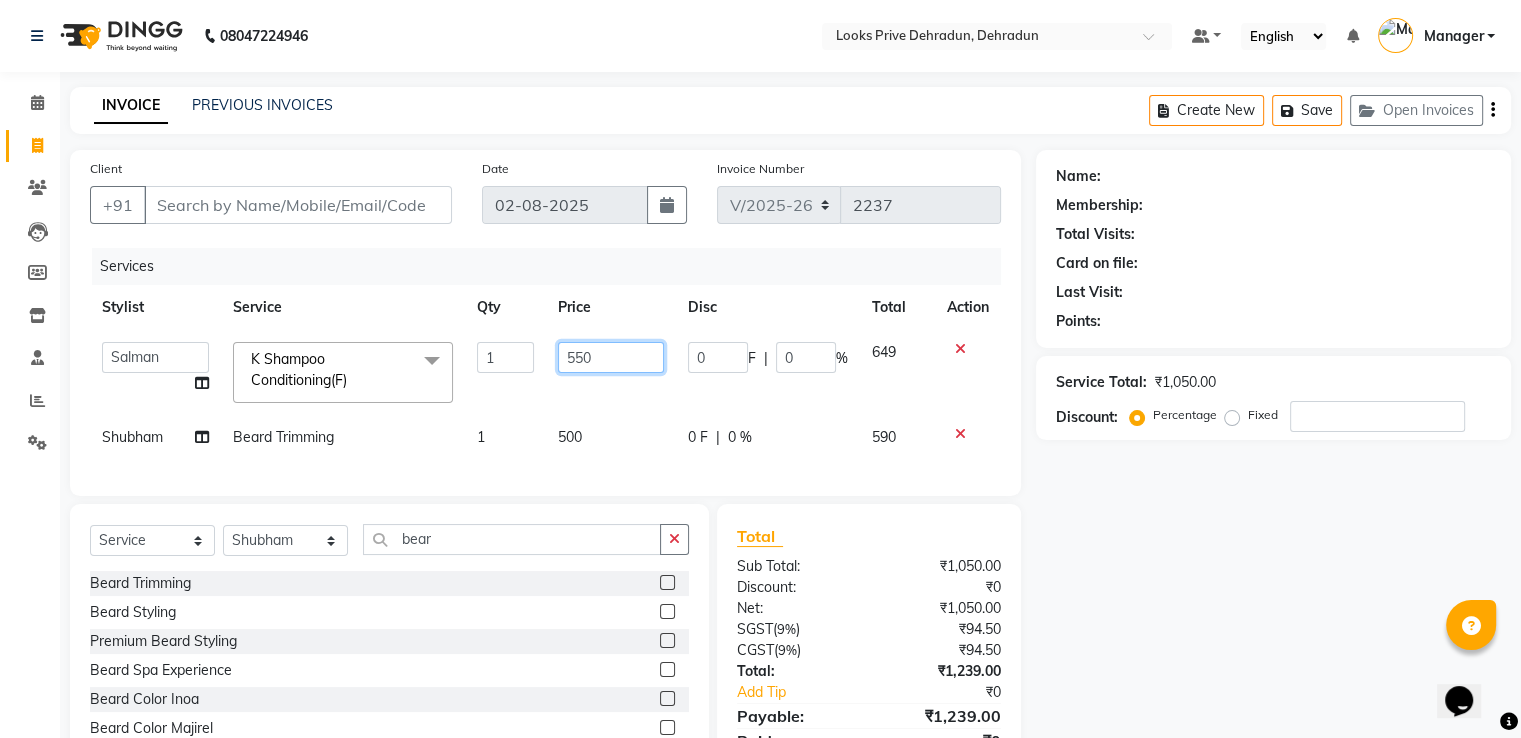 click on "550" 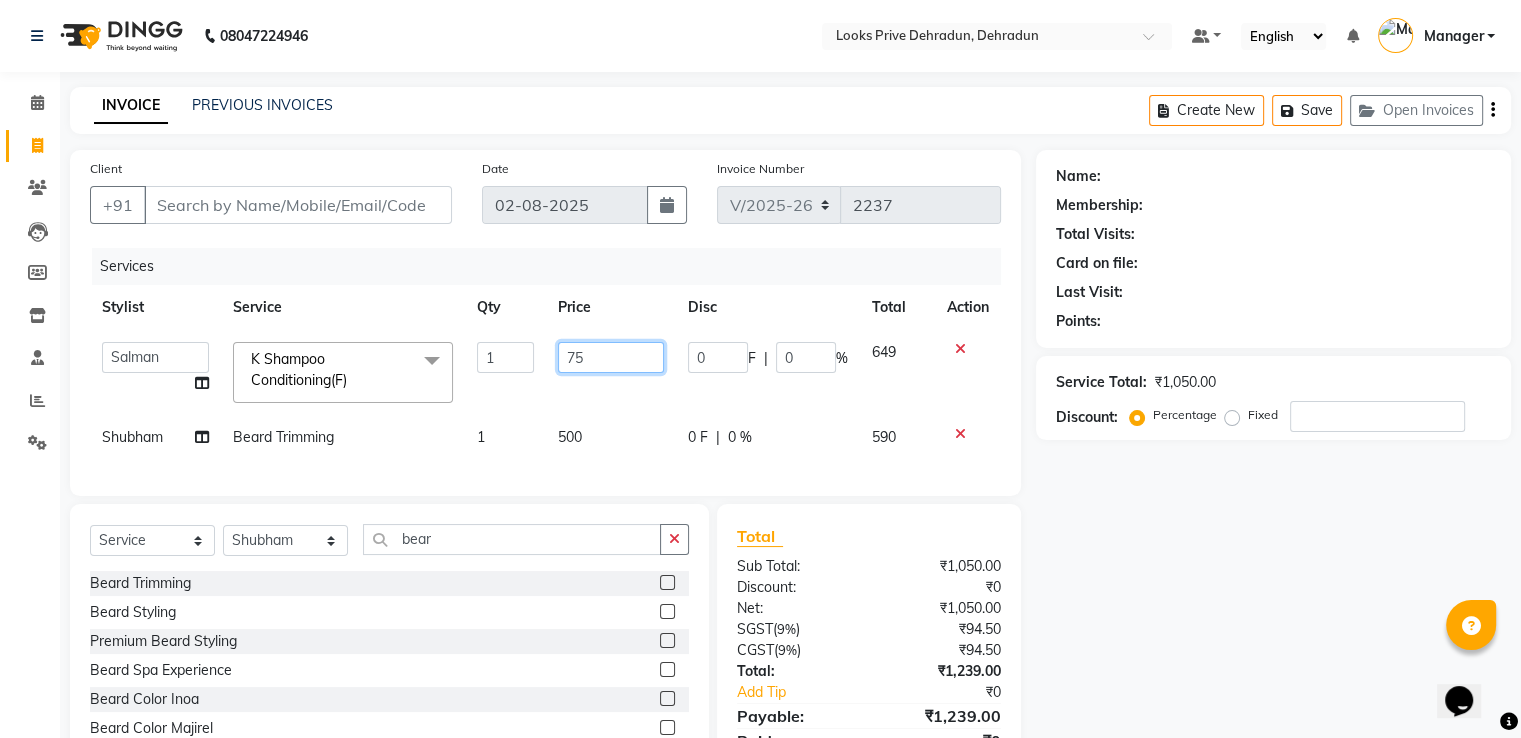 type on "750" 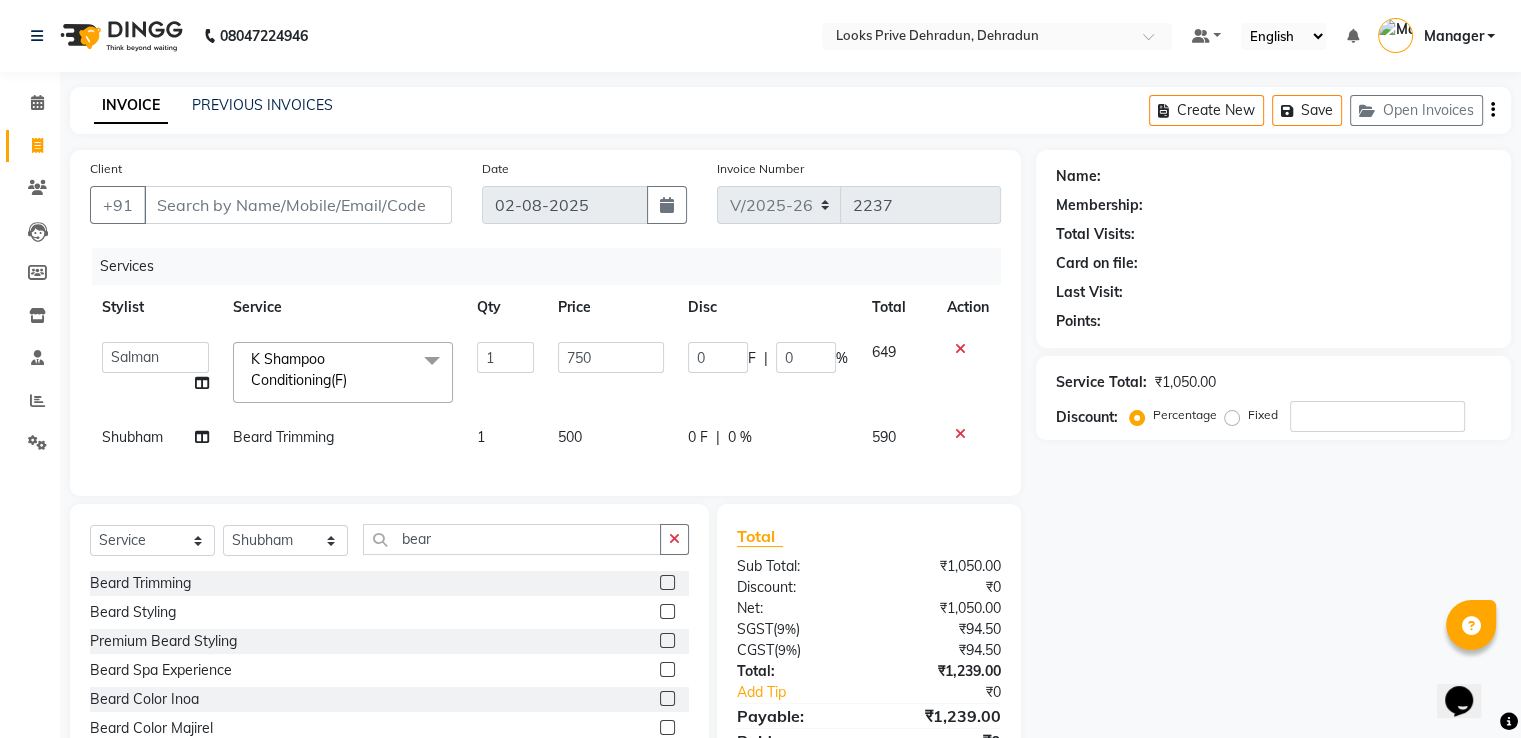 click on "A2R_Master   Aamir   Ajay_Pedicurist   Ashima   Ayesha   Bilal   Dinesh_pdct   Kaleem   Karni   Lovely   Lucky_pdct   Manager   Muskan   Nasir   Rajeev   Ruby   Salman   Shahjad   Shubham   Suraj_pedi  K Shampoo Conditioning(F)  x Big Toes French Tip Repair Gel French Extension Gel Tip Repair Gel Infills Gel Overlays Gel Extension Gel Nail Removal Natural Nail Extensions French Nail Extensions Gel Polish Removal Extension Removal Nail Art Recruiter French Ombre Gel Polish Nail Art Nedle Cutical Care Nail Art Brush French Gel Polish French Glitter Gel Polish Gel Polish Touchup                                   Nail Art Per Finger(F)* 3D Nail Art Recruiter Nail Art with Stones/Foil/Stickers per Finger Acrylic Overlays Nail Extension Refill Finger Tip Repair Acrylic Removal Gel Polish Application Gel Overlays Refills  Stick on Nails Full Arms Bleach Face Bleach(F) Bleach Full Back/Front Full Body Bleach Half Front/Back Full Legs Bleach Detan(F) Detan(M) Face Bleach(M) Detan Face & Neck Bleach Face and Neck 1 0" 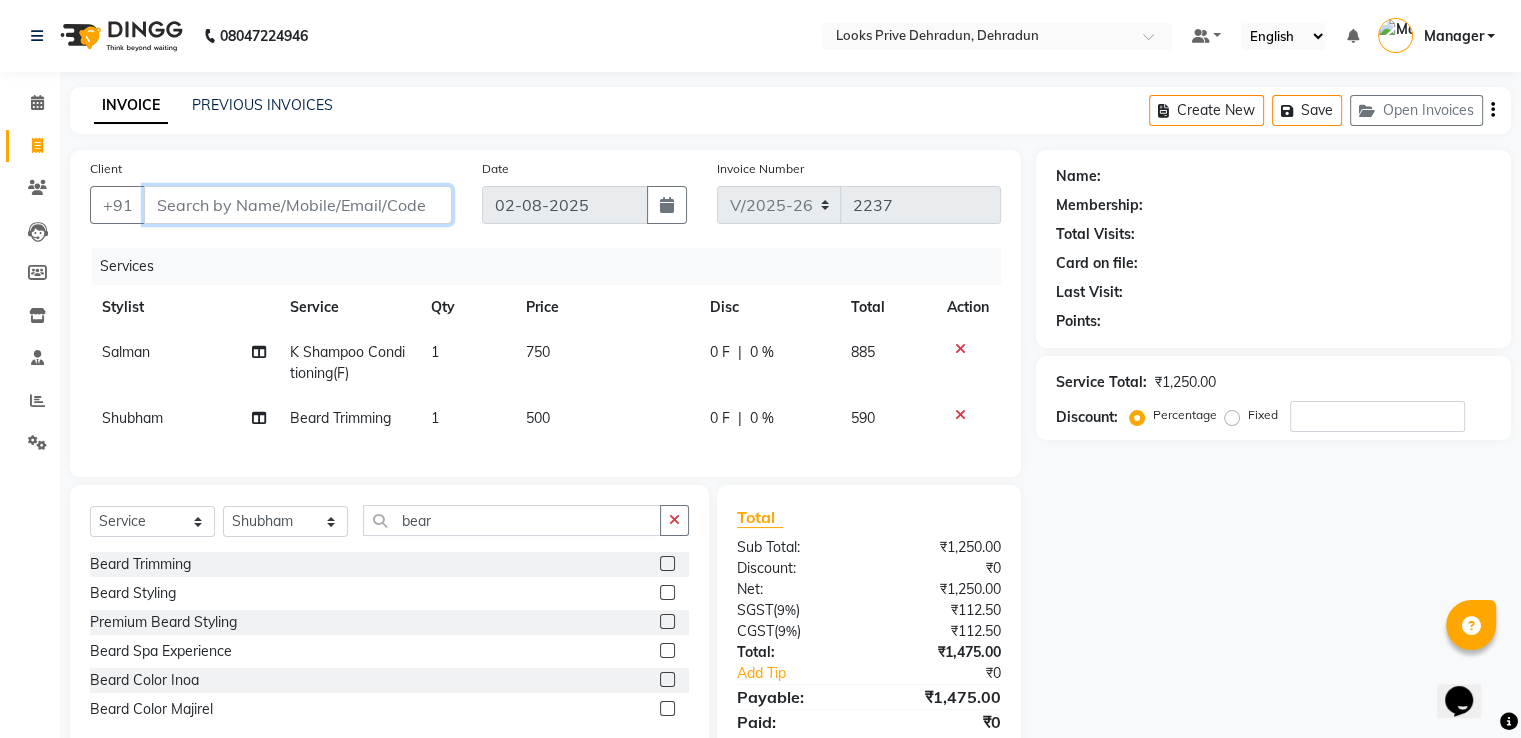 click on "Client" at bounding box center [298, 205] 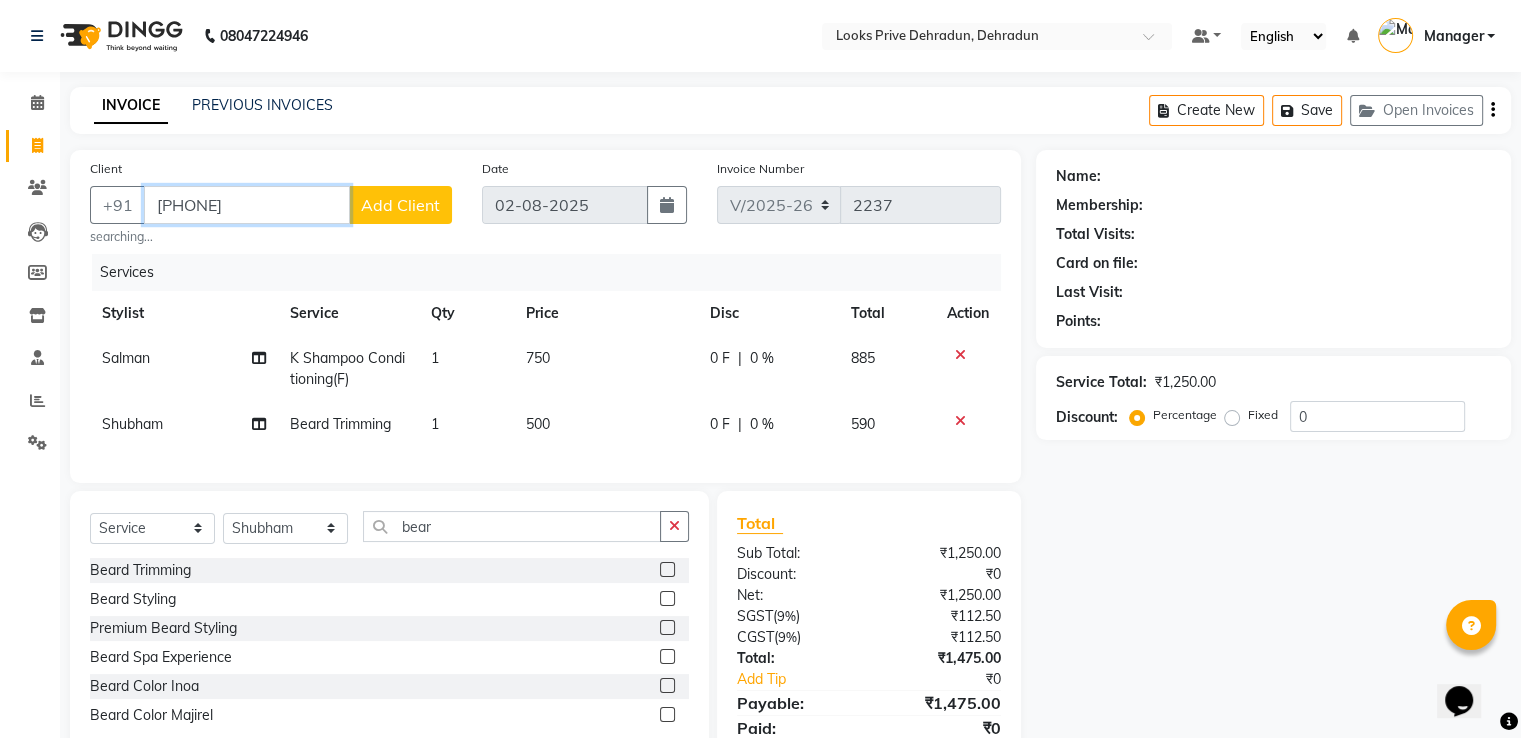type on "[PHONE]" 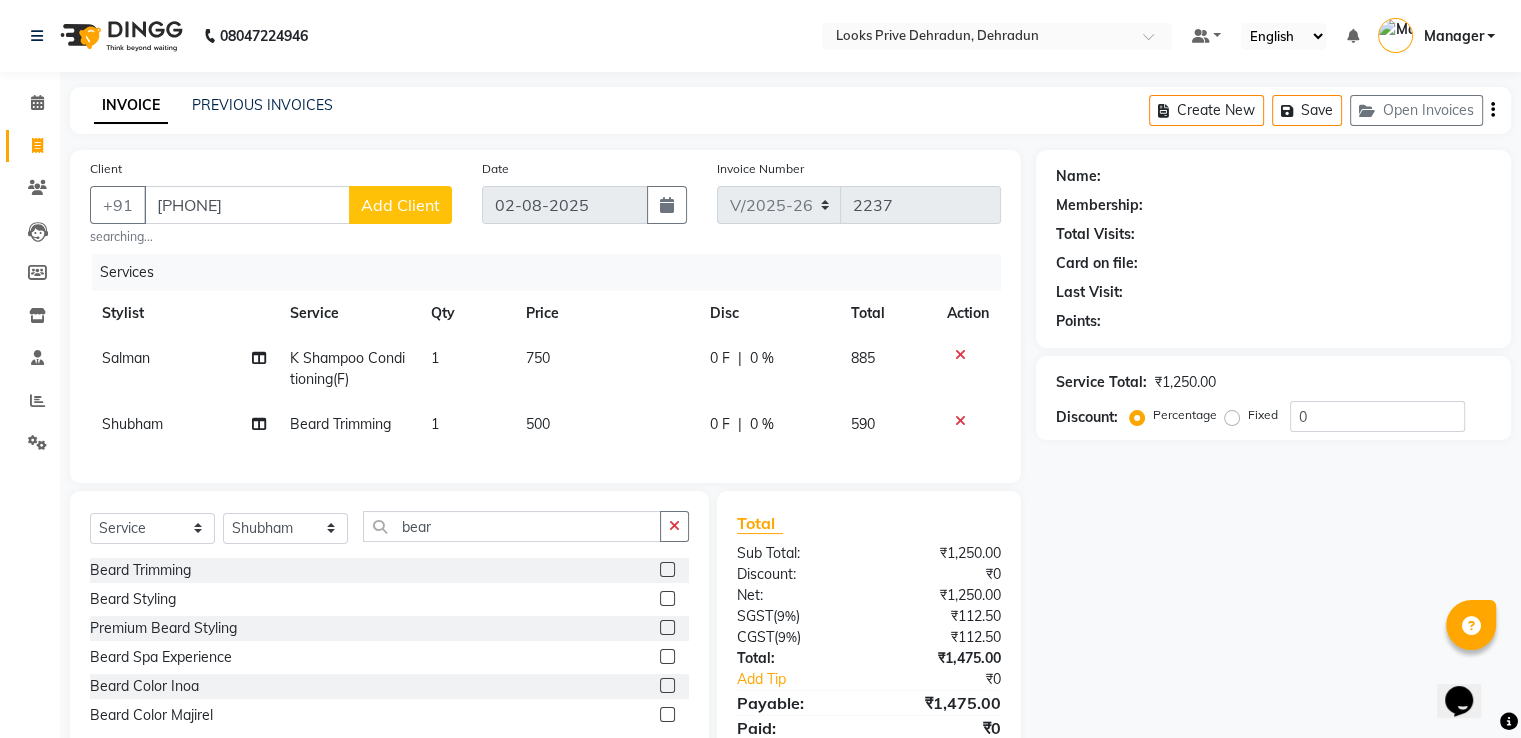 click on "Add Client" 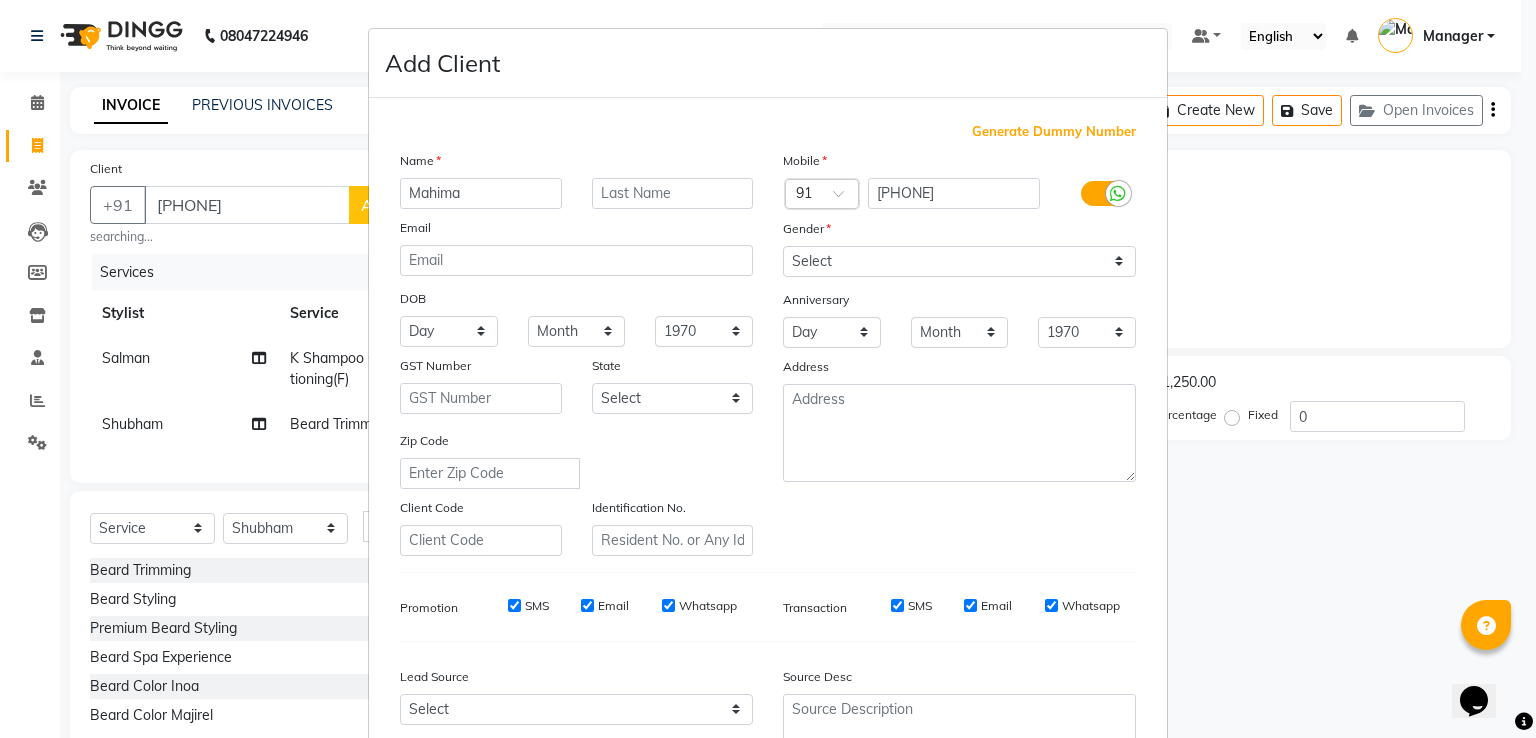 type on "Mahima" 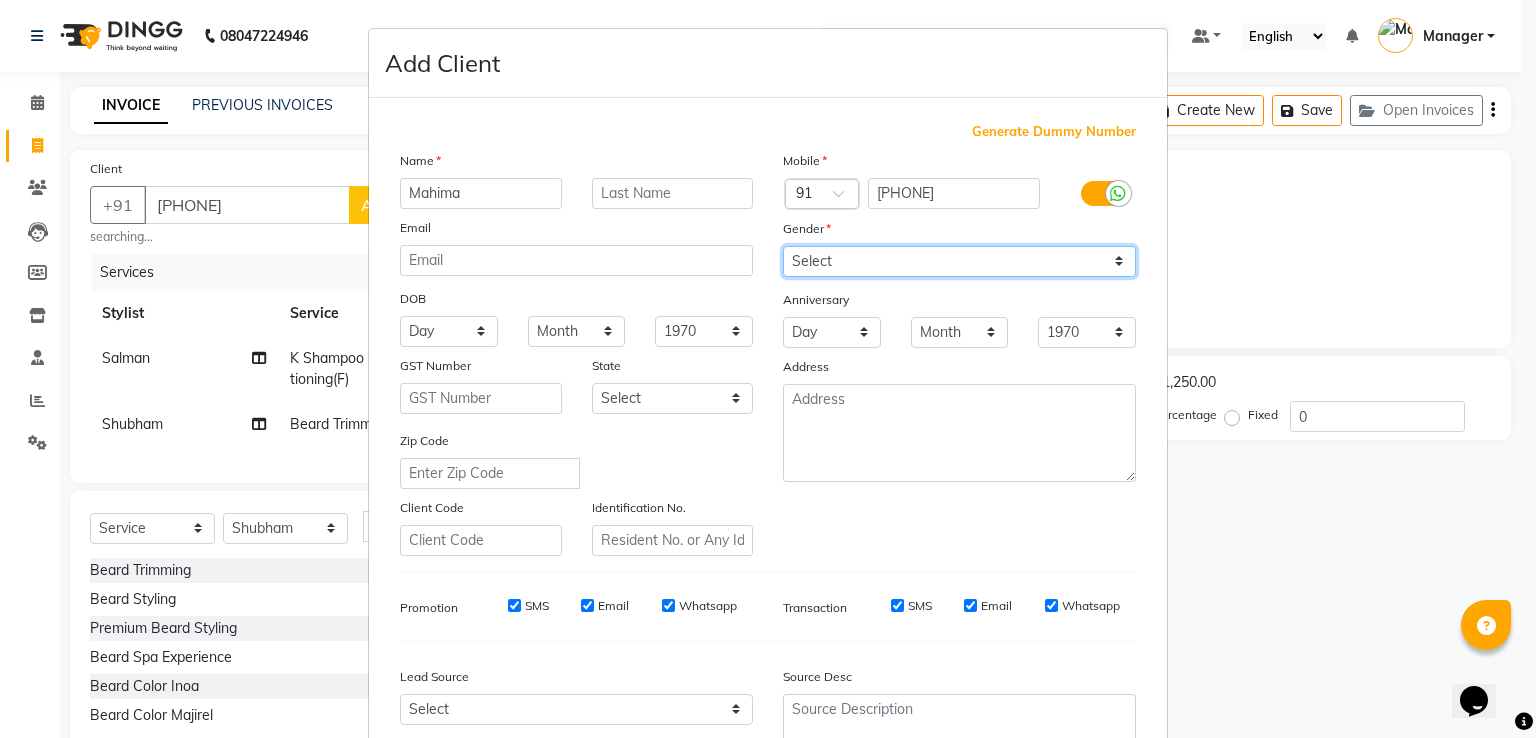 click on "Select Male Female Other Prefer Not To Say" at bounding box center (959, 261) 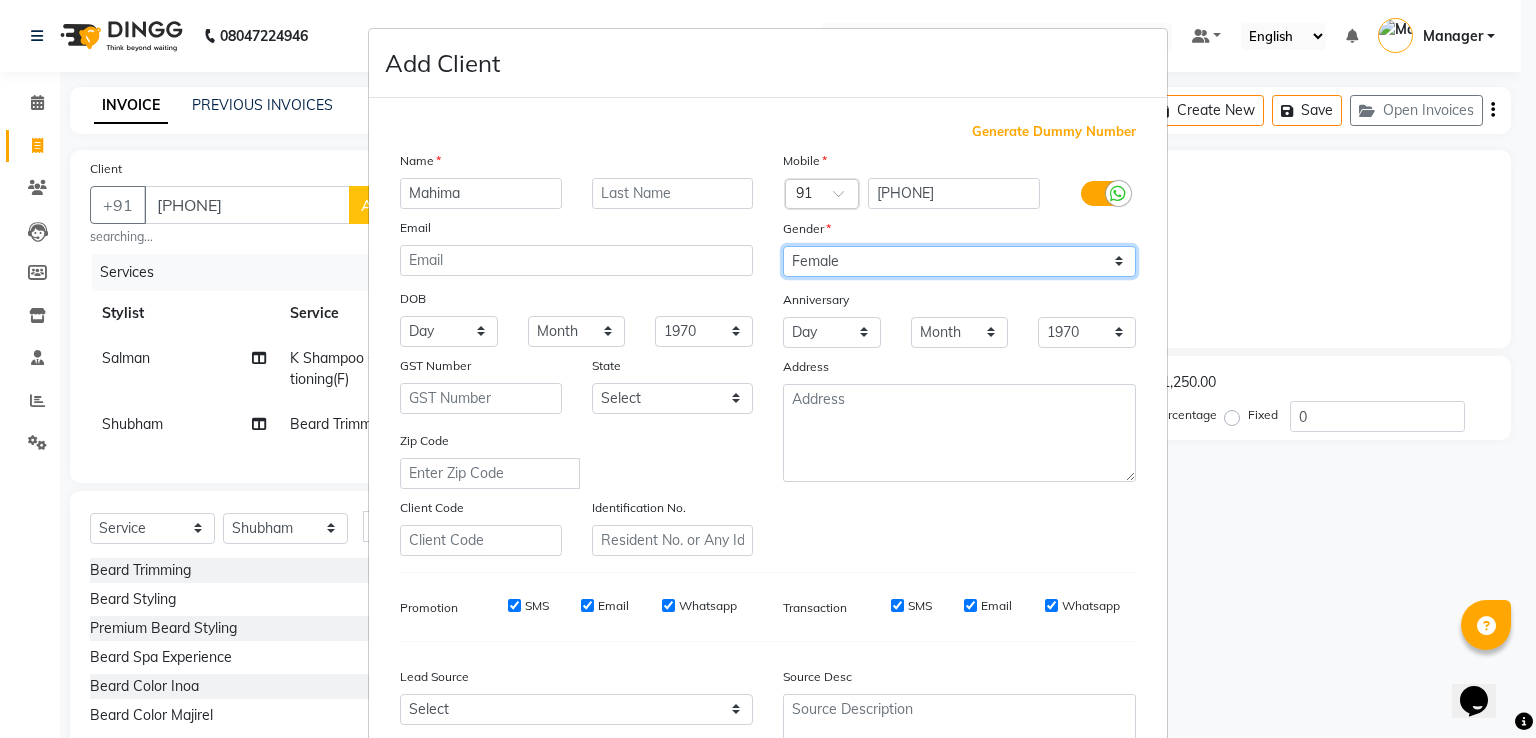 click on "Select Male Female Other Prefer Not To Say" at bounding box center [959, 261] 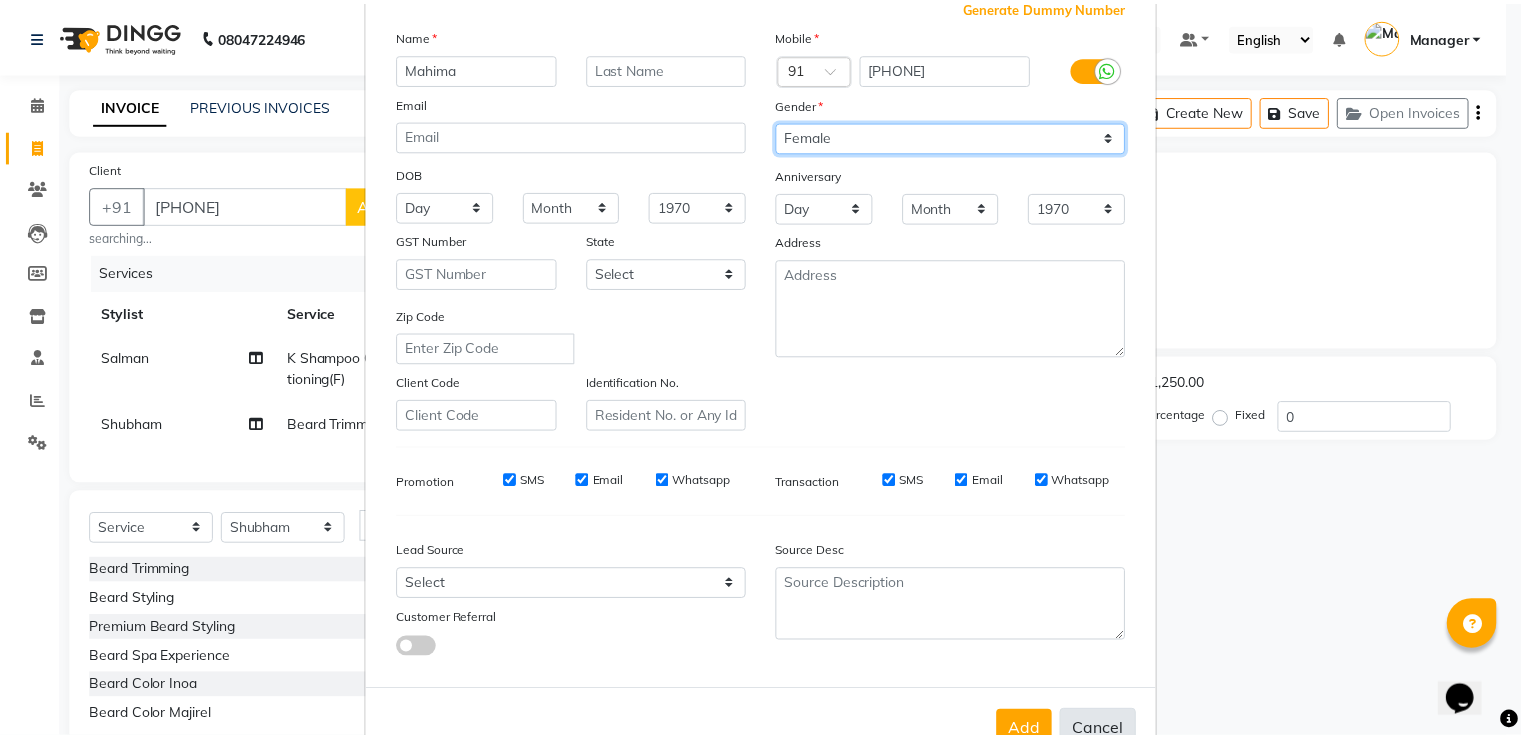 scroll, scrollTop: 195, scrollLeft: 0, axis: vertical 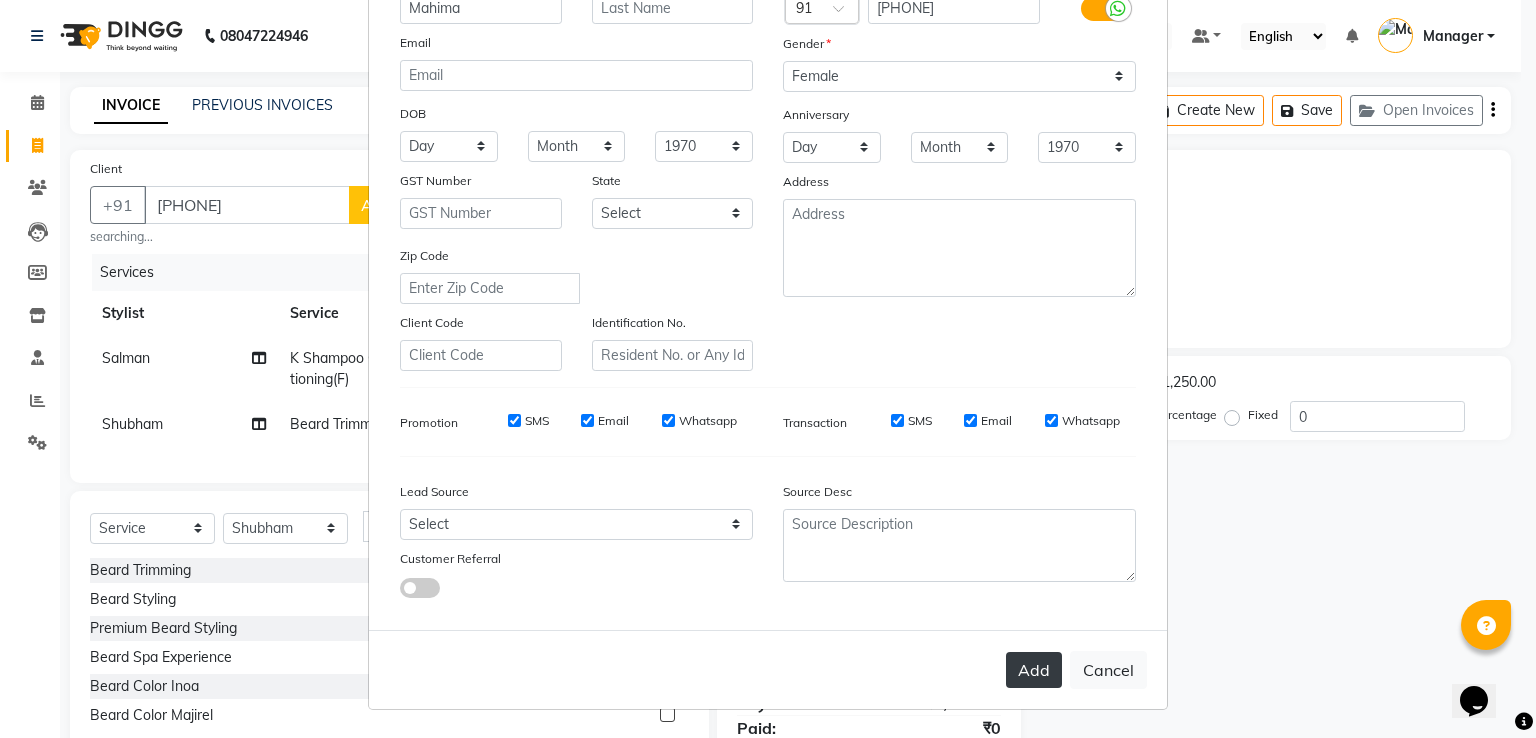 click on "Add" at bounding box center (1034, 670) 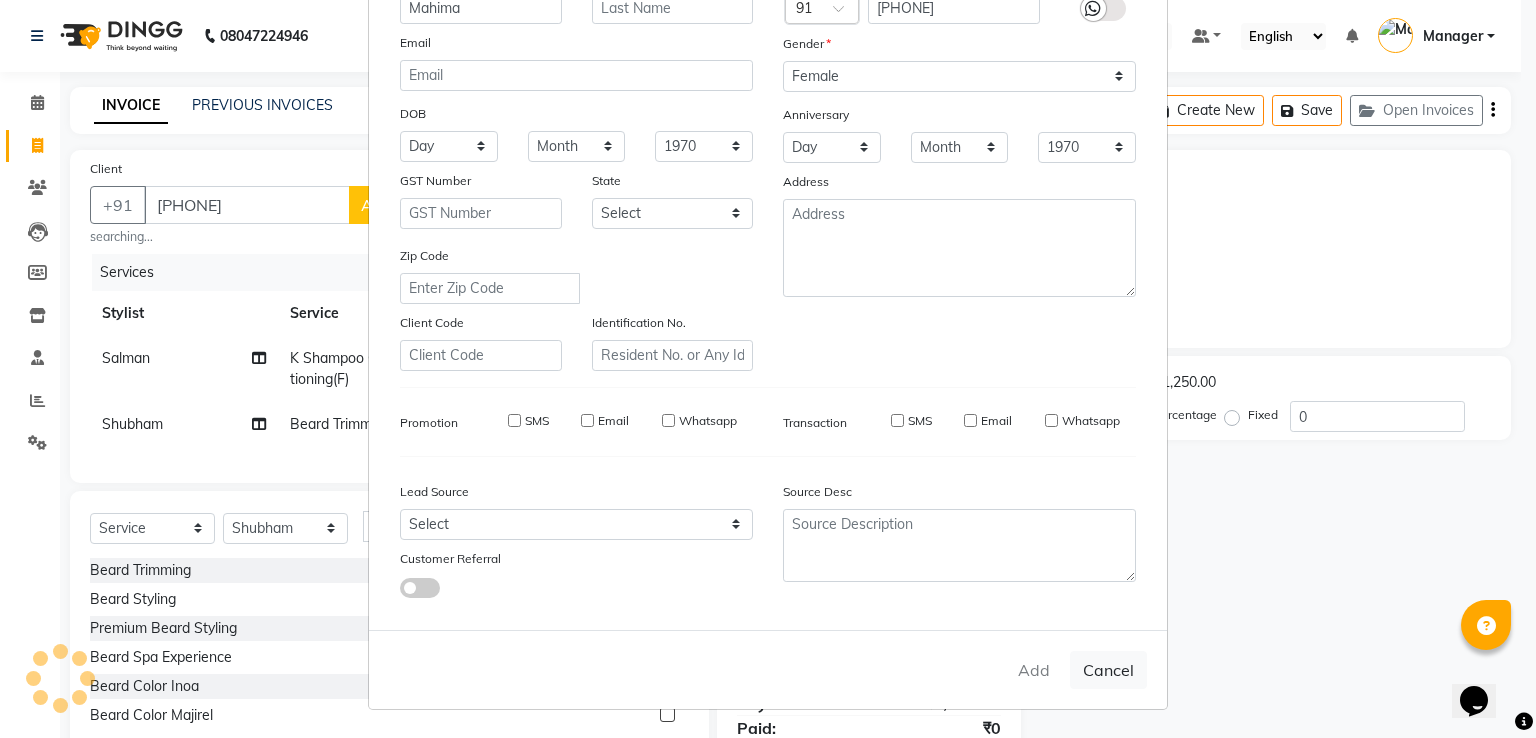 type 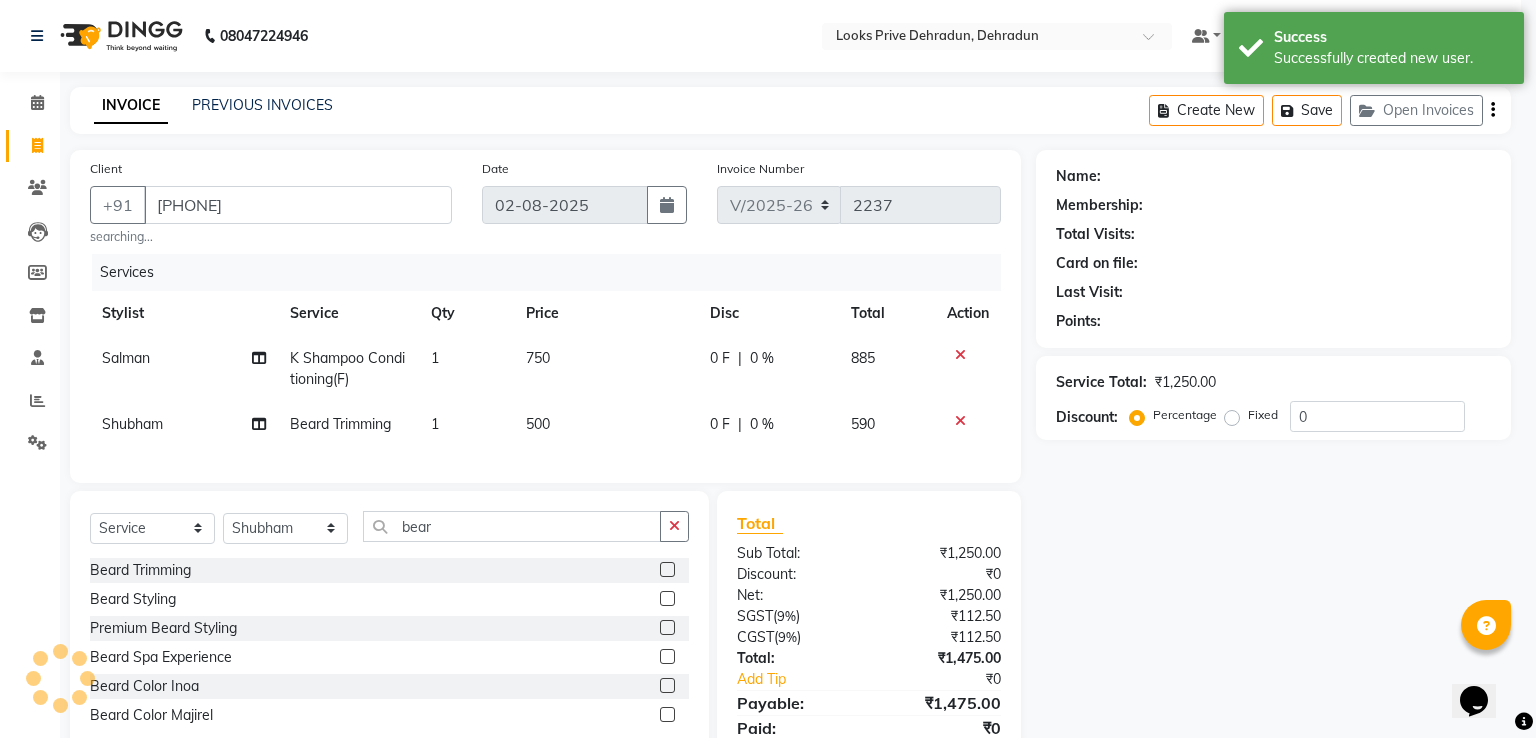 select on "1: Object" 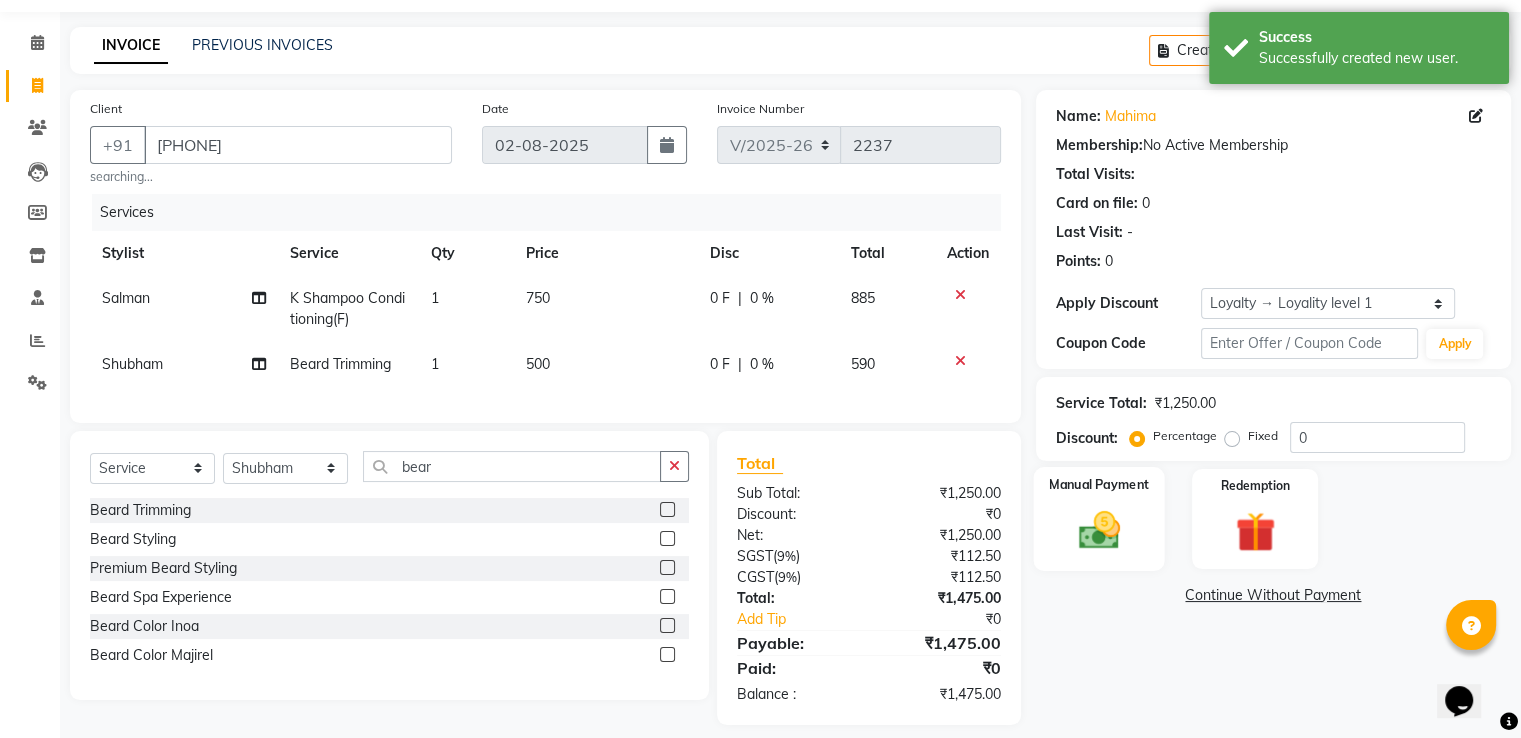 scroll, scrollTop: 93, scrollLeft: 0, axis: vertical 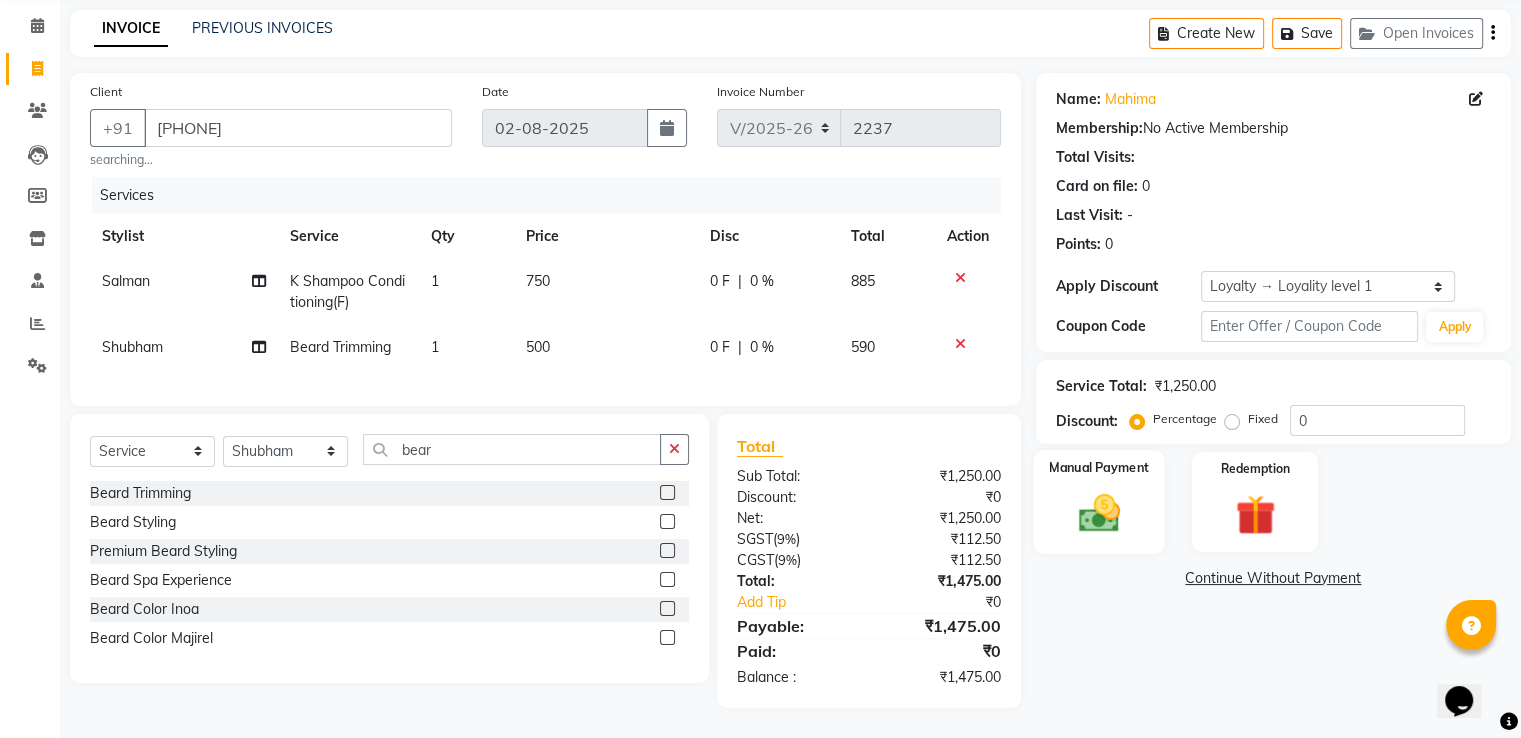 click 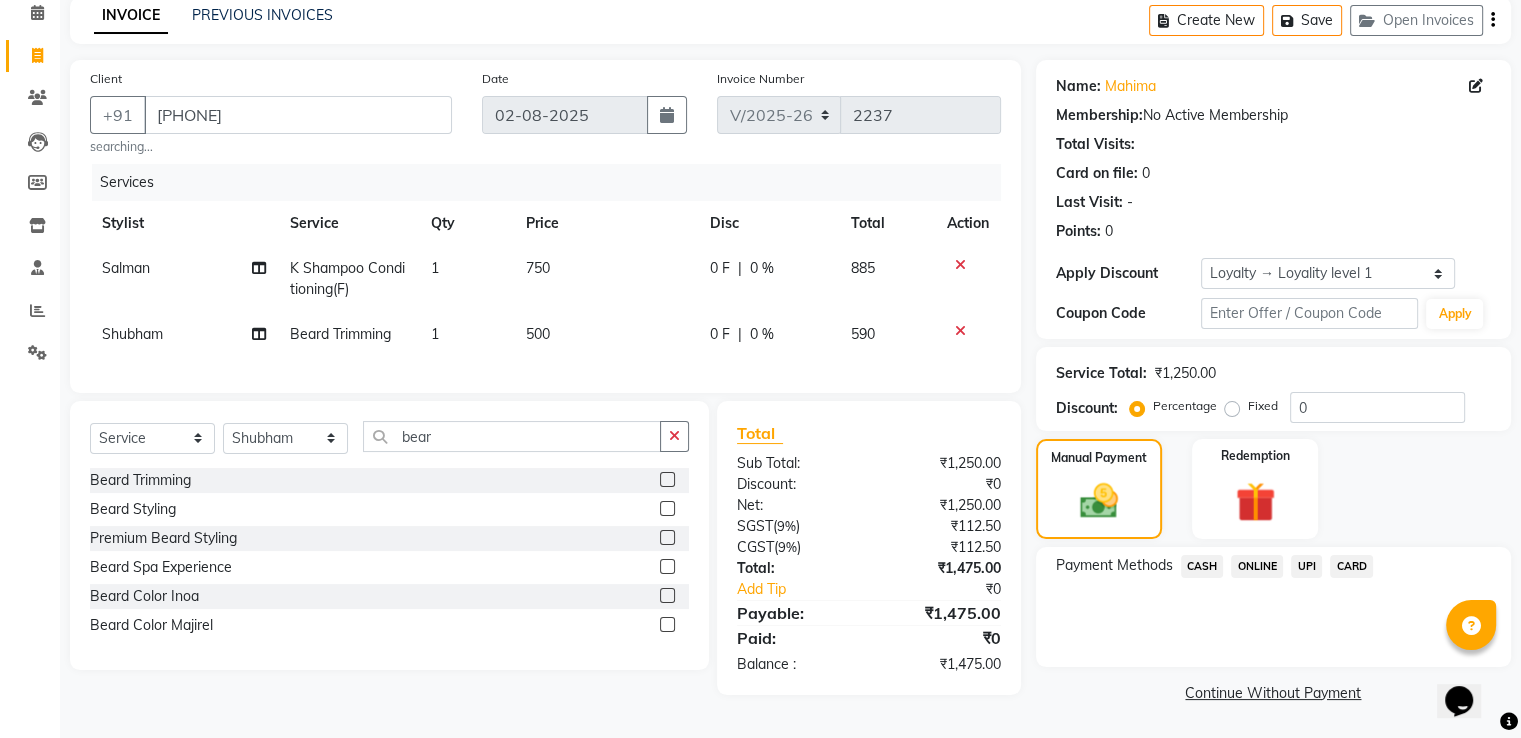 drag, startPoint x: 1211, startPoint y: 567, endPoint x: 1220, endPoint y: 579, distance: 15 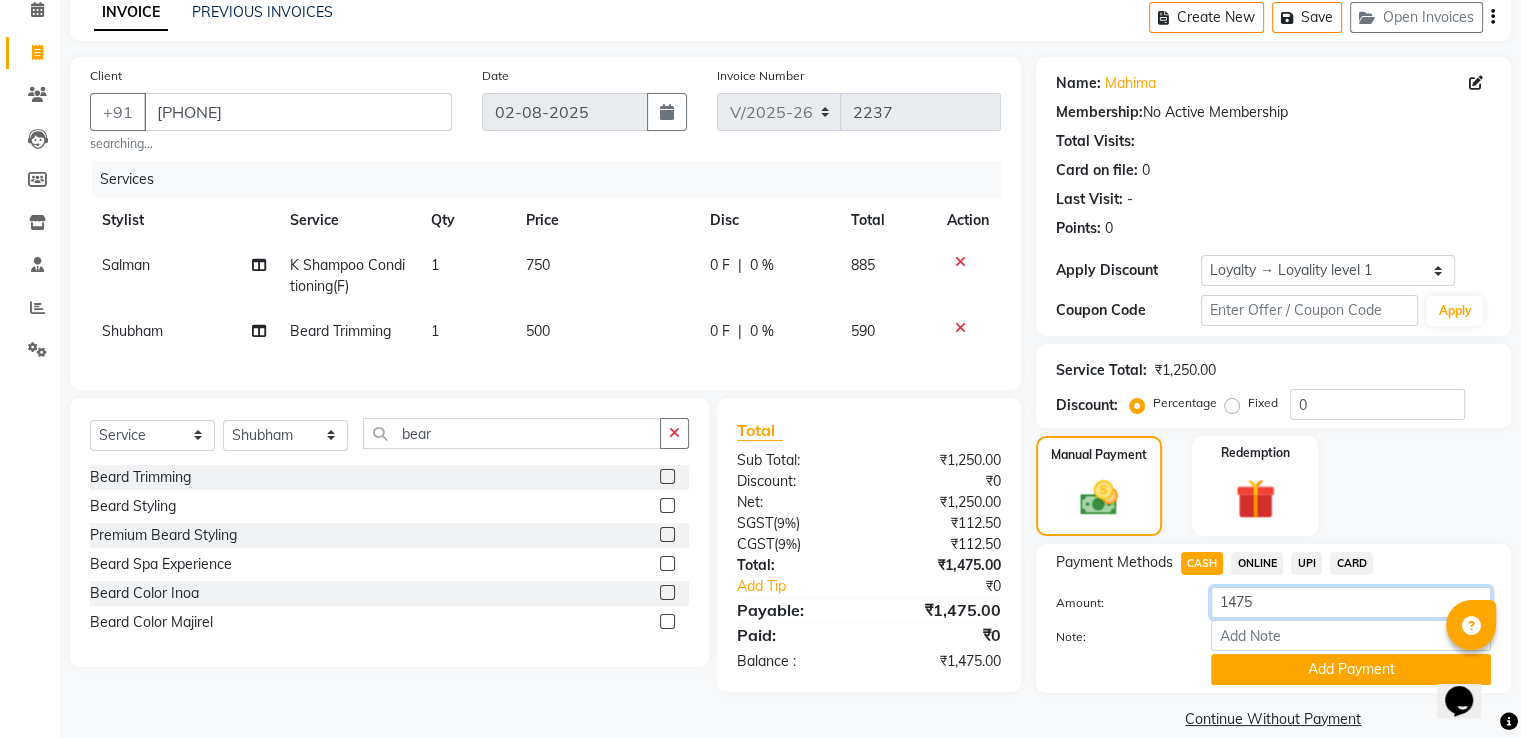 drag, startPoint x: 1236, startPoint y: 605, endPoint x: 1138, endPoint y: 601, distance: 98.0816 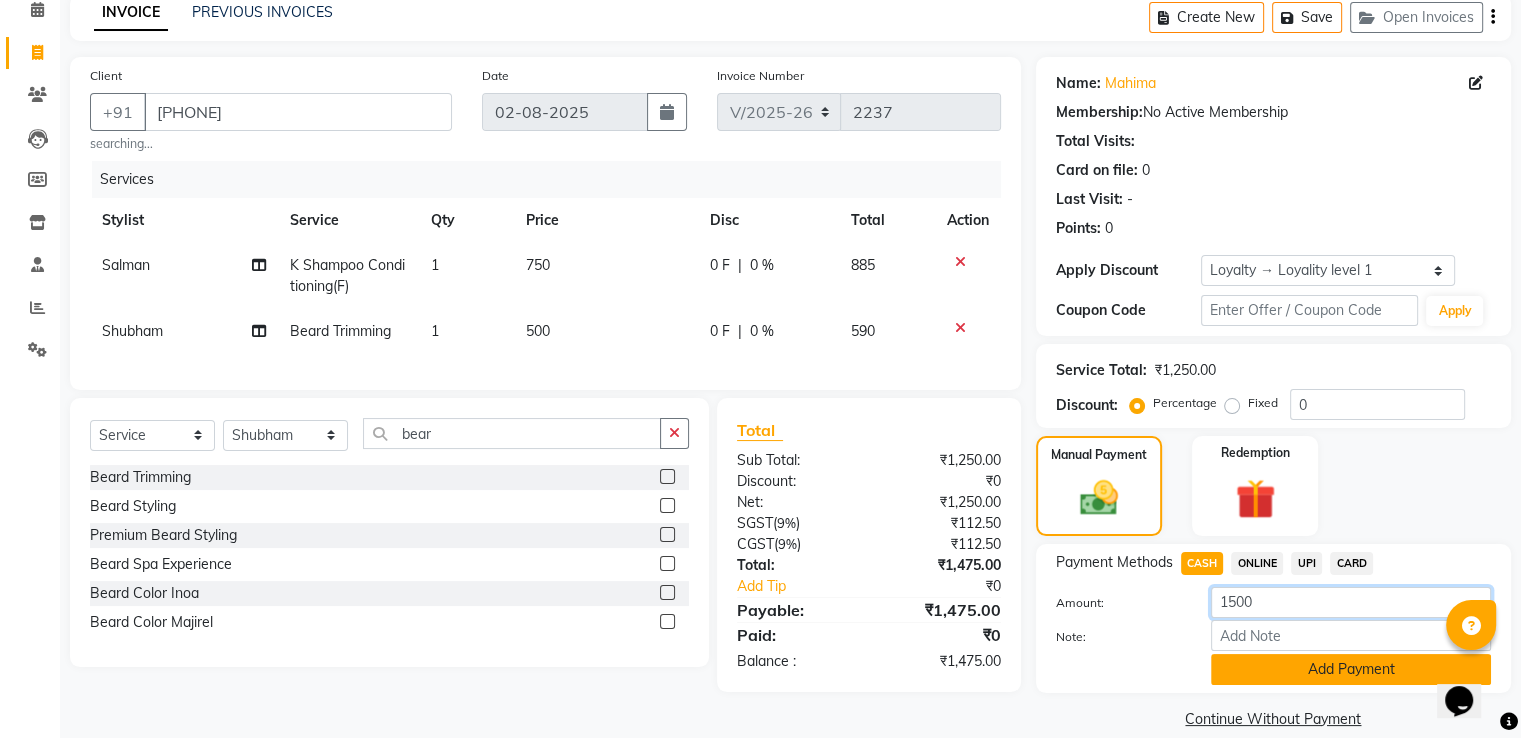 type on "1500" 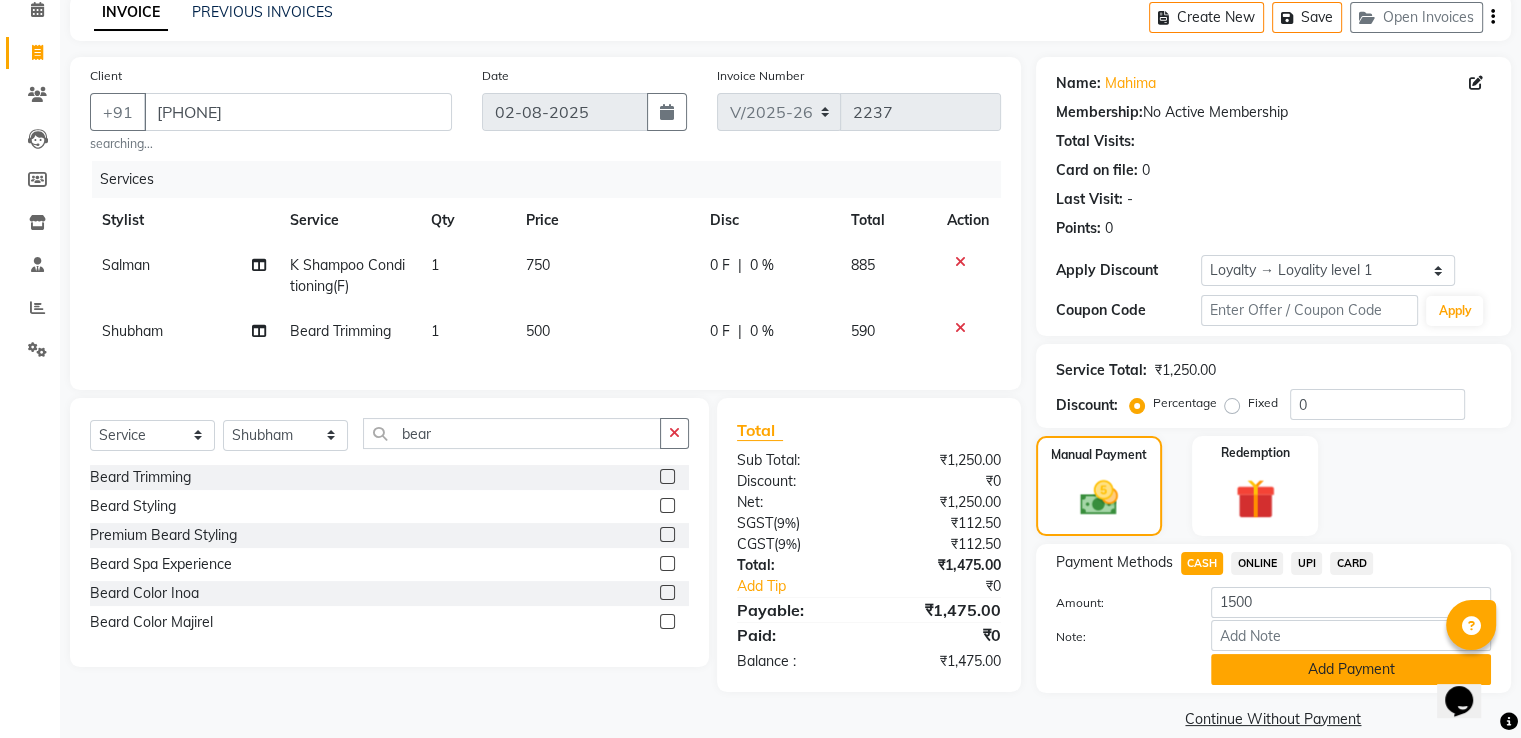 click on "Add Payment" 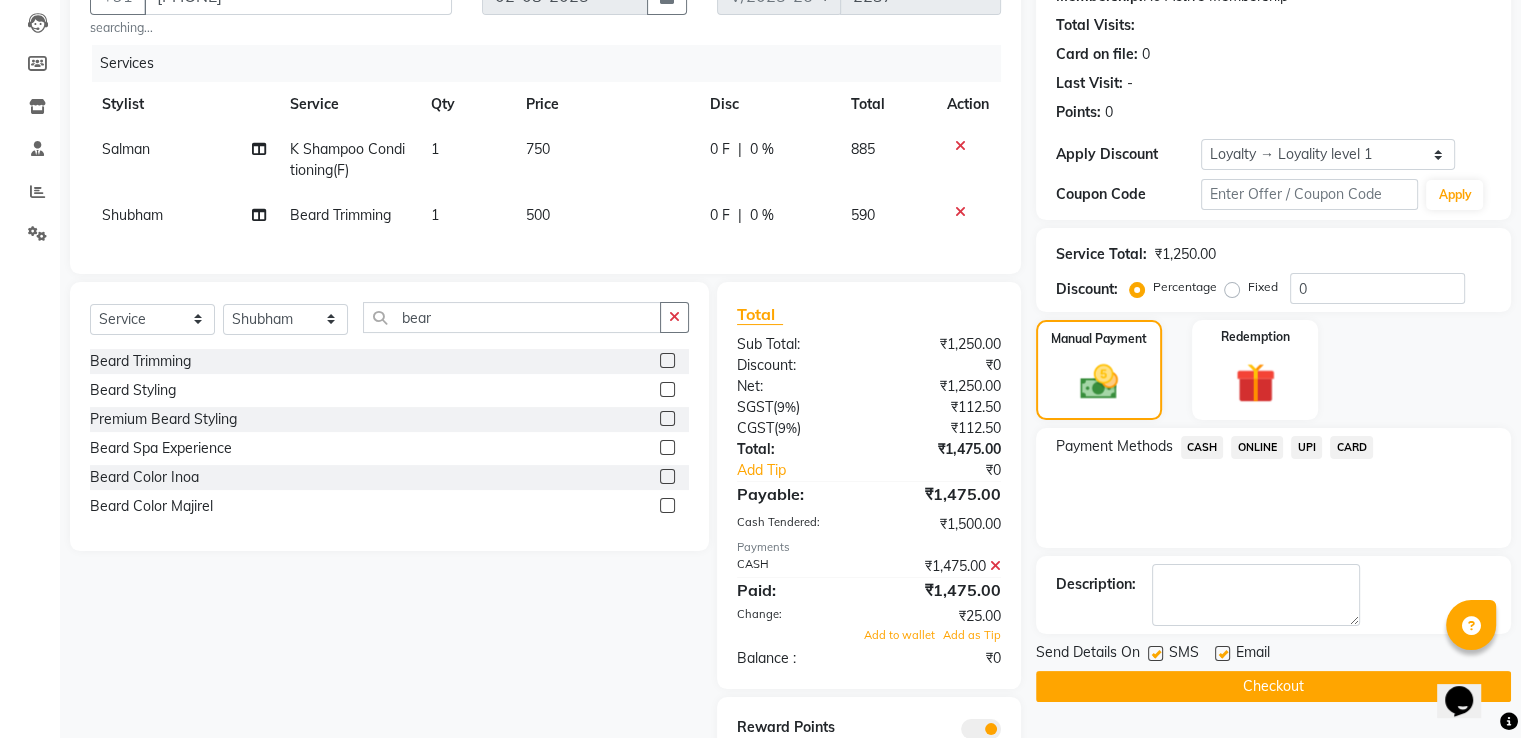 scroll, scrollTop: 306, scrollLeft: 0, axis: vertical 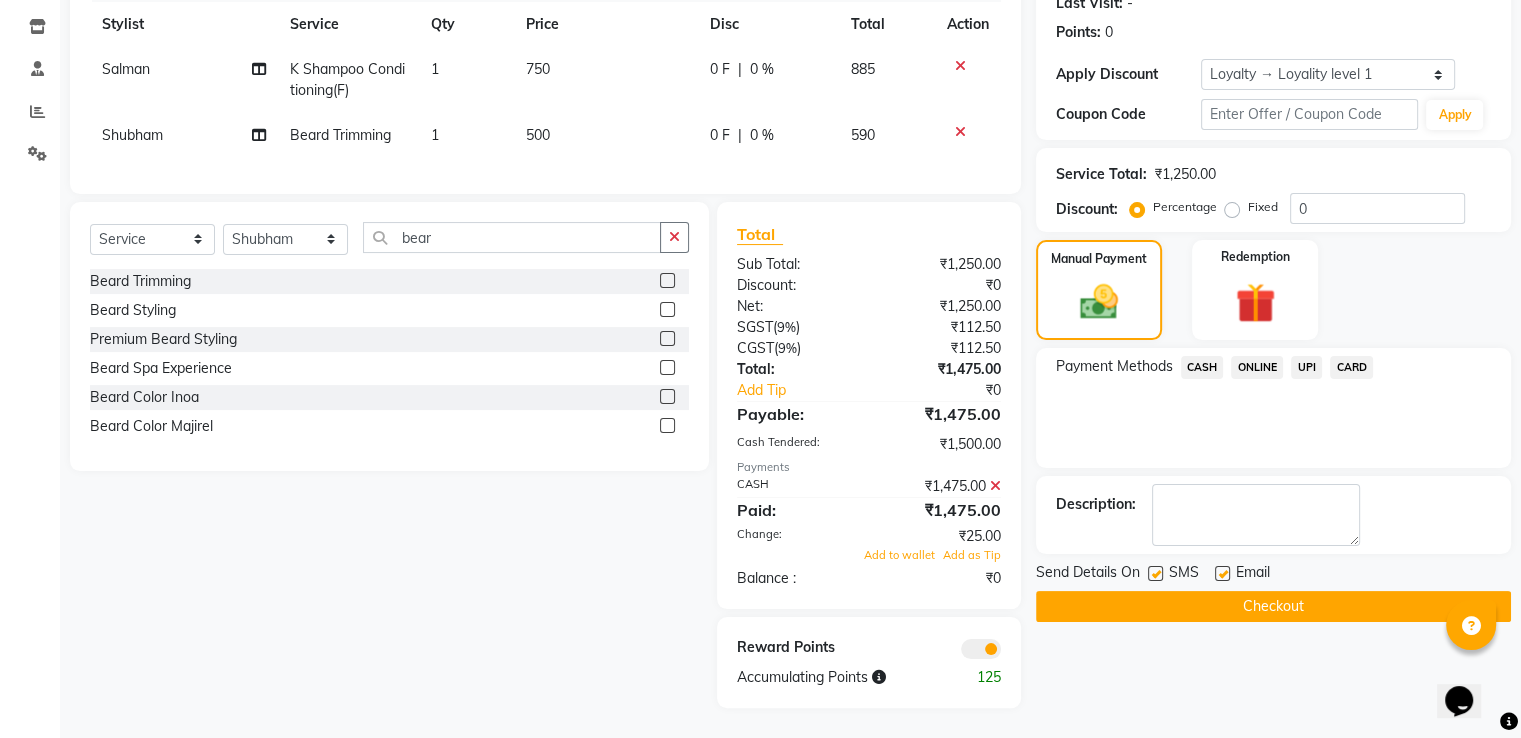 click on "Checkout" 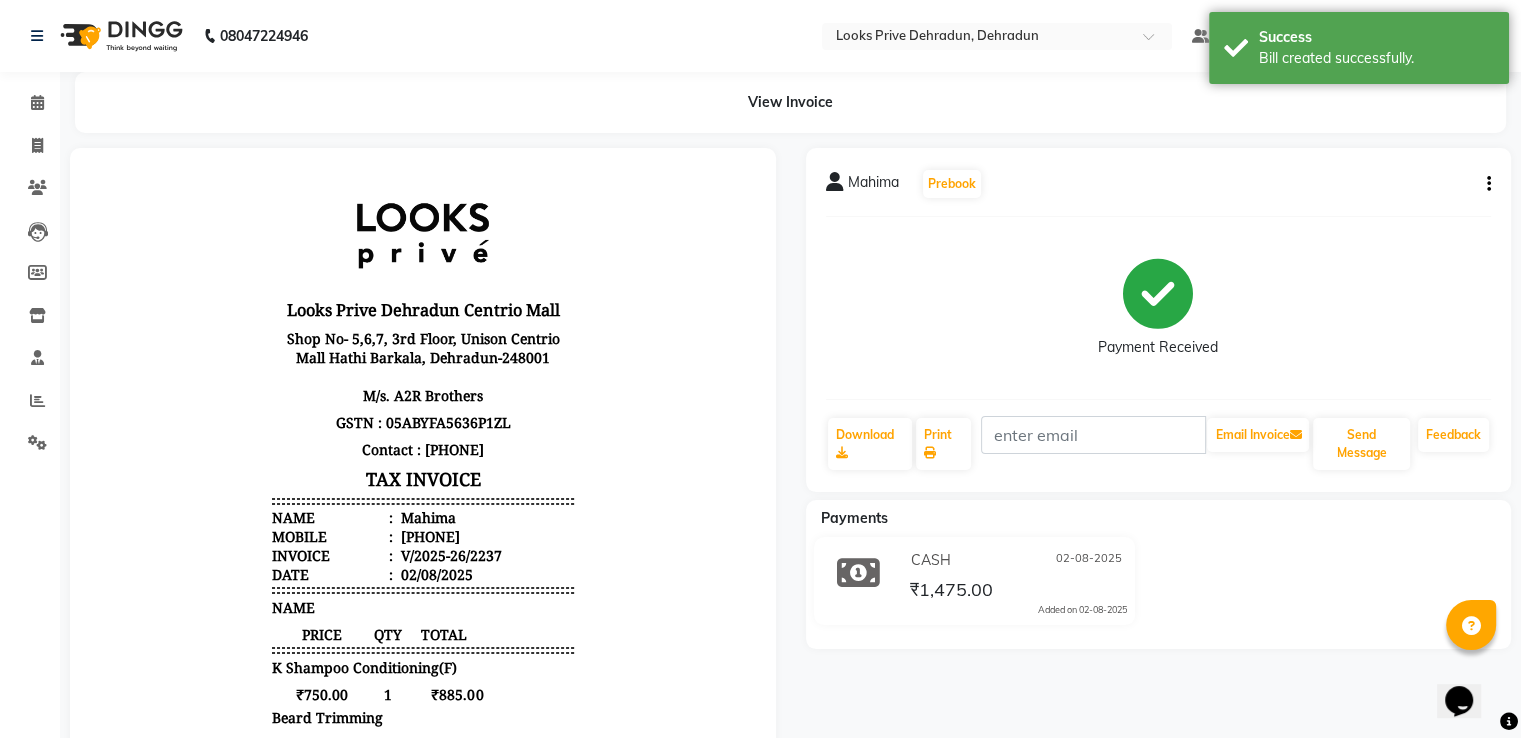 scroll, scrollTop: 0, scrollLeft: 0, axis: both 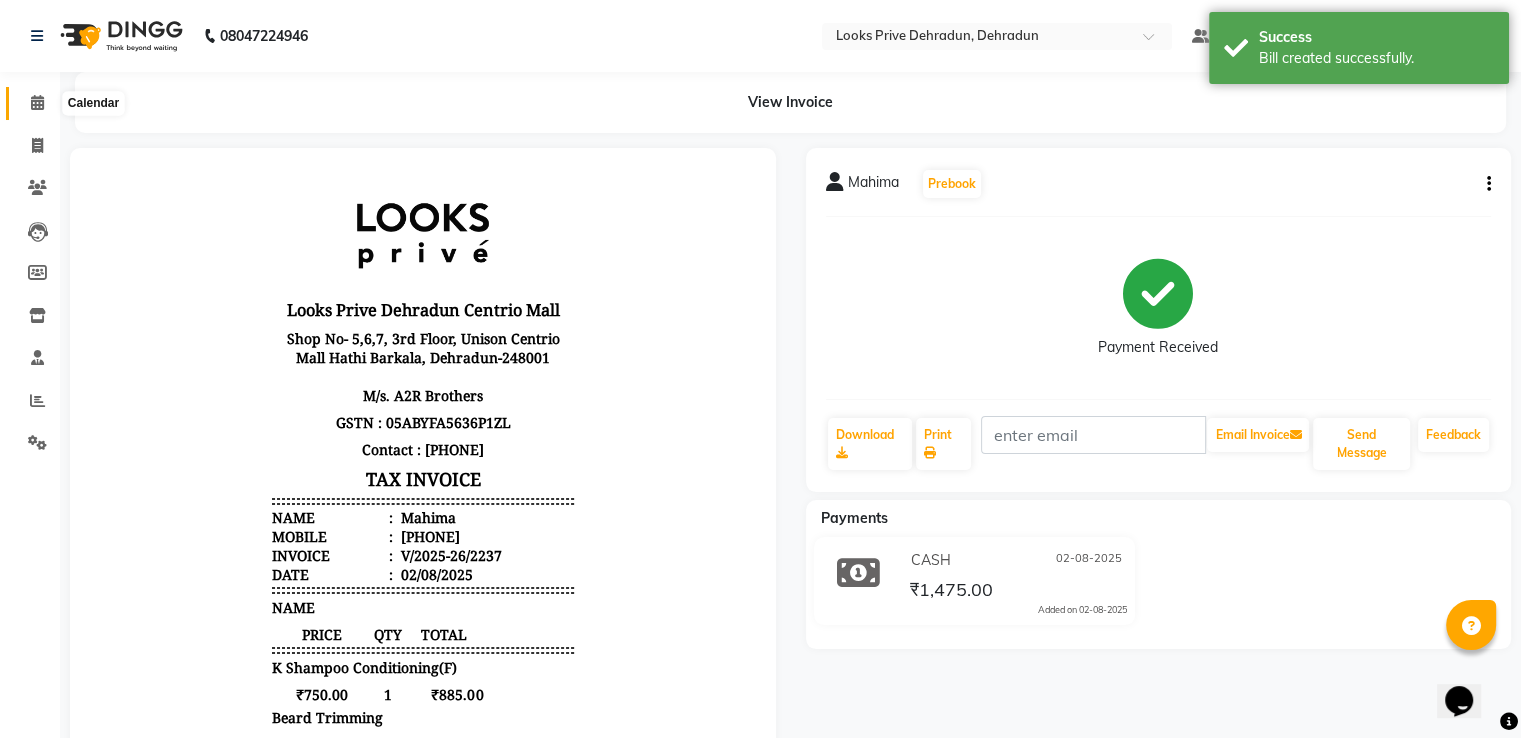 click 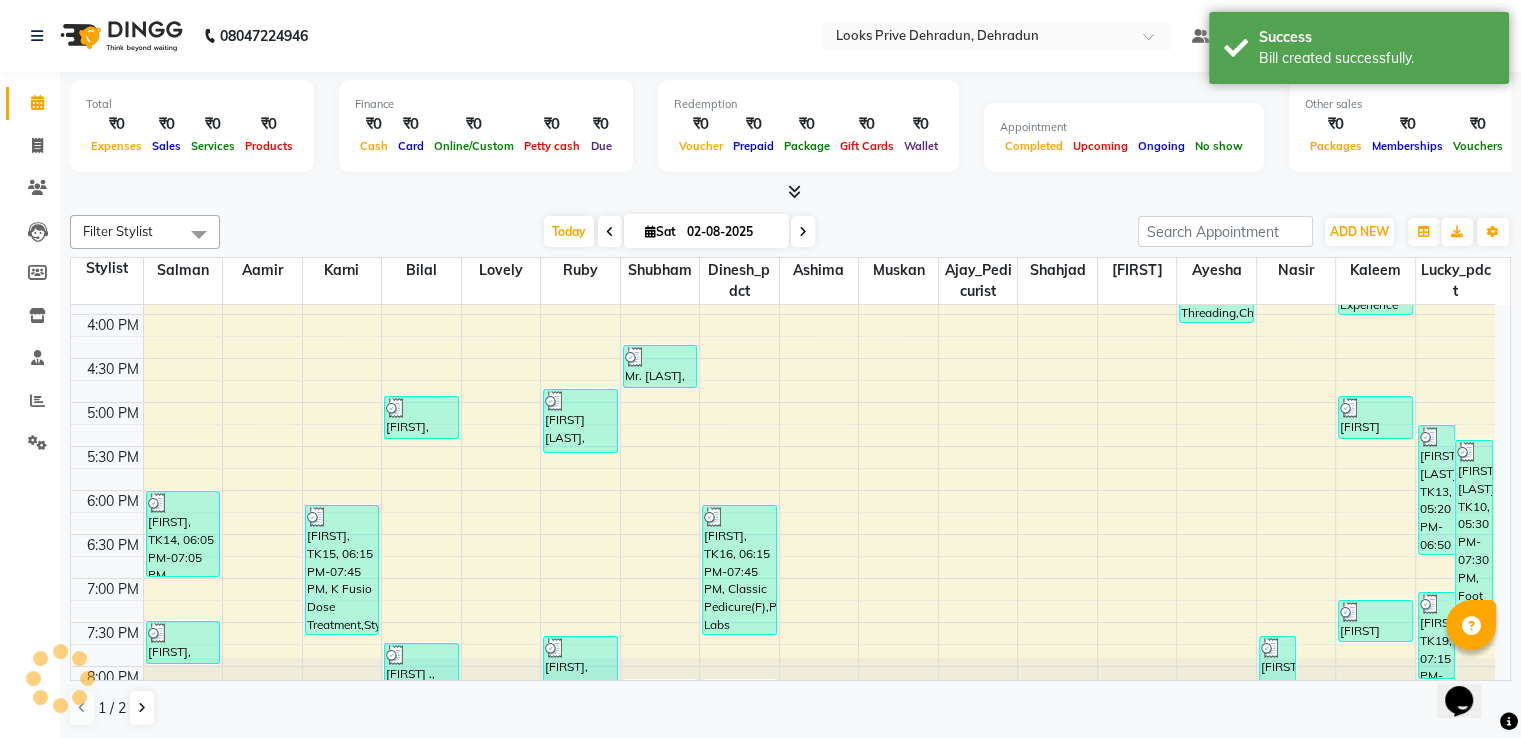 scroll, scrollTop: 0, scrollLeft: 0, axis: both 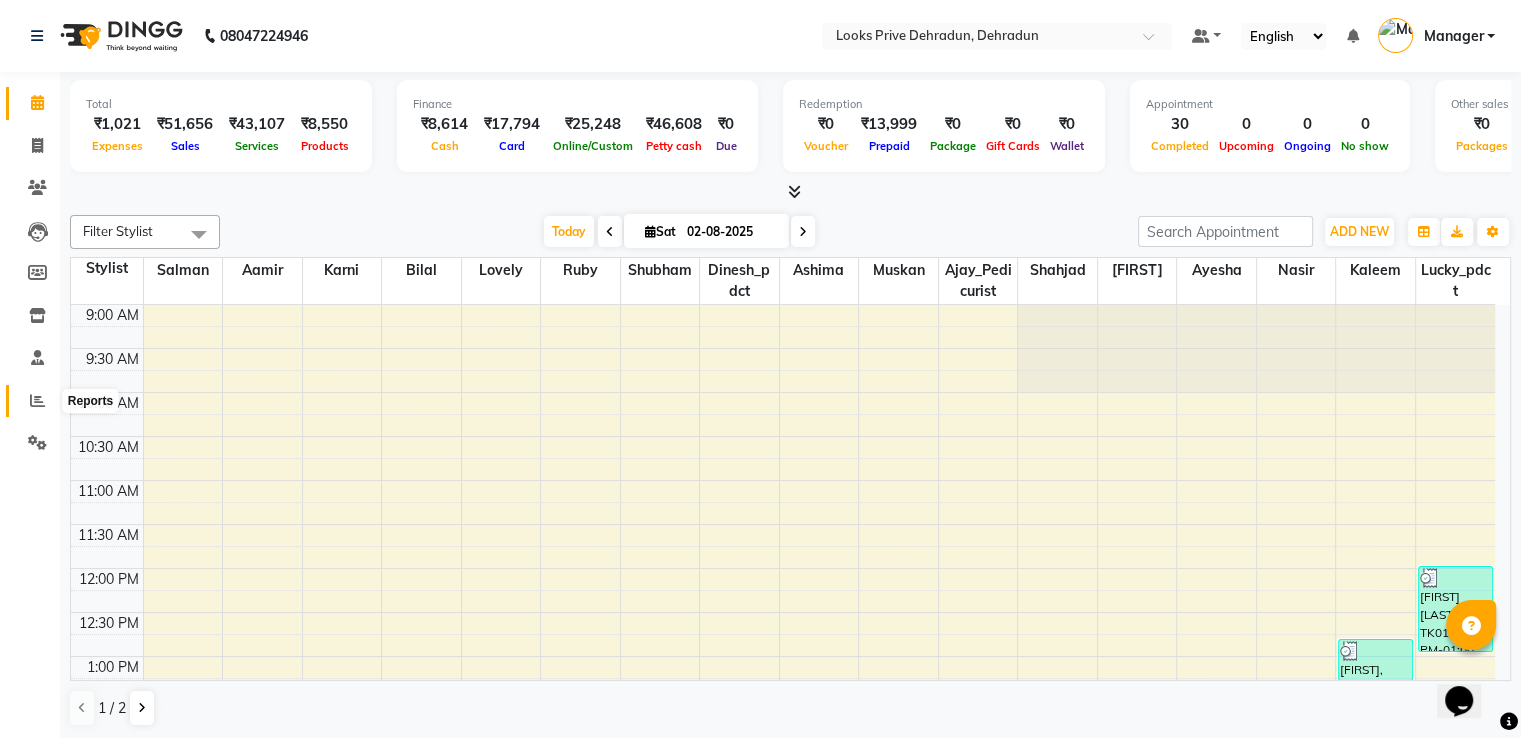 click 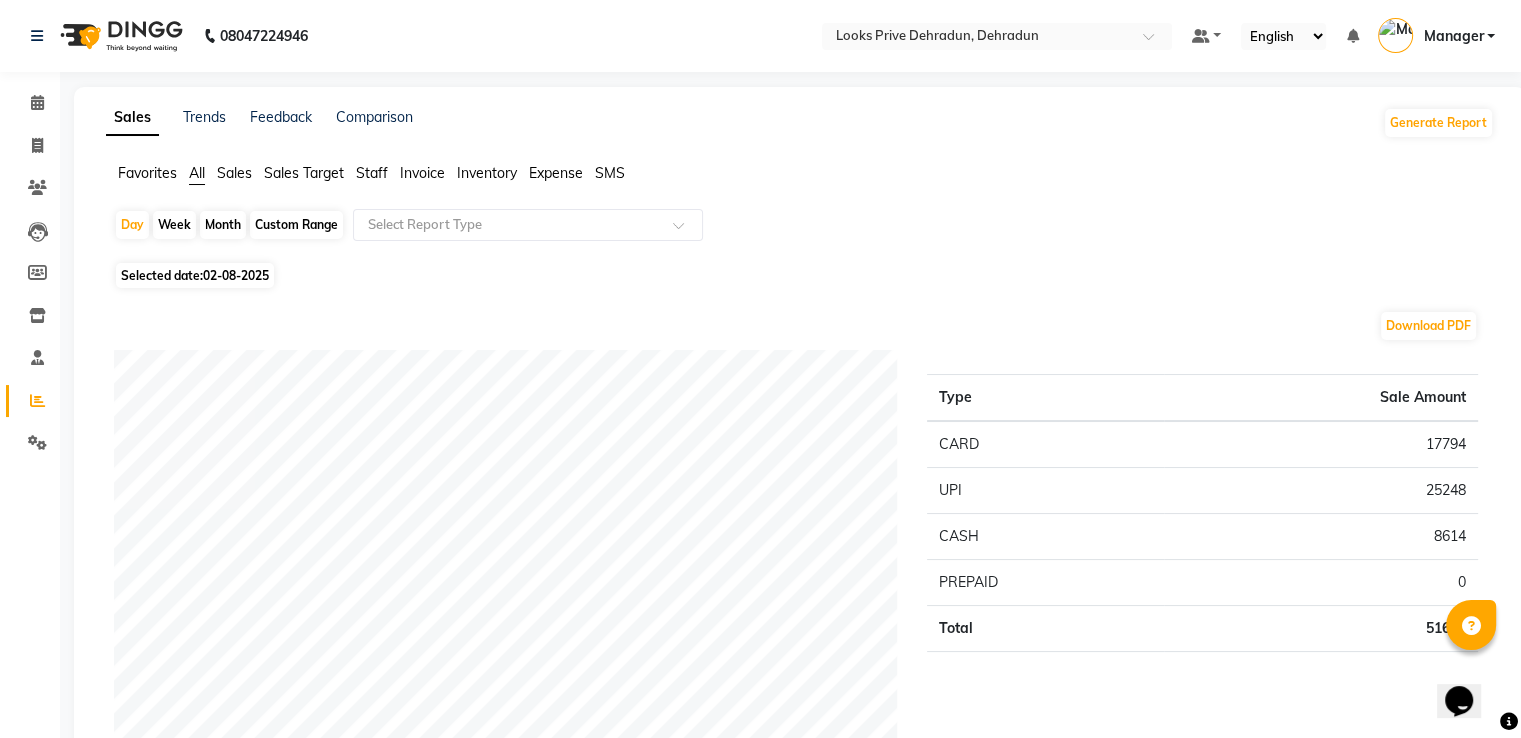 drag, startPoint x: 374, startPoint y: 179, endPoint x: 519, endPoint y: 245, distance: 159.31415 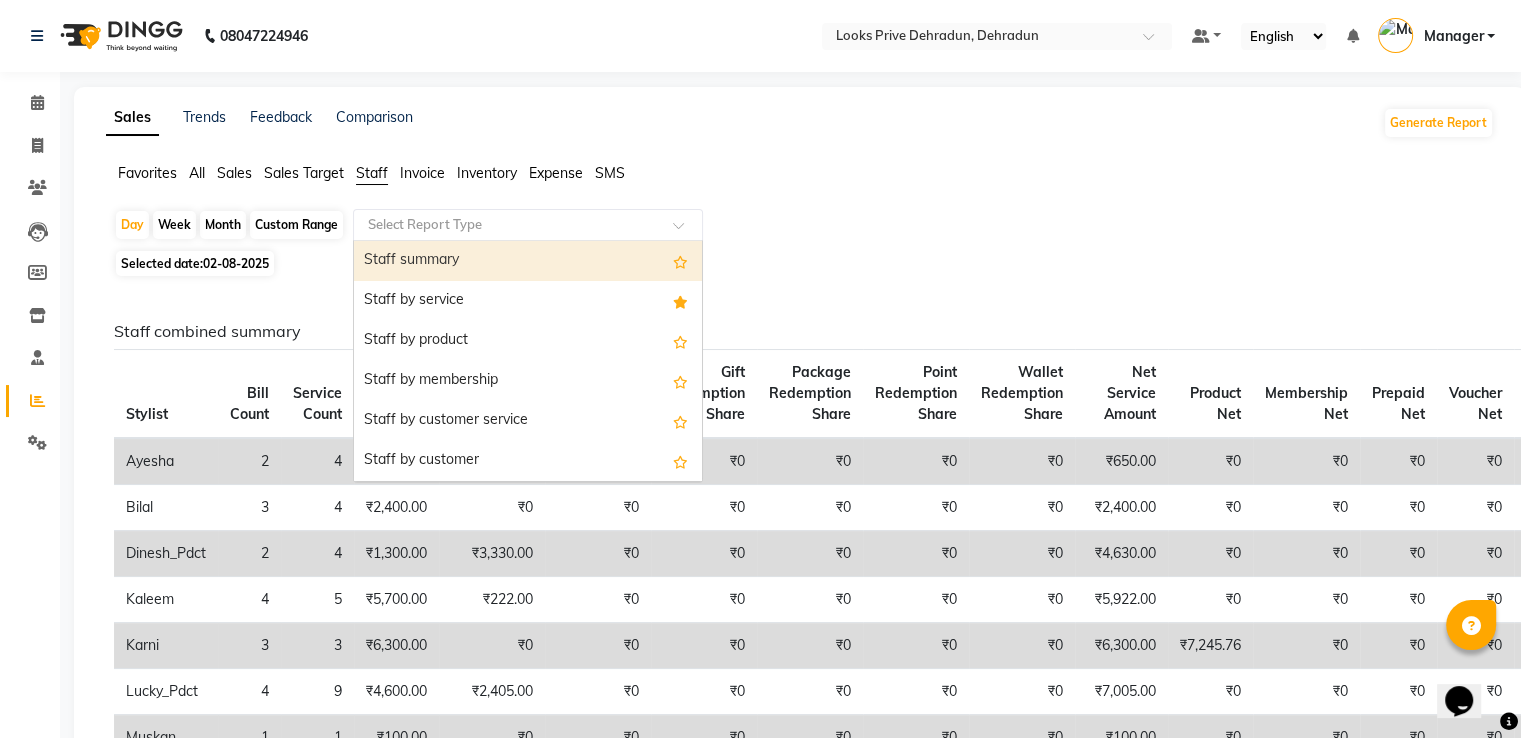 click 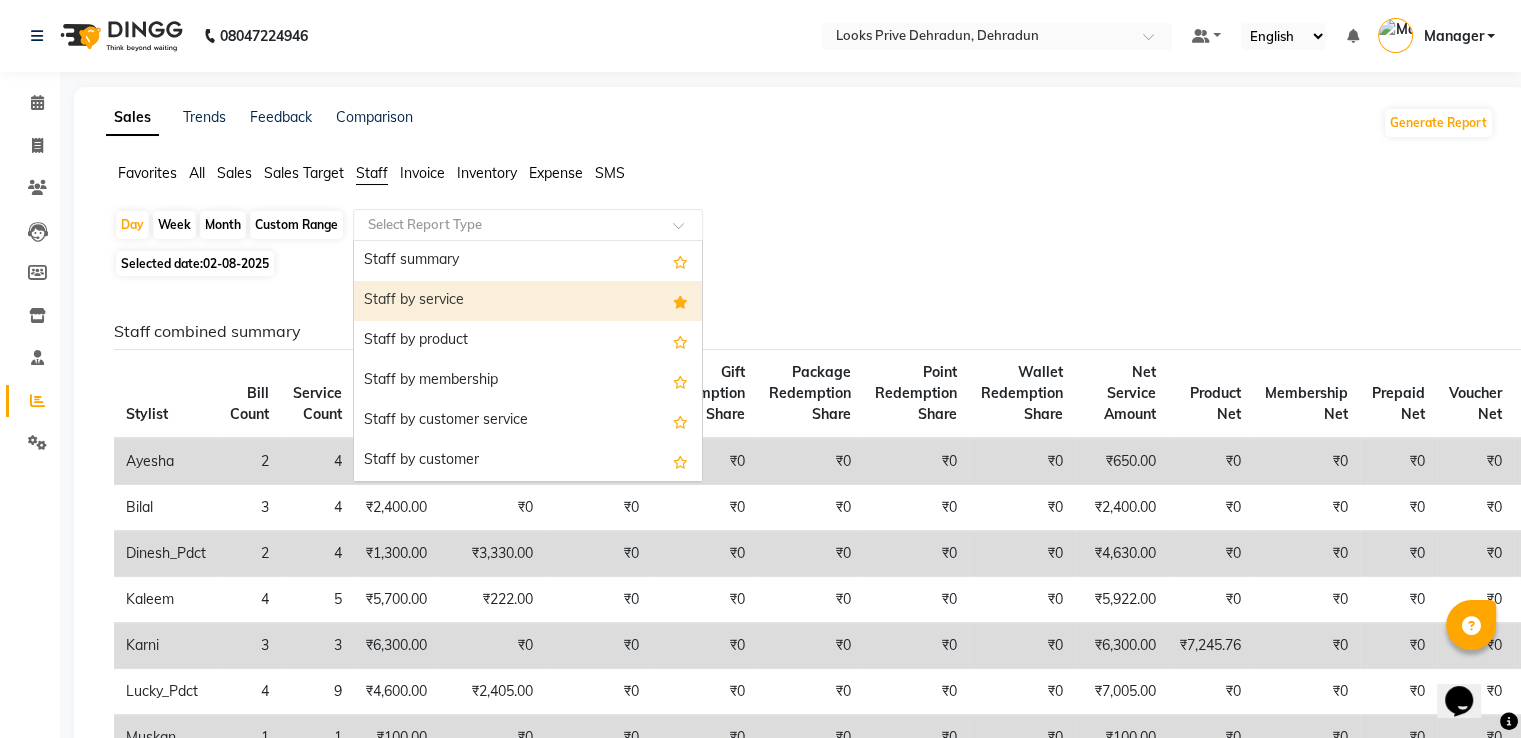 click on "Staff by service" at bounding box center [528, 301] 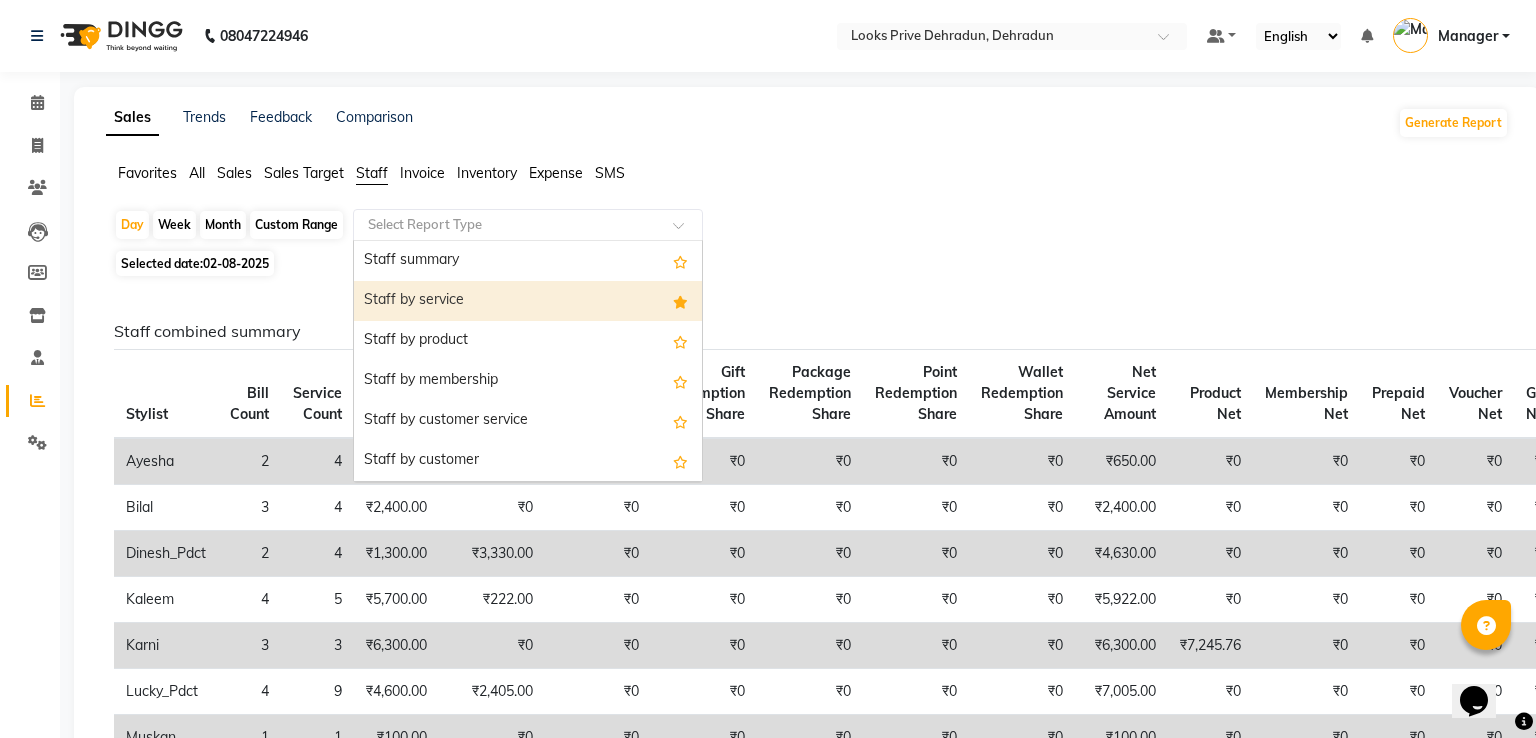 select on "full_report" 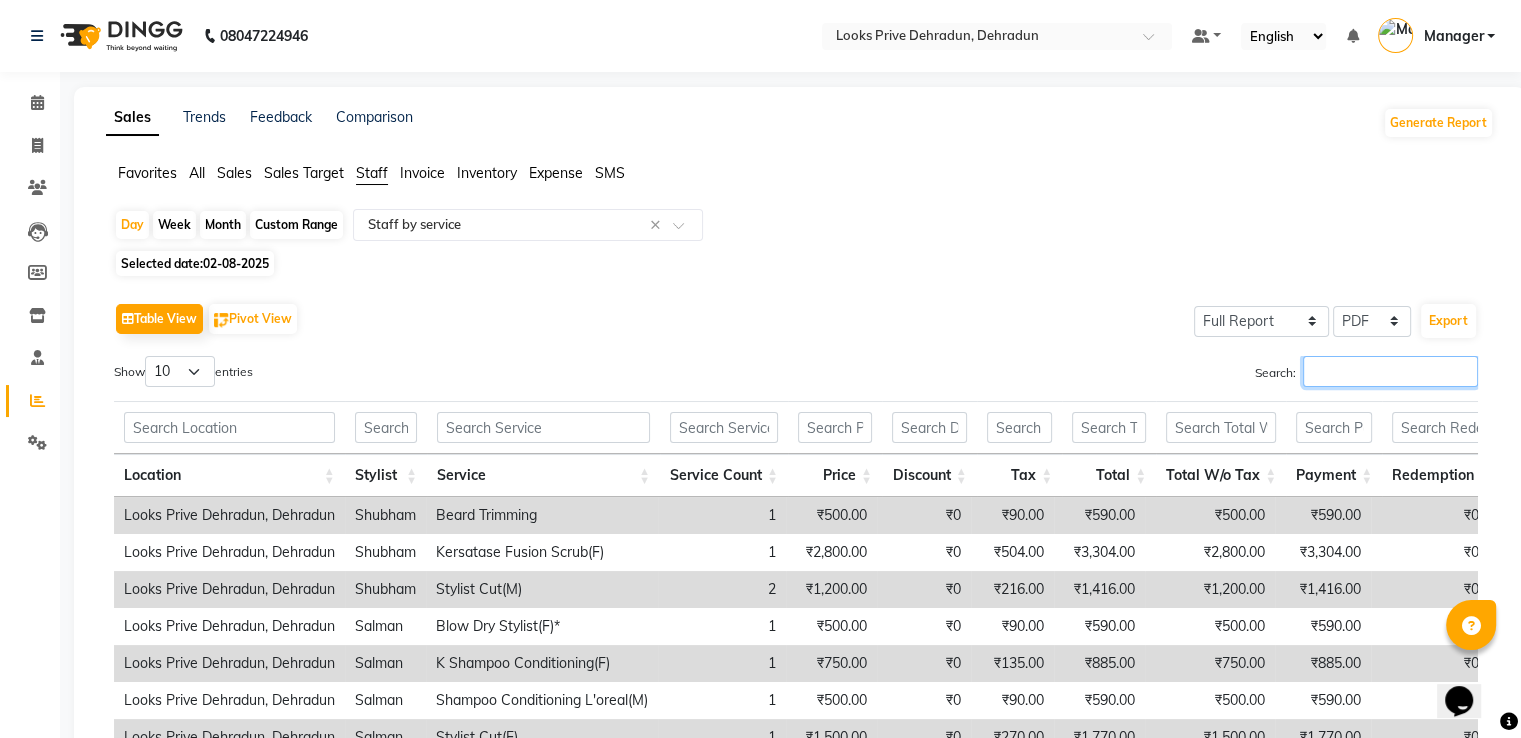 click on "Search:" at bounding box center [1390, 371] 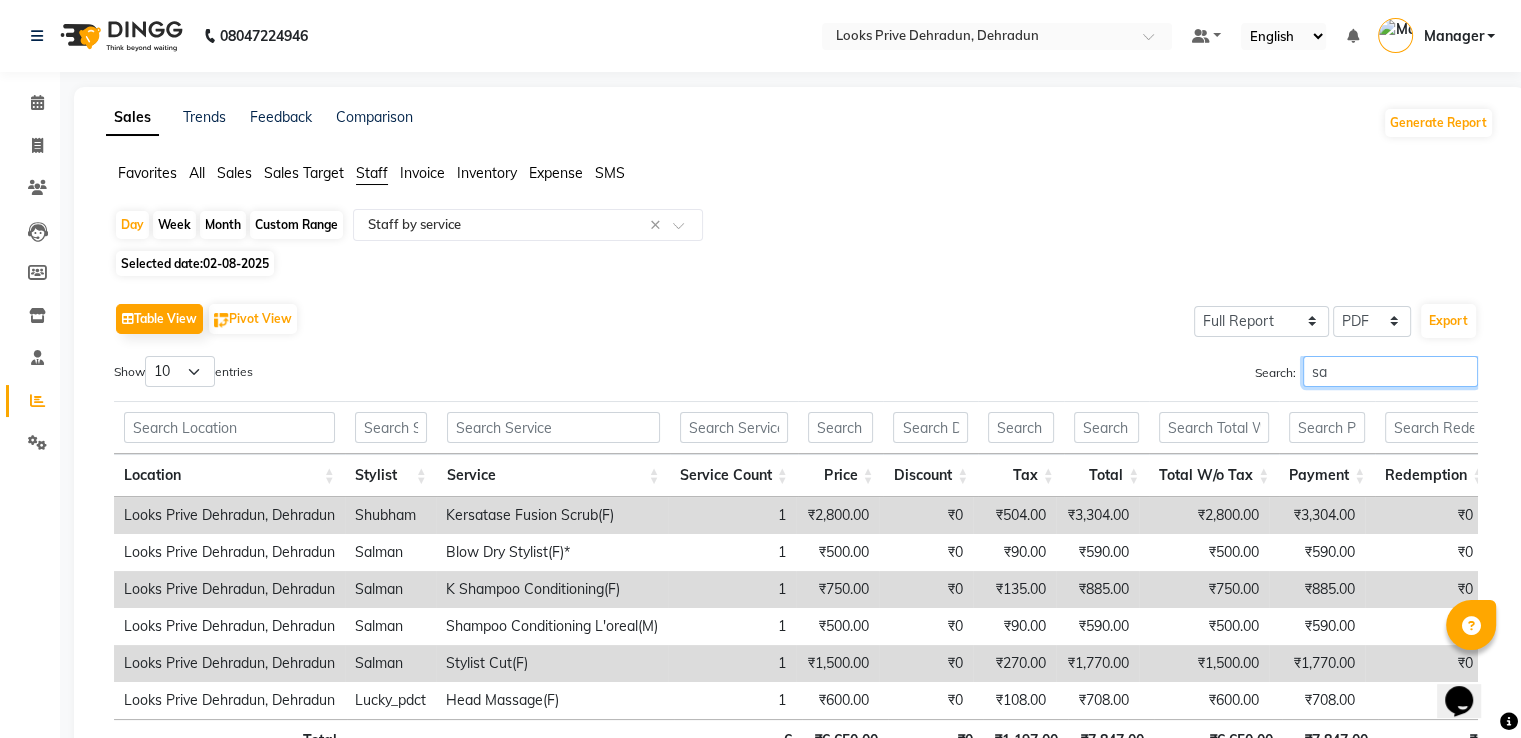 type on "s" 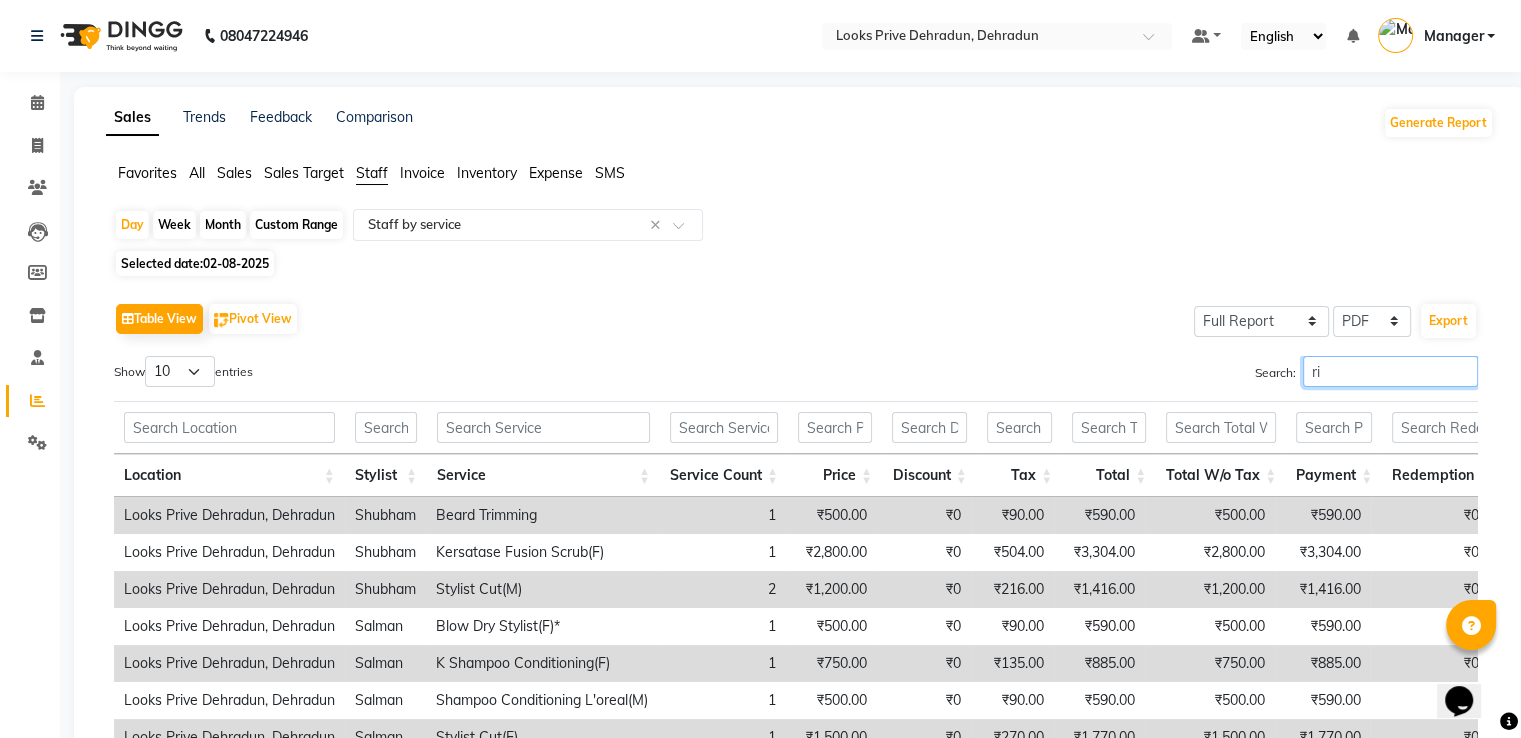 type on "r" 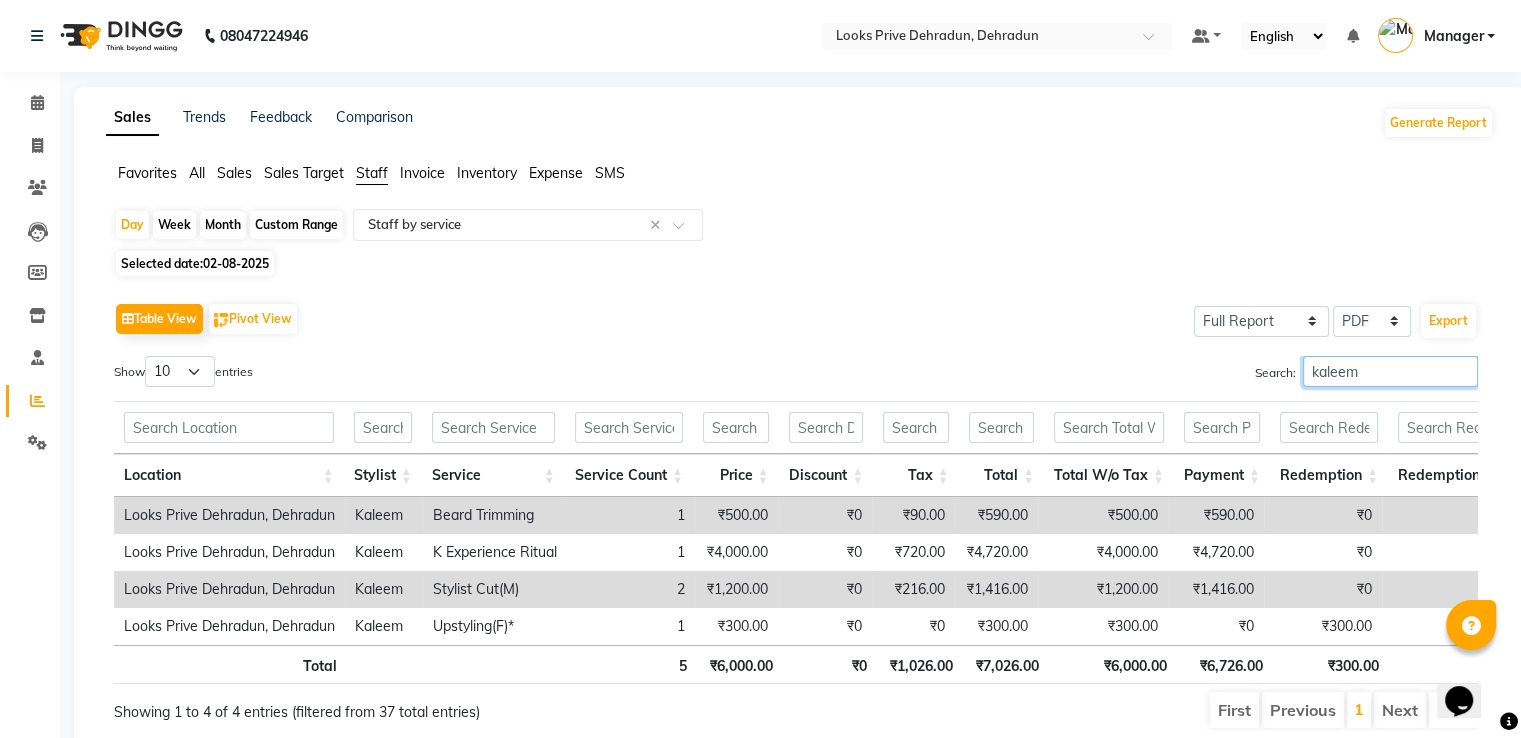 type on "kaleem" 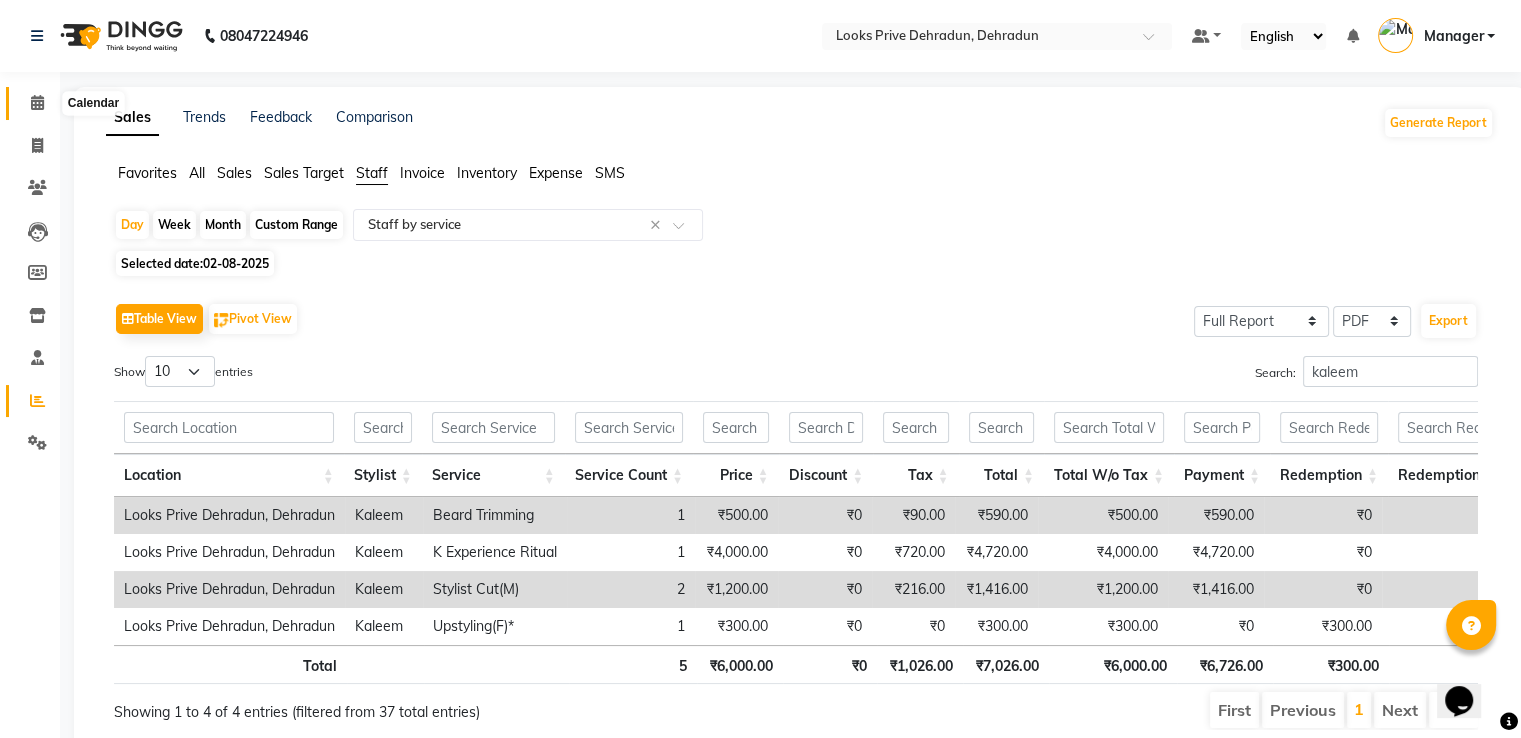 click 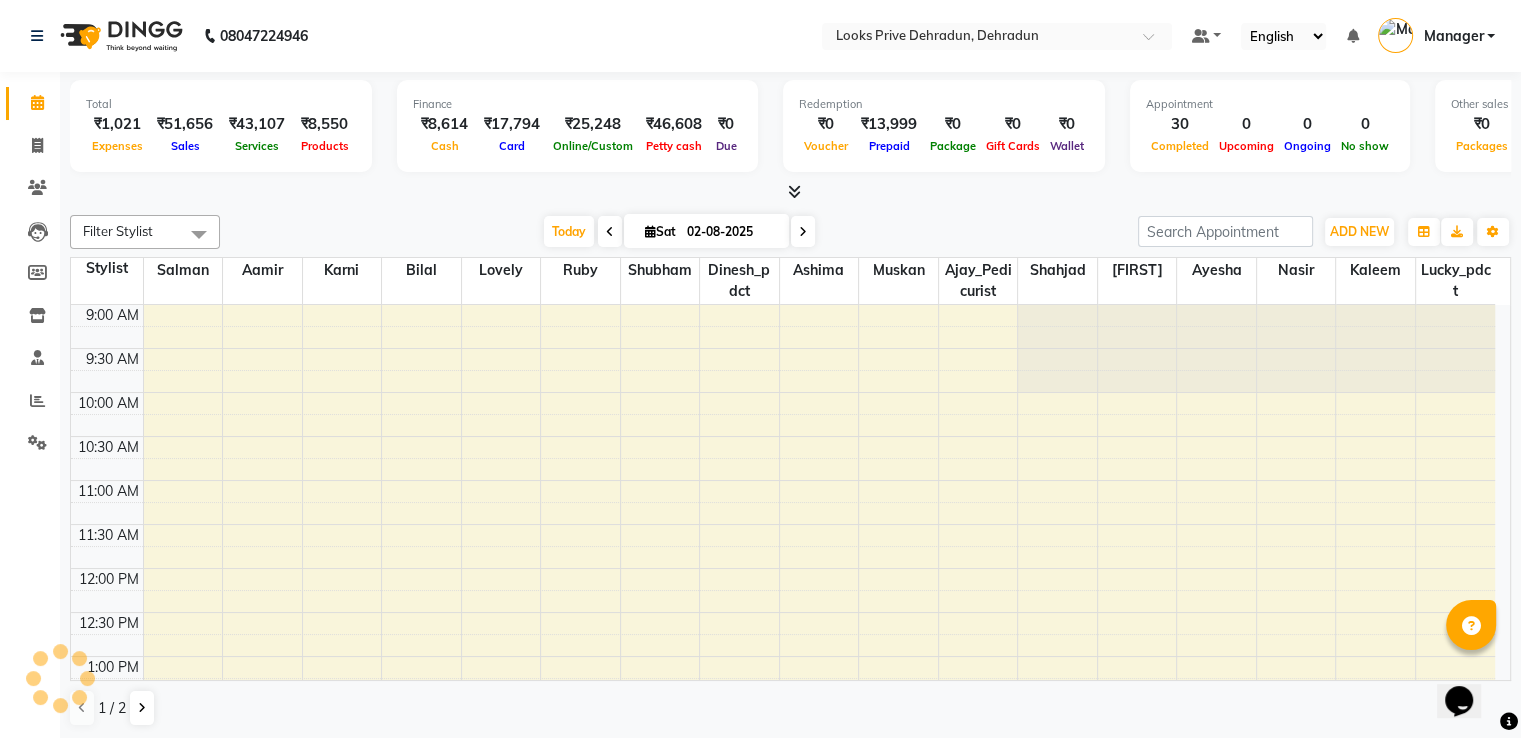 scroll, scrollTop: 0, scrollLeft: 0, axis: both 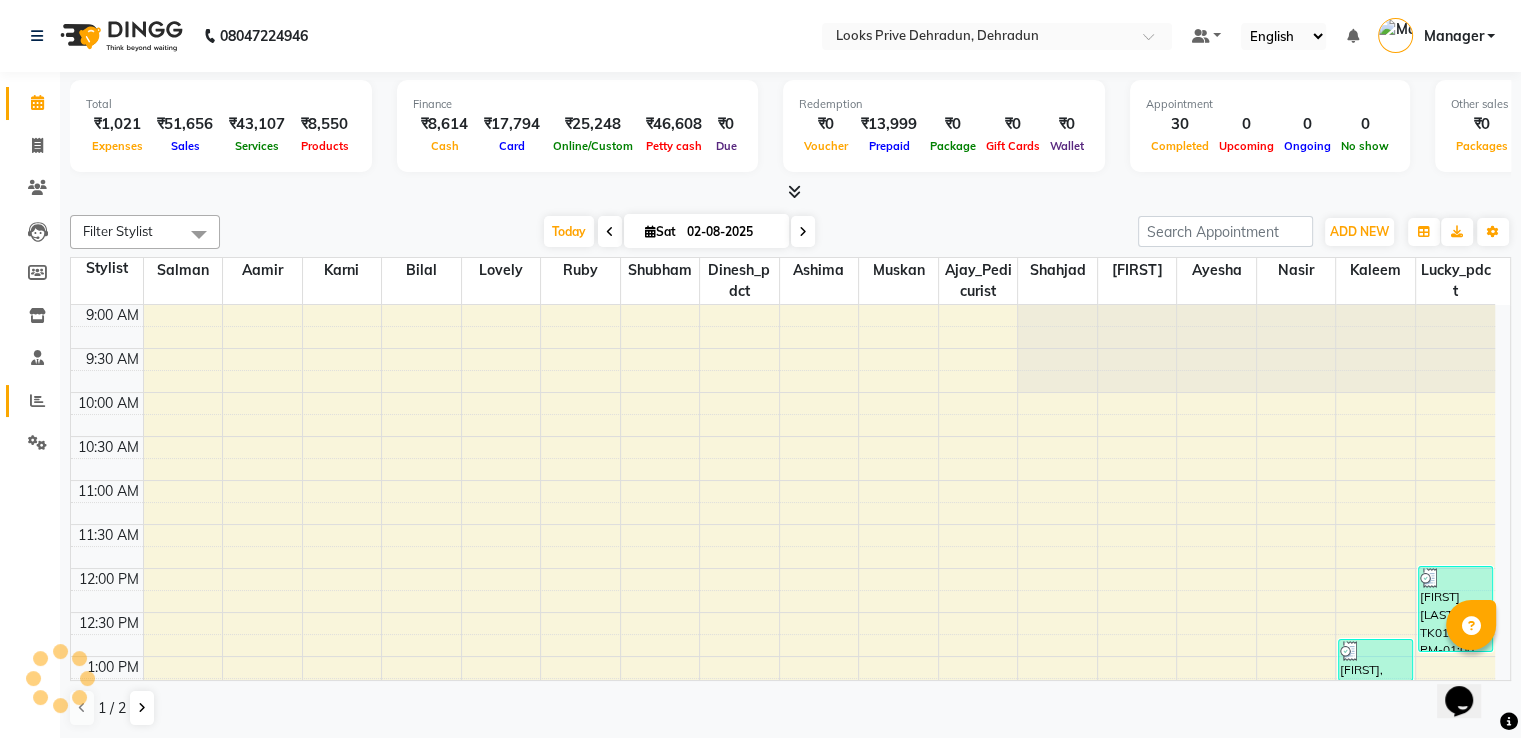 click on "Reports" 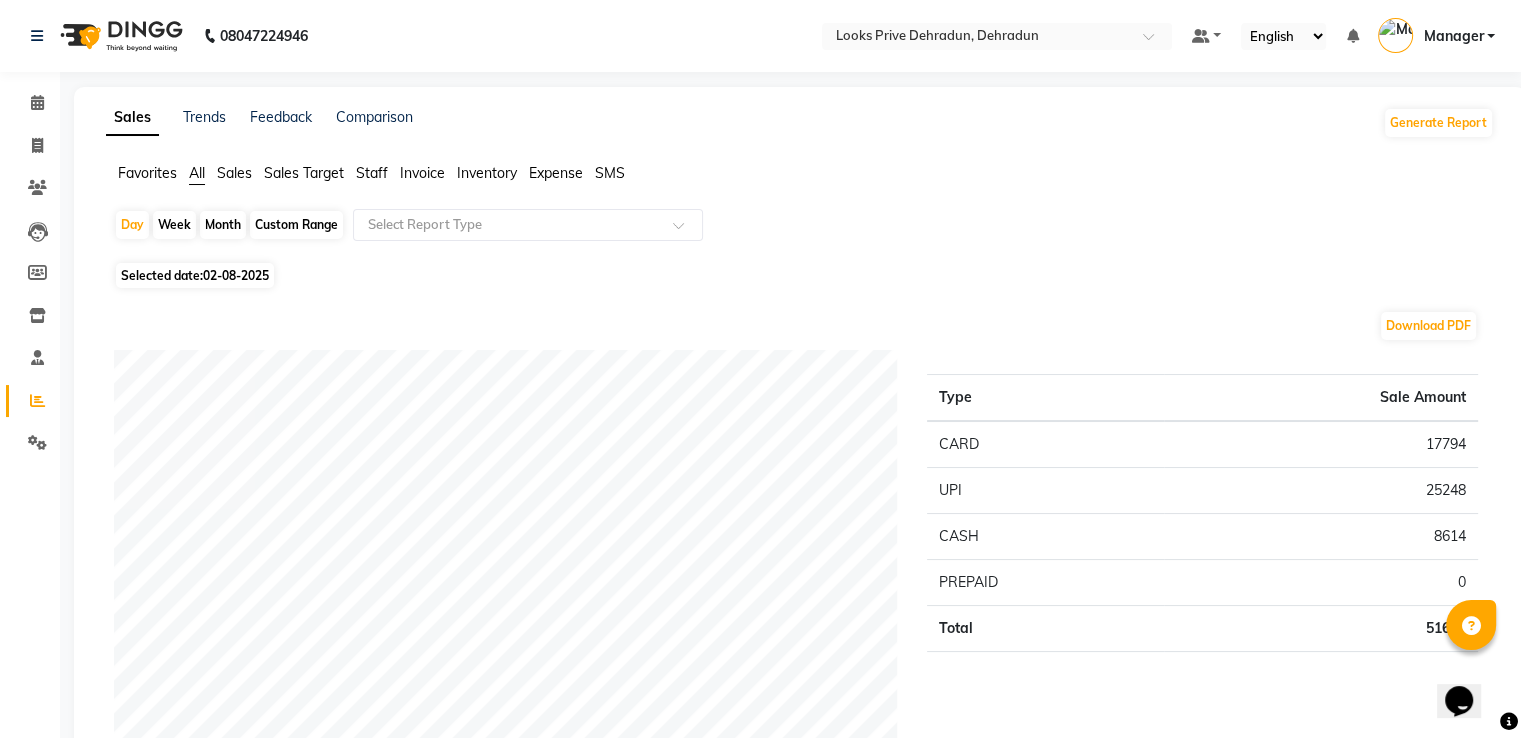 click on "Staff" 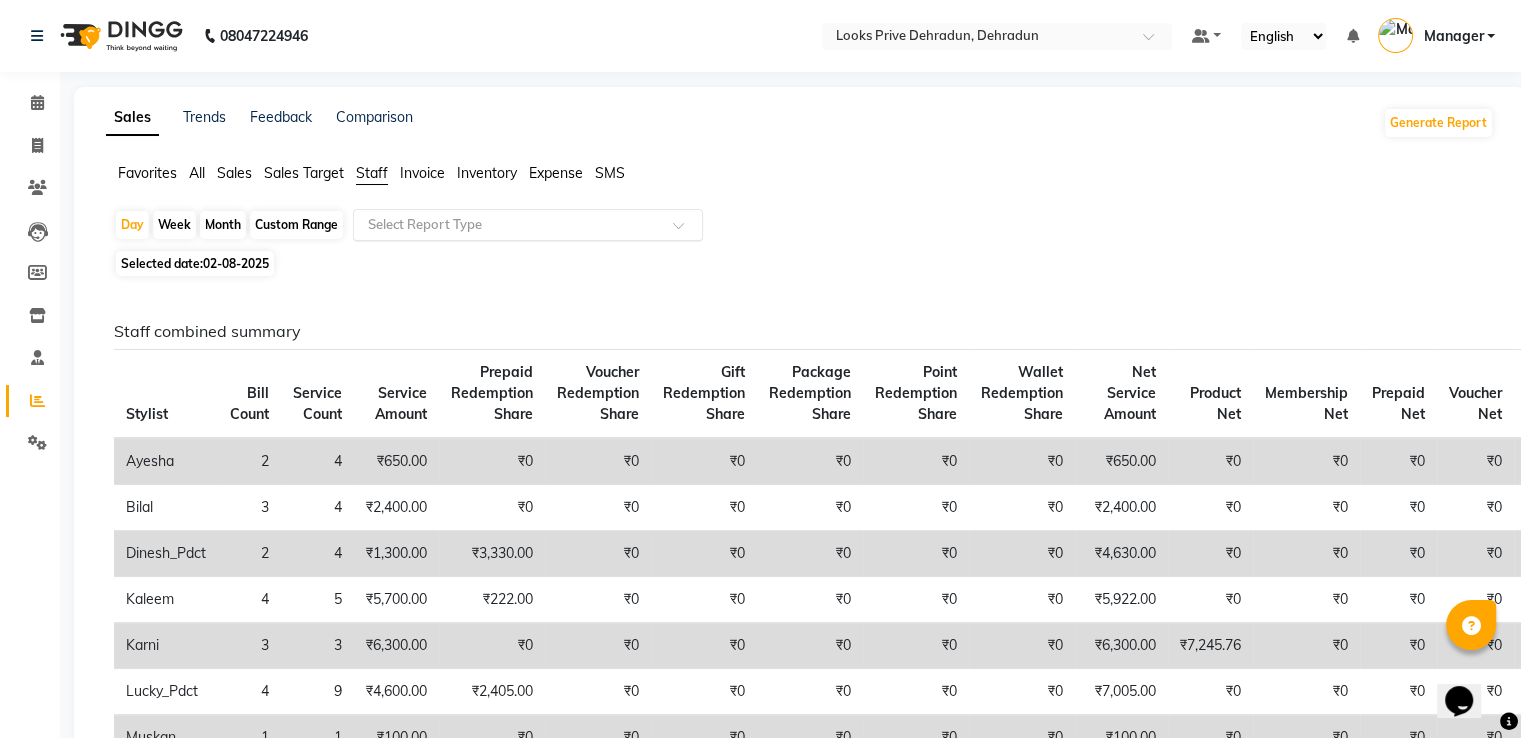 click 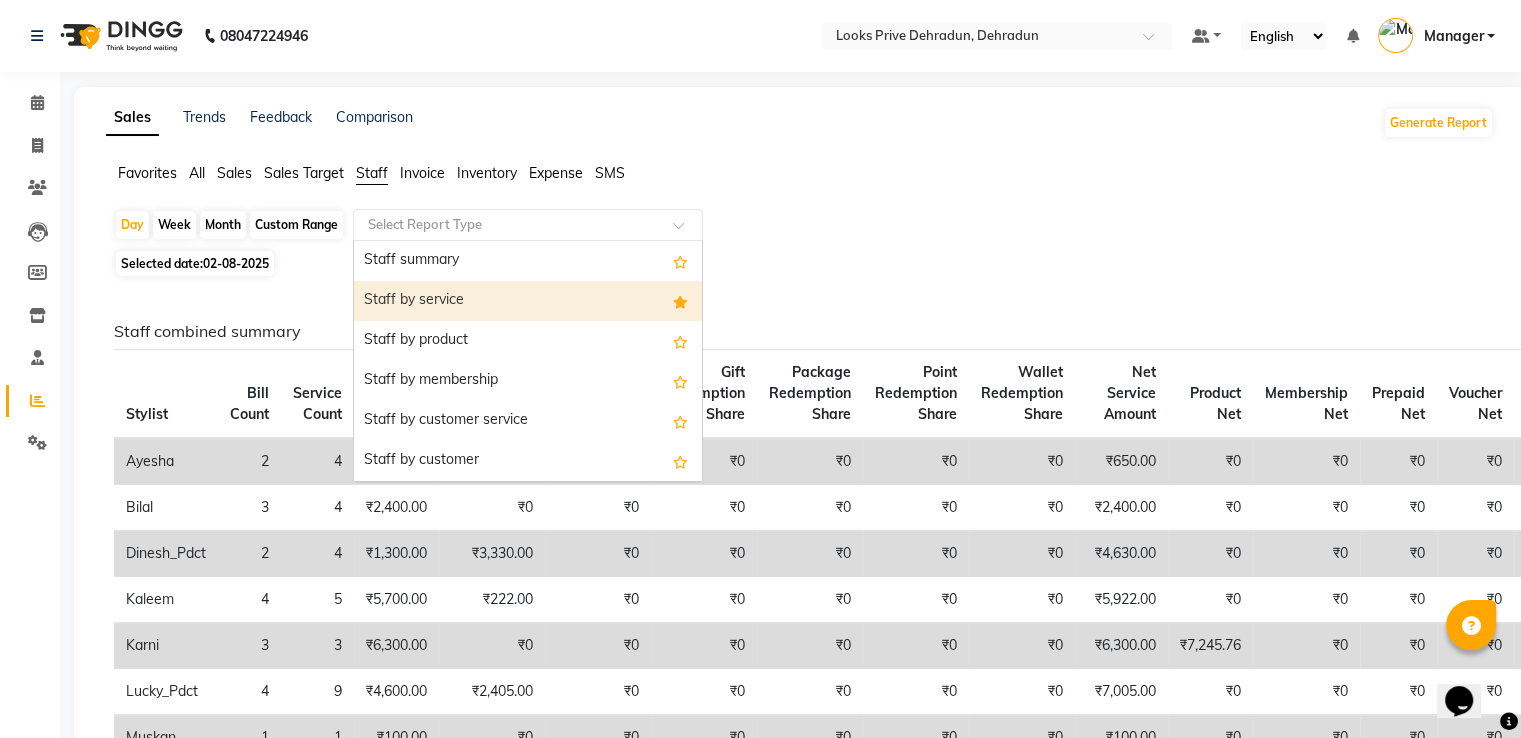 click on "Staff by service" at bounding box center (528, 301) 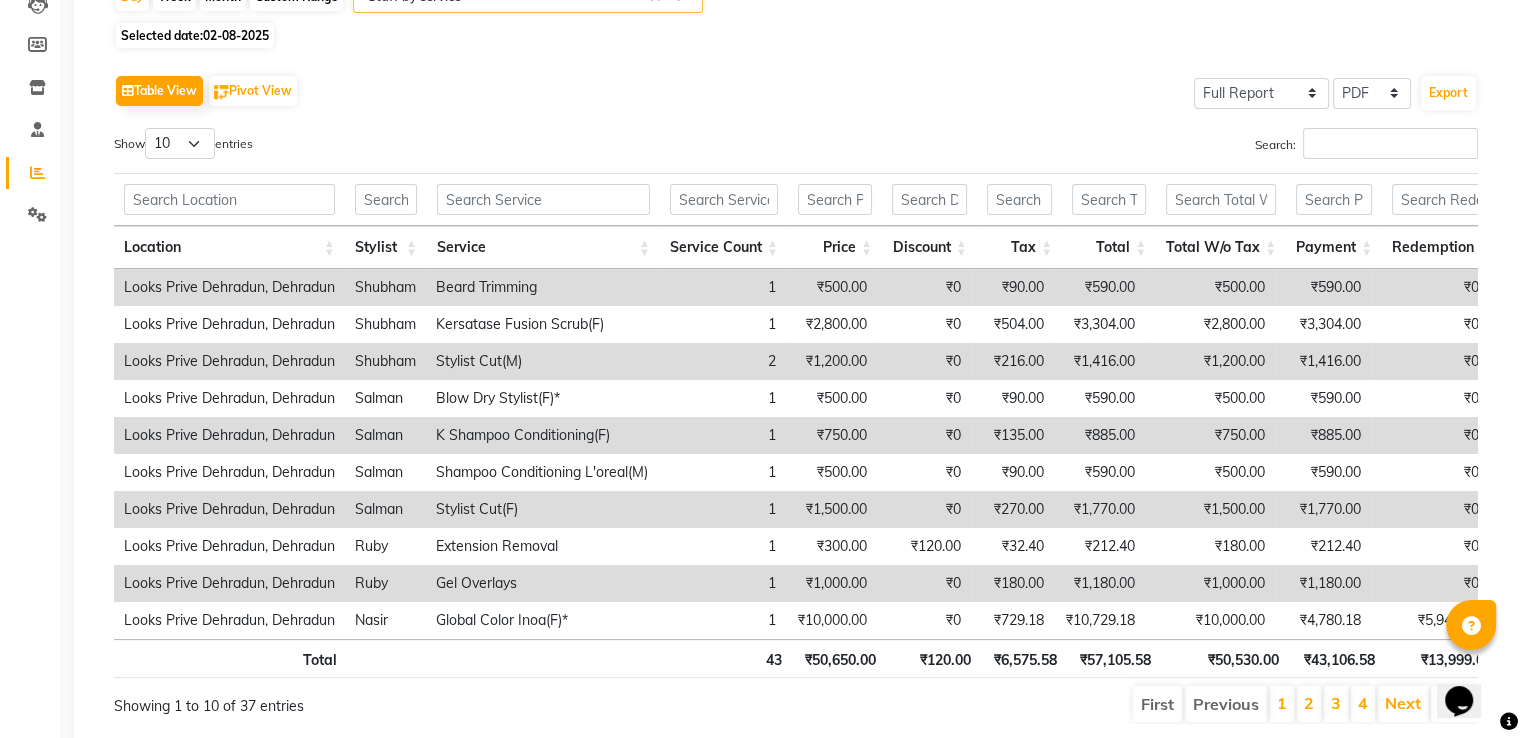 scroll, scrollTop: 300, scrollLeft: 0, axis: vertical 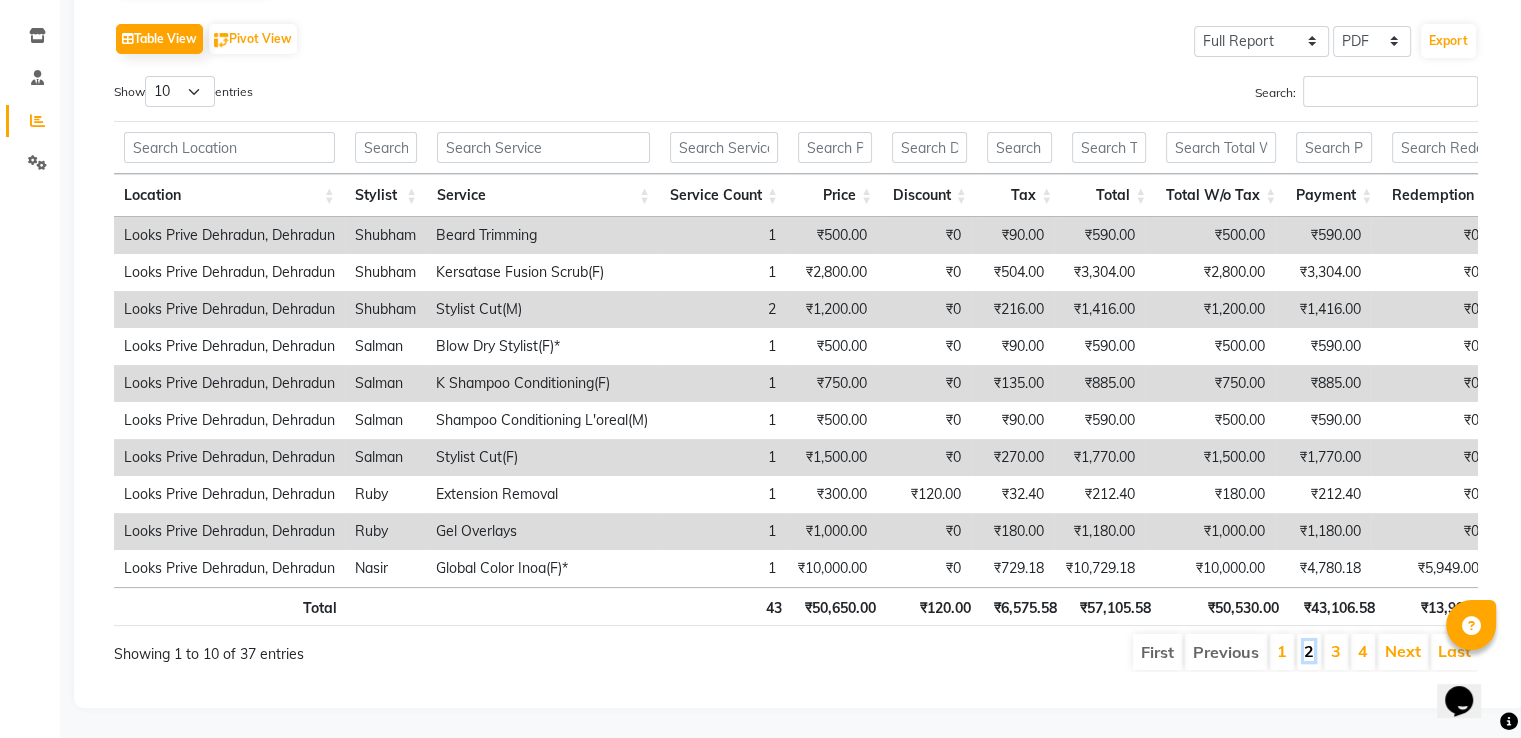 click on "2" at bounding box center [1309, 651] 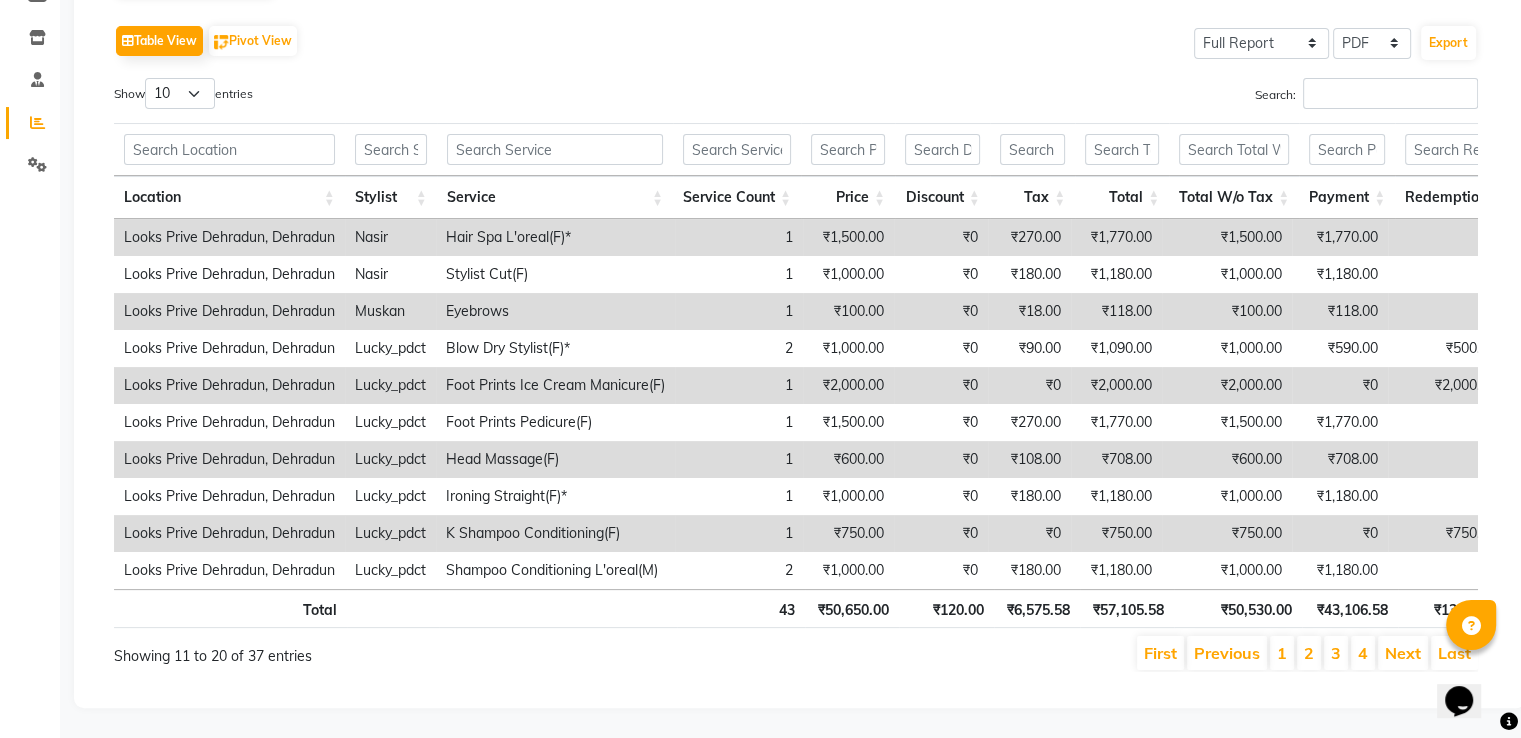 scroll, scrollTop: 308, scrollLeft: 0, axis: vertical 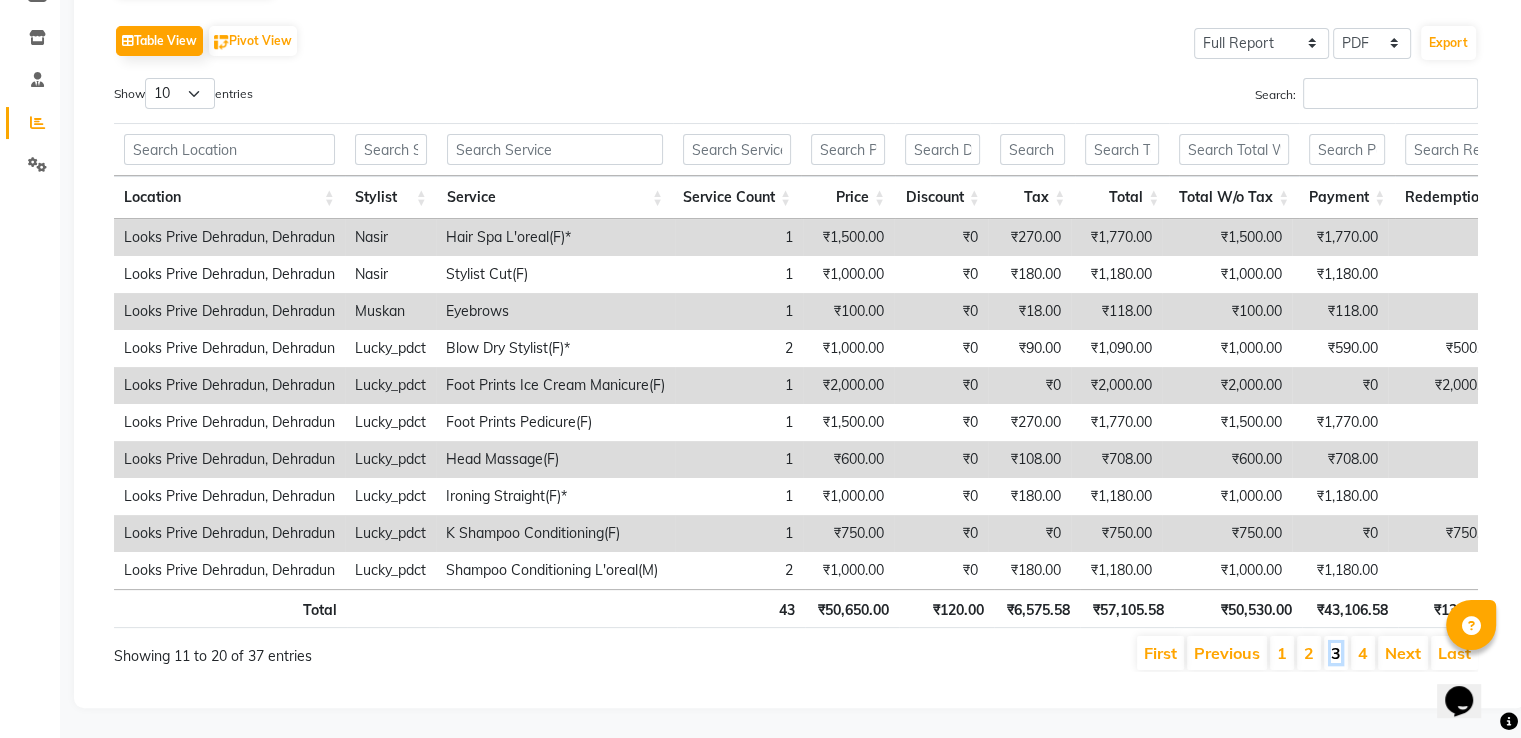 click on "3" at bounding box center [1336, 653] 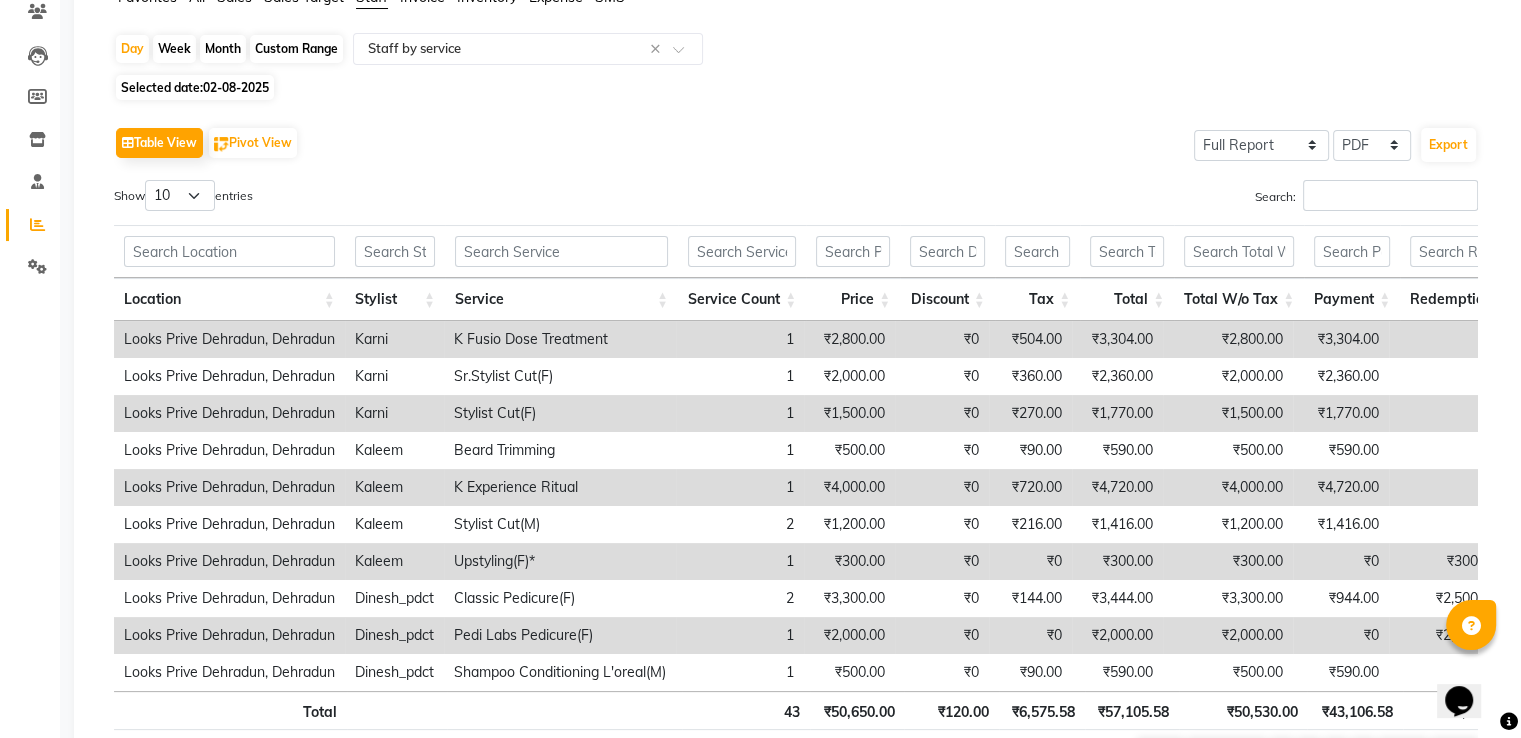 scroll, scrollTop: 0, scrollLeft: 0, axis: both 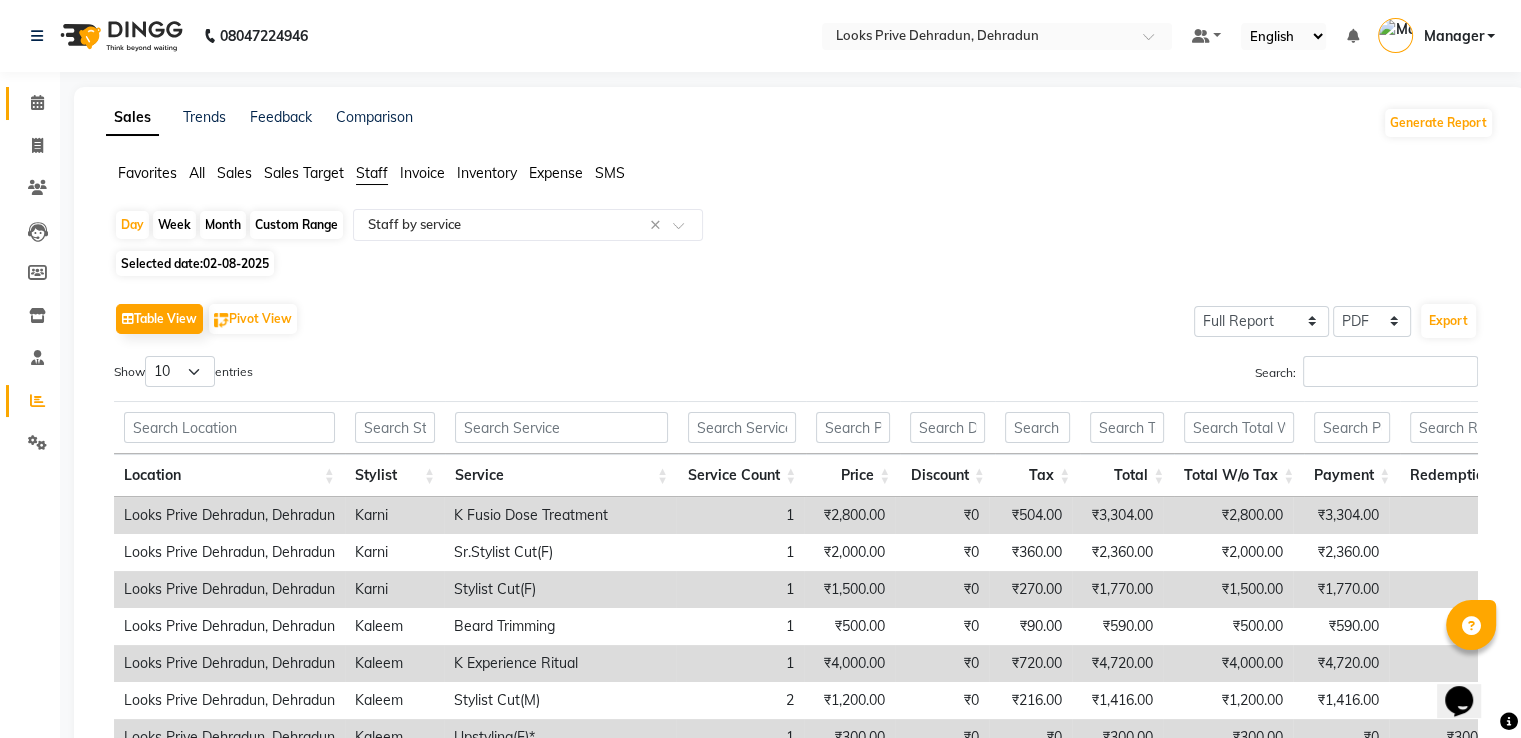 click on "Calendar" 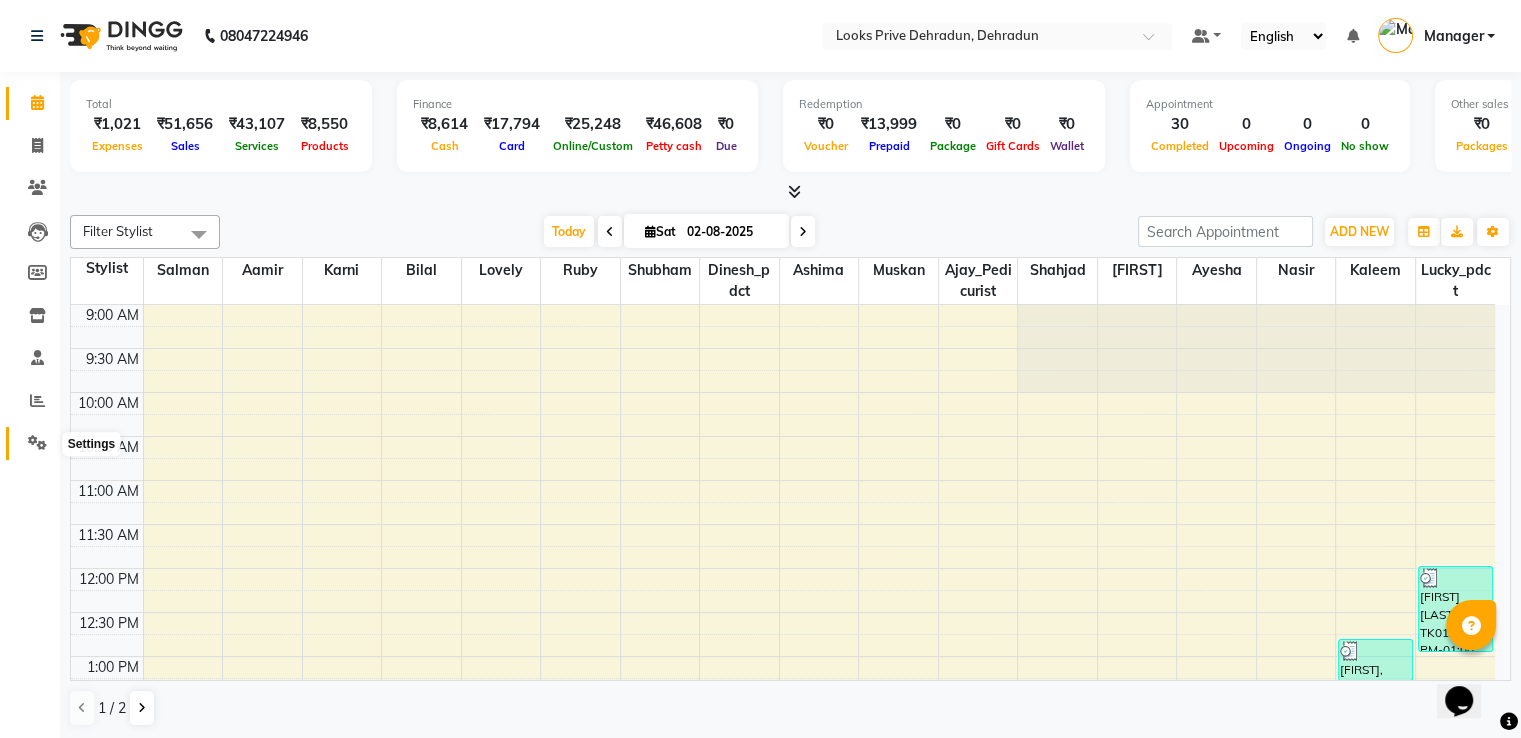 click 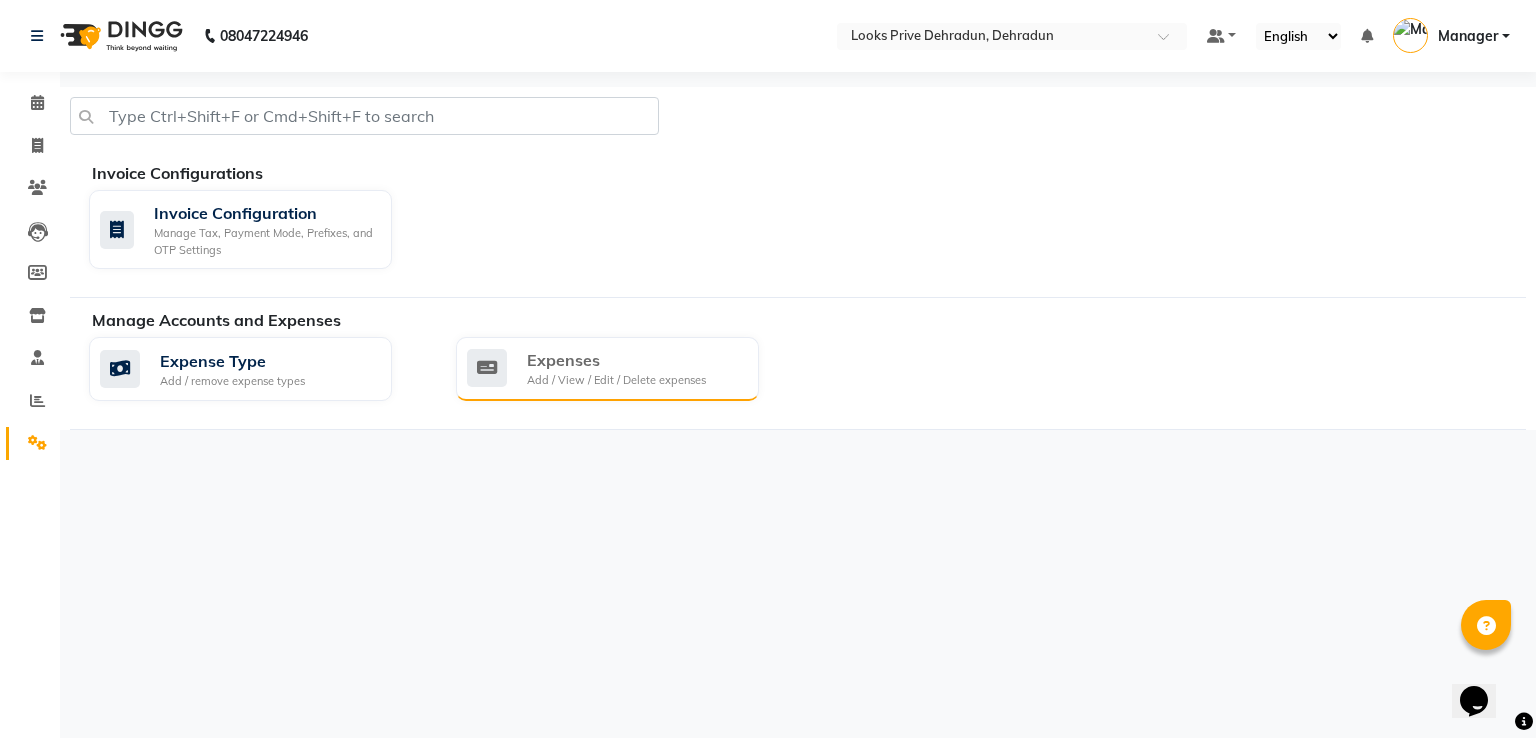 click on "Expenses" 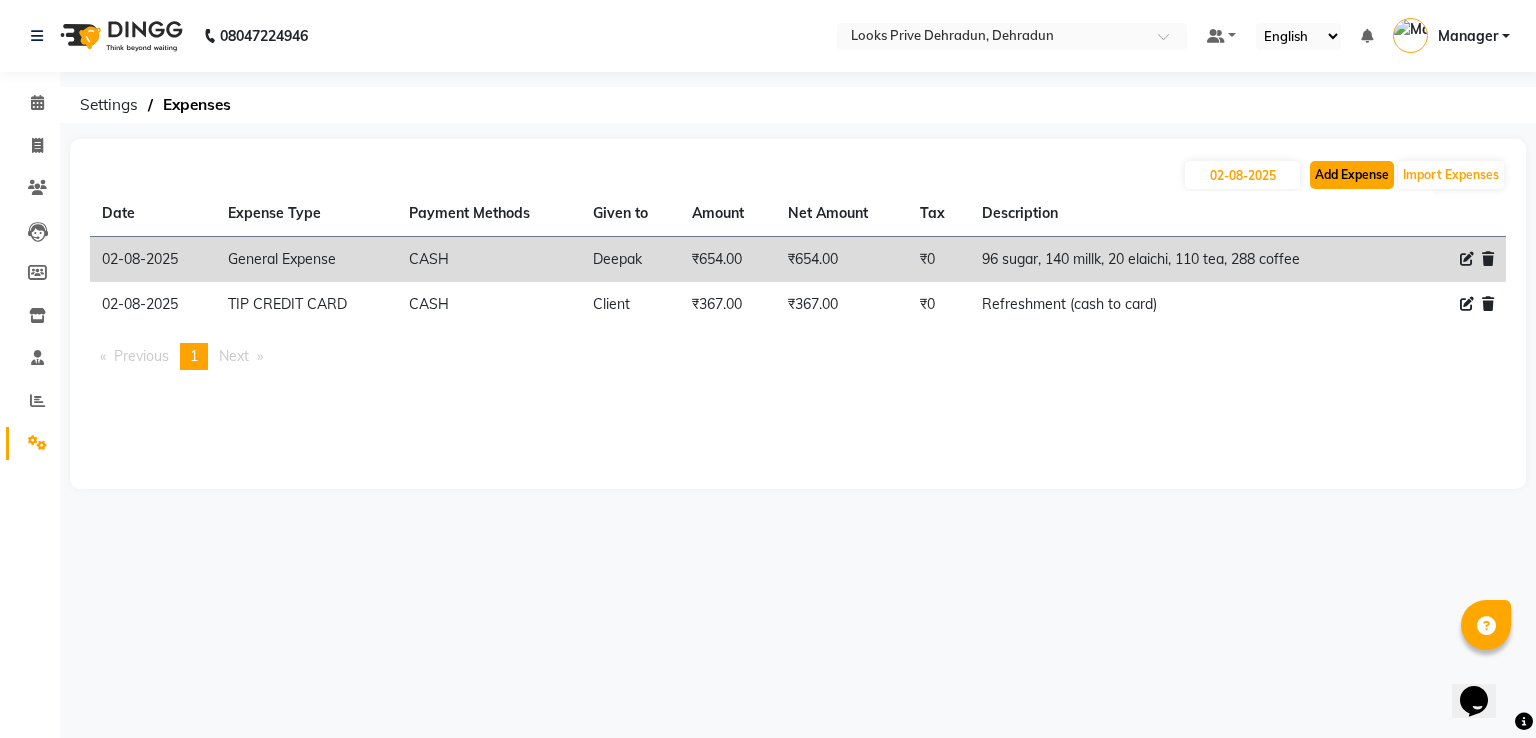click on "Add Expense" 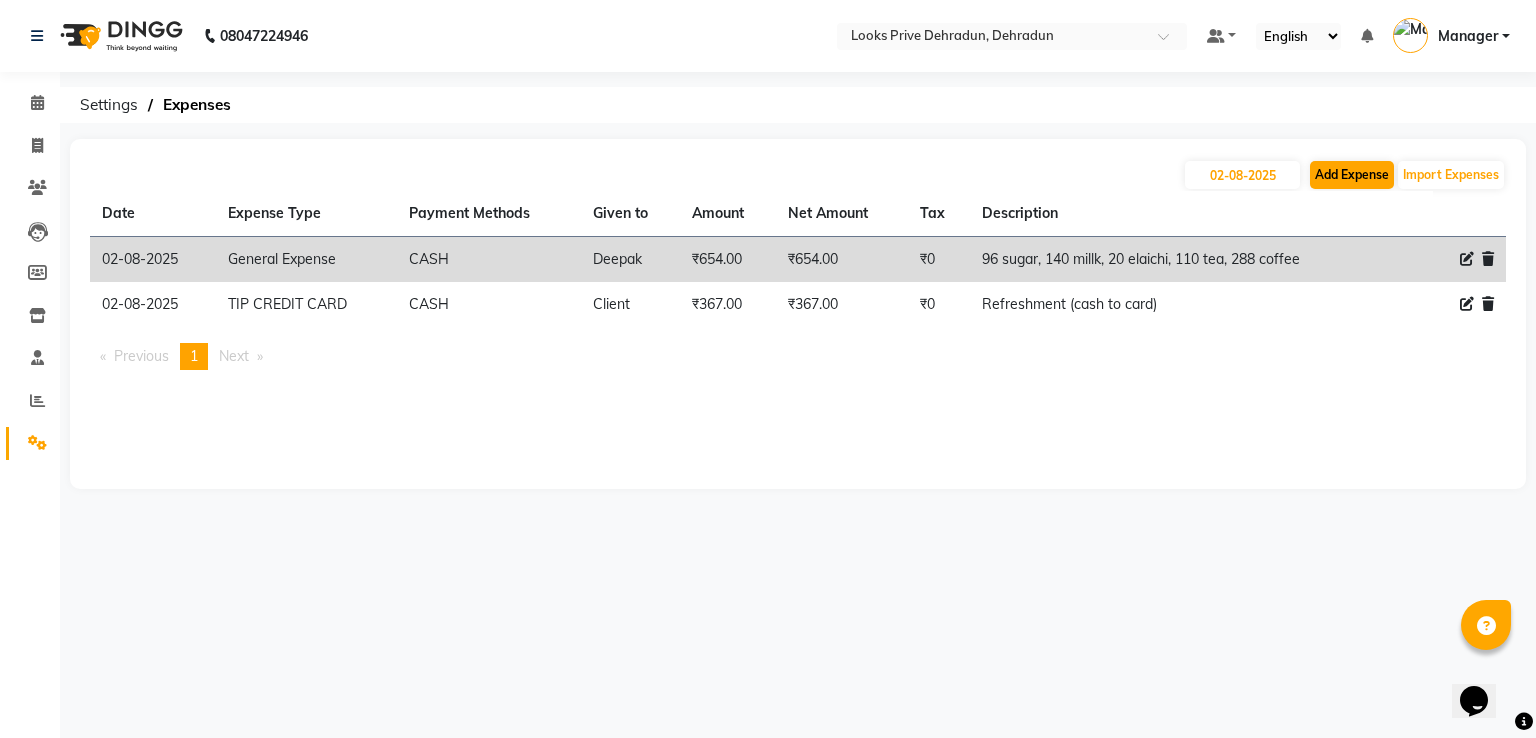 select on "1" 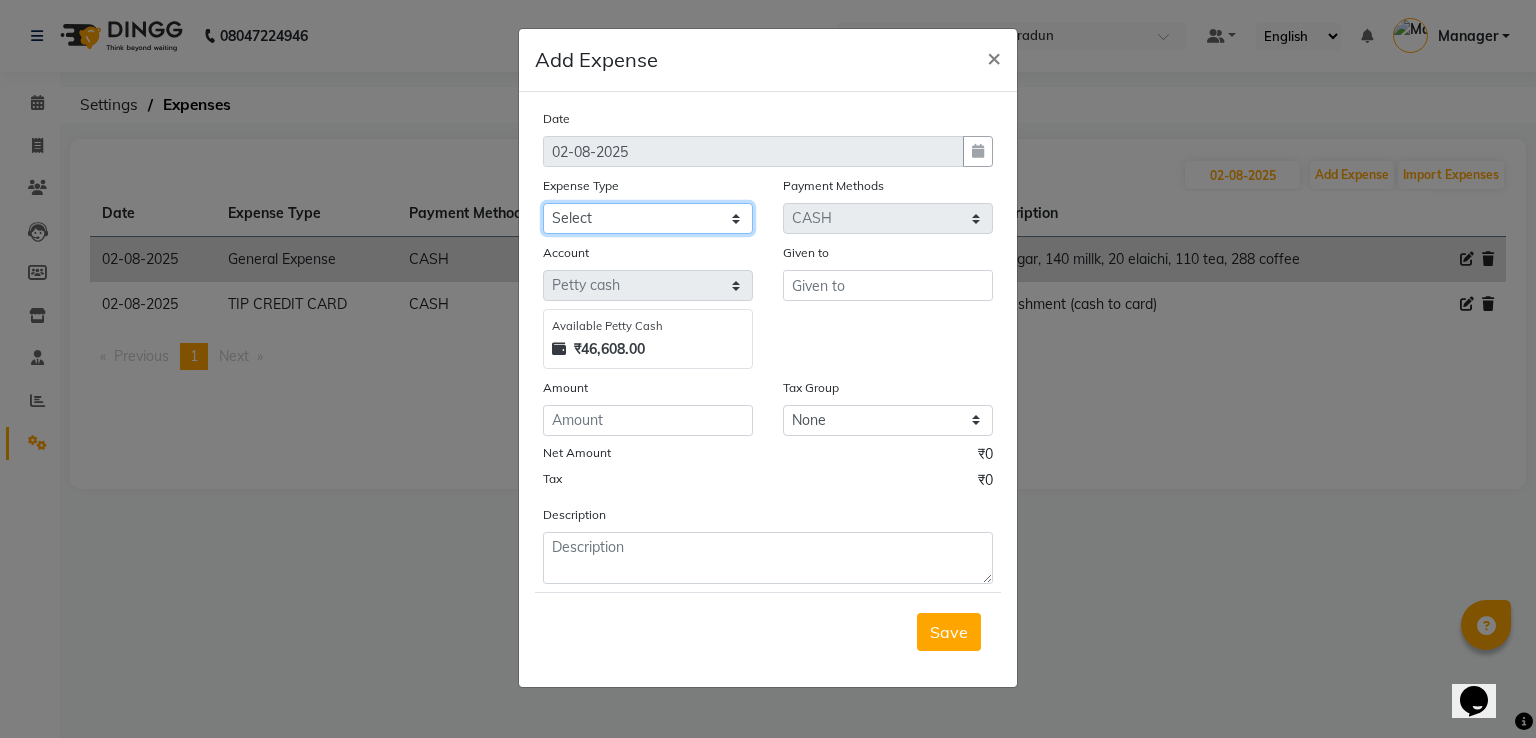 click on "Select Amazon BANK DEPOSIT Cash Handover Caurrier Client Refund Agnst Bill CLIENT WELFARE Convyance to staff Counter sale General Expense Laundry Bill milk Miscellaneous Office Upkeep Pantry PAYMENTS PORTER PREPAID Printing And Stationery Product incentive Product Incentive Repair And Maintenance Salary Salary advance SERVICE INCENTIVE staff accommodation STAFF WELFARE TIP CREDIT CARD TIP UPI Travelling And Conveyance WATER BILL" 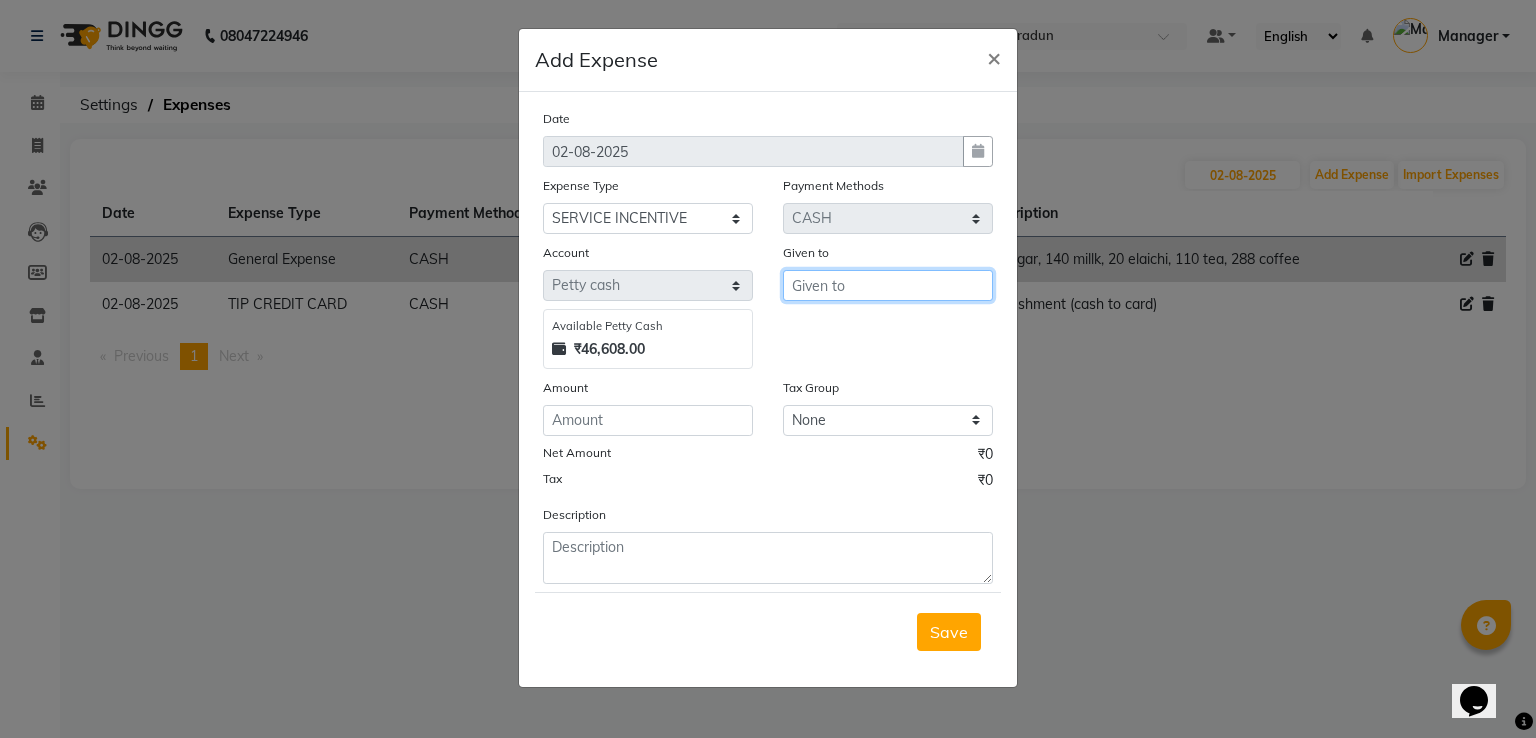 click at bounding box center [888, 285] 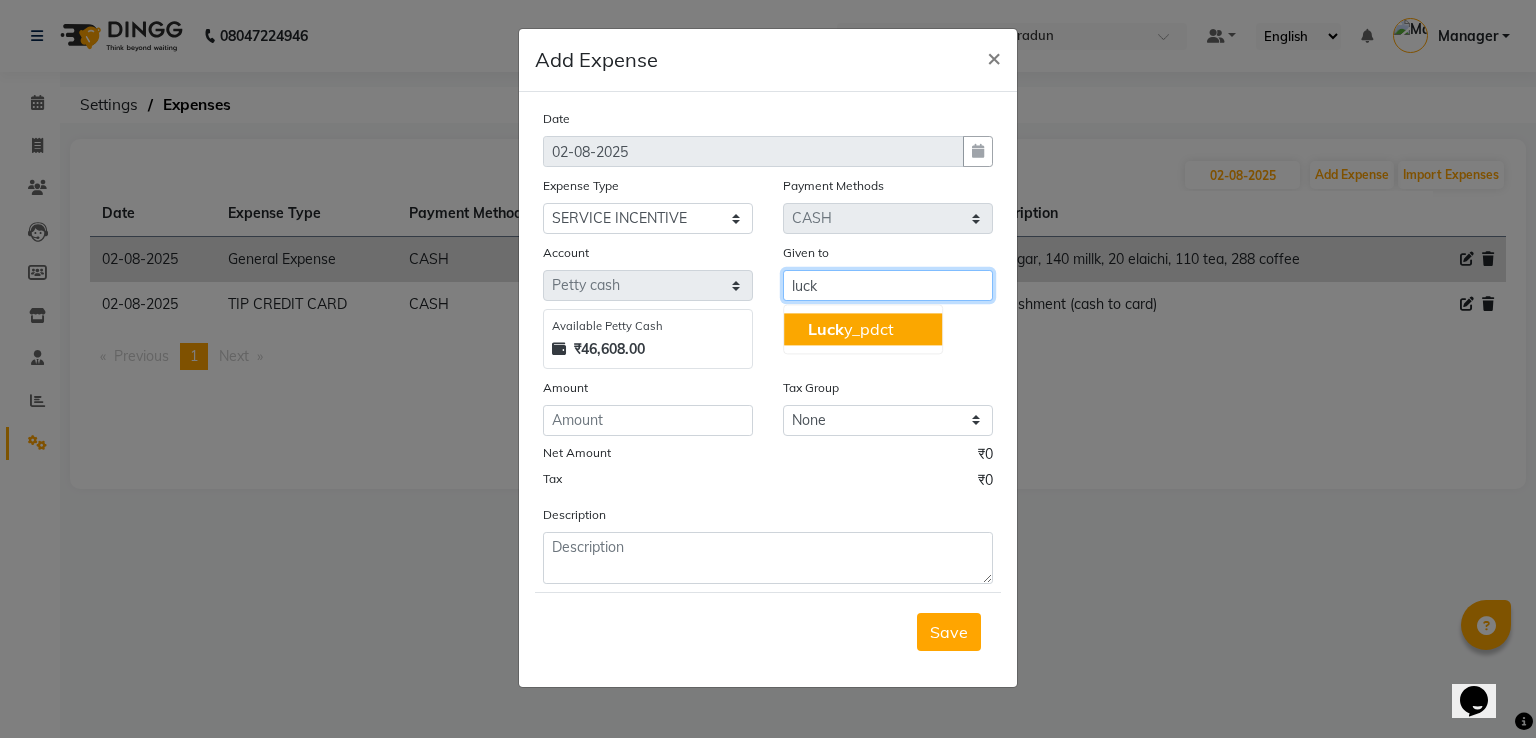 drag, startPoint x: 851, startPoint y: 325, endPoint x: 804, endPoint y: 370, distance: 65.06919 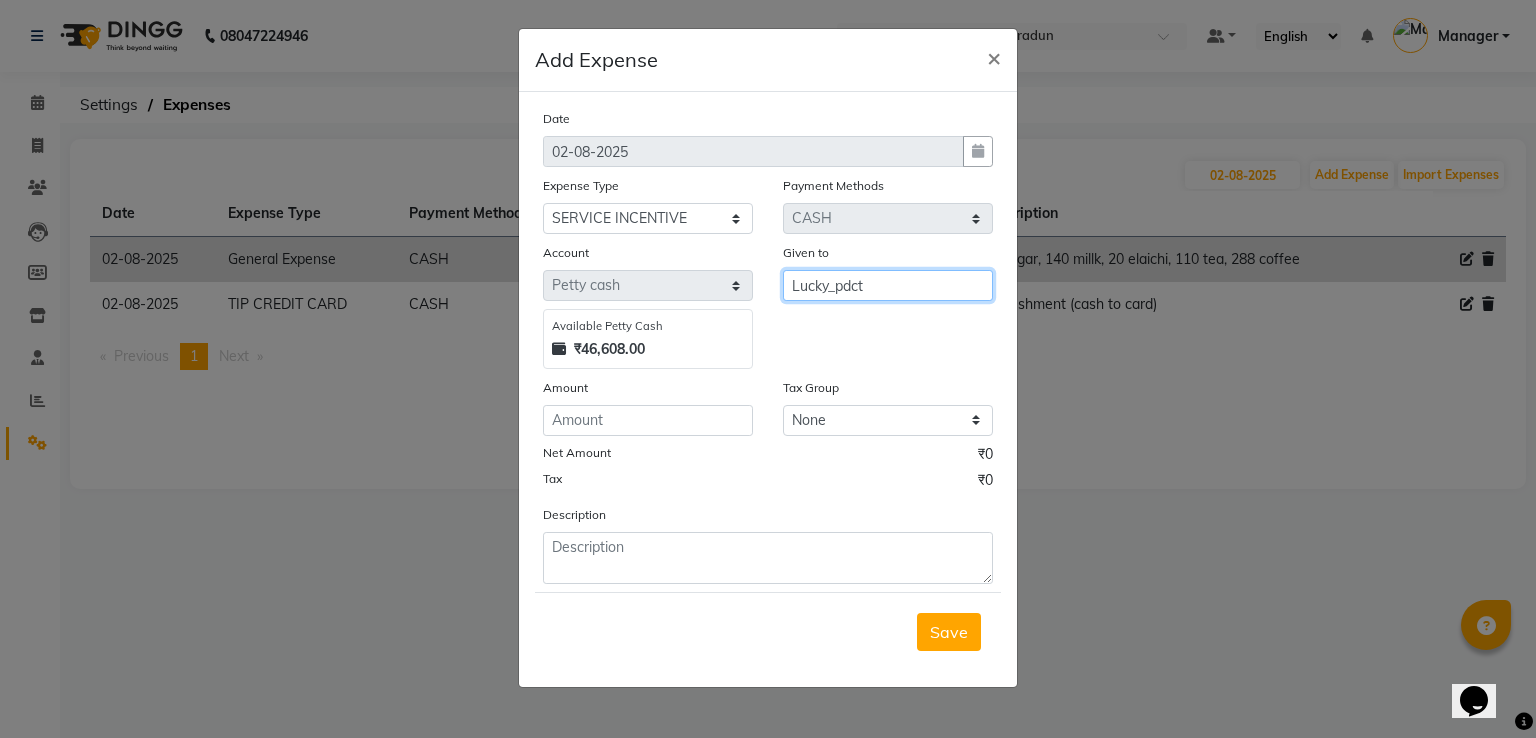 type on "Lucky_pdct" 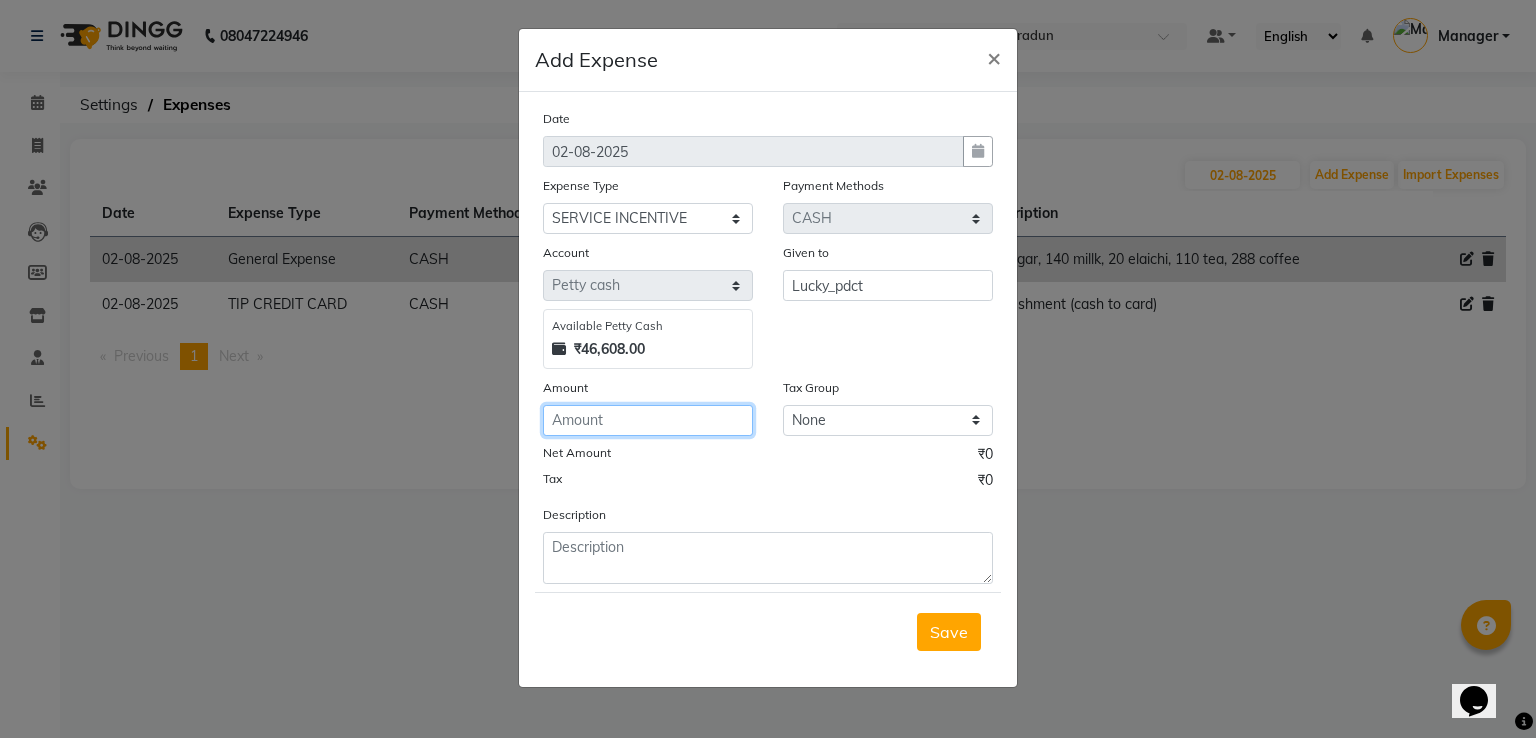 click 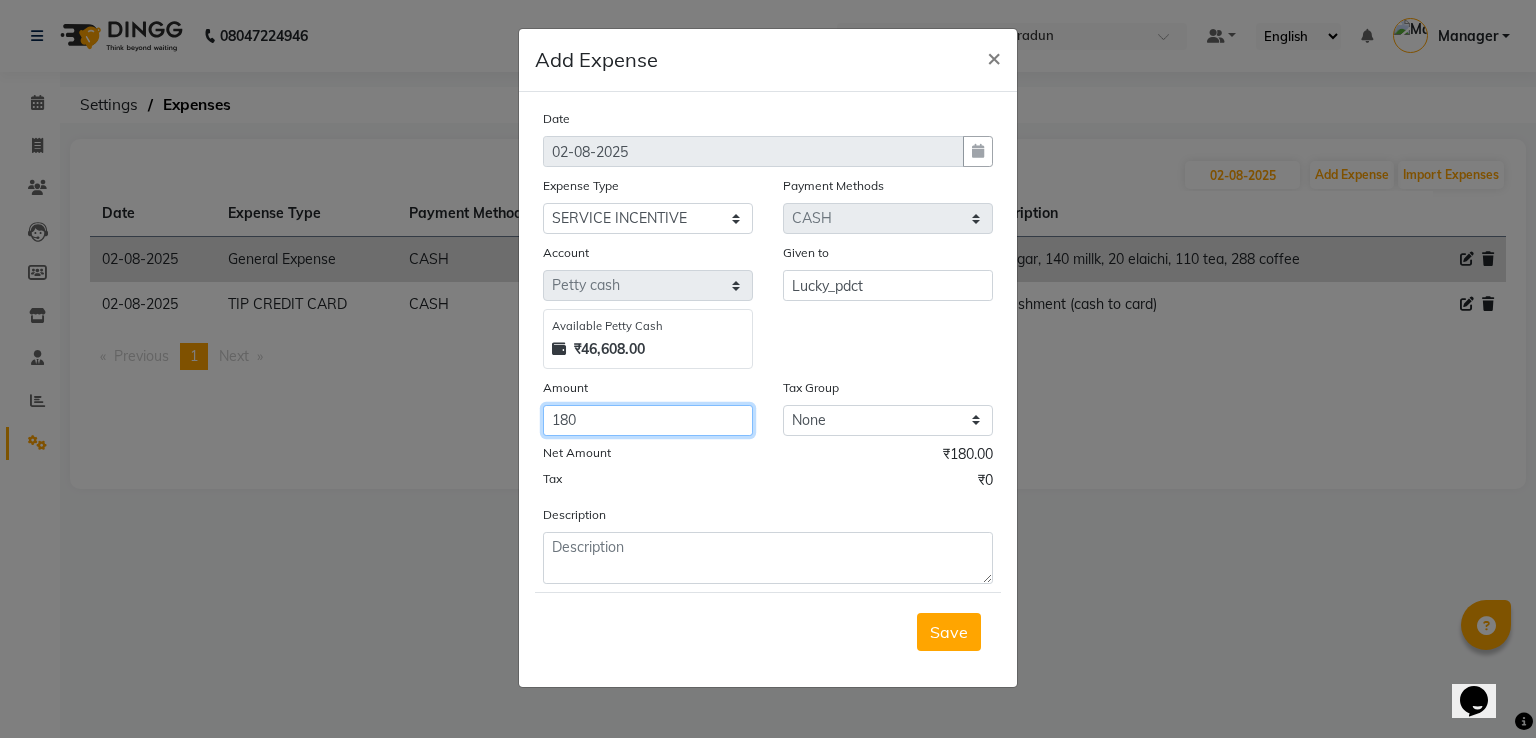 type on "180" 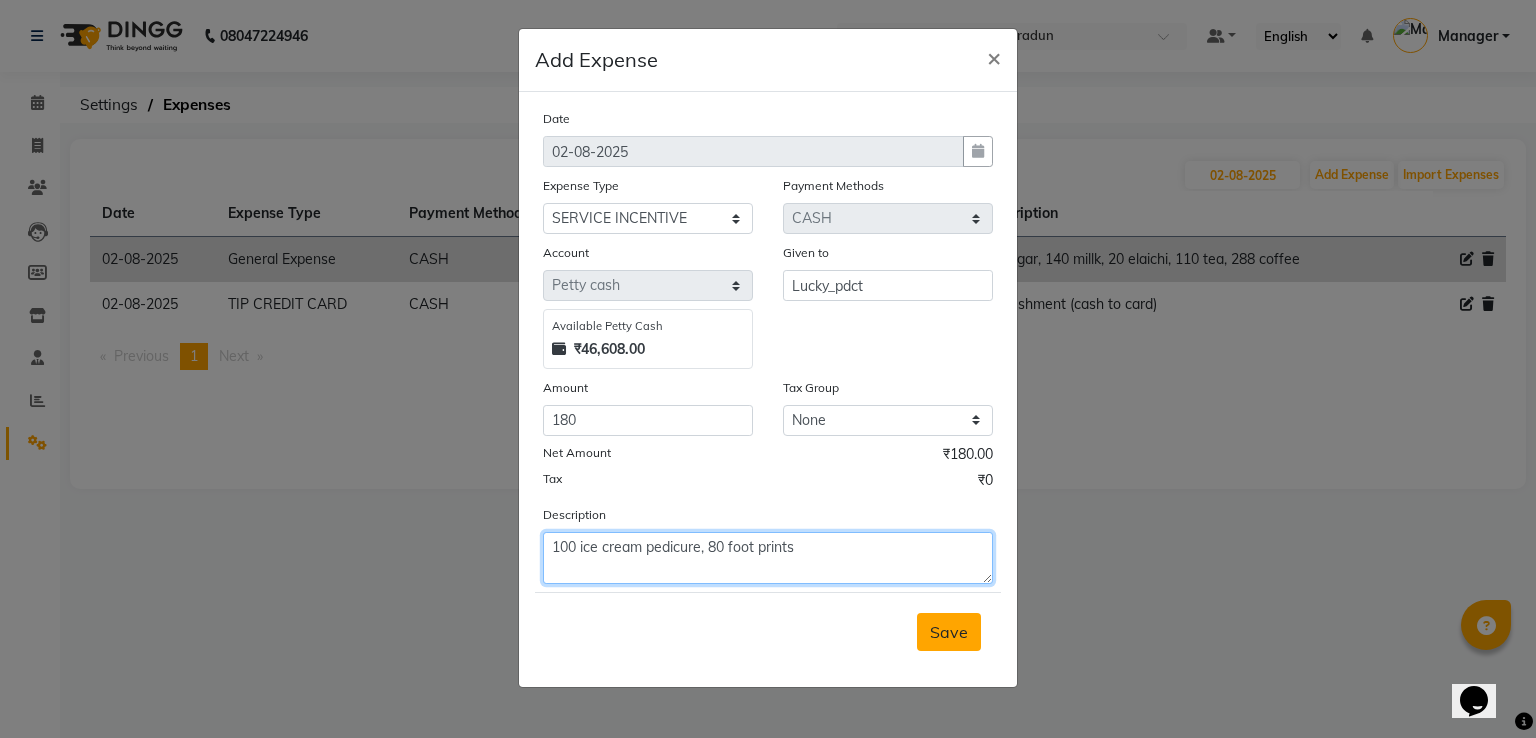 type on "100 ice cream pedicure, 80 foot prints" 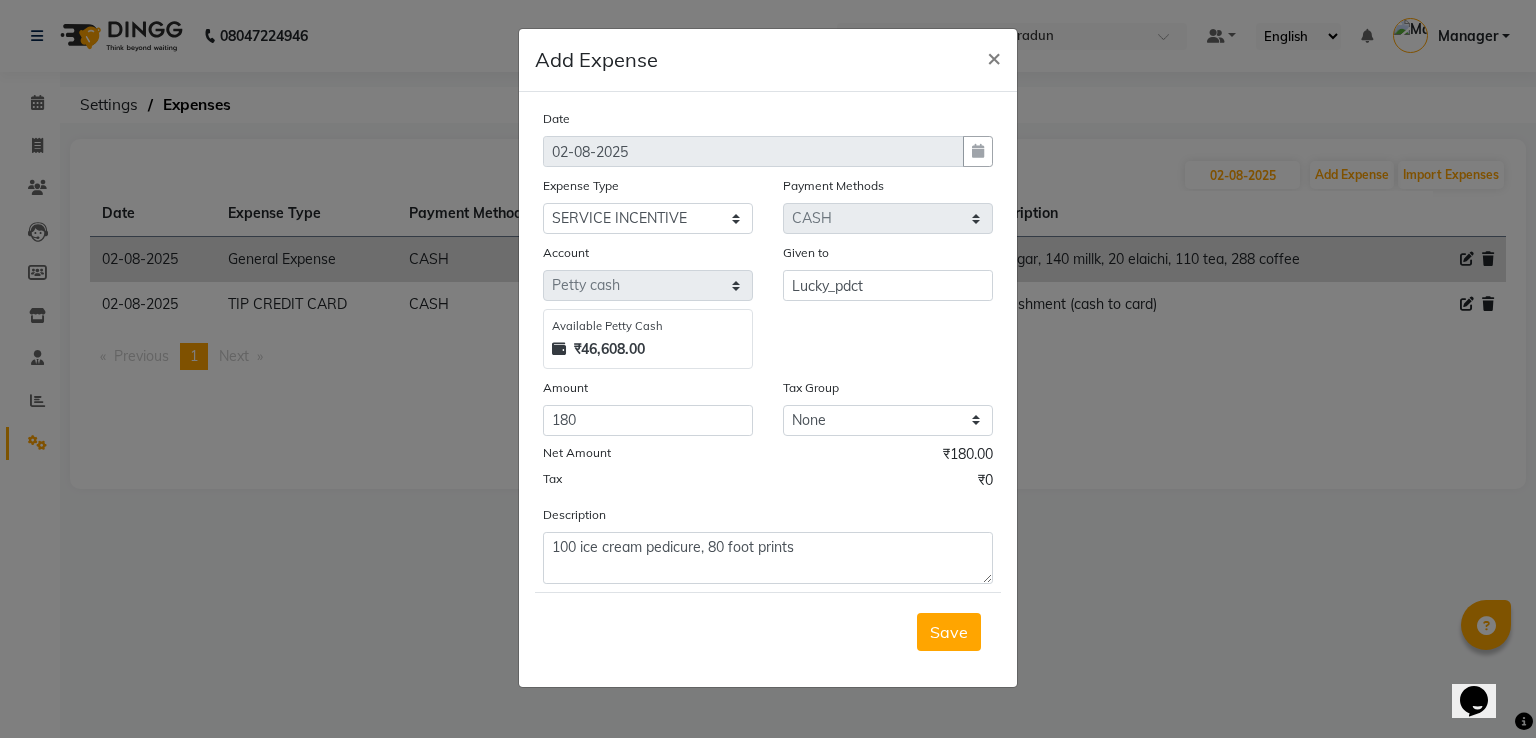 drag, startPoint x: 928, startPoint y: 640, endPoint x: 1081, endPoint y: 496, distance: 210.10712 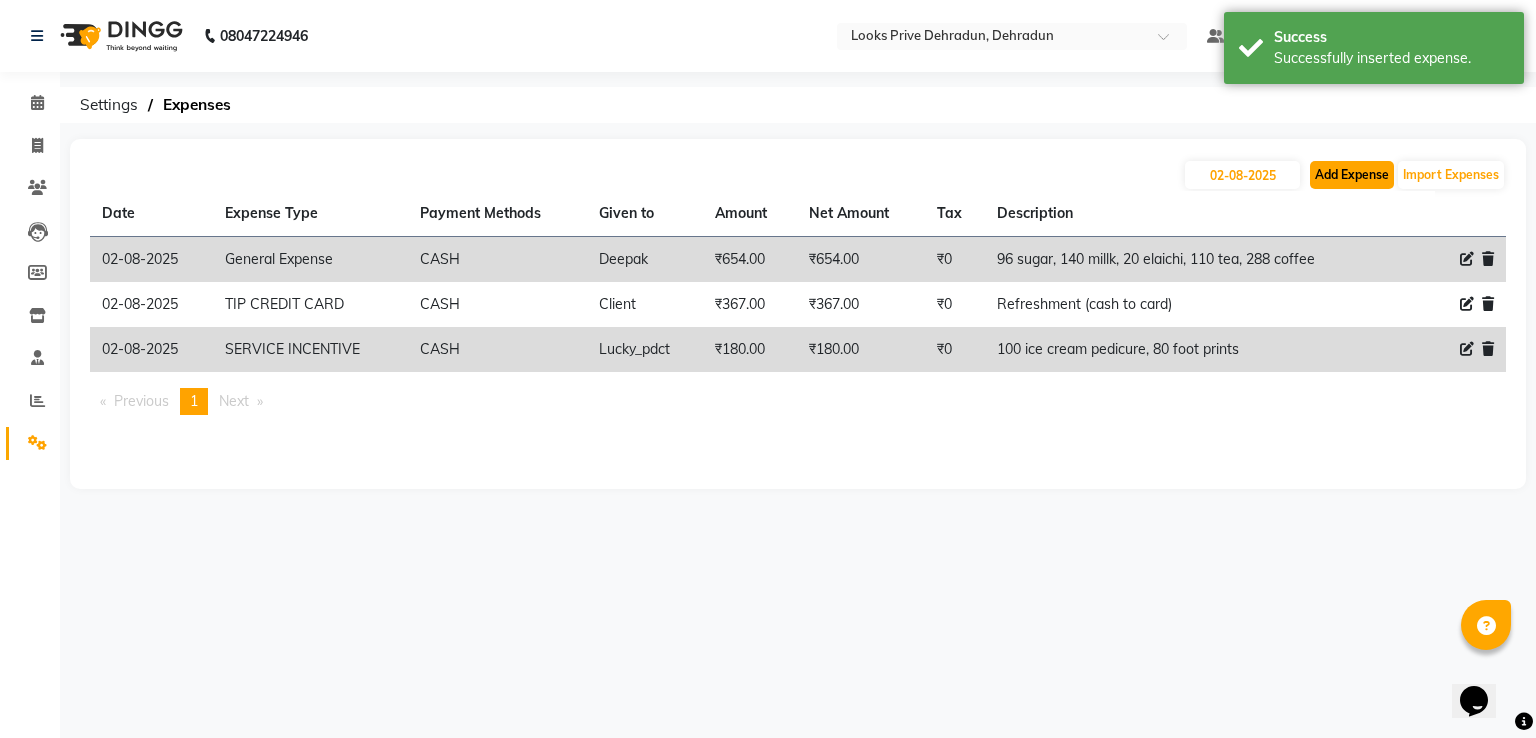 click on "Add Expense" 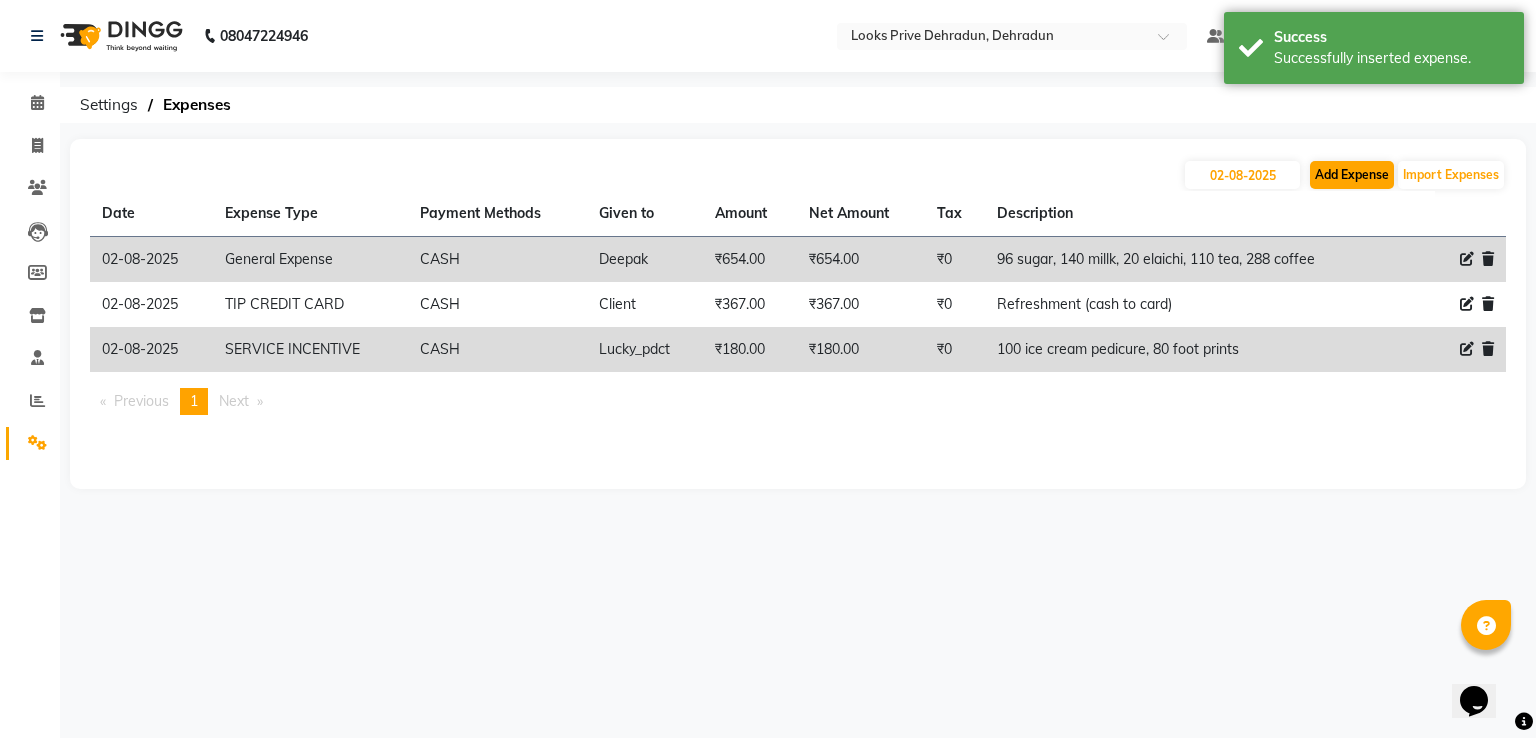 select on "1" 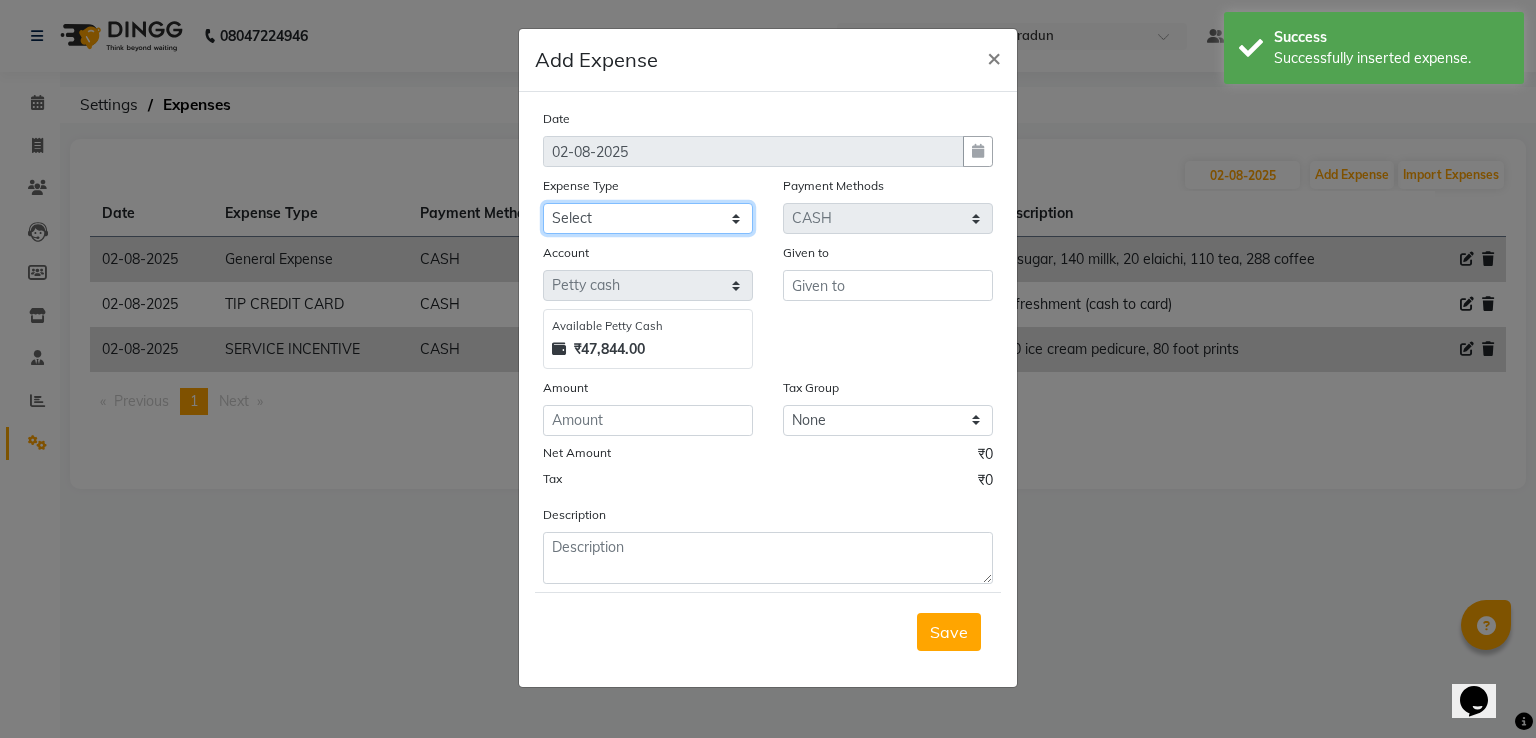 click on "Select Amazon BANK DEPOSIT Cash Handover Caurrier Client Refund Agnst Bill CLIENT WELFARE Convyance to staff Counter sale General Expense Laundry Bill milk Miscellaneous Office Upkeep Pantry PAYMENTS PORTER PREPAID Printing And Stationery Product incentive Product Incentive Repair And Maintenance Salary Salary advance SERVICE INCENTIVE staff accommodation STAFF WELFARE TIP CREDIT CARD TIP UPI Travelling And Conveyance WATER BILL" 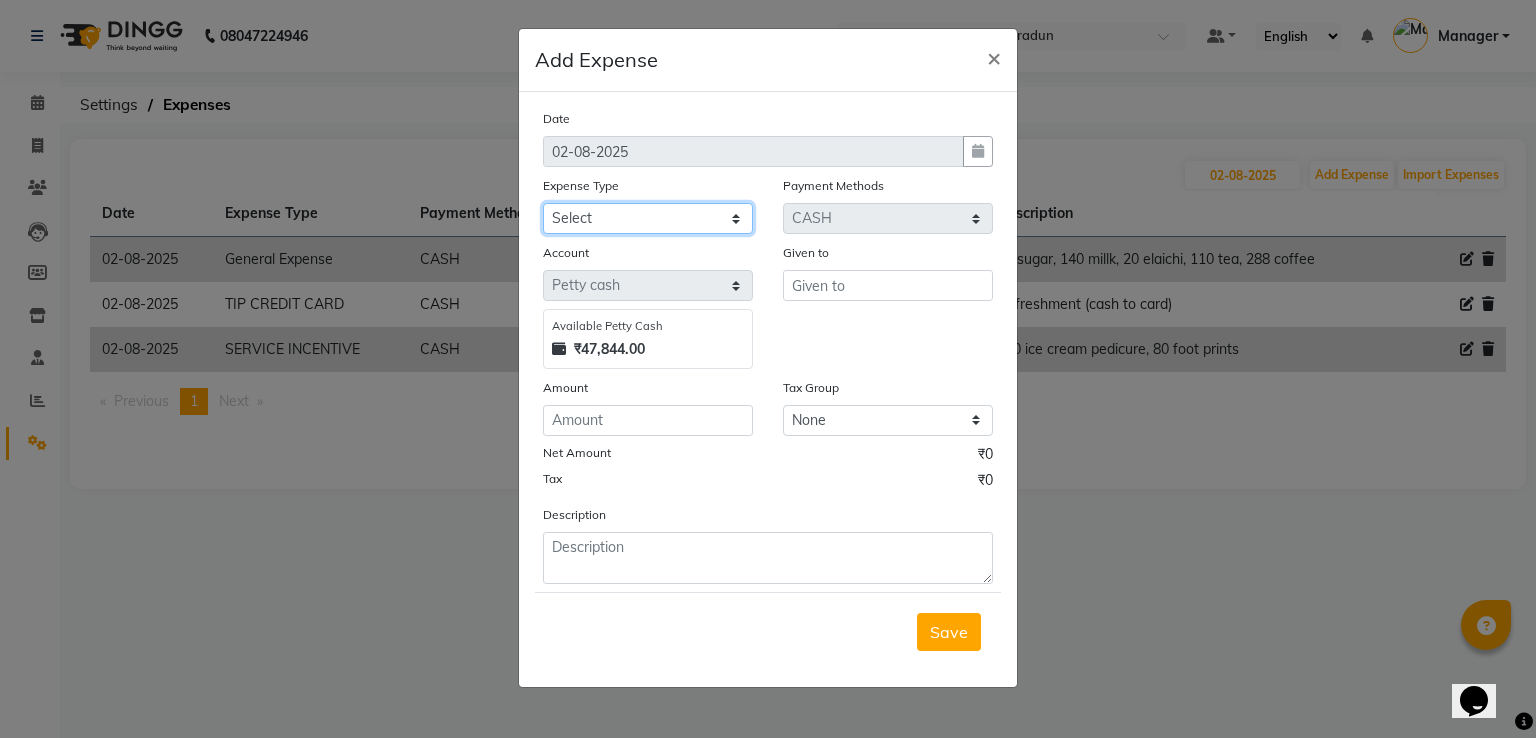 select on "24080" 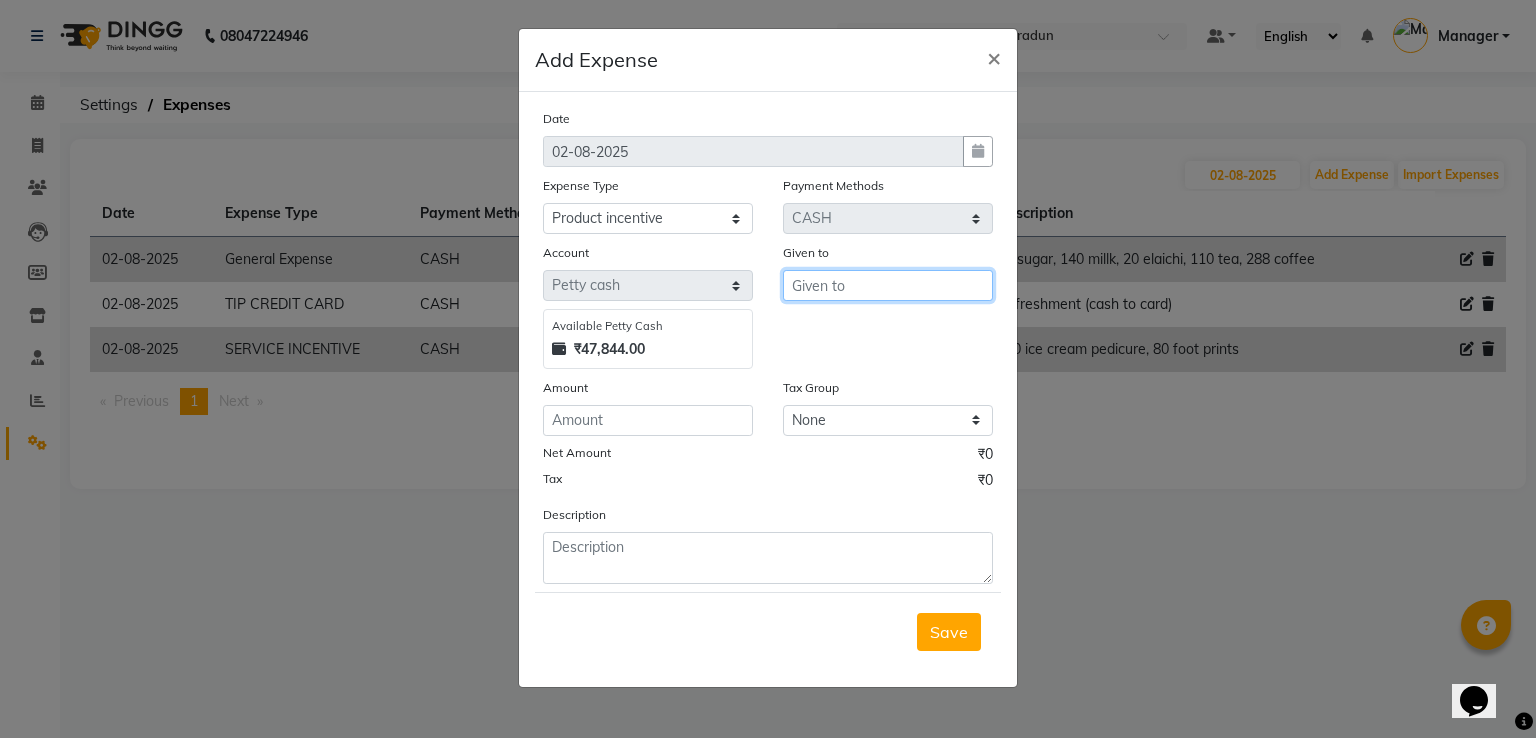 click at bounding box center (888, 285) 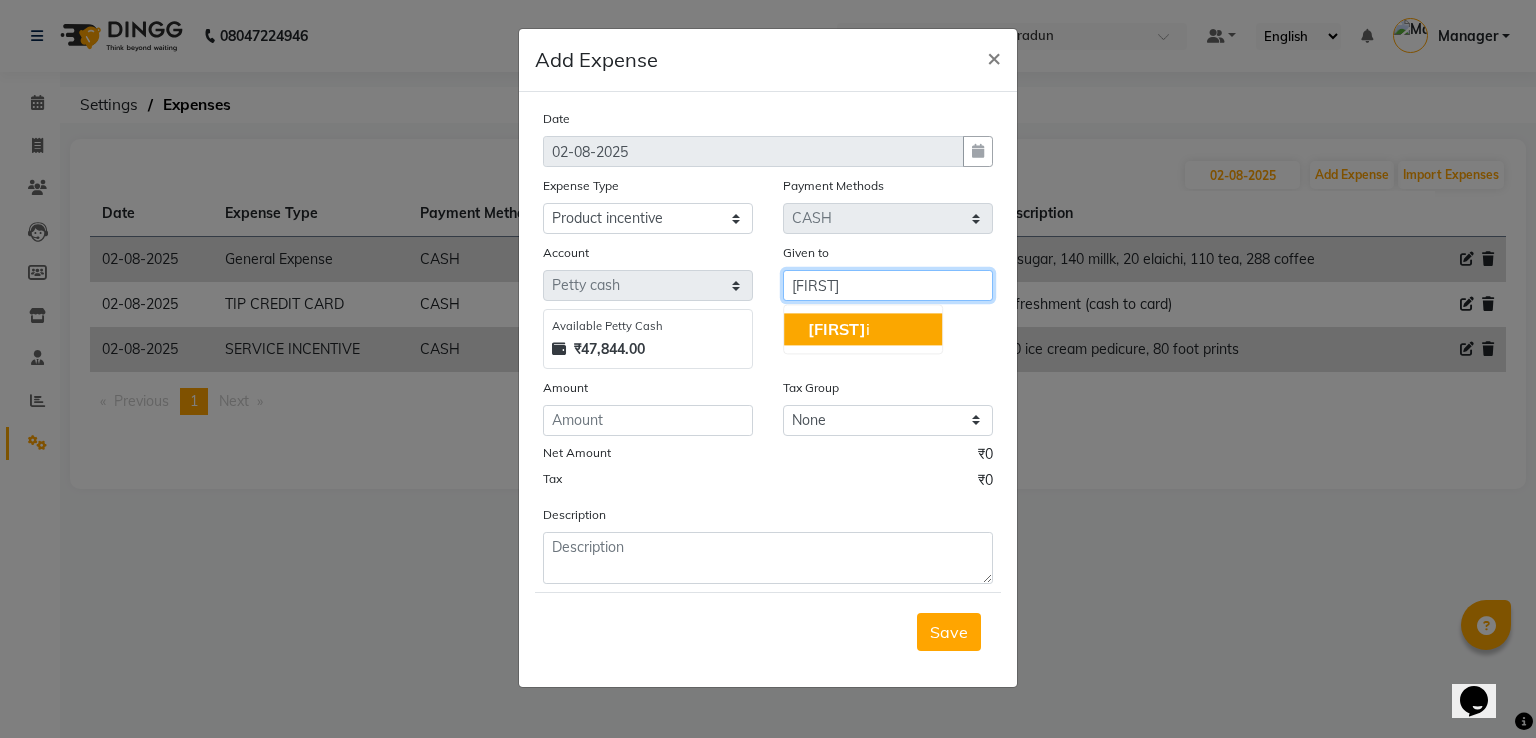 click on "Karn" 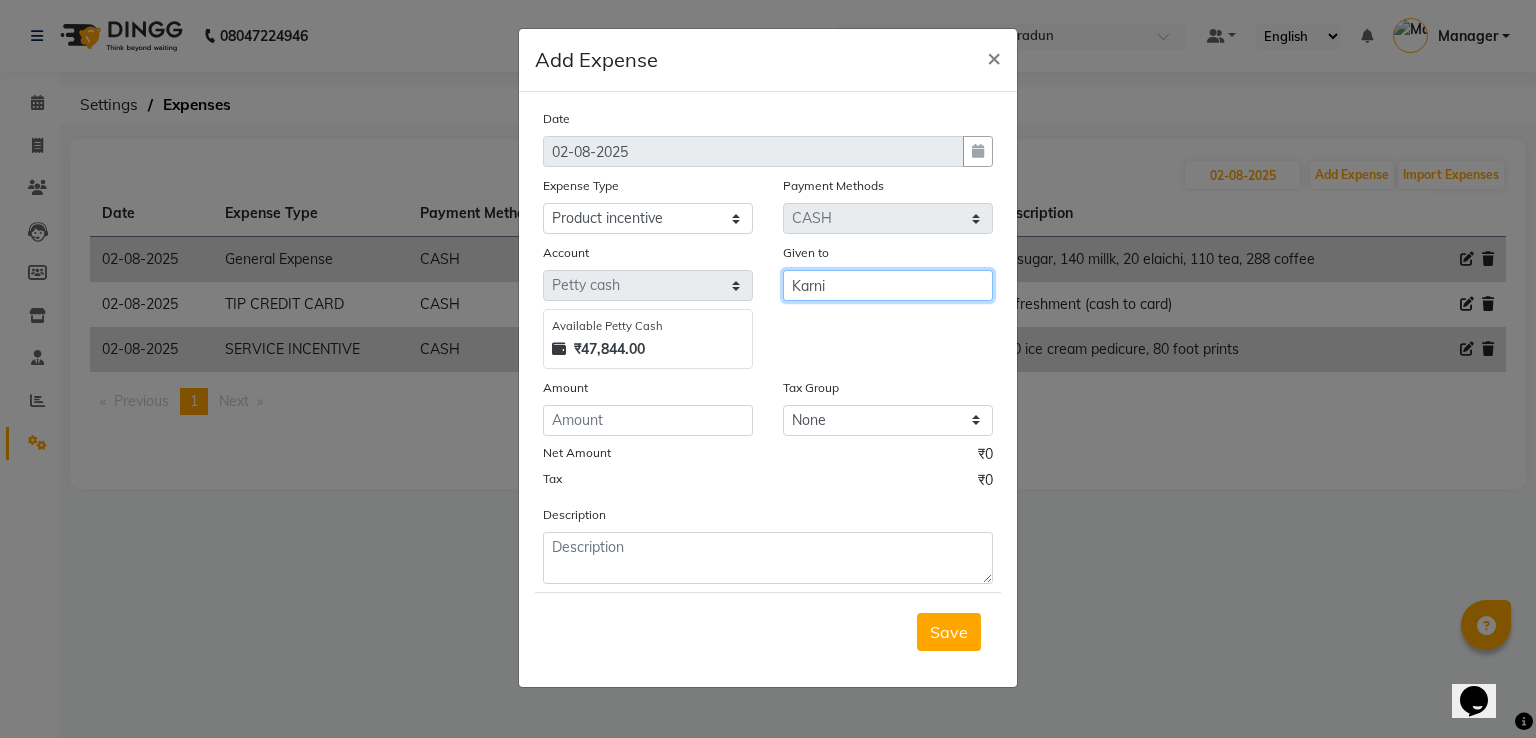 type on "Karni" 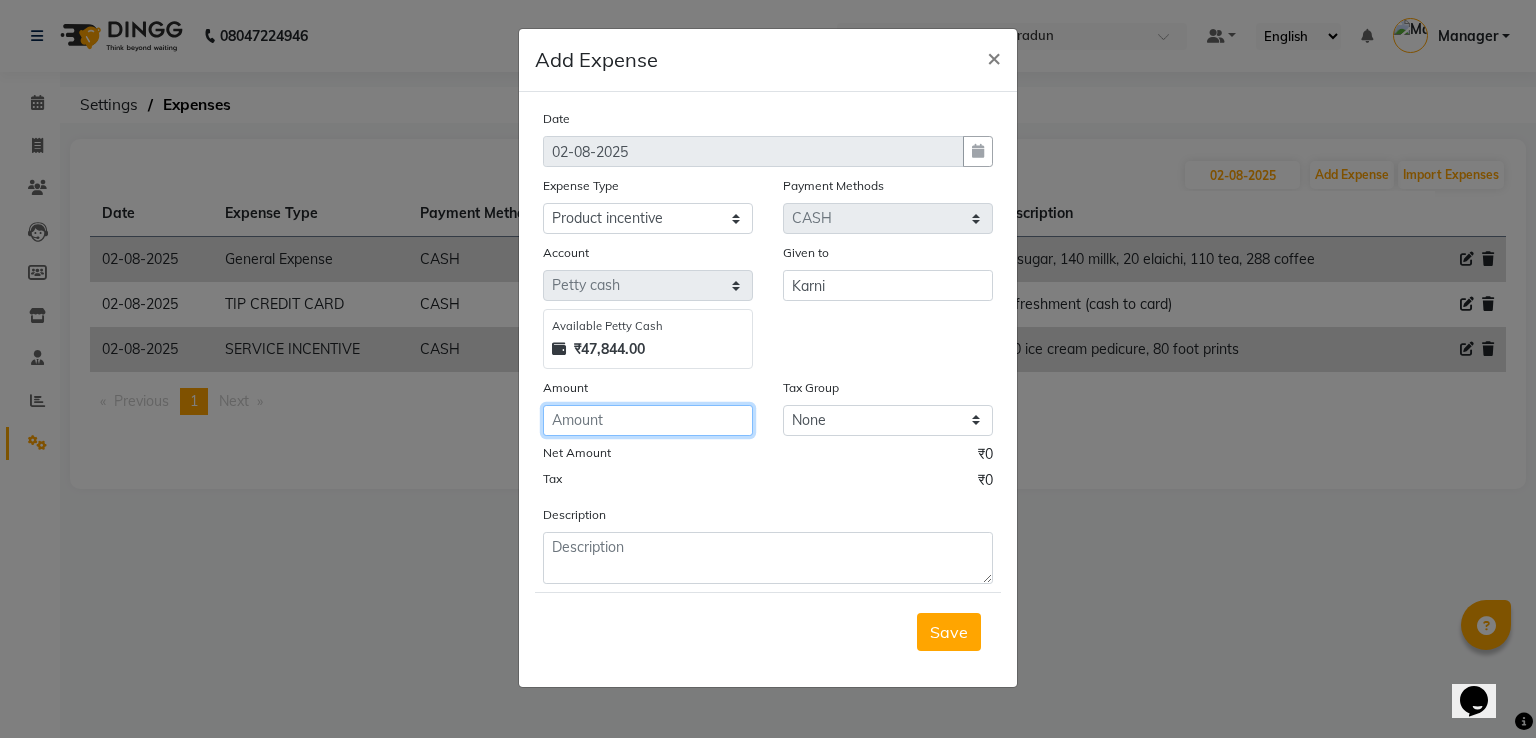 click 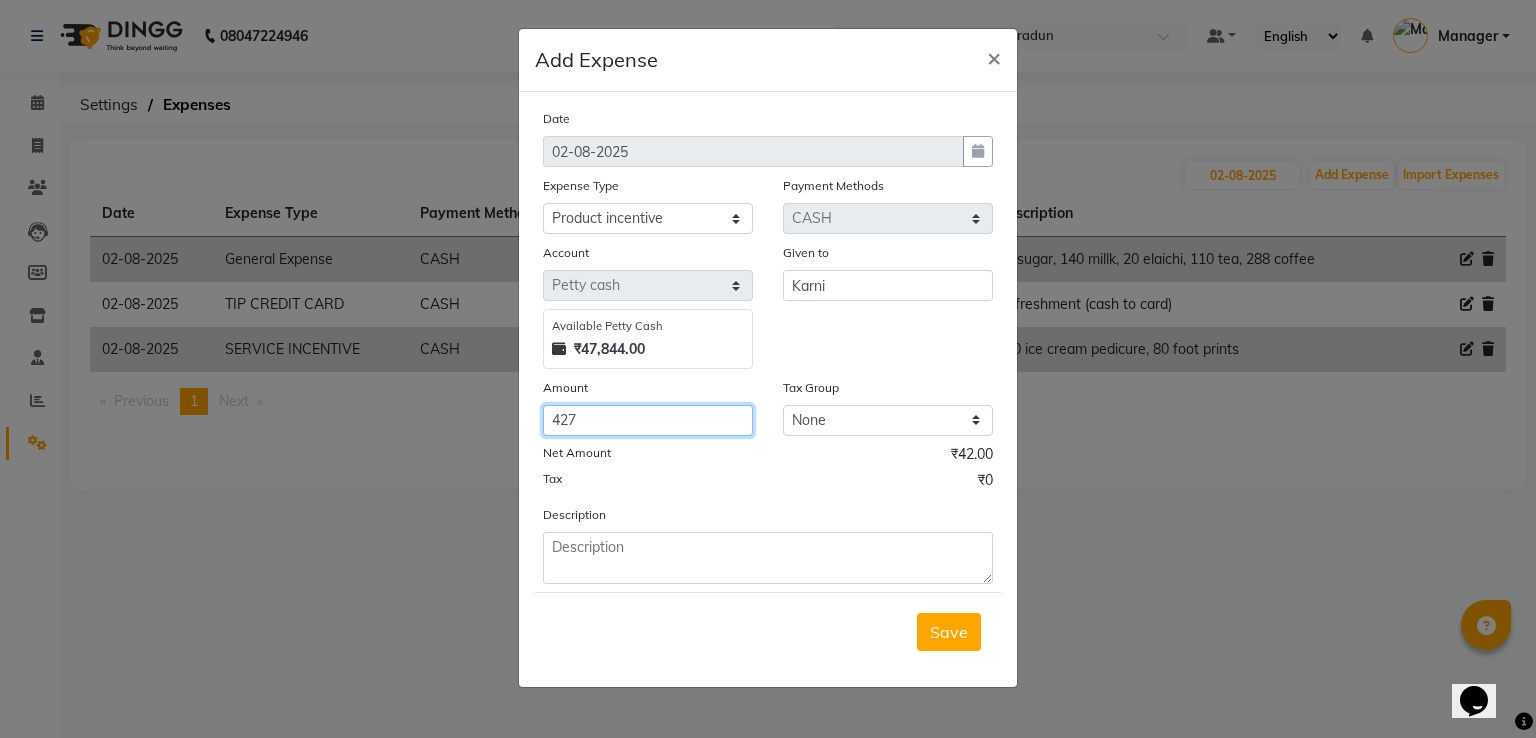 type on "427" 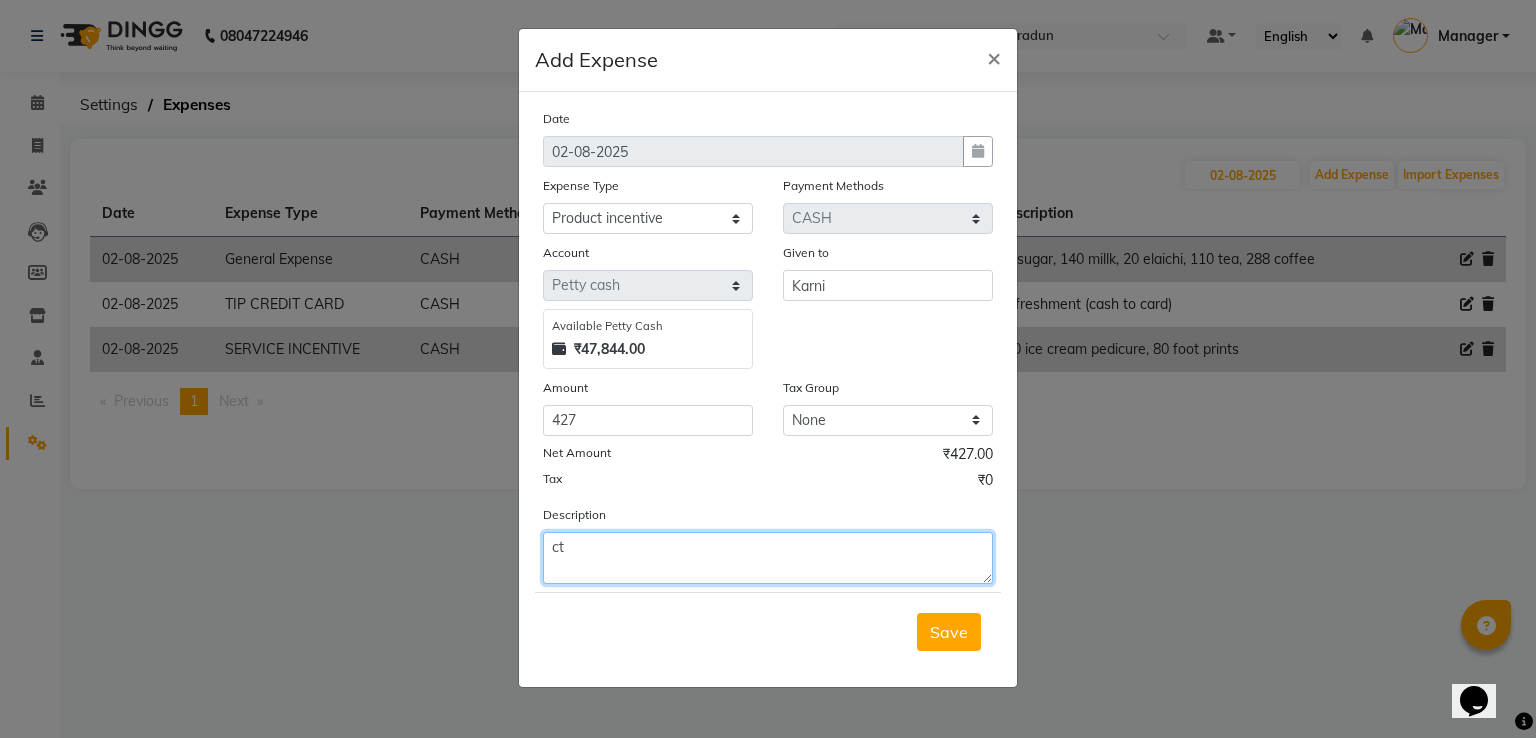 type on "c" 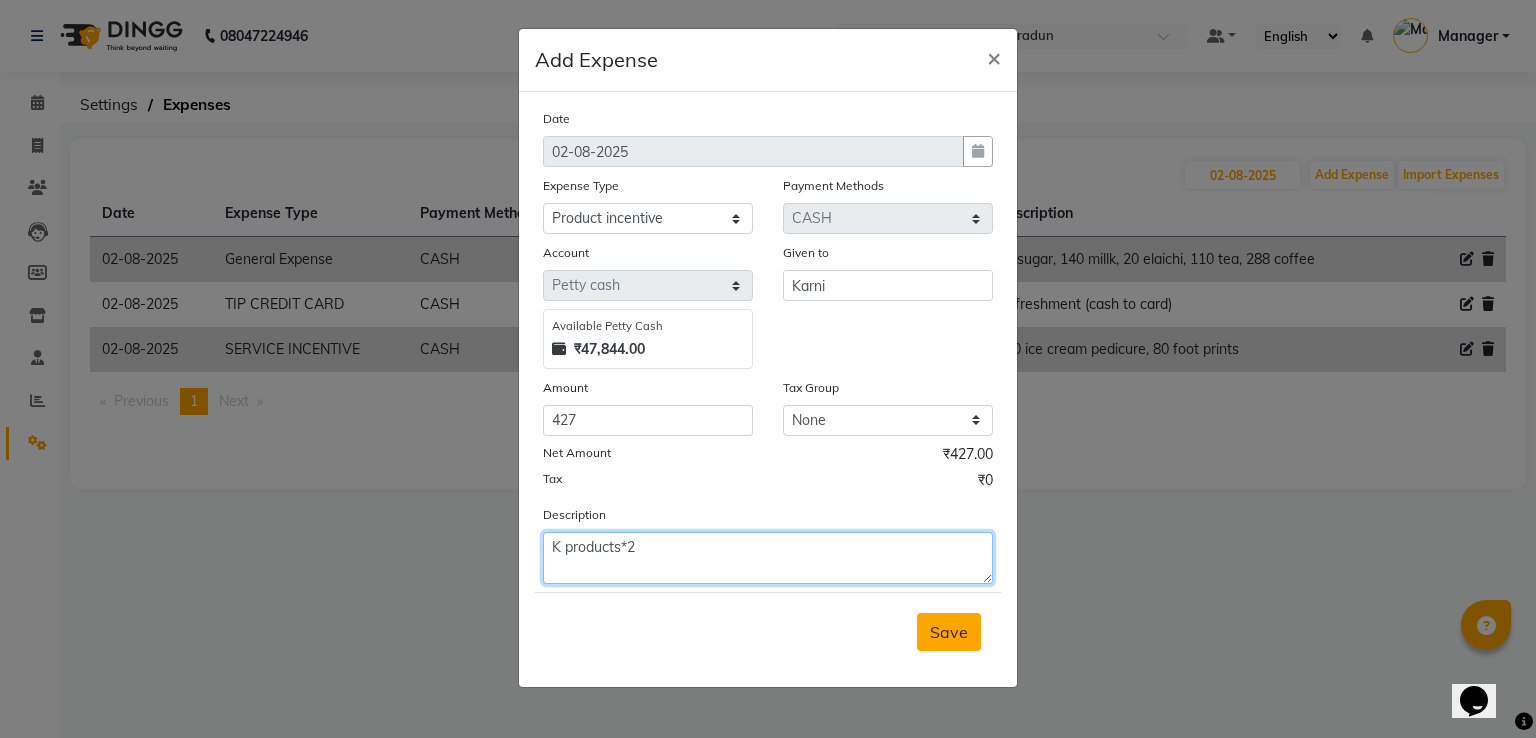 type on "K products*2" 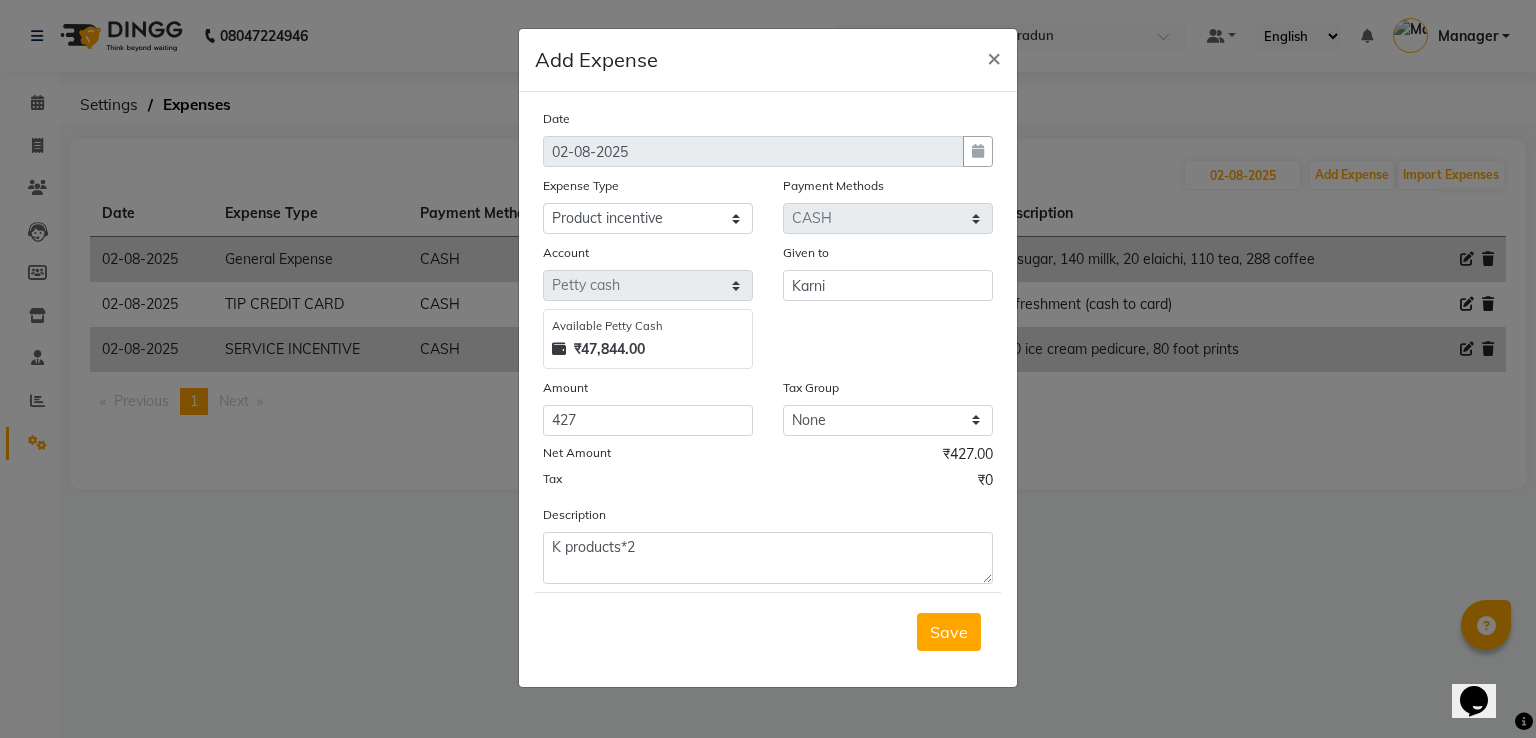drag, startPoint x: 951, startPoint y: 633, endPoint x: 1080, endPoint y: 484, distance: 197.08374 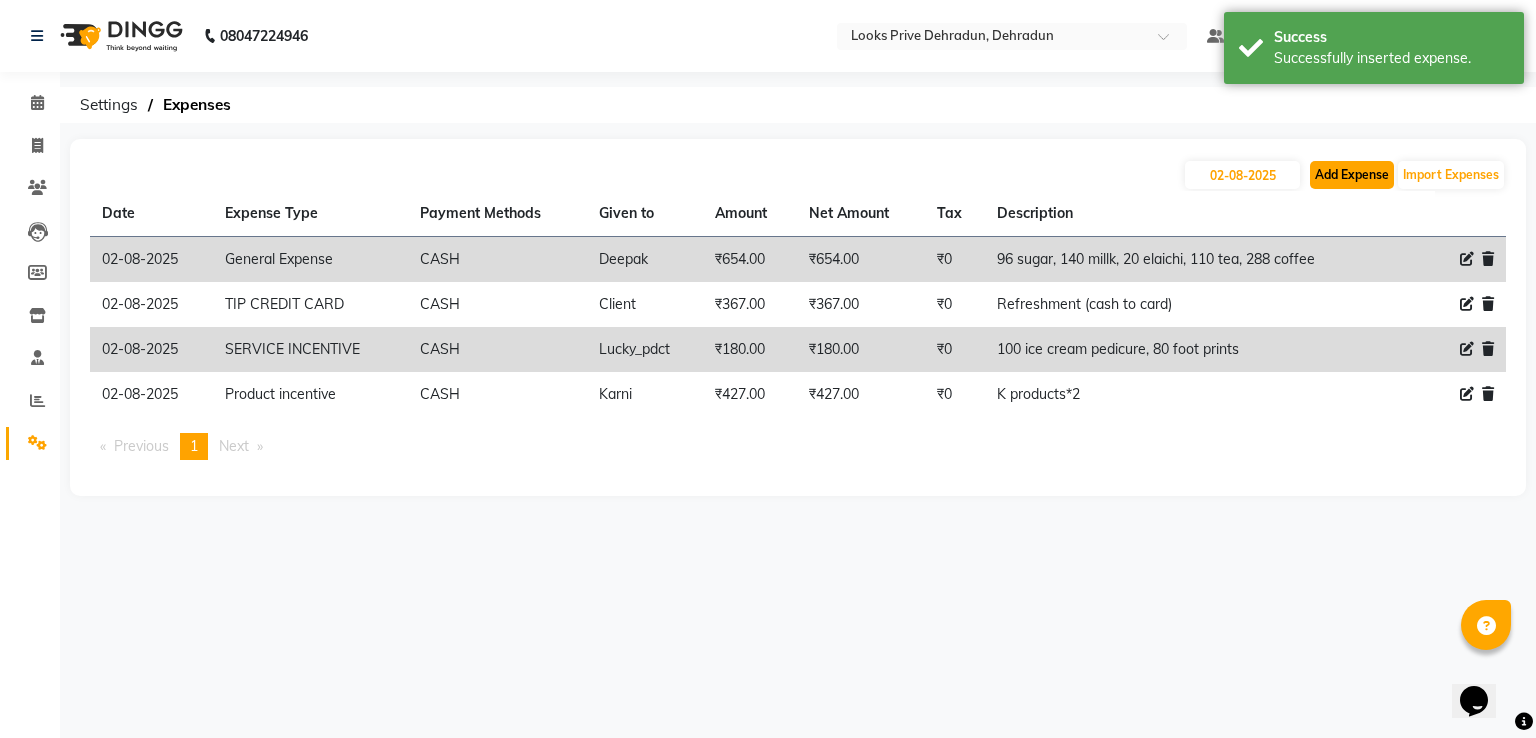 click on "Add Expense" 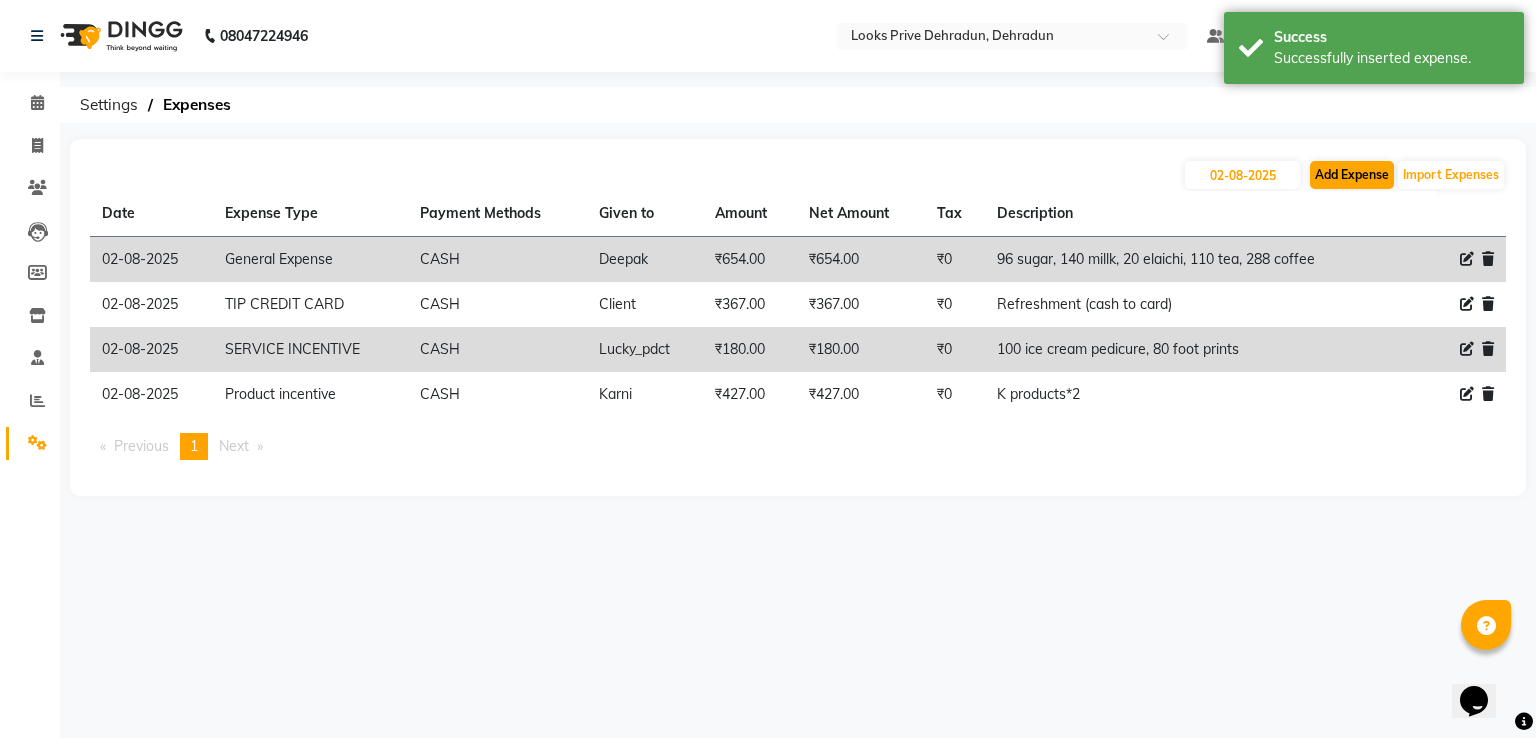select on "1" 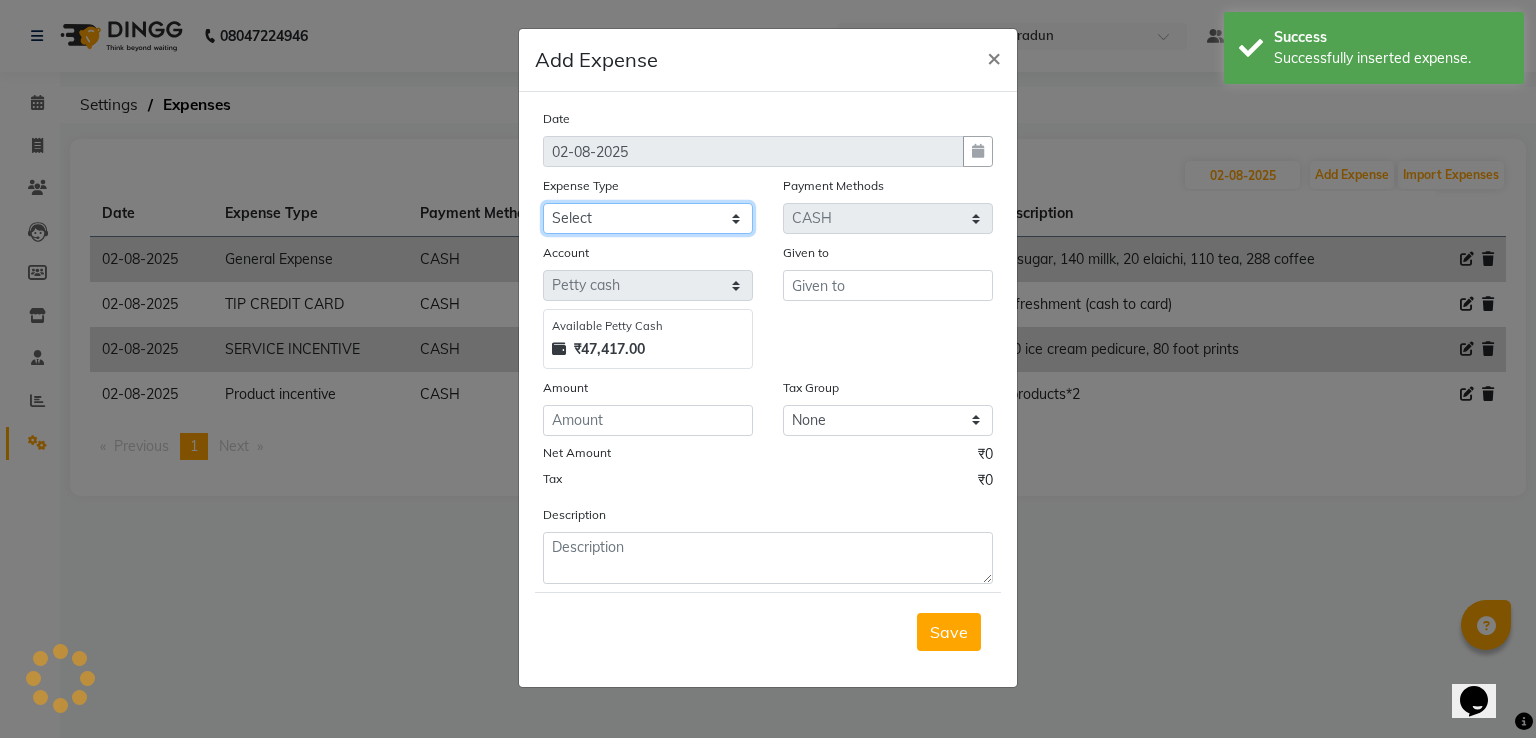click on "Select Amazon BANK DEPOSIT Cash Handover Caurrier Client Refund Agnst Bill CLIENT WELFARE Convyance to staff Counter sale General Expense Laundry Bill milk Miscellaneous Office Upkeep Pantry PAYMENTS PORTER PREPAID Printing And Stationery Product incentive Product Incentive Repair And Maintenance Salary Salary advance SERVICE INCENTIVE staff accommodation STAFF WELFARE TIP CREDIT CARD TIP UPI Travelling And Conveyance WATER BILL" 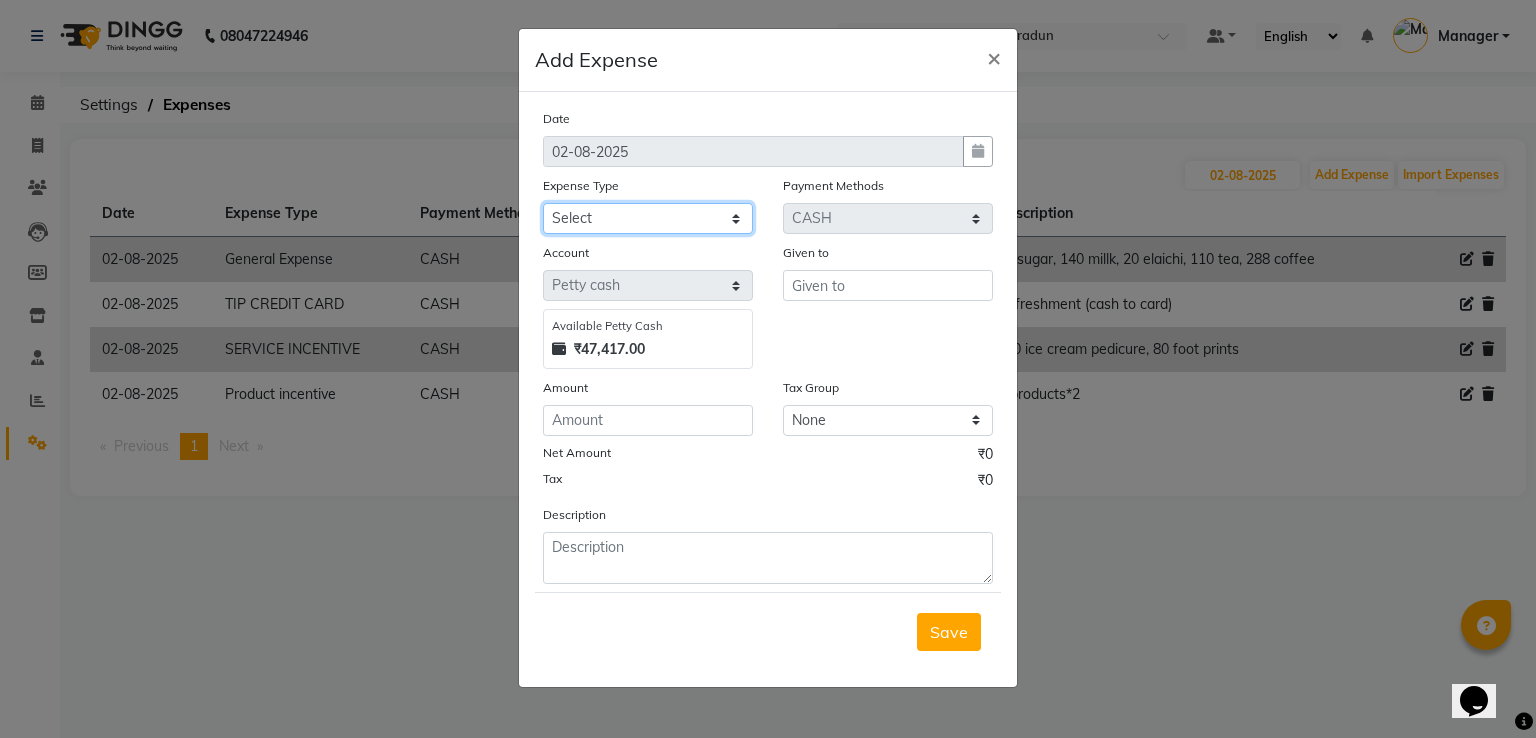 select on "24071" 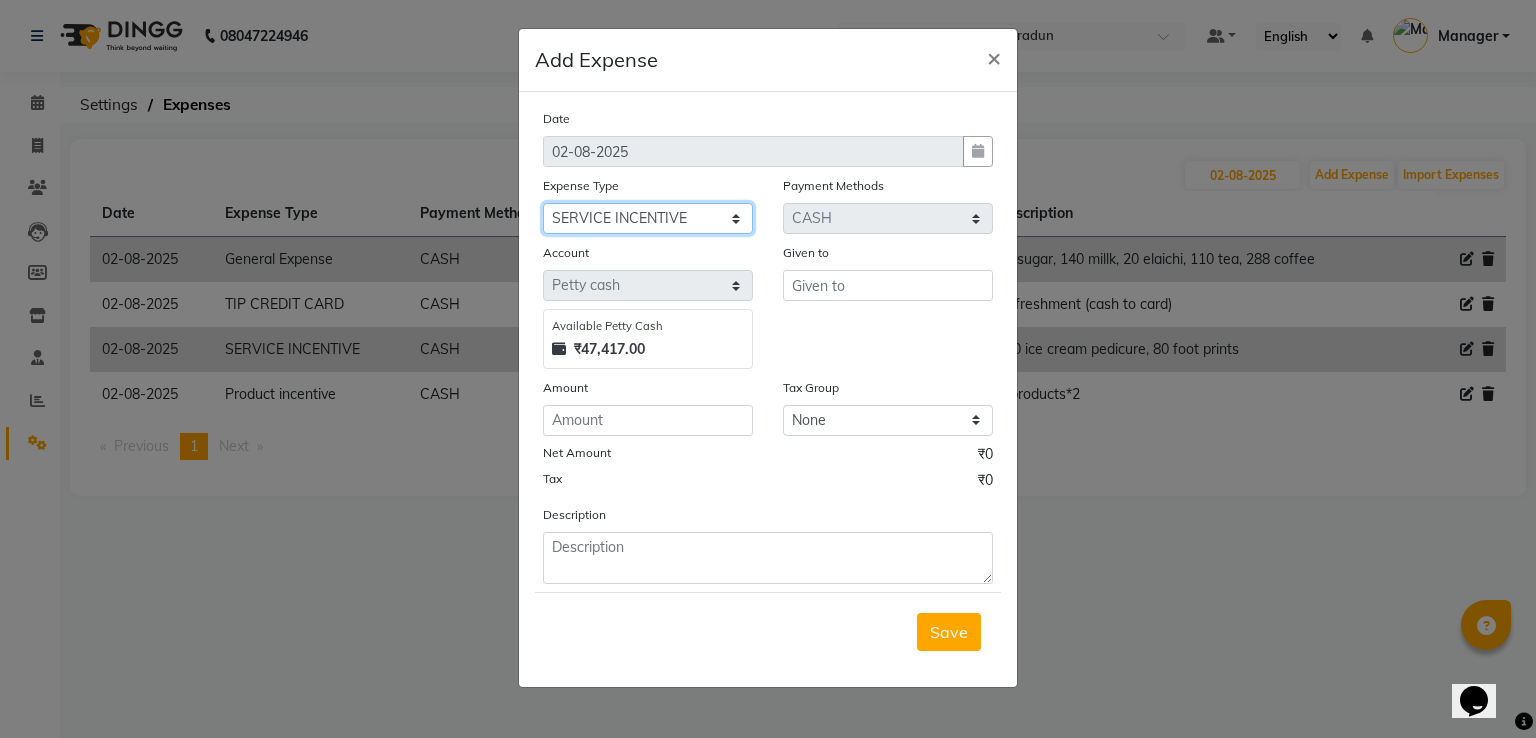 click on "Select Amazon BANK DEPOSIT Cash Handover Caurrier Client Refund Agnst Bill CLIENT WELFARE Convyance to staff Counter sale General Expense Laundry Bill milk Miscellaneous Office Upkeep Pantry PAYMENTS PORTER PREPAID Printing And Stationery Product incentive Product Incentive Repair And Maintenance Salary Salary advance SERVICE INCENTIVE staff accommodation STAFF WELFARE TIP CREDIT CARD TIP UPI Travelling And Conveyance WATER BILL" 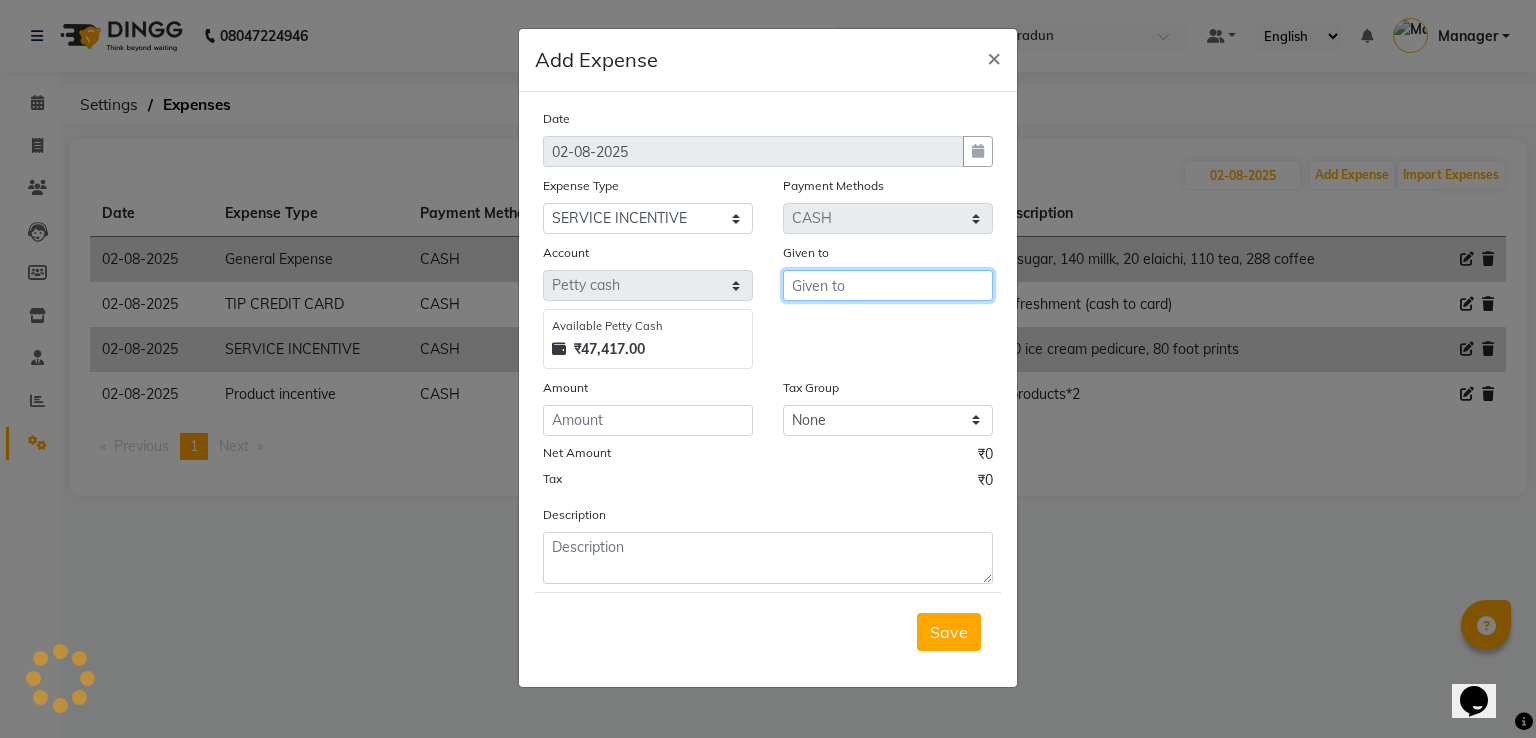 click at bounding box center [888, 285] 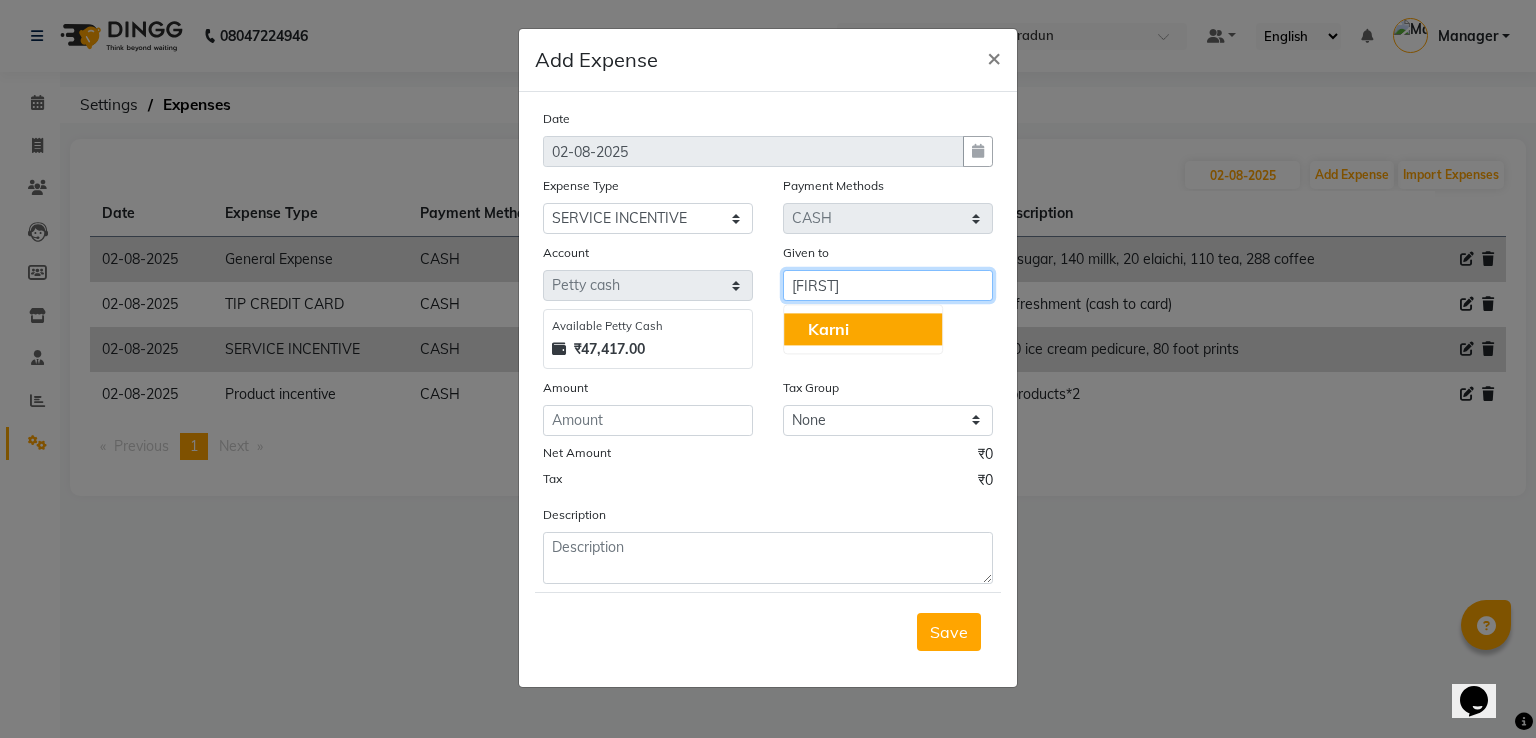 click on "Karni" at bounding box center (863, 329) 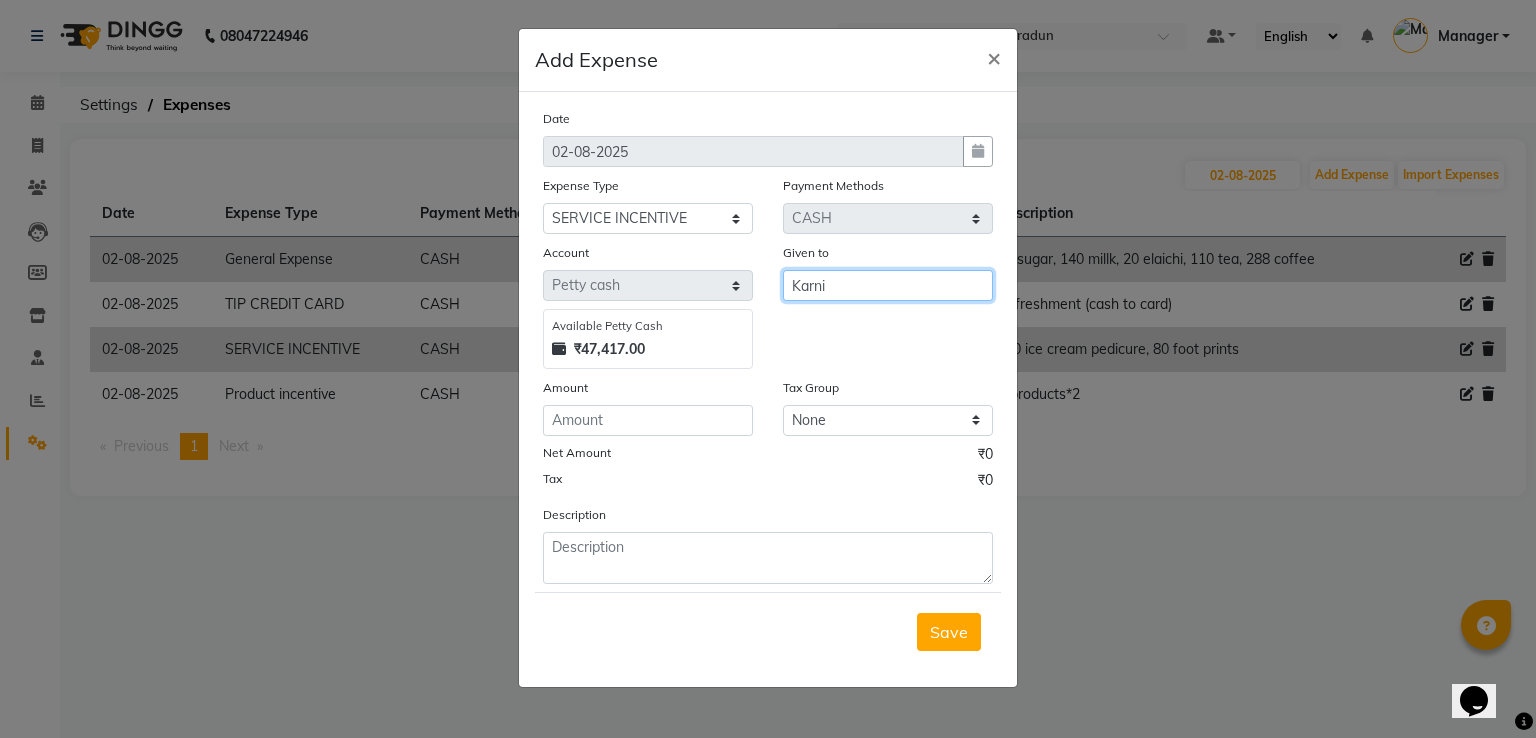 type on "Karni" 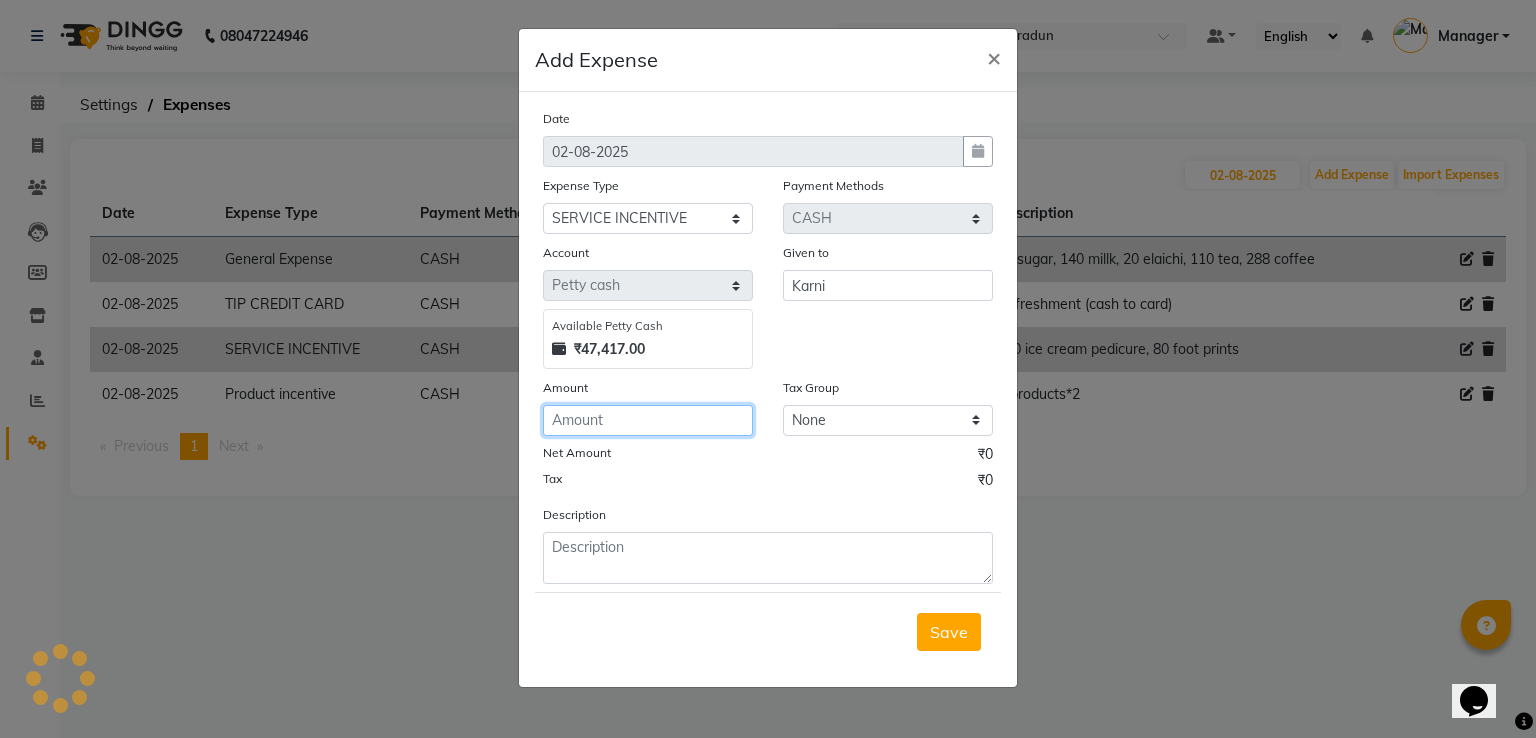 click 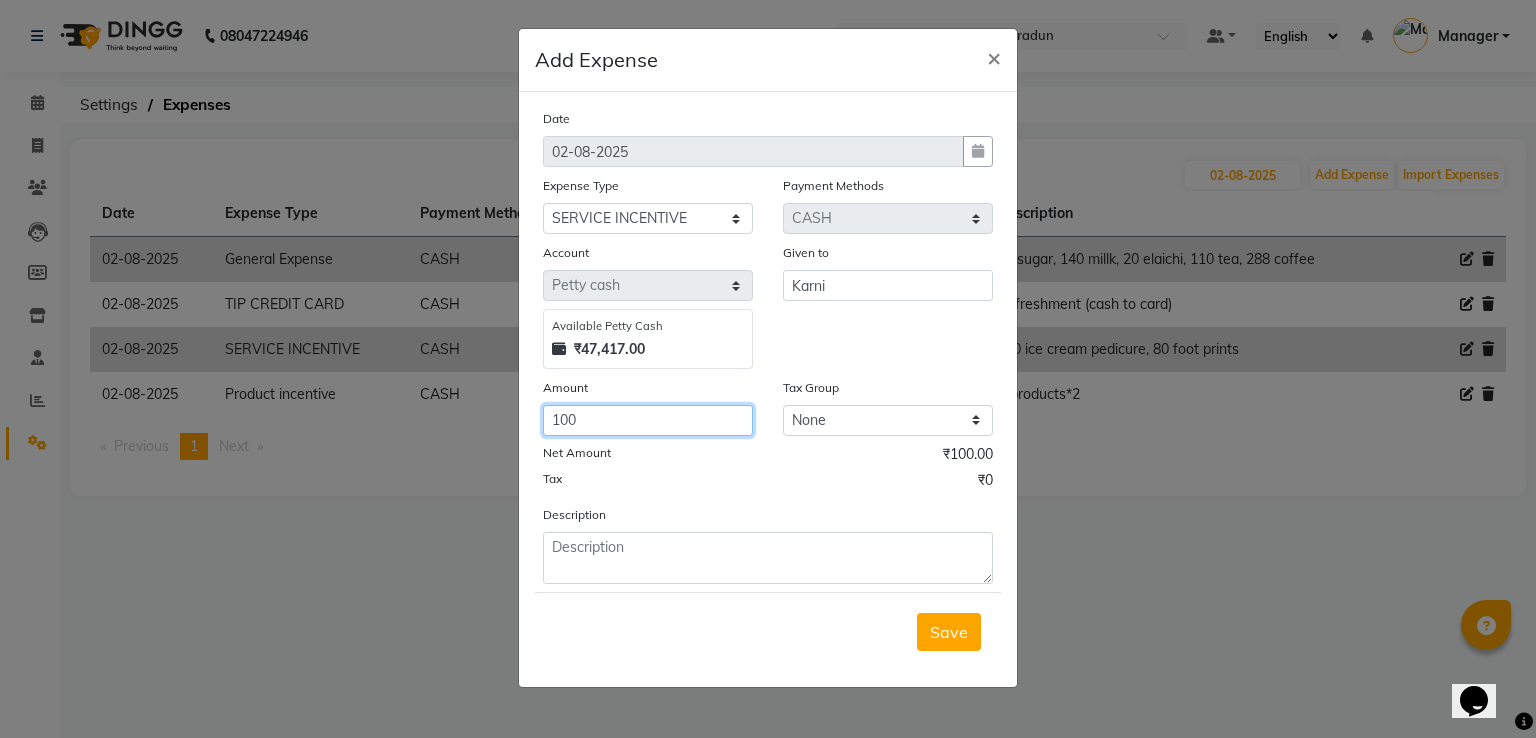 type on "100" 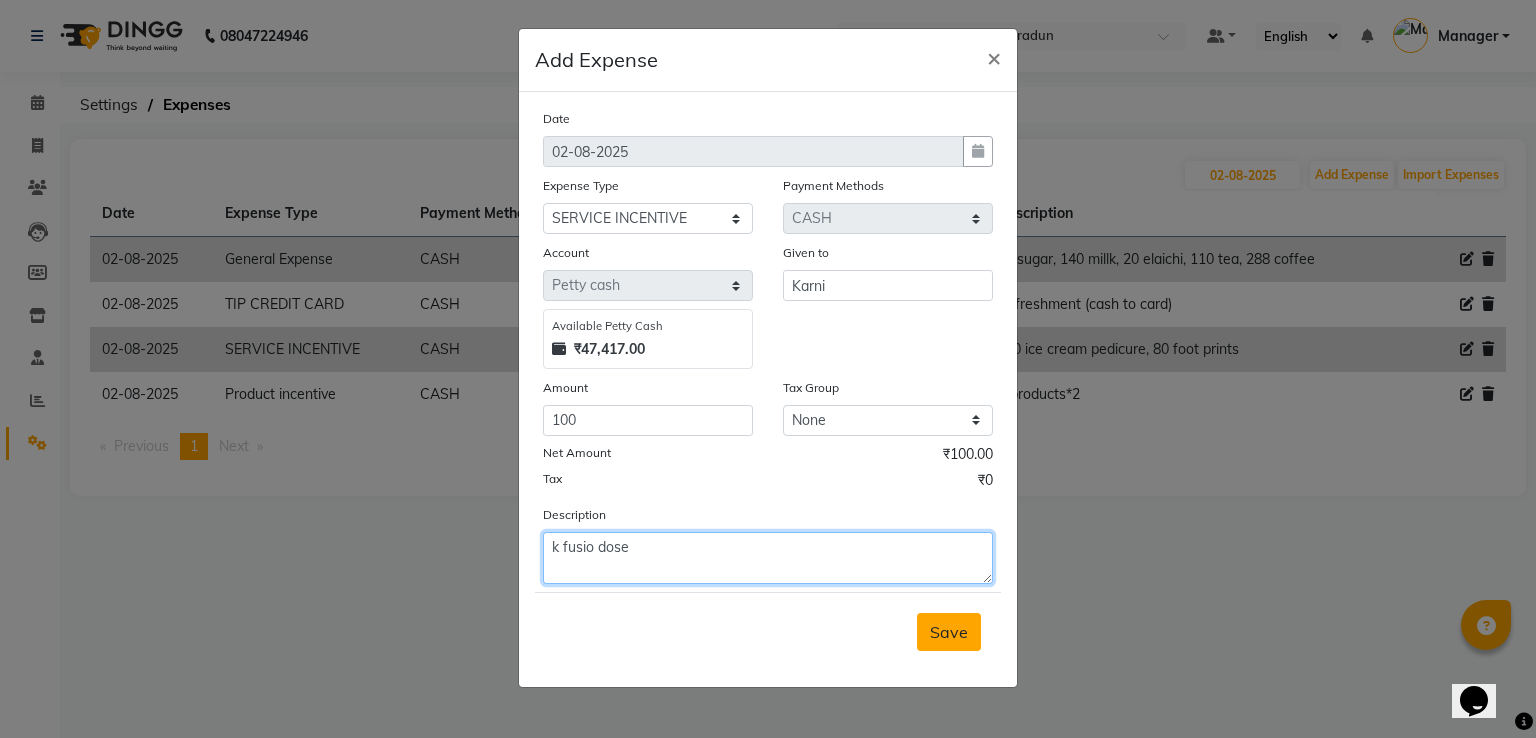 type on "k fusio dose" 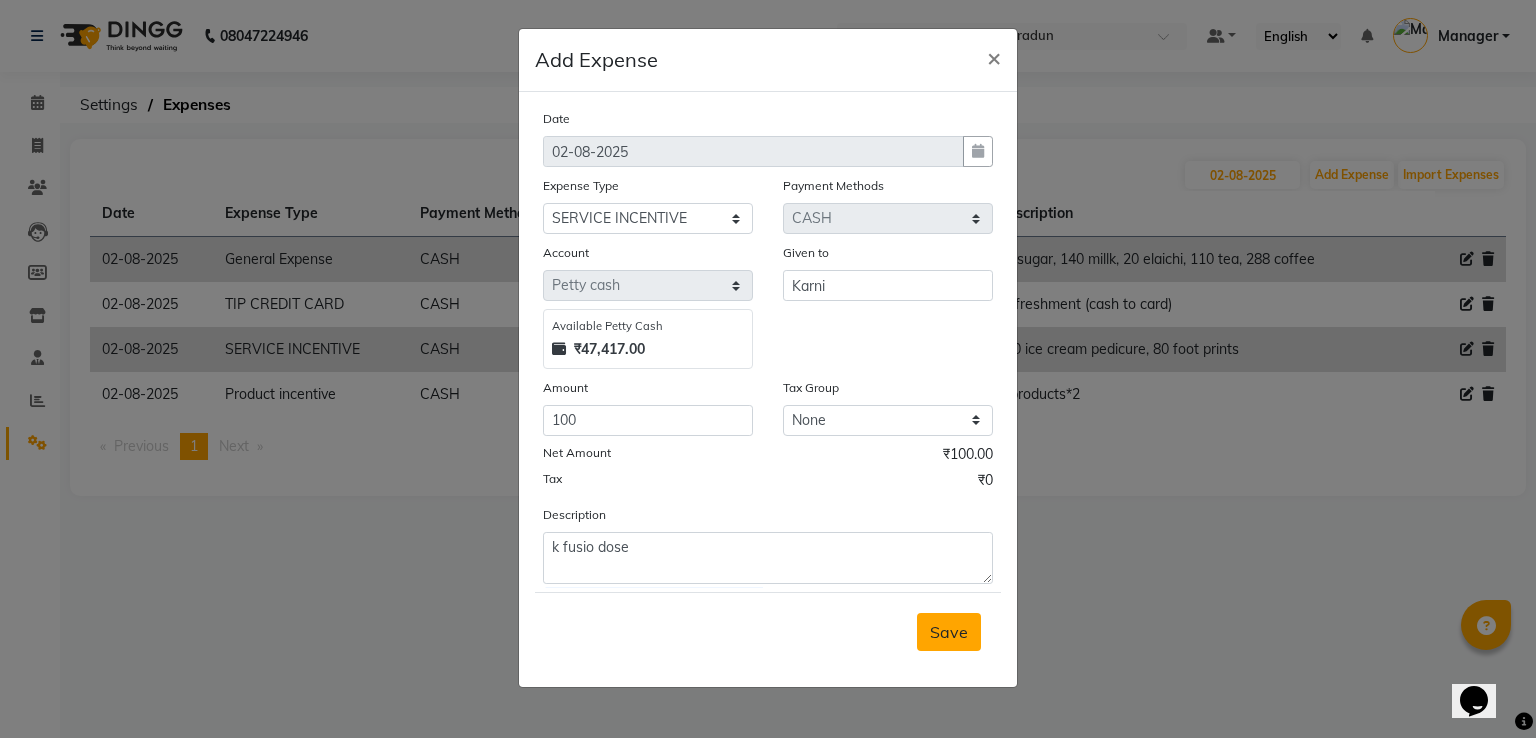 click on "Save" at bounding box center (949, 632) 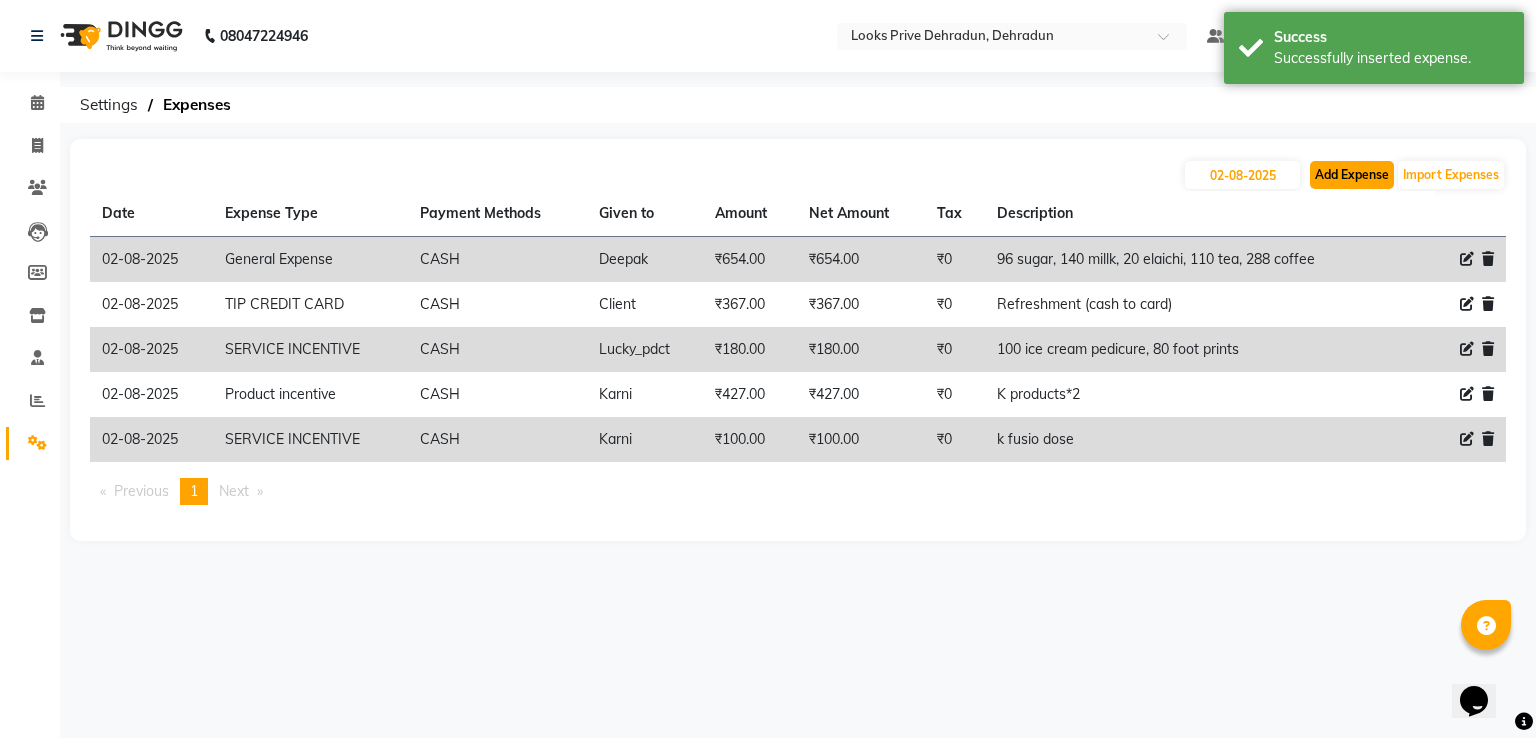 click on "Add Expense" 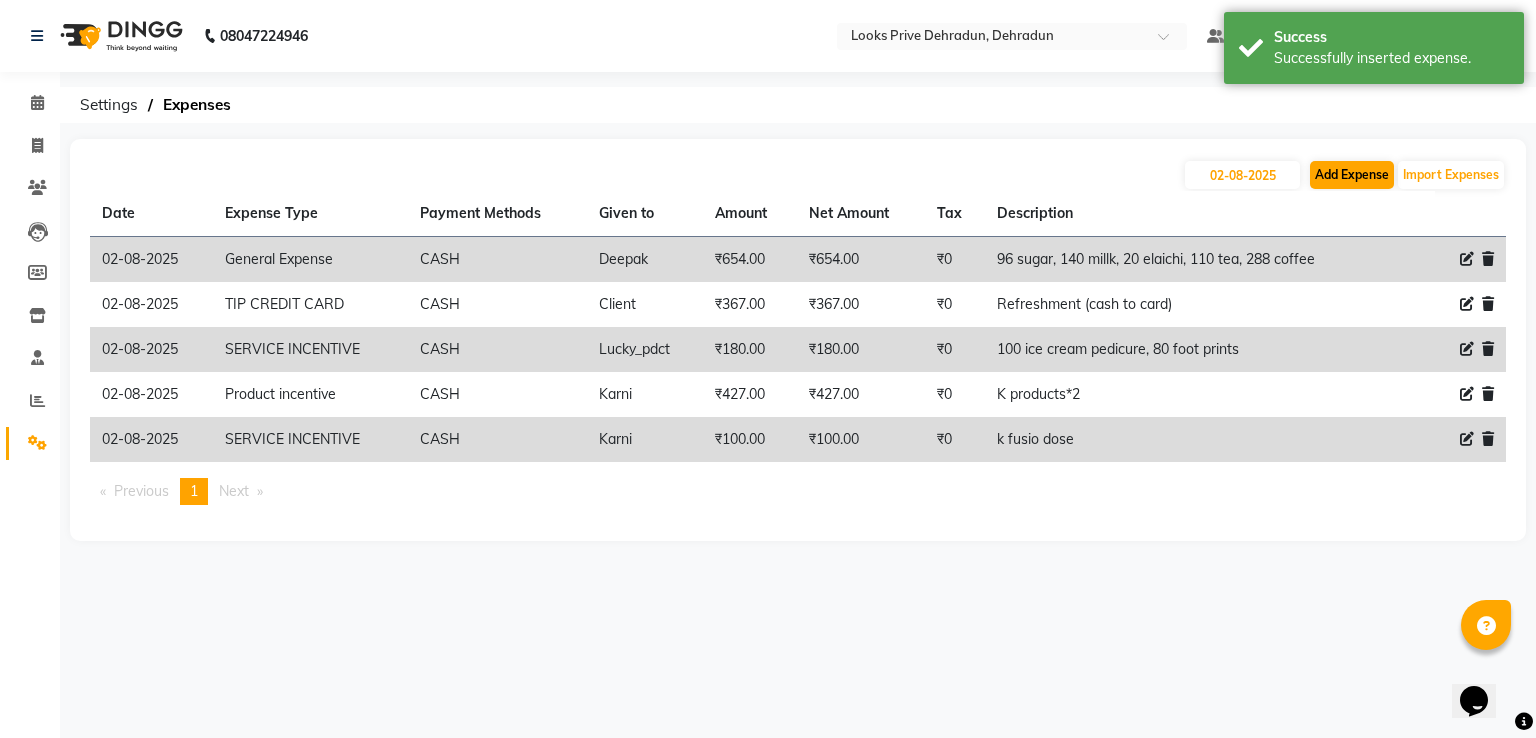 select on "1" 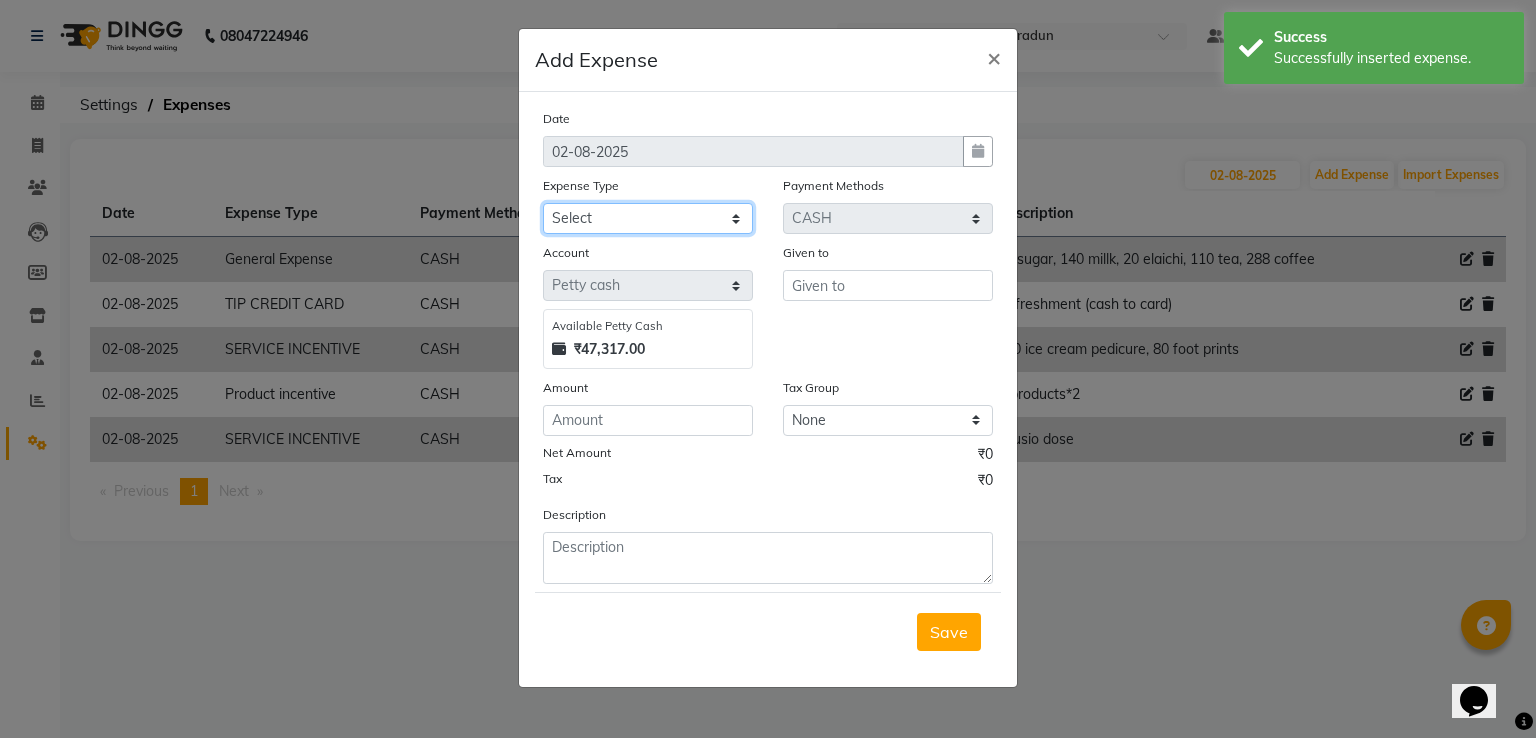 click on "Select Amazon BANK DEPOSIT Cash Handover Caurrier Client Refund Agnst Bill CLIENT WELFARE Convyance to staff Counter sale General Expense Laundry Bill milk Miscellaneous Office Upkeep Pantry PAYMENTS PORTER PREPAID Printing And Stationery Product incentive Product Incentive Repair And Maintenance Salary Salary advance SERVICE INCENTIVE staff accommodation STAFF WELFARE TIP CREDIT CARD TIP UPI Travelling And Conveyance WATER BILL" 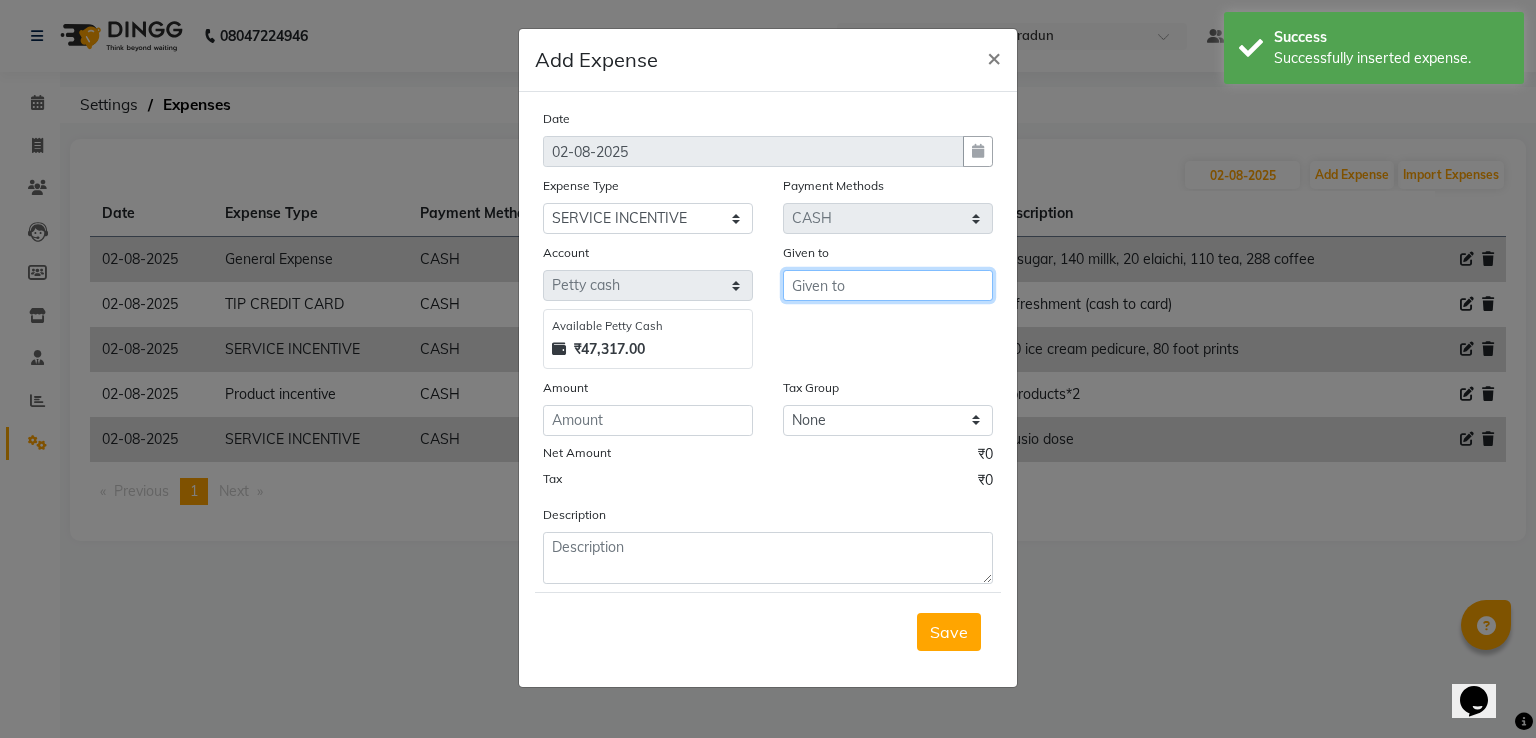 click at bounding box center [888, 285] 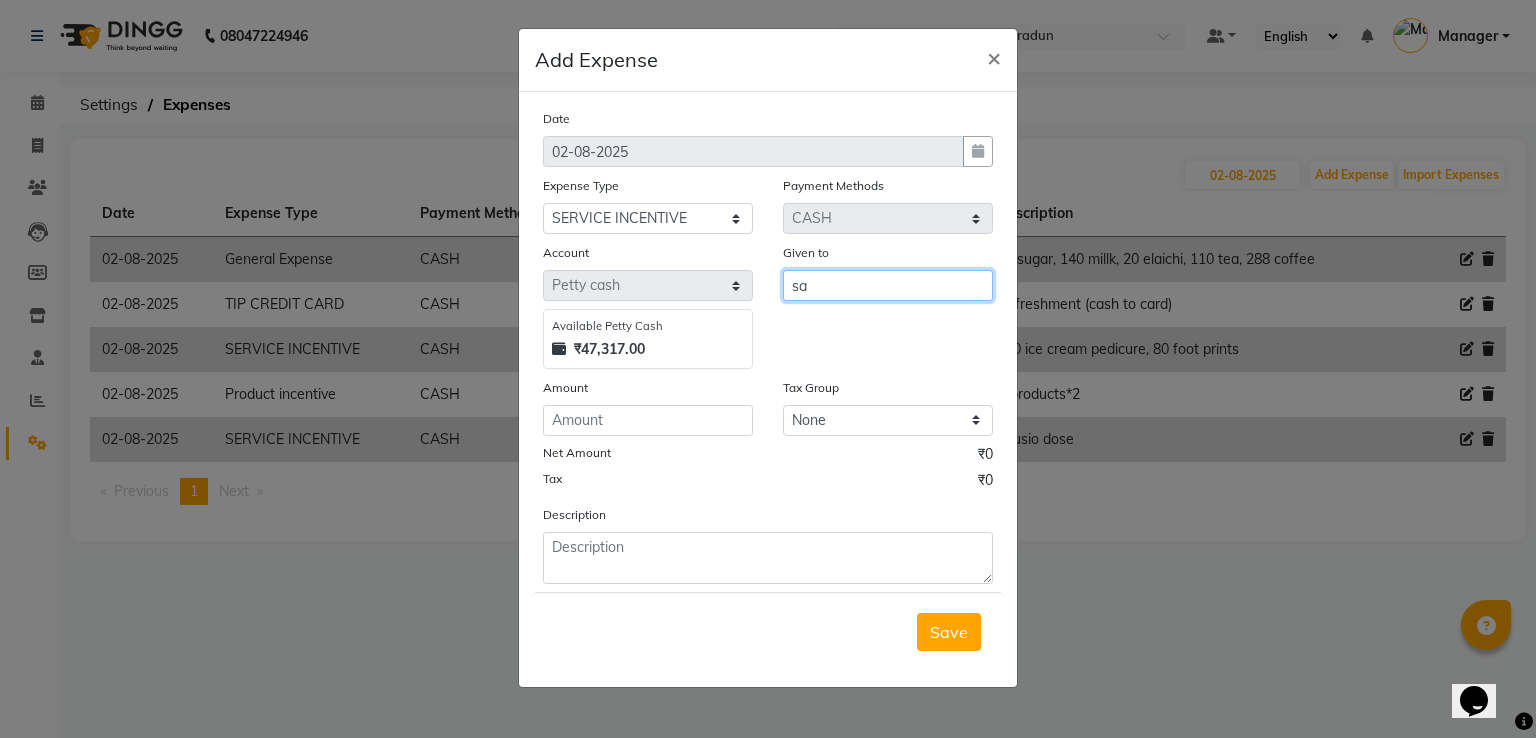 type on "s" 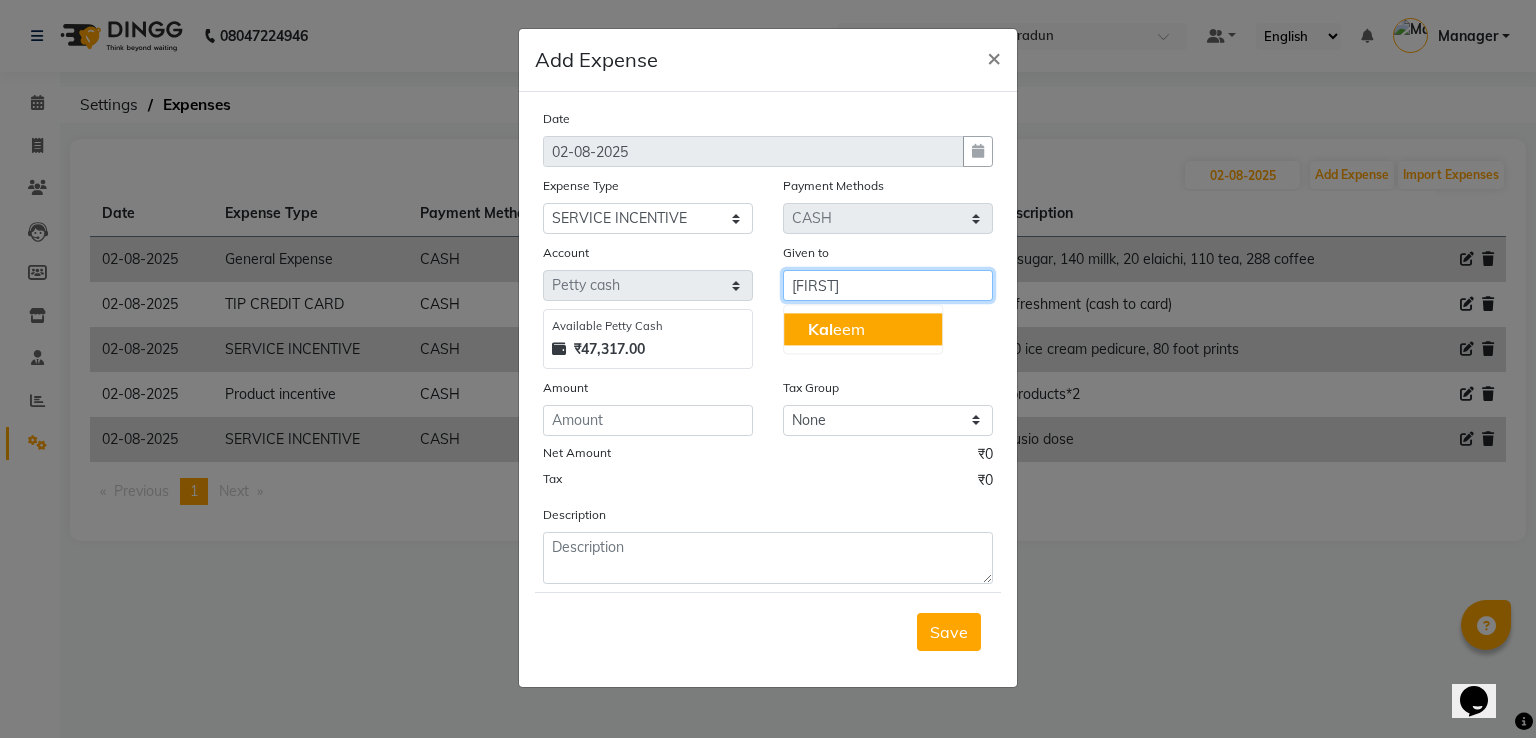 click on "Kal eem" at bounding box center (863, 329) 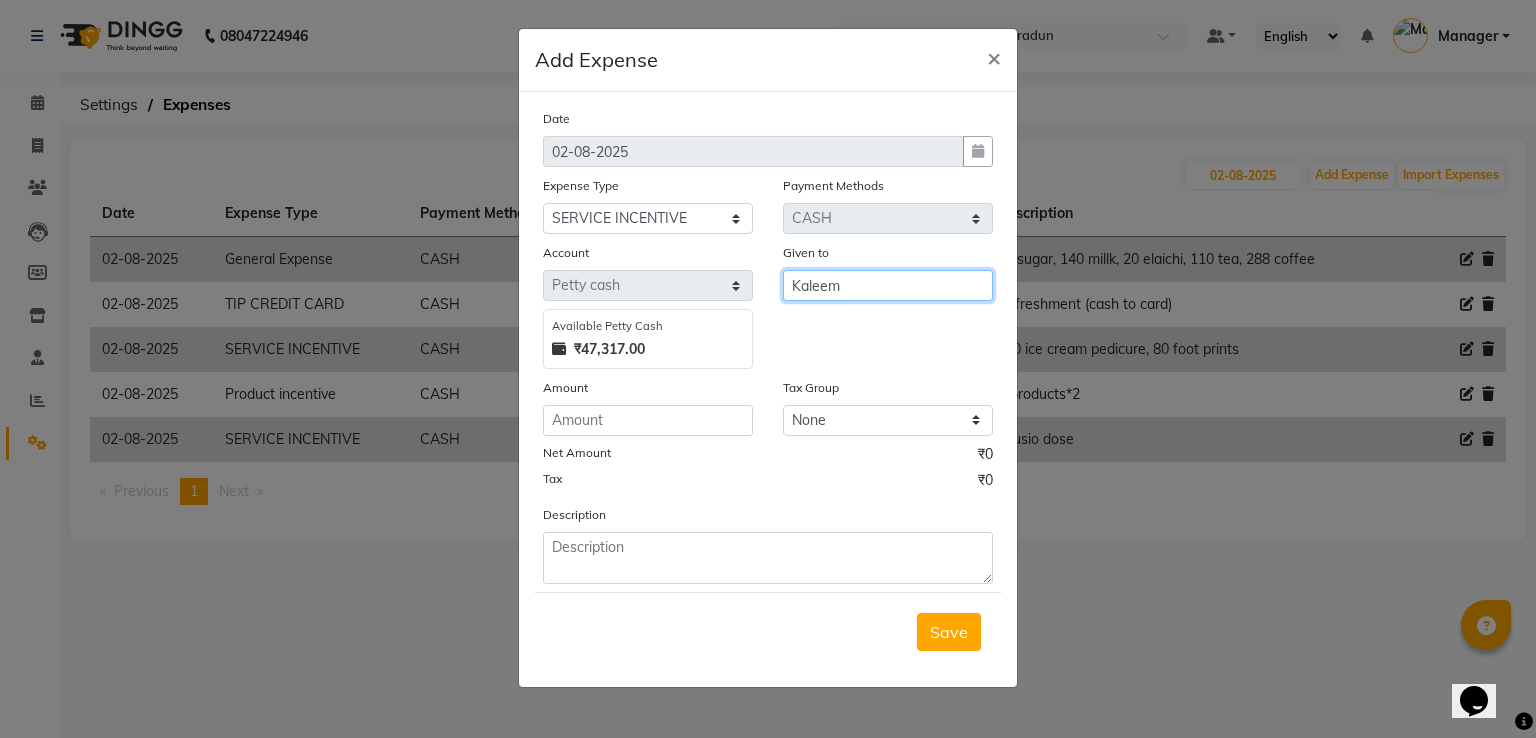 type on "Kaleem" 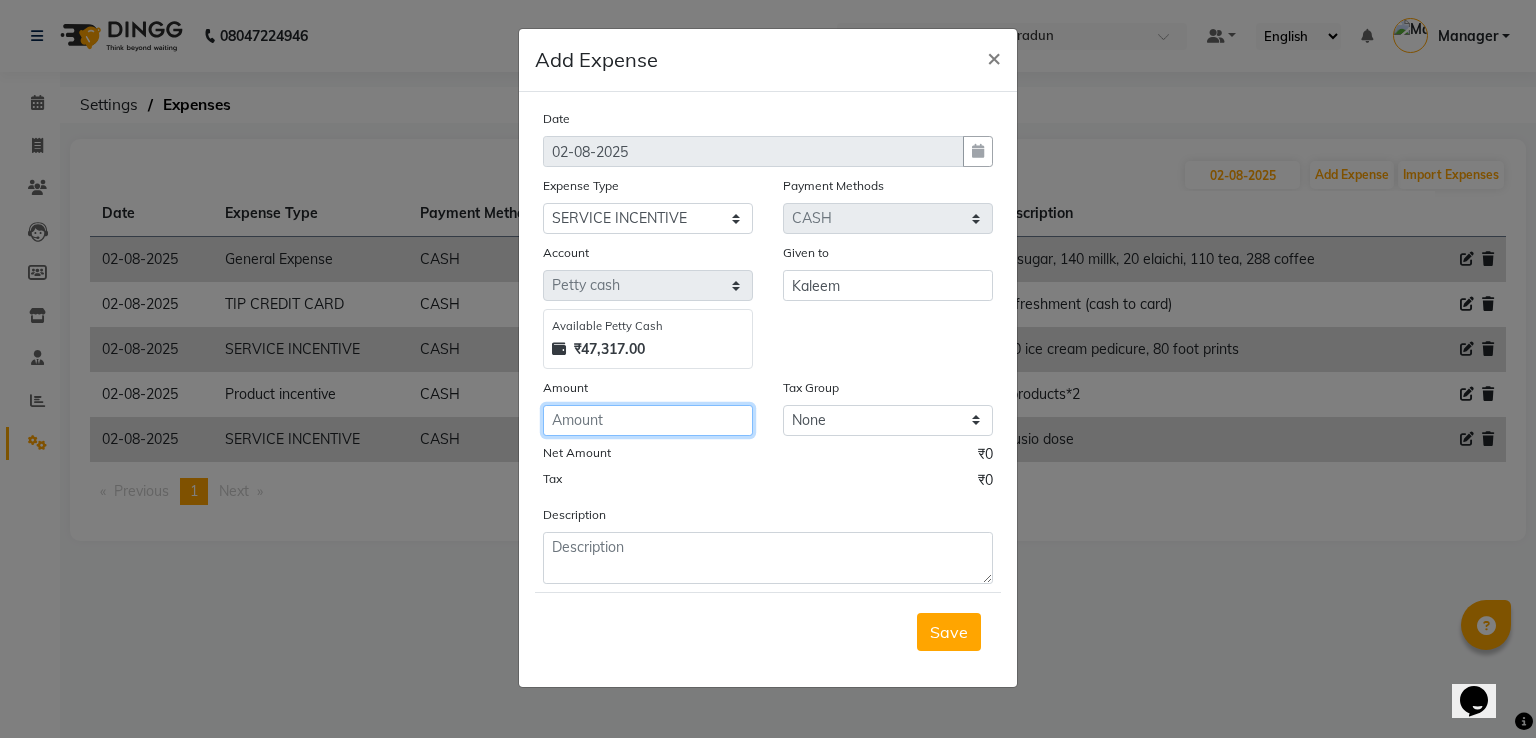 click 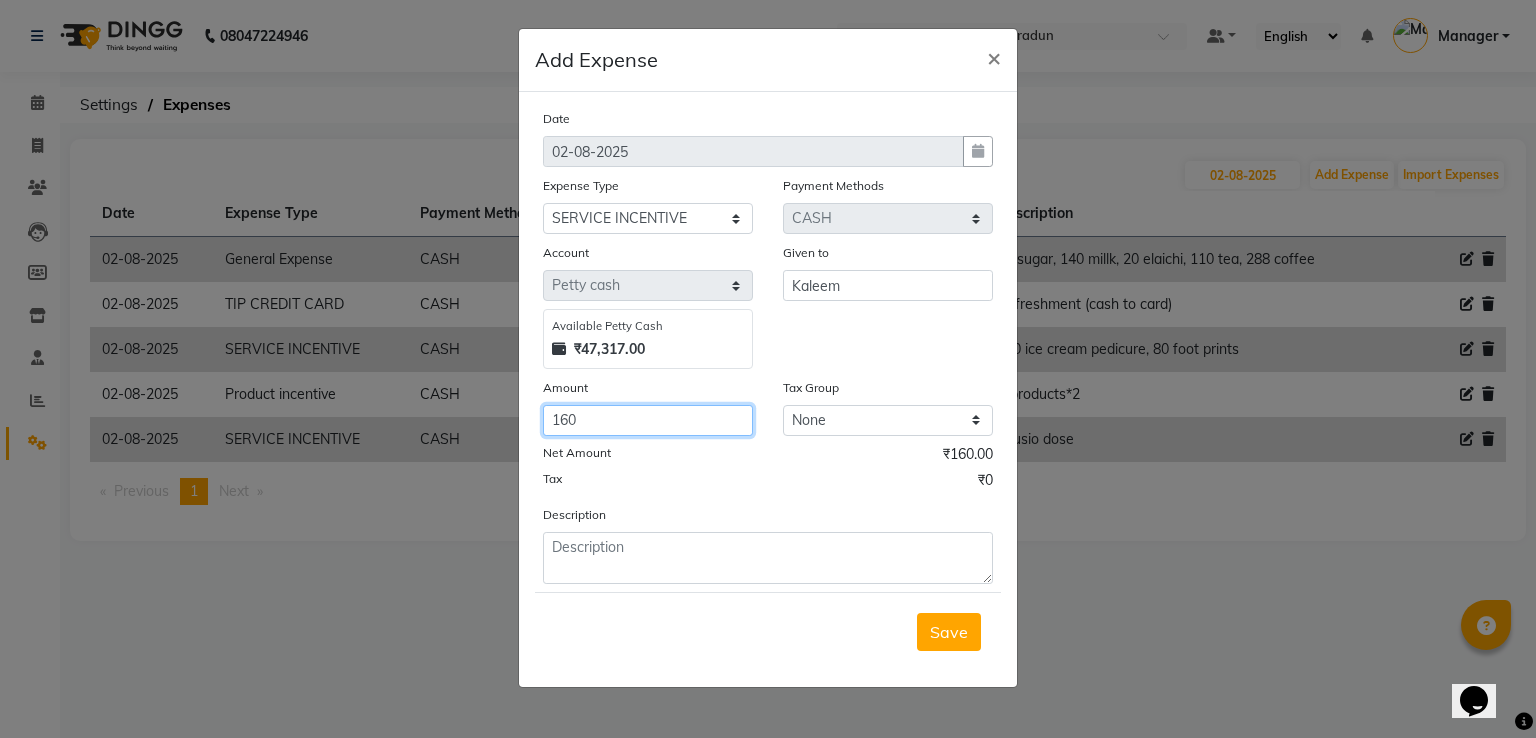 type on "160" 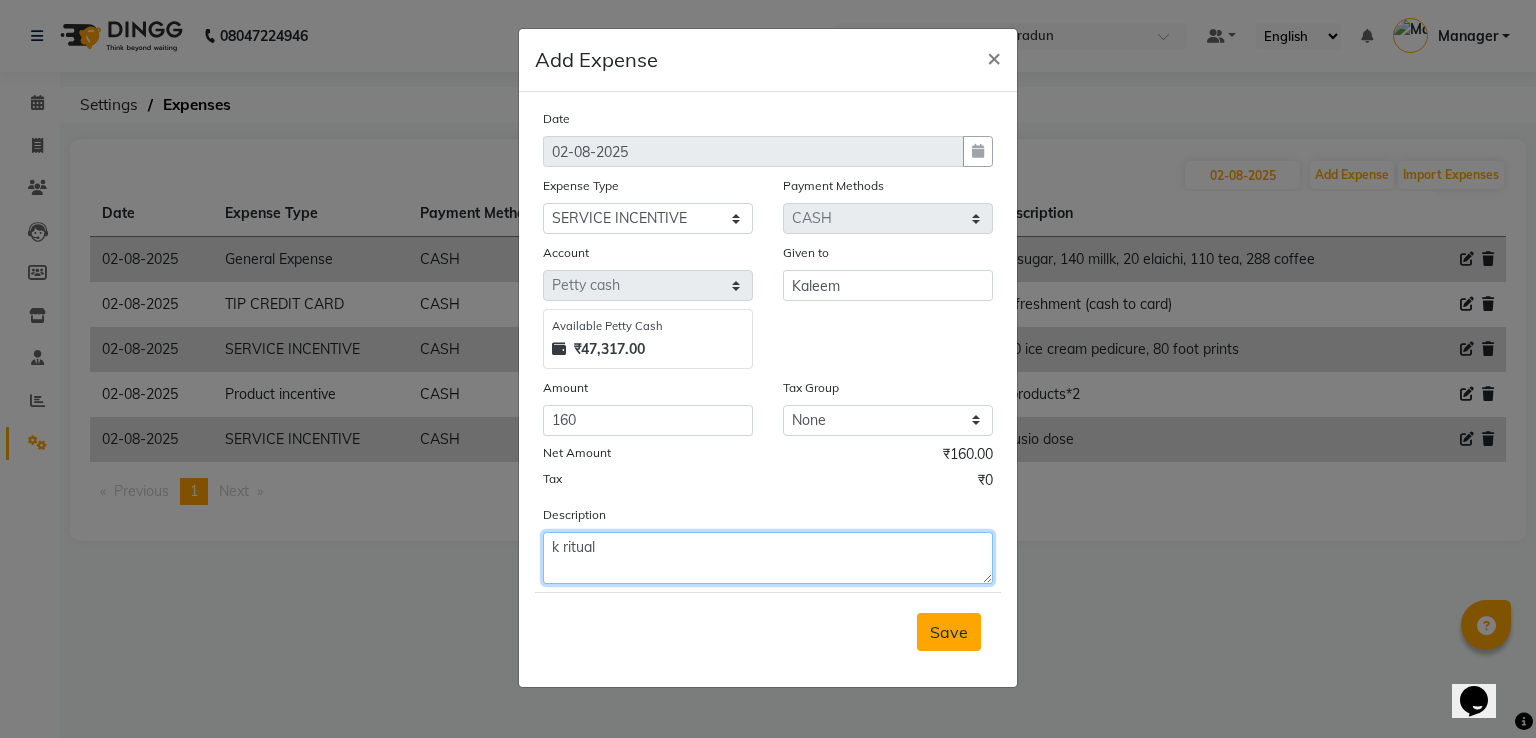 type on "k ritual" 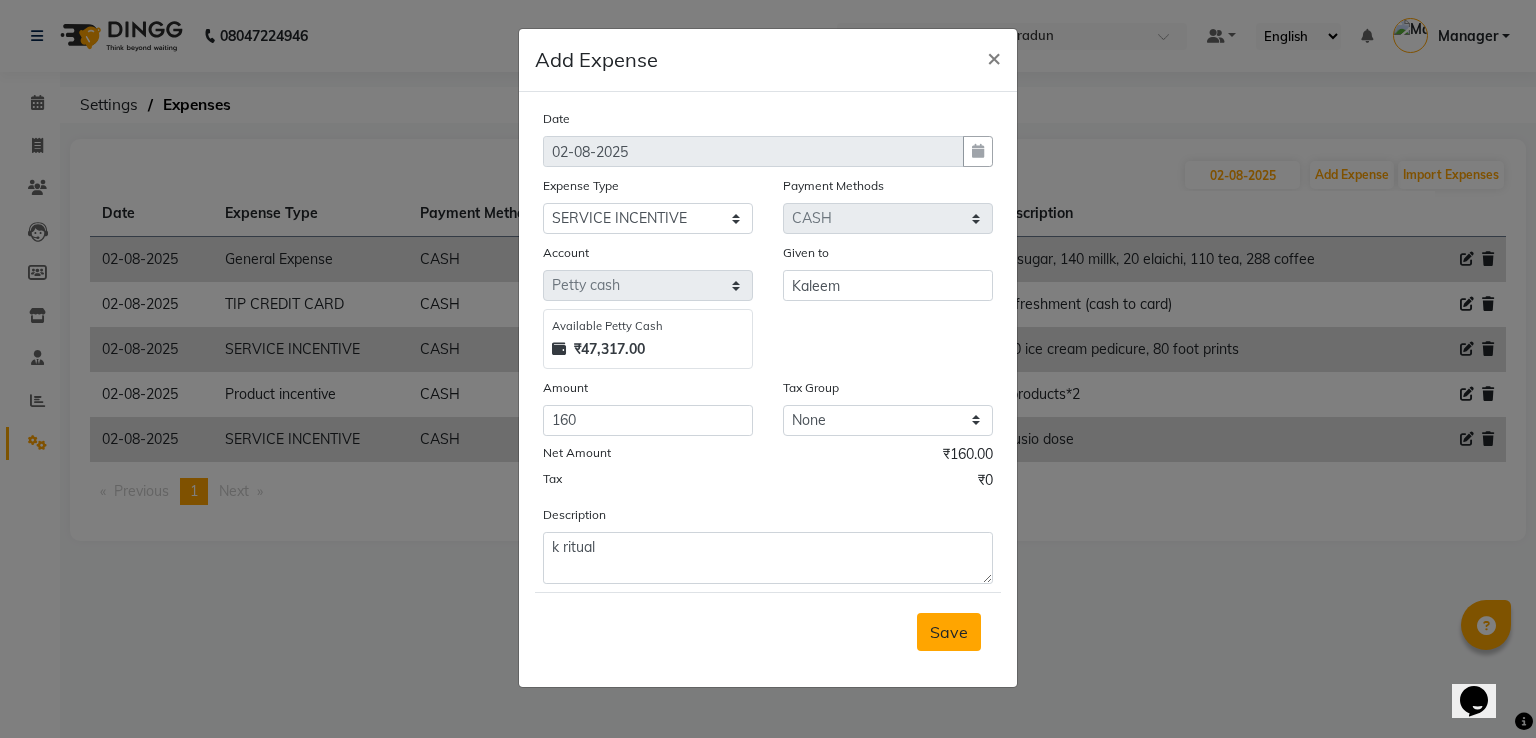 click on "Save" at bounding box center [949, 632] 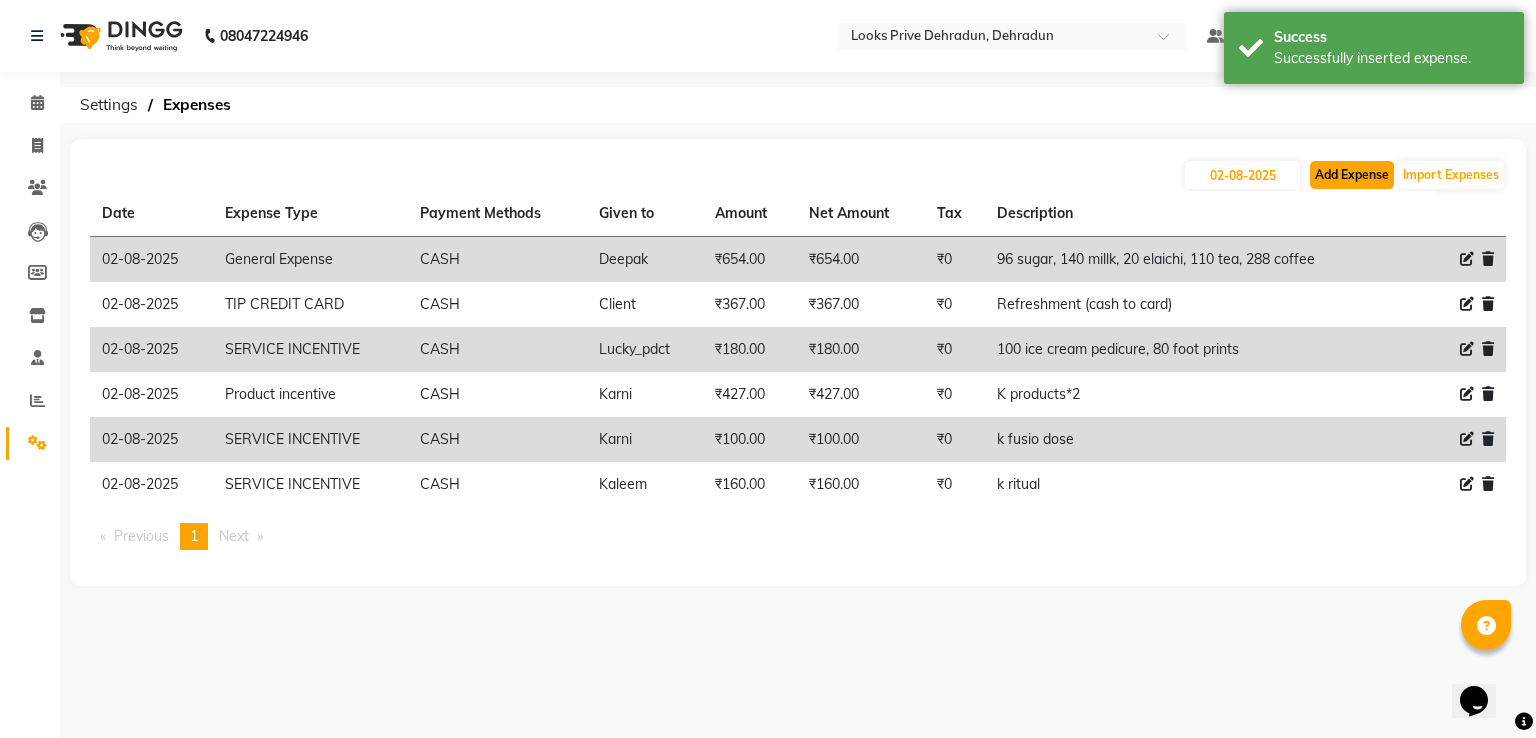 click on "Add Expense" 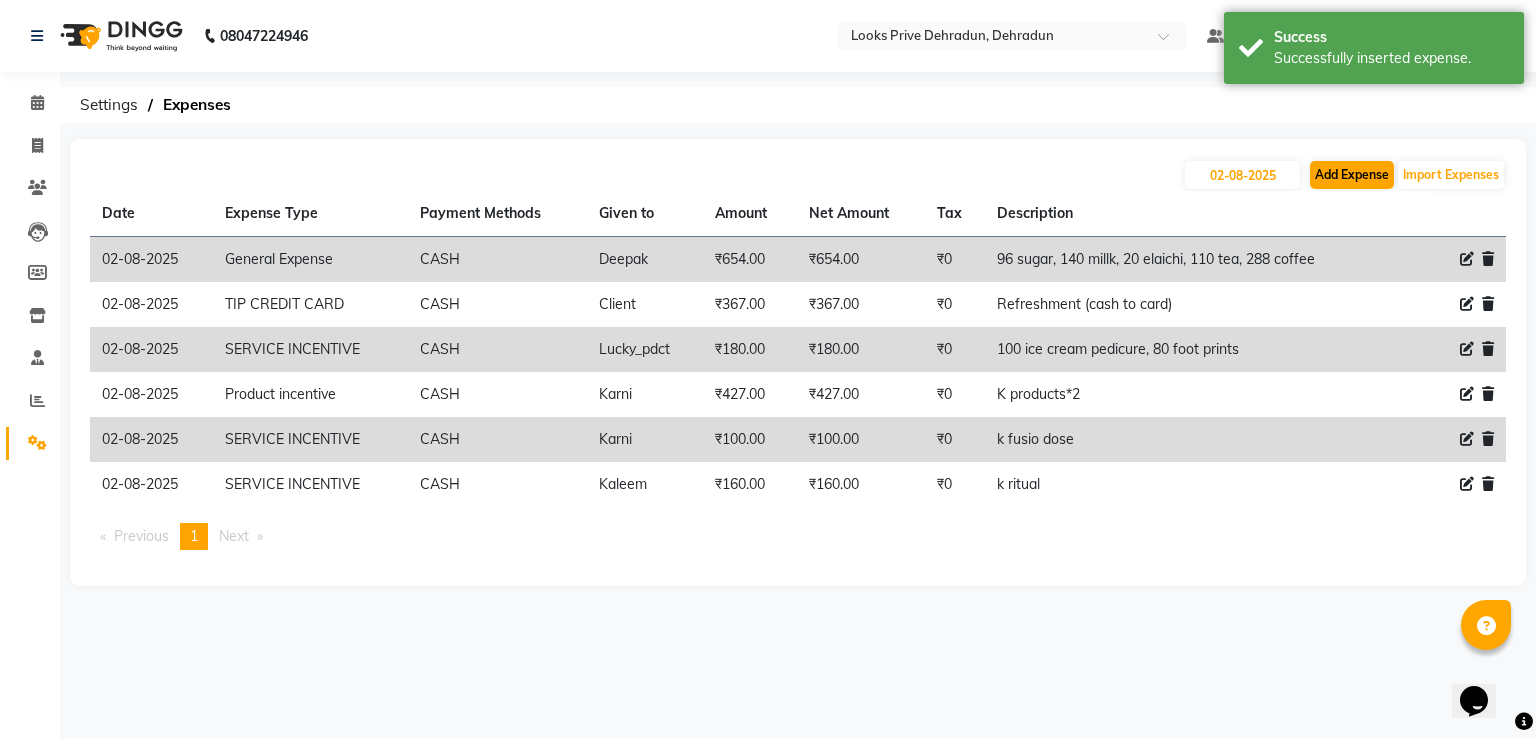 select on "1" 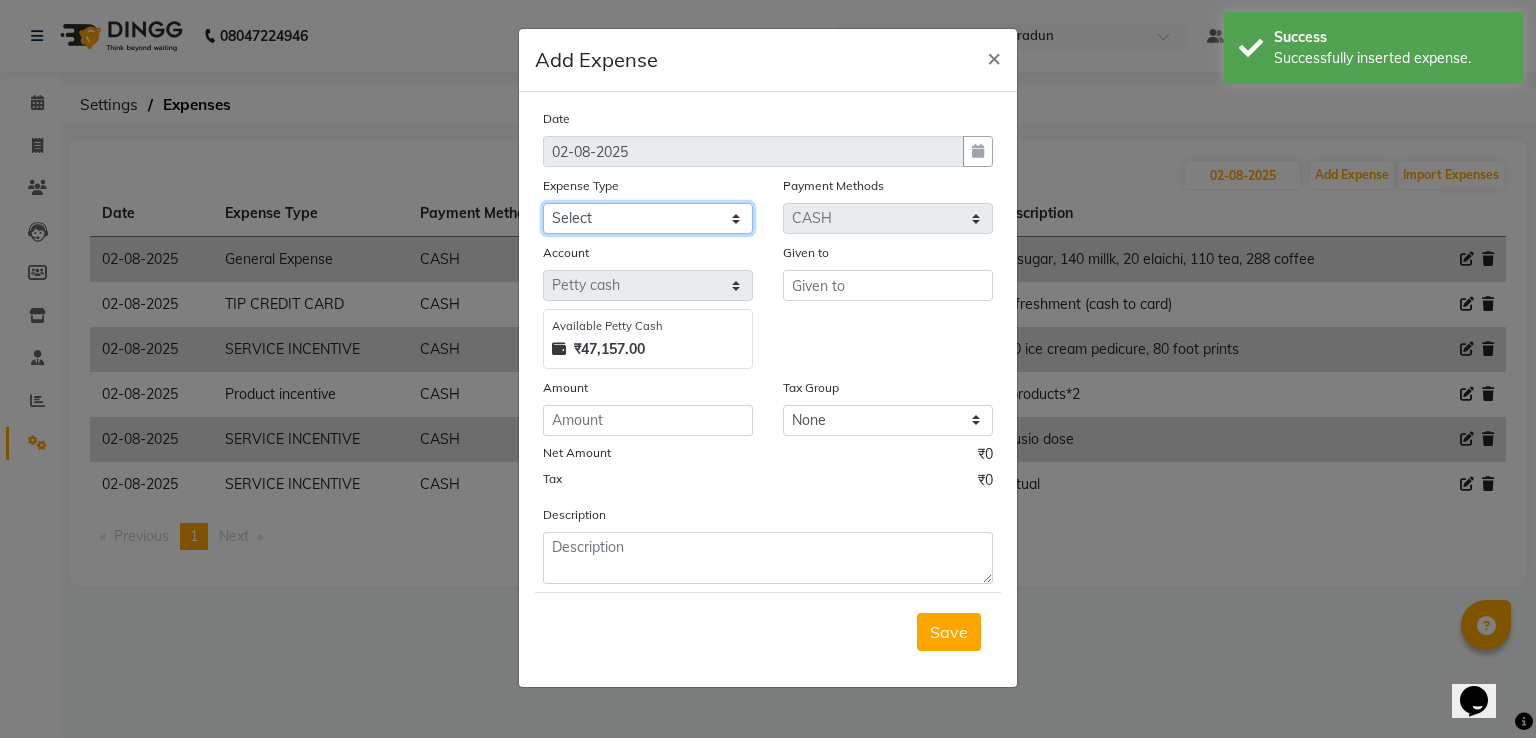 click on "Select Amazon BANK DEPOSIT Cash Handover Caurrier Client Refund Agnst Bill CLIENT WELFARE Convyance to staff Counter sale General Expense Laundry Bill milk Miscellaneous Office Upkeep Pantry PAYMENTS PORTER PREPAID Printing And Stationery Product incentive Product Incentive Repair And Maintenance Salary Salary advance SERVICE INCENTIVE staff accommodation STAFF WELFARE TIP CREDIT CARD TIP UPI Travelling And Conveyance WATER BILL" 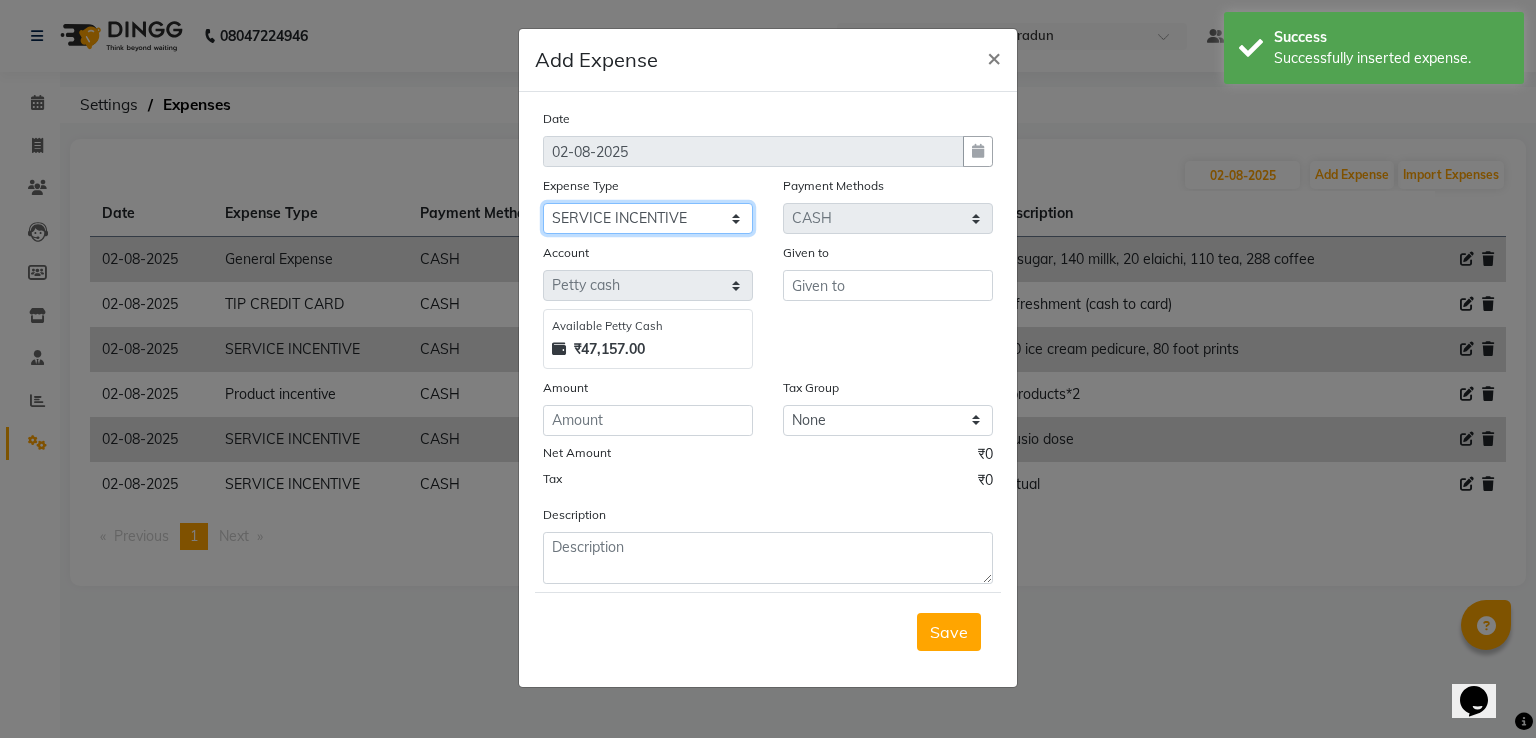 click on "Select Amazon BANK DEPOSIT Cash Handover Caurrier Client Refund Agnst Bill CLIENT WELFARE Convyance to staff Counter sale General Expense Laundry Bill milk Miscellaneous Office Upkeep Pantry PAYMENTS PORTER PREPAID Printing And Stationery Product incentive Product Incentive Repair And Maintenance Salary Salary advance SERVICE INCENTIVE staff accommodation STAFF WELFARE TIP CREDIT CARD TIP UPI Travelling And Conveyance WATER BILL" 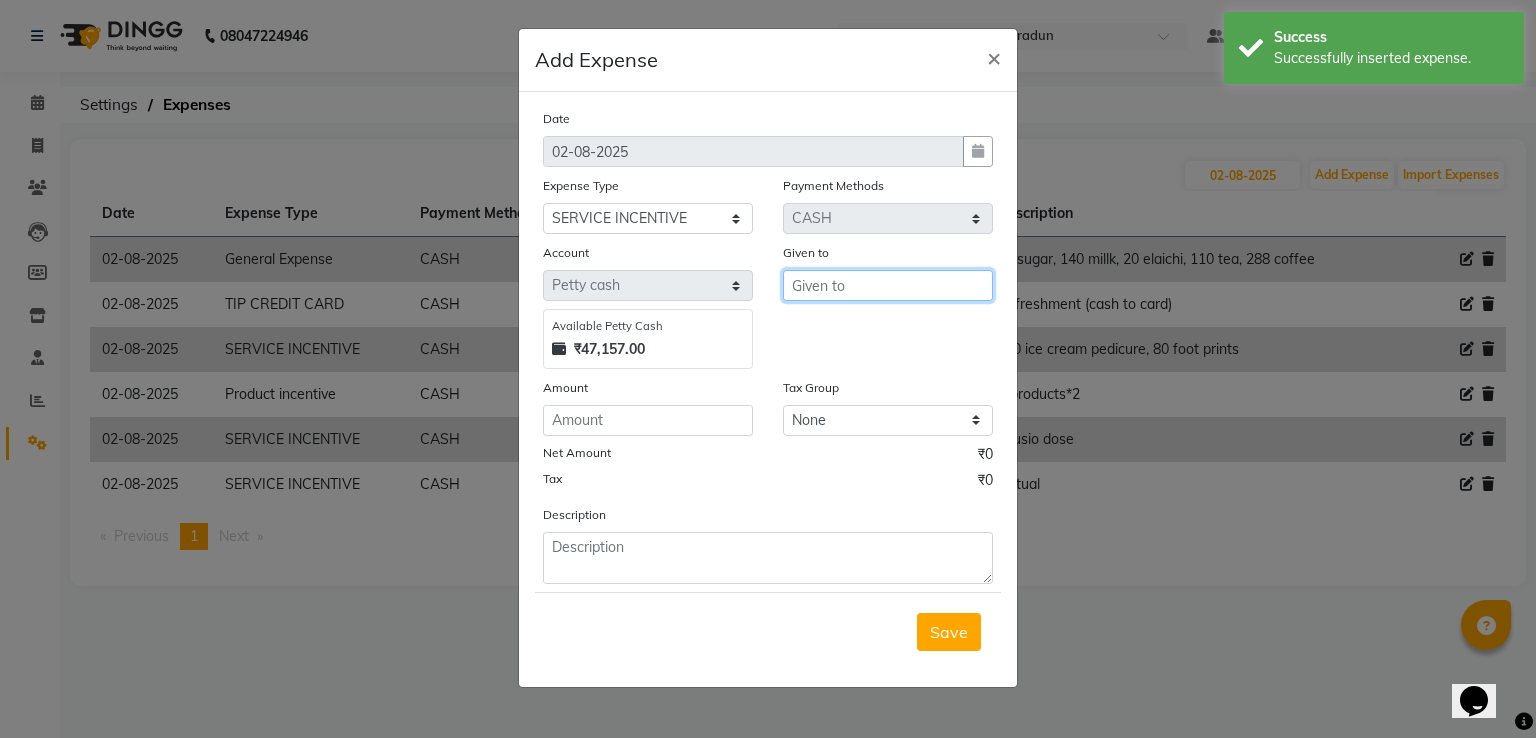 click at bounding box center (888, 285) 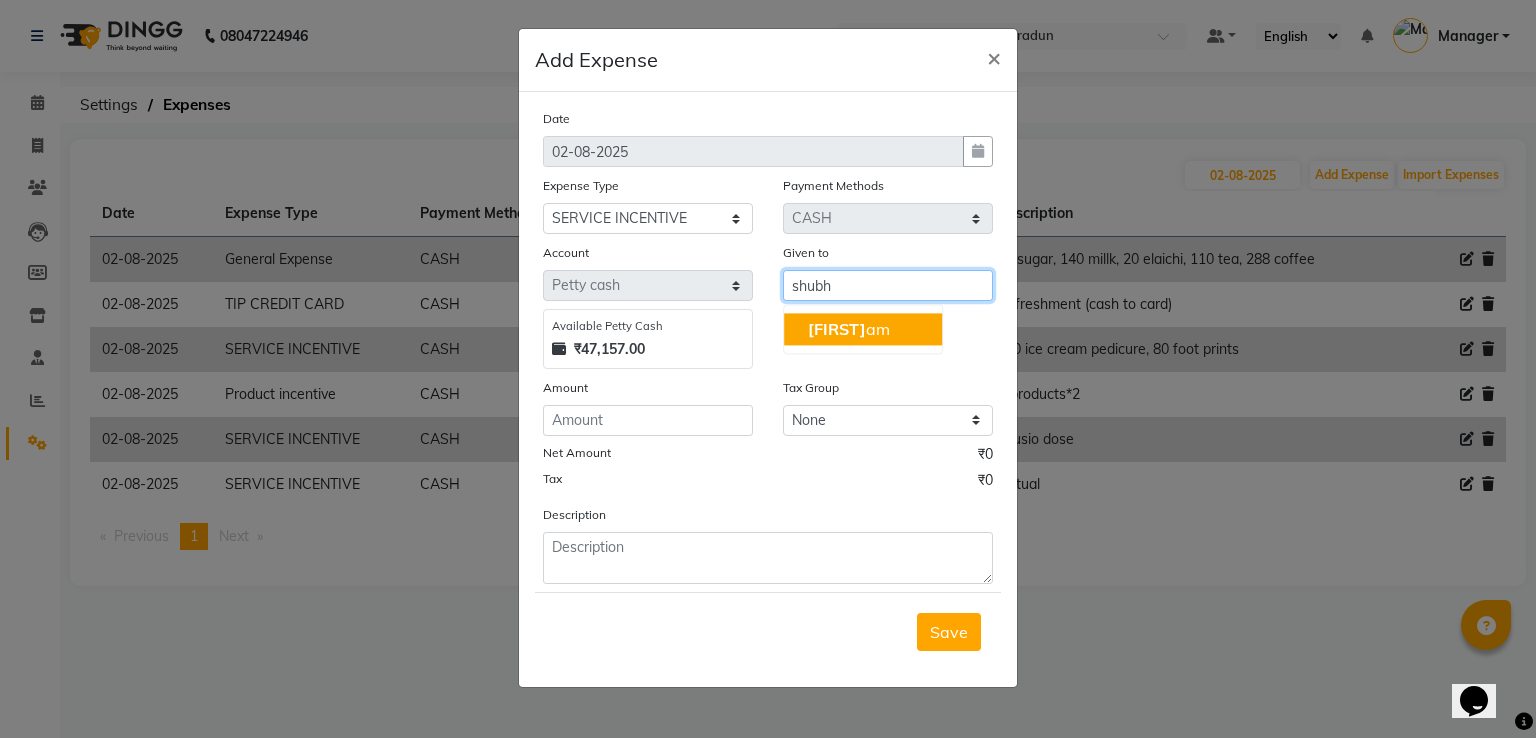 click on "Shubh" 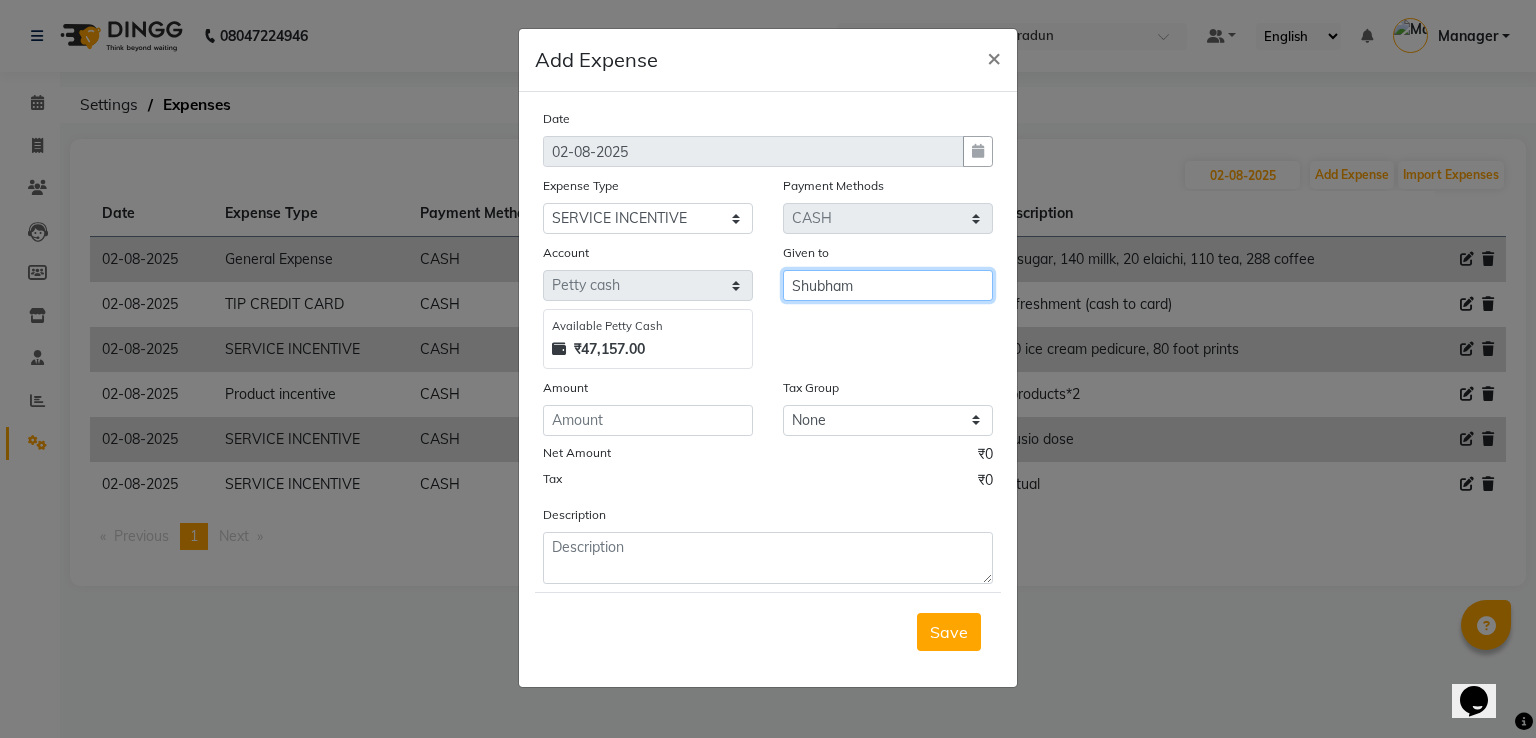 type on "Shubham" 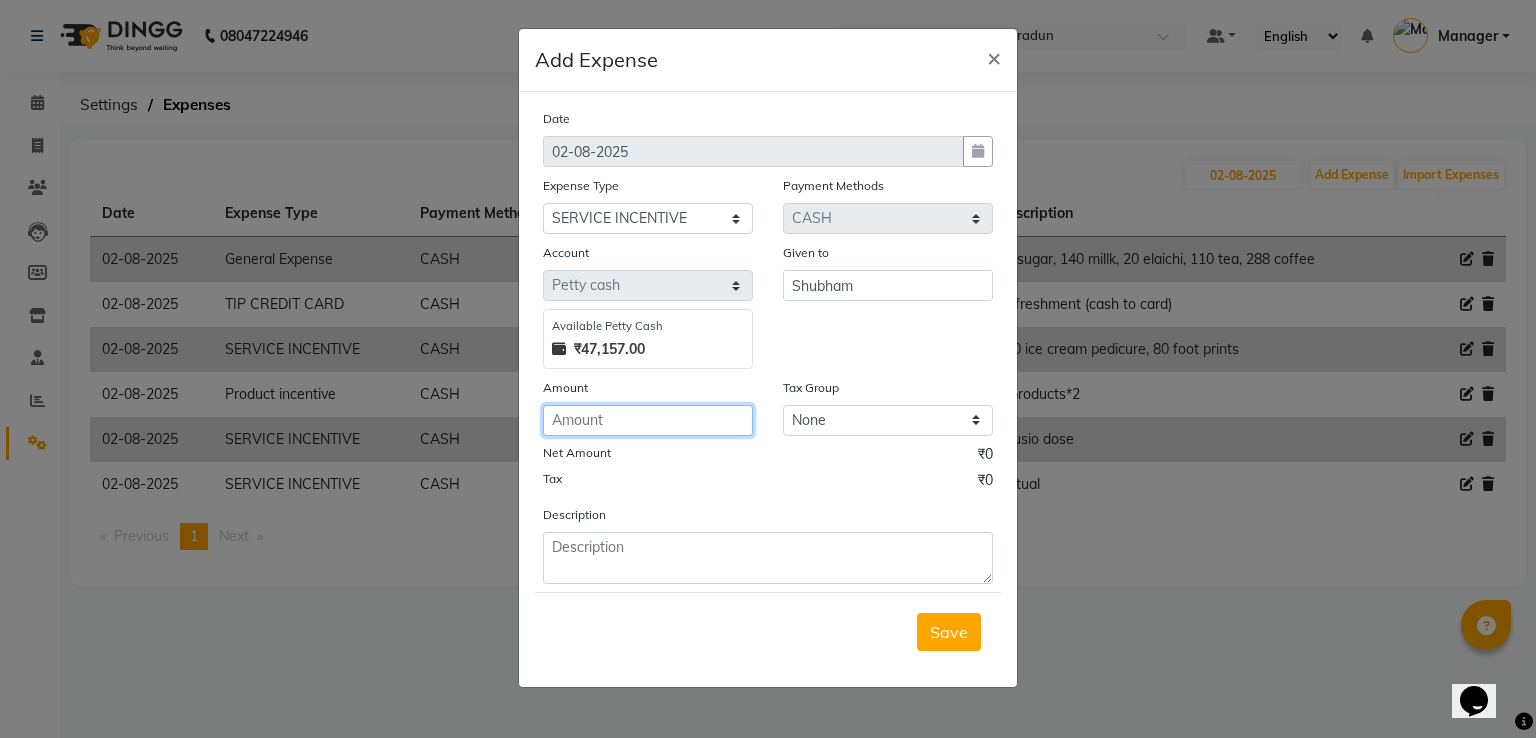 click 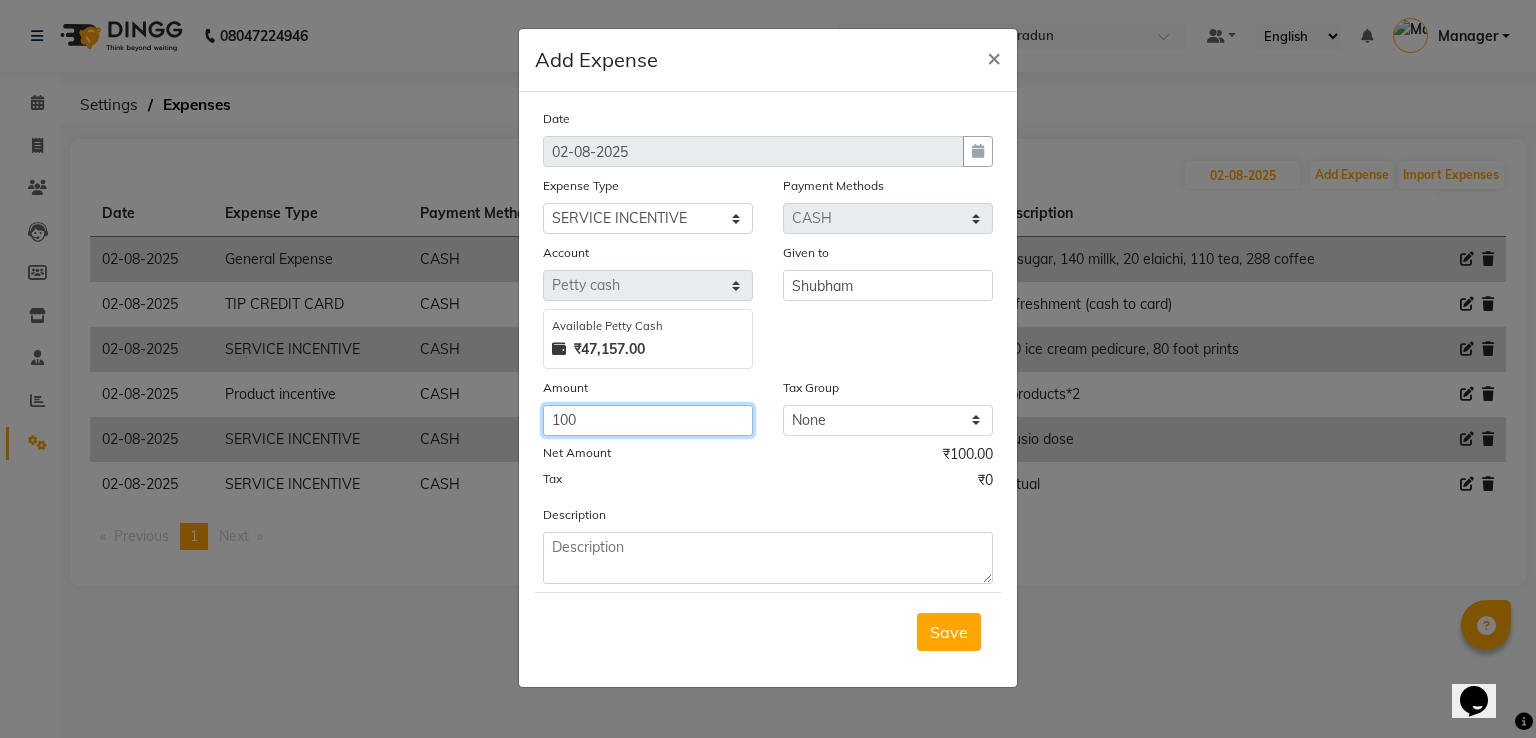 type on "100" 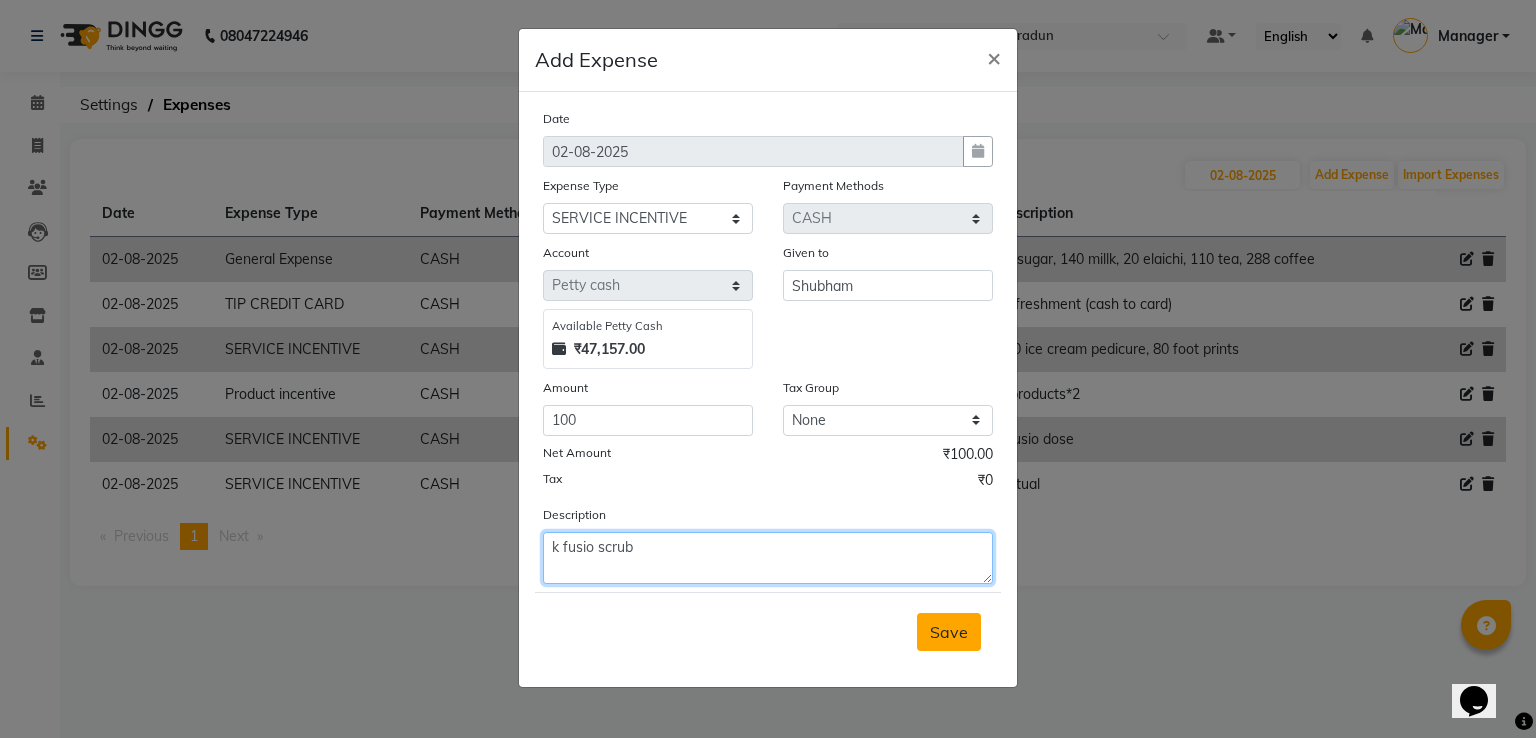 type on "k fusio scrub" 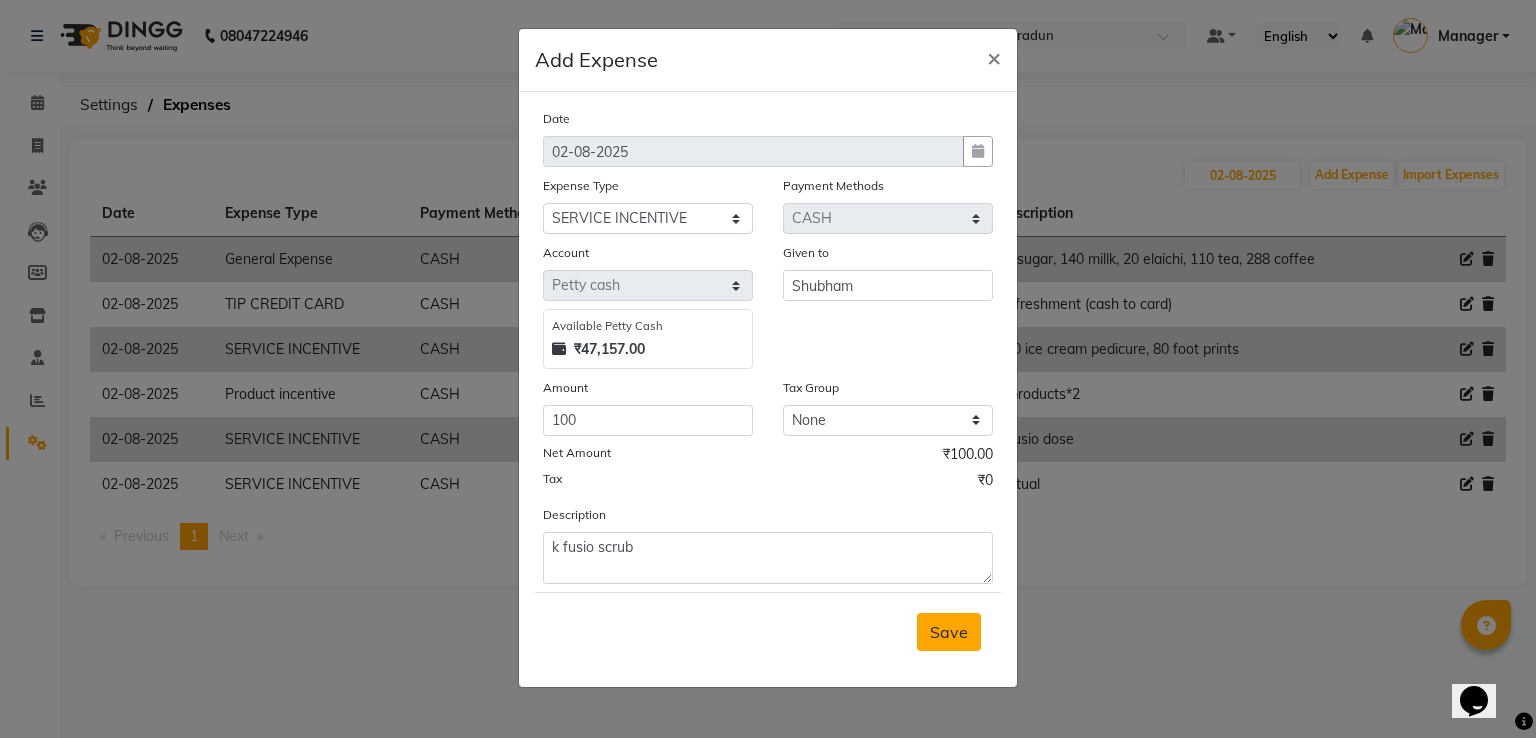 click on "Save" at bounding box center [949, 632] 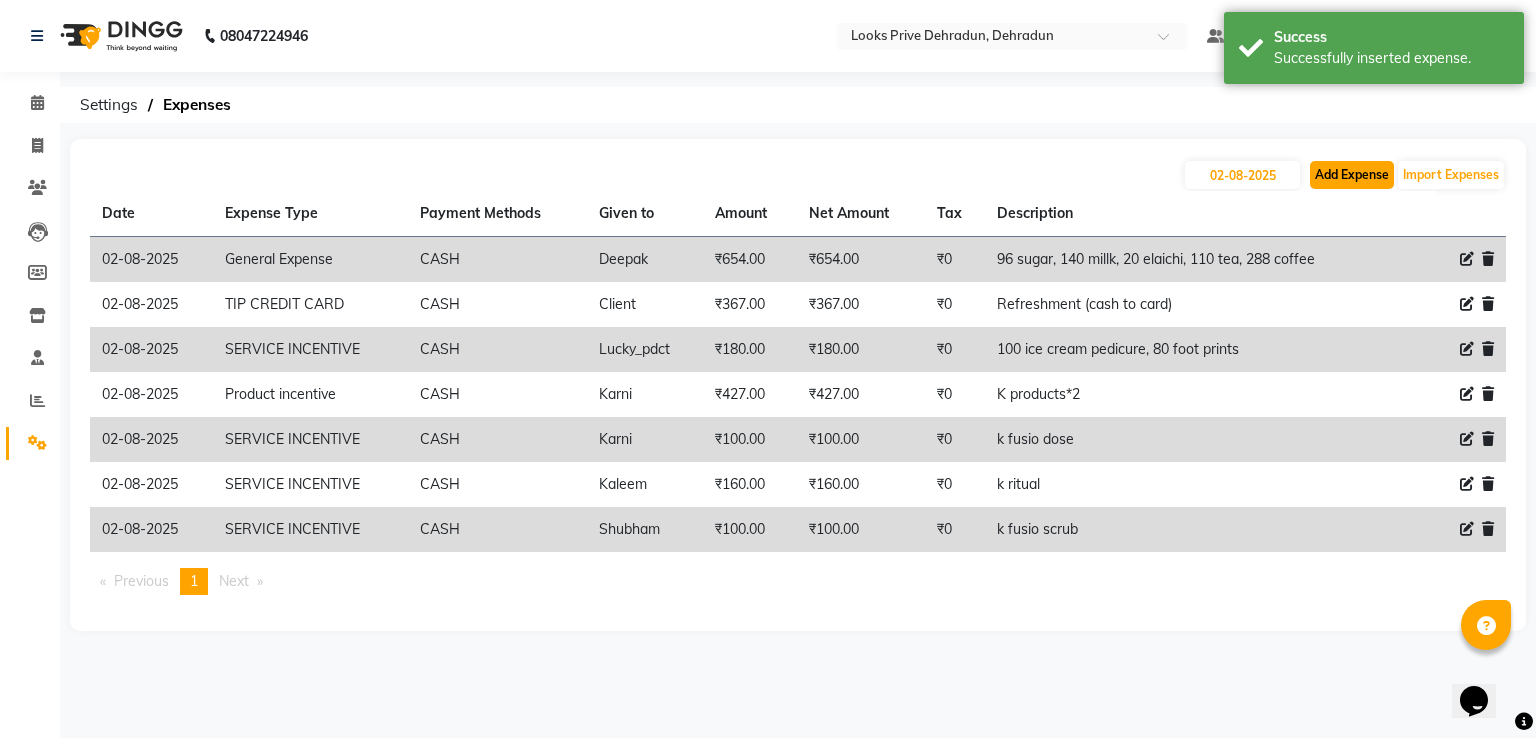 click on "Add Expense" 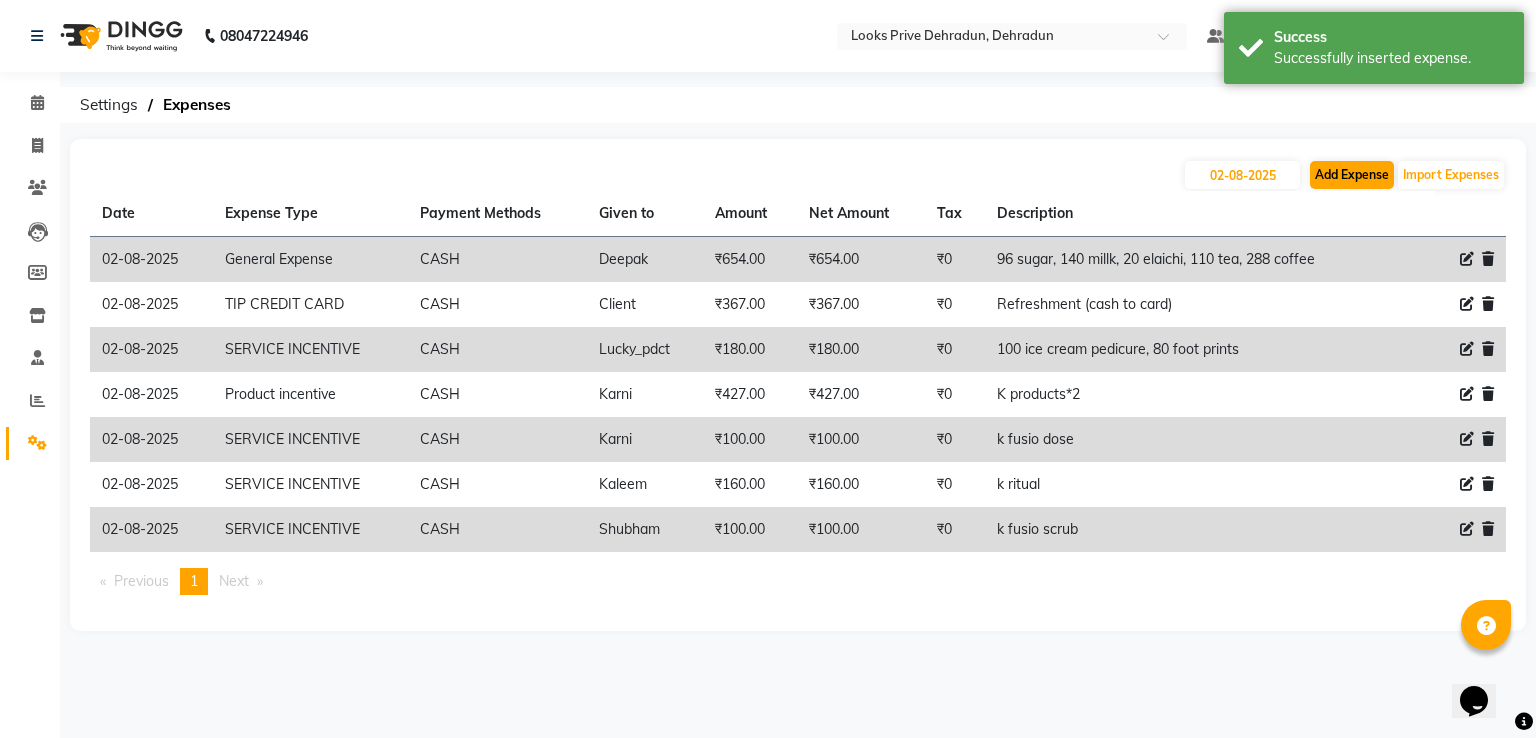 select on "1" 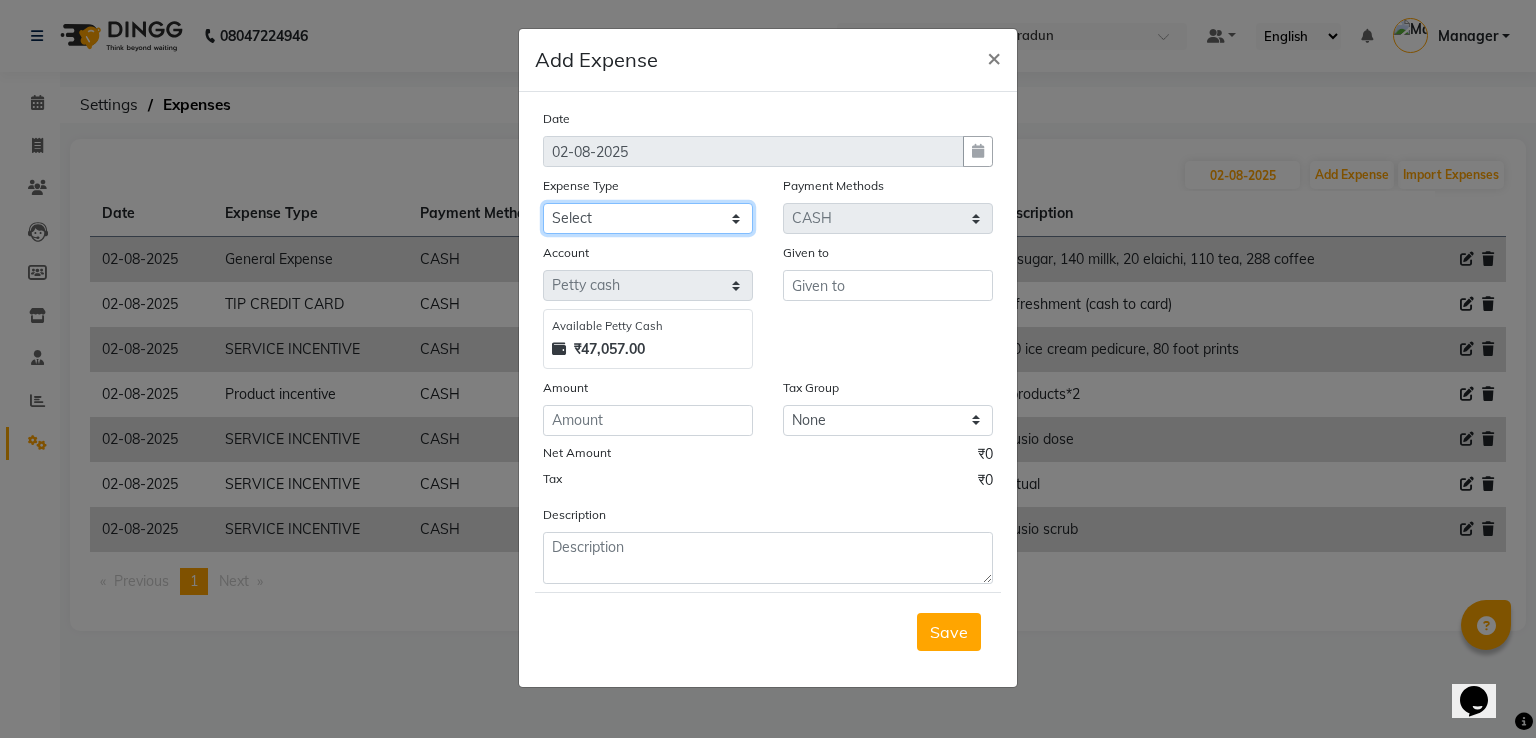 click on "Select Amazon BANK DEPOSIT Cash Handover Caurrier Client Refund Agnst Bill CLIENT WELFARE Convyance to staff Counter sale General Expense Laundry Bill milk Miscellaneous Office Upkeep Pantry PAYMENTS PORTER PREPAID Printing And Stationery Product incentive Product Incentive Repair And Maintenance Salary Salary advance SERVICE INCENTIVE staff accommodation STAFF WELFARE TIP CREDIT CARD TIP UPI Travelling And Conveyance WATER BILL" 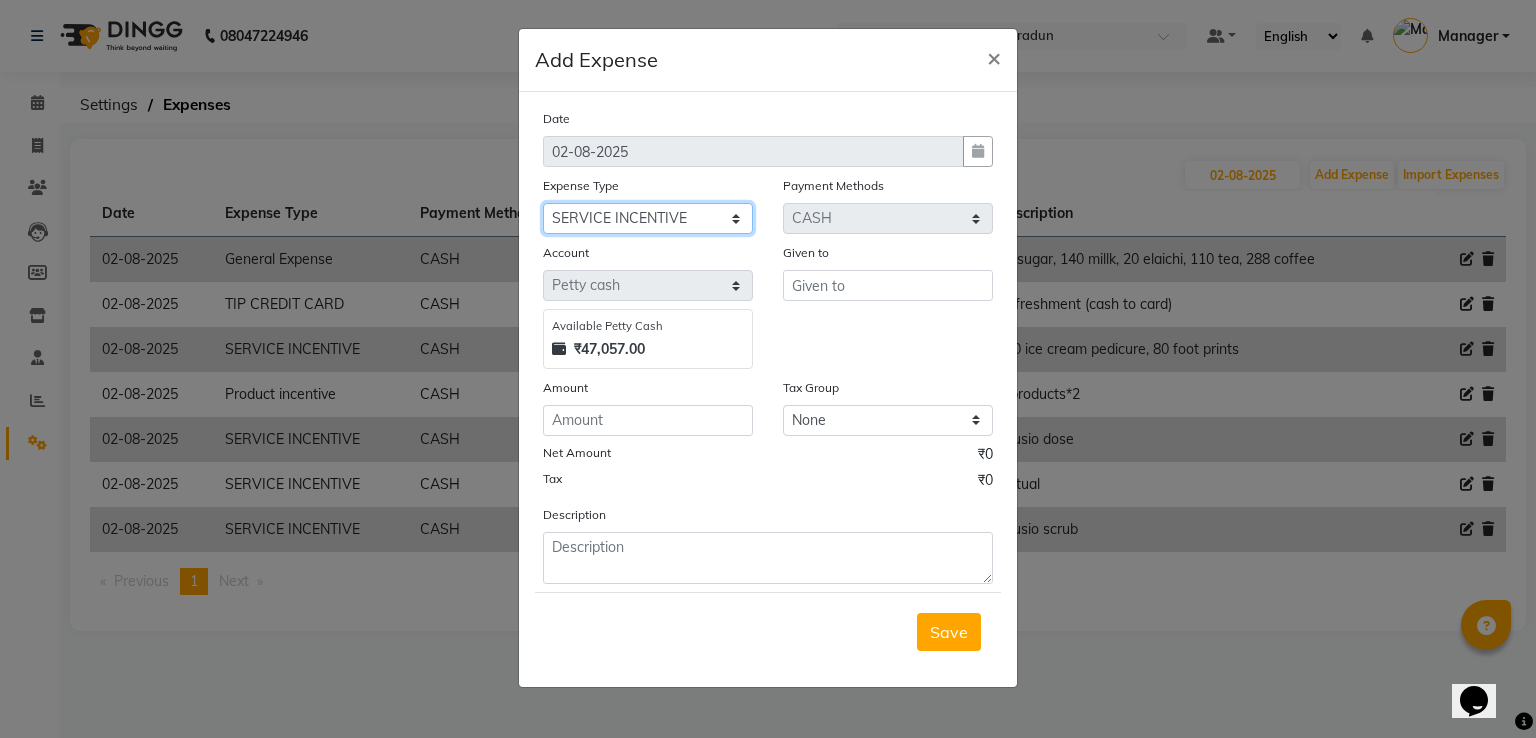 click on "Select Amazon BANK DEPOSIT Cash Handover Caurrier Client Refund Agnst Bill CLIENT WELFARE Convyance to staff Counter sale General Expense Laundry Bill milk Miscellaneous Office Upkeep Pantry PAYMENTS PORTER PREPAID Printing And Stationery Product incentive Product Incentive Repair And Maintenance Salary Salary advance SERVICE INCENTIVE staff accommodation STAFF WELFARE TIP CREDIT CARD TIP UPI Travelling And Conveyance WATER BILL" 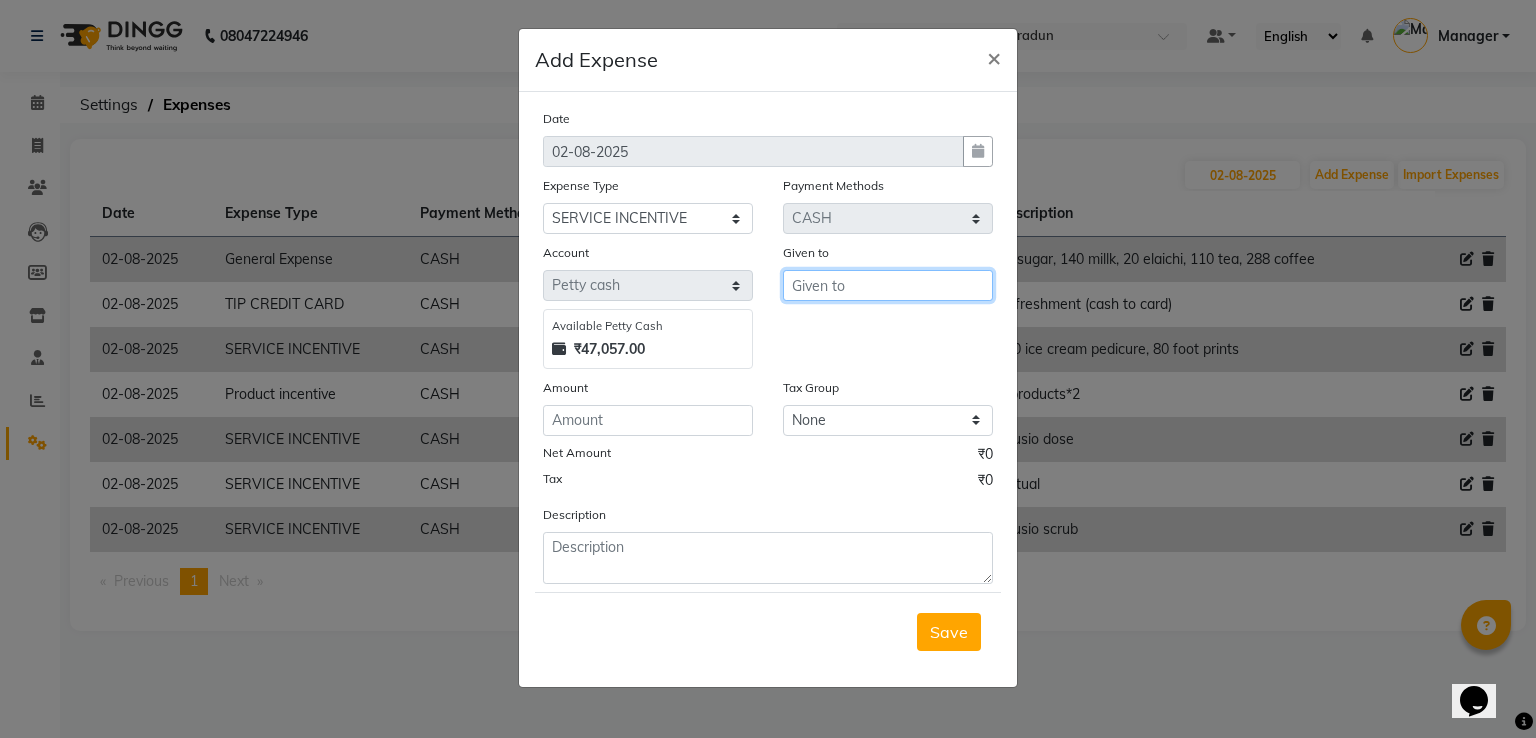 click at bounding box center (888, 285) 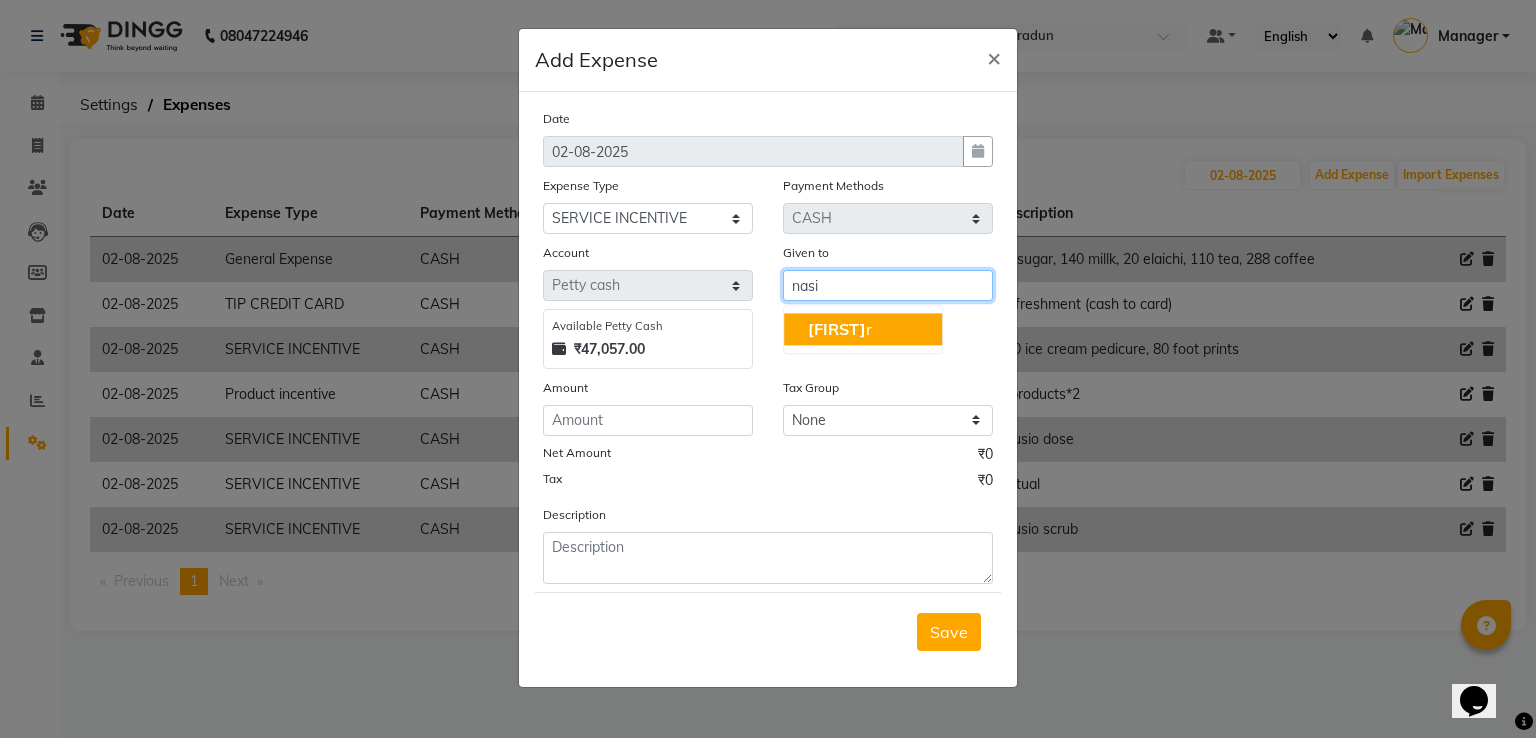 click on "Nasi r" at bounding box center (863, 329) 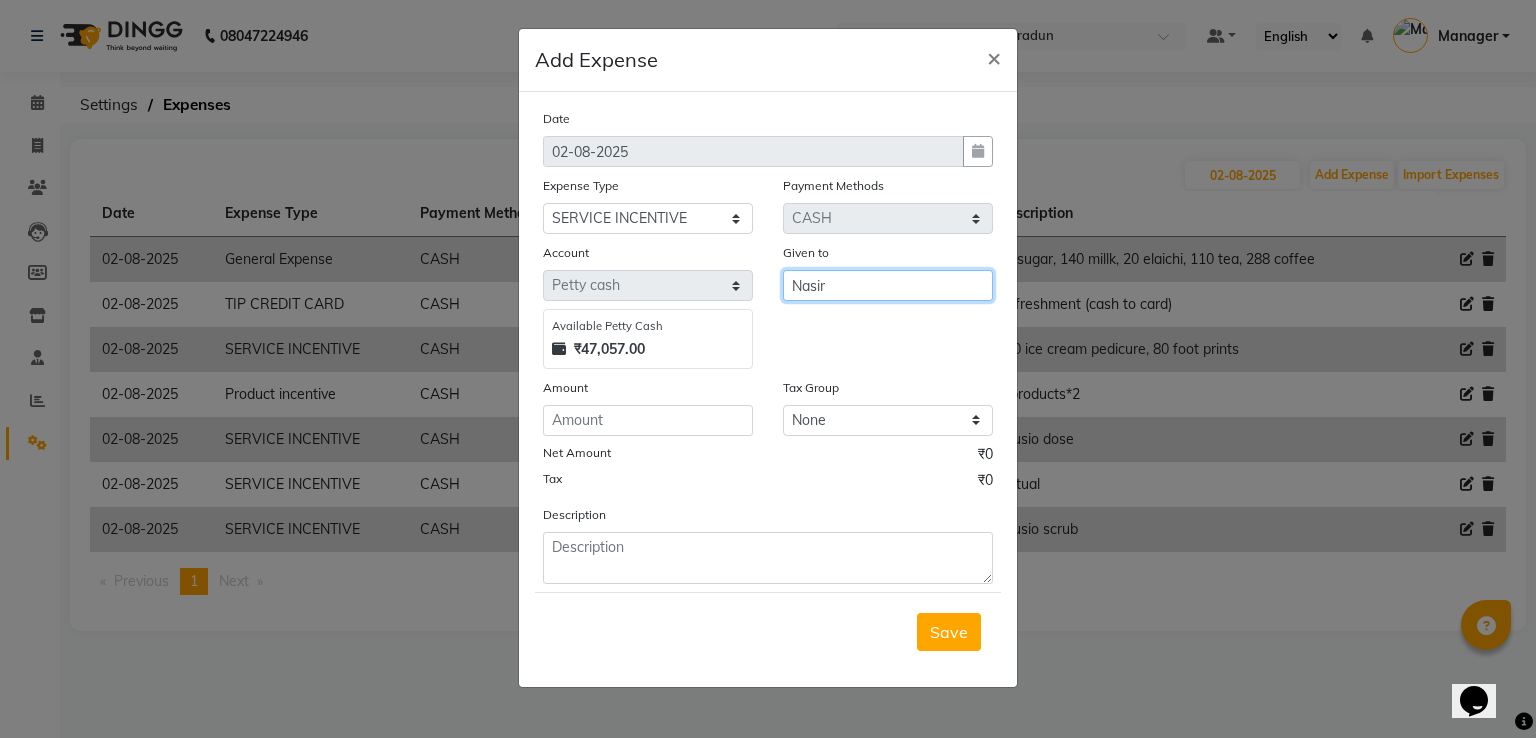 type on "Nasir" 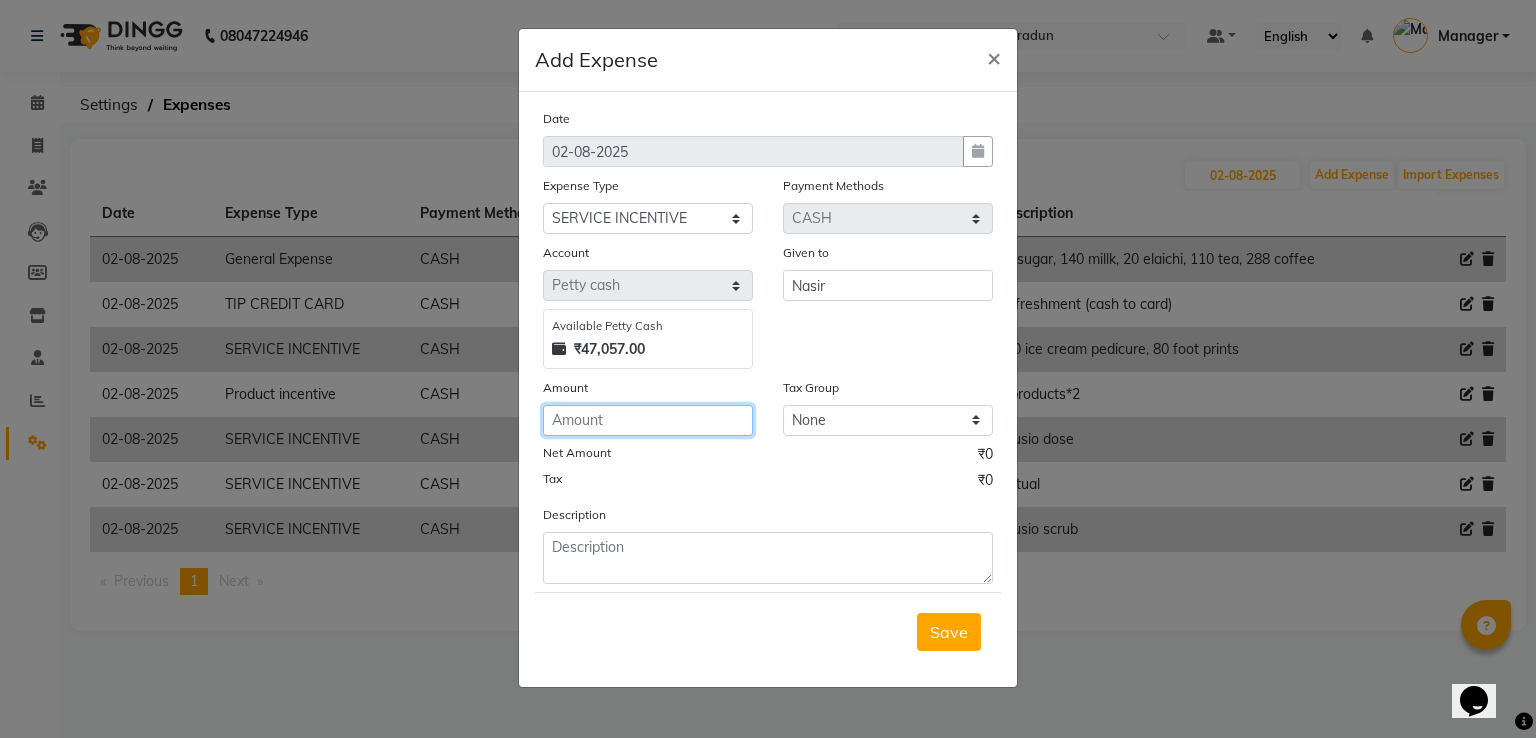 click 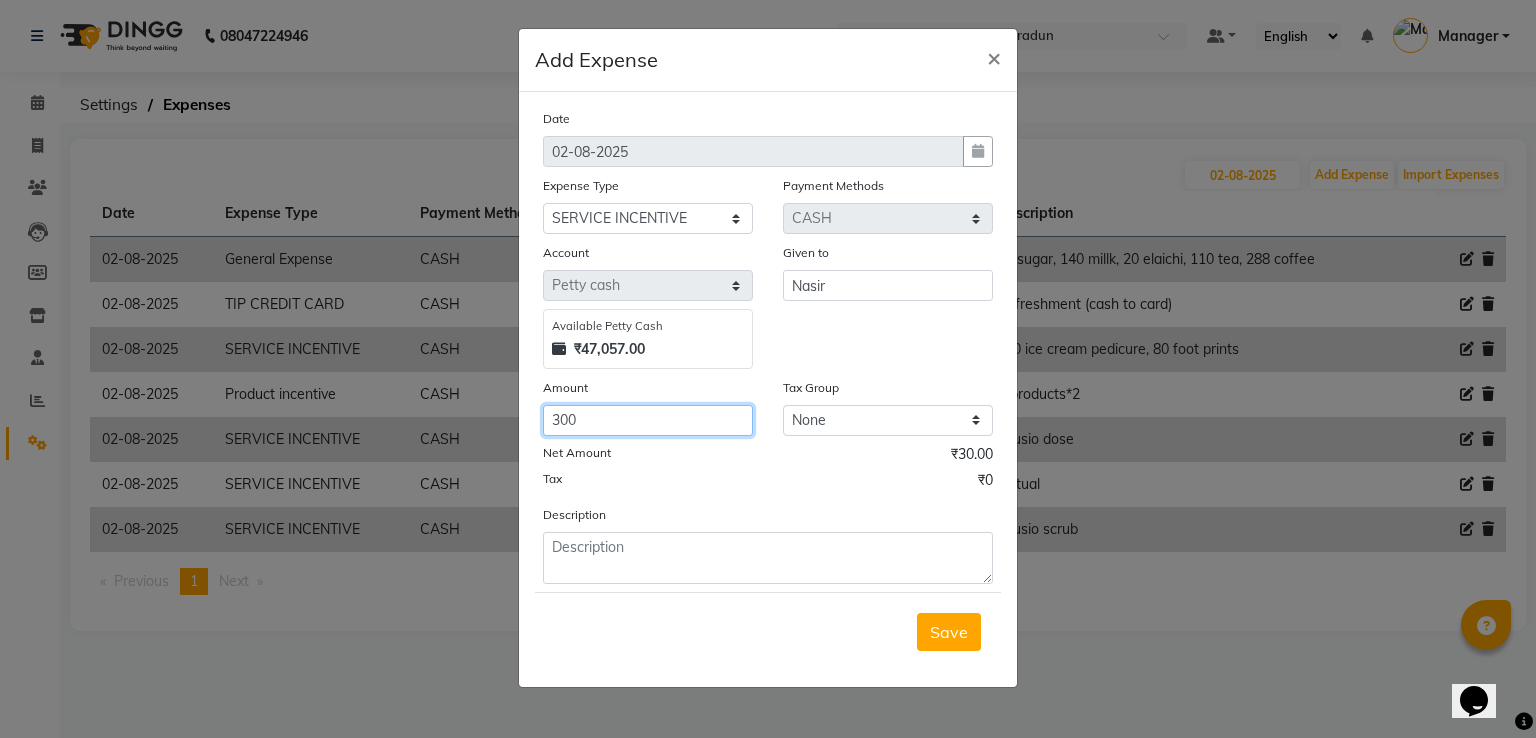 type on "300" 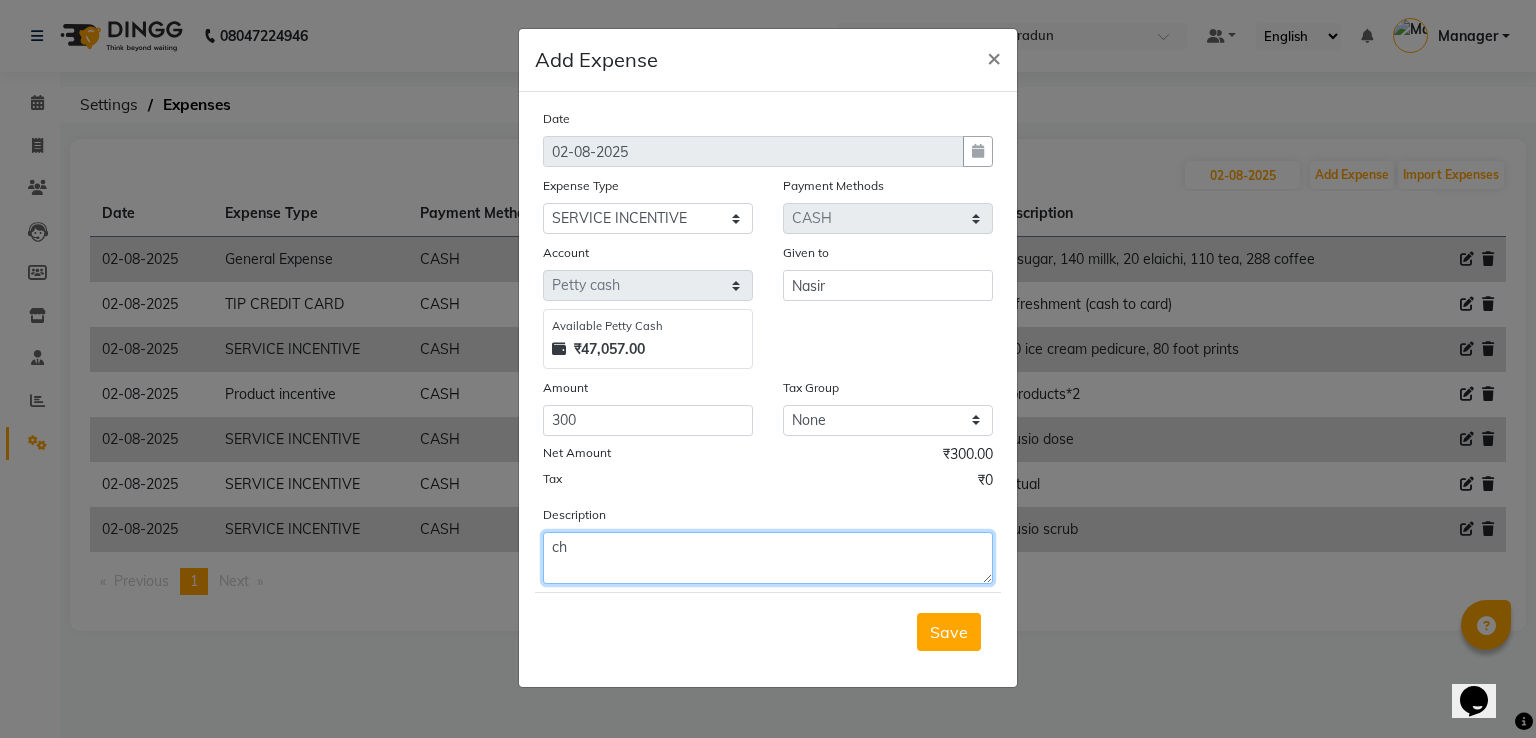 type on "c" 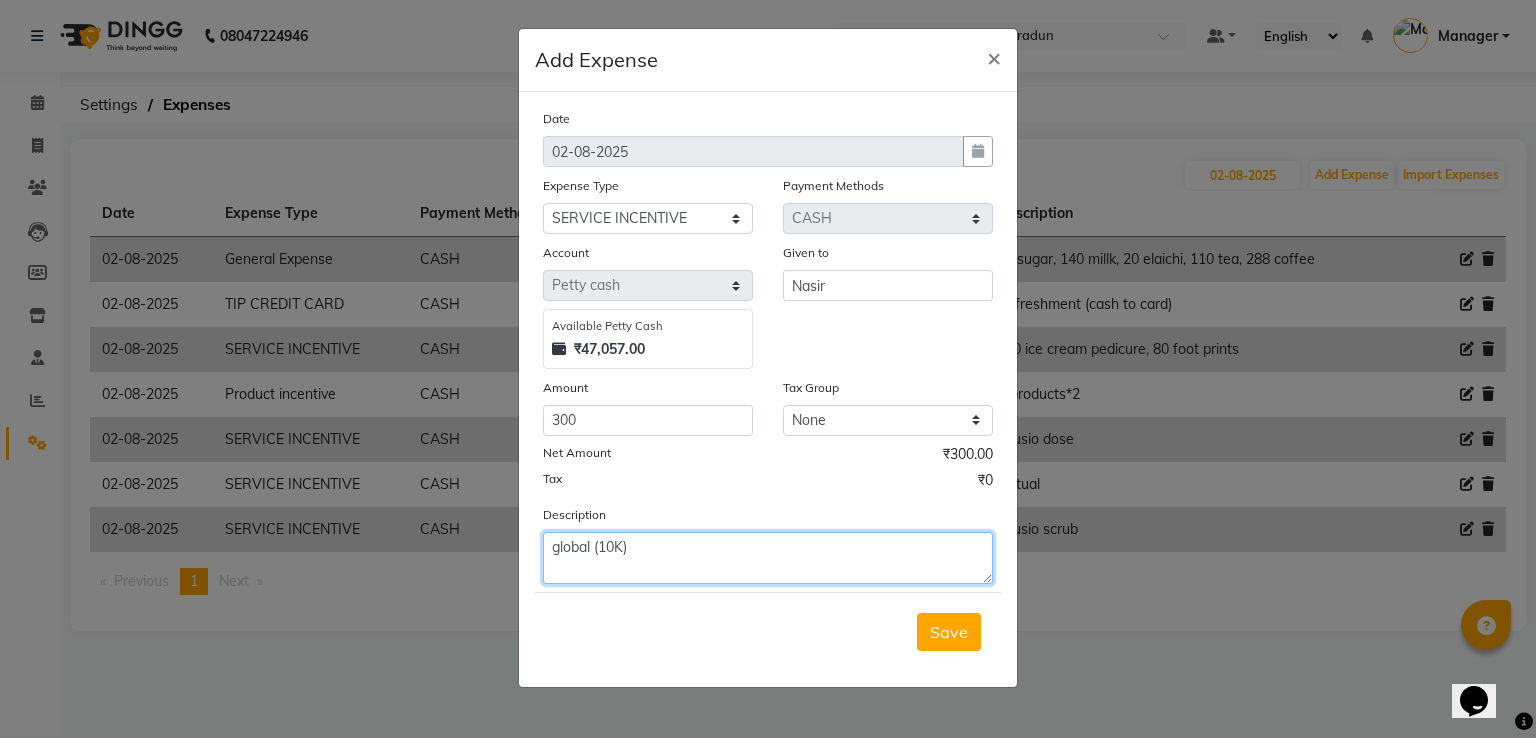 type on "global (10K)" 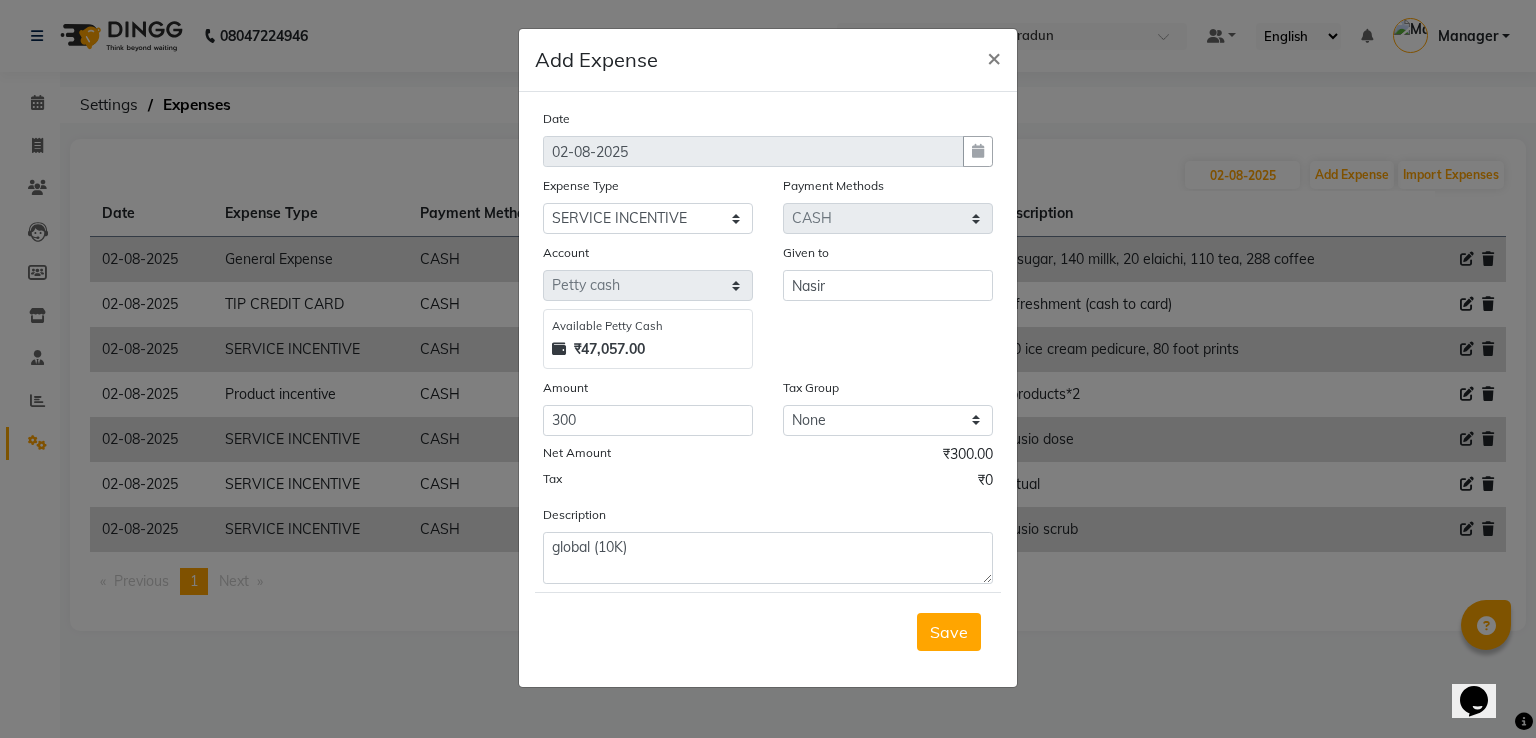 click on "Save" at bounding box center [949, 632] 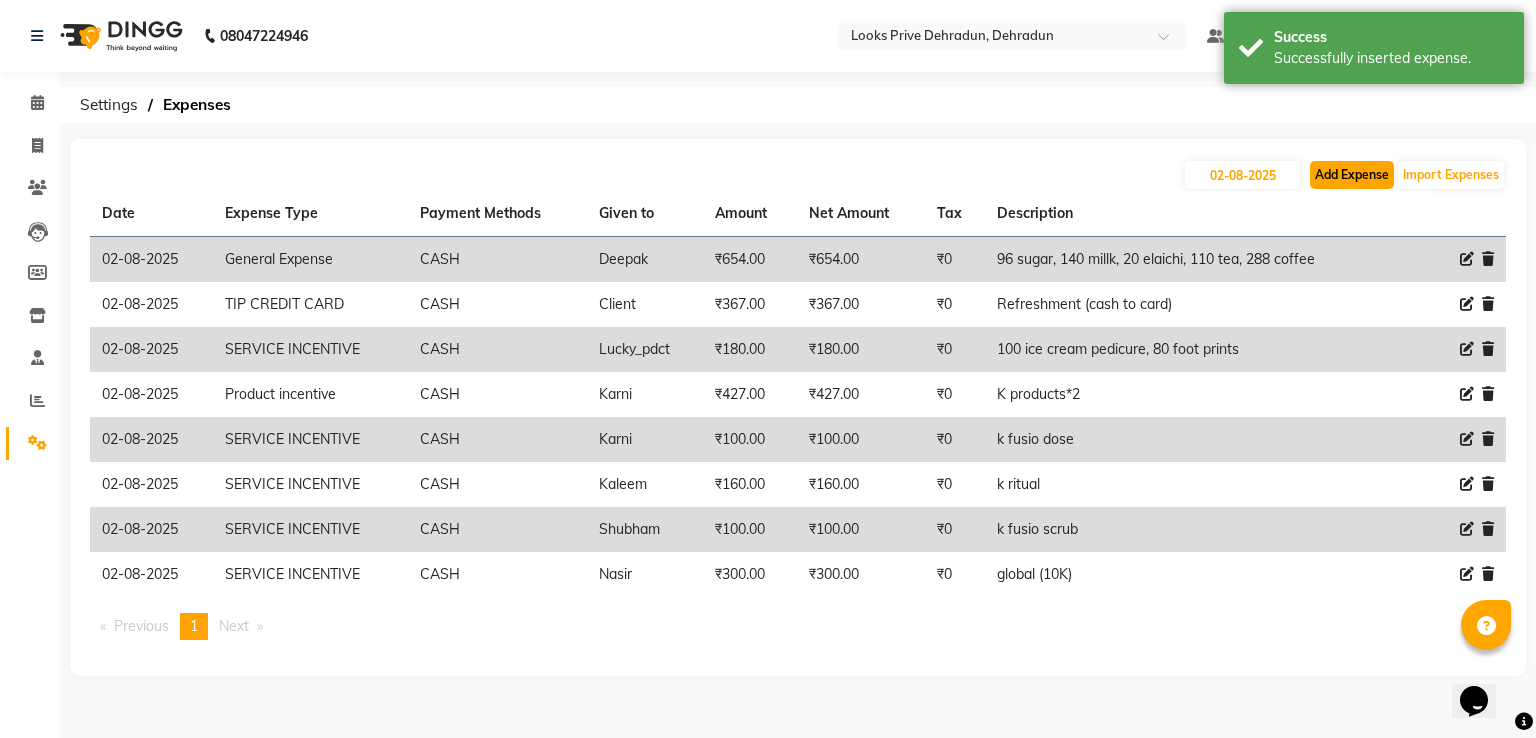 click on "Add Expense" 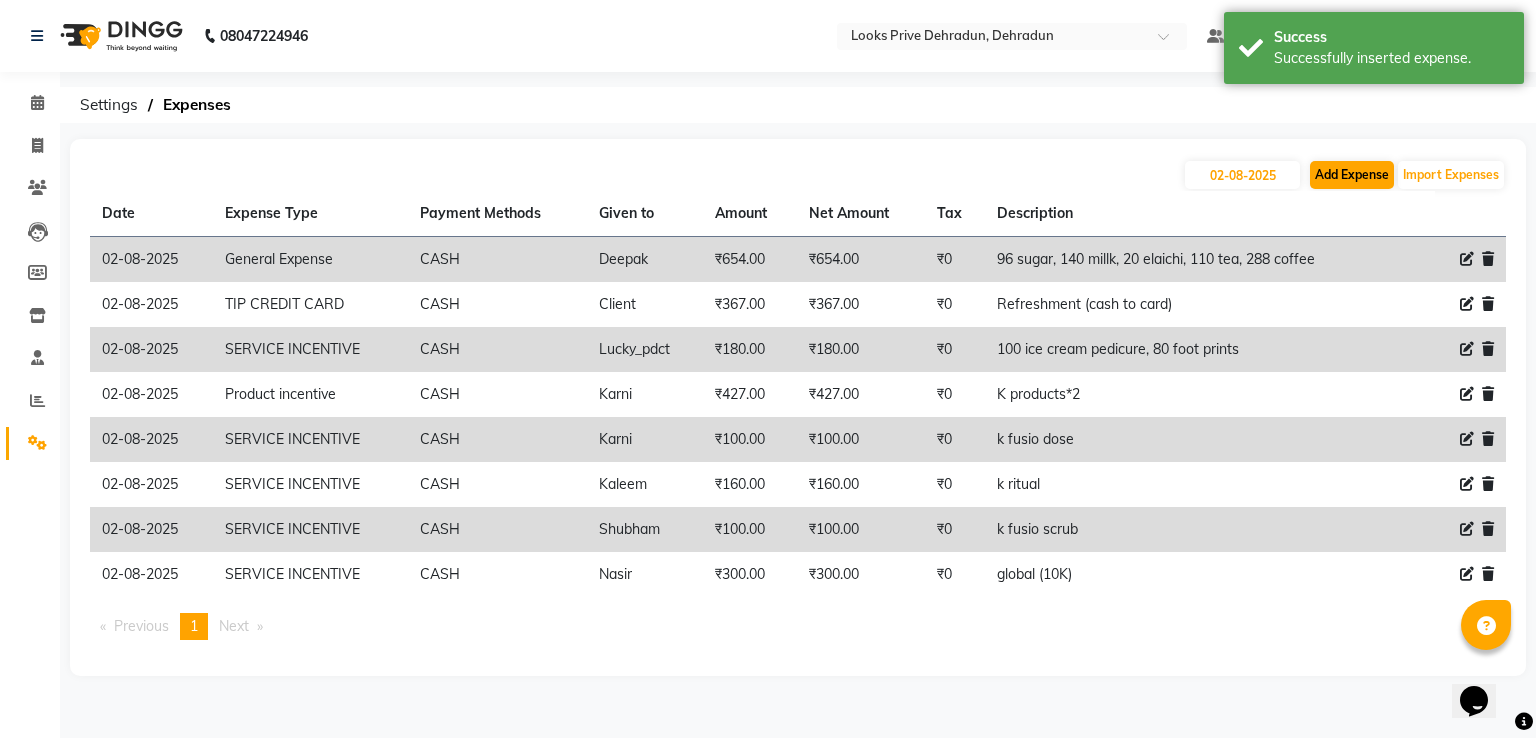 select on "1" 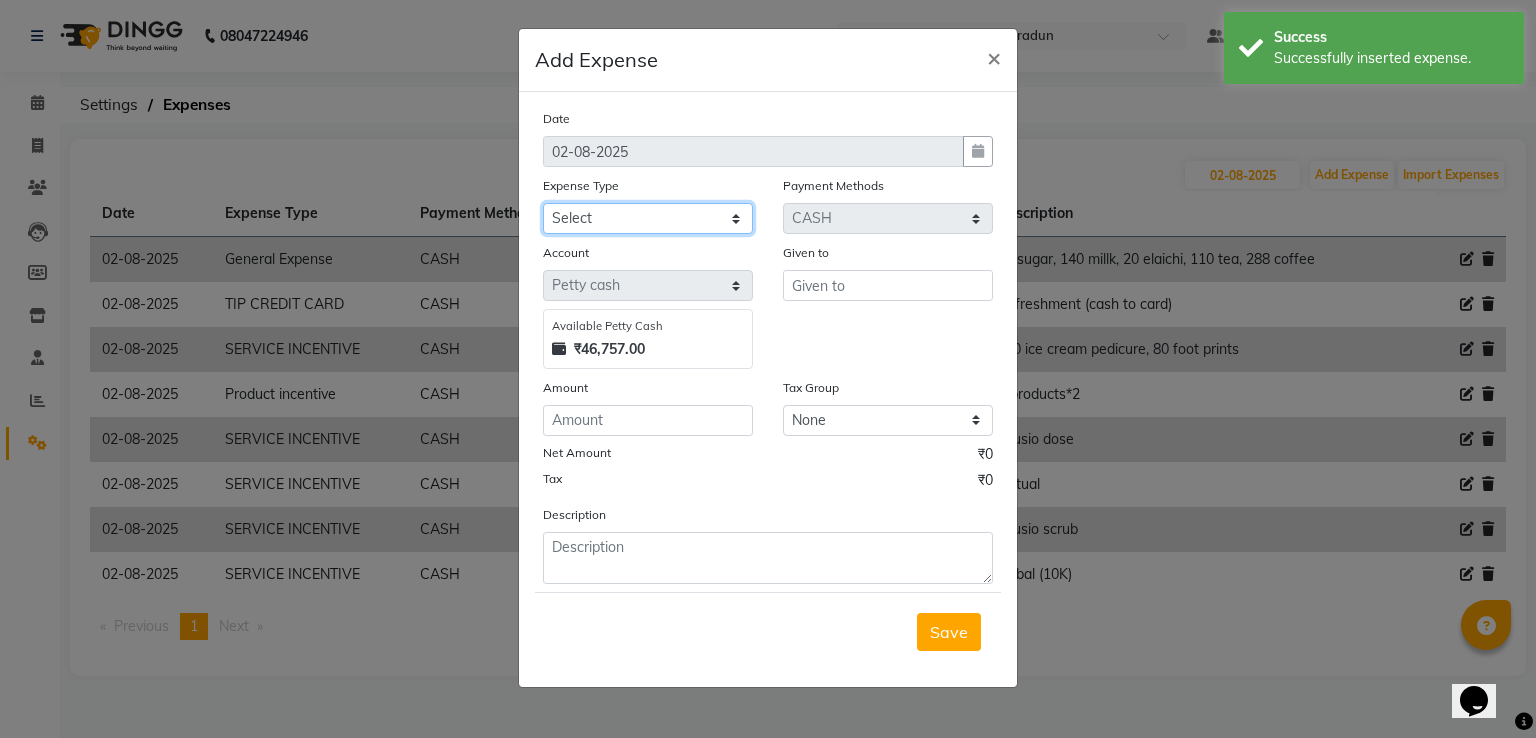 click on "Select Amazon BANK DEPOSIT Cash Handover Caurrier Client Refund Agnst Bill CLIENT WELFARE Convyance to staff Counter sale General Expense Laundry Bill milk Miscellaneous Office Upkeep Pantry PAYMENTS PORTER PREPAID Printing And Stationery Product incentive Product Incentive Repair And Maintenance Salary Salary advance SERVICE INCENTIVE staff accommodation STAFF WELFARE TIP CREDIT CARD TIP UPI Travelling And Conveyance WATER BILL" 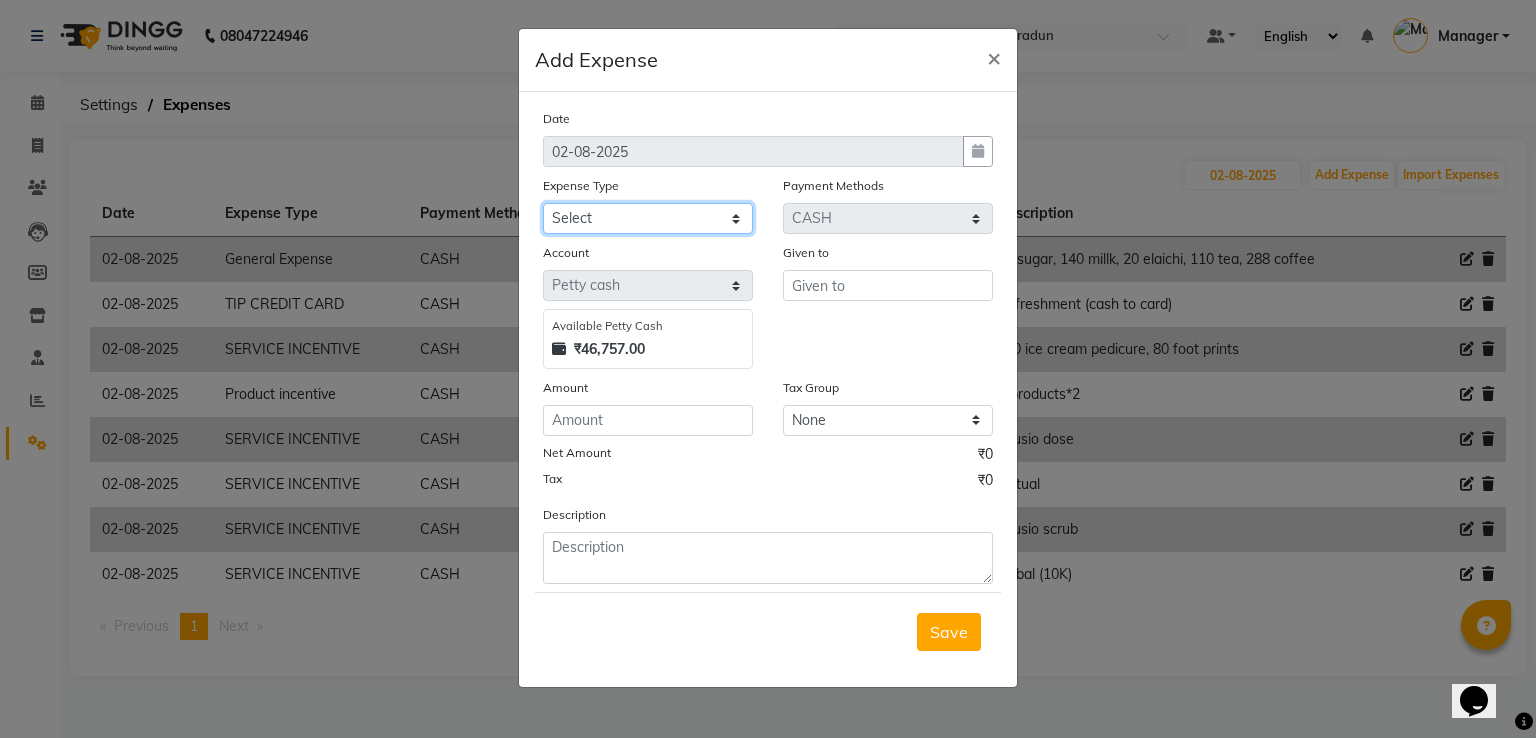 select on "24071" 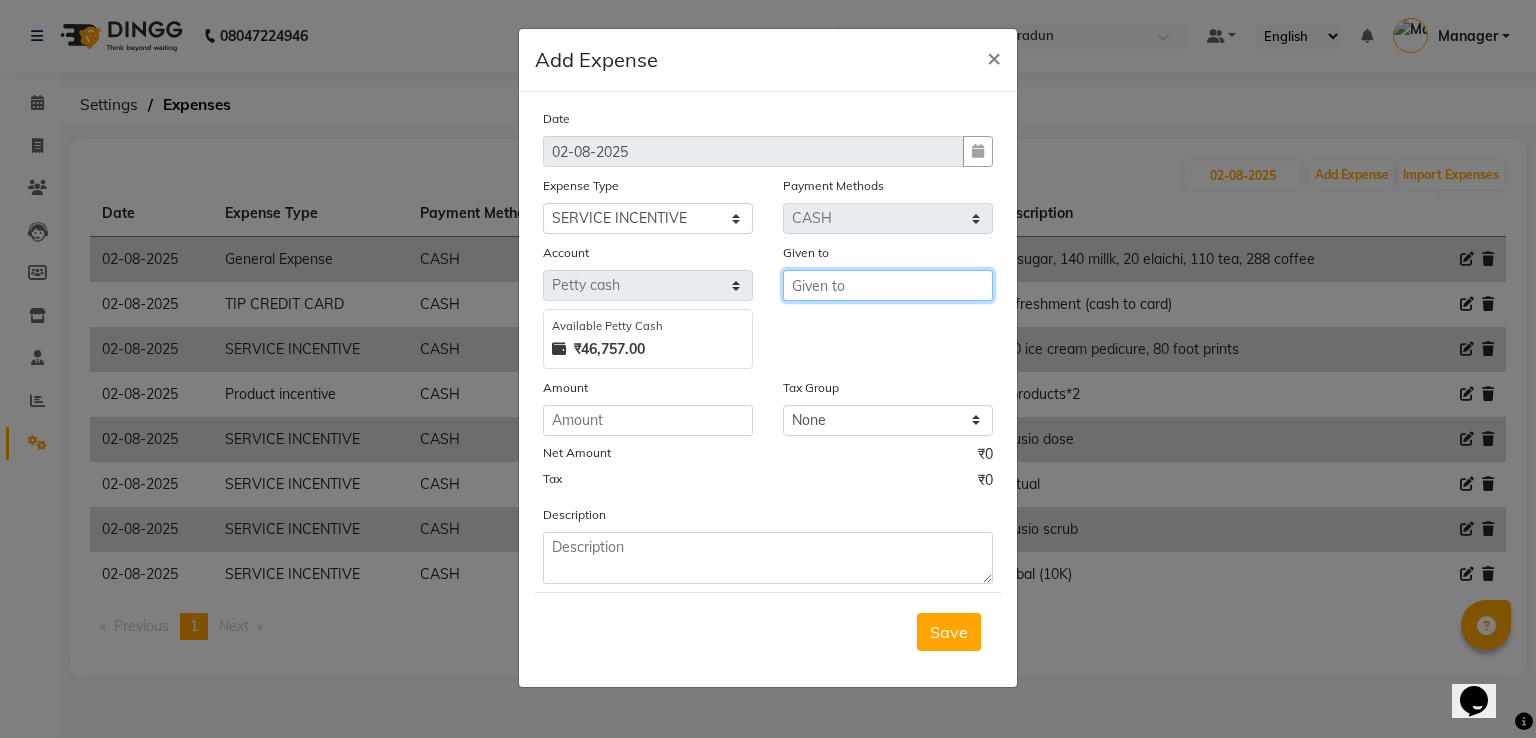 click at bounding box center (888, 285) 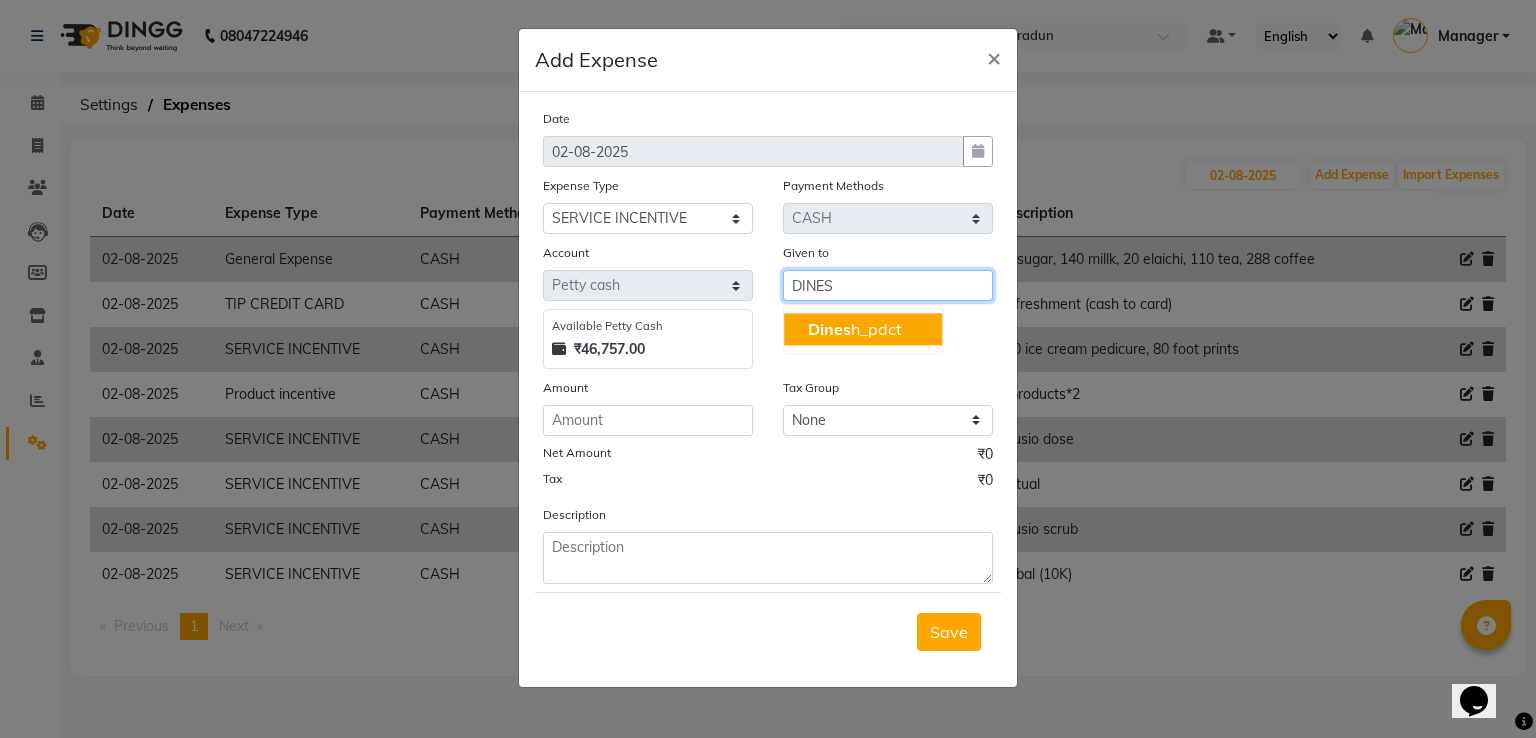 click on "Dines h_pdct" at bounding box center (855, 329) 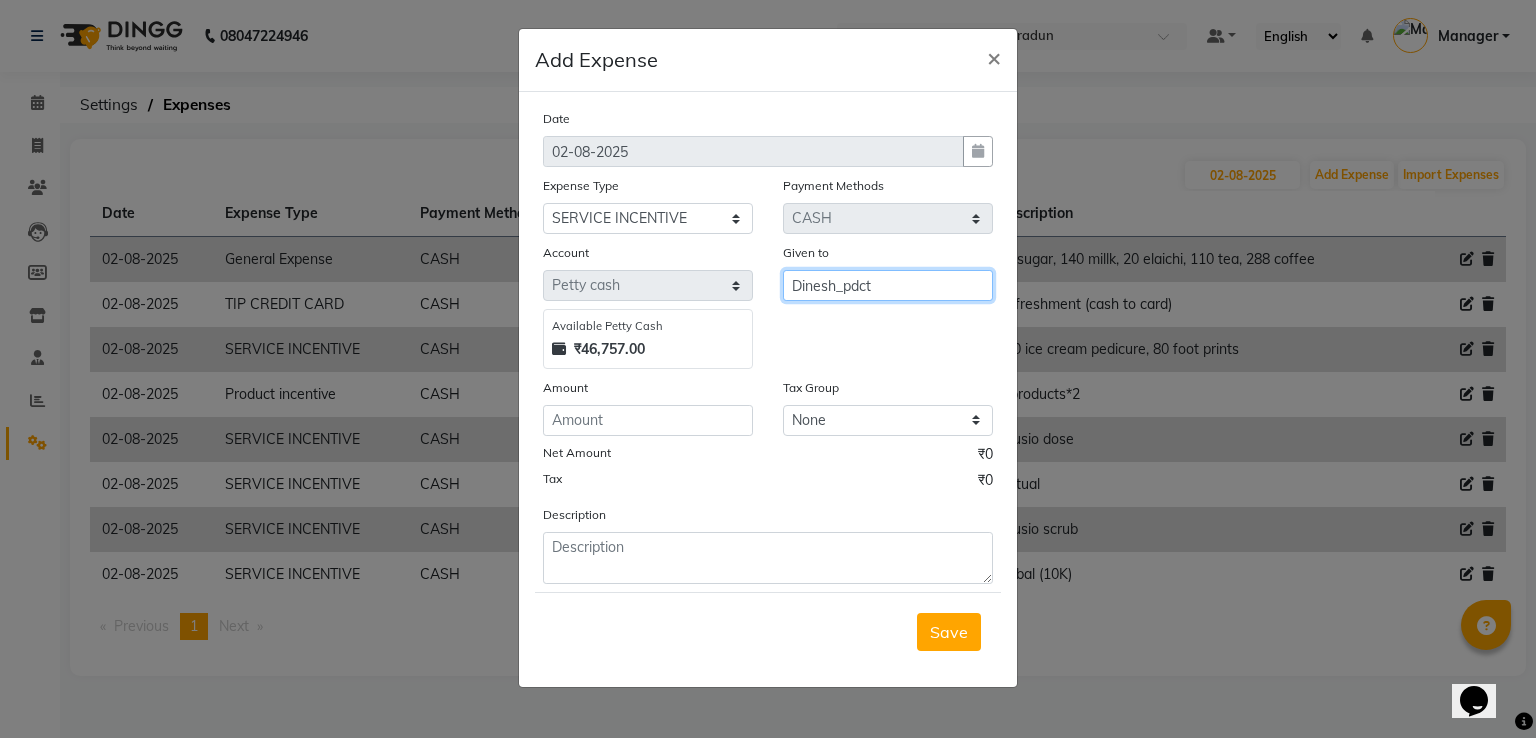 type on "Dinesh_pdct" 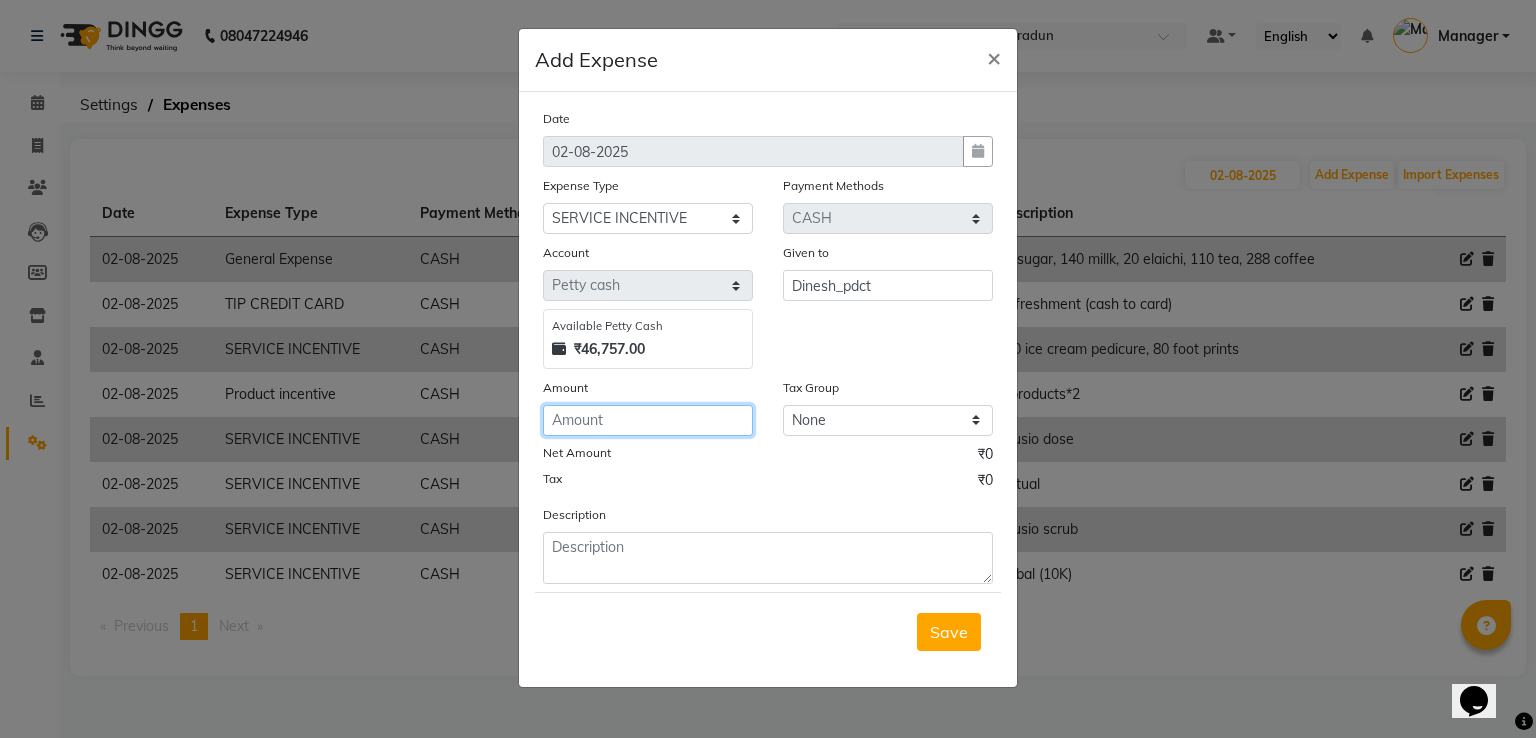 click 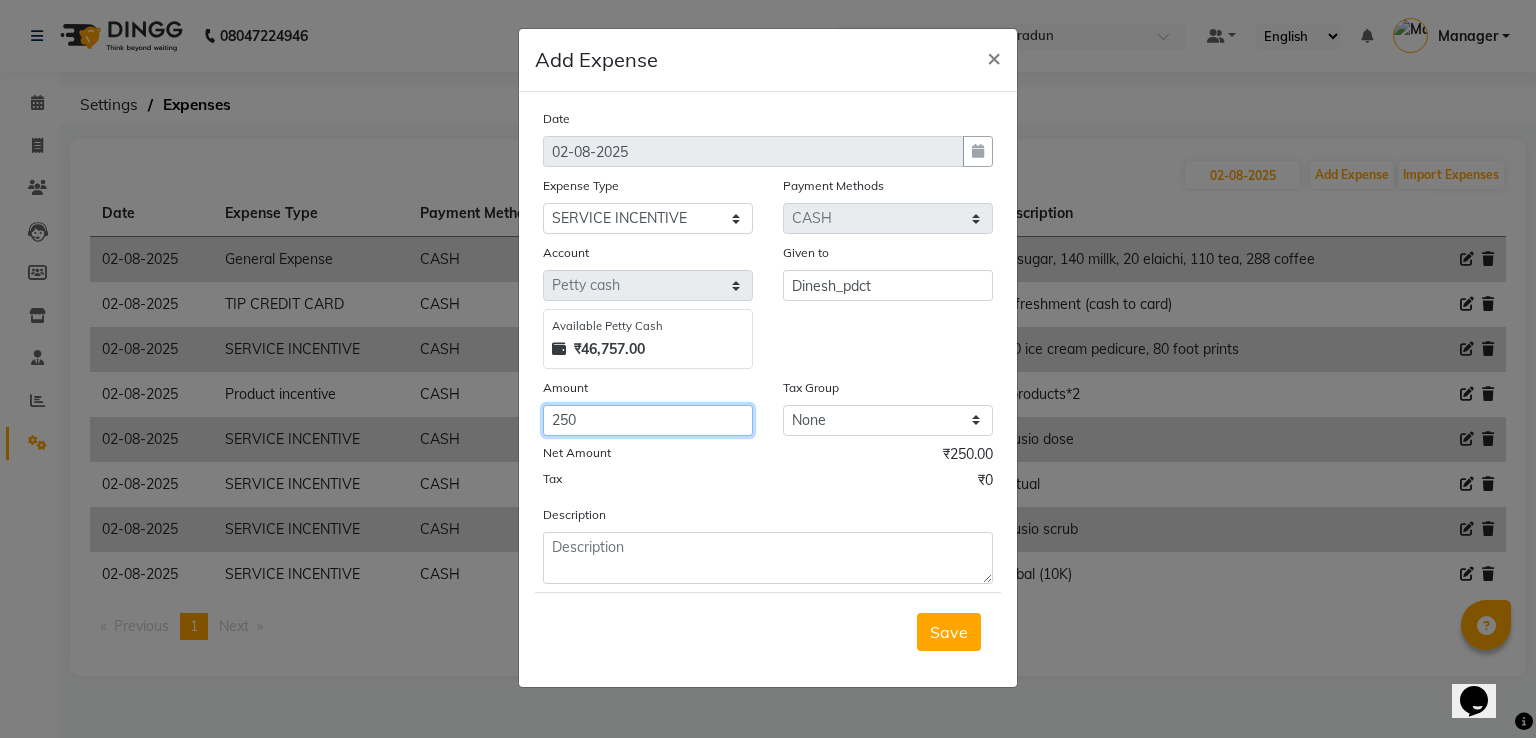 type on "250" 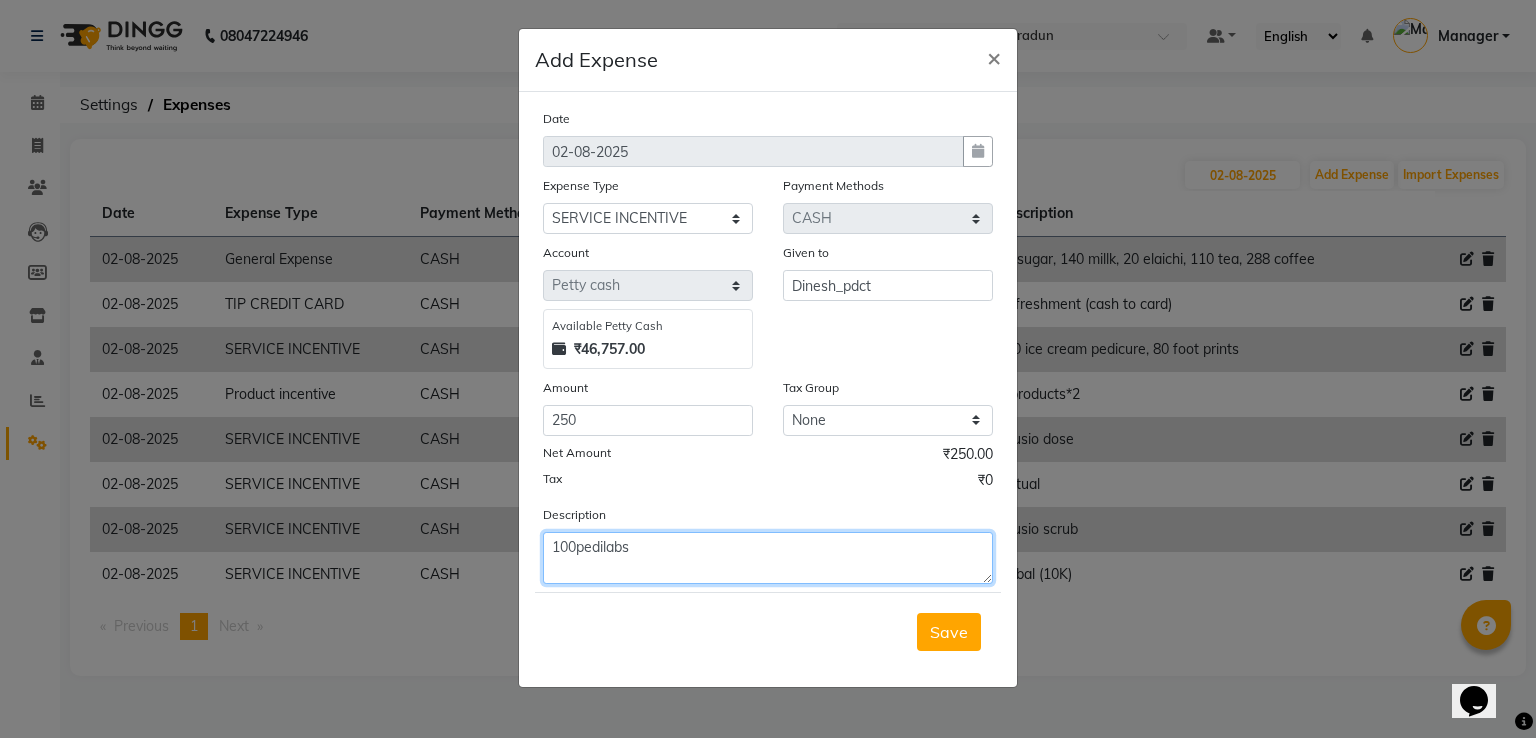 click on "100pedilabs" 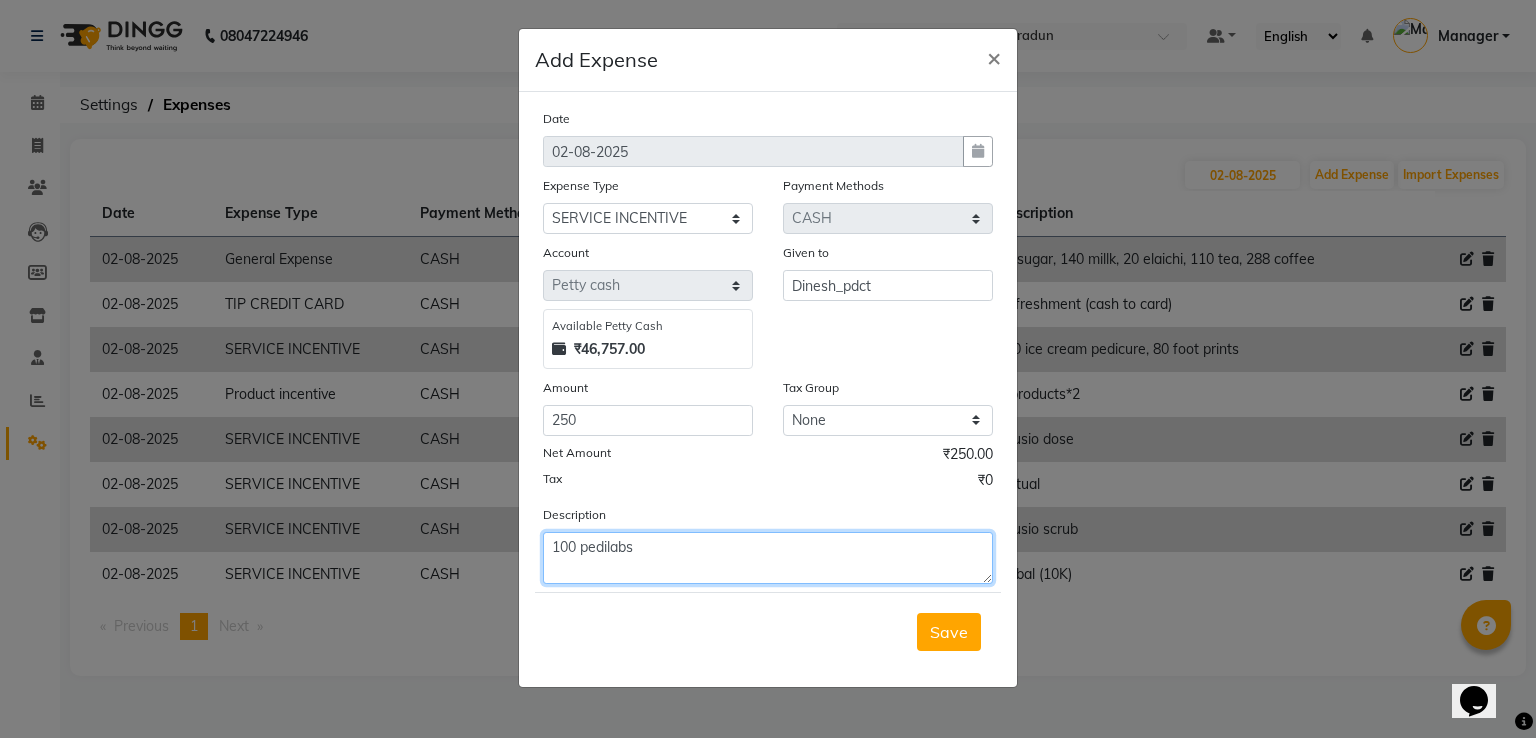 click on "100 pedilabs" 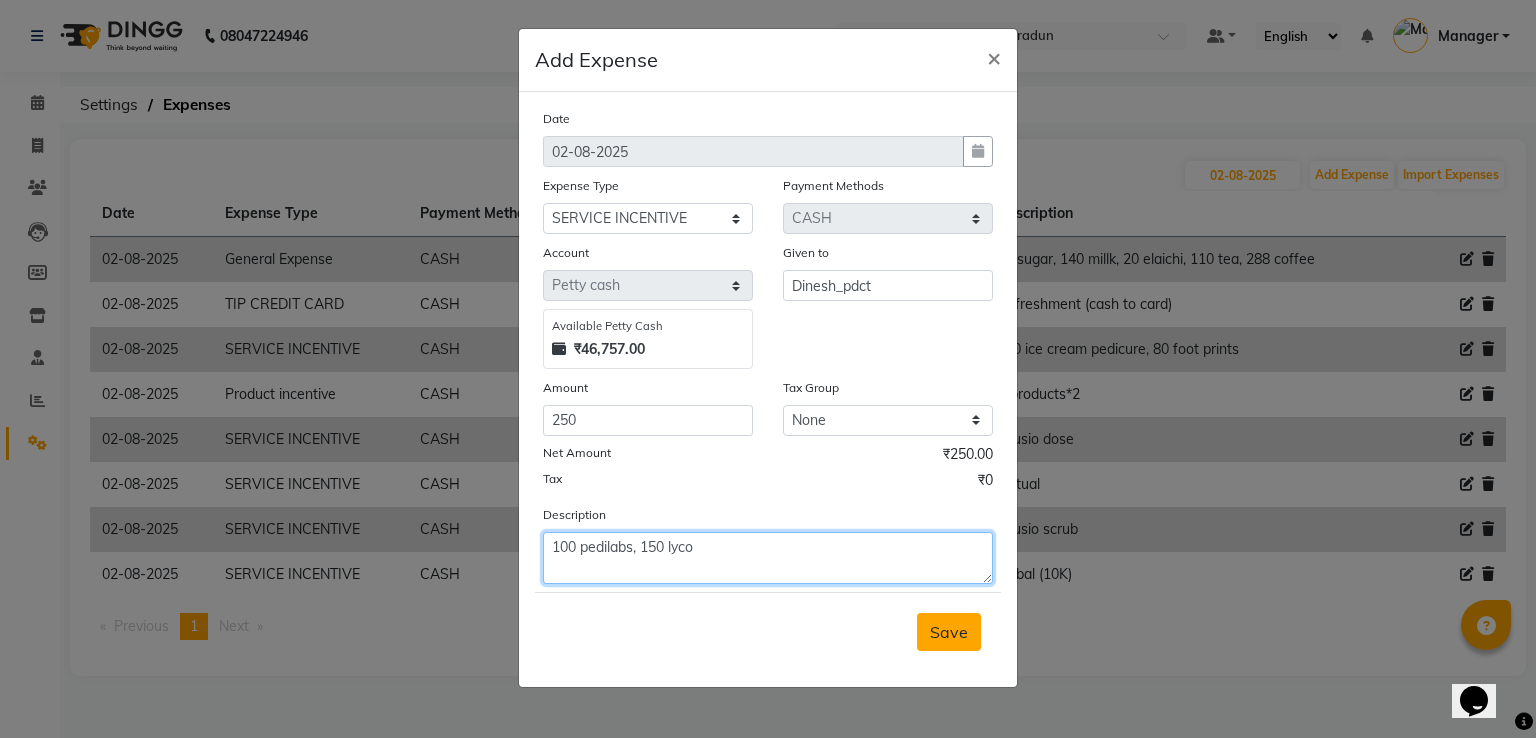 type on "100 pedilabs, 150 lyco" 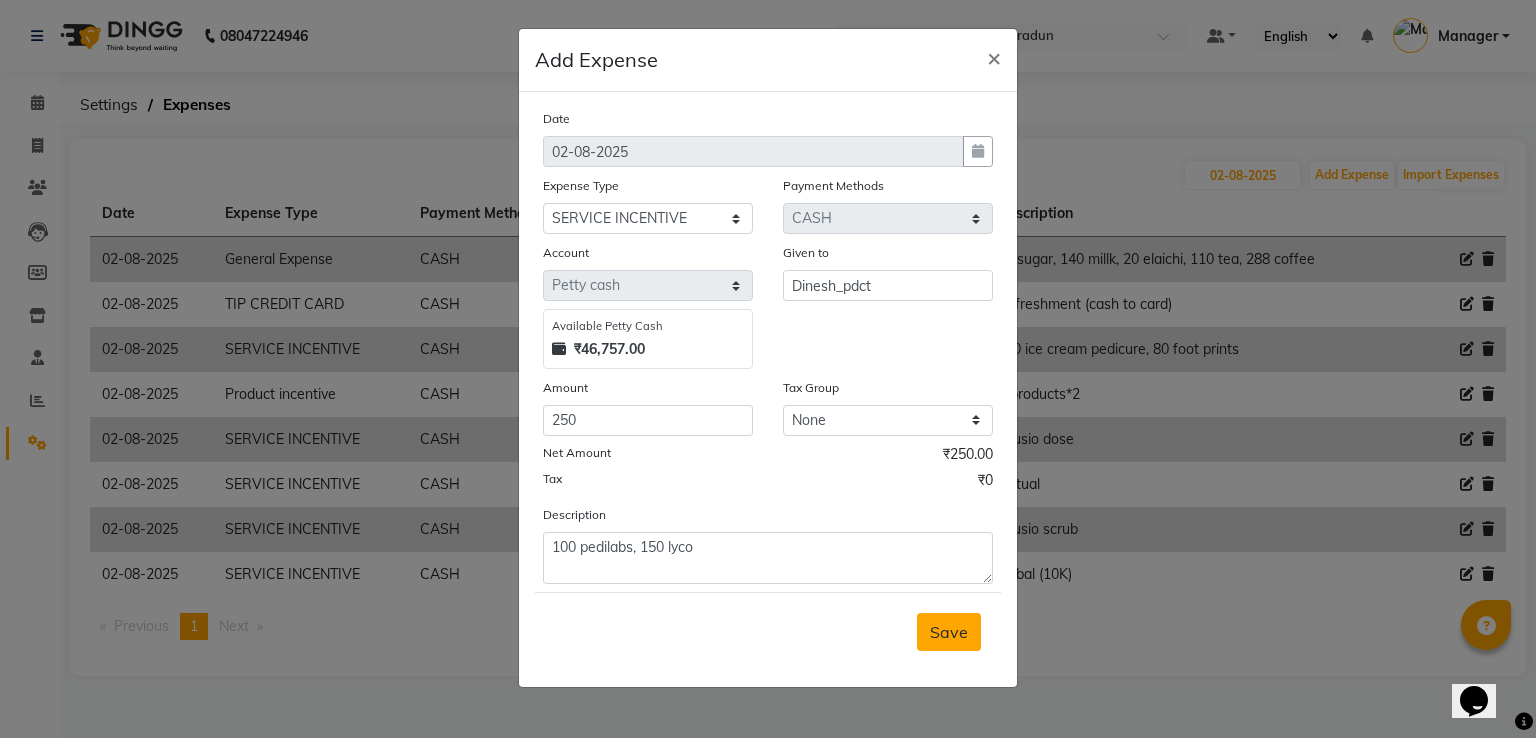 click on "Save" at bounding box center (949, 632) 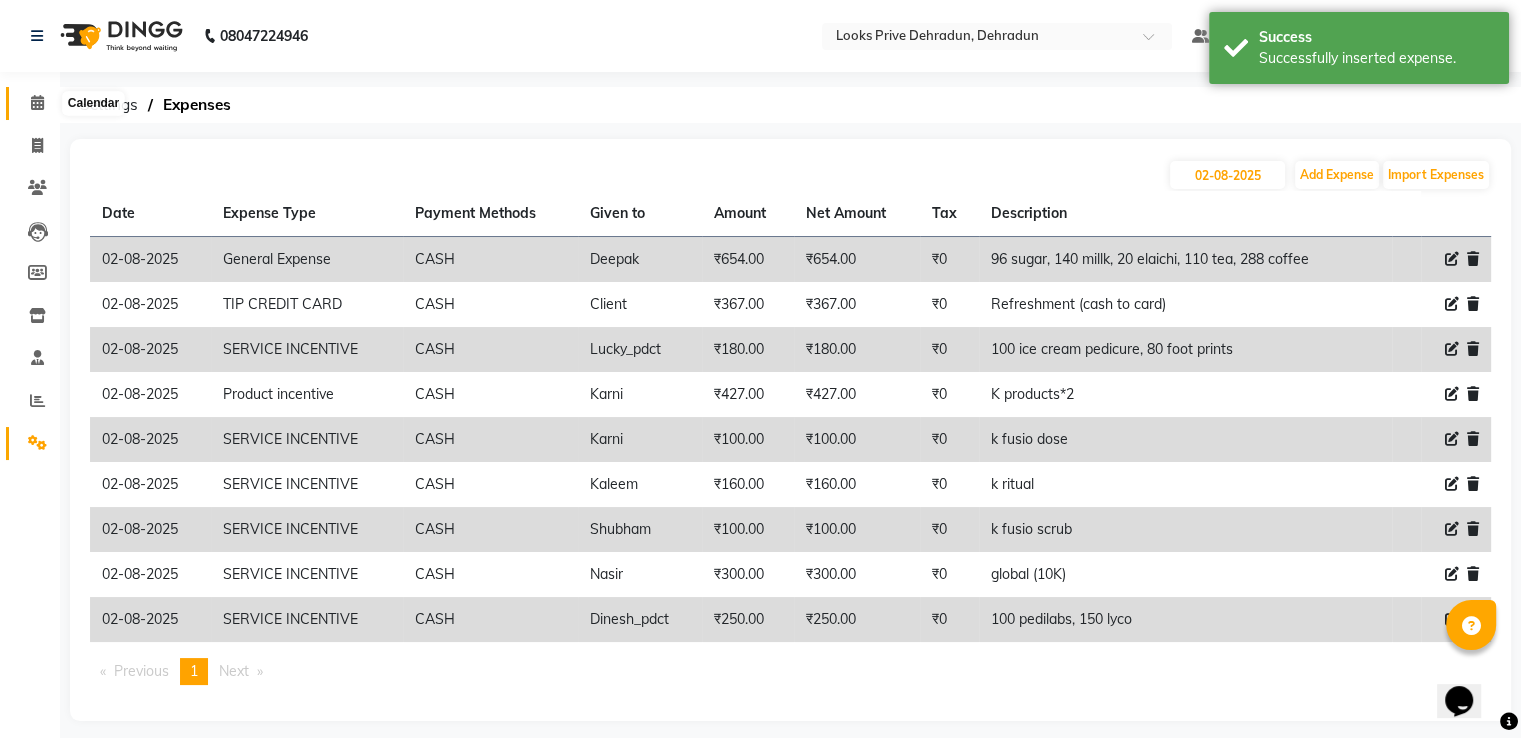 click 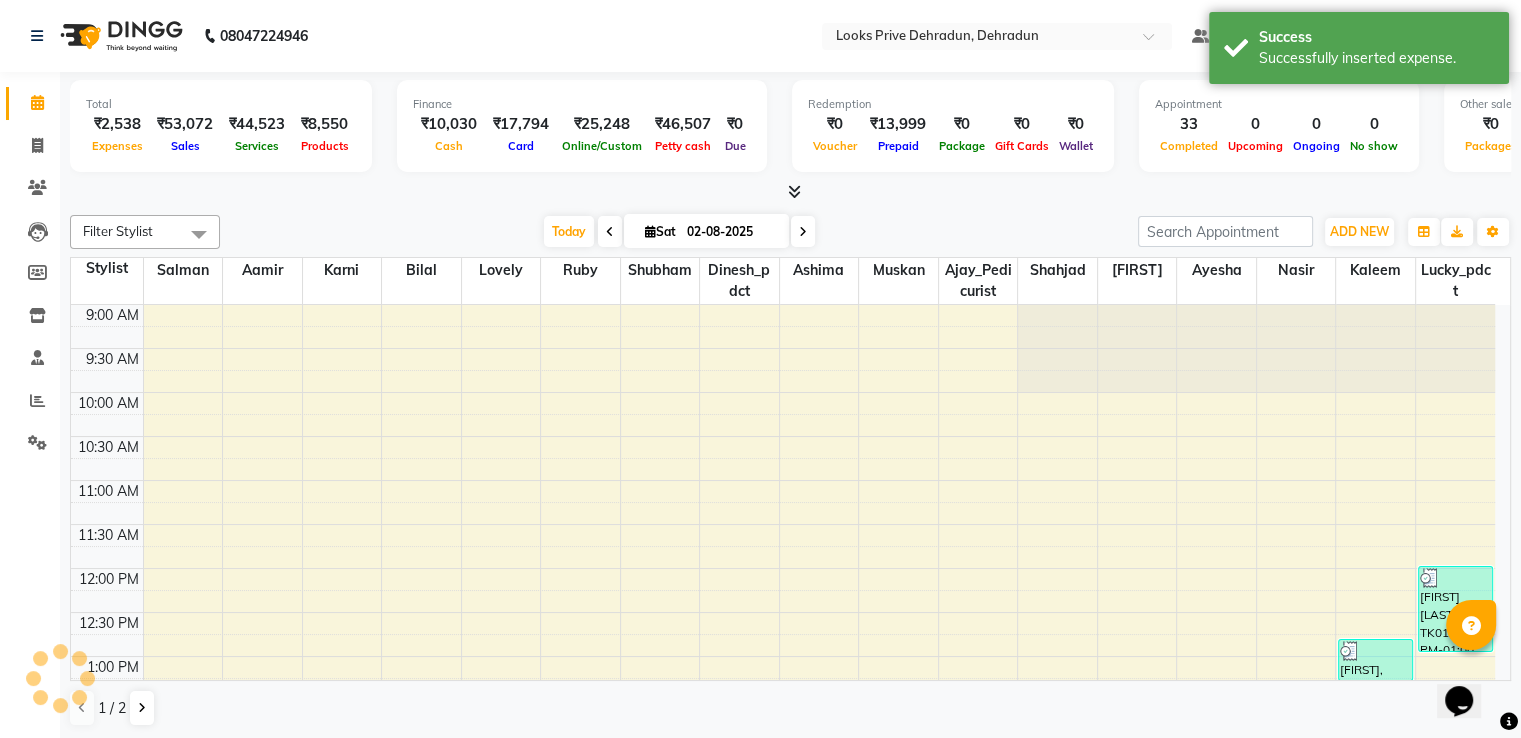scroll, scrollTop: 0, scrollLeft: 0, axis: both 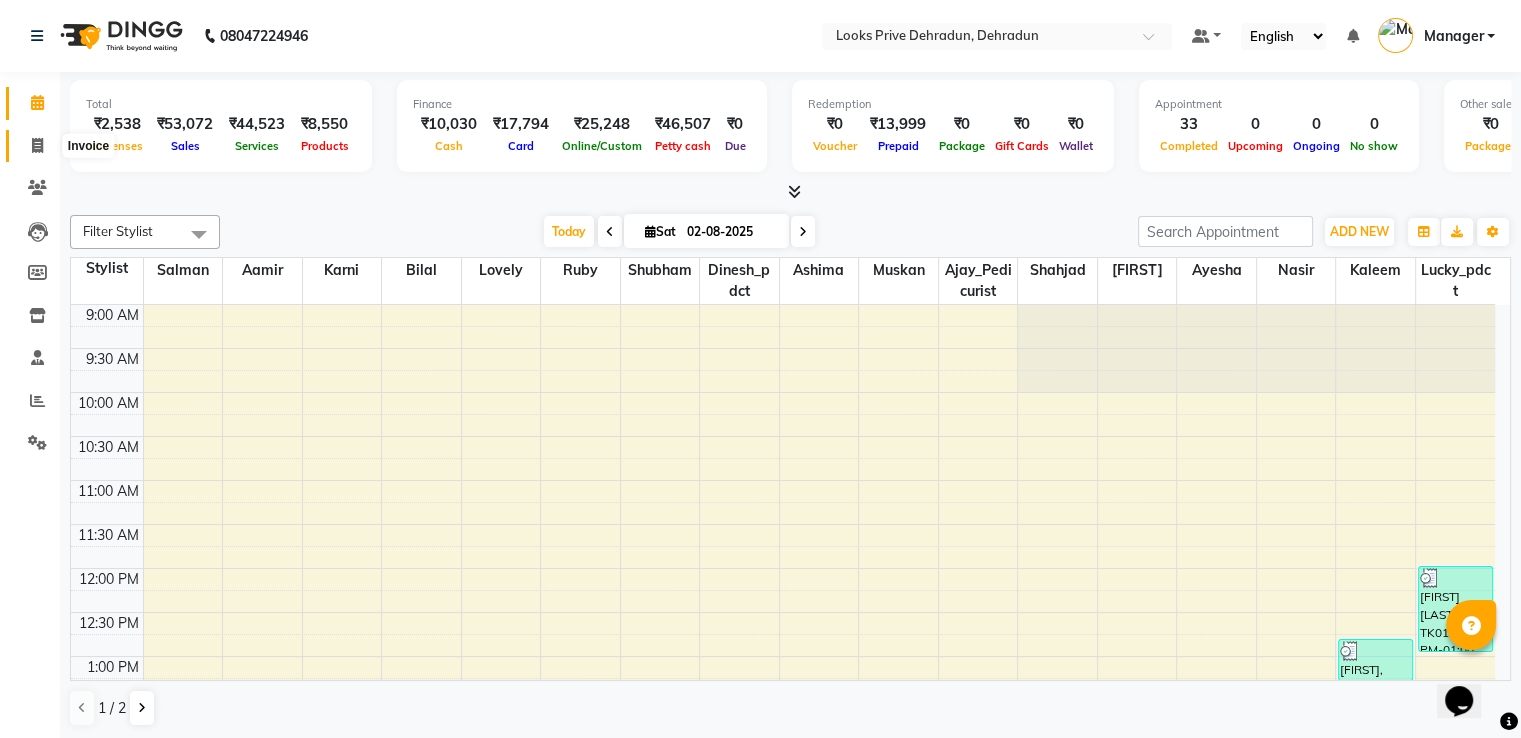 click 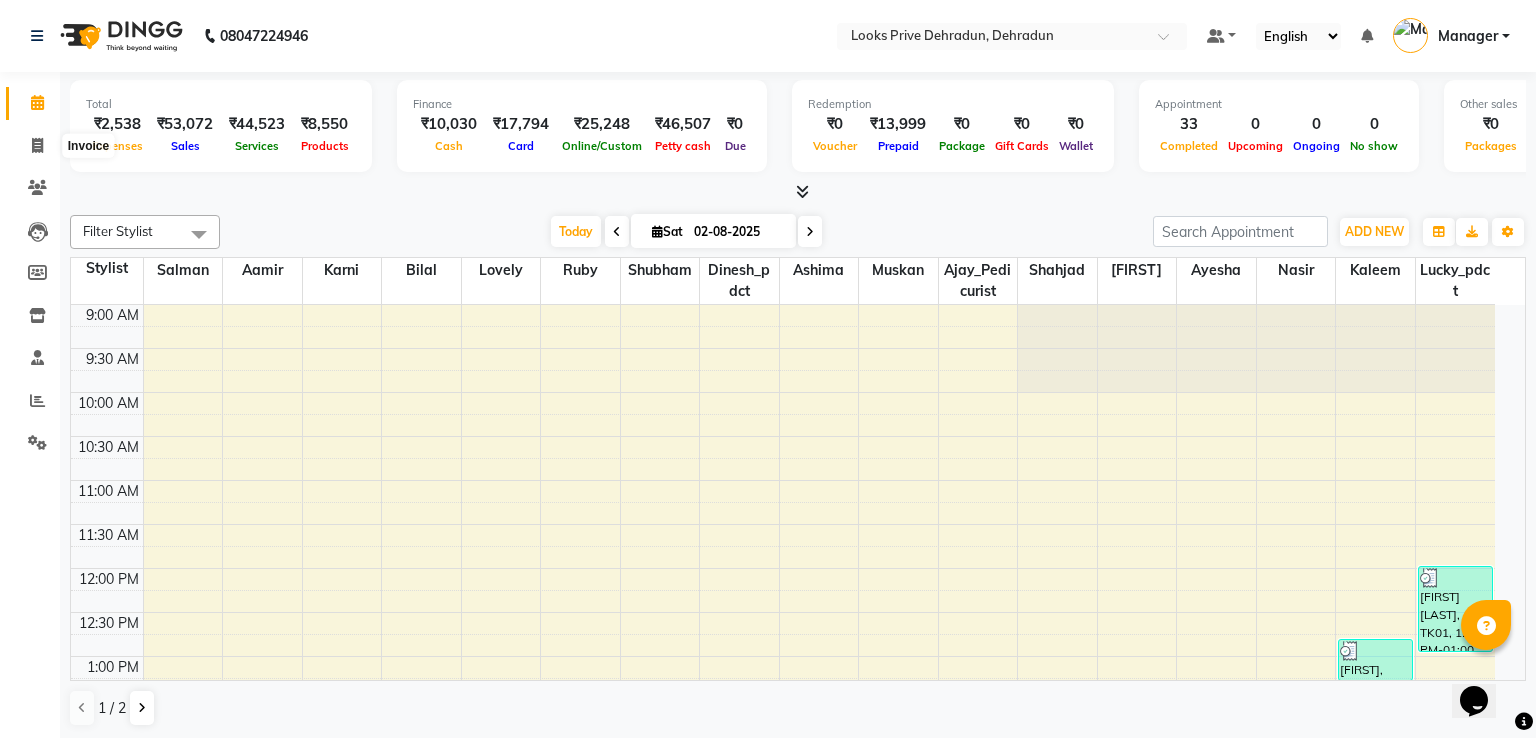 select on "6205" 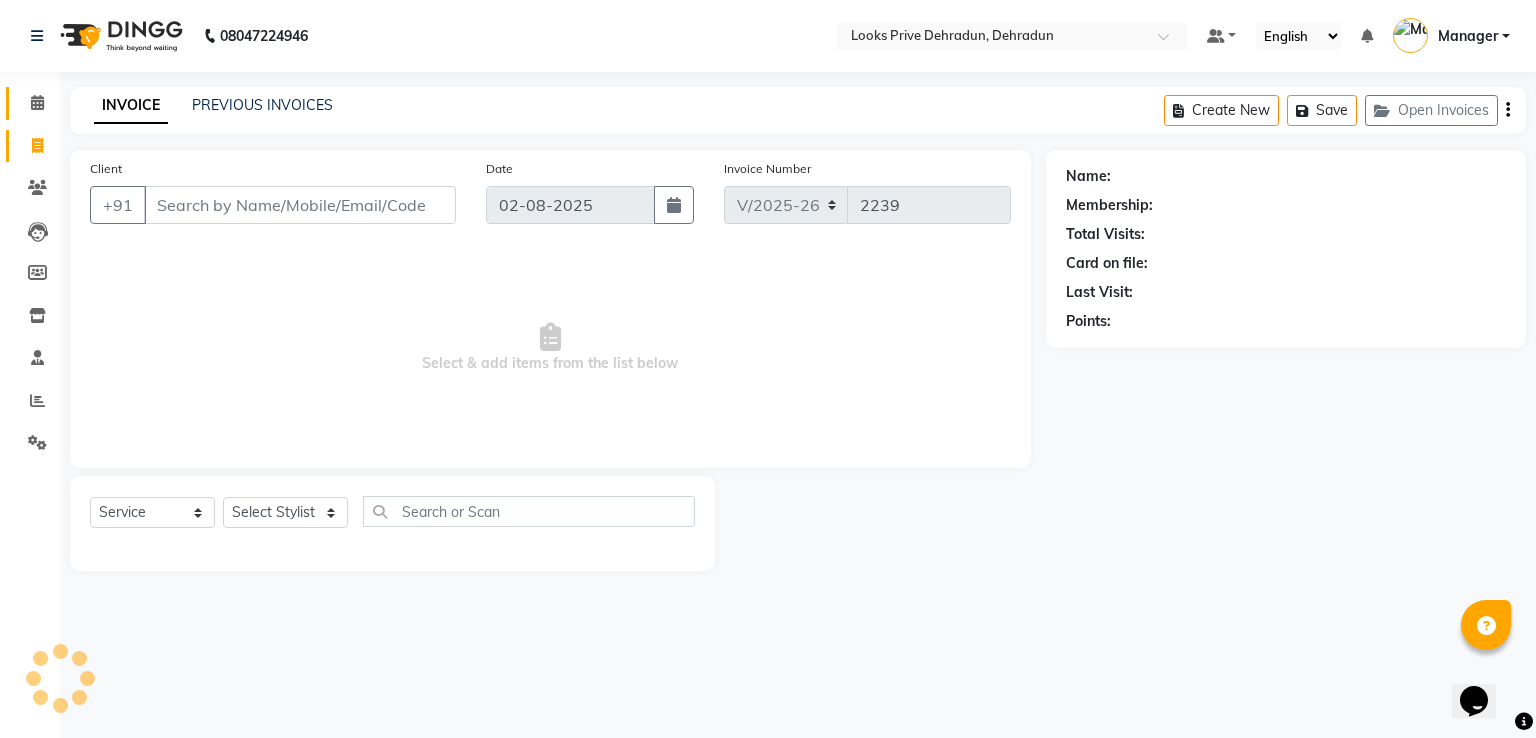 click on "Calendar" 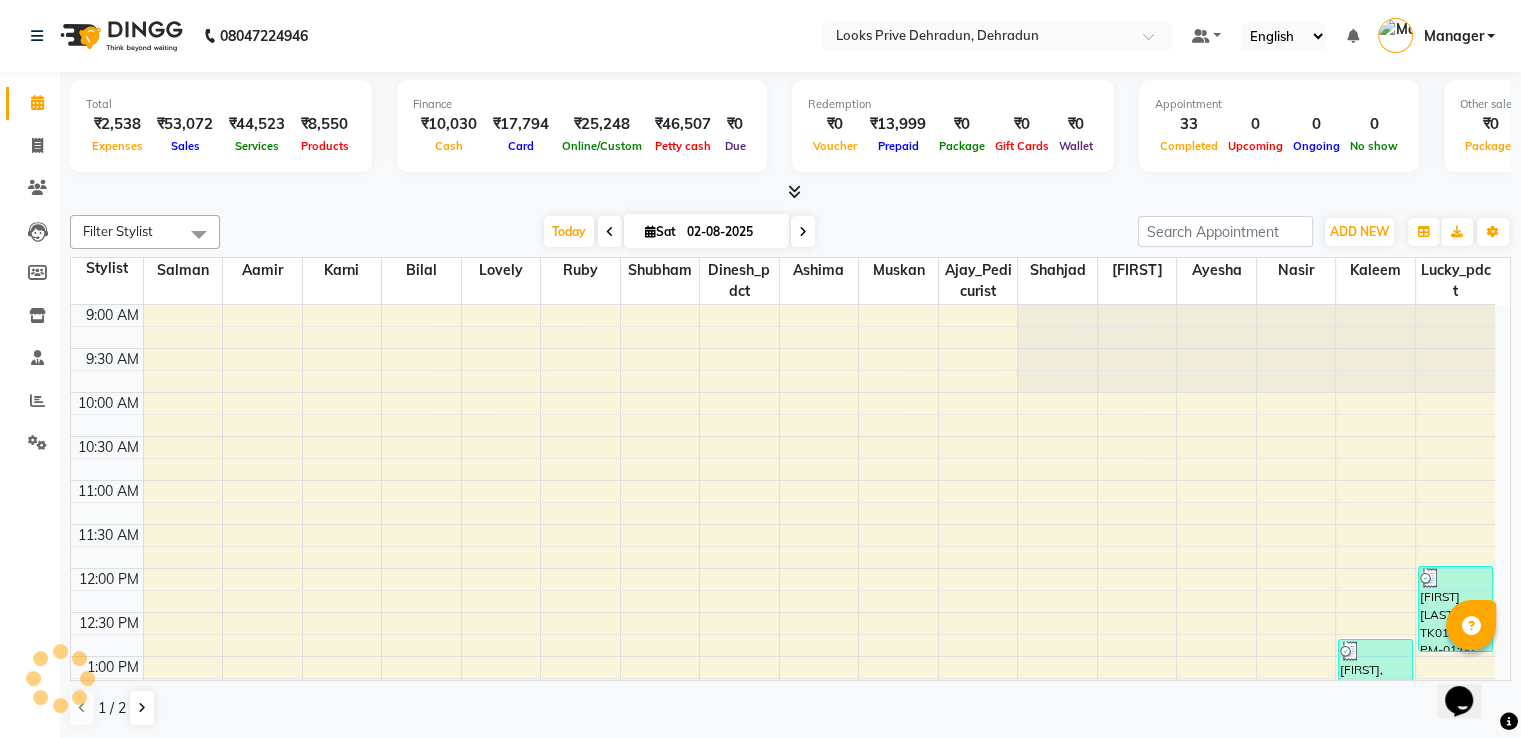 scroll, scrollTop: 0, scrollLeft: 0, axis: both 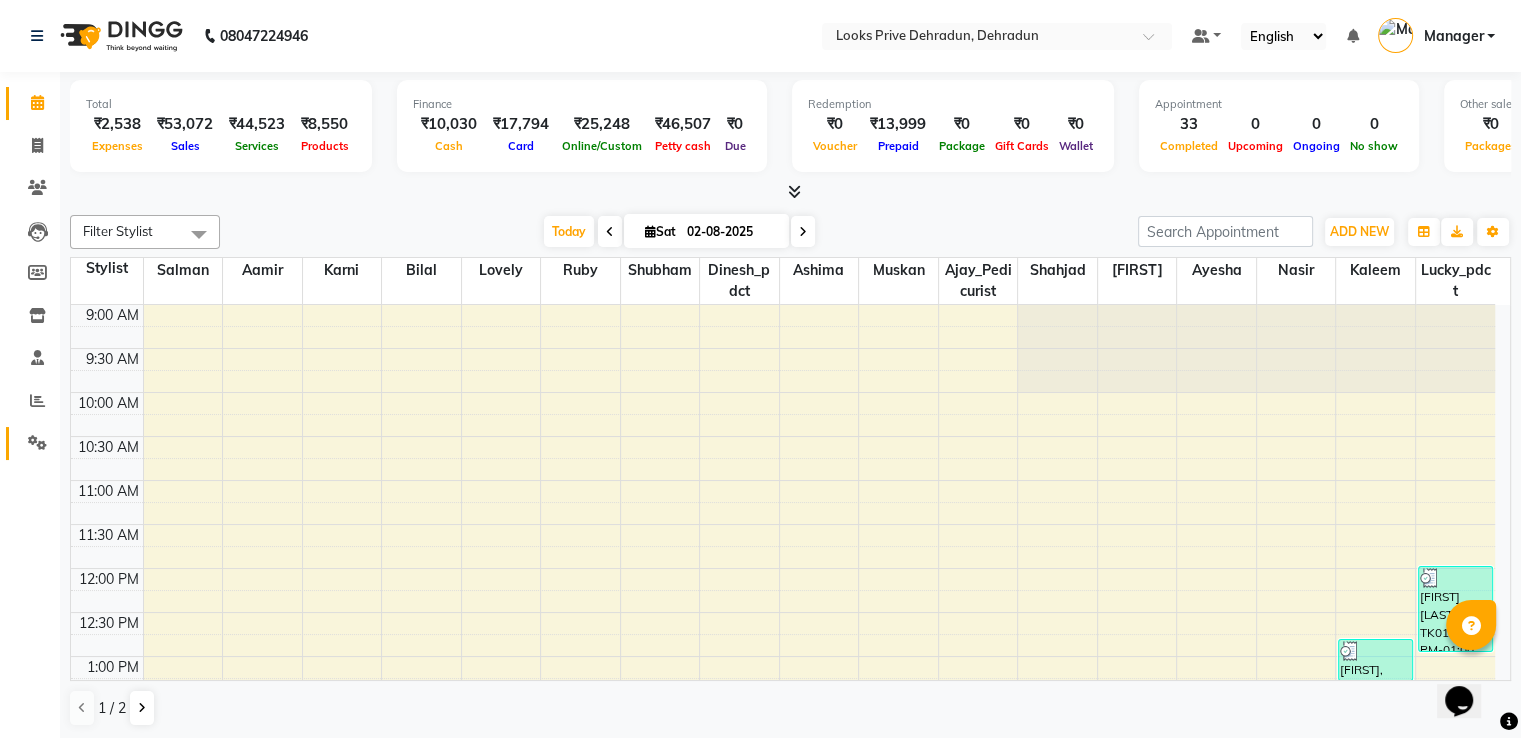 click on "Settings" 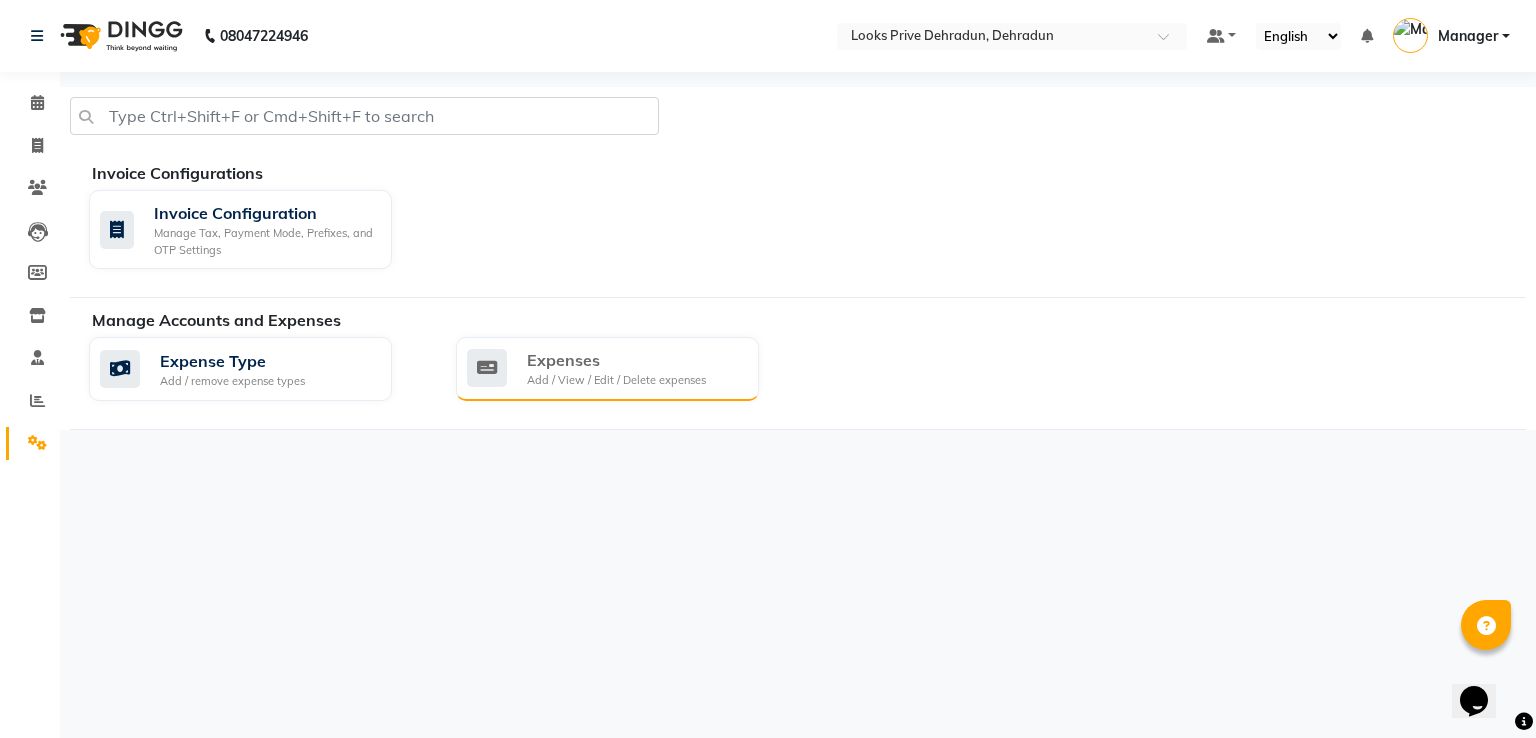 click on "Expenses Add / View / Edit / Delete expenses" 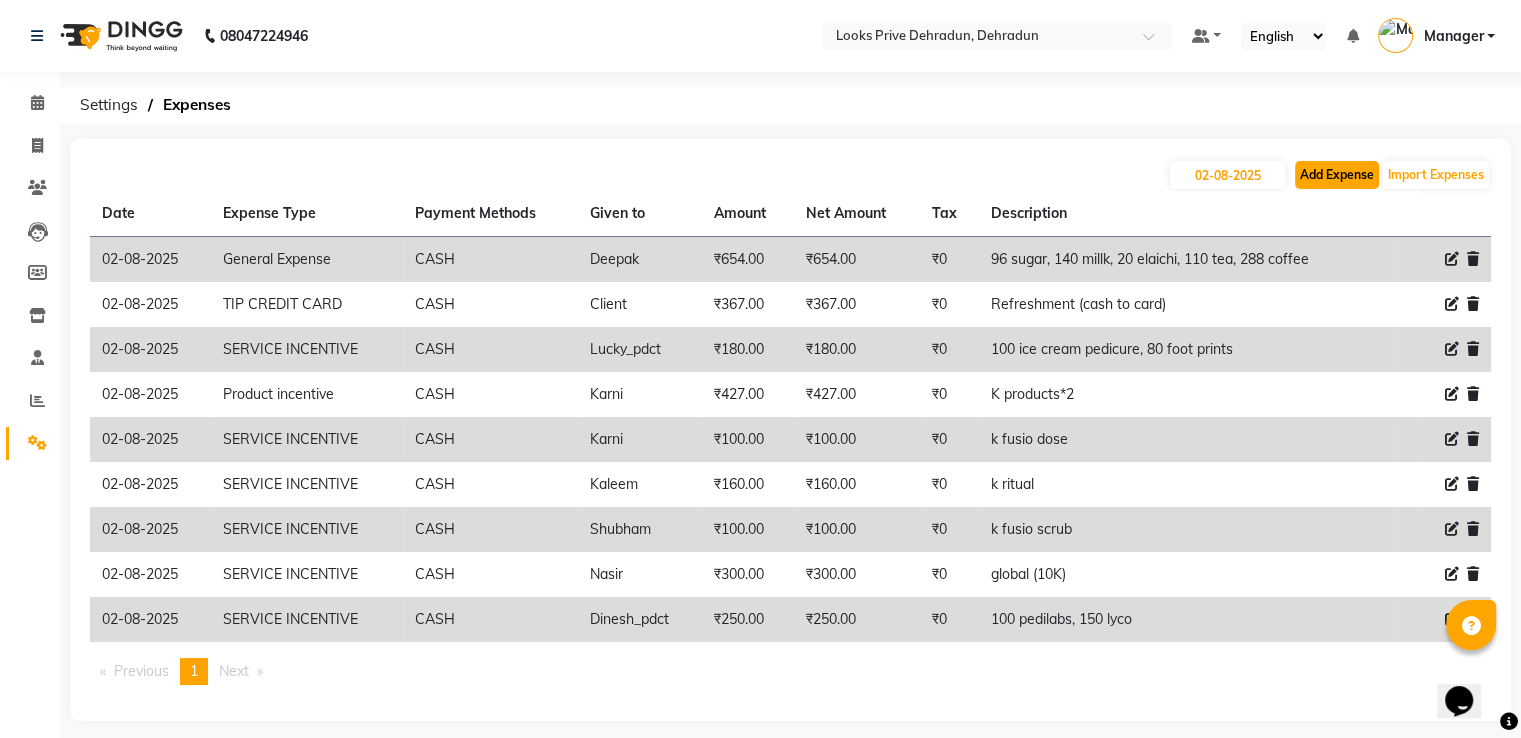 click on "Add Expense" 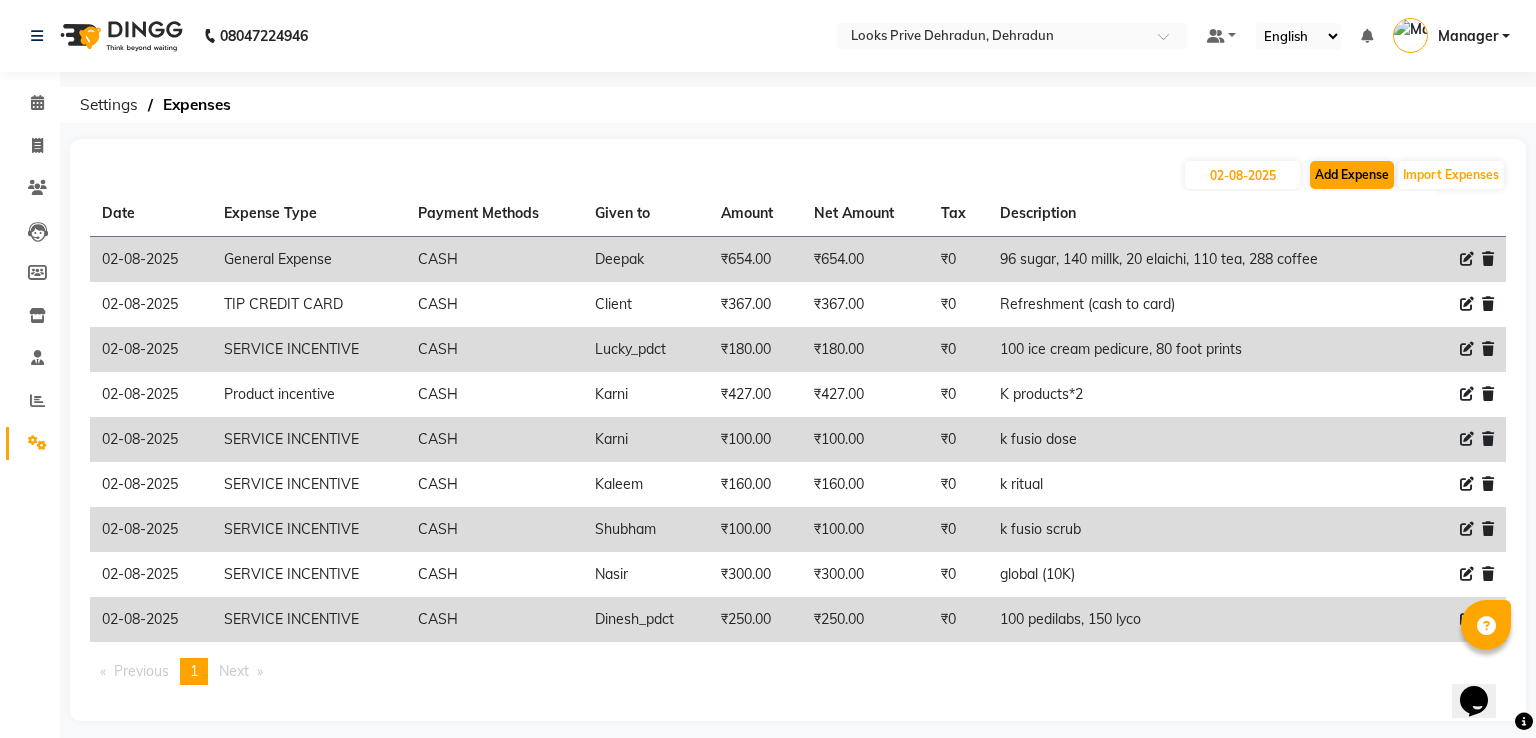 select on "1" 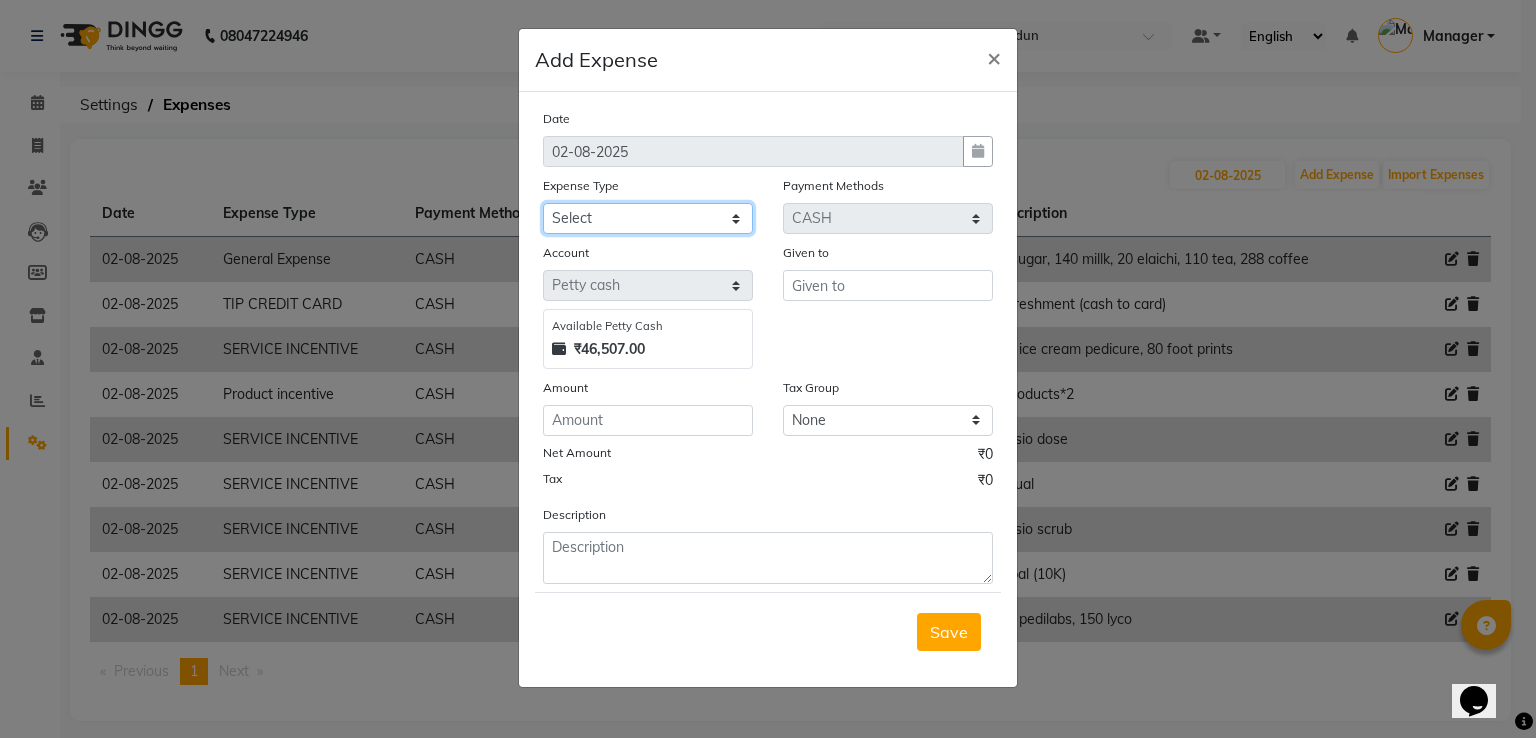 drag, startPoint x: 652, startPoint y: 217, endPoint x: 652, endPoint y: 231, distance: 14 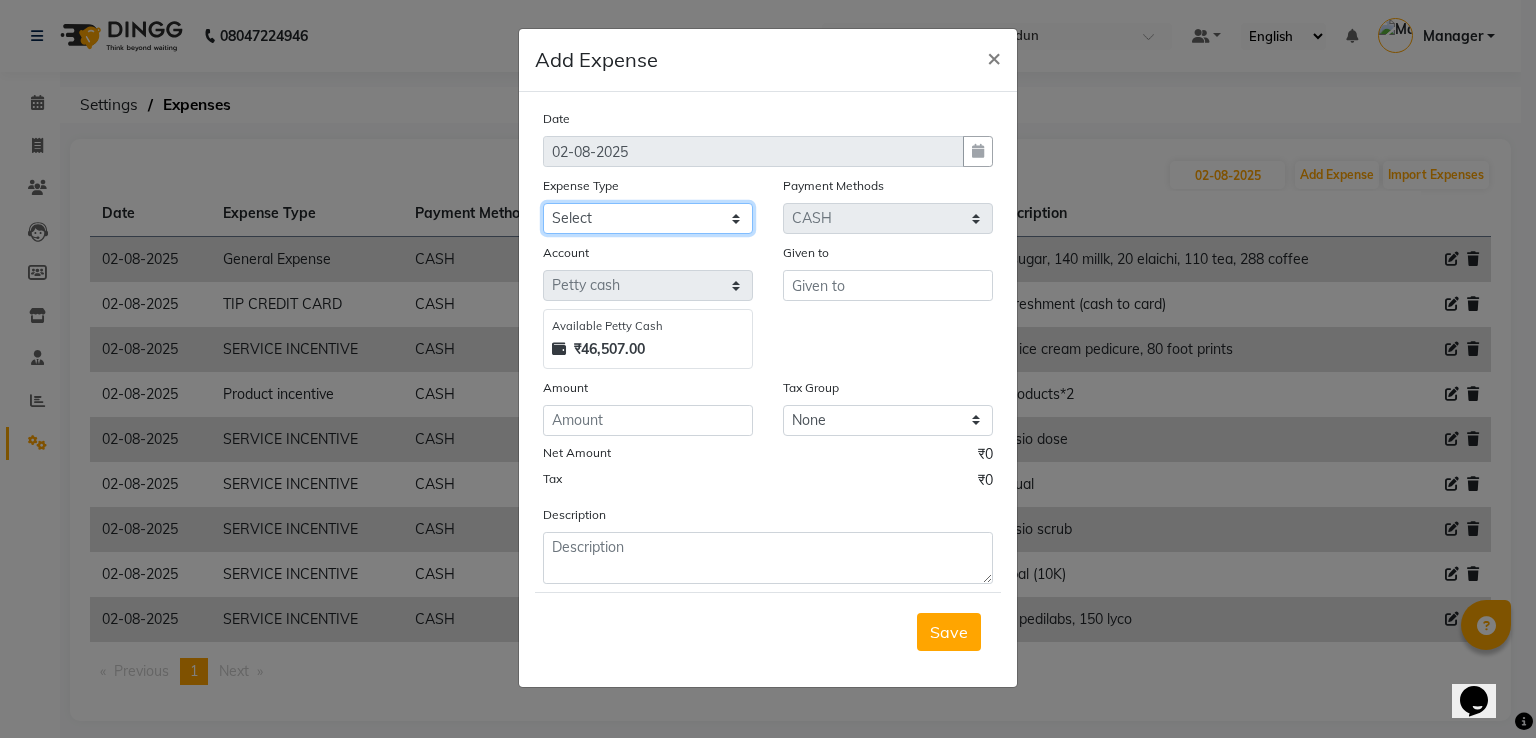 select on "22609" 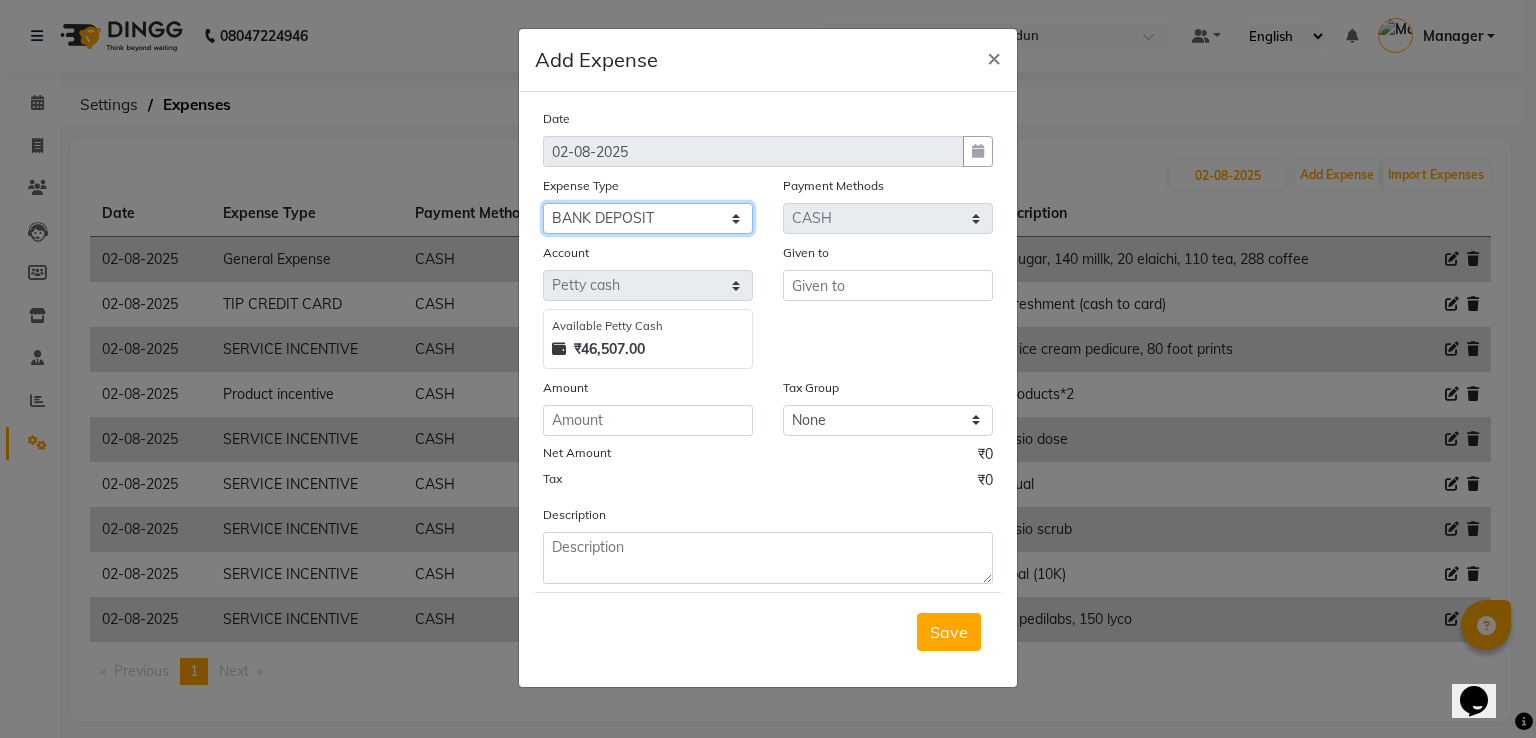 click on "Select Amazon BANK DEPOSIT Cash Handover Caurrier Client Refund Agnst Bill CLIENT WELFARE Convyance to staff Counter sale General Expense Laundry Bill milk Miscellaneous Office Upkeep Pantry PAYMENTS PORTER PREPAID Printing And Stationery Product incentive Product Incentive Repair And Maintenance Salary Salary advance SERVICE INCENTIVE staff accommodation STAFF WELFARE TIP CREDIT CARD TIP UPI Travelling And Conveyance WATER BILL" 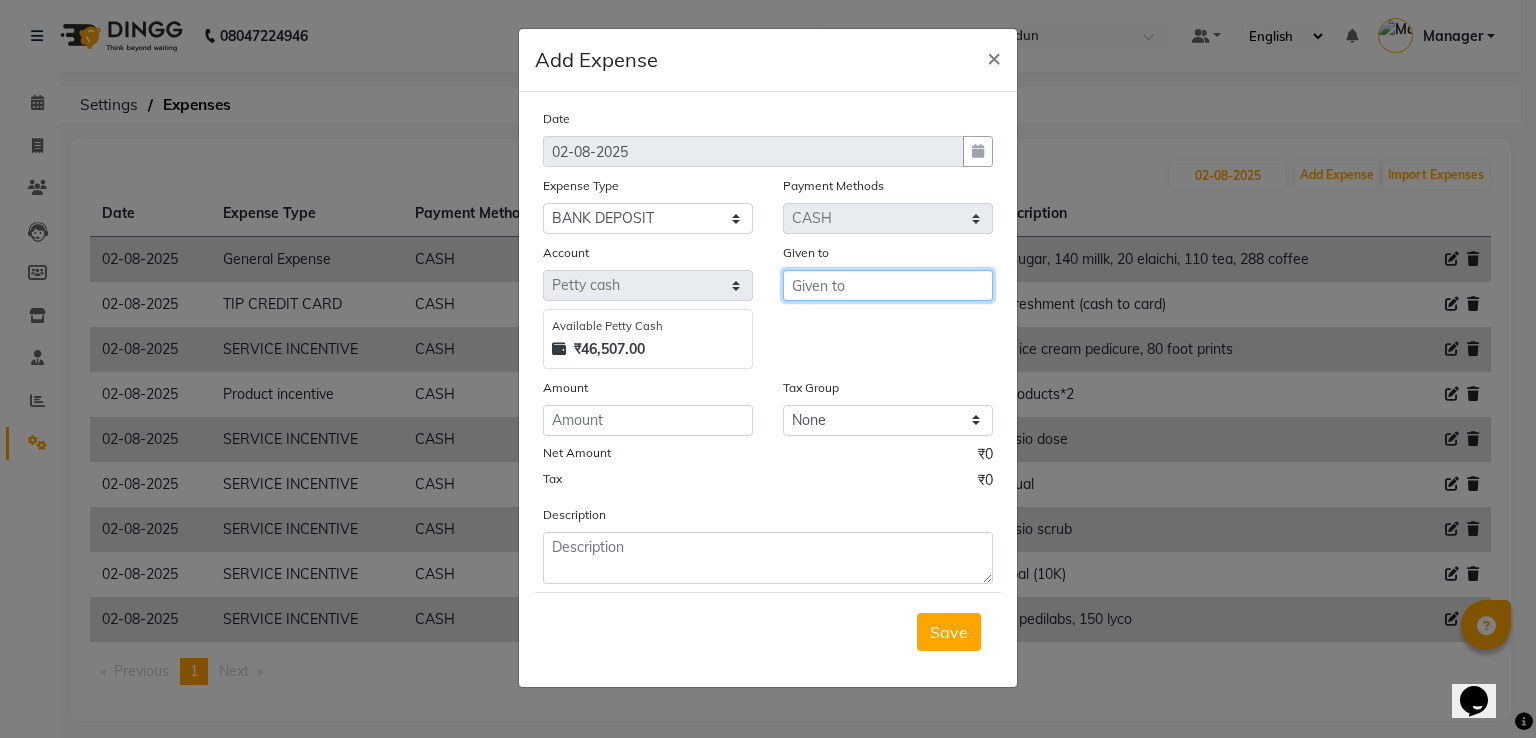 click at bounding box center (888, 285) 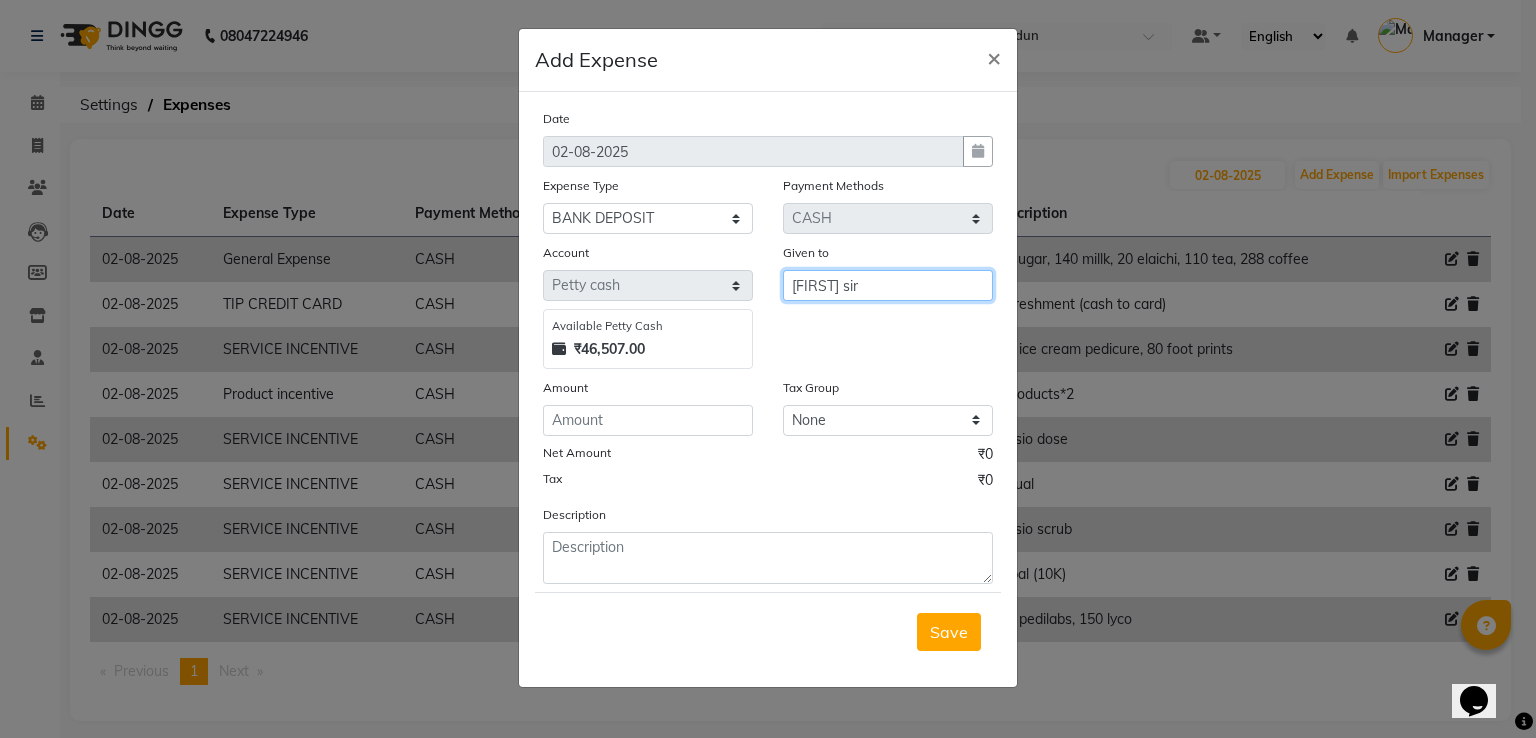 type on "[FIRST] sir" 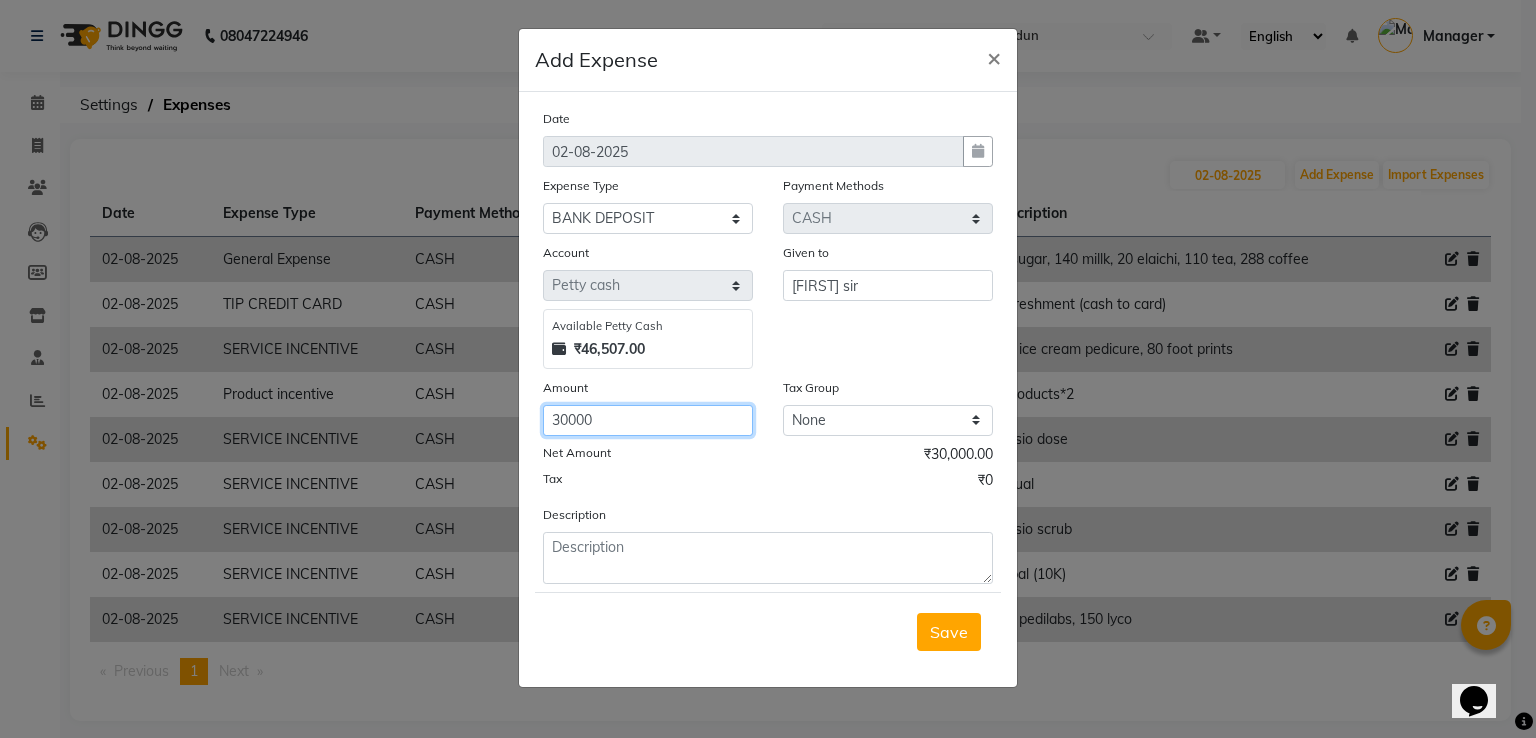 type on "30000" 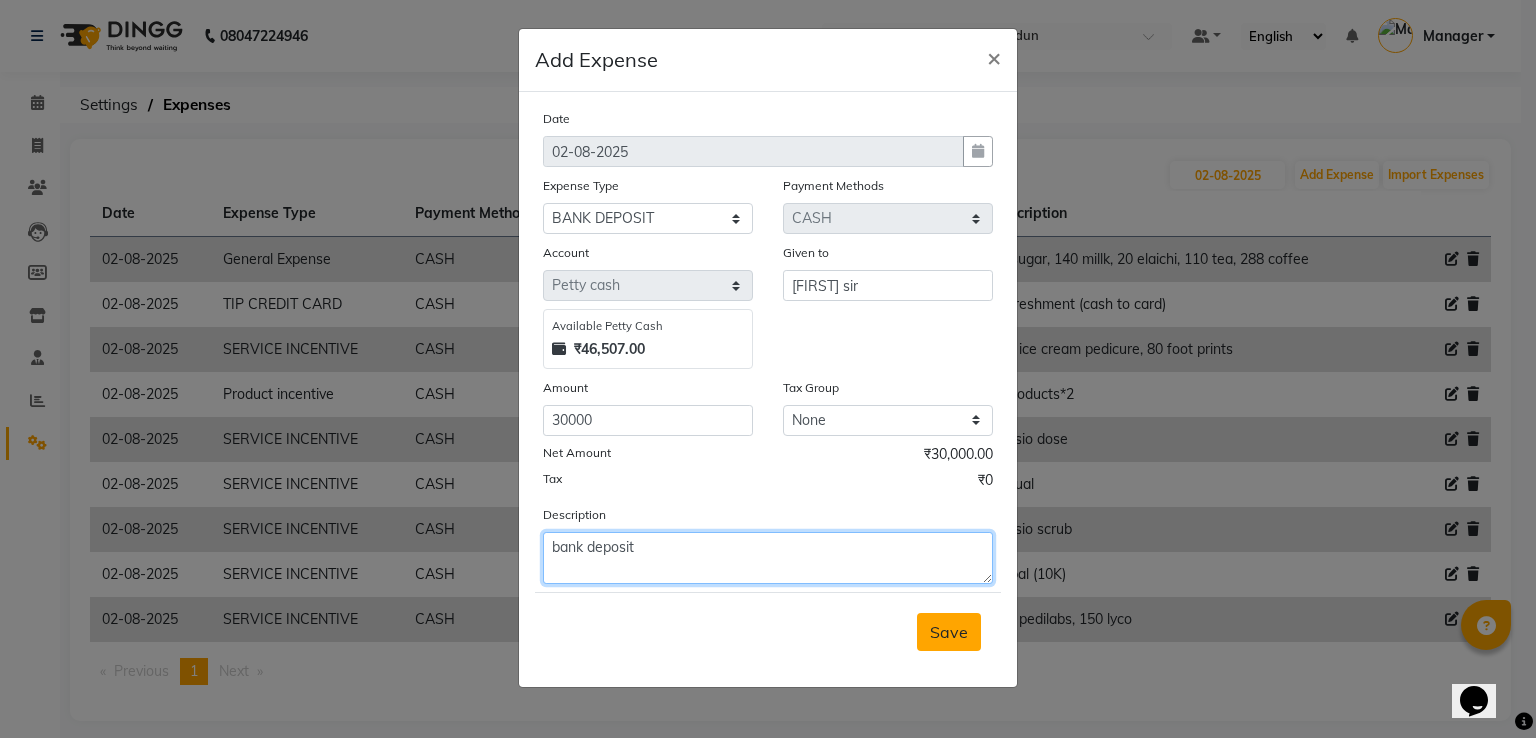 type on "bank deposit" 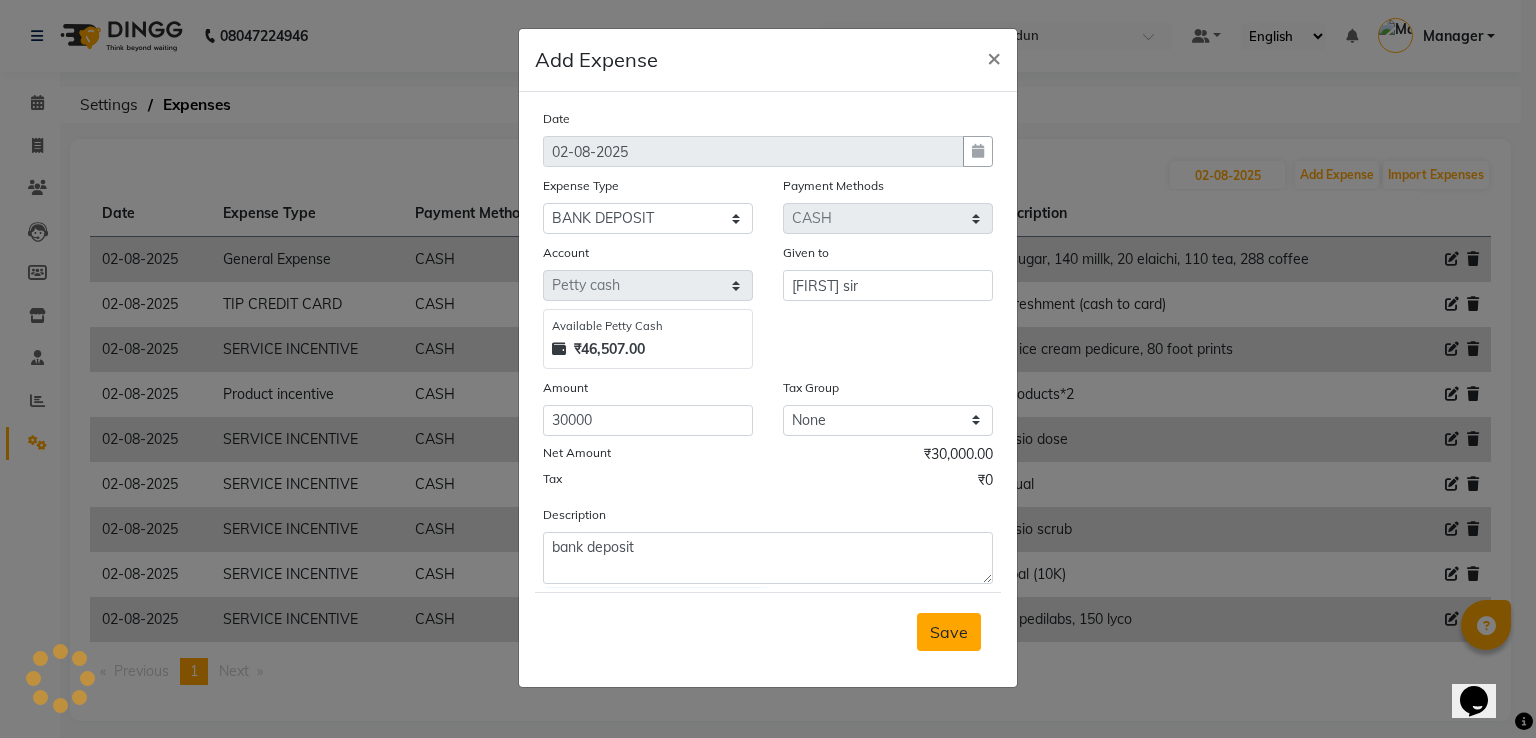 click on "Save" at bounding box center [949, 632] 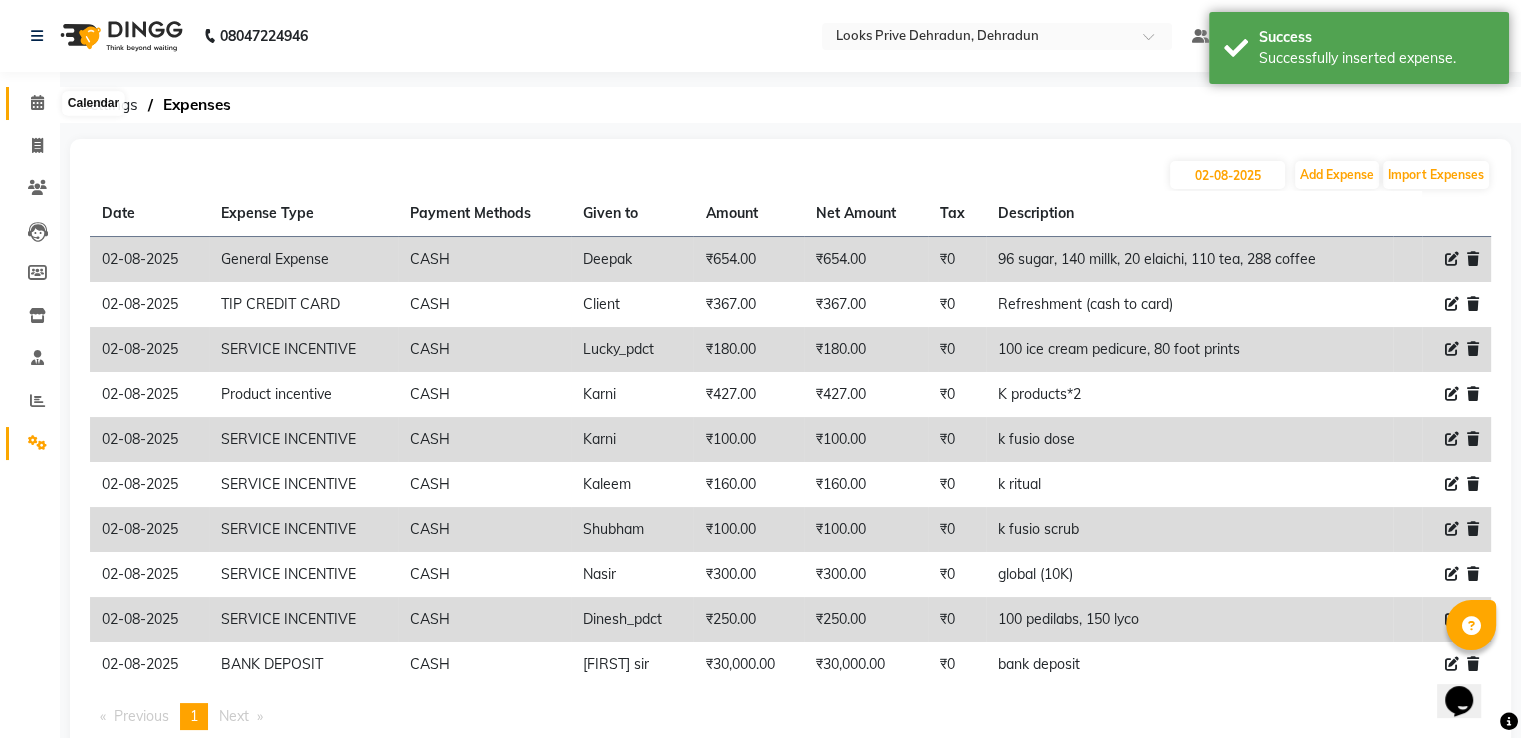 click 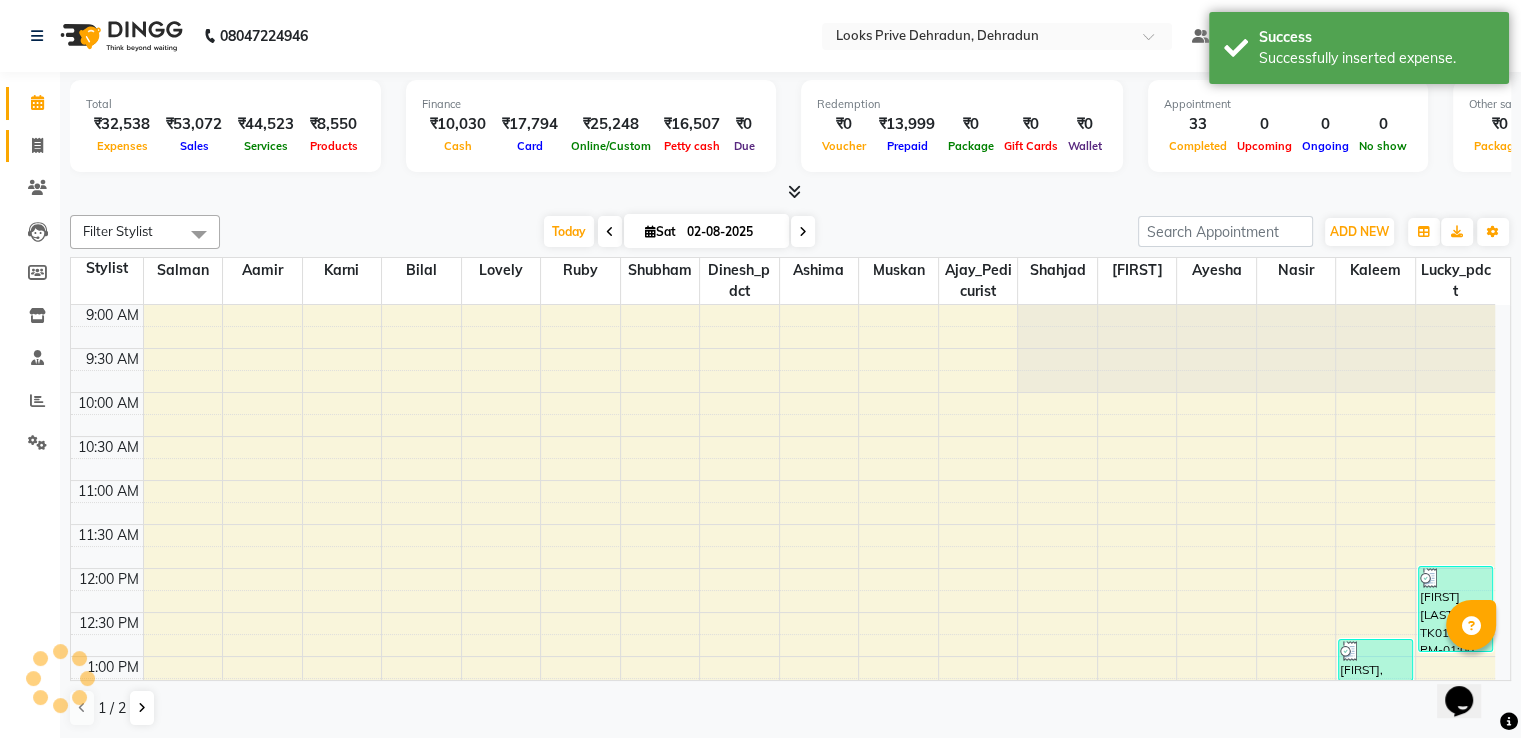 click on "Invoice" 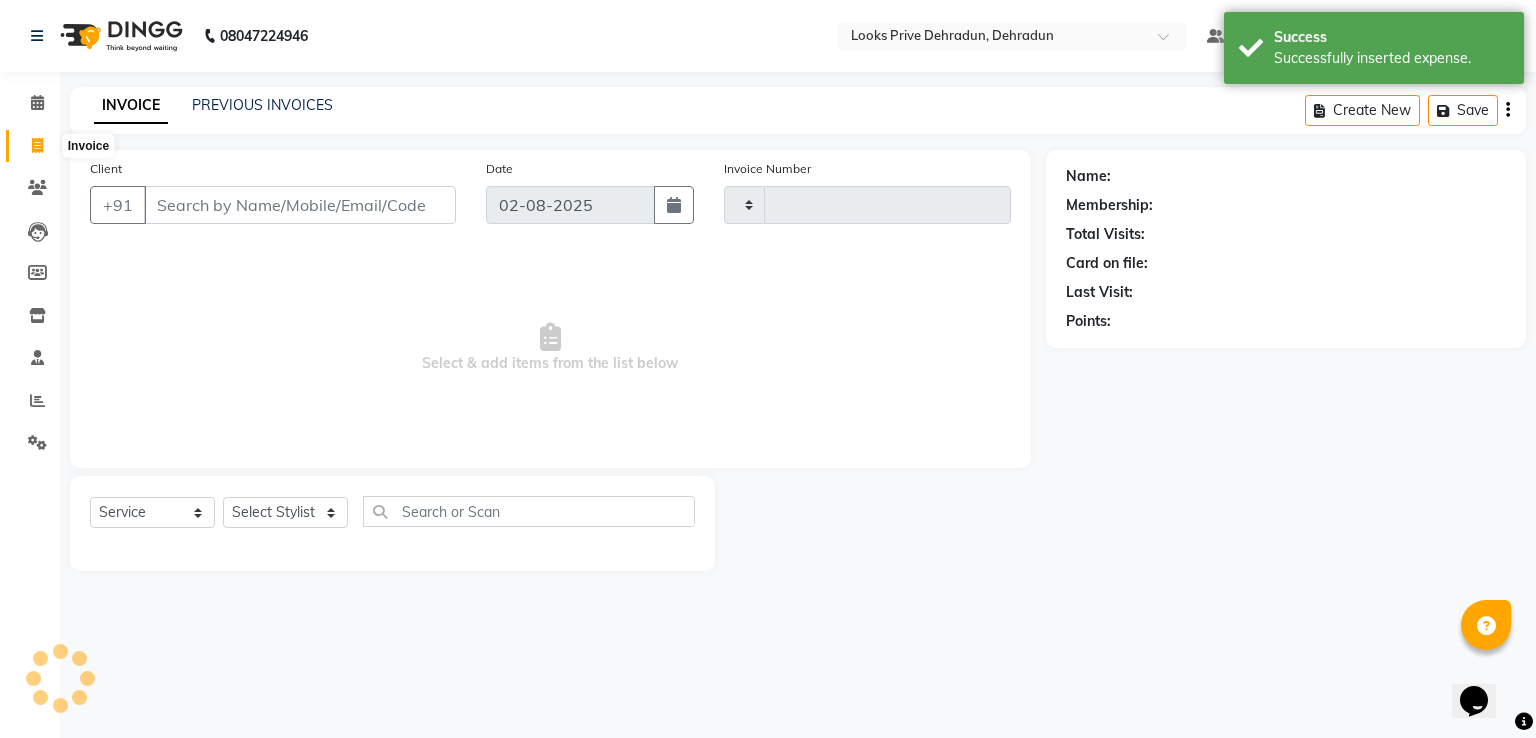 type on "2239" 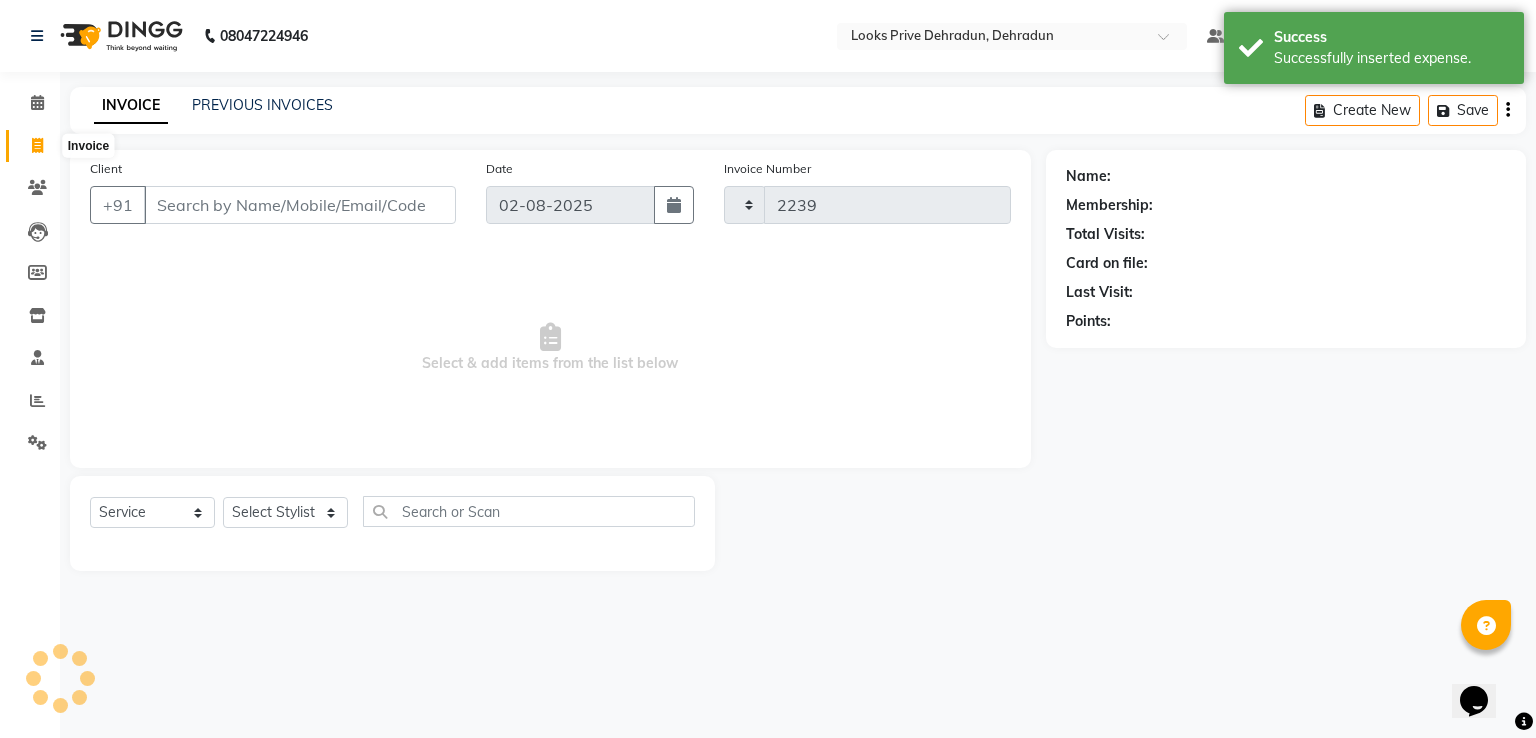 click 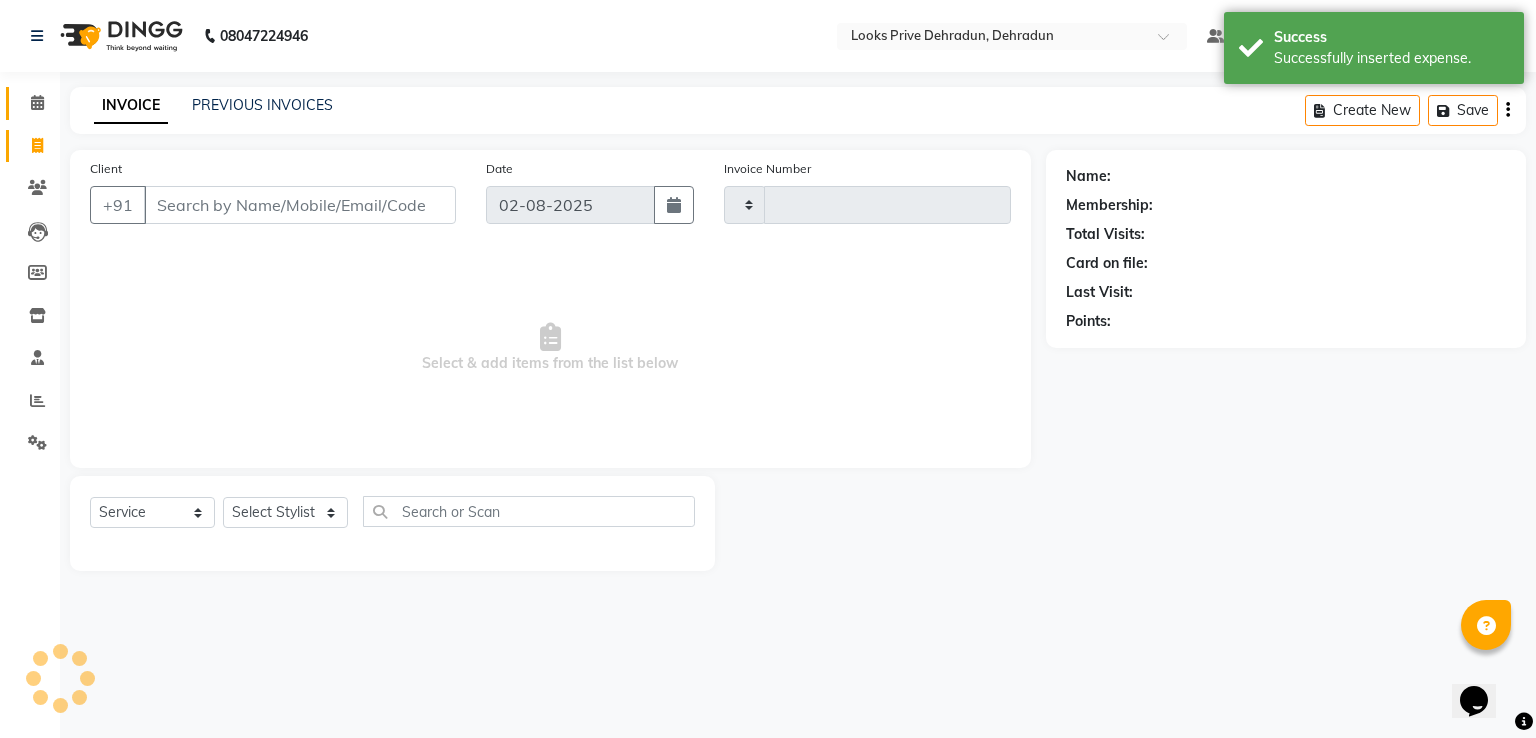 type on "2239" 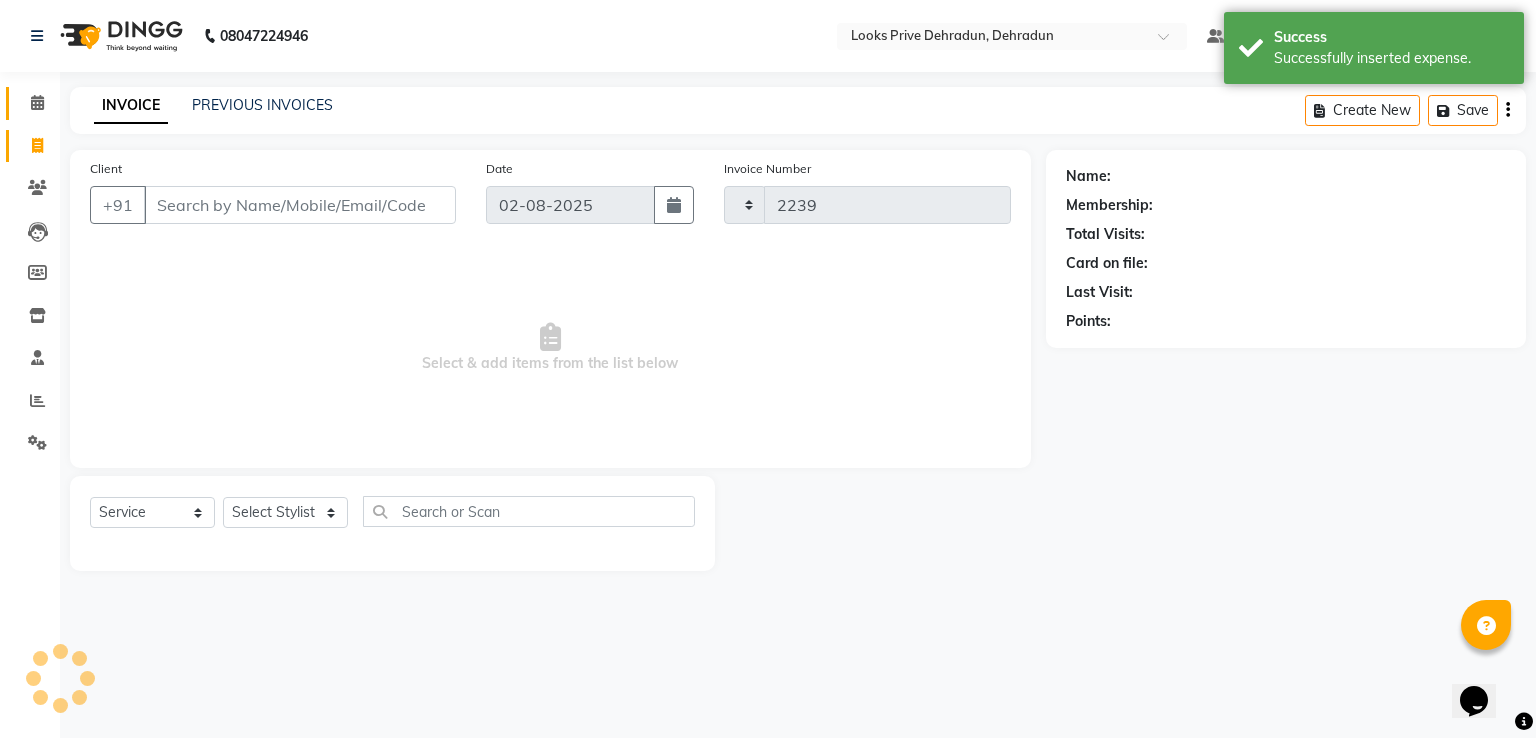 select on "6205" 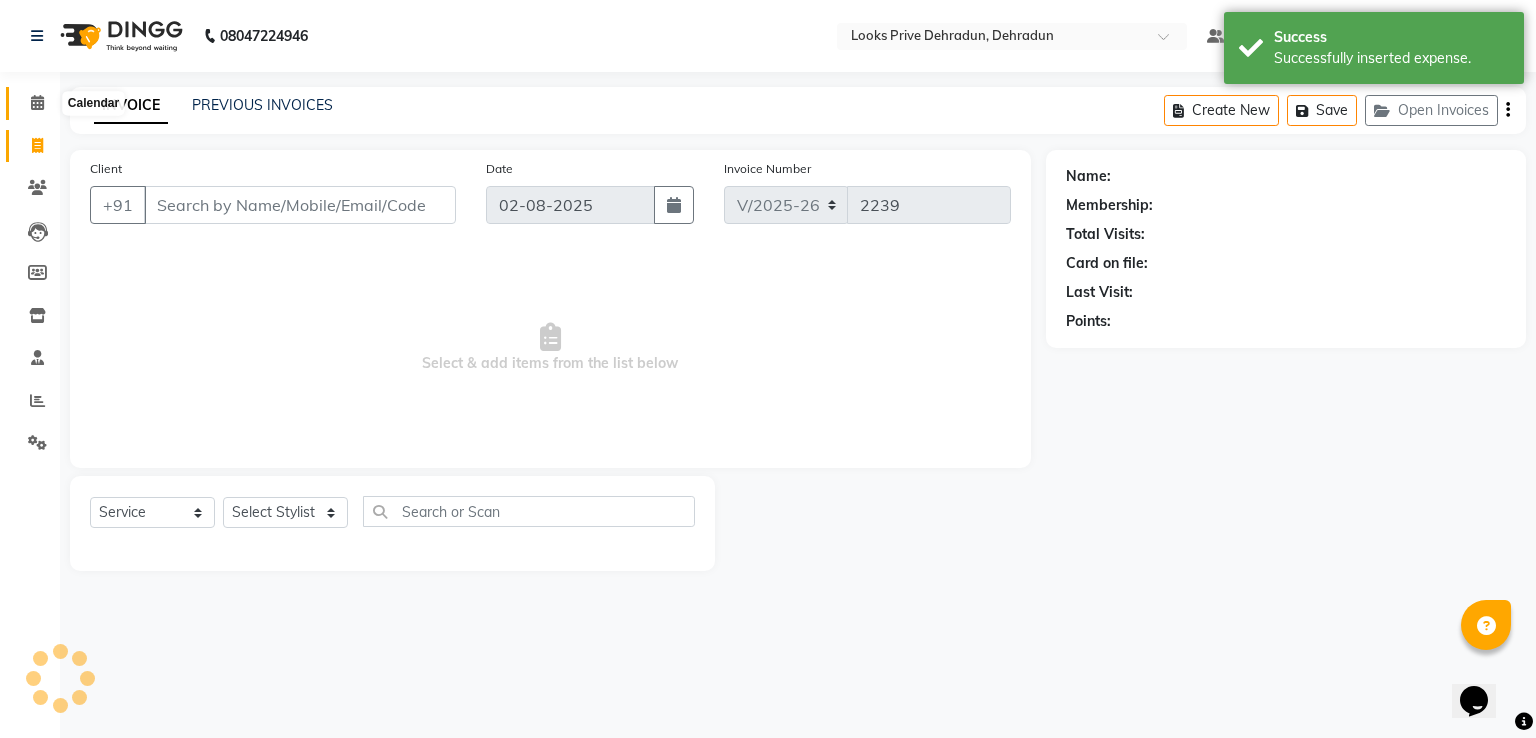 click 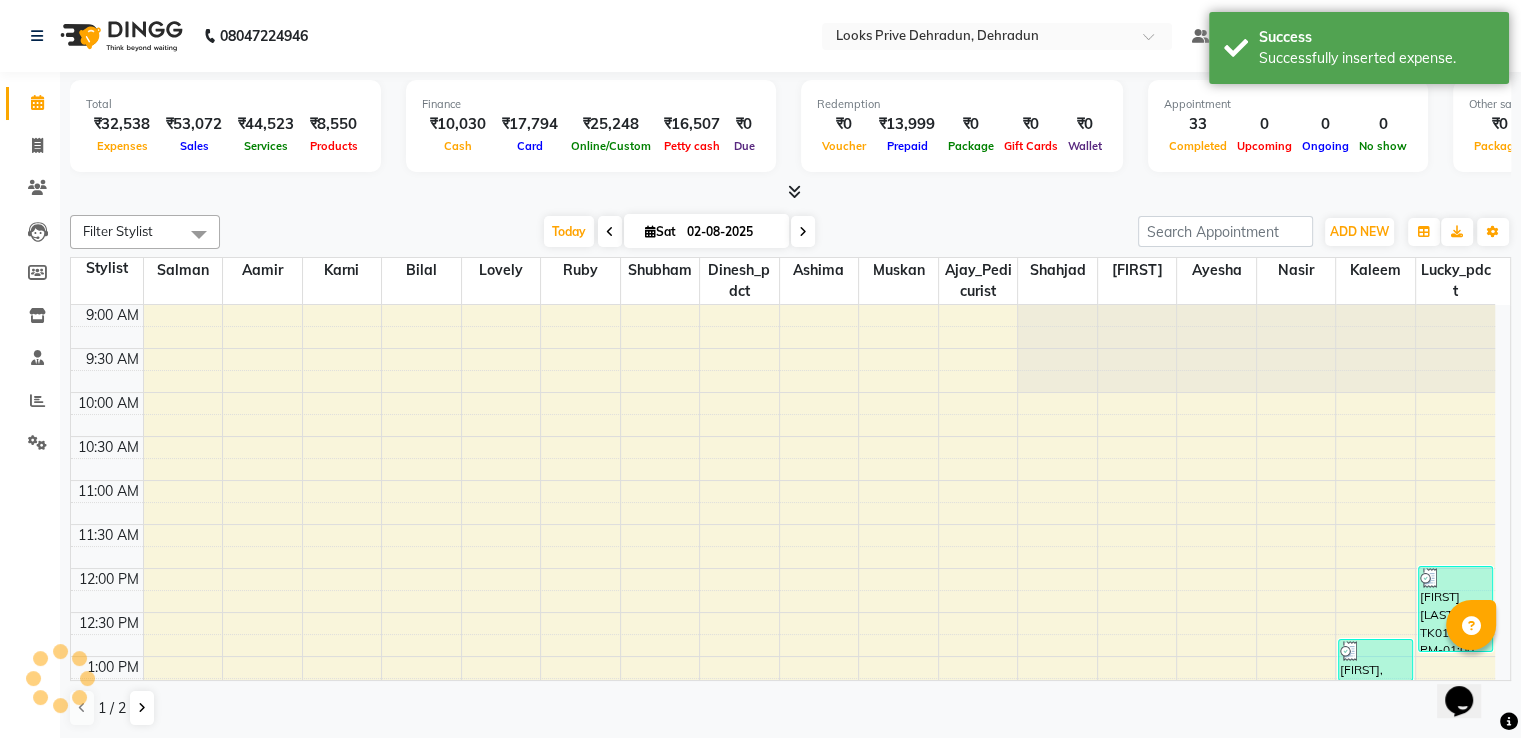 scroll, scrollTop: 0, scrollLeft: 0, axis: both 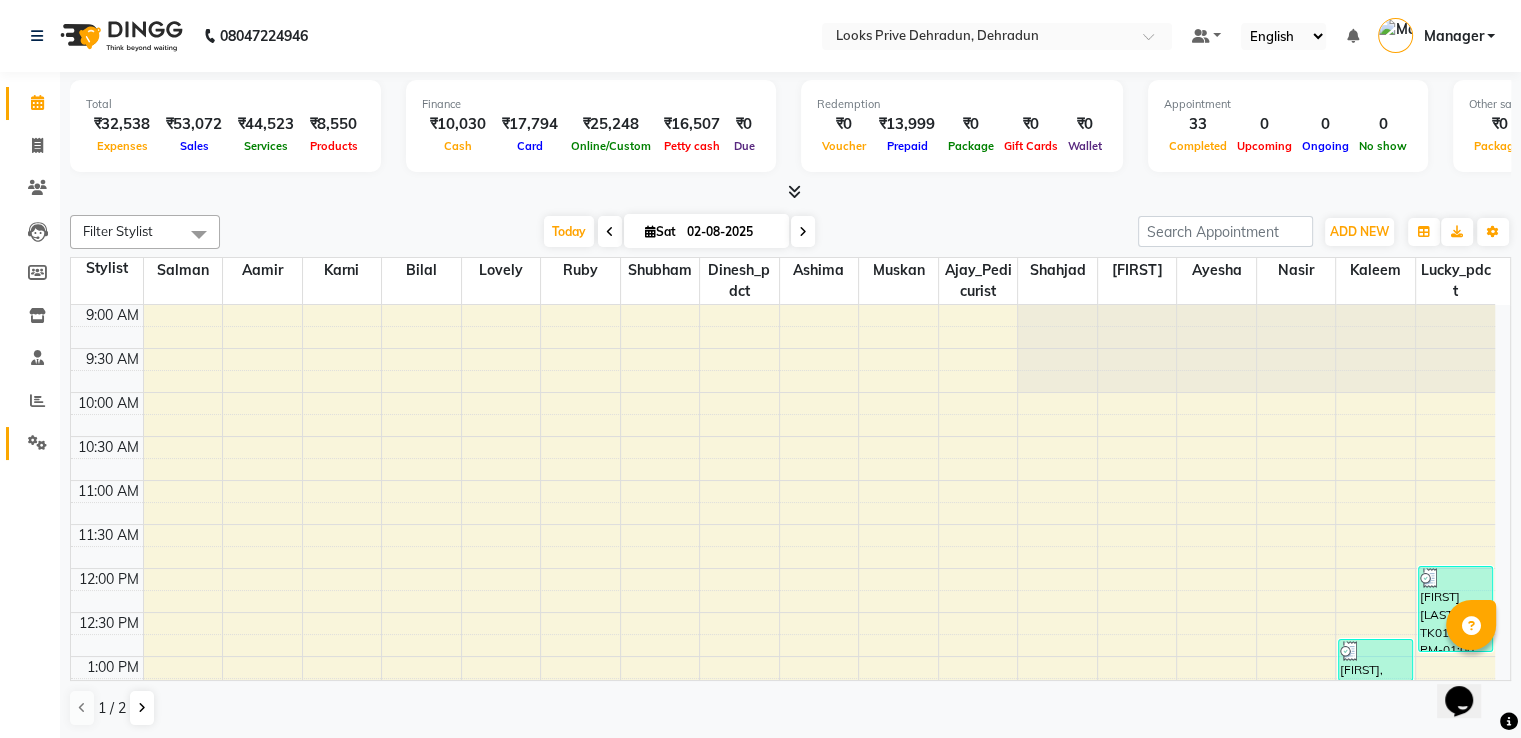 click on "Settings" 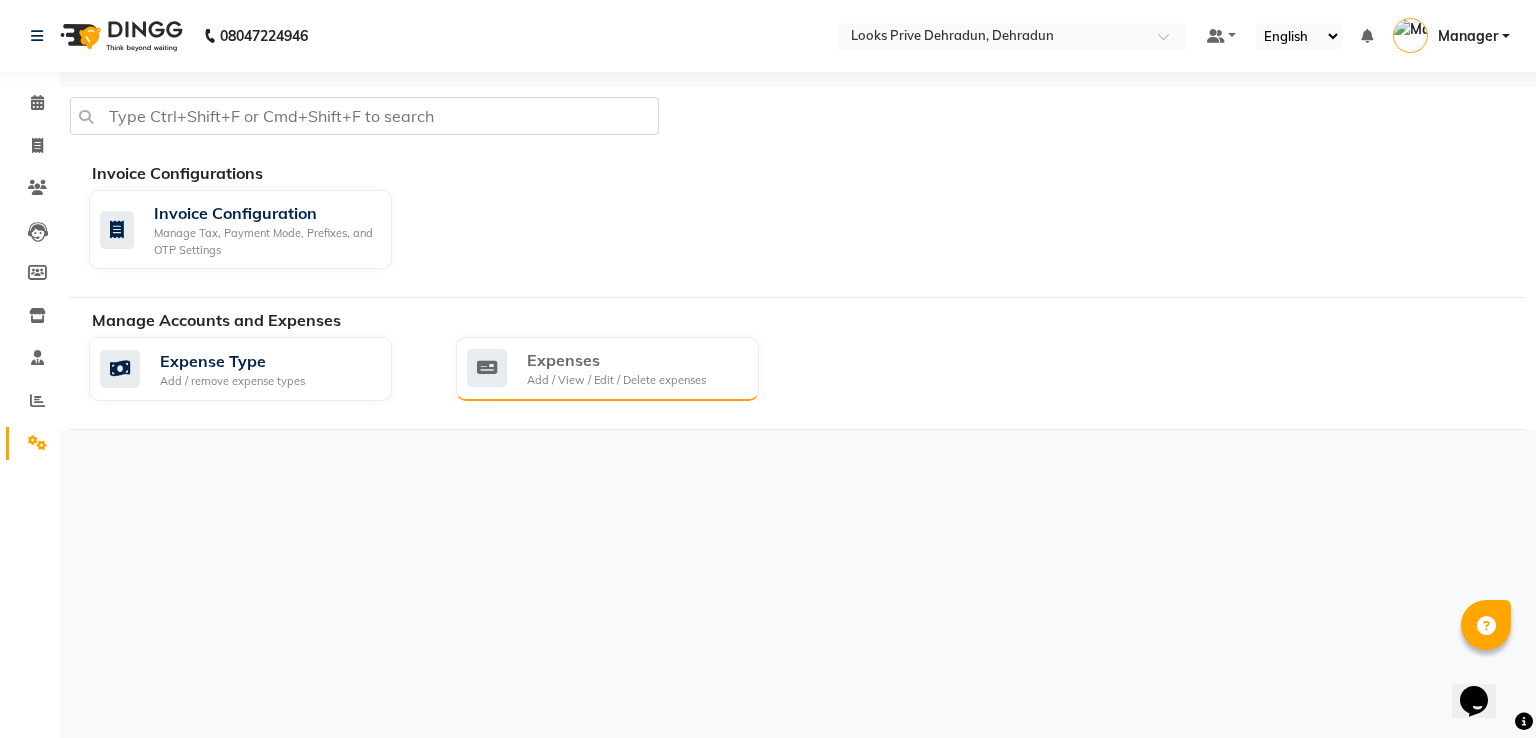 click on "Expenses" 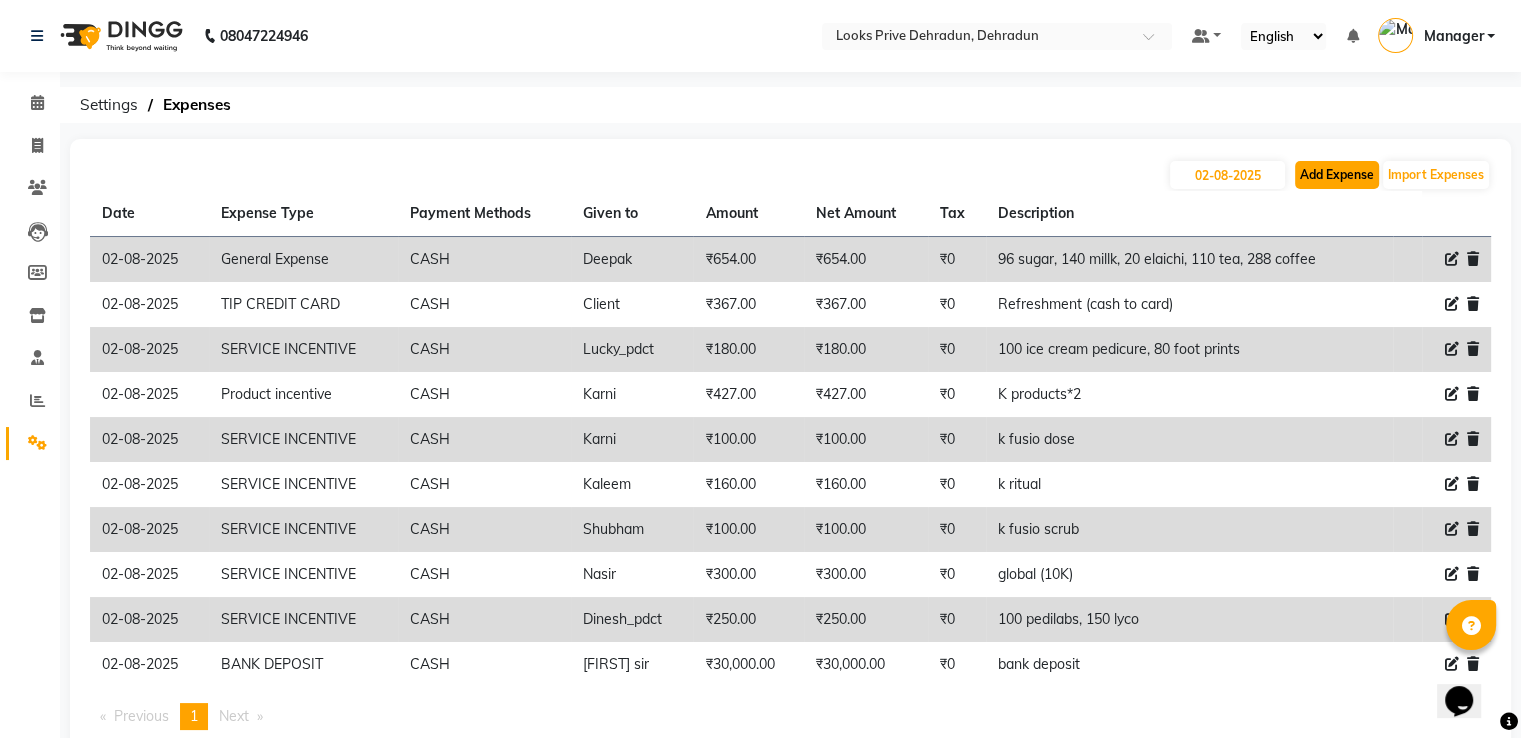 click on "Add Expense" 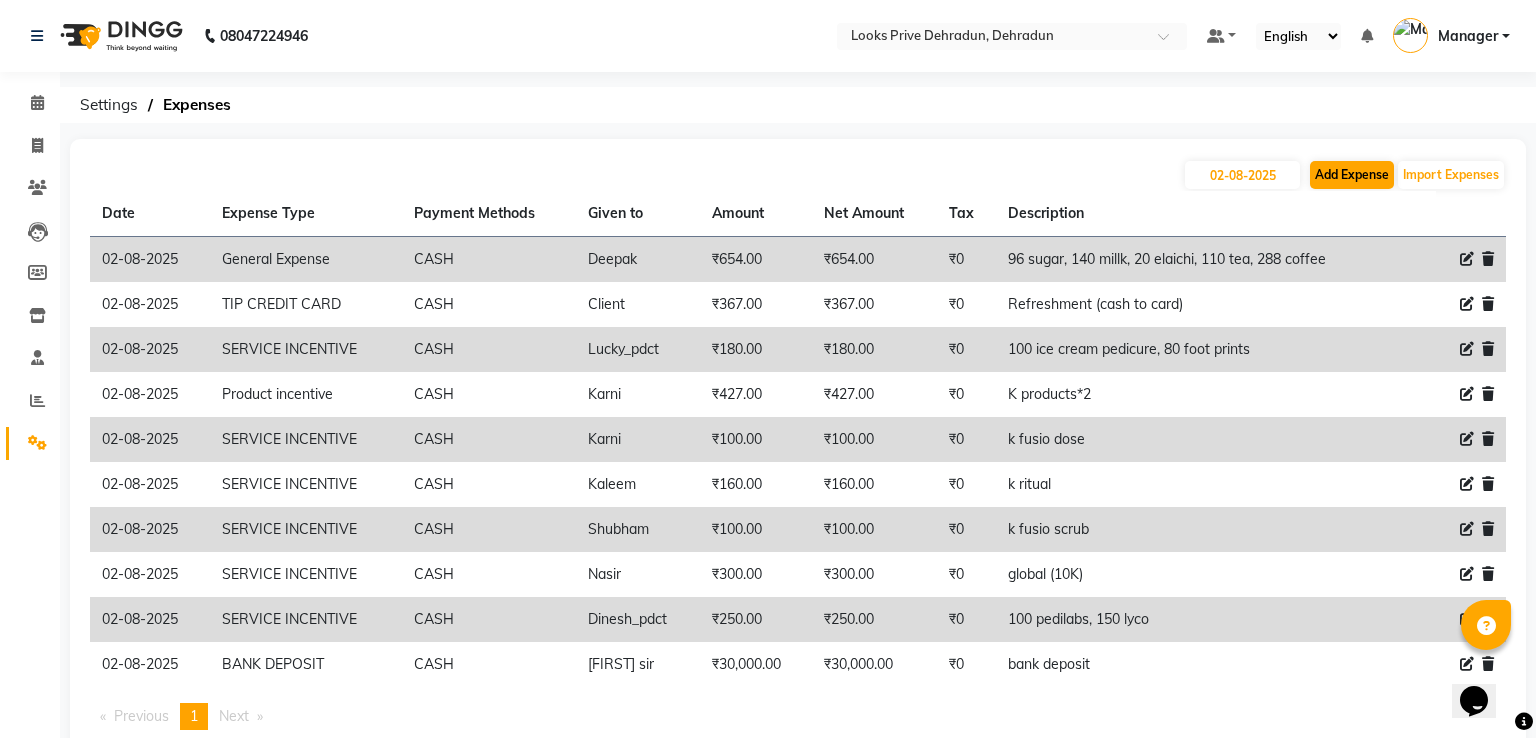 select on "1" 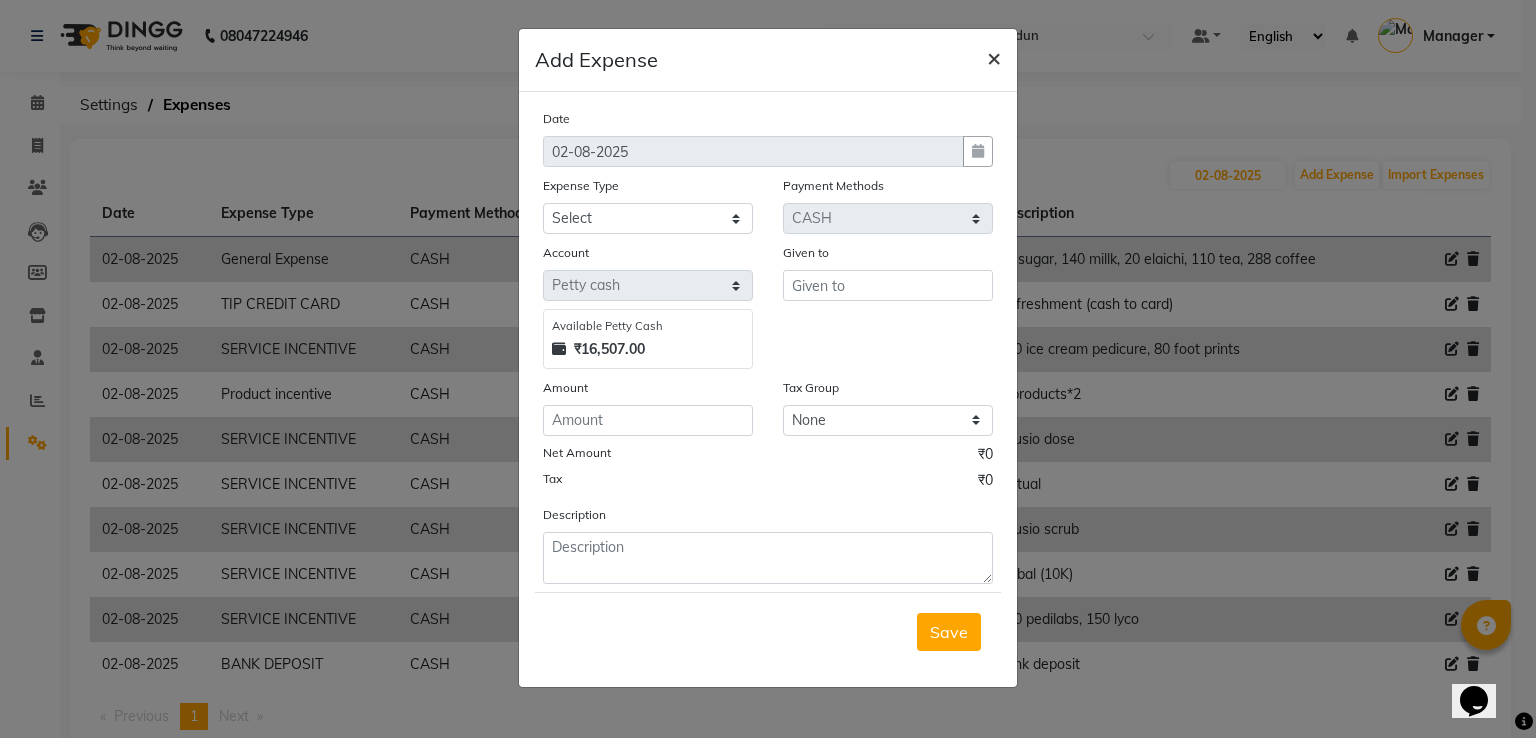 click on "×" 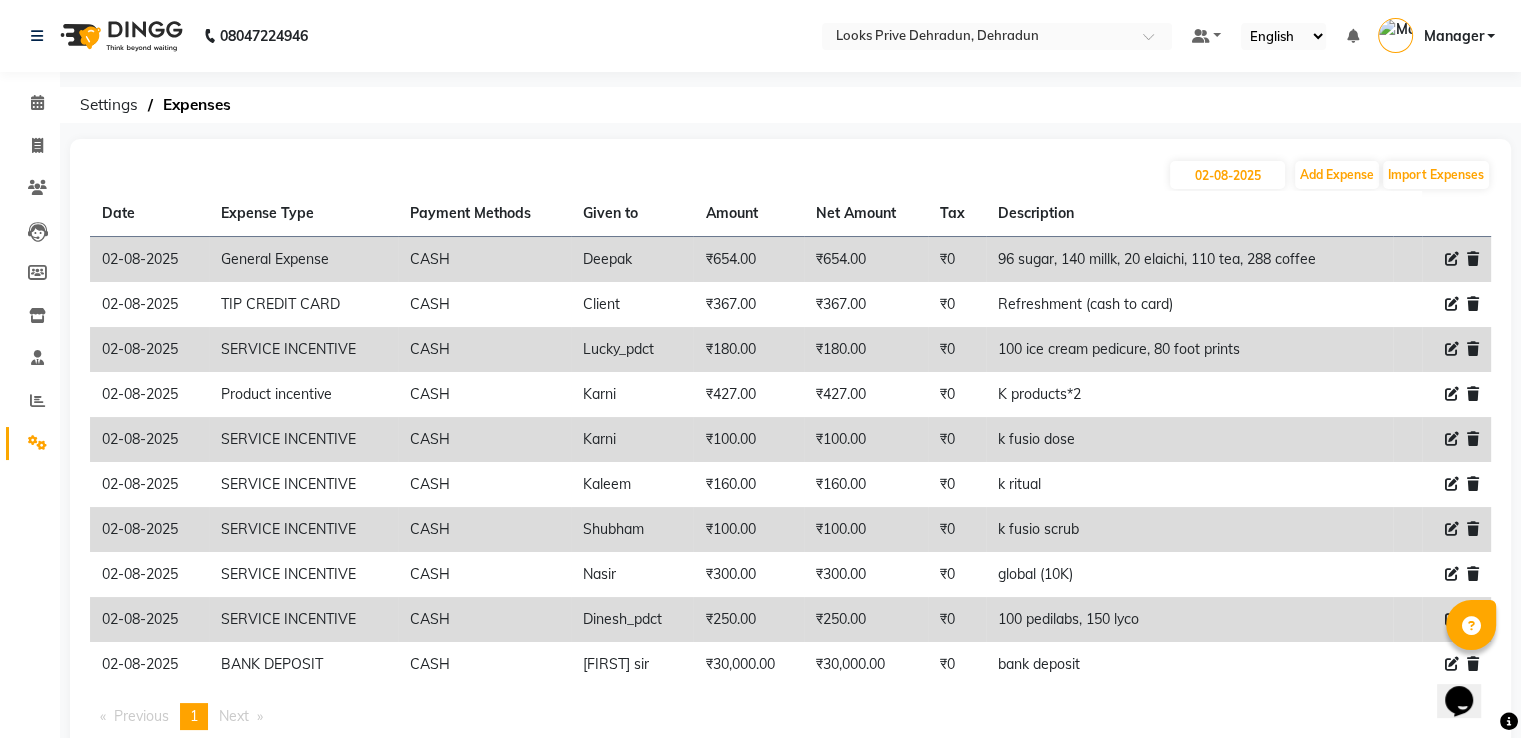 click 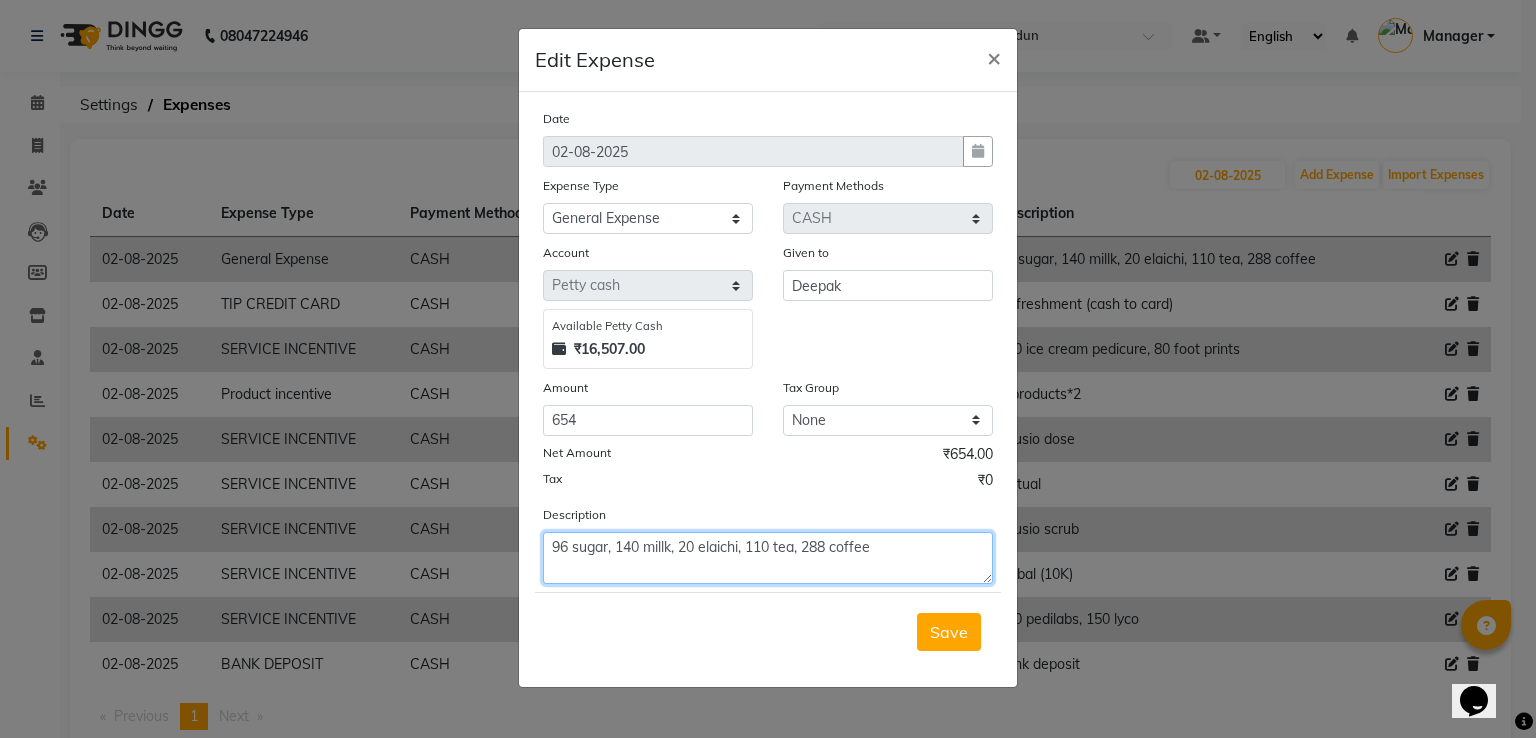 drag, startPoint x: 640, startPoint y: 551, endPoint x: 612, endPoint y: 549, distance: 28.071337 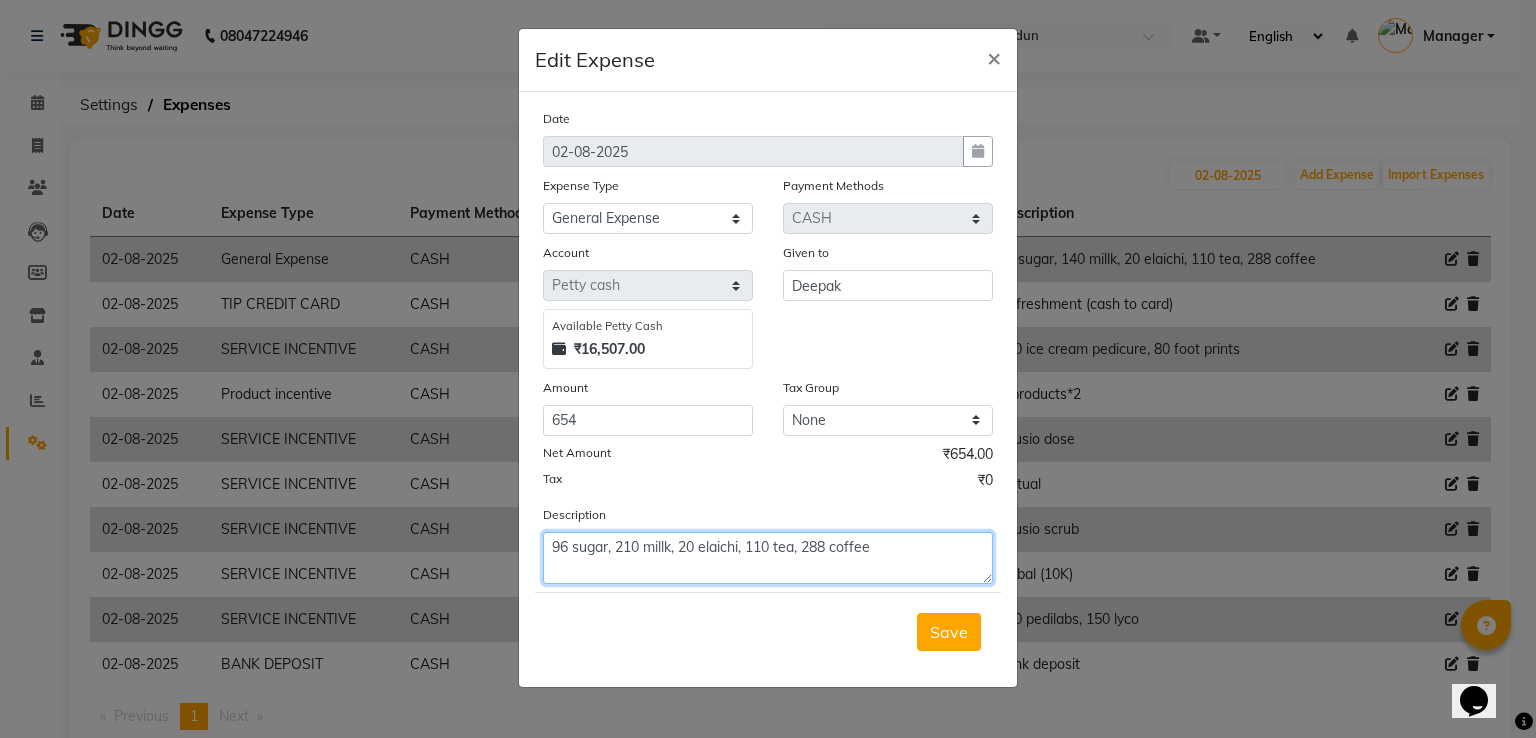 click on "96 sugar, 210 millk, 20 elaichi, 110 tea, 288 coffee" 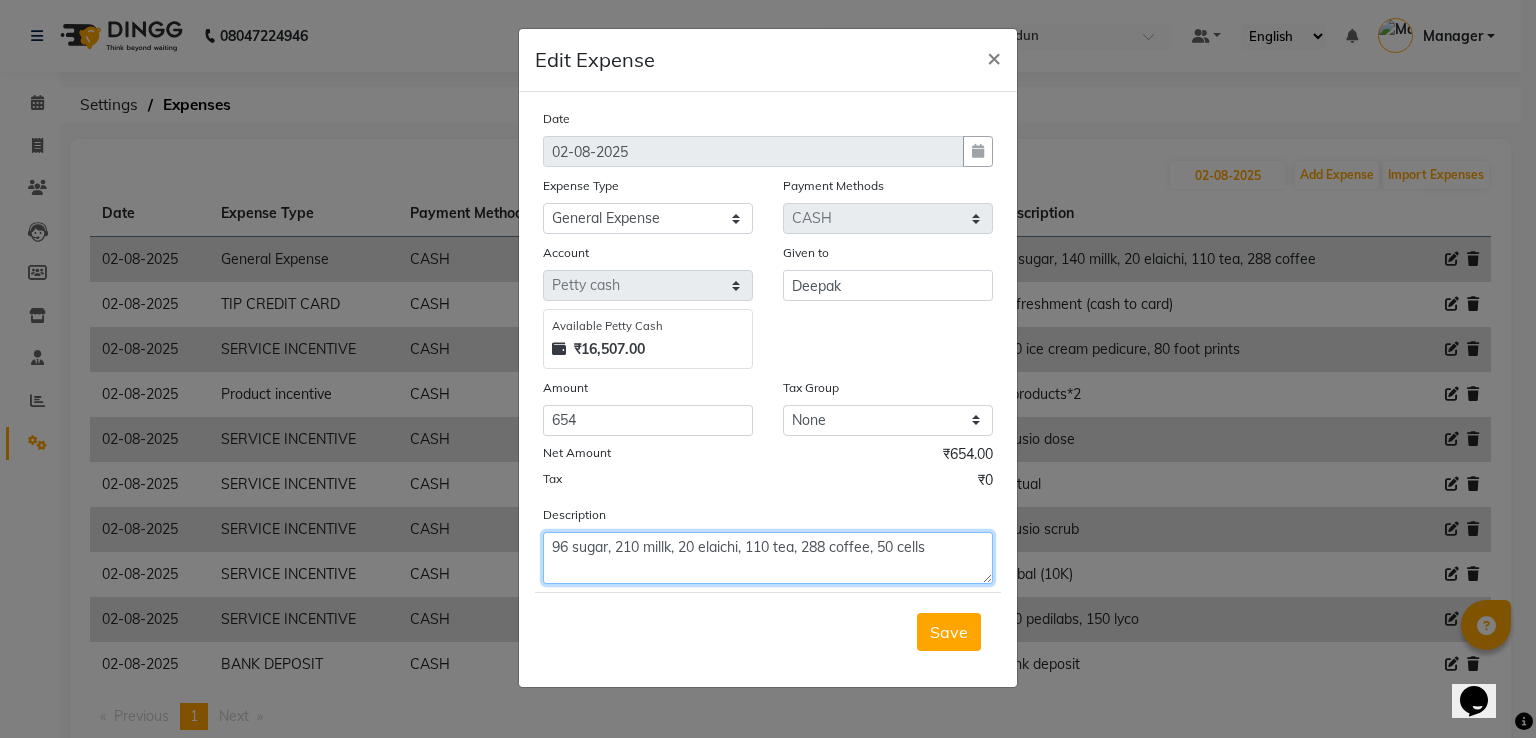 type on "96 sugar, 210 millk, 20 elaichi, 110 tea, 288 coffee, 50 cells" 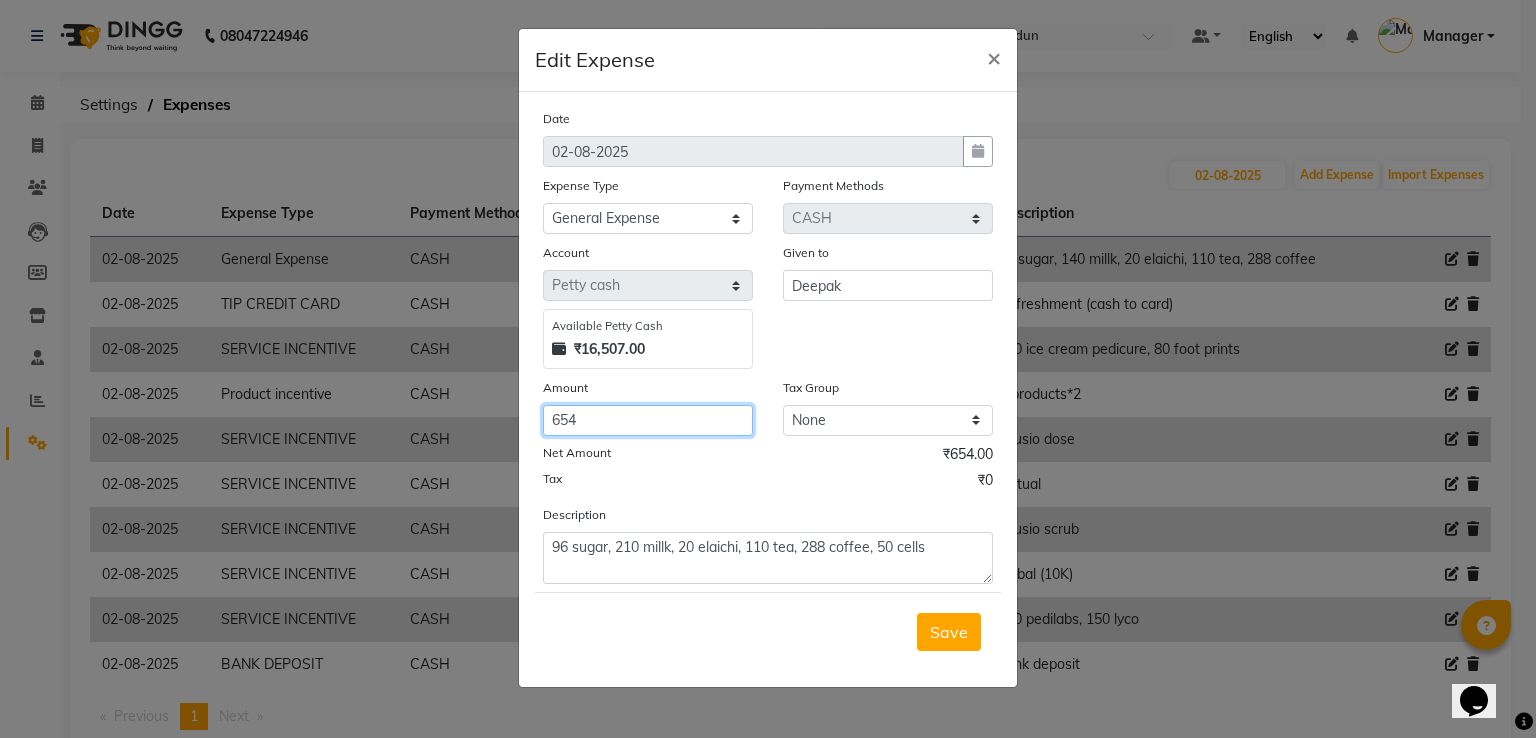 drag, startPoint x: 594, startPoint y: 429, endPoint x: 230, endPoint y: 402, distance: 365 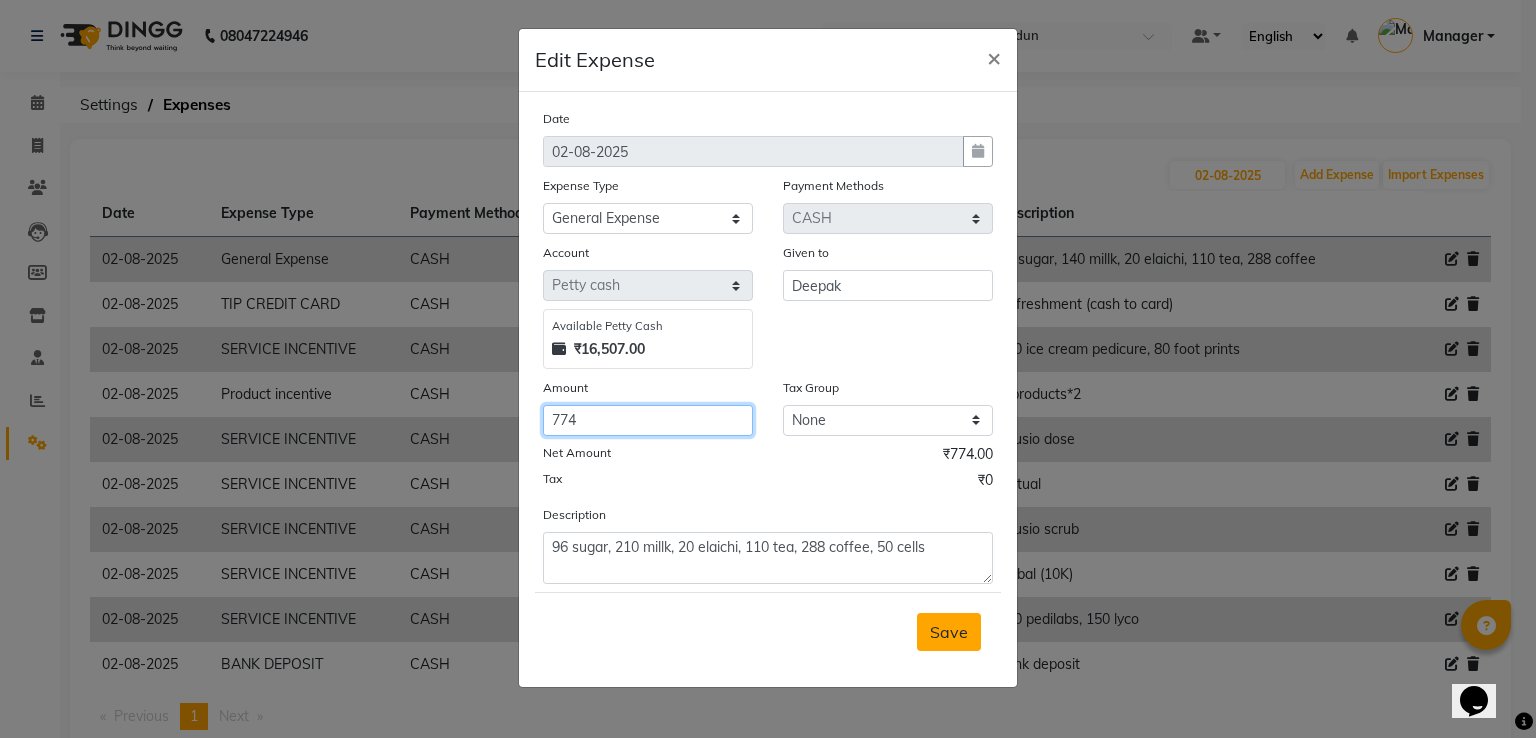 type on "774" 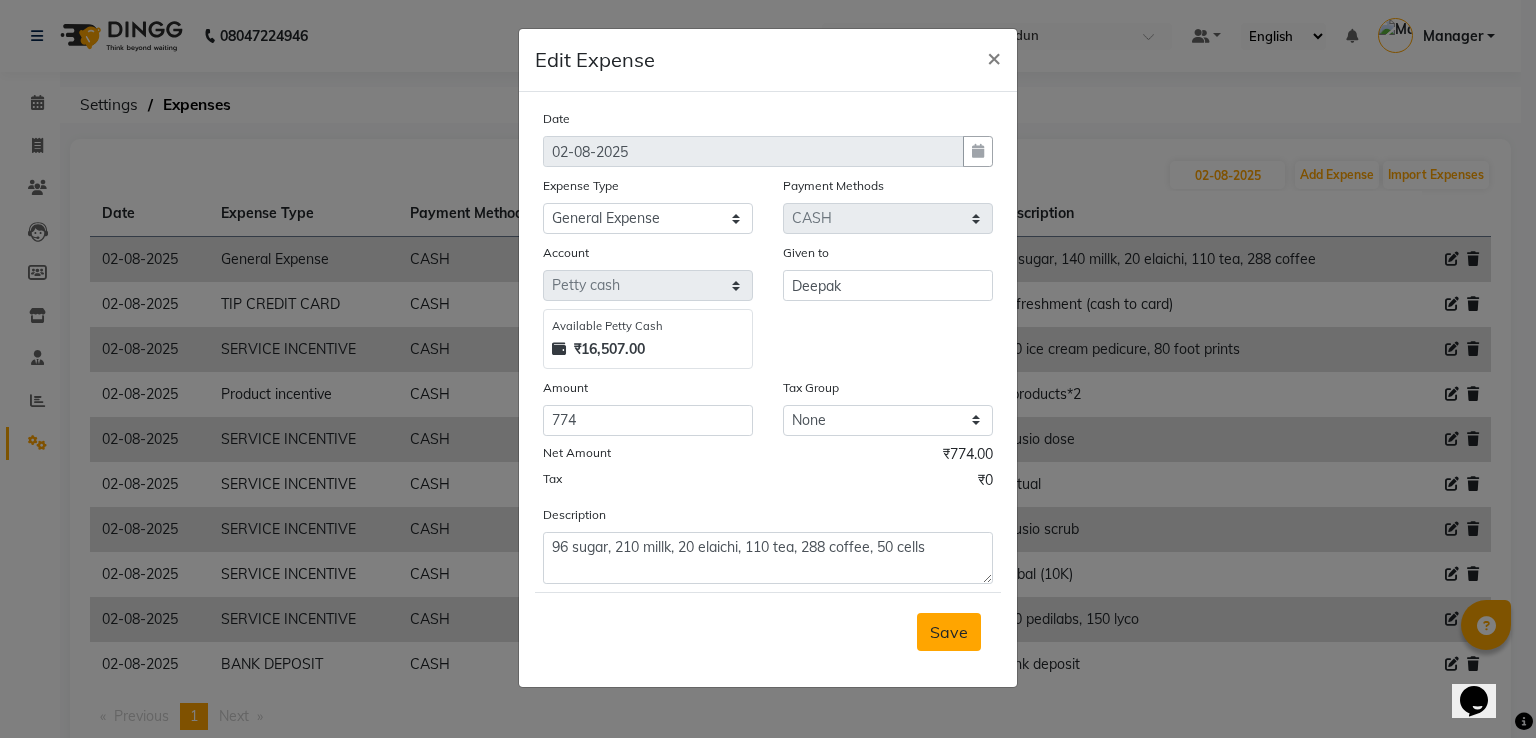 click on "Save" at bounding box center (949, 632) 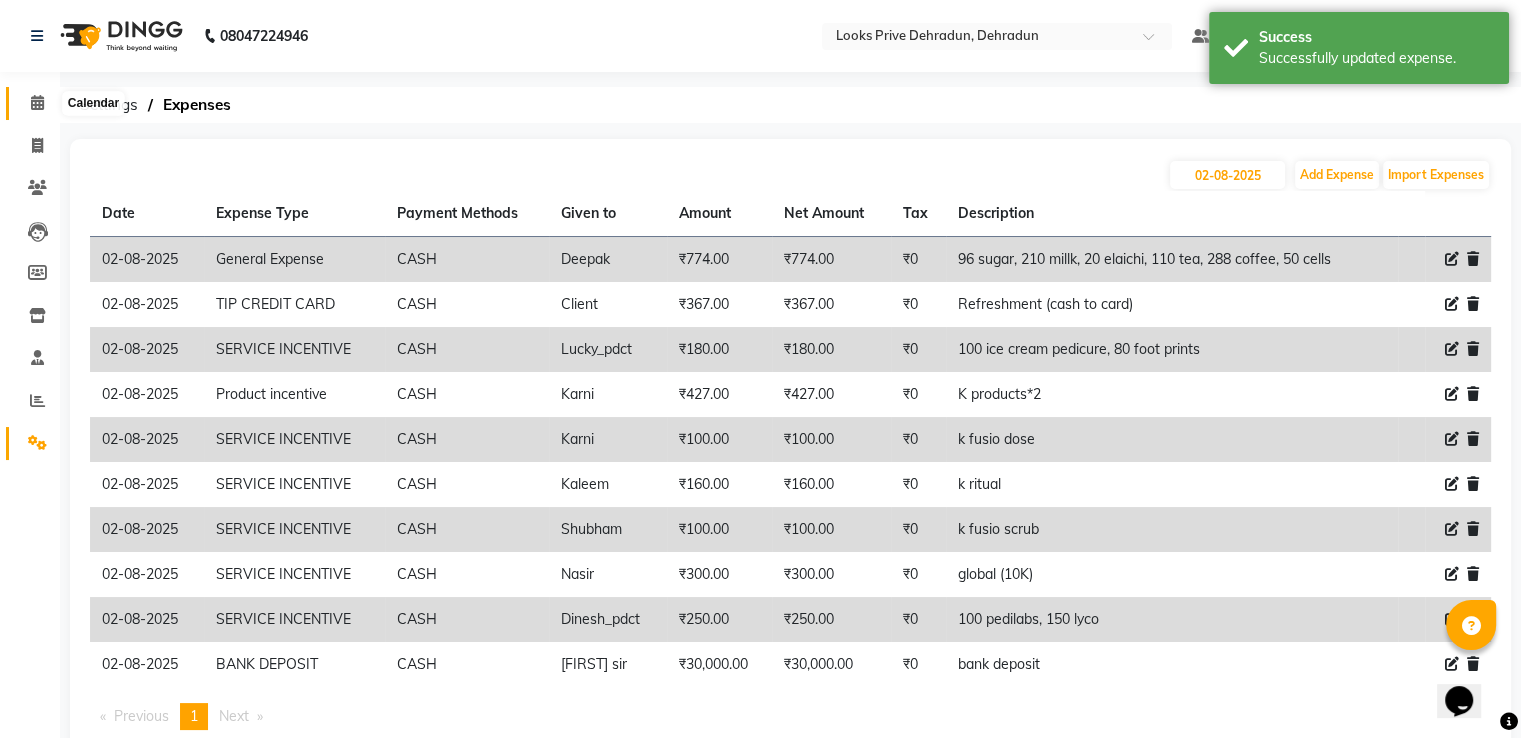 click 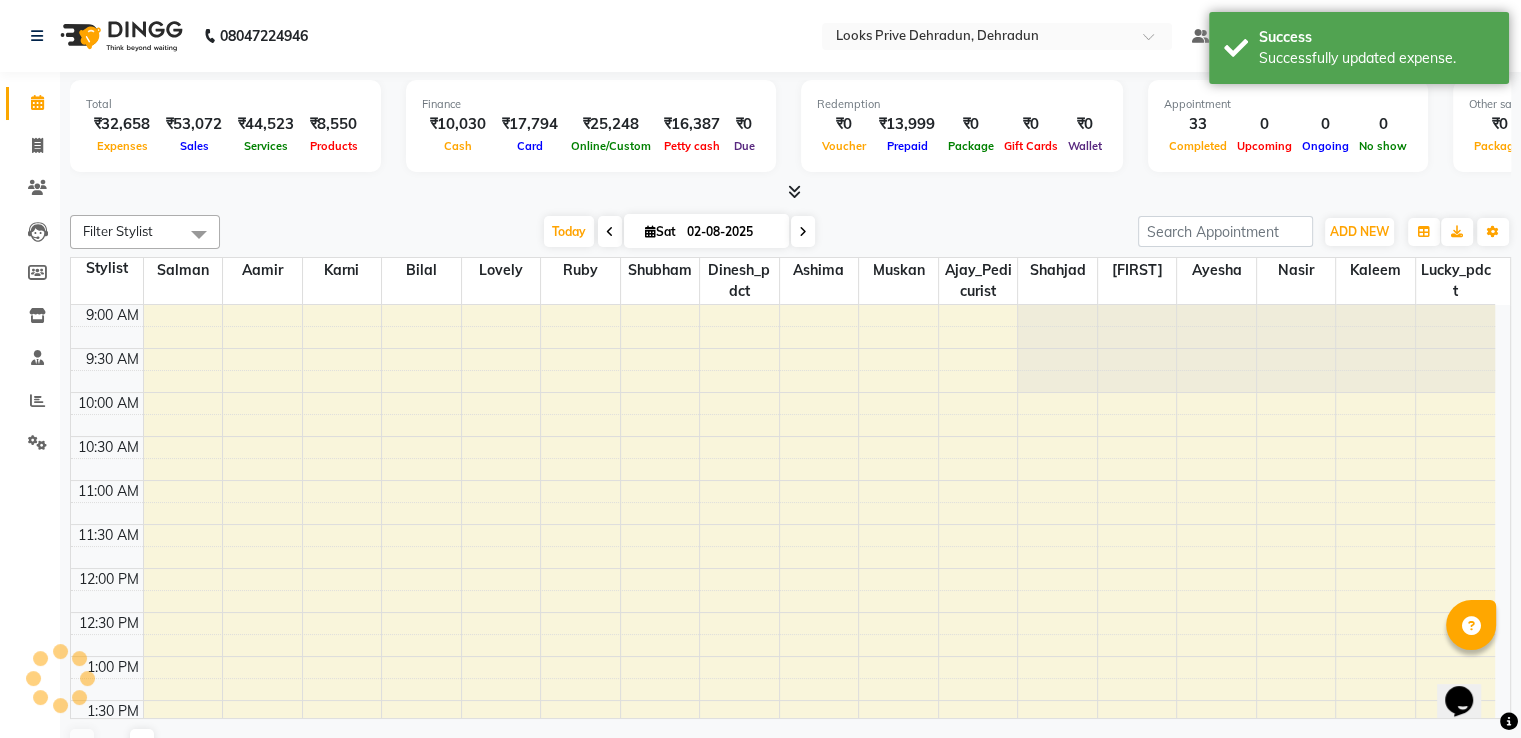 scroll, scrollTop: 0, scrollLeft: 0, axis: both 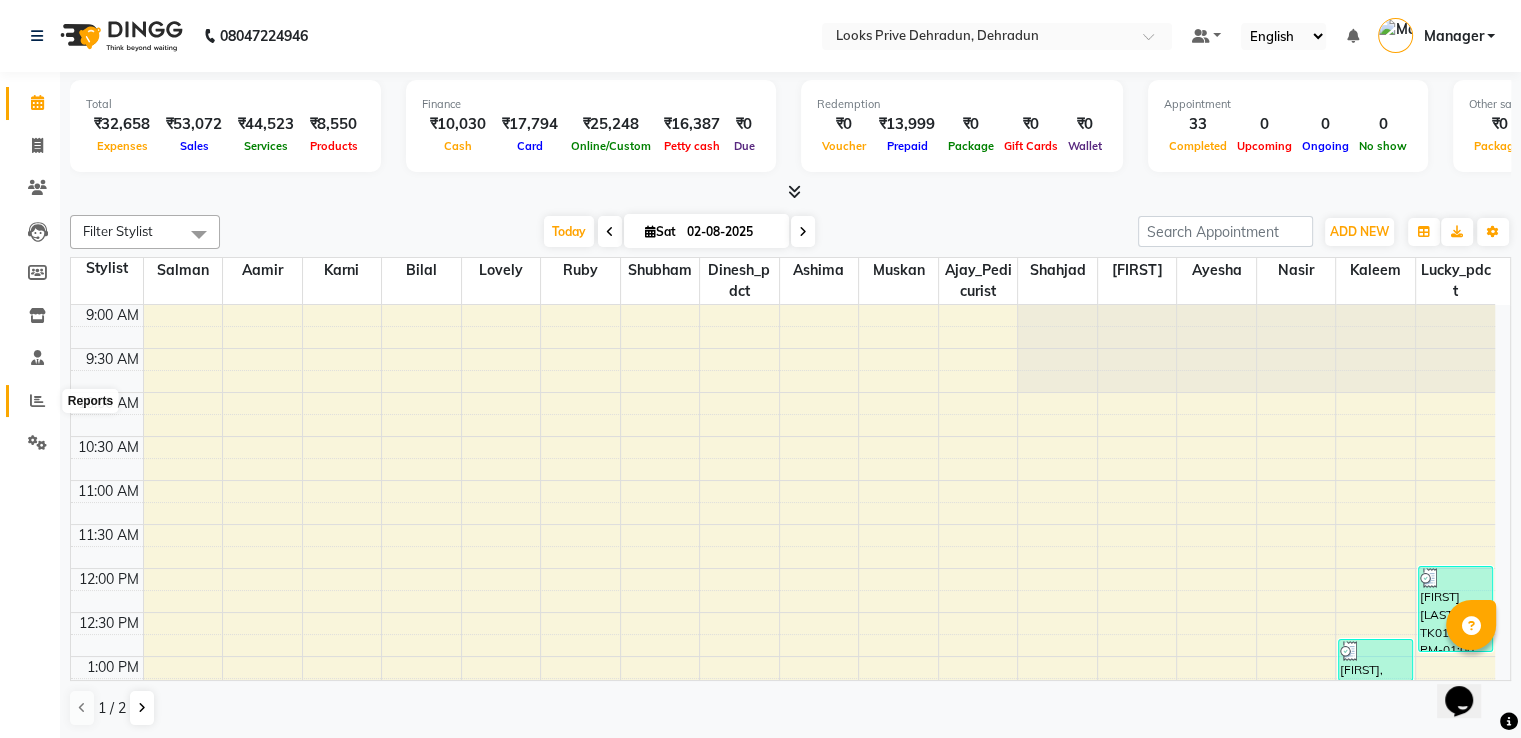 click 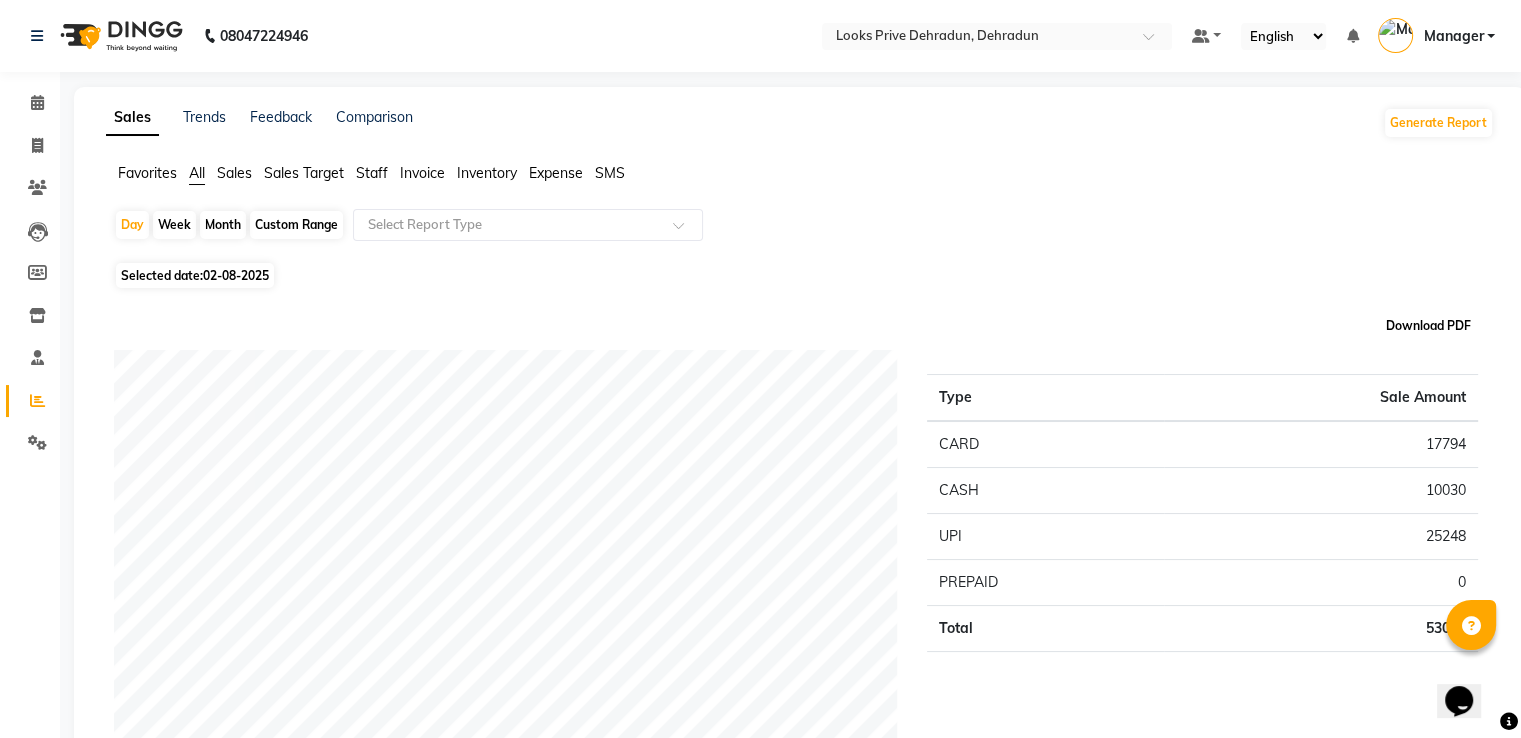 click on "Download PDF" 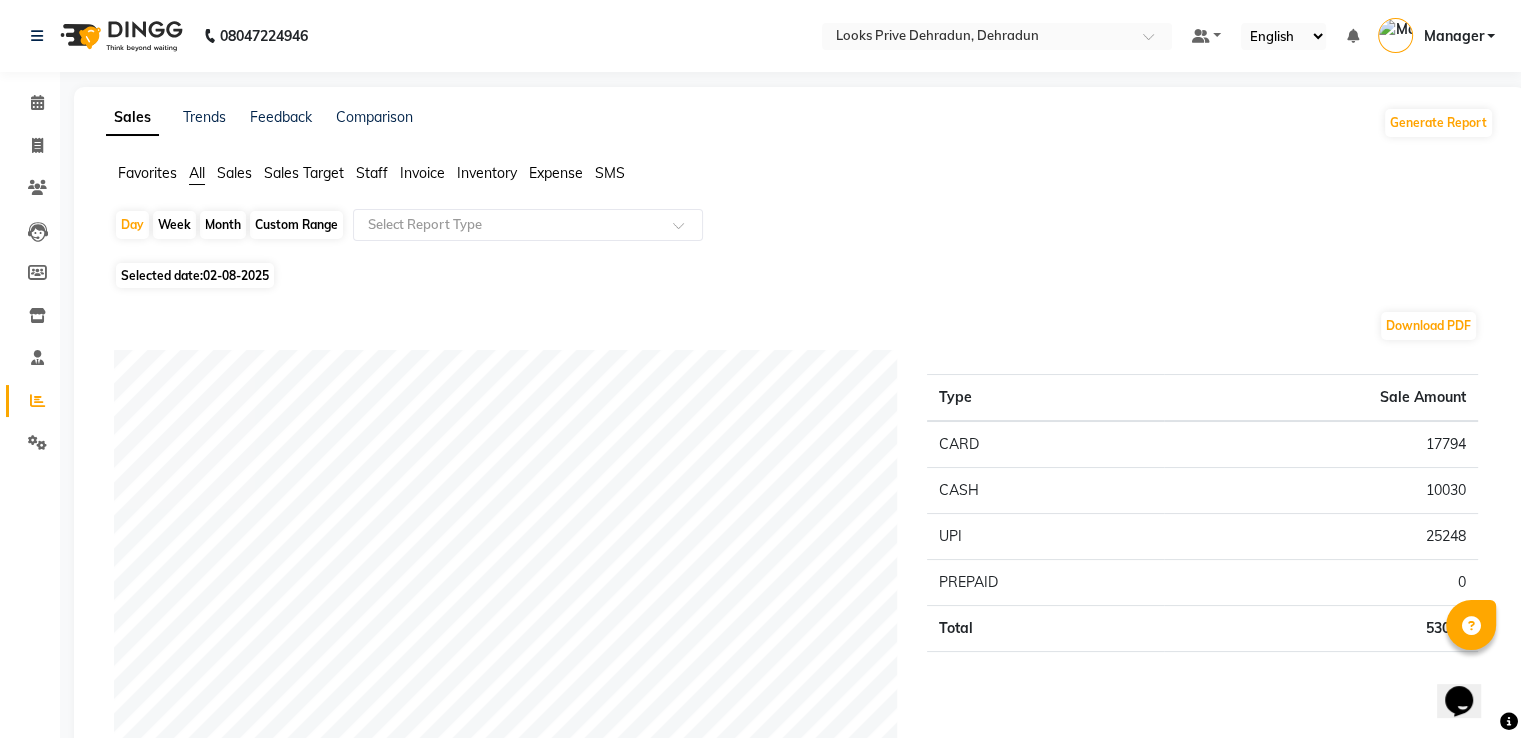 click on "Favorites" 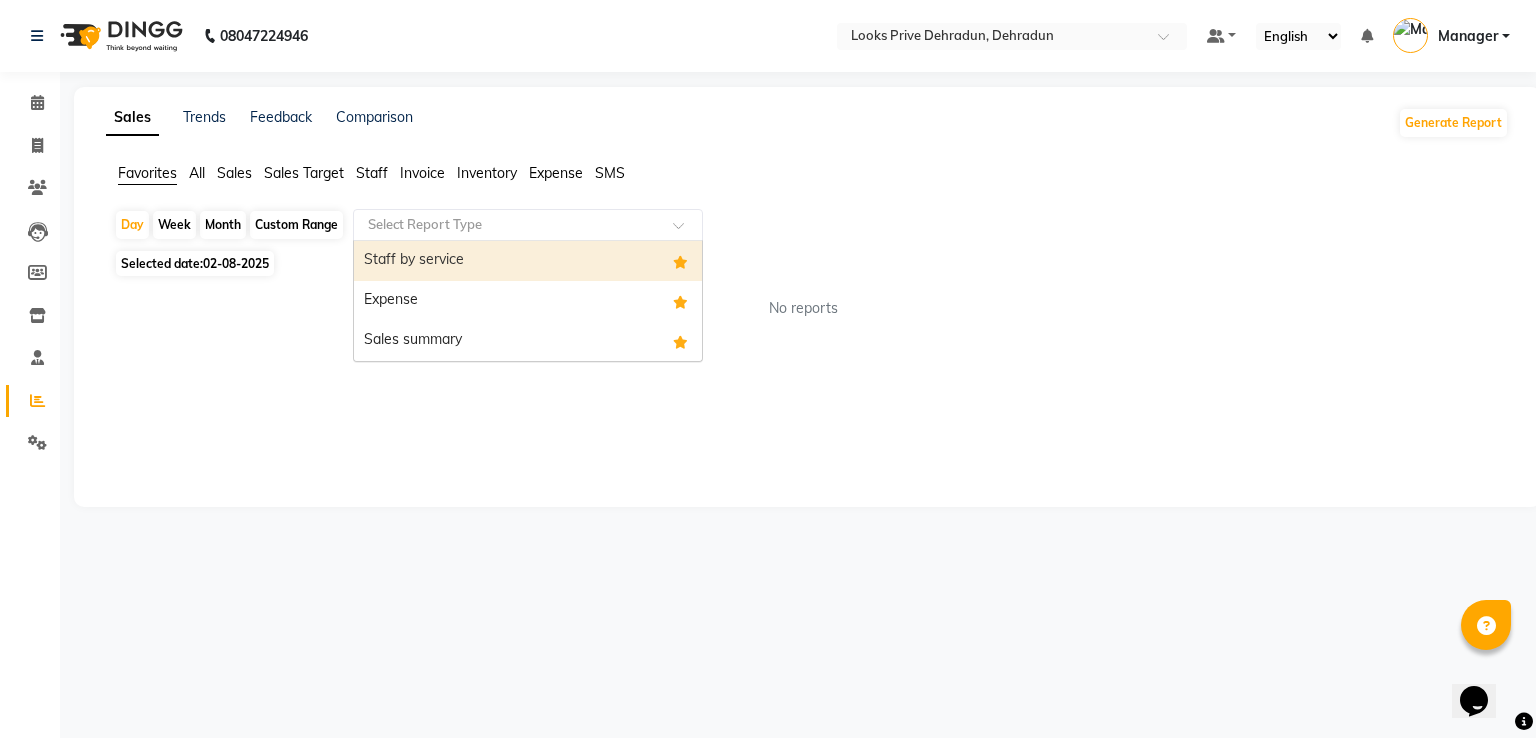 drag, startPoint x: 412, startPoint y: 218, endPoint x: 478, endPoint y: 359, distance: 155.68237 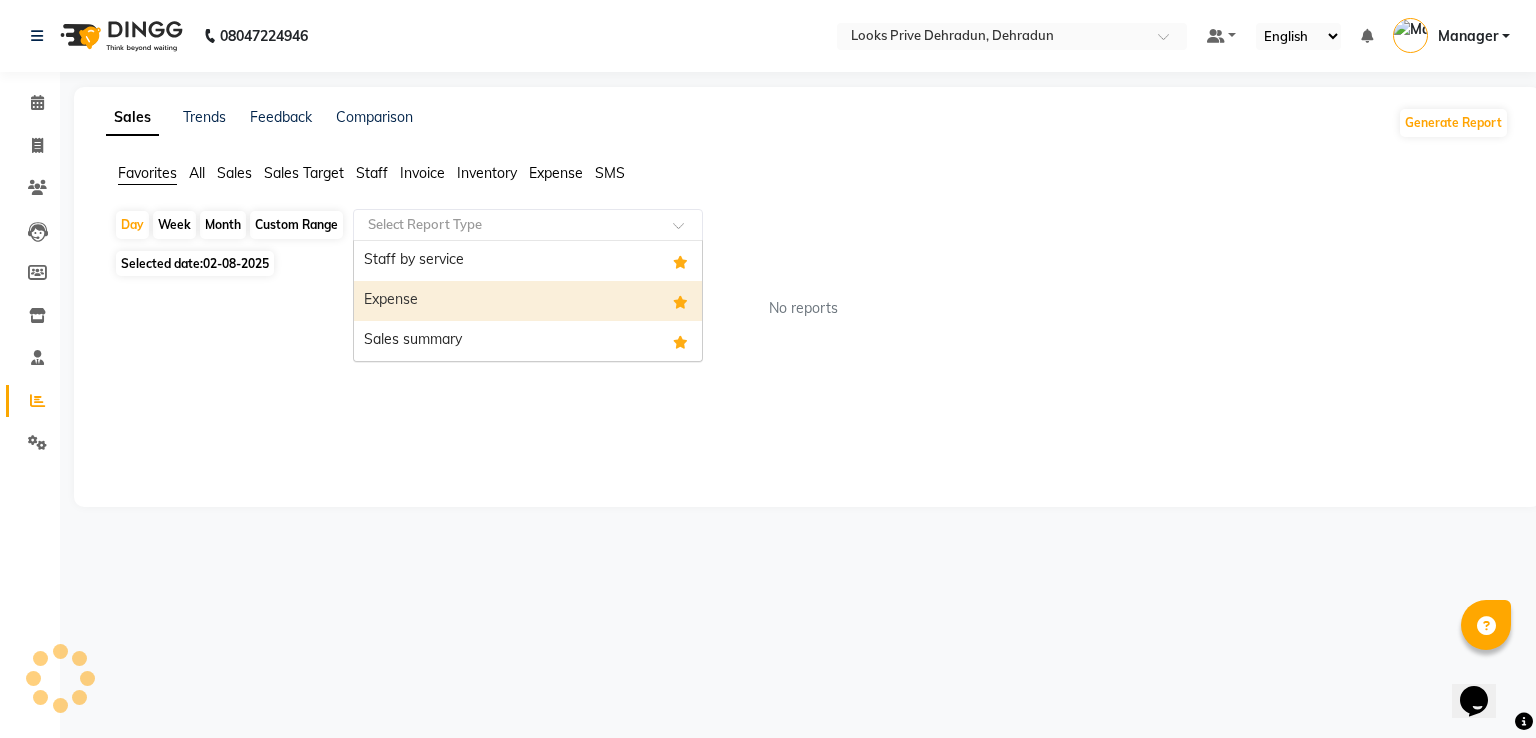click on "Expense" at bounding box center [528, 301] 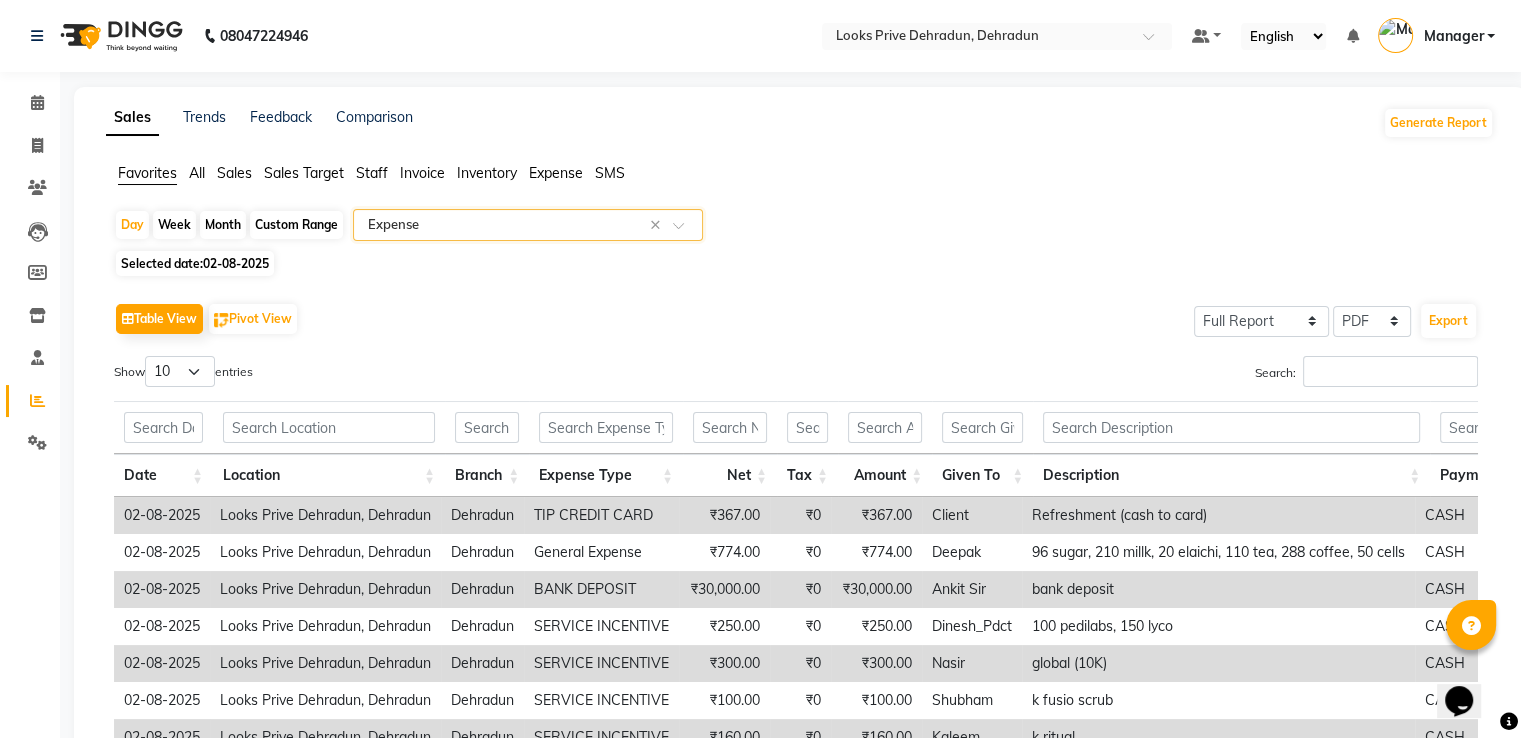 click 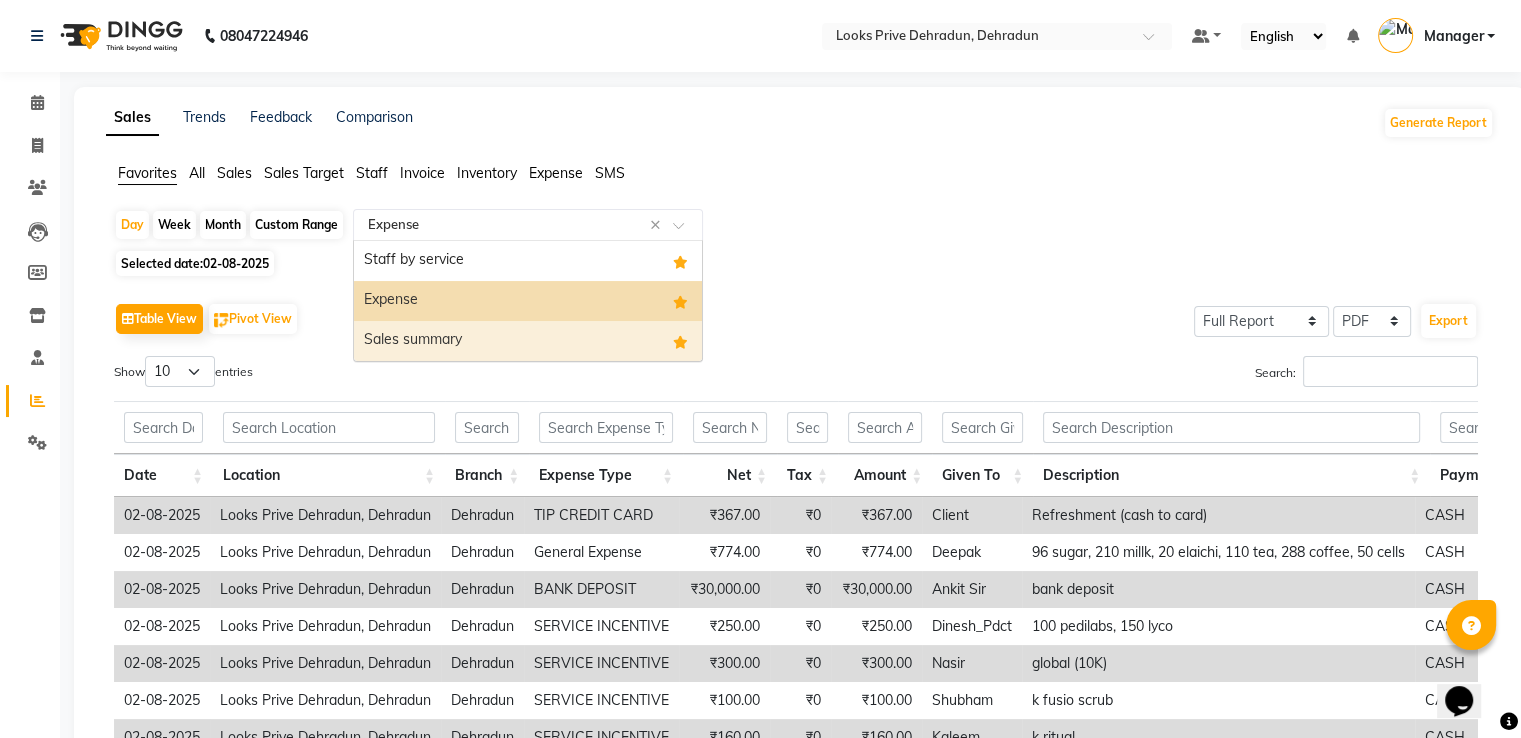 click on "Sales summary" at bounding box center [528, 341] 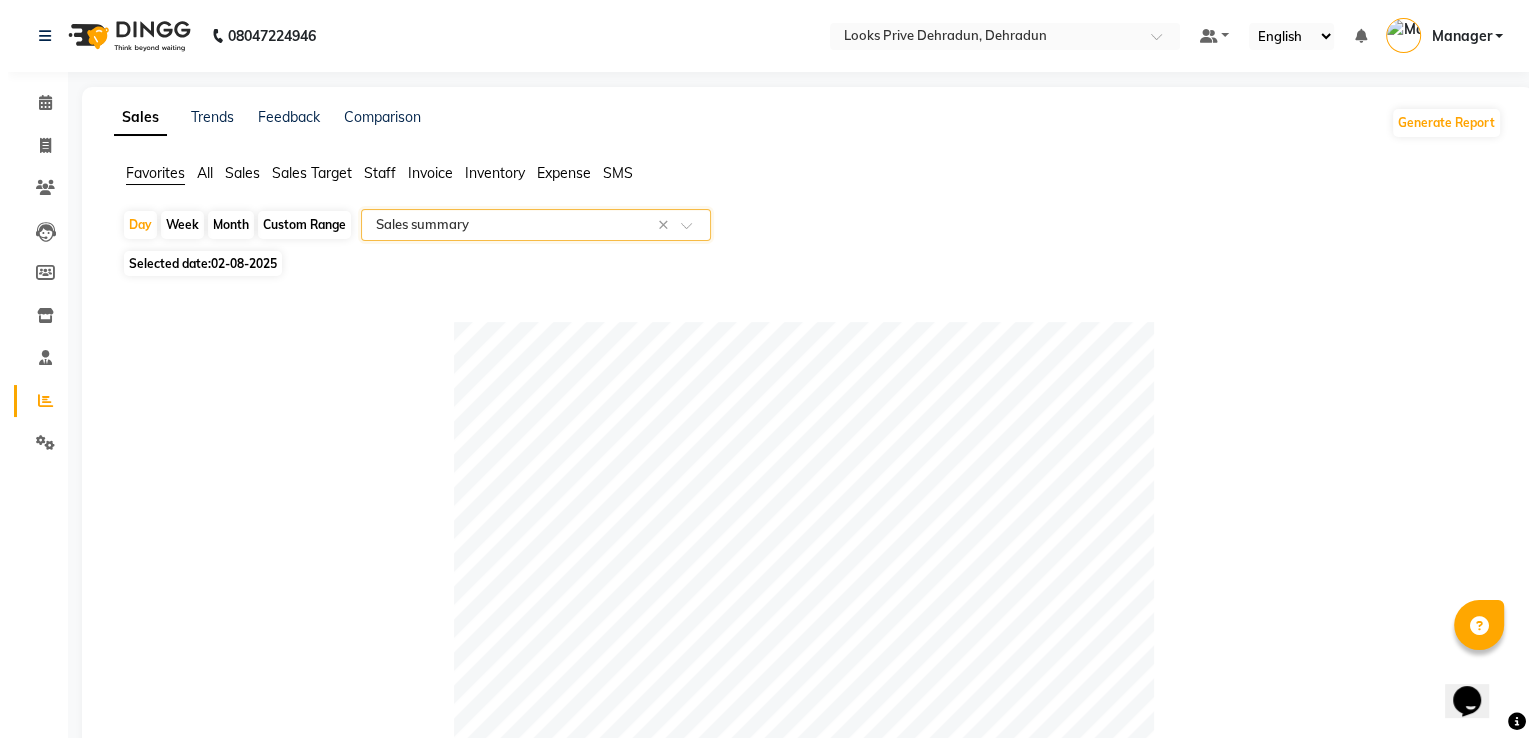 scroll, scrollTop: 400, scrollLeft: 0, axis: vertical 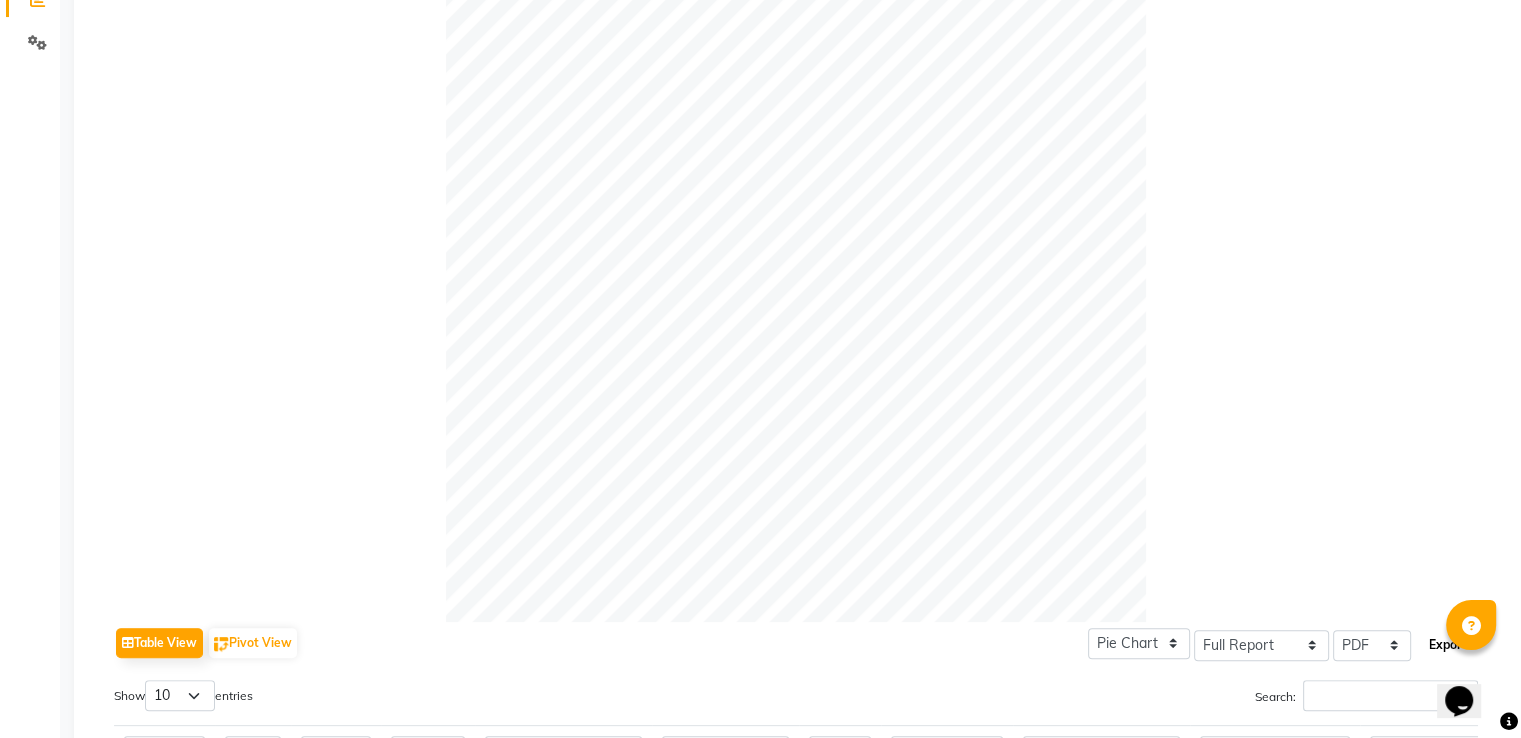 click on "Export" 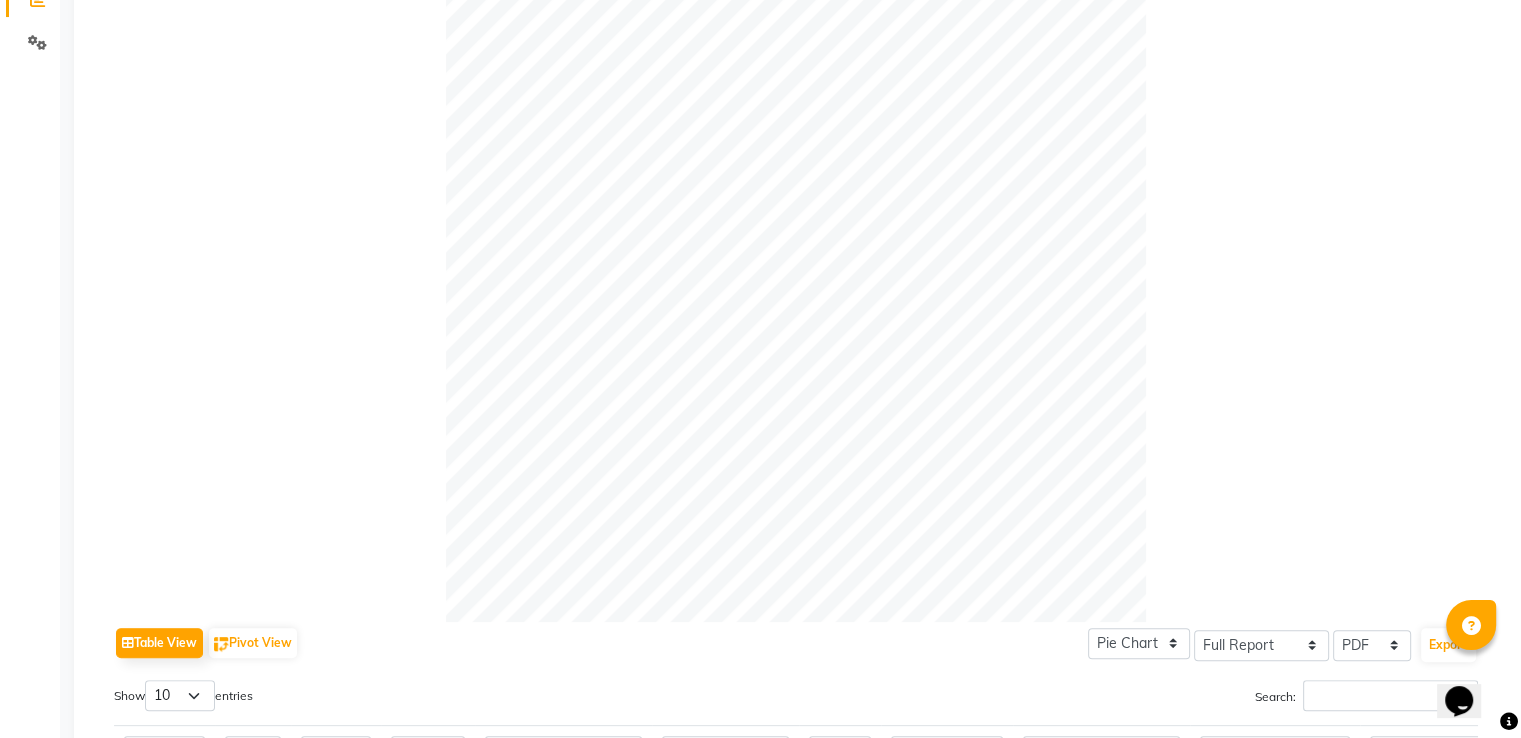 select on "sans-serif" 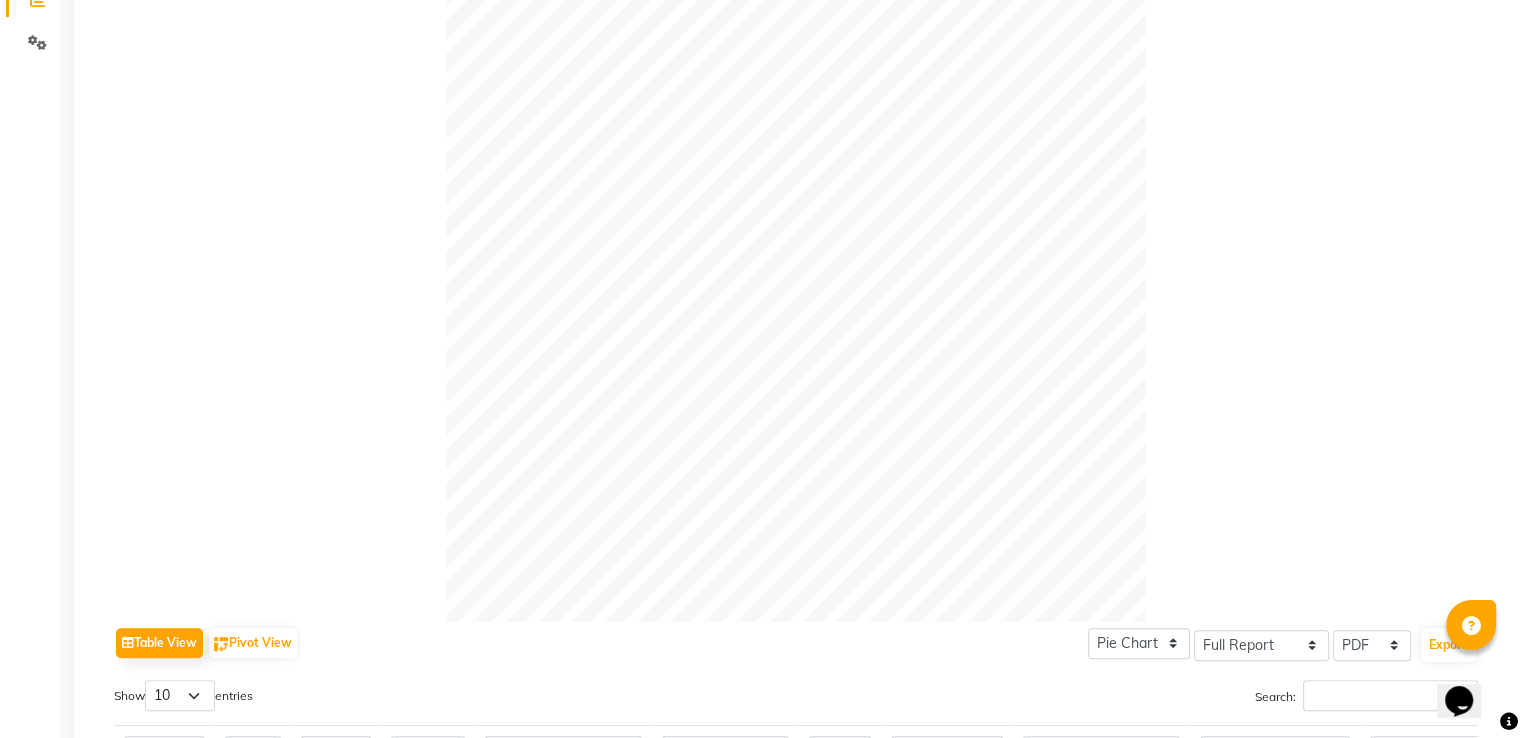 select on "12px" 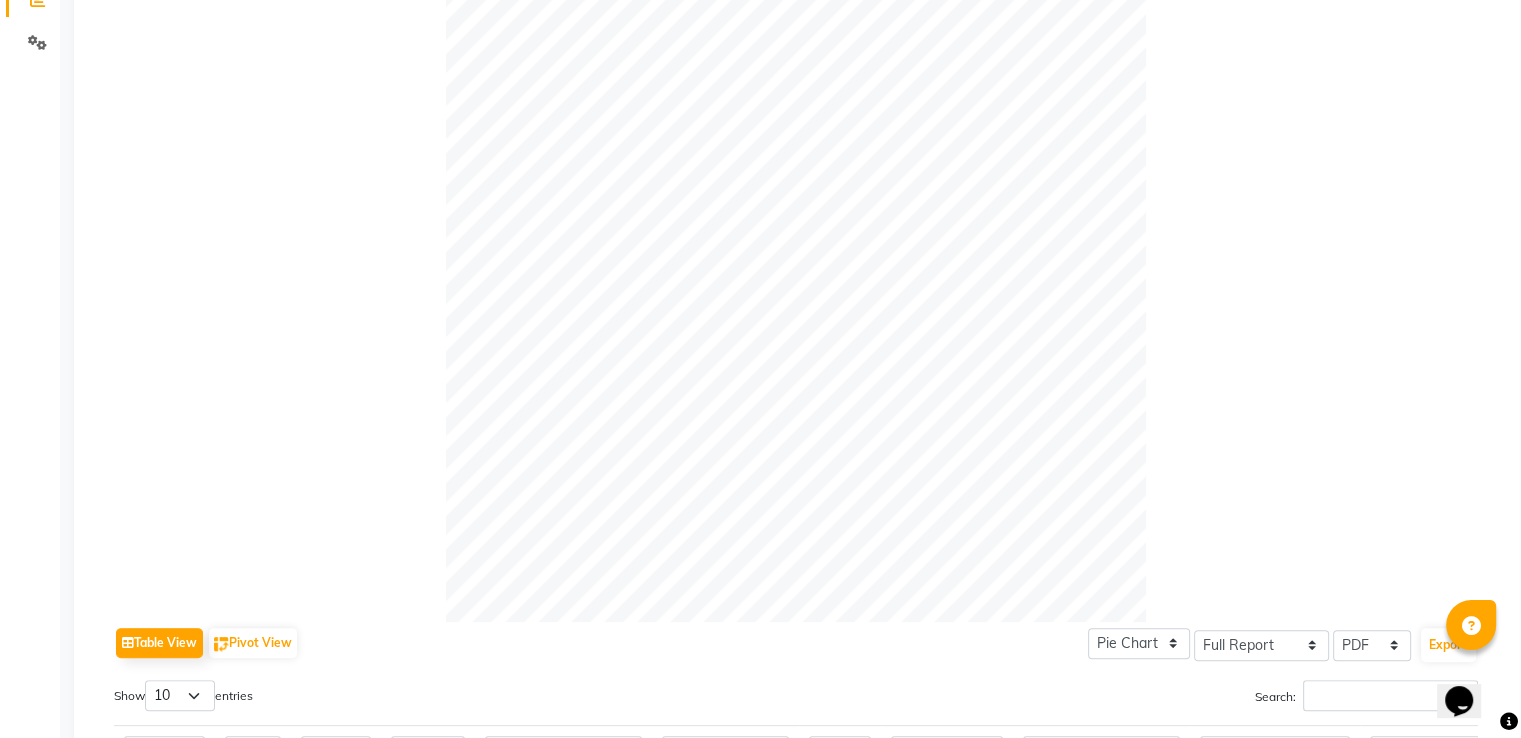 select on "template_1" 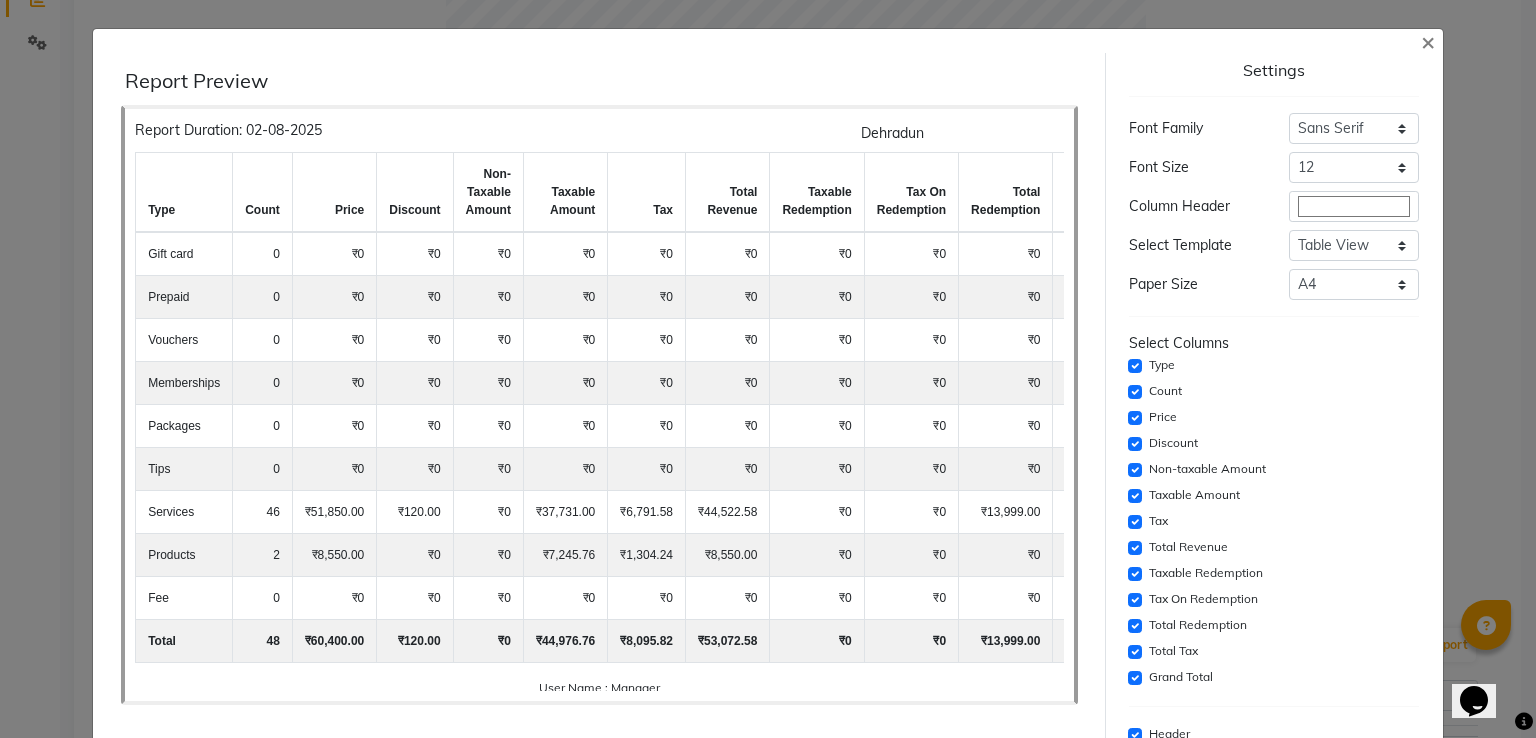 scroll, scrollTop: 40, scrollLeft: 0, axis: vertical 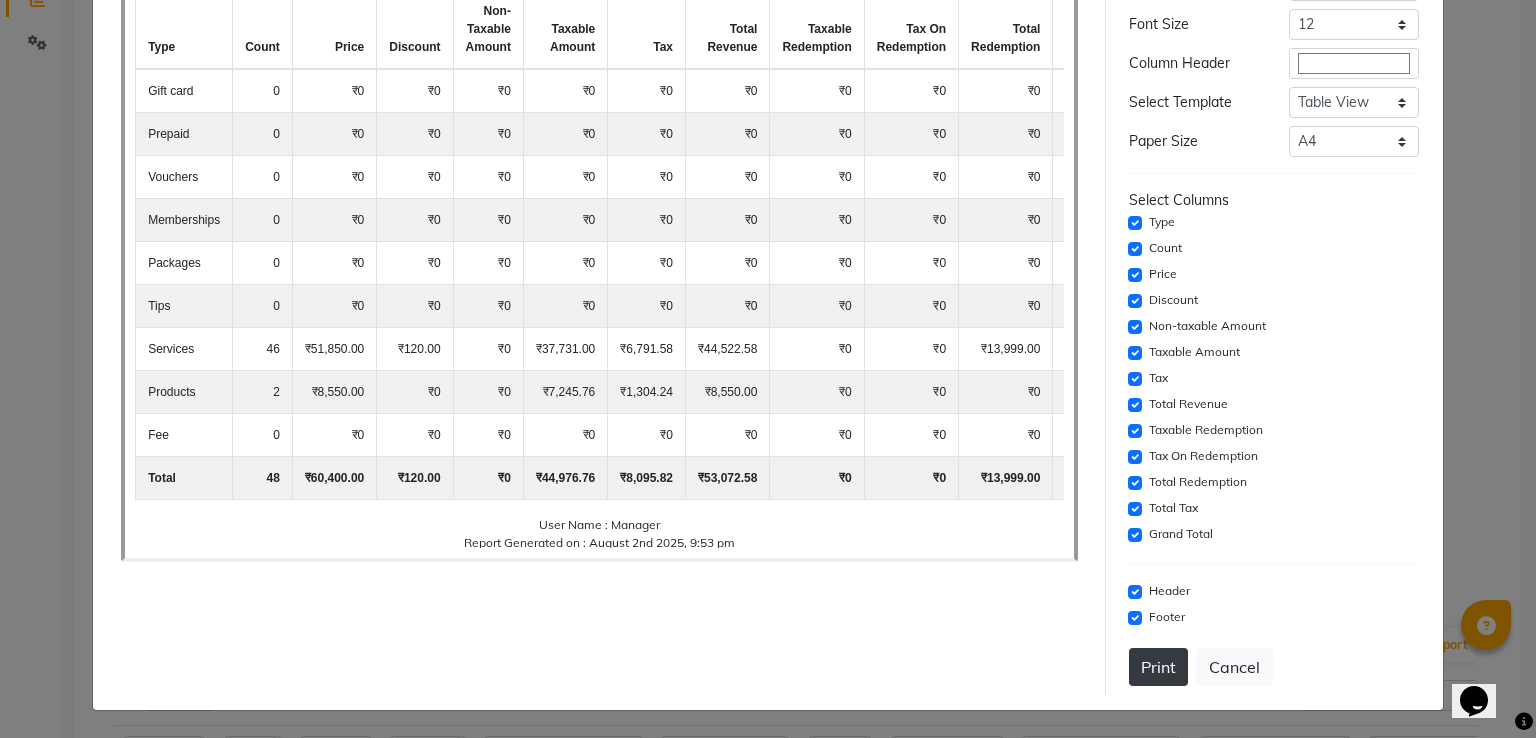 click on "Print" 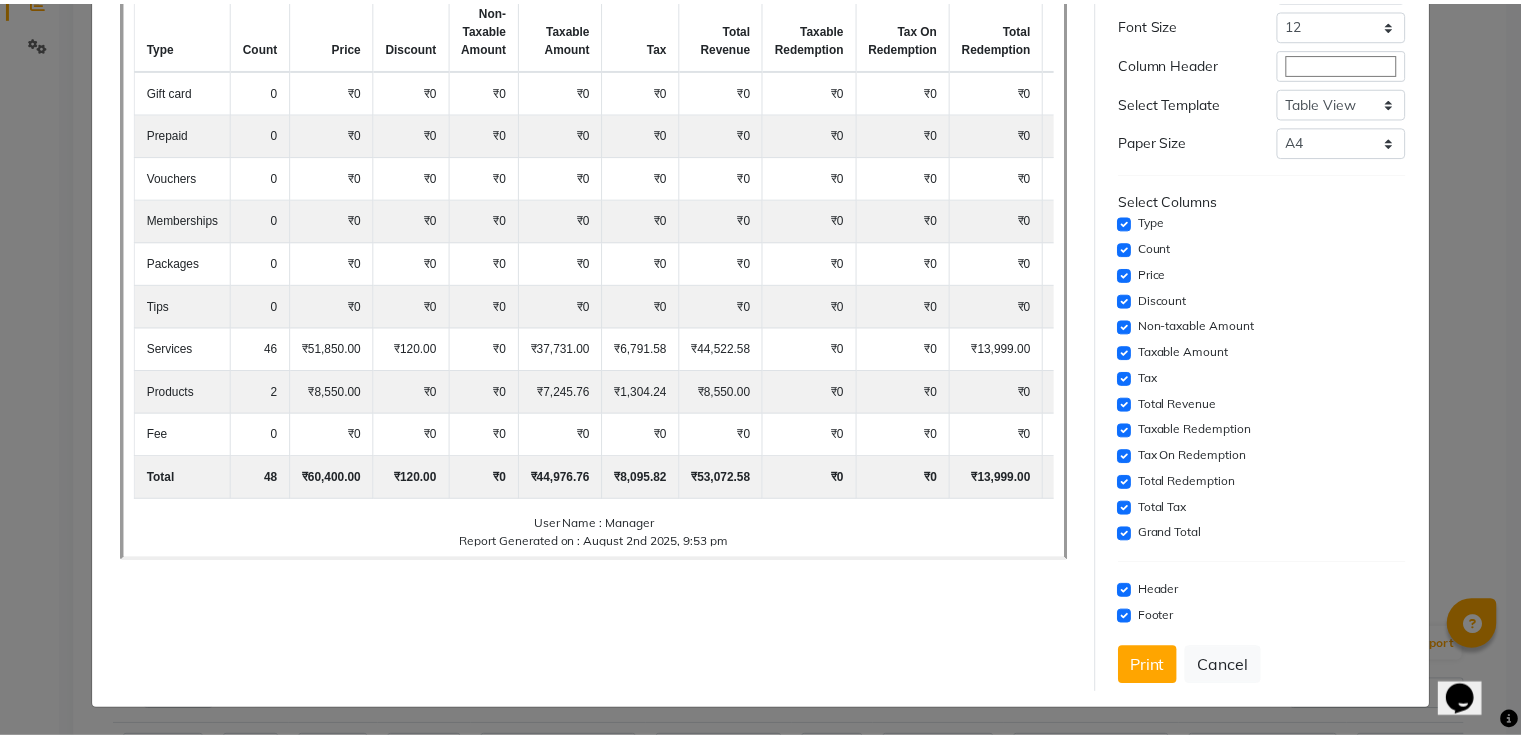 scroll, scrollTop: 0, scrollLeft: 0, axis: both 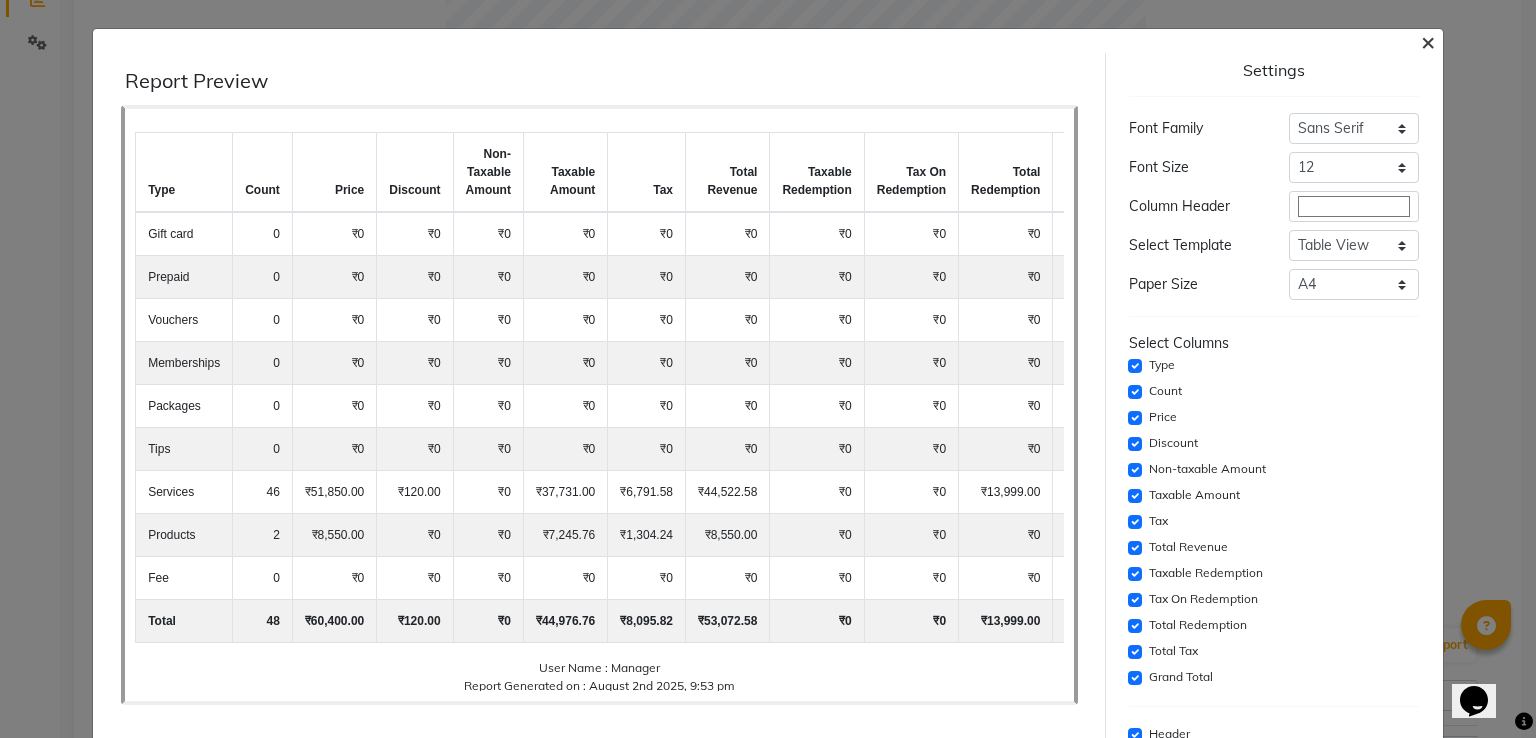 click on "×" 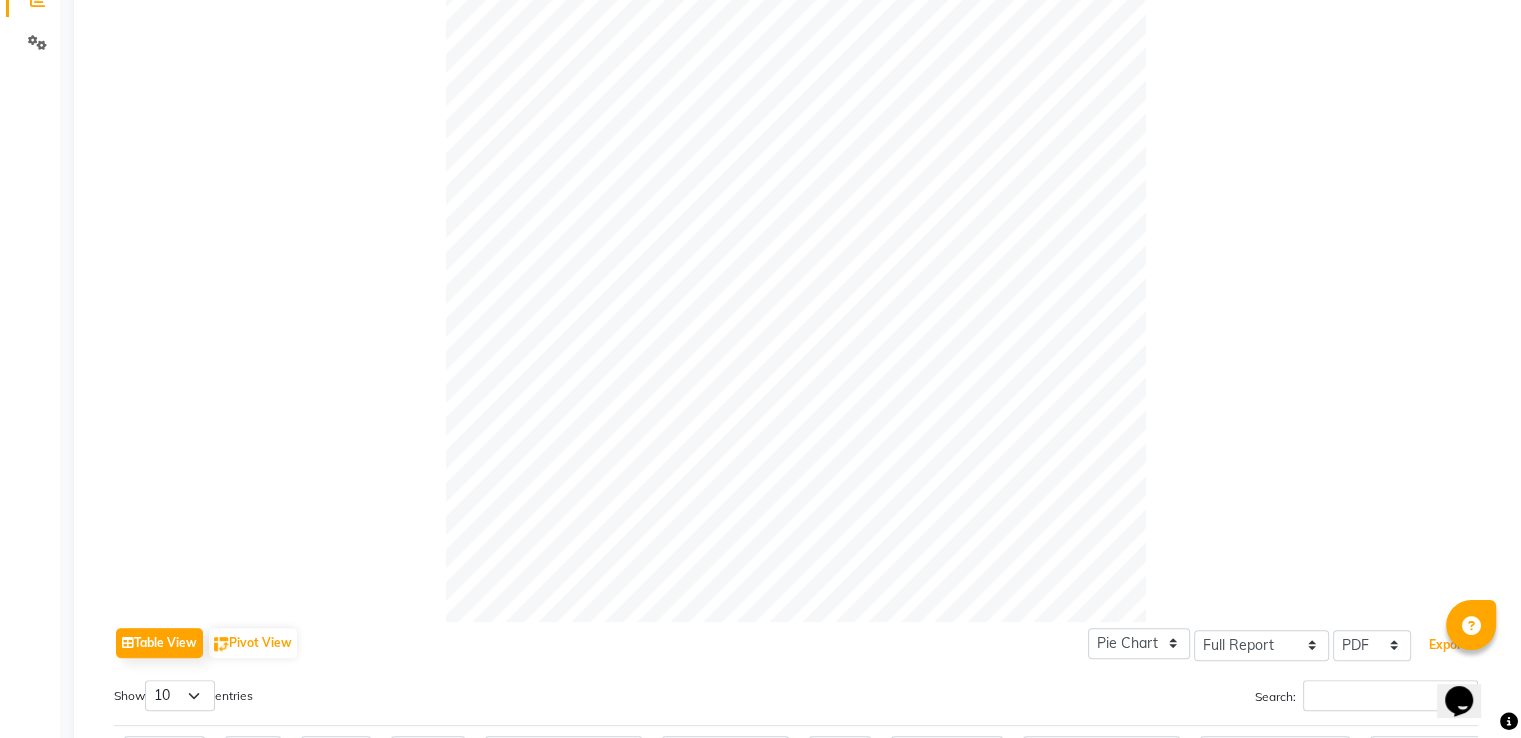 scroll, scrollTop: 100, scrollLeft: 0, axis: vertical 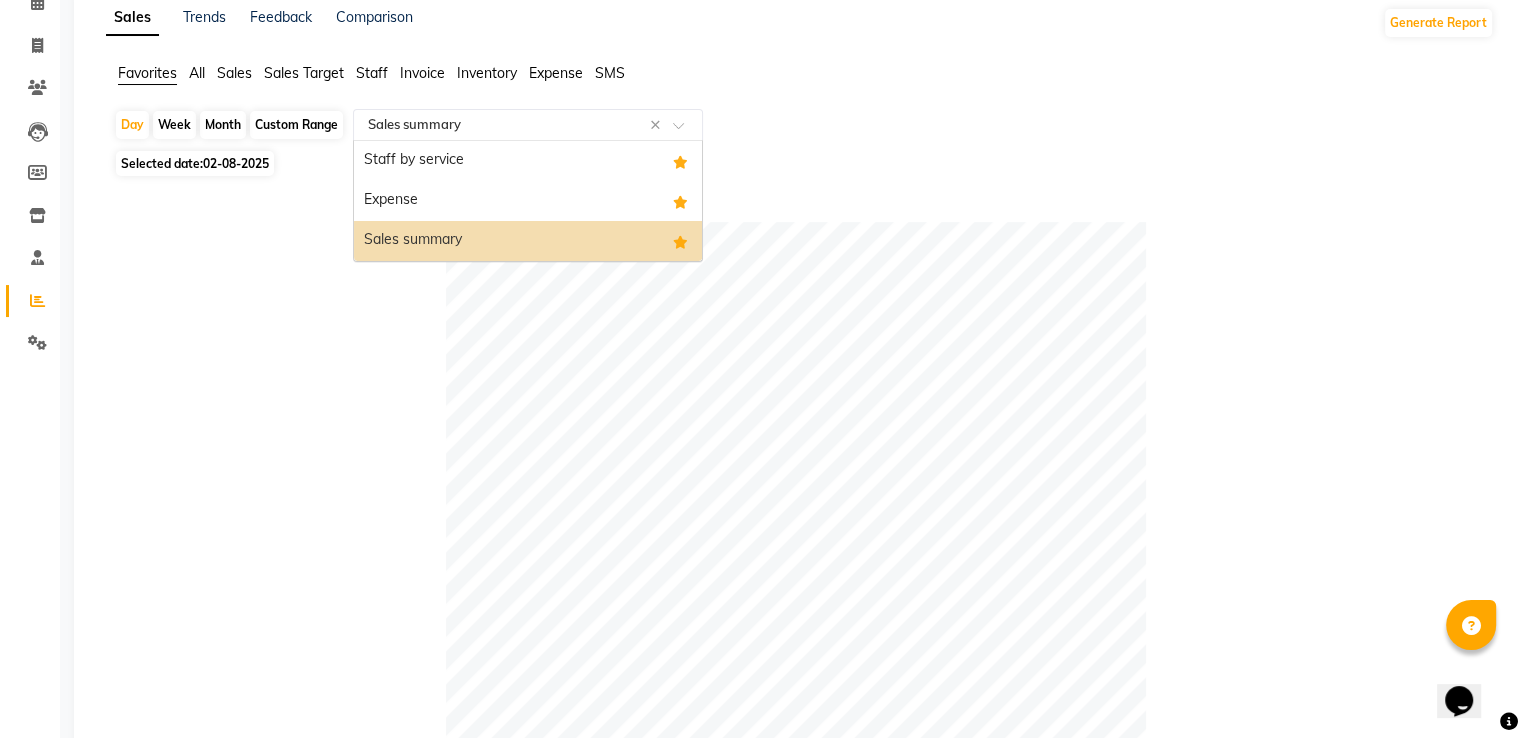 click 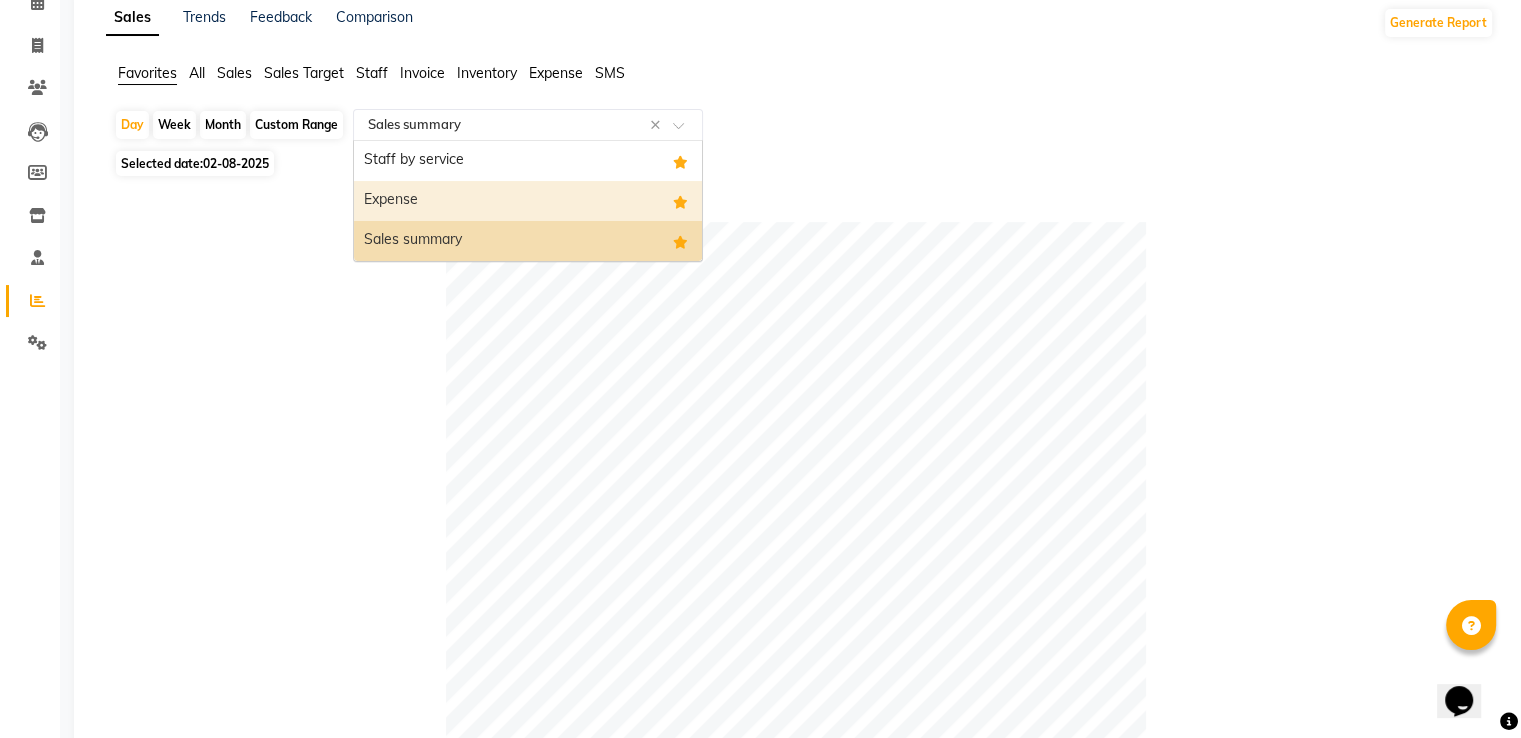 click on "Expense" at bounding box center (528, 201) 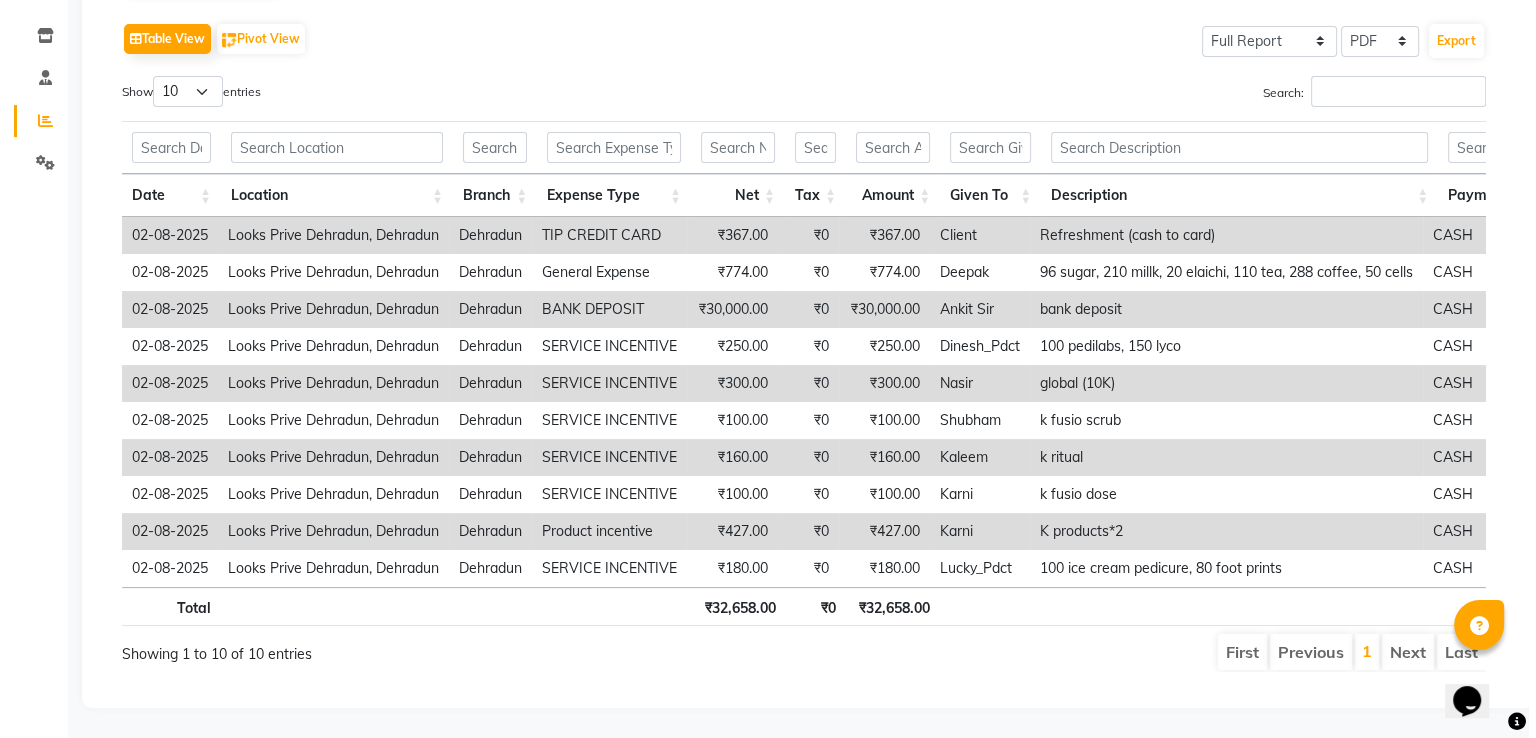 scroll, scrollTop: 309, scrollLeft: 0, axis: vertical 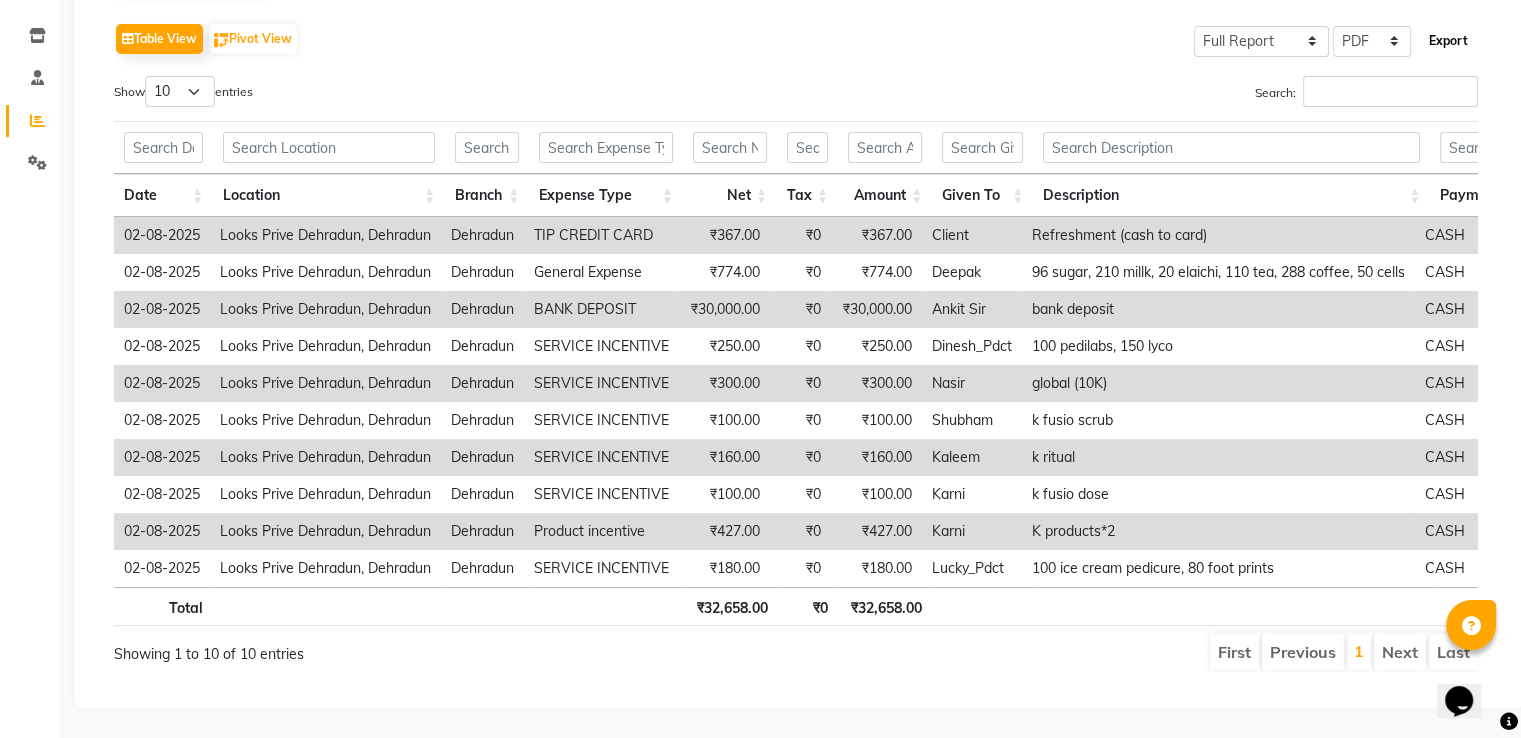 click on "Export" 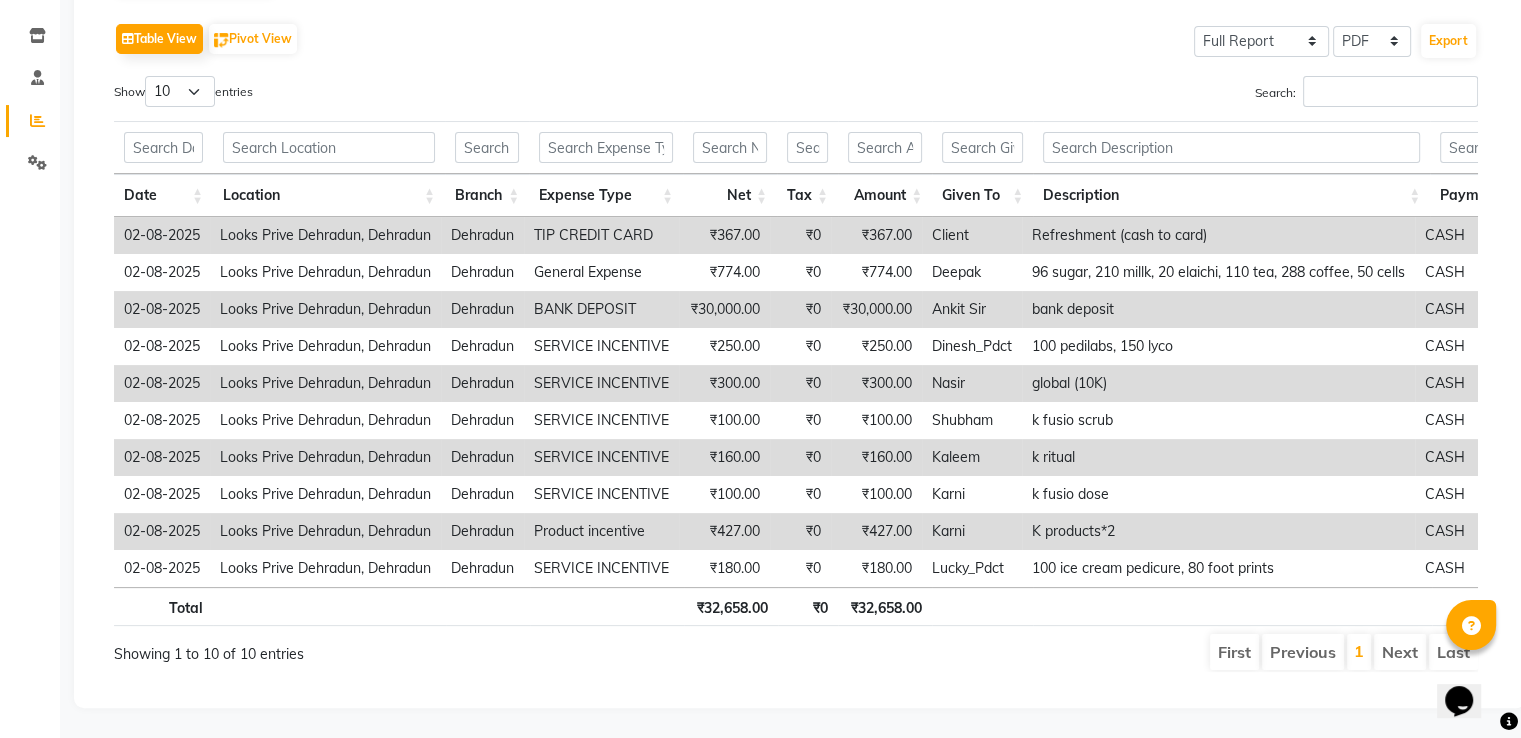 select on "sans-serif" 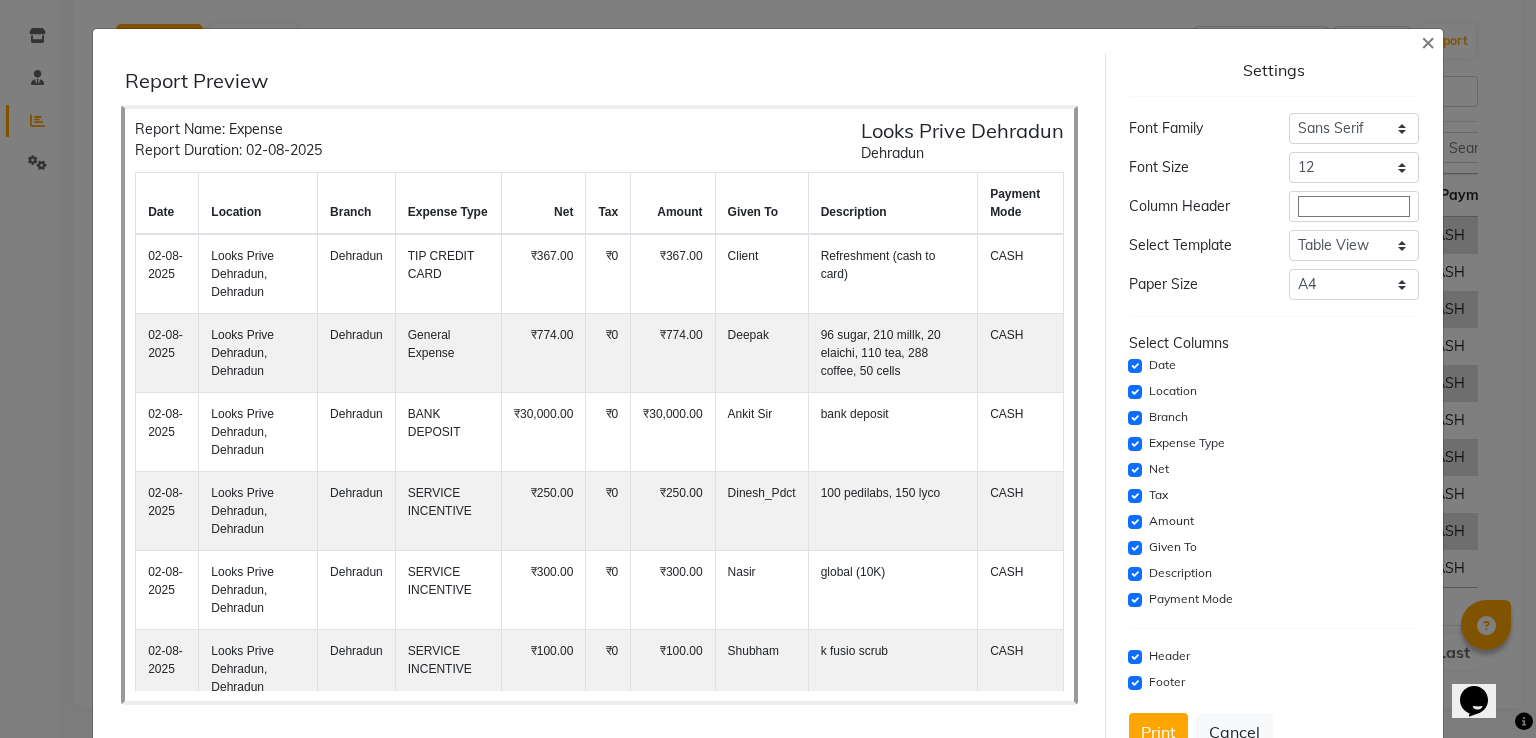 scroll, scrollTop: 400, scrollLeft: 0, axis: vertical 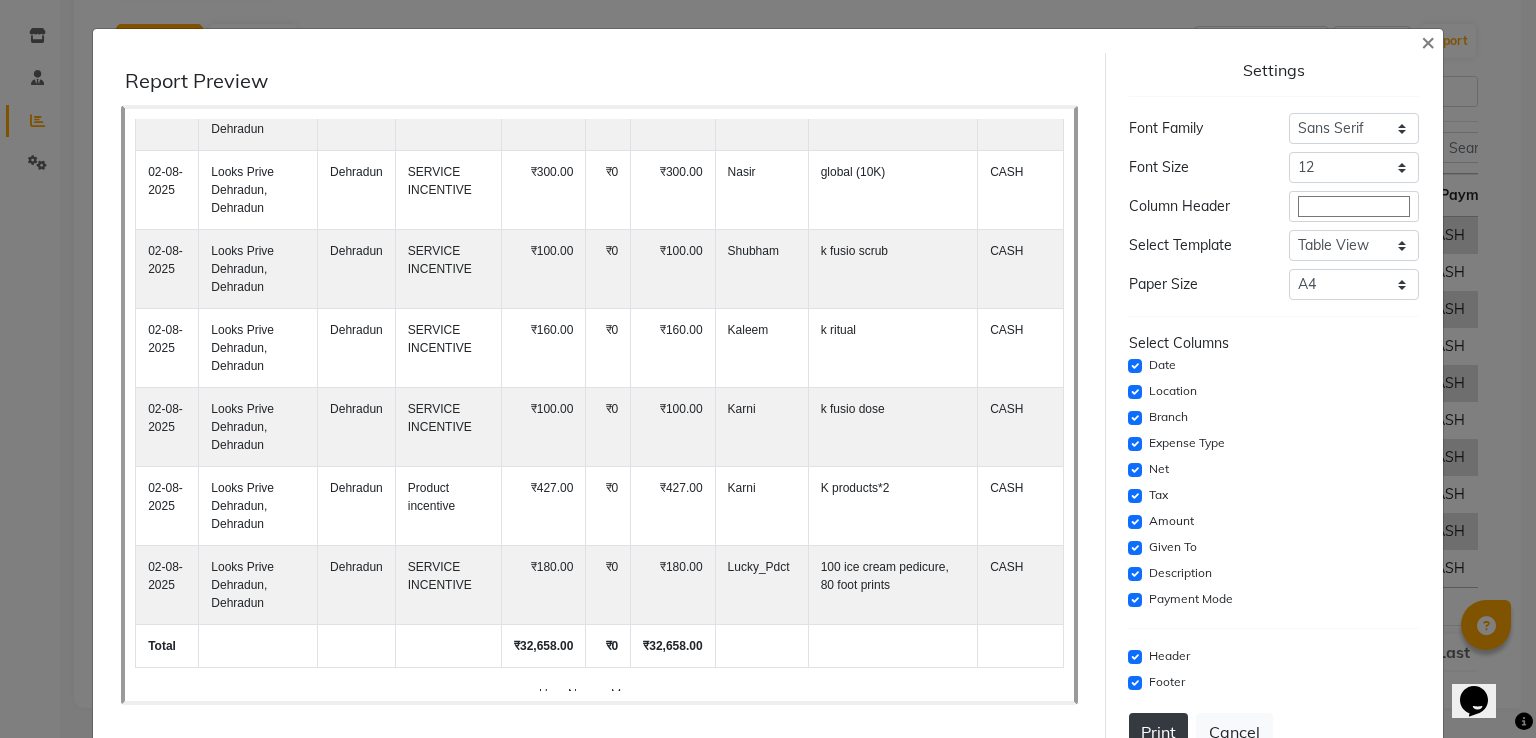 click on "Print" 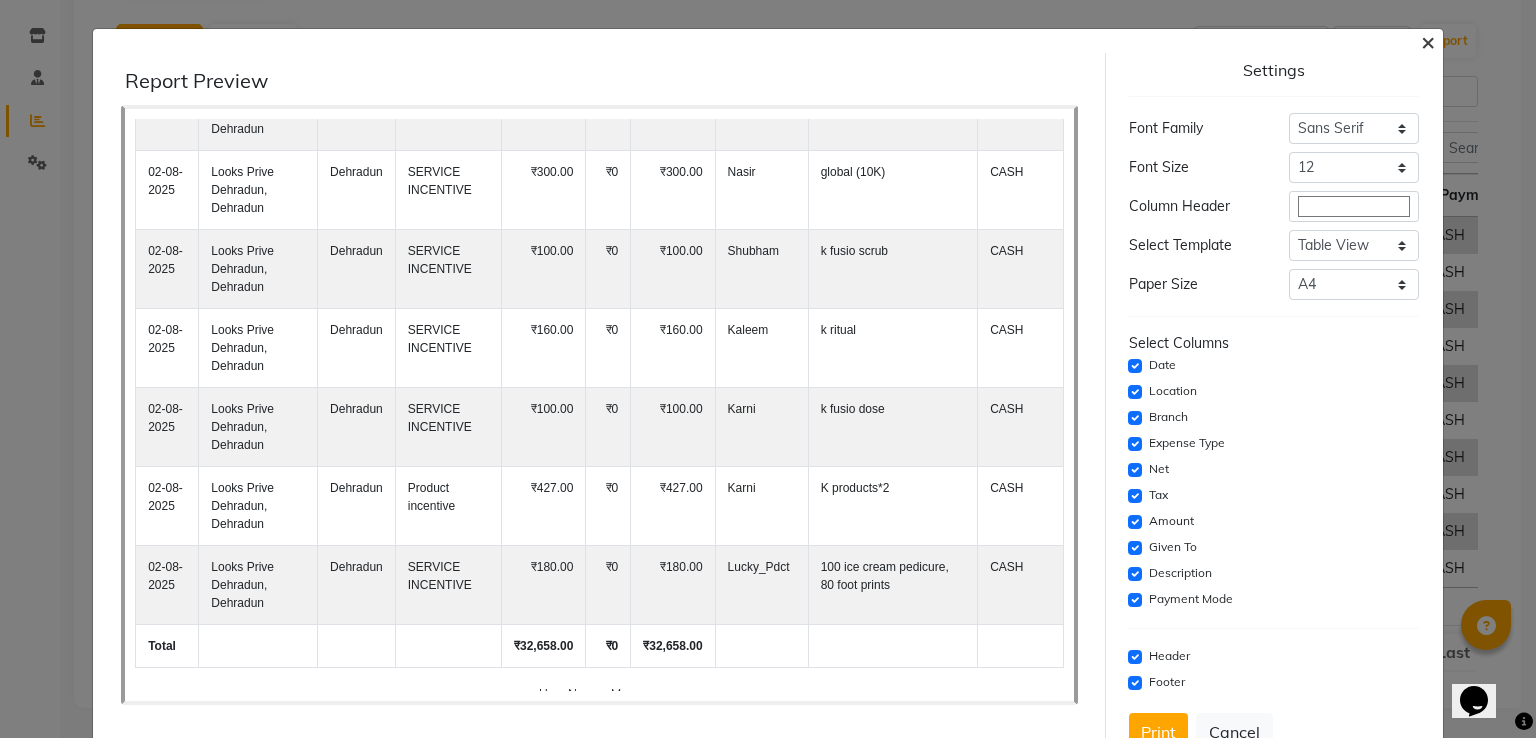 click on "×" 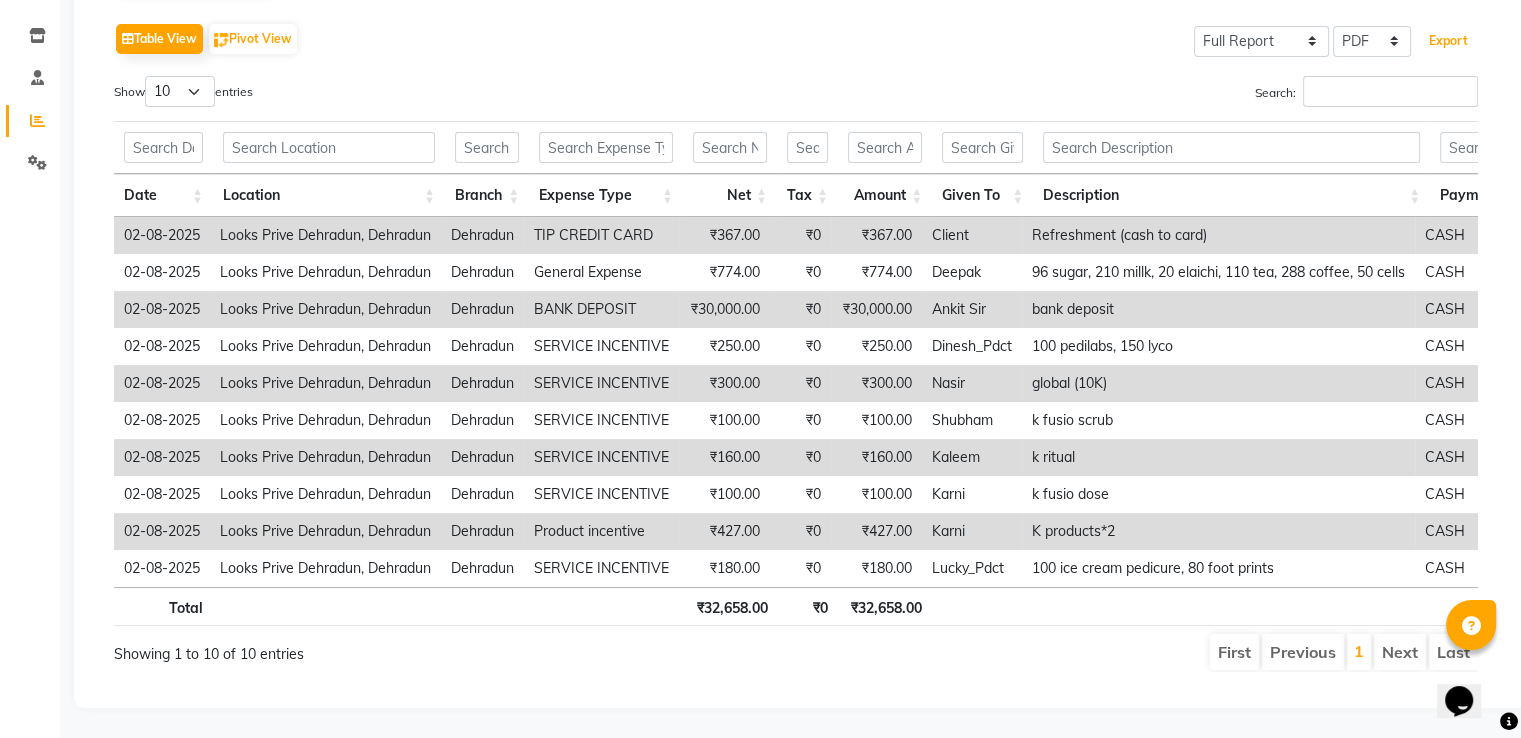 scroll, scrollTop: 4, scrollLeft: 0, axis: vertical 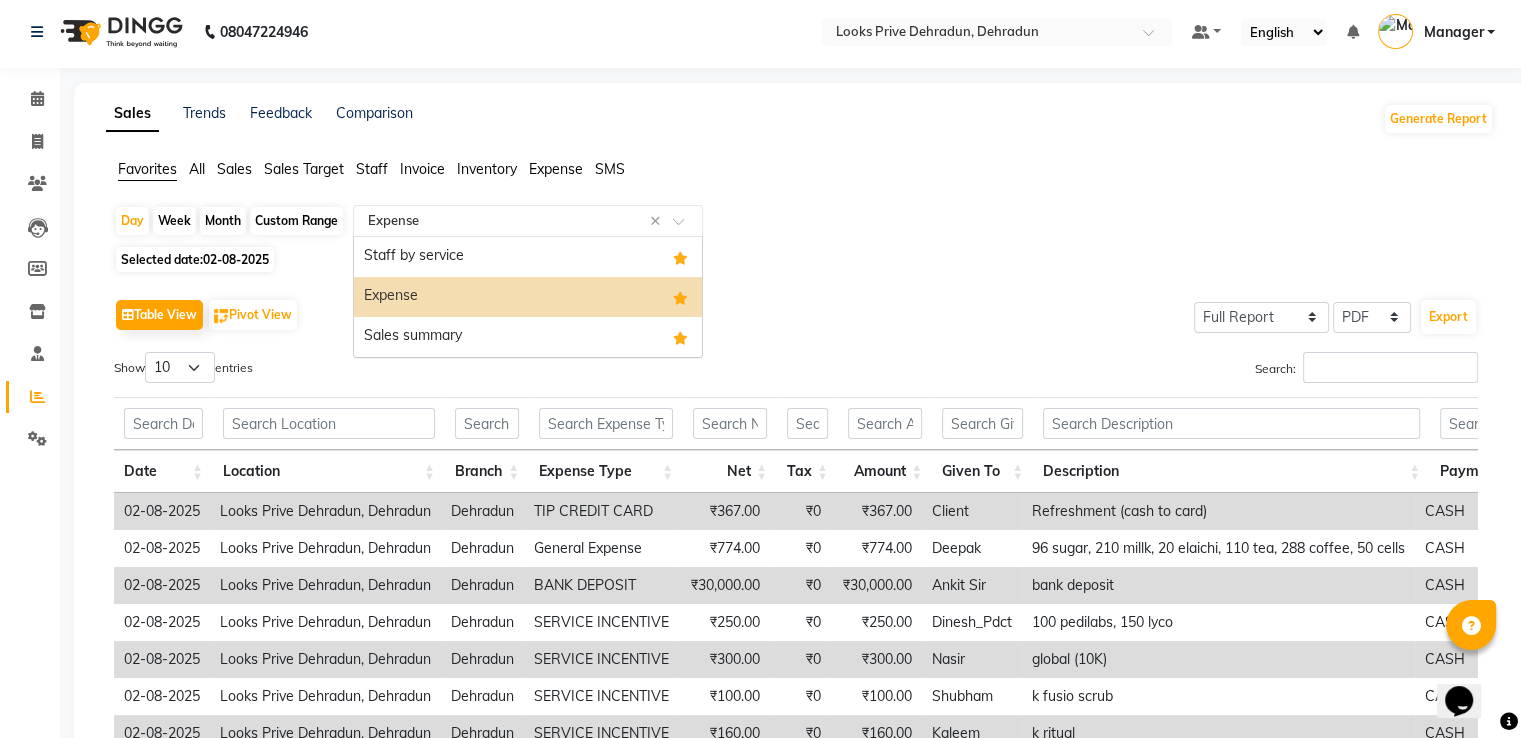 click 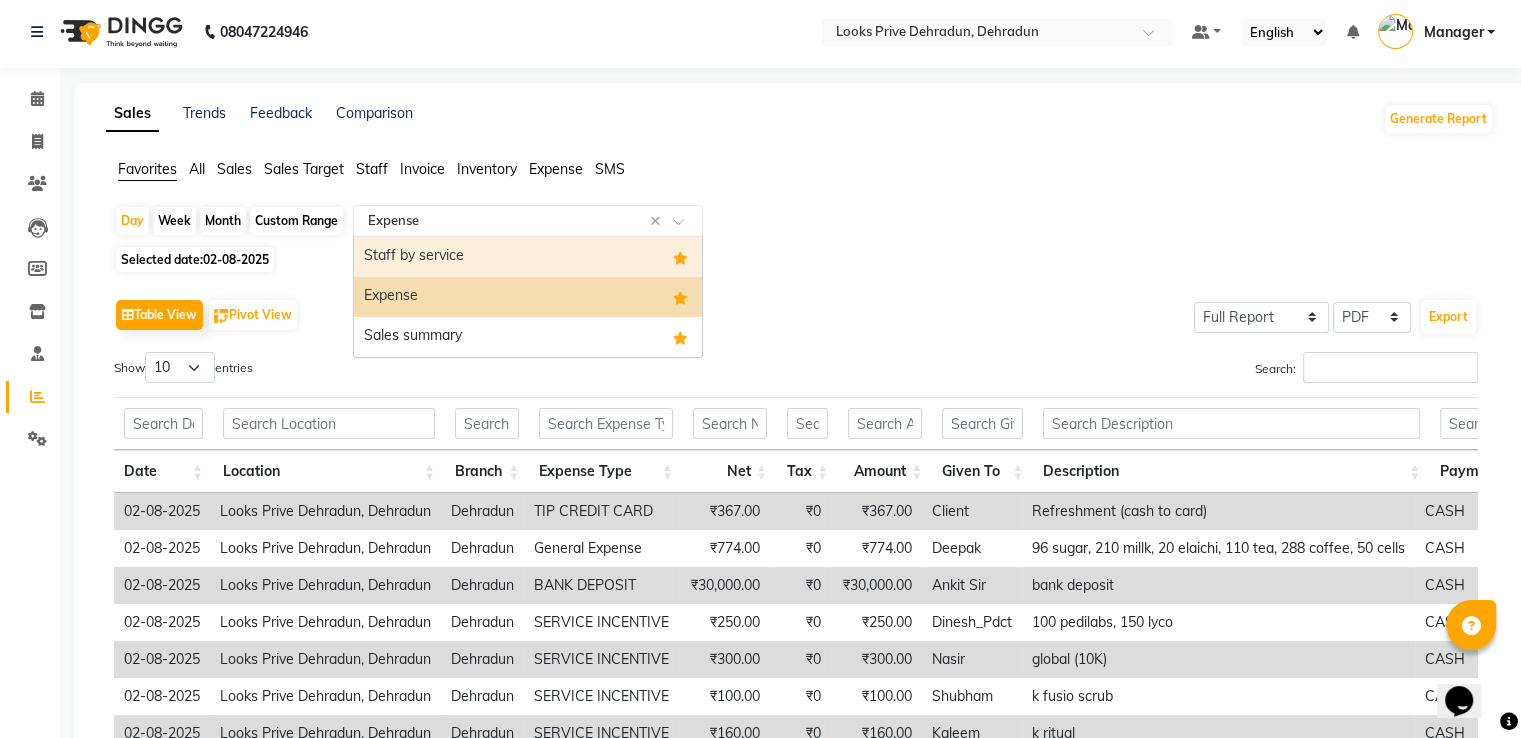 click on "Staff by service" at bounding box center [528, 257] 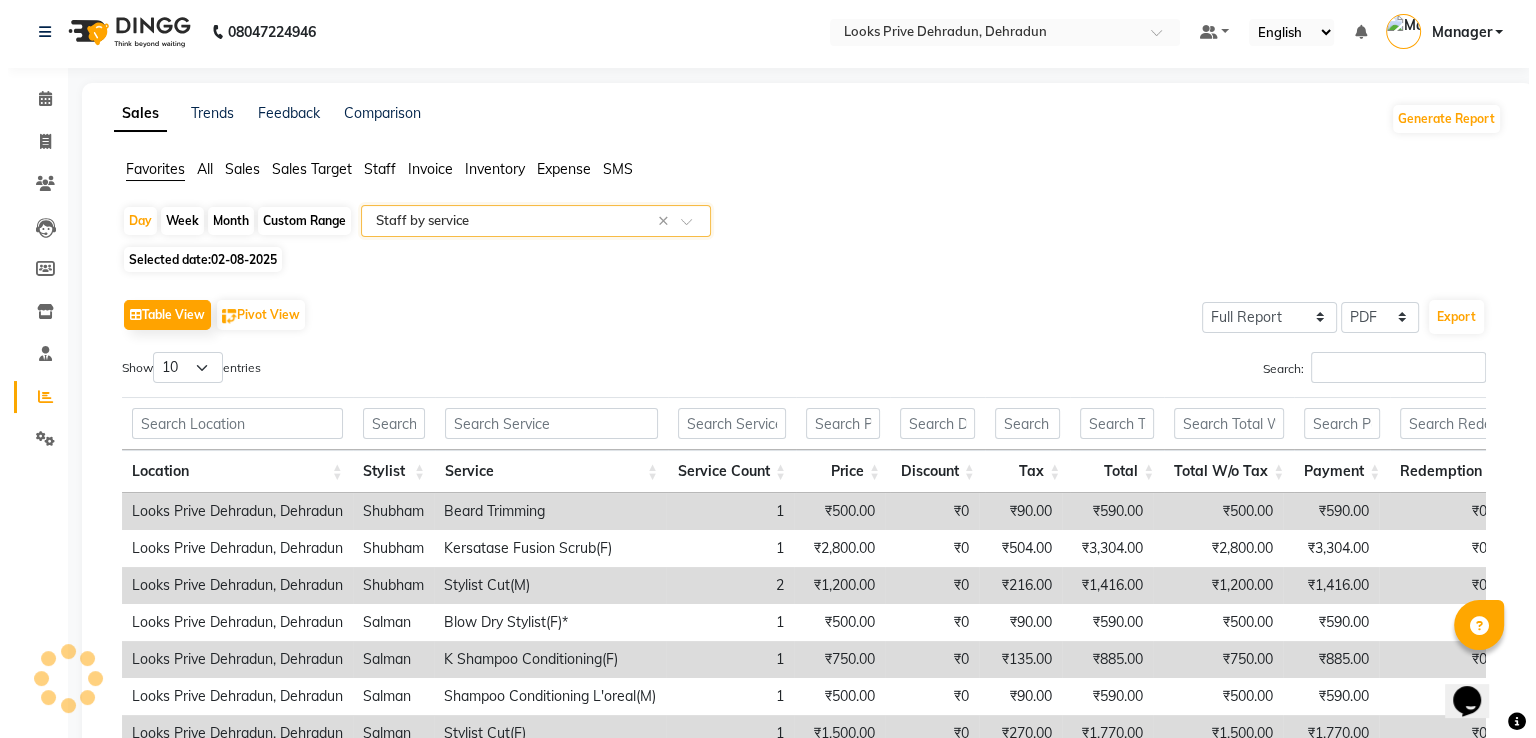 scroll, scrollTop: 0, scrollLeft: 0, axis: both 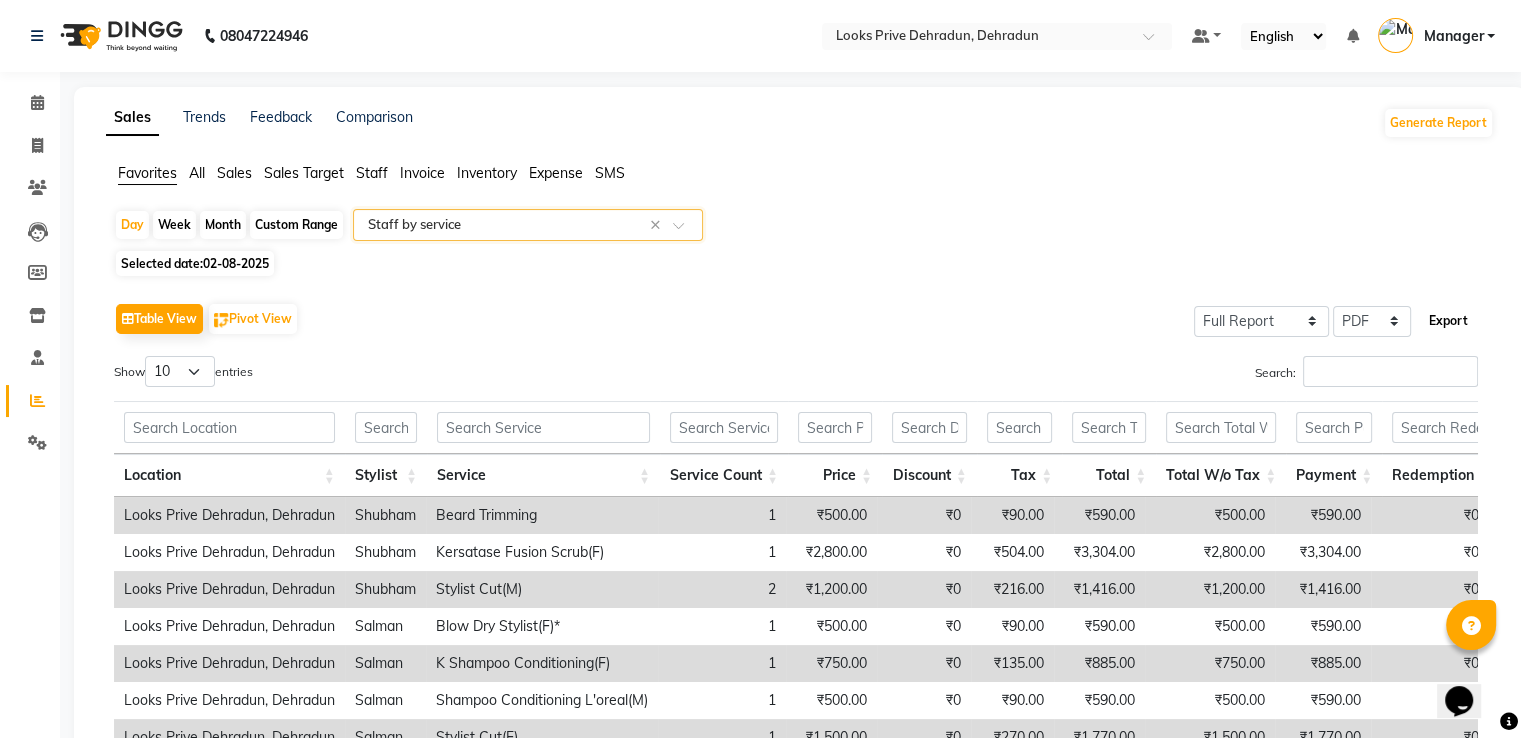click on "Export" 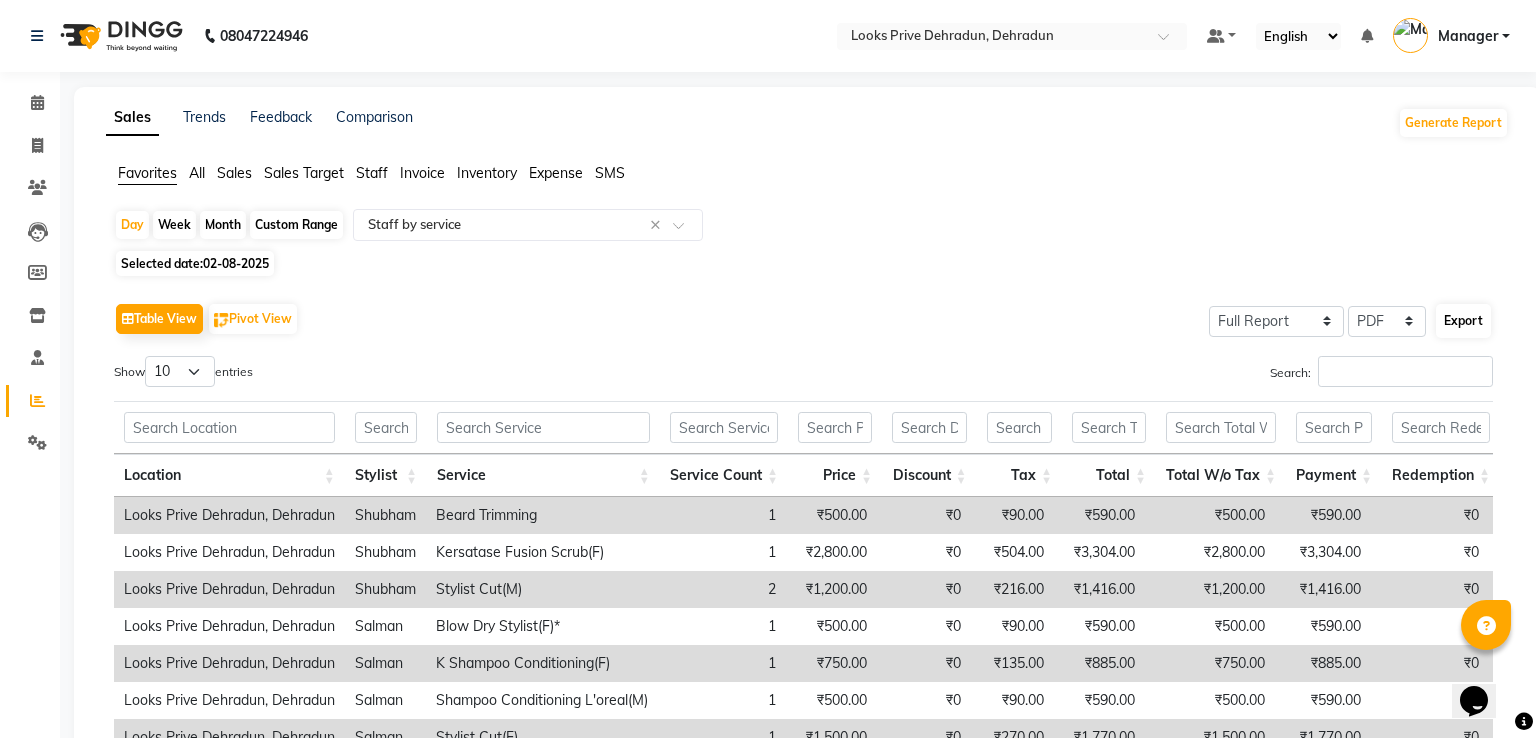 select on "sans-serif" 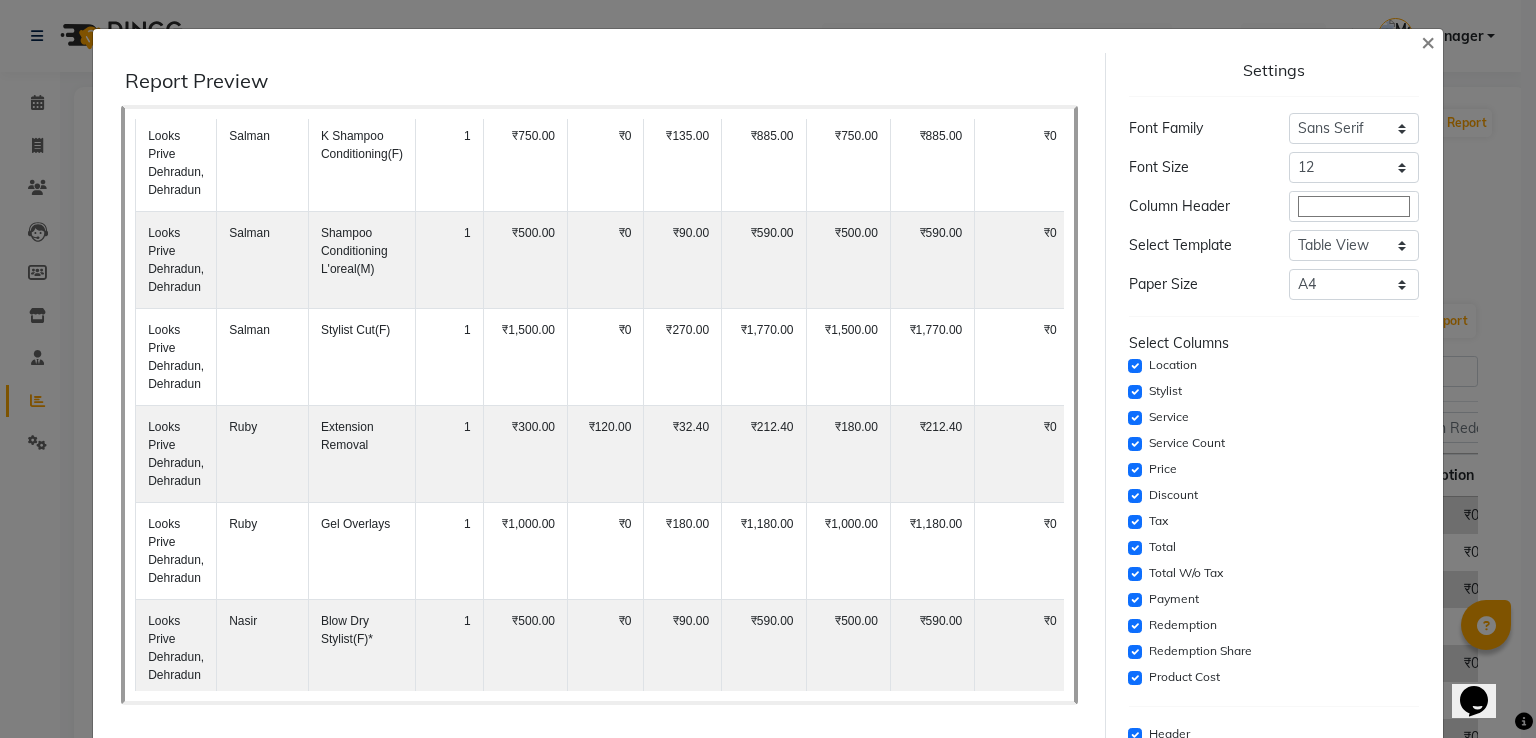scroll, scrollTop: 800, scrollLeft: 0, axis: vertical 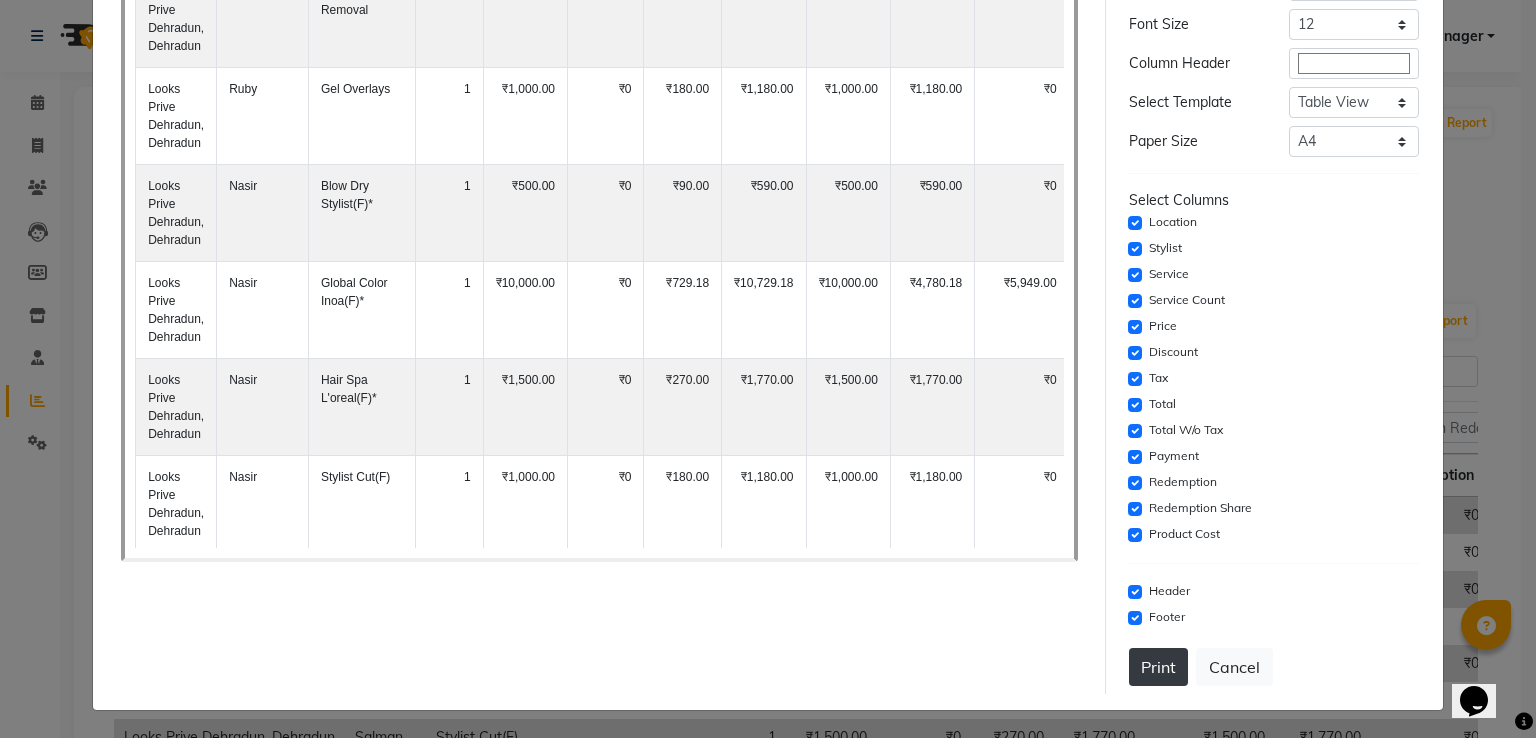 click on "Print" 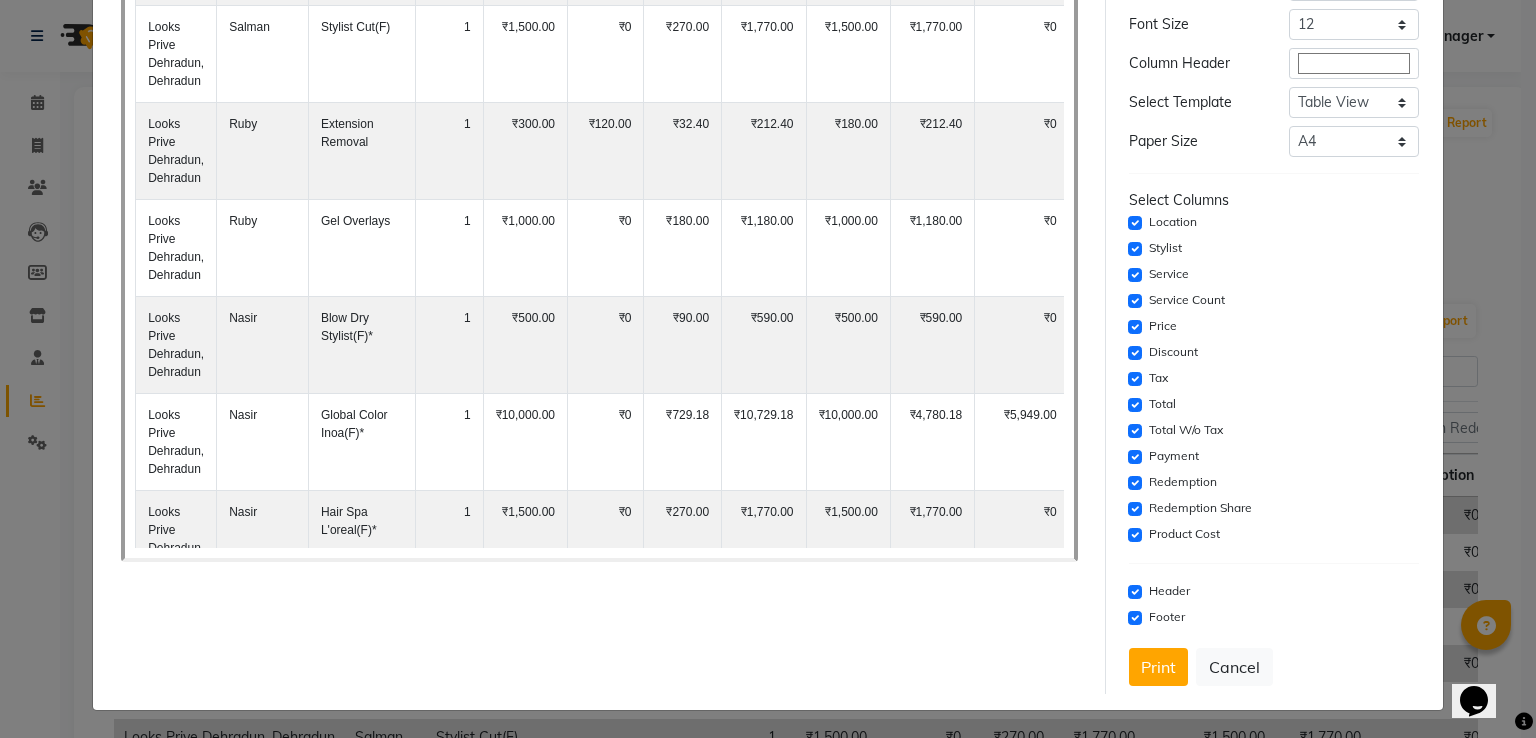 scroll, scrollTop: 500, scrollLeft: 0, axis: vertical 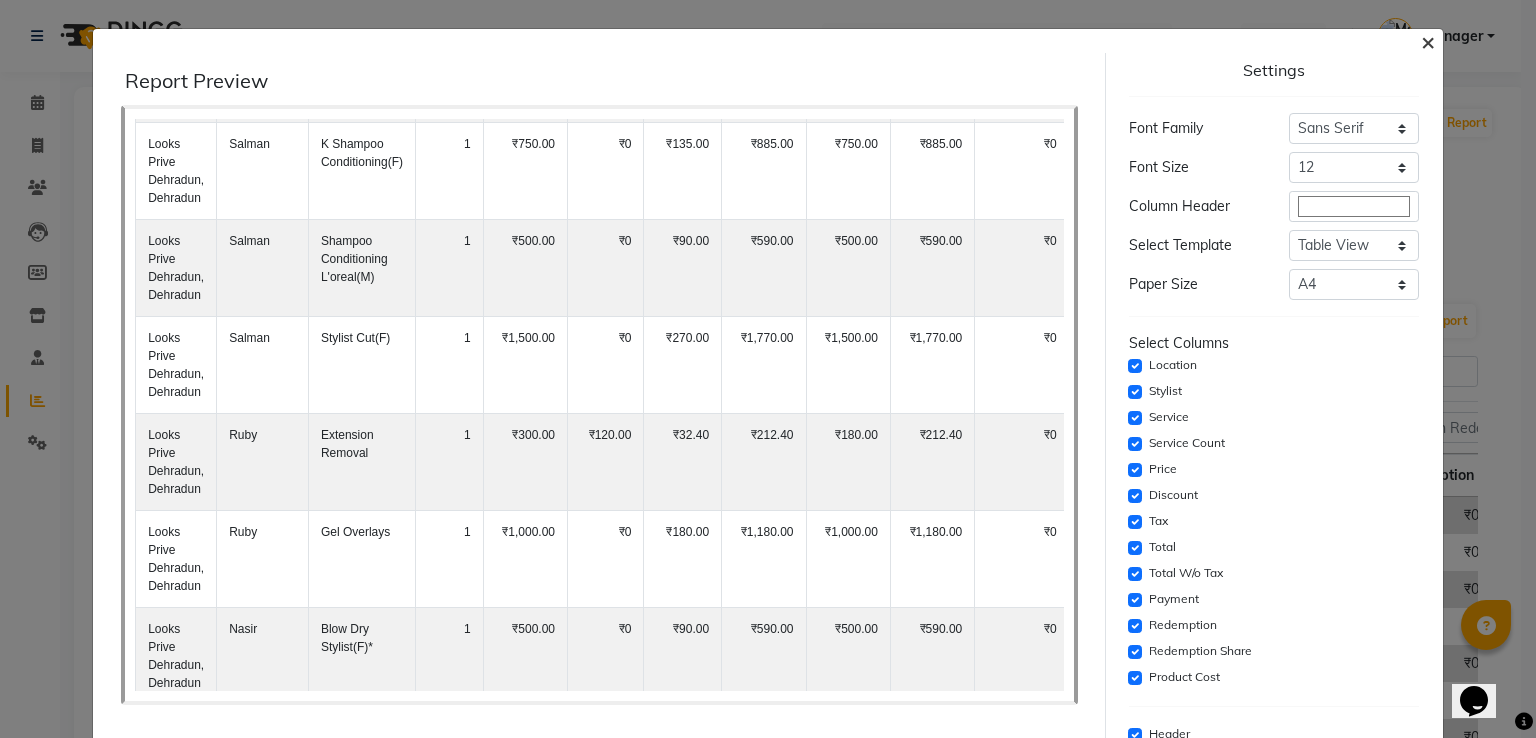 click on "×" 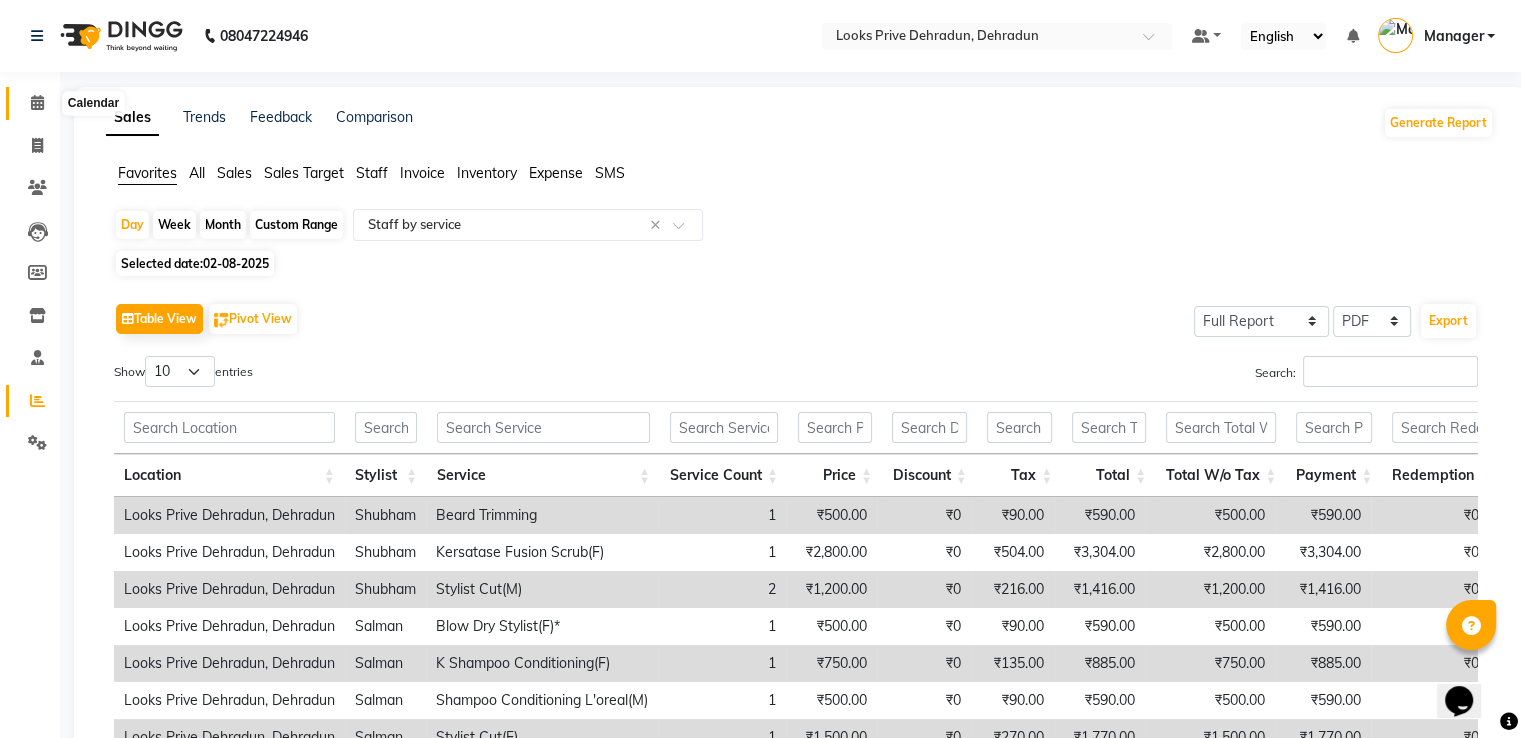 click 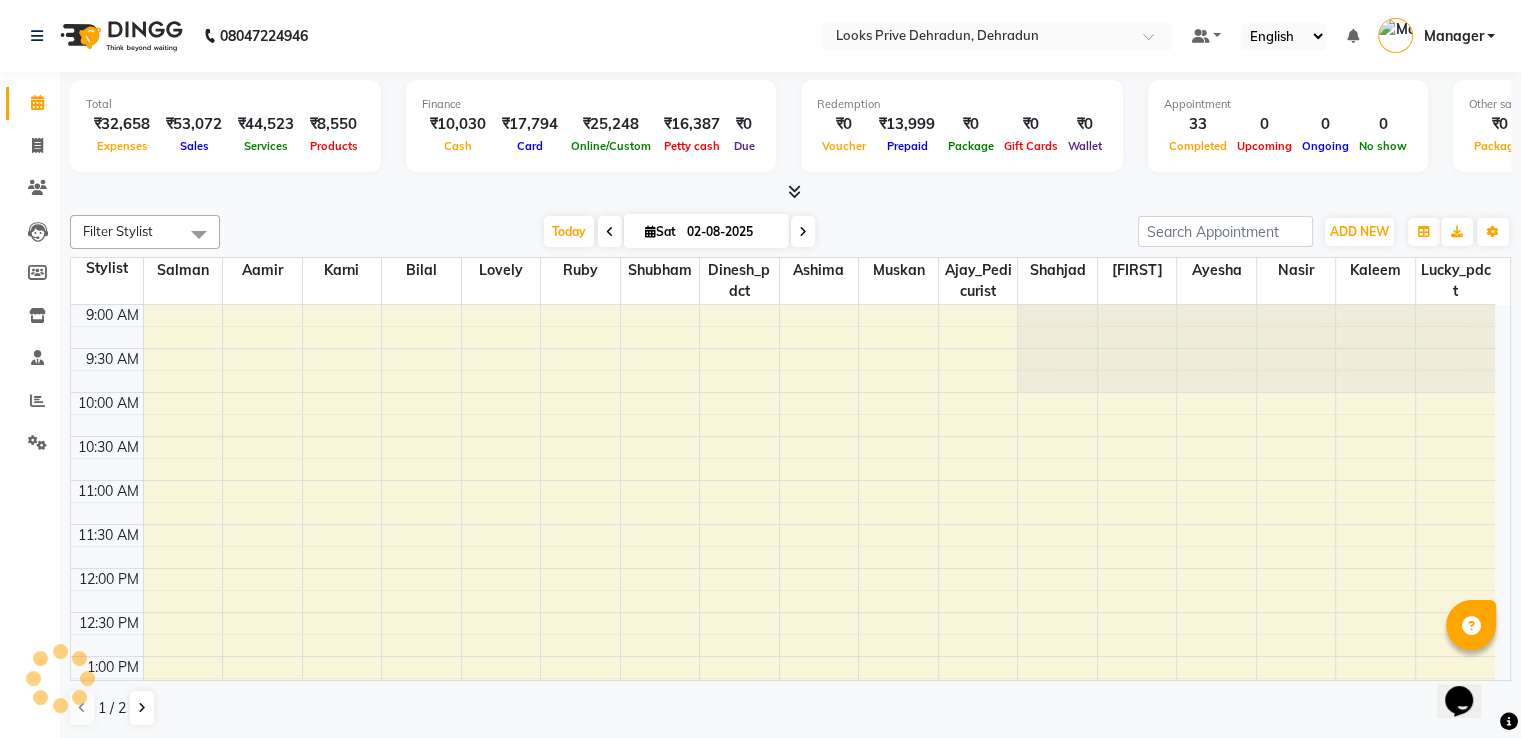 scroll, scrollTop: 0, scrollLeft: 0, axis: both 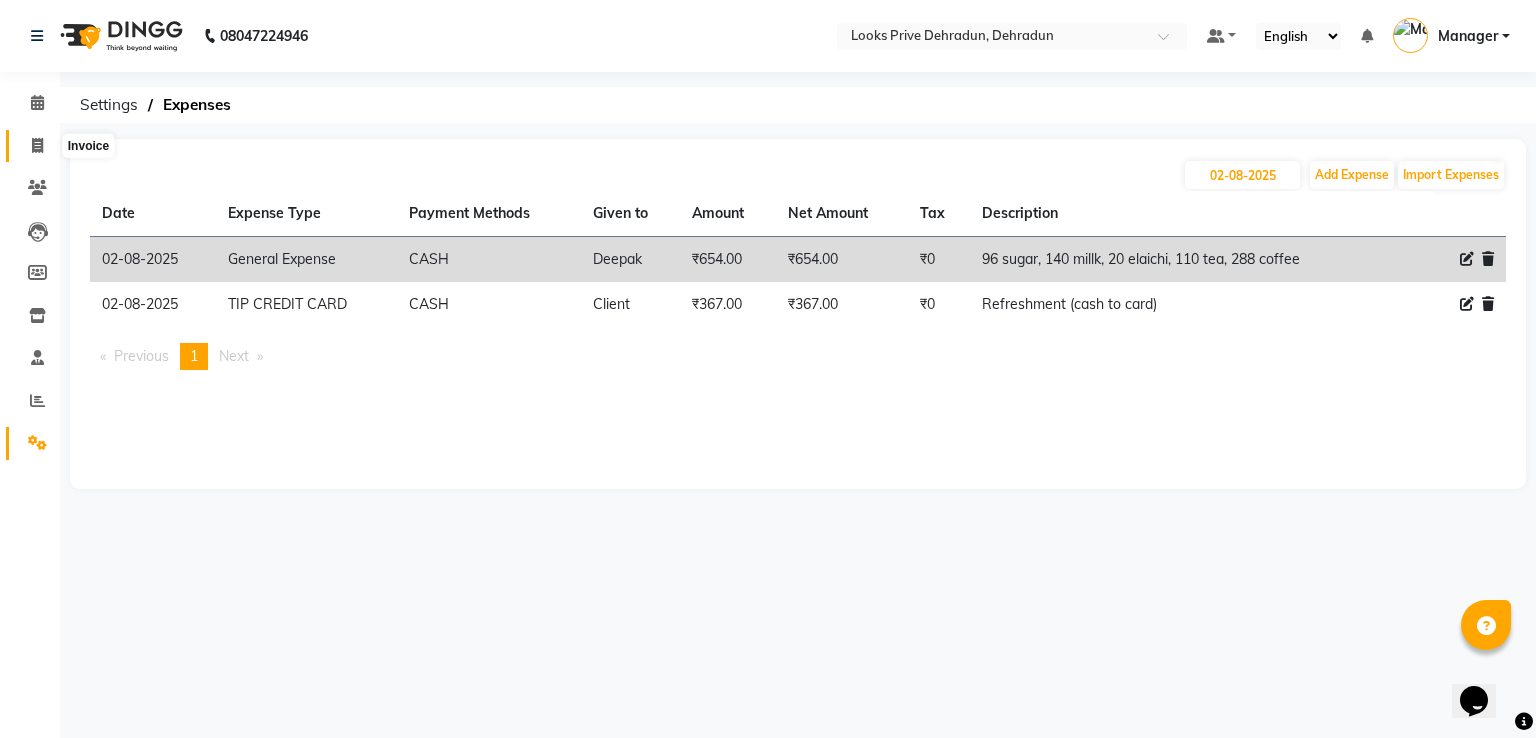 click 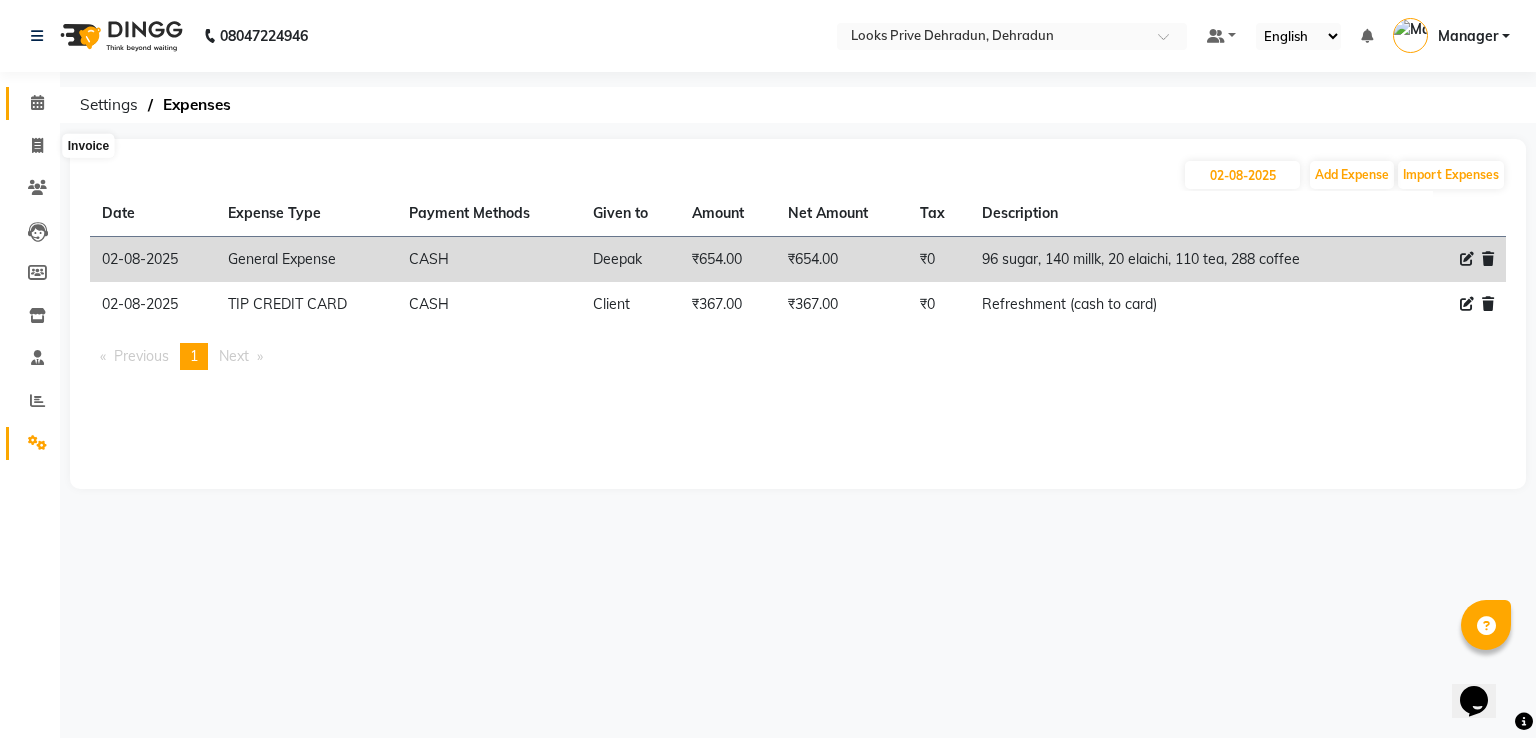select on "service" 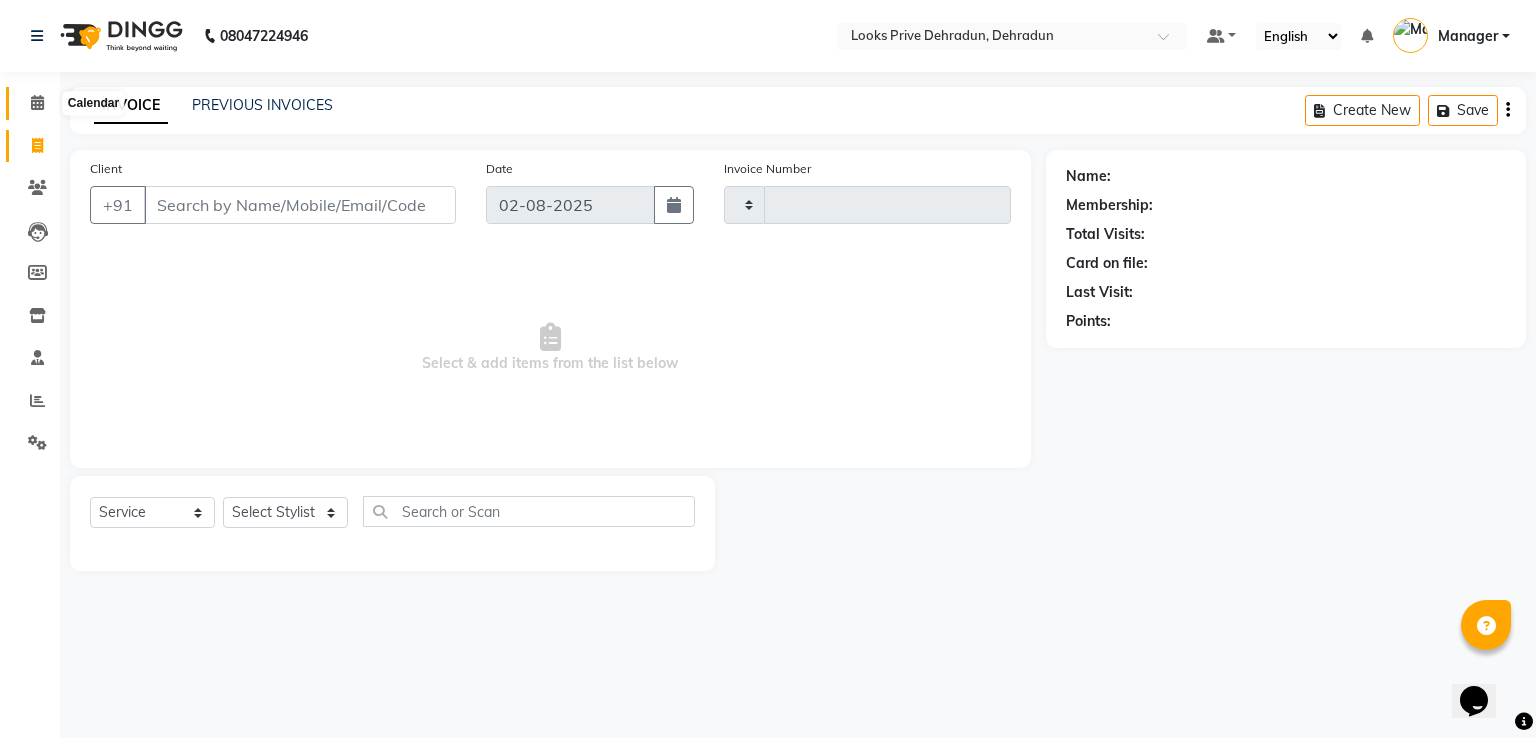 type on "2236" 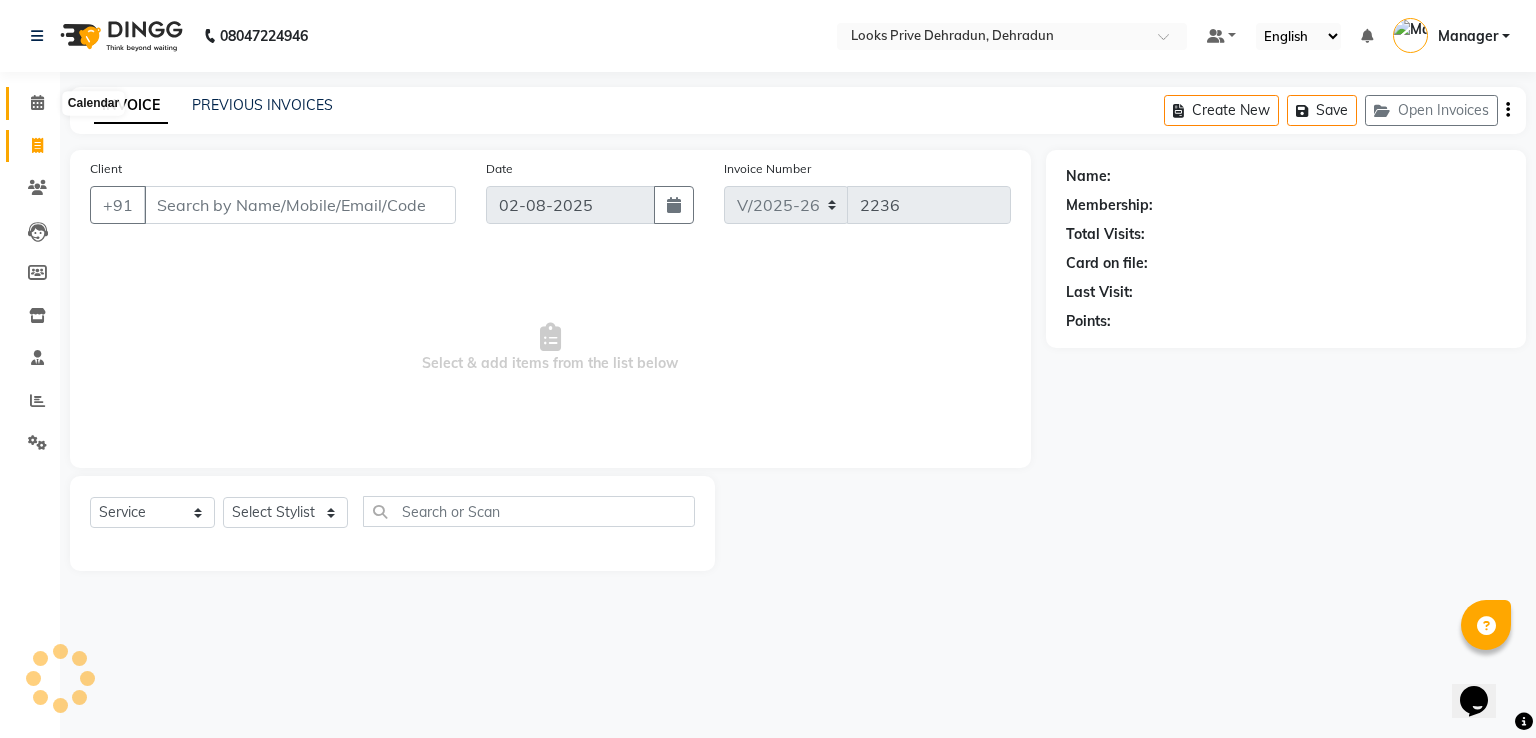 click 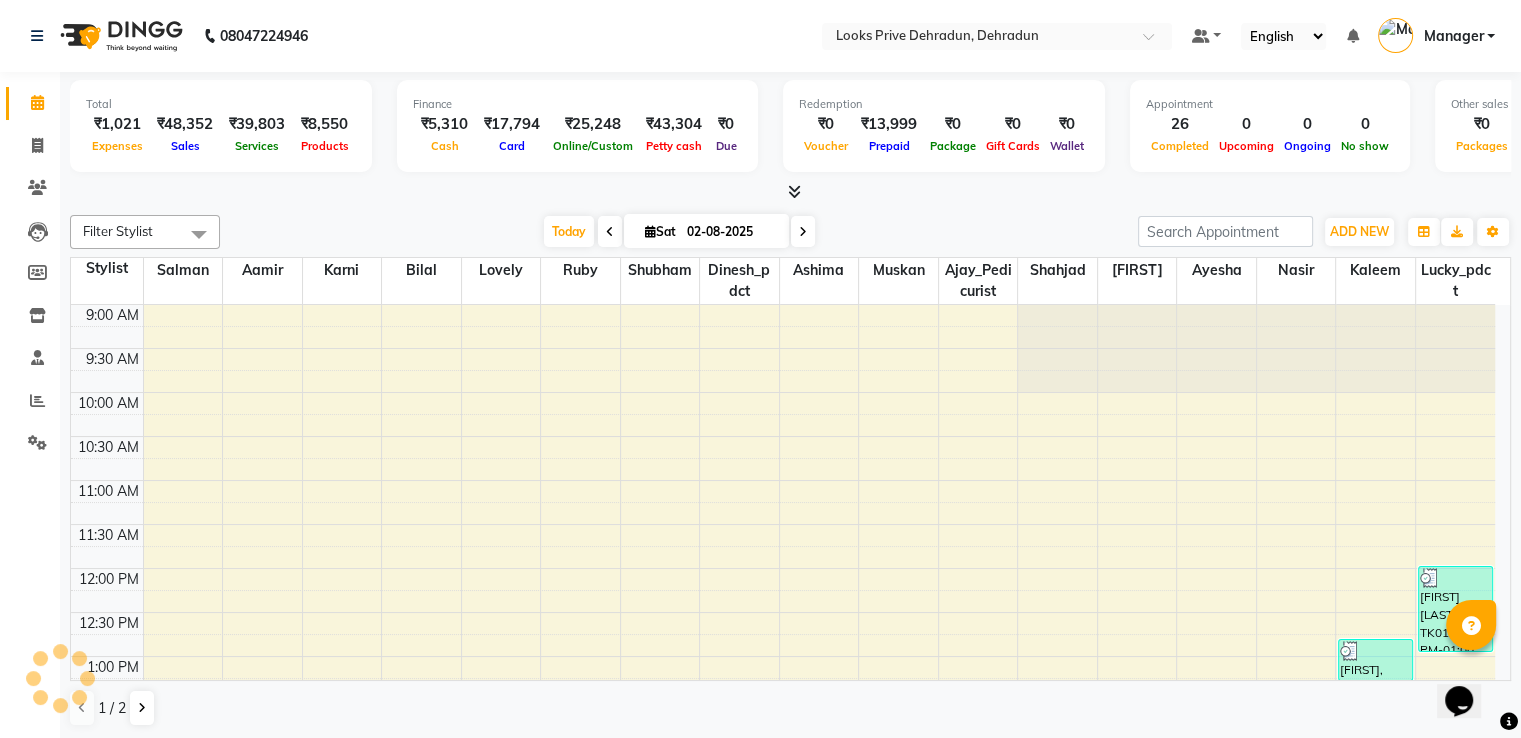scroll, scrollTop: 632, scrollLeft: 0, axis: vertical 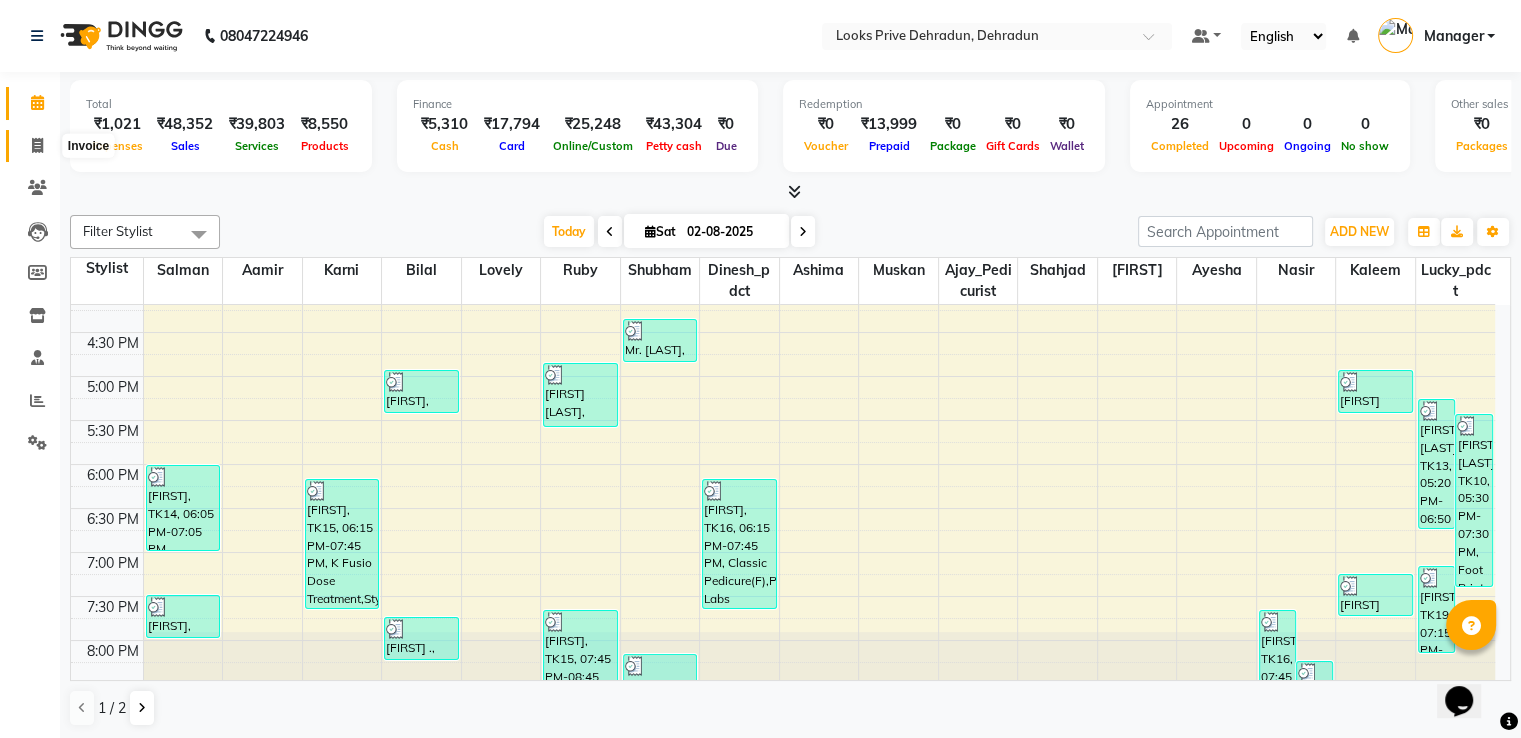 click 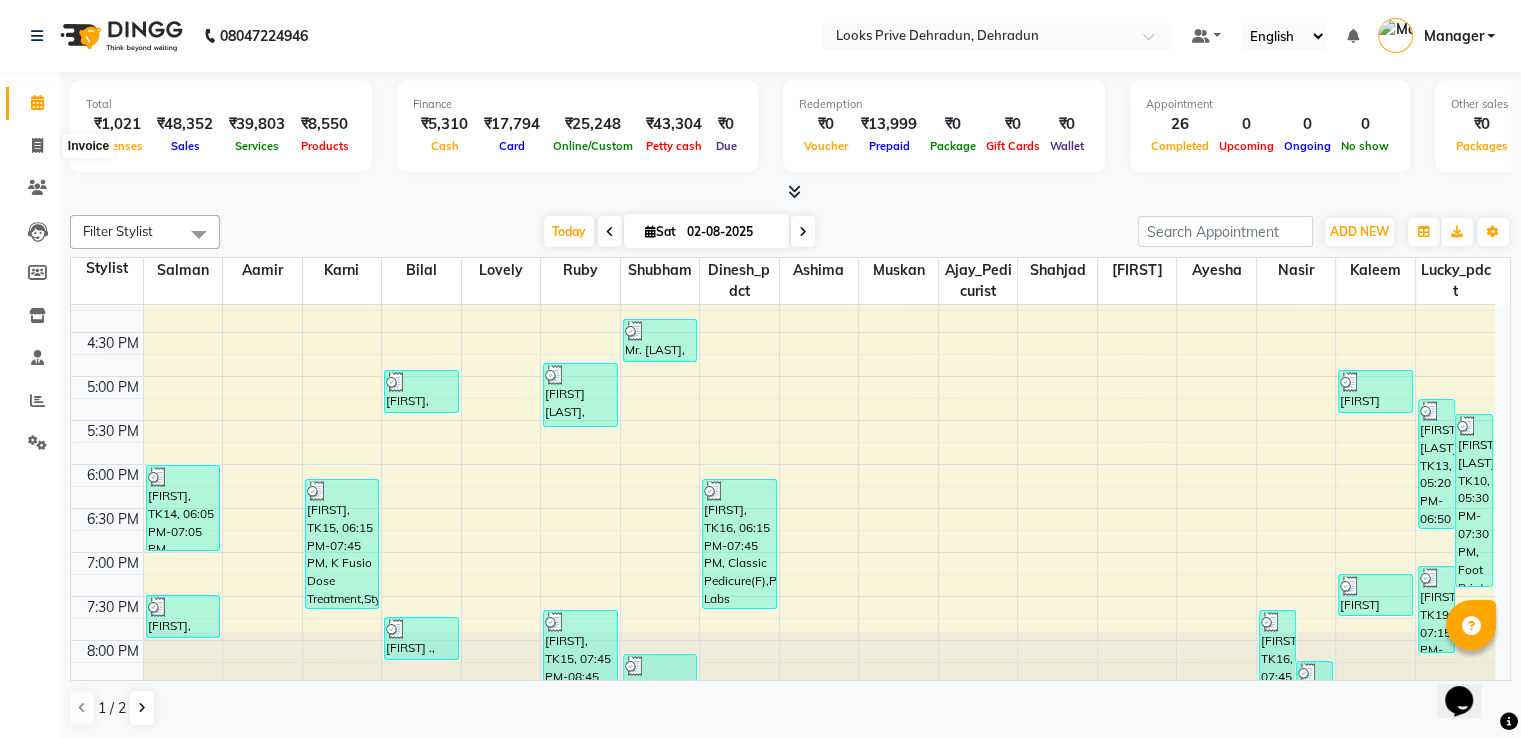 select on "6205" 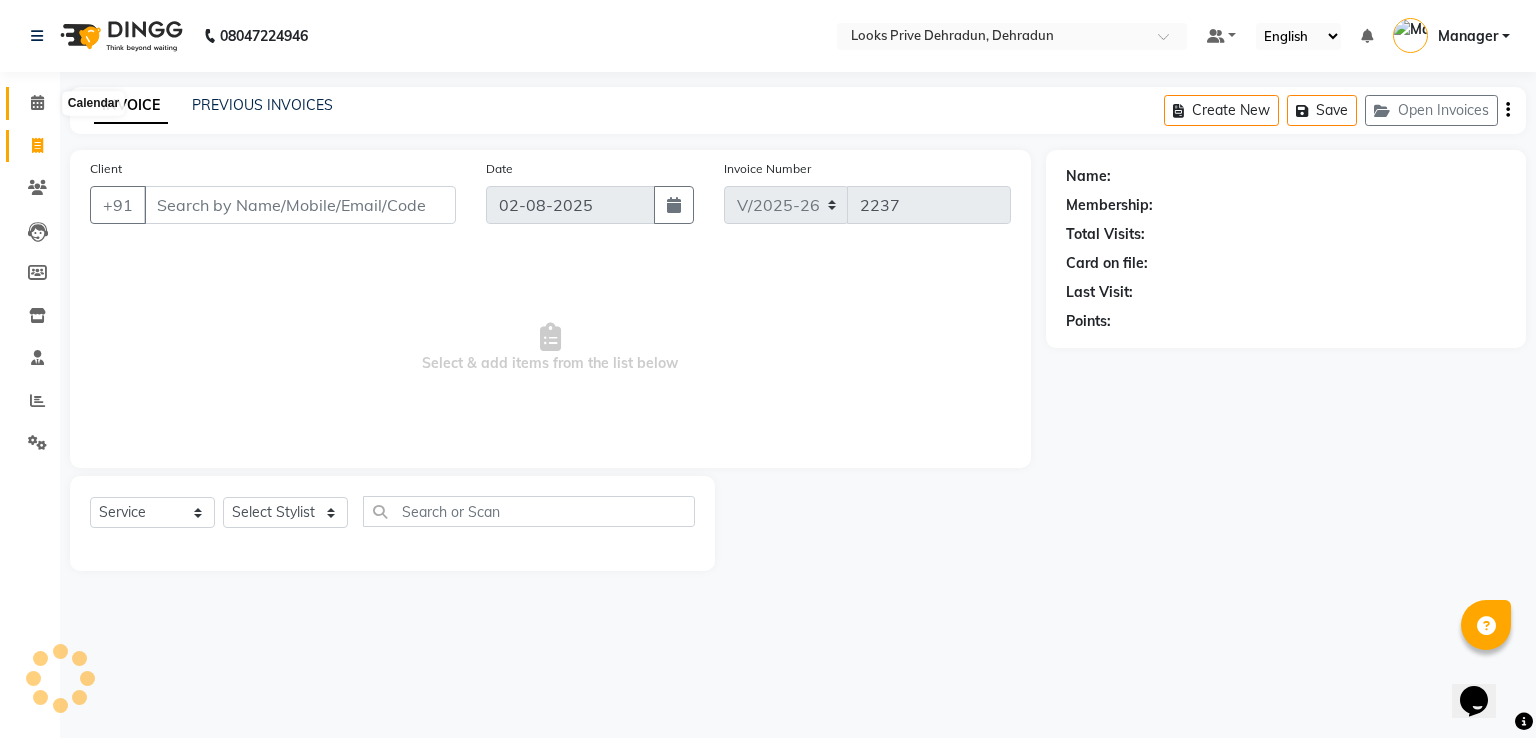 click 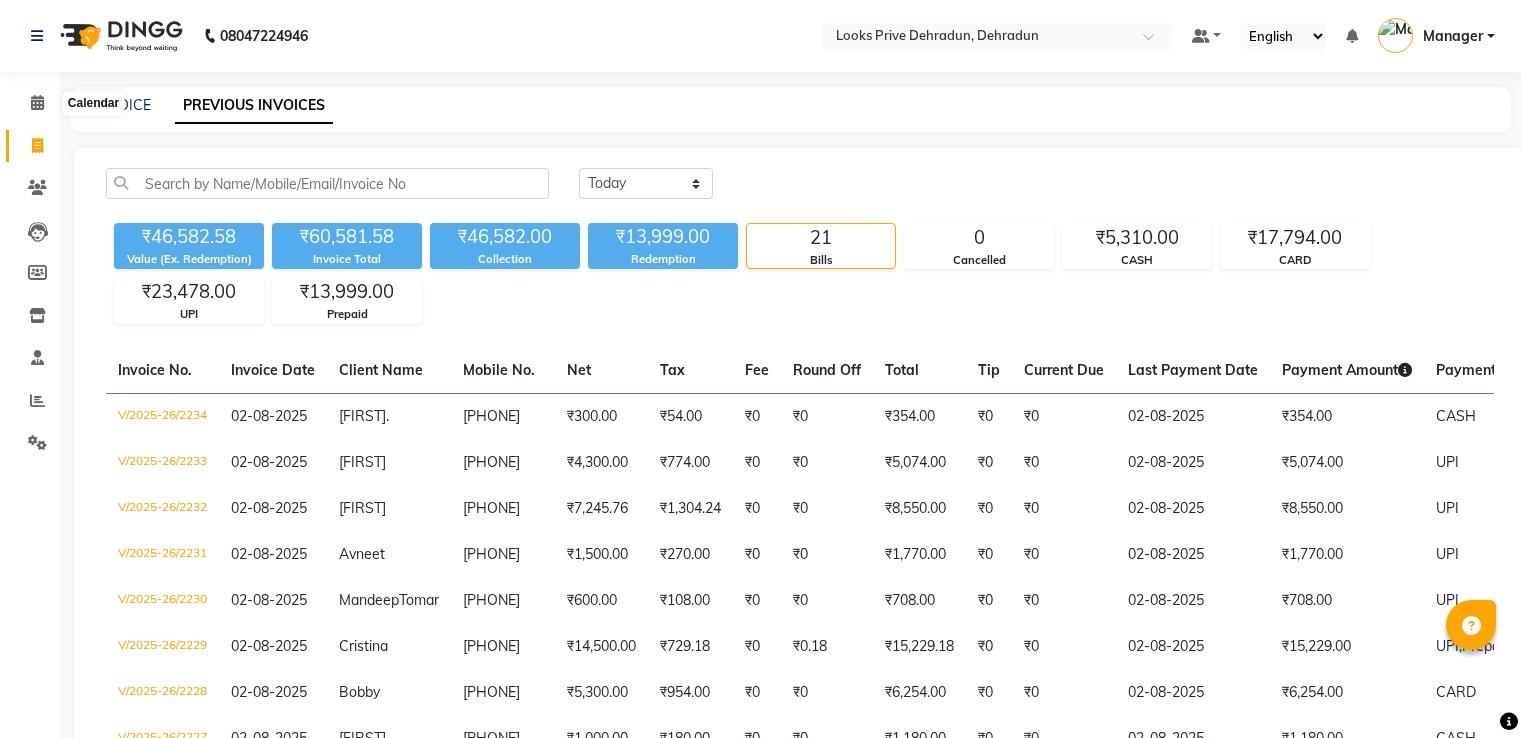 scroll, scrollTop: 0, scrollLeft: 0, axis: both 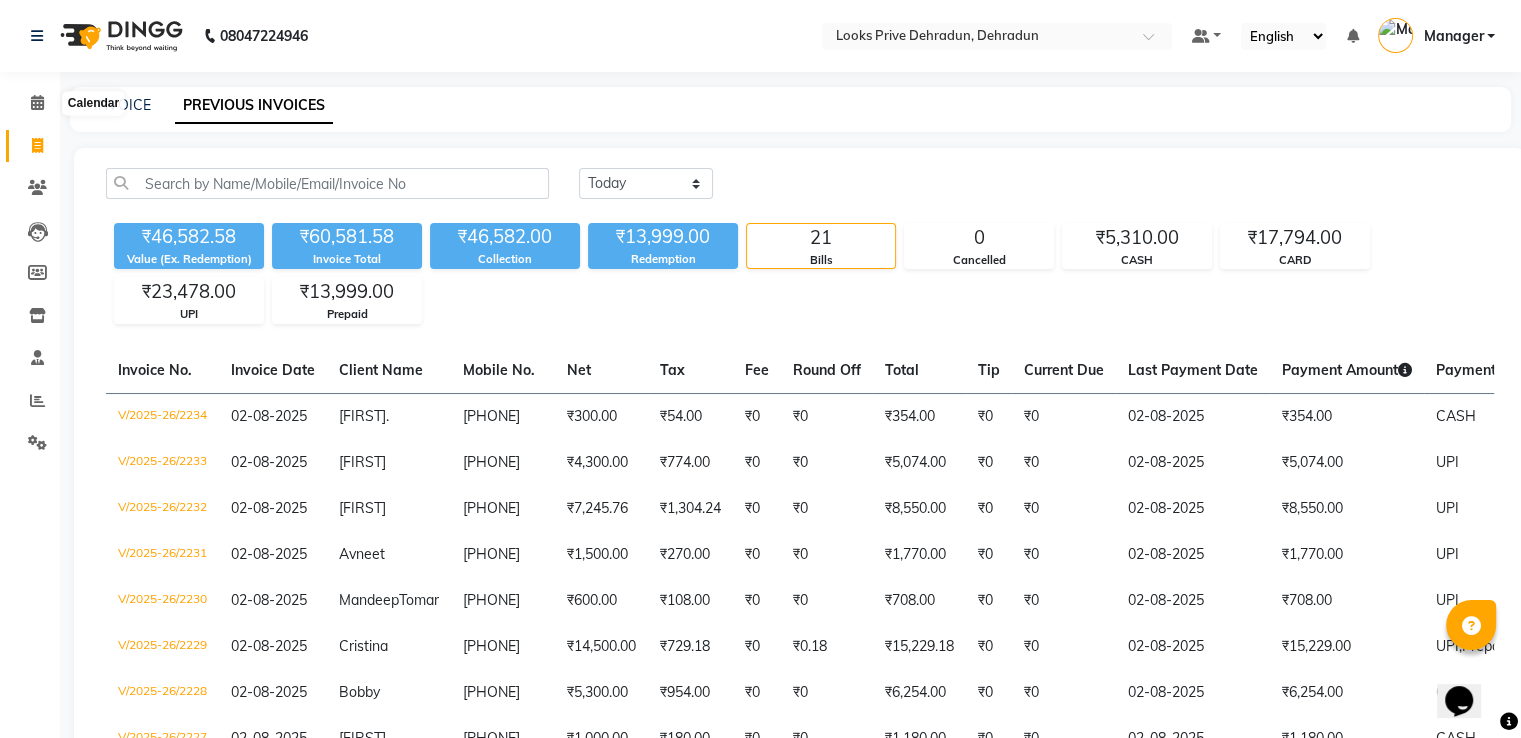 click 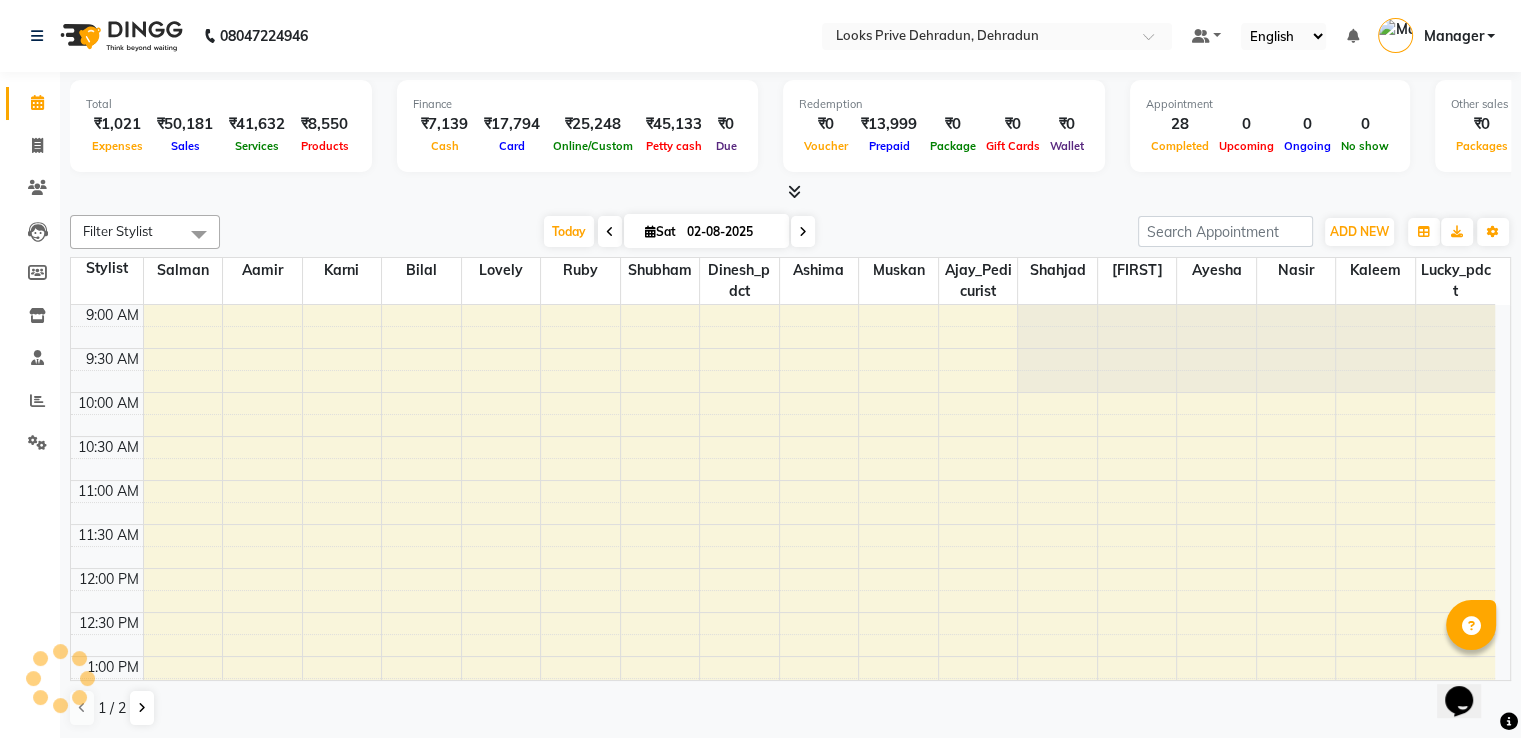 scroll, scrollTop: 0, scrollLeft: 0, axis: both 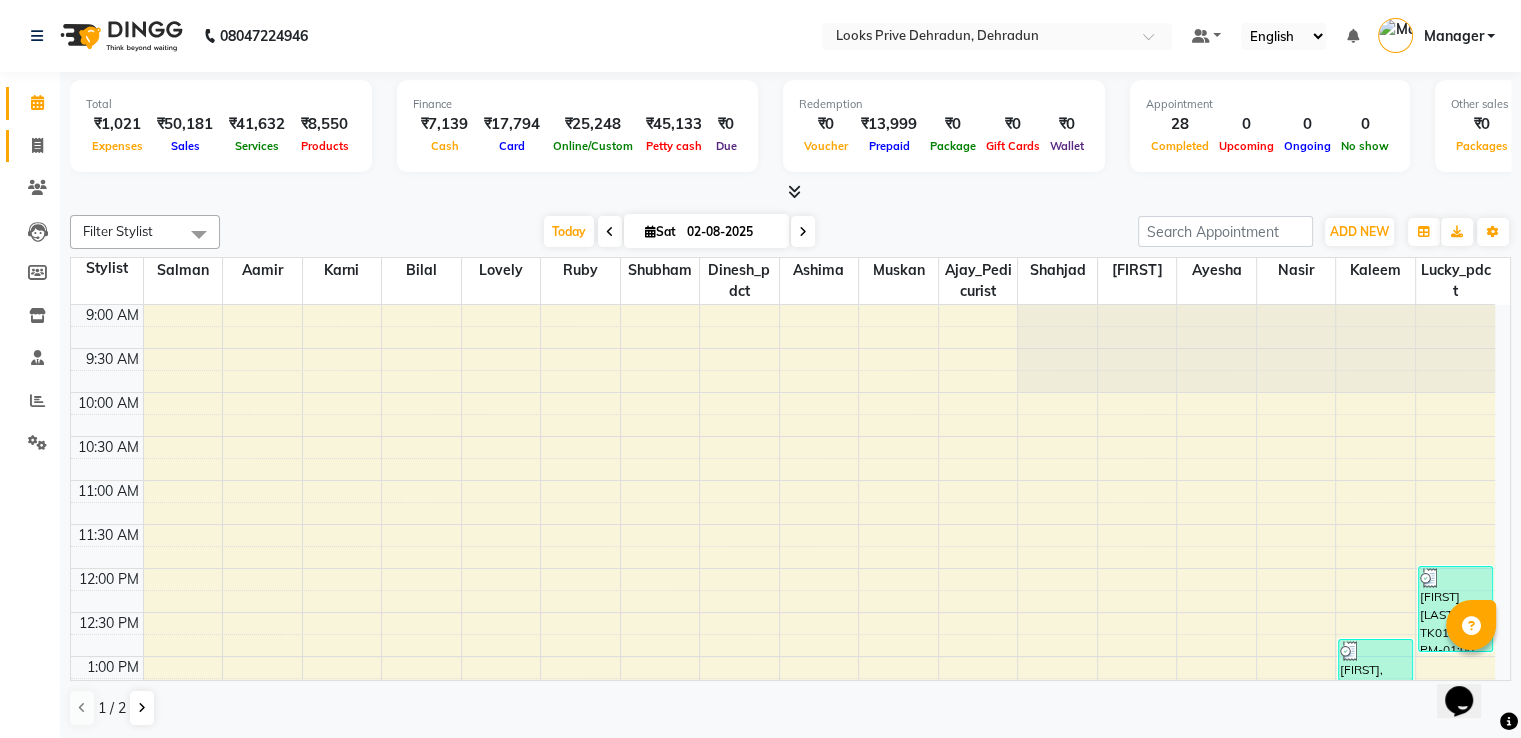 click on "Invoice" 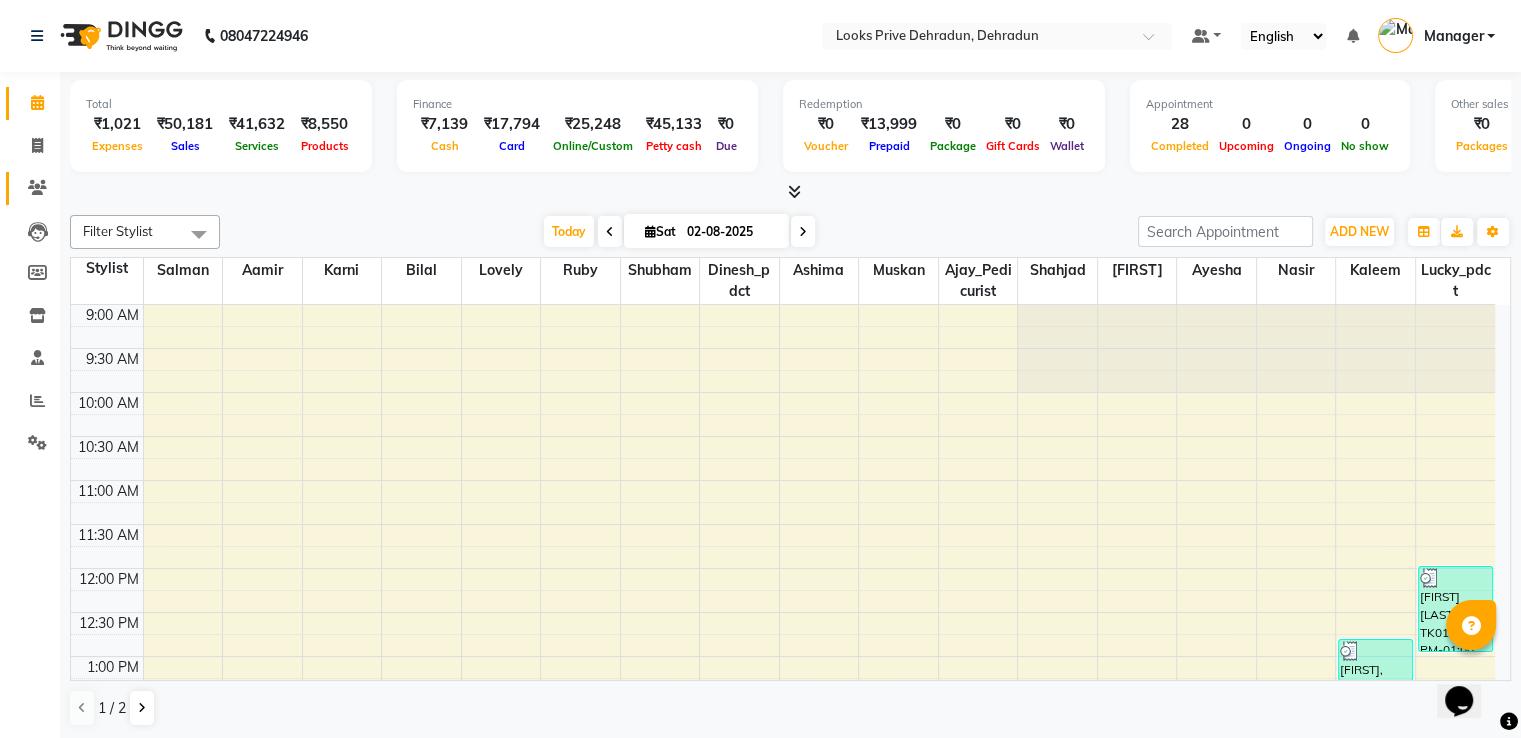 select on "6205" 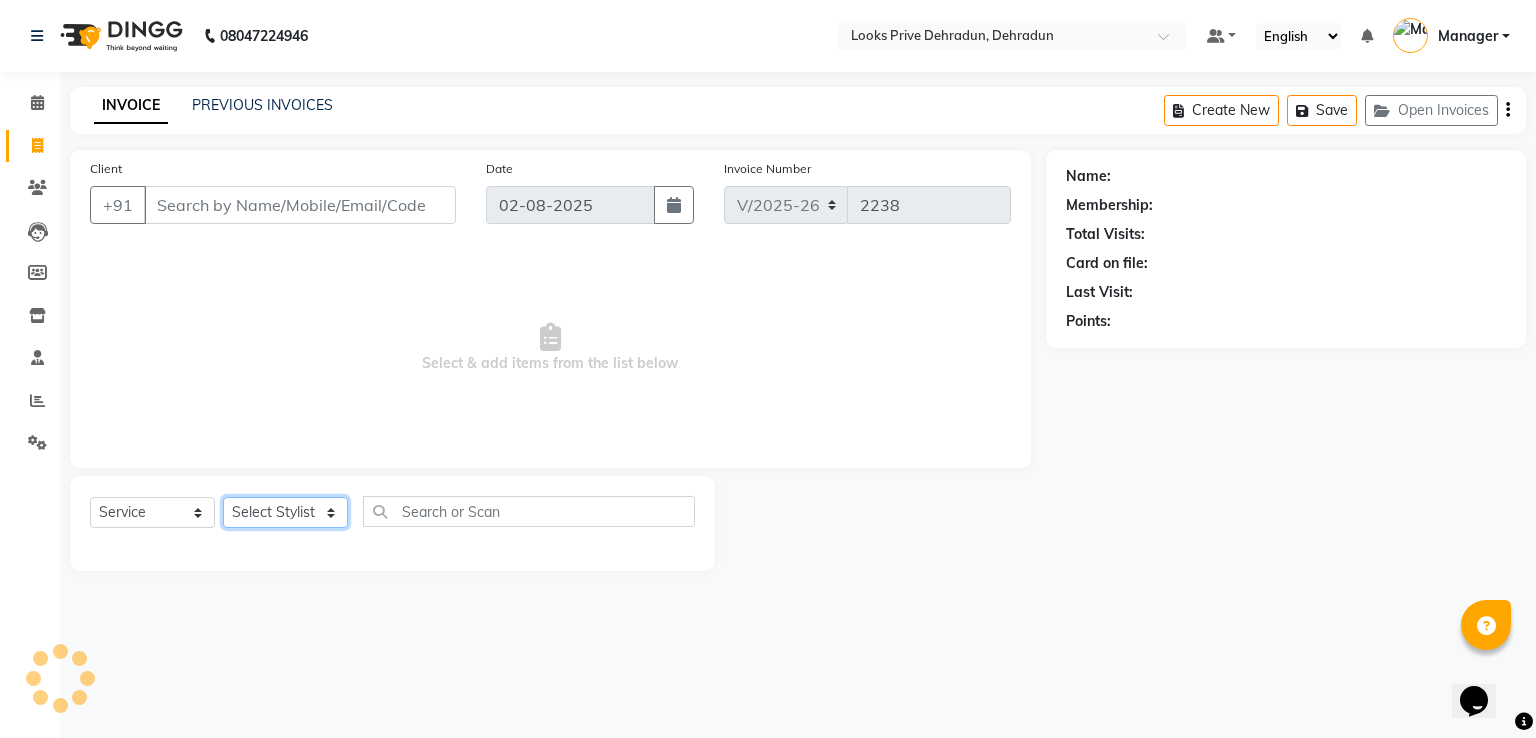 click on "Select Stylist" 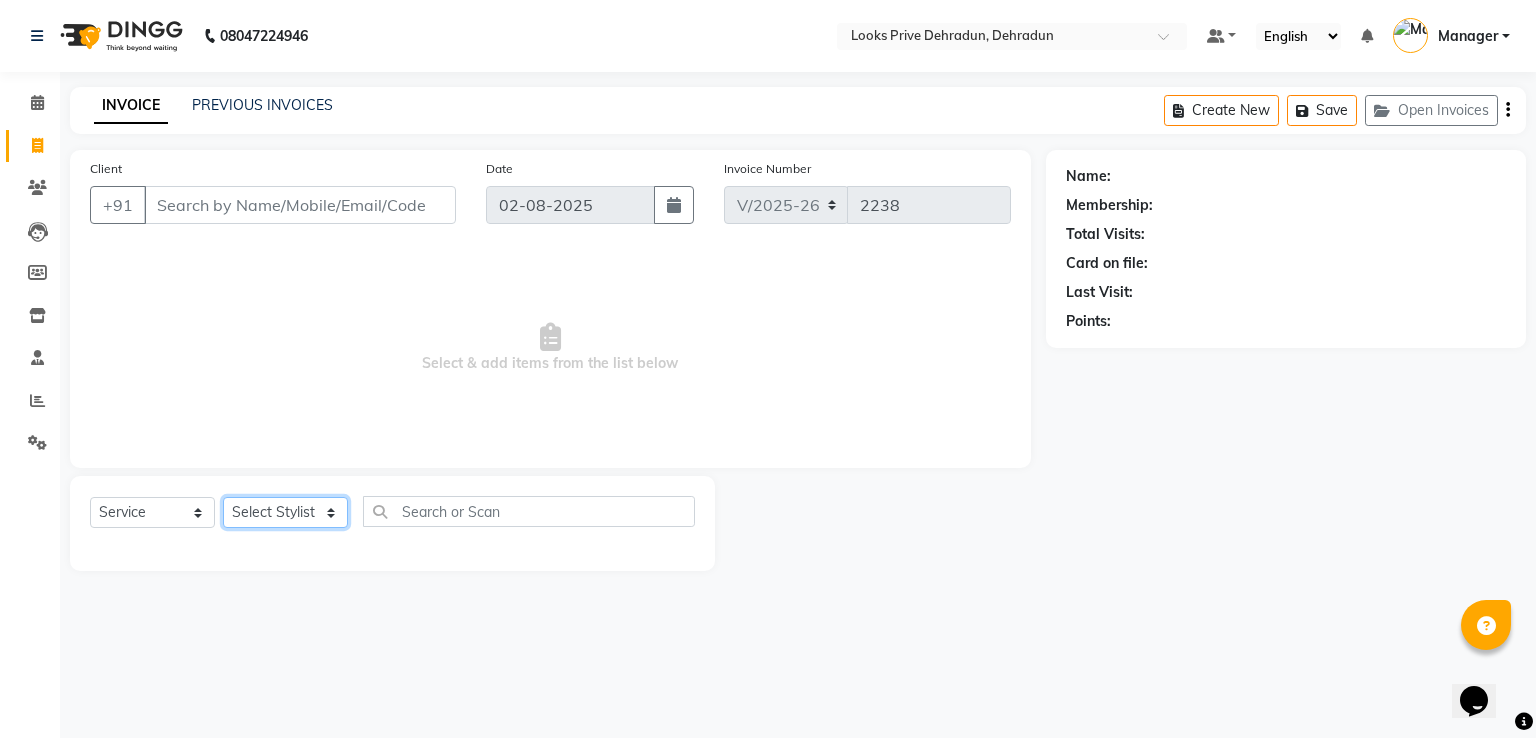 select on "86407" 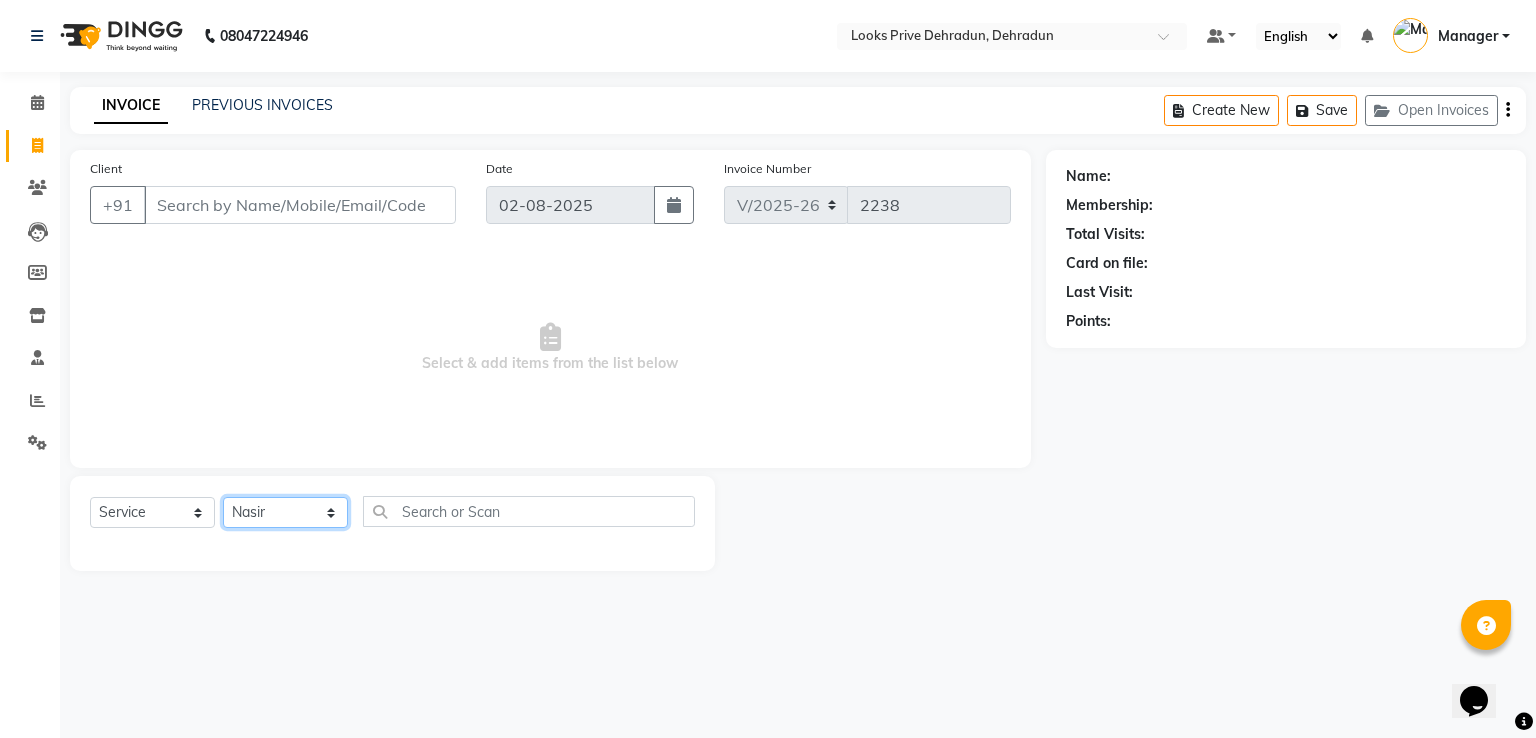 click on "Select Stylist A2R_Master Aamir Ajay_Pedicurist Ashima Ayesha Bilal Dinesh_pdct Kaleem Karni Lovely Lucky_pdct Manager Muskan Nasir Rajeev Ruby Salman Shahjad Shubham Suraj_pedi" 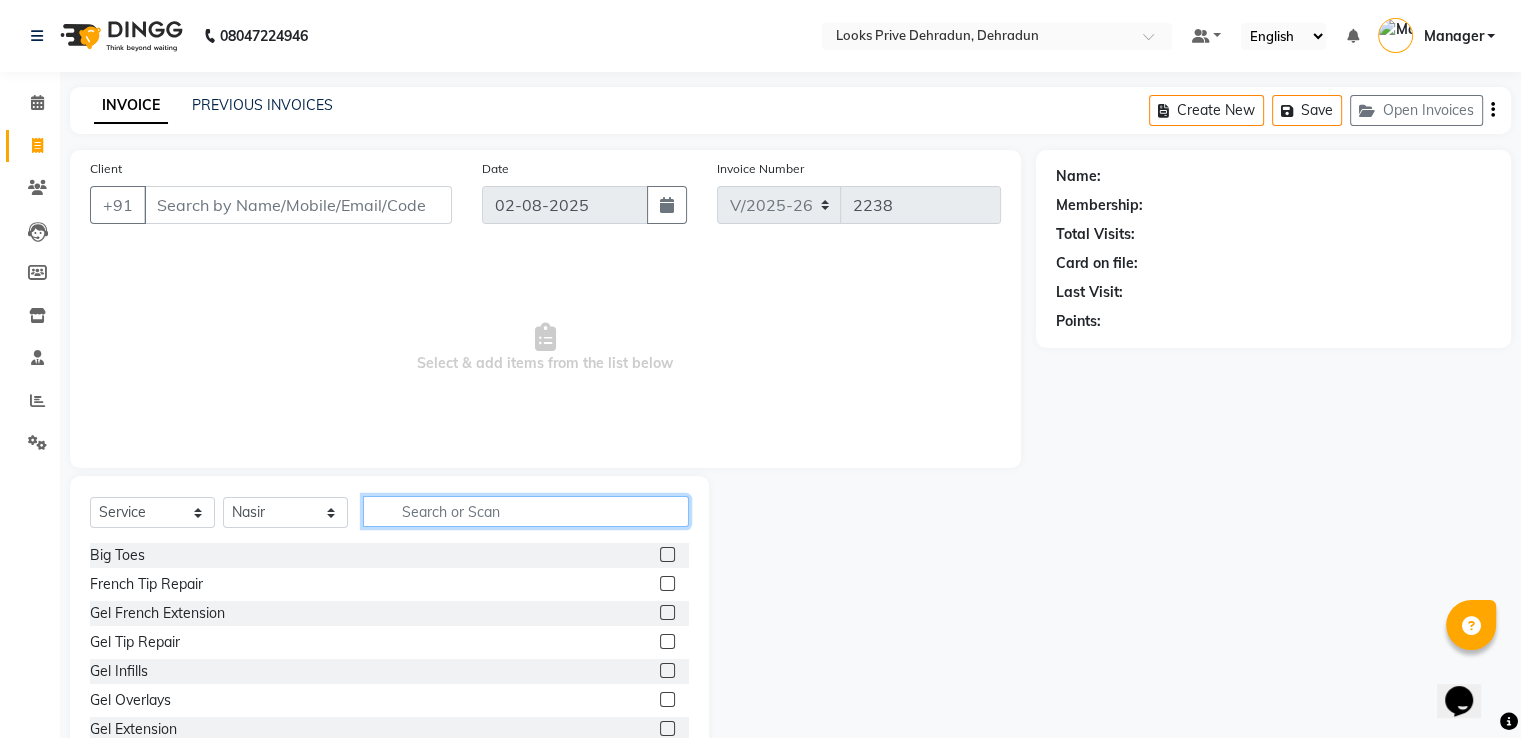 click 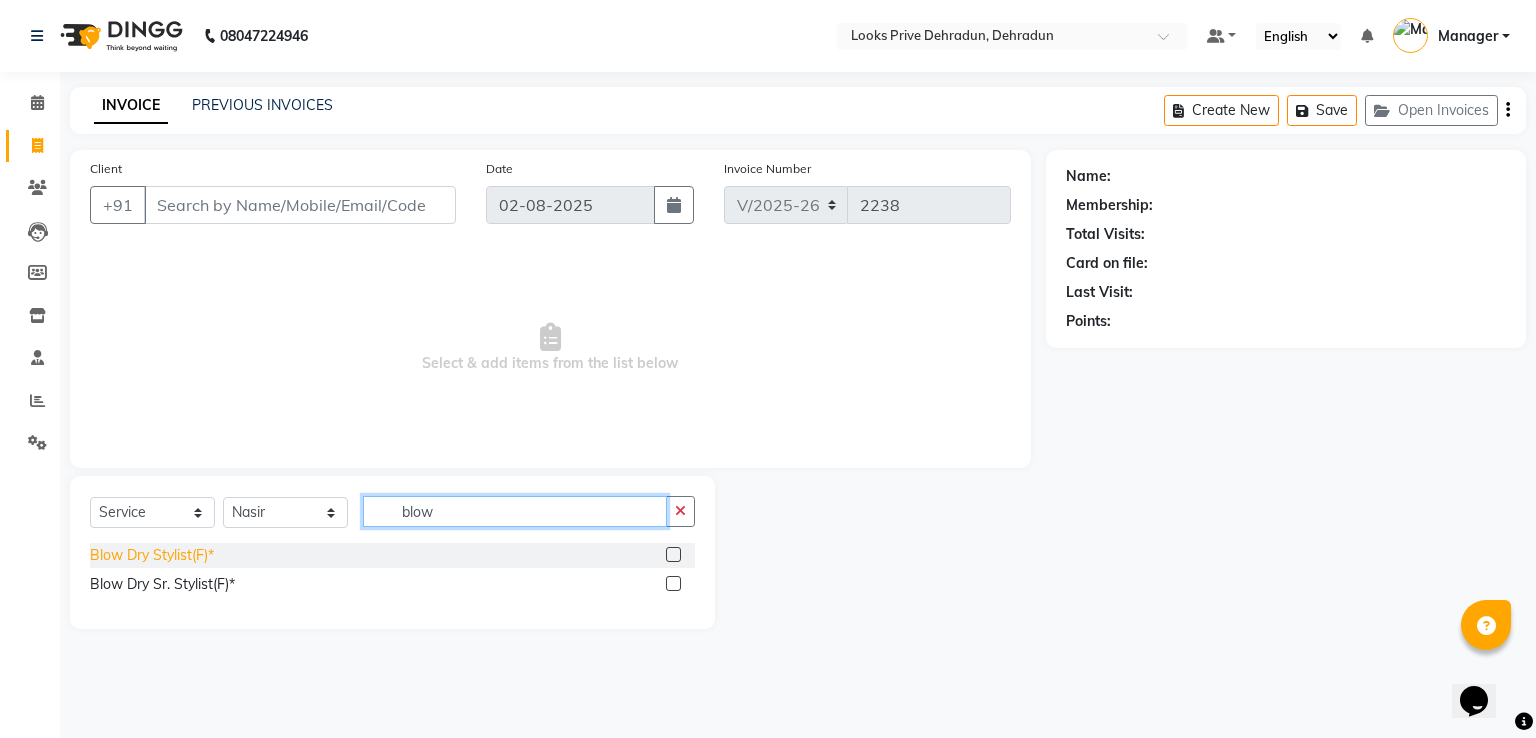 type on "blow" 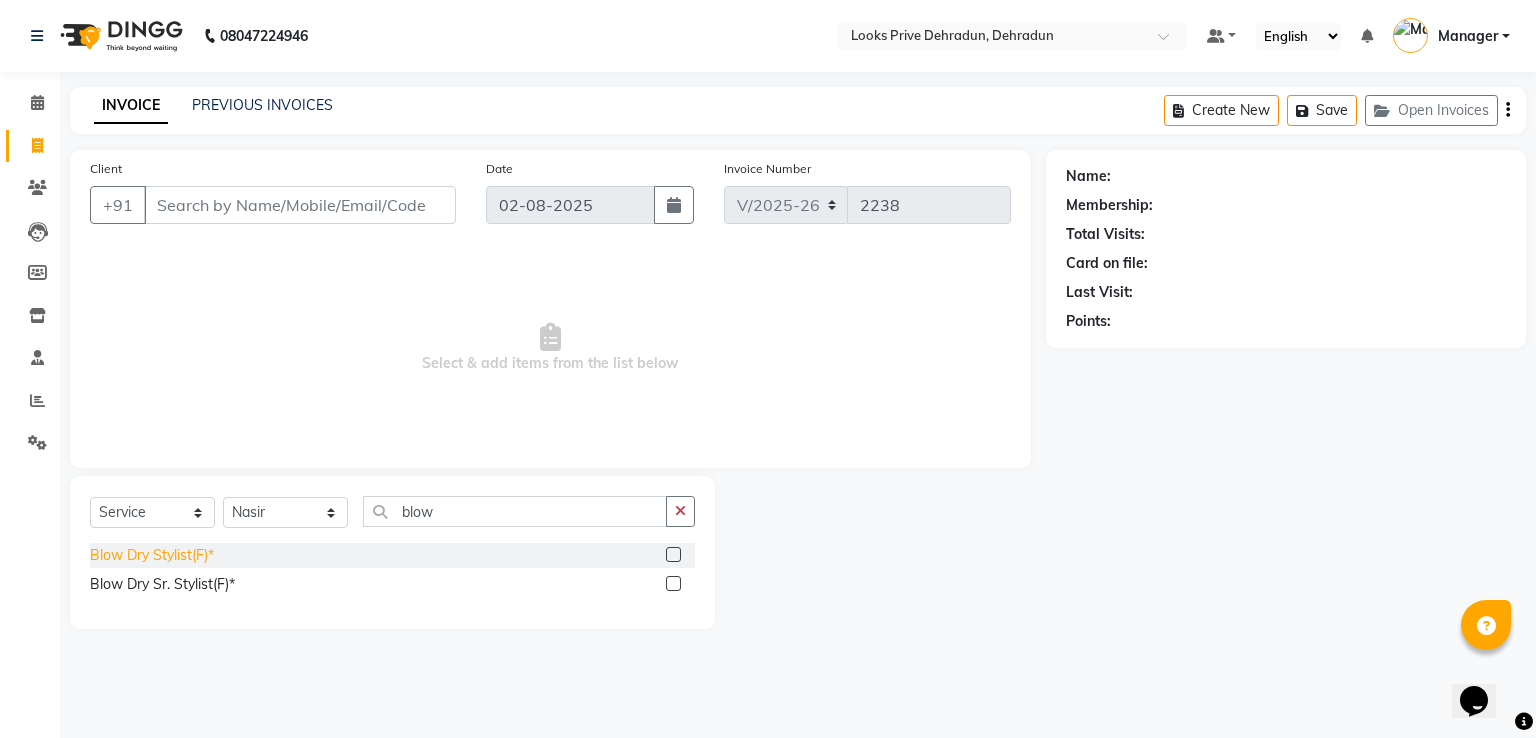 click on "Blow Dry Stylist(F)*" 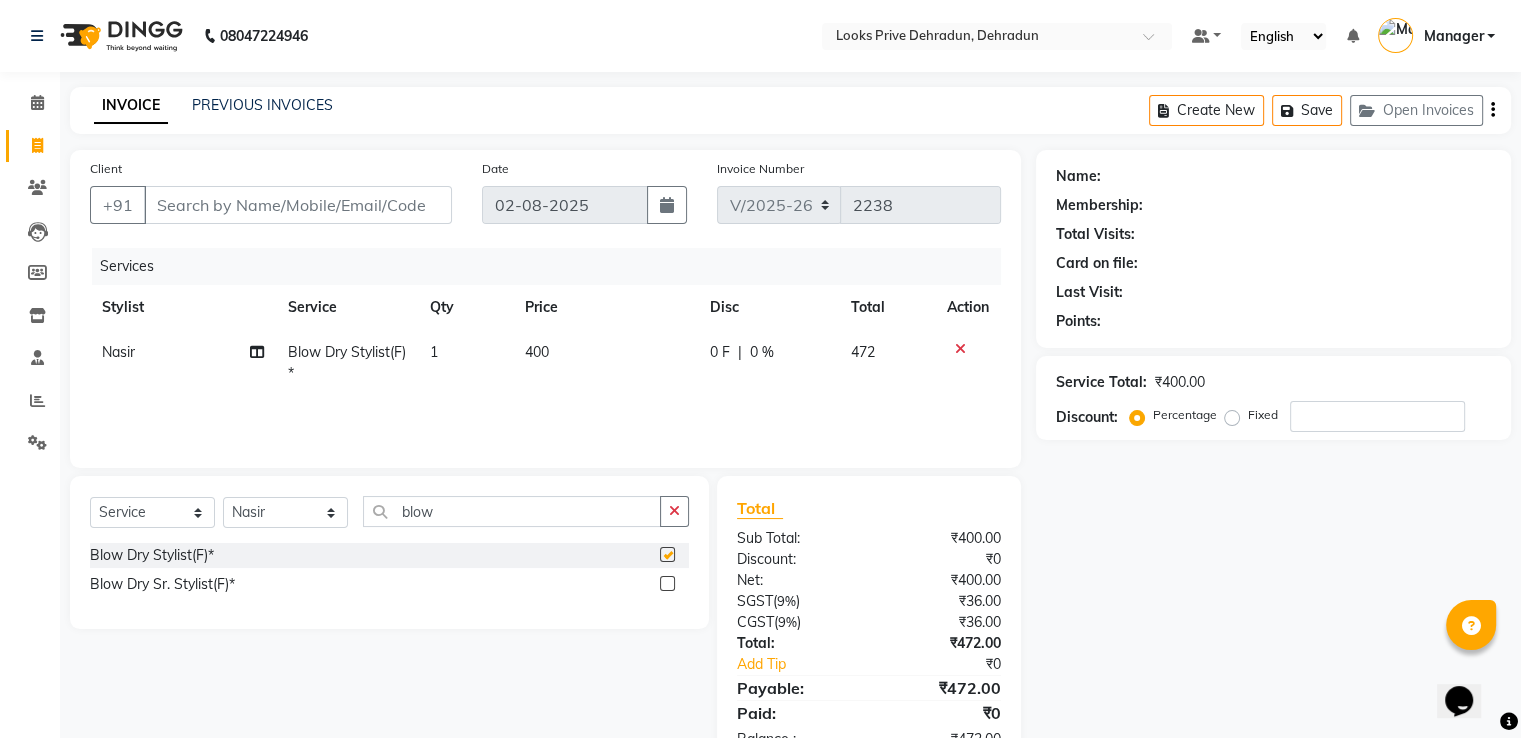 checkbox on "false" 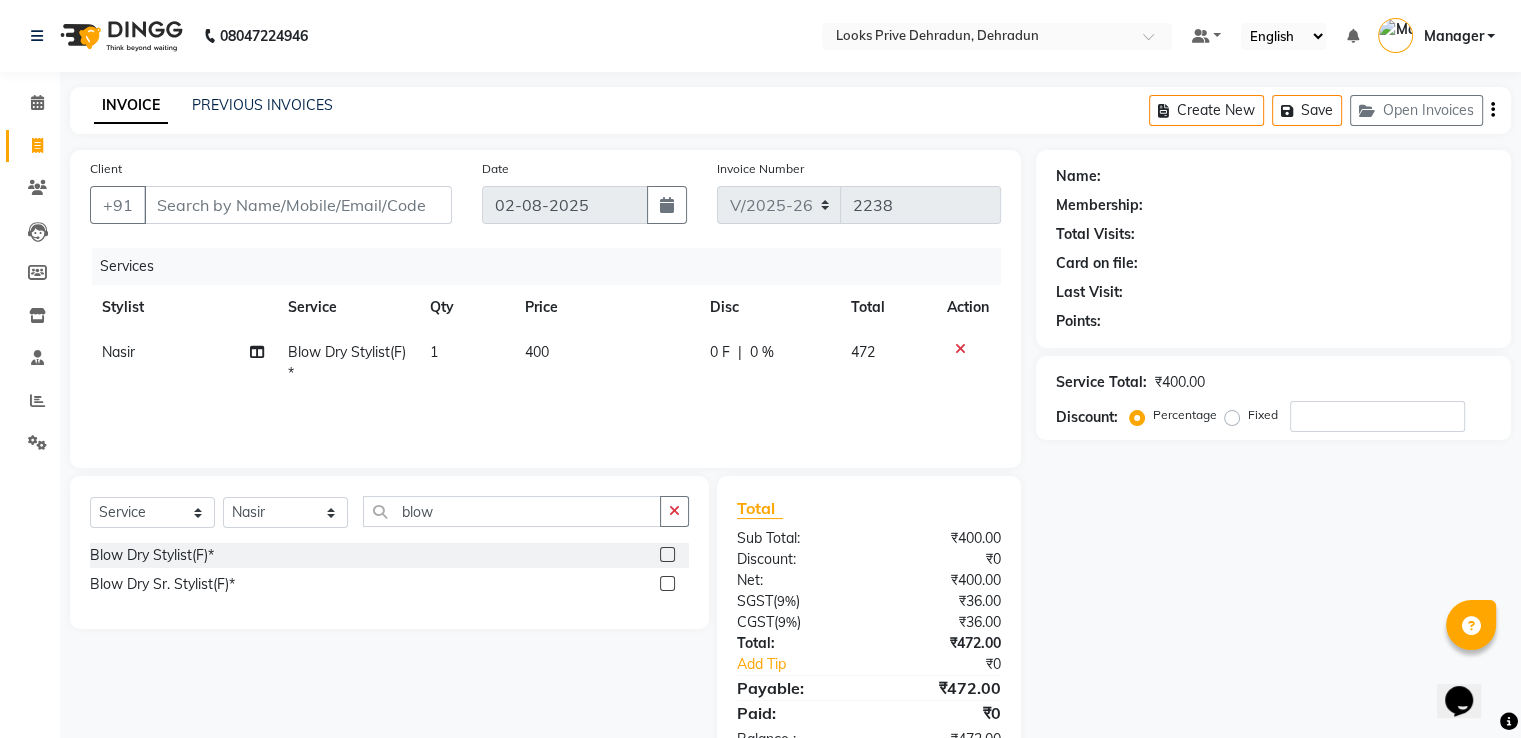 click on "400" 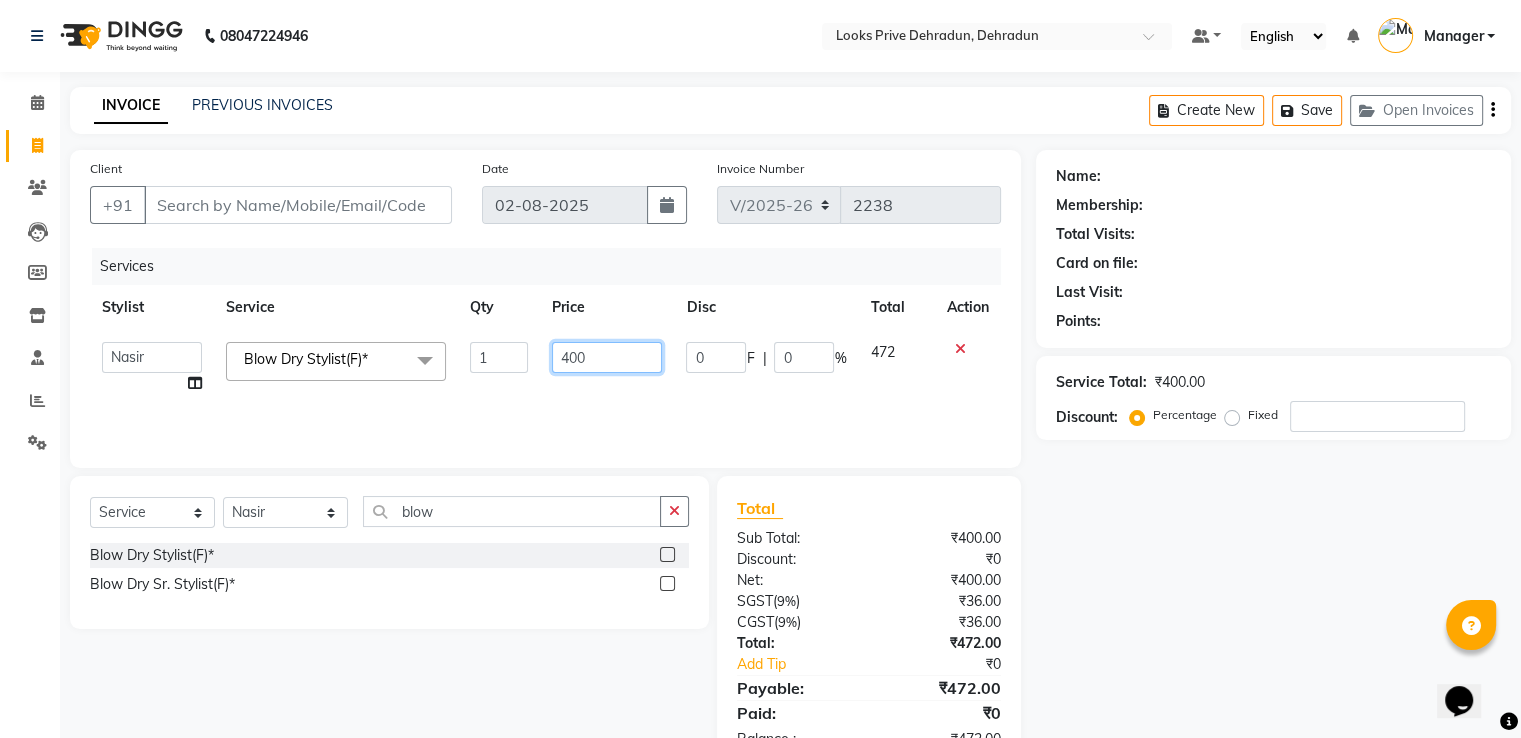 drag, startPoint x: 589, startPoint y: 348, endPoint x: 468, endPoint y: 333, distance: 121.92621 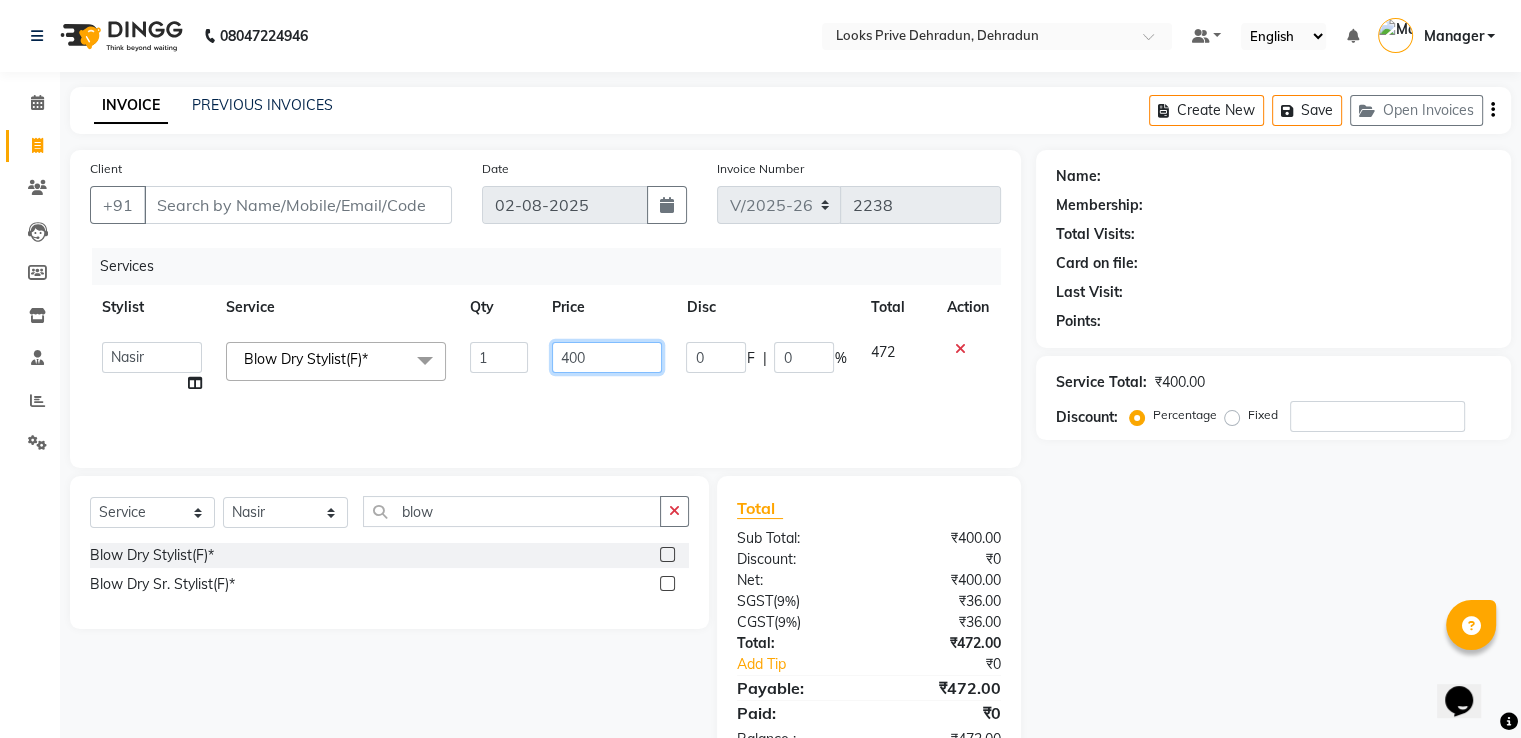 click on "A2R_Master   Aamir   Ajay_Pedicurist   Ashima   Ayesha   Bilal   Dinesh_pdct   Kaleem   Karni   Lovely   Lucky_pdct   Manager   Muskan   Nasir   Rajeev   Ruby   Salman   Shahjad   Shubham   Suraj_pedi  Blow Dry Stylist(F)*  x Big Toes French Tip Repair Gel French Extension Gel Tip Repair Gel Infills Gel Overlays Gel Extension Gel Nail Removal Natural Nail Extensions French Nail Extensions Gel Polish Removal Extension Removal Nail Art Recruiter French Ombre Gel Polish Nail Art Nedle Cutical Care Nail Art Brush French Gel Polish French Glitter Gel Polish Gel Polish Touchup                                   Nail Art Per Finger(F)* 3D Nail Art Recruiter Nail Art with Stones/Foil/Stickers per Finger Acrylic Overlays Nail Extension Refill Finger Tip Repair Acrylic Removal Gel Polish Application Gel Overlays Refills  Stick on Nails Full Arms Bleach Face Bleach(F) Bleach Full Back/Front Full Body Bleach Half Front/Back Full Legs Bleach Detan(F) Detan(M) Face Bleach(M) Detan Face & Neck Bleach Face and Neck Liner 1" 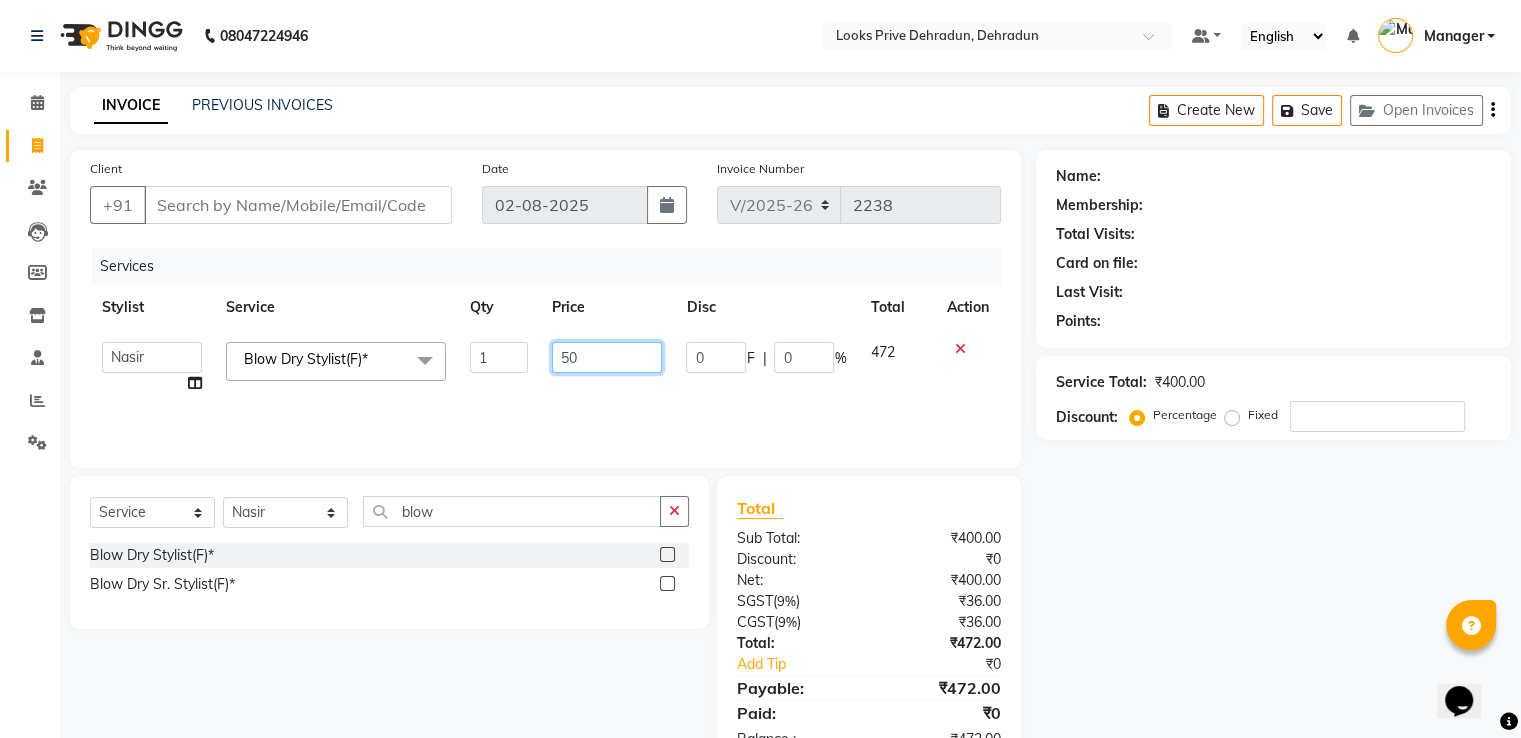 type on "500" 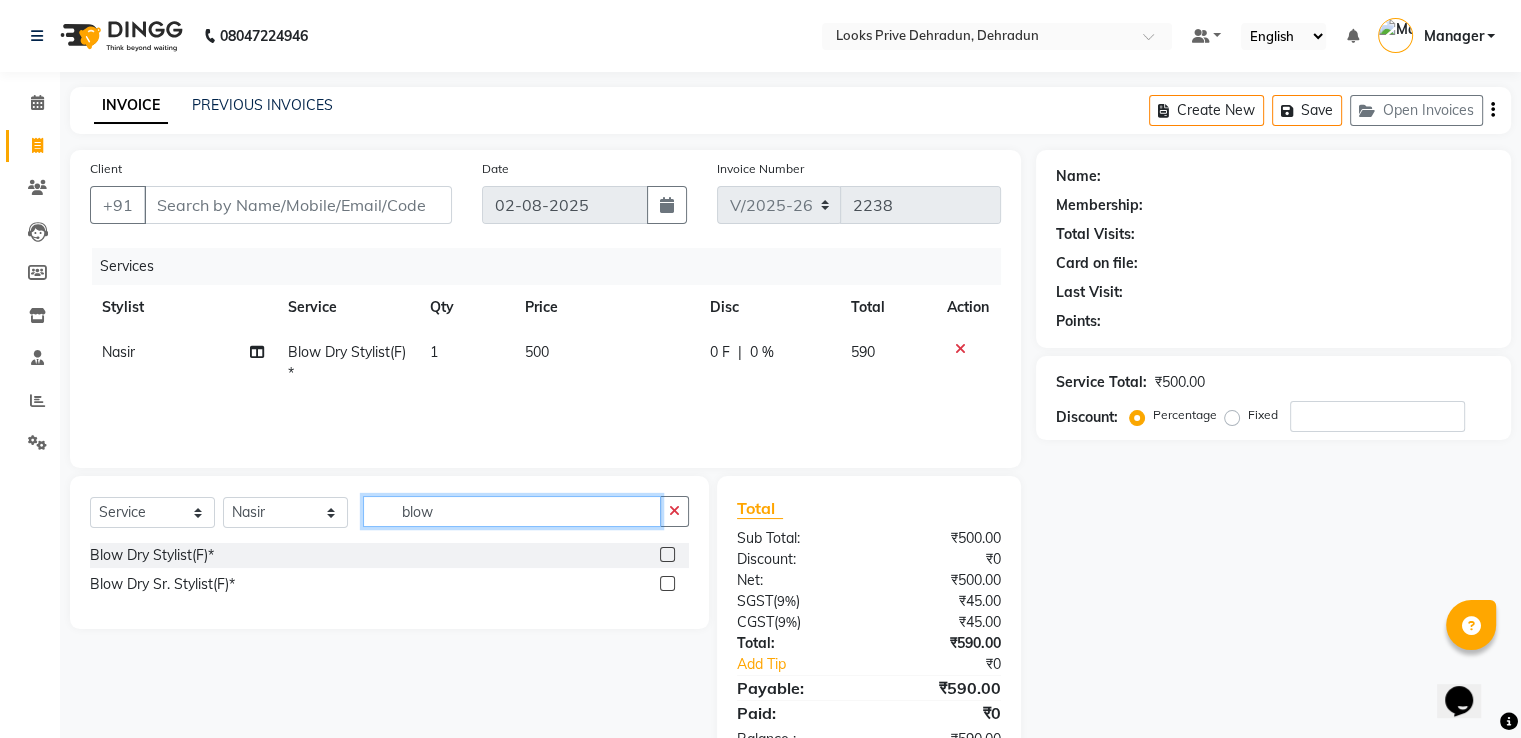 drag, startPoint x: 459, startPoint y: 509, endPoint x: 256, endPoint y: 507, distance: 203.00986 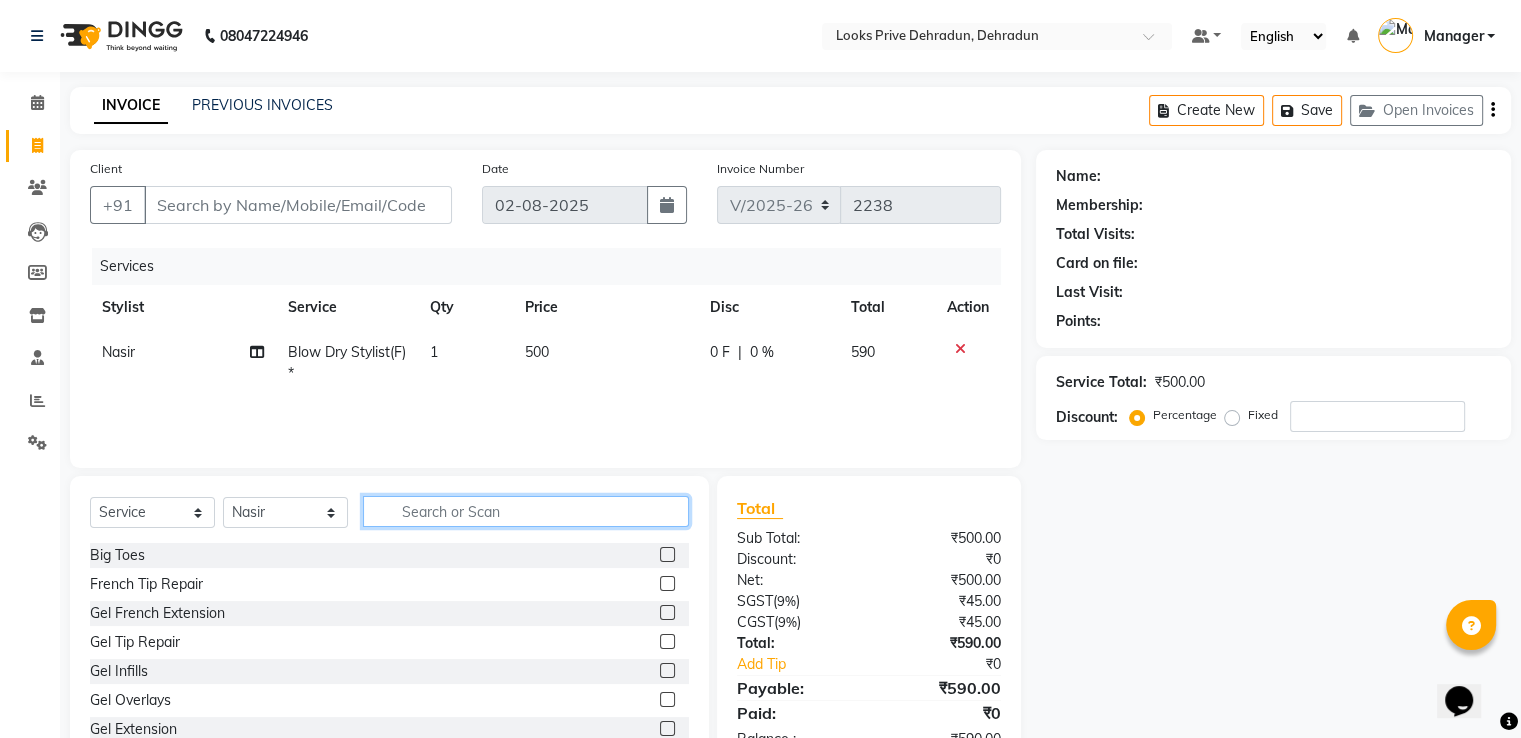 type 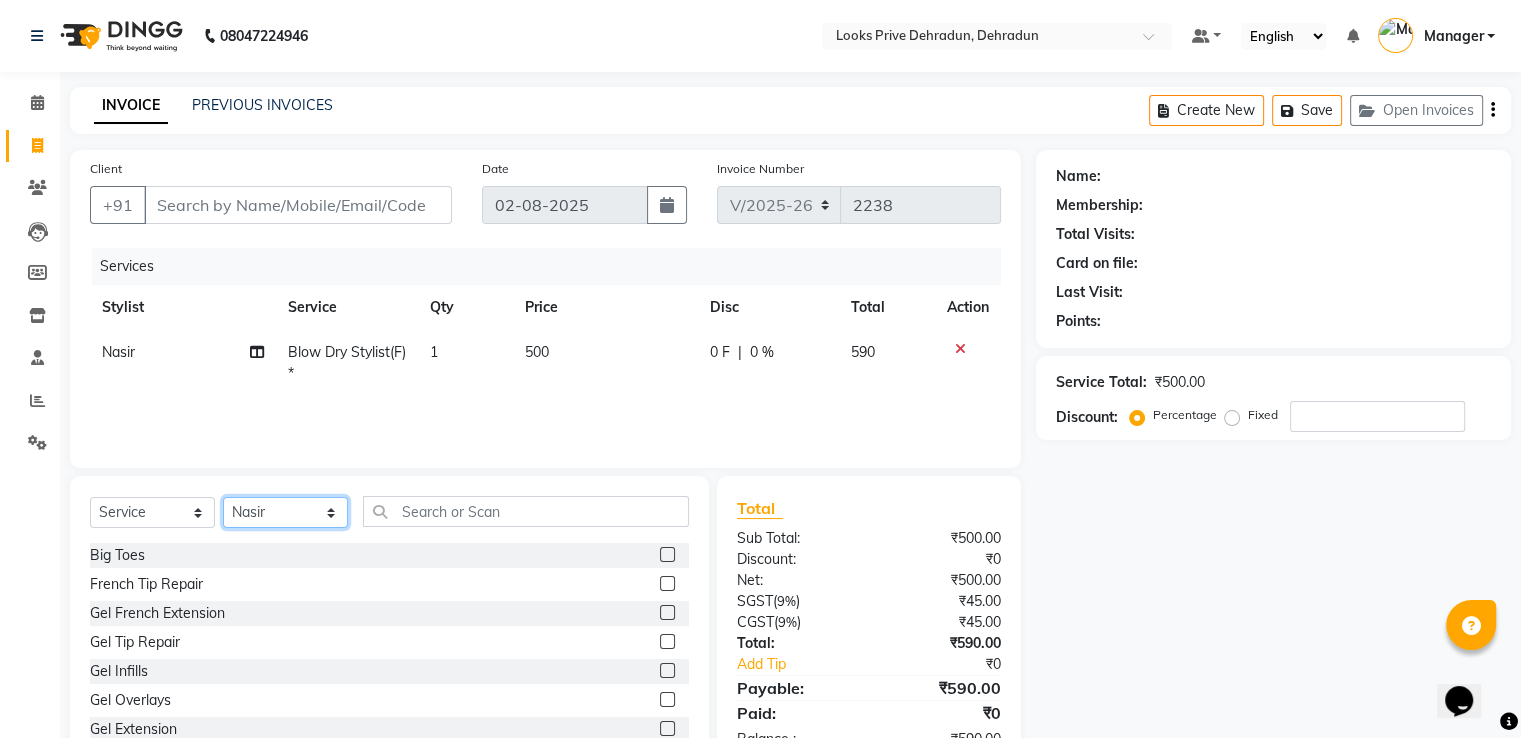 click on "Select Stylist A2R_Master Aamir Ajay_Pedicurist Ashima Ayesha Bilal Dinesh_pdct Kaleem Karni Lovely Lucky_pdct Manager Muskan Nasir Rajeev Ruby Salman Shahjad Shubham Suraj_pedi" 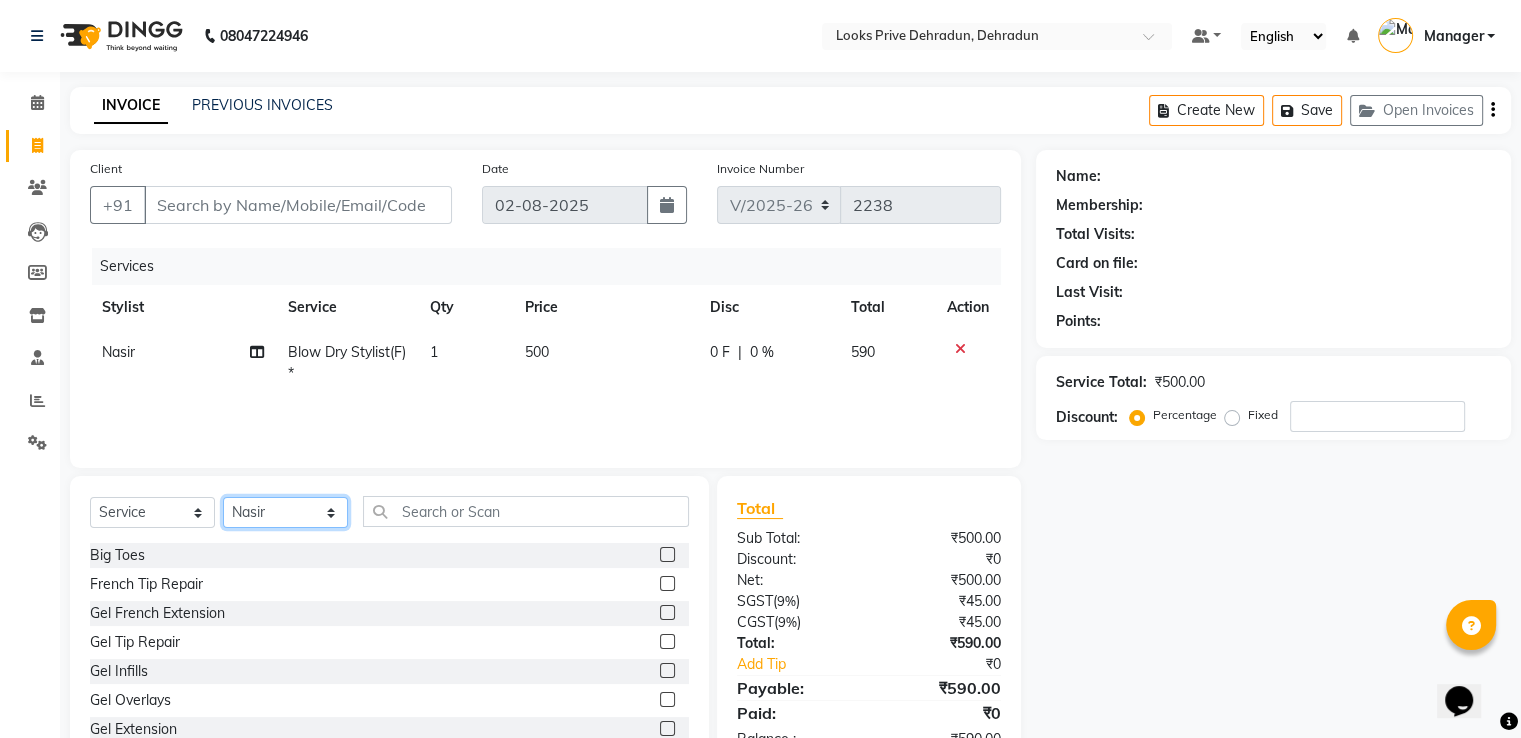 select on "86408" 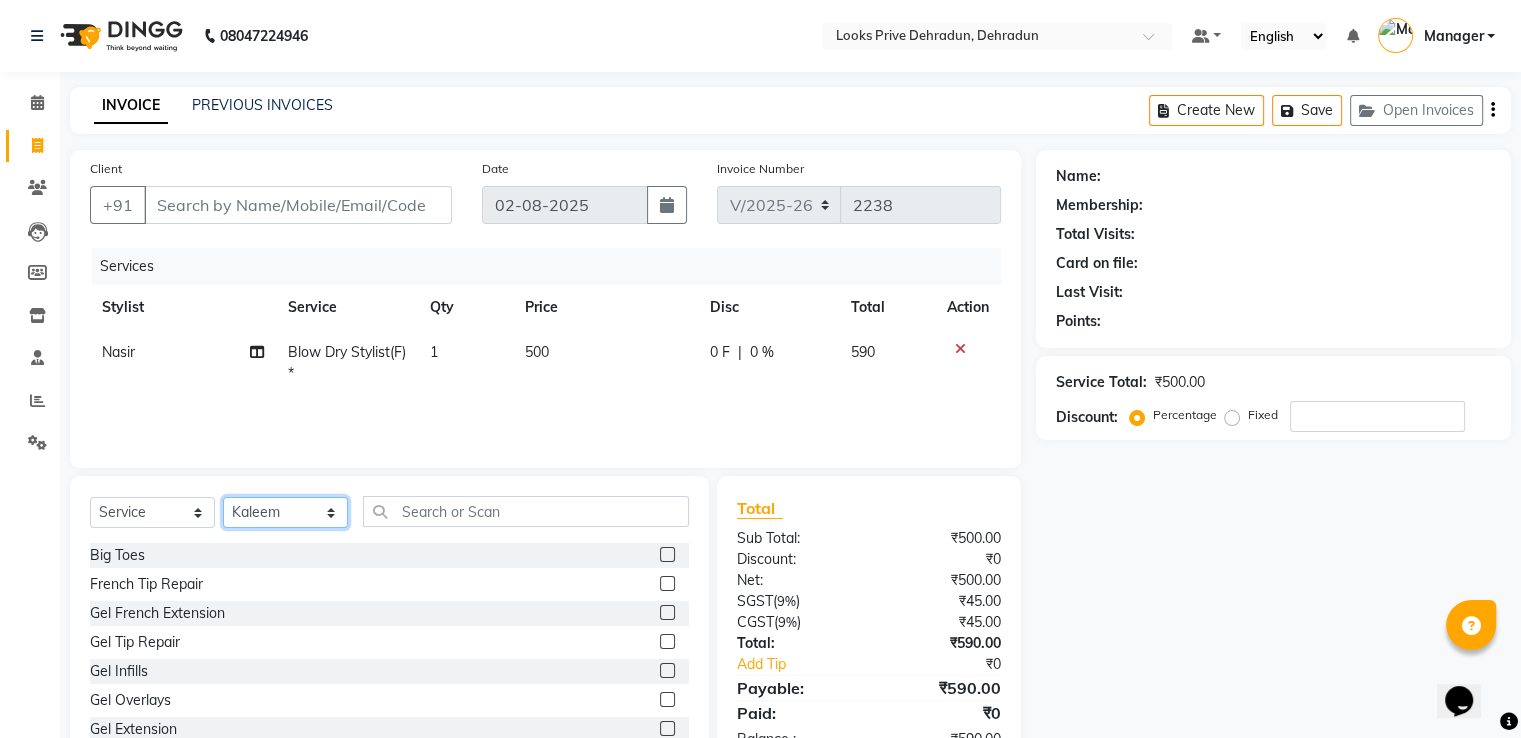 click on "Select Stylist A2R_Master Aamir Ajay_Pedicurist Ashima Ayesha Bilal Dinesh_pdct Kaleem Karni Lovely Lucky_pdct Manager Muskan Nasir Rajeev Ruby Salman Shahjad Shubham Suraj_pedi" 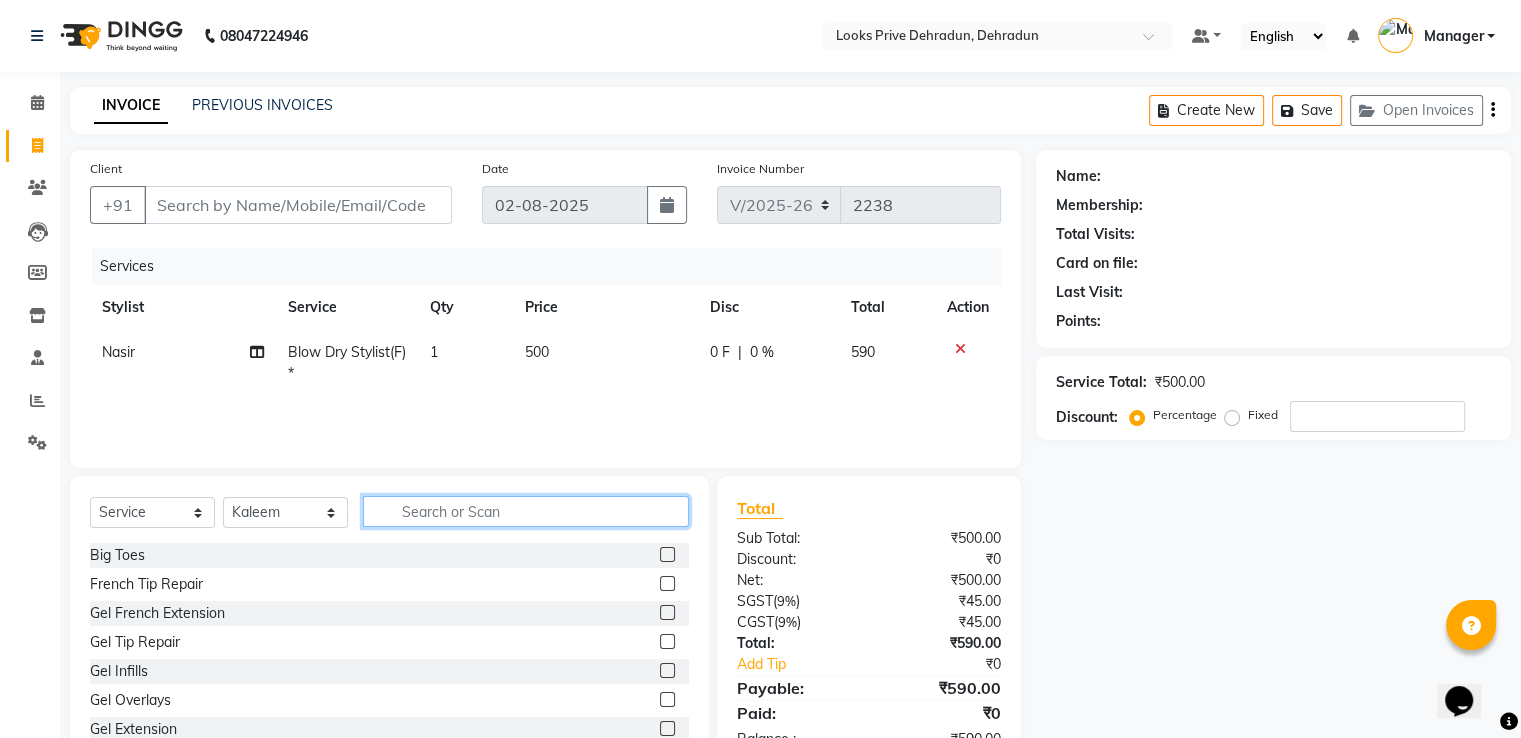 click 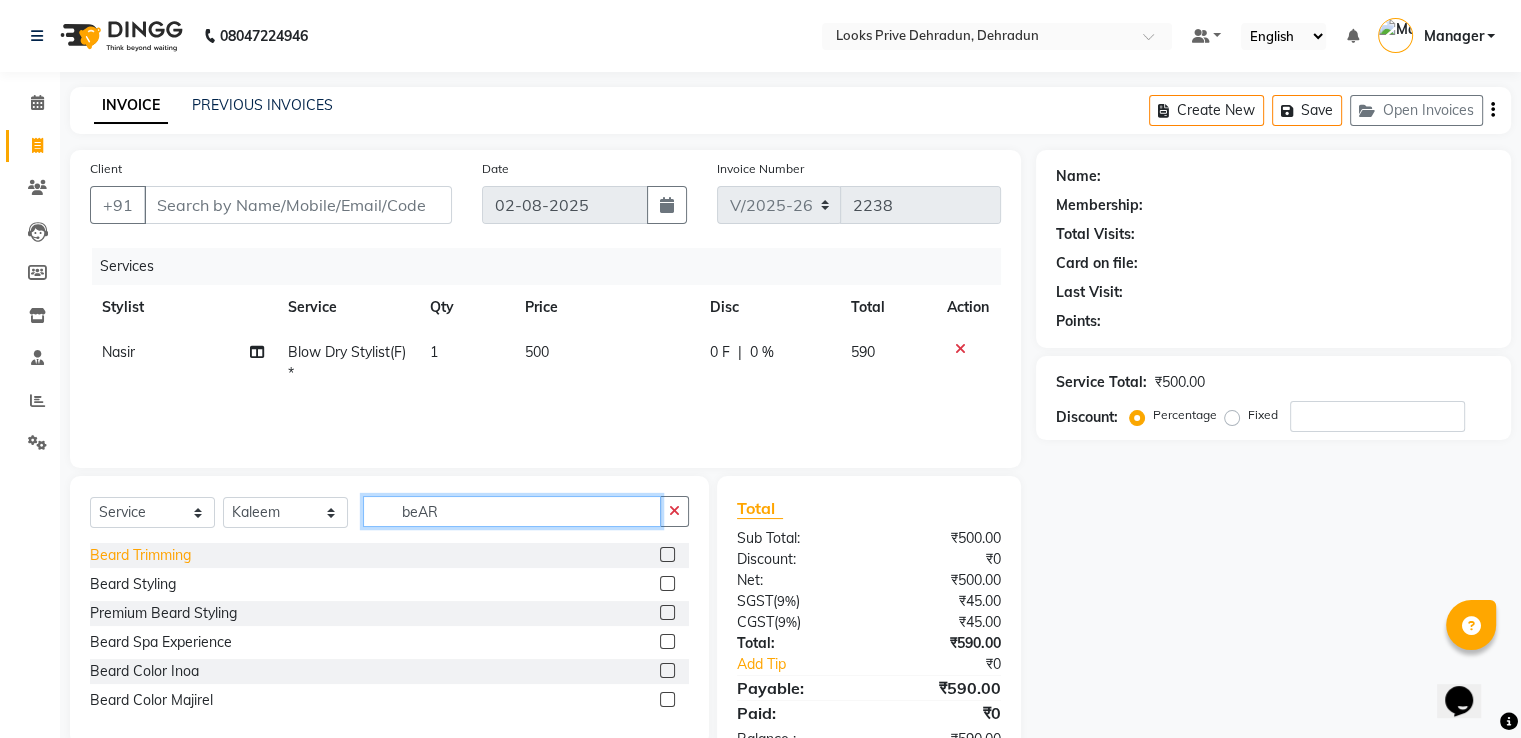 type on "beAR" 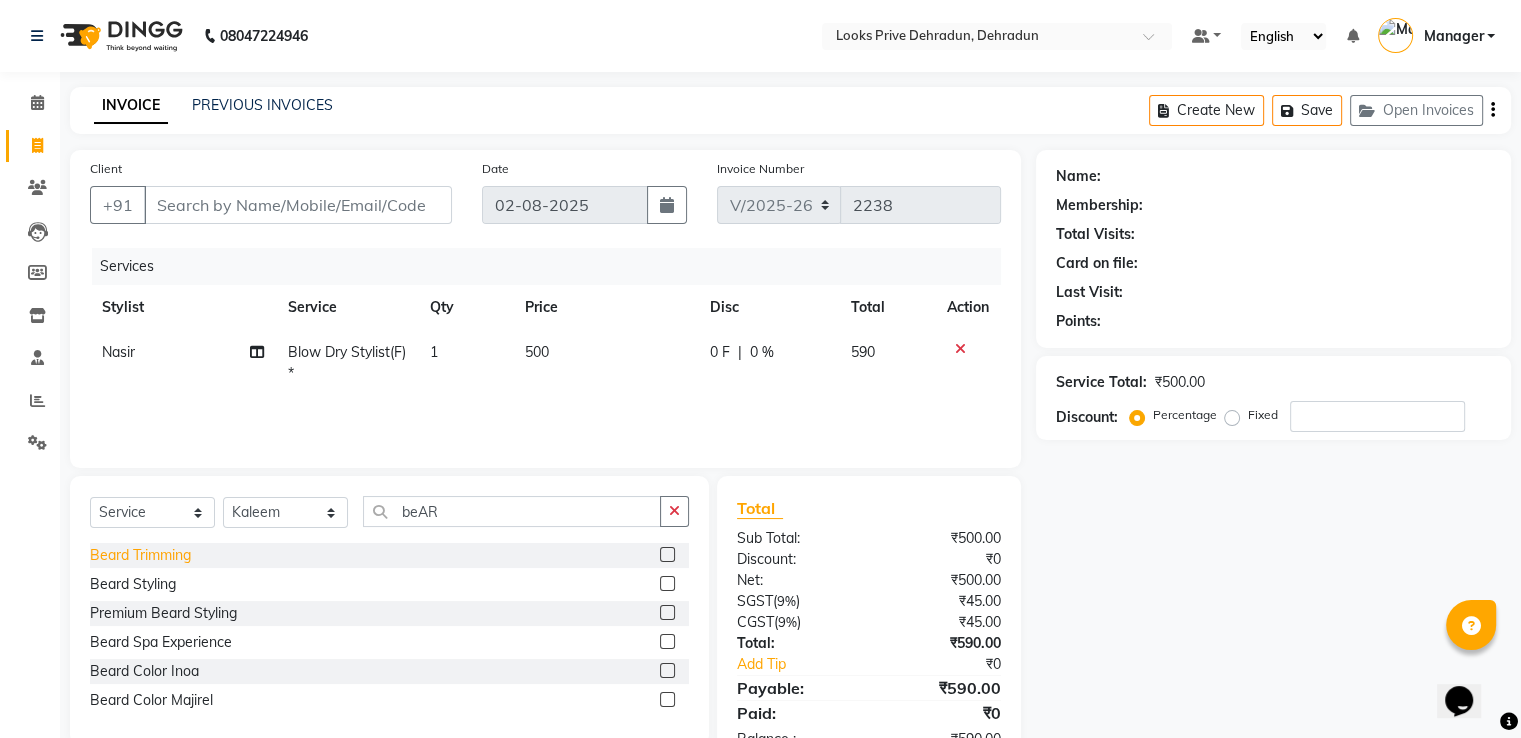click on "Beard Trimming" 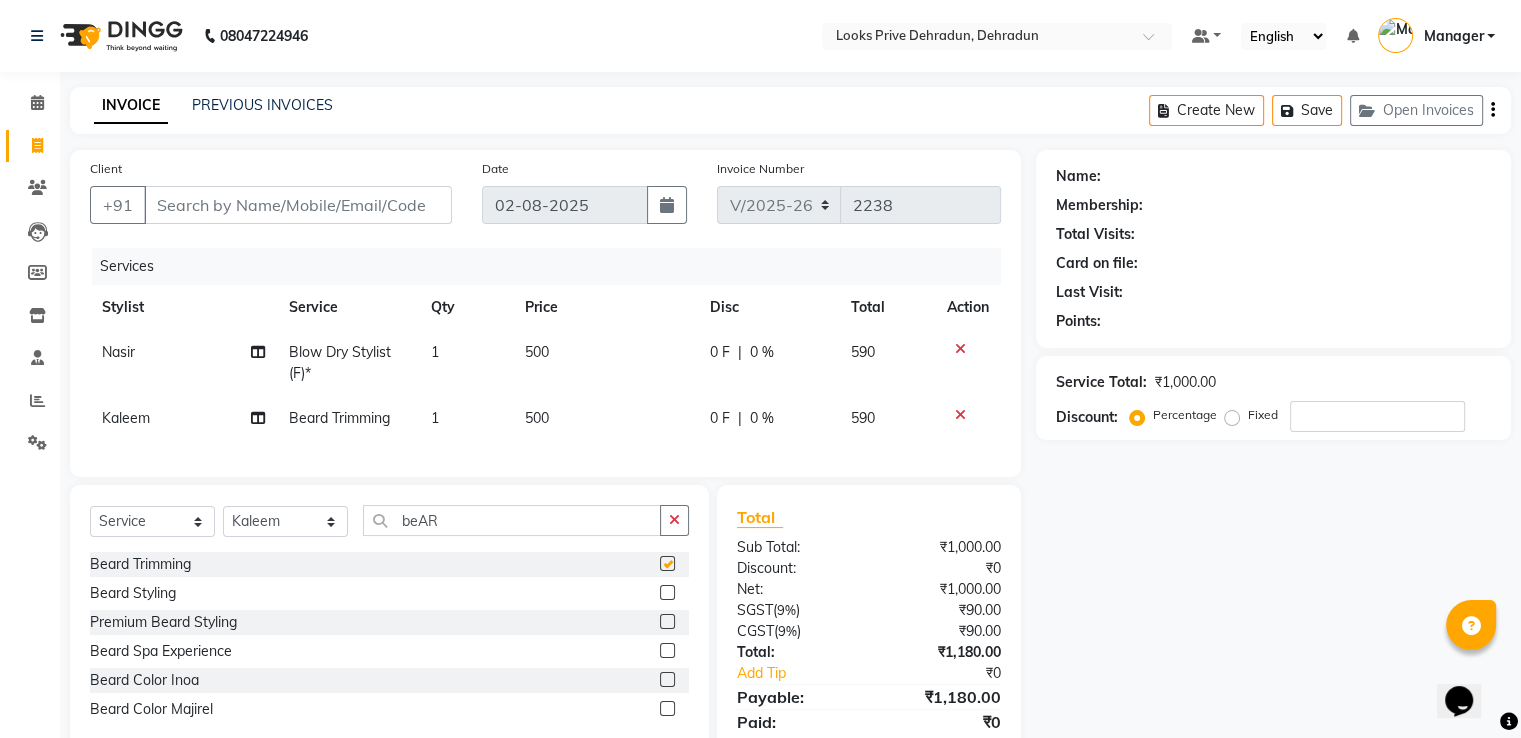 checkbox on "false" 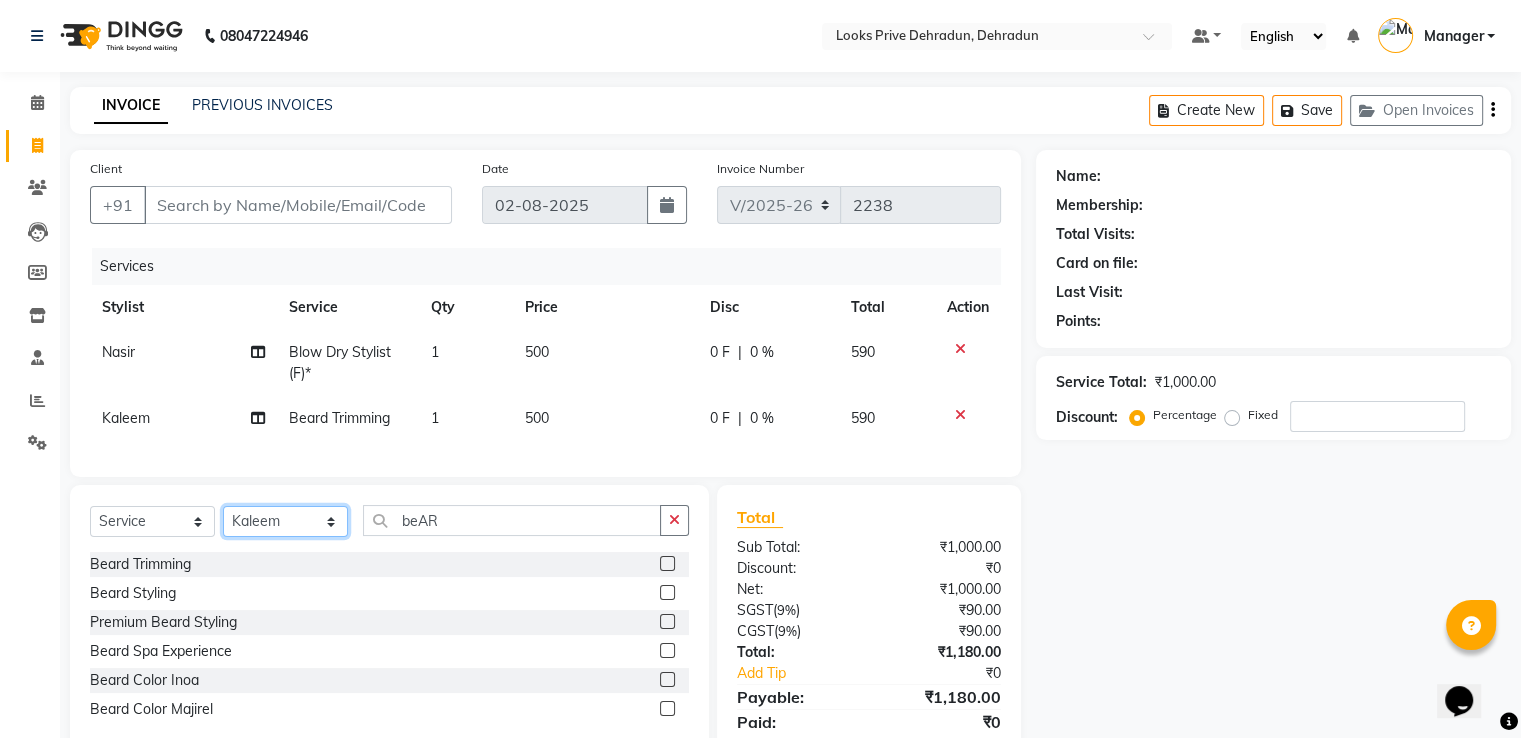 click on "Select Stylist A2R_Master Aamir Ajay_Pedicurist Ashima Ayesha Bilal Dinesh_pdct Kaleem Karni Lovely Lucky_pdct Manager Muskan Nasir Rajeev Ruby Salman Shahjad Shubham Suraj_pedi" 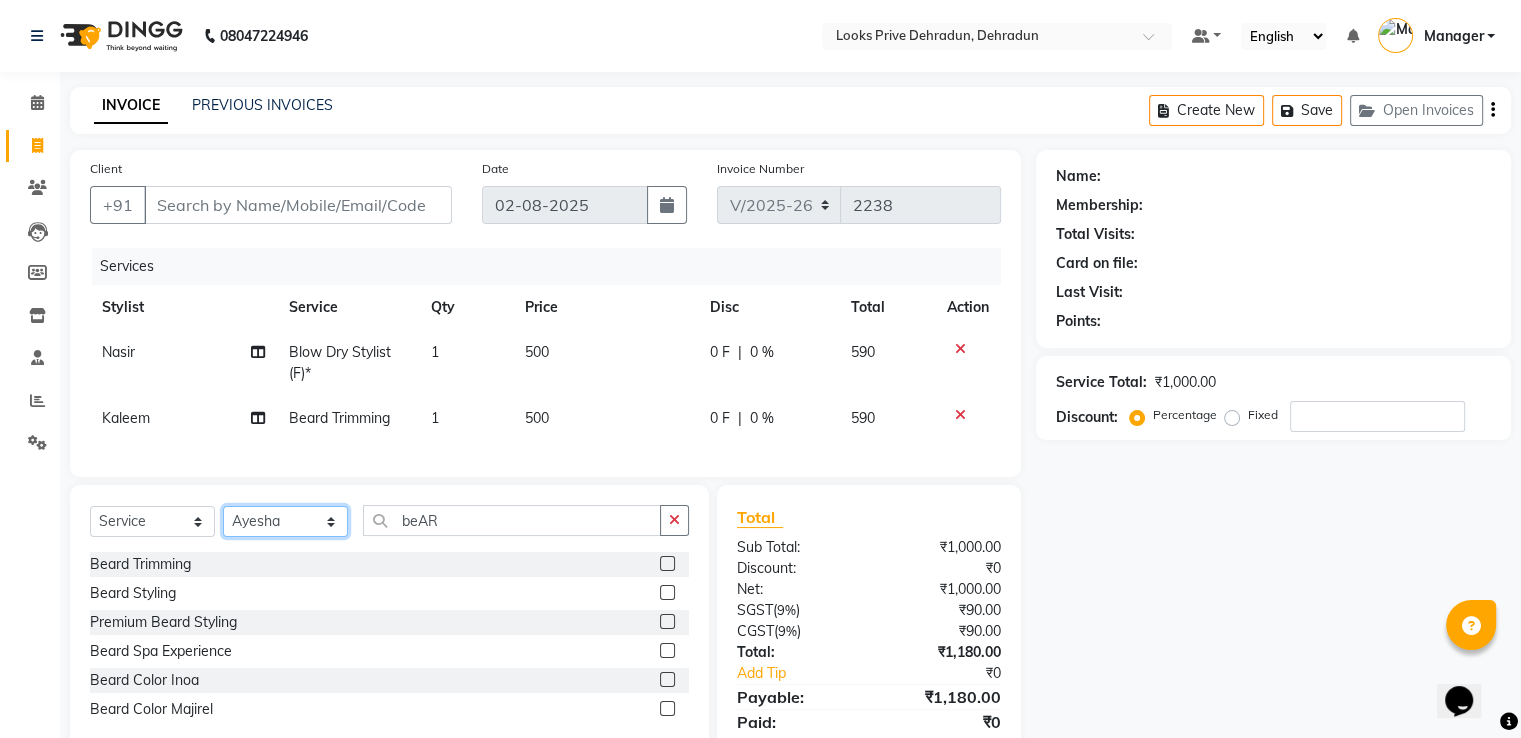 click on "Select Stylist A2R_Master Aamir Ajay_Pedicurist Ashima Ayesha Bilal Dinesh_pdct Kaleem Karni Lovely Lucky_pdct Manager Muskan Nasir Rajeev Ruby Salman Shahjad Shubham Suraj_pedi" 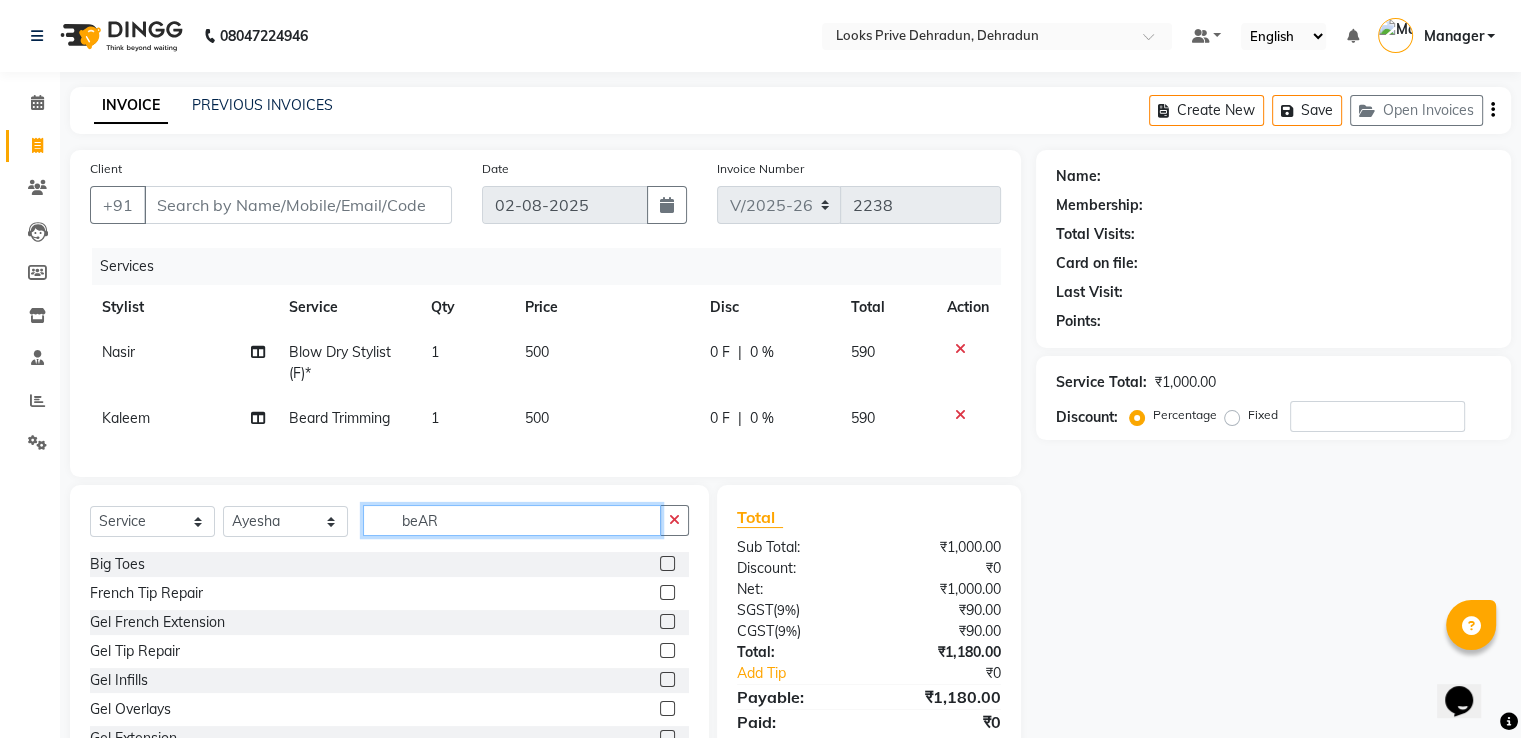 drag, startPoint x: 460, startPoint y: 537, endPoint x: 109, endPoint y: 497, distance: 353.27185 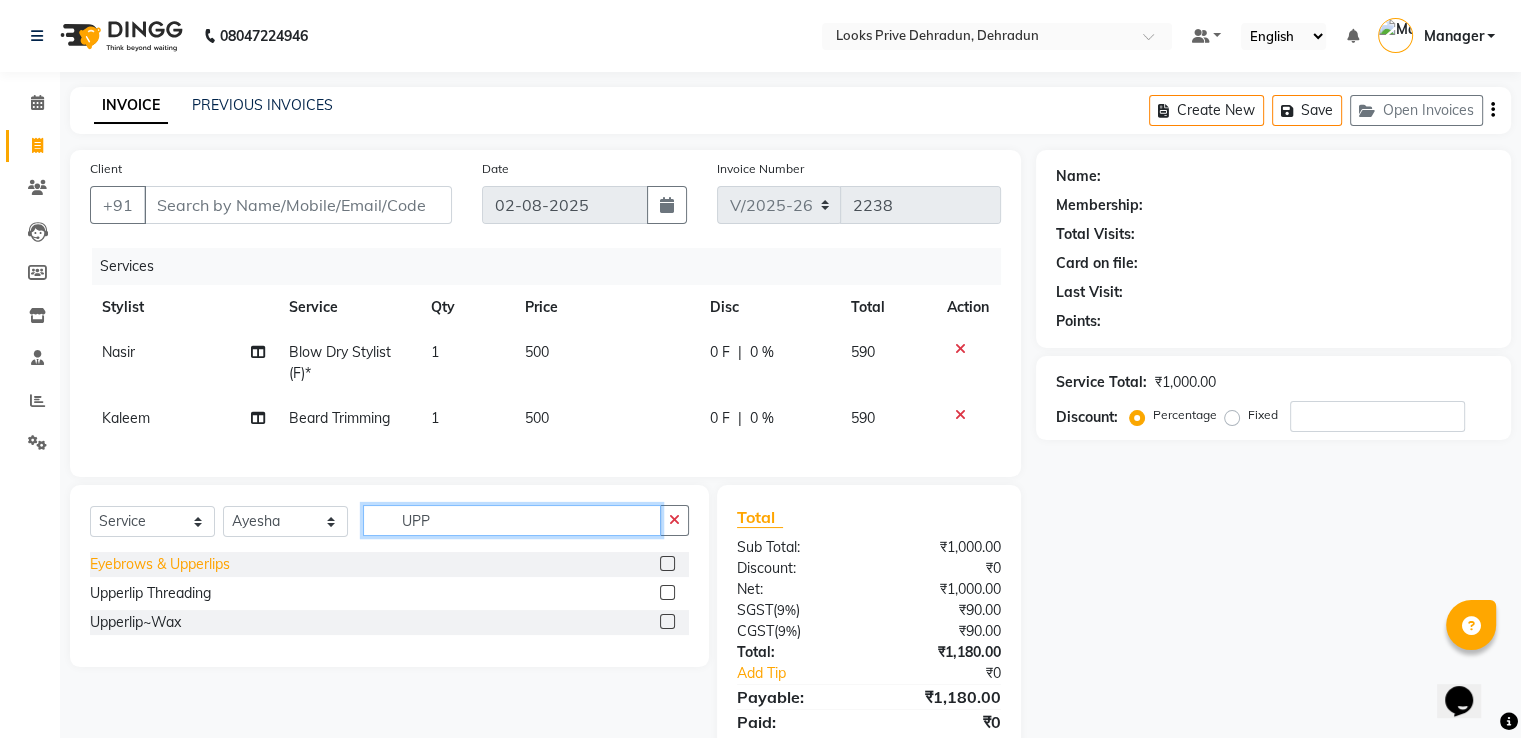 type on "UPP" 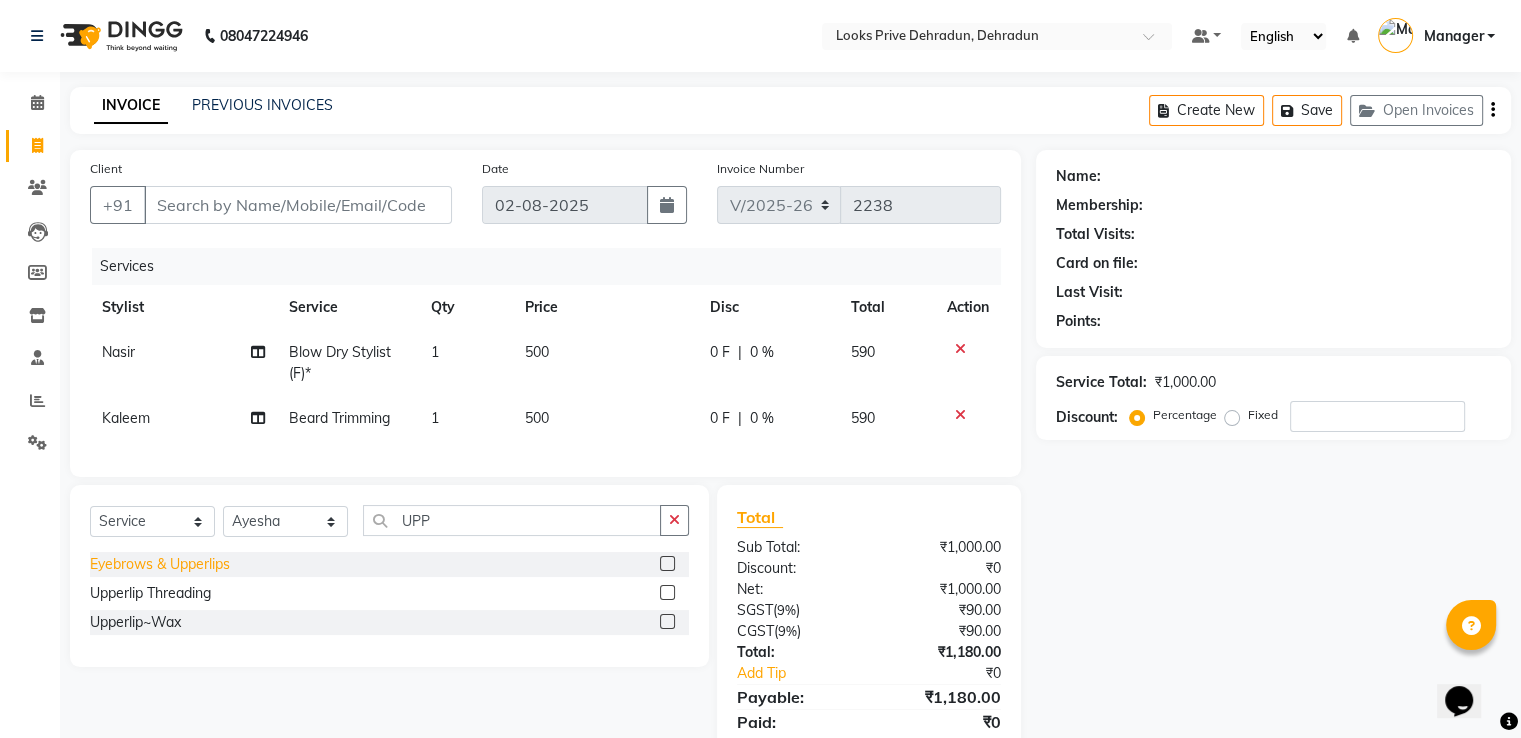 click on "Eyebrows & Upperlips" 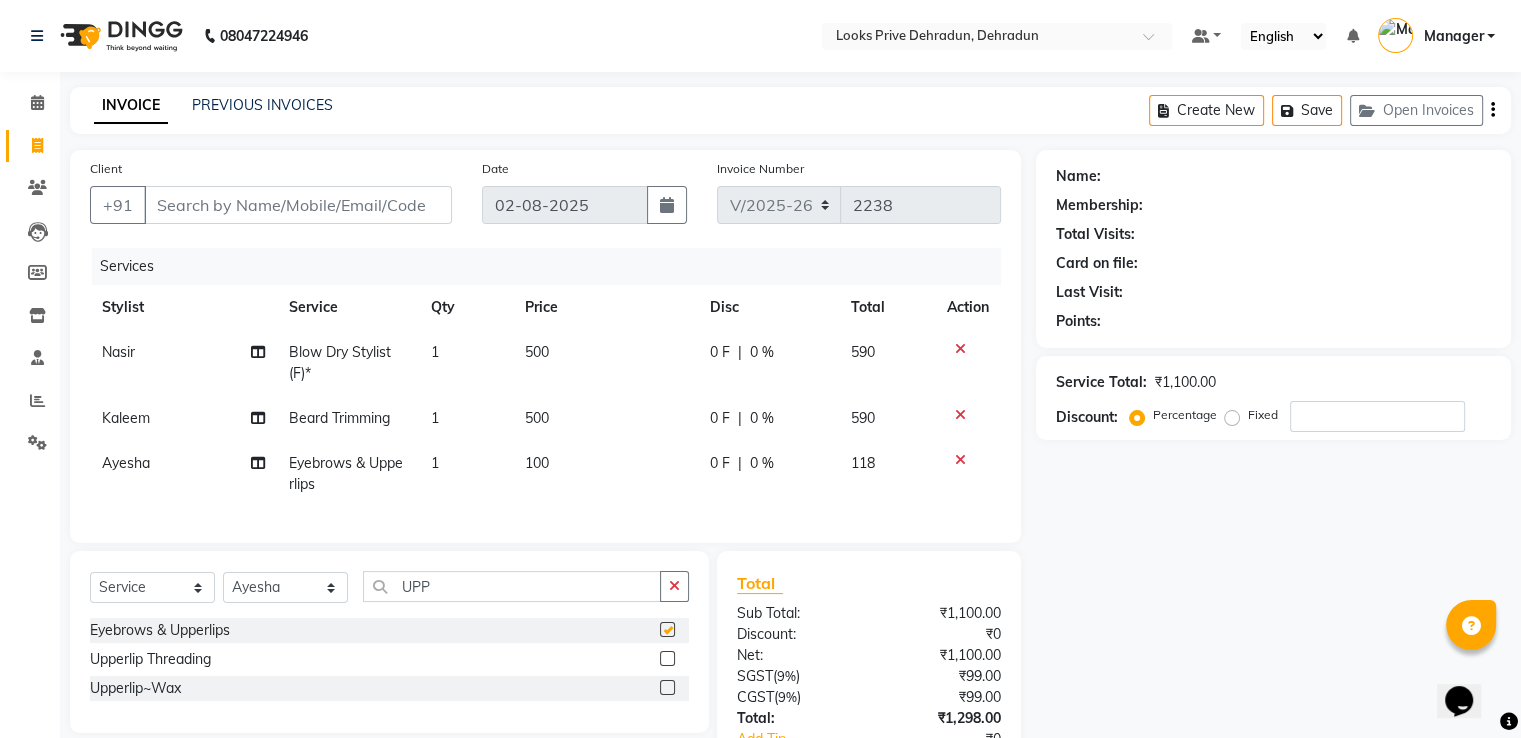 checkbox on "false" 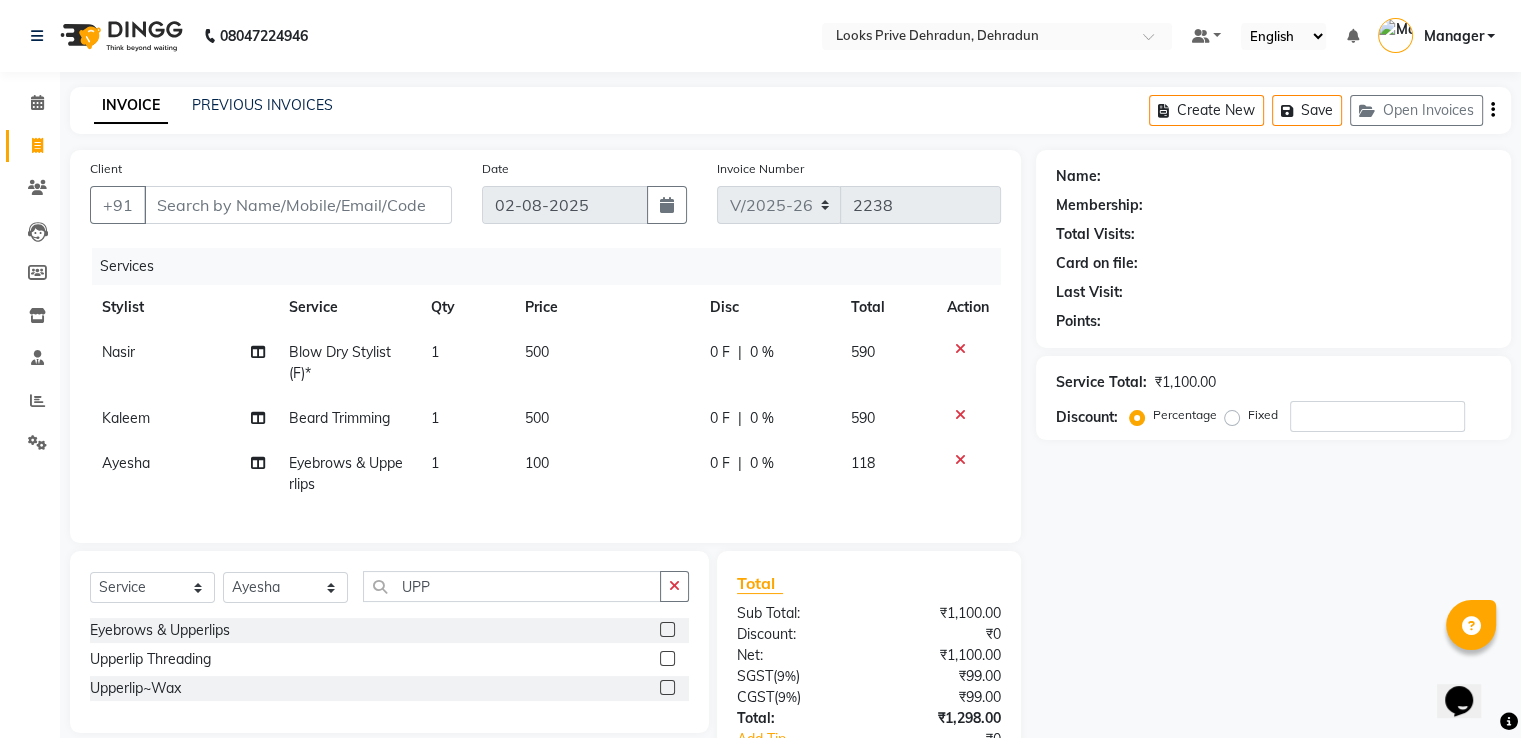 click on "100" 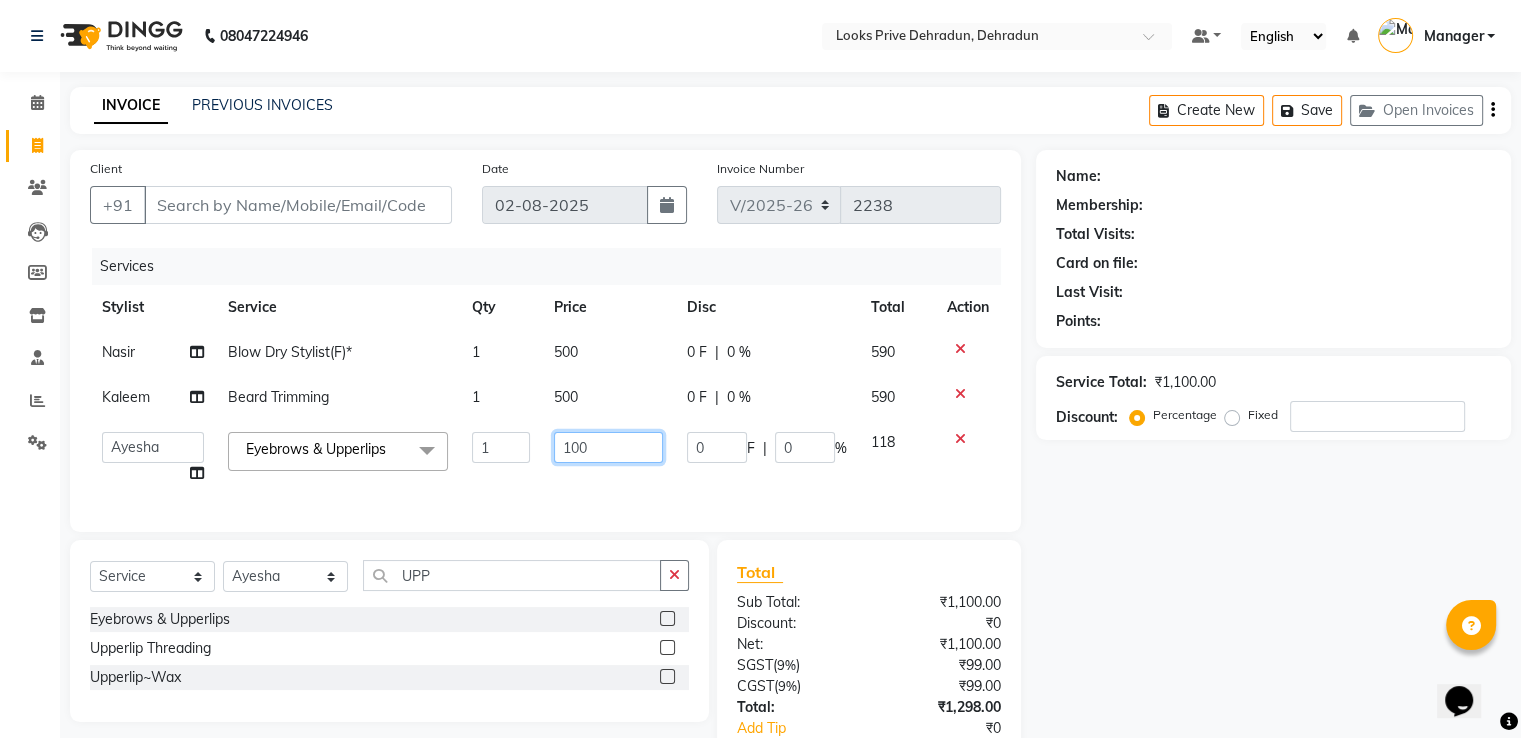 drag, startPoint x: 459, startPoint y: 433, endPoint x: 430, endPoint y: 428, distance: 29.427877 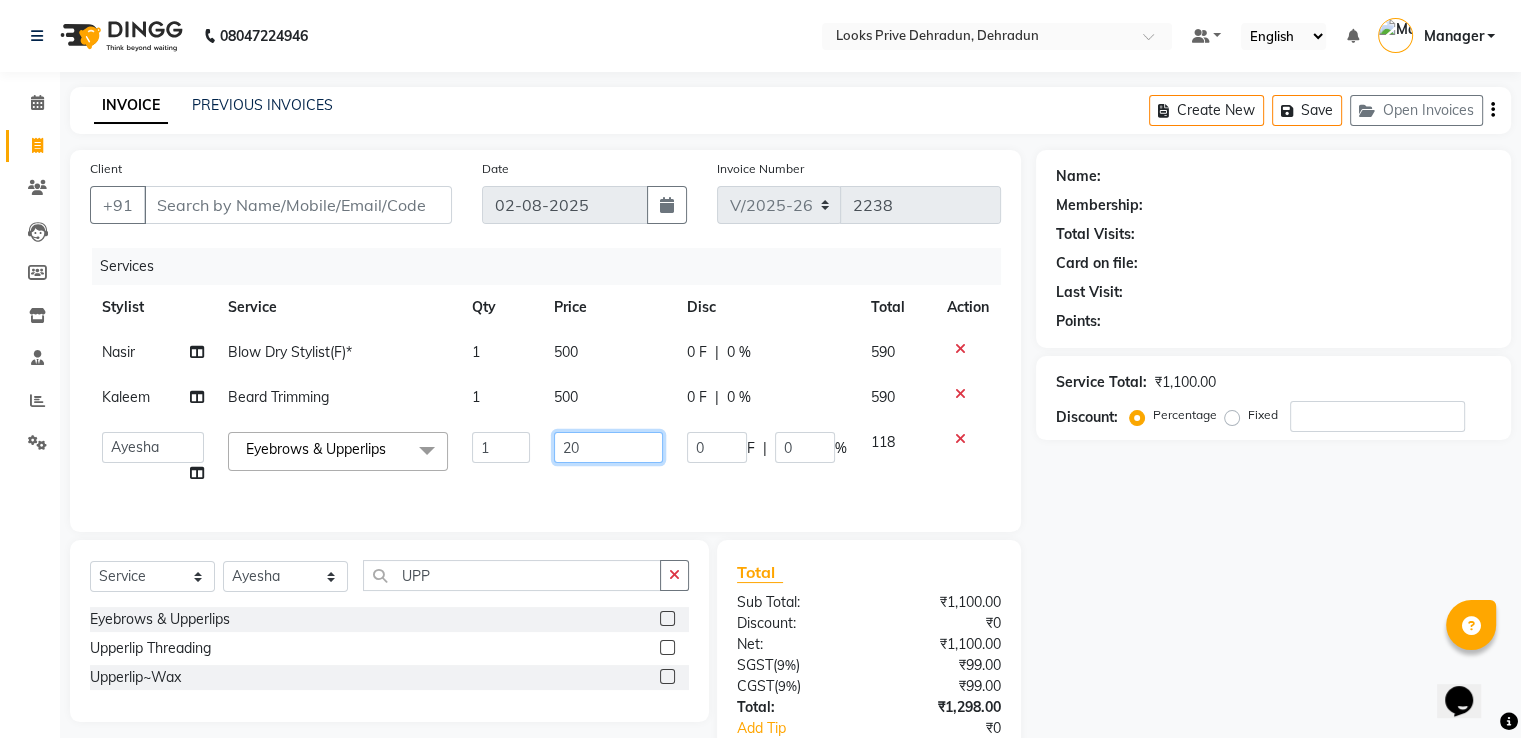 type on "200" 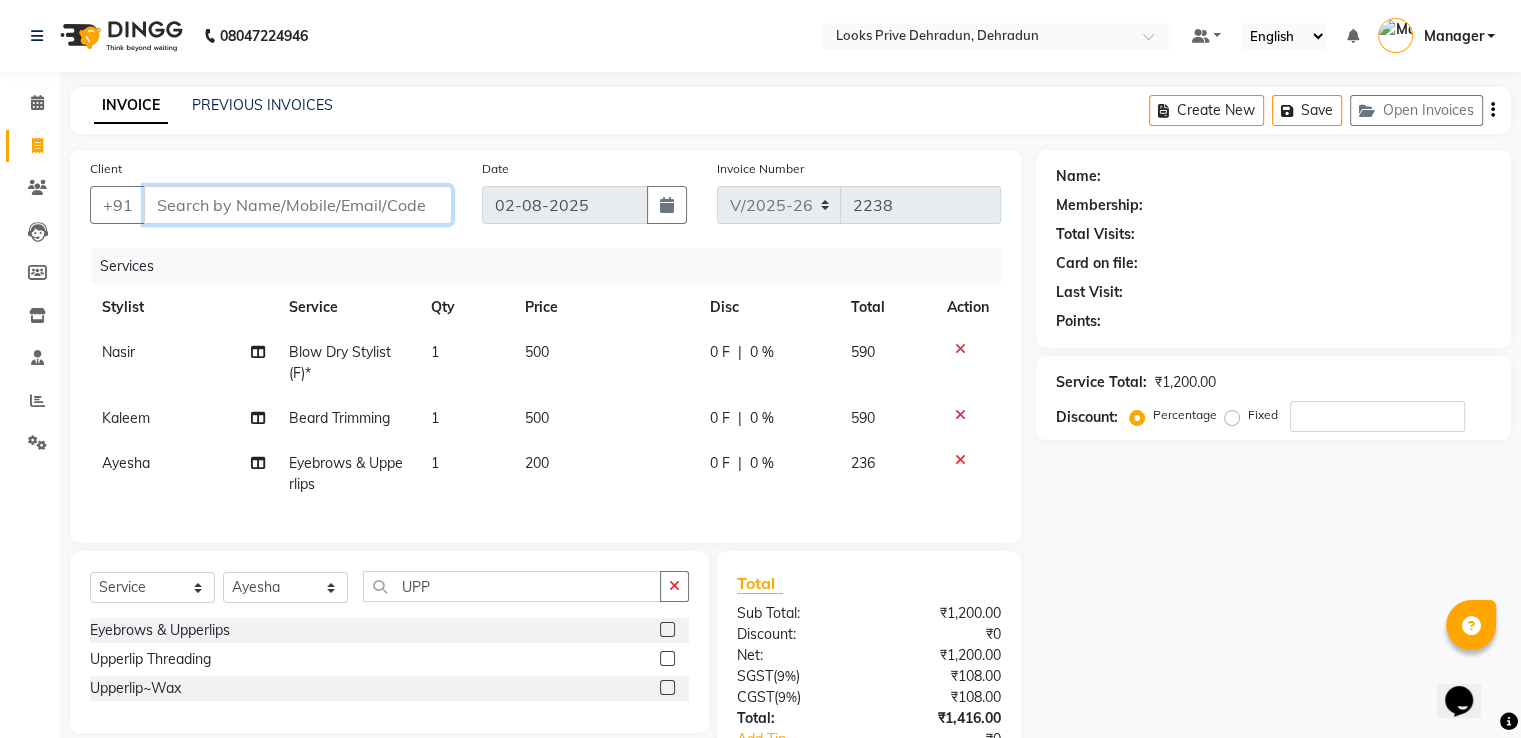 click on "Client" at bounding box center (298, 205) 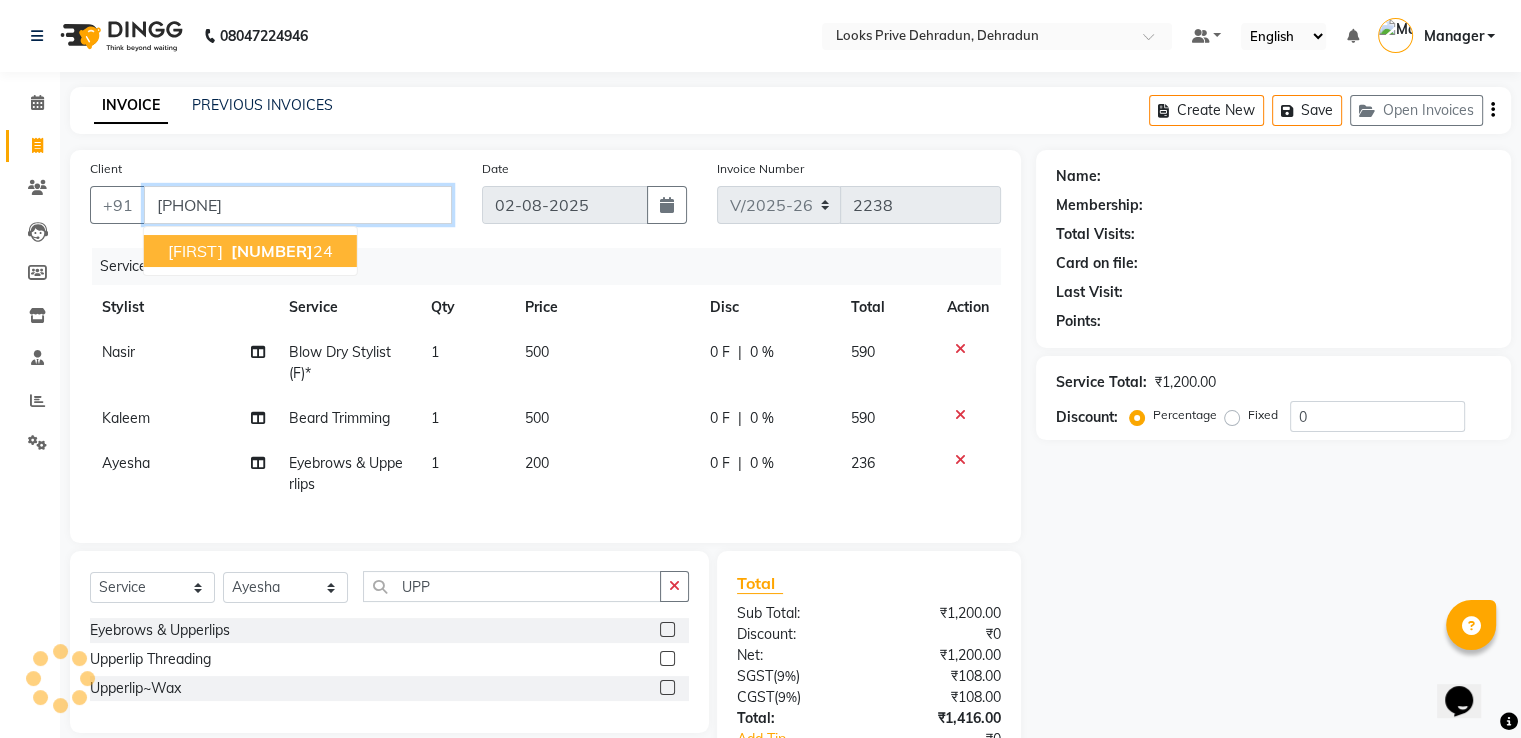 type on "[PHONE]" 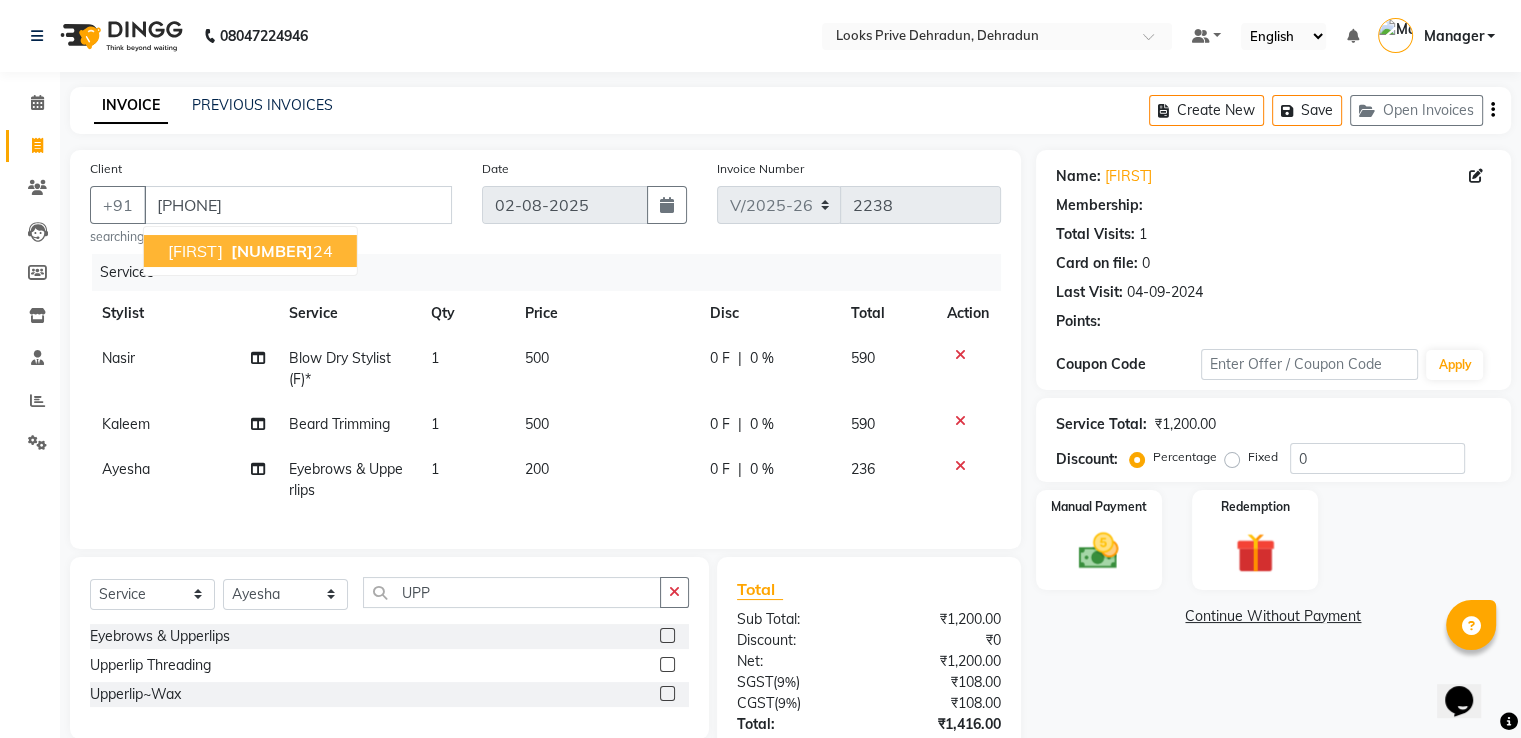 select on "1: Object" 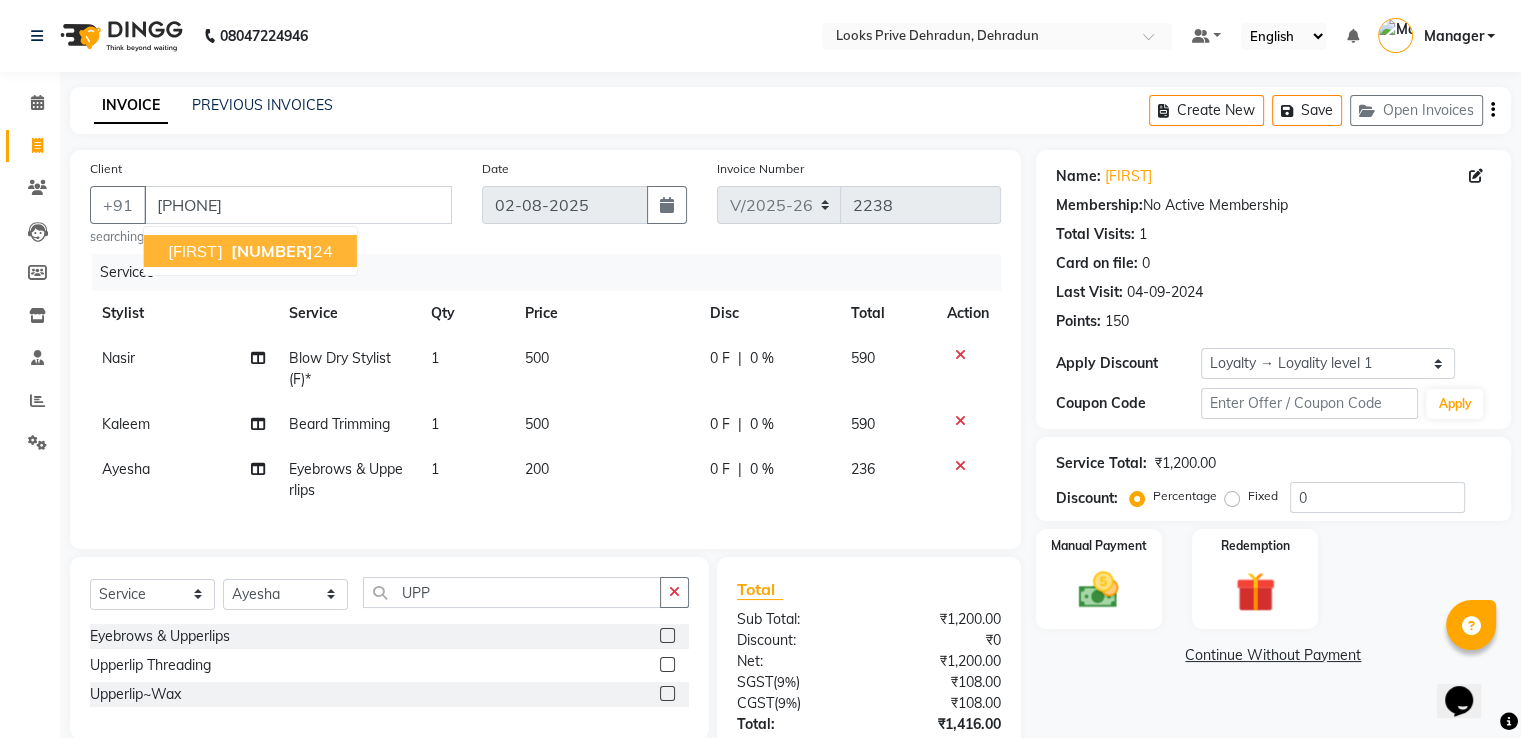 drag, startPoint x: 288, startPoint y: 241, endPoint x: 388, endPoint y: 266, distance: 103.077644 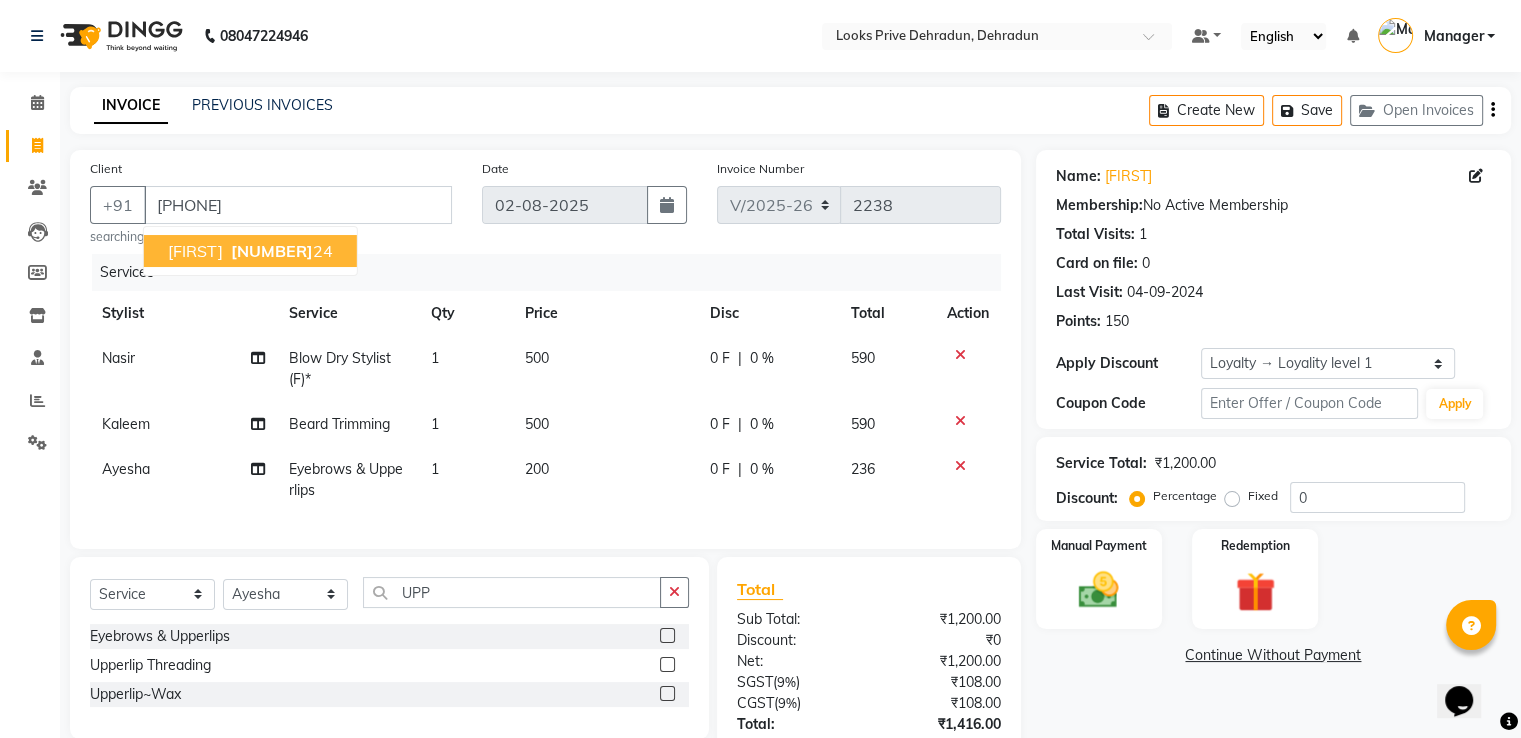click on "[NUMBER]" at bounding box center [272, 251] 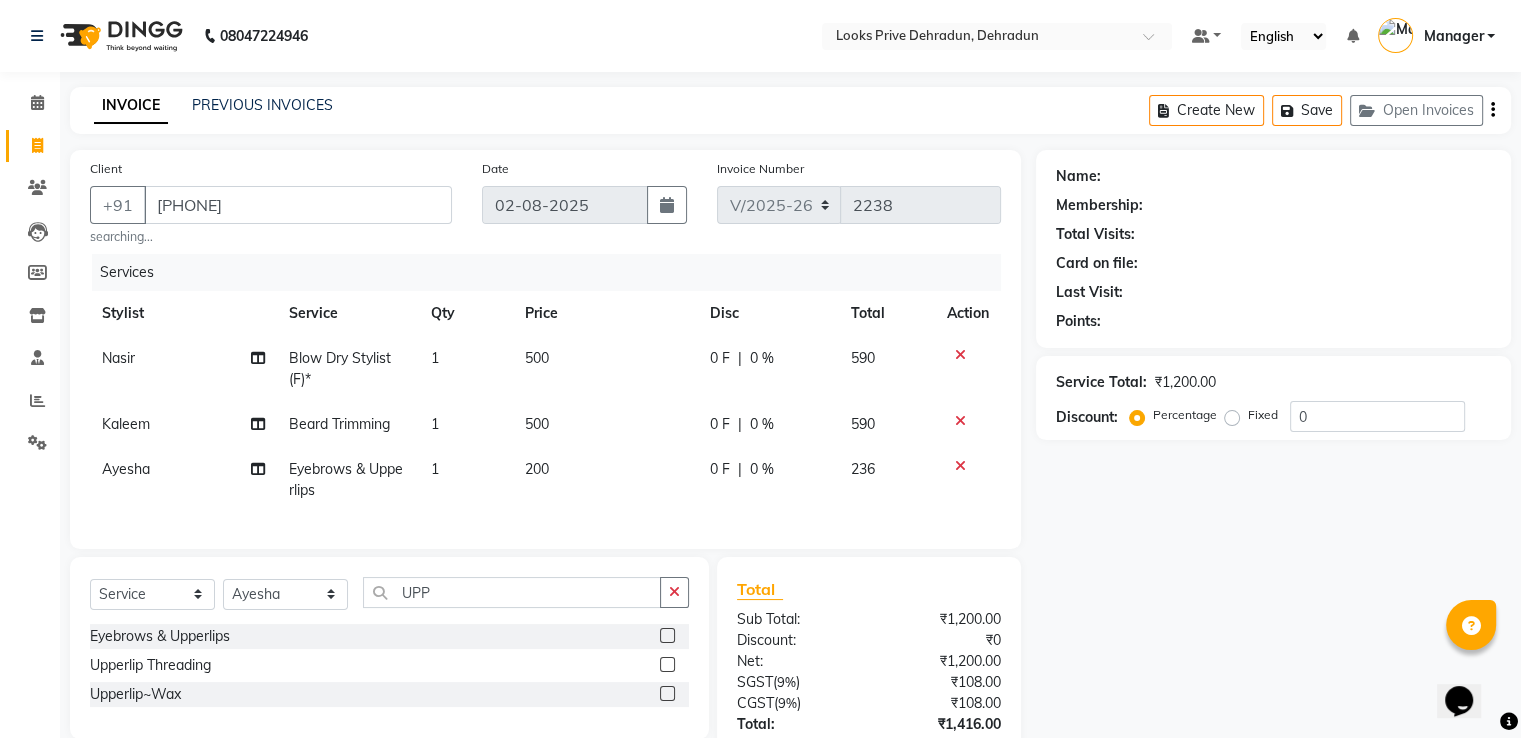 select on "1: Object" 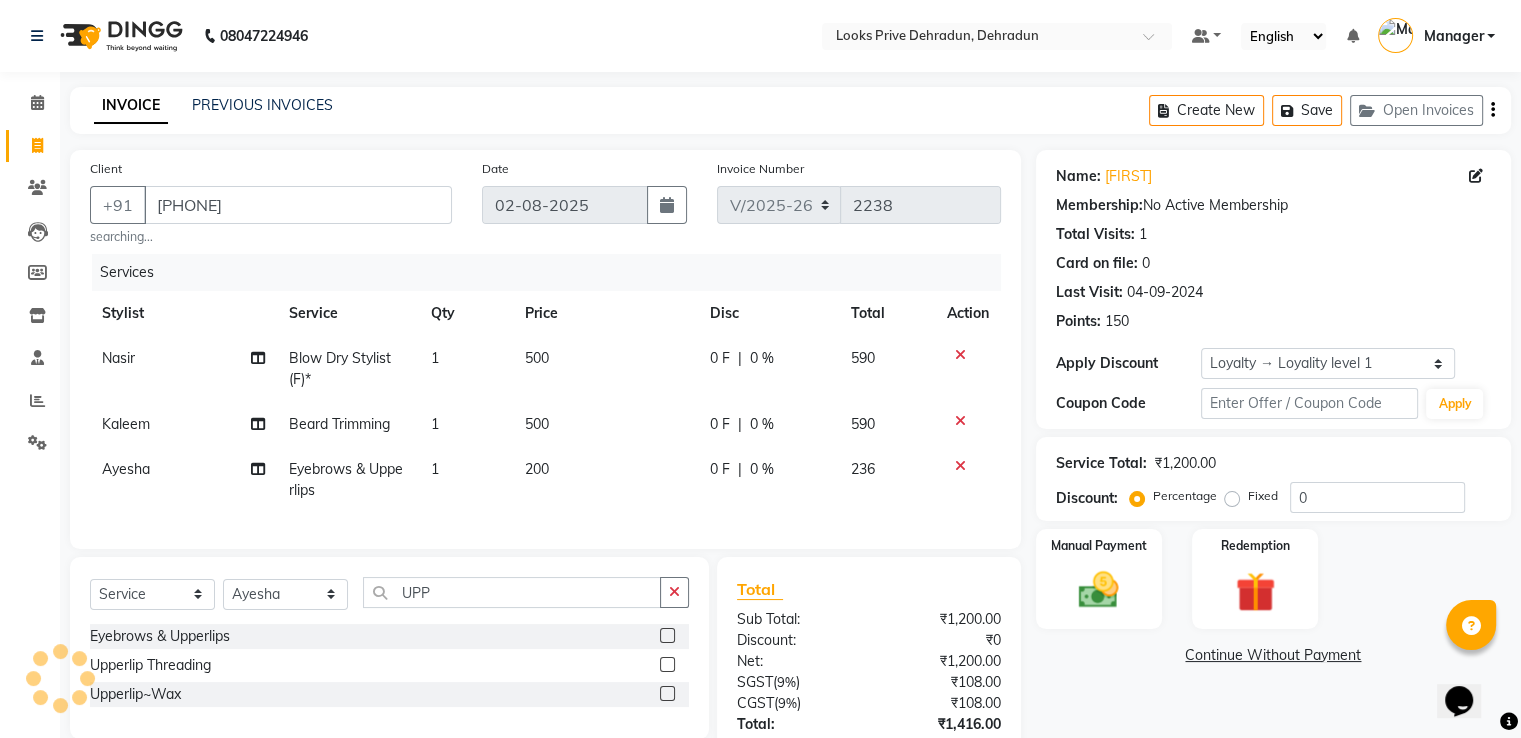scroll, scrollTop: 159, scrollLeft: 0, axis: vertical 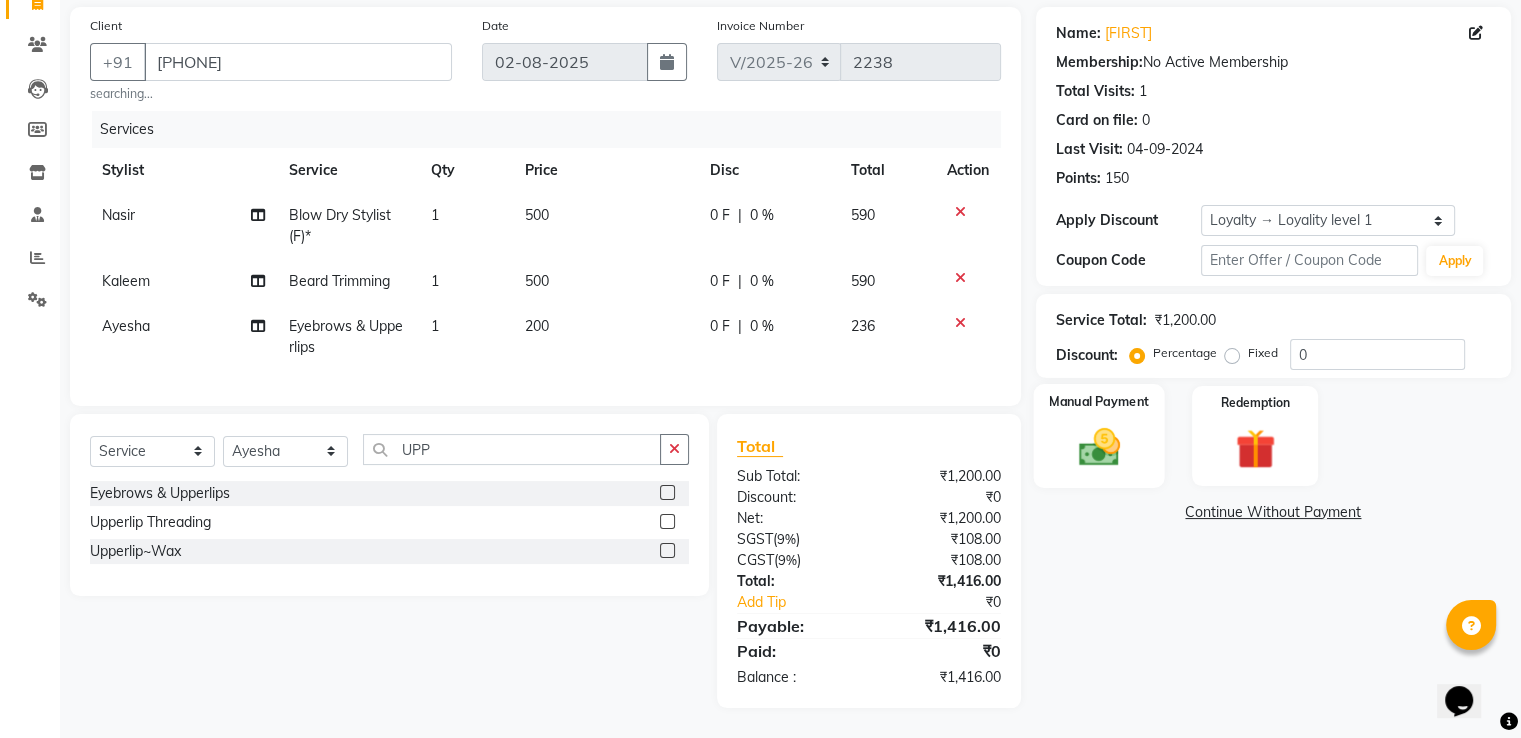 click 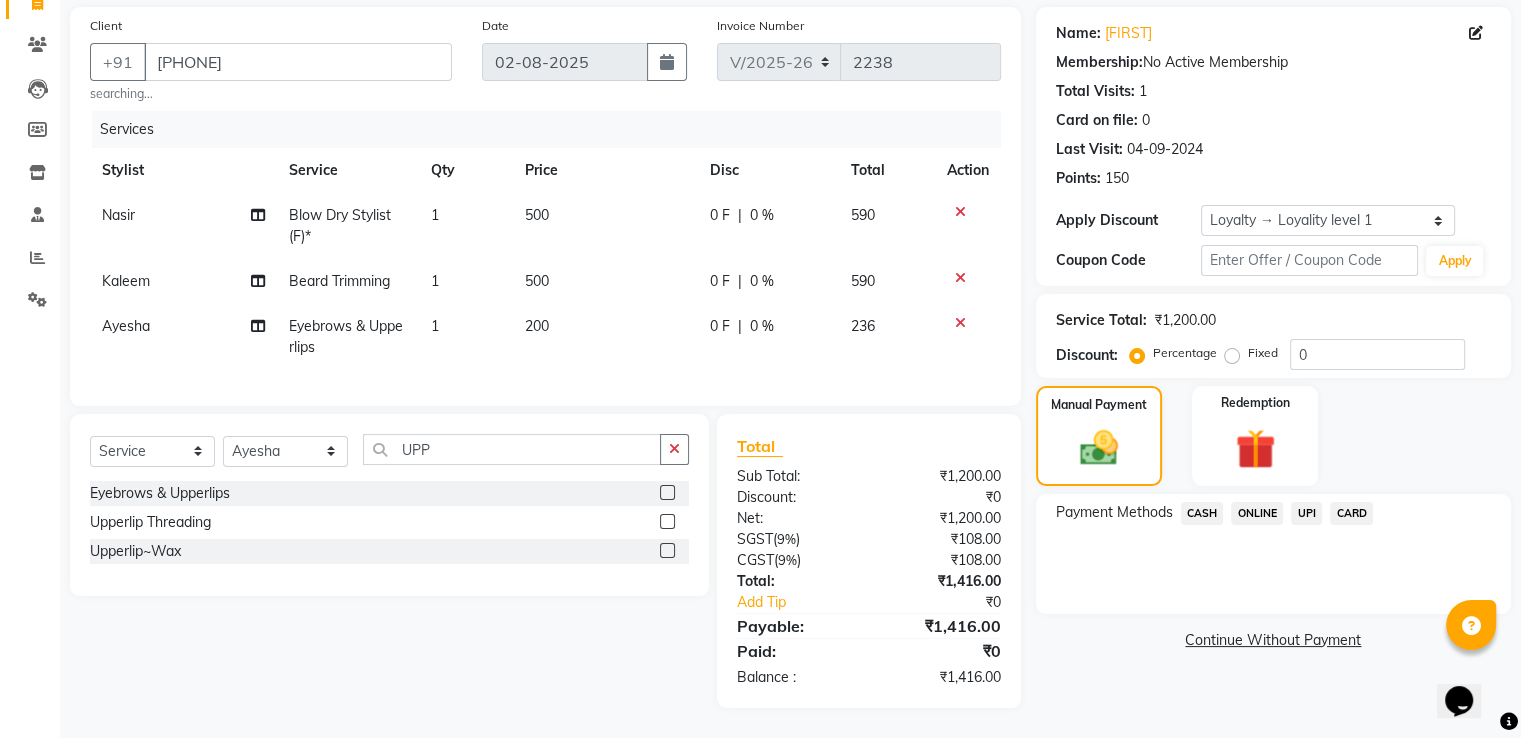 drag, startPoint x: 1213, startPoint y: 496, endPoint x: 1219, endPoint y: 511, distance: 16.155495 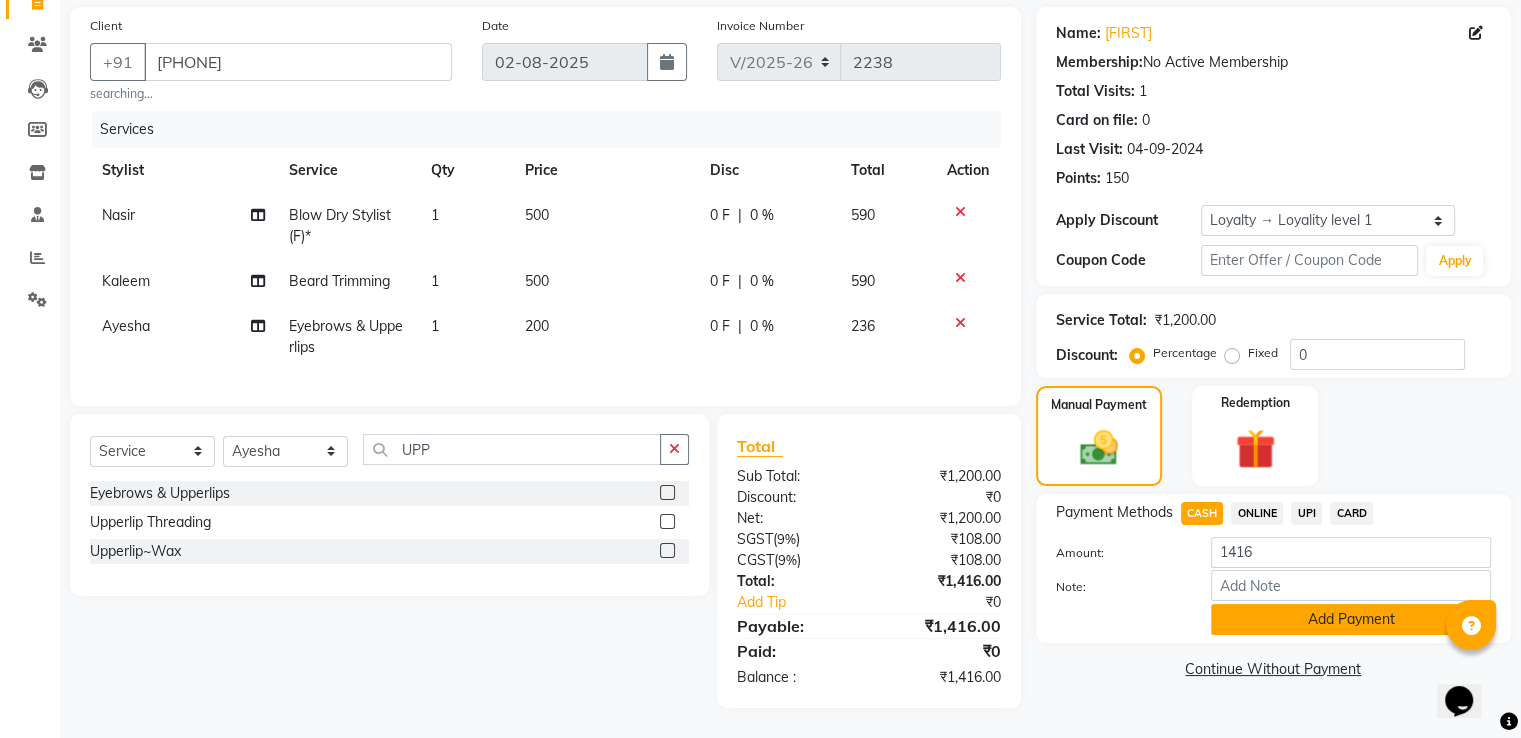 click on "Add Payment" 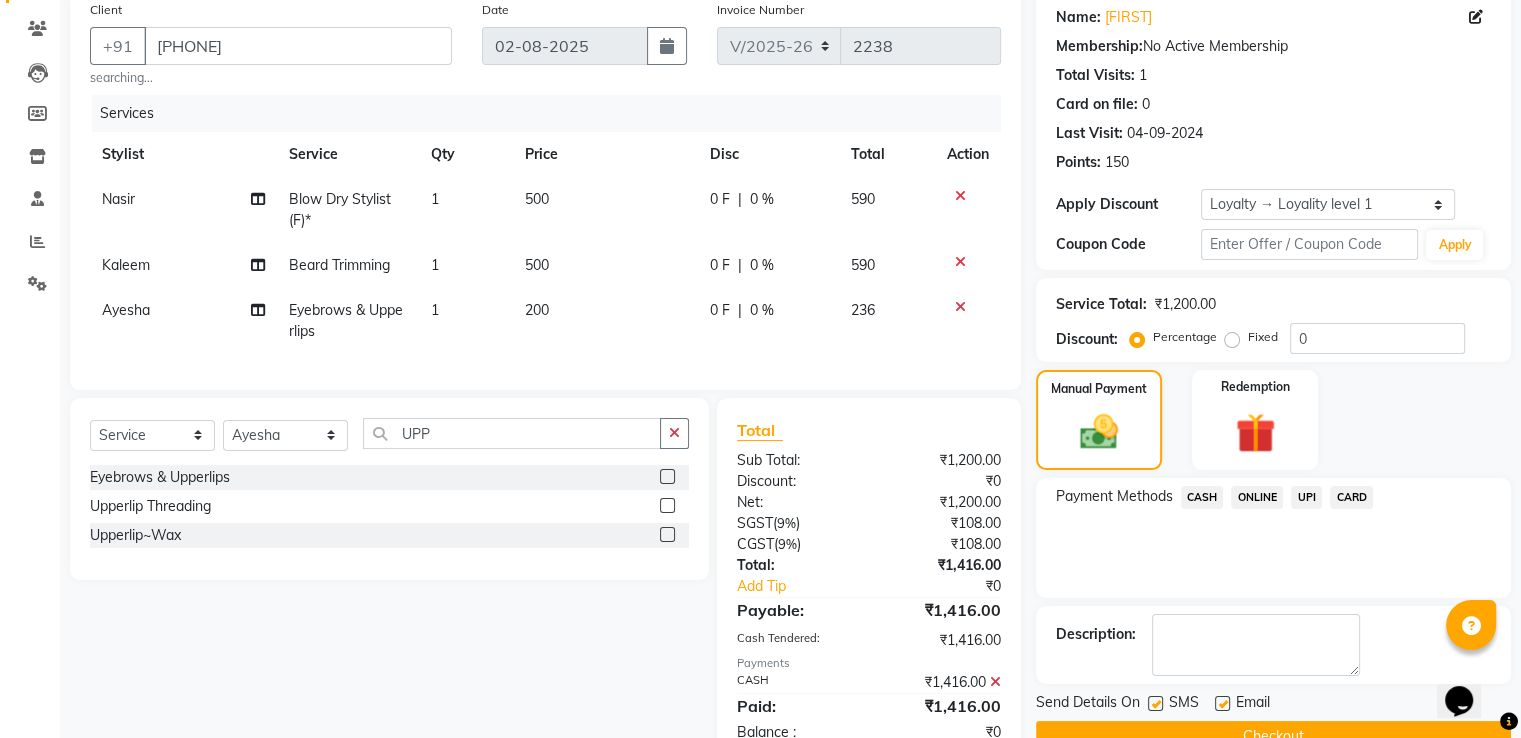 scroll, scrollTop: 330, scrollLeft: 0, axis: vertical 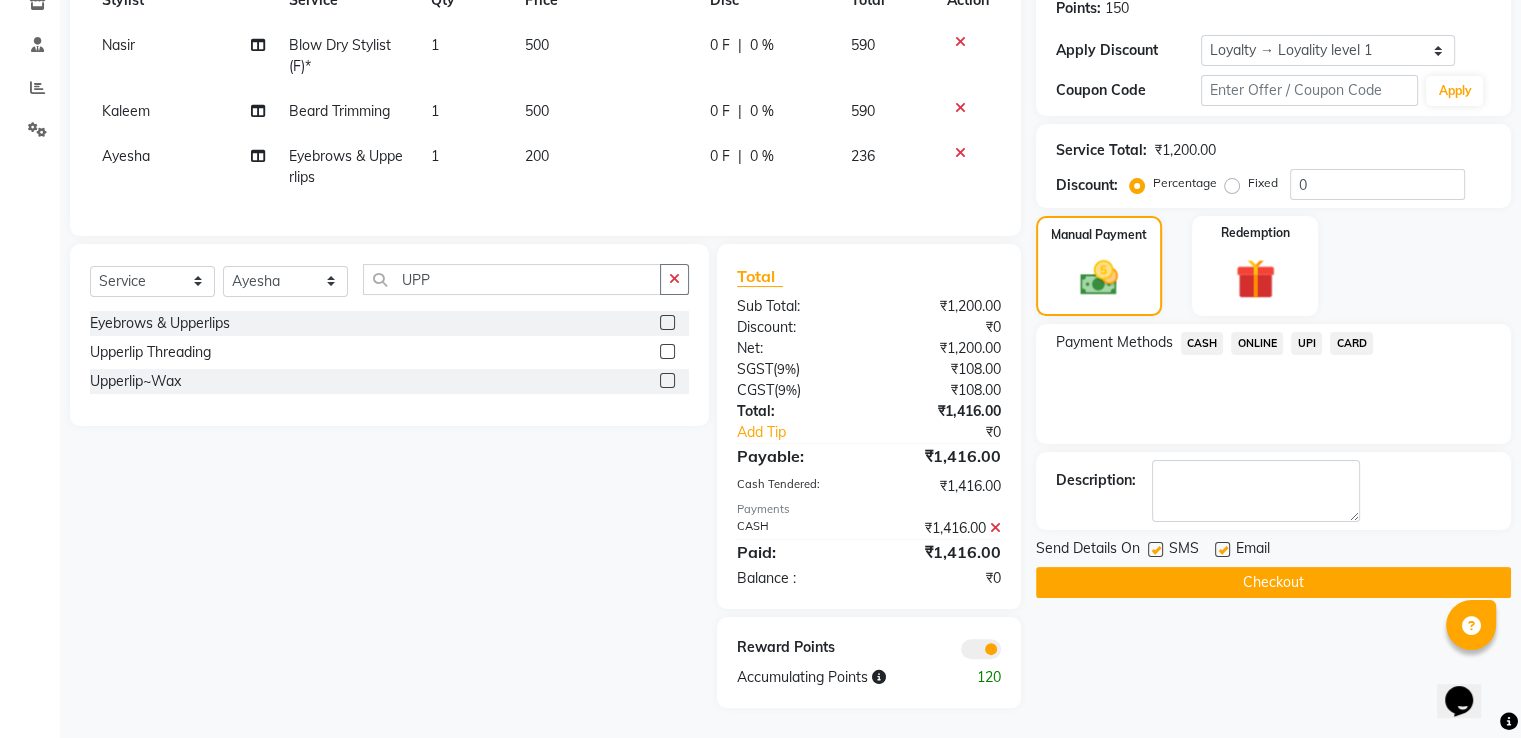 click on "Checkout" 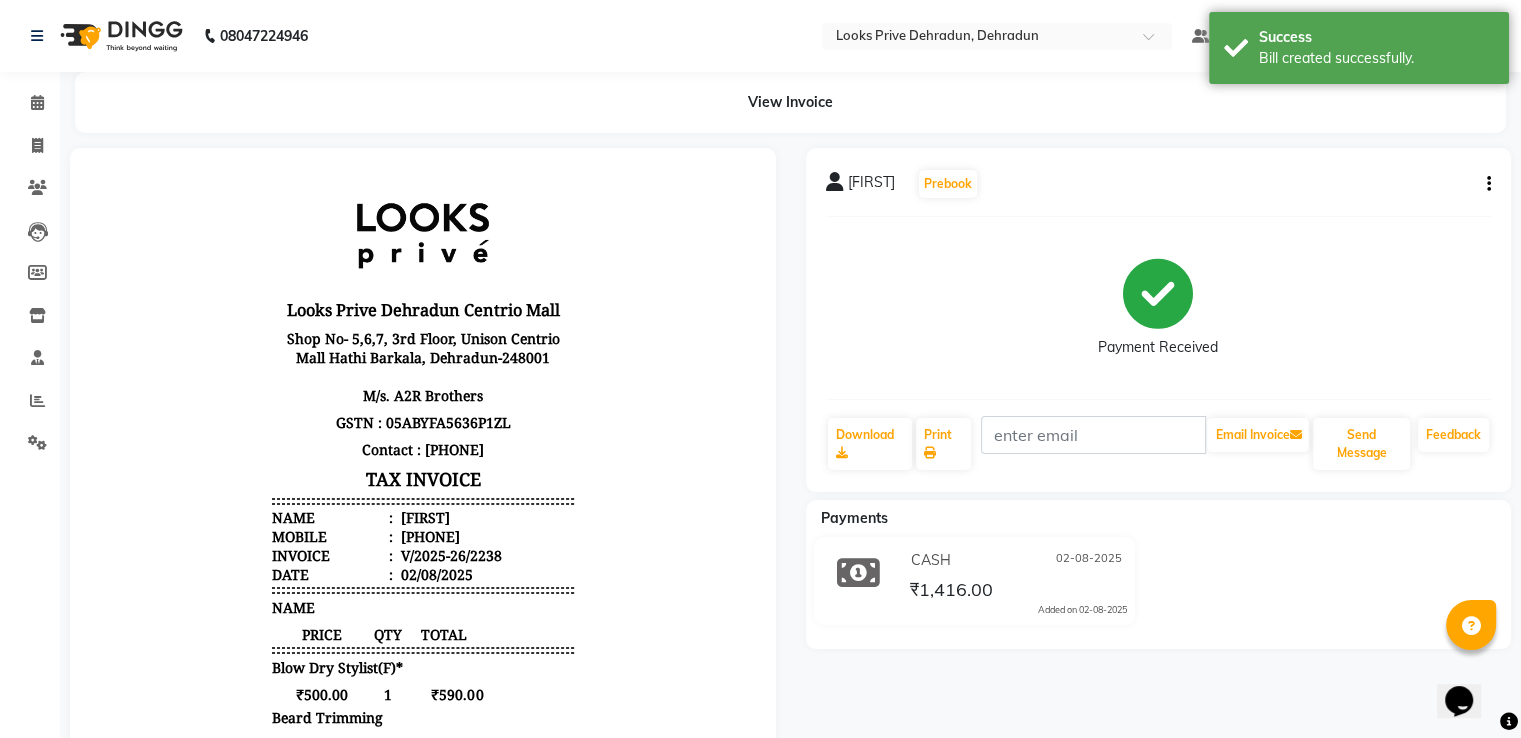 scroll, scrollTop: 0, scrollLeft: 0, axis: both 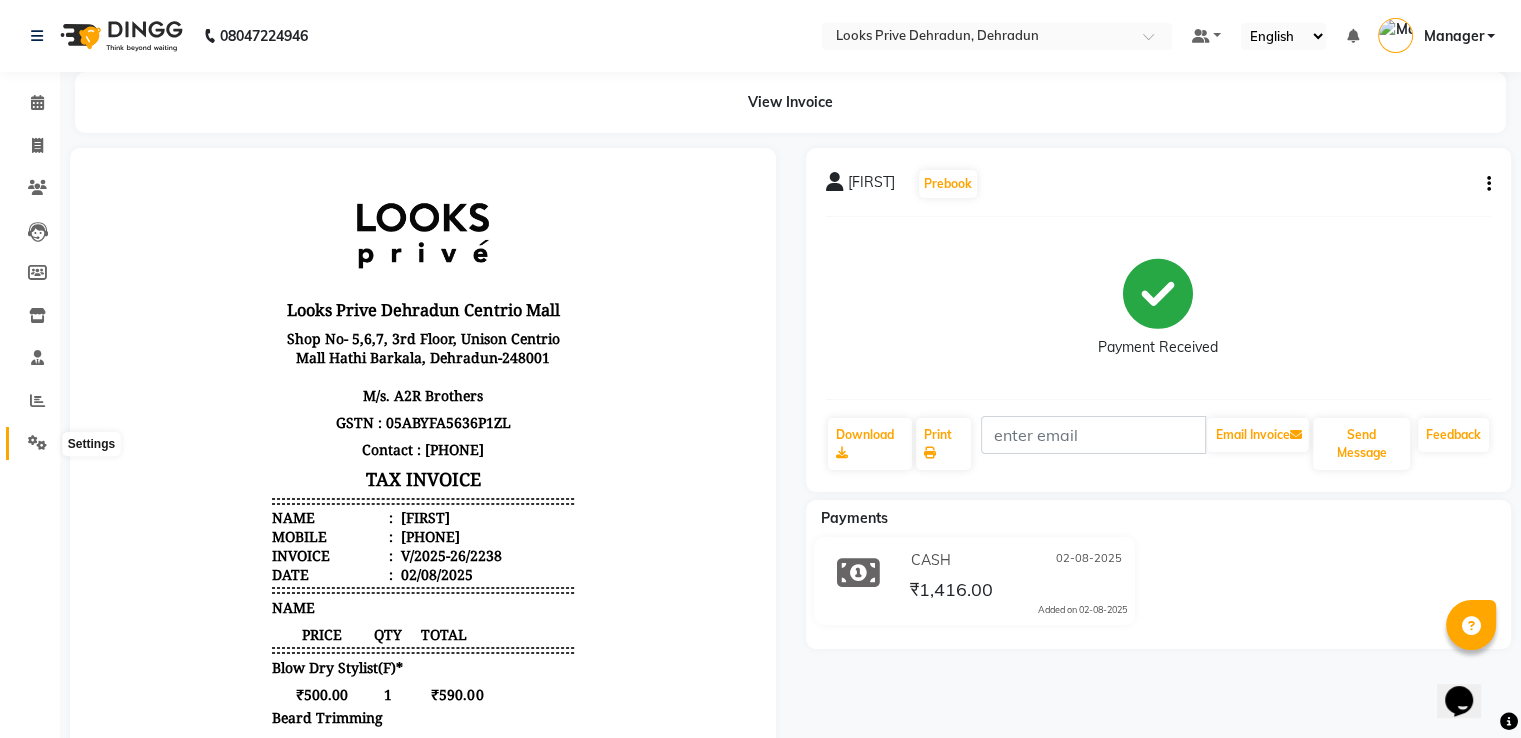 click 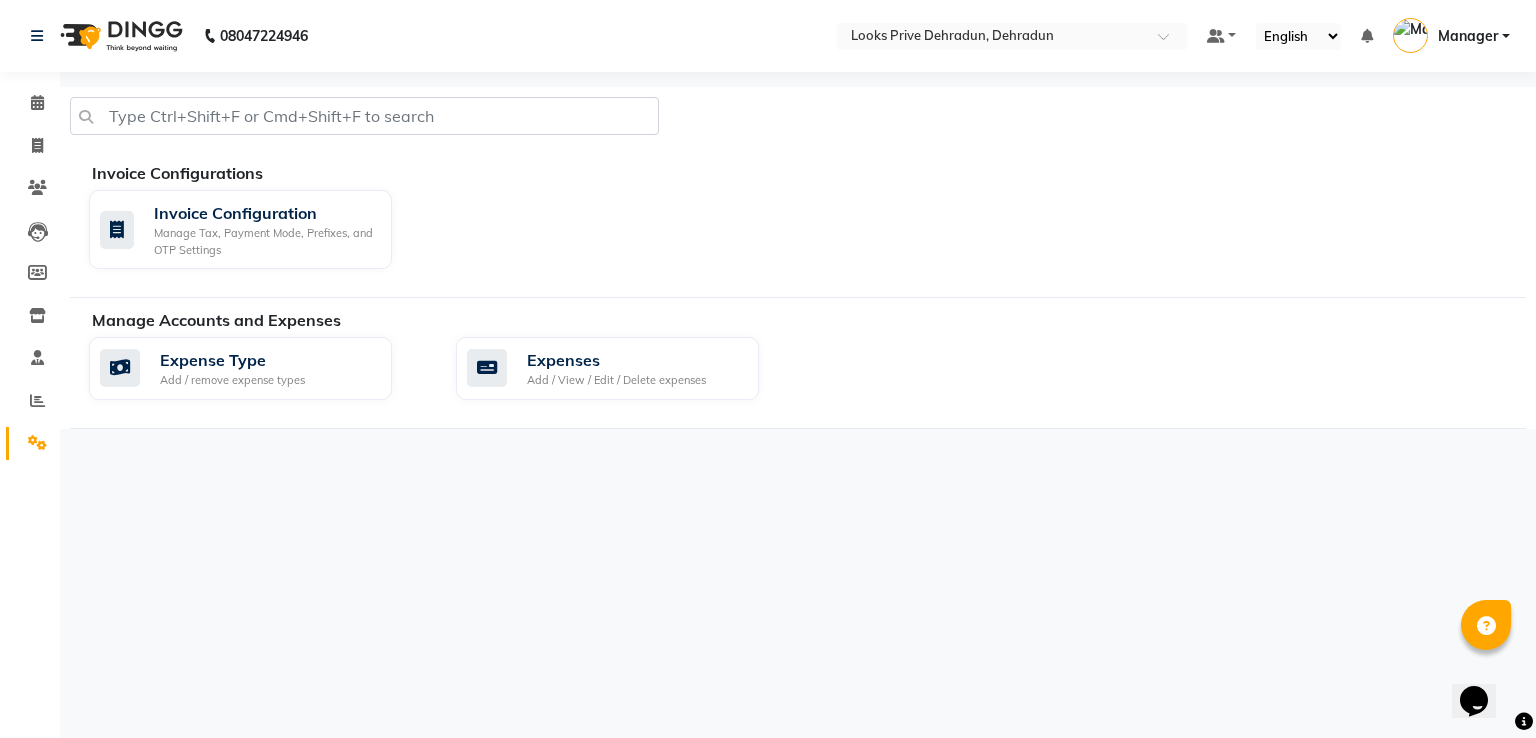 click on "Manage Accounts and Expenses   Expense Type Add / remove expense types  Expenses Add / View / Edit / Delete expenses" 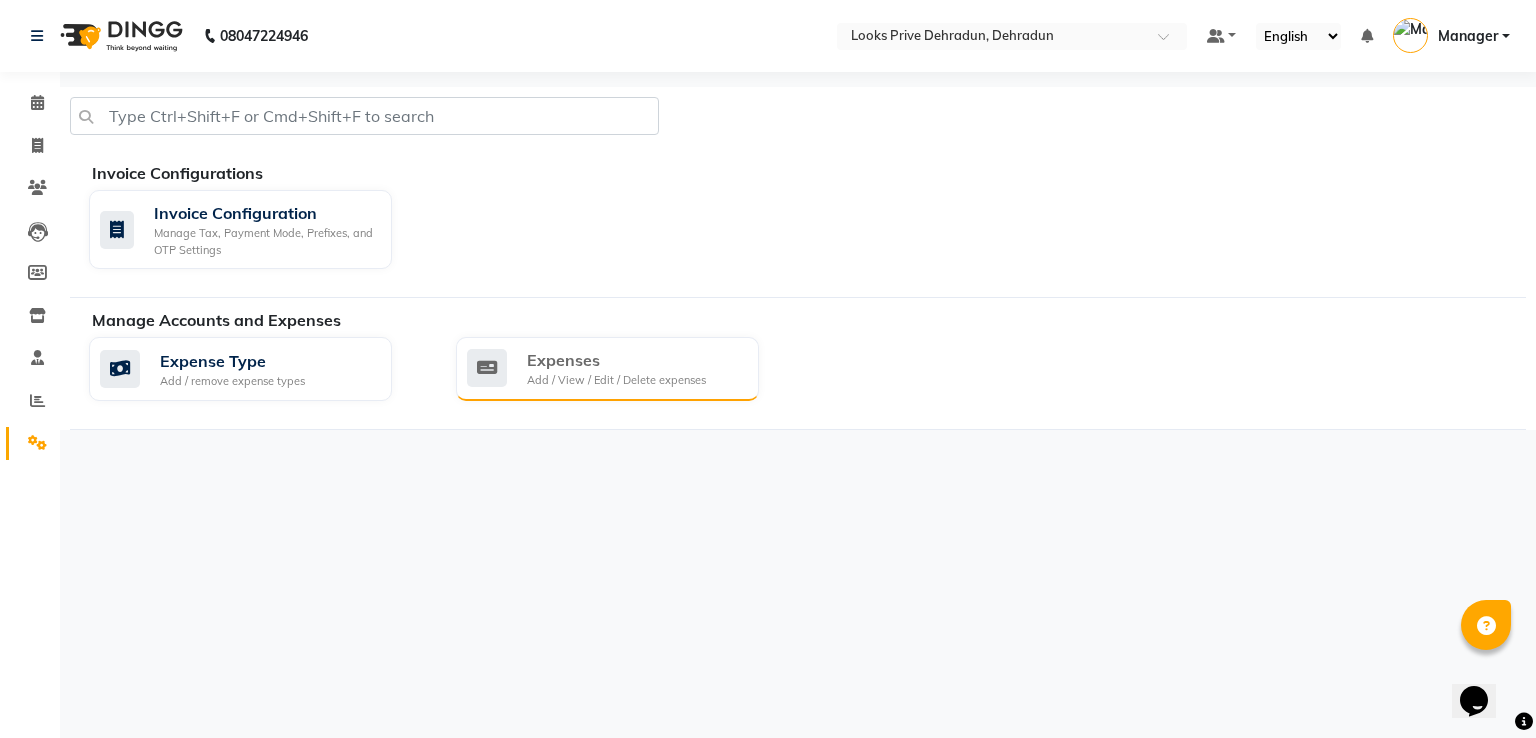 click on "Expenses Add / View / Edit / Delete expenses" 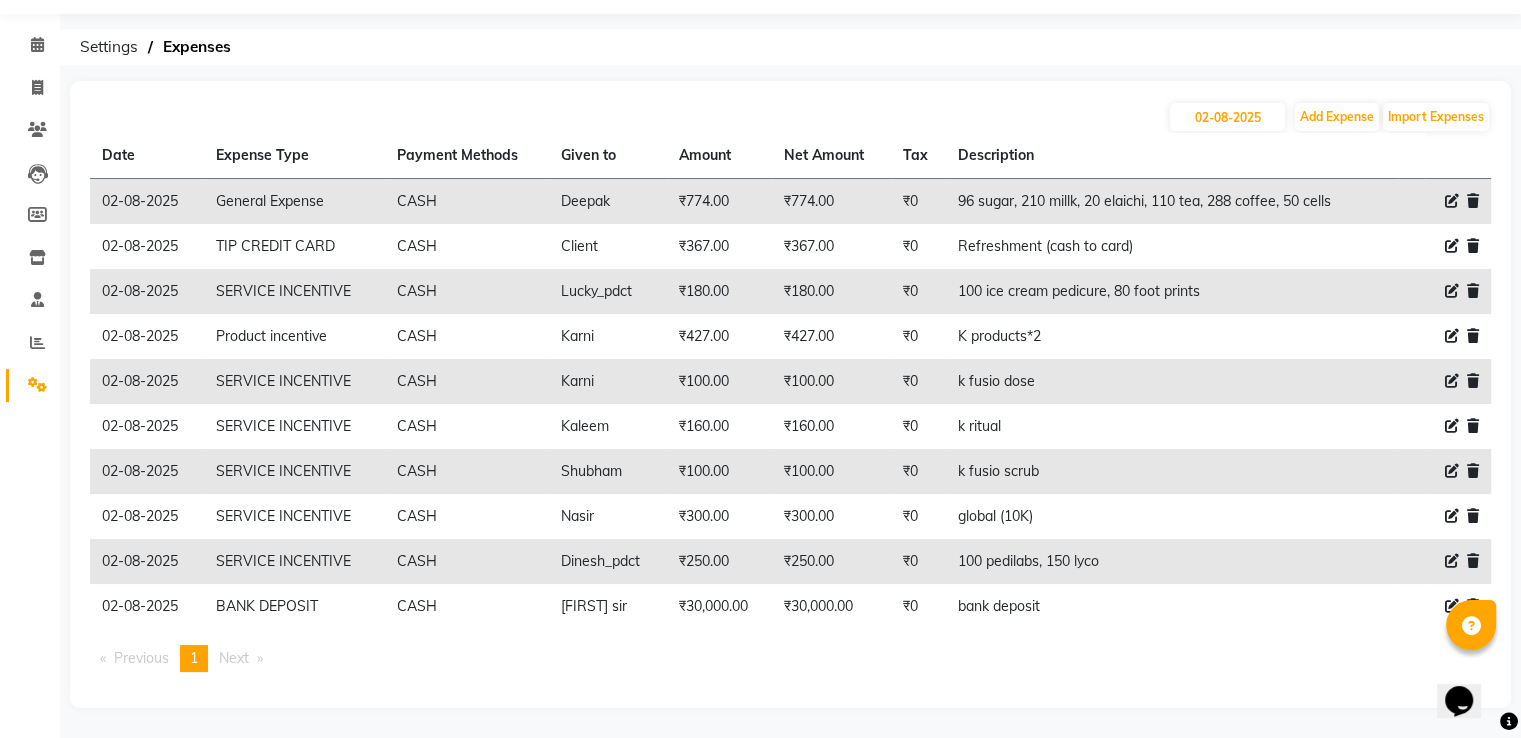 scroll, scrollTop: 0, scrollLeft: 0, axis: both 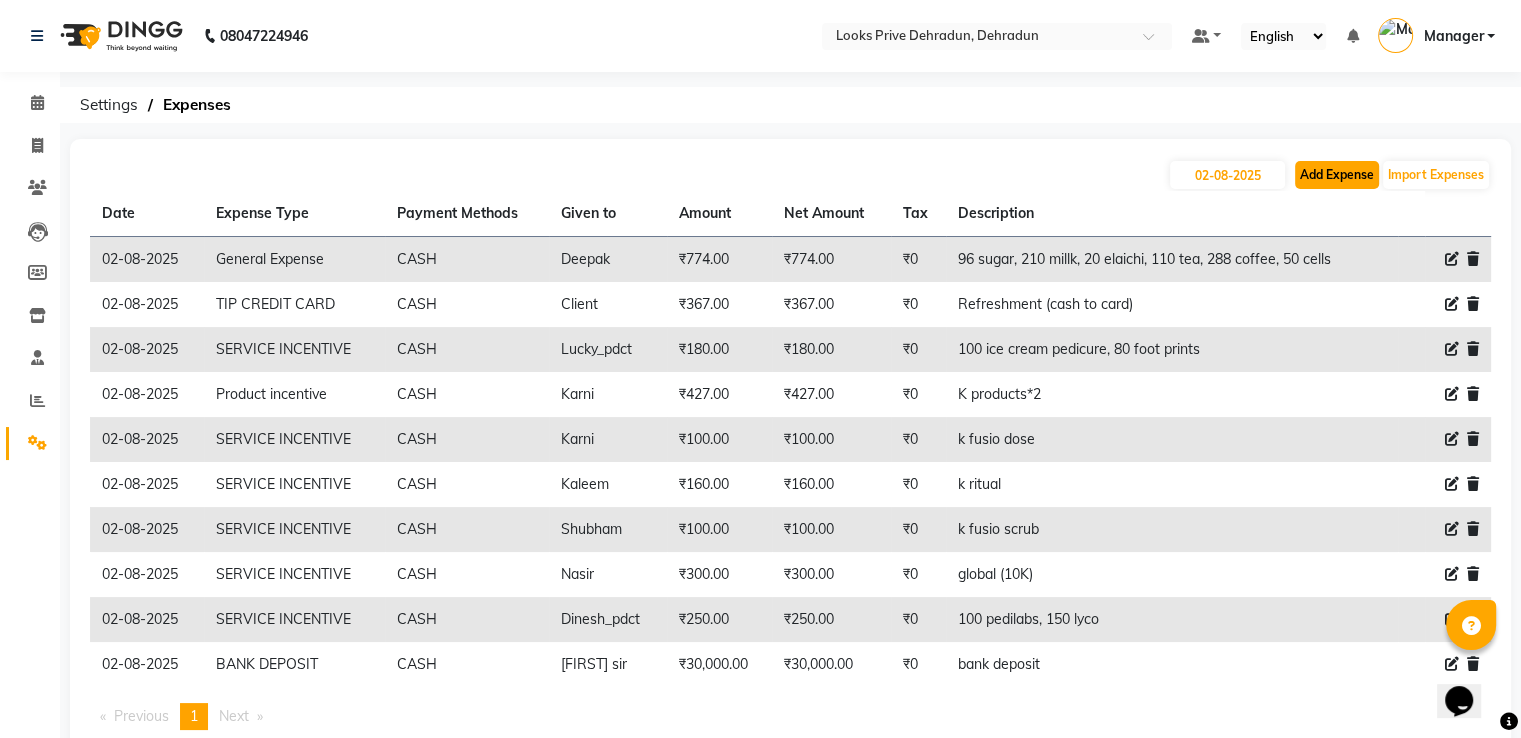 click on "Add Expense" 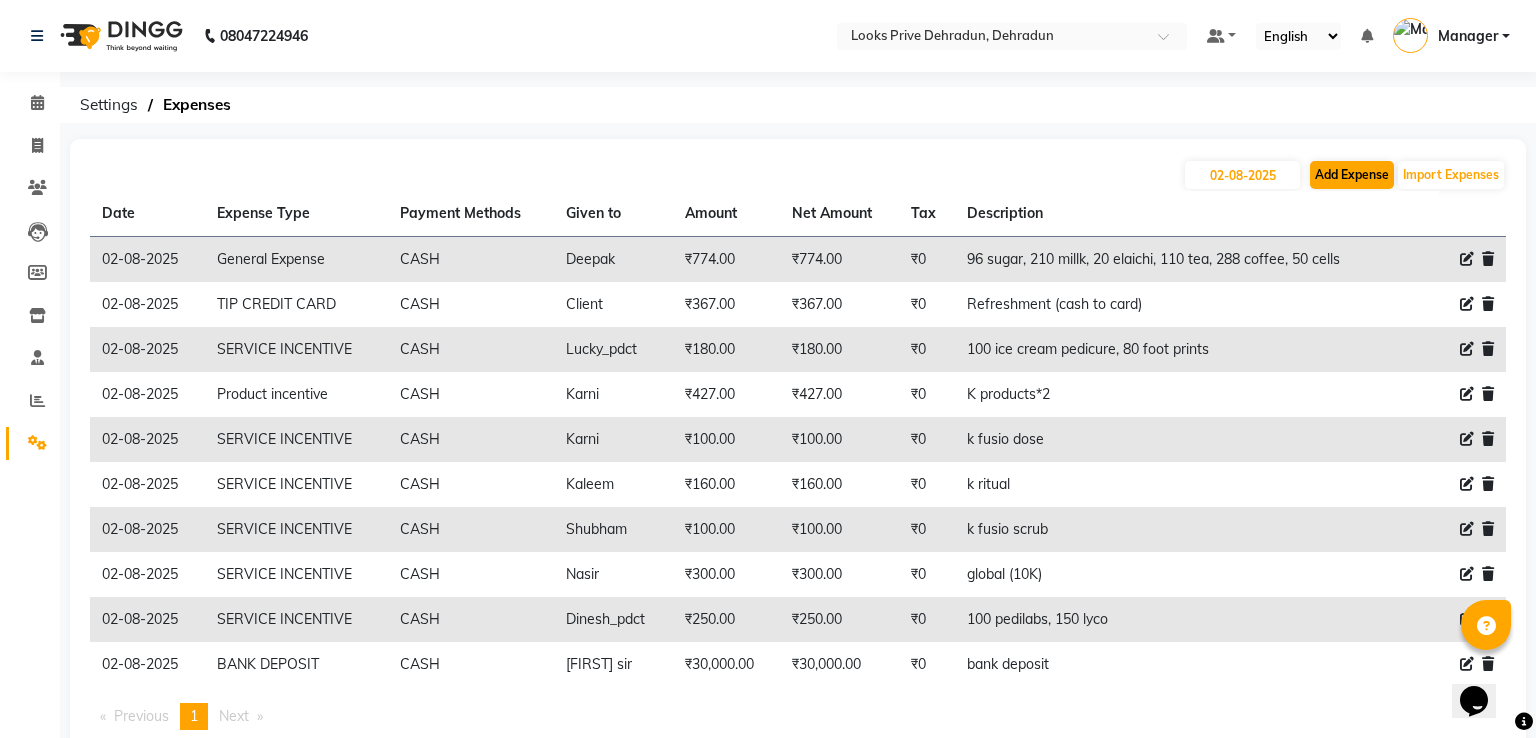 select on "1" 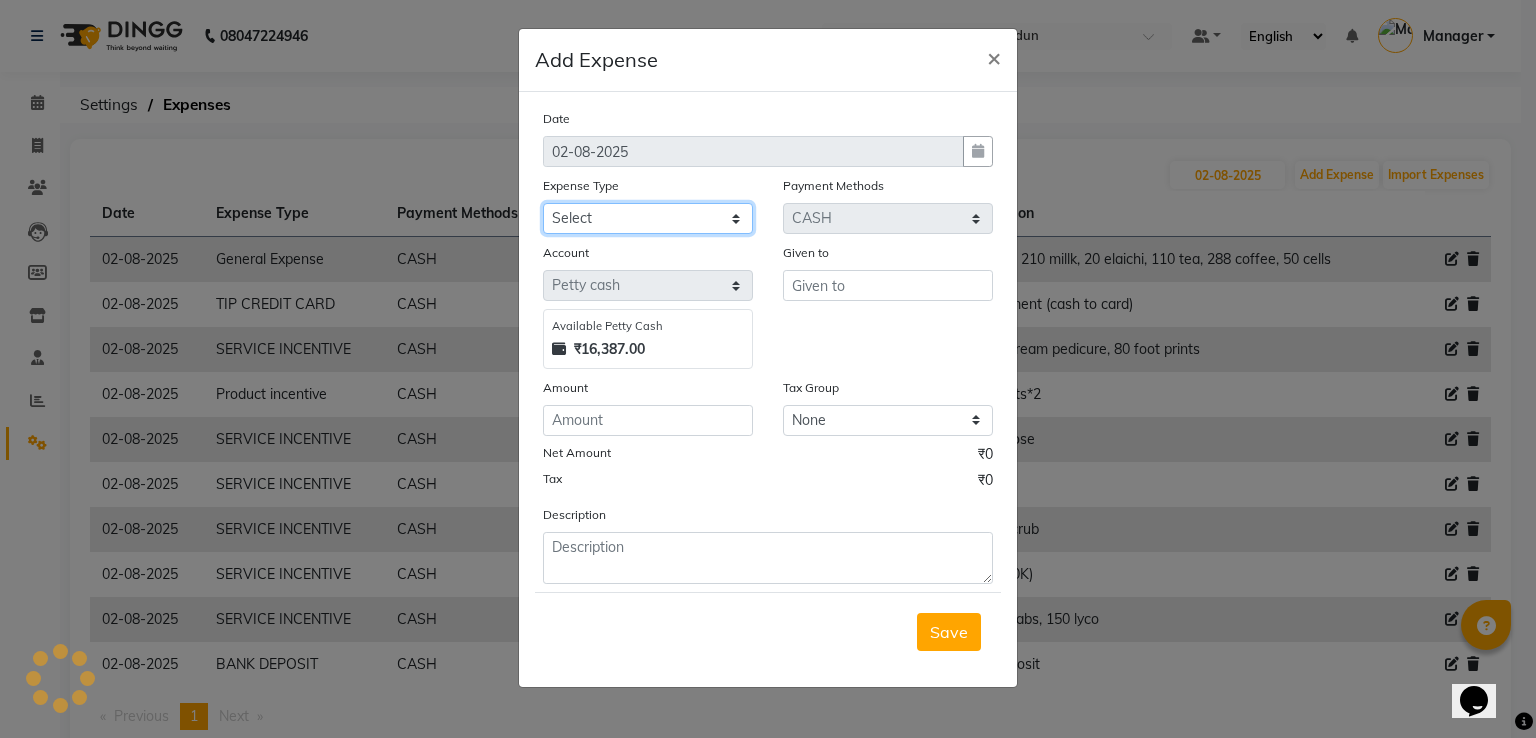 click on "Select Amazon BANK DEPOSIT Cash Handover Caurrier Client Refund Agnst Bill CLIENT WELFARE Convyance to staff Counter sale General Expense Laundry Bill milk Miscellaneous Office Upkeep Pantry PAYMENTS PORTER PREPAID Printing And Stationery Product incentive Product Incentive Repair And Maintenance Salary Salary advance SERVICE INCENTIVE staff accommodation STAFF WELFARE TIP CREDIT CARD TIP UPI Travelling And Conveyance WATER BILL" 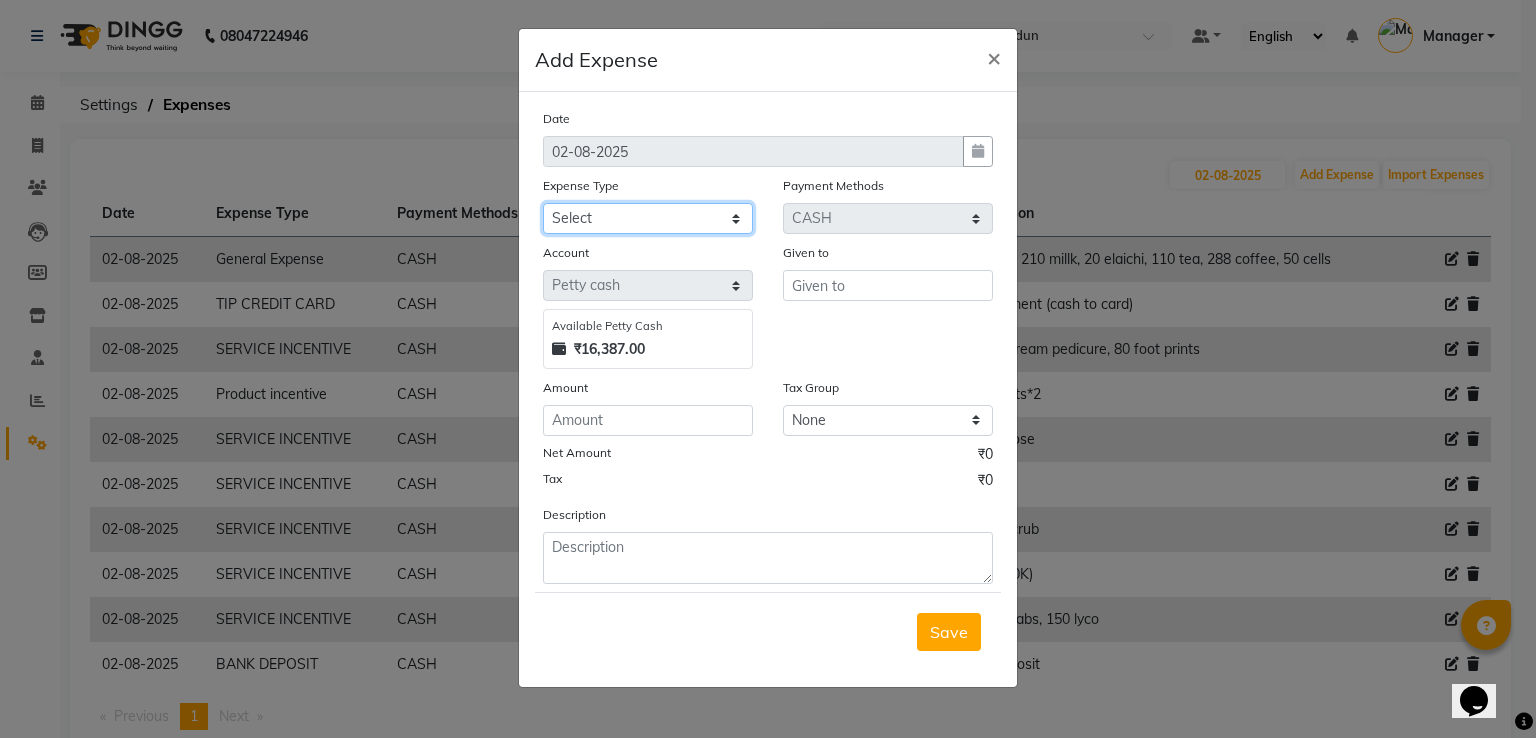 select on "22746" 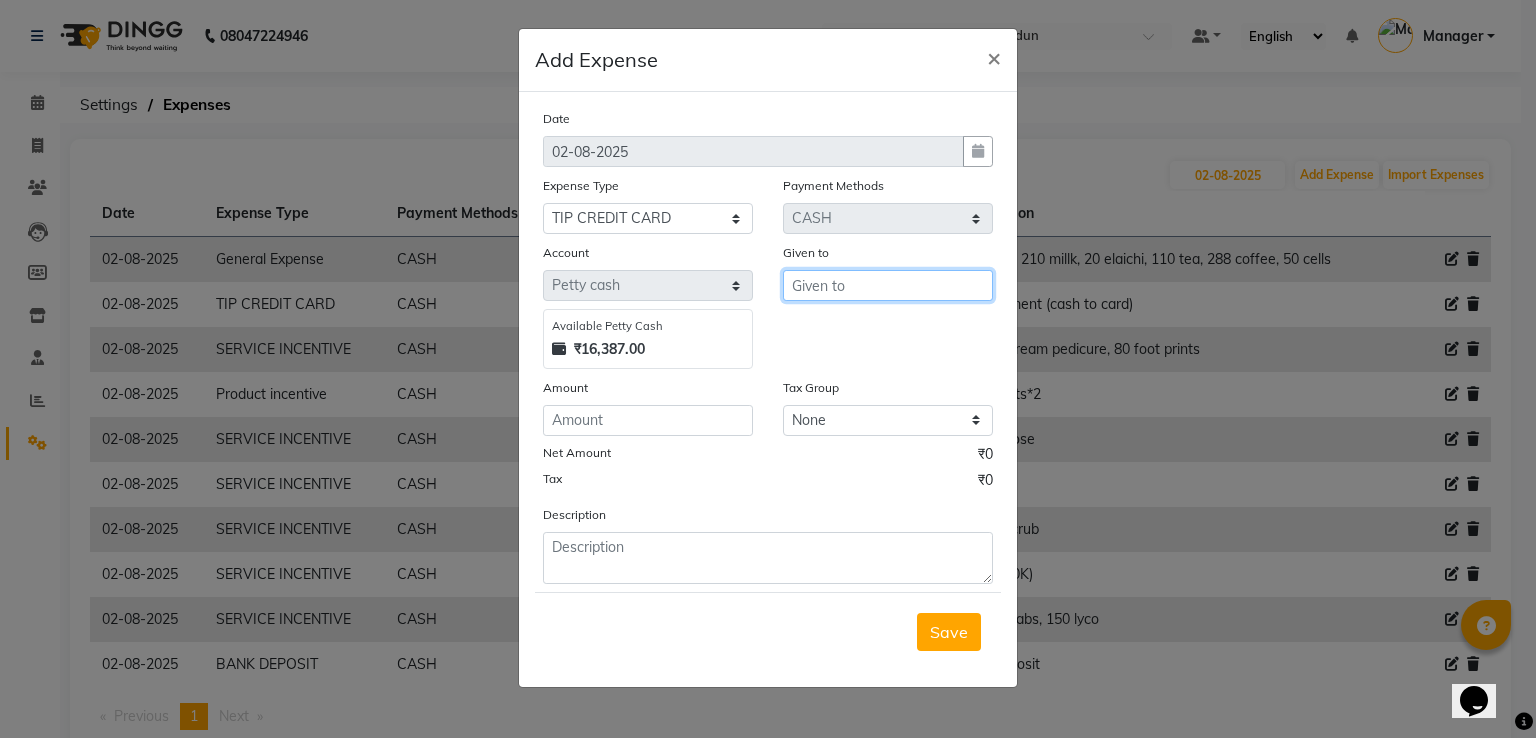 click at bounding box center (888, 285) 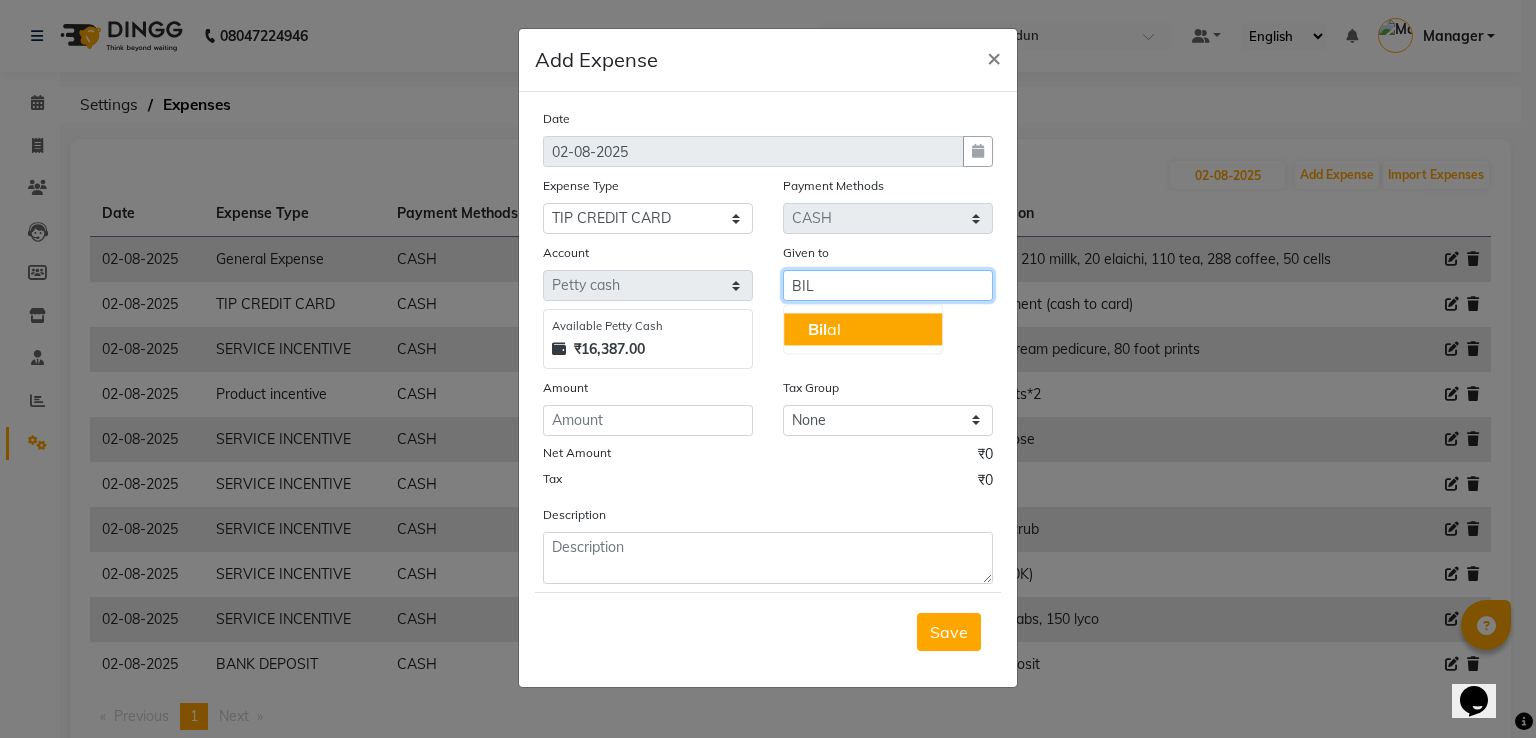 drag, startPoint x: 862, startPoint y: 325, endPoint x: 725, endPoint y: 411, distance: 161.75598 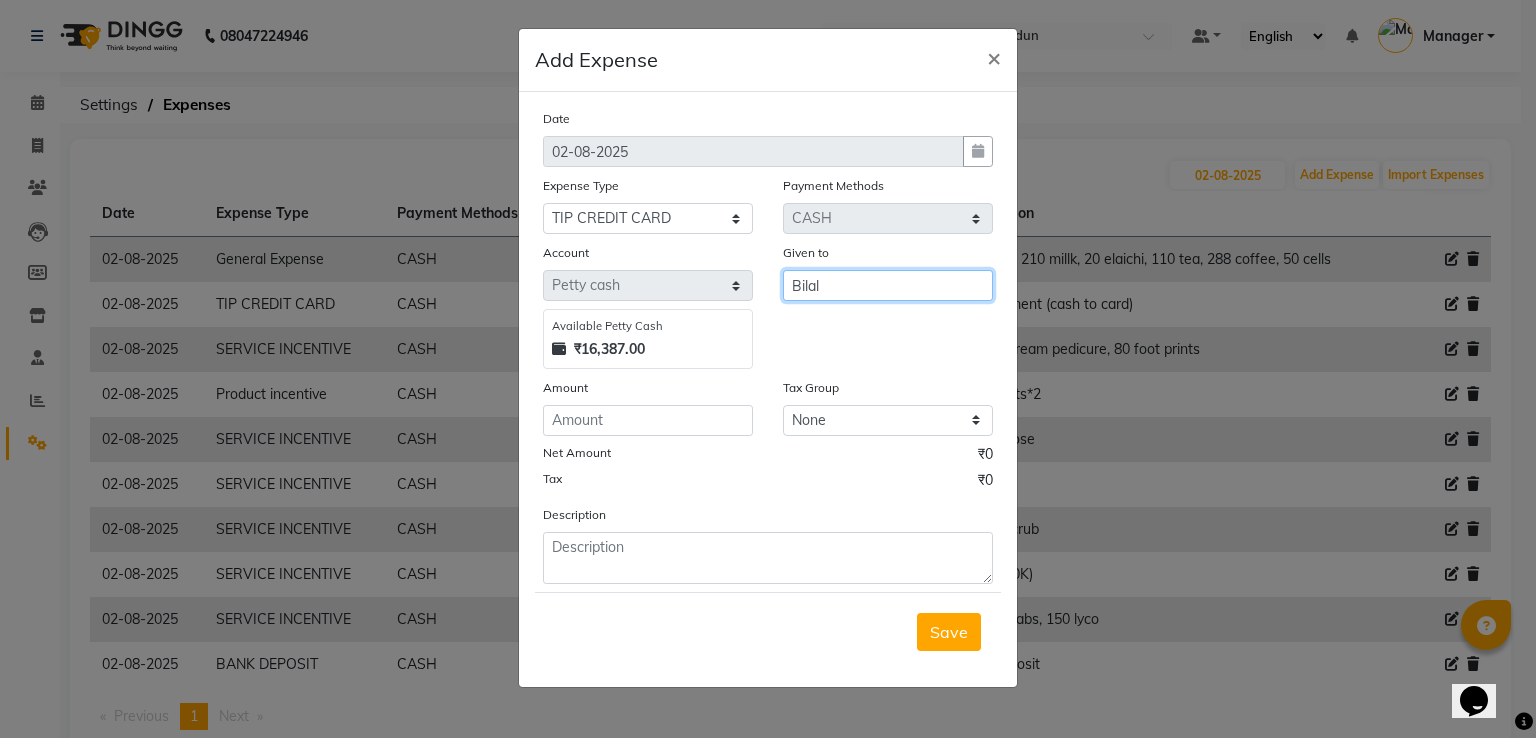 type on "Bilal" 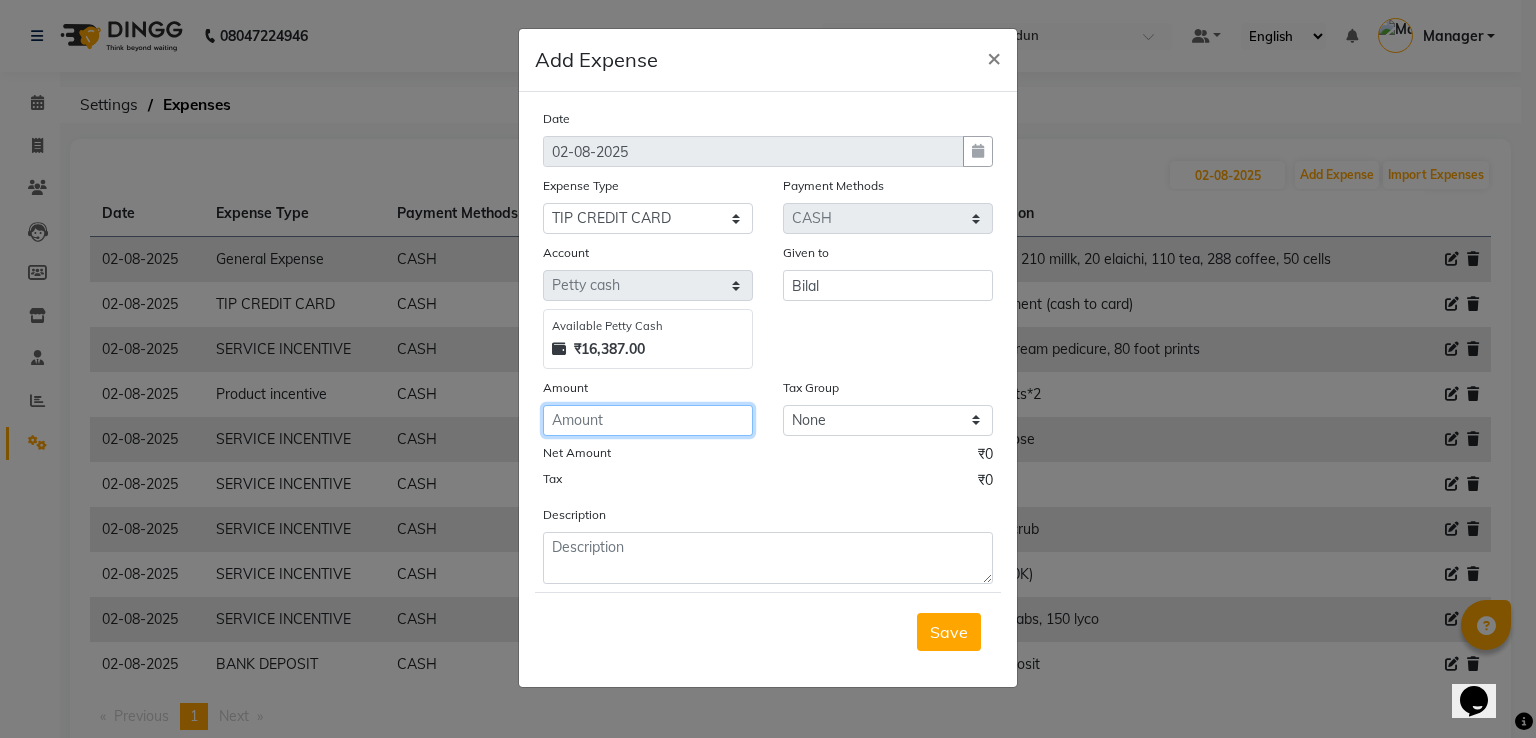 click 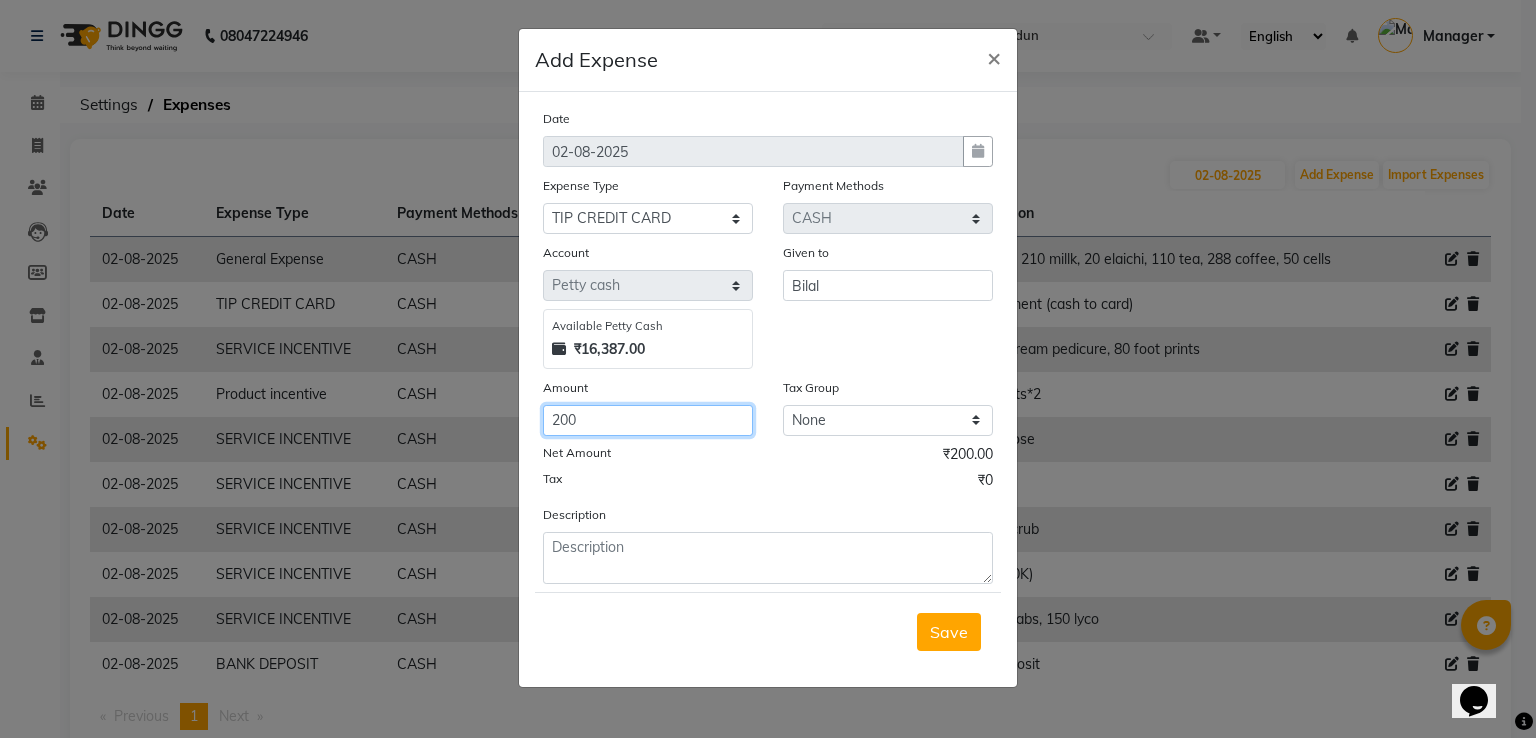 type on "200" 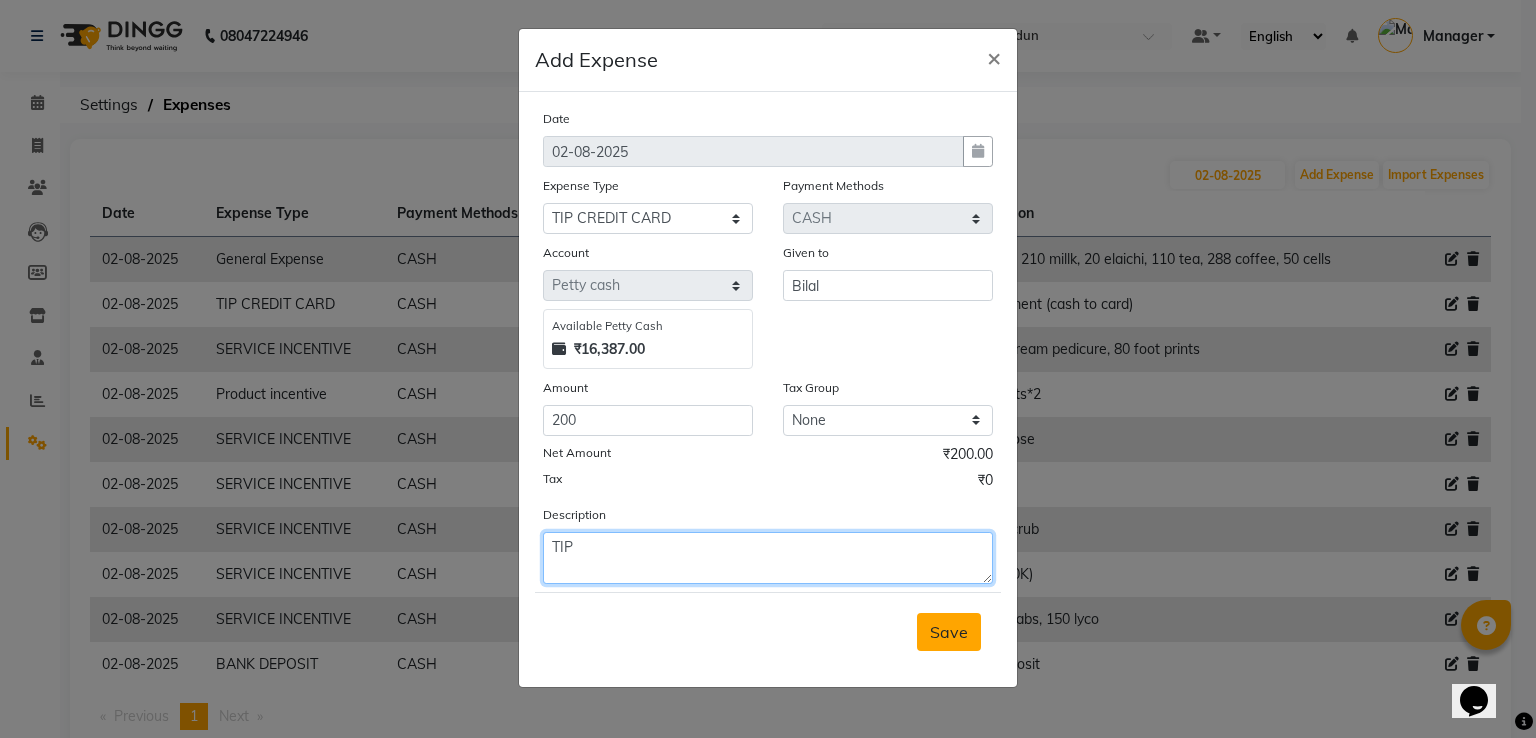 type on "TIP" 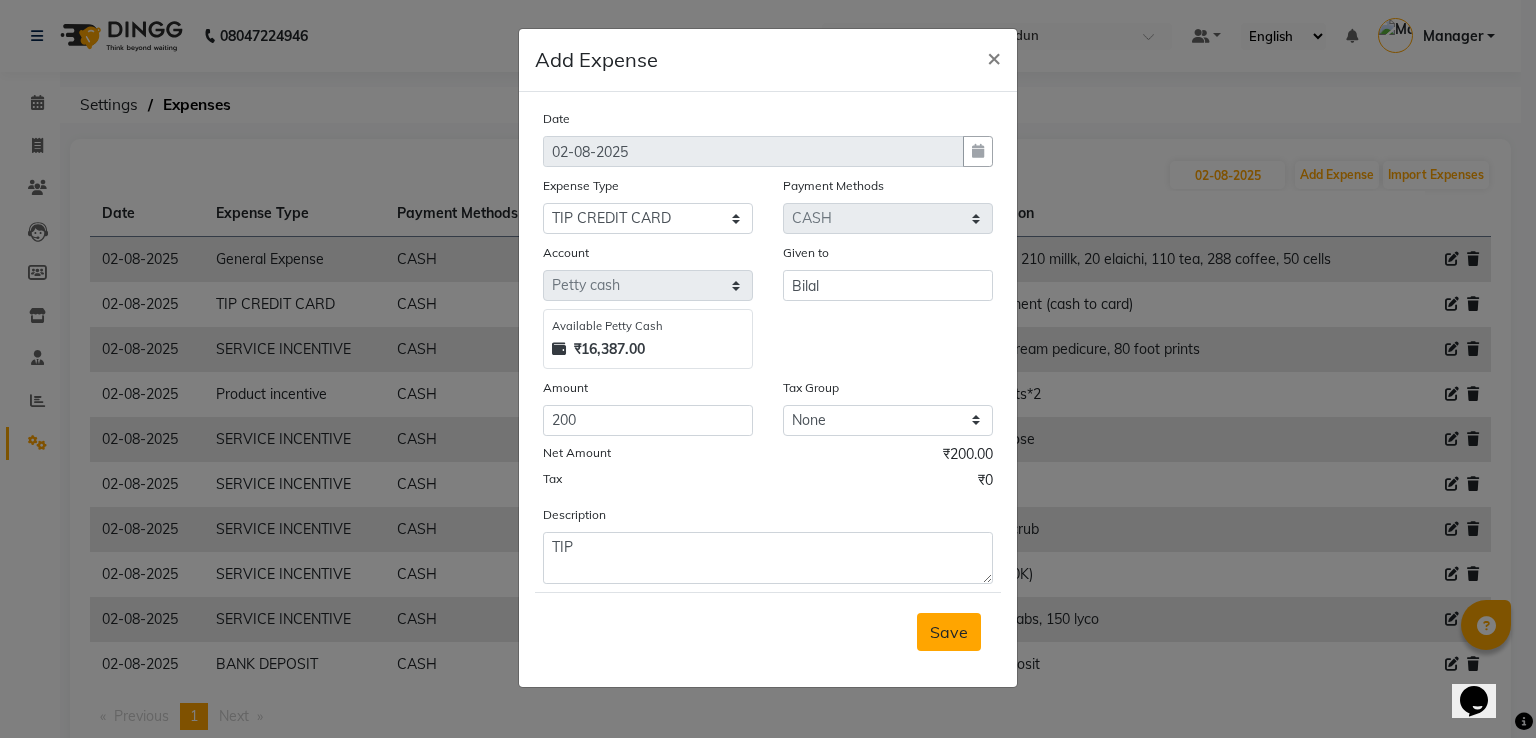 click on "Save" at bounding box center [949, 632] 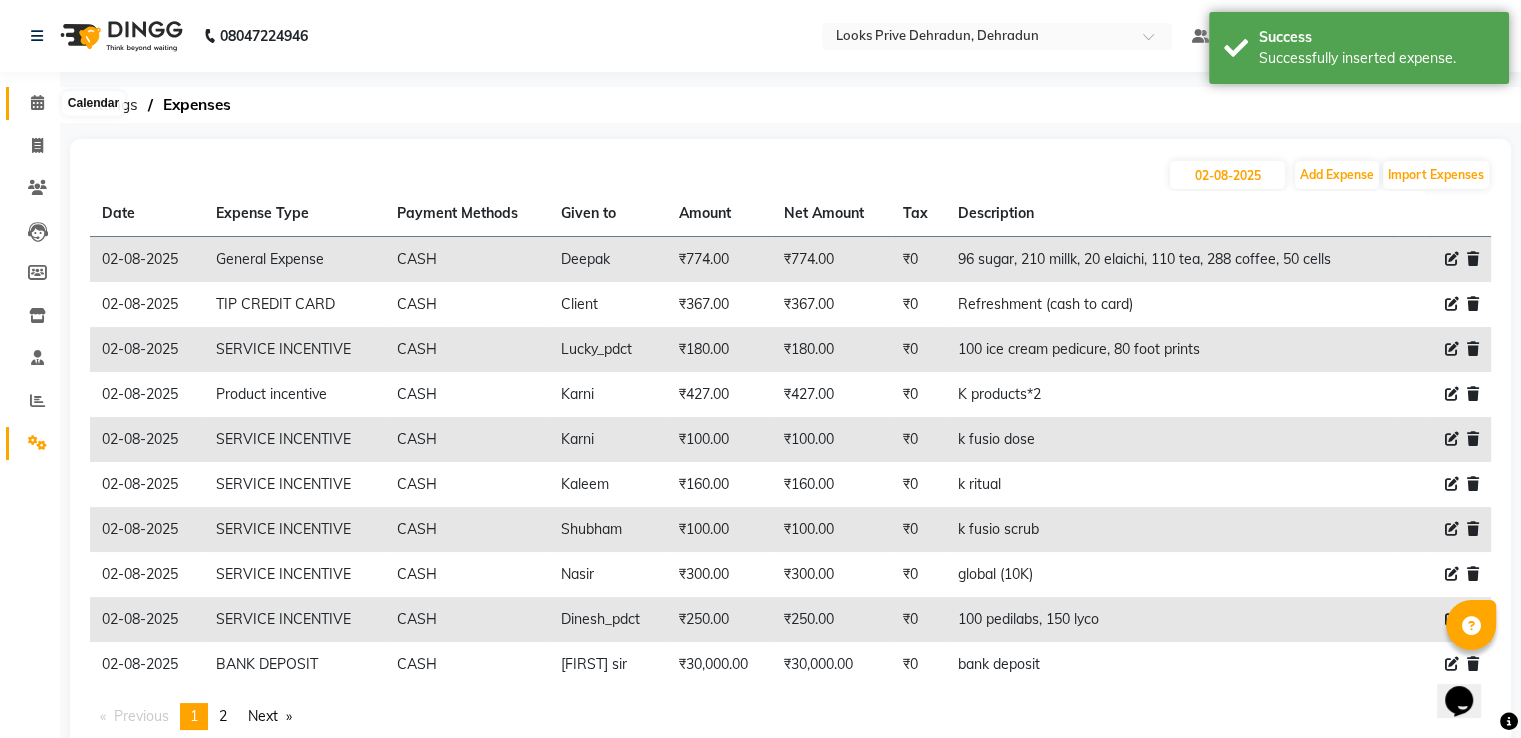 drag, startPoint x: 42, startPoint y: 97, endPoint x: 51, endPoint y: 104, distance: 11.401754 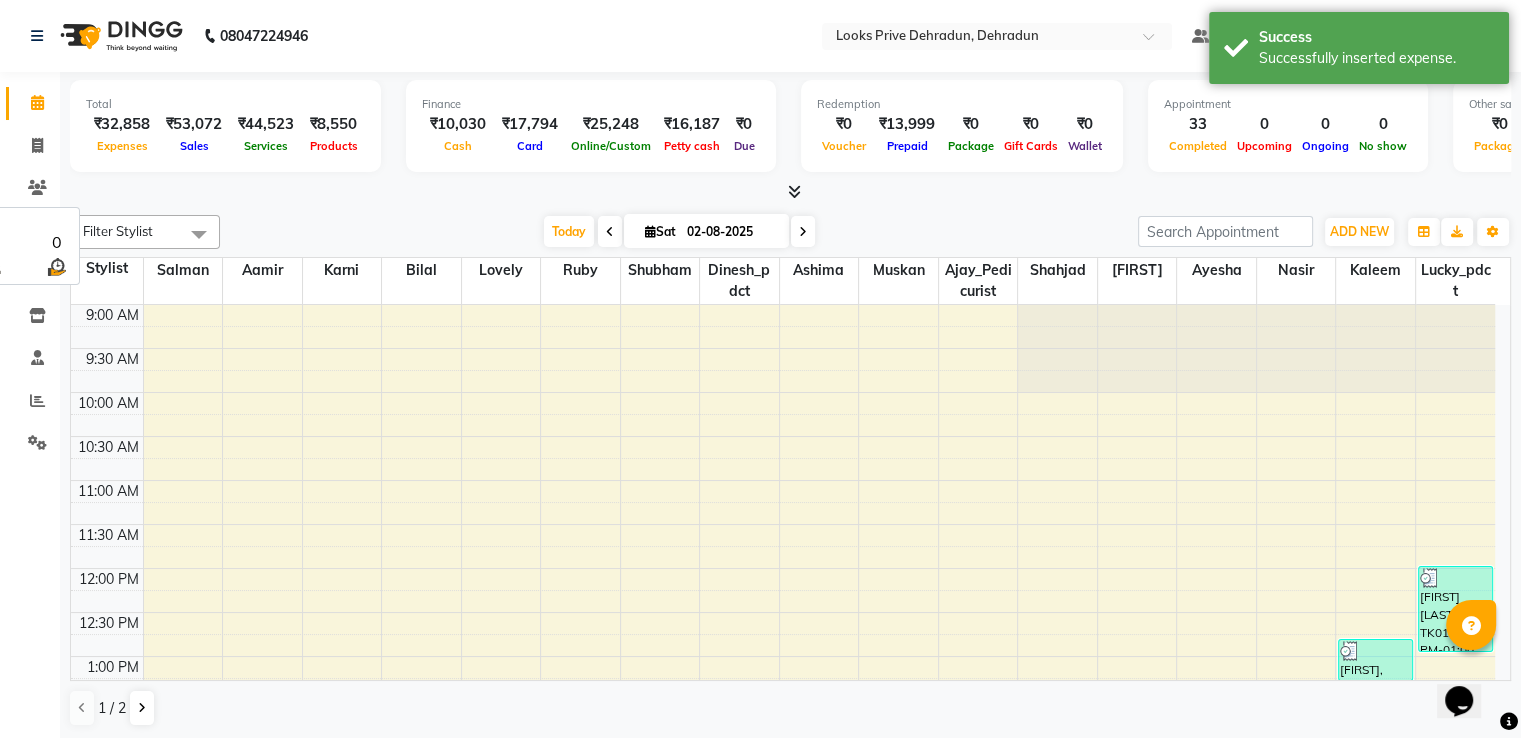 scroll, scrollTop: 0, scrollLeft: 0, axis: both 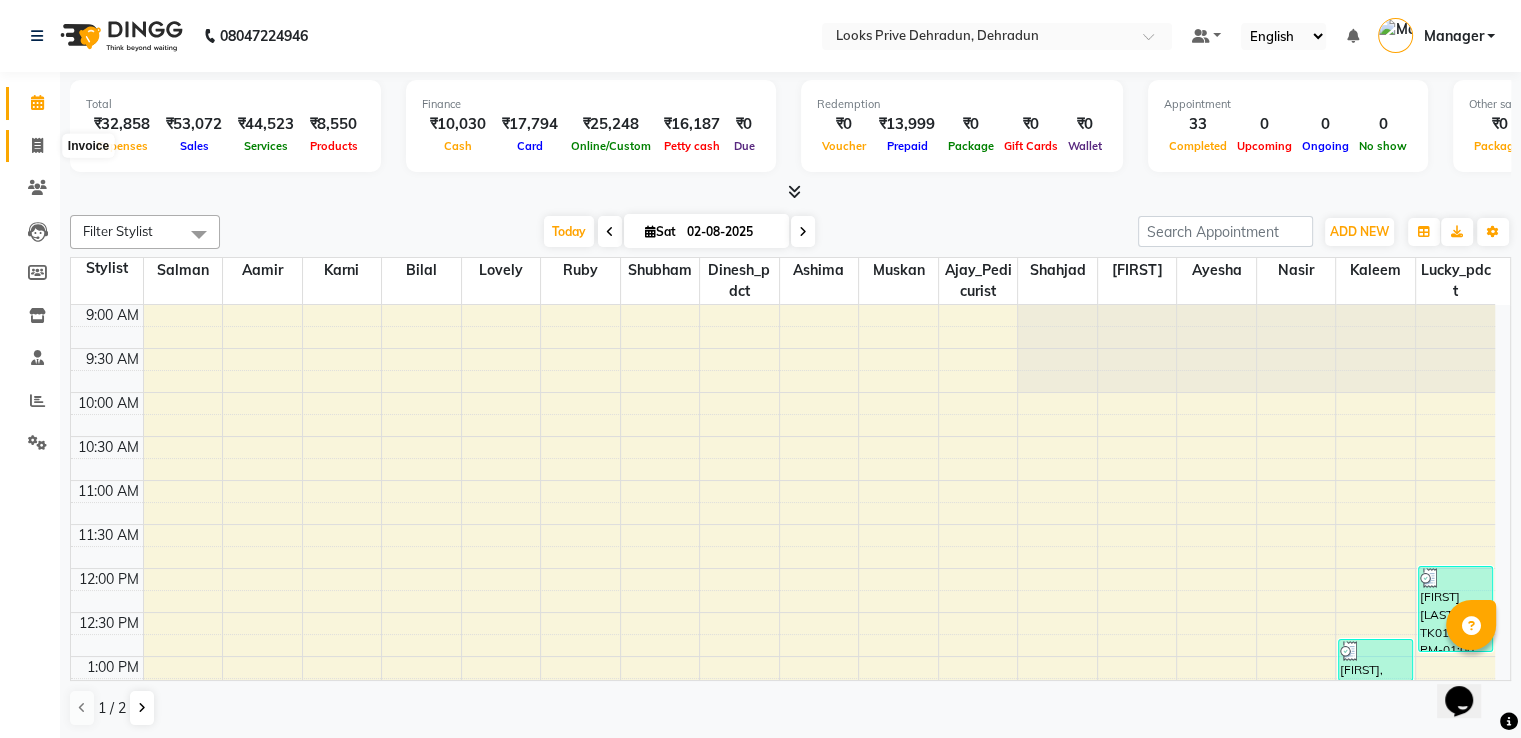 click 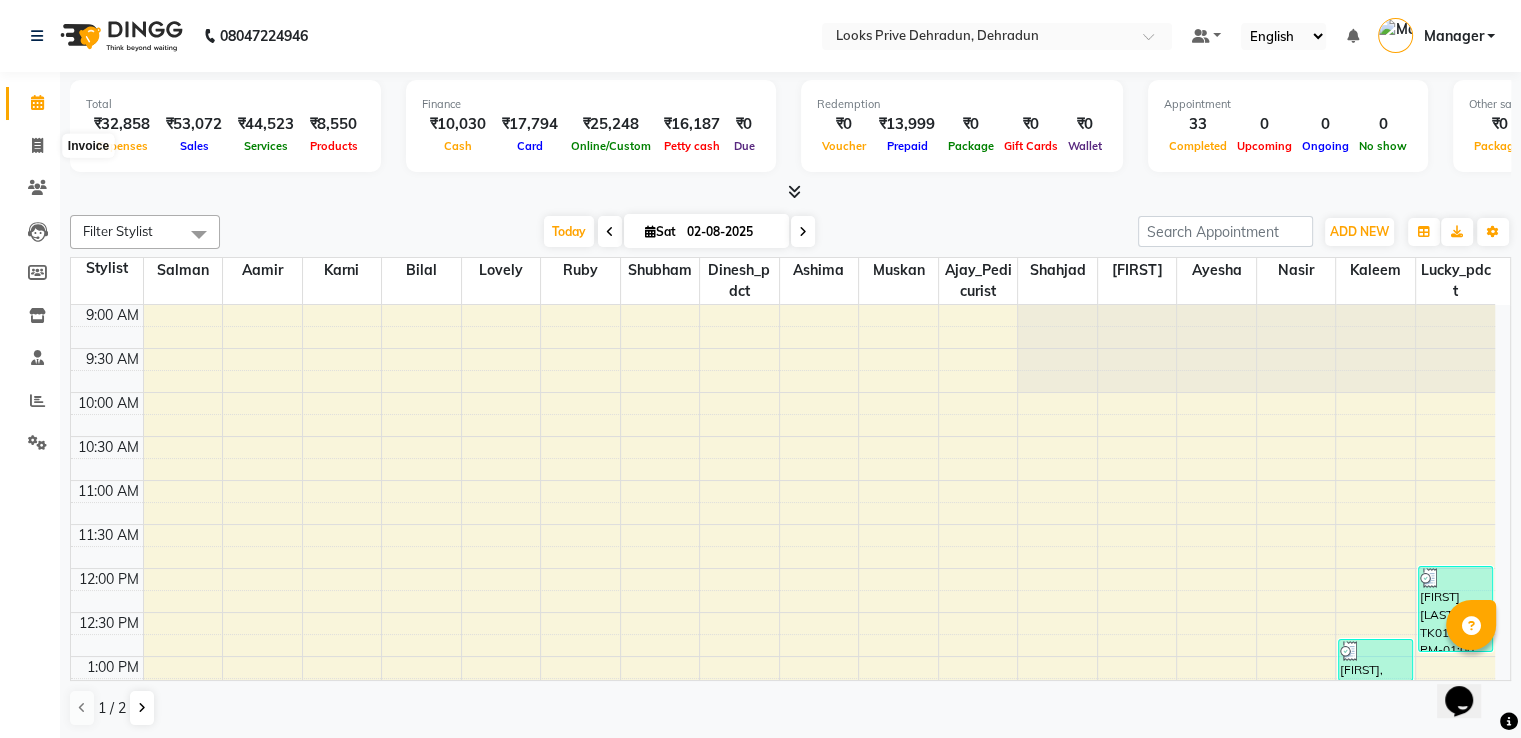 select on "6205" 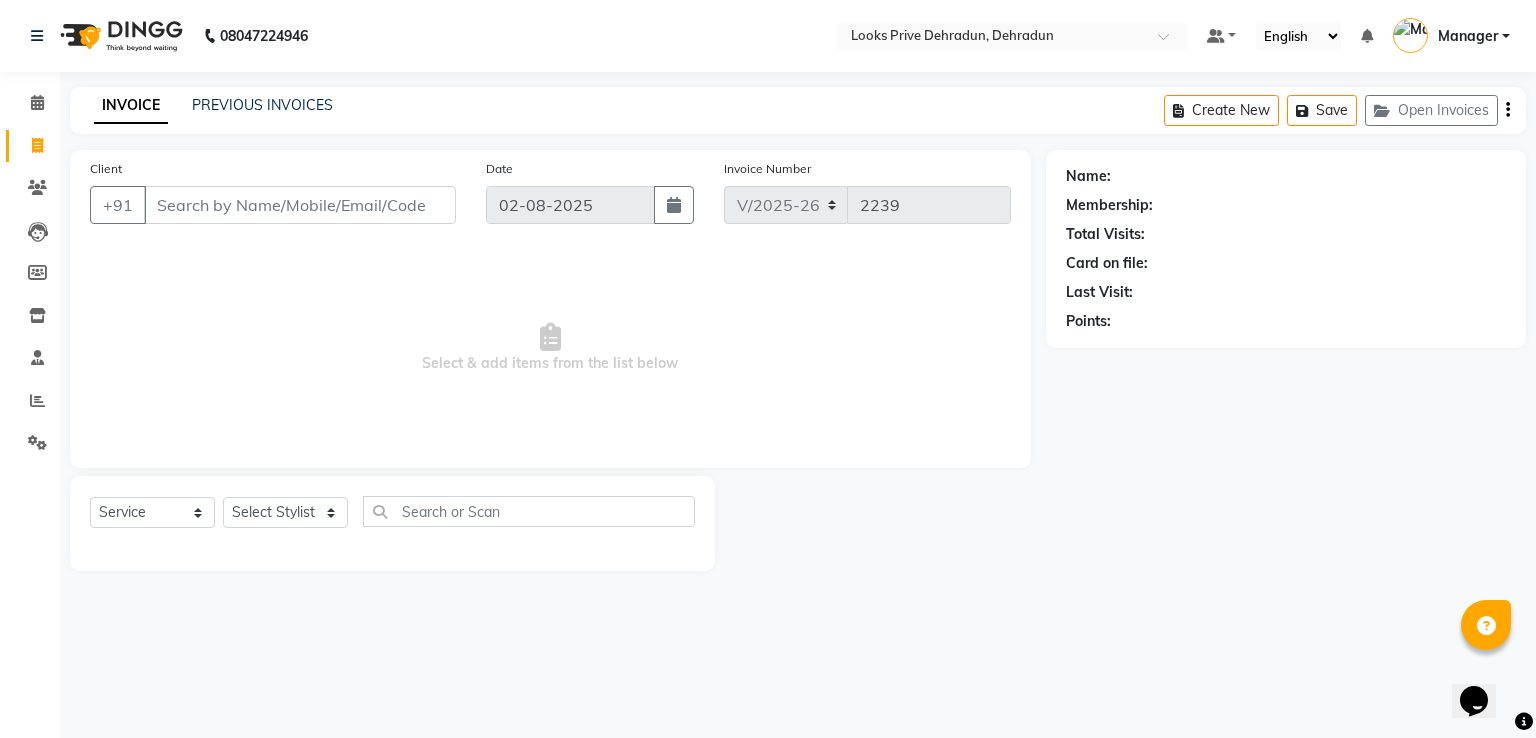 click on "INVOICE PREVIOUS INVOICES Create New   Save   Open Invoices" 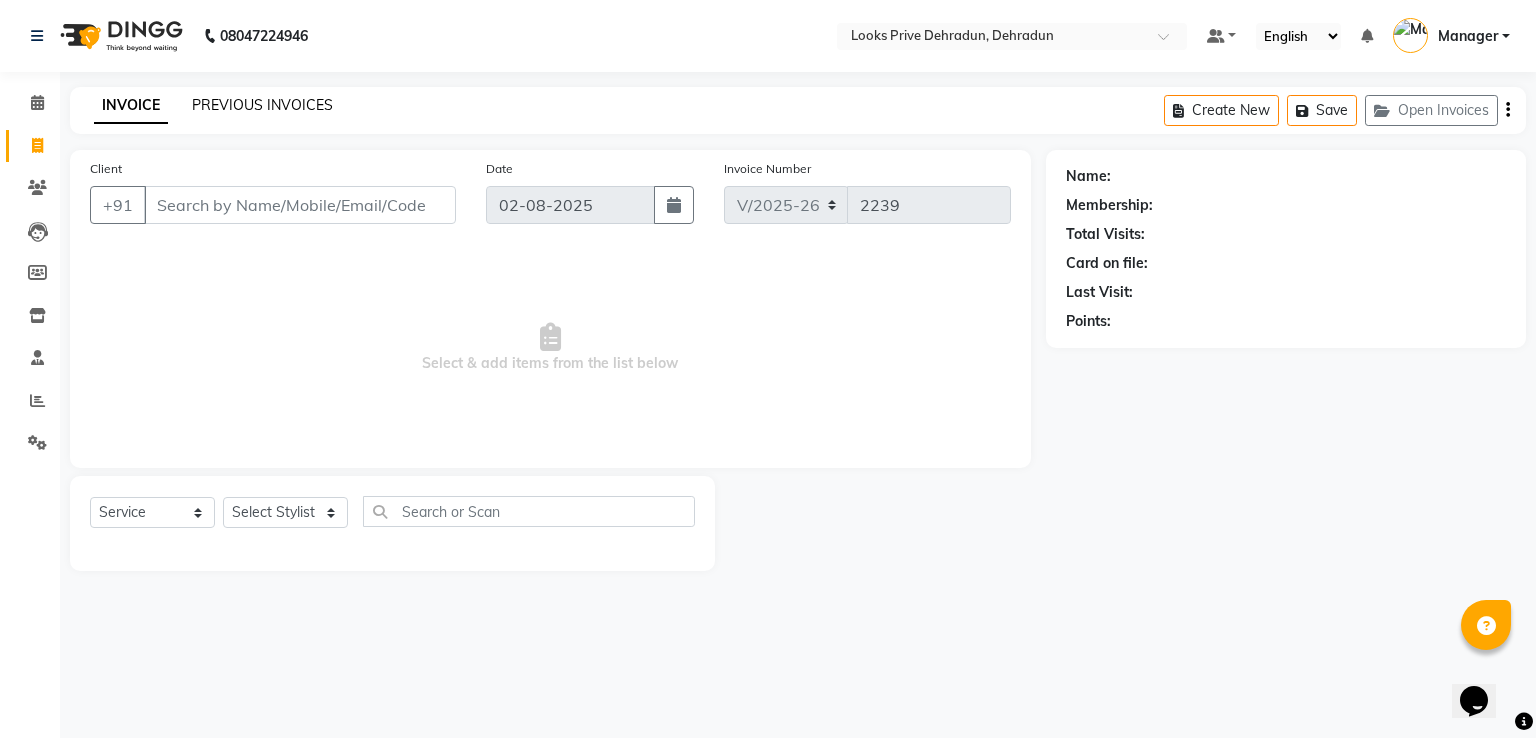 click on "PREVIOUS INVOICES" 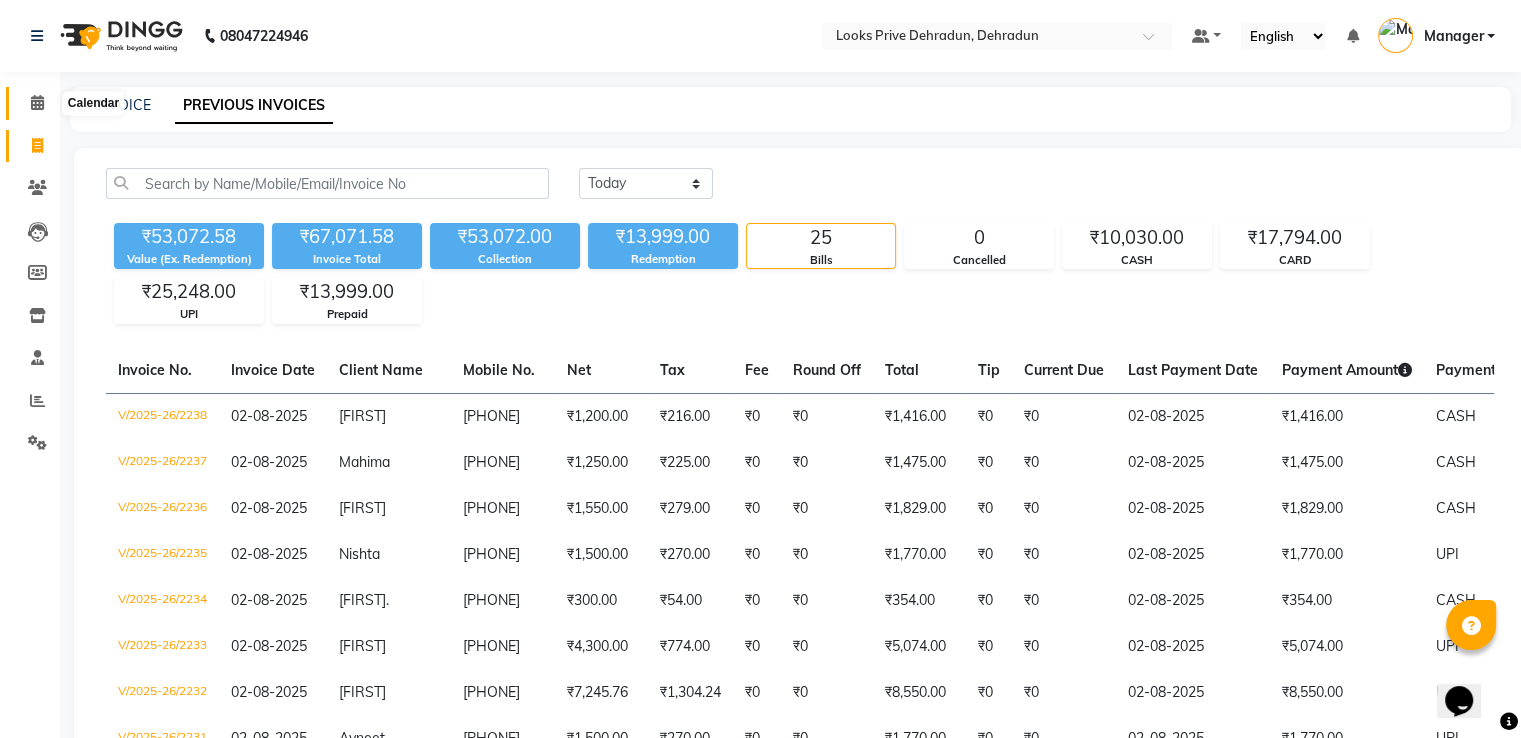 click 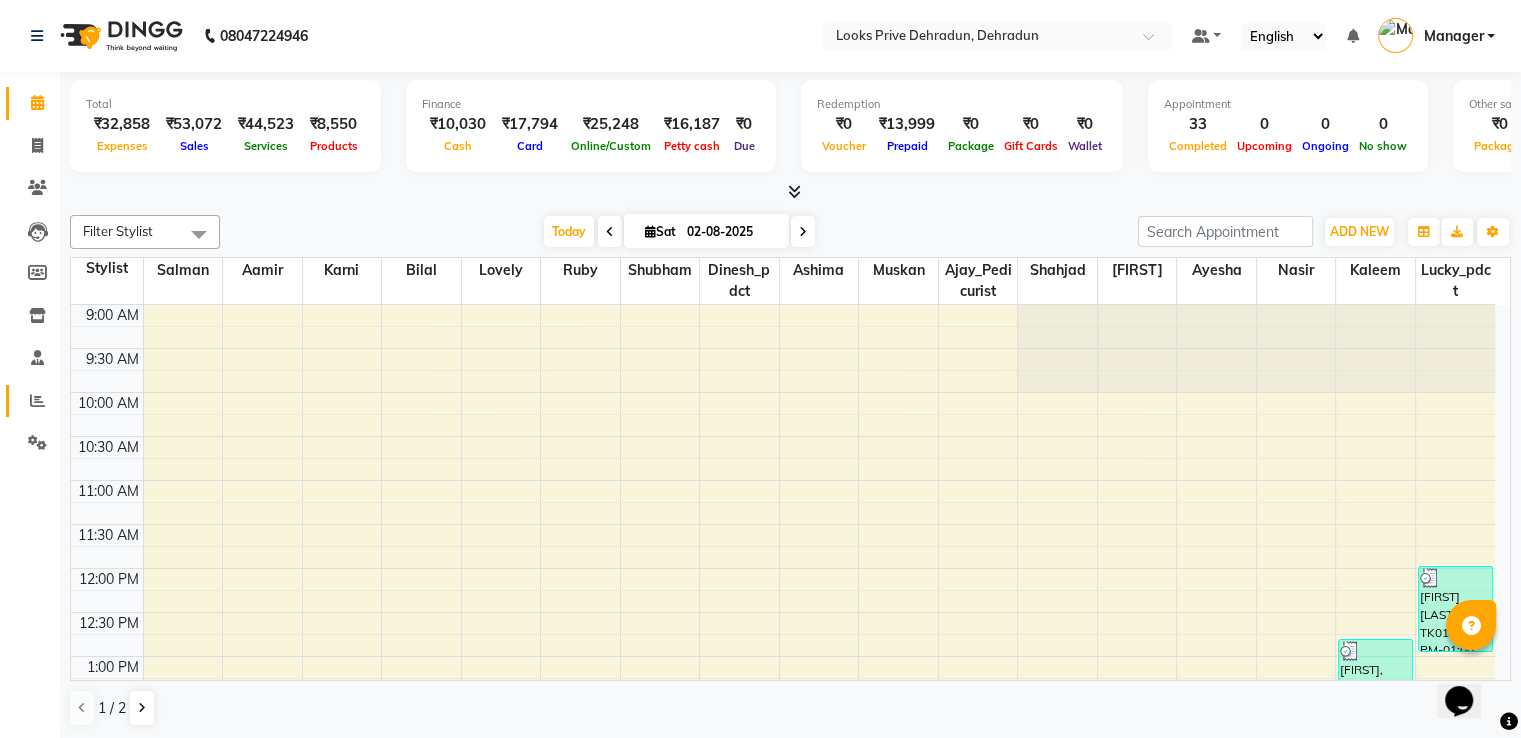 click on "Reports" 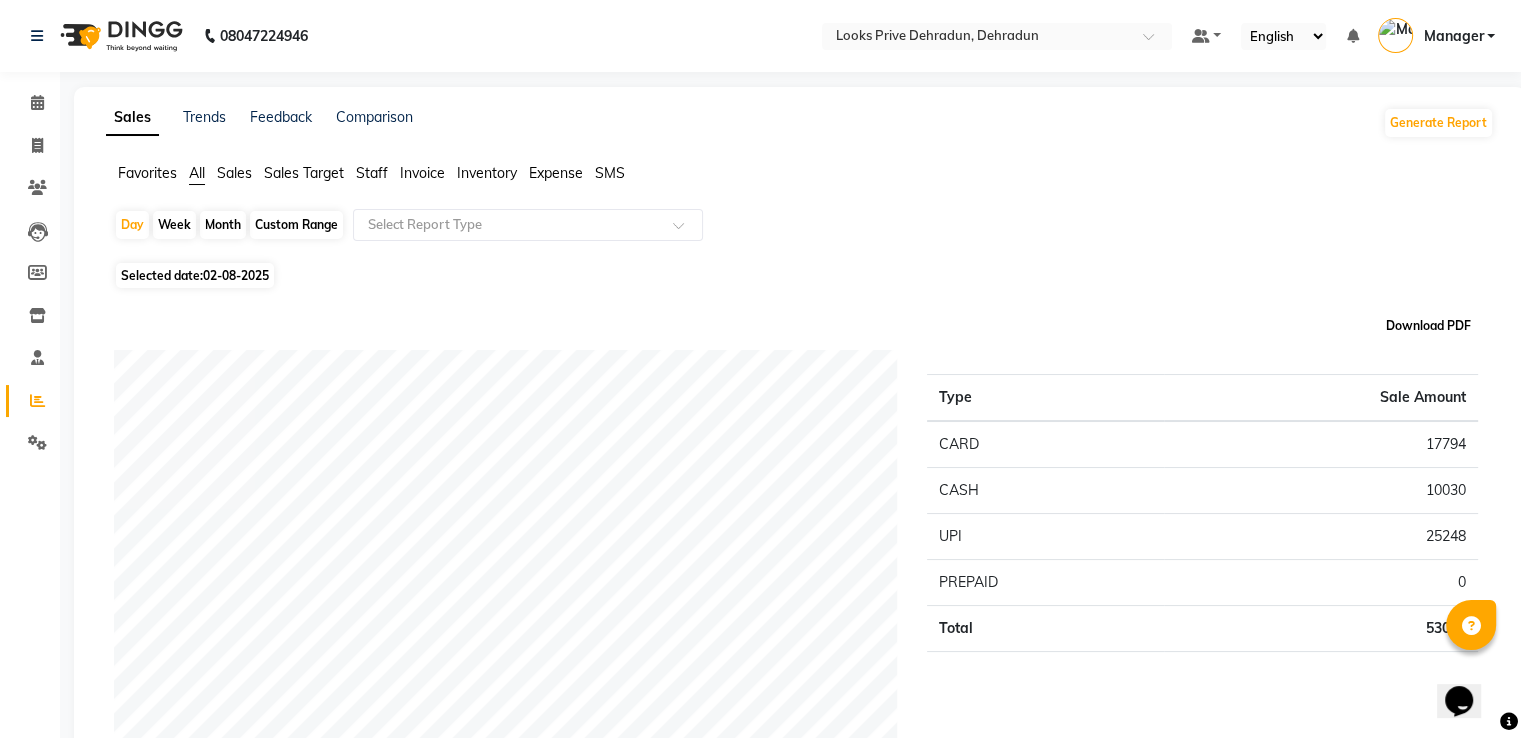 click on "Download PDF" 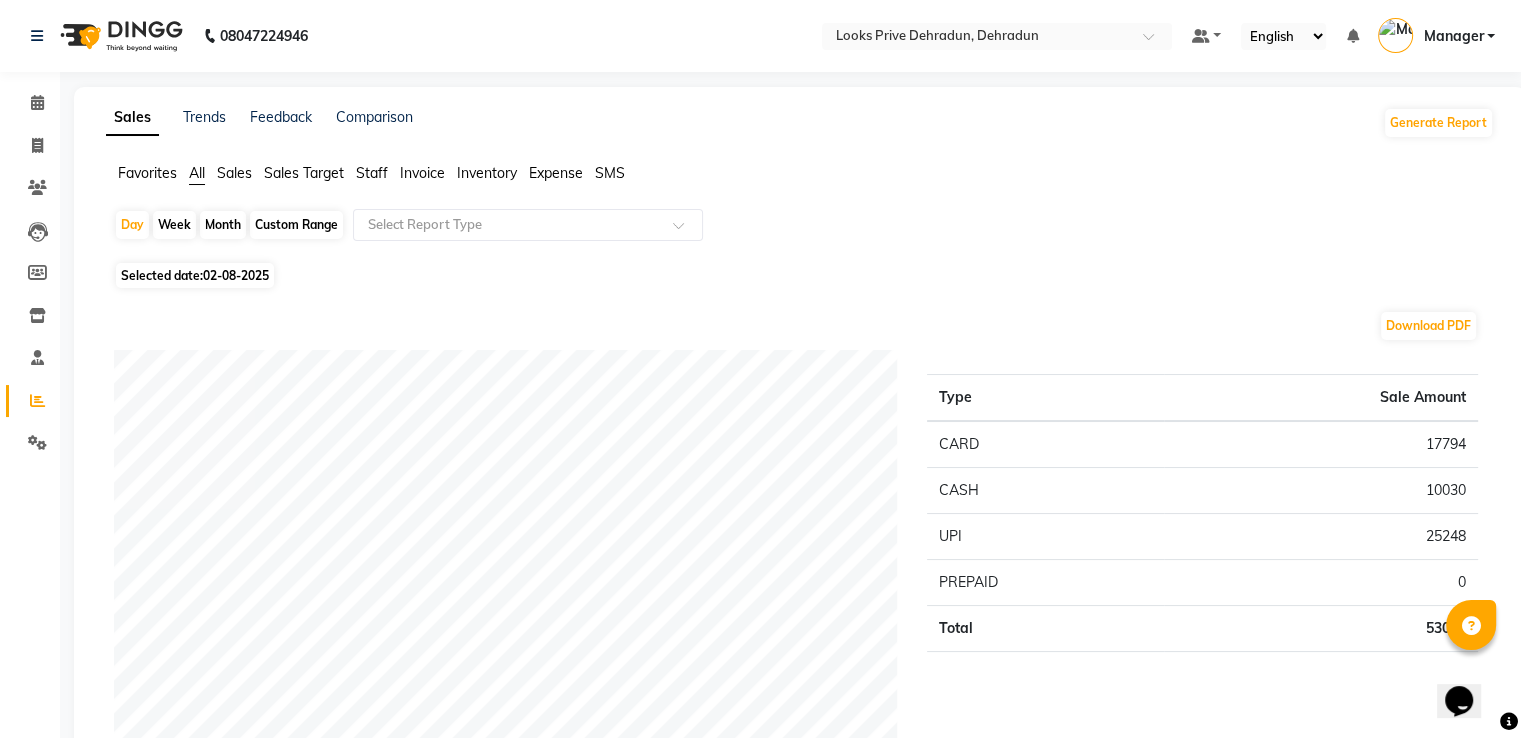 click on "Favorites" 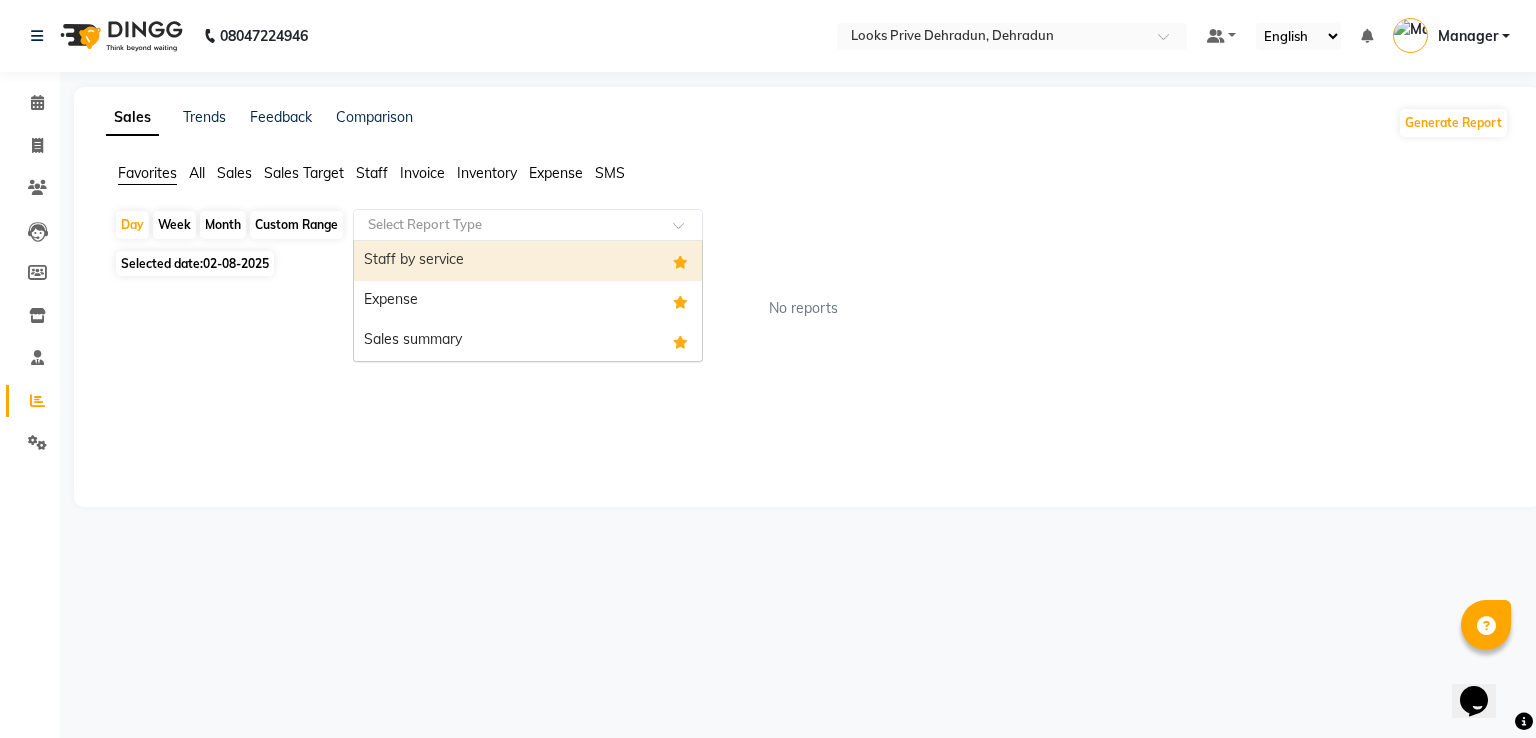 click 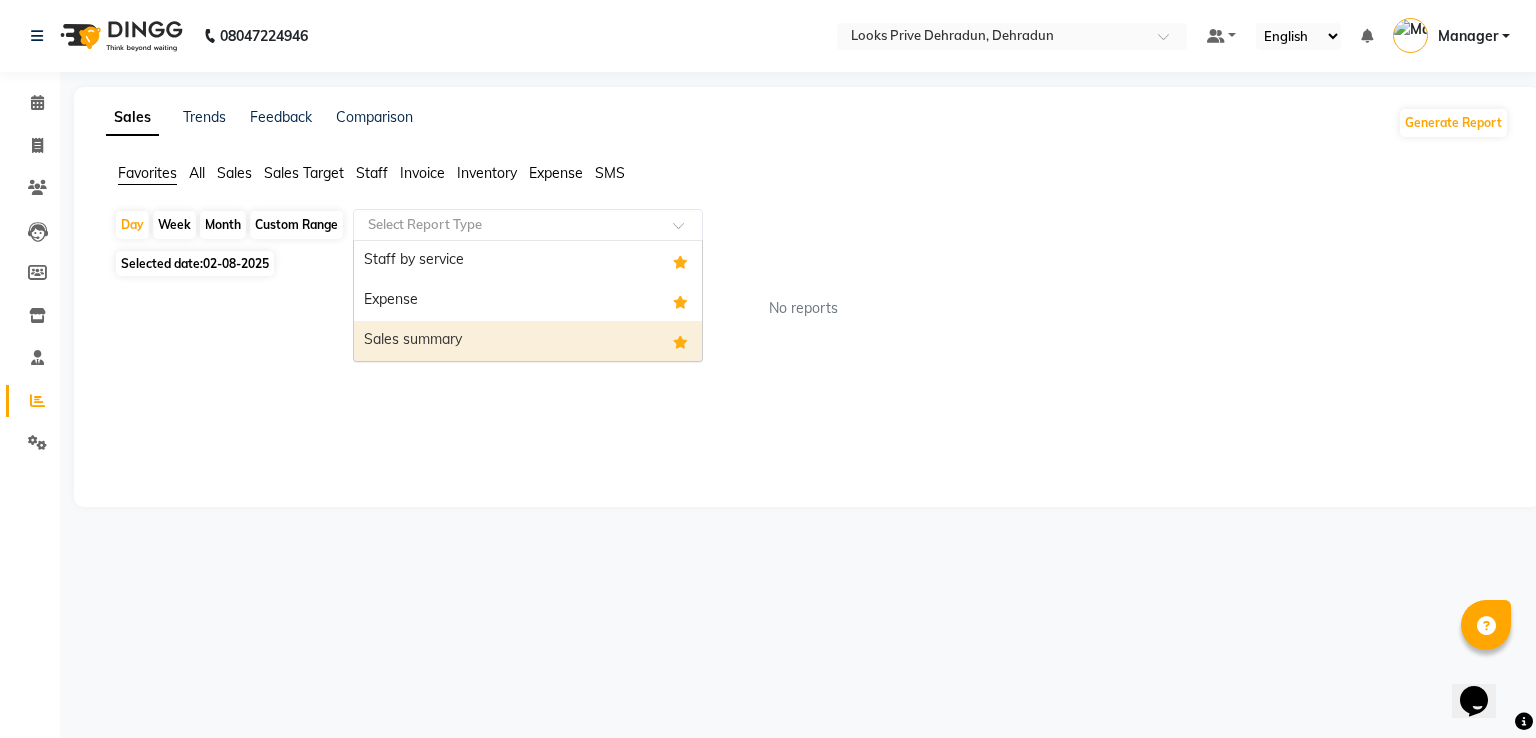 click on "Sales summary" at bounding box center [528, 341] 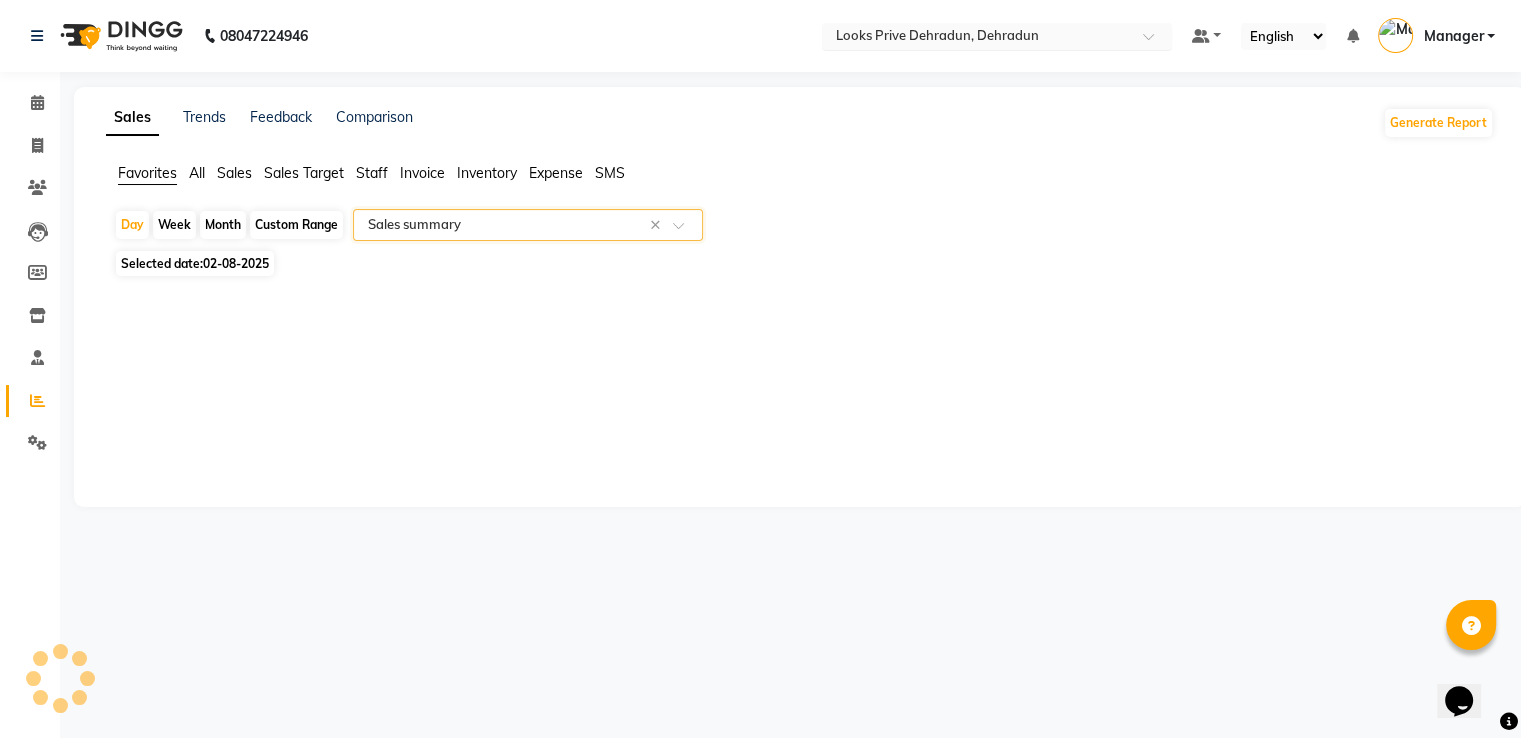 select on "full_report" 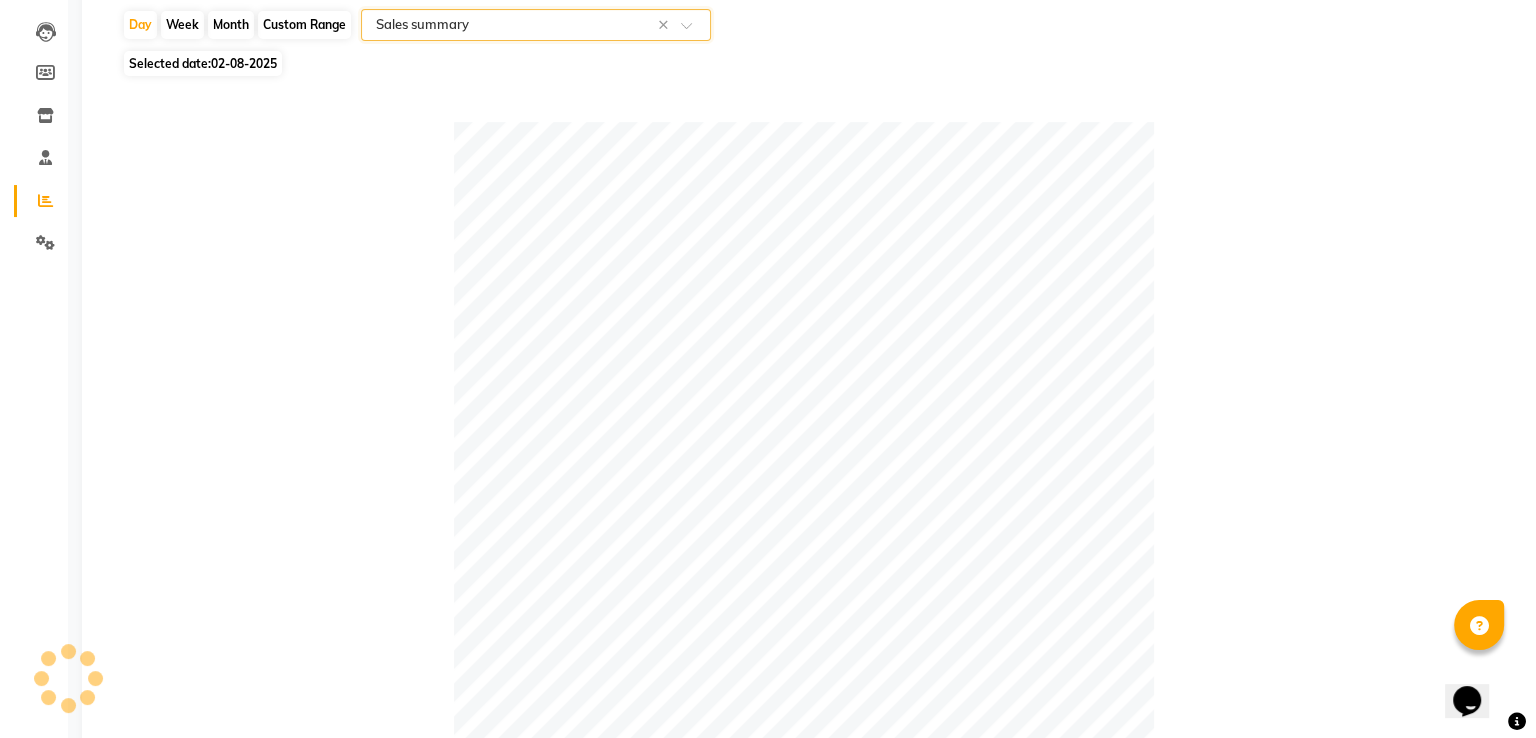 scroll, scrollTop: 500, scrollLeft: 0, axis: vertical 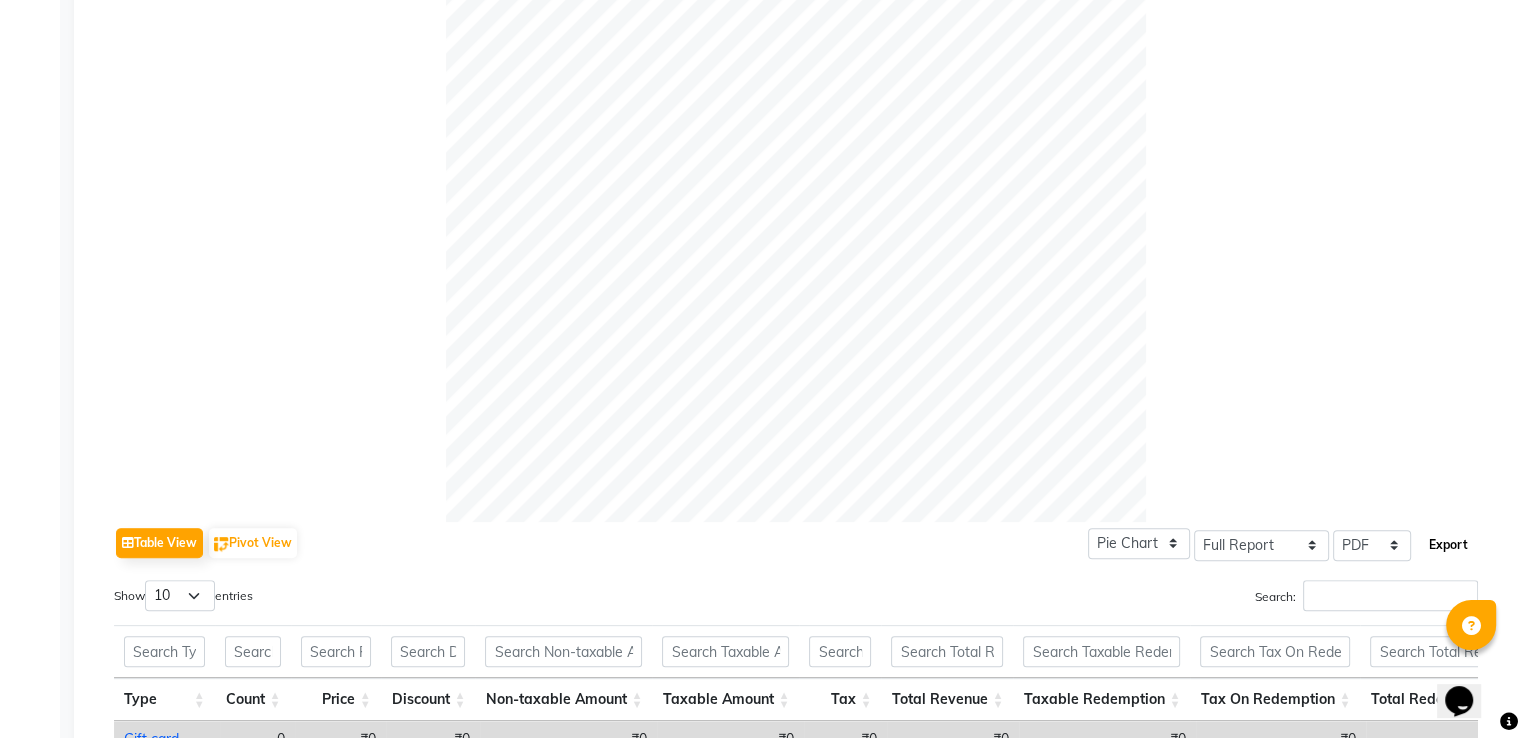 click on "Export" 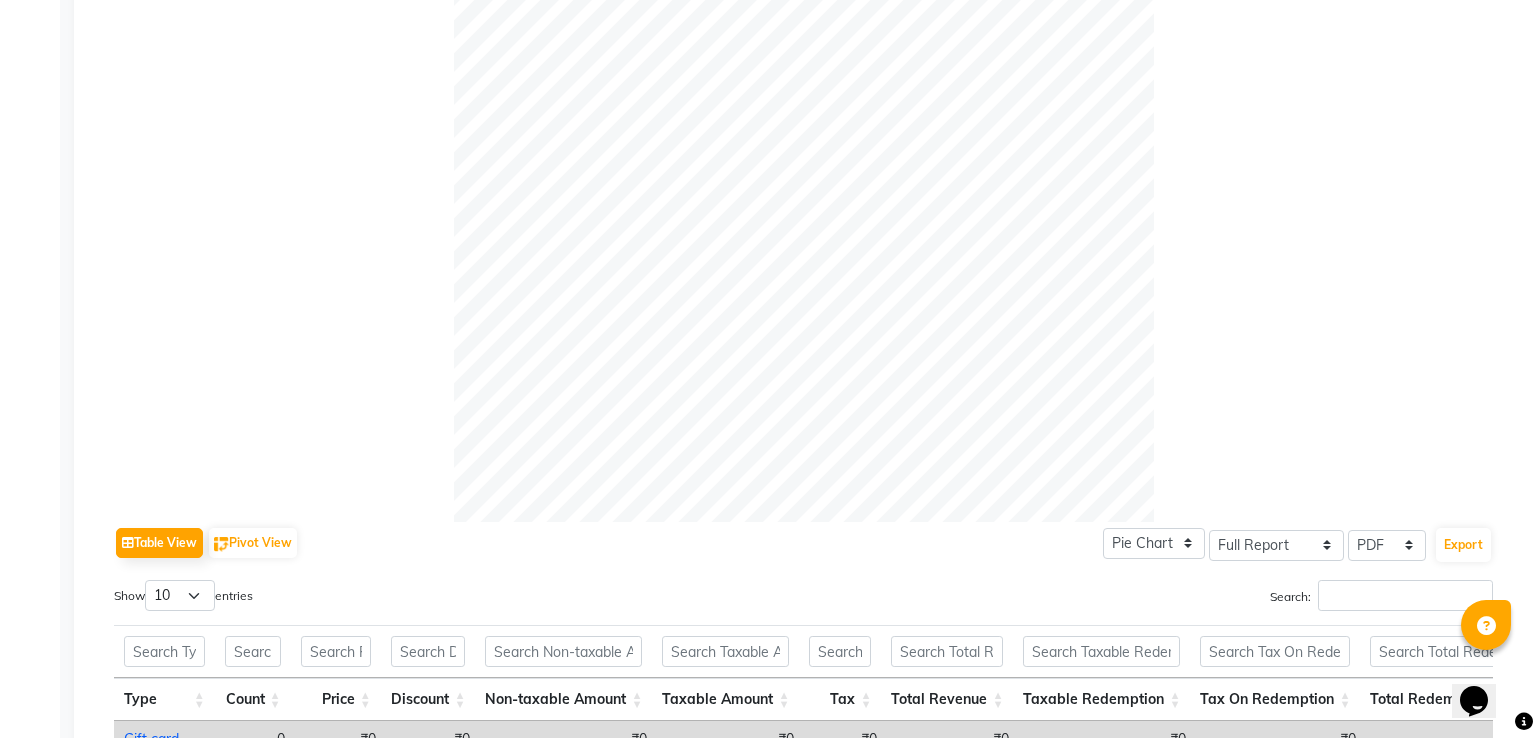 select on "sans-serif" 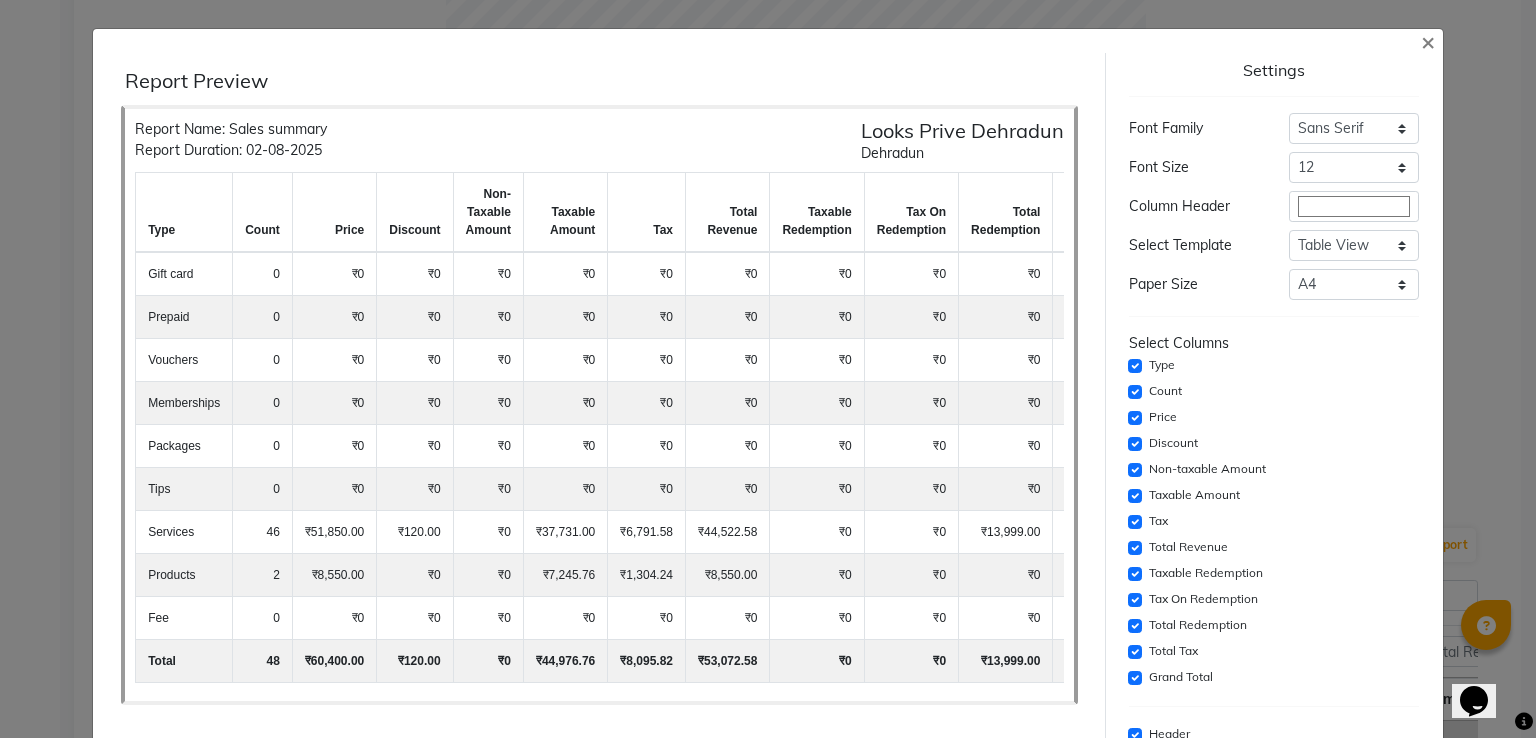 scroll, scrollTop: 40, scrollLeft: 0, axis: vertical 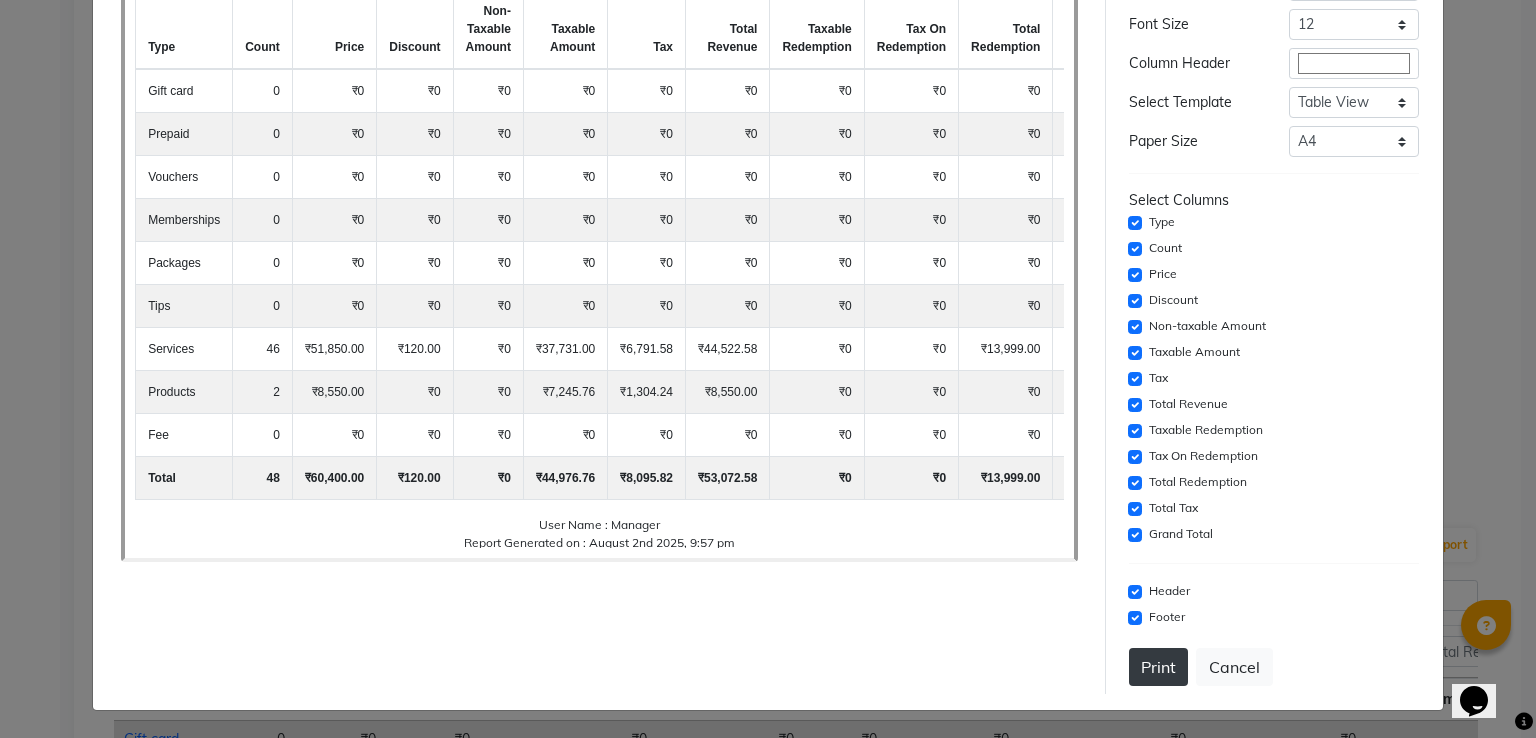 click on "Print" 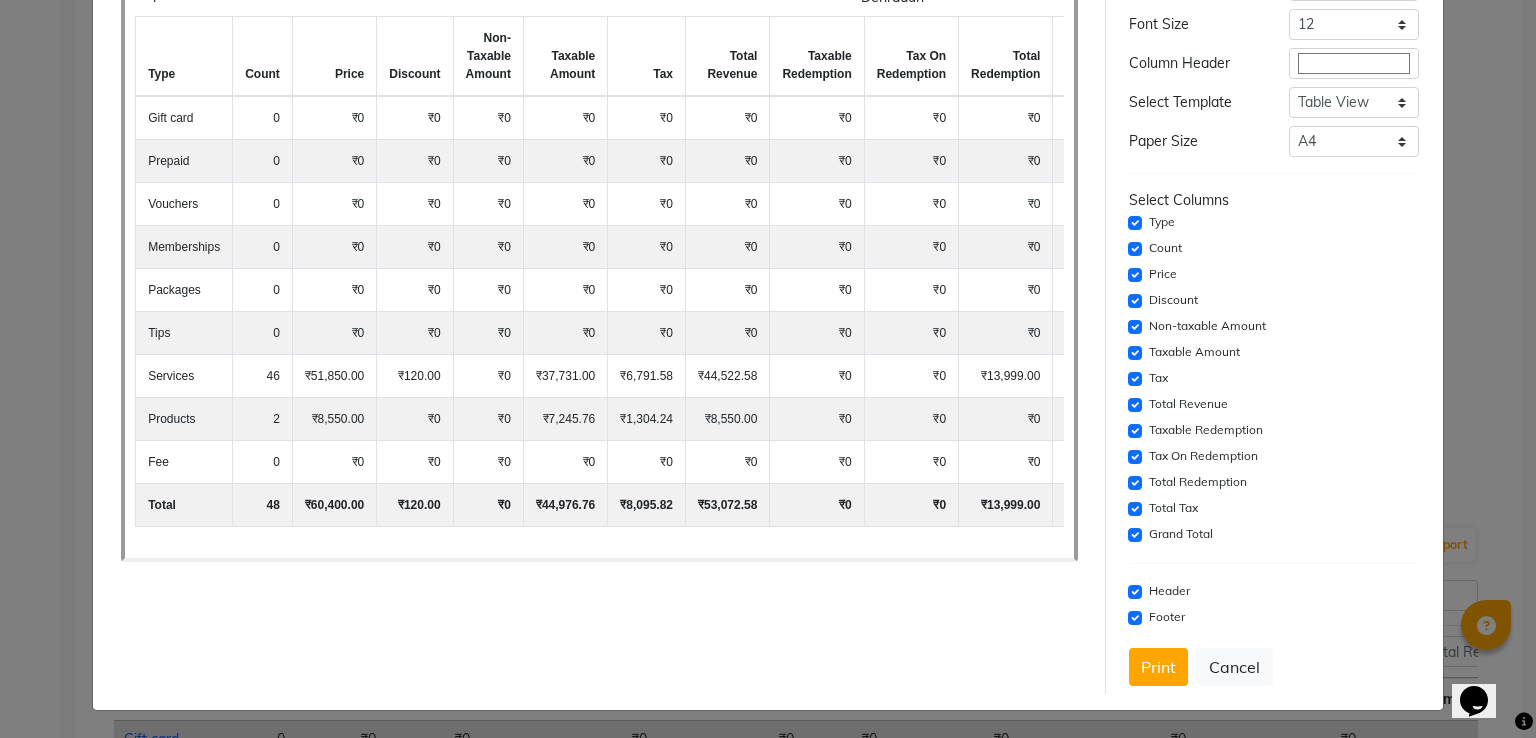 scroll, scrollTop: 0, scrollLeft: 0, axis: both 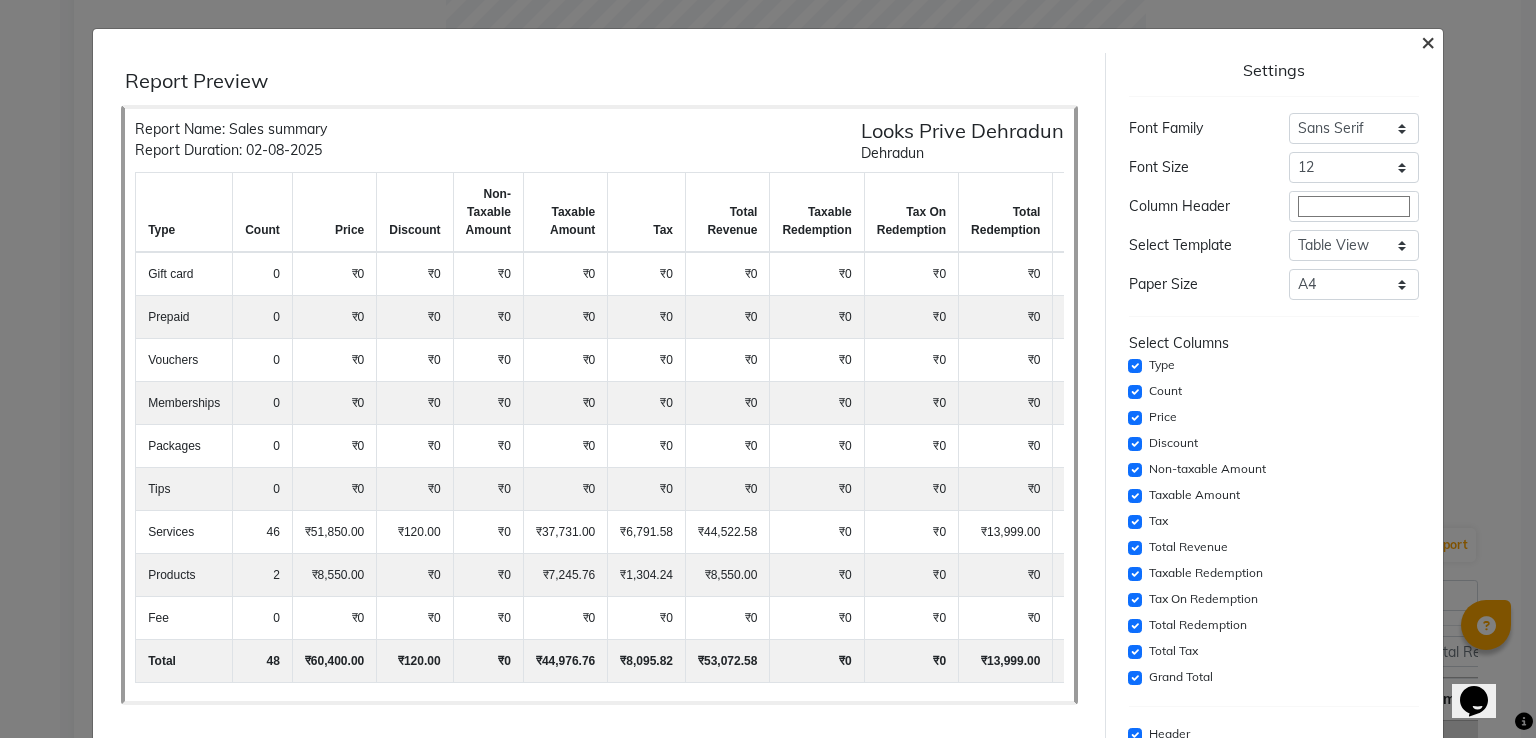 click on "×" 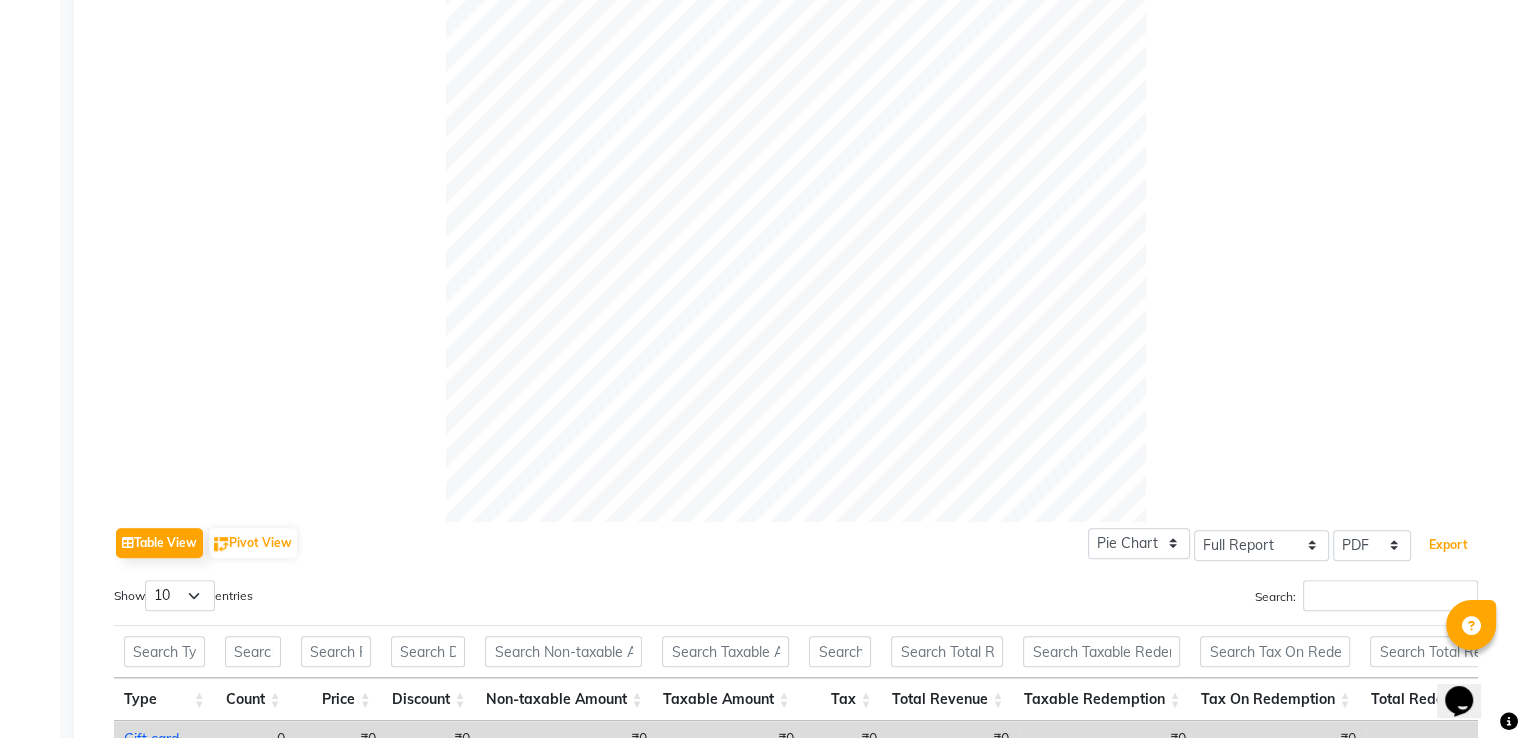 scroll, scrollTop: 200, scrollLeft: 0, axis: vertical 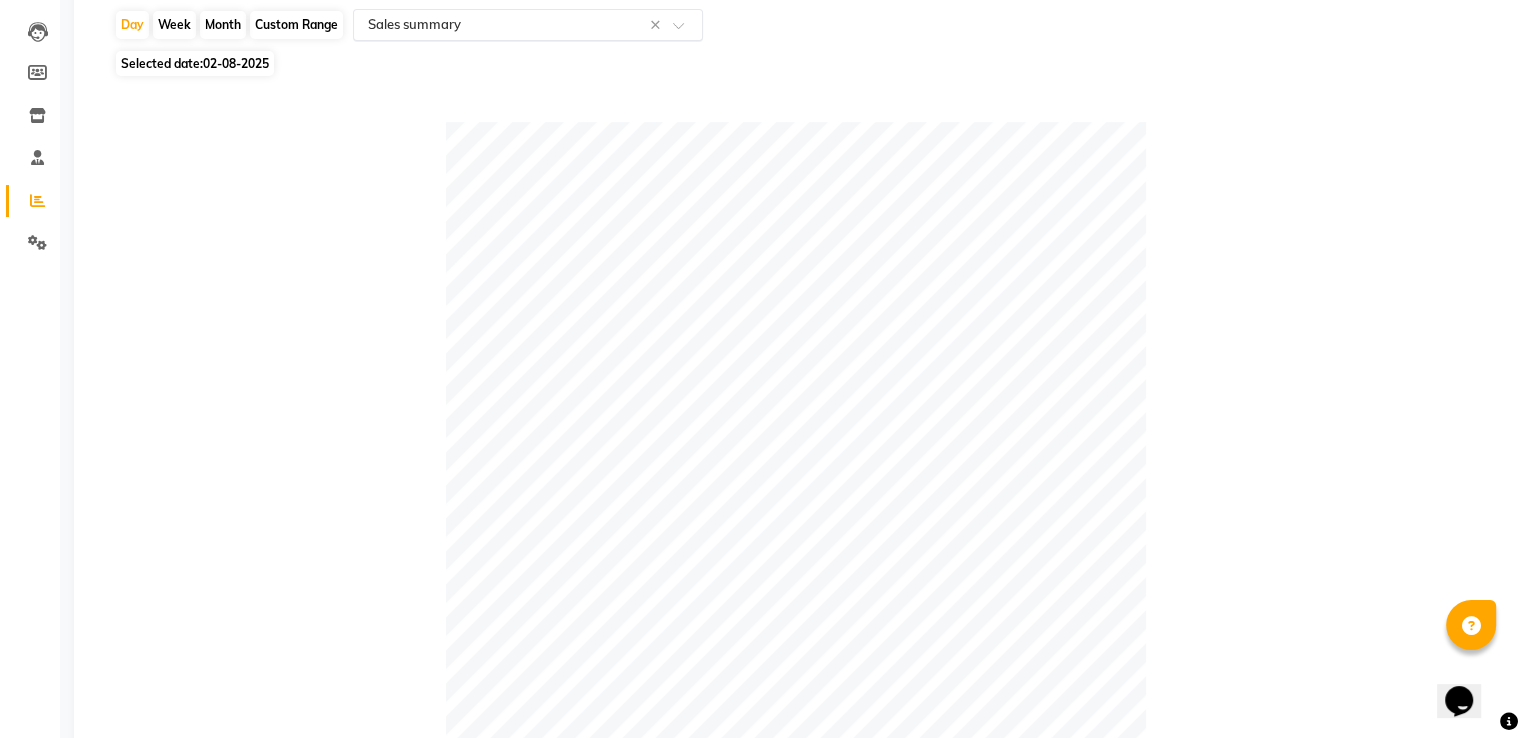click on "Select Report Type × Sales summary ×" 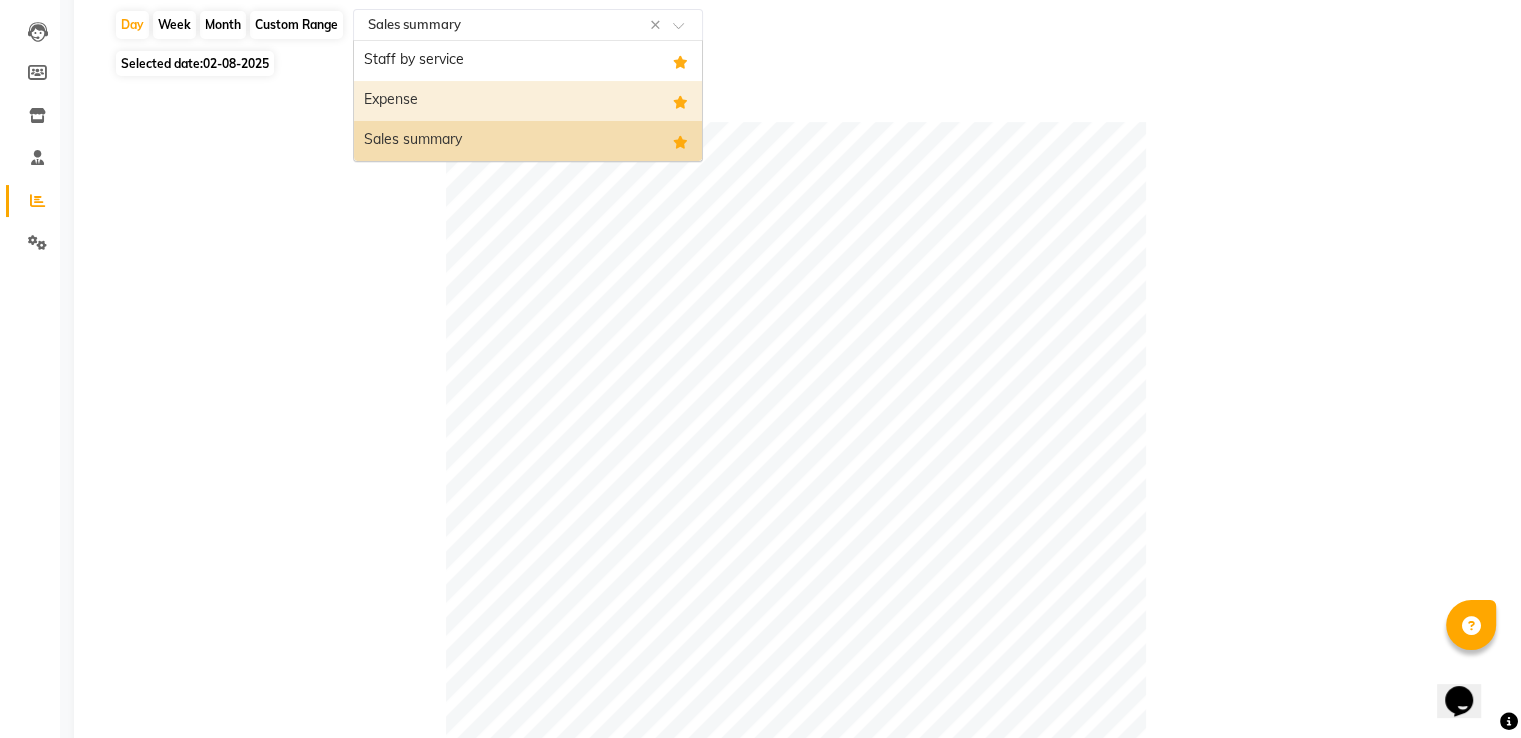 click on "Expense" at bounding box center (528, 101) 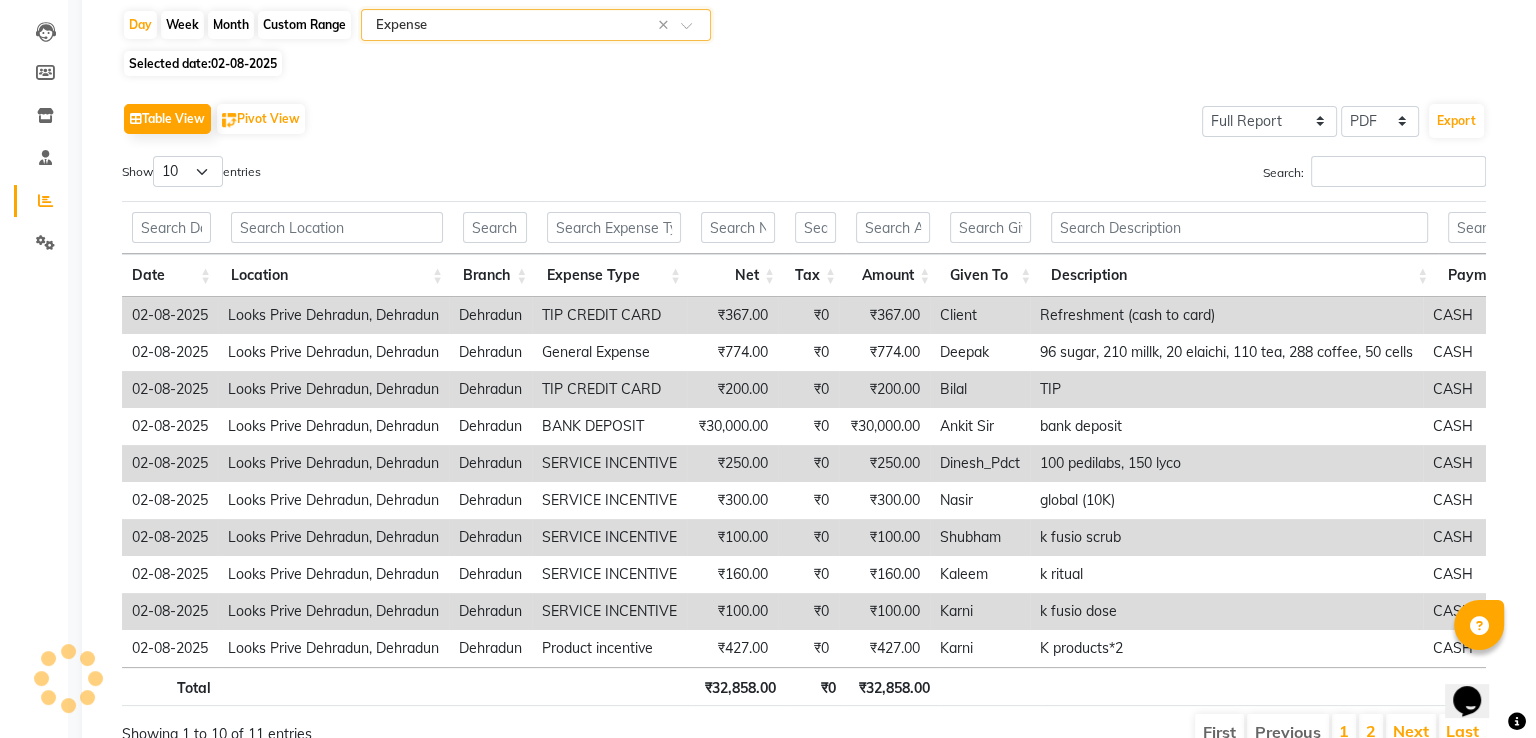 scroll, scrollTop: 0, scrollLeft: 0, axis: both 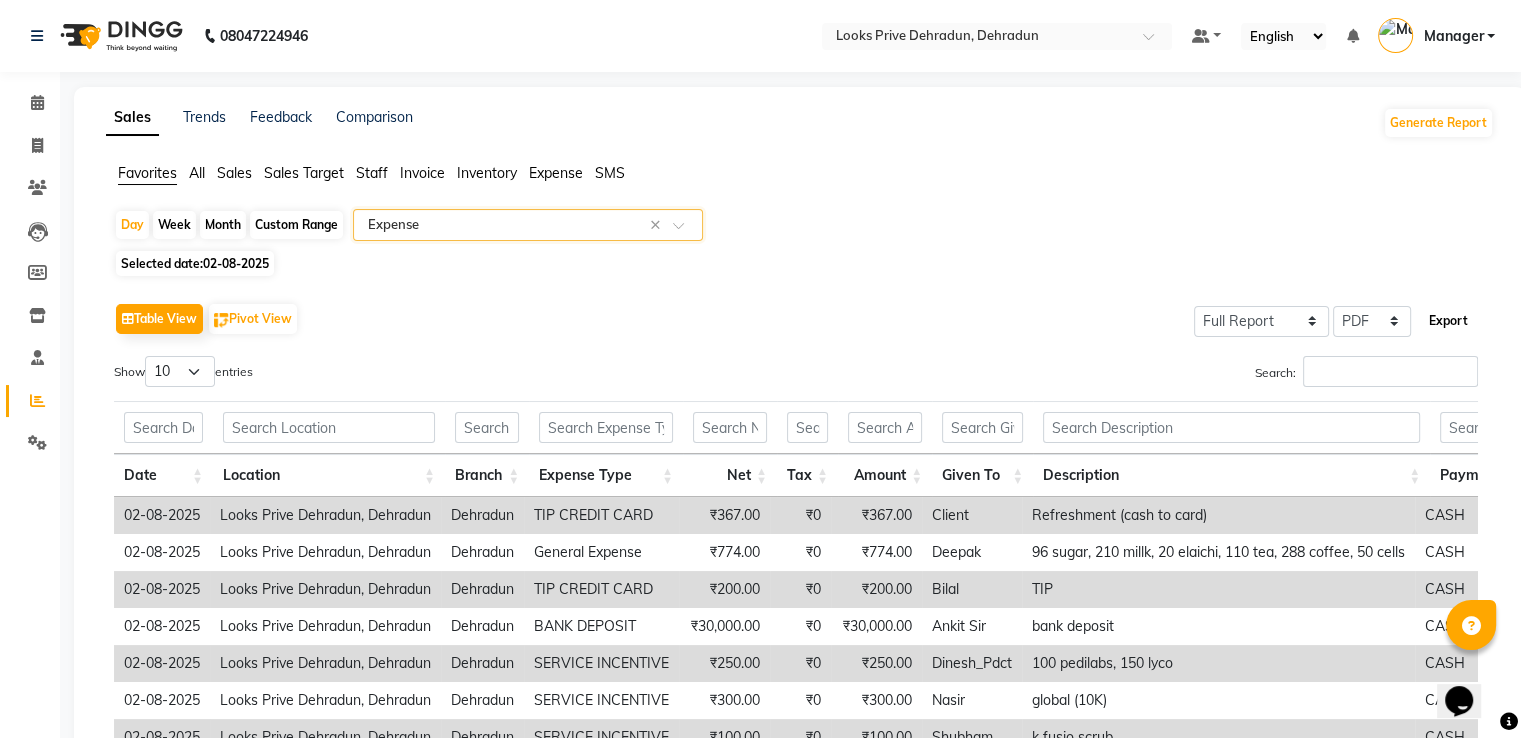 click on "Export" 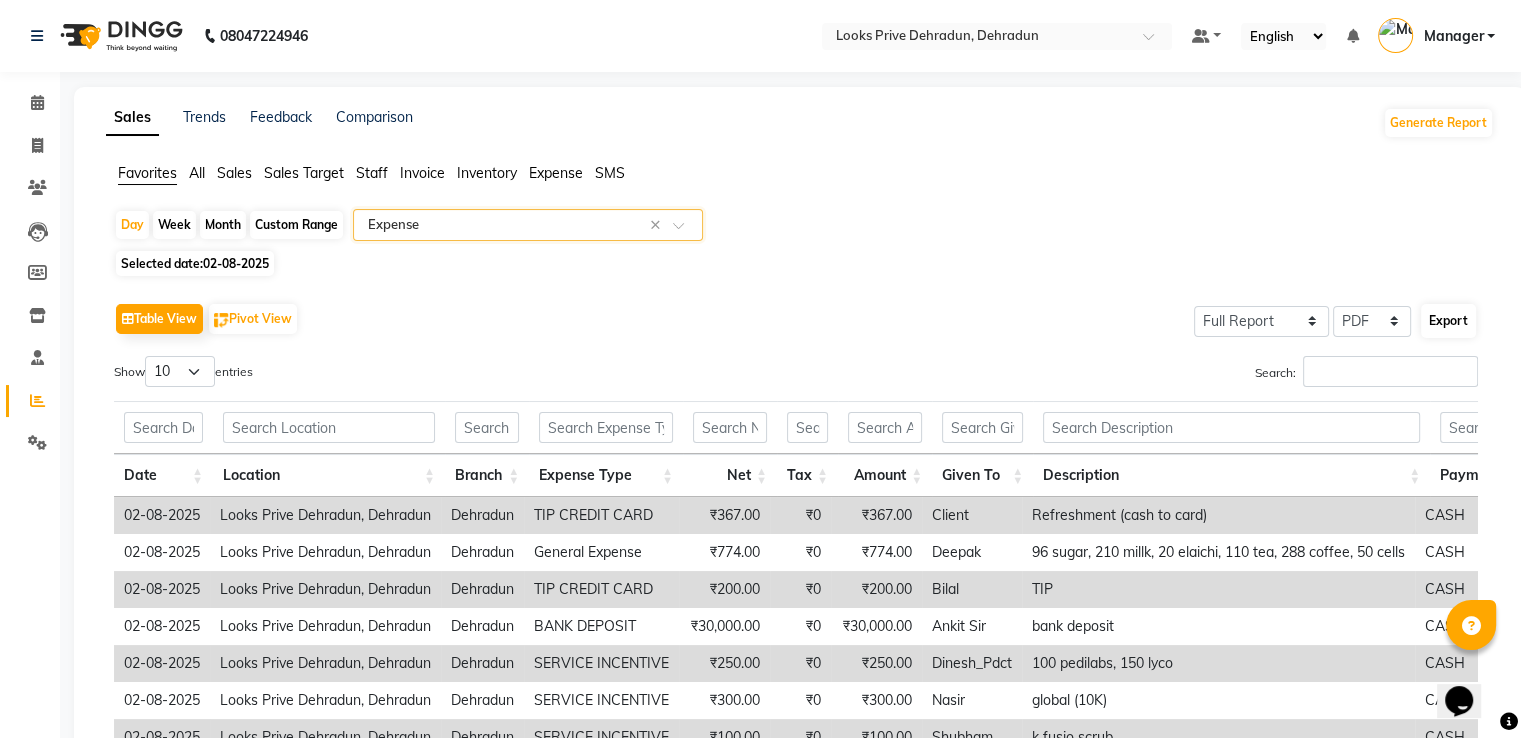 select on "sans-serif" 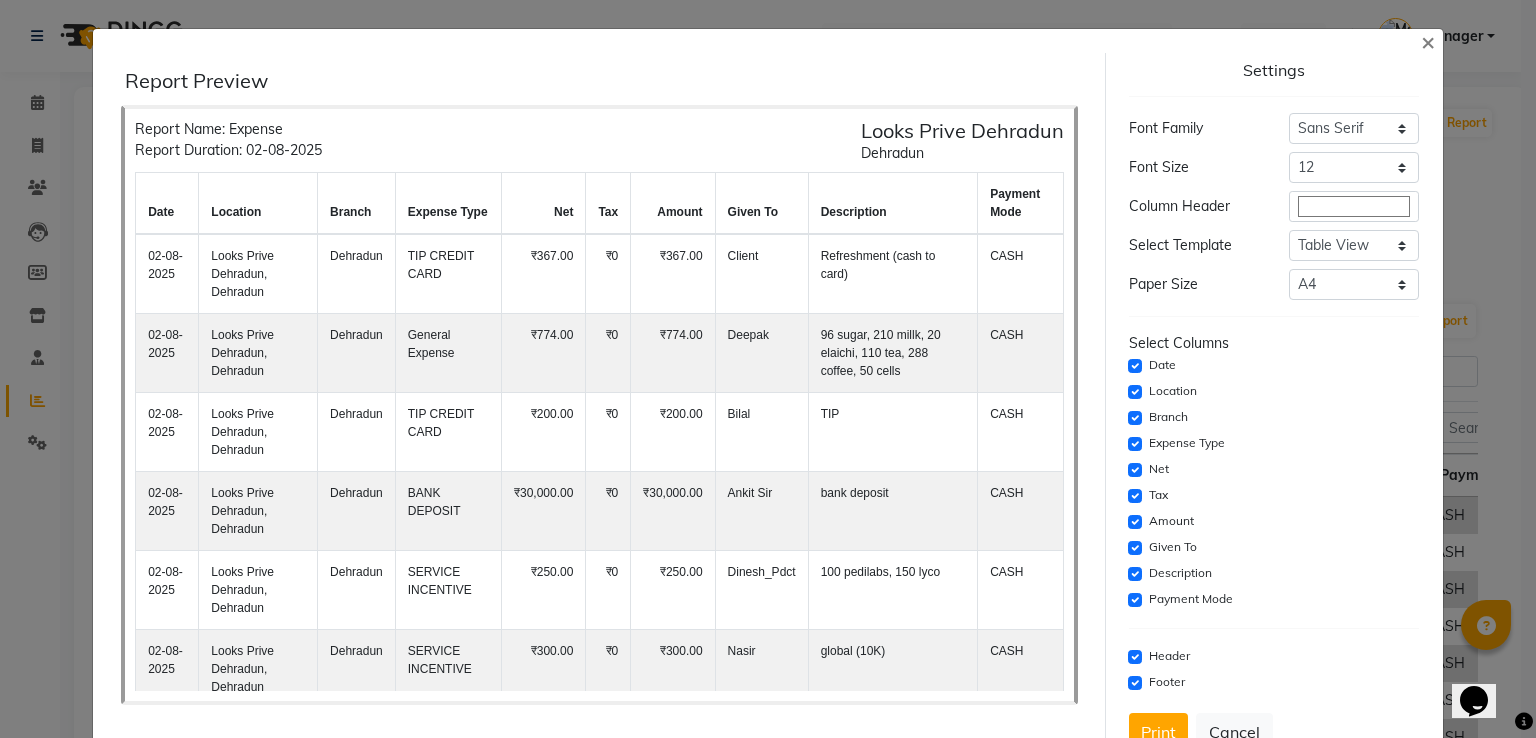 click on "Print" 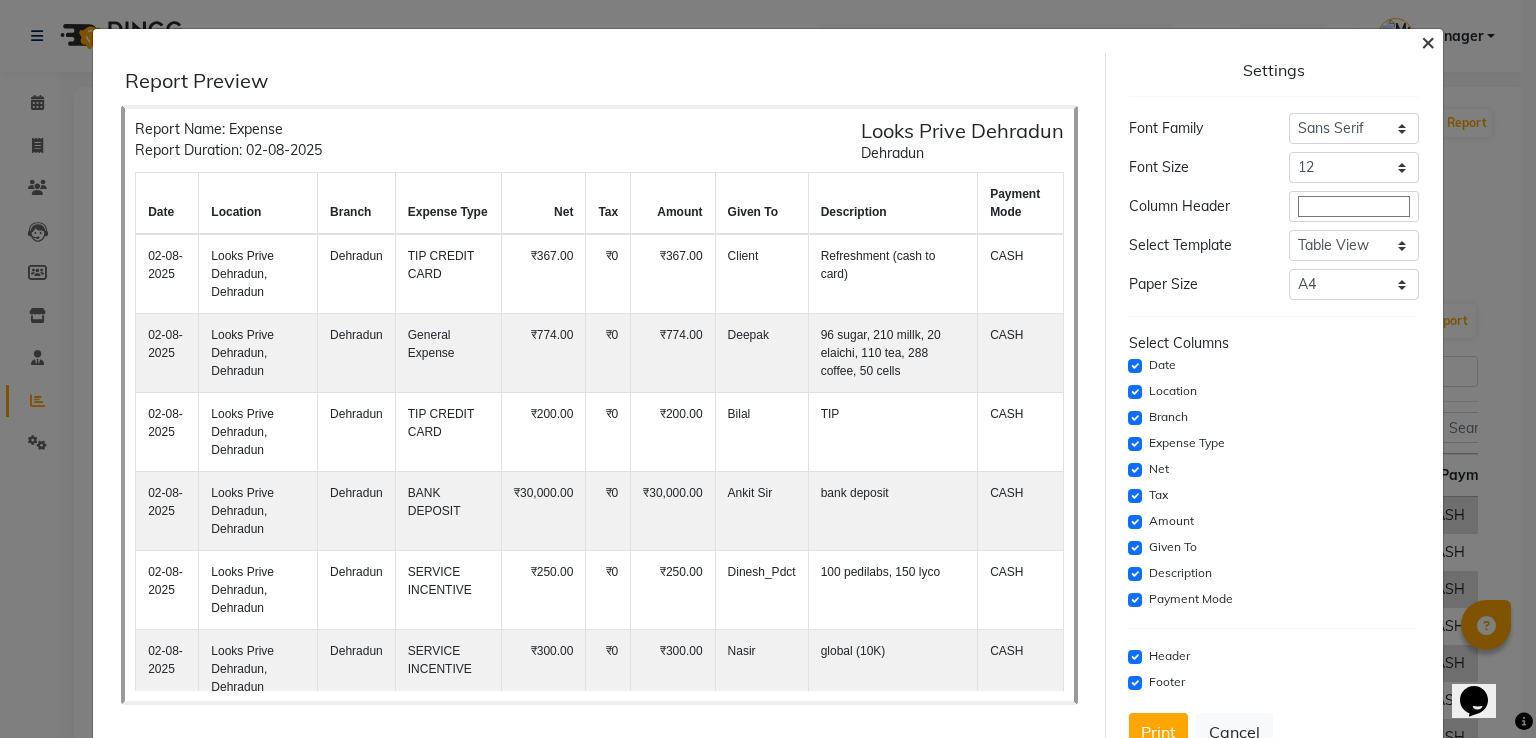 click on "×" 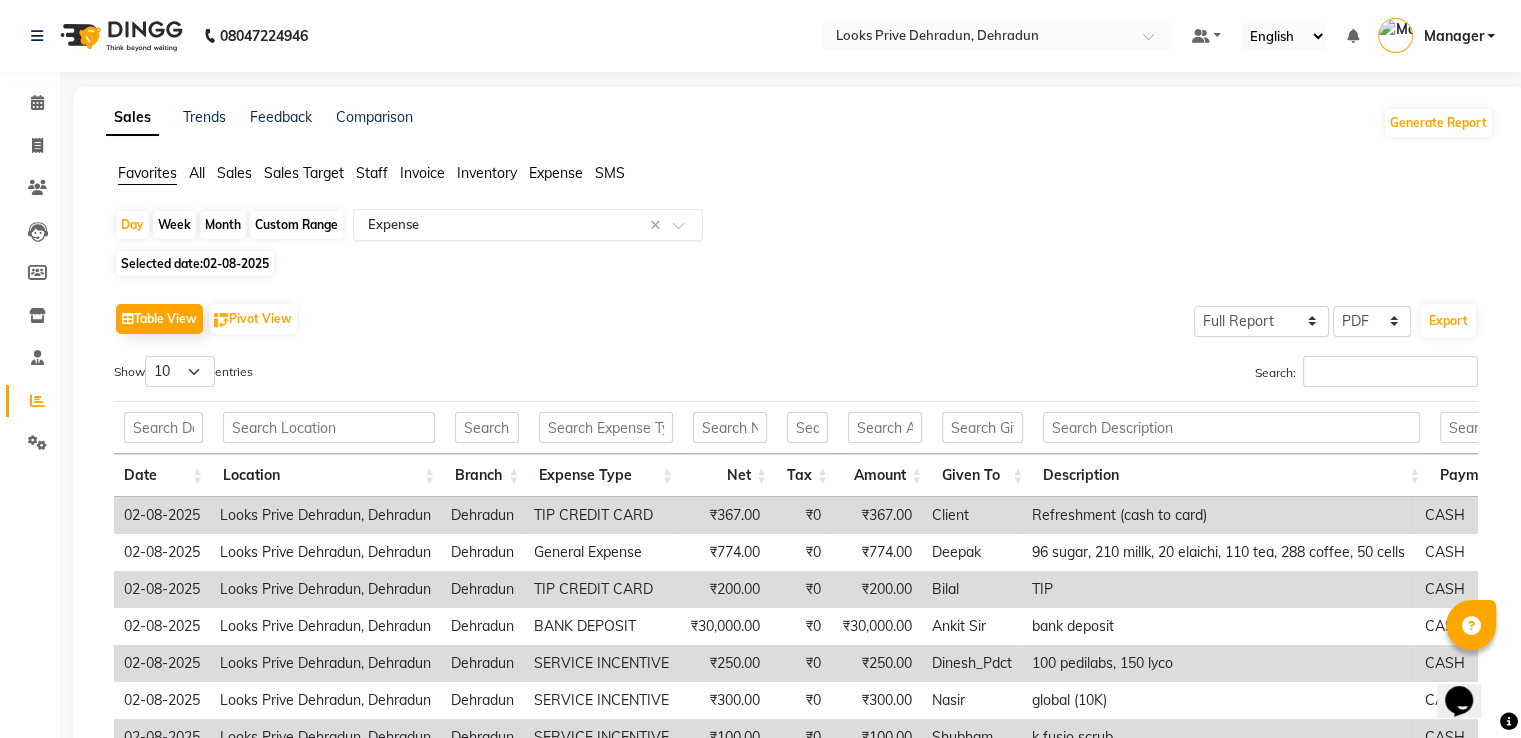 click 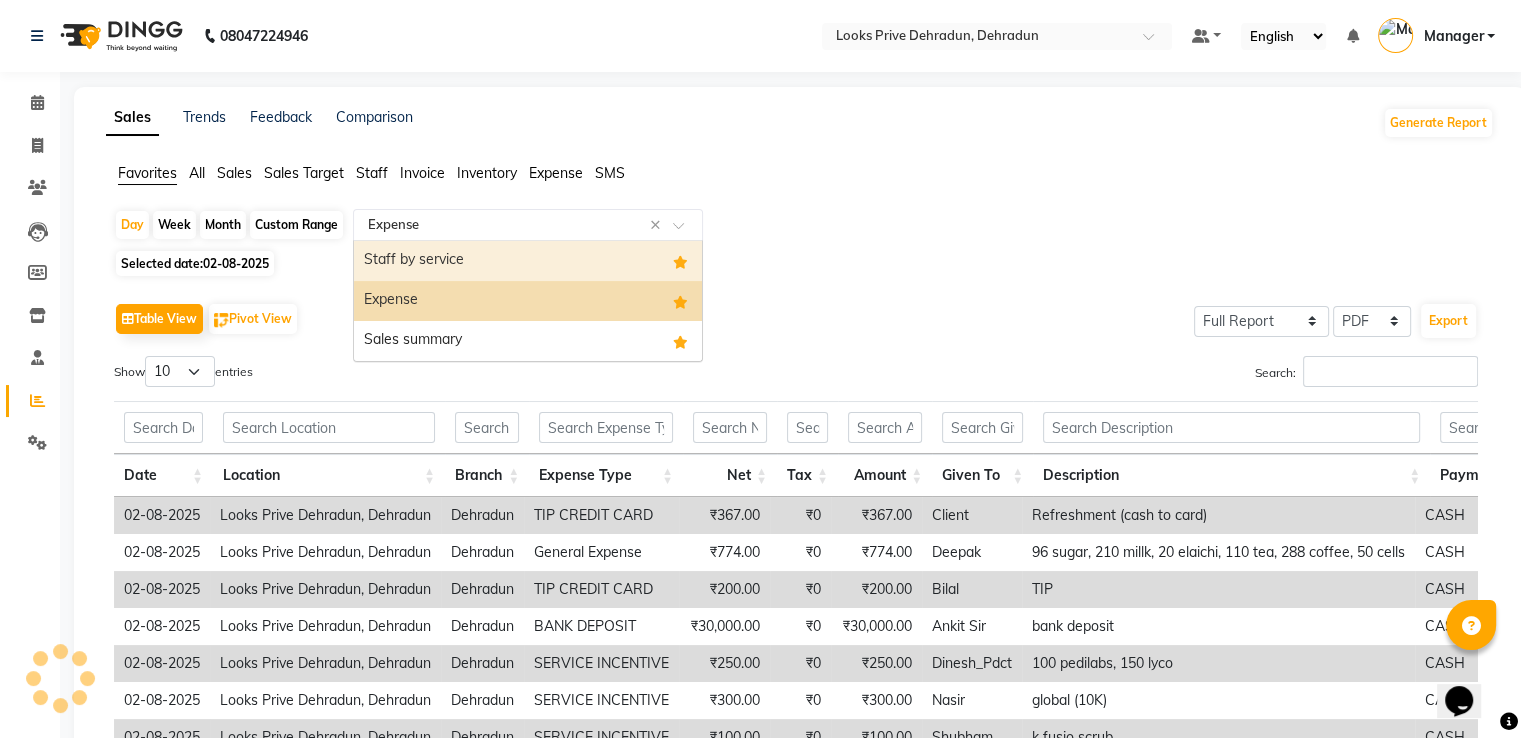 click on "Staff by service" at bounding box center [528, 261] 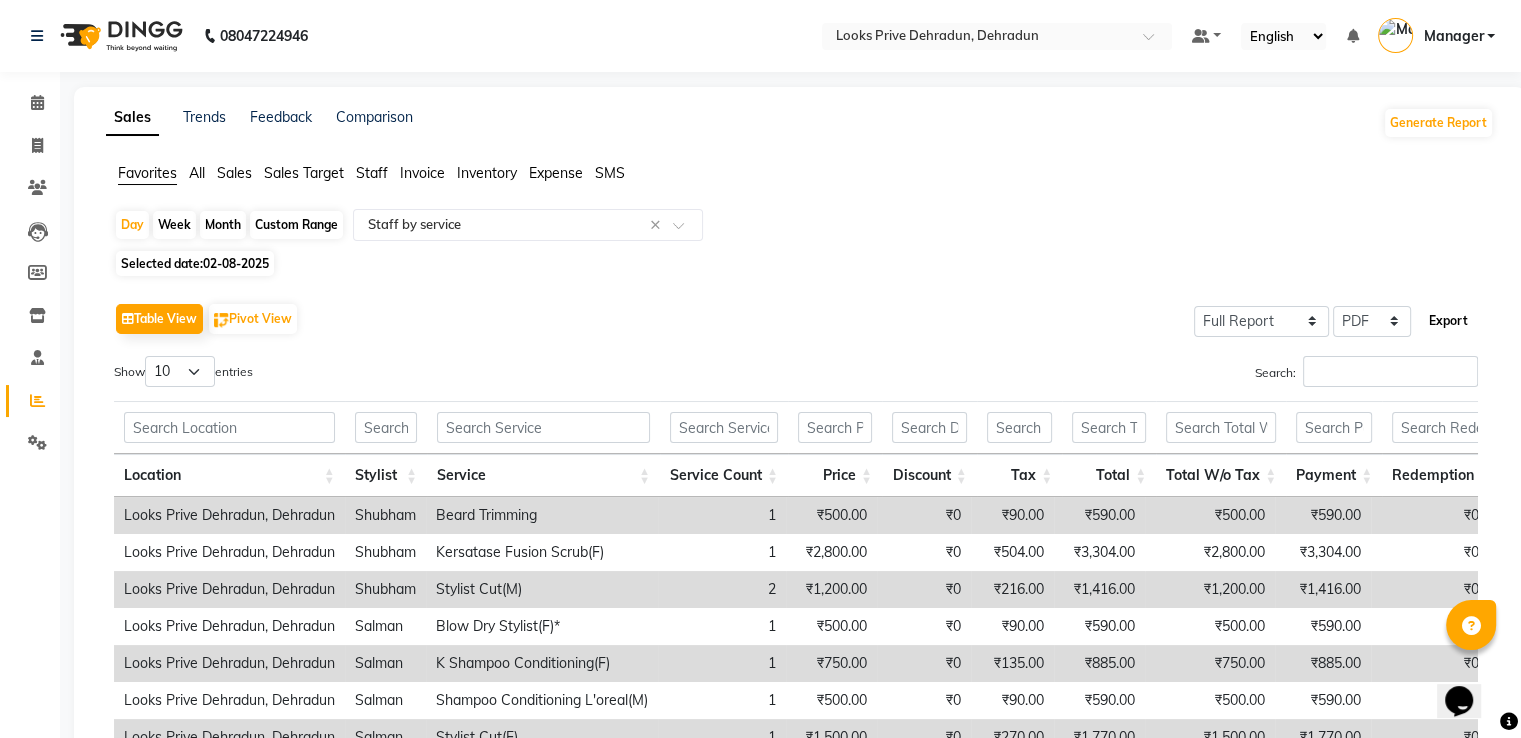 click on "Export" 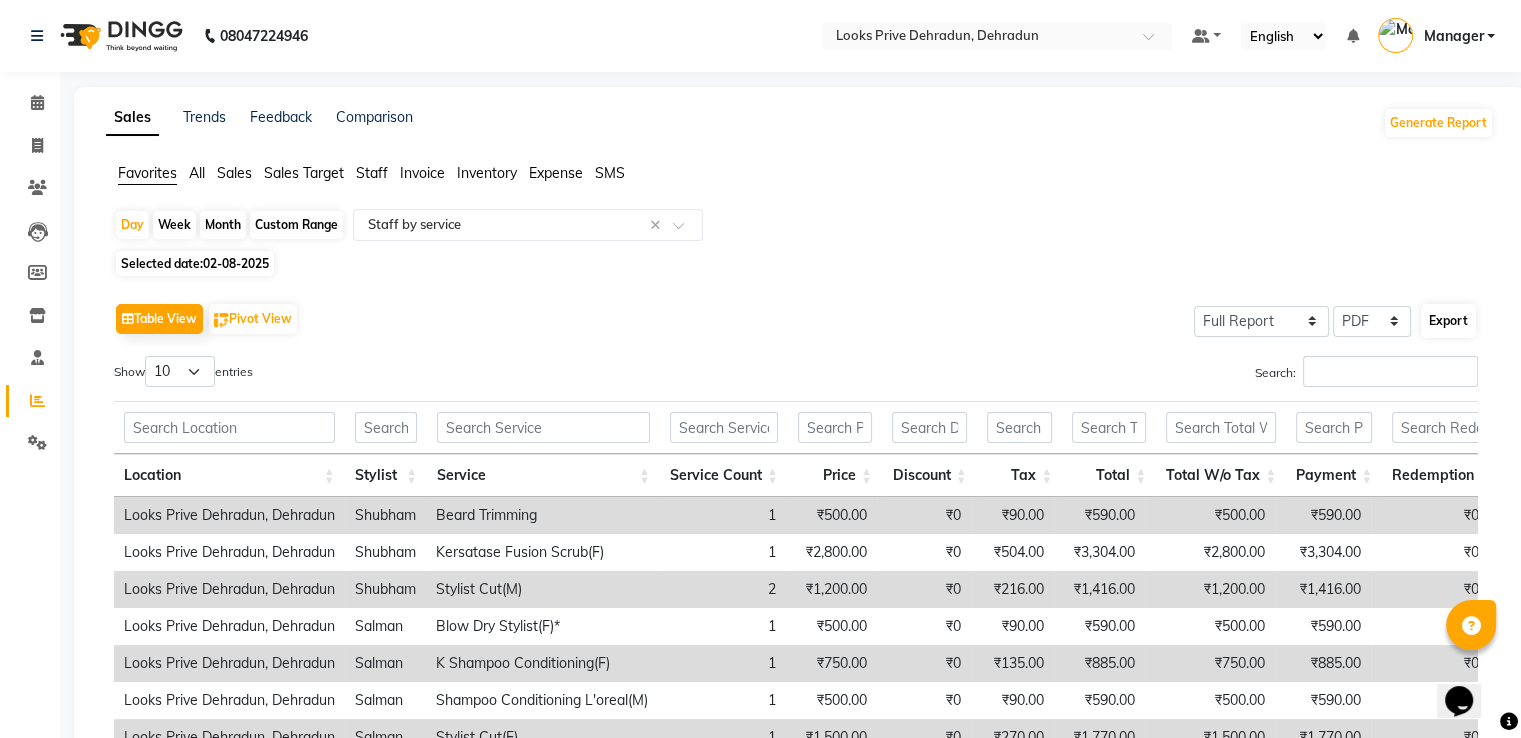 select on "sans-serif" 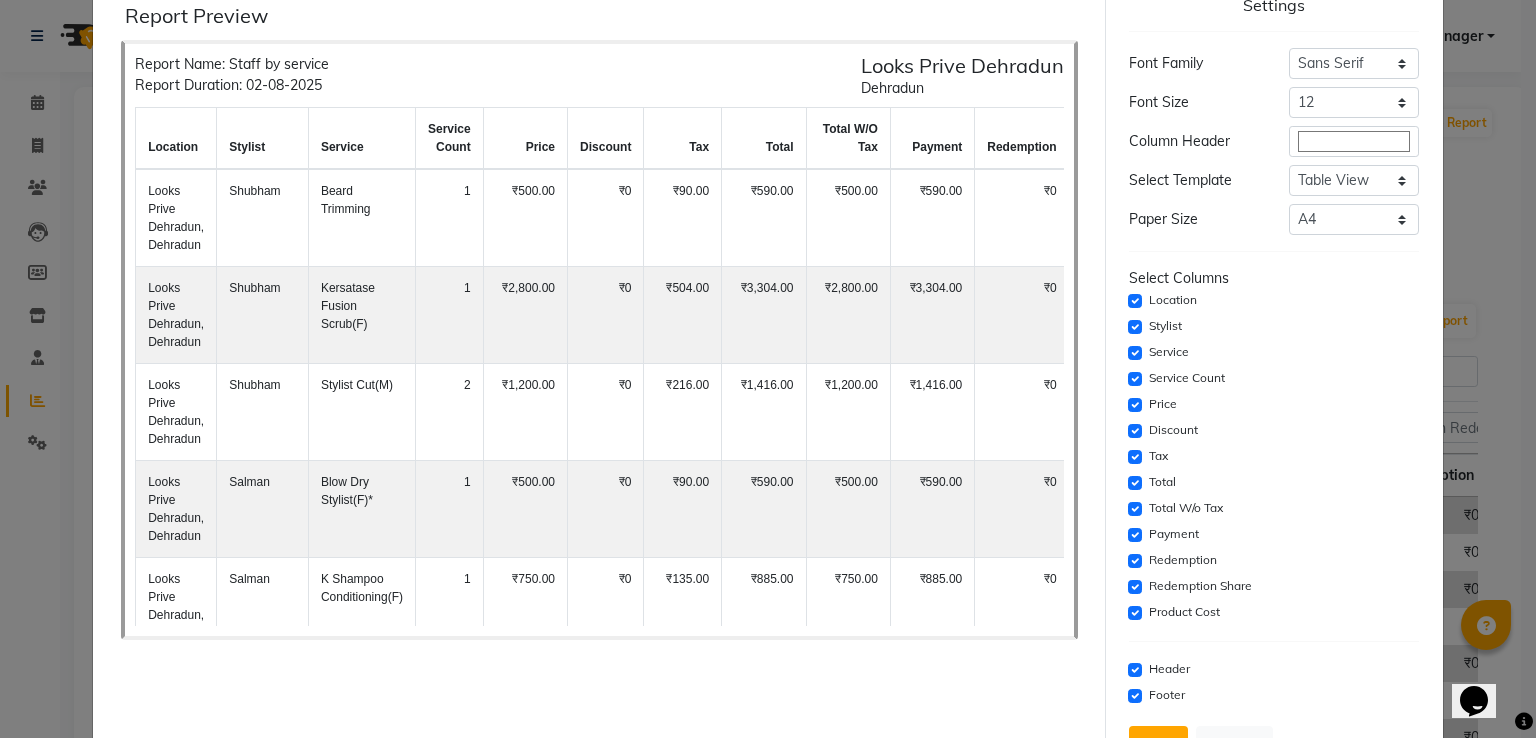 scroll, scrollTop: 100, scrollLeft: 0, axis: vertical 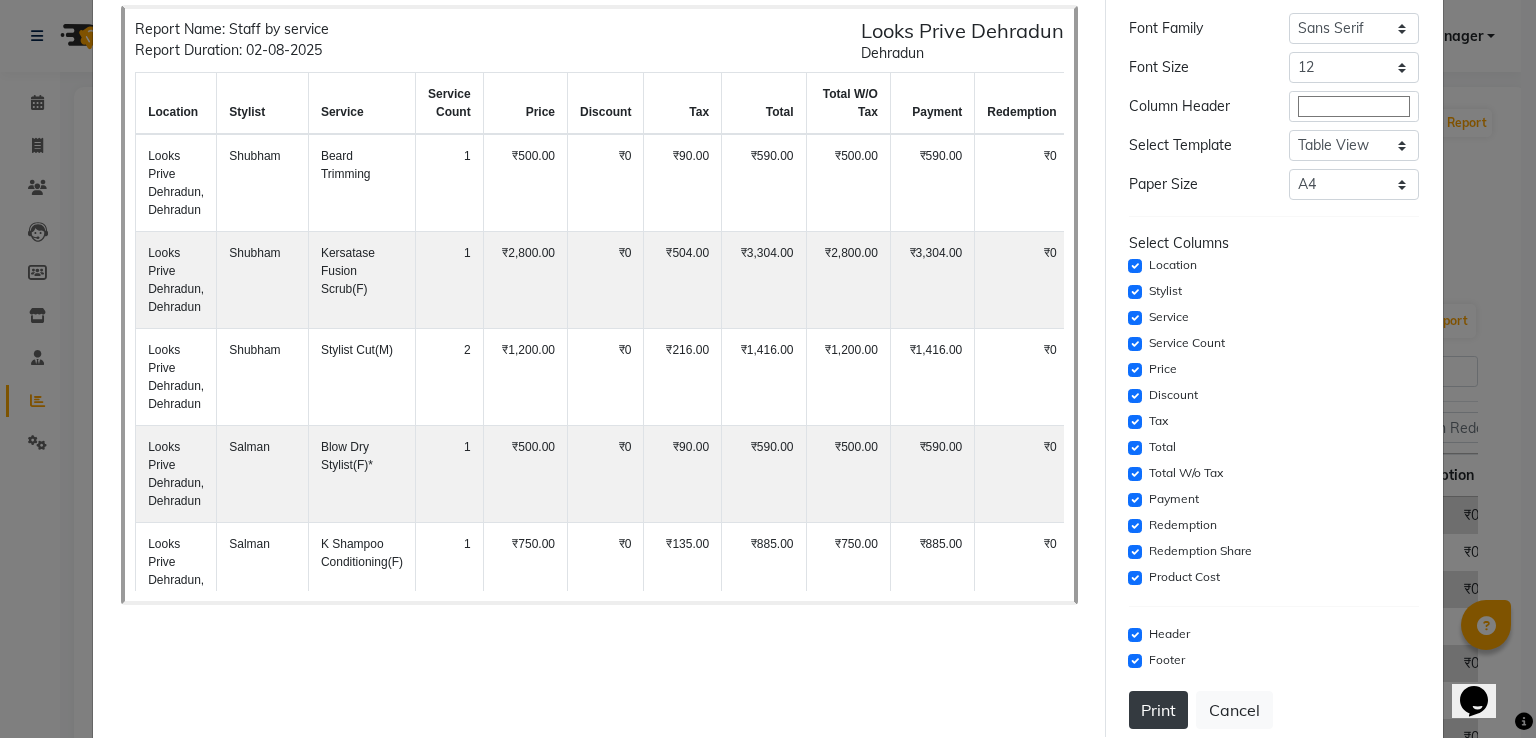 click on "Print" 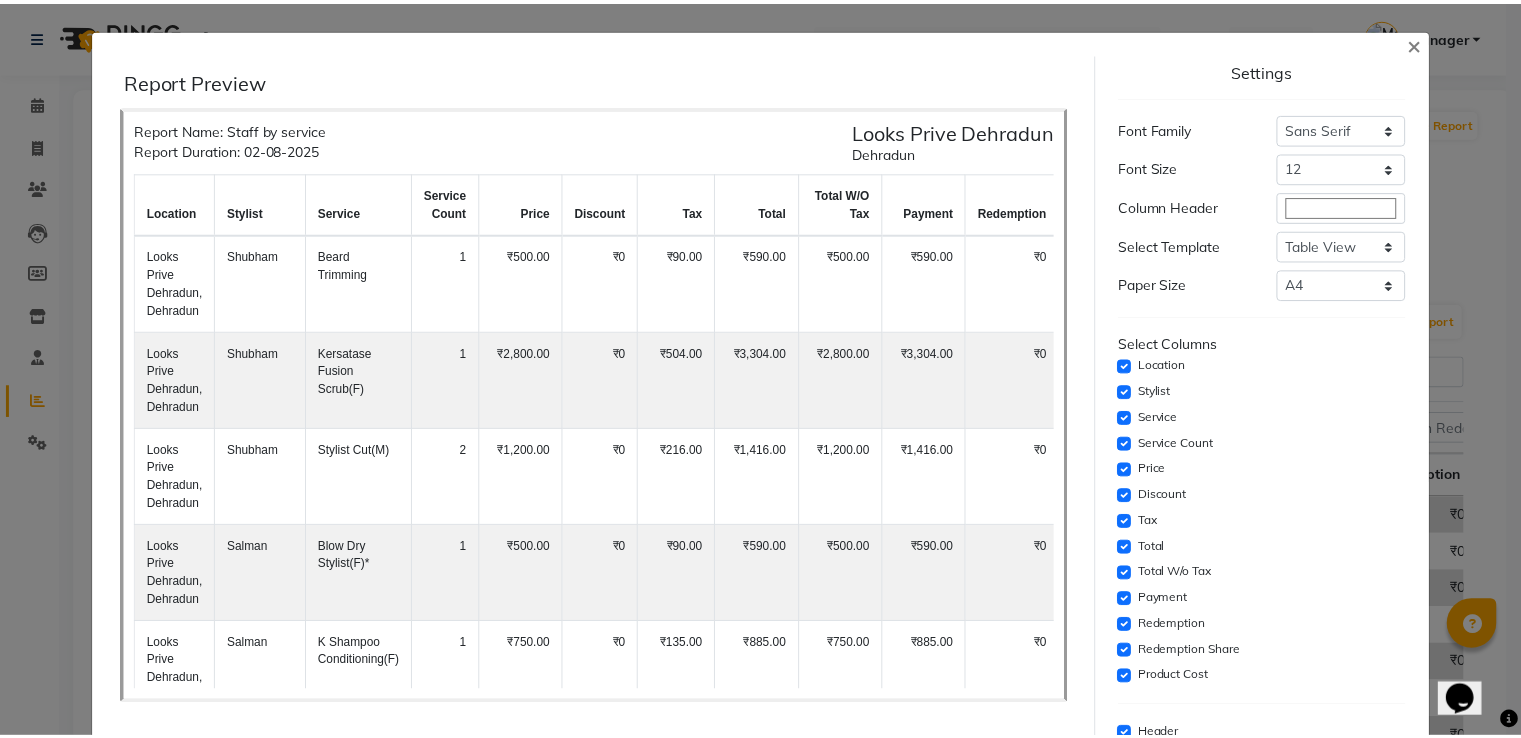 scroll, scrollTop: 0, scrollLeft: 0, axis: both 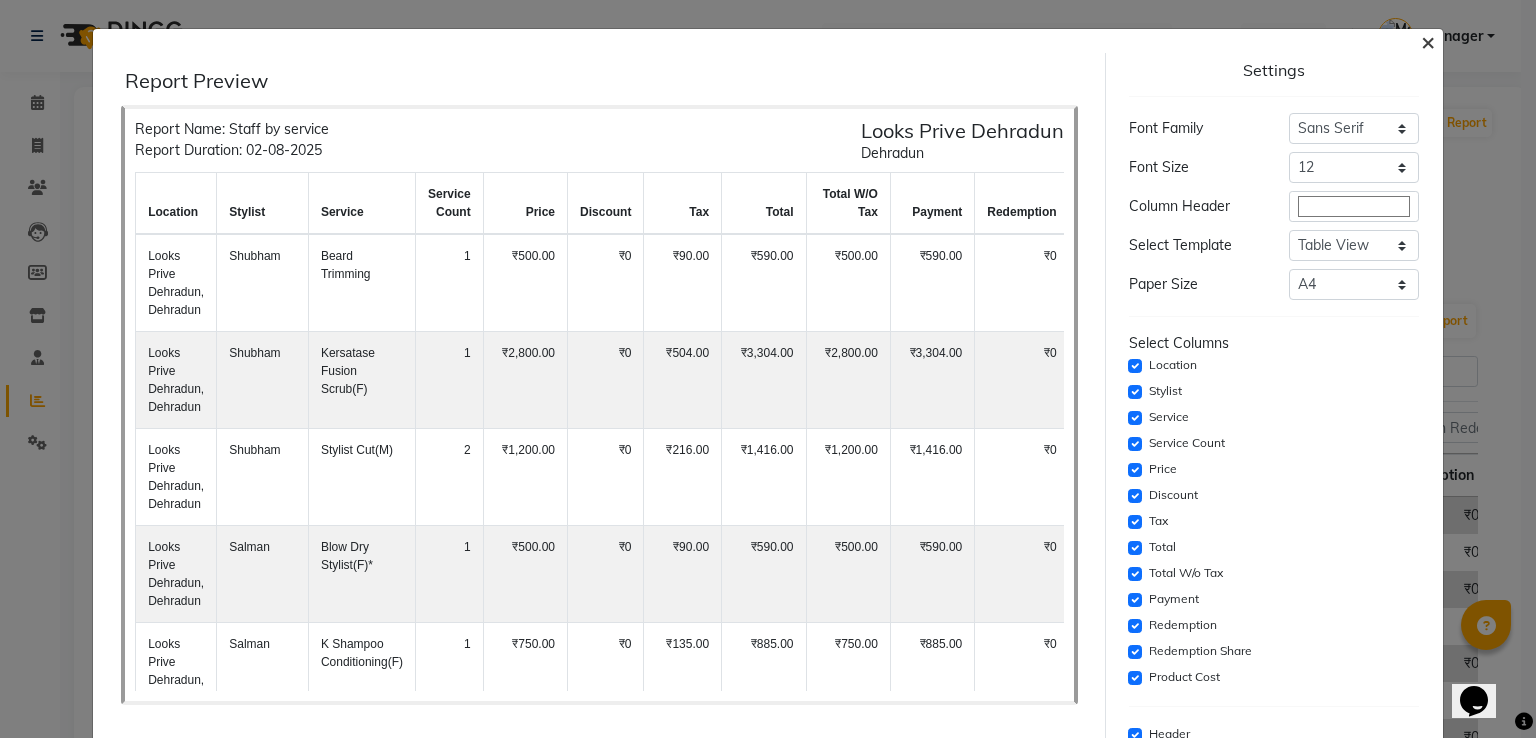 click on "×" 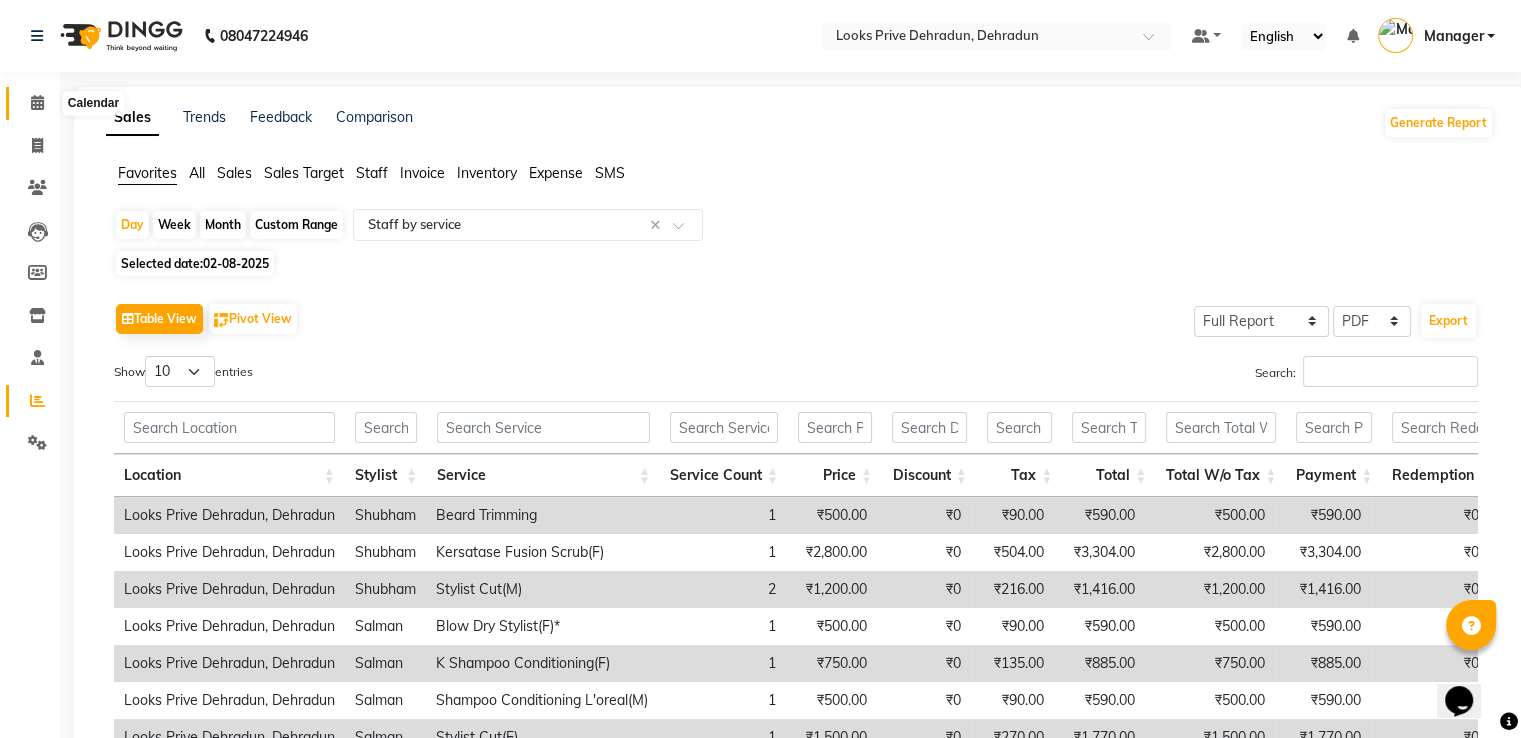 click 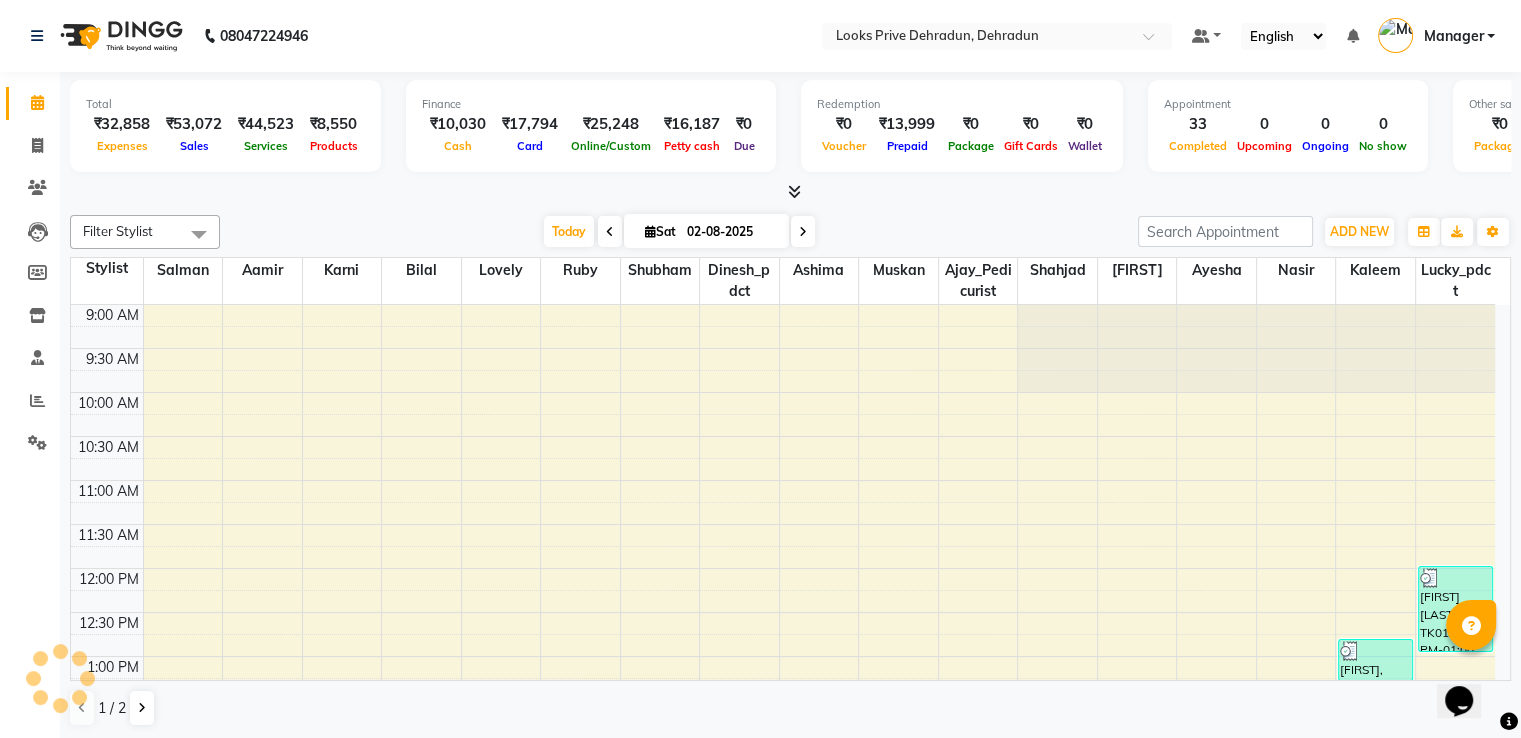 scroll, scrollTop: 0, scrollLeft: 0, axis: both 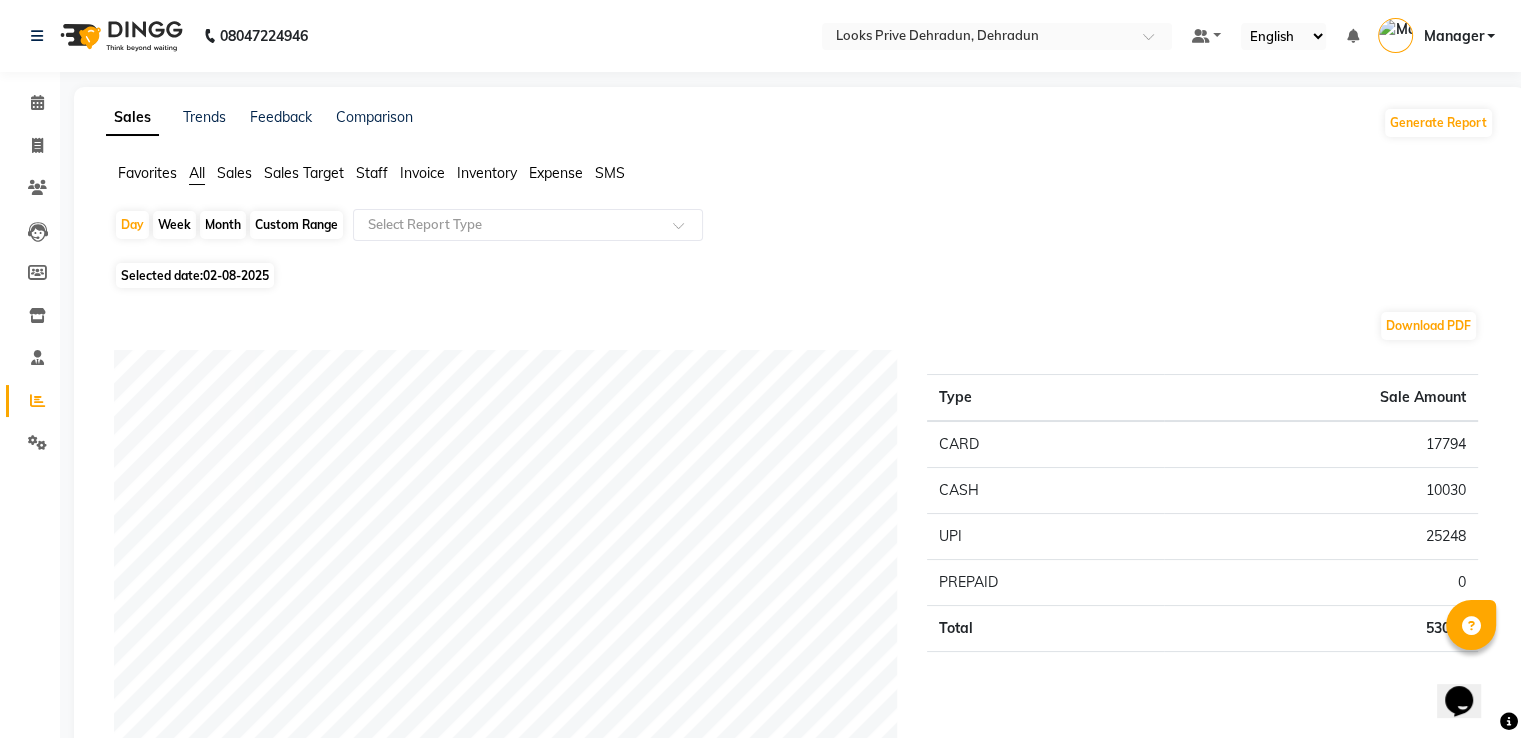 click on "Staff" 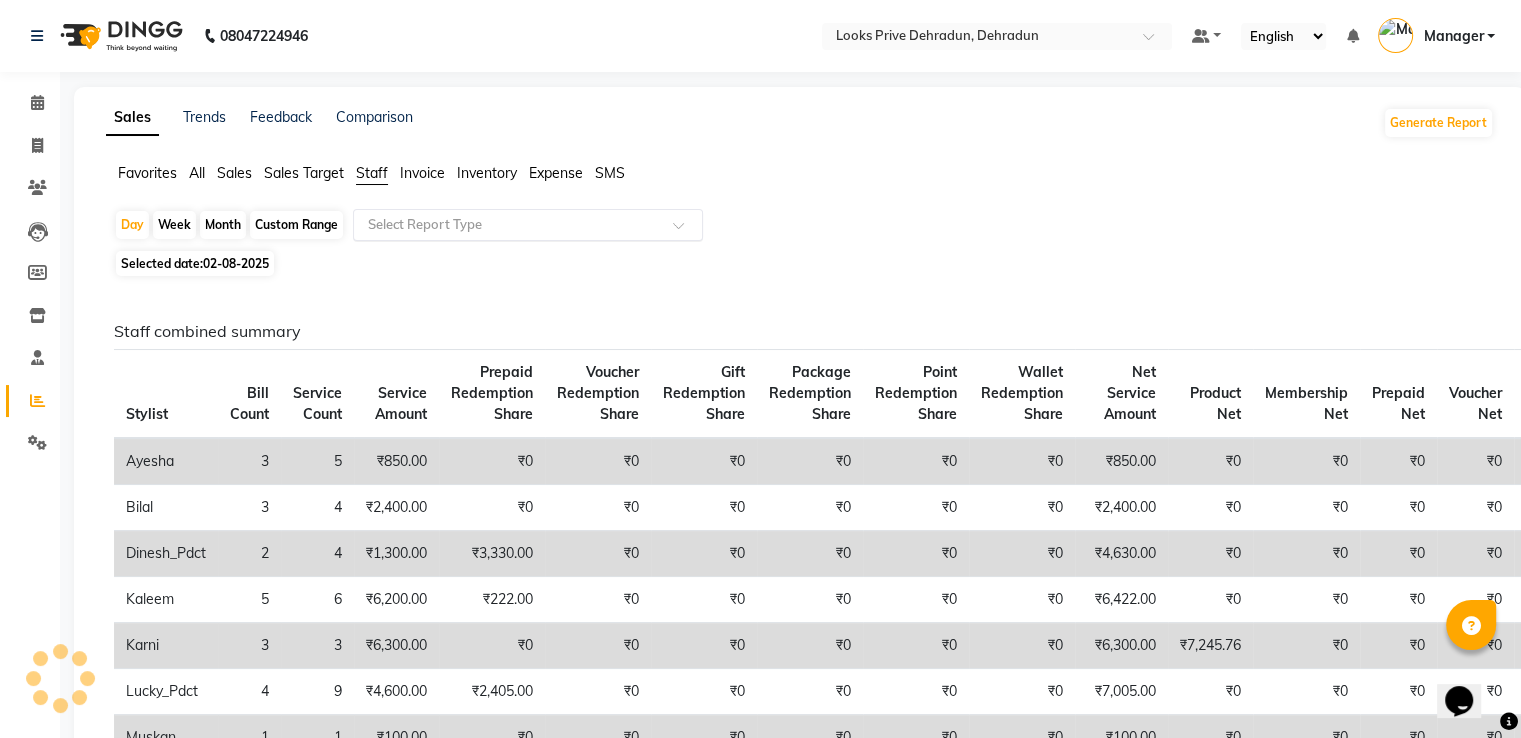 drag, startPoint x: 448, startPoint y: 246, endPoint x: 441, endPoint y: 229, distance: 18.384777 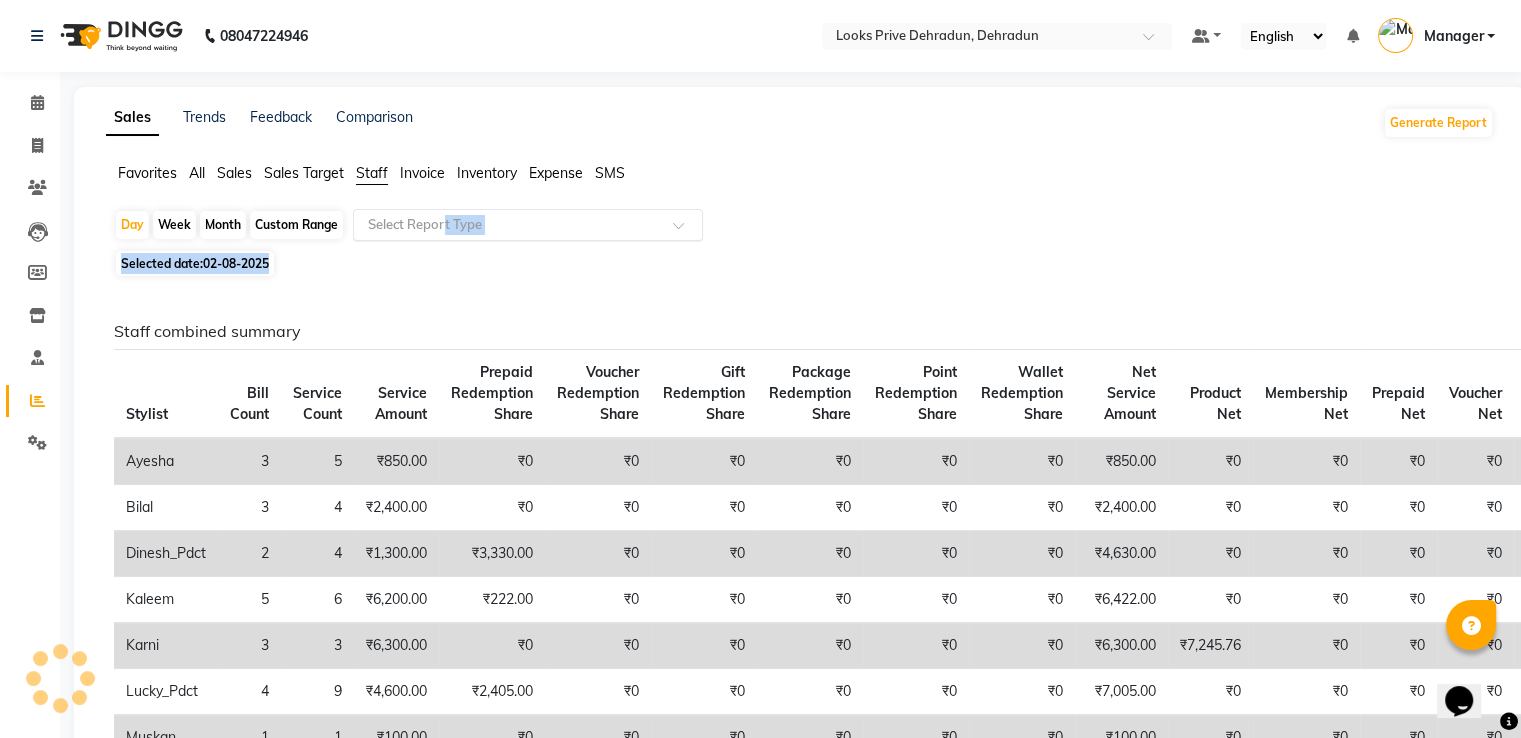 click 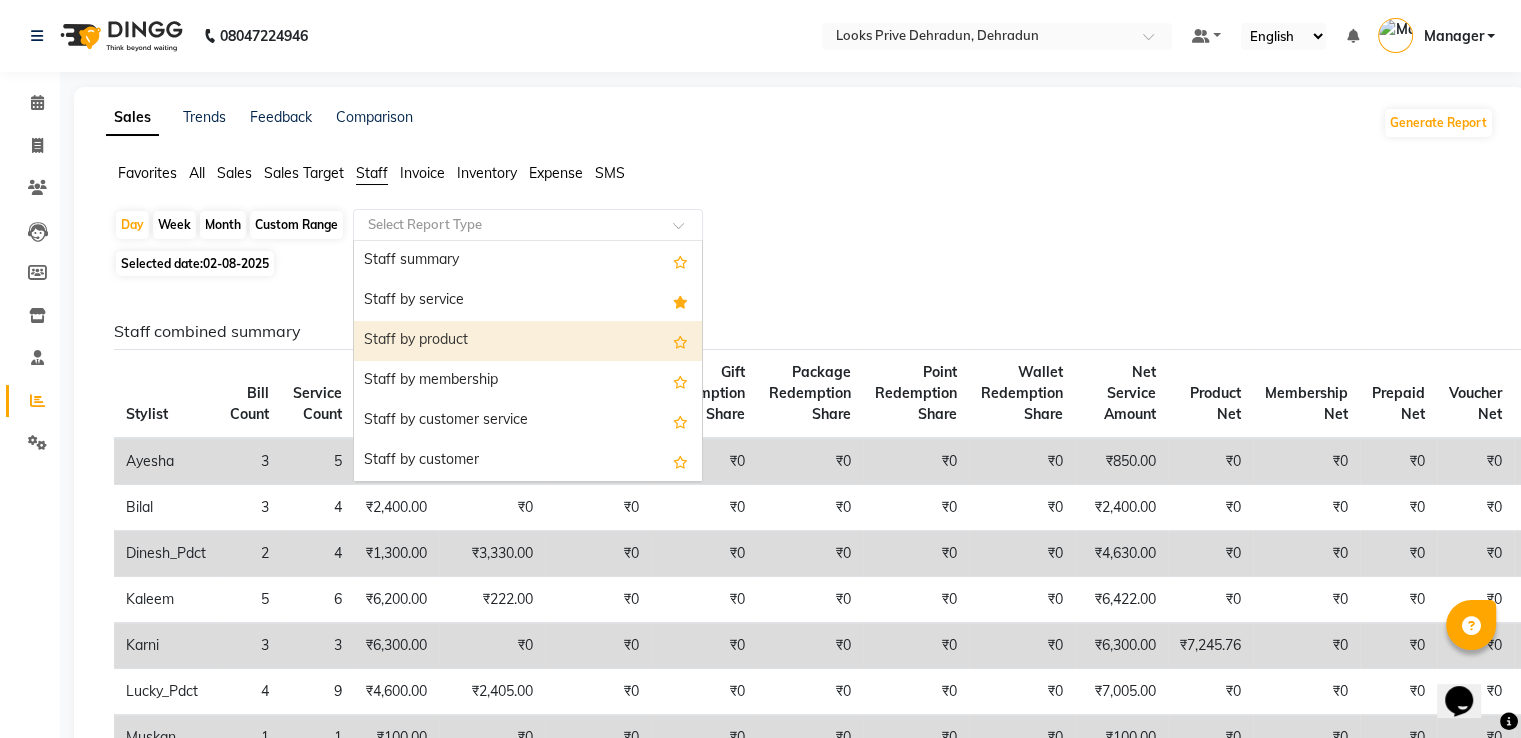 click on "Staff by product" at bounding box center [528, 341] 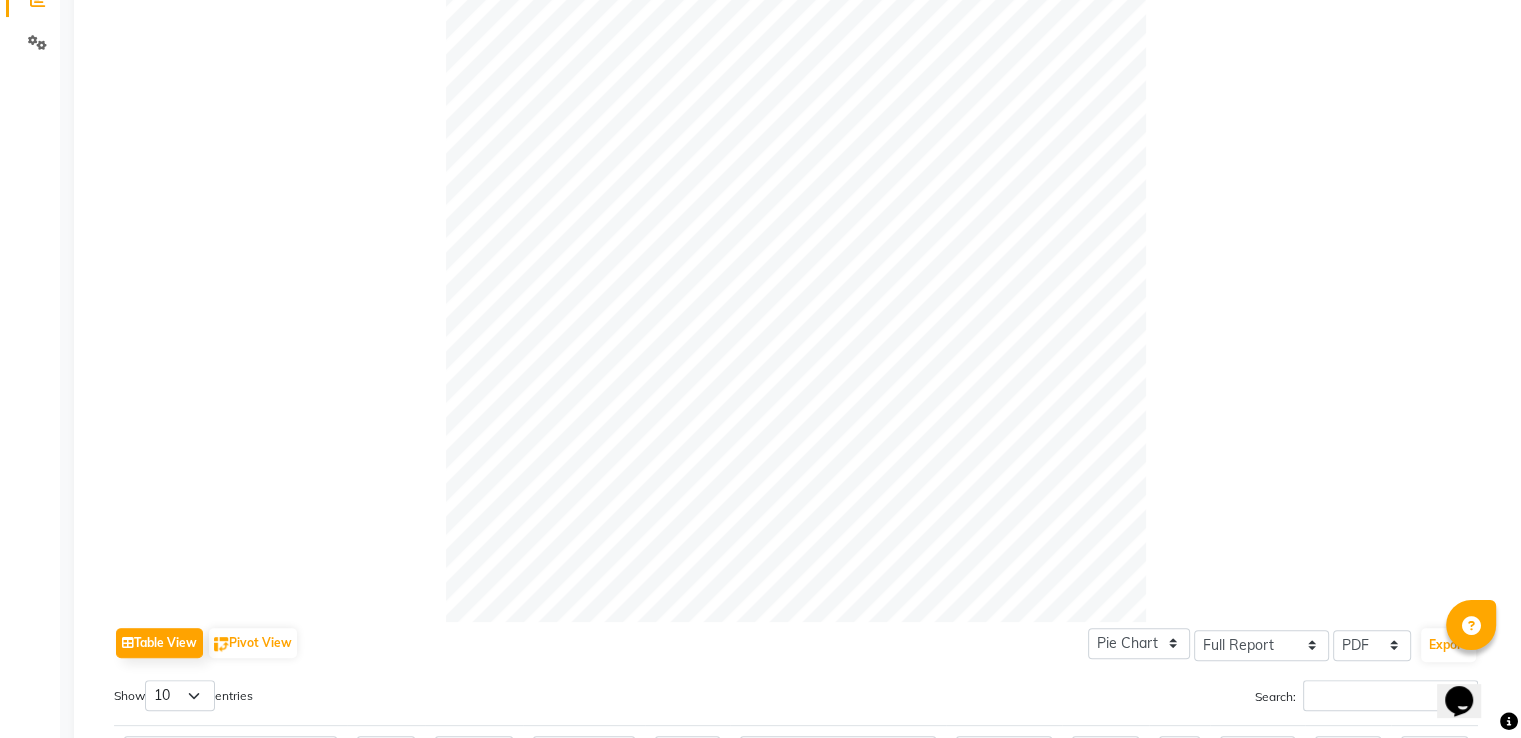 scroll, scrollTop: 722, scrollLeft: 0, axis: vertical 